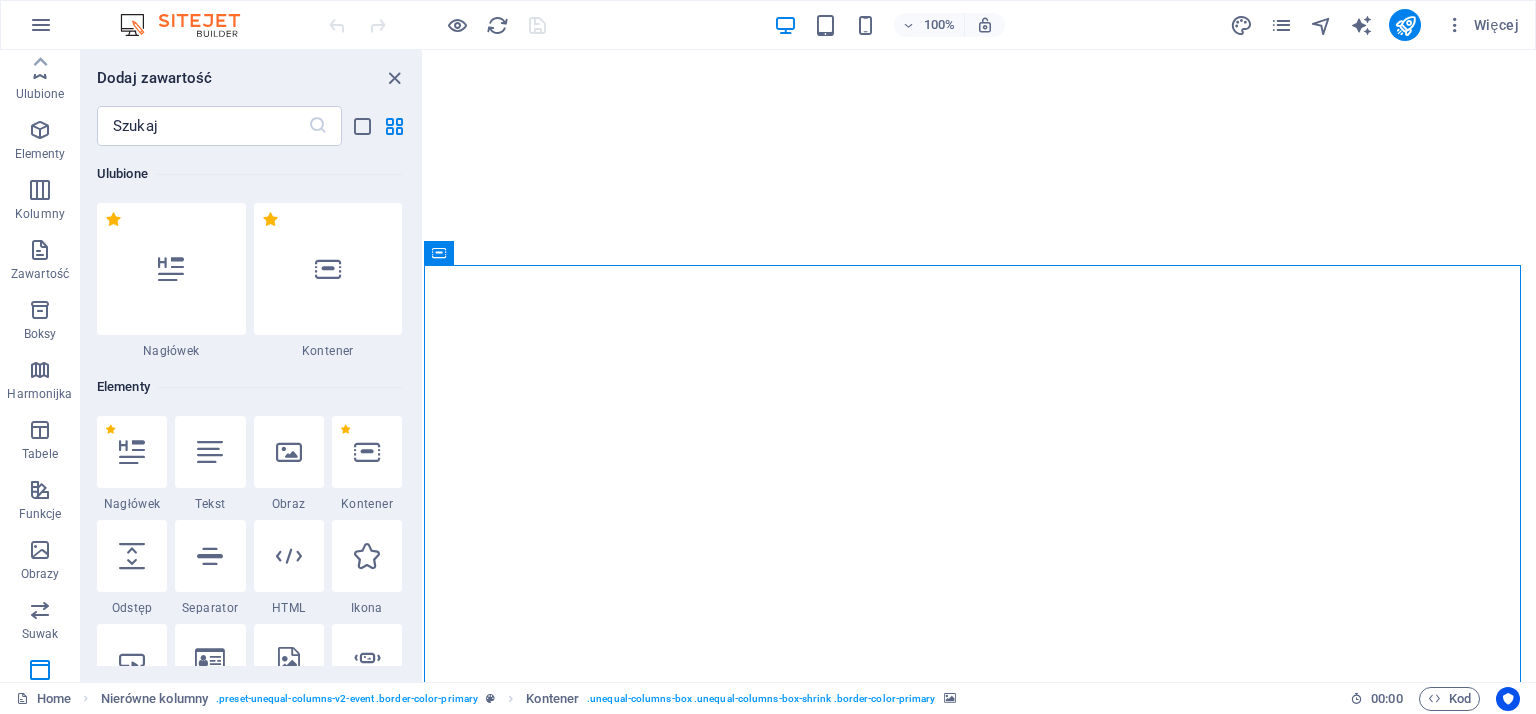 scroll, scrollTop: 0, scrollLeft: 0, axis: both 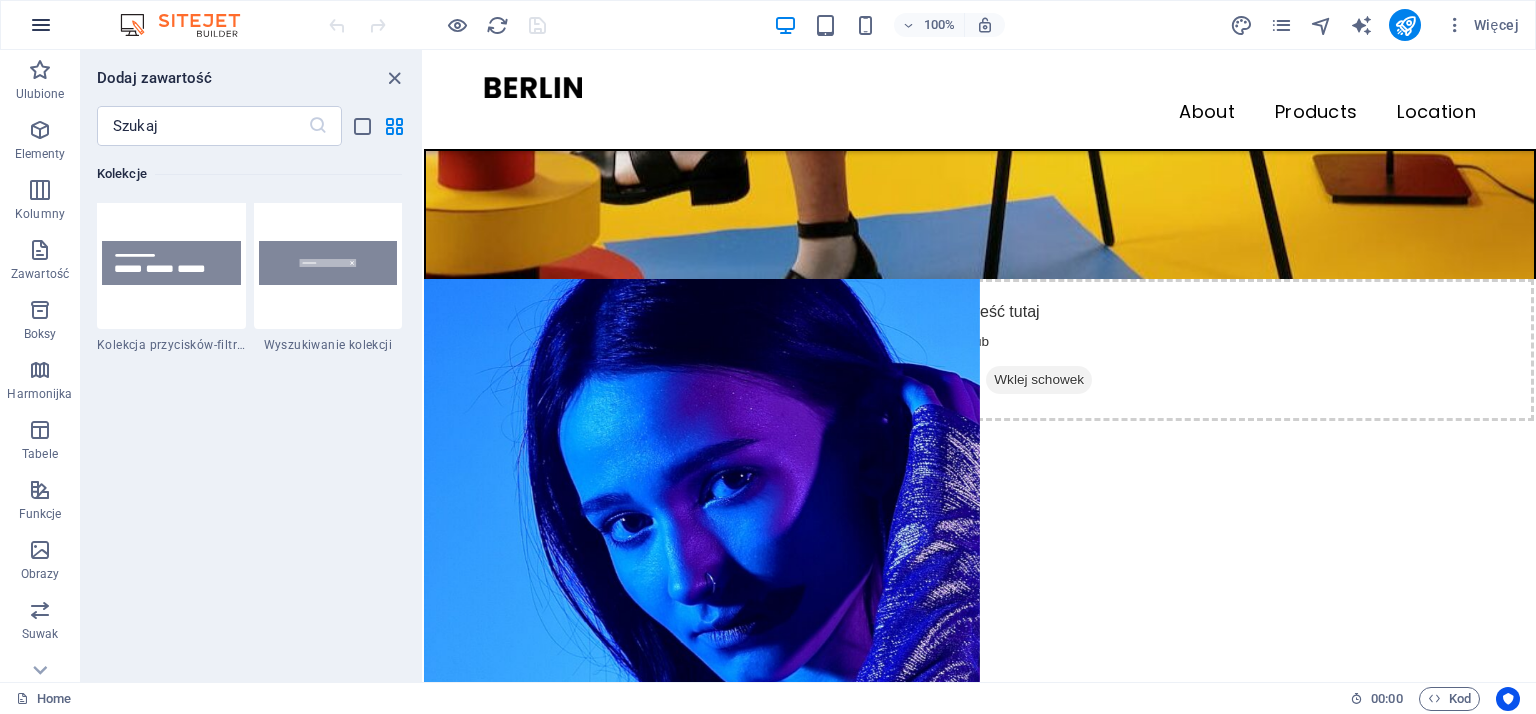 click at bounding box center (41, 25) 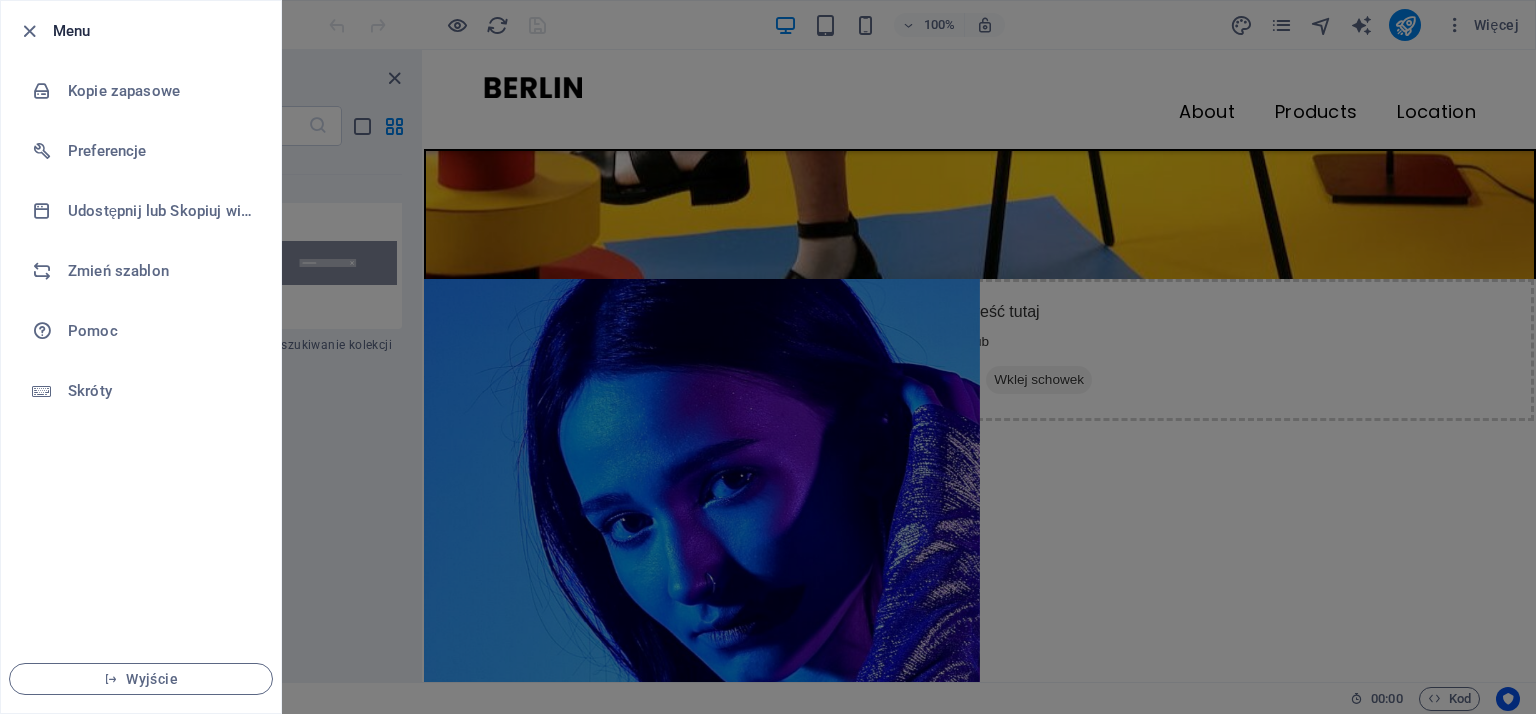 click at bounding box center (768, 357) 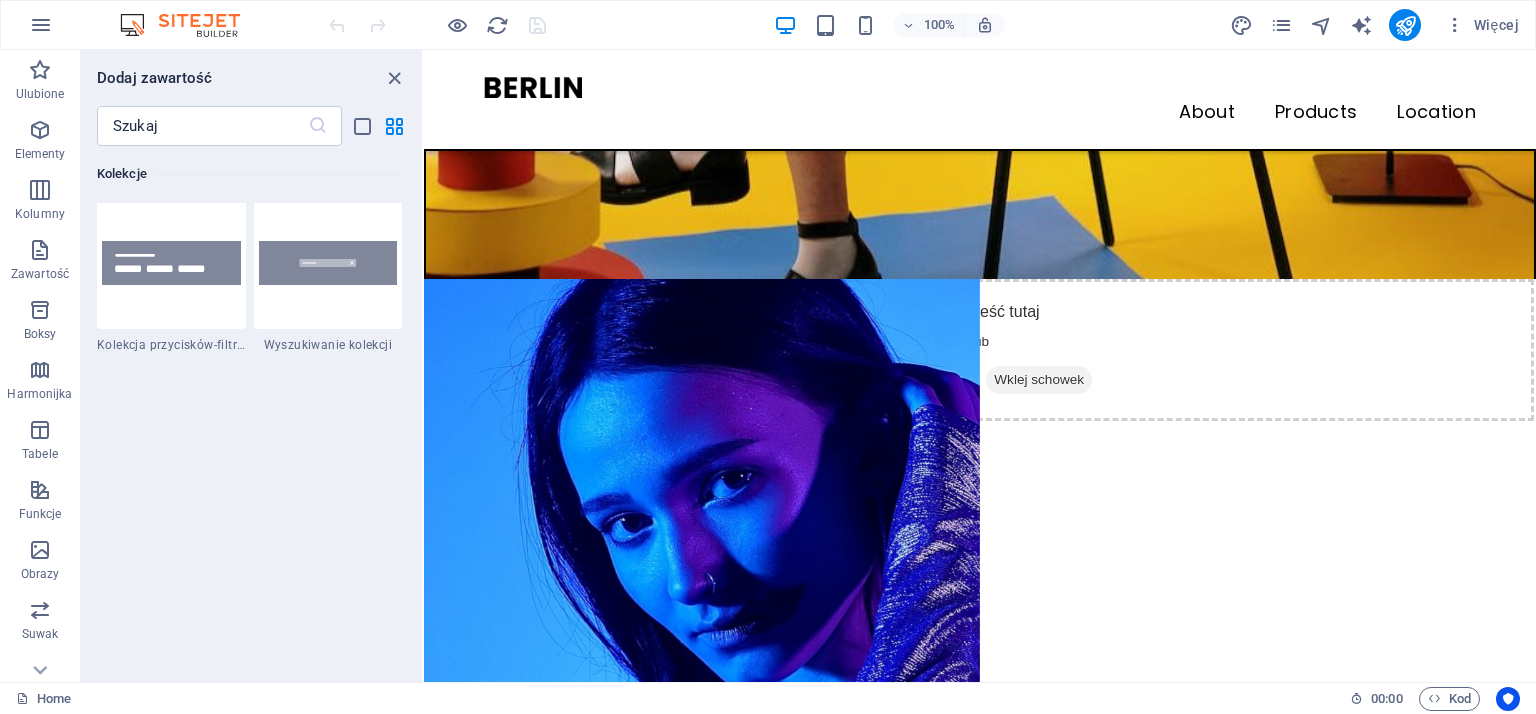 scroll, scrollTop: 18364, scrollLeft: 0, axis: vertical 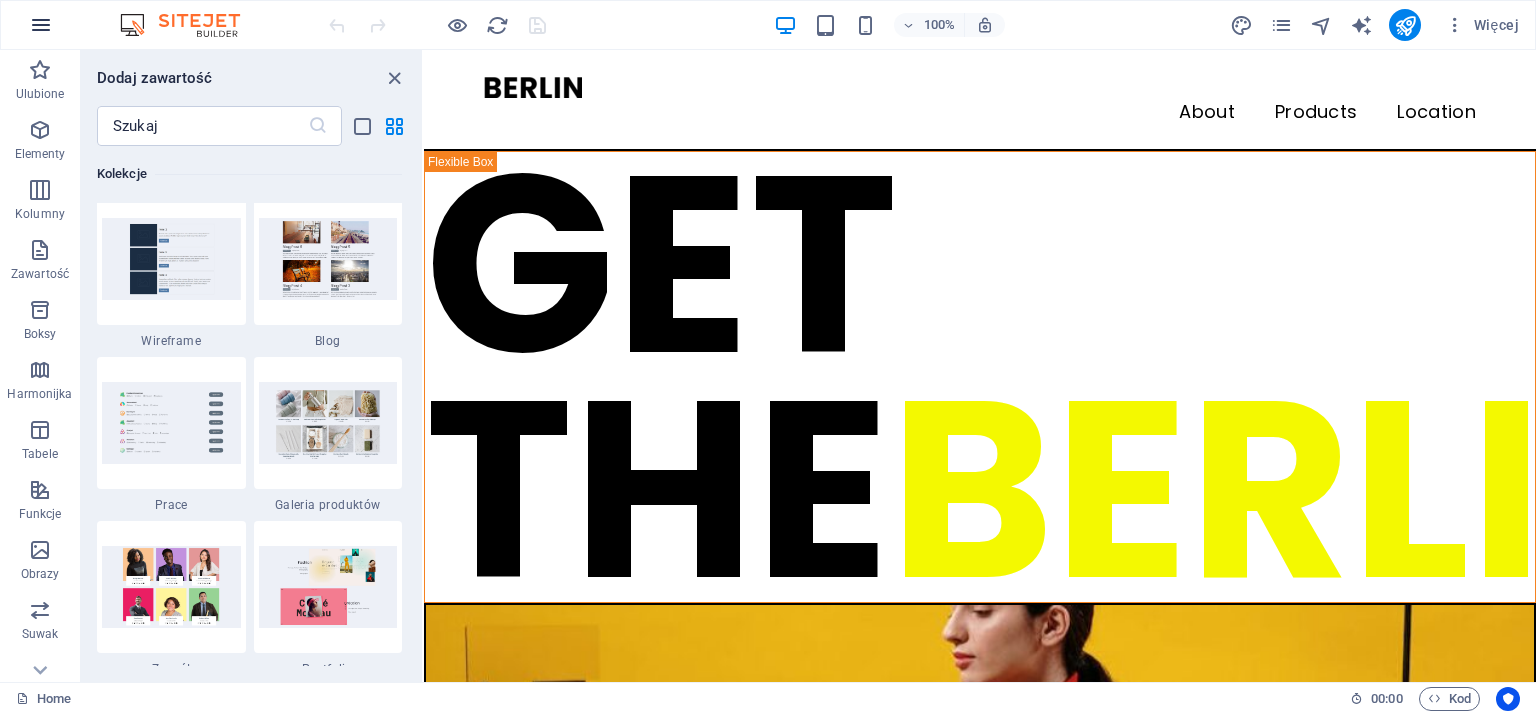 click at bounding box center [41, 25] 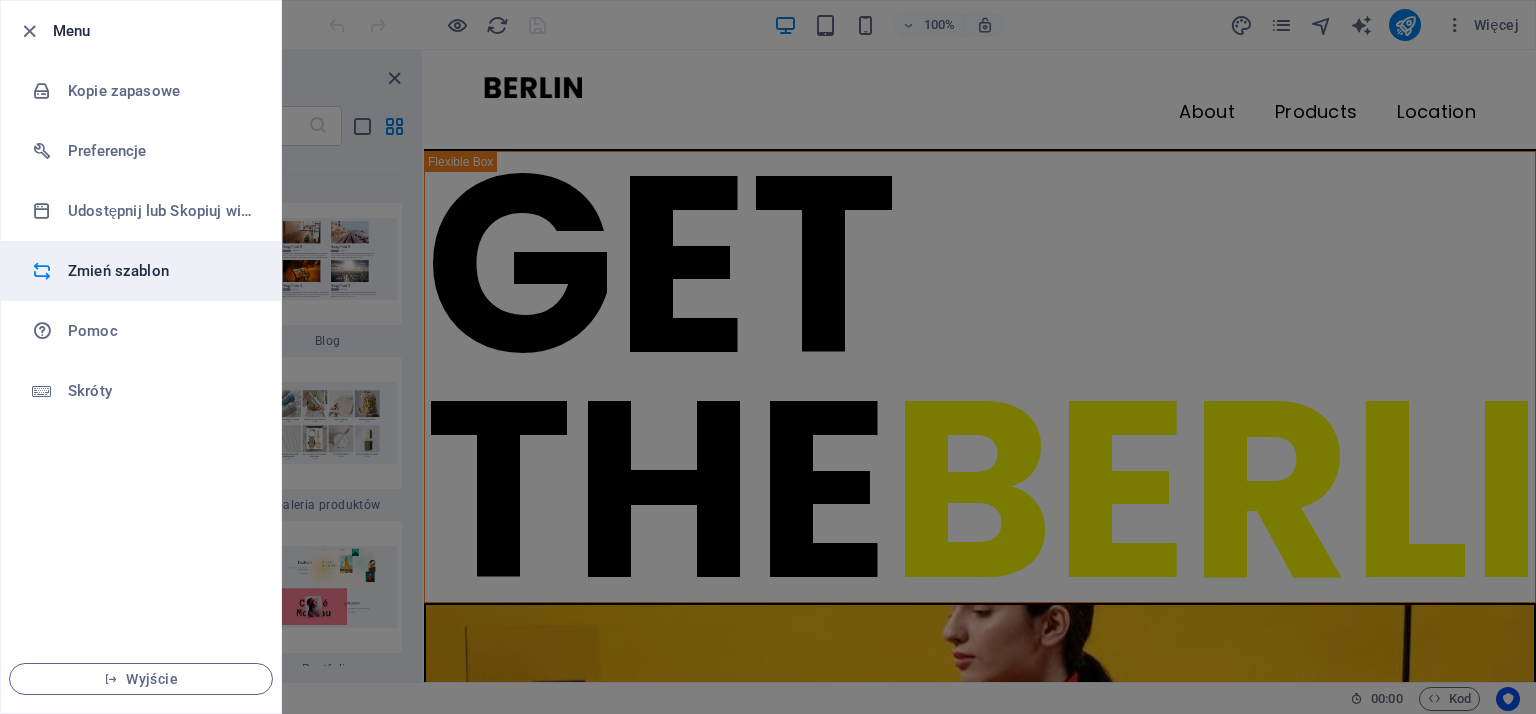 click on "Zmień szablon" at bounding box center (160, 271) 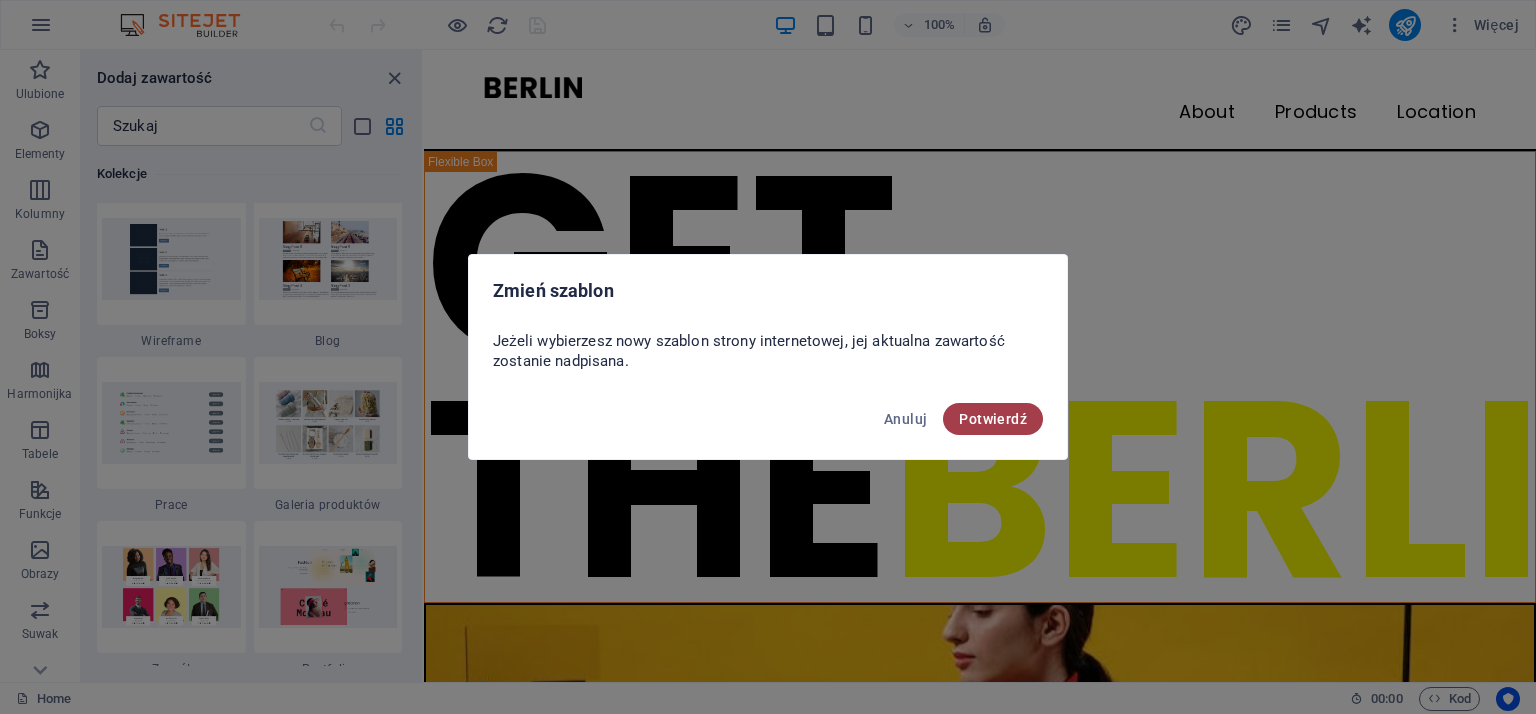 click on "Potwierdź" at bounding box center [993, 419] 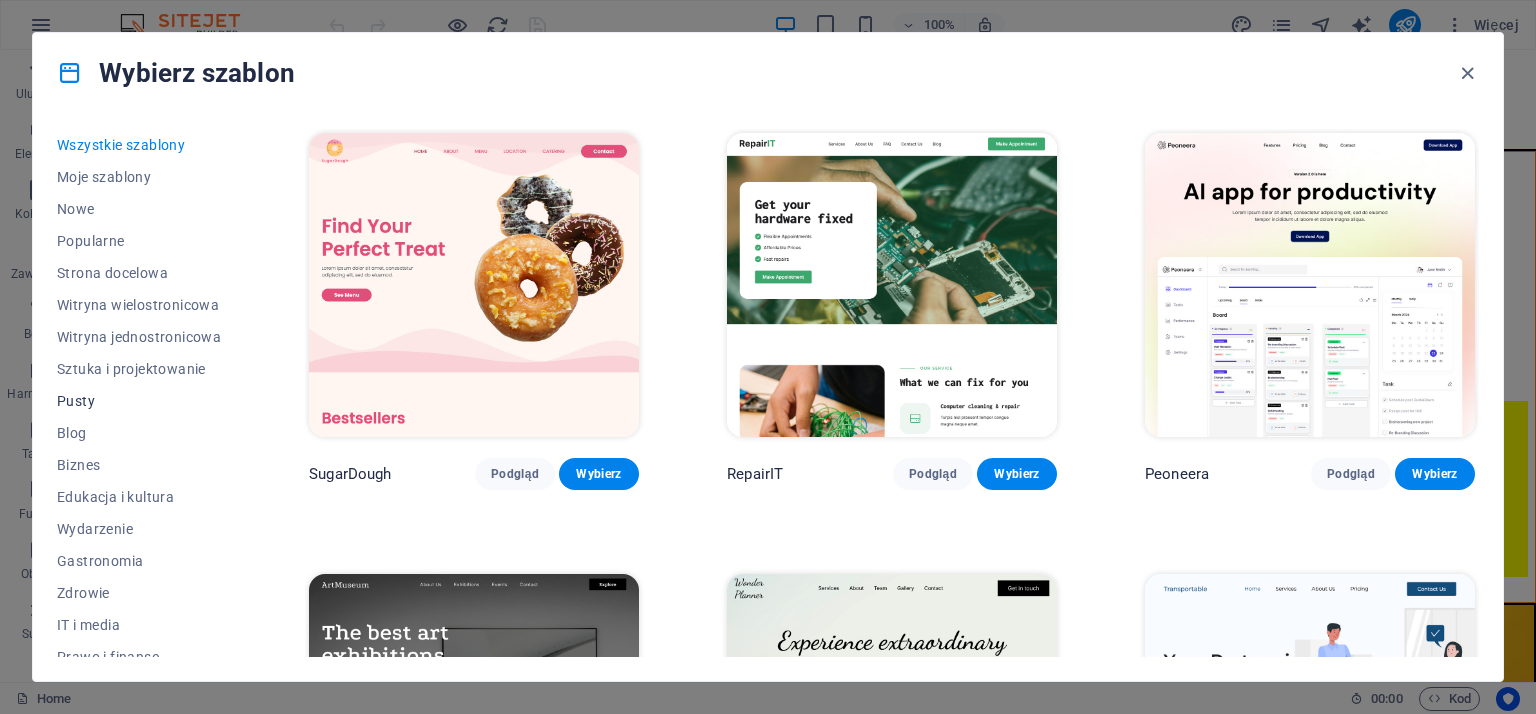 click on "Pusty" at bounding box center (139, 401) 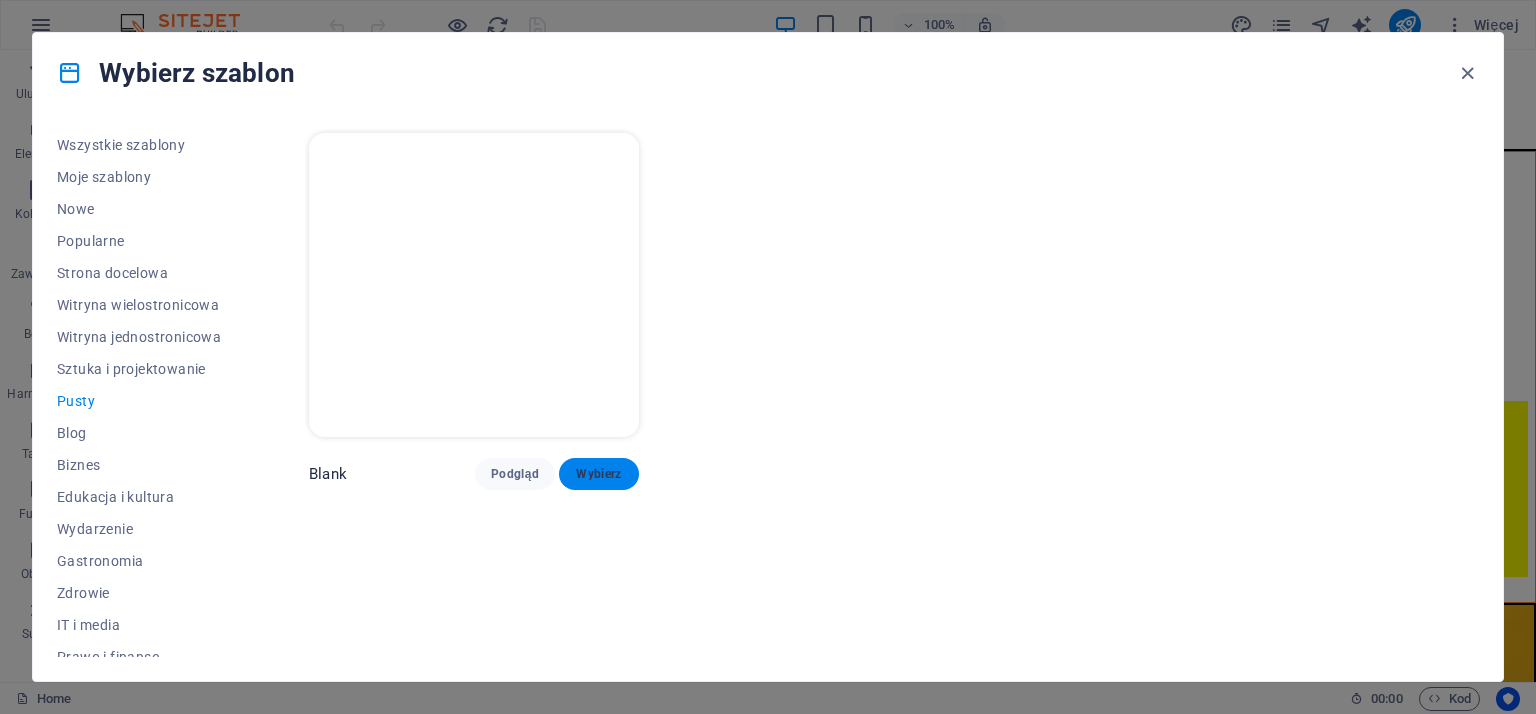 click on "Wybierz" at bounding box center (599, 474) 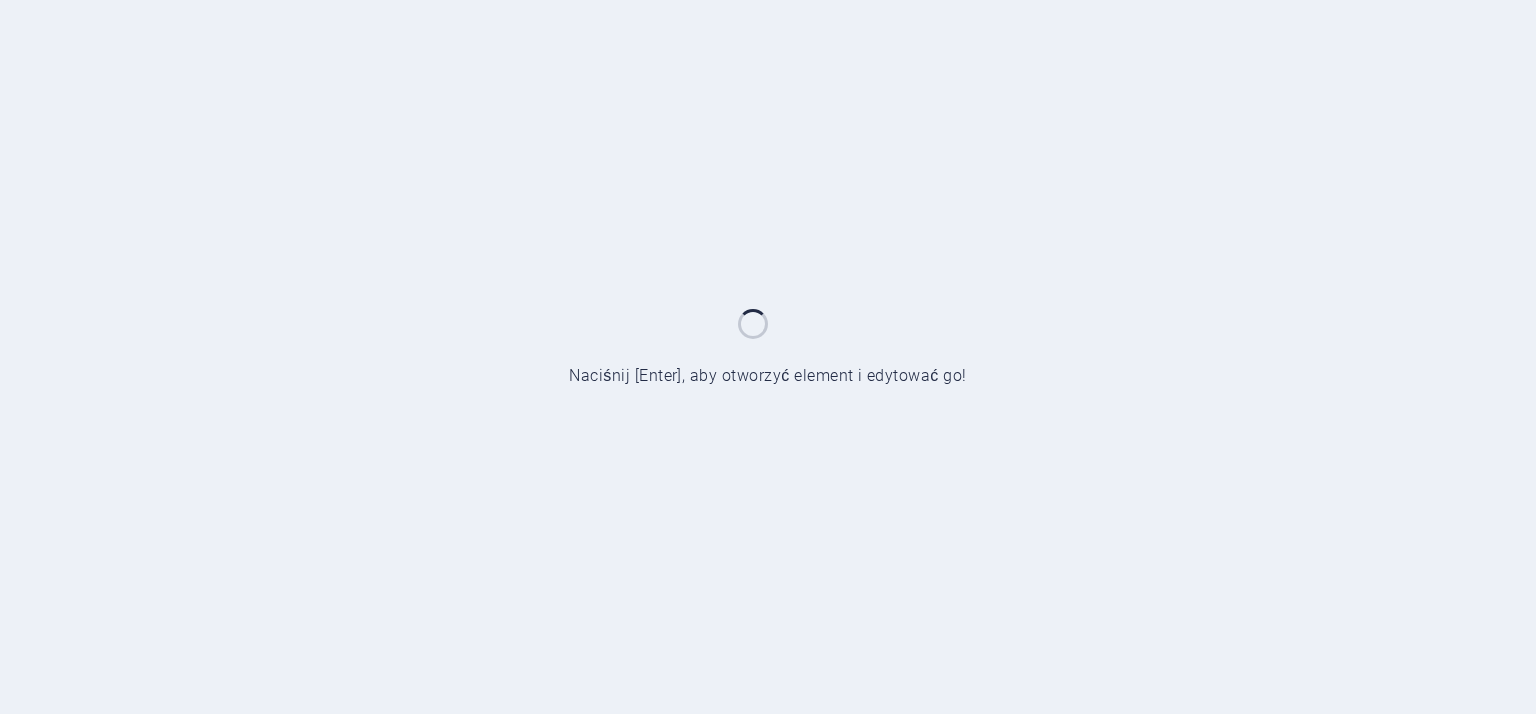 scroll, scrollTop: 0, scrollLeft: 0, axis: both 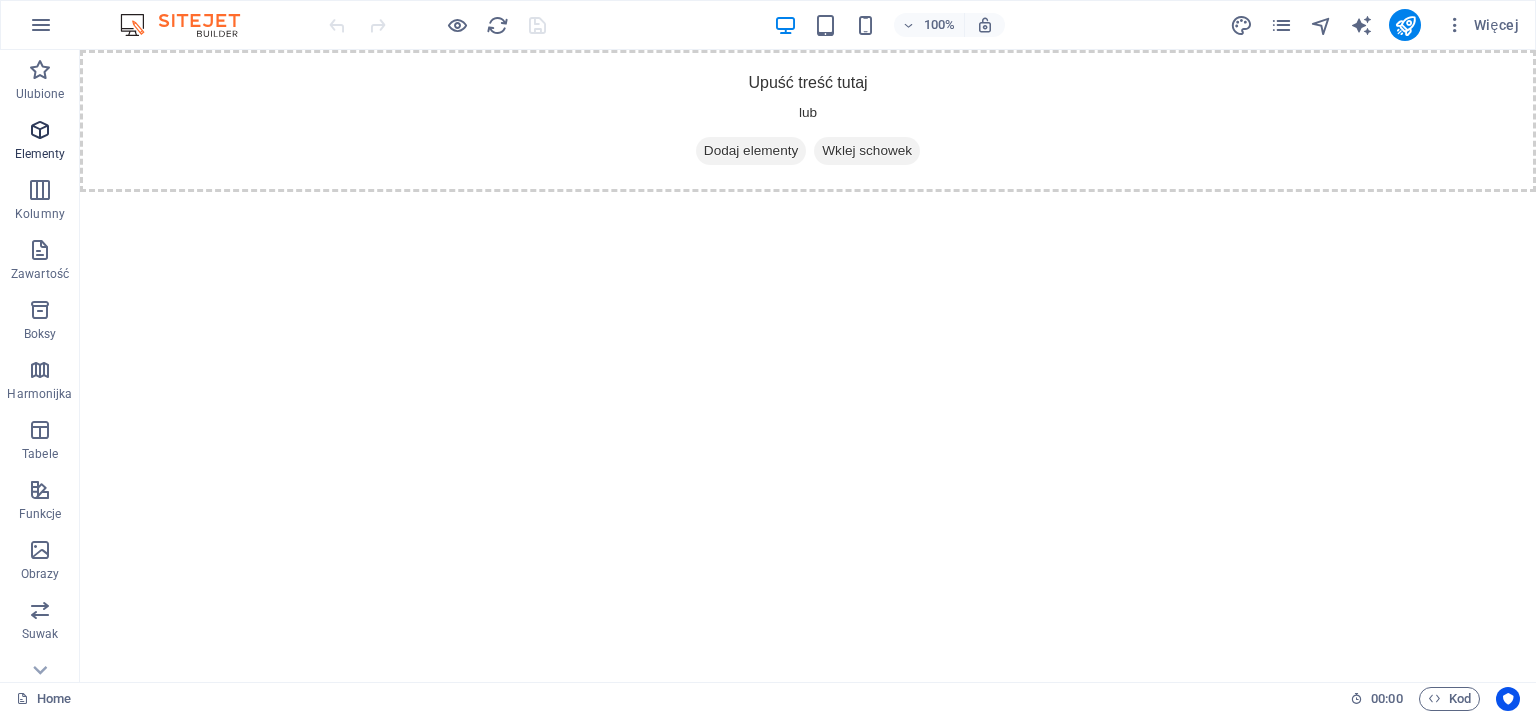 click at bounding box center [40, 130] 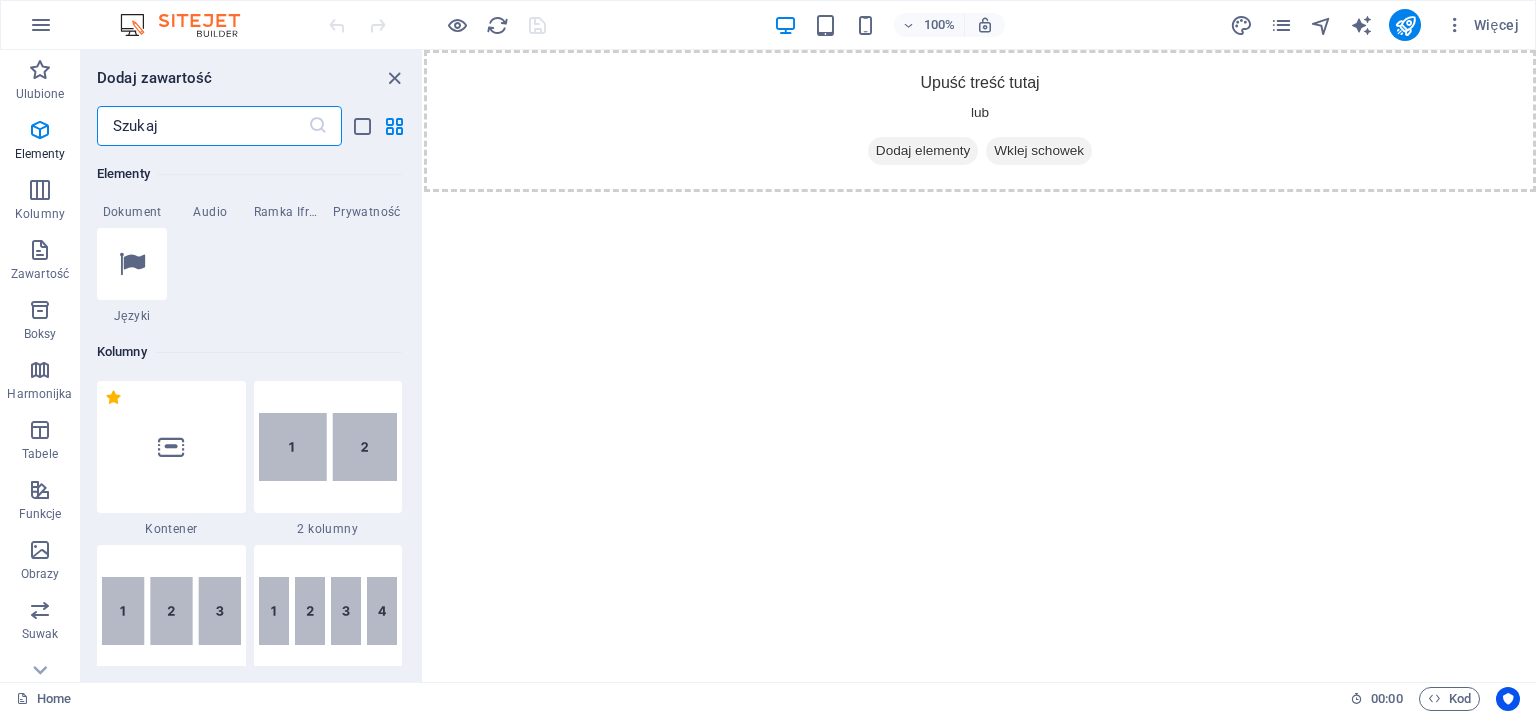scroll, scrollTop: 1412, scrollLeft: 0, axis: vertical 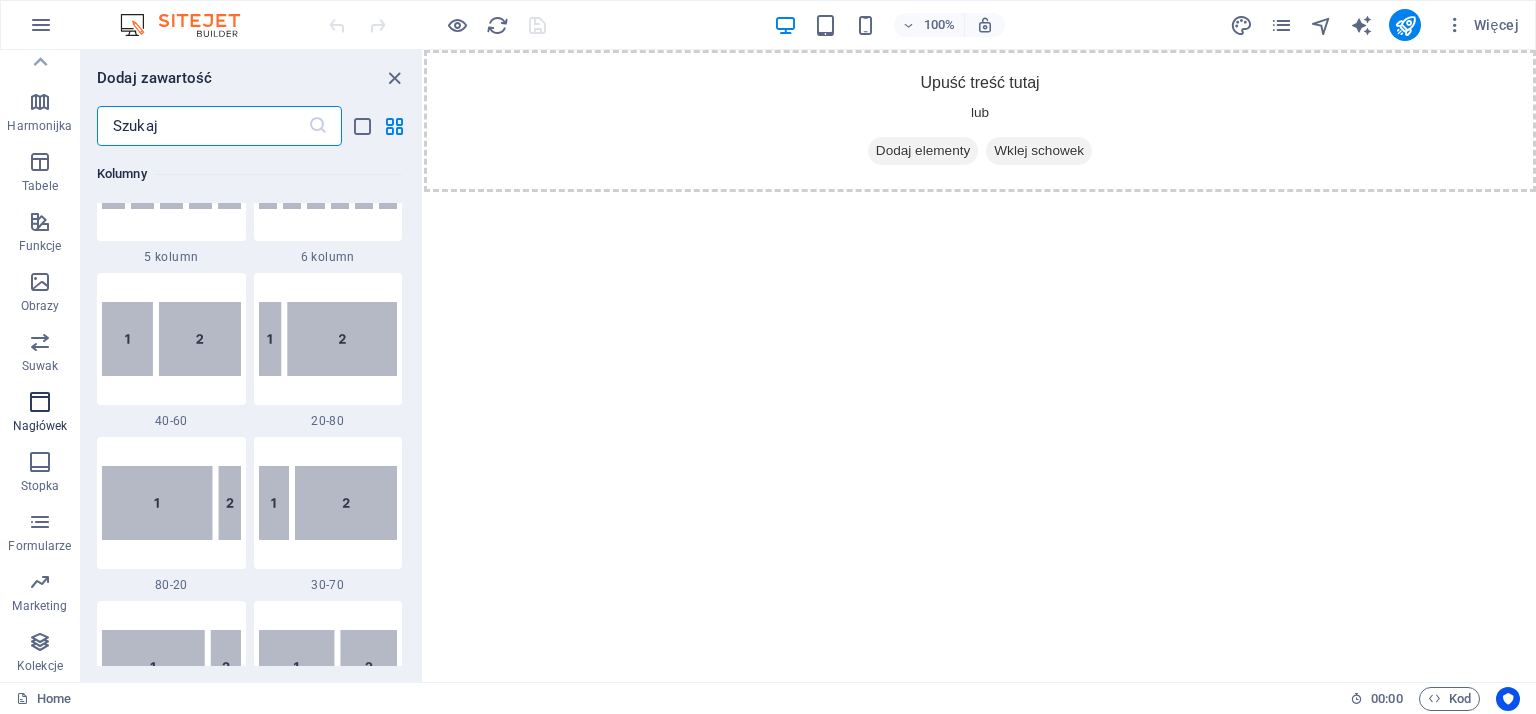 click at bounding box center (40, 402) 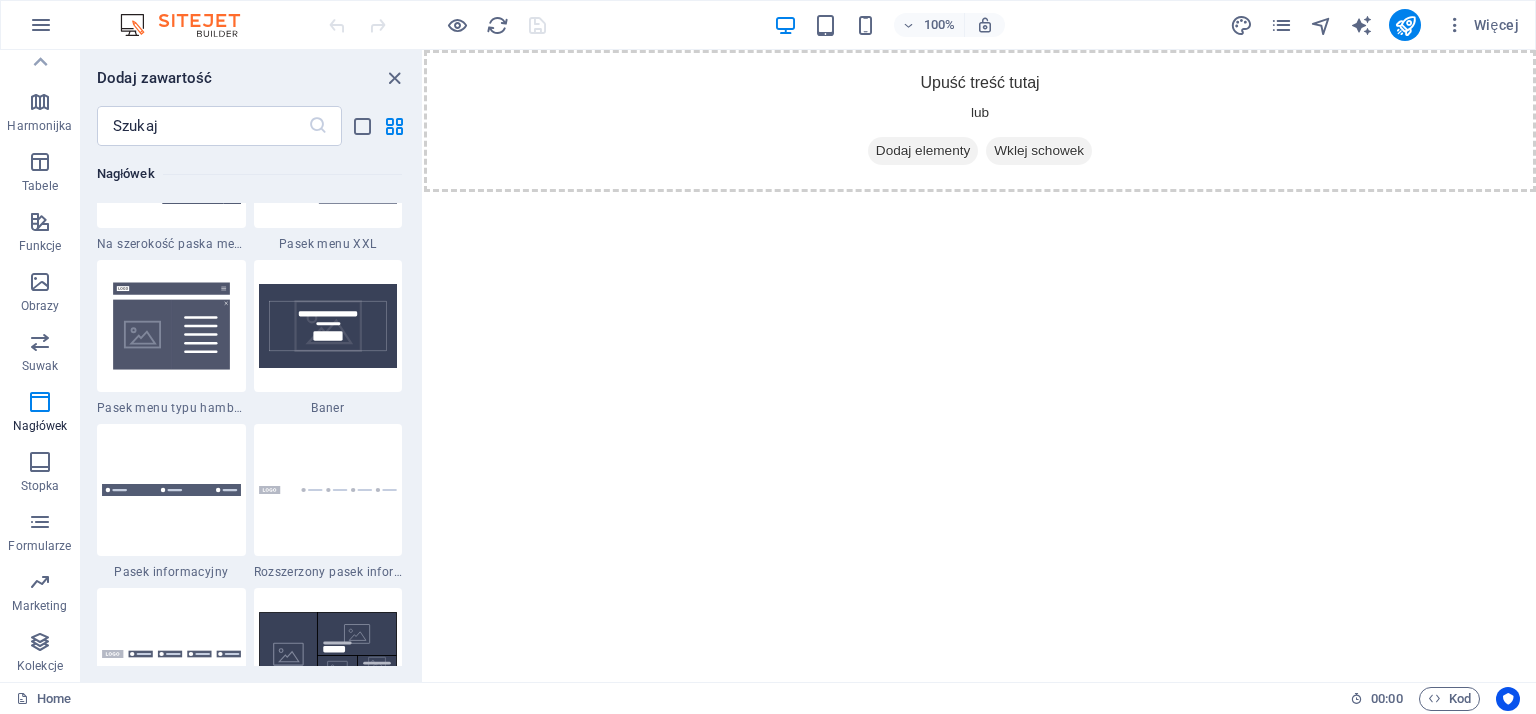 scroll, scrollTop: 12741, scrollLeft: 0, axis: vertical 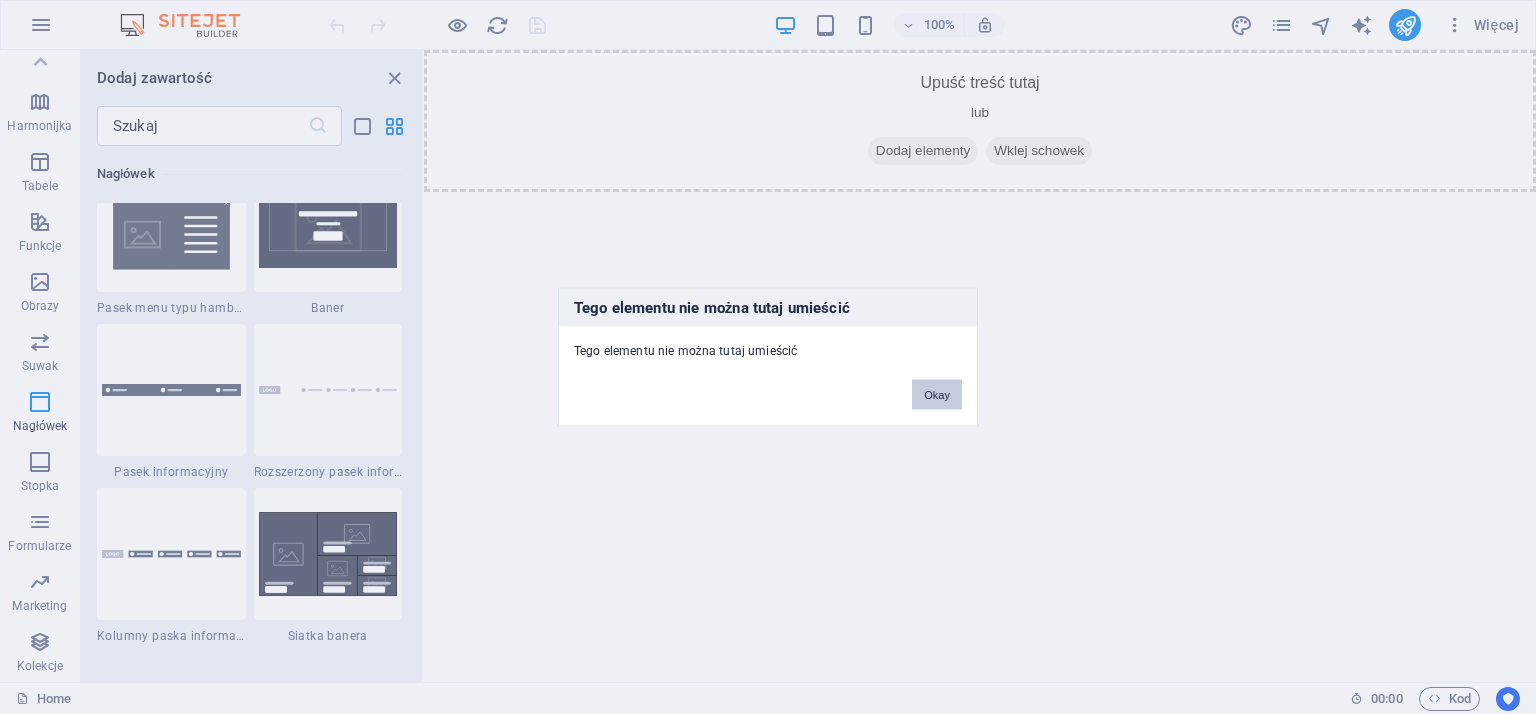 click on "Okay" at bounding box center (937, 395) 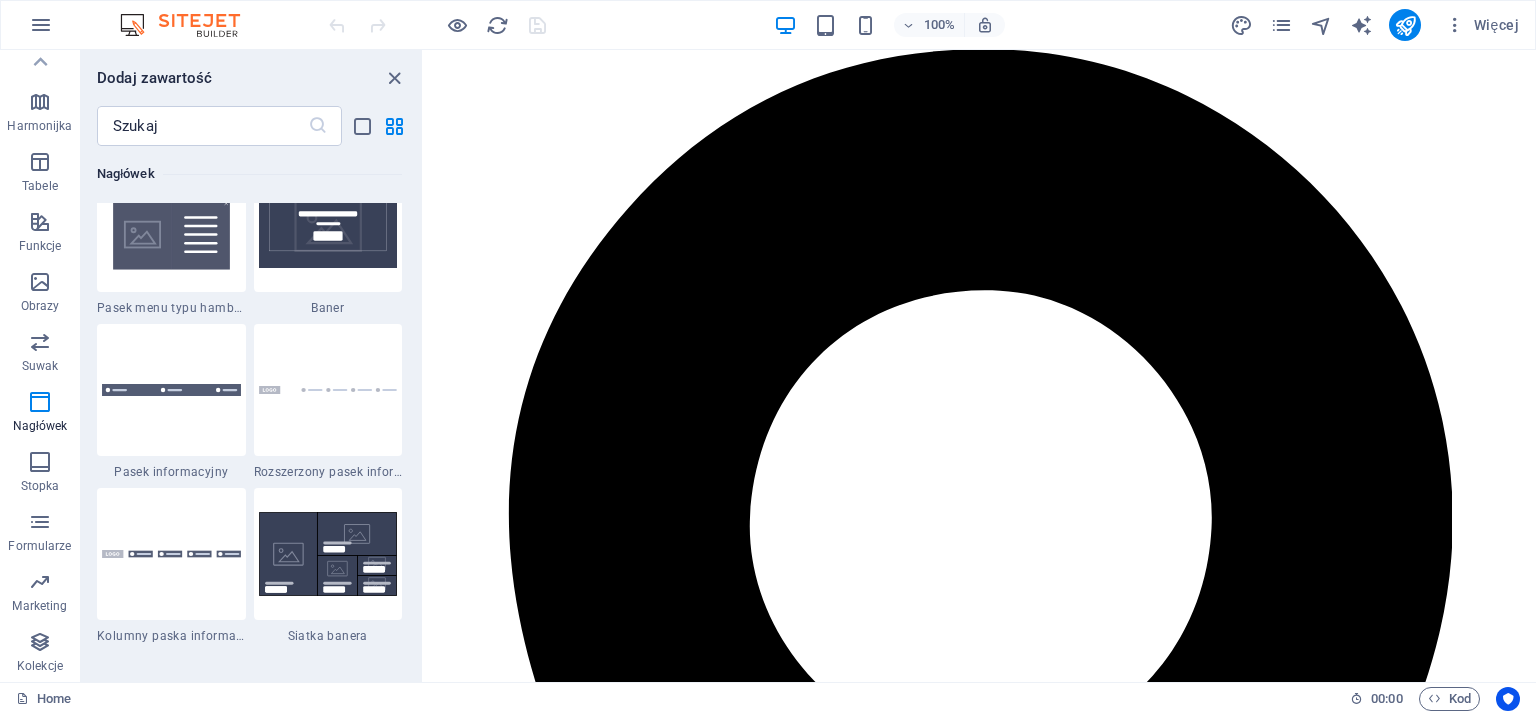 select on "rem" 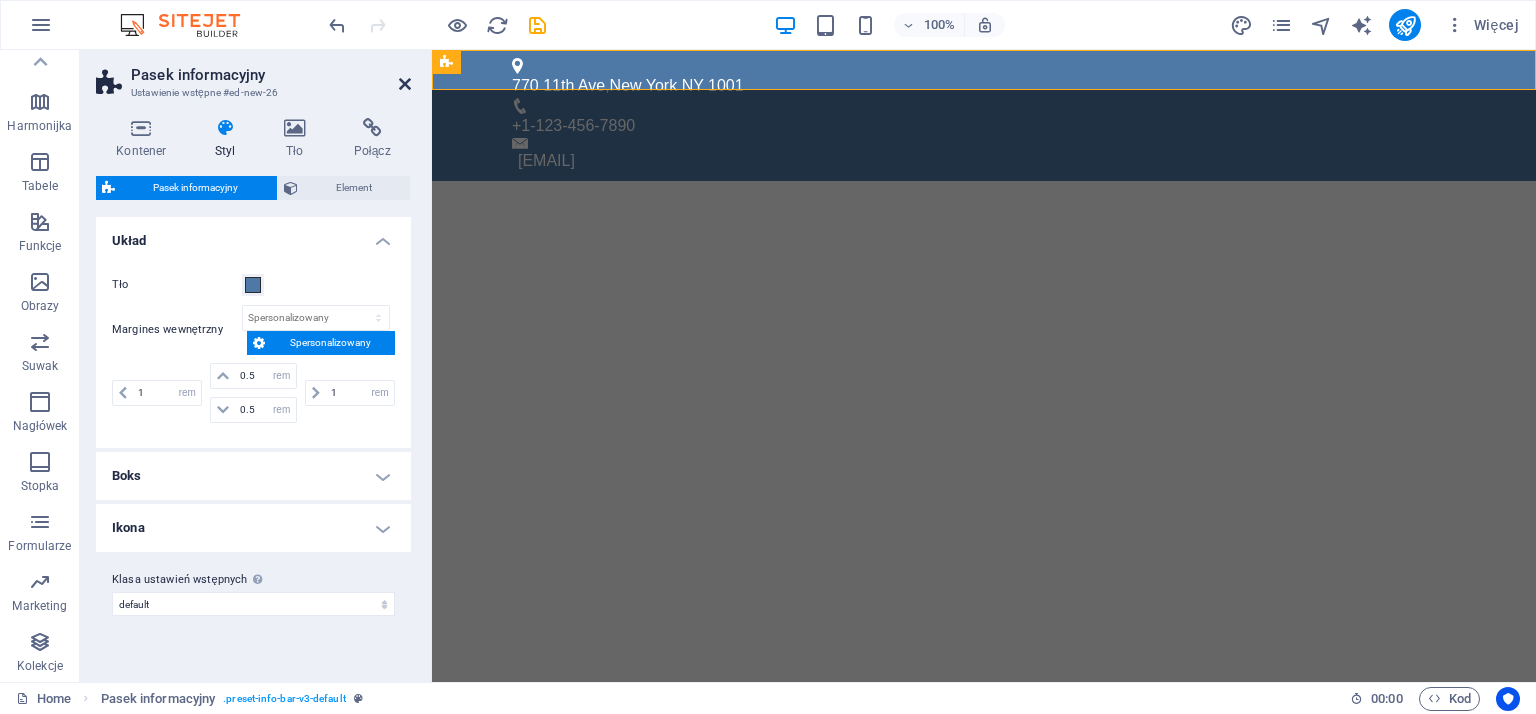 click at bounding box center (405, 84) 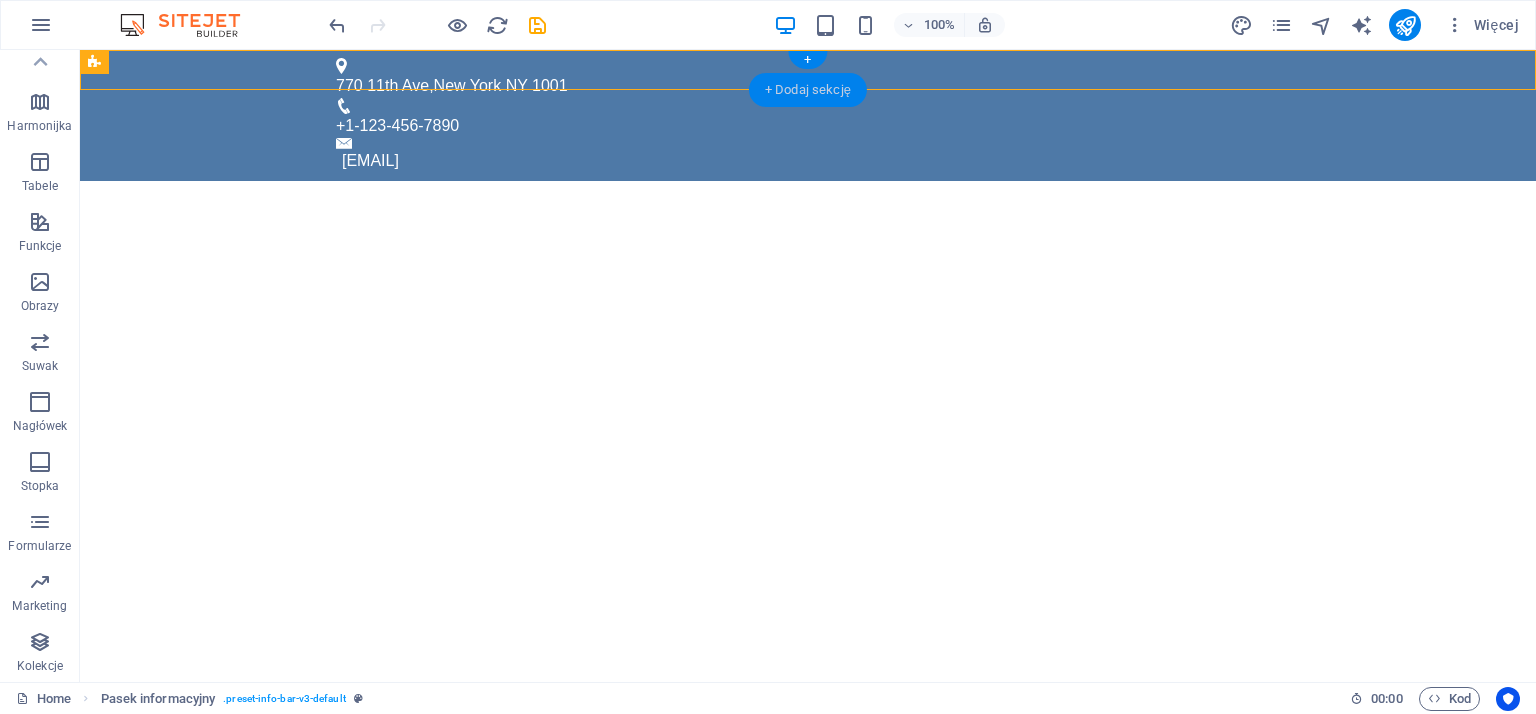 click on "+ Dodaj sekcję" at bounding box center [808, 90] 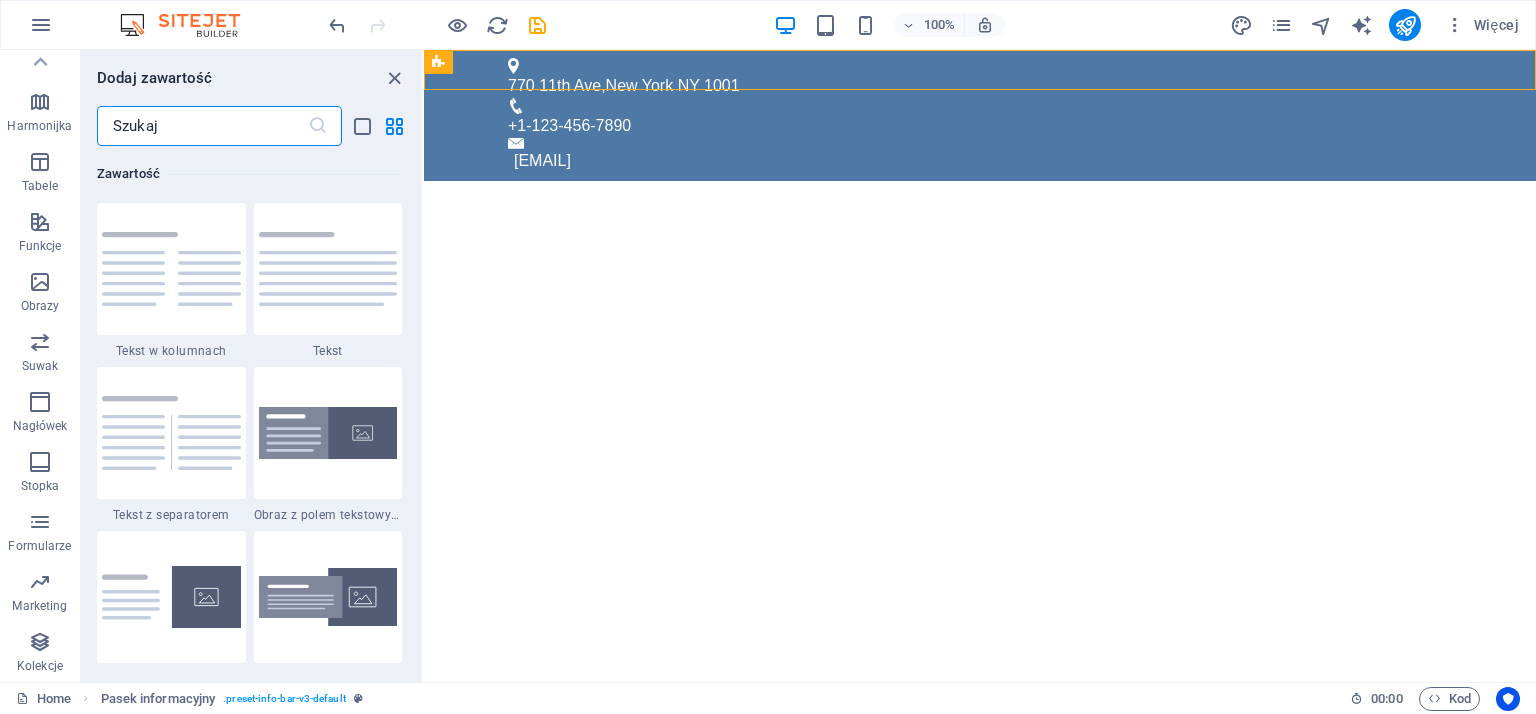scroll, scrollTop: 3499, scrollLeft: 0, axis: vertical 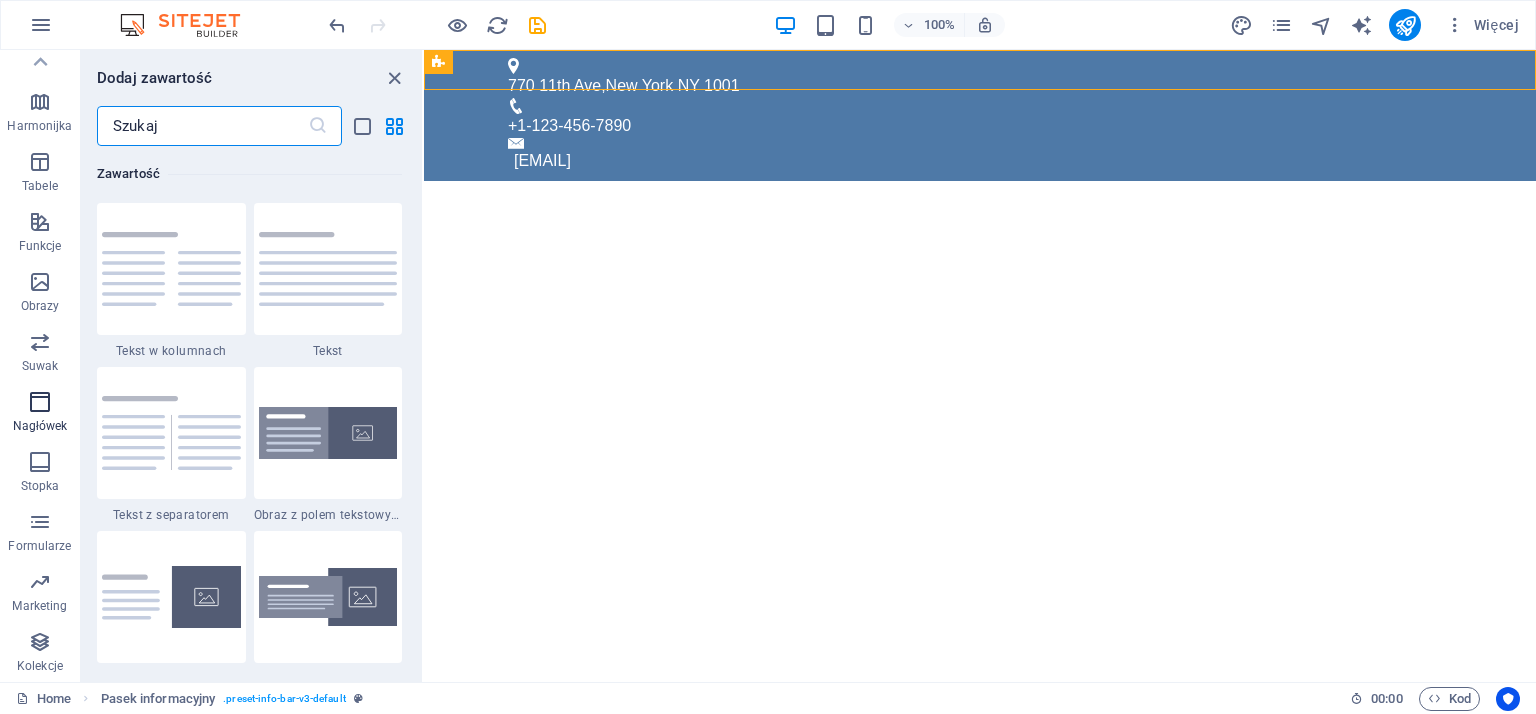 click at bounding box center (40, 402) 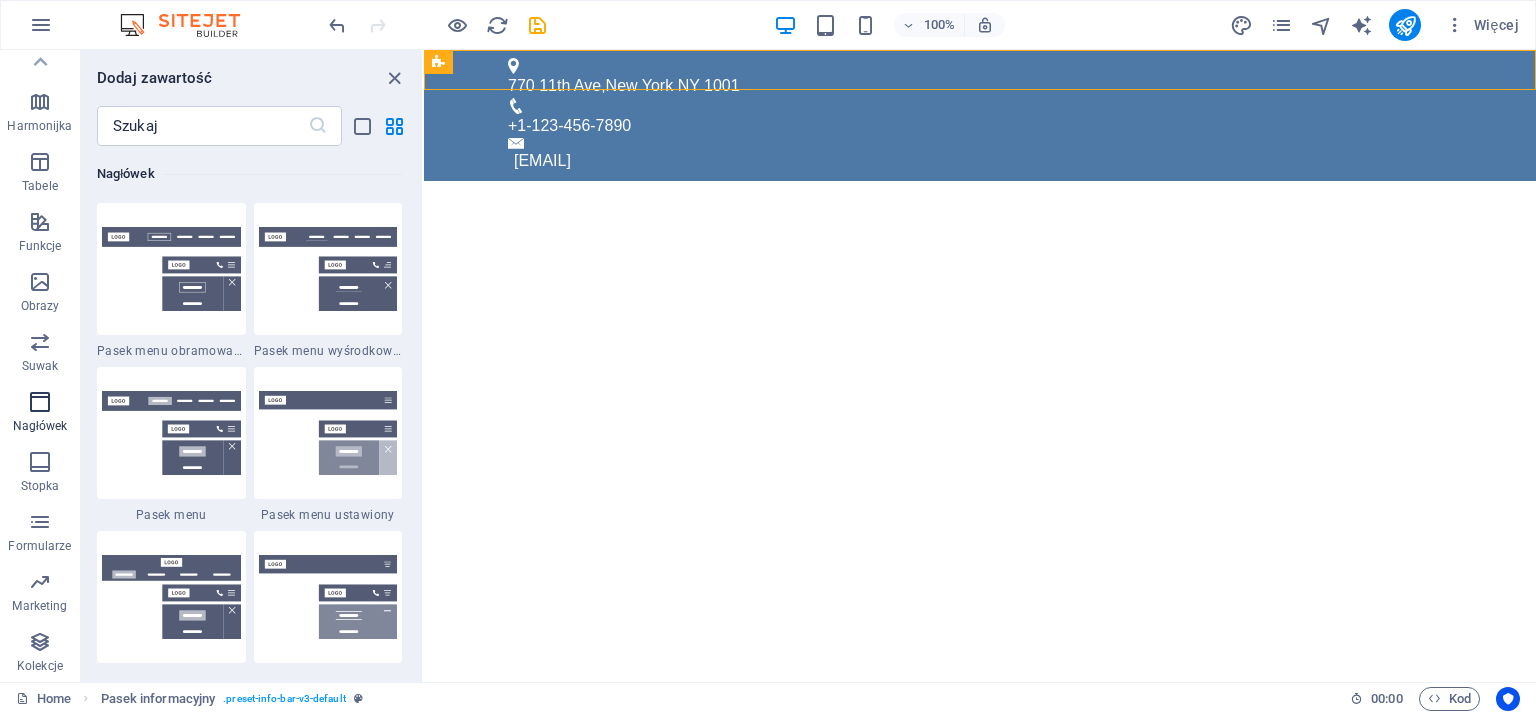 scroll, scrollTop: 12042, scrollLeft: 0, axis: vertical 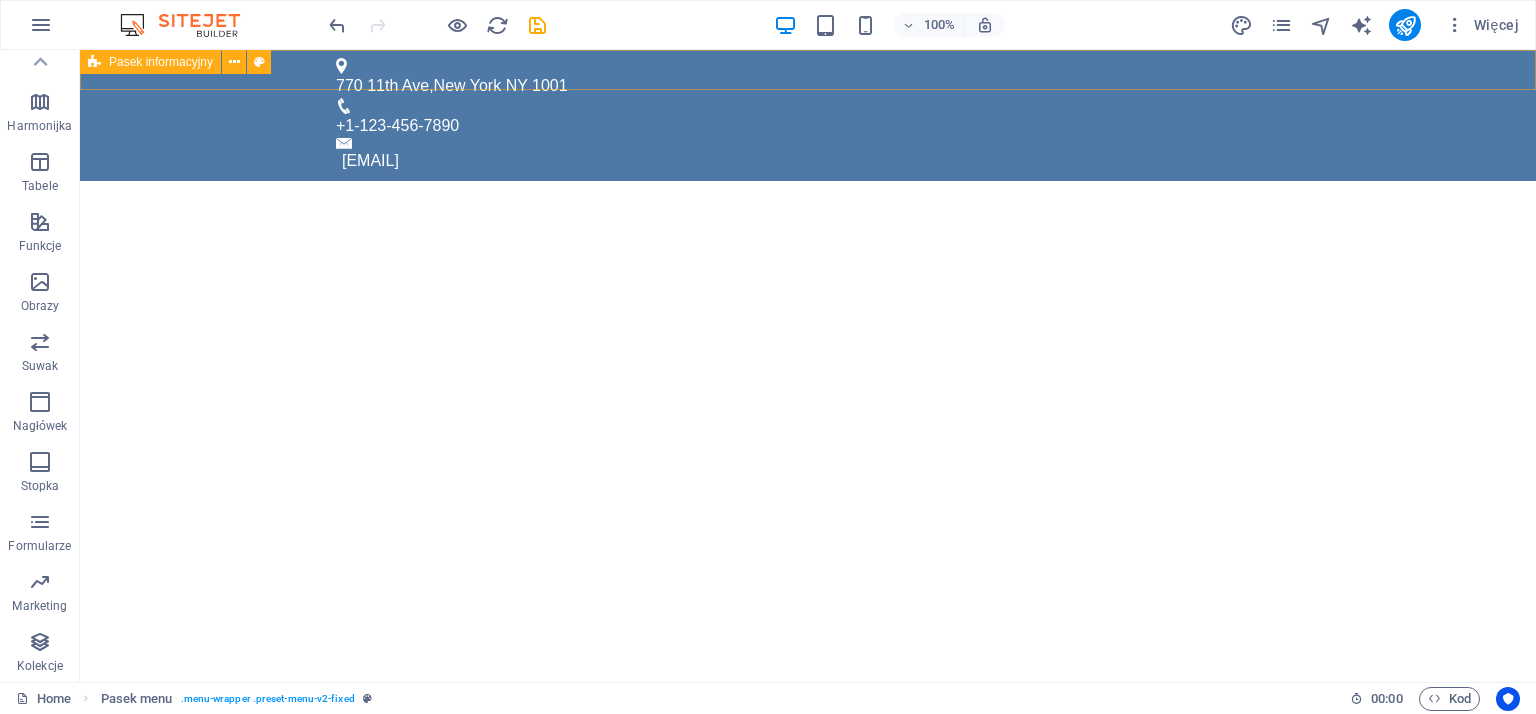click on "770 11th Ave ,  New York   NY 1001 +1-123-456-7890 ed772ffb14a3253182450bf7216530@cpanel.local" at bounding box center [808, 115] 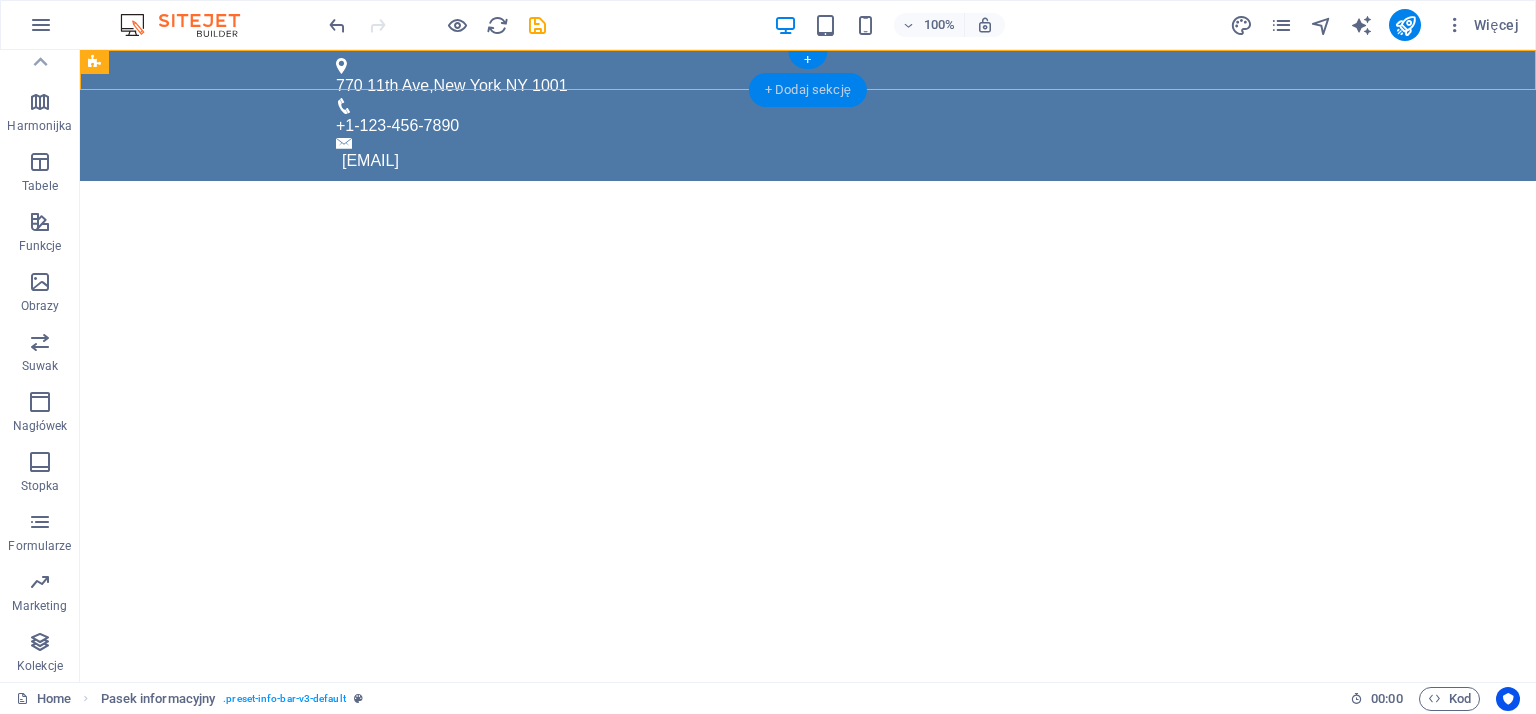 click on "+ Dodaj sekcję" at bounding box center [808, 90] 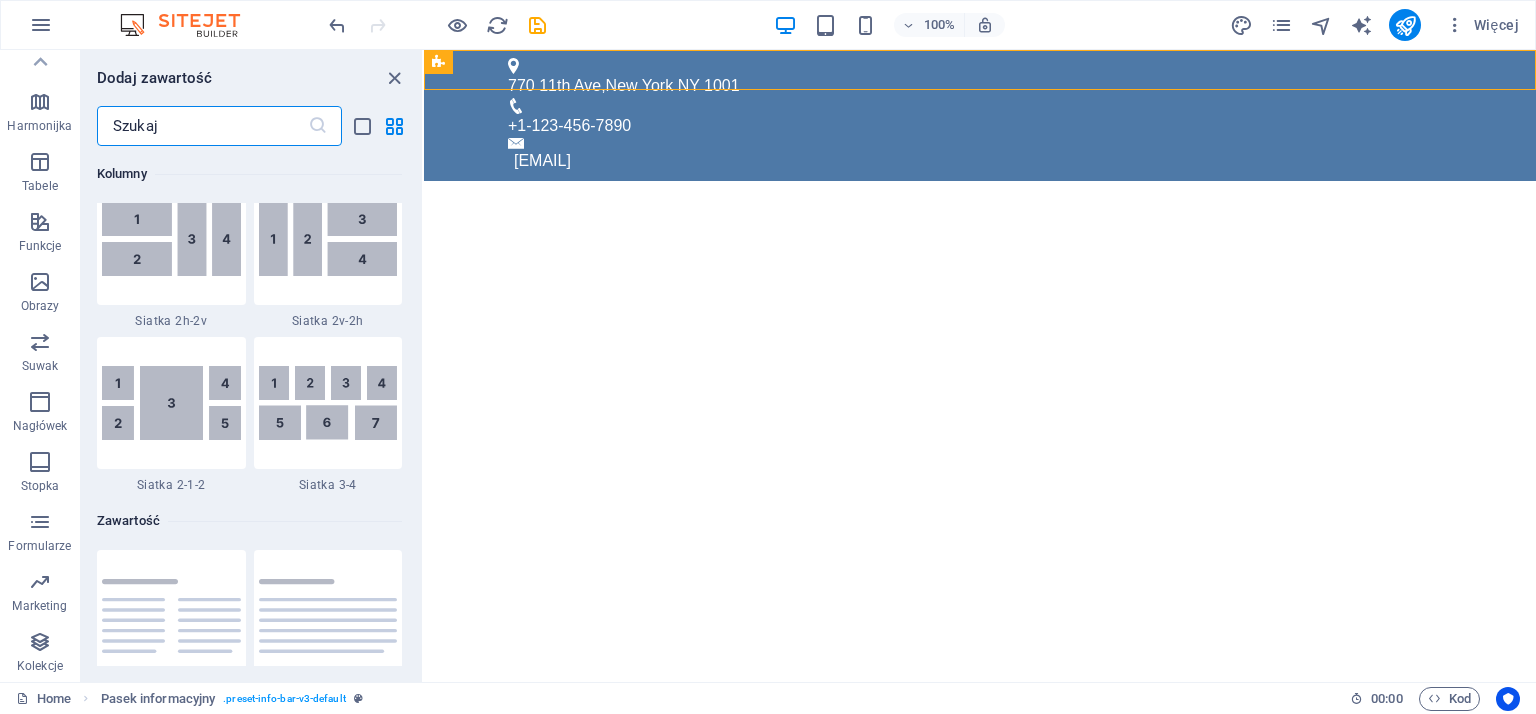 scroll, scrollTop: 3499, scrollLeft: 0, axis: vertical 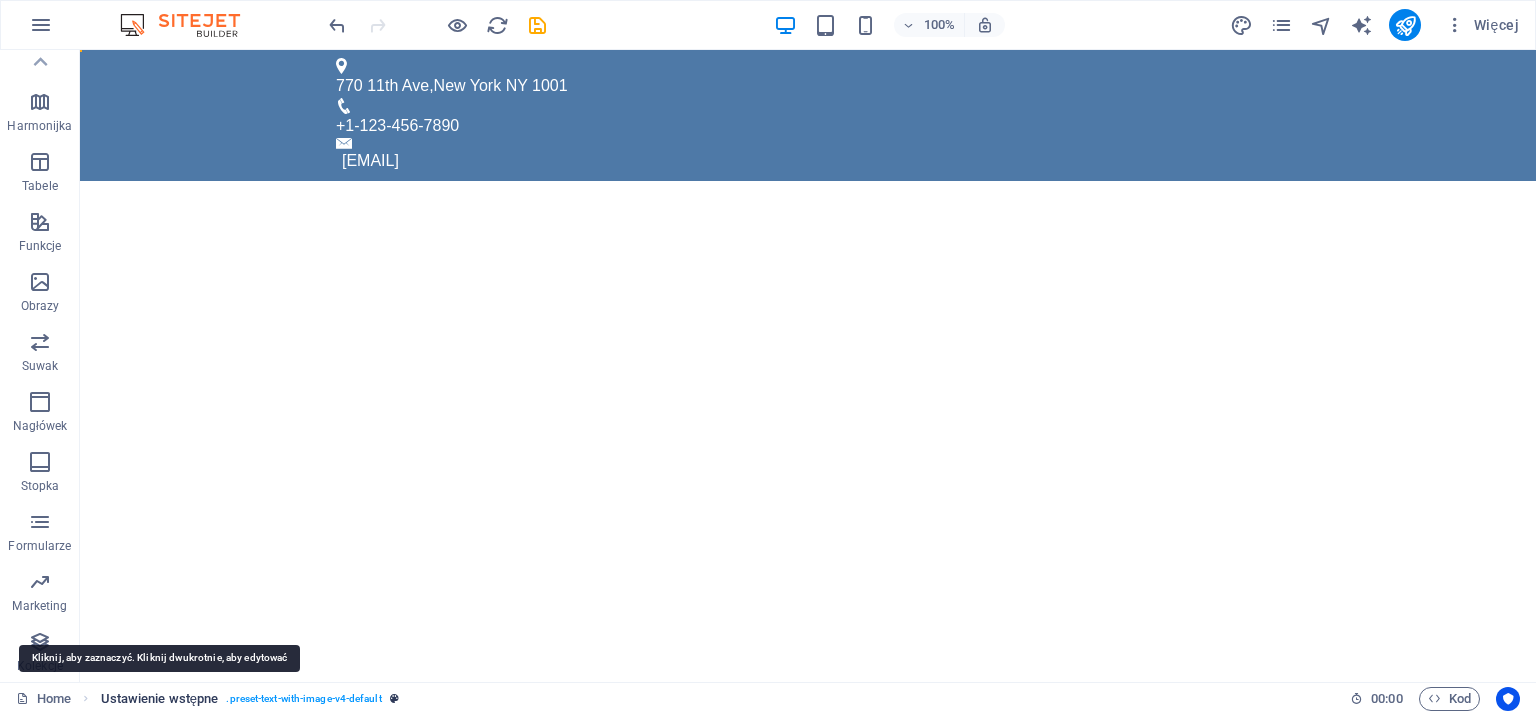 click on "Ustawienie wstępne" at bounding box center [160, 699] 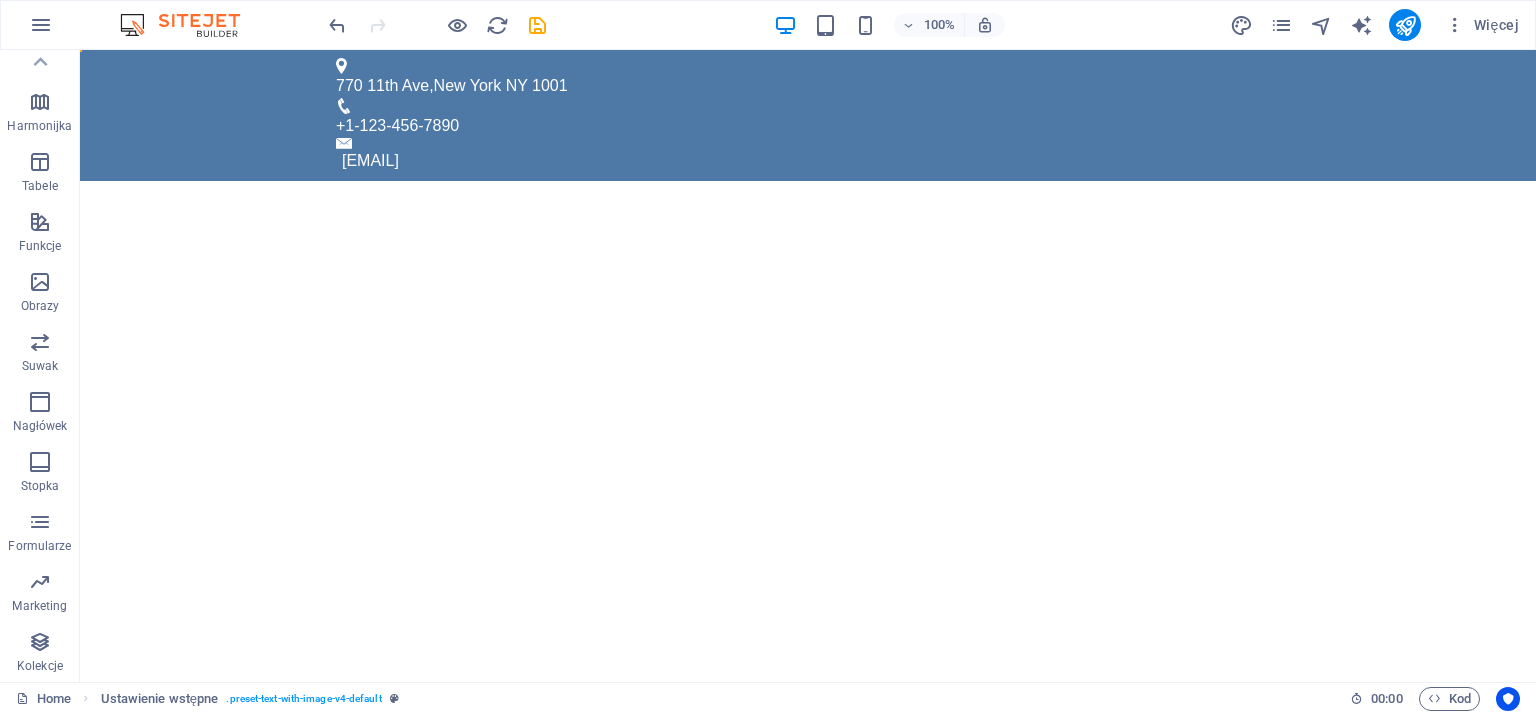 click on "Skip to main content
770 11th Ave ,  New York   NY 1001 +1-123-456-7890 ed772ffb14a3253182450bf7216530@cpanel.local" at bounding box center (808, 115) 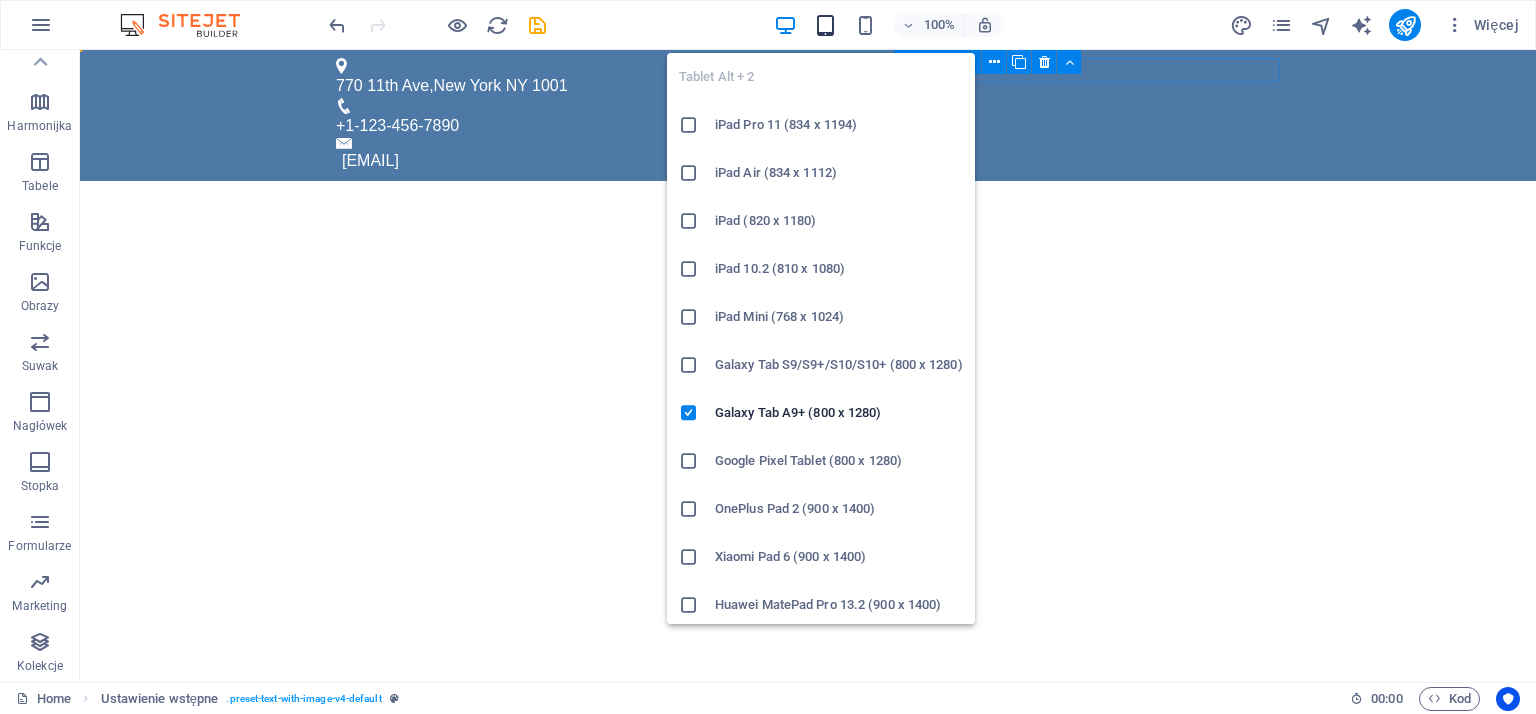 click at bounding box center (825, 25) 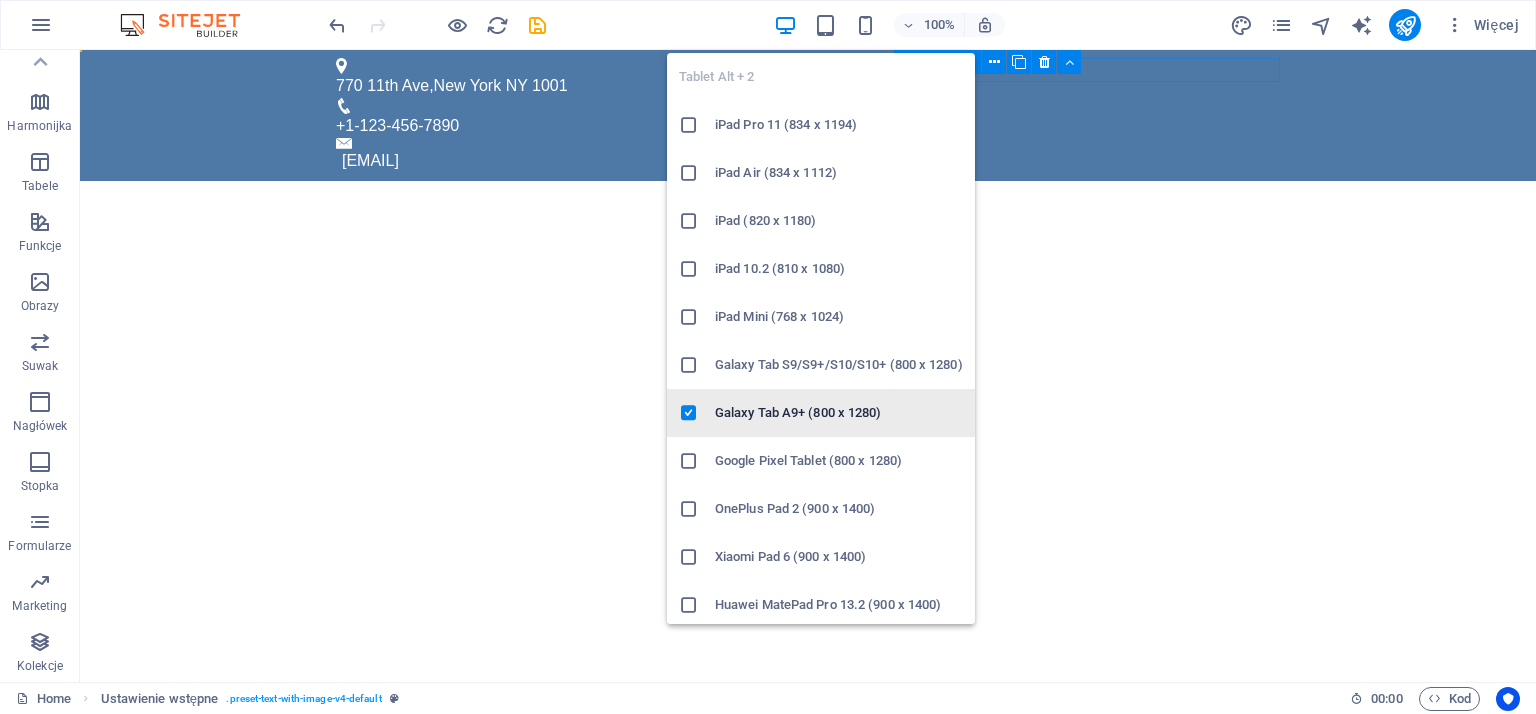 click on "Galaxy Tab A9+ (800 x 1280)" at bounding box center [839, 413] 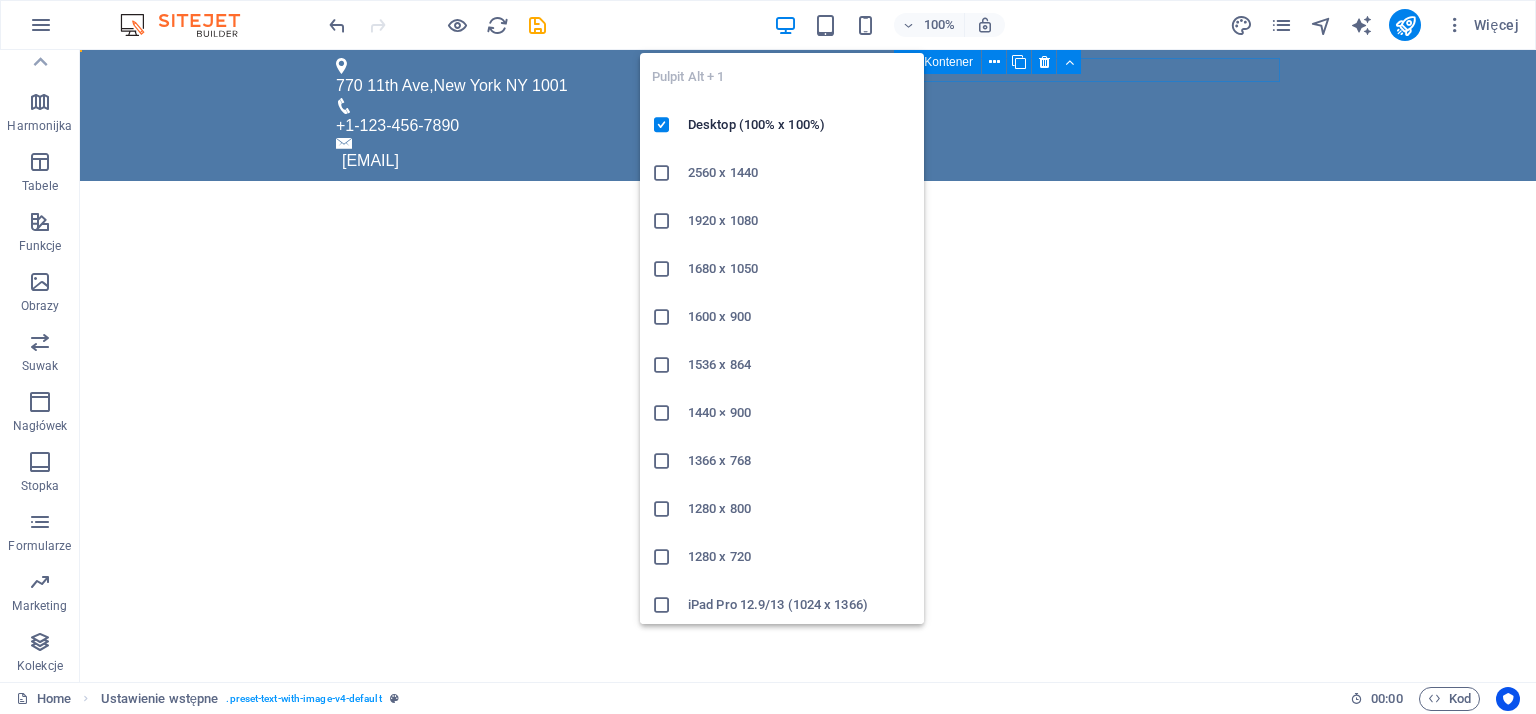 click at bounding box center [785, 25] 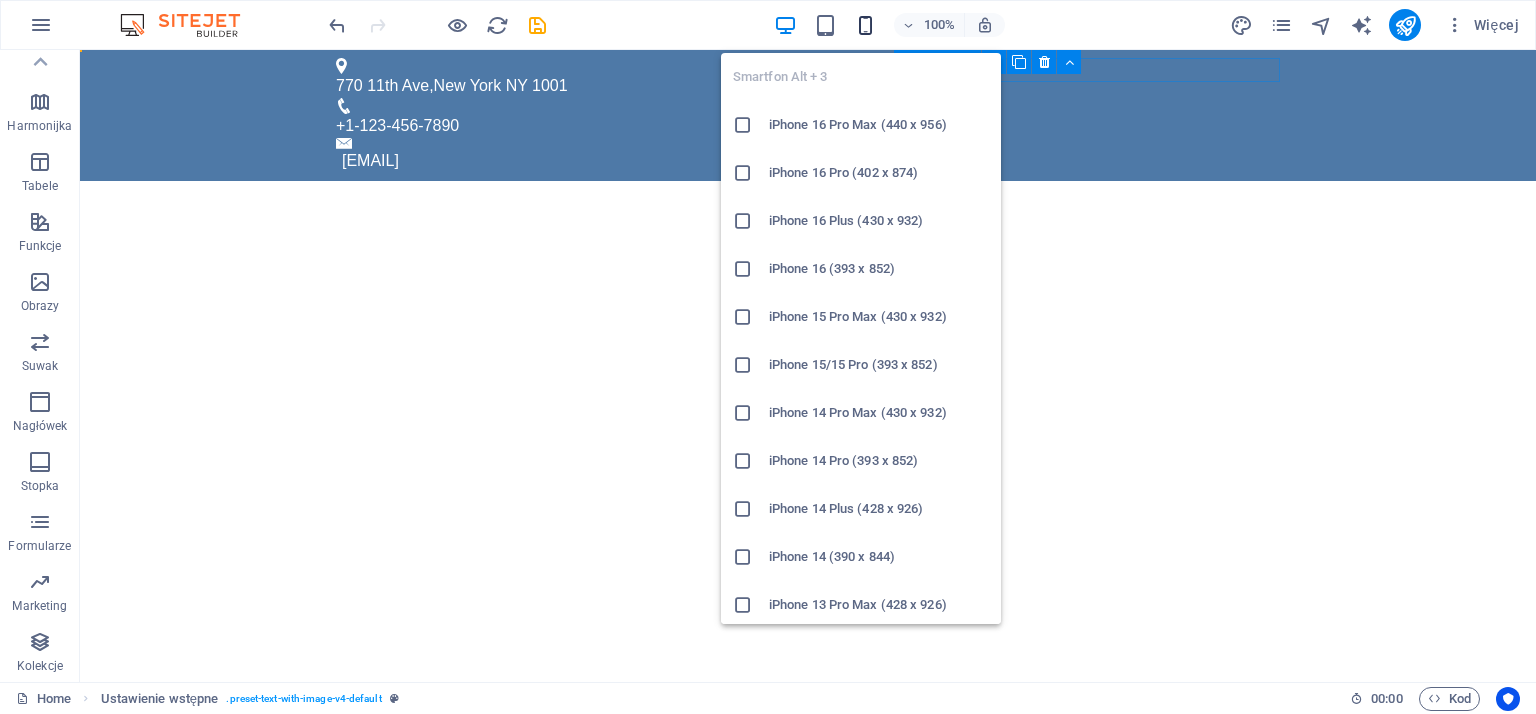 click at bounding box center (865, 25) 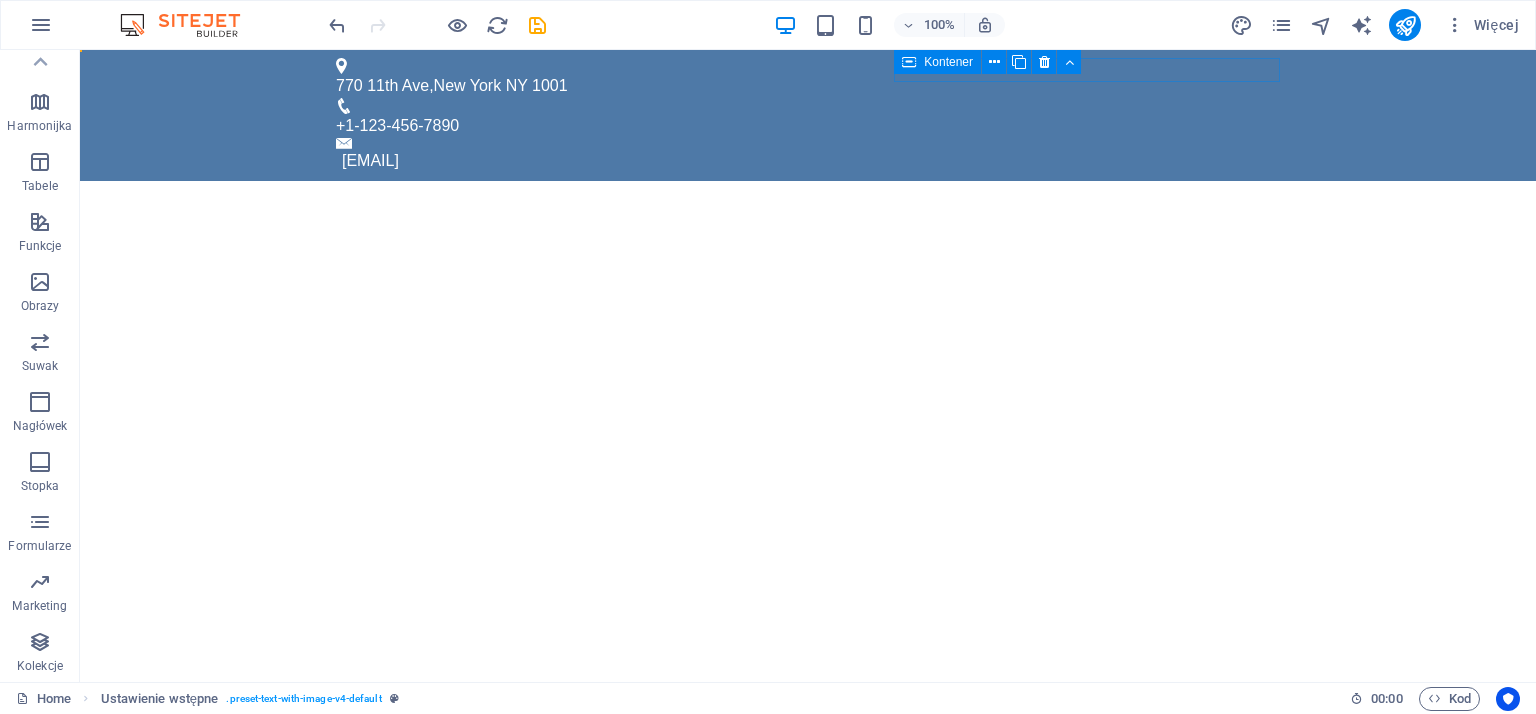 click on "Skip to main content
770 11th Ave ,  New York   NY 1001 +1-123-456-7890 ed772ffb14a3253182450bf7216530@cpanel.local" at bounding box center [808, 115] 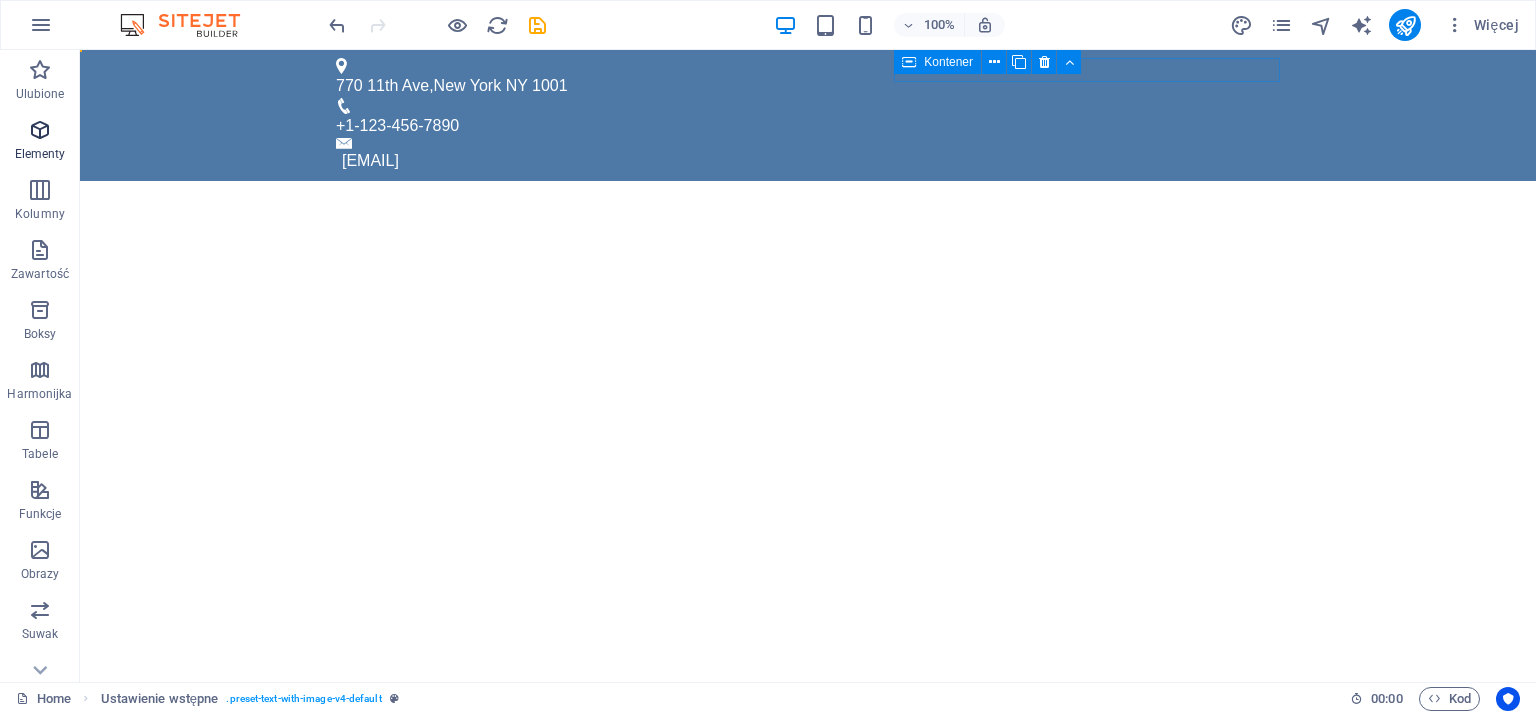 click at bounding box center [40, 130] 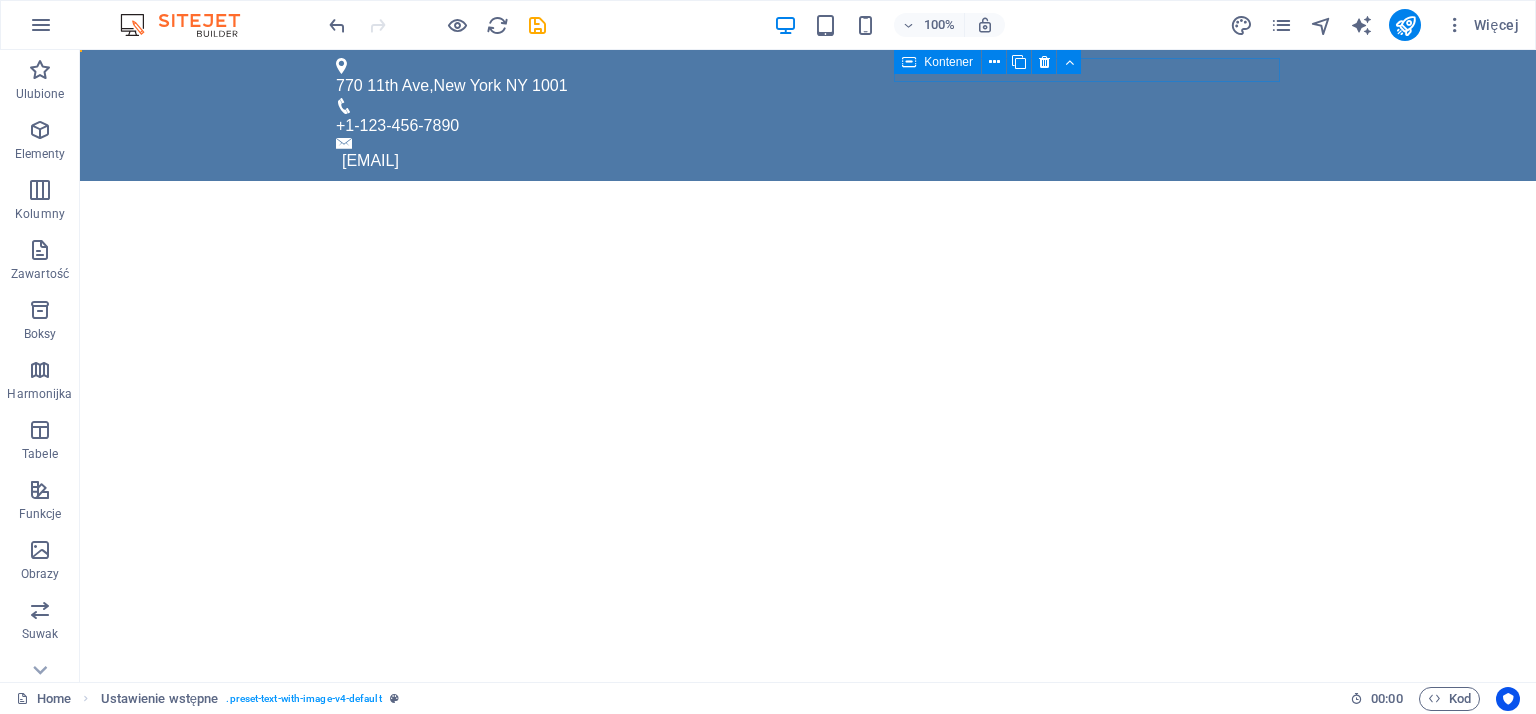 click on "Skip to main content
770 11th Ave ,  New York   NY 1001 +1-123-456-7890 ed772ffb14a3253182450bf7216530@cpanel.local" at bounding box center (808, 115) 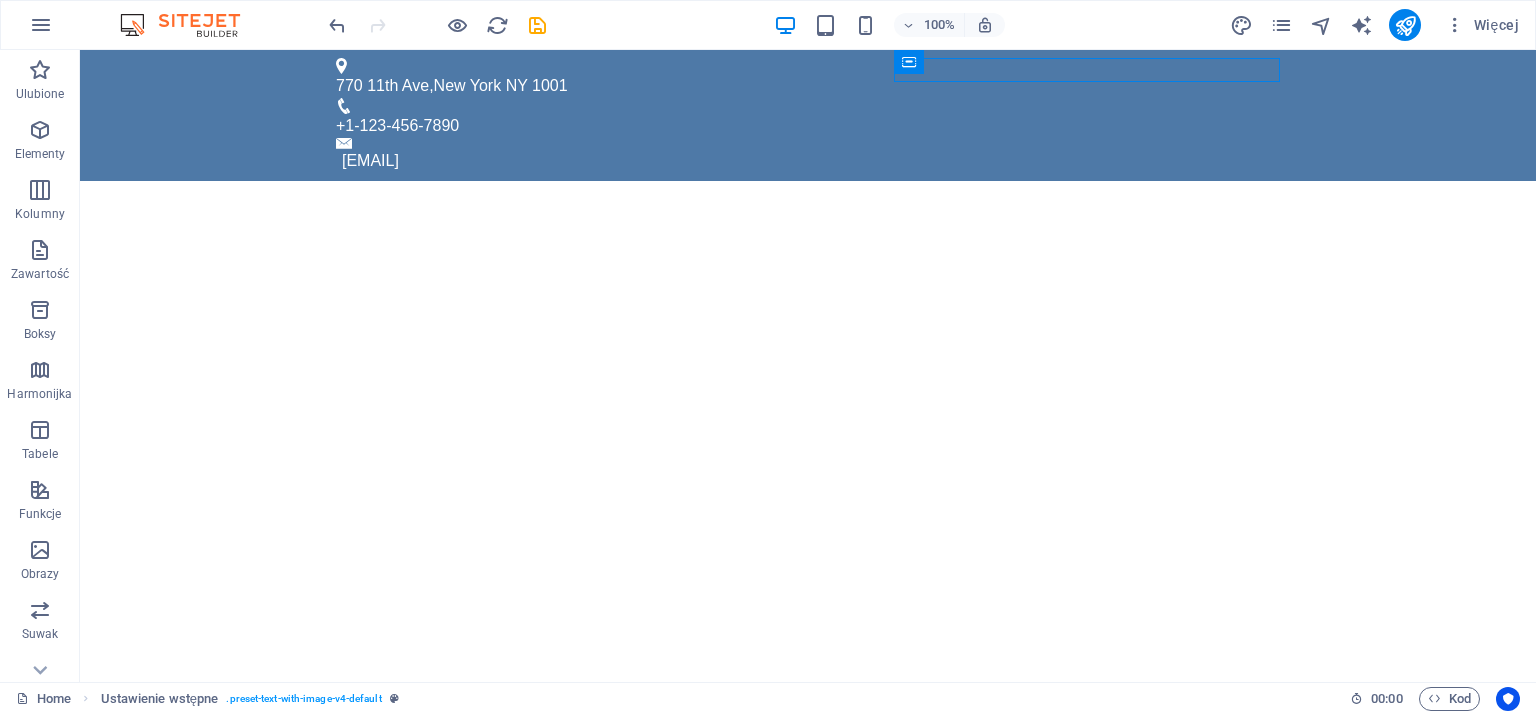 drag, startPoint x: 1000, startPoint y: 113, endPoint x: 652, endPoint y: 299, distance: 394.58838 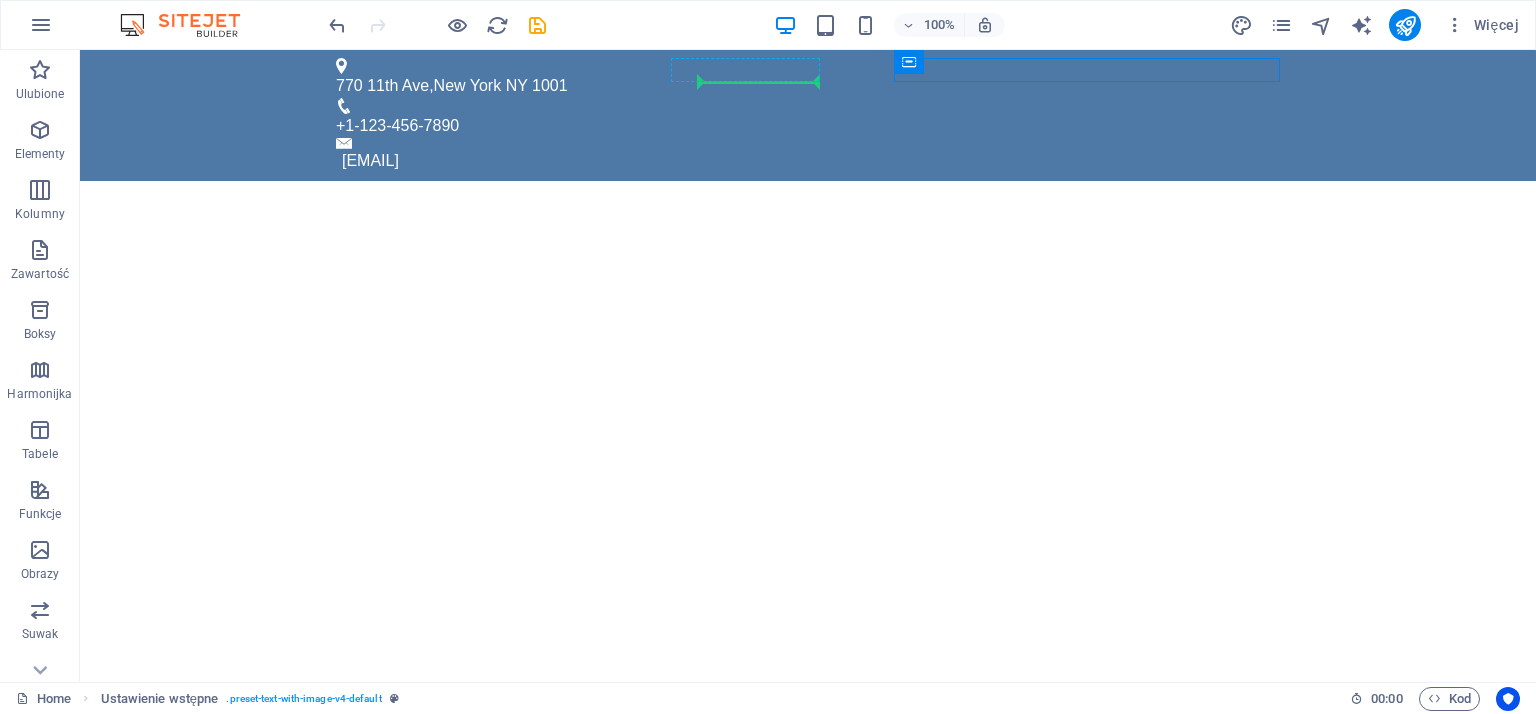 click on "Skip to main content
770 11th Ave ,  New York   NY 1001 +1-123-456-7890 ed772ffb14a3253182450bf7216530@cpanel.local" at bounding box center [808, 115] 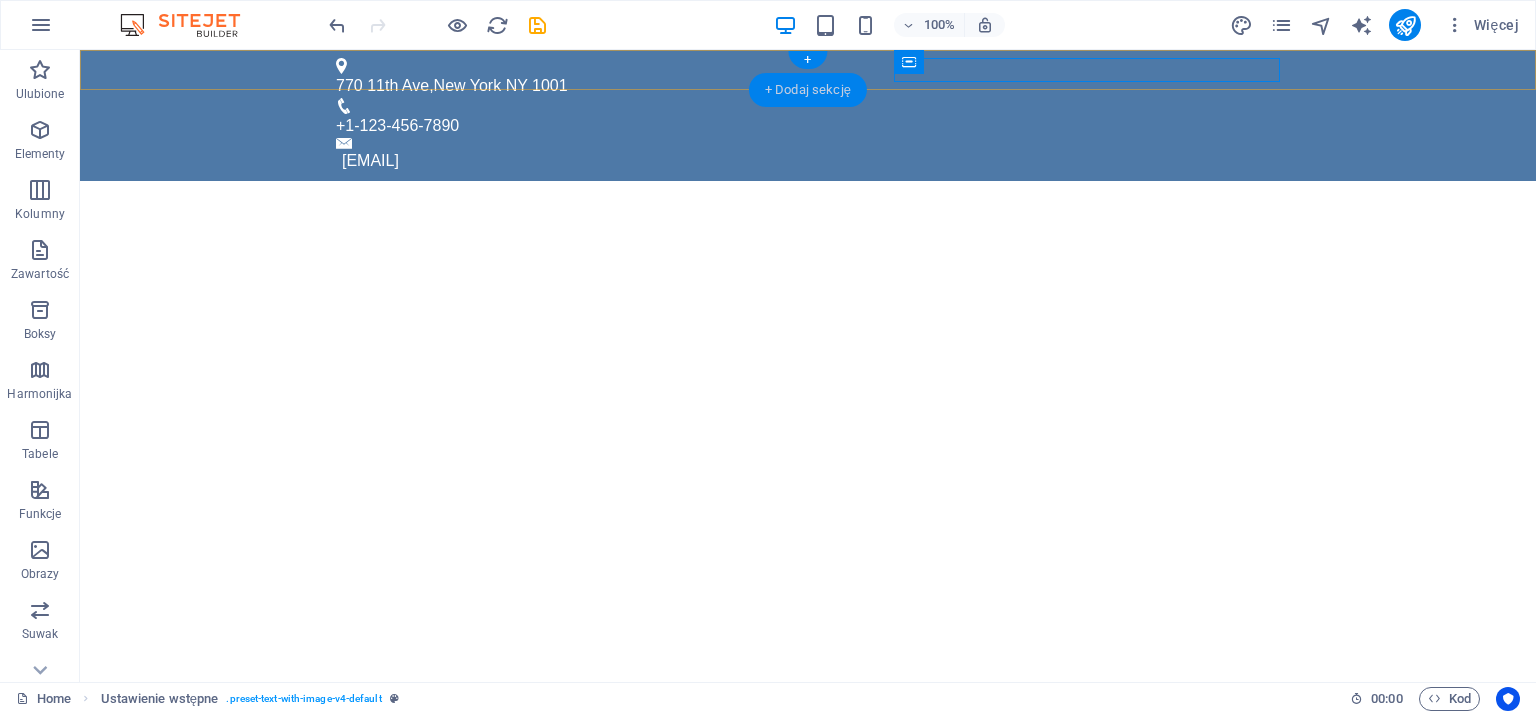 click on "+ Dodaj sekcję" at bounding box center (808, 90) 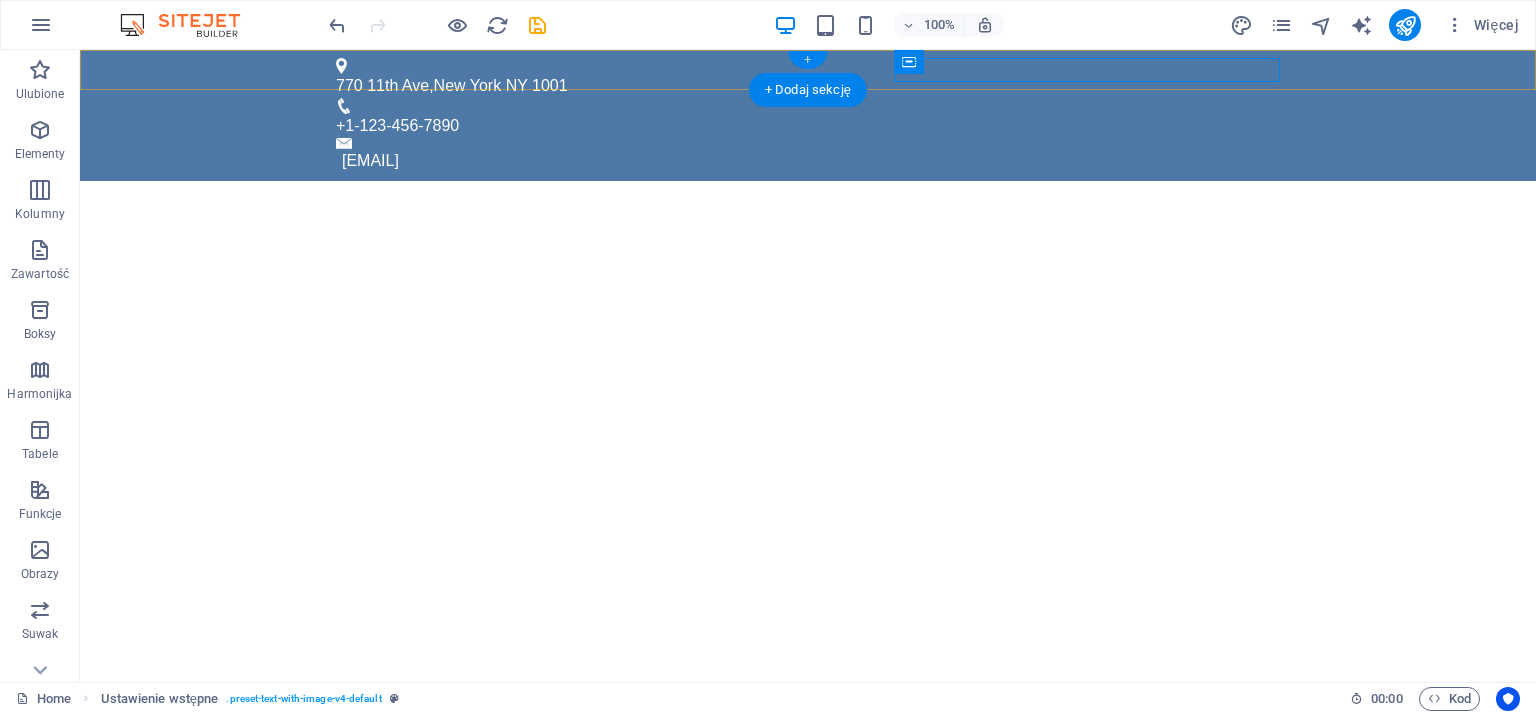 click on "+" at bounding box center (807, 60) 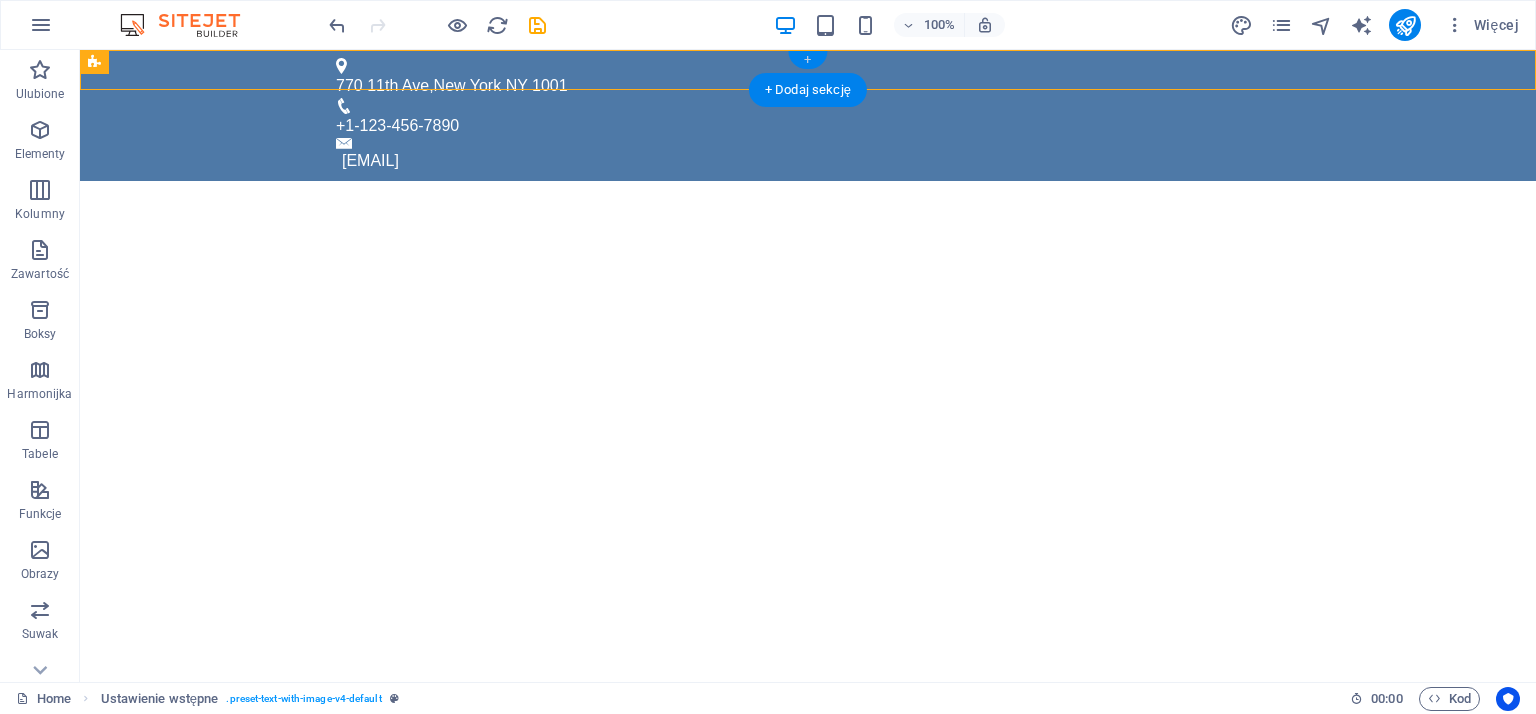 click on "+" at bounding box center (807, 60) 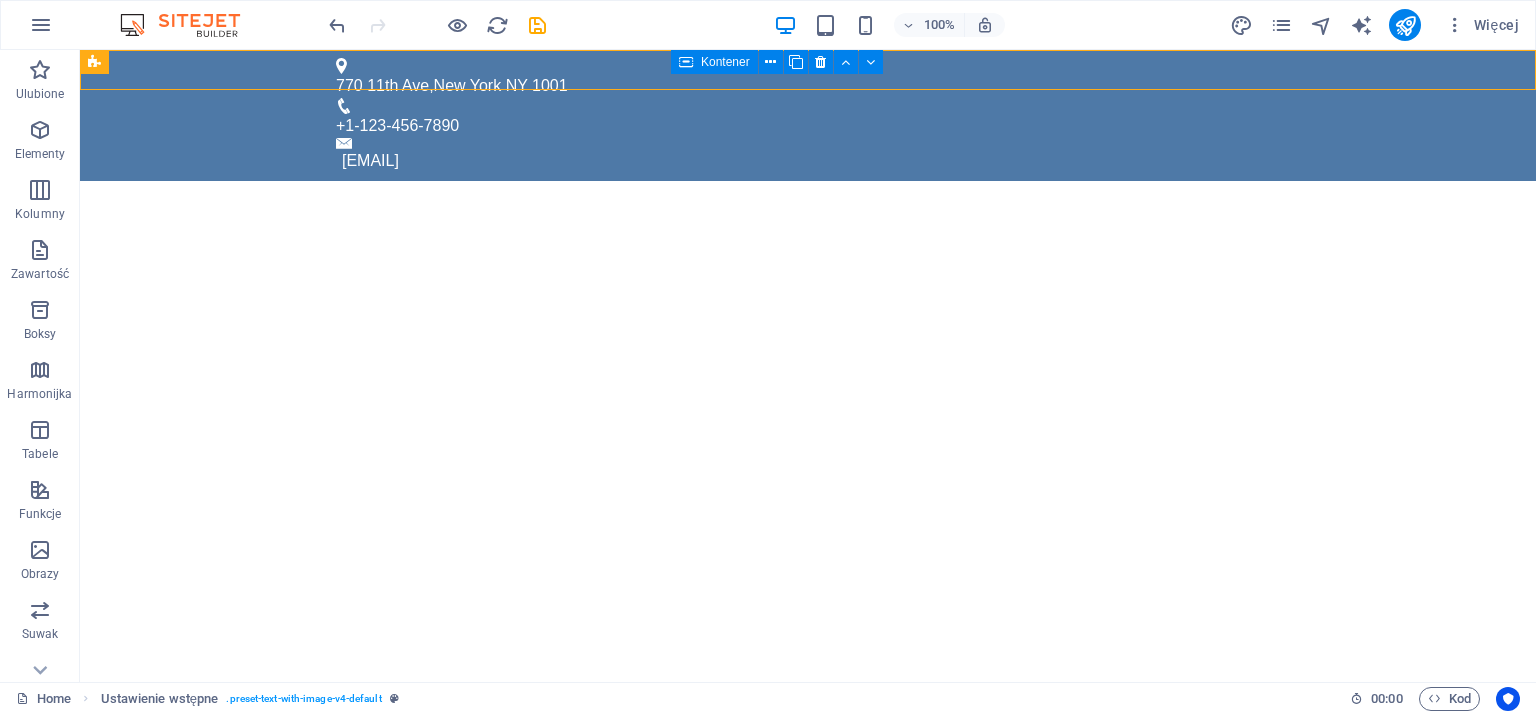 drag, startPoint x: 174, startPoint y: 113, endPoint x: 243, endPoint y: 135, distance: 72.42237 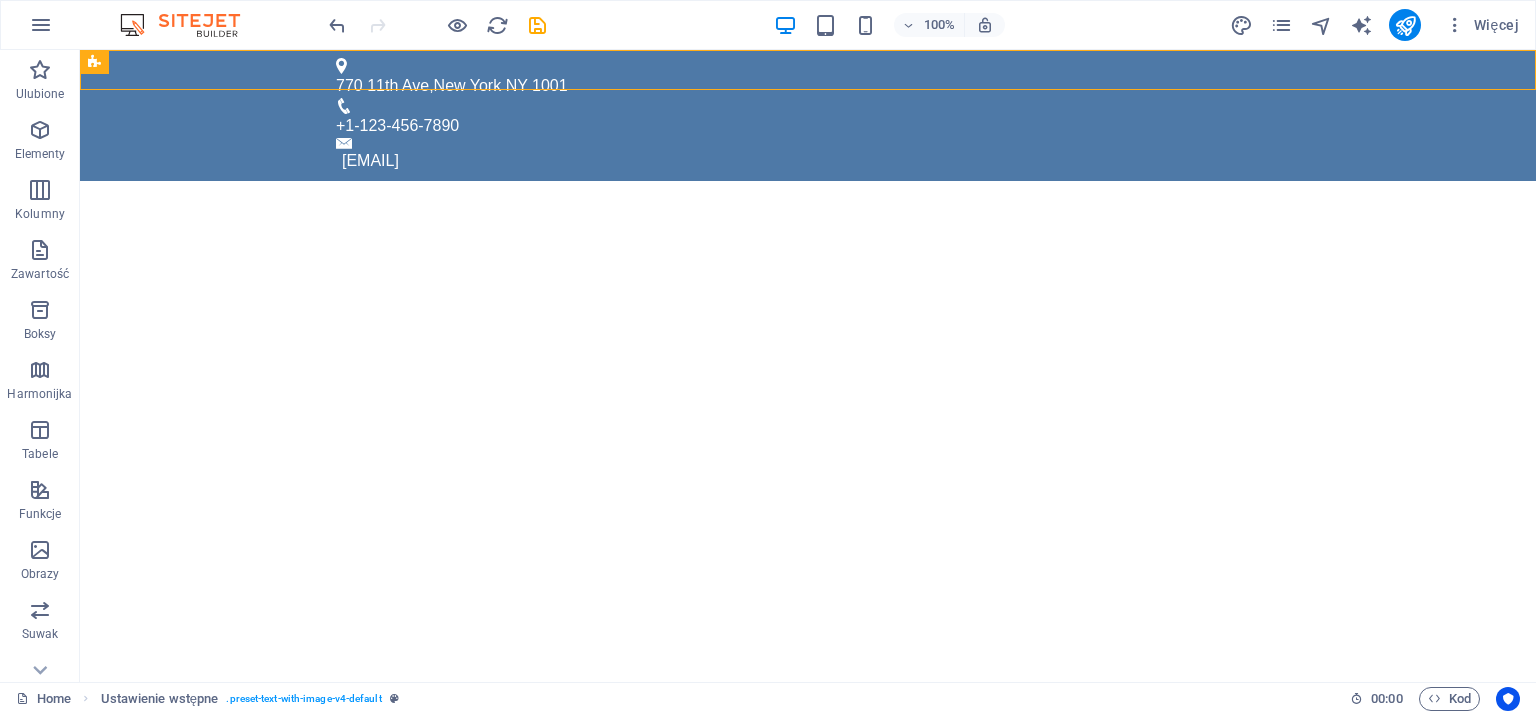 click on "100% Więcej" at bounding box center [768, 25] 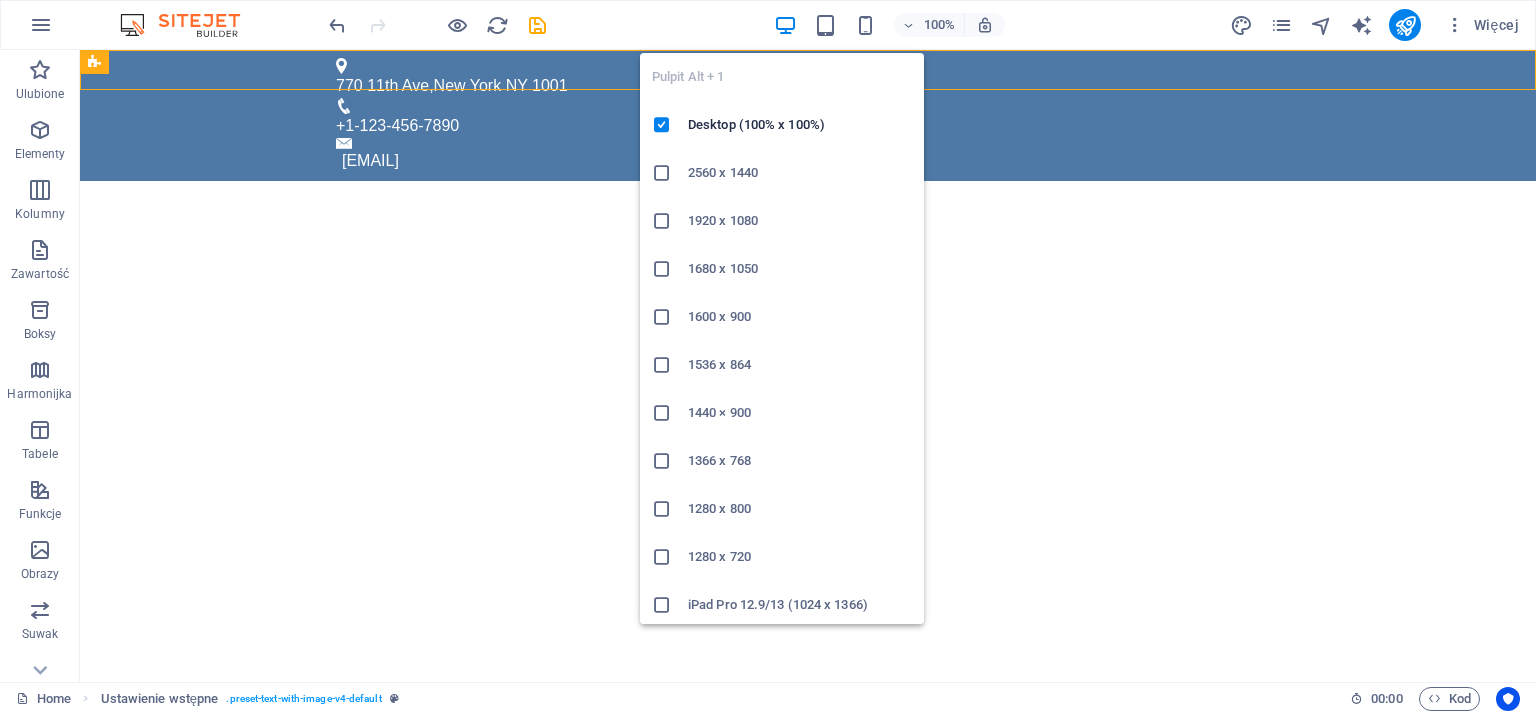 click at bounding box center [785, 25] 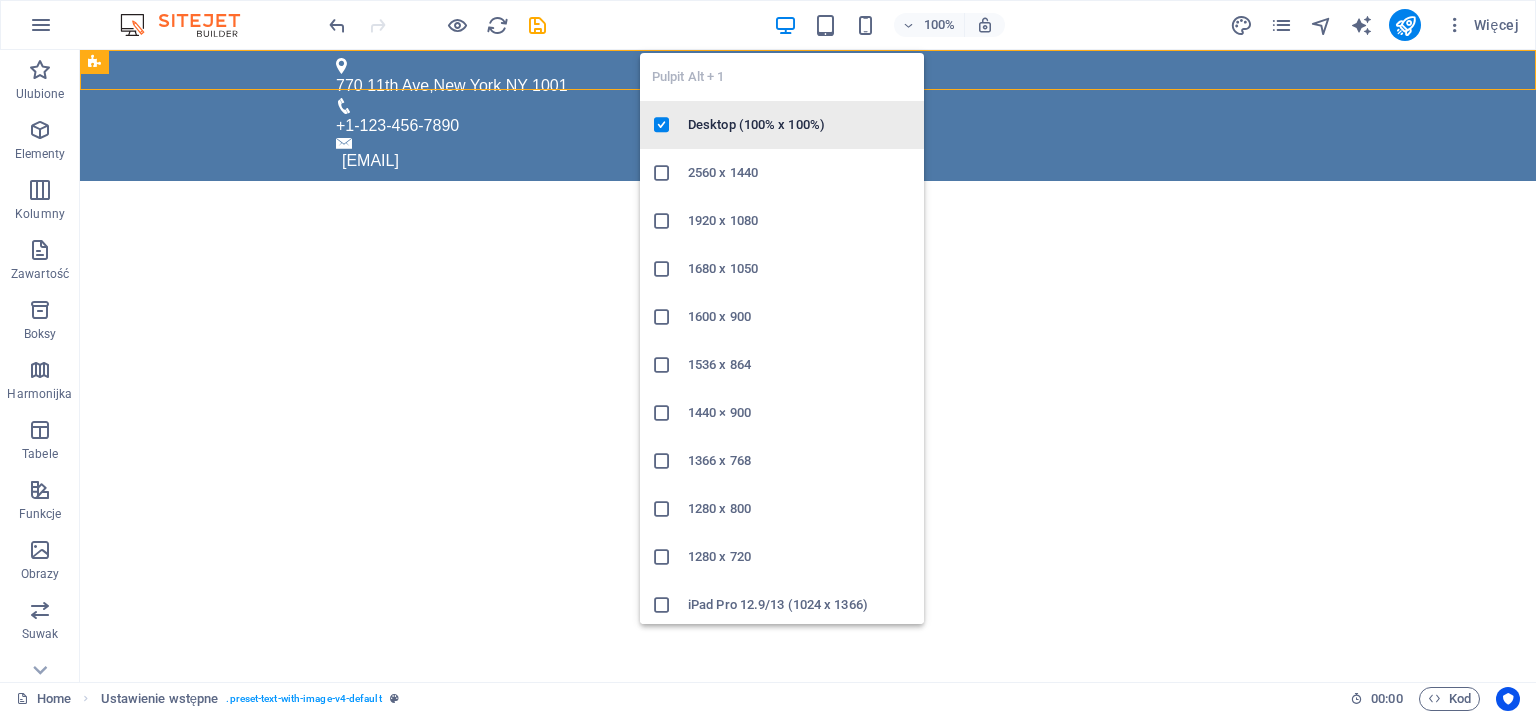 click on "Desktop (100% x 100%)" at bounding box center [800, 125] 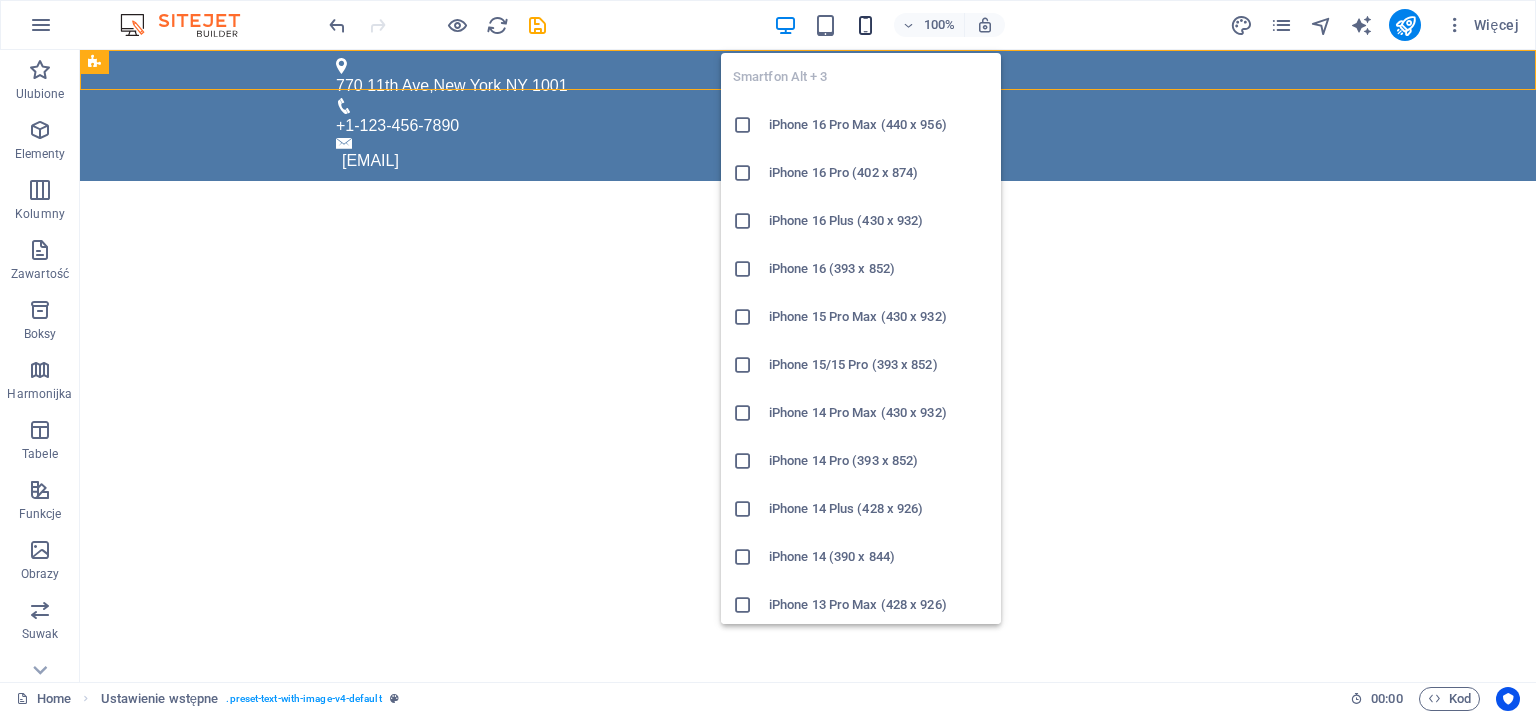 click at bounding box center (865, 25) 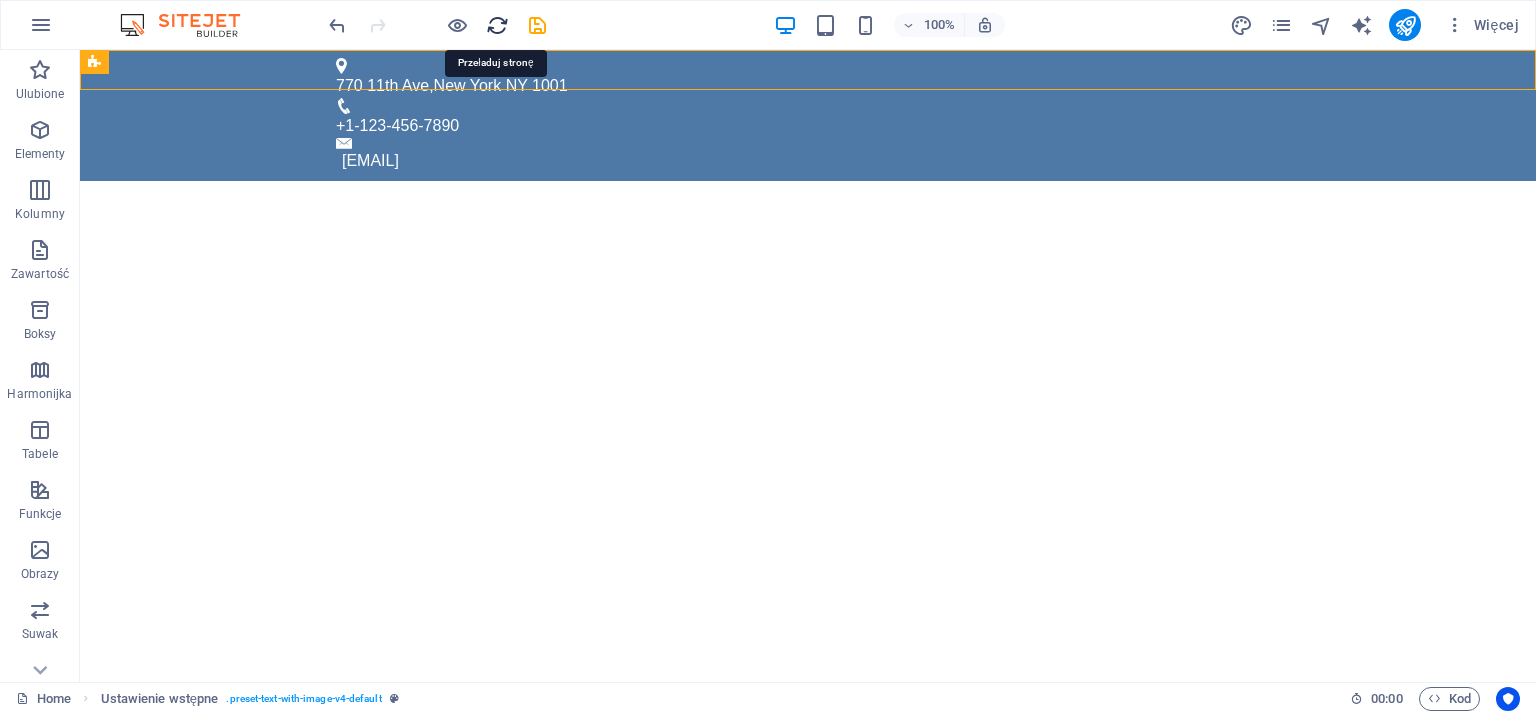 click at bounding box center [497, 25] 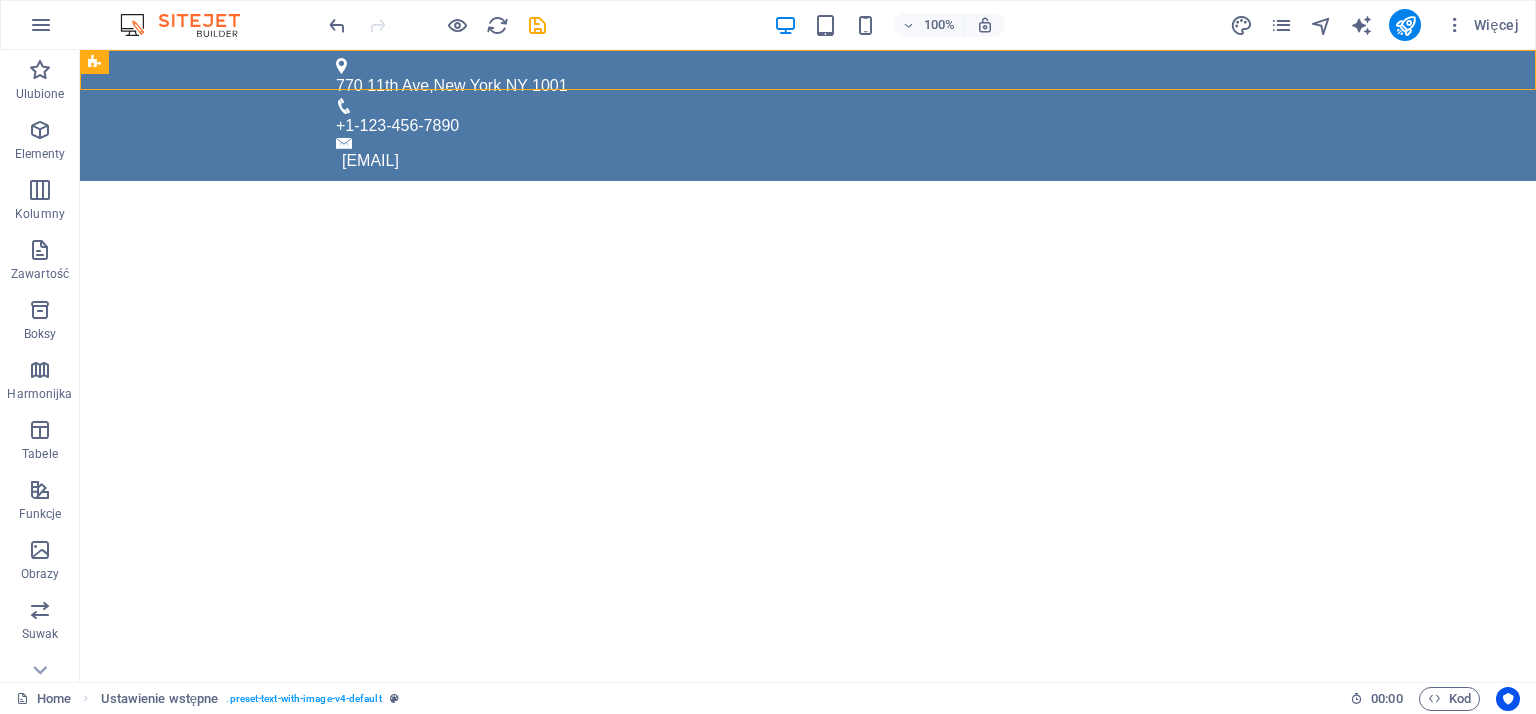 drag, startPoint x: 1168, startPoint y: 307, endPoint x: 1092, endPoint y: 301, distance: 76.23647 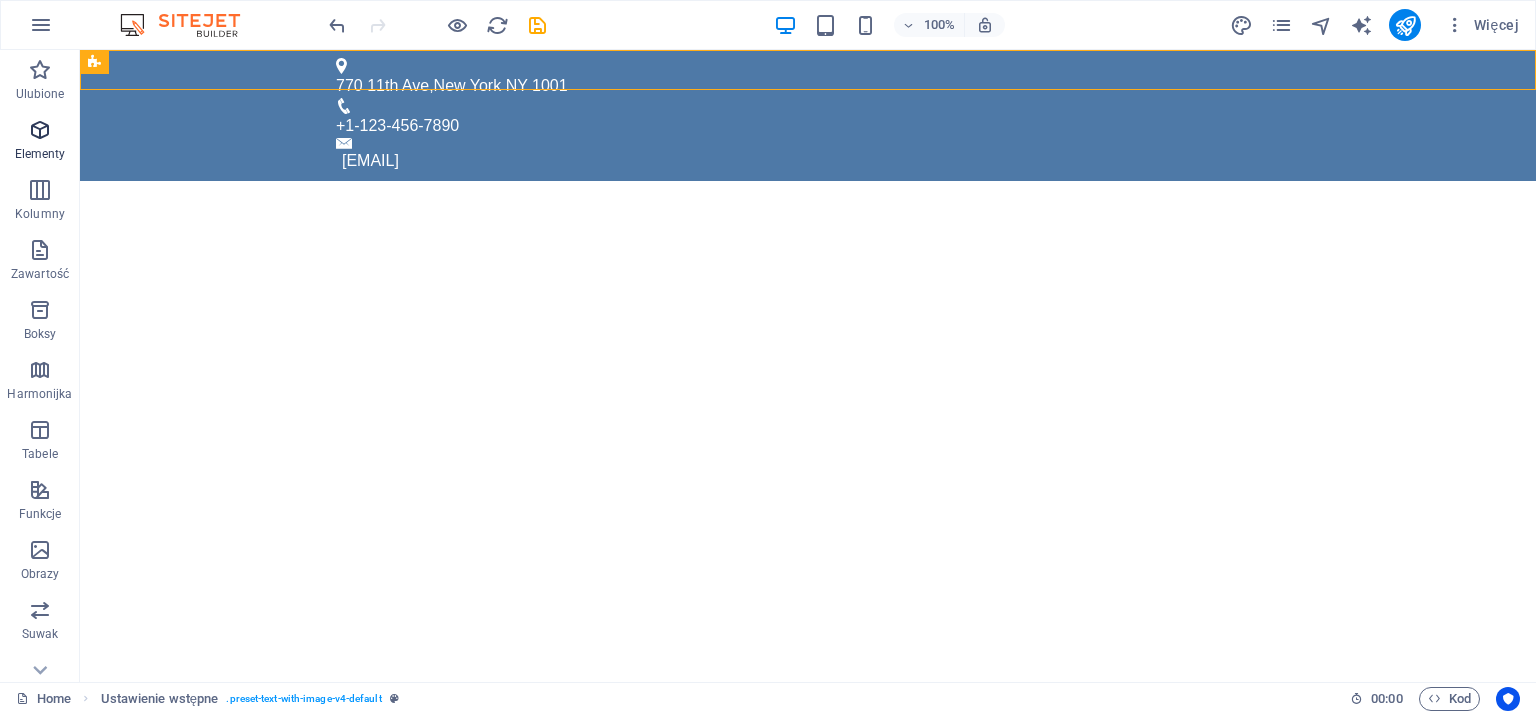click at bounding box center (40, 130) 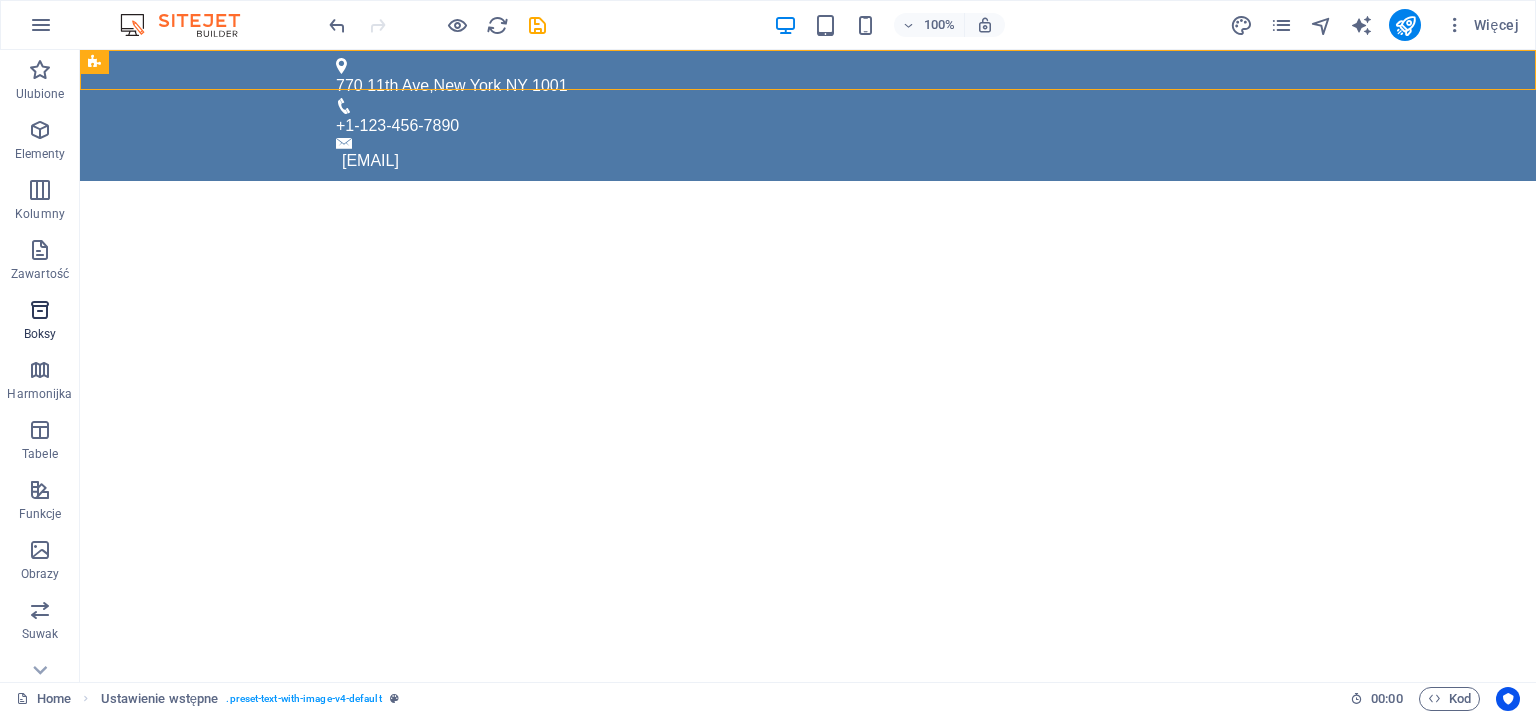 click on "Boksy" at bounding box center [40, 320] 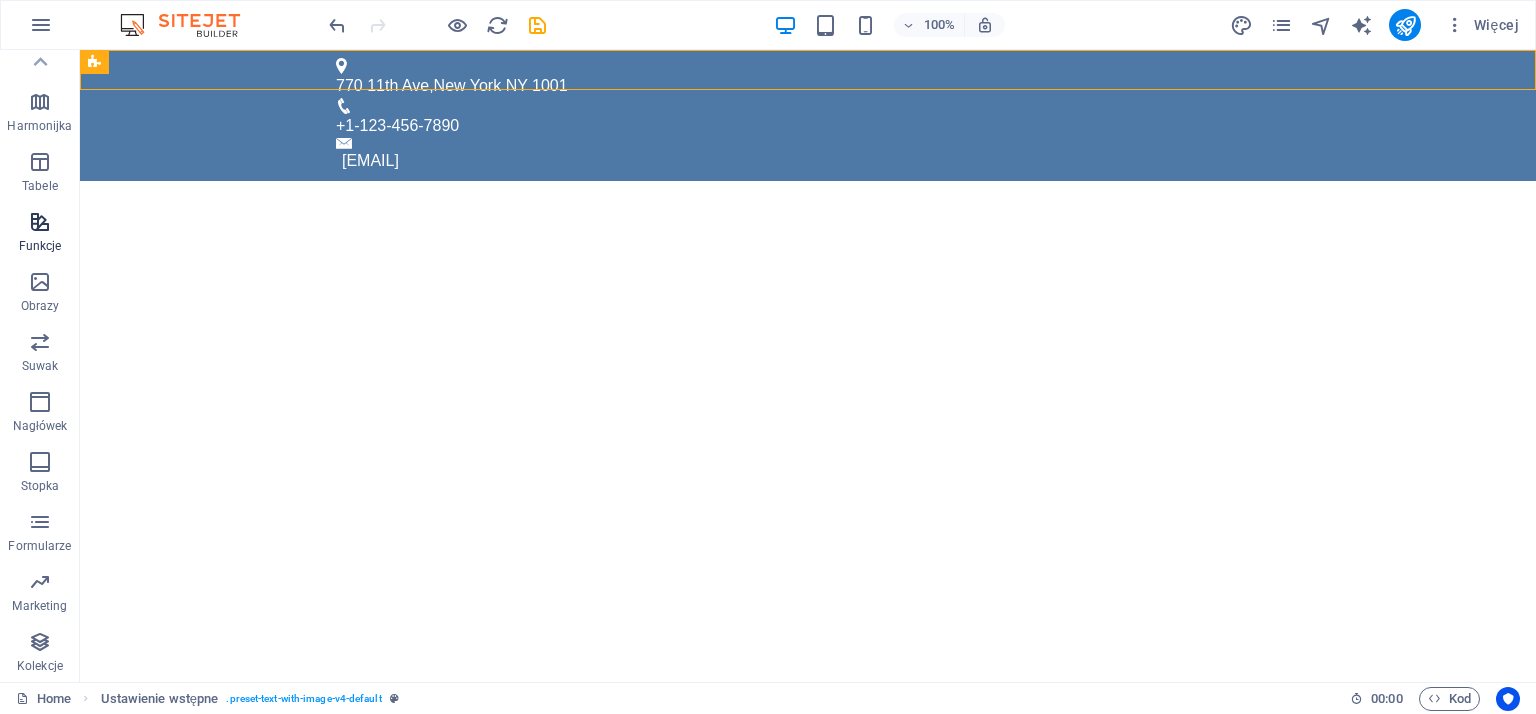 scroll, scrollTop: 0, scrollLeft: 0, axis: both 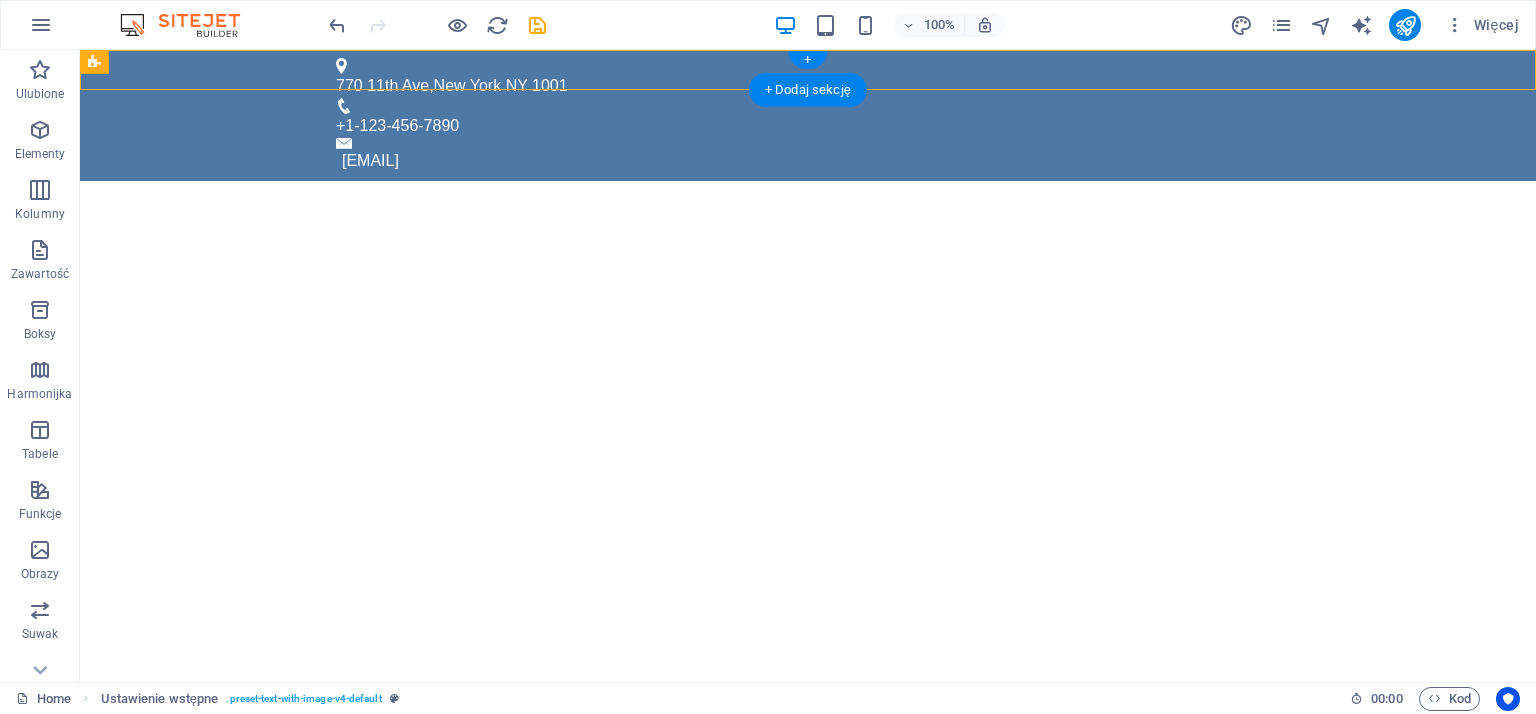 drag, startPoint x: 219, startPoint y: 115, endPoint x: 341, endPoint y: 89, distance: 124.73973 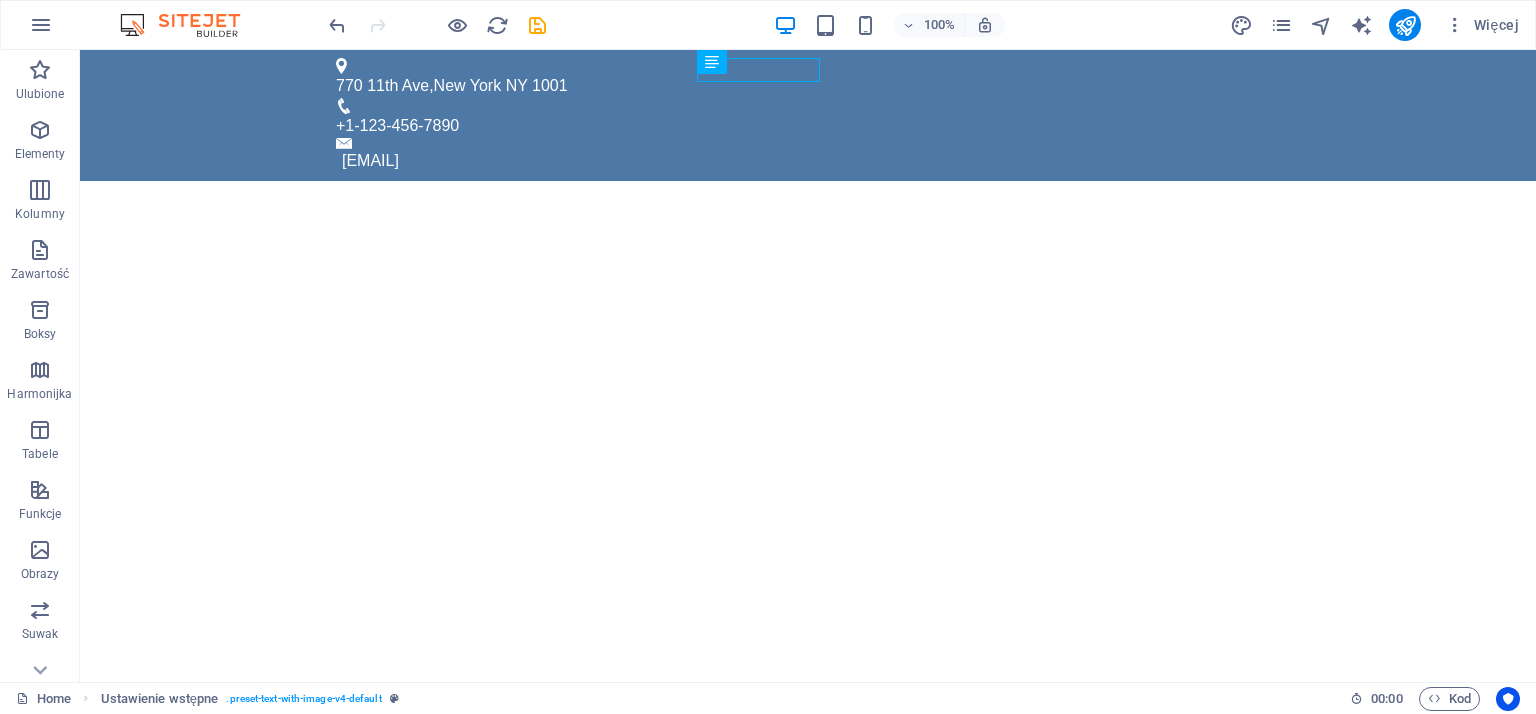 drag, startPoint x: 841, startPoint y: 113, endPoint x: 732, endPoint y: 195, distance: 136.40015 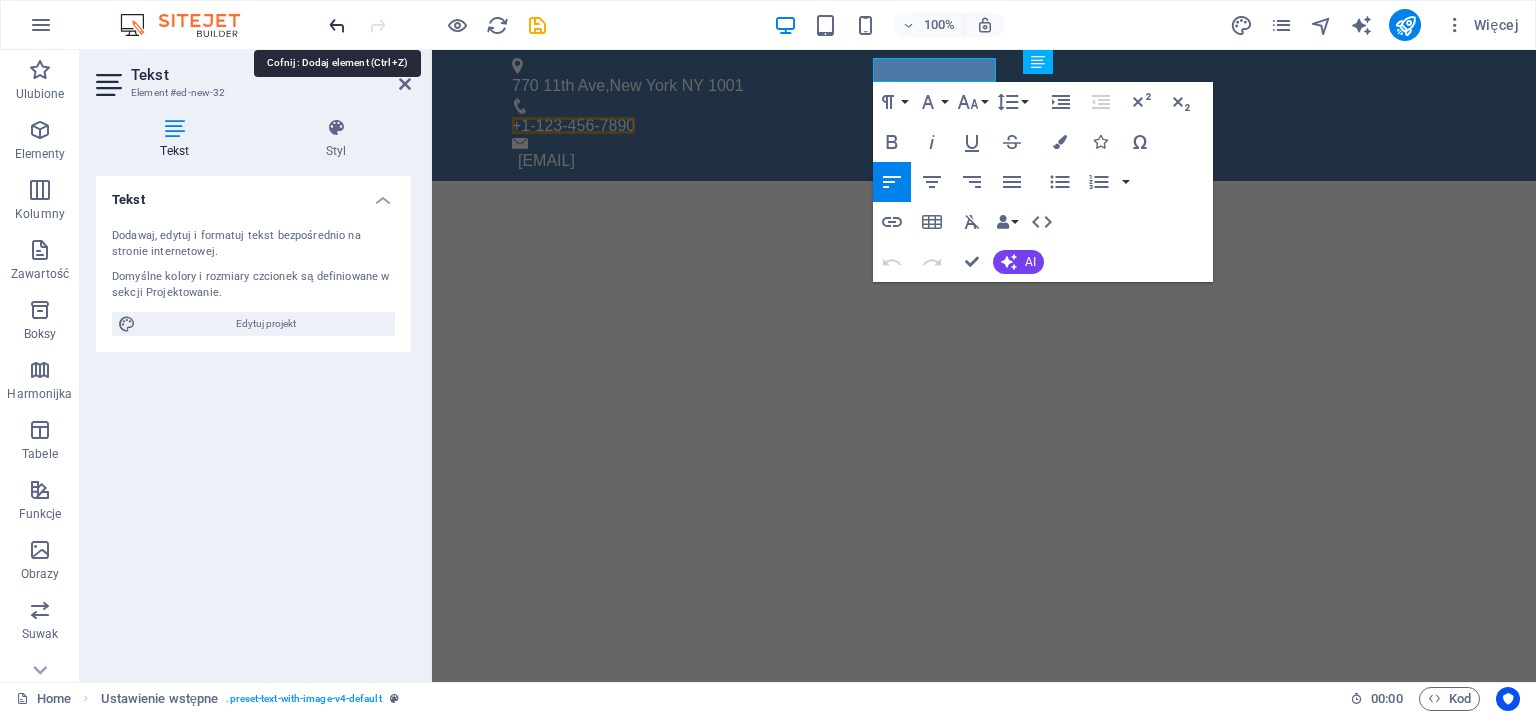 click at bounding box center [337, 25] 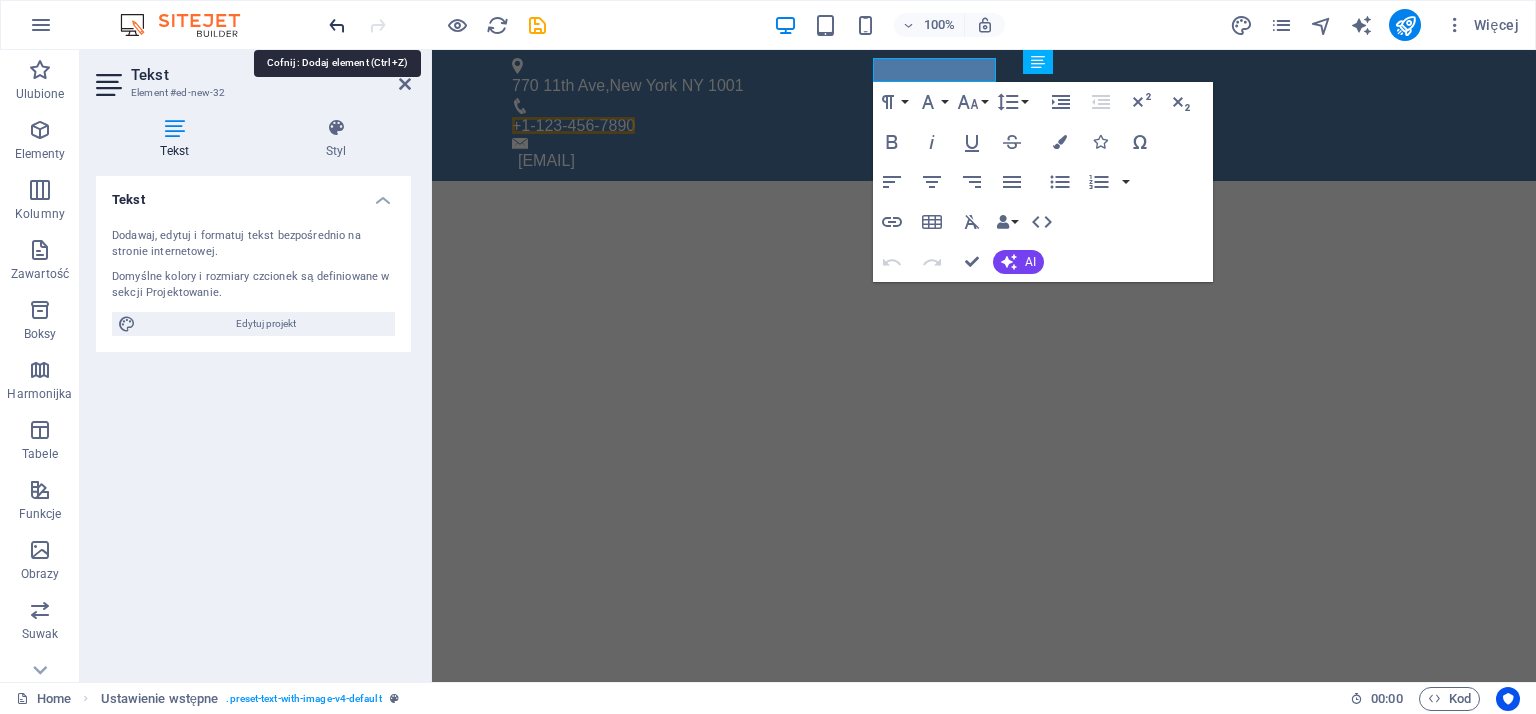 click at bounding box center [337, 25] 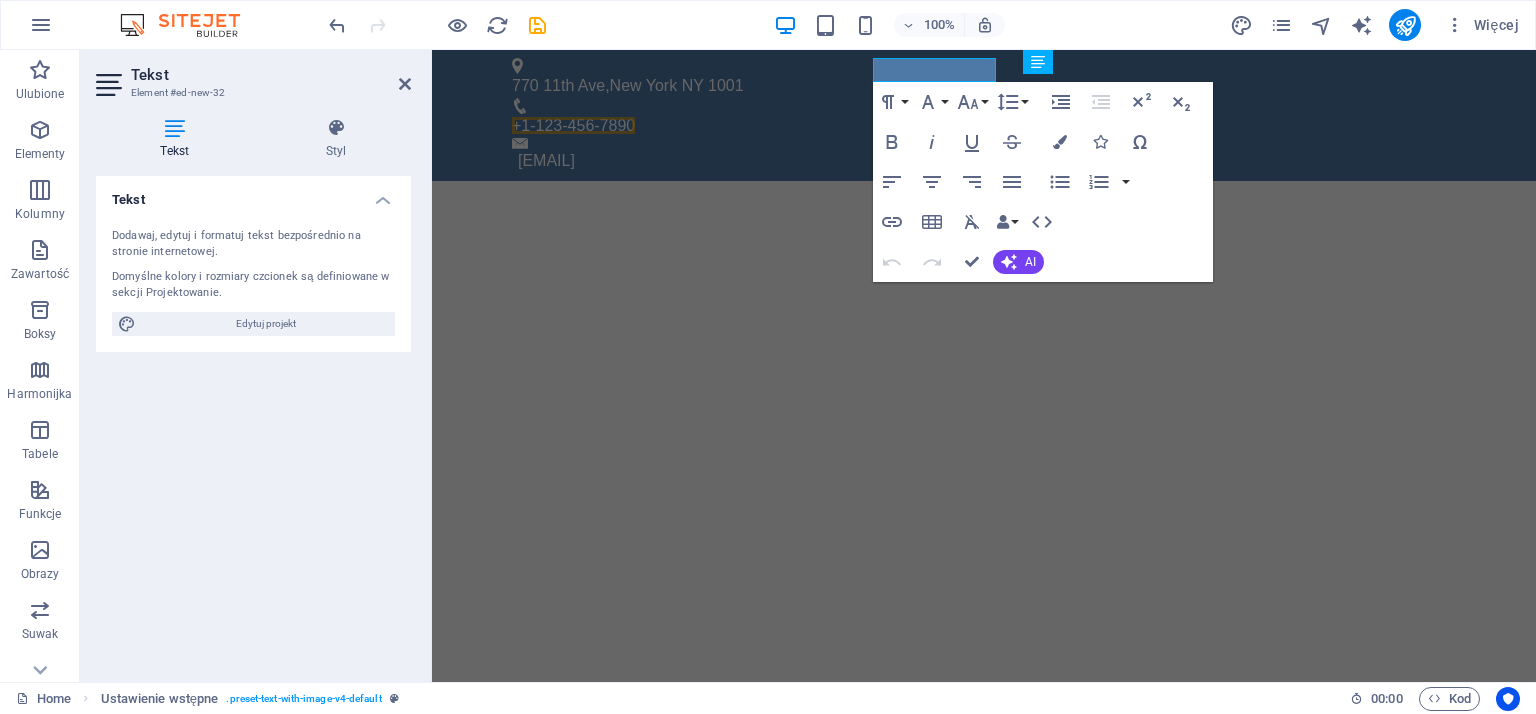 click on "Skip to main content
770 11th Ave ,  New York   NY 1001 +1-123-456-7890 ed772ffb14a3253182450bf7216530@cpanel.local" at bounding box center (984, 115) 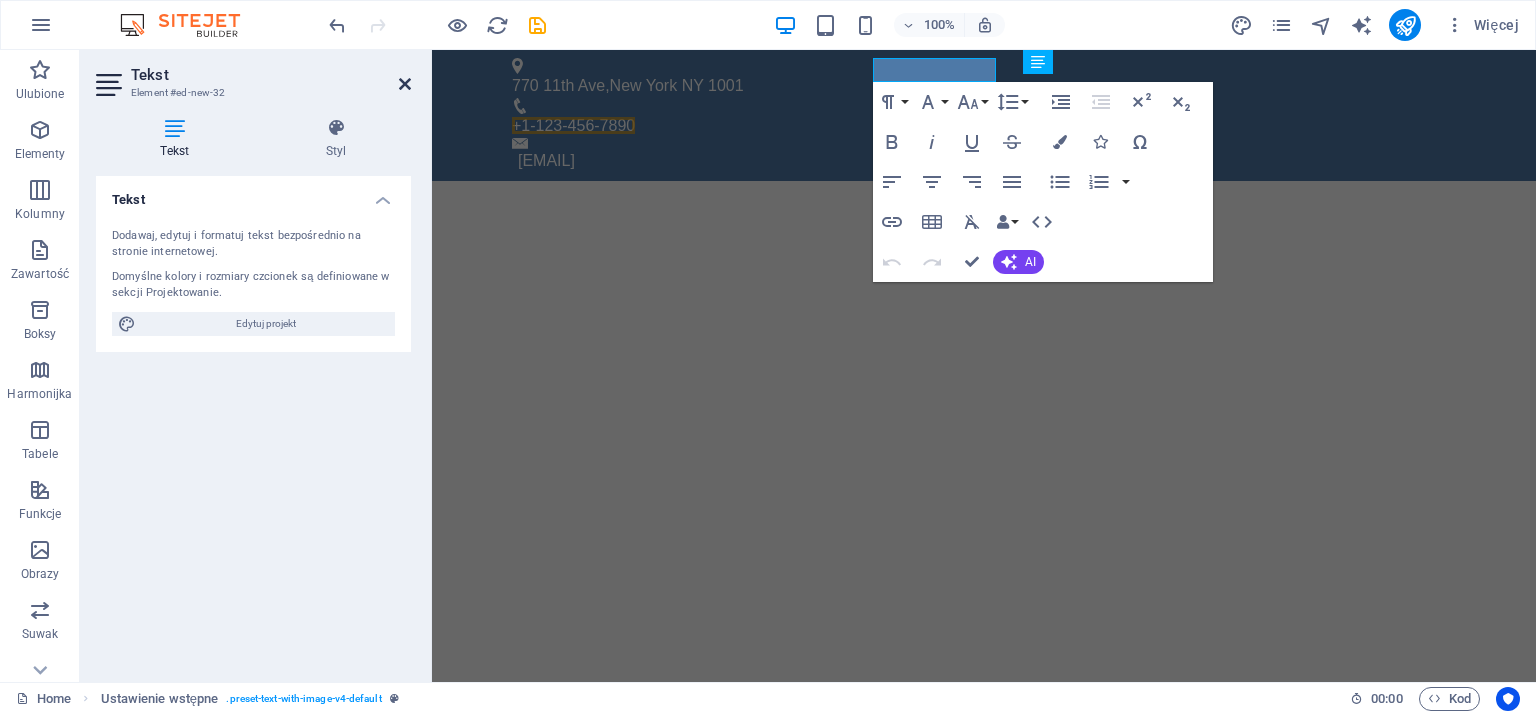 click at bounding box center [405, 84] 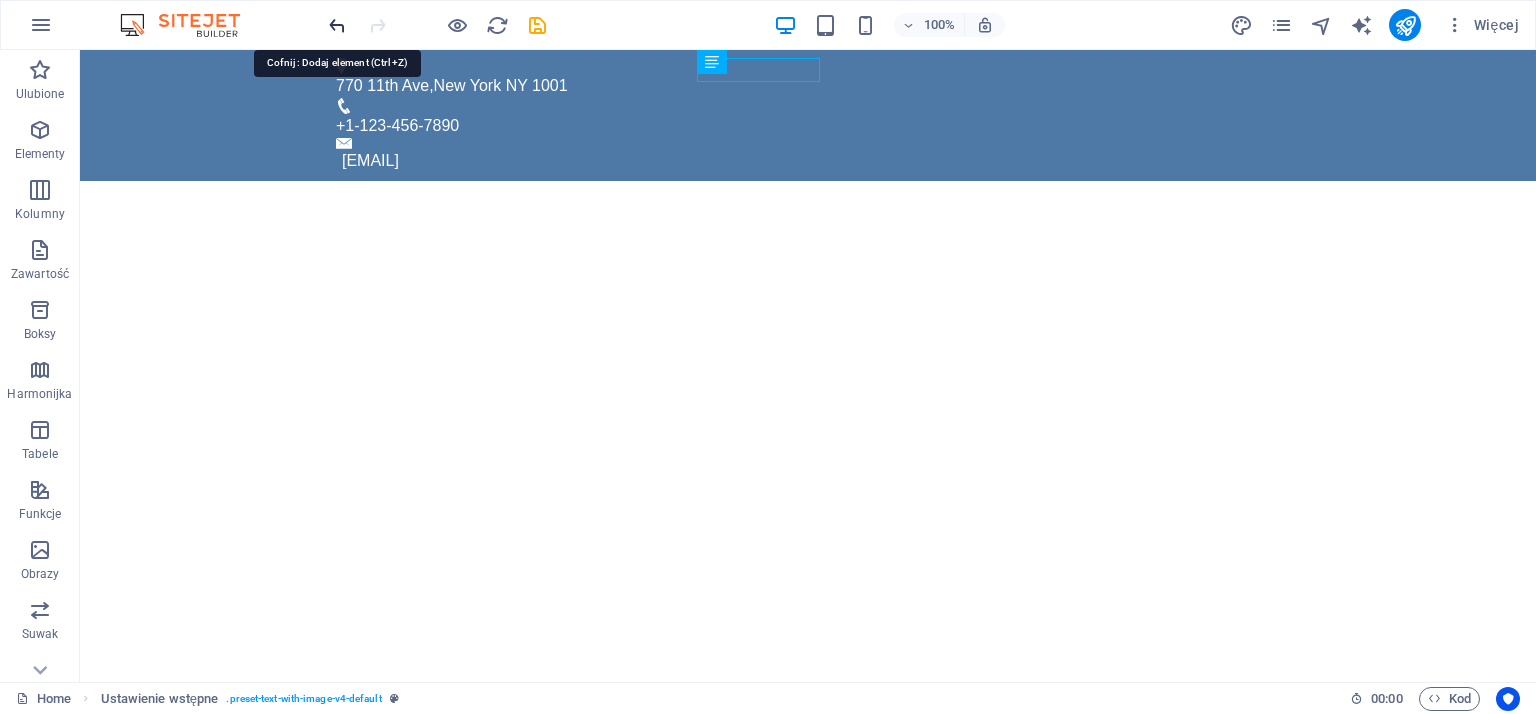click at bounding box center (337, 25) 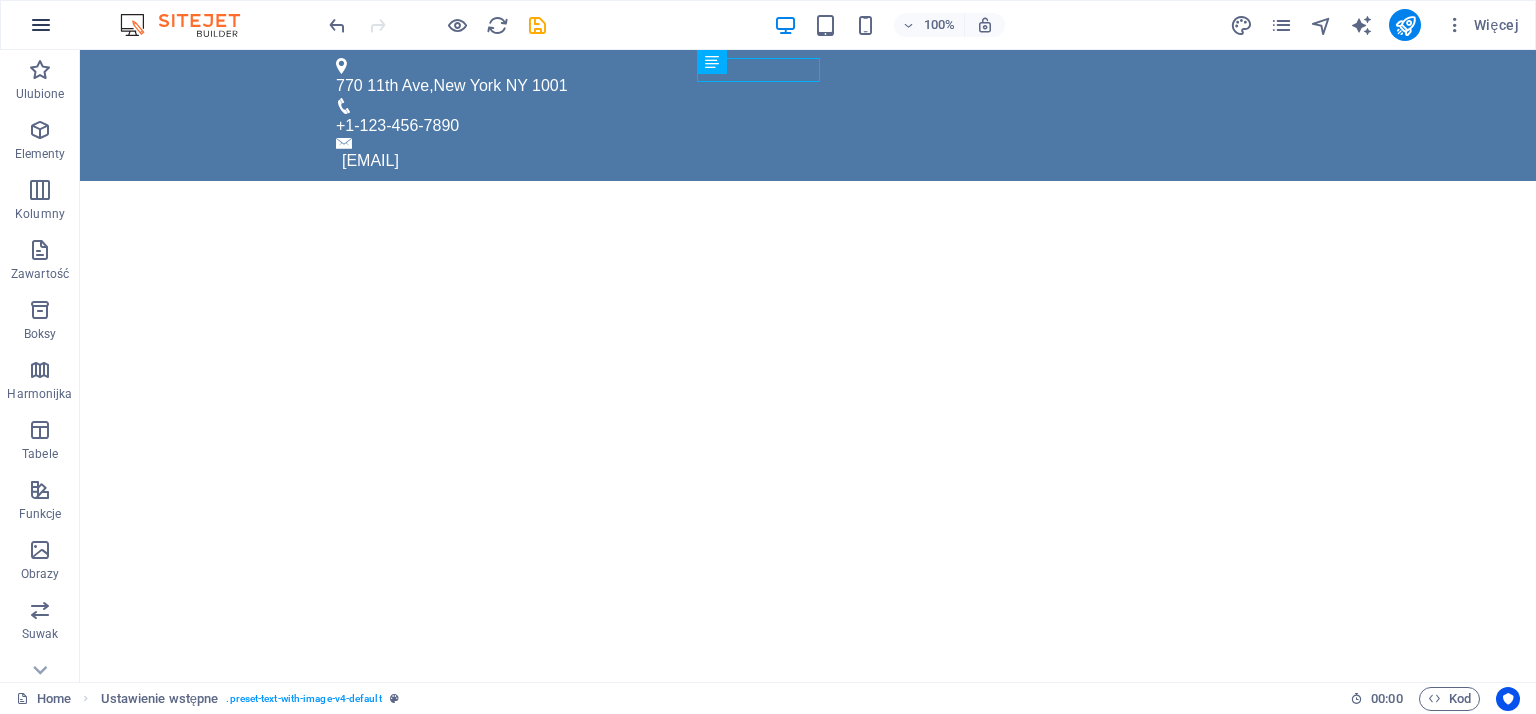 click at bounding box center (41, 25) 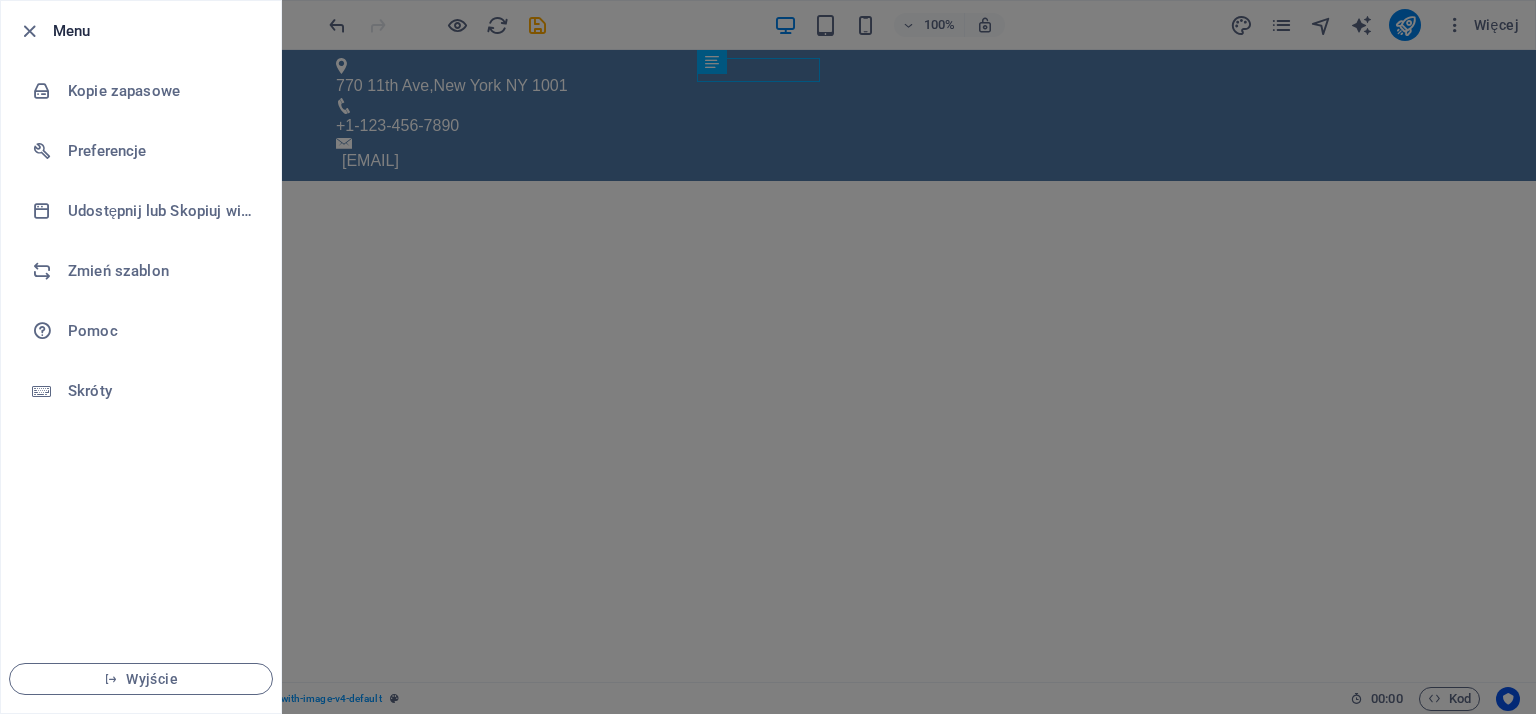 click at bounding box center (768, 357) 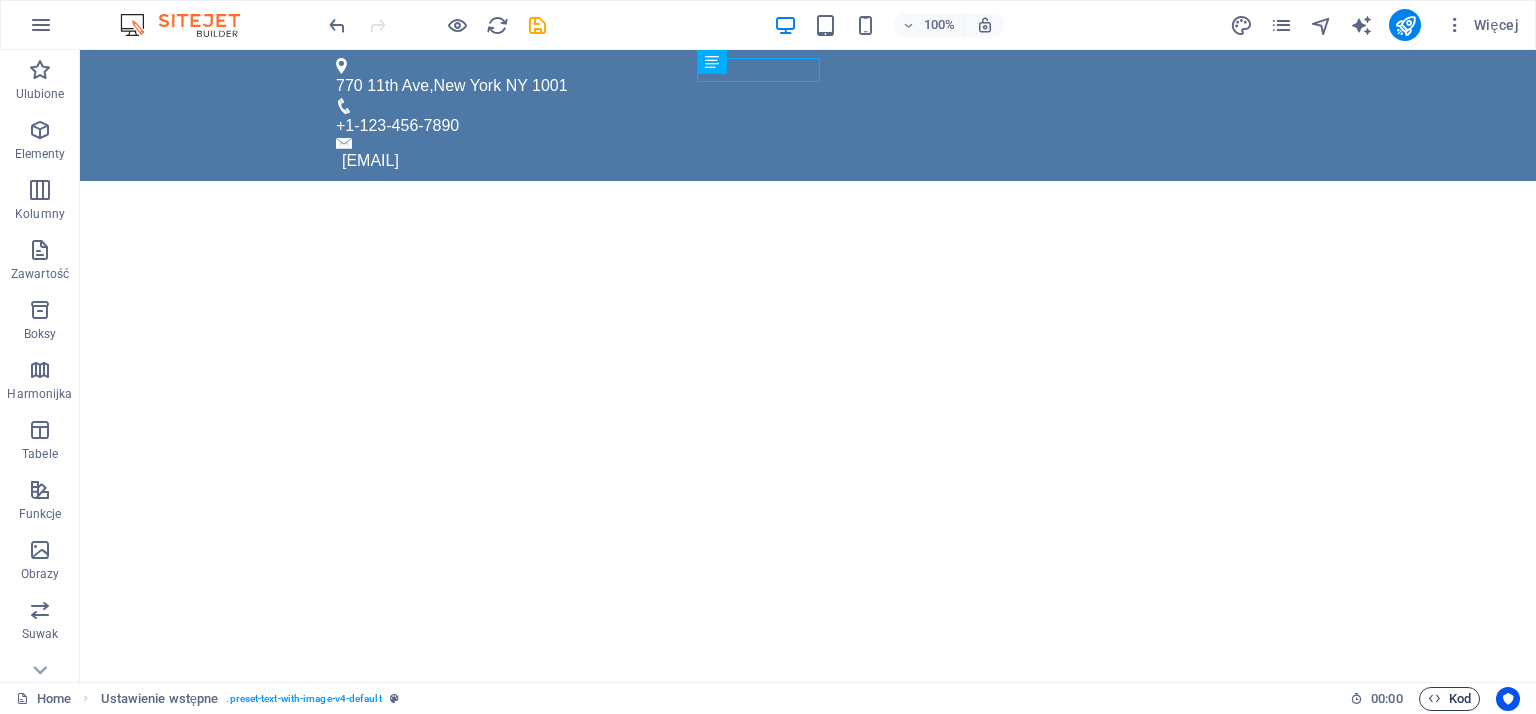 click on "Kod" at bounding box center [1449, 699] 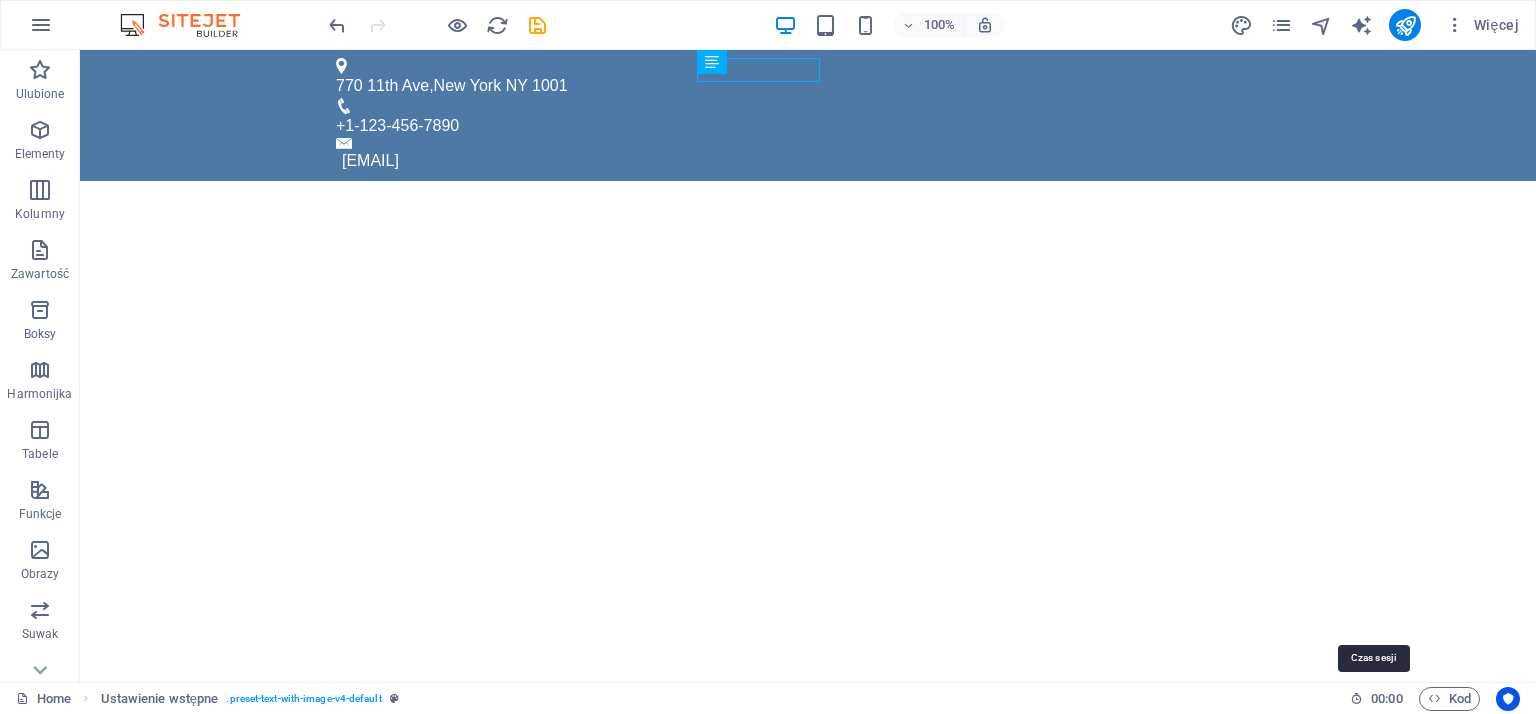click on "00 : 00" at bounding box center [1386, 699] 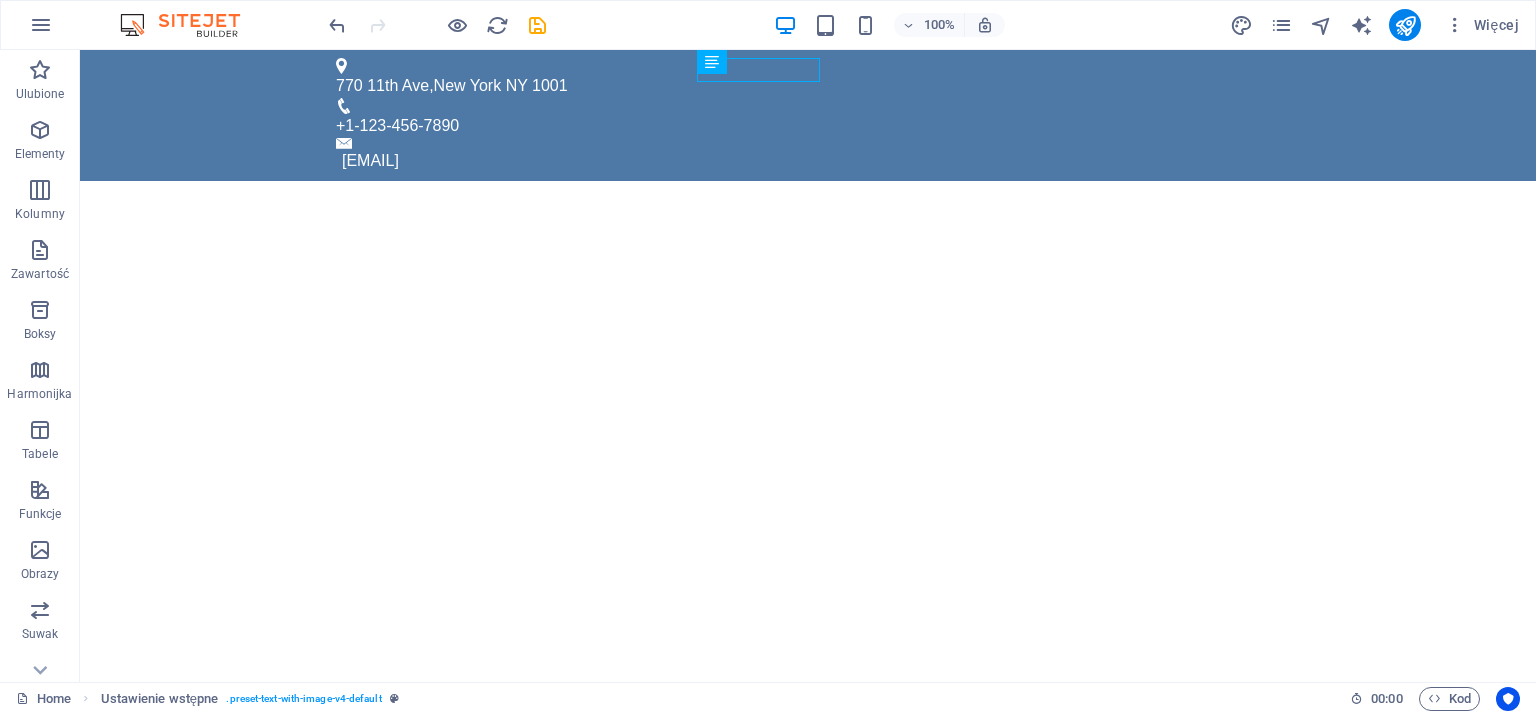 click on "Home Ustawienie wstępne . preset-text-with-image-v4-default 00 : 00 Kod" at bounding box center (768, 698) 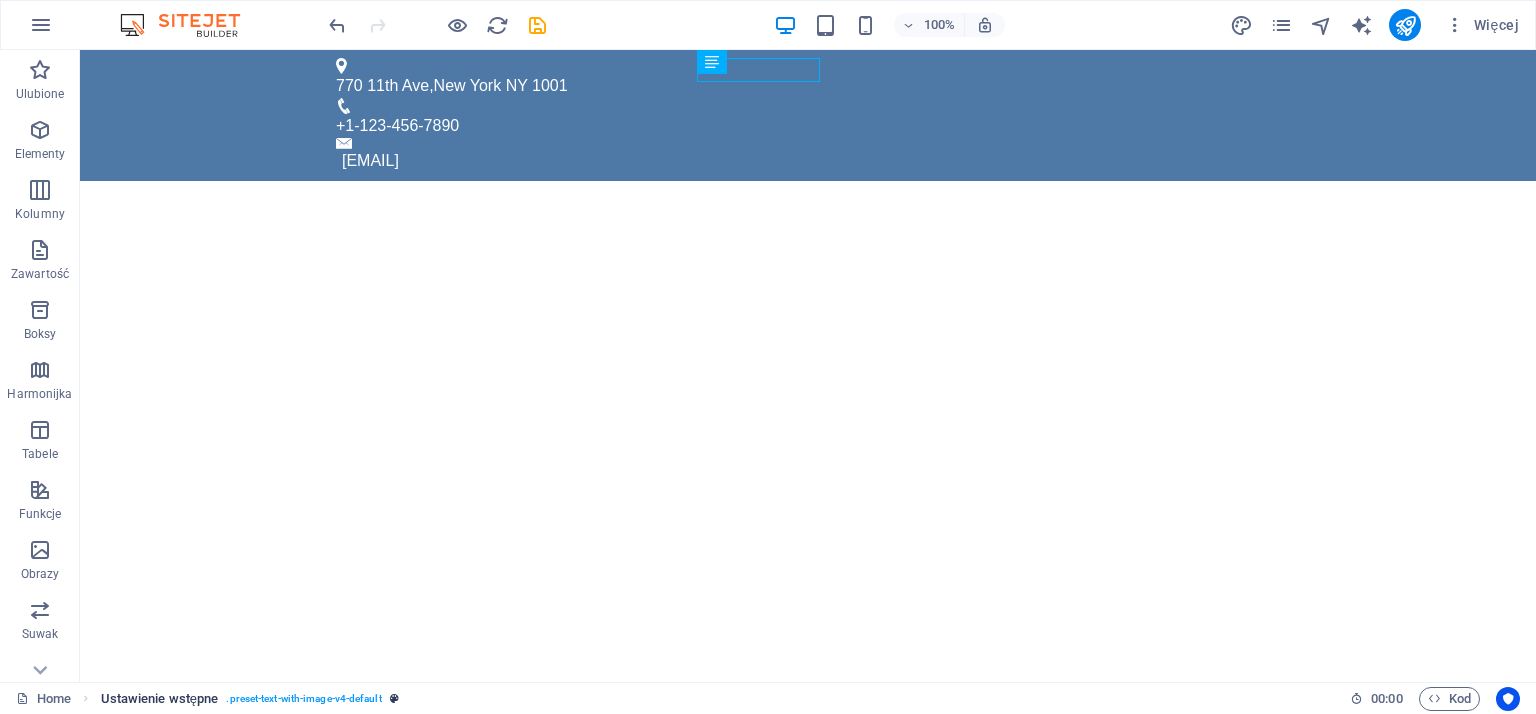 click on ". preset-text-with-image-v4-default" at bounding box center [303, 699] 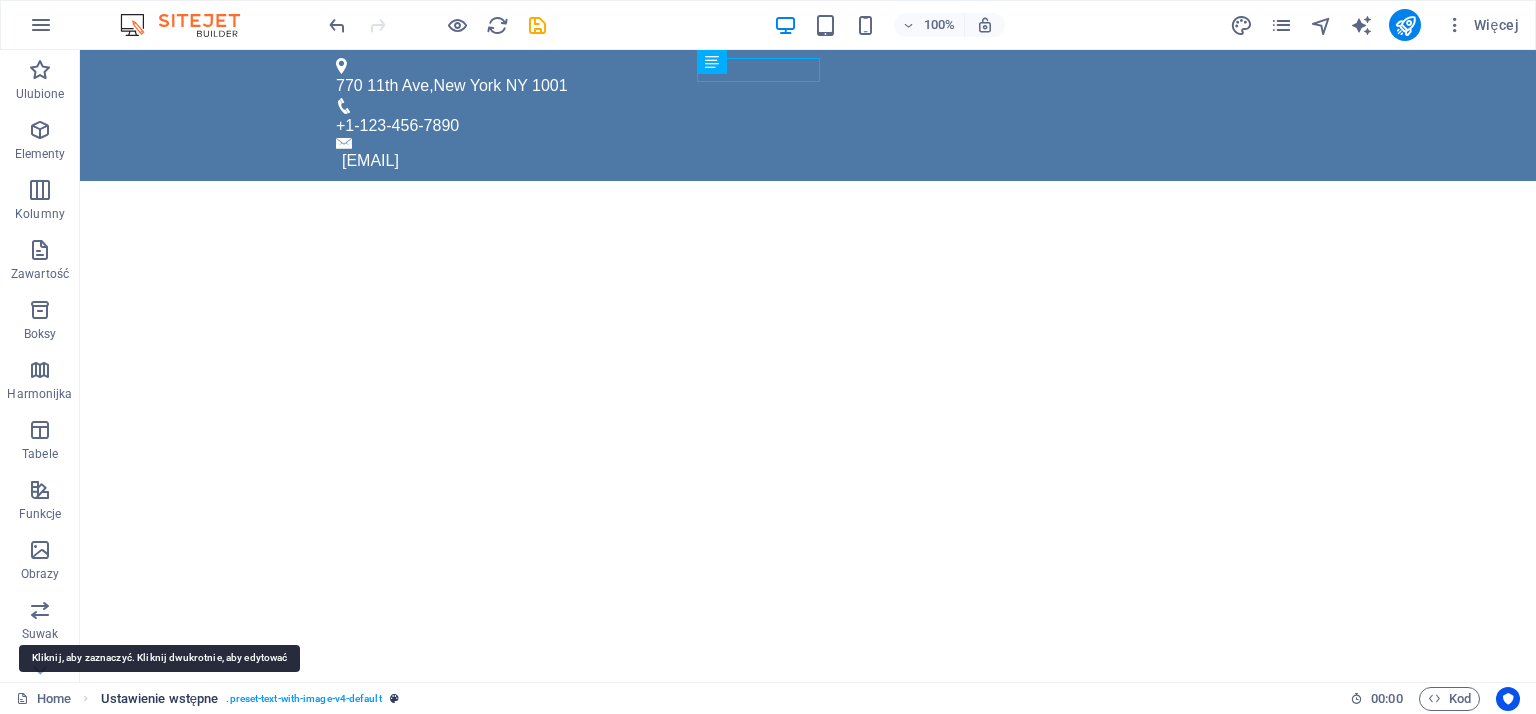 click on "Ustawienie wstępne" at bounding box center [160, 699] 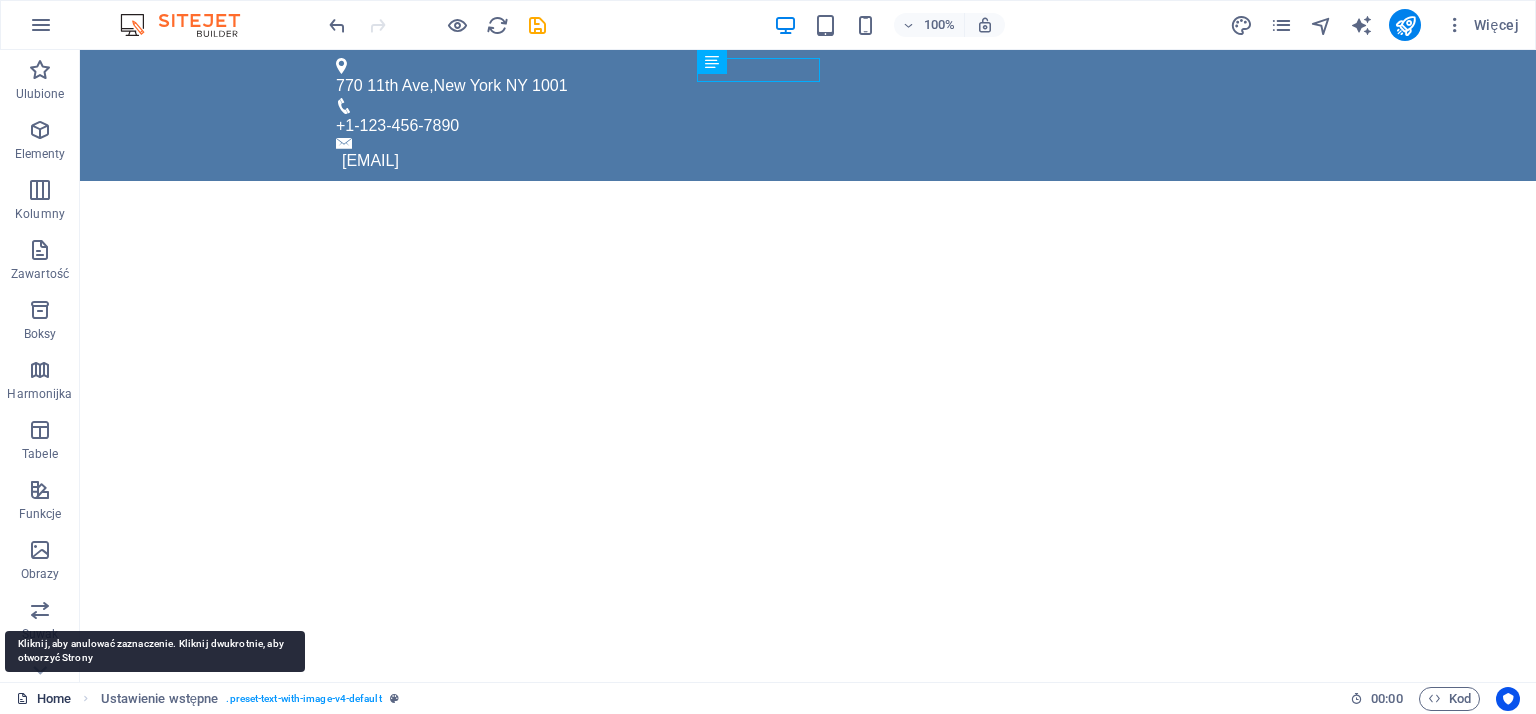 click on "Home" at bounding box center [43, 699] 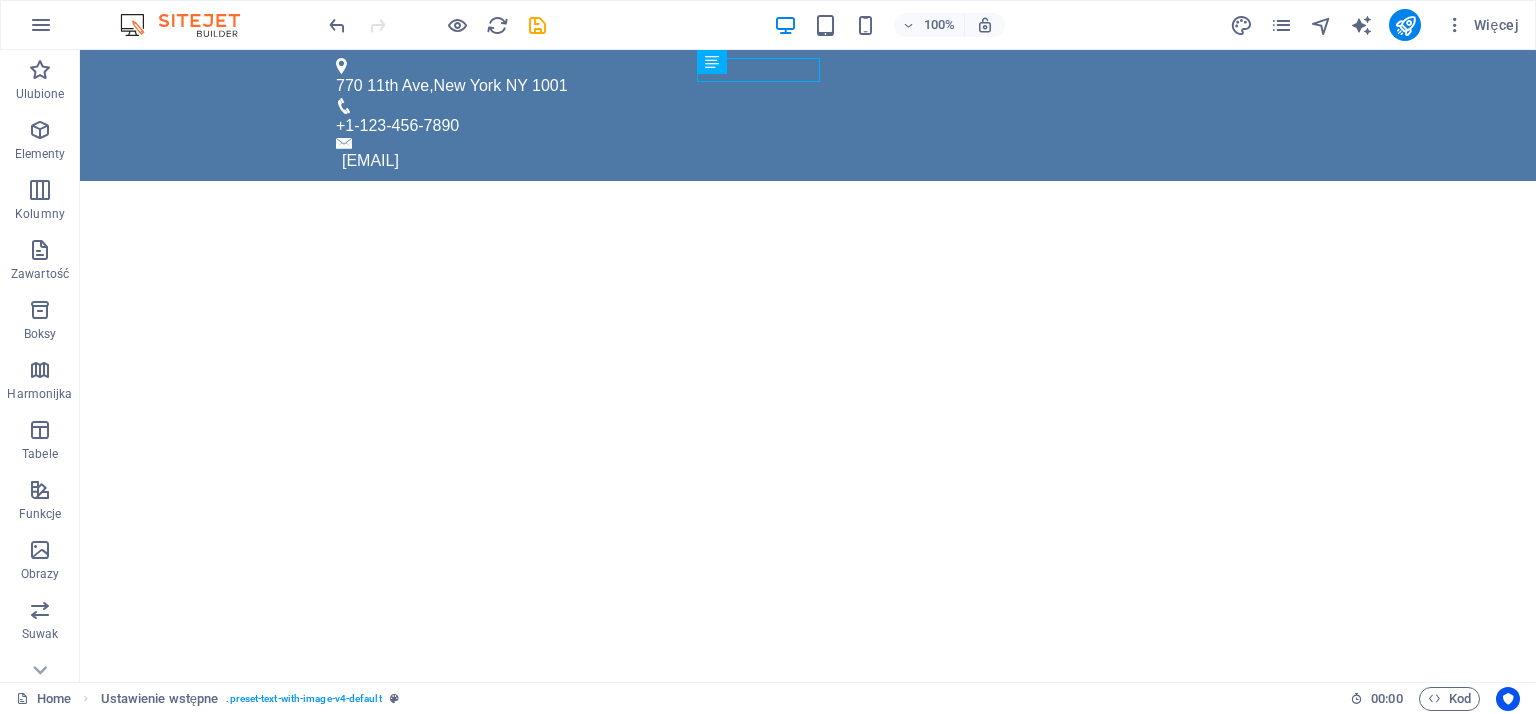 drag, startPoint x: 156, startPoint y: 383, endPoint x: 162, endPoint y: 307, distance: 76.23647 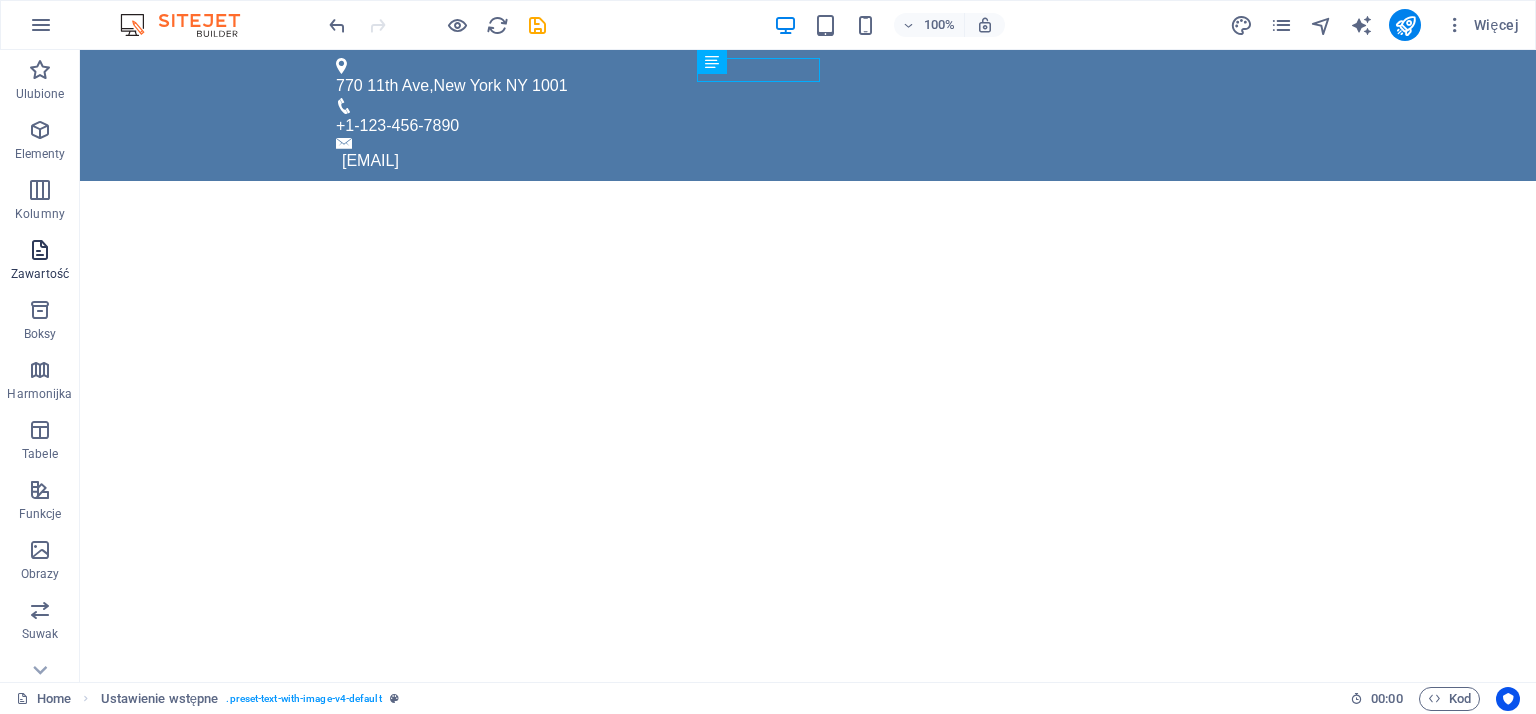 click at bounding box center (40, 250) 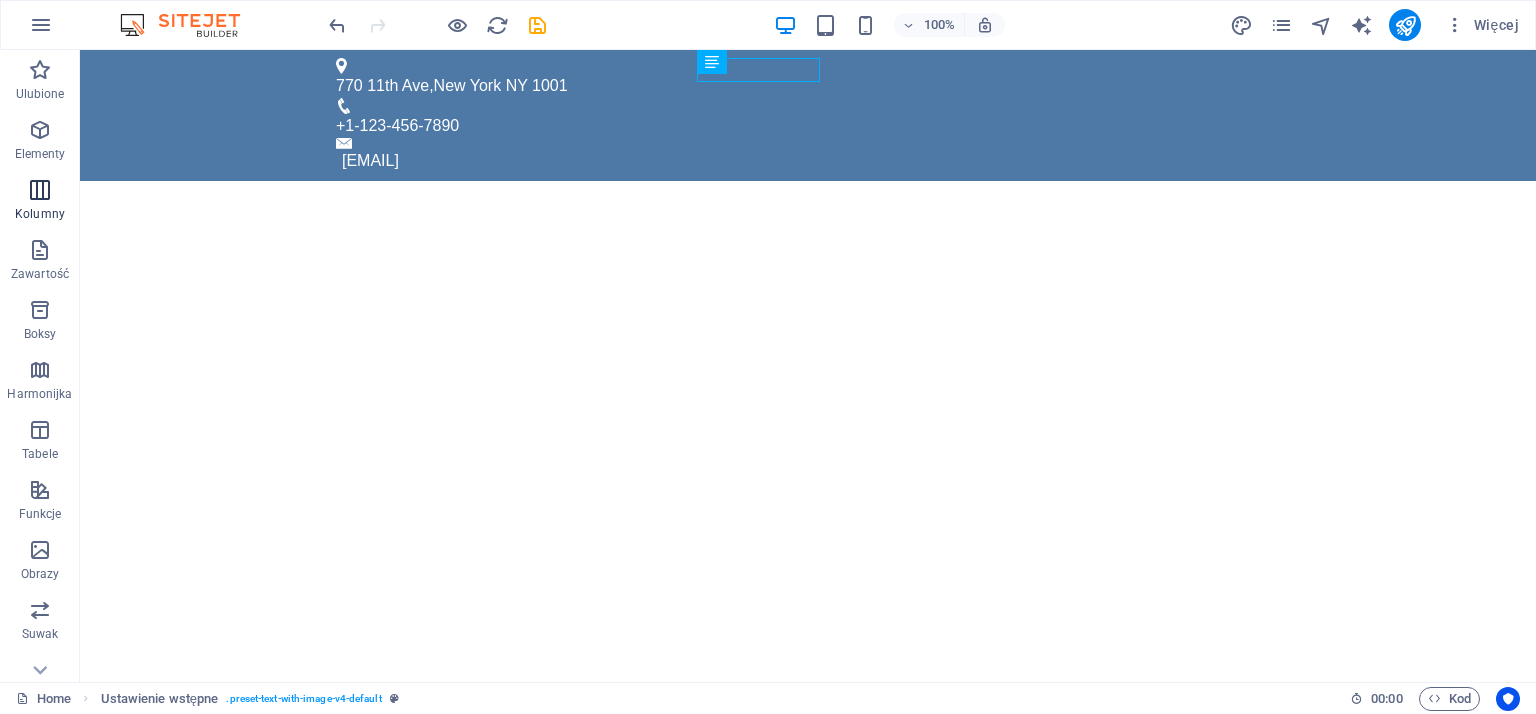click at bounding box center [40, 190] 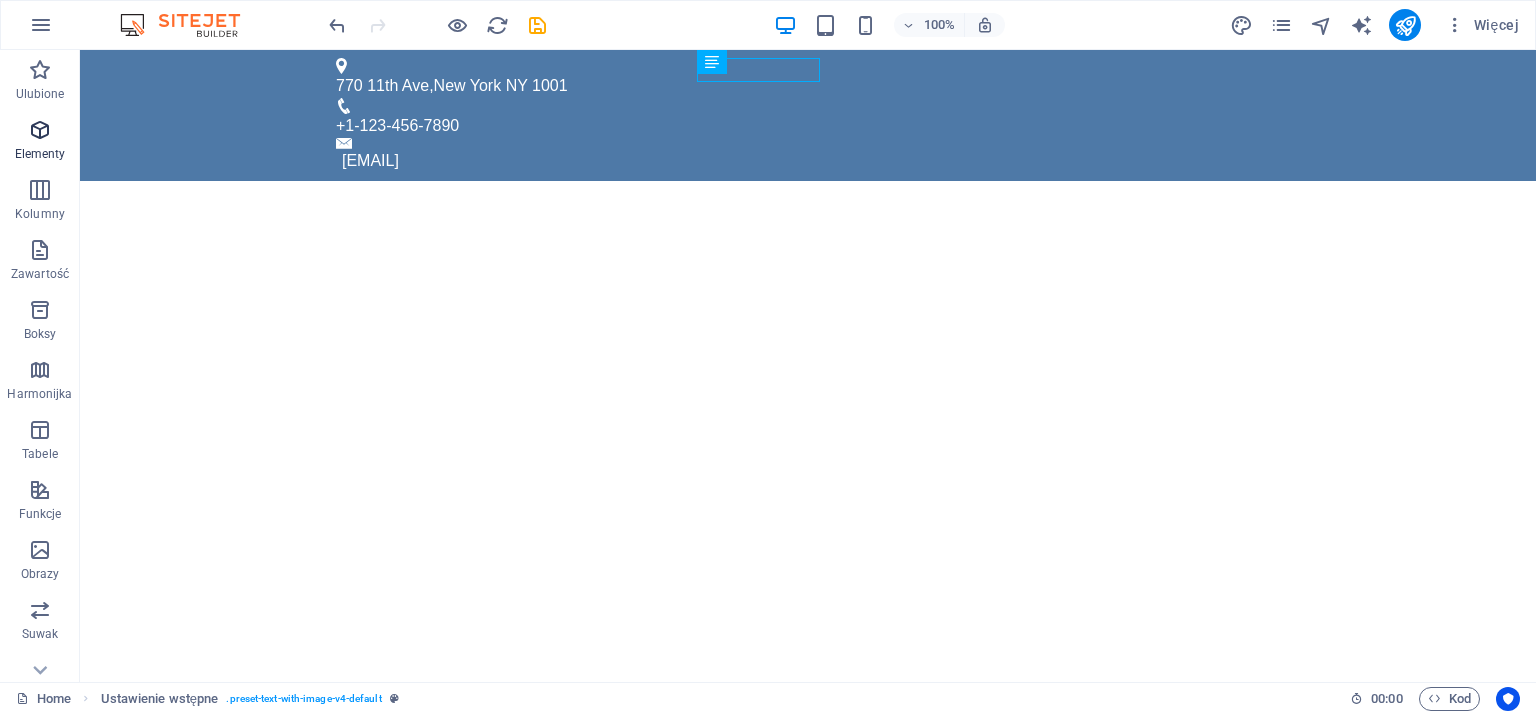 click at bounding box center (40, 130) 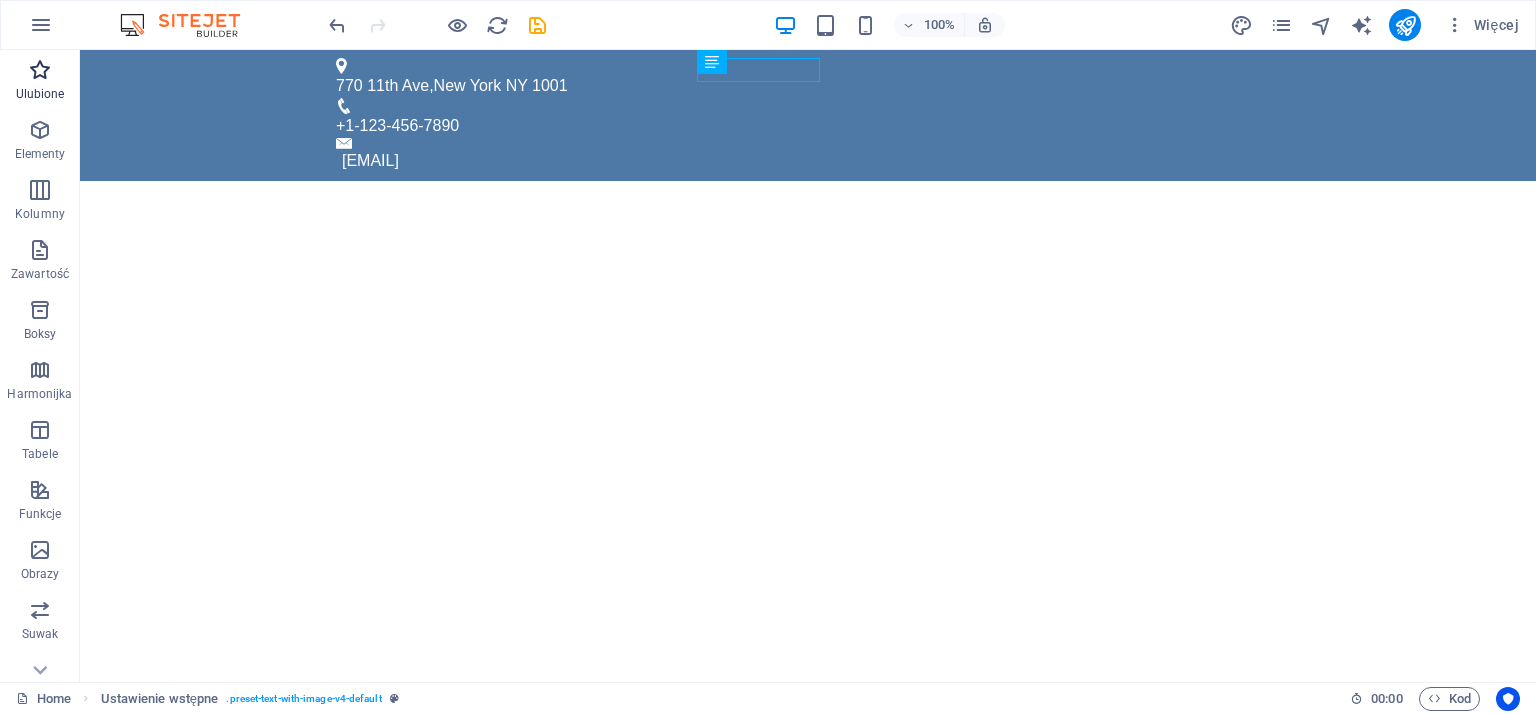 click at bounding box center (40, 70) 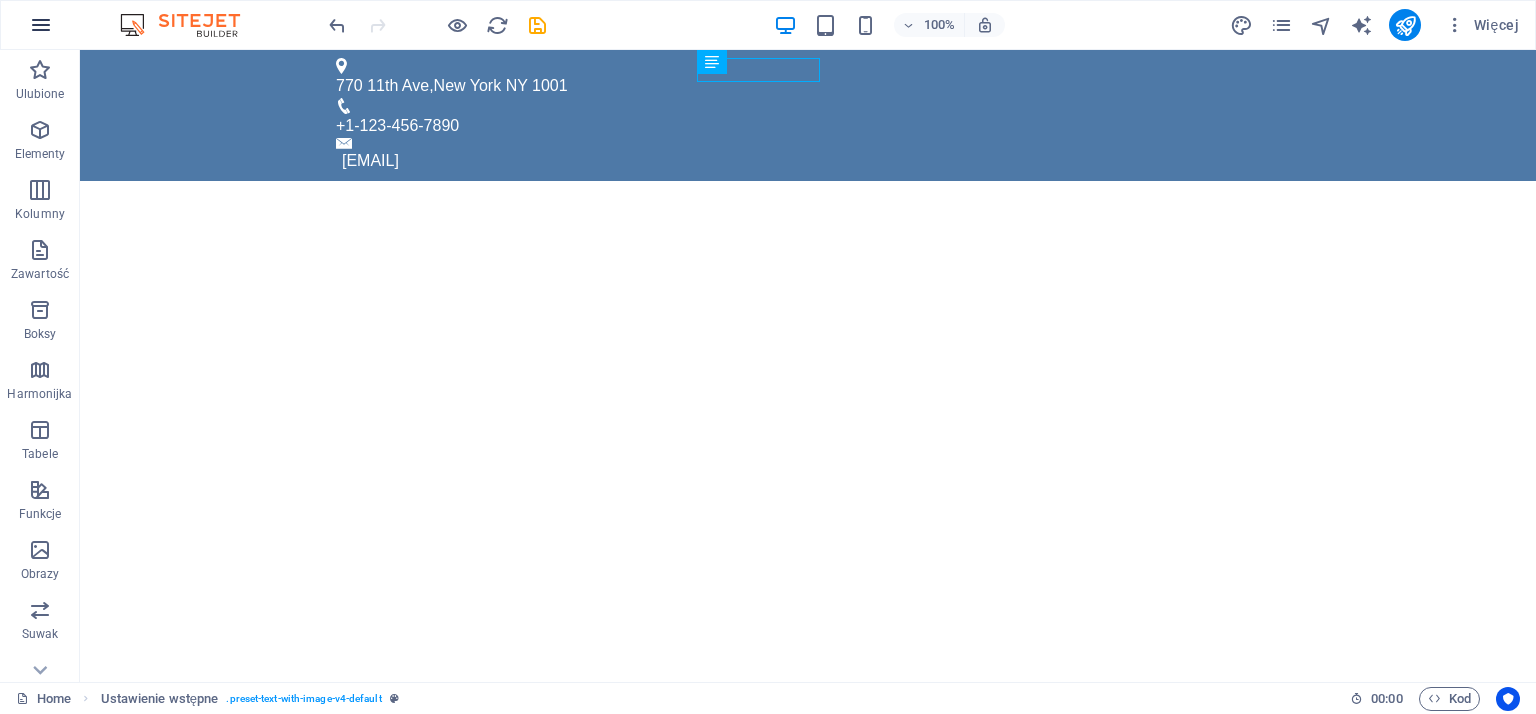 click at bounding box center [41, 25] 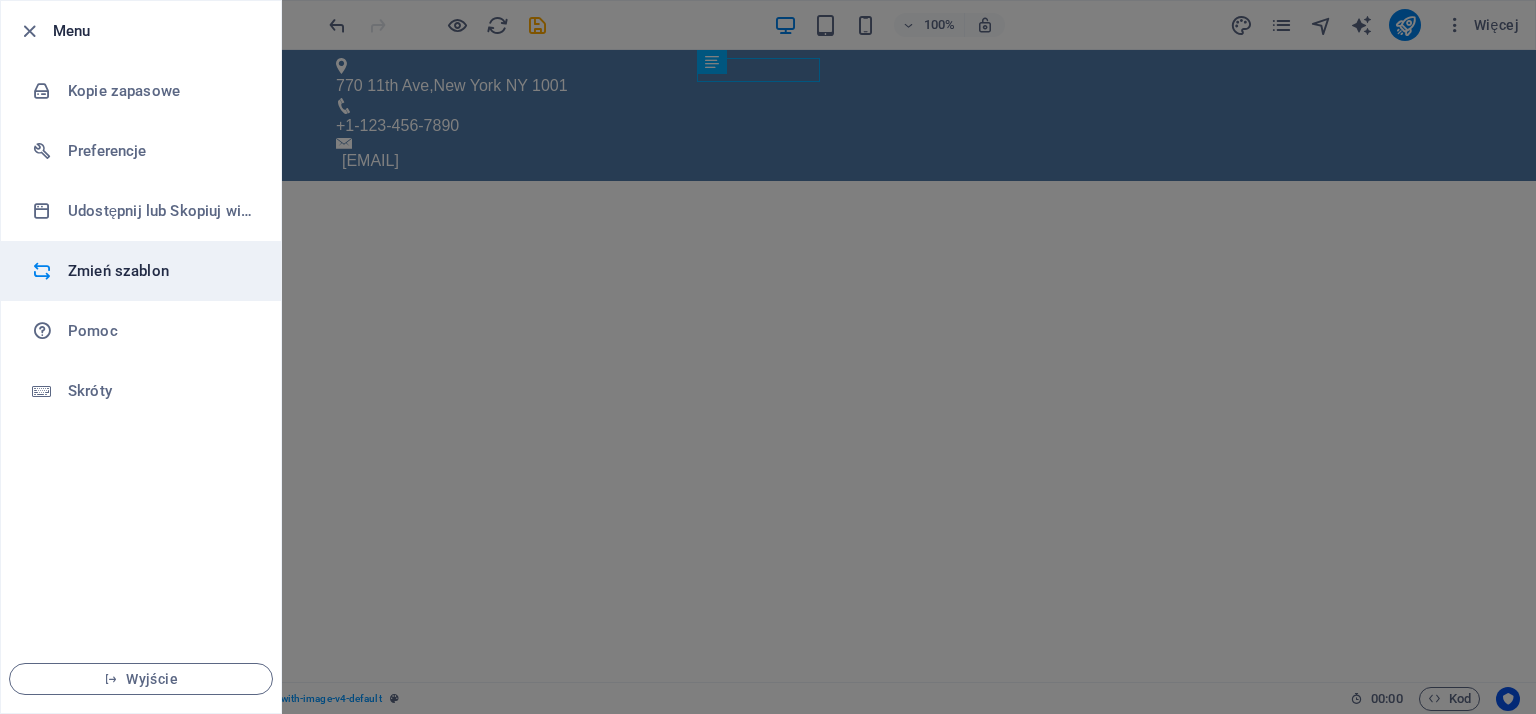 click on "Zmień szablon" at bounding box center (160, 271) 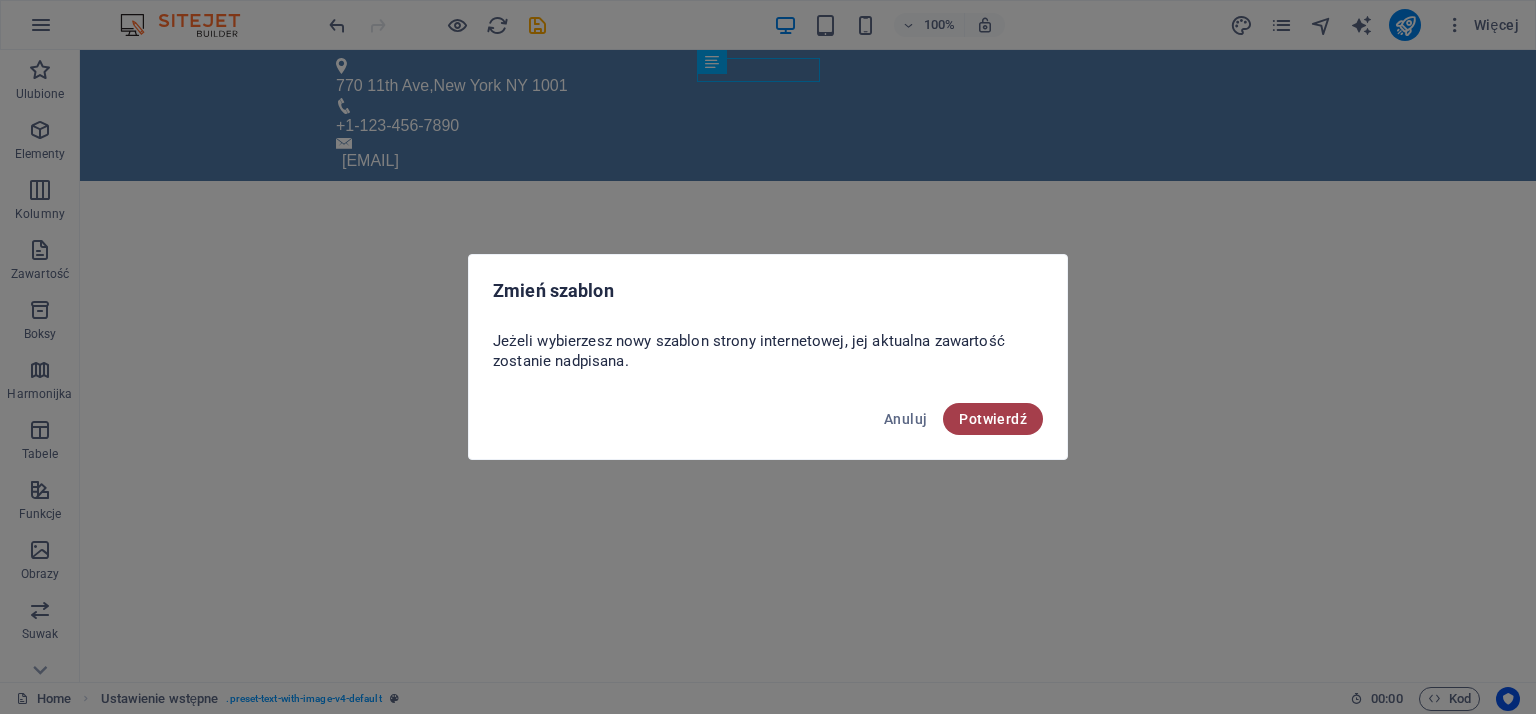 click on "Potwierdź" at bounding box center (993, 419) 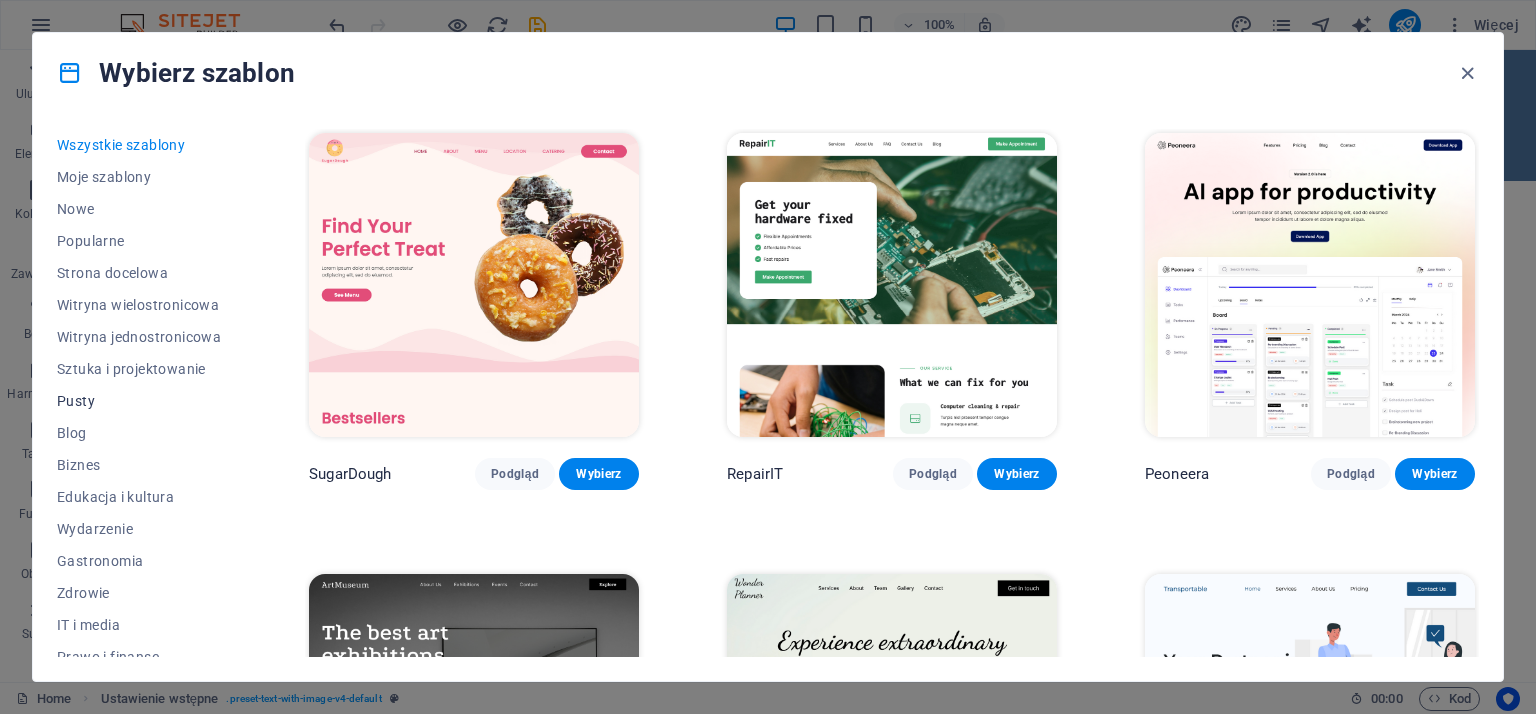 click on "Pusty" at bounding box center (139, 401) 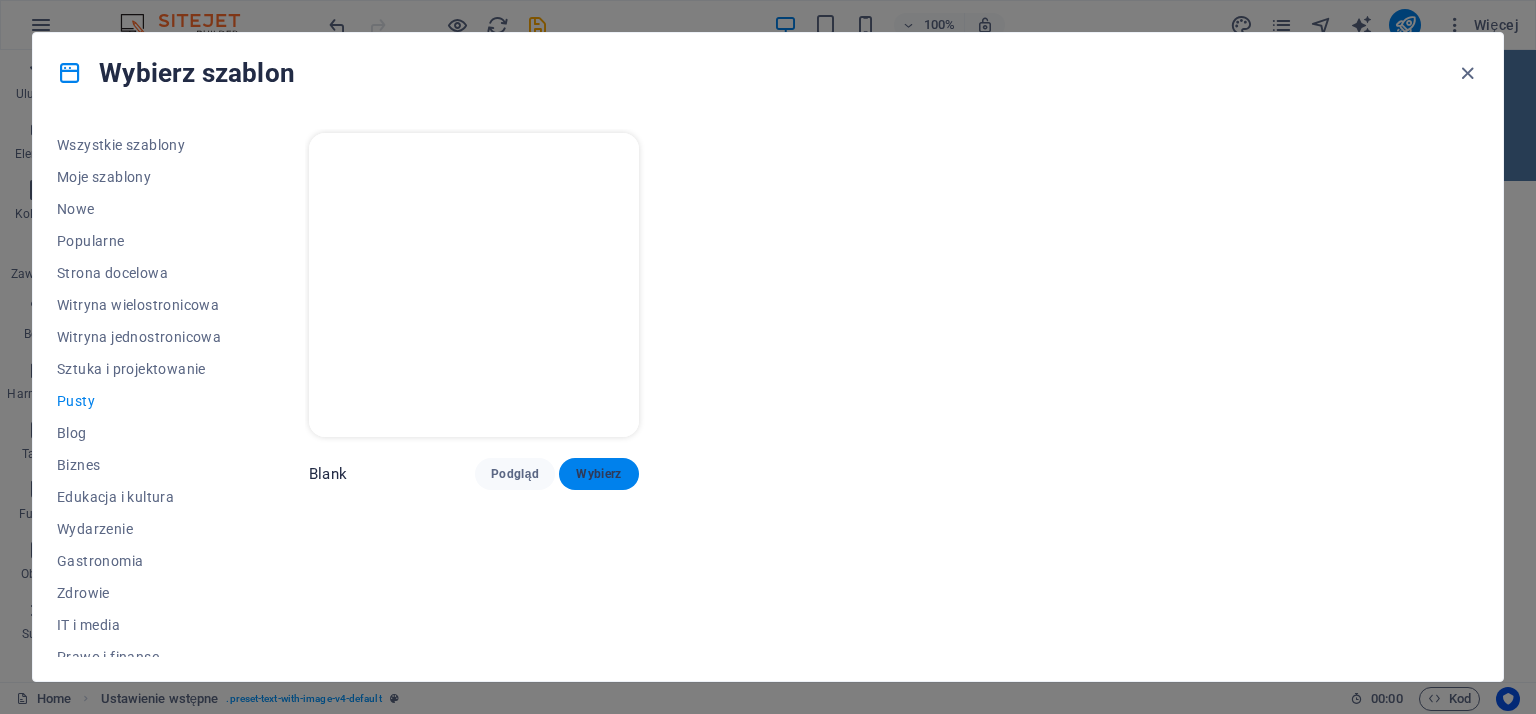 click on "Wybierz" at bounding box center (599, 474) 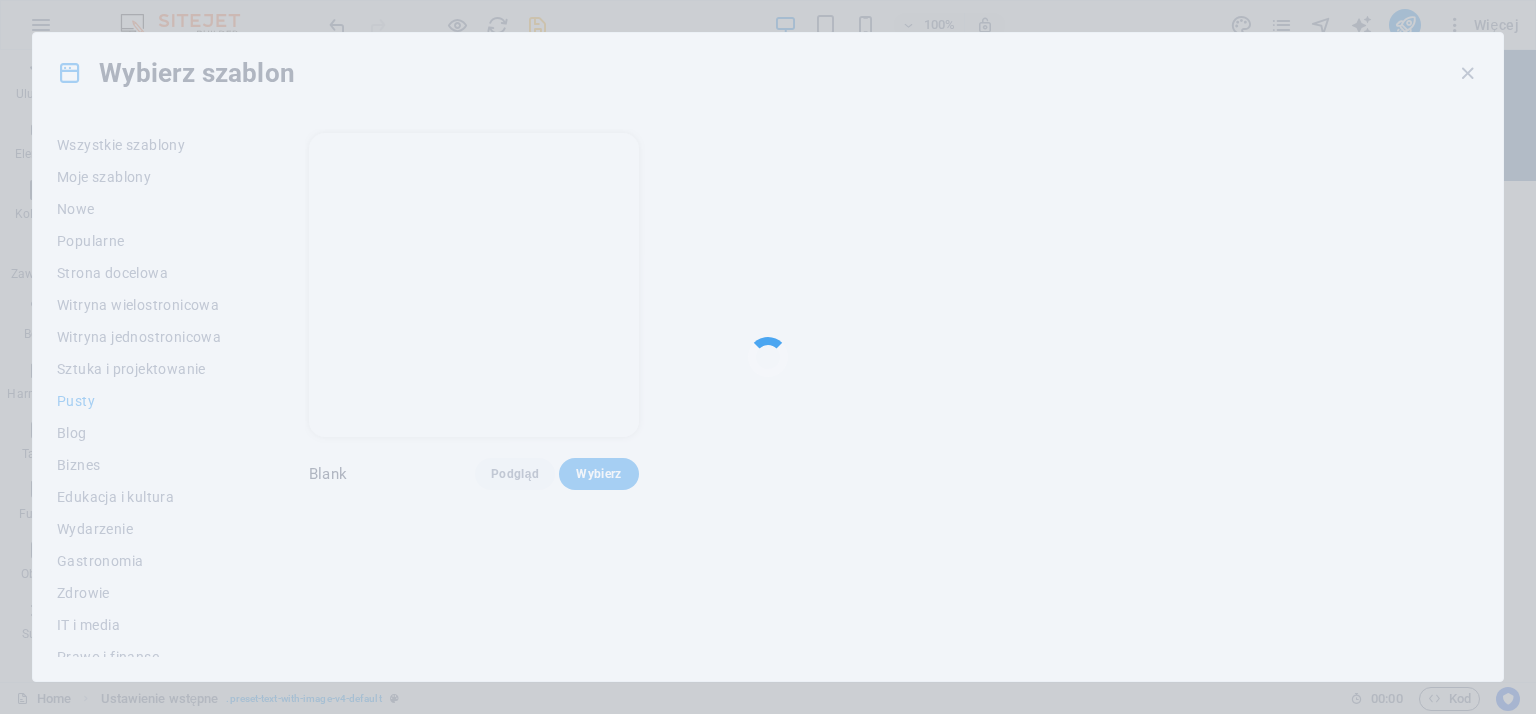 click at bounding box center [768, 357] 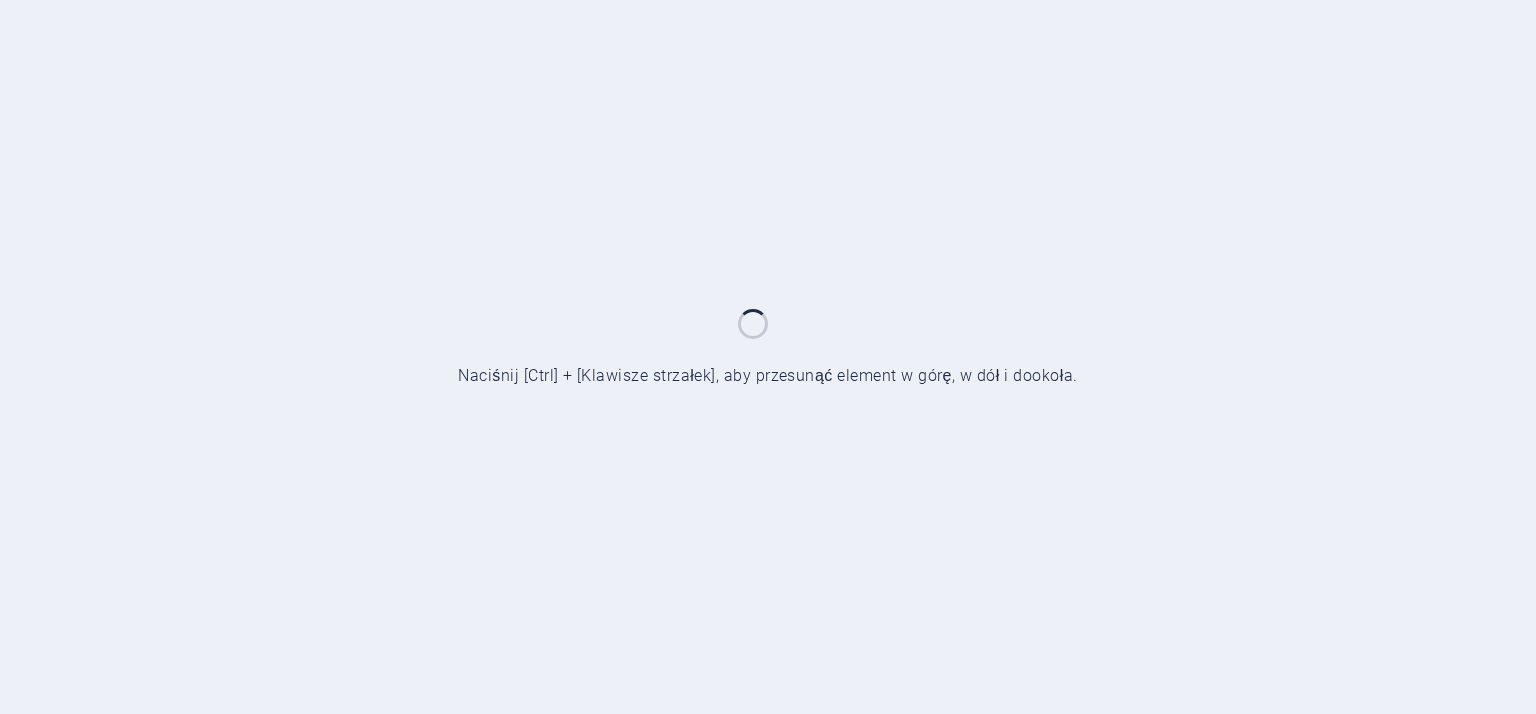 scroll, scrollTop: 0, scrollLeft: 0, axis: both 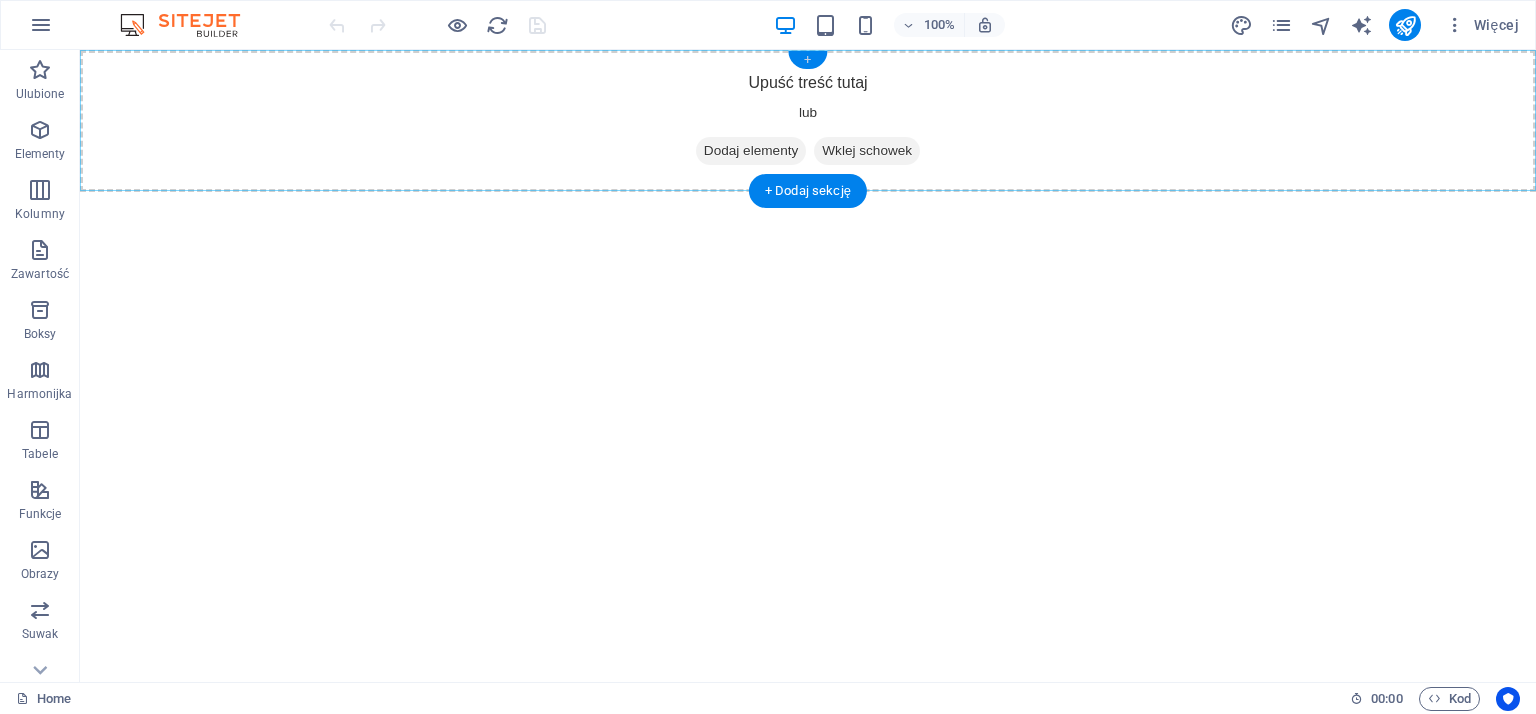 click on "+" at bounding box center (807, 60) 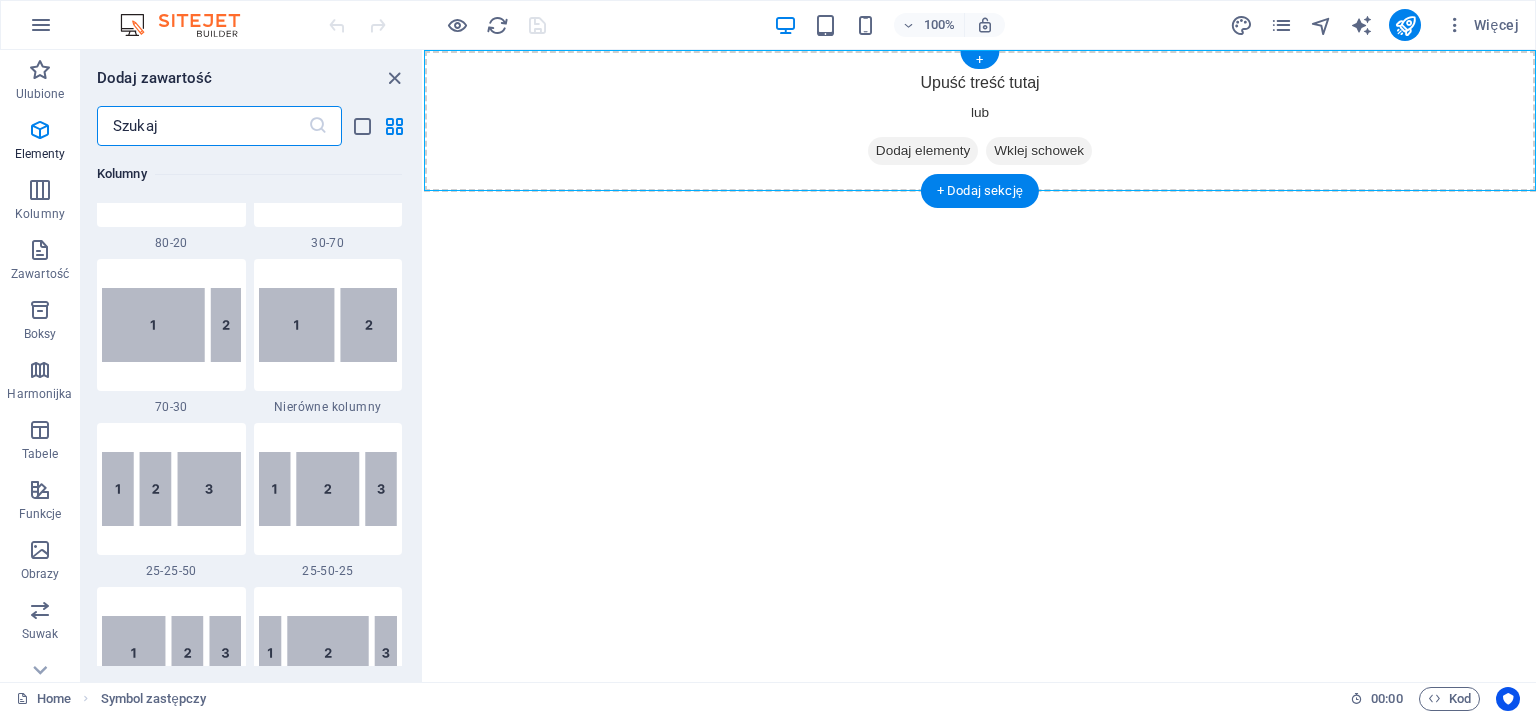 scroll, scrollTop: 3499, scrollLeft: 0, axis: vertical 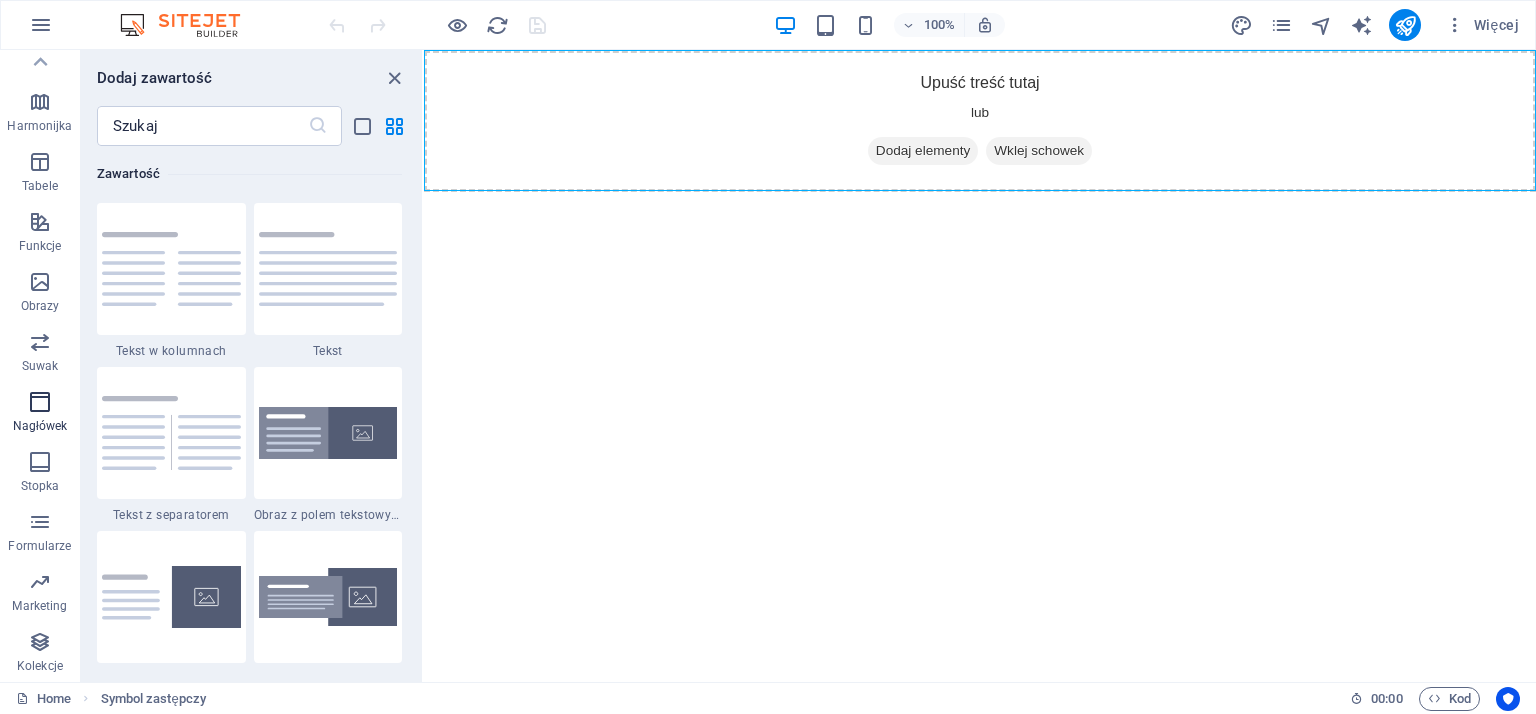 click at bounding box center [40, 402] 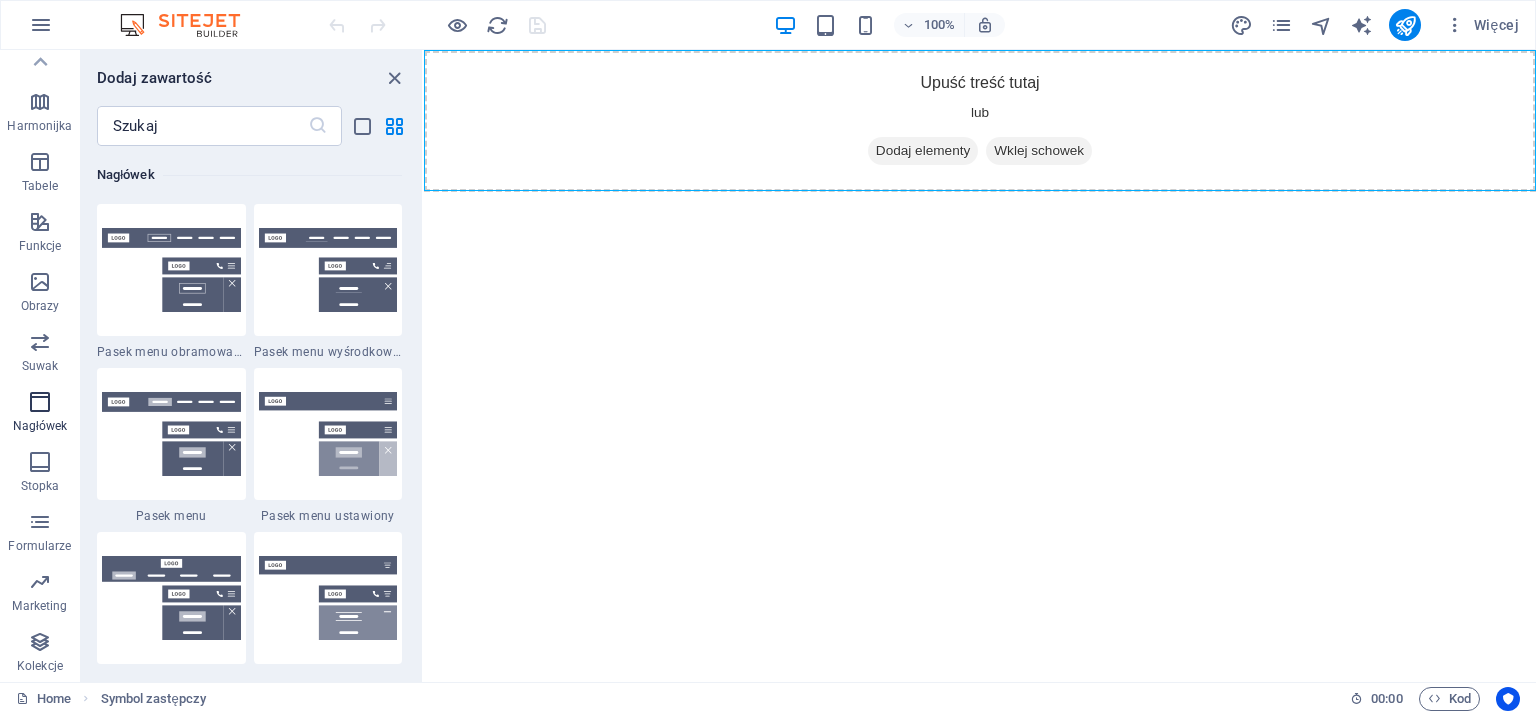 scroll, scrollTop: 12042, scrollLeft: 0, axis: vertical 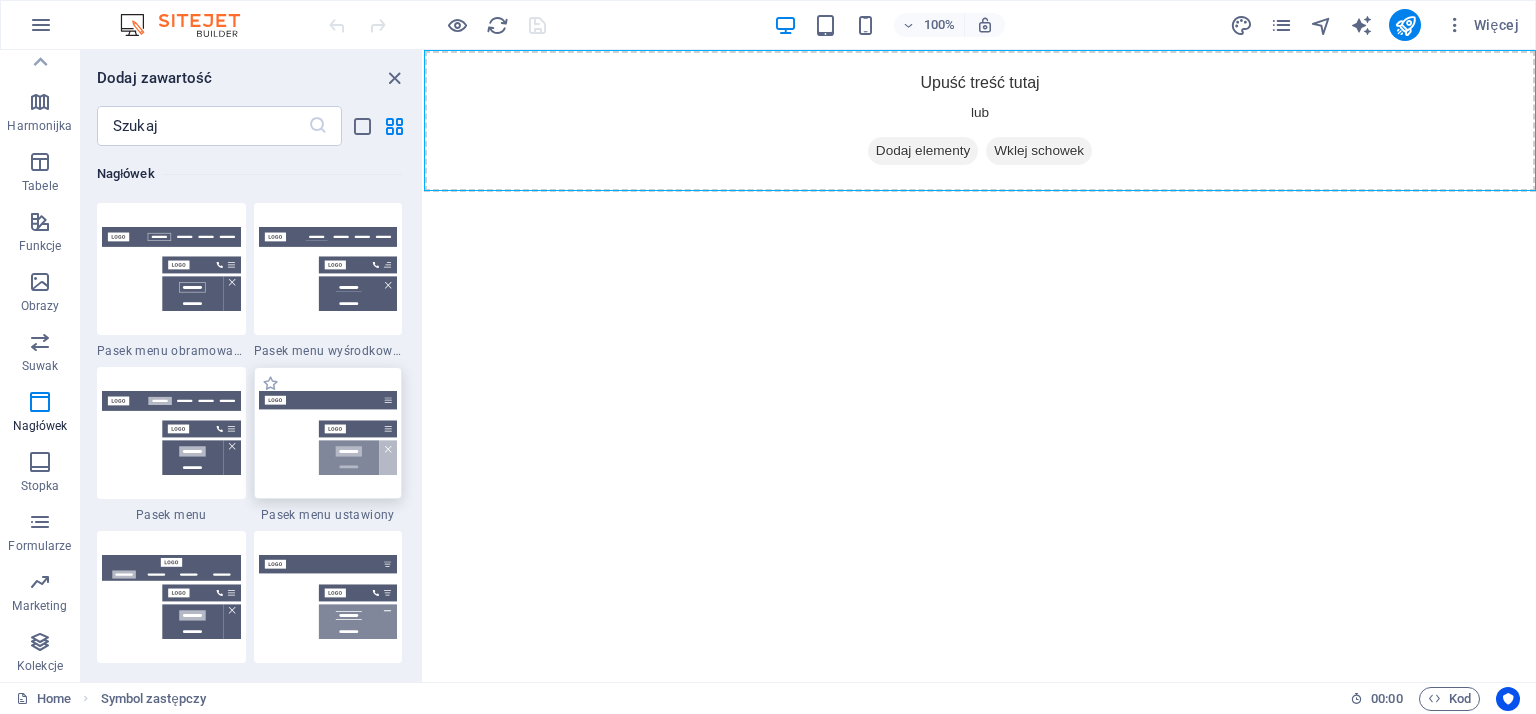 click at bounding box center [328, 433] 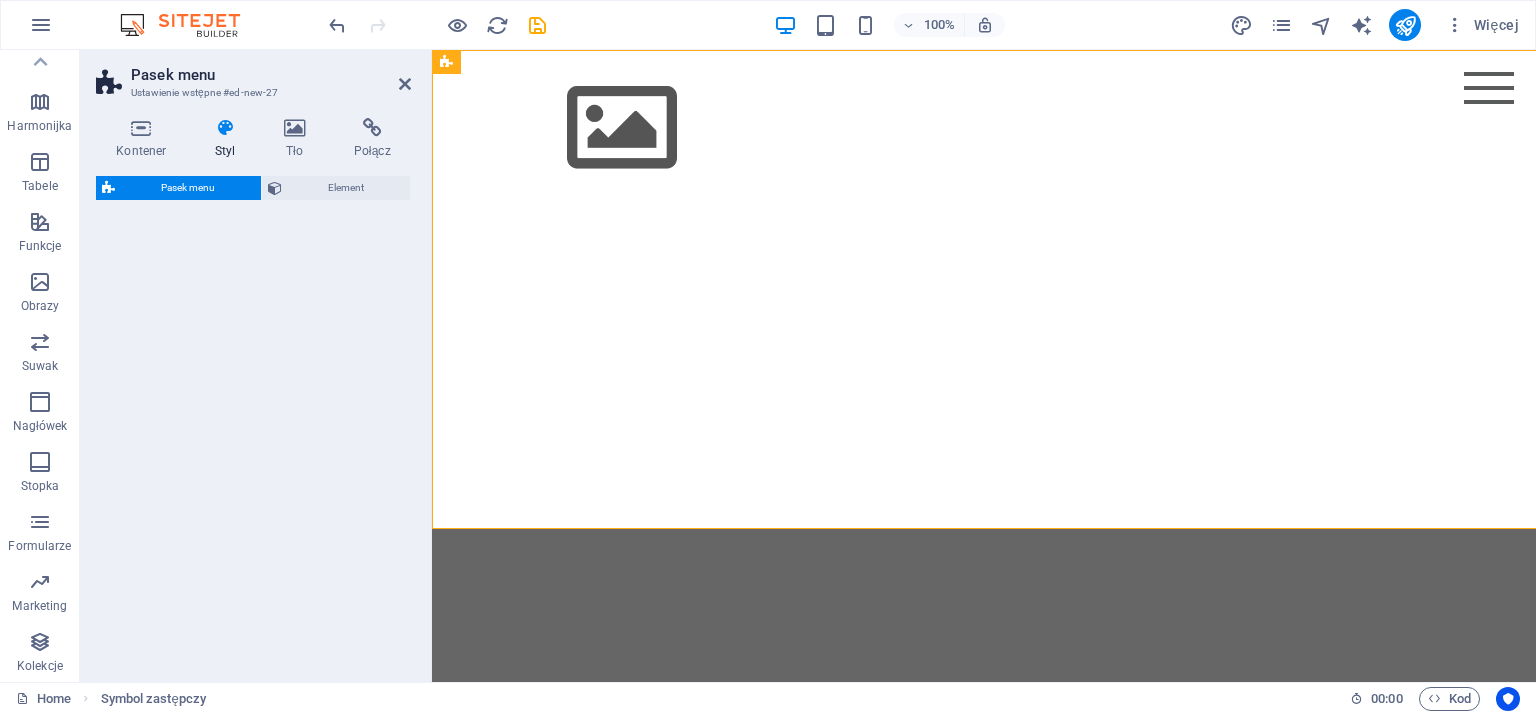 select on "rem" 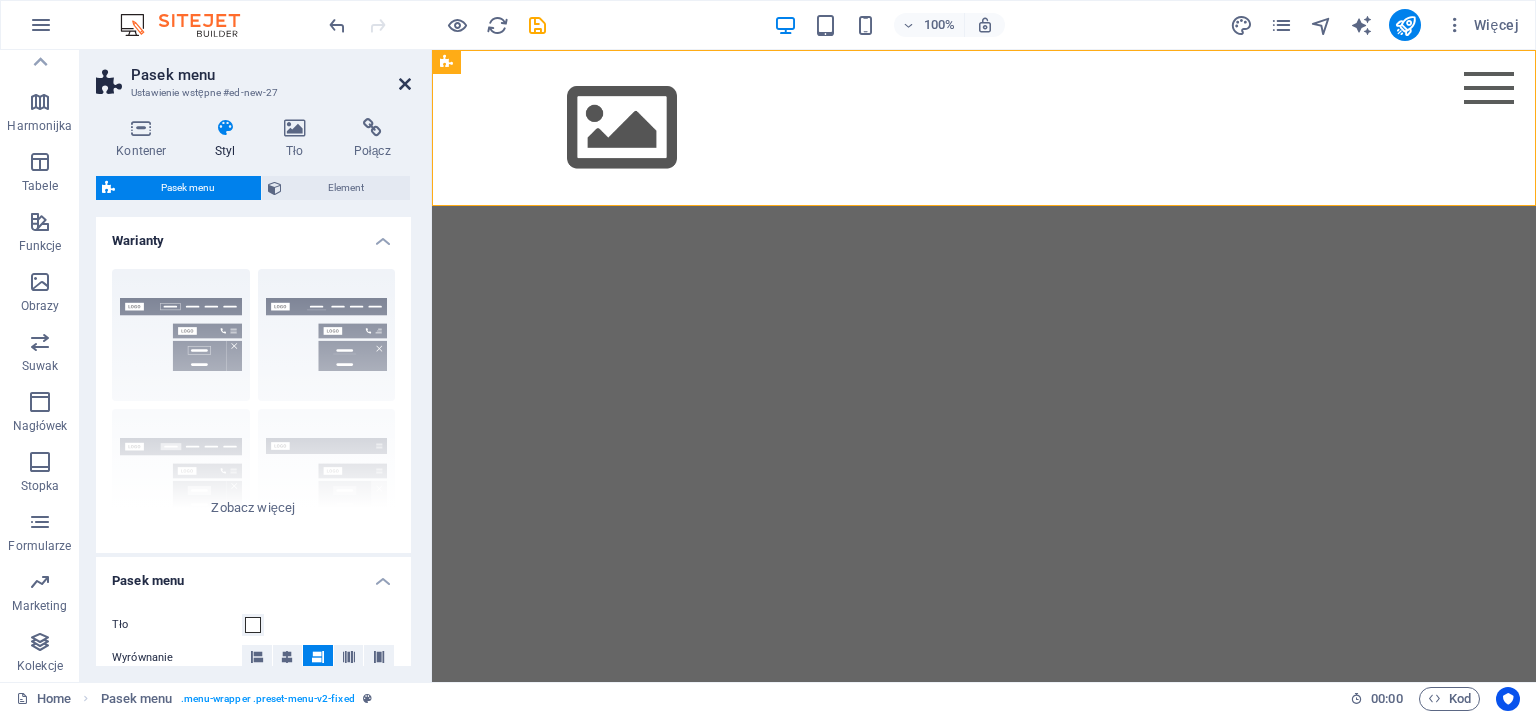 click at bounding box center (405, 84) 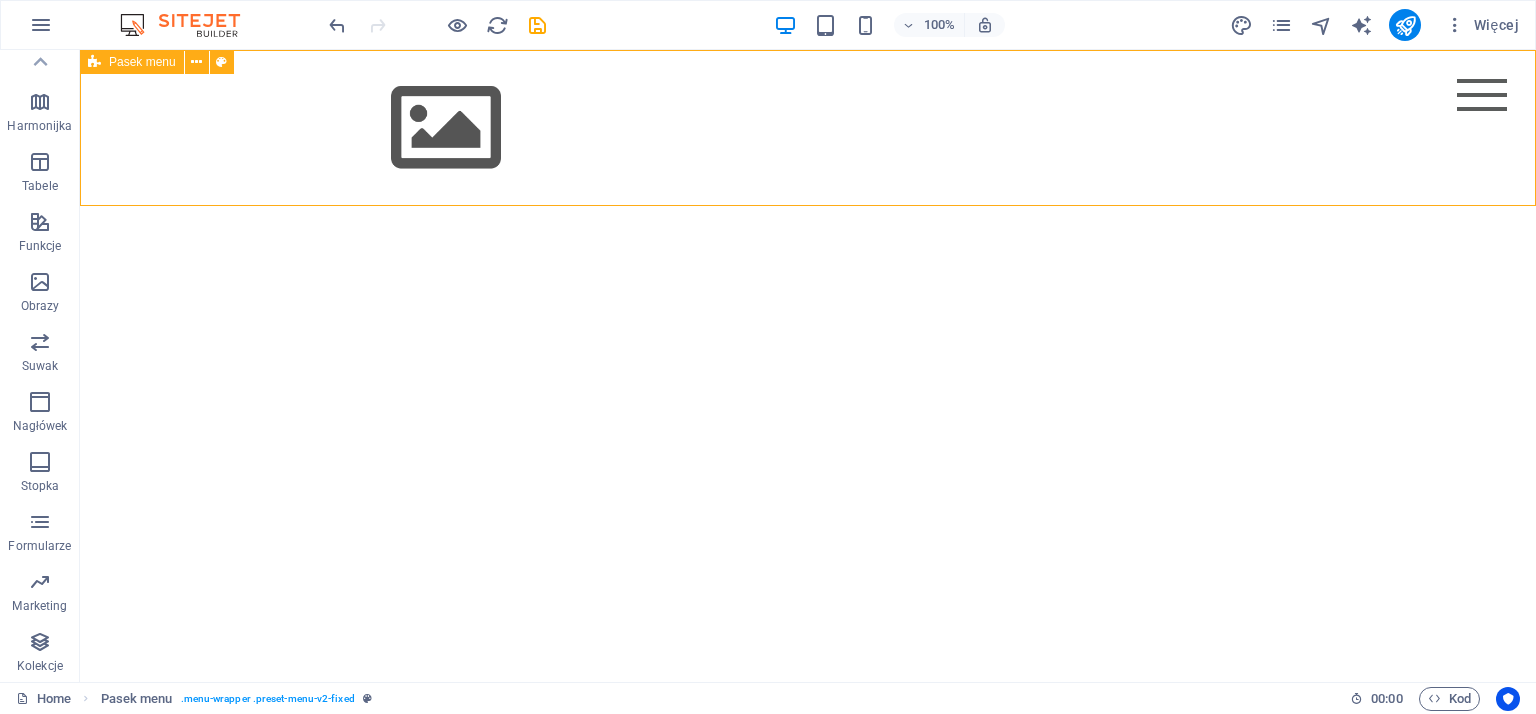 click at bounding box center [94, 62] 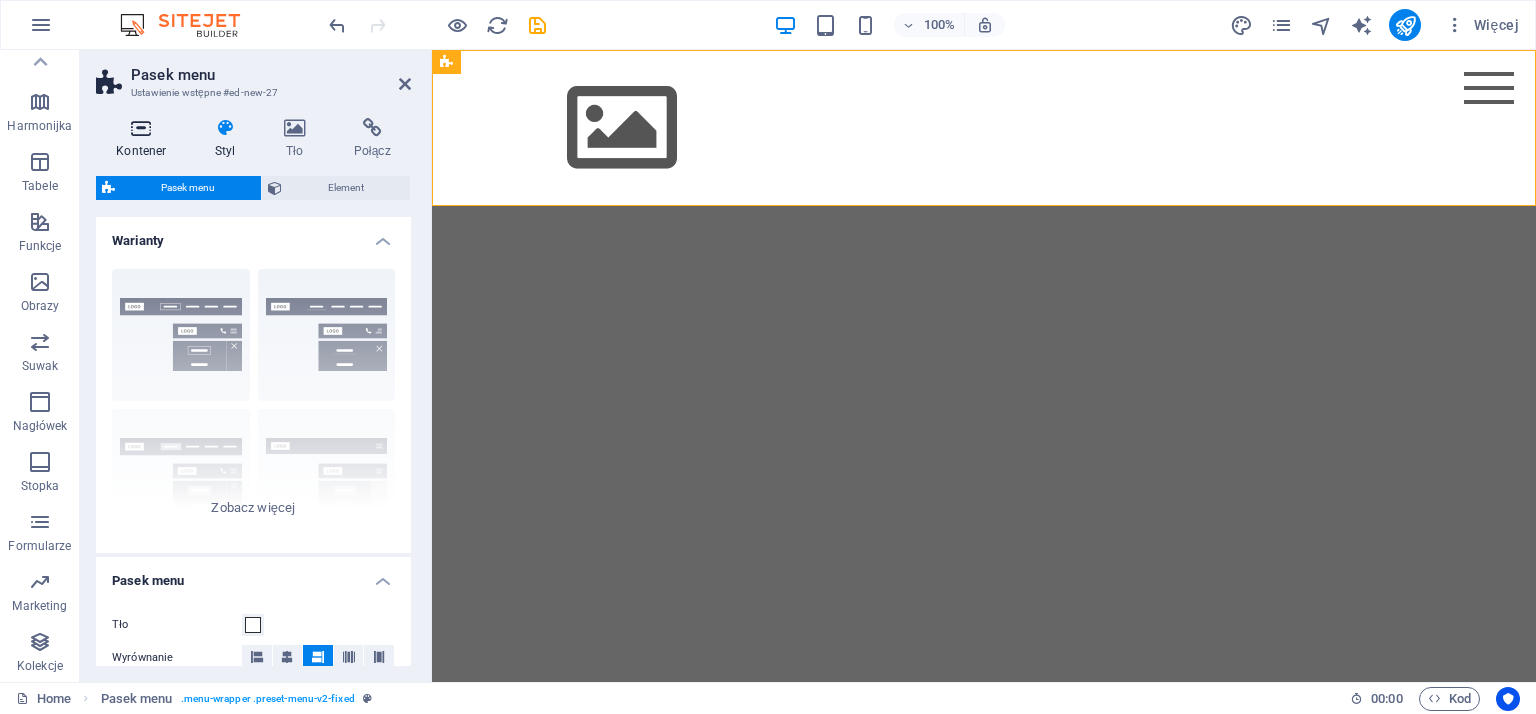 click at bounding box center [141, 128] 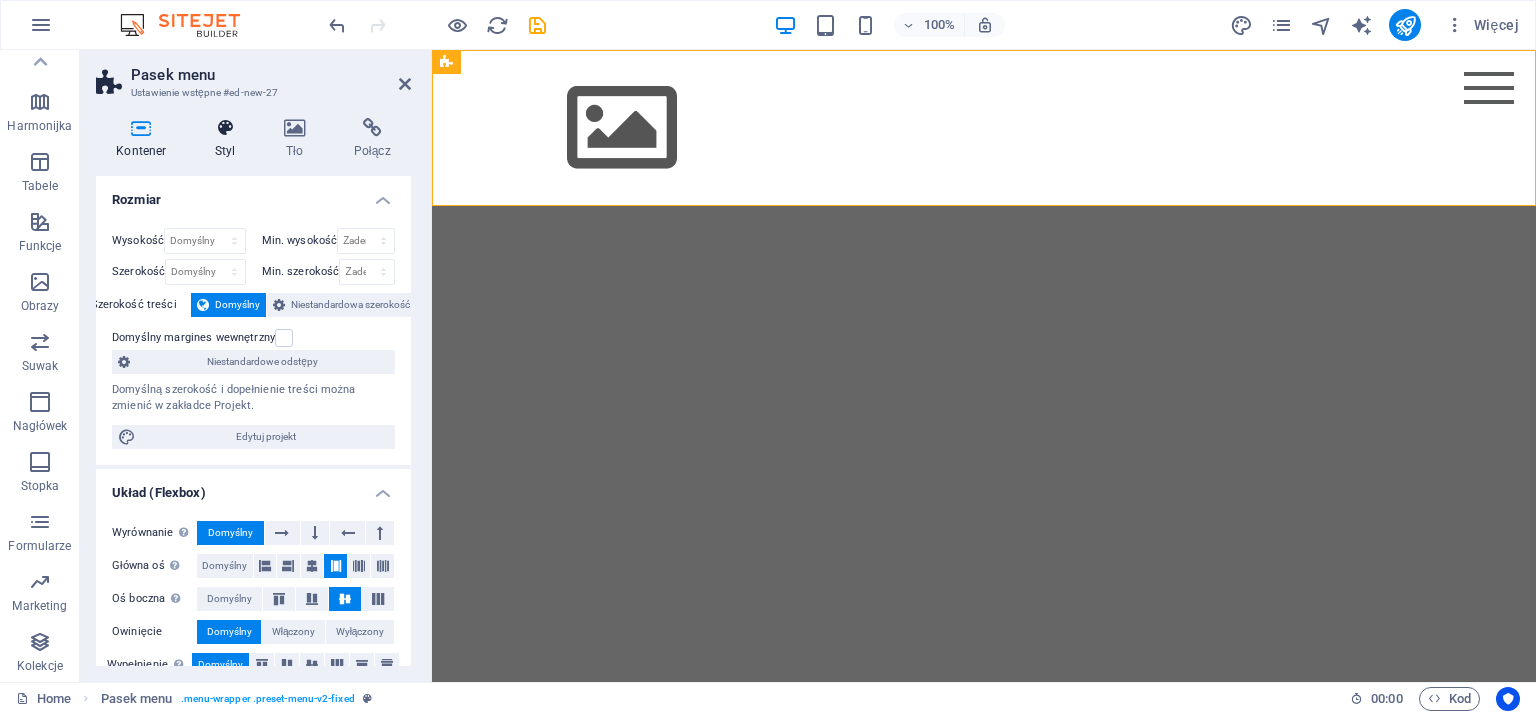 click at bounding box center [225, 128] 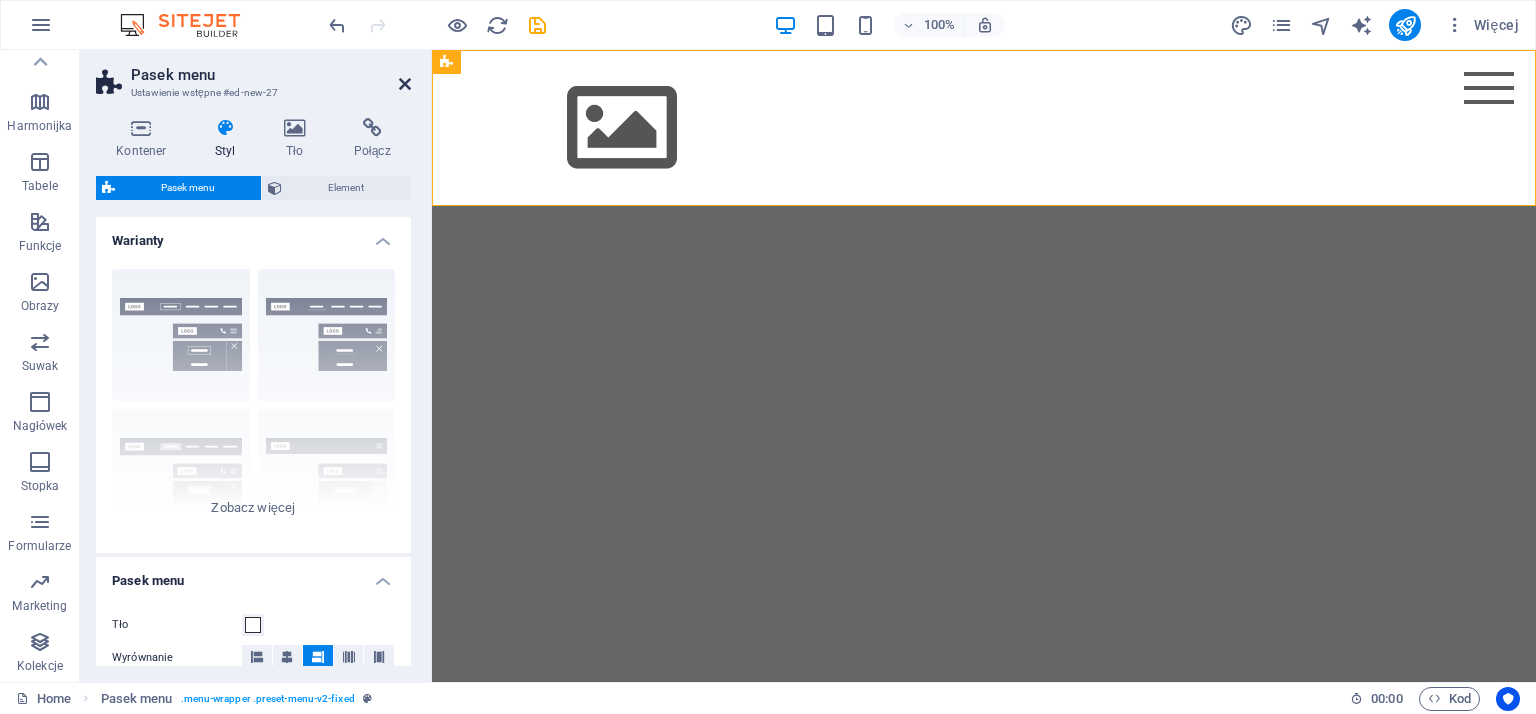 click at bounding box center (405, 84) 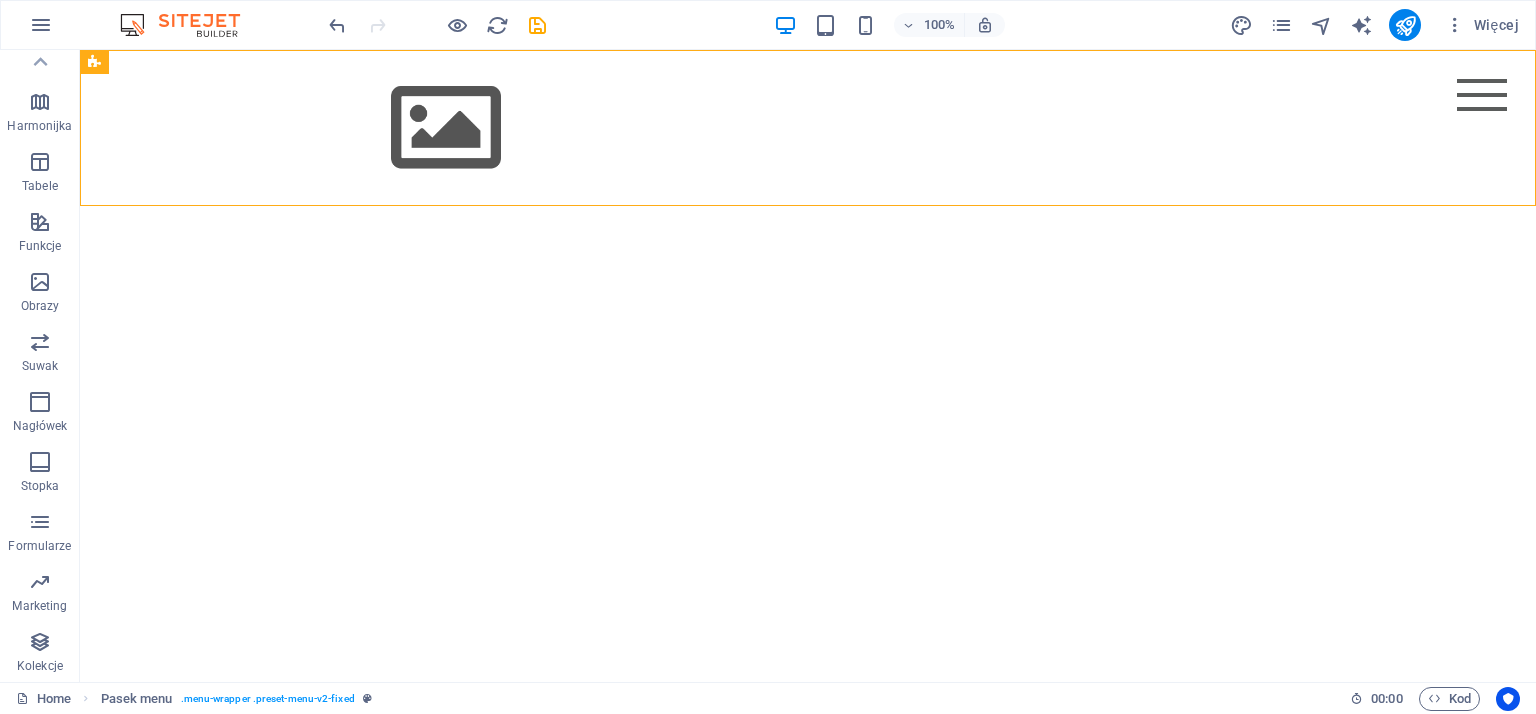 click on "Skip to main content
Menu Home About Service Contact" at bounding box center [808, 128] 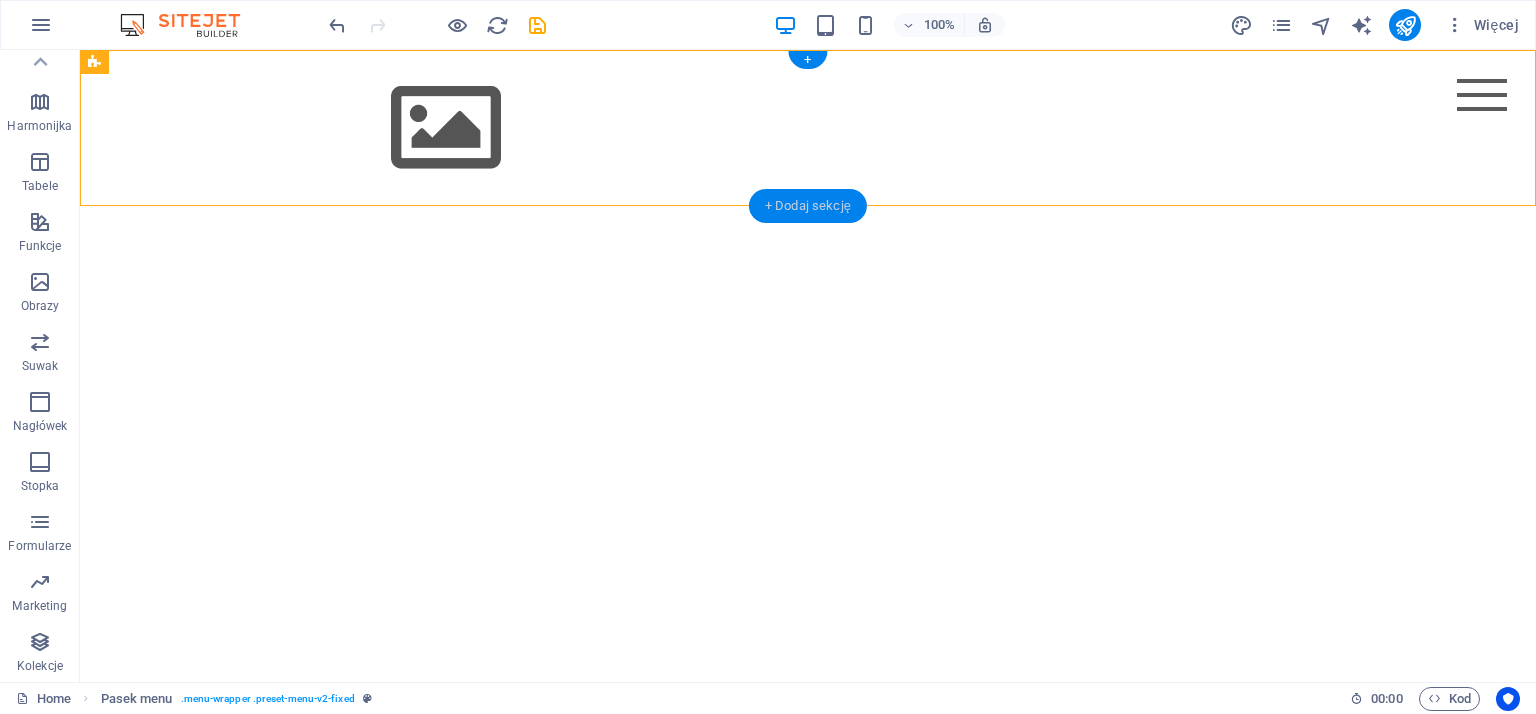 click on "+ Dodaj sekcję" at bounding box center (808, 206) 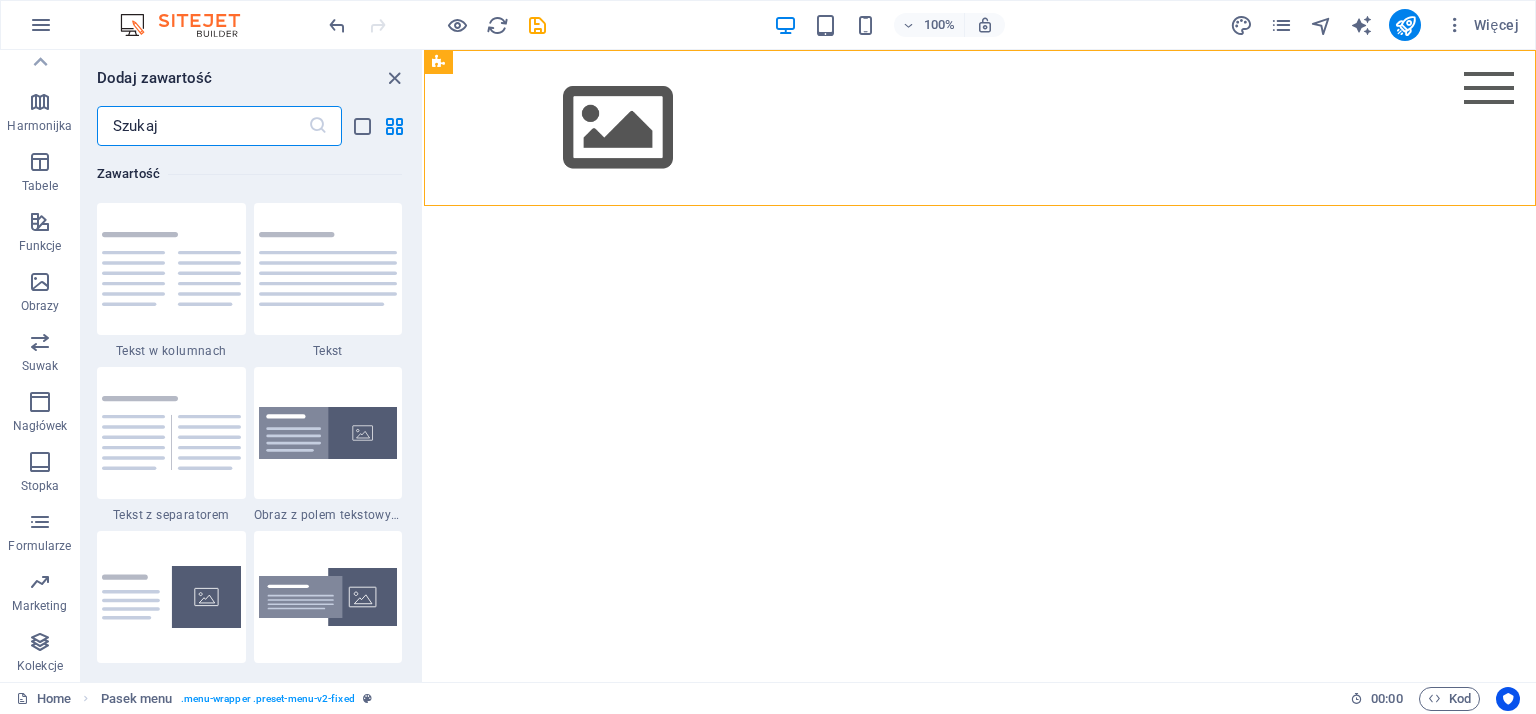 scroll, scrollTop: 3499, scrollLeft: 0, axis: vertical 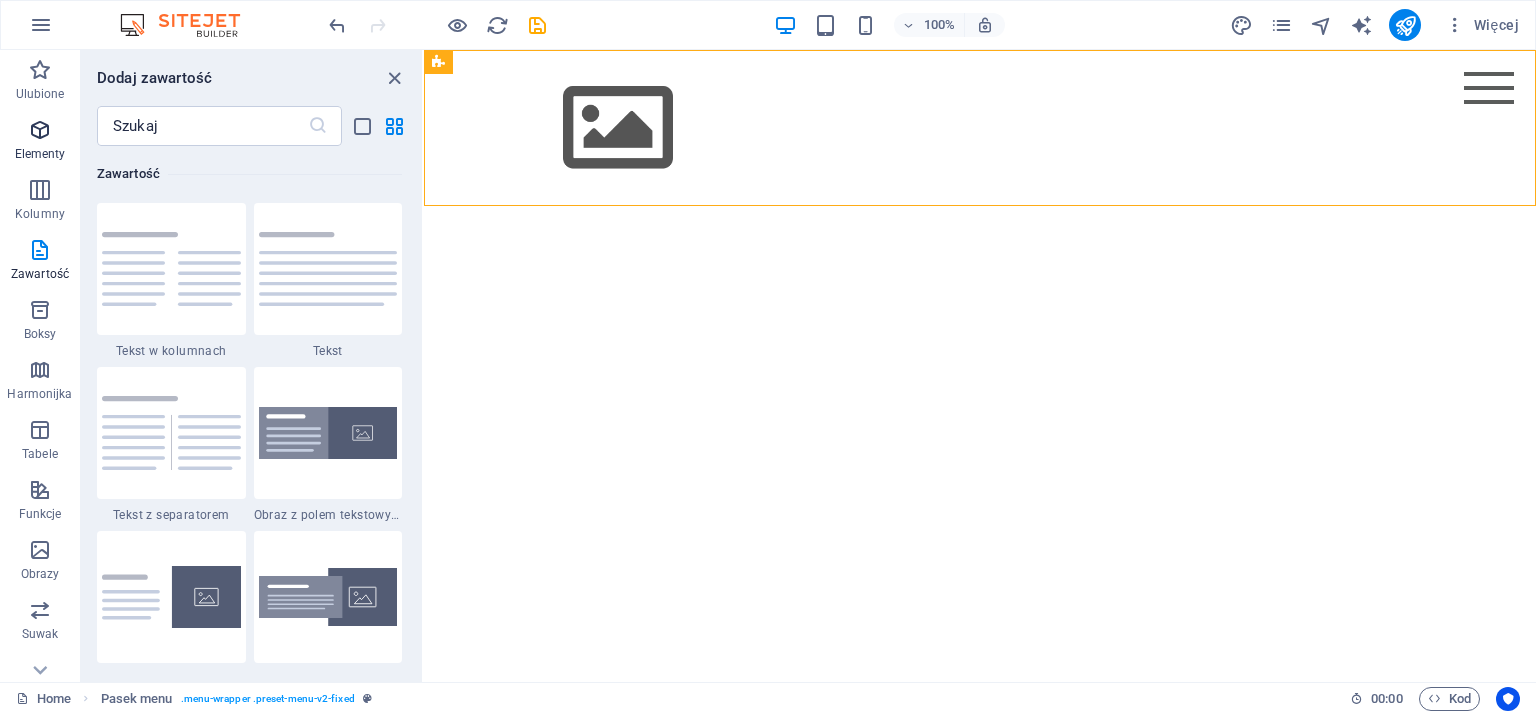 click at bounding box center [40, 130] 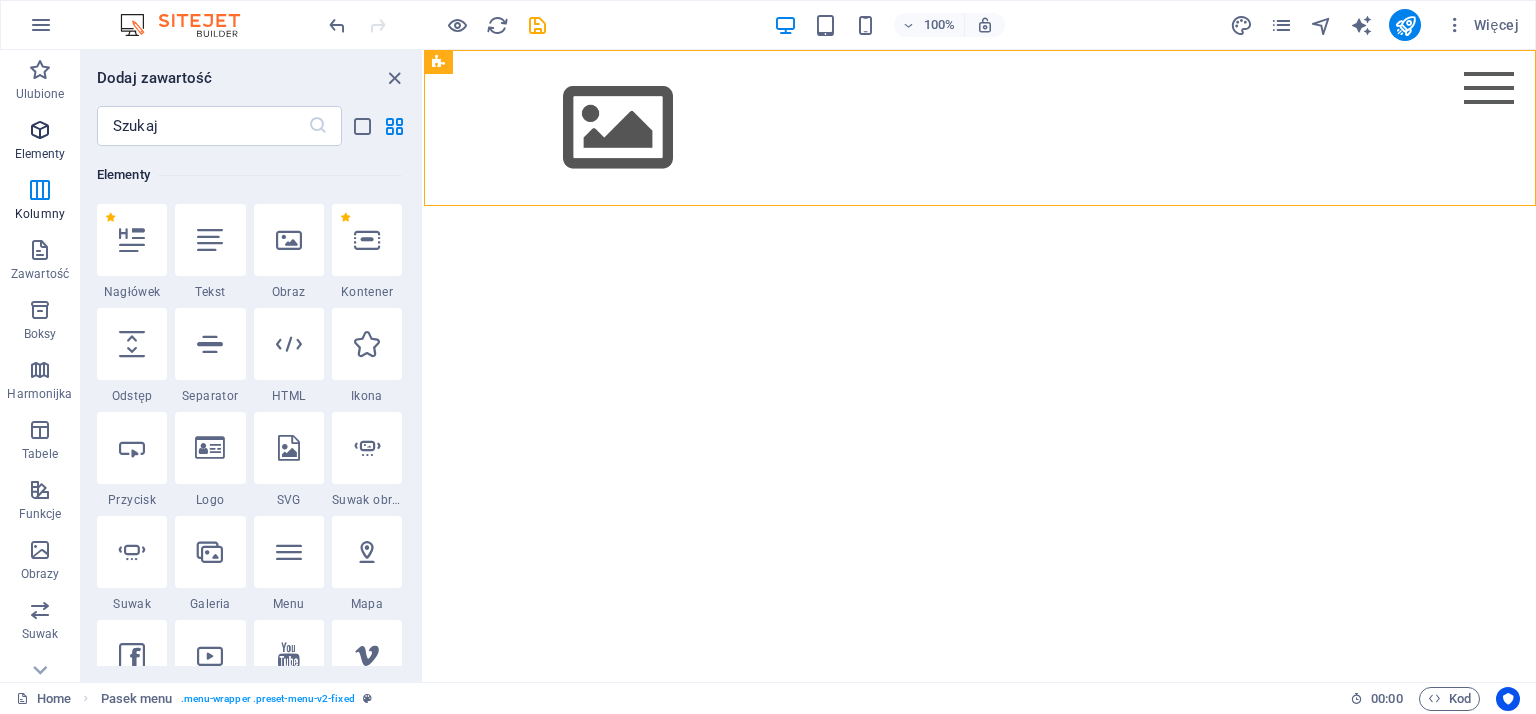 scroll, scrollTop: 212, scrollLeft: 0, axis: vertical 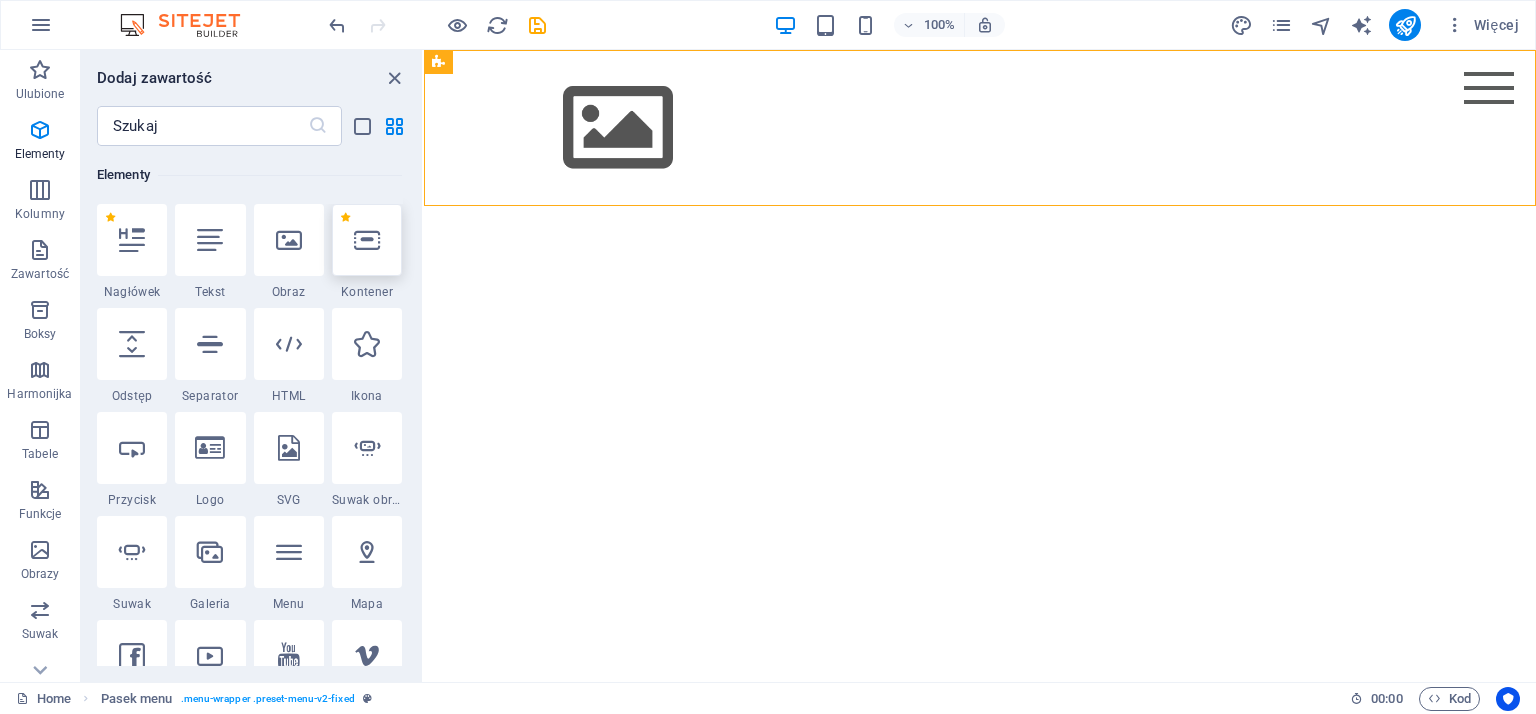 click at bounding box center (367, 240) 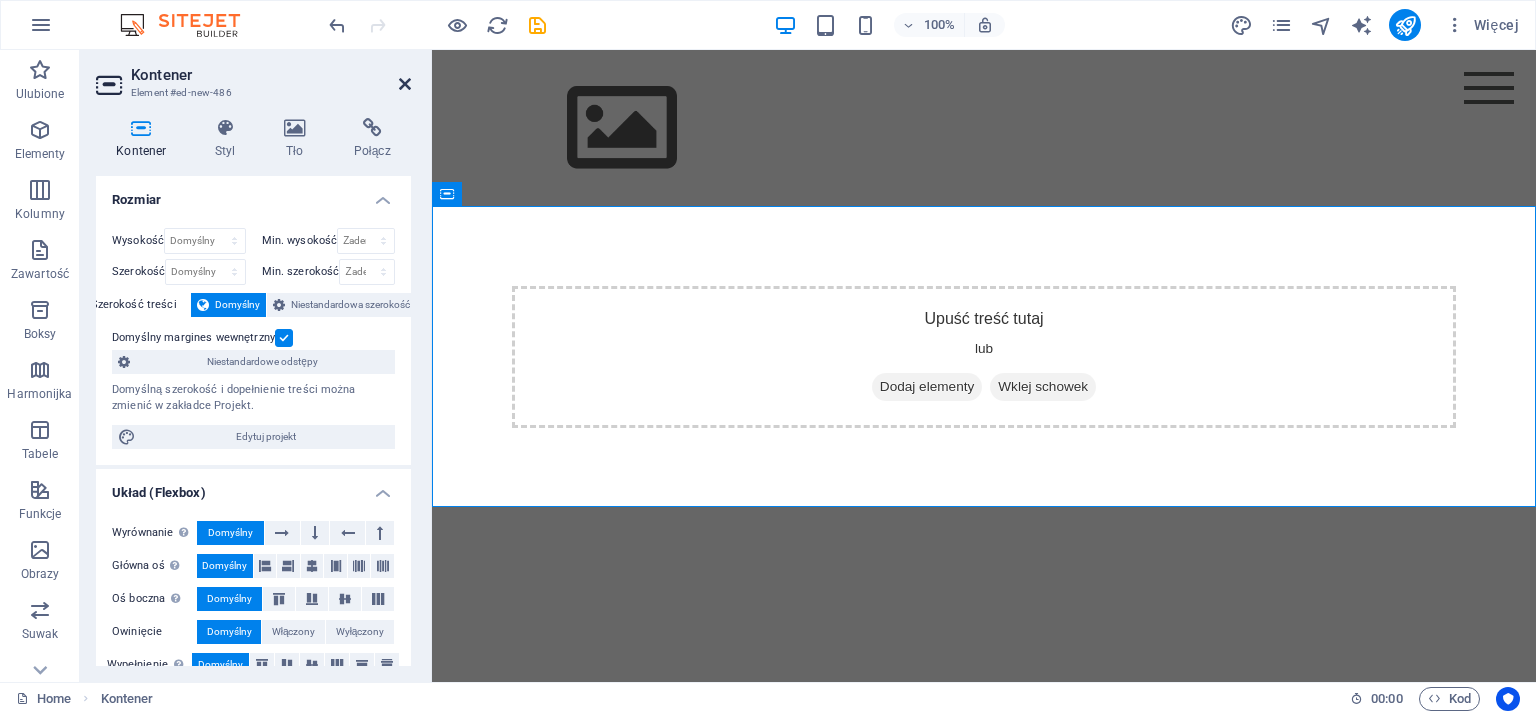 click at bounding box center [405, 84] 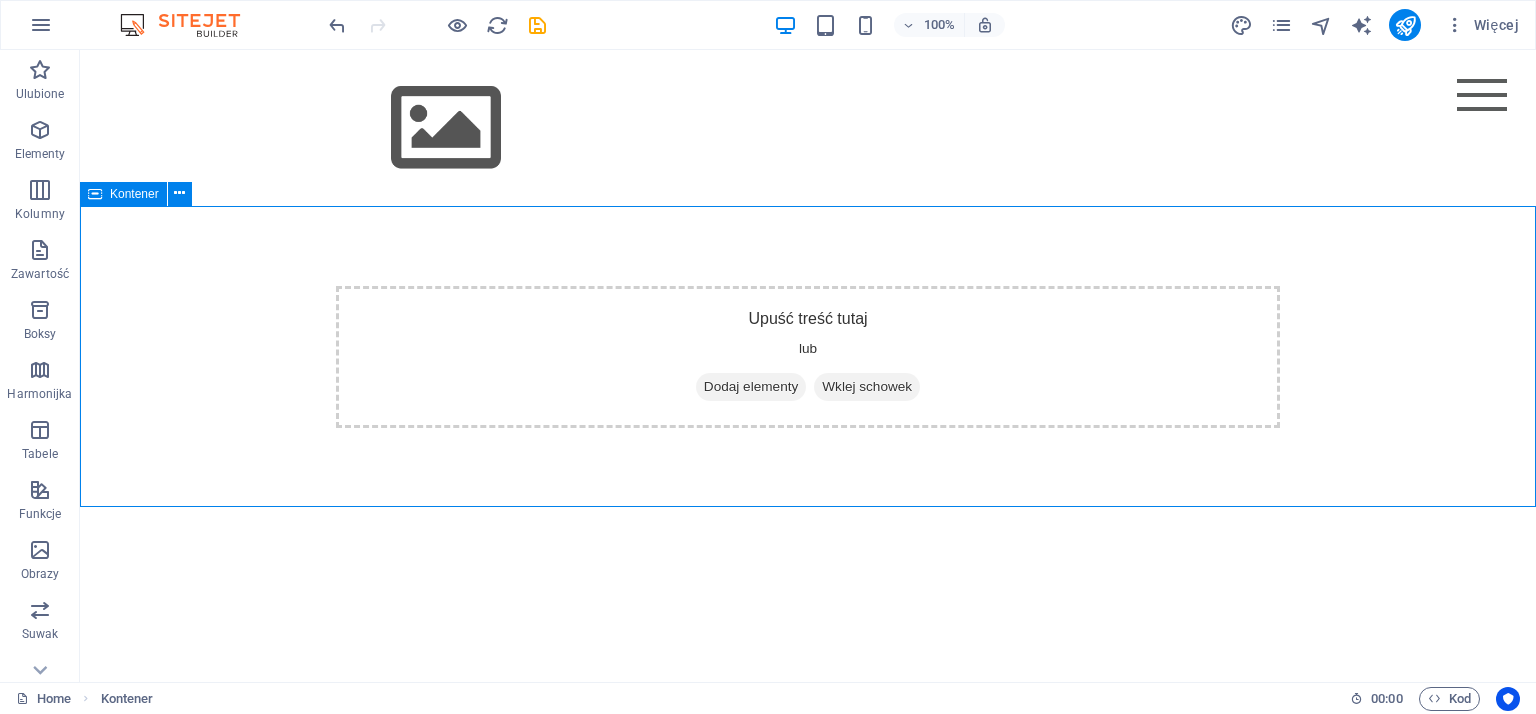 click on "Kontener" at bounding box center [123, 194] 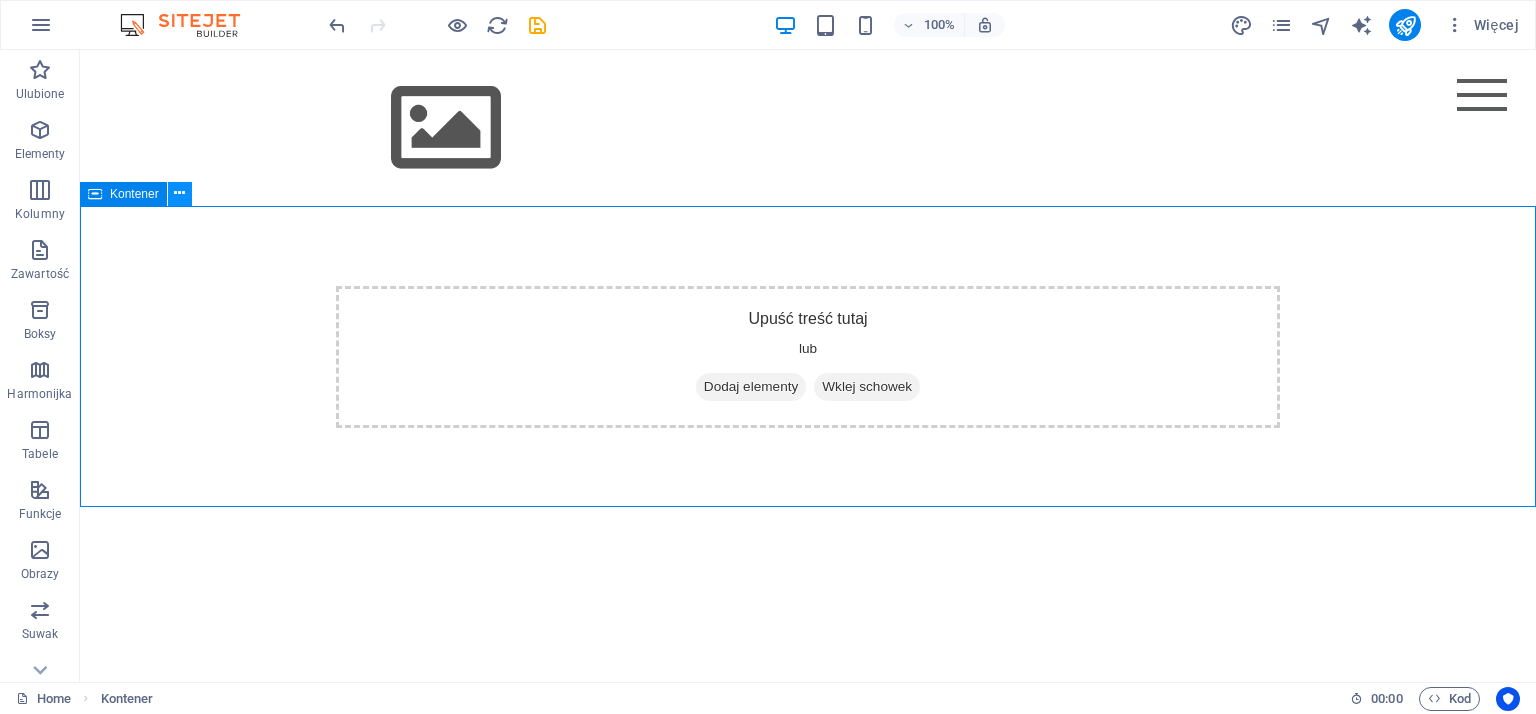 click at bounding box center (179, 193) 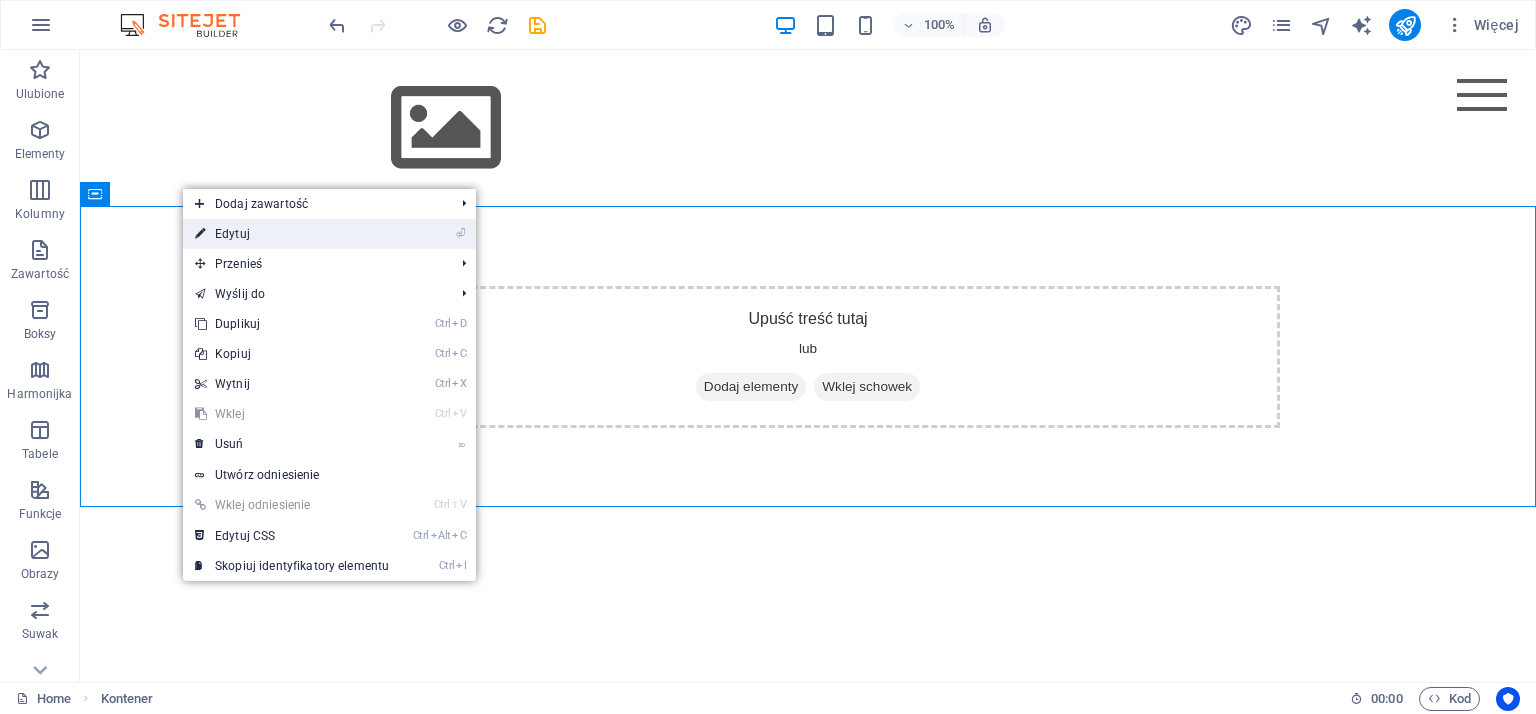 click on "⏎  Edytuj" at bounding box center (292, 234) 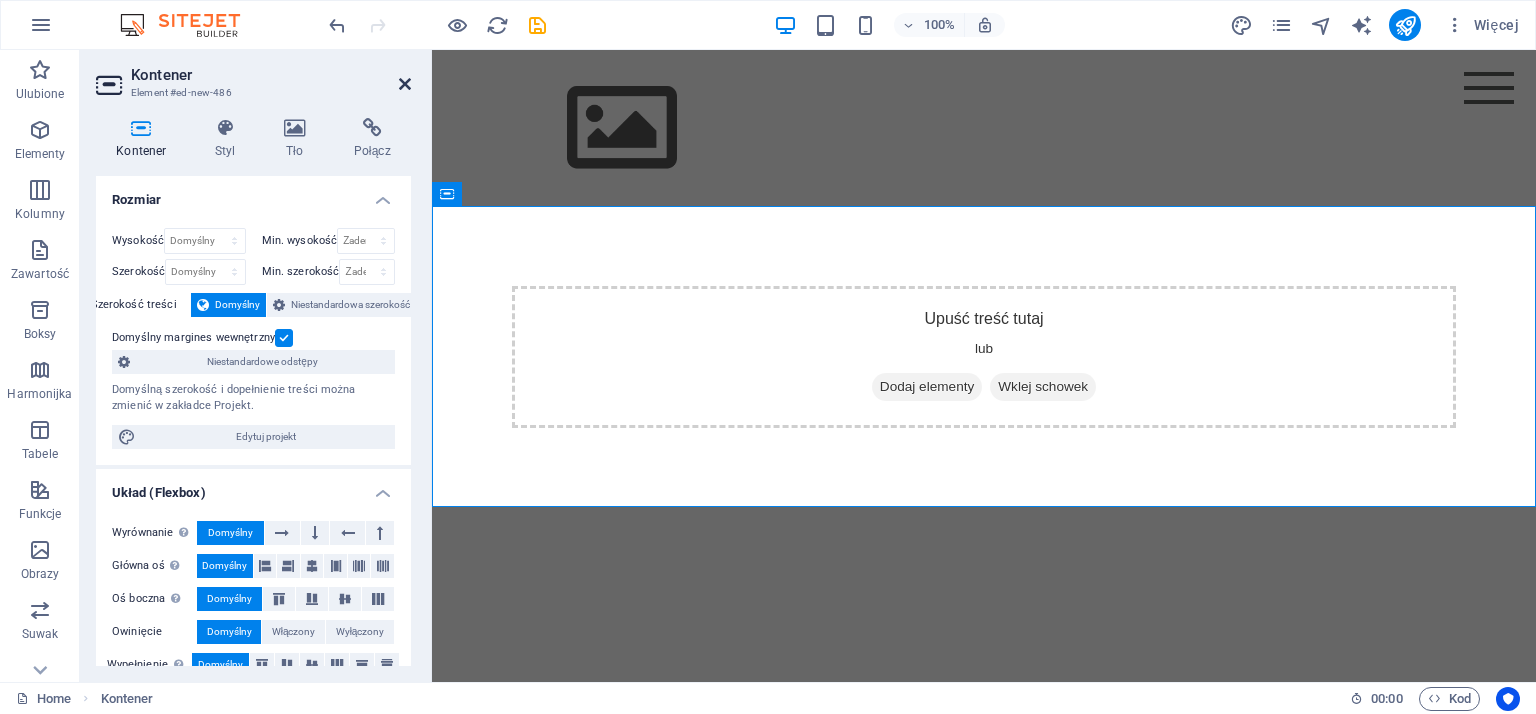 click at bounding box center [405, 84] 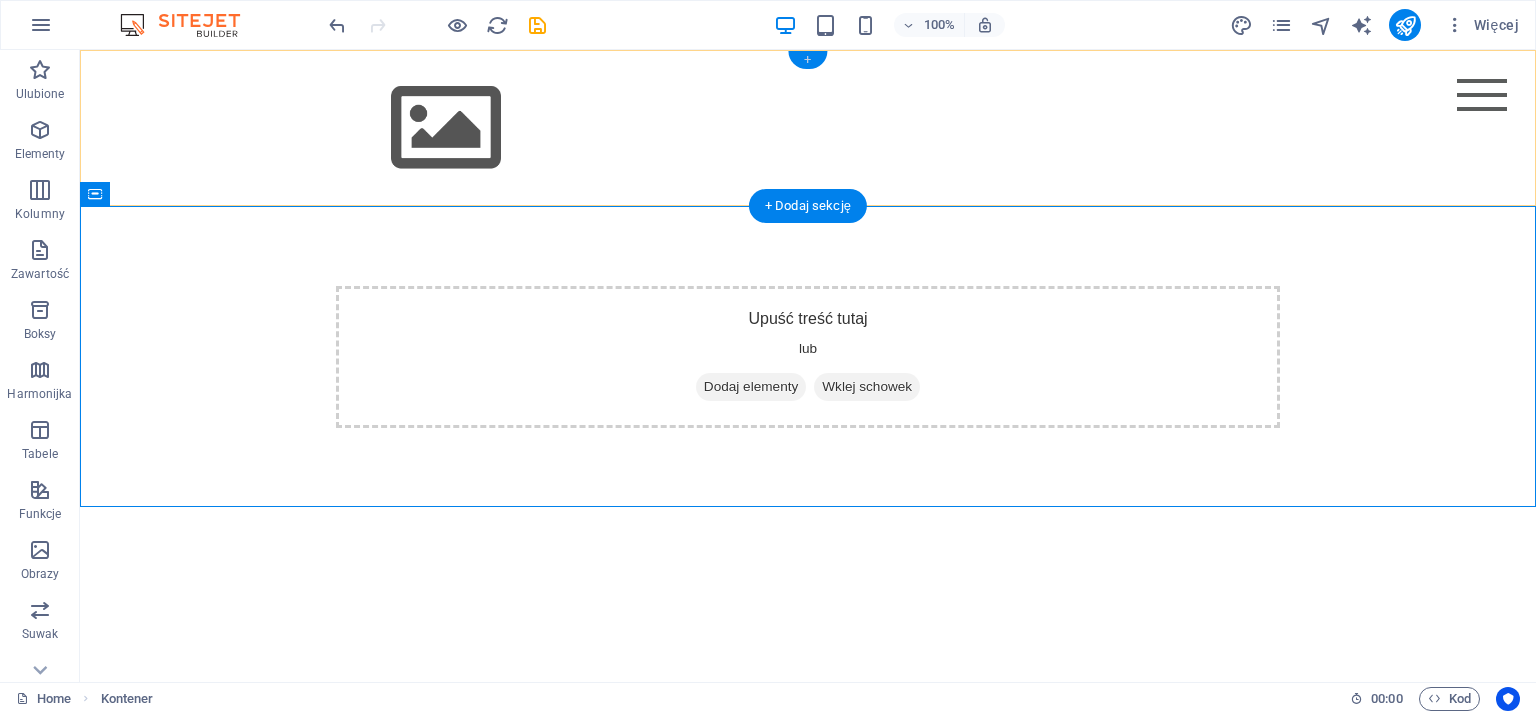 click on "+" at bounding box center [807, 60] 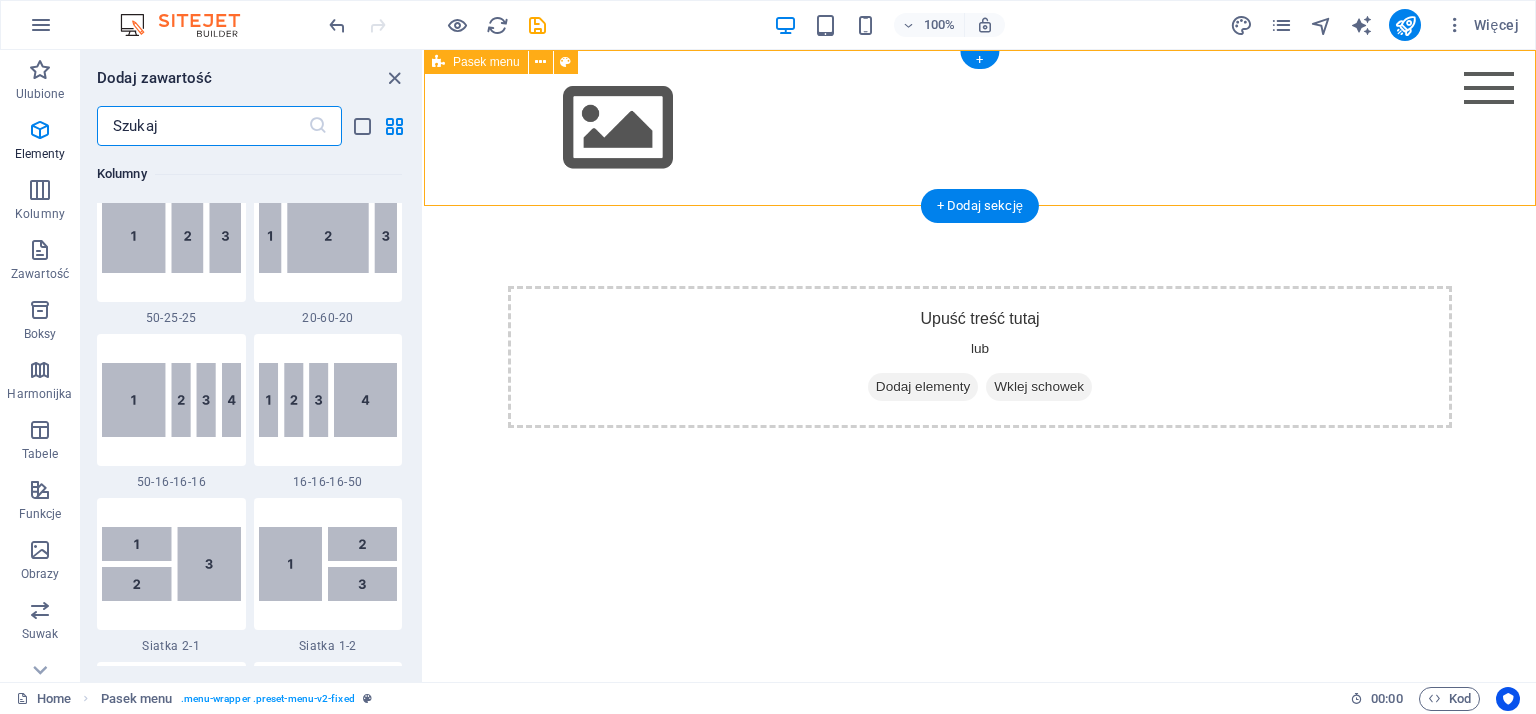 scroll, scrollTop: 3499, scrollLeft: 0, axis: vertical 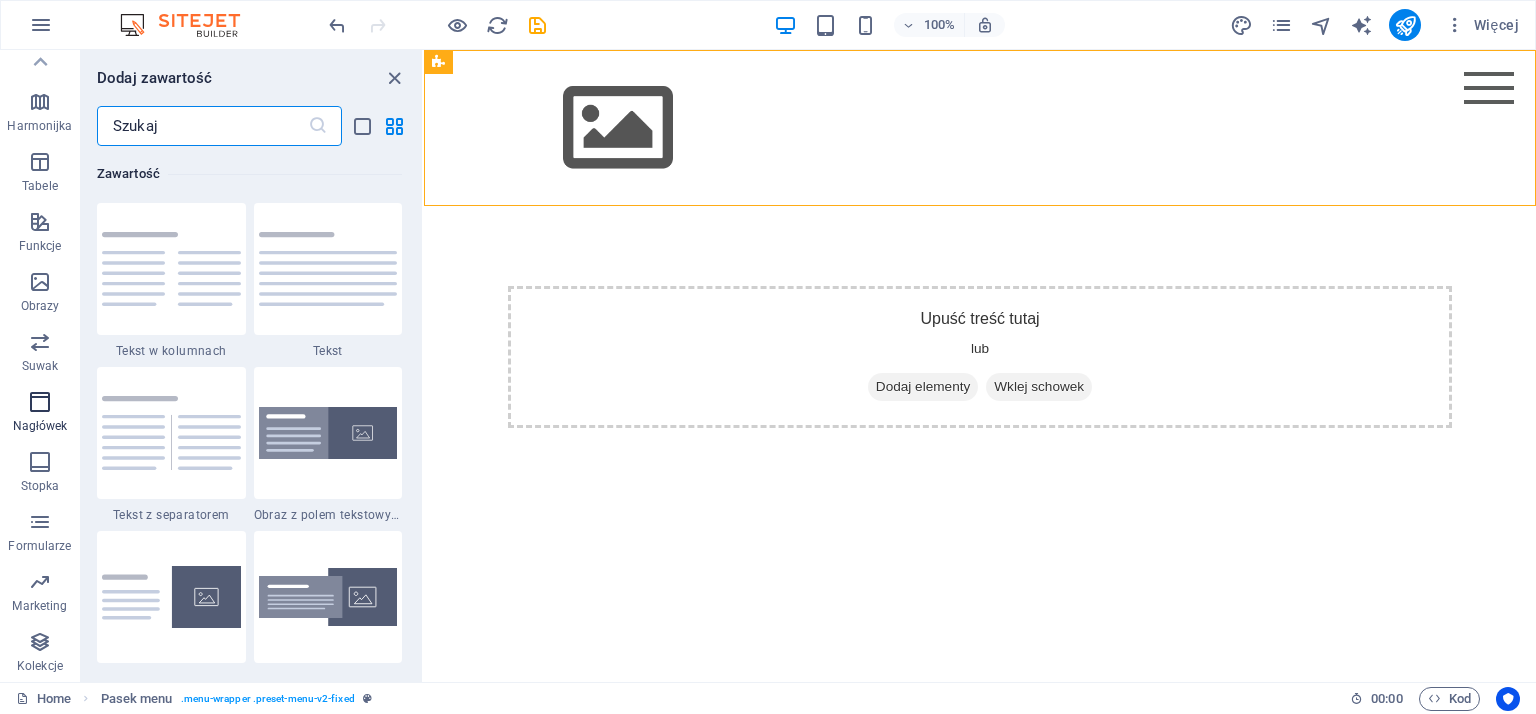 click at bounding box center (40, 402) 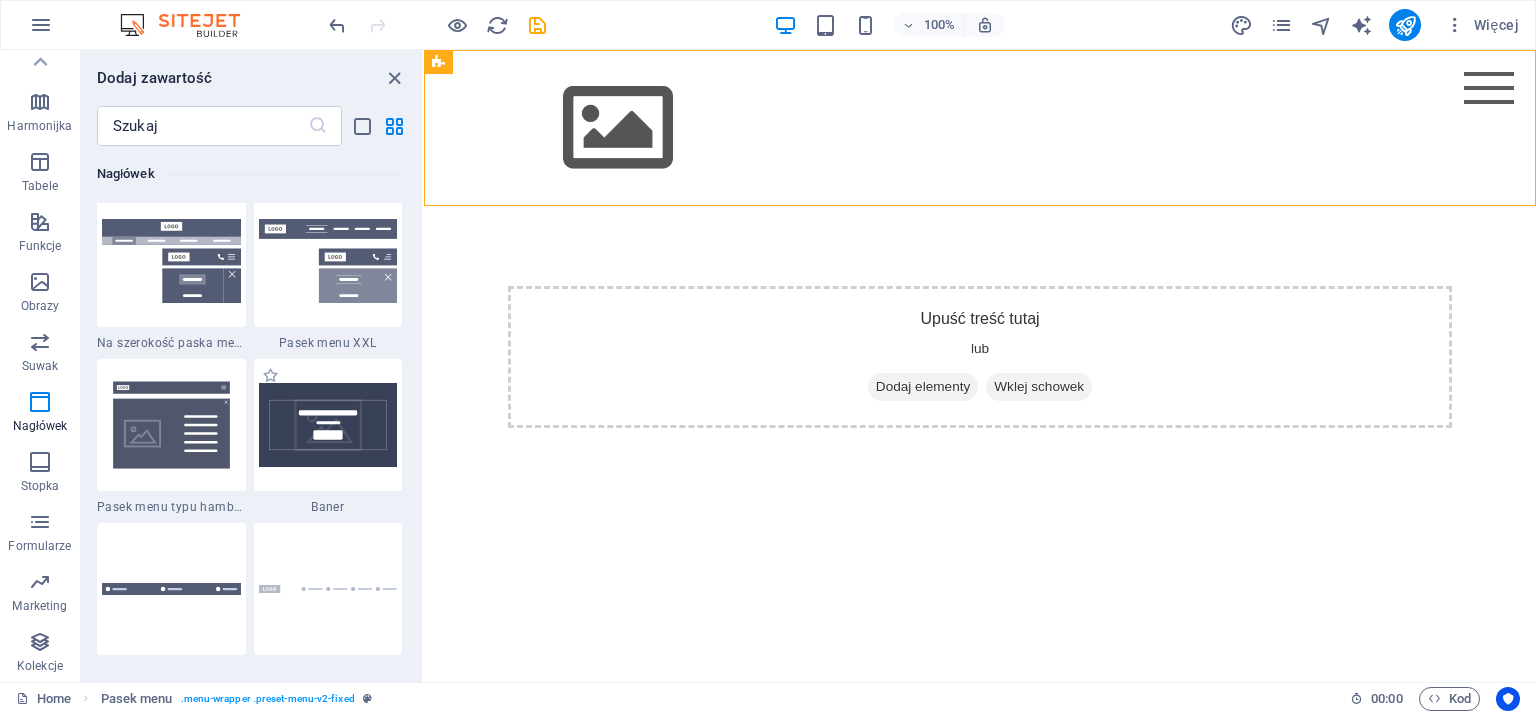 scroll, scrollTop: 12742, scrollLeft: 0, axis: vertical 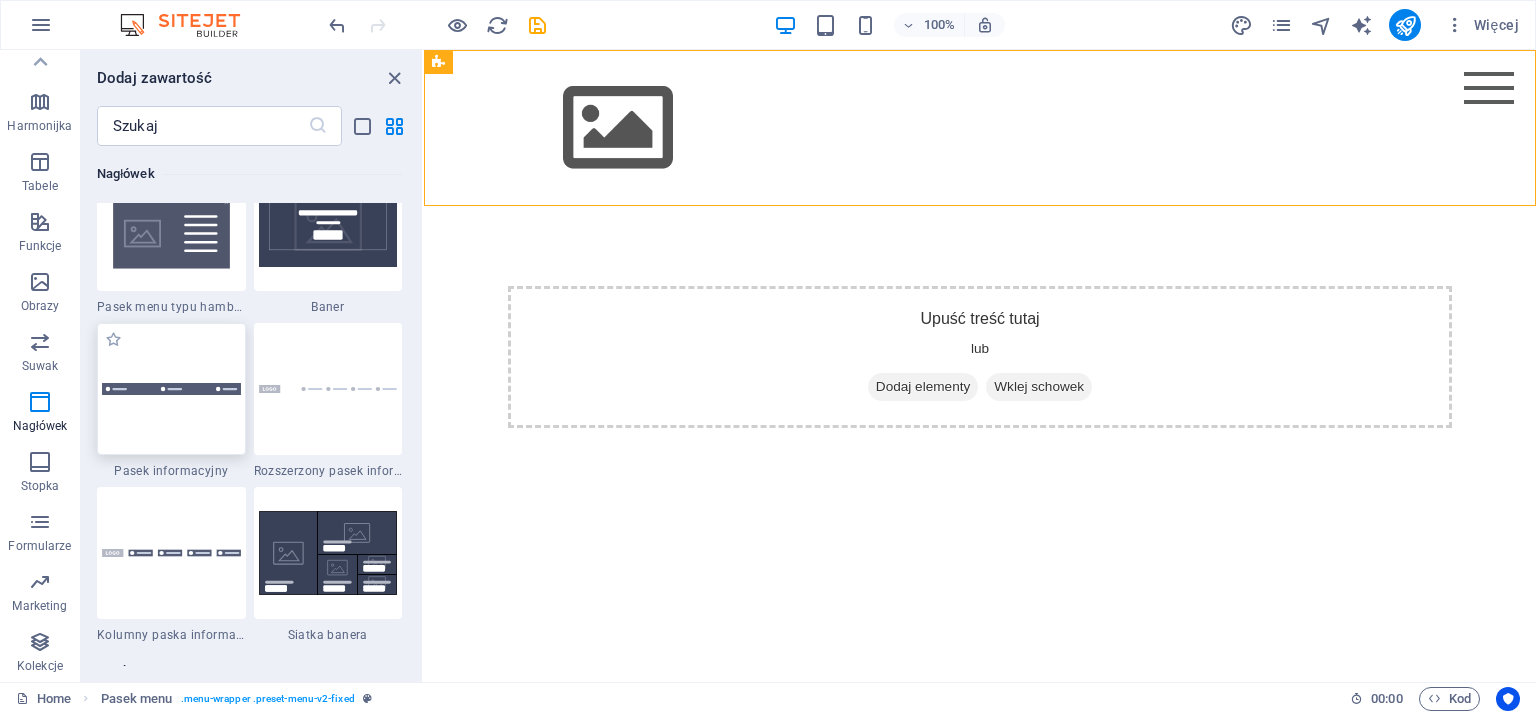 click at bounding box center (171, 389) 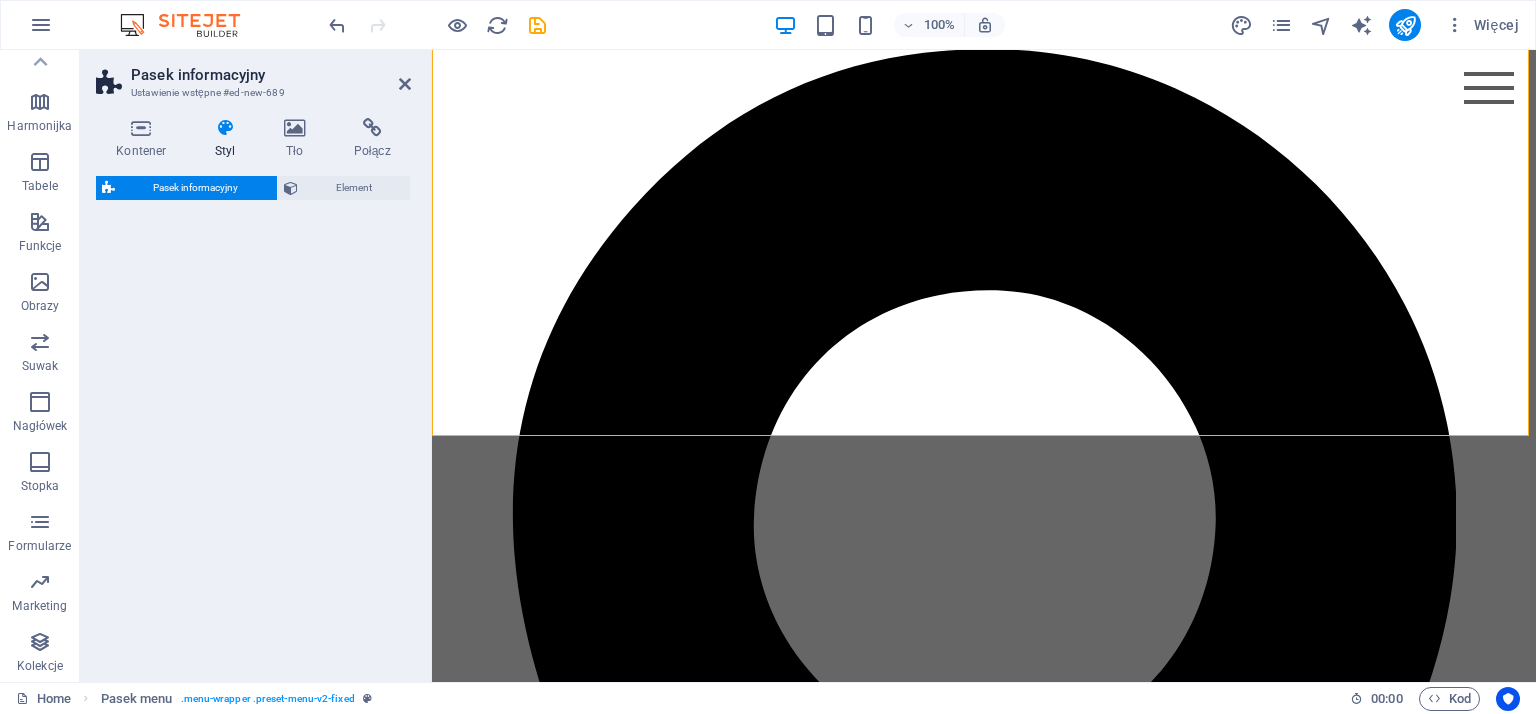 select on "rem" 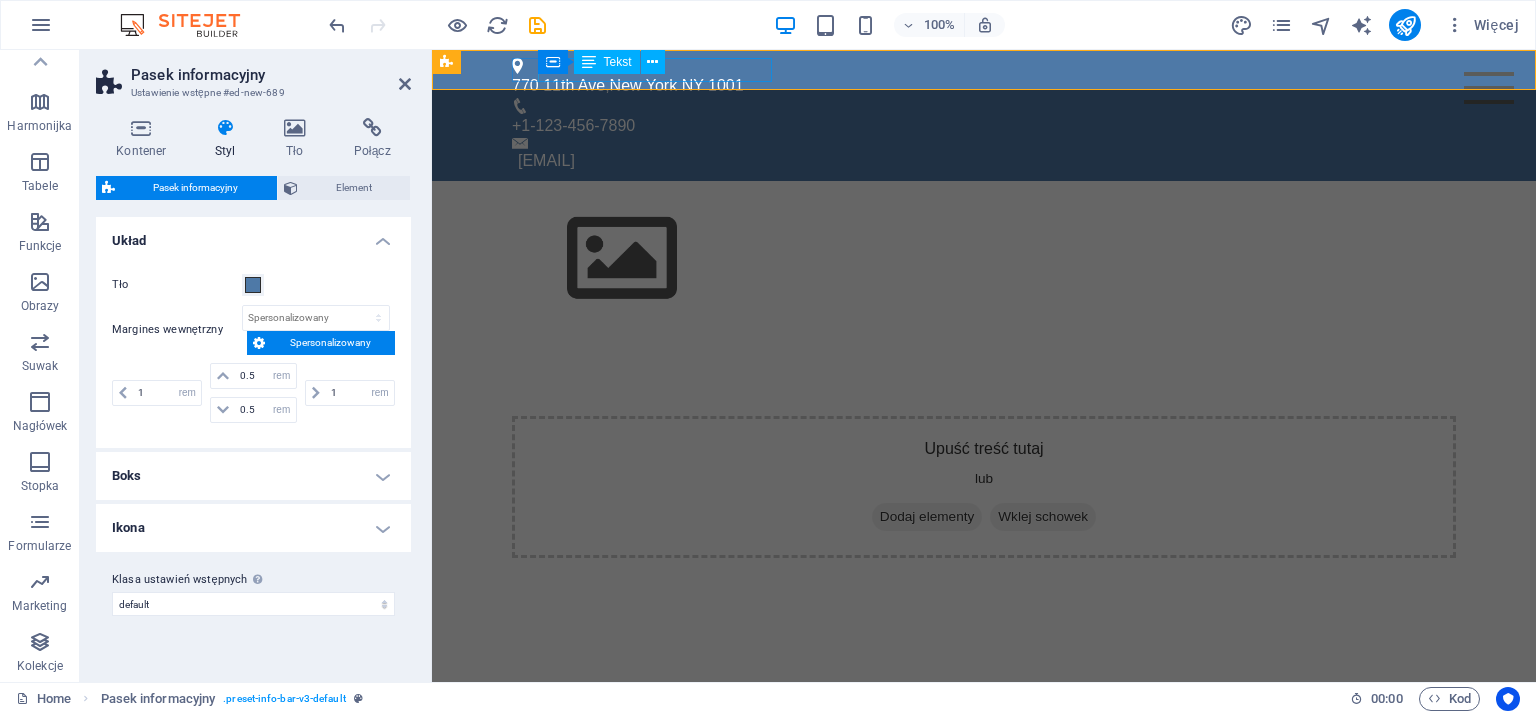 click on "New York" at bounding box center (644, 85) 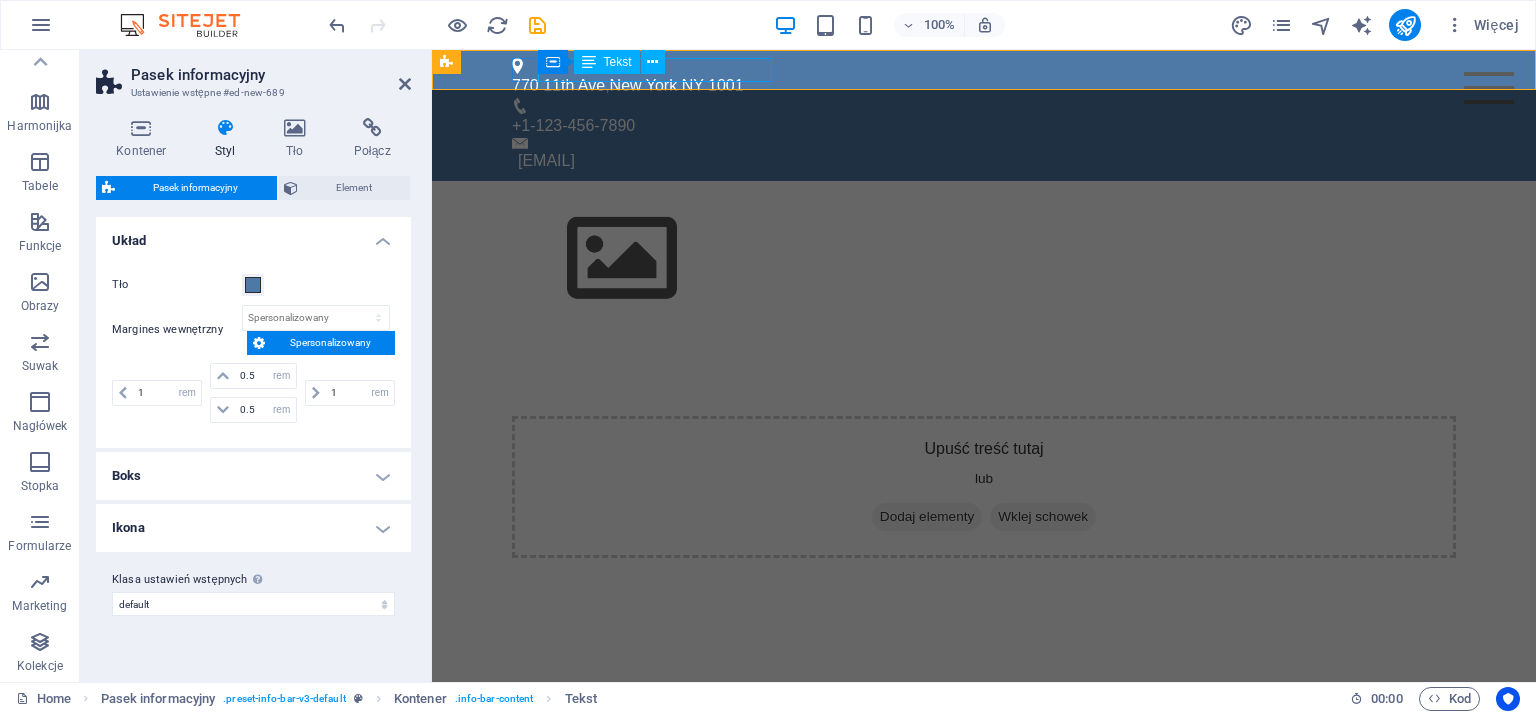 click on "Tekst" at bounding box center [618, 62] 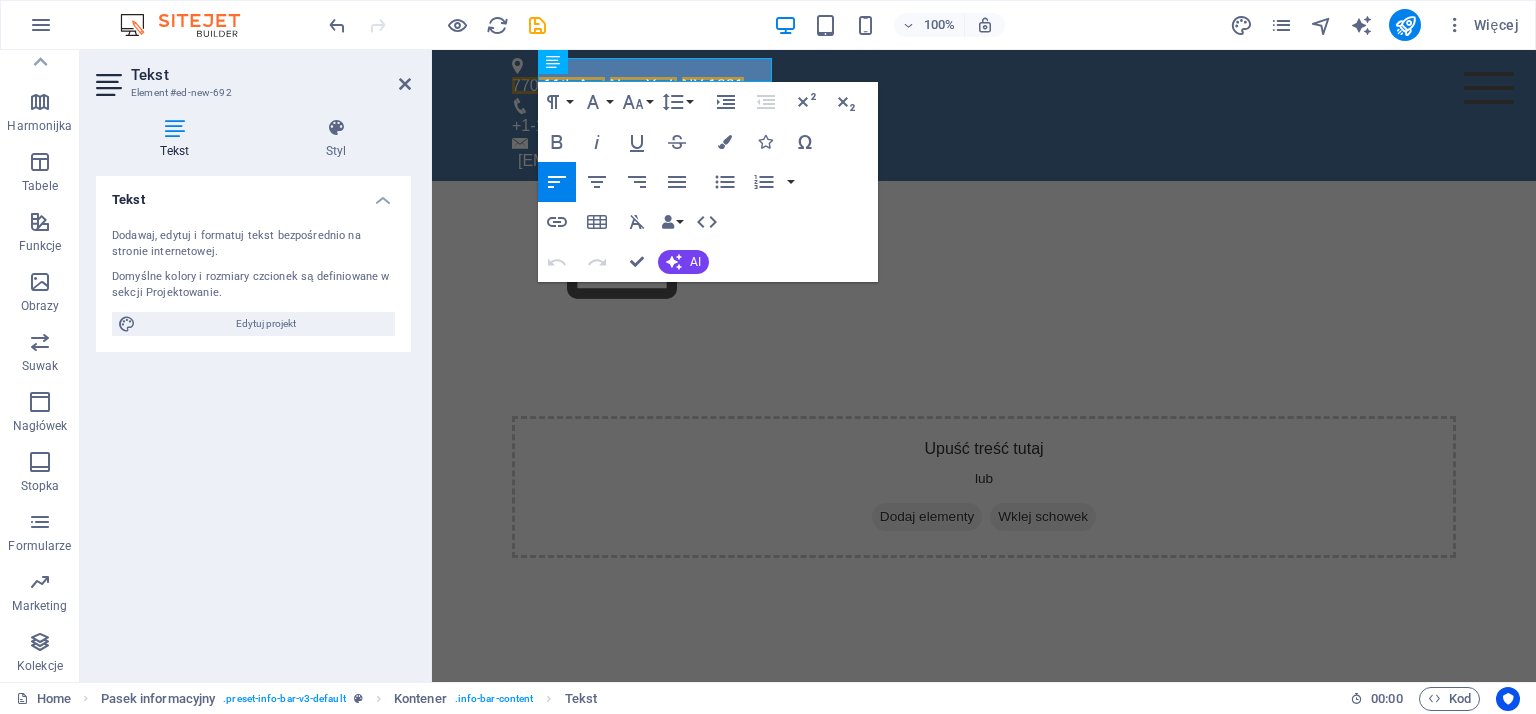 click on "Domyślne kolory i rozmiary czcionek są definiowane w sekcji Projektowanie." at bounding box center (253, 285) 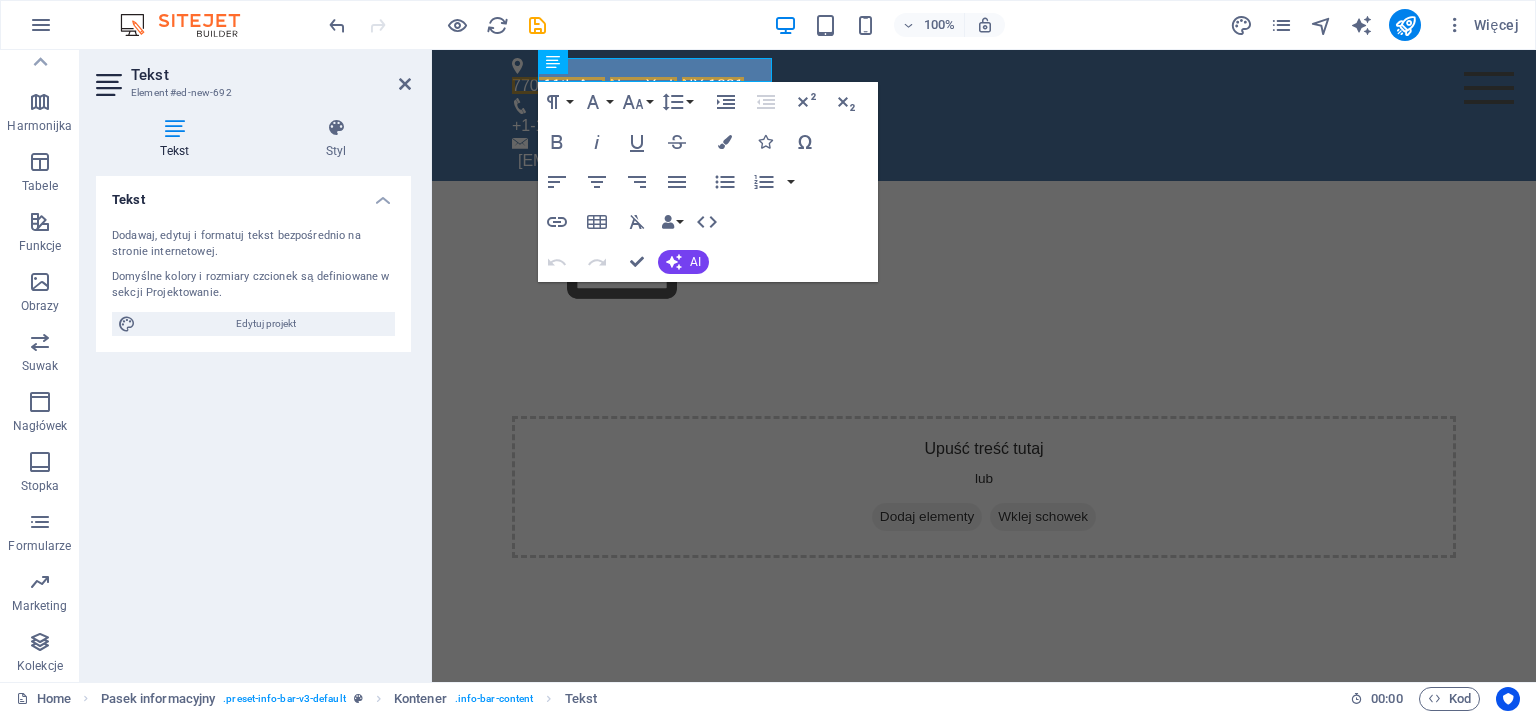 click on "Dodawaj, edytuj i formatuj tekst bezpośrednio na stronie internetowej." at bounding box center (253, 244) 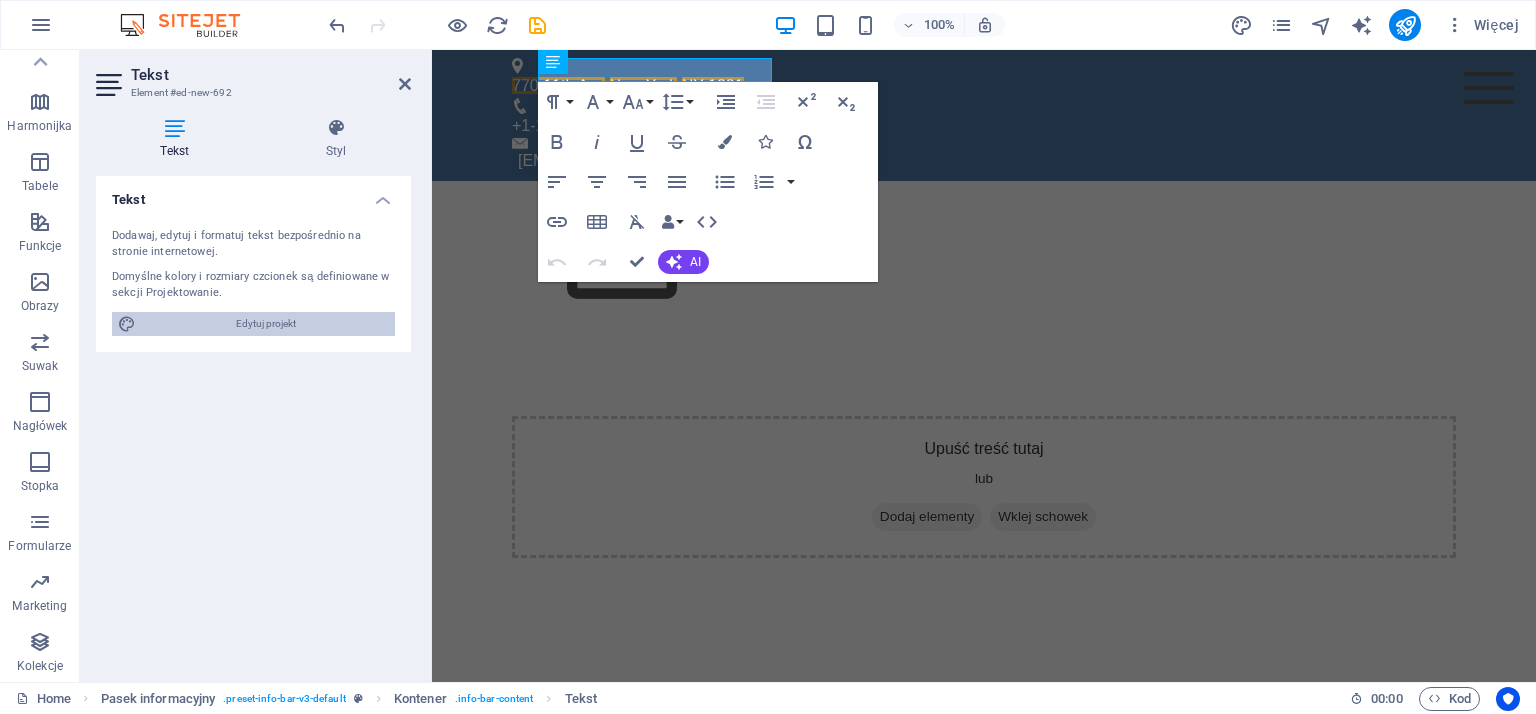 click on "Edytuj projekt" at bounding box center [265, 324] 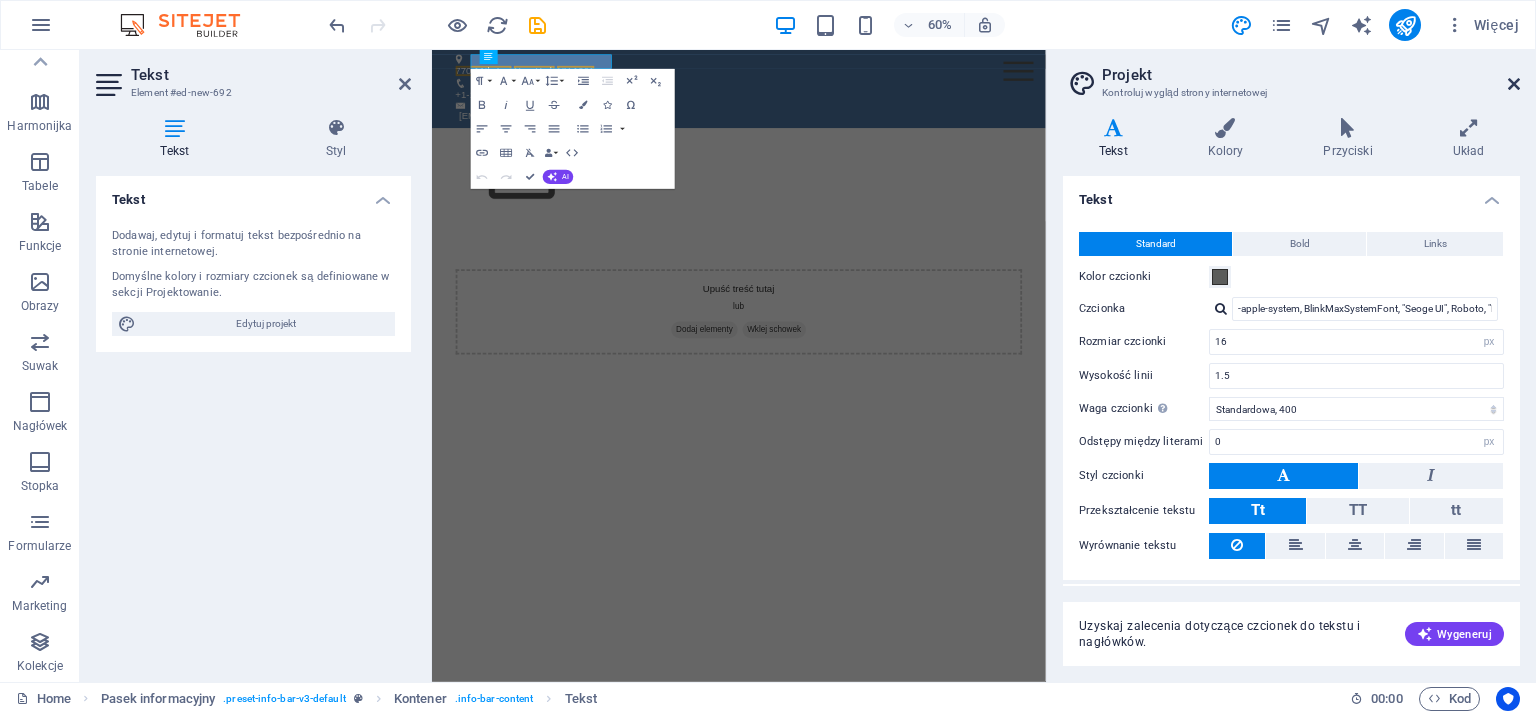 click at bounding box center (1514, 84) 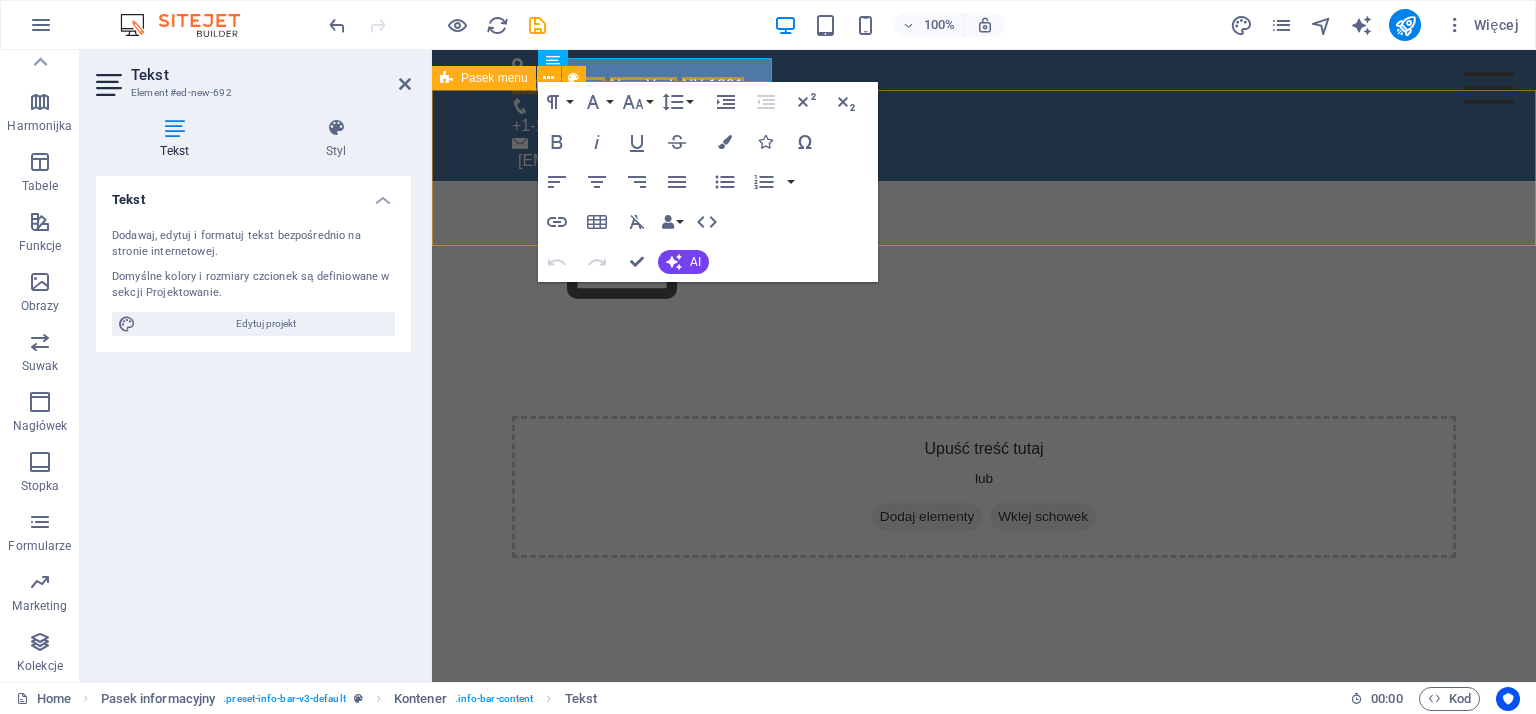 click on "Menu Home About Service Contact" at bounding box center [984, 259] 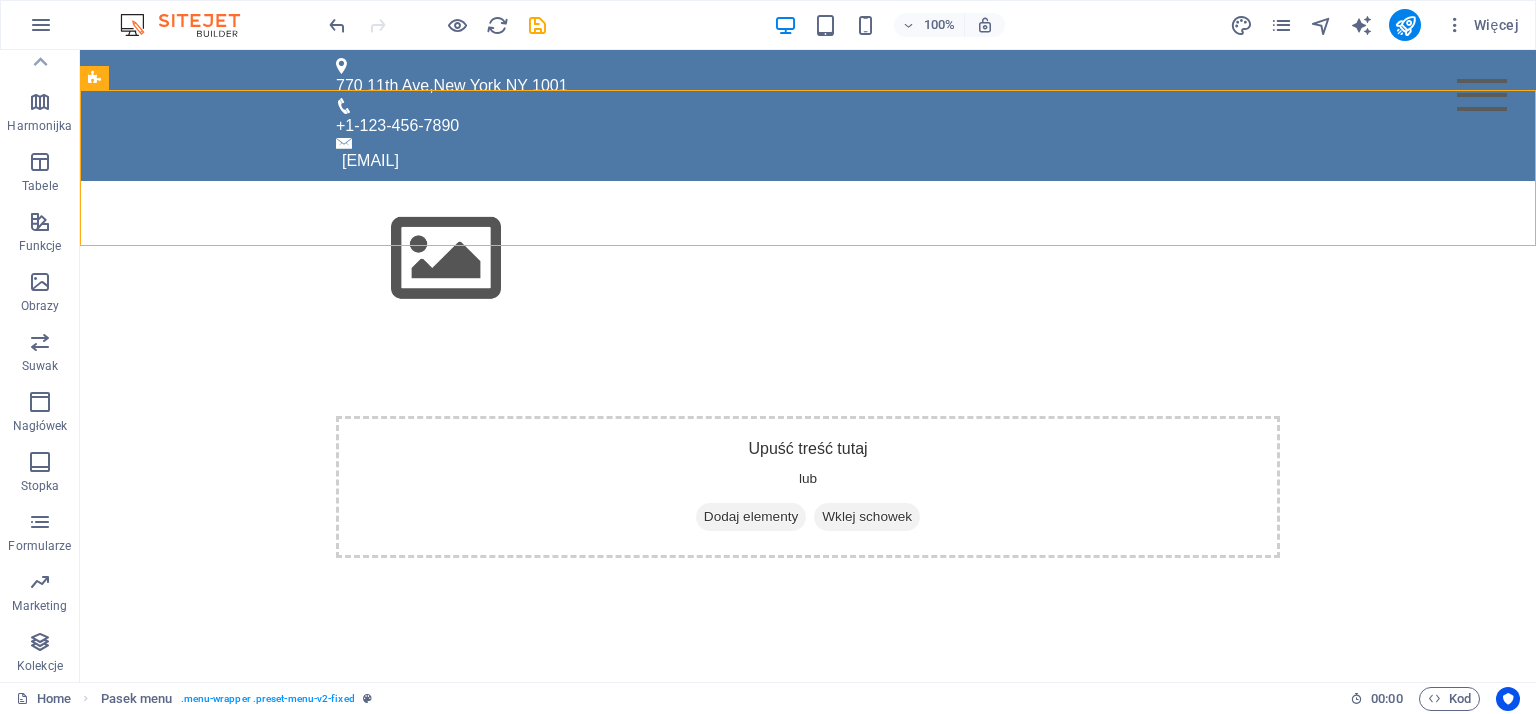 click on "Skip to main content
770 11th Ave ,  New York   NY 1001 +1-123-456-7890 ed772ffb14a3253182450bf7216530@cpanel.local Menu Home About Service Contact Upuść treść tutaj lub  Dodaj elementy  Wklej schowek" at bounding box center [808, 344] 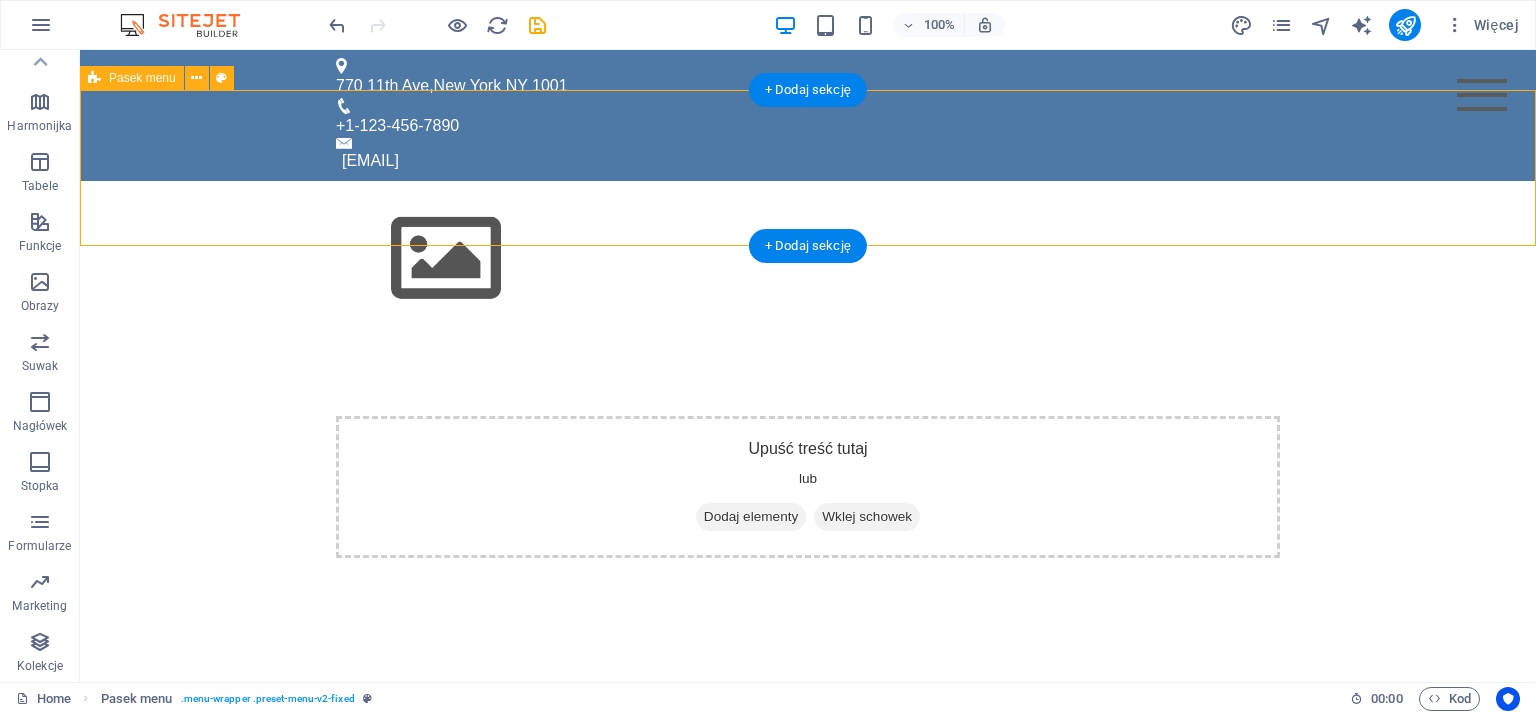 click on "Menu Home About Service Contact" at bounding box center (808, 259) 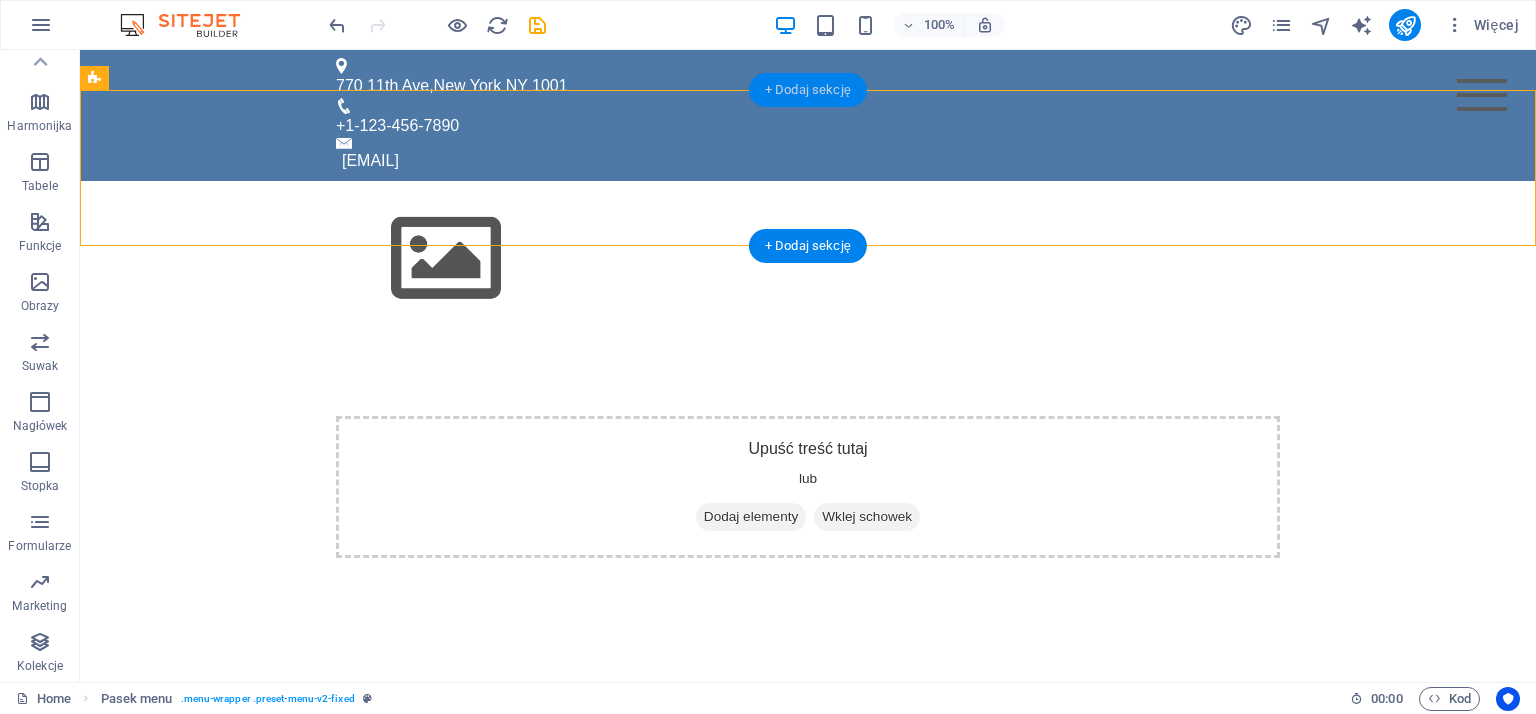 click on "+ Dodaj sekcję" at bounding box center (808, 90) 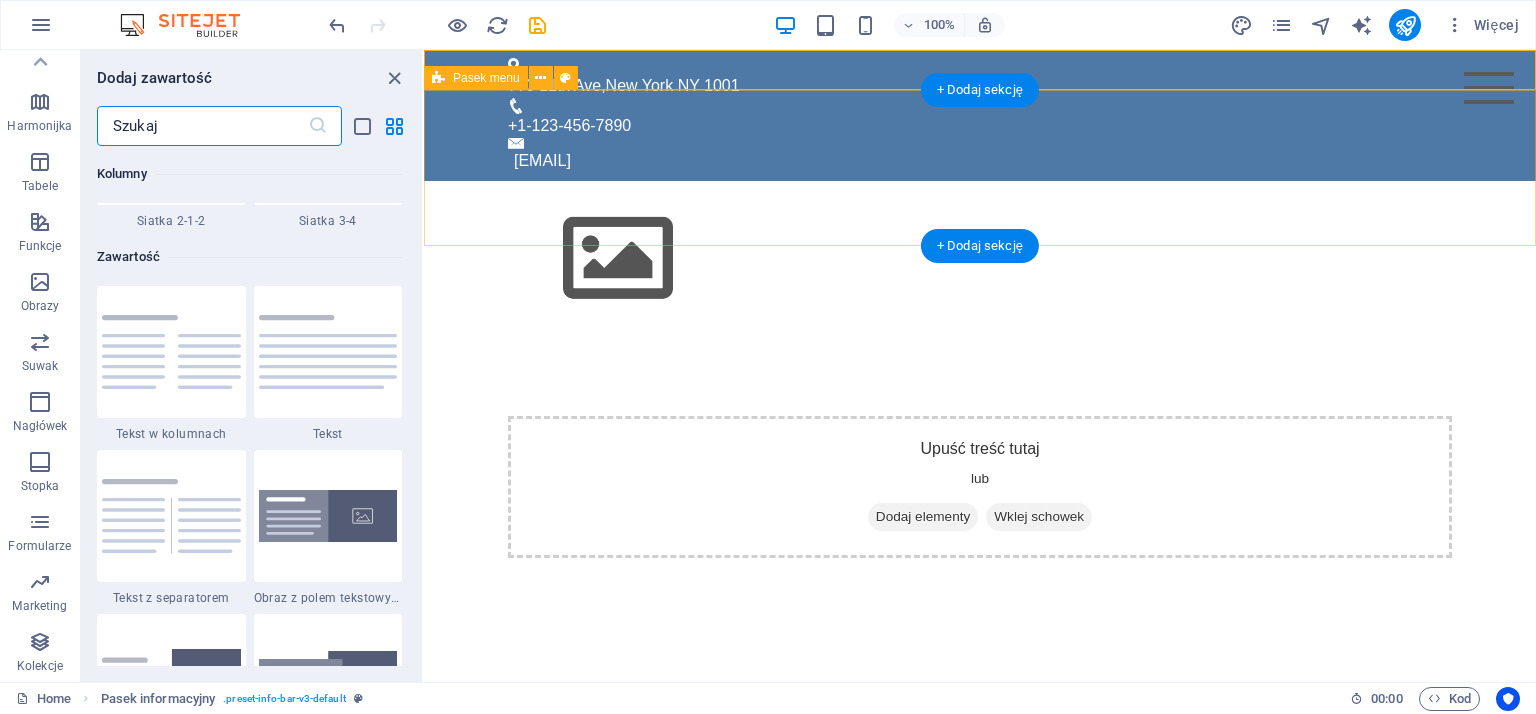 scroll, scrollTop: 3499, scrollLeft: 0, axis: vertical 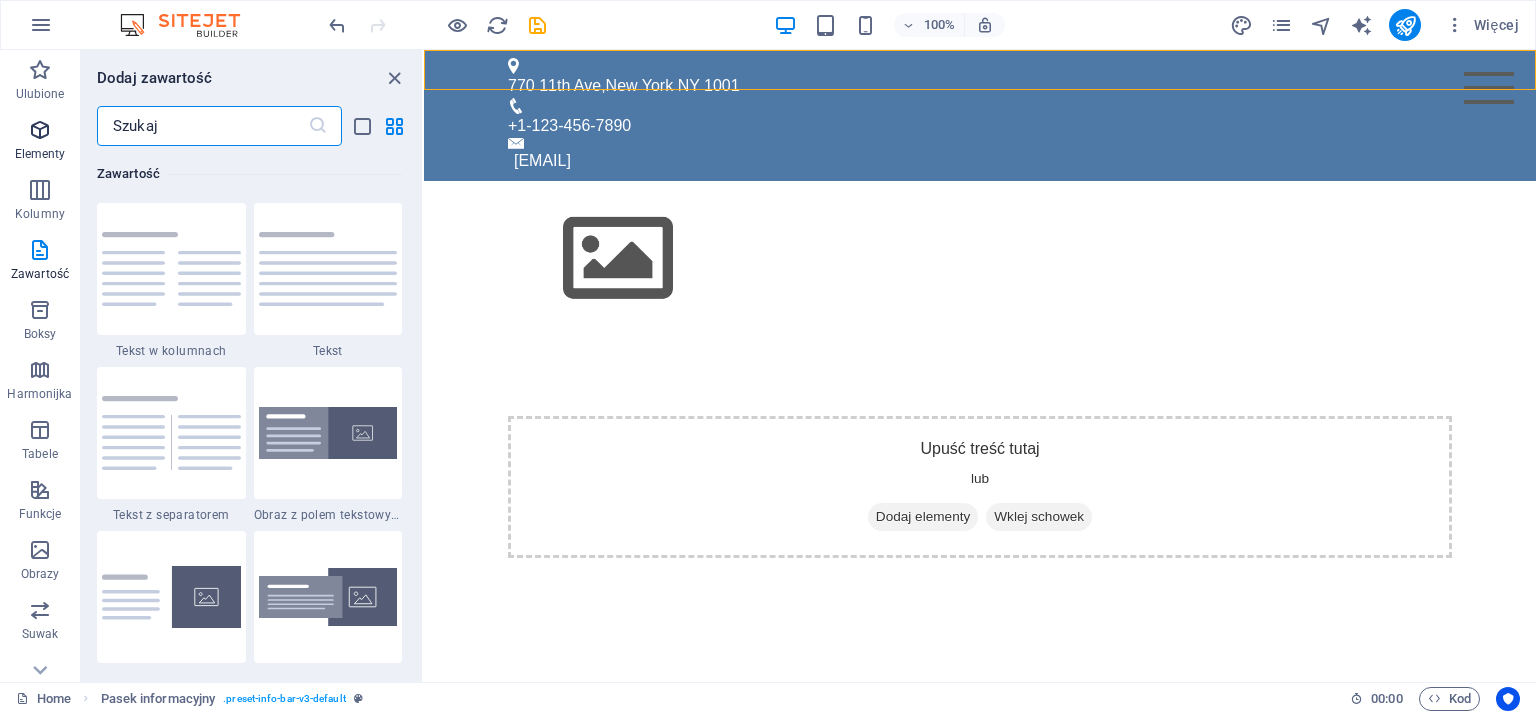 click at bounding box center [40, 130] 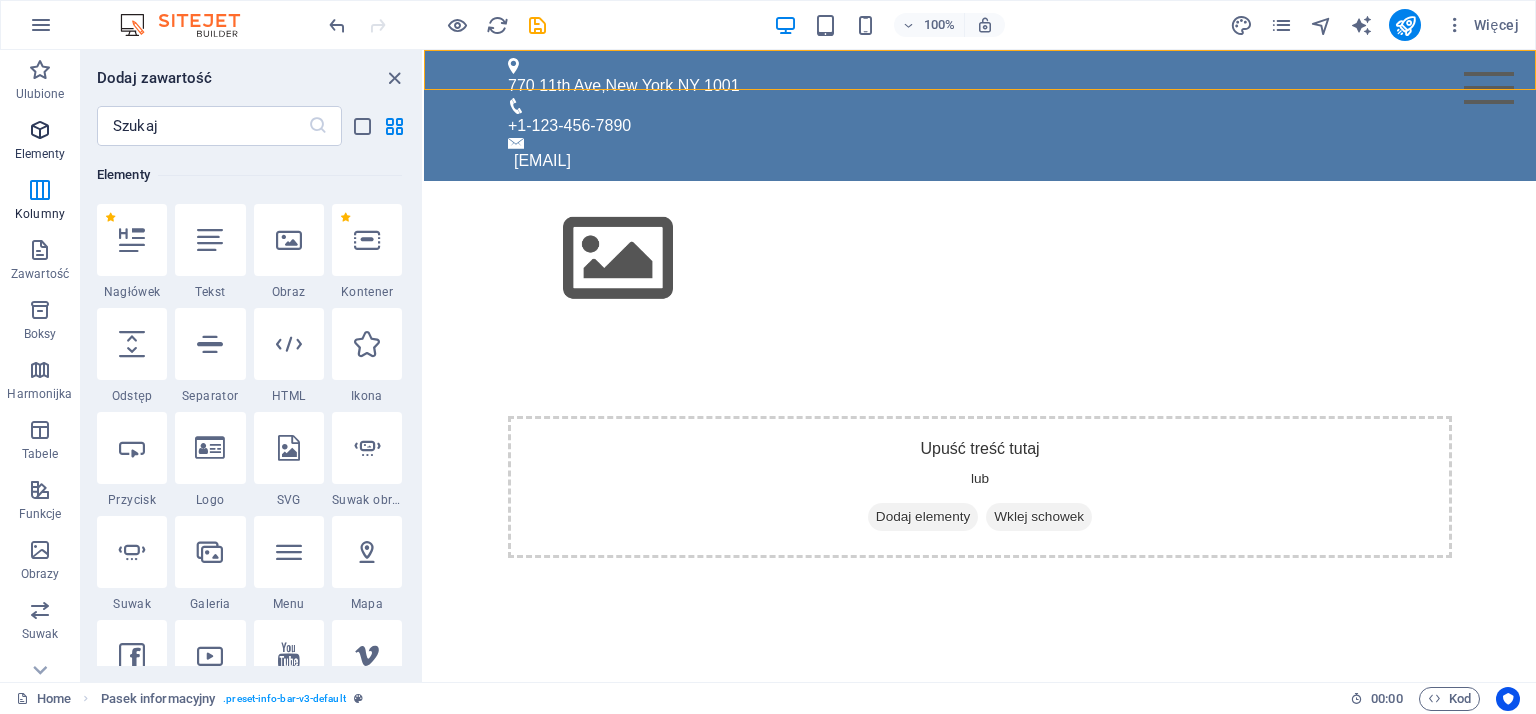 scroll, scrollTop: 212, scrollLeft: 0, axis: vertical 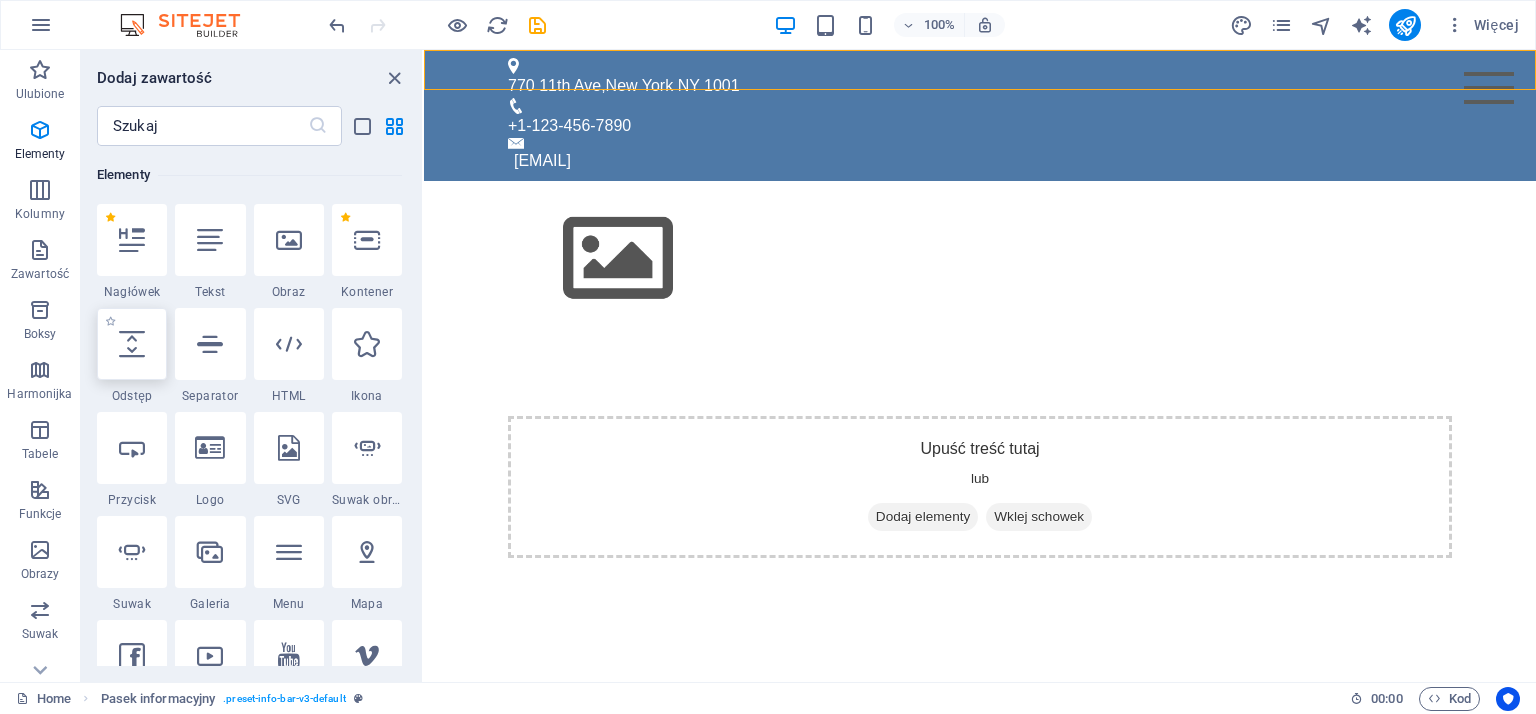 click at bounding box center [132, 344] 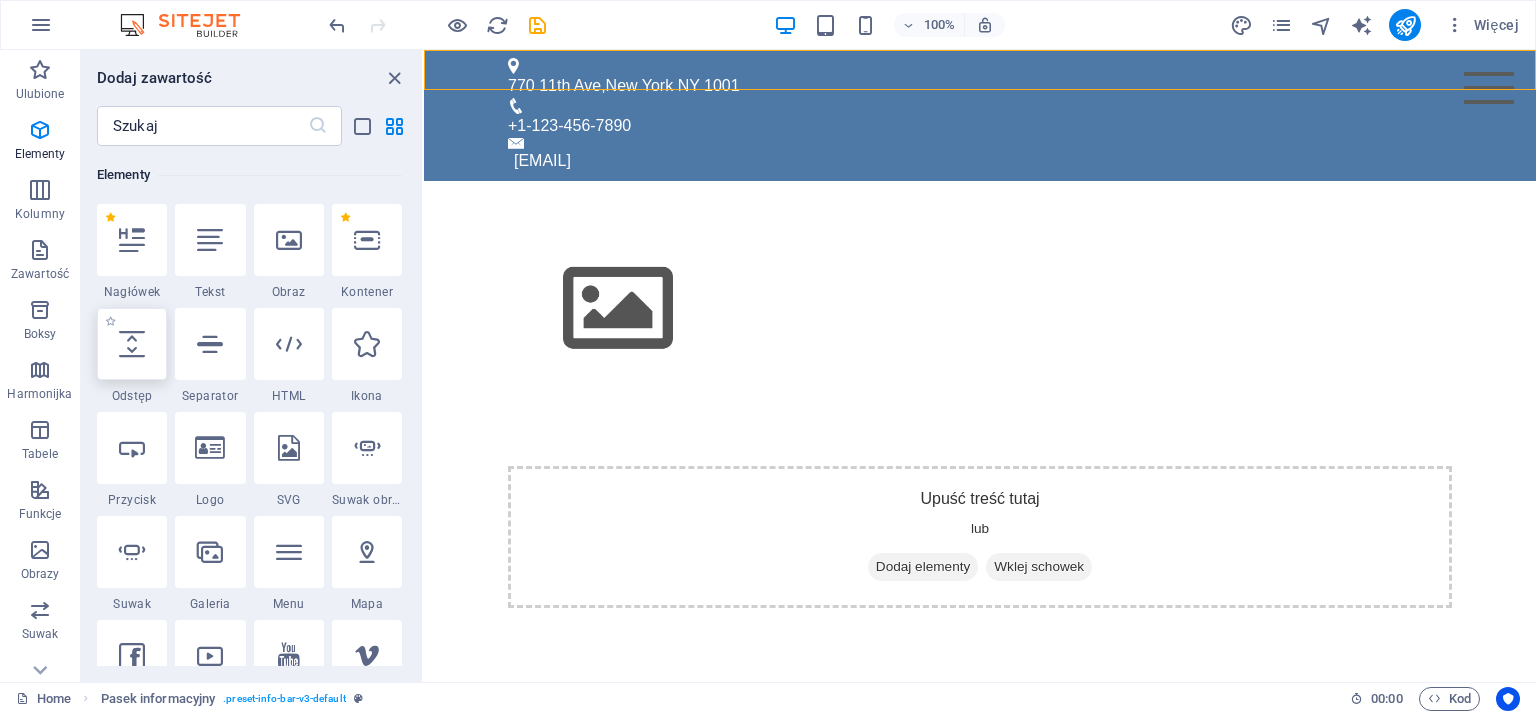 select on "px" 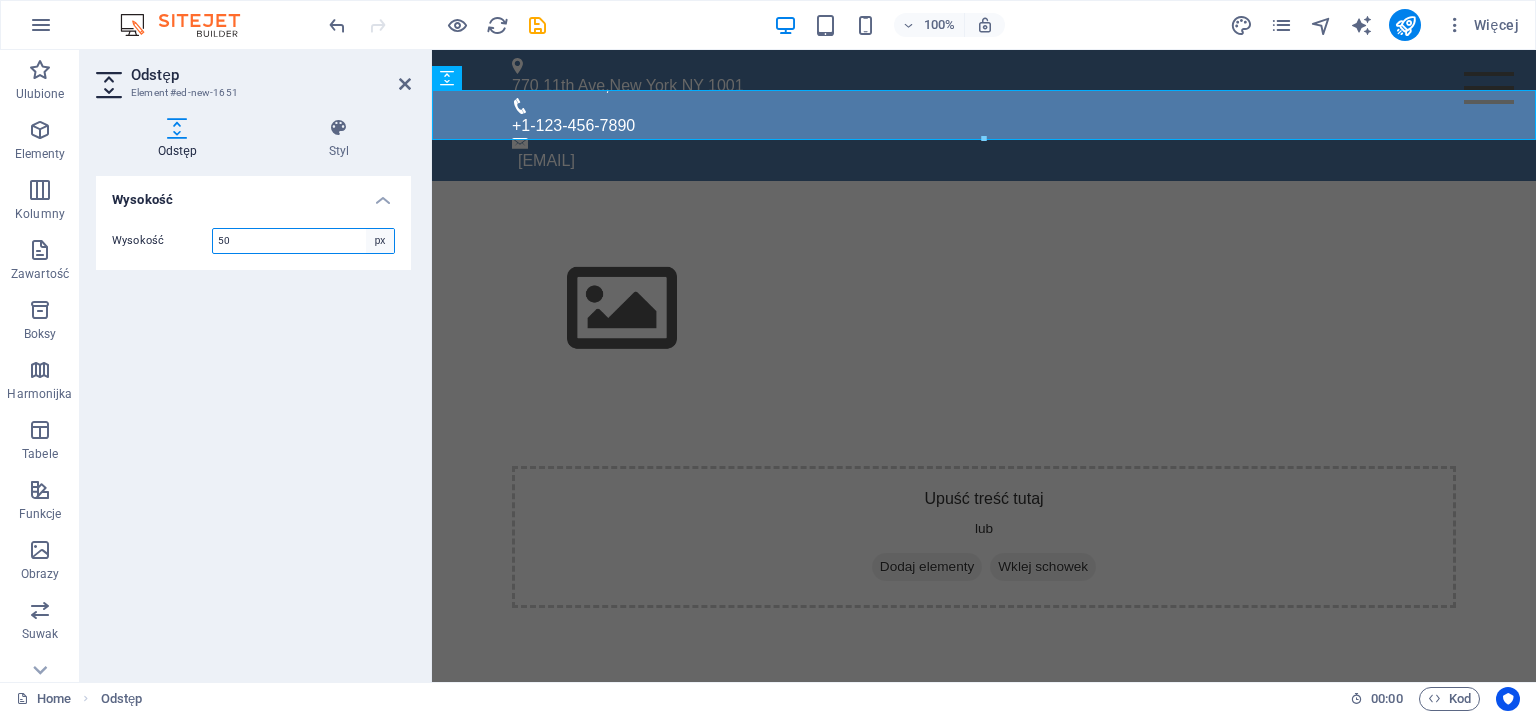 click on "px rem vh vw" at bounding box center [380, 241] 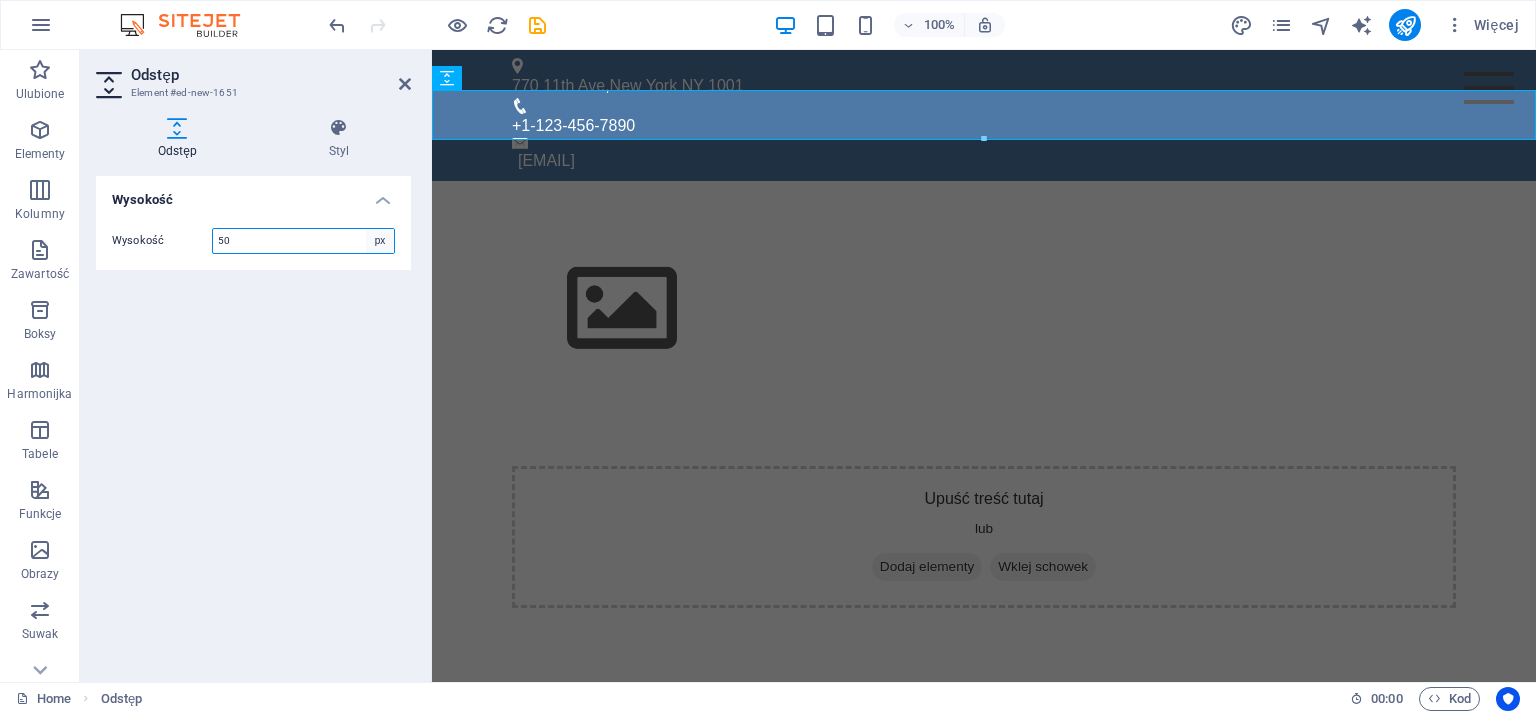 click on "px rem vh vw" at bounding box center [380, 241] 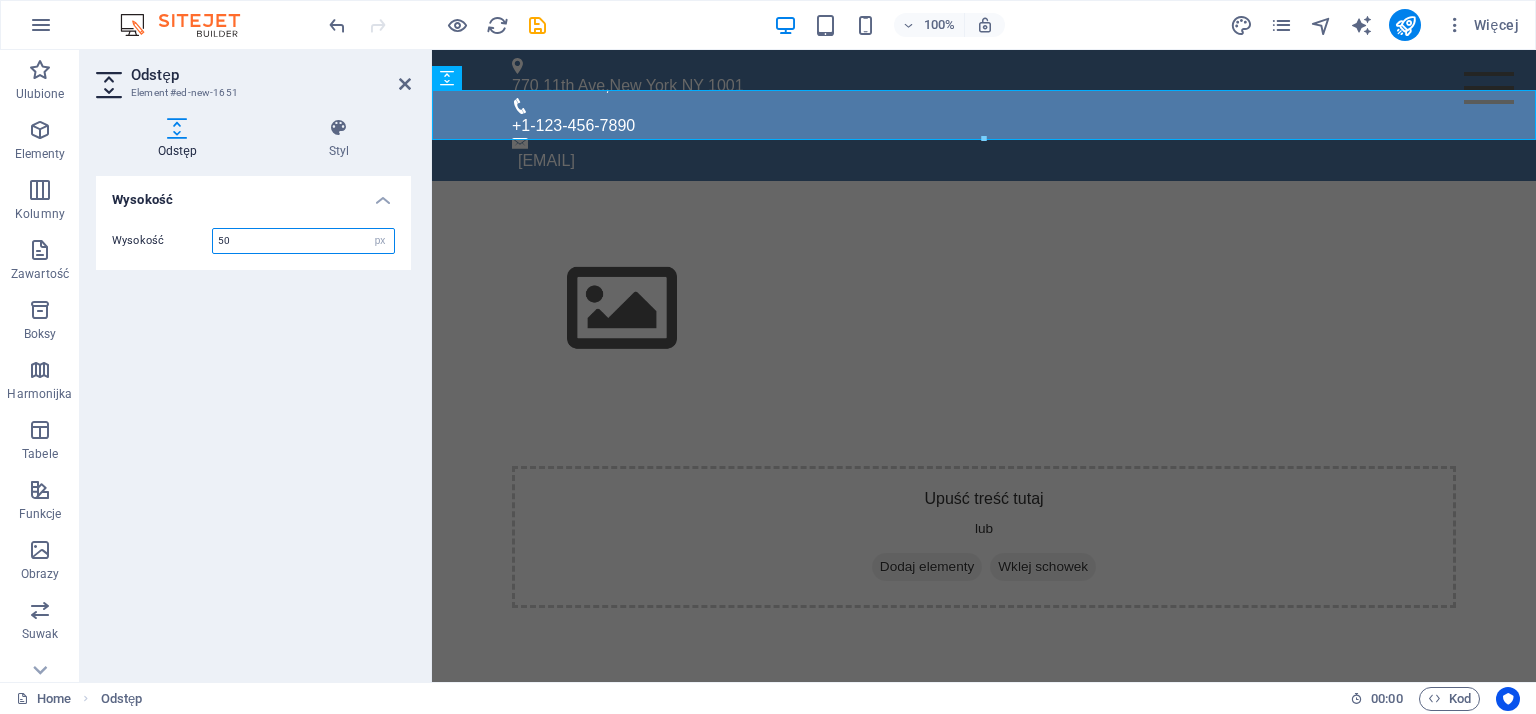 click on "50" at bounding box center (303, 241) 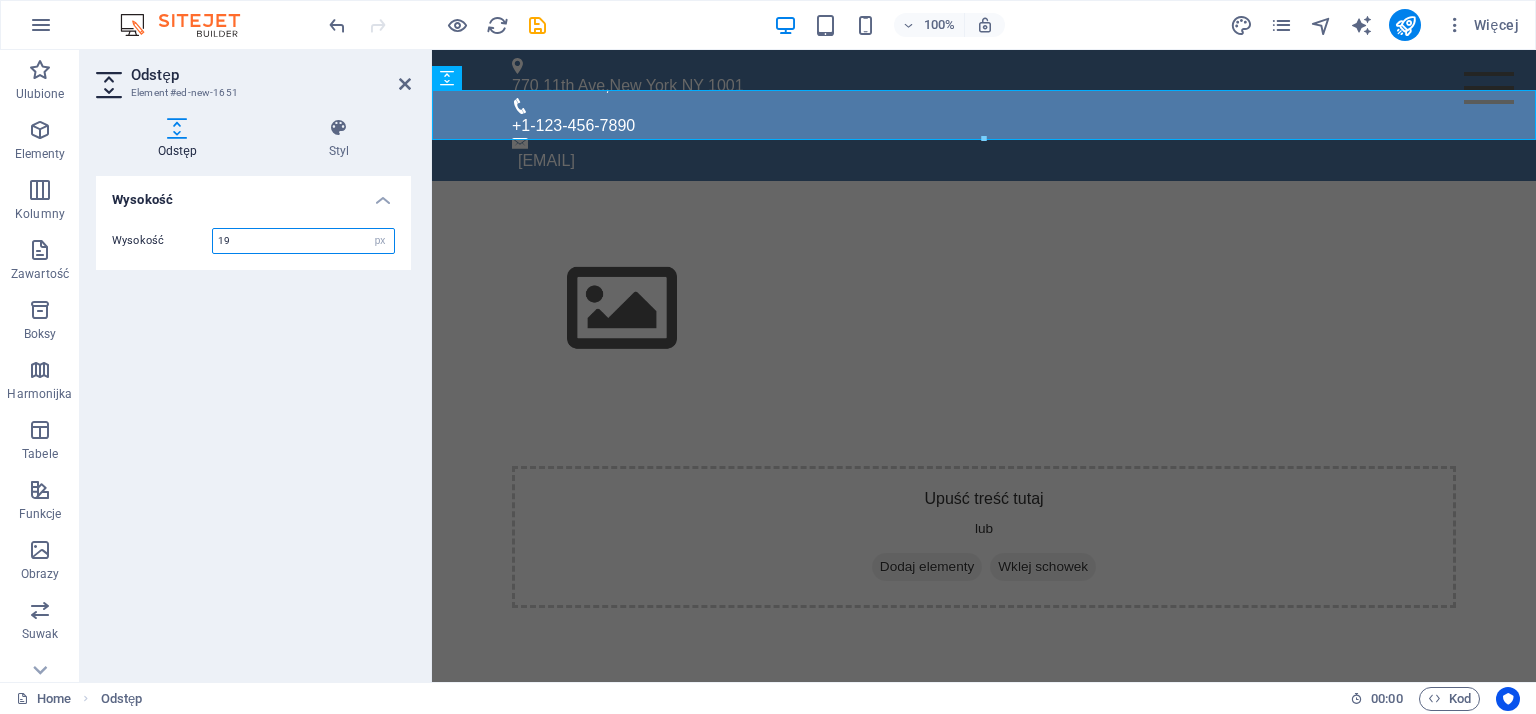 type on "19" 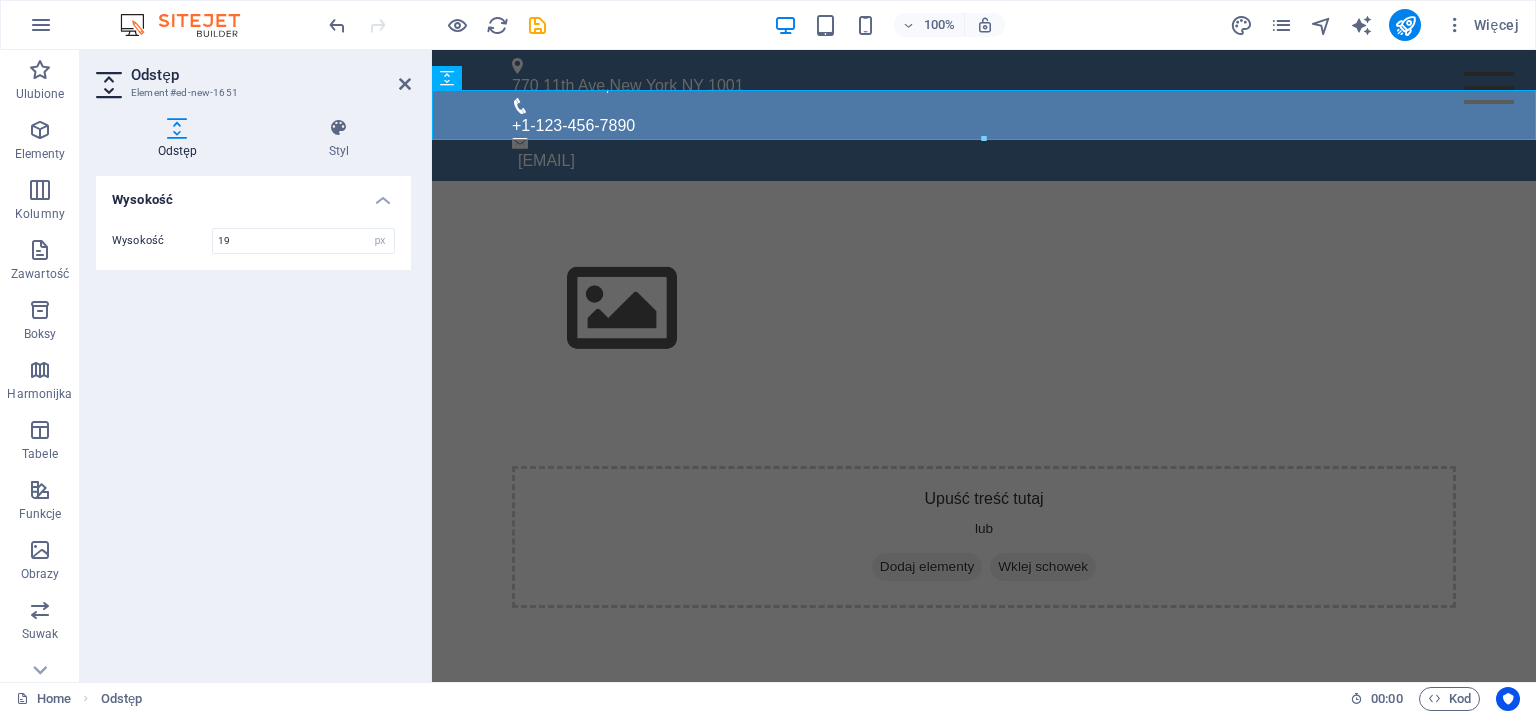 click on "Wysokość Wysokość 19 px rem vh vw" at bounding box center [253, 421] 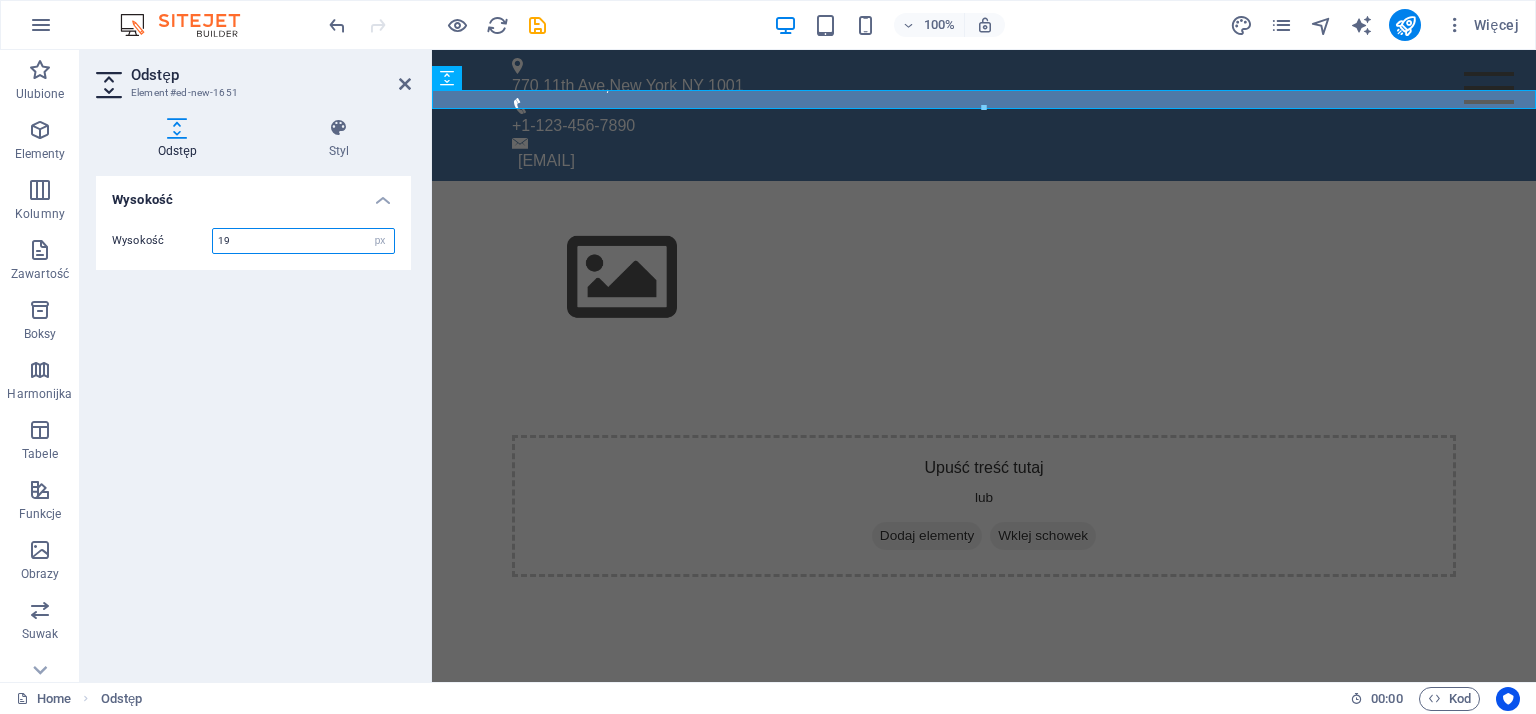 click on "19" at bounding box center [303, 241] 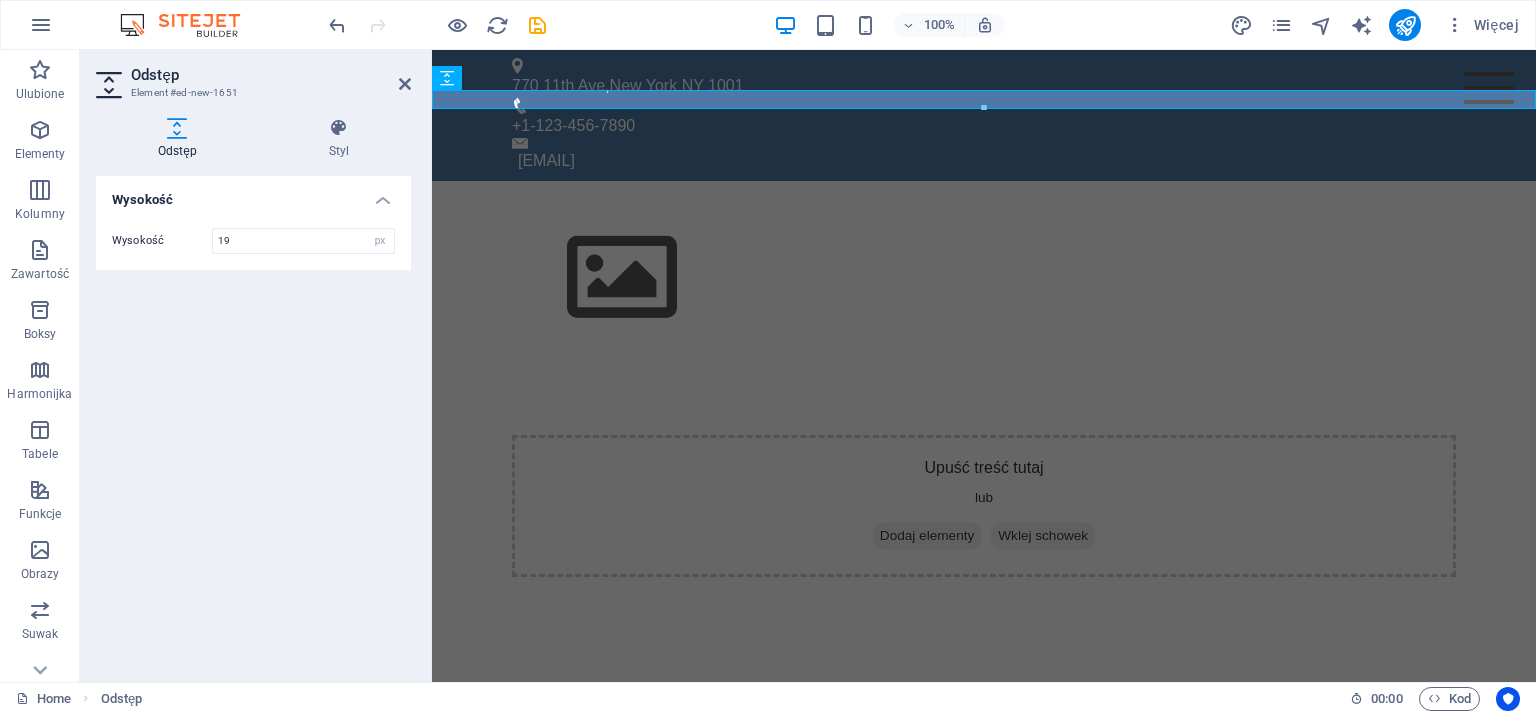 click on "Wysokość 19 px rem vh vw" at bounding box center (253, 241) 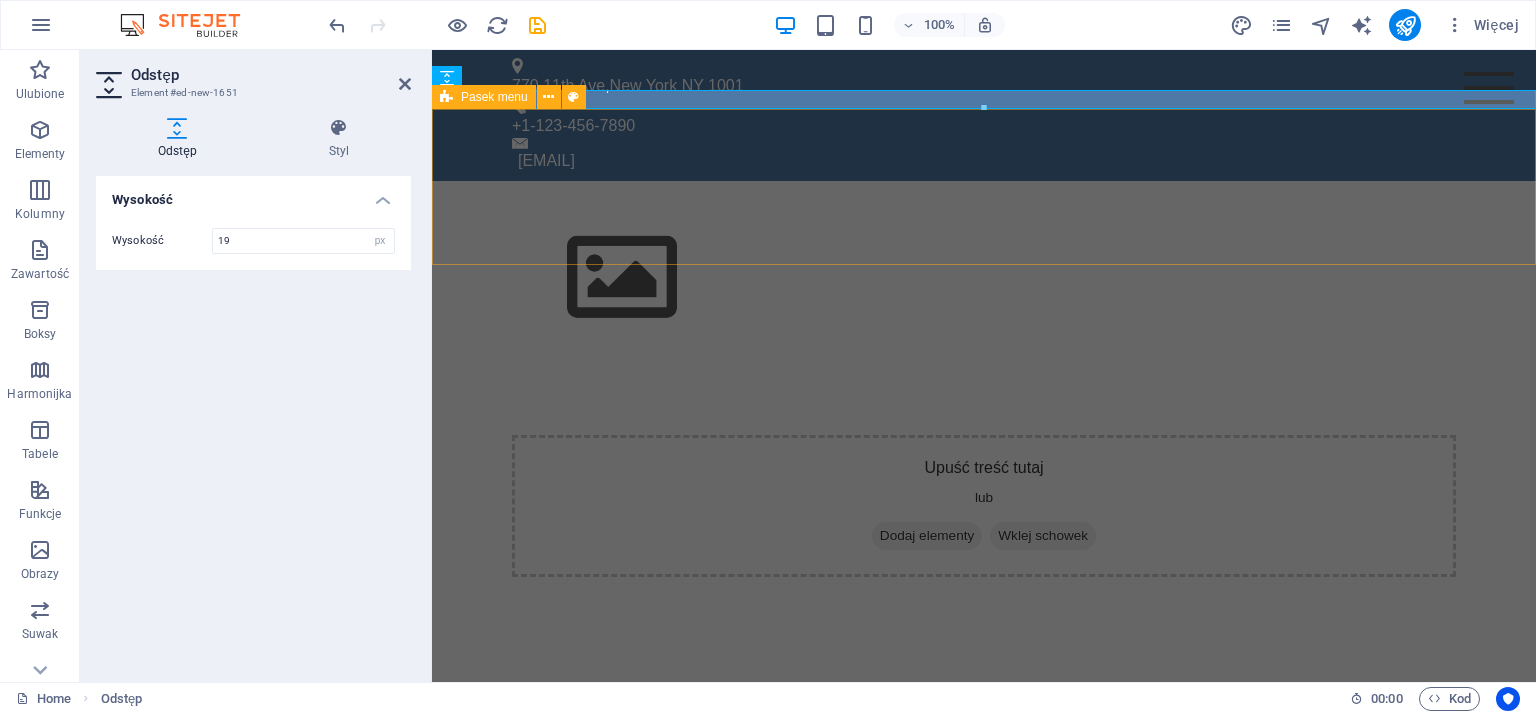 click on "Menu Home About Service Contact" at bounding box center (984, 278) 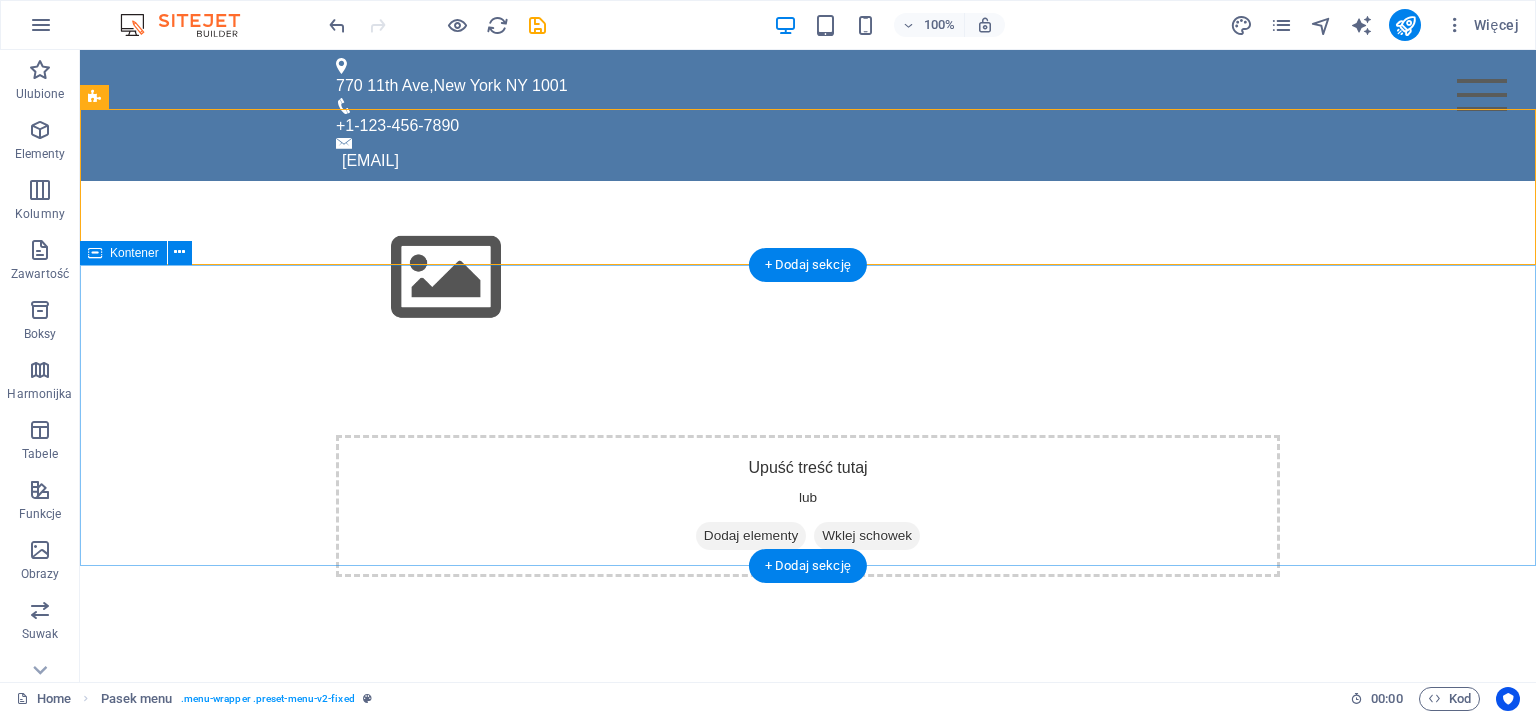 click on "Upuść treść tutaj lub  Dodaj elementy  Wklej schowek" at bounding box center (808, 506) 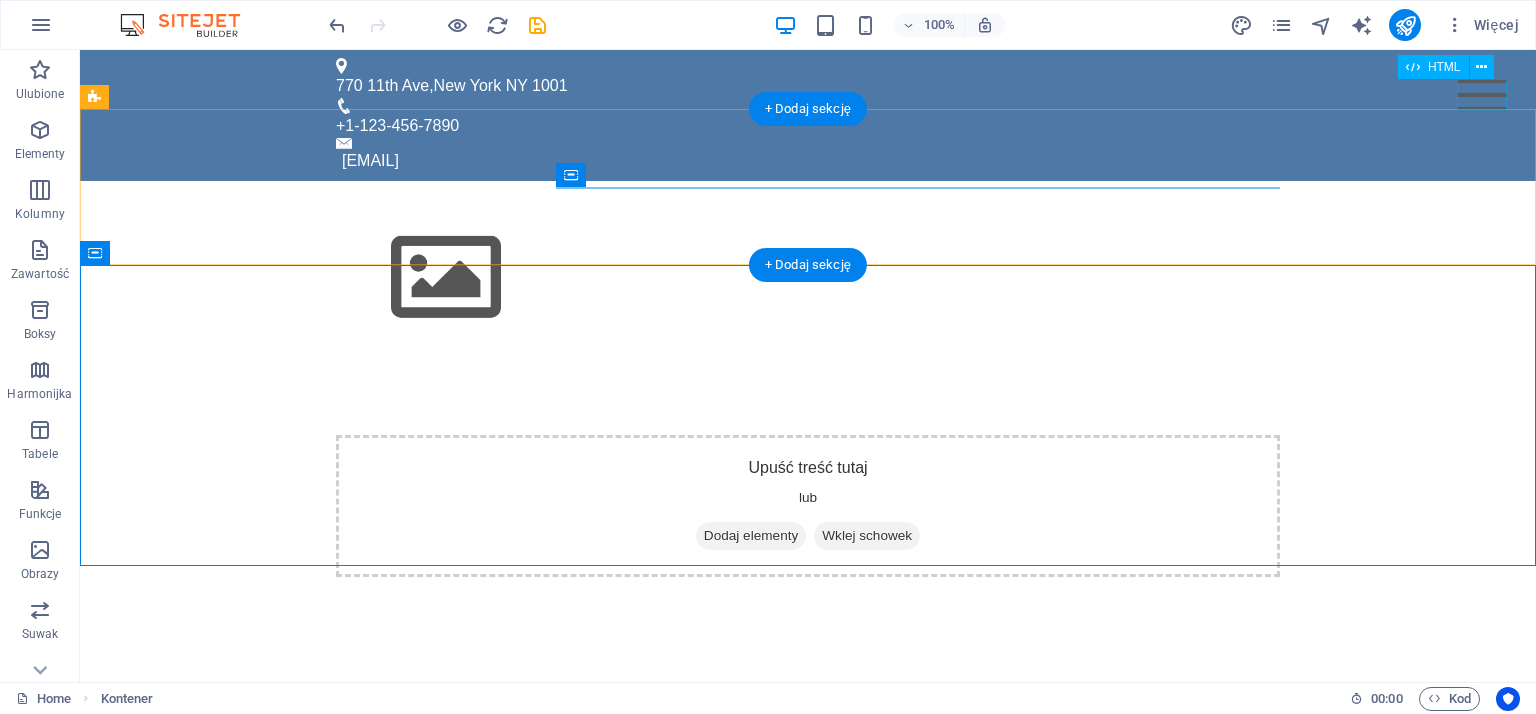 click on "Menu" at bounding box center (1482, 95) 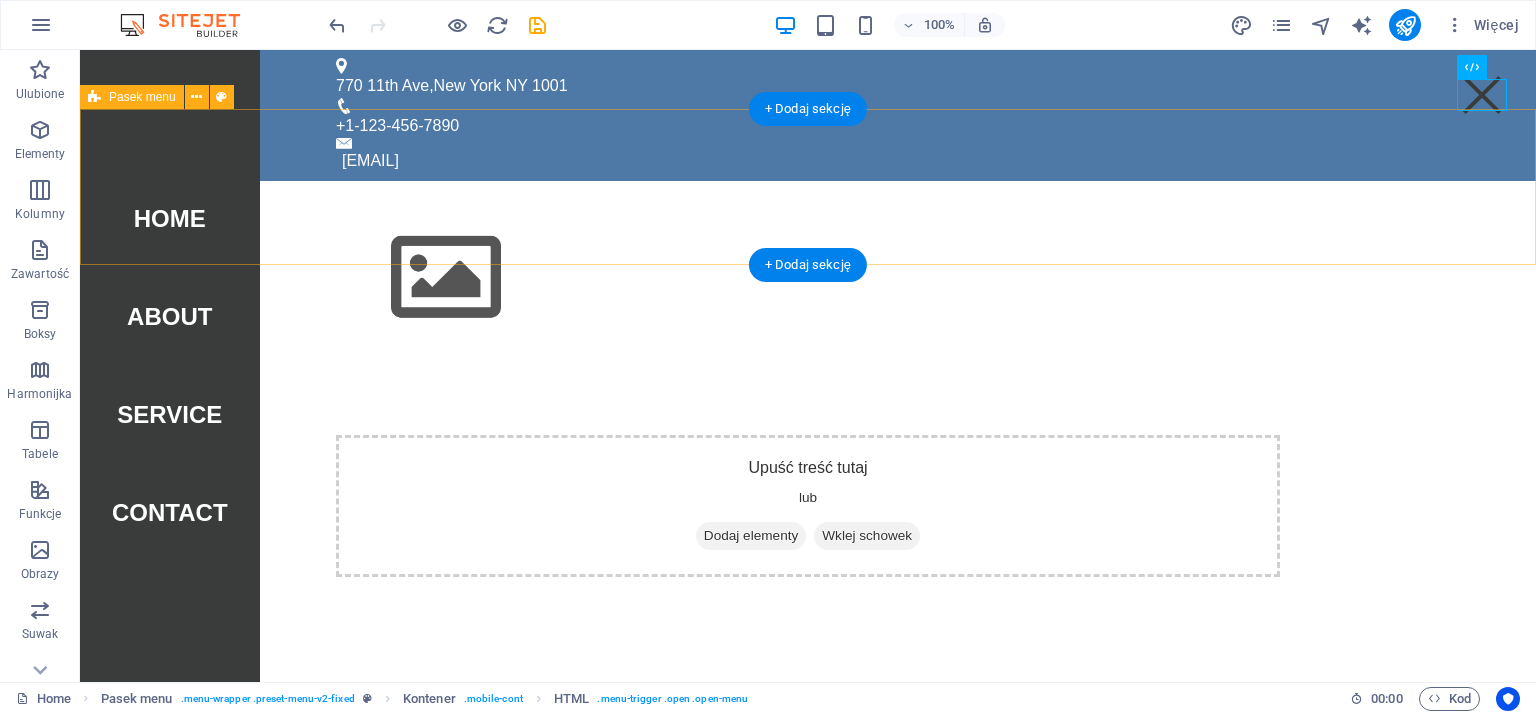 click on "Menu Home About Service Contact" at bounding box center (808, 278) 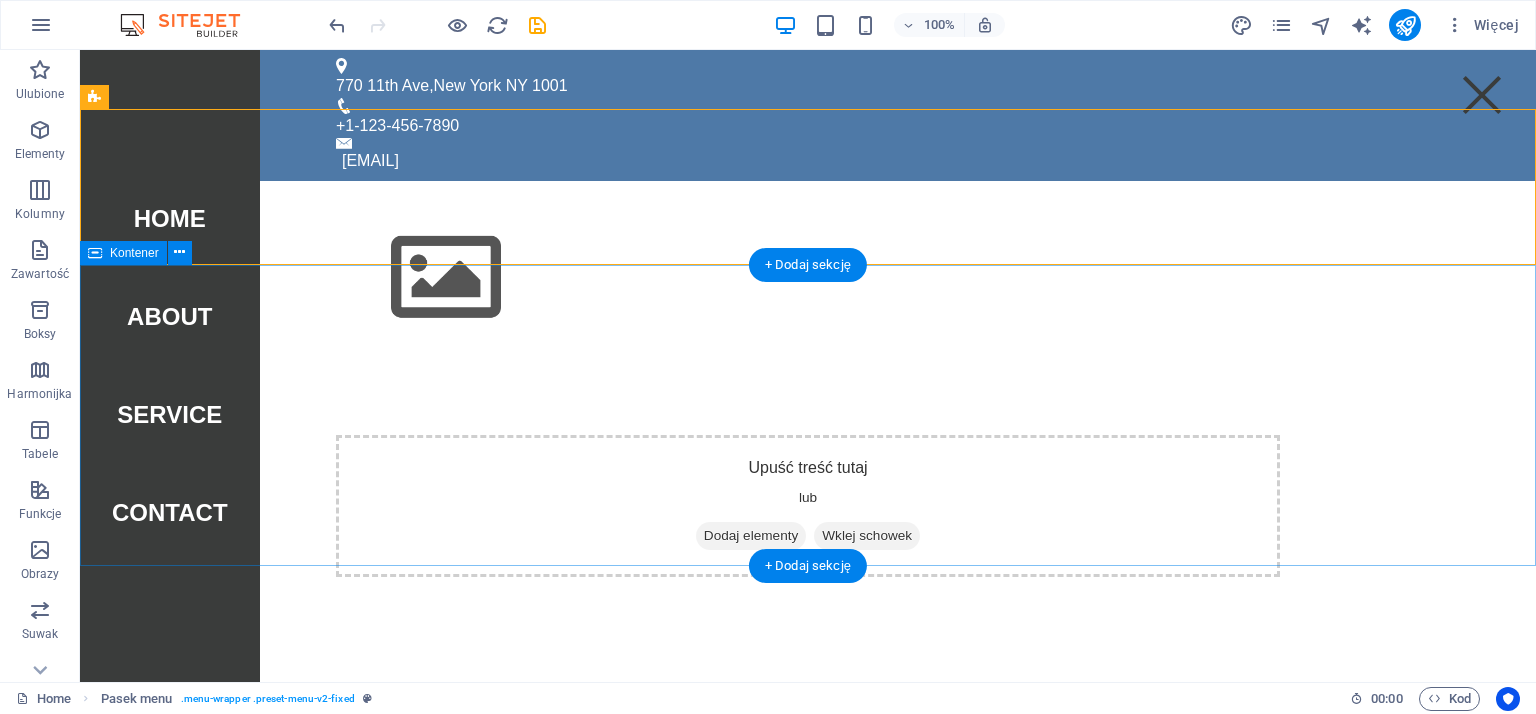 drag, startPoint x: 1436, startPoint y: 331, endPoint x: 1436, endPoint y: 343, distance: 12 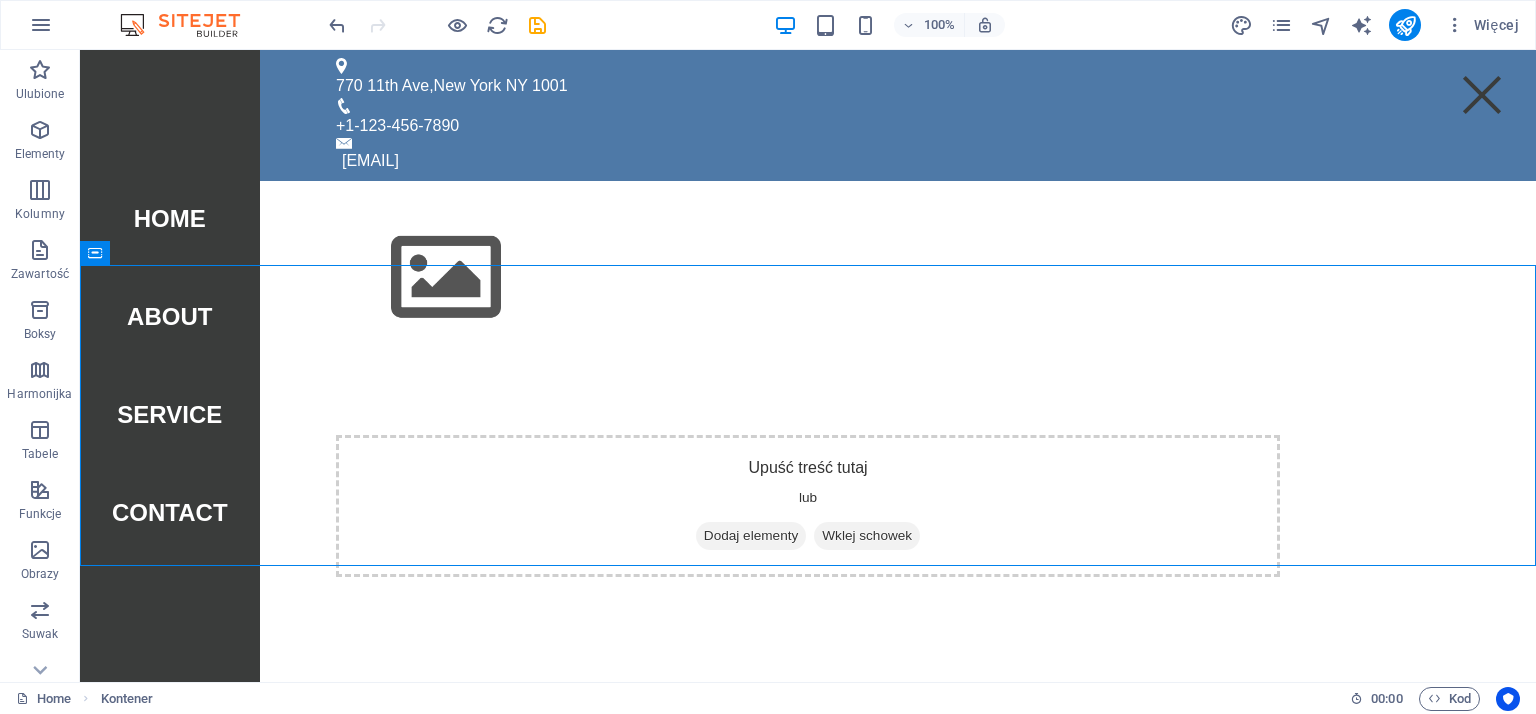 click on "Skip to main content
770 11th Ave ,  New York   NY 1001 +1-123-456-7890 ed772ffb14a3253182450bf7216530@cpanel.local Menu Home About Service Contact Upuść treść tutaj lub  Dodaj elementy  Wklej schowek" at bounding box center (808, 353) 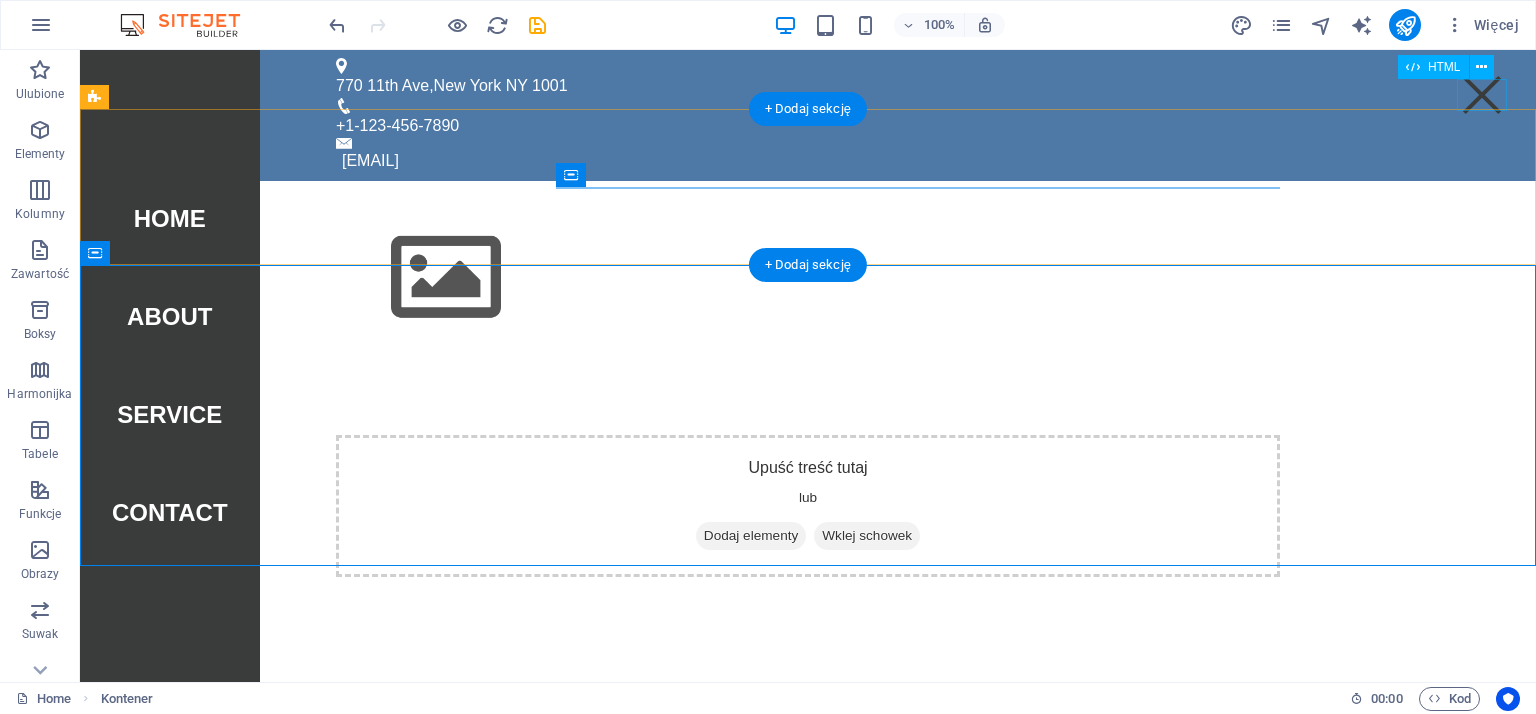 click on "Menu" at bounding box center (1482, 95) 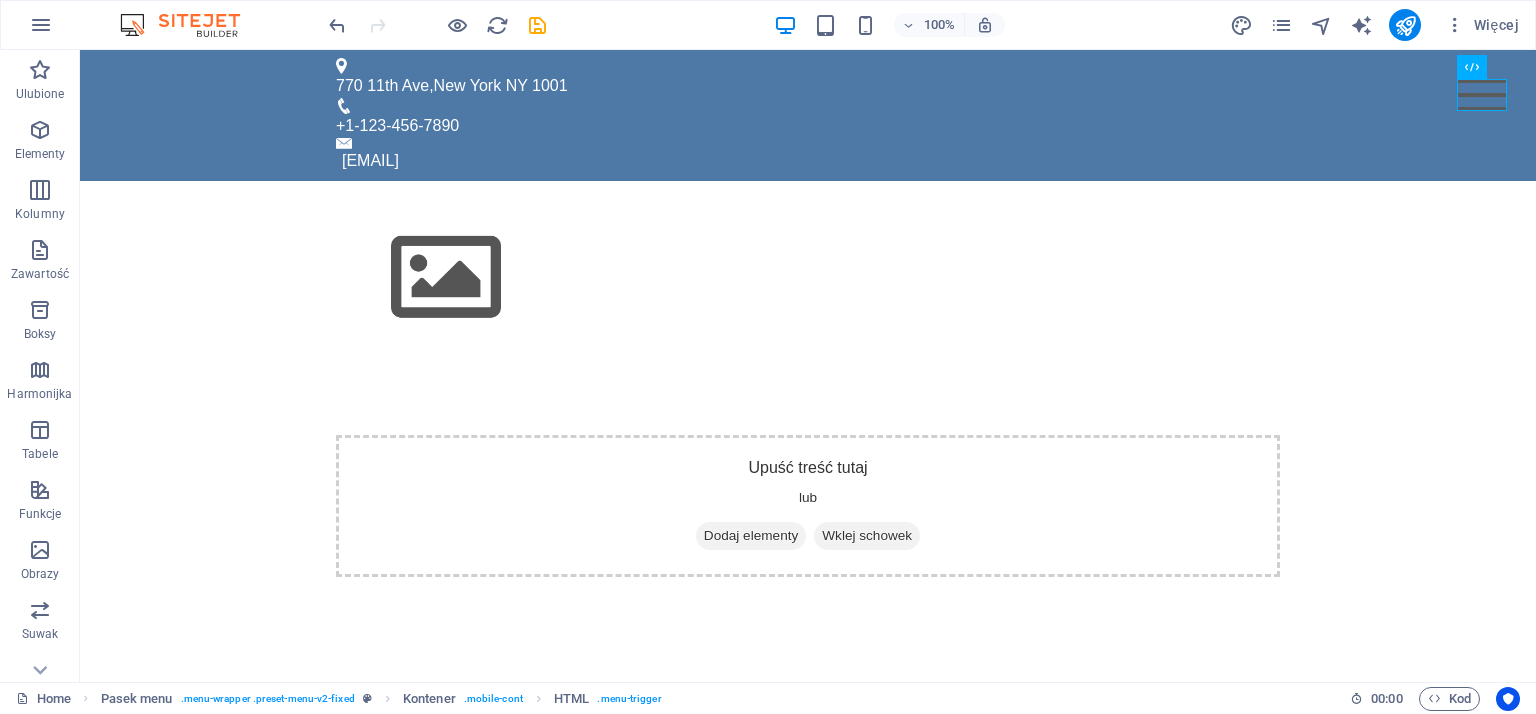 click on "Skip to main content
770 11th Ave ,  New York   NY 1001 +1-123-456-7890 ed772ffb14a3253182450bf7216530@cpanel.local Menu Home About Service Contact Upuść treść tutaj lub  Dodaj elementy  Wklej schowek" at bounding box center [808, 353] 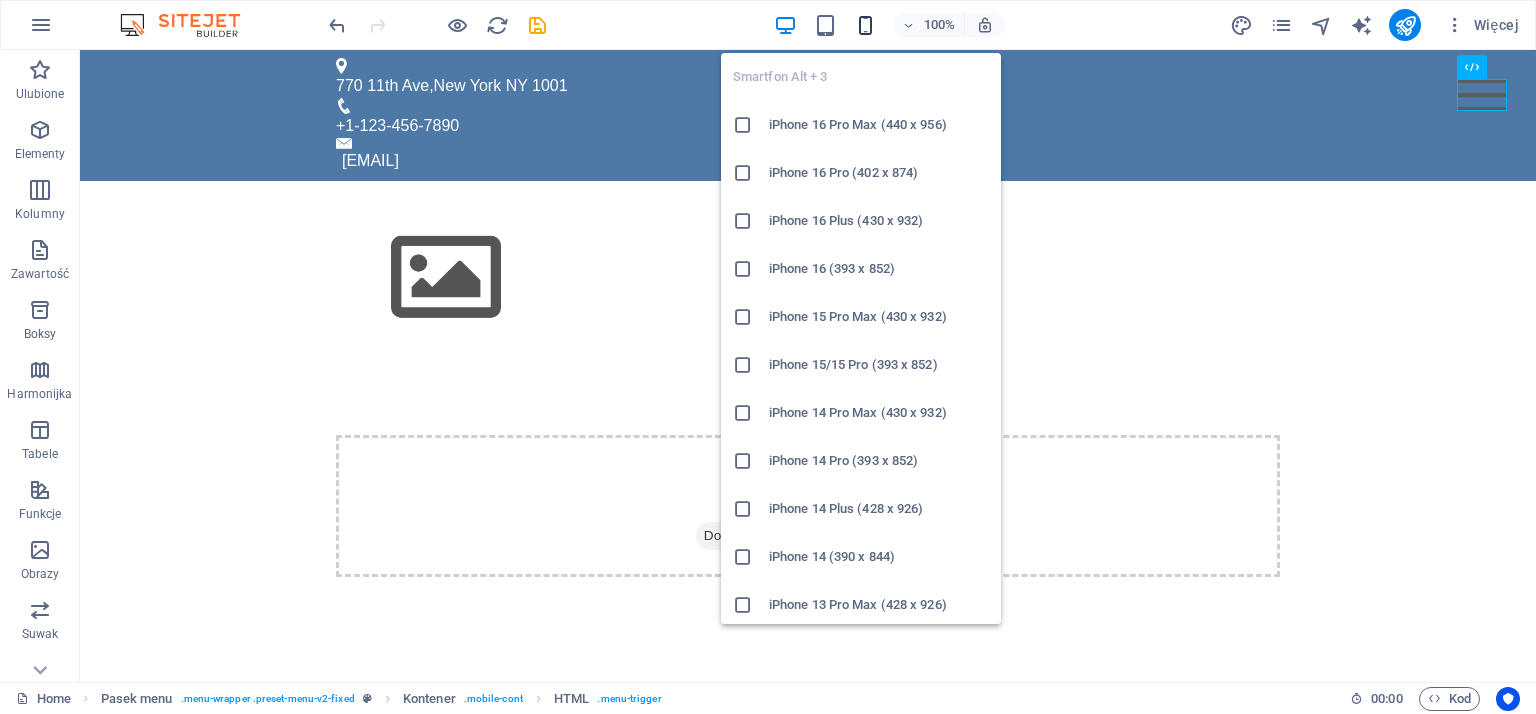 click at bounding box center [865, 25] 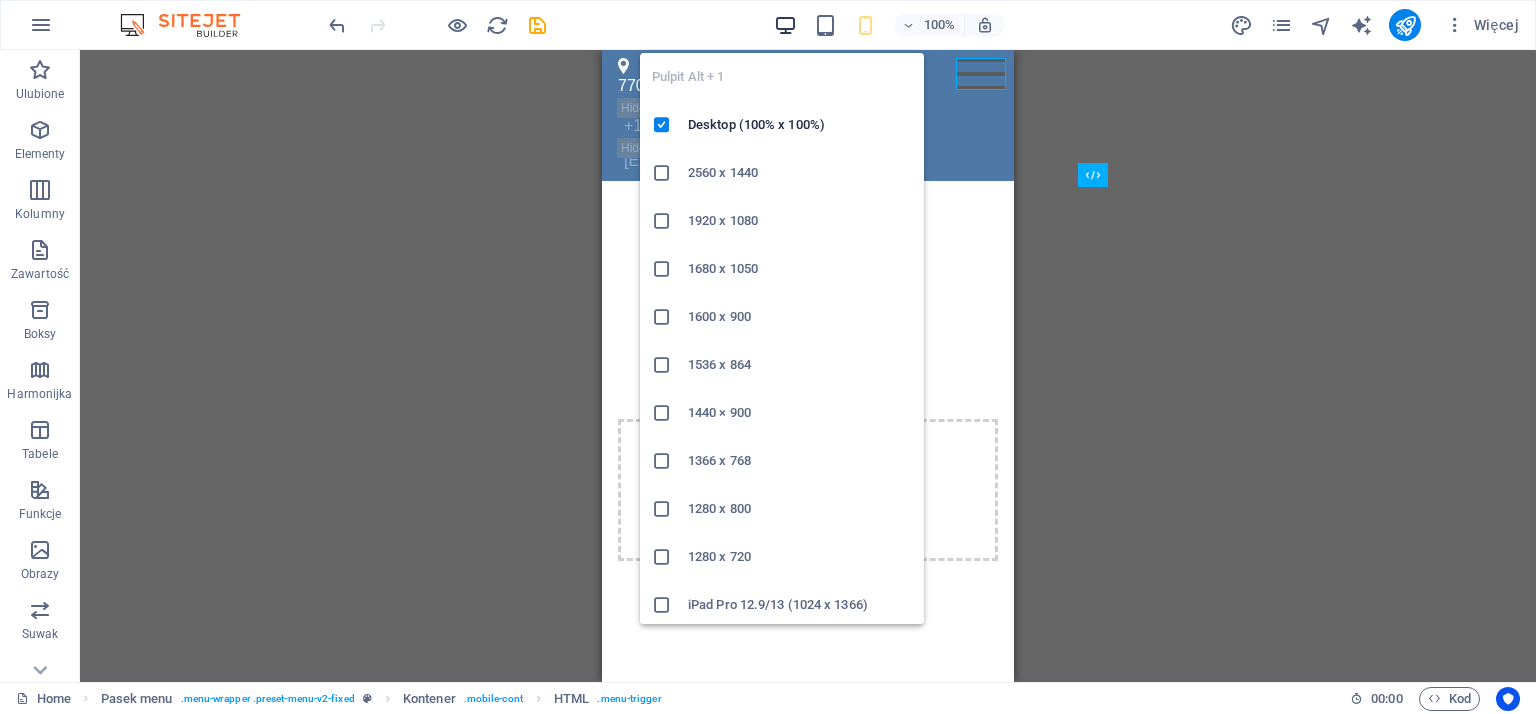 click at bounding box center (785, 25) 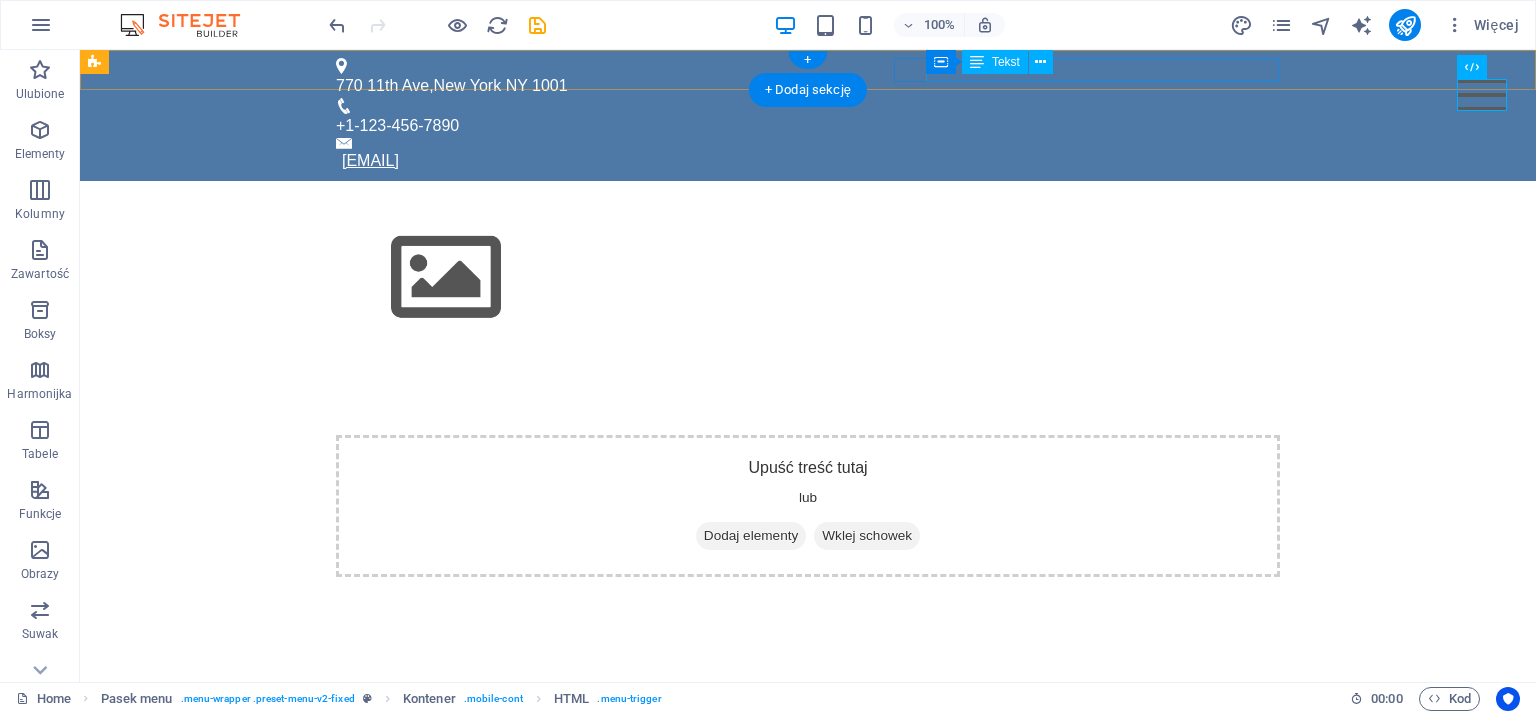 click on "ed772ffb14a3253182450bf7216530@cpanel.local" at bounding box center (370, 160) 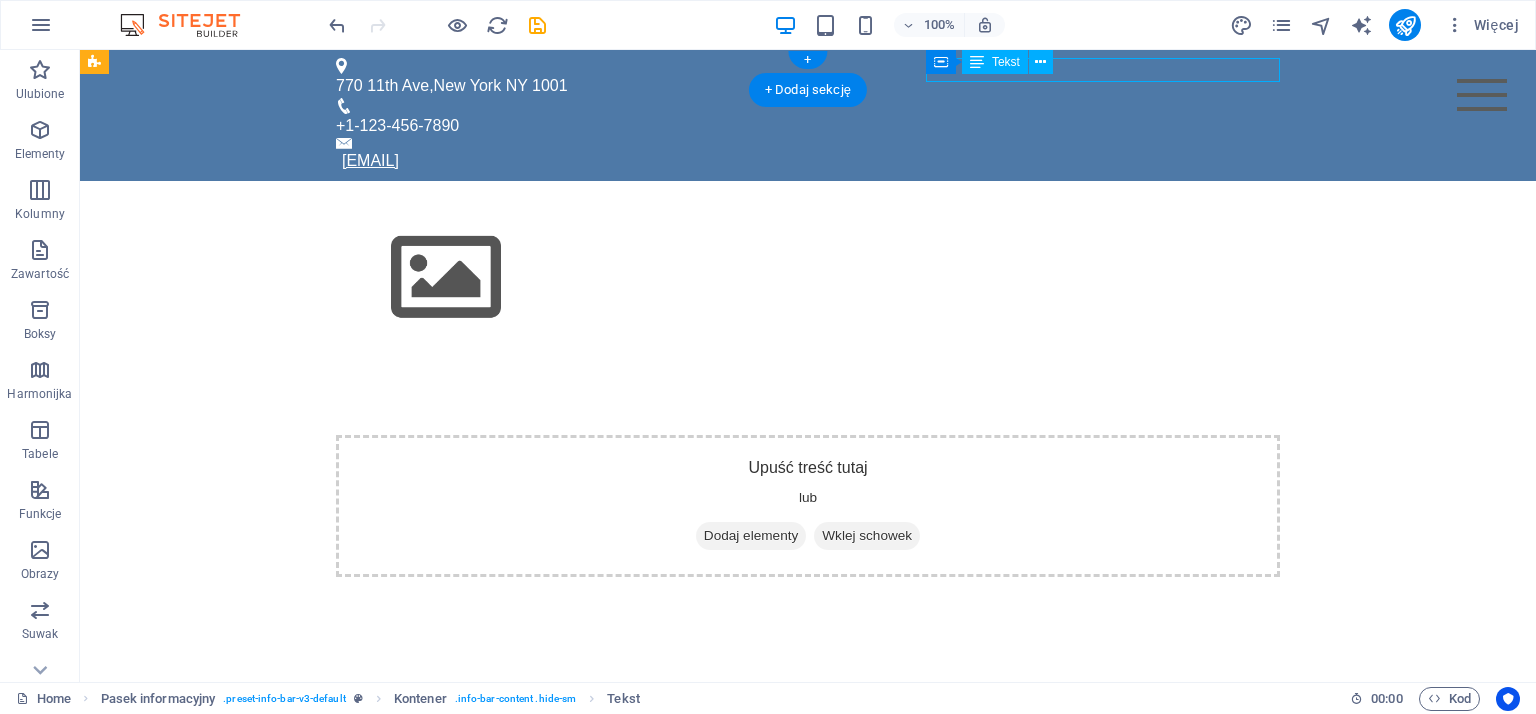 click on "ed772ffb14a3253182450bf7216530@cpanel.local" at bounding box center (370, 160) 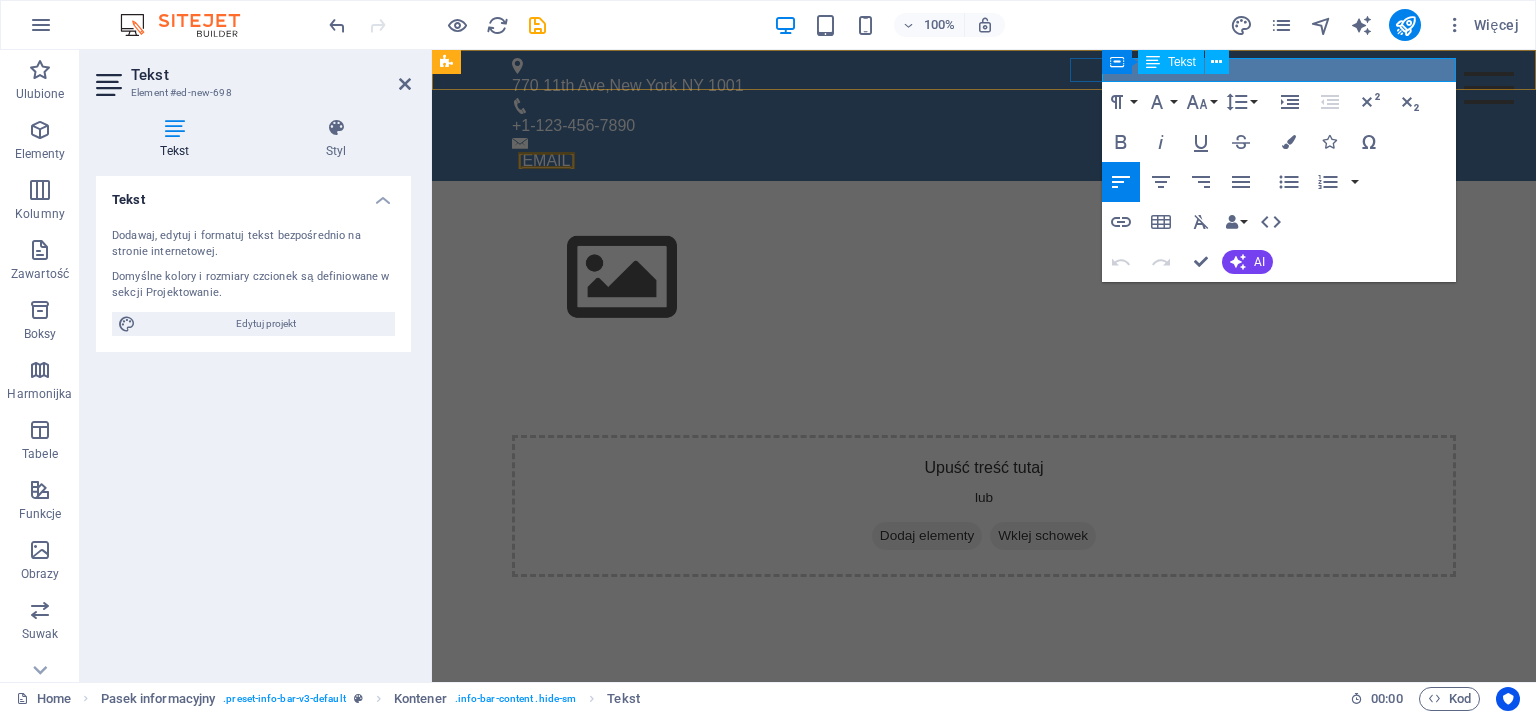 click on "ed772ffb14a3253182450bf7216530@cpanel.local" at bounding box center (546, 160) 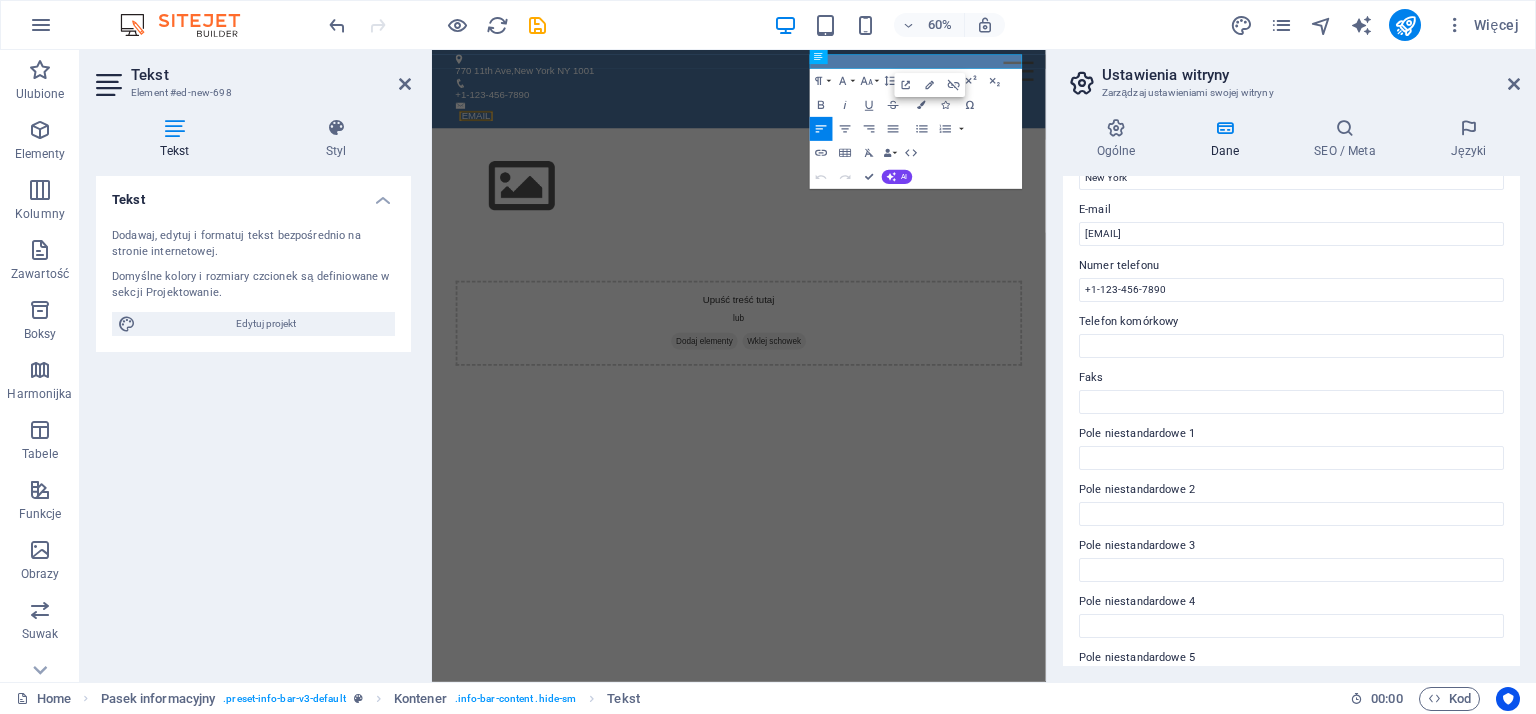 scroll, scrollTop: 271, scrollLeft: 0, axis: vertical 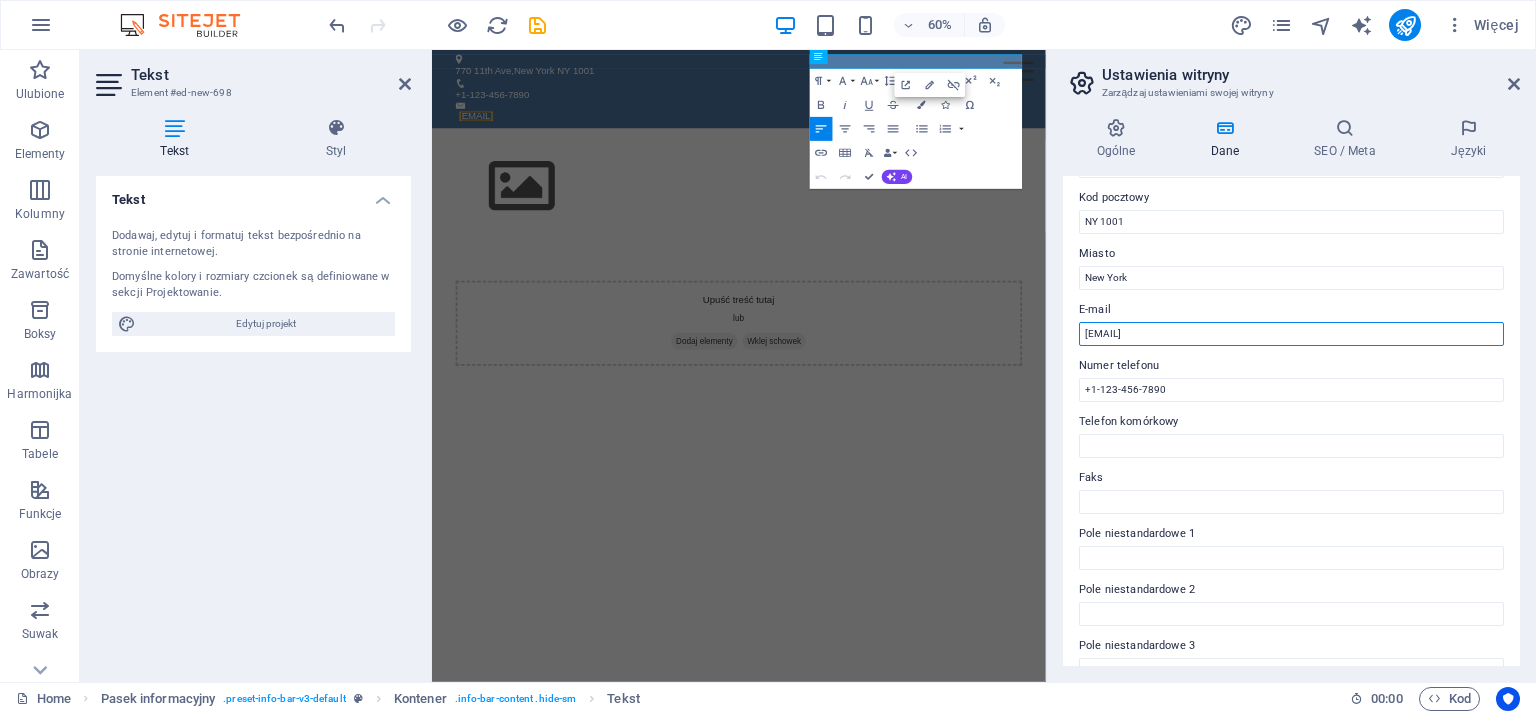 click on "ed772ffb14a3253182450bf7216530@cpanel.local" at bounding box center (1291, 334) 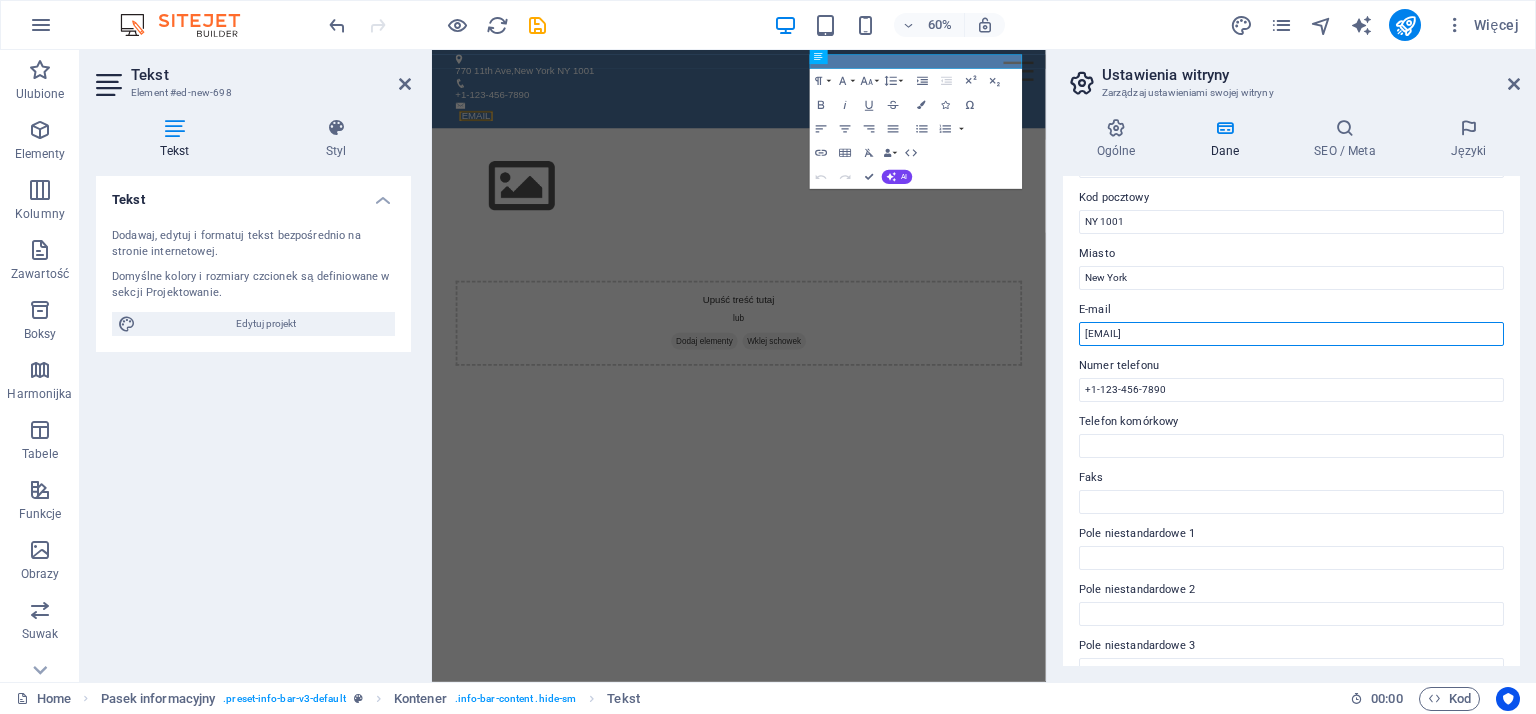 drag, startPoint x: 1246, startPoint y: 335, endPoint x: 1073, endPoint y: 332, distance: 173.02602 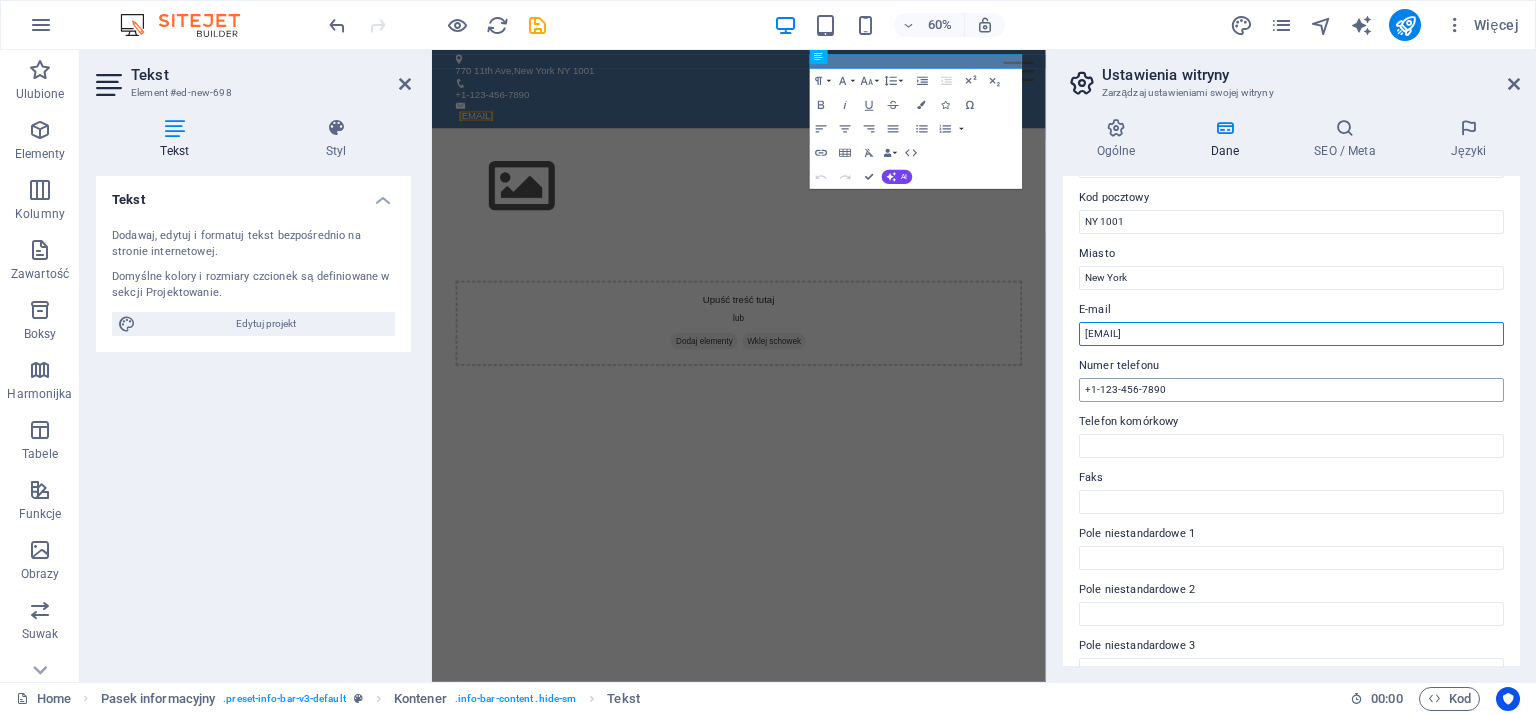 type on "info@[DOMAIN]" 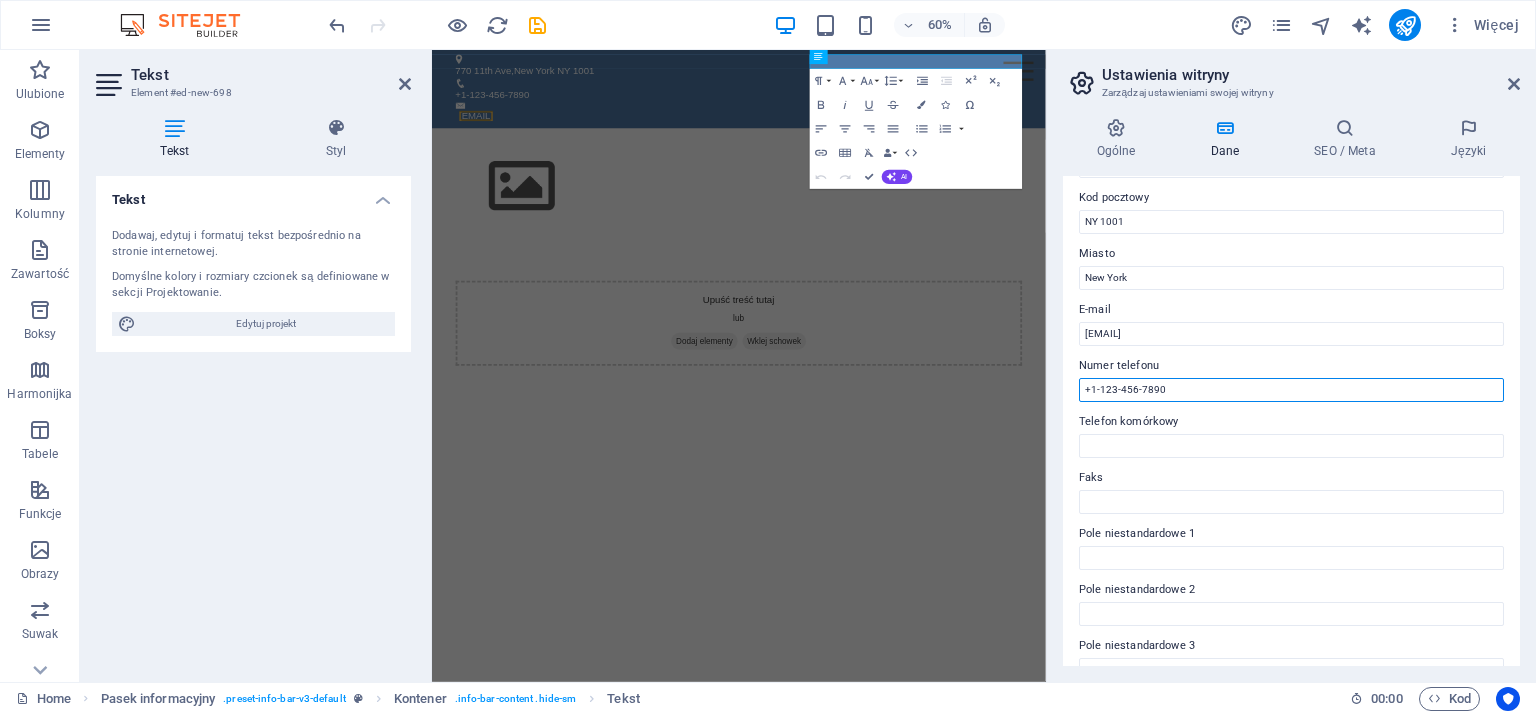 click on "+1-123-456-7890" at bounding box center [1291, 390] 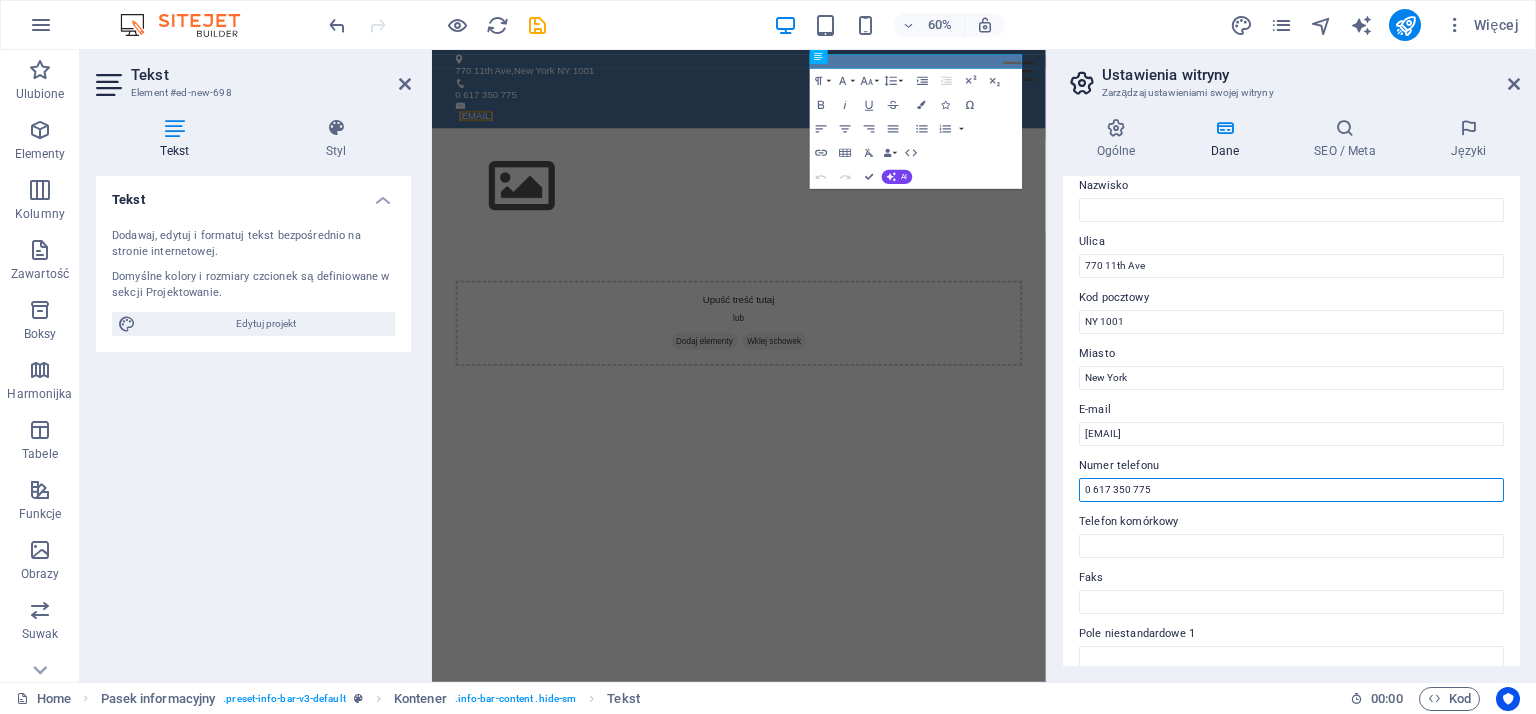 scroll, scrollTop: 71, scrollLeft: 0, axis: vertical 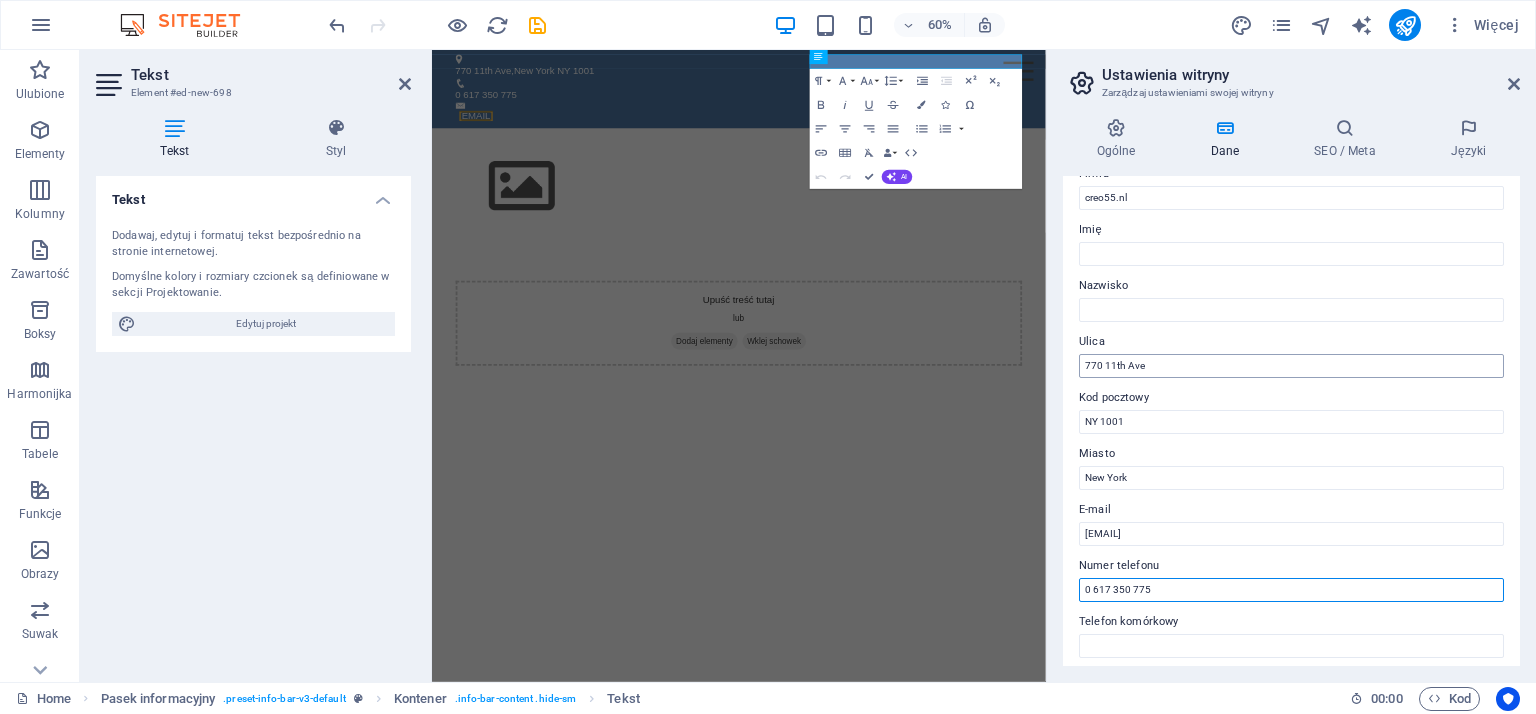 type on "0 617 350 775" 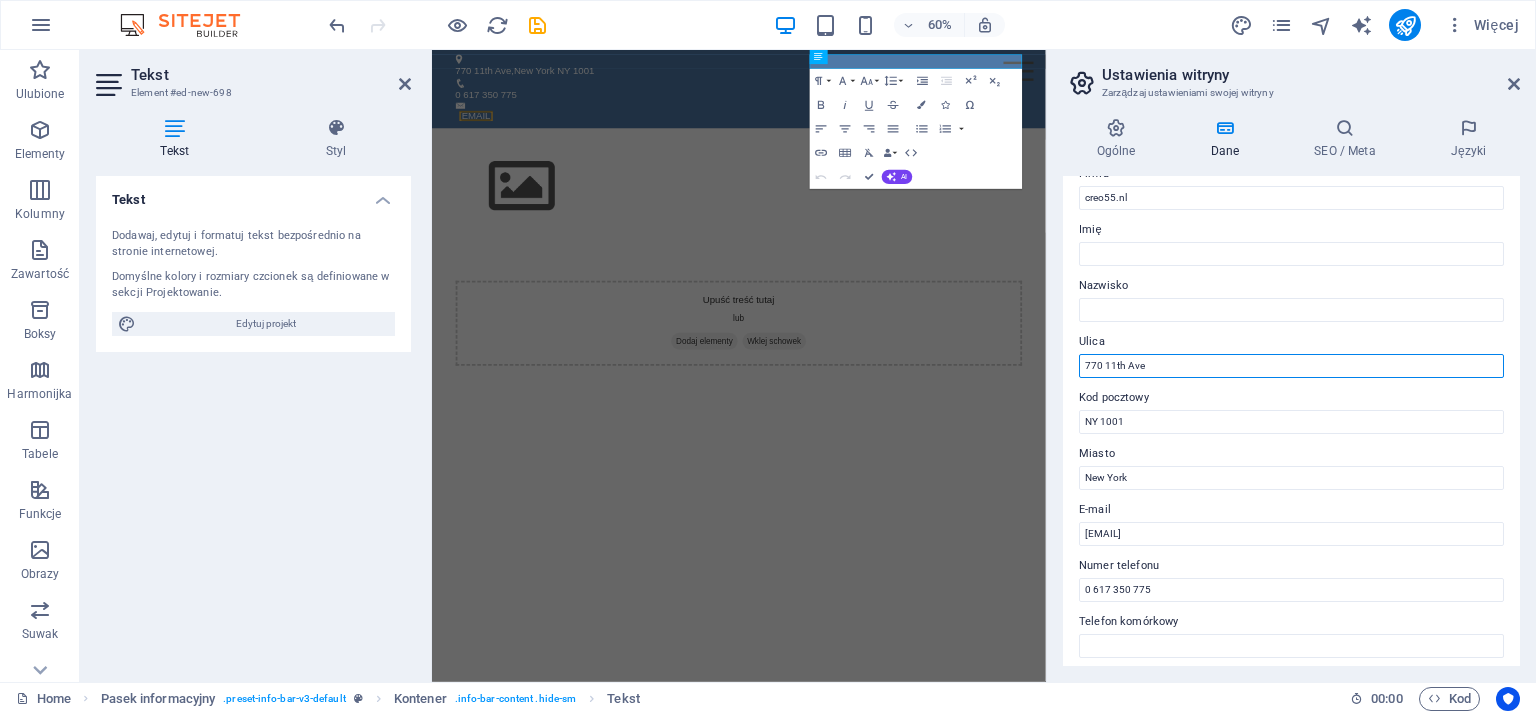 click on "770 11th Ave" at bounding box center (1291, 366) 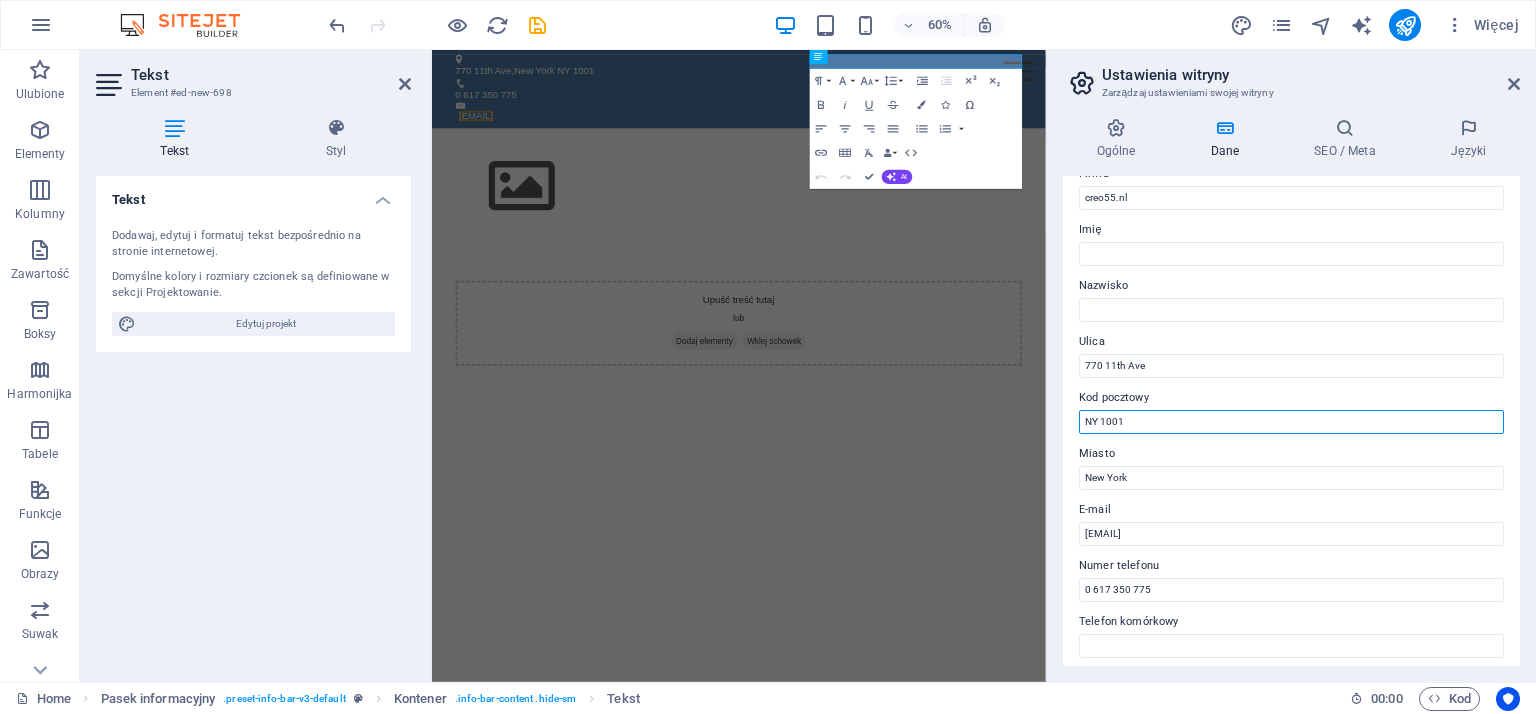 click on "NY 1001" at bounding box center (1291, 422) 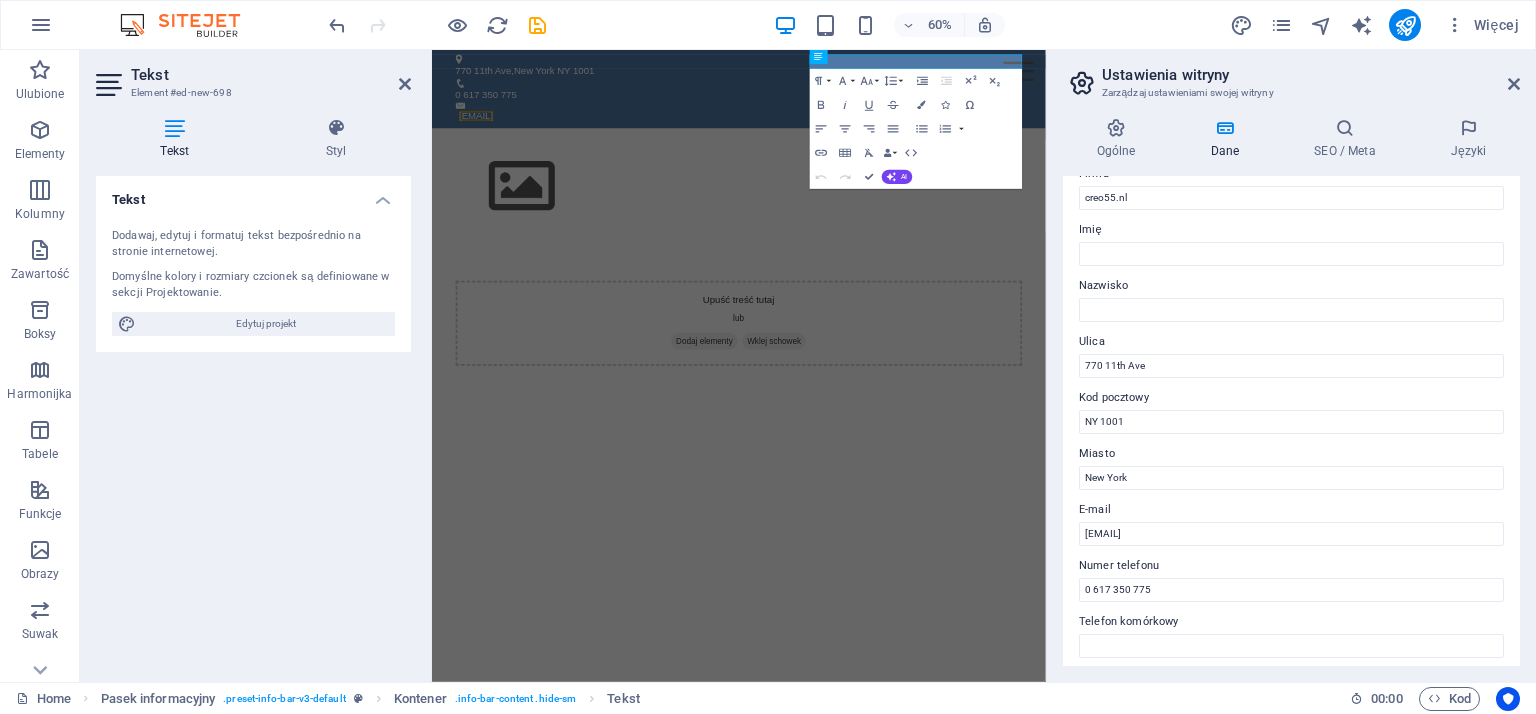 click on "Ustawienia witryny" at bounding box center (1311, 75) 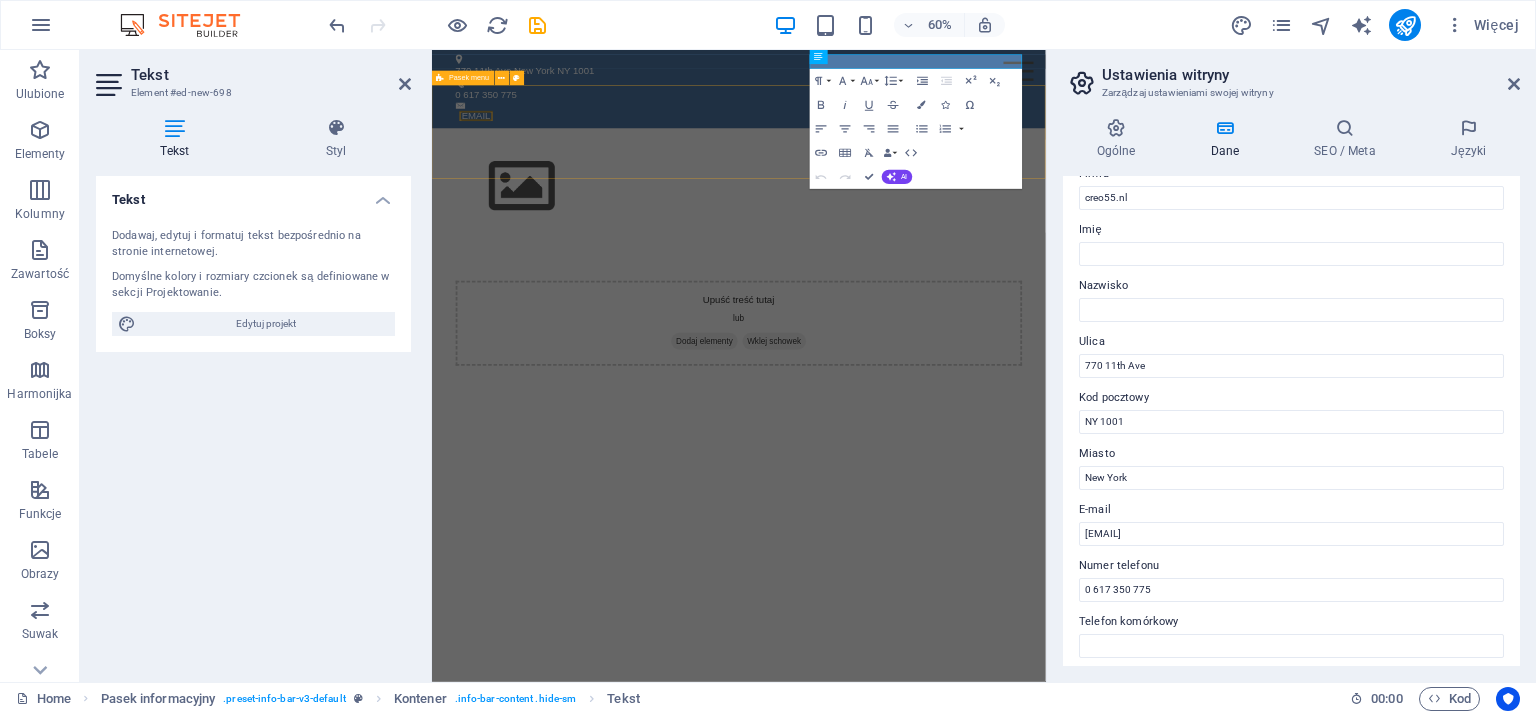 click on "Menu Home About Service Contact" at bounding box center (943, 278) 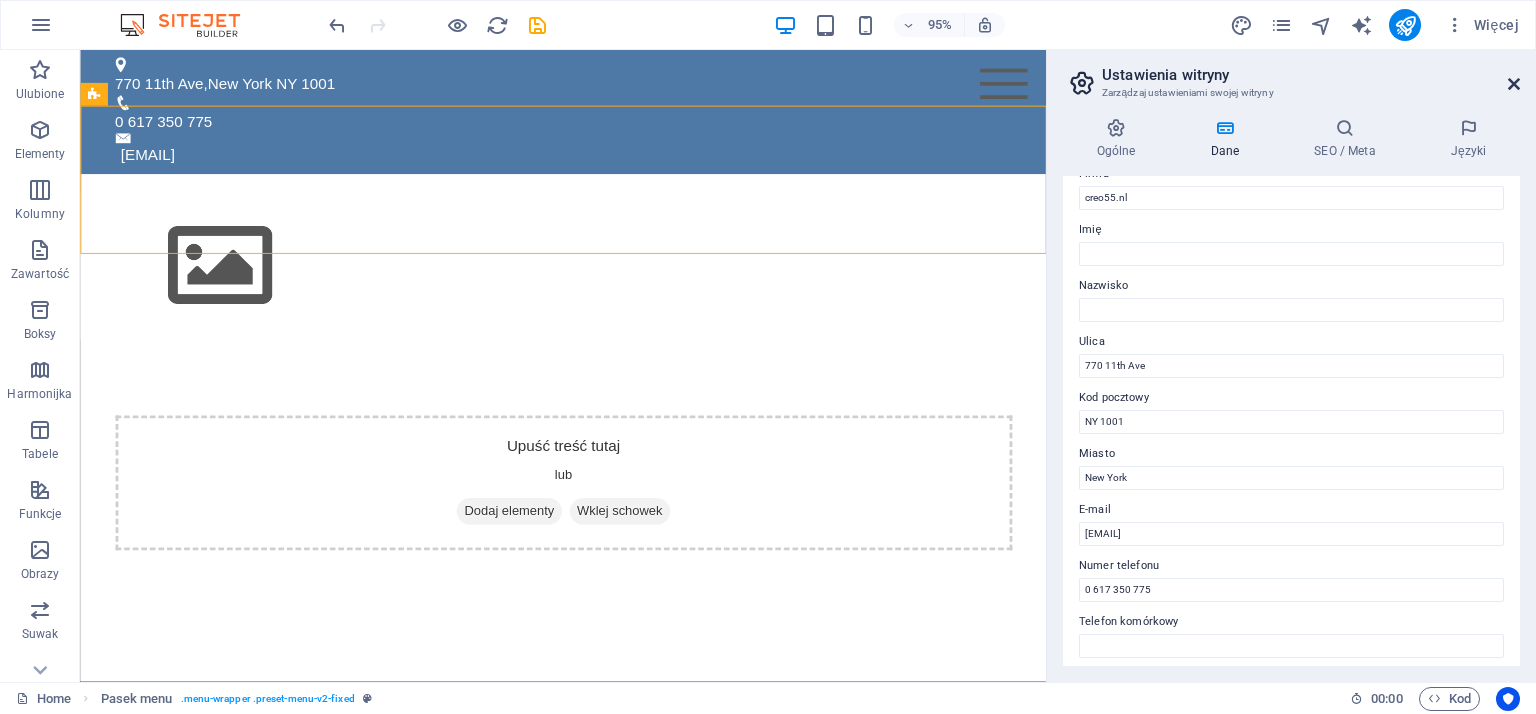 click at bounding box center (1514, 84) 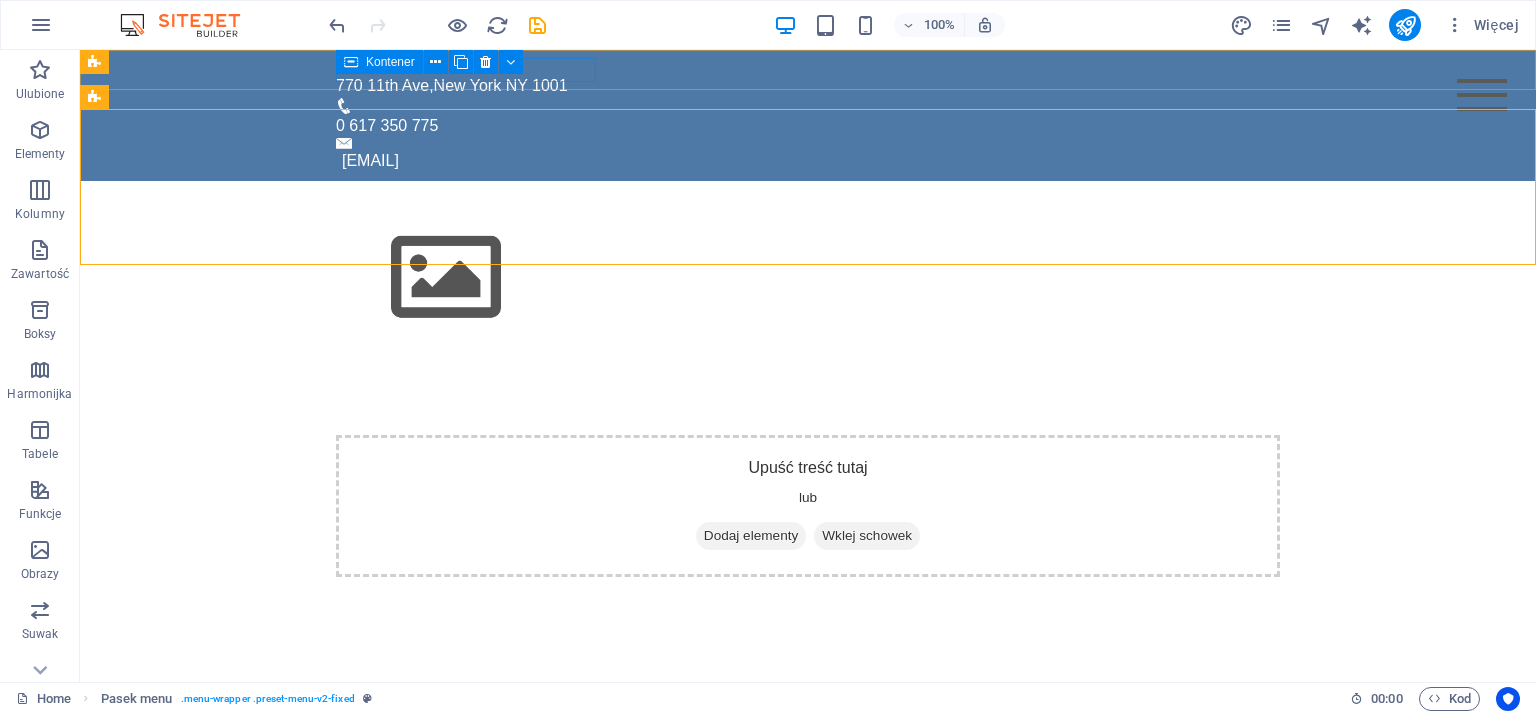 click at bounding box center (351, 62) 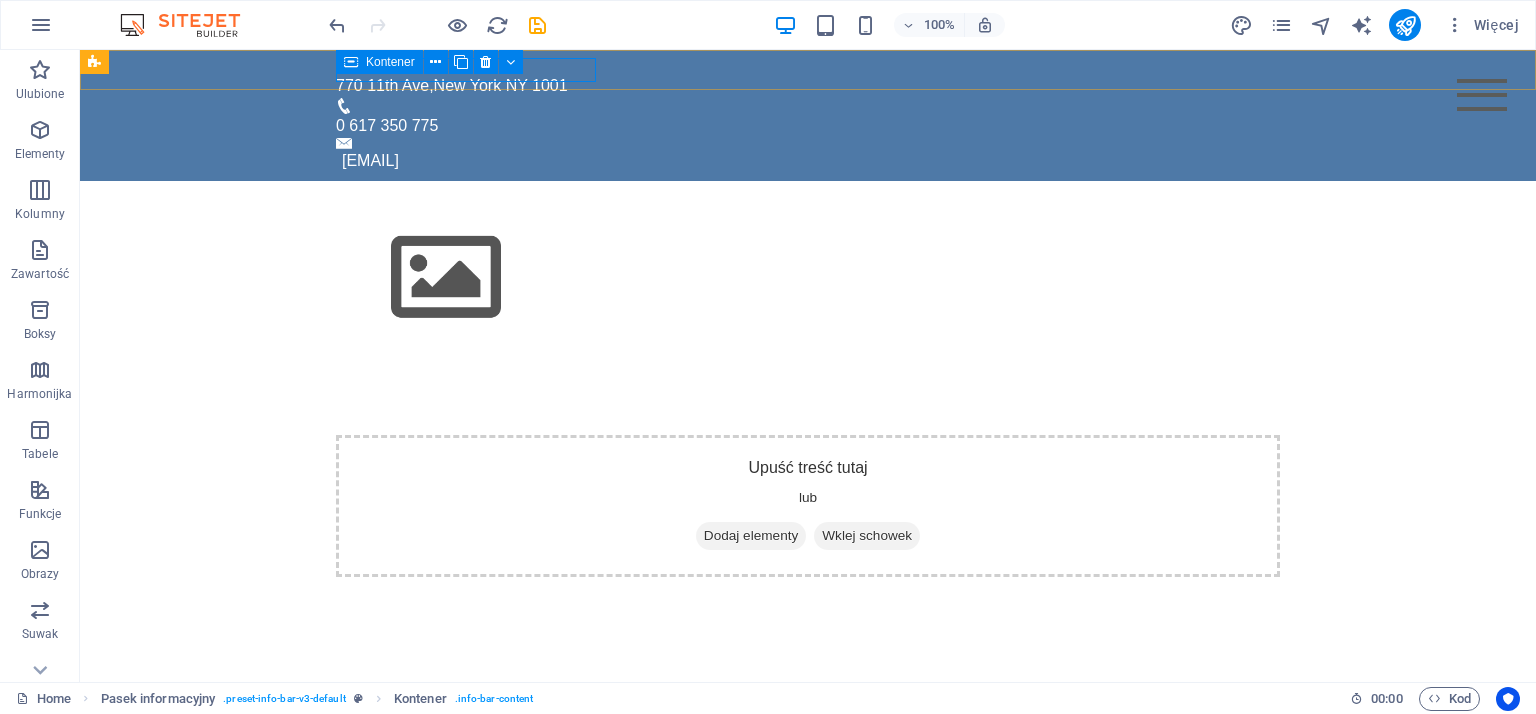 click at bounding box center (351, 62) 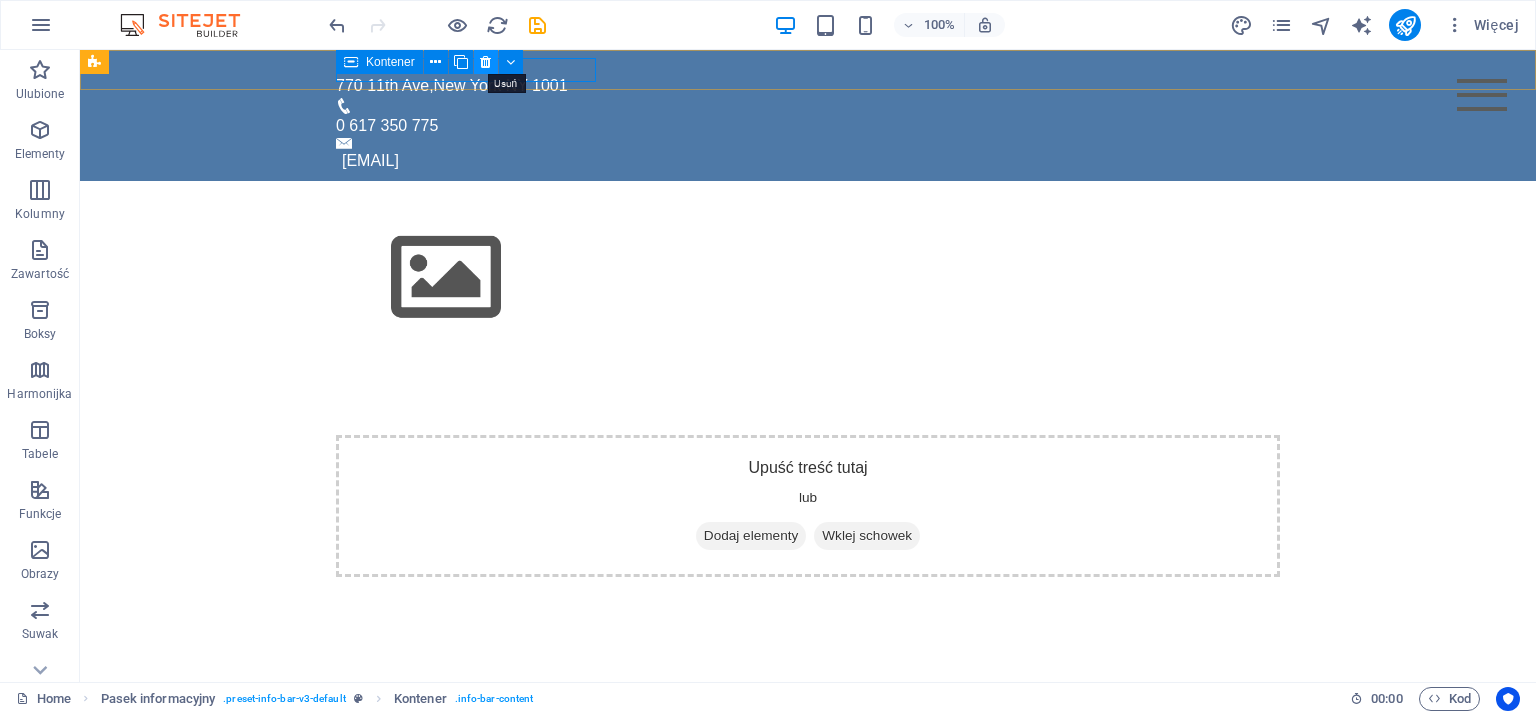 click at bounding box center [485, 62] 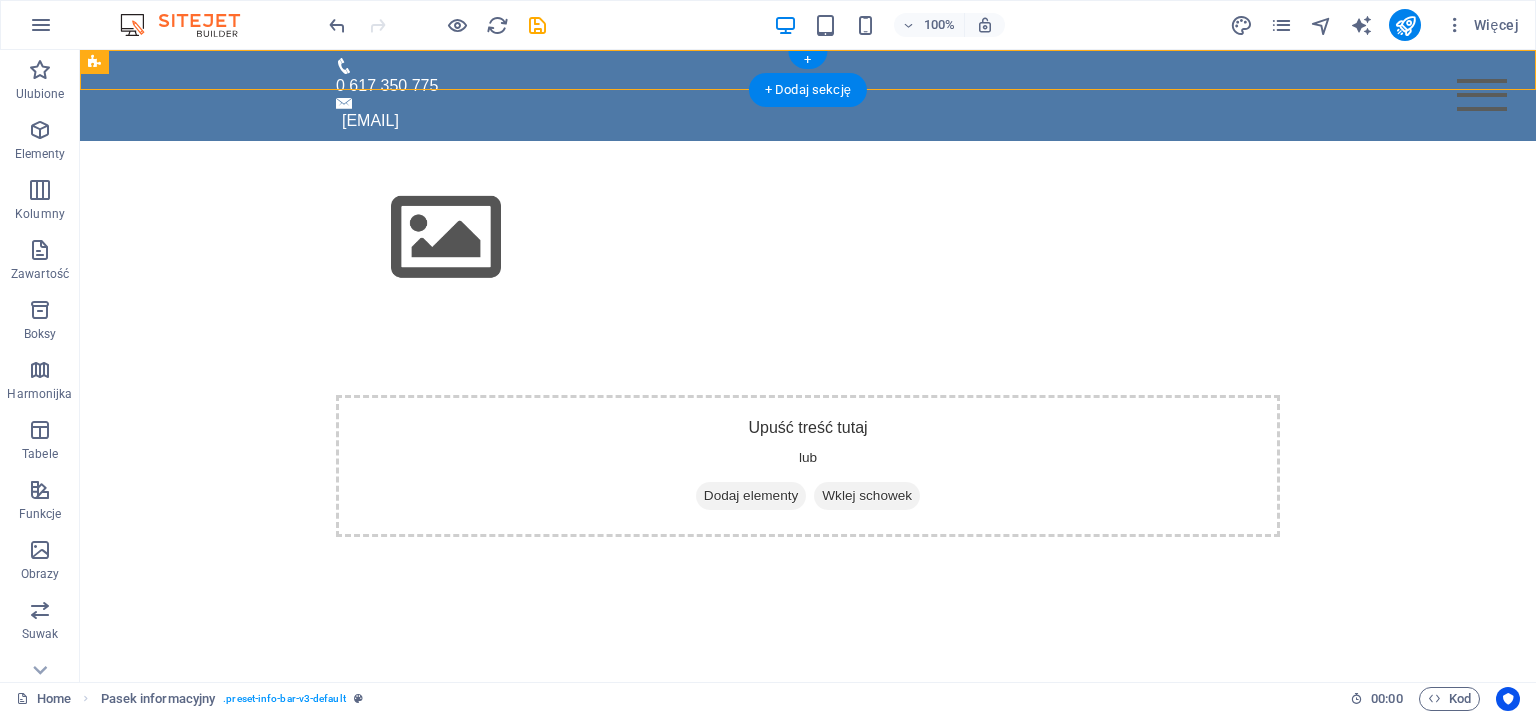 drag, startPoint x: 1244, startPoint y: 109, endPoint x: 1167, endPoint y: 81, distance: 81.9329 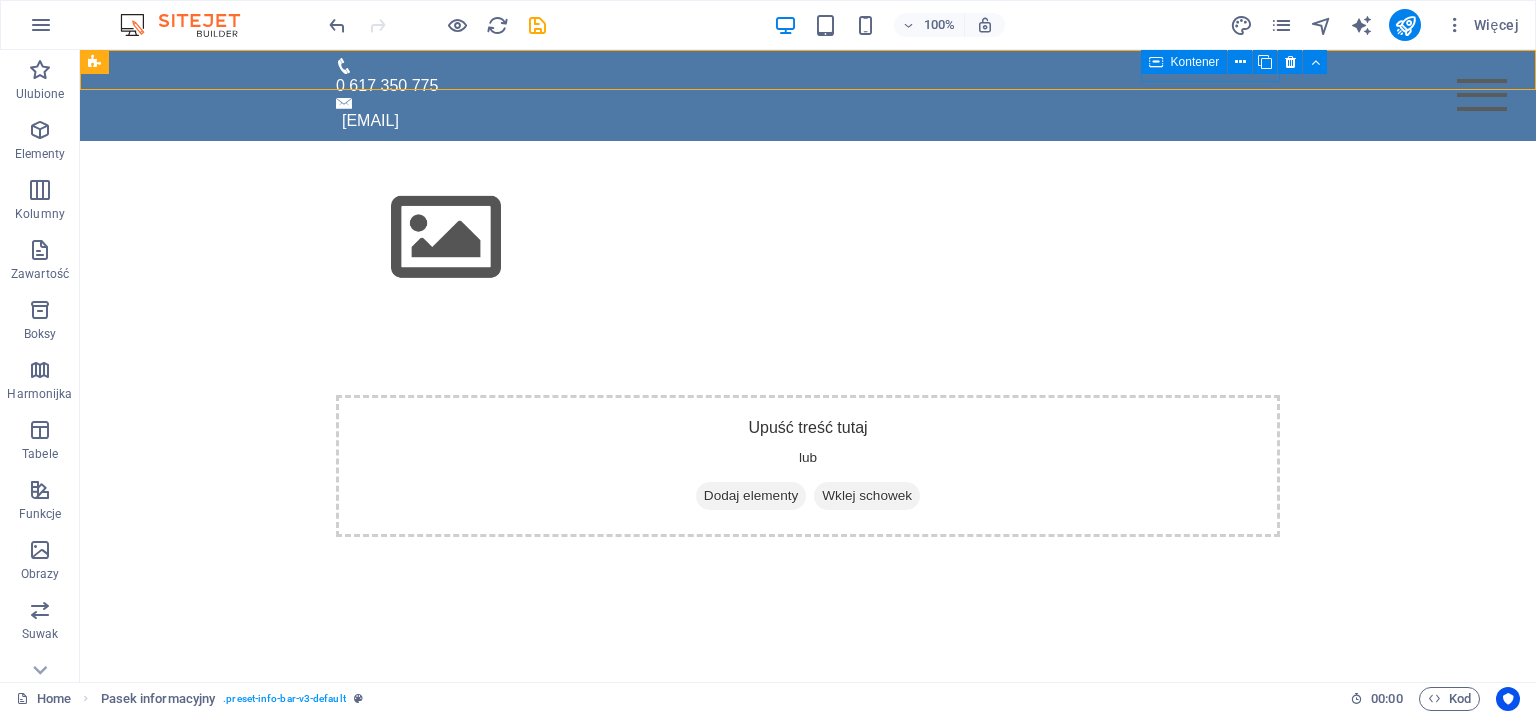 click on "Kontener" at bounding box center (1195, 62) 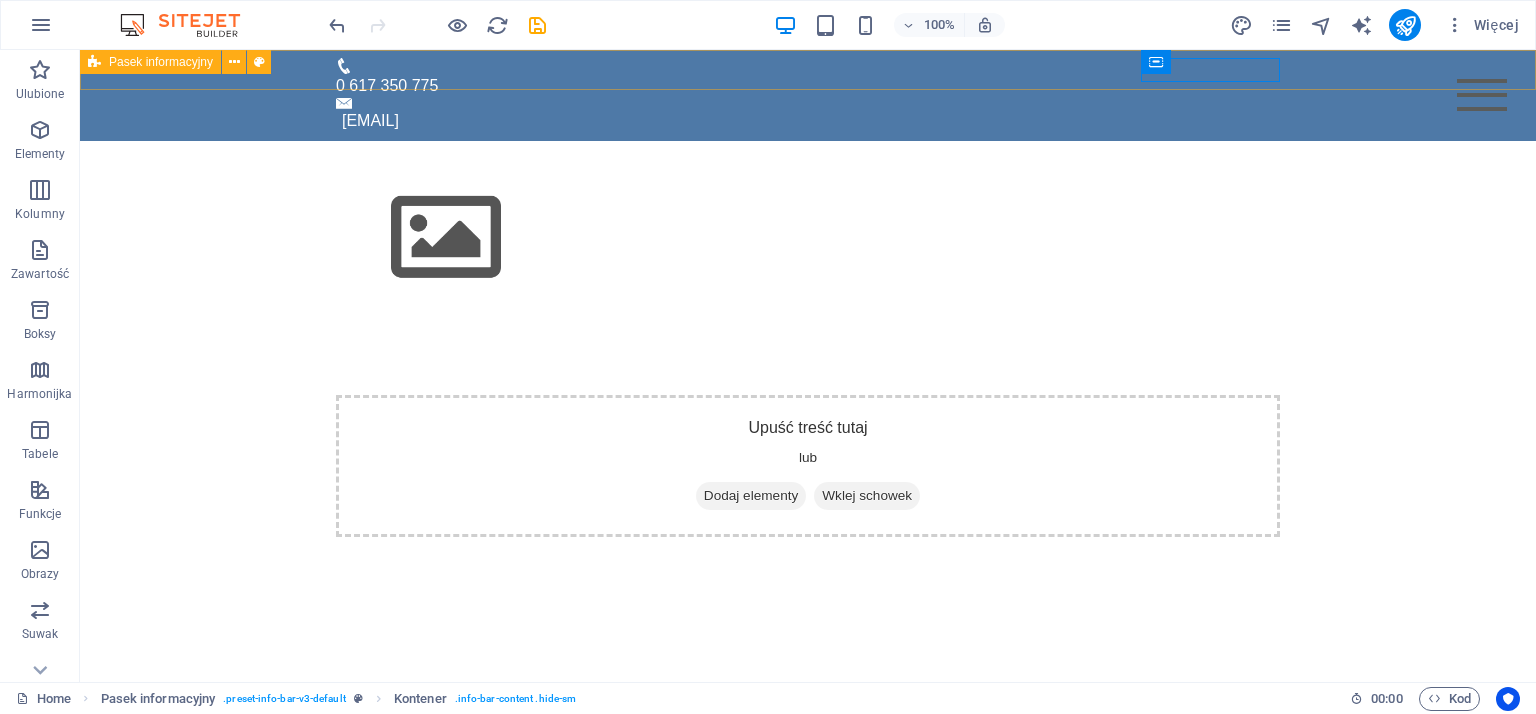 click on "Pasek informacyjny" at bounding box center [161, 62] 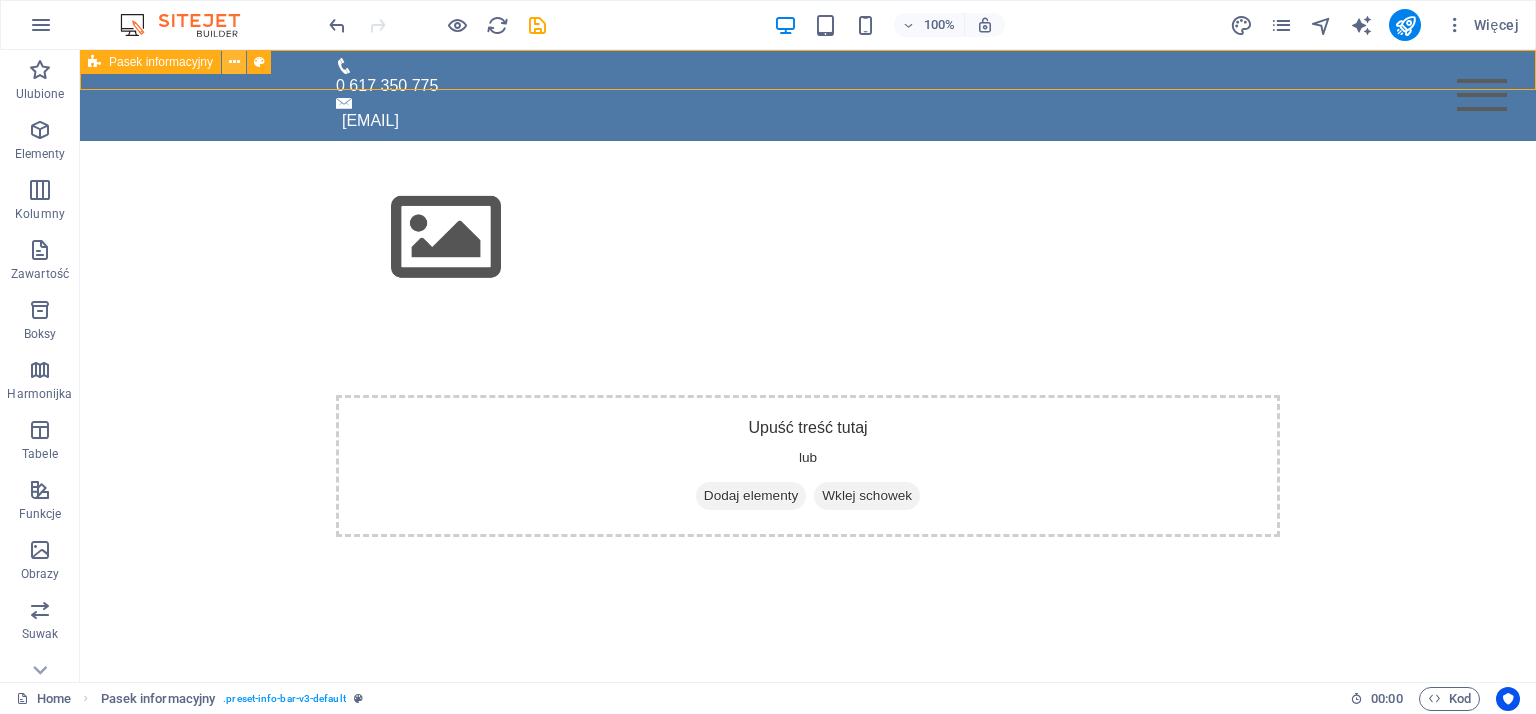 click at bounding box center (234, 62) 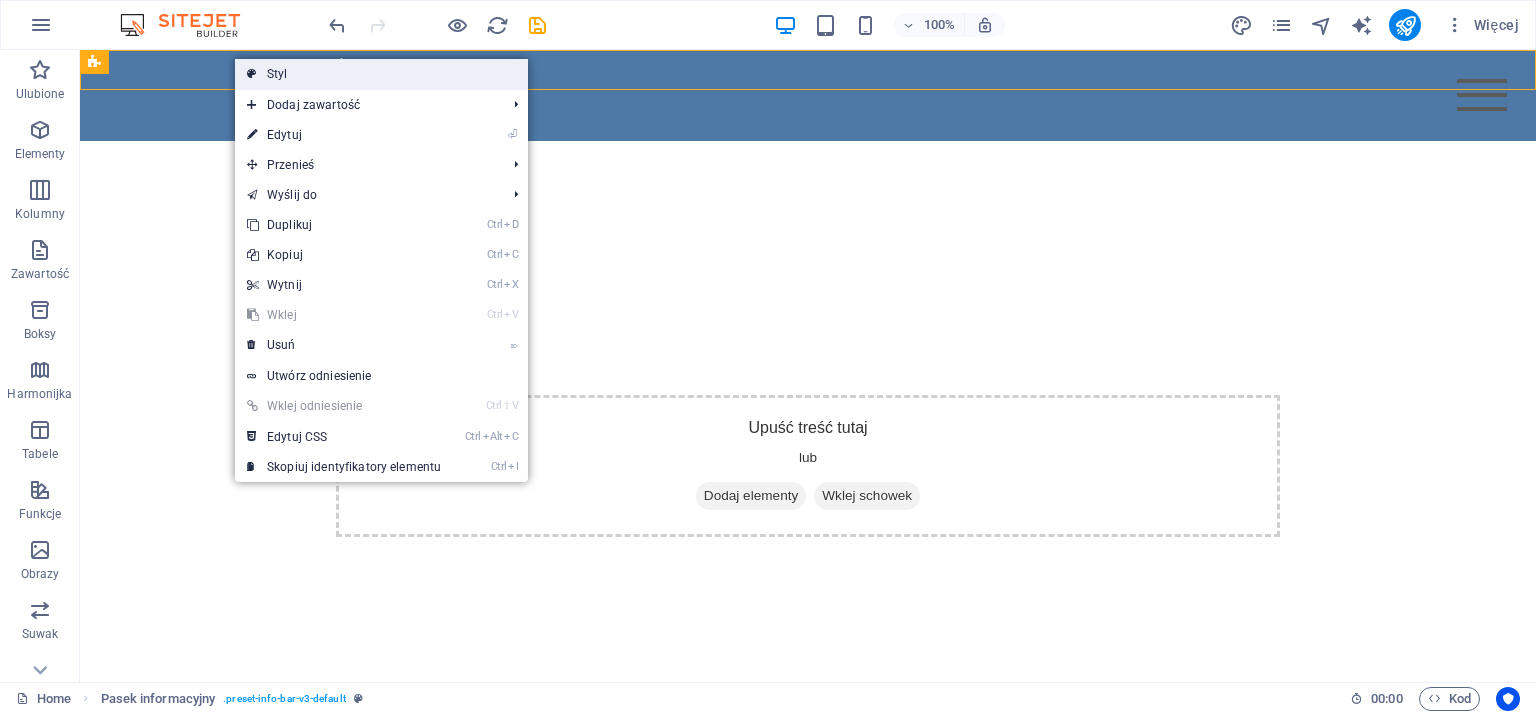 click on "Styl" at bounding box center (381, 74) 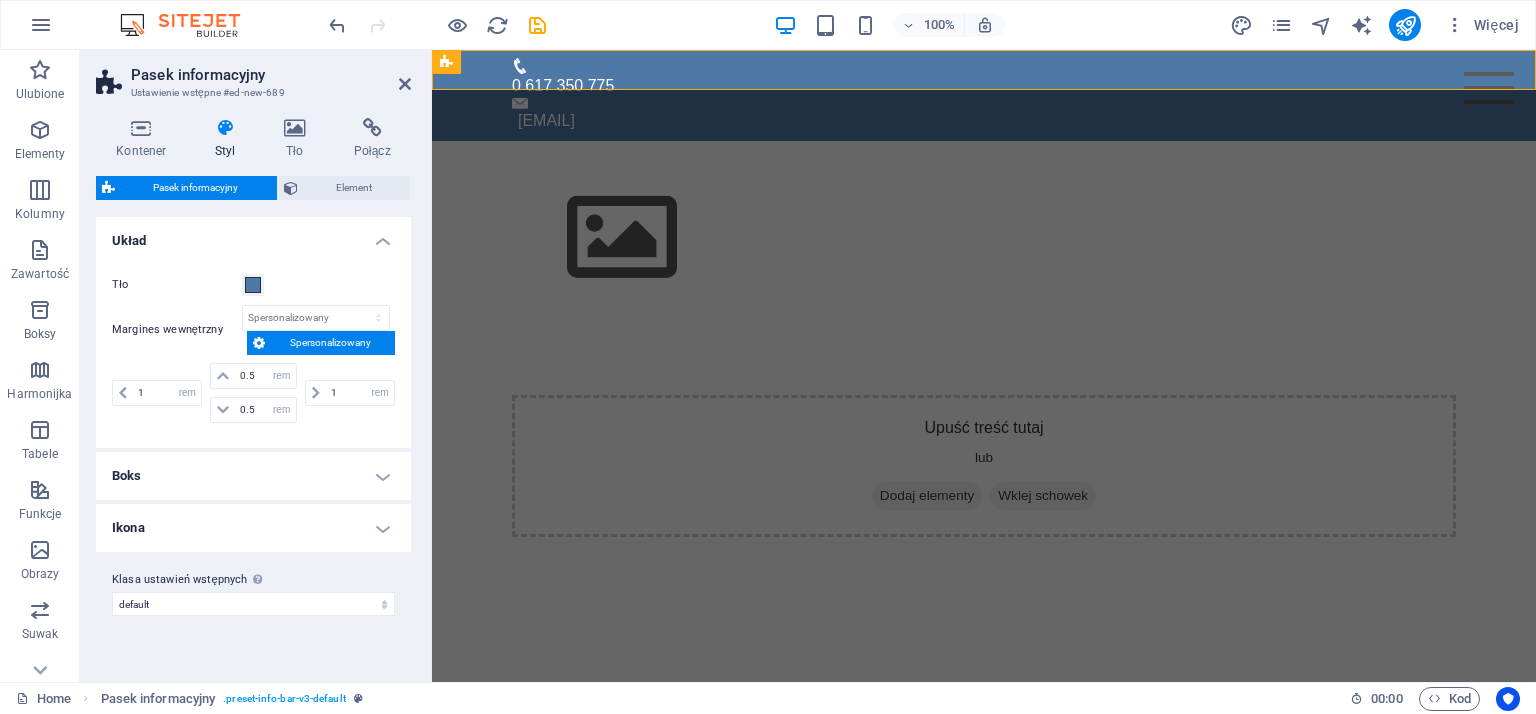 click on "Boks" at bounding box center (253, 476) 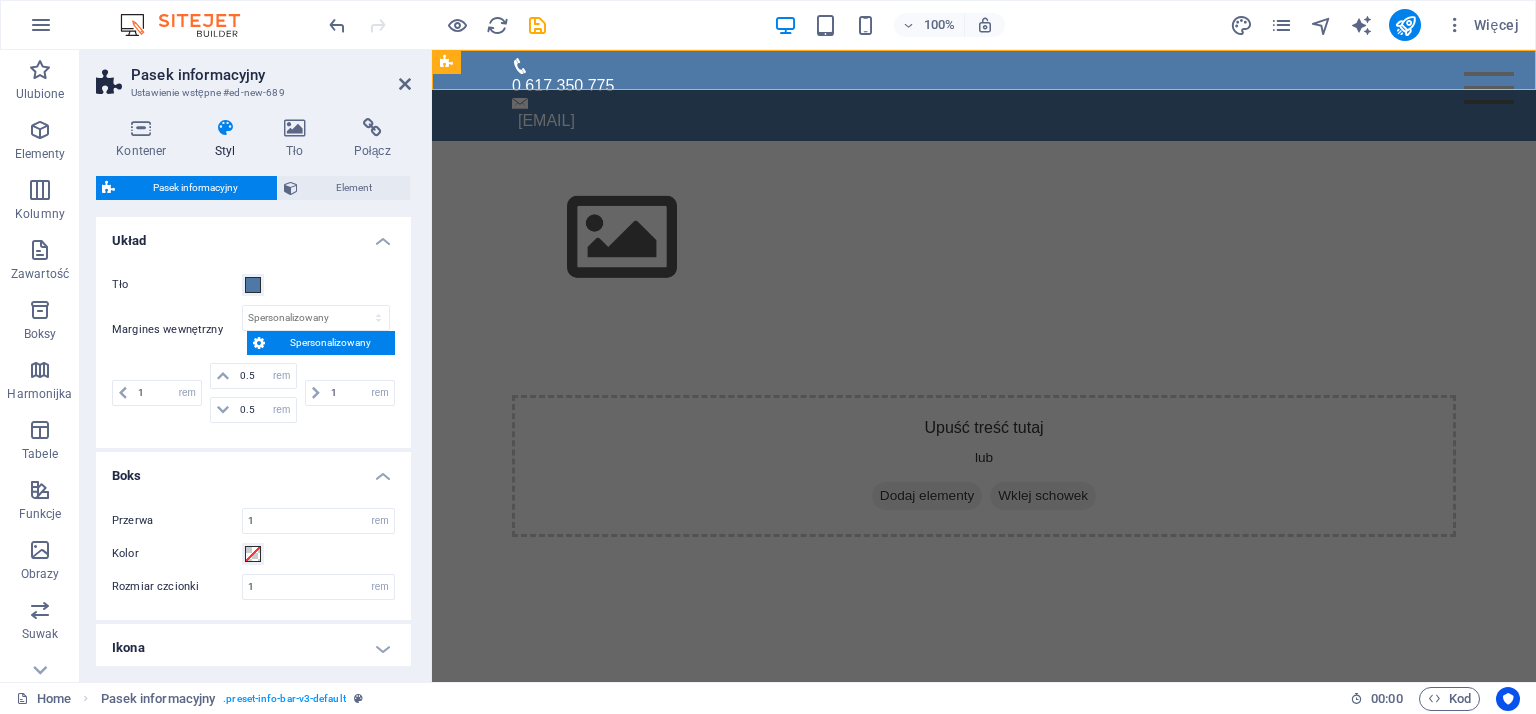 click on "Boks" at bounding box center (253, 470) 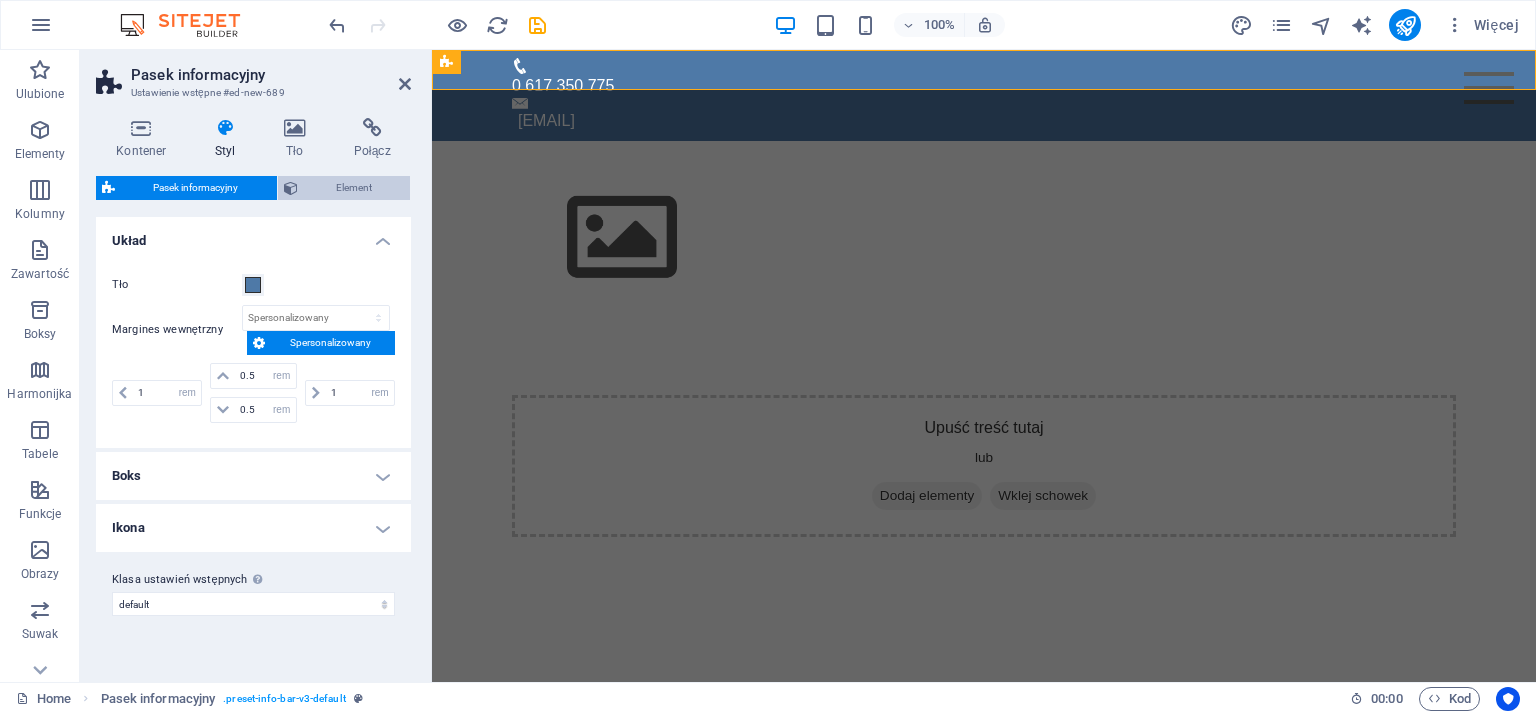click on "Element" at bounding box center (354, 188) 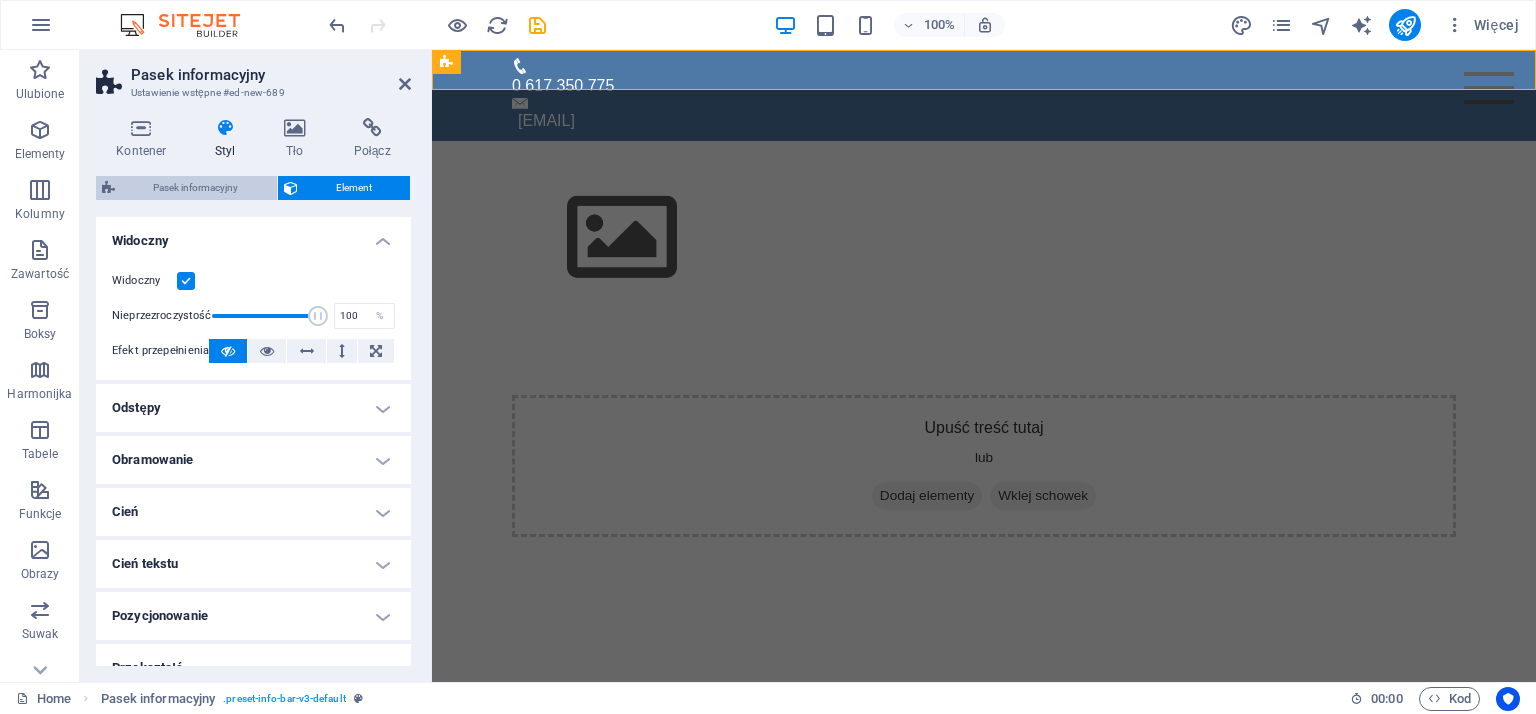 click on "Pasek informacyjny" at bounding box center (196, 188) 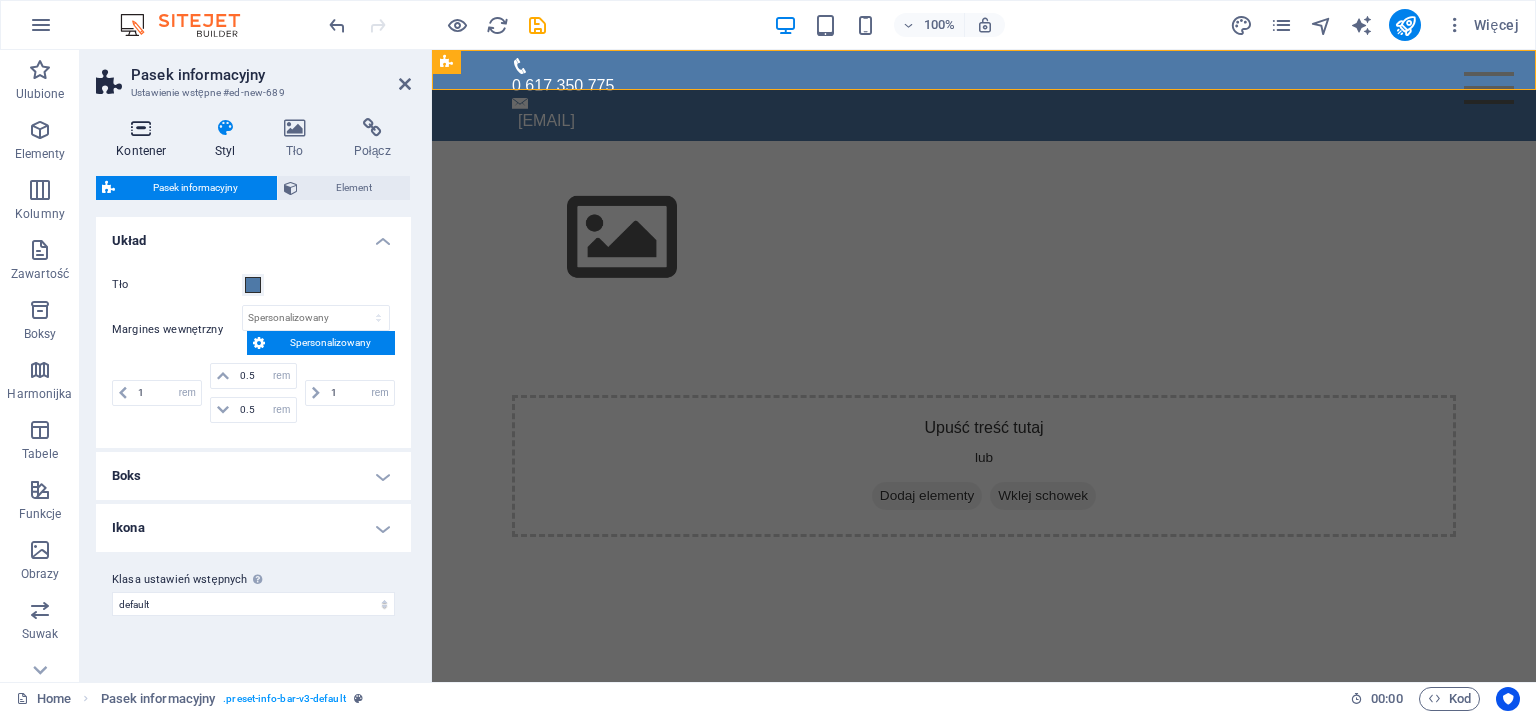 click at bounding box center [141, 128] 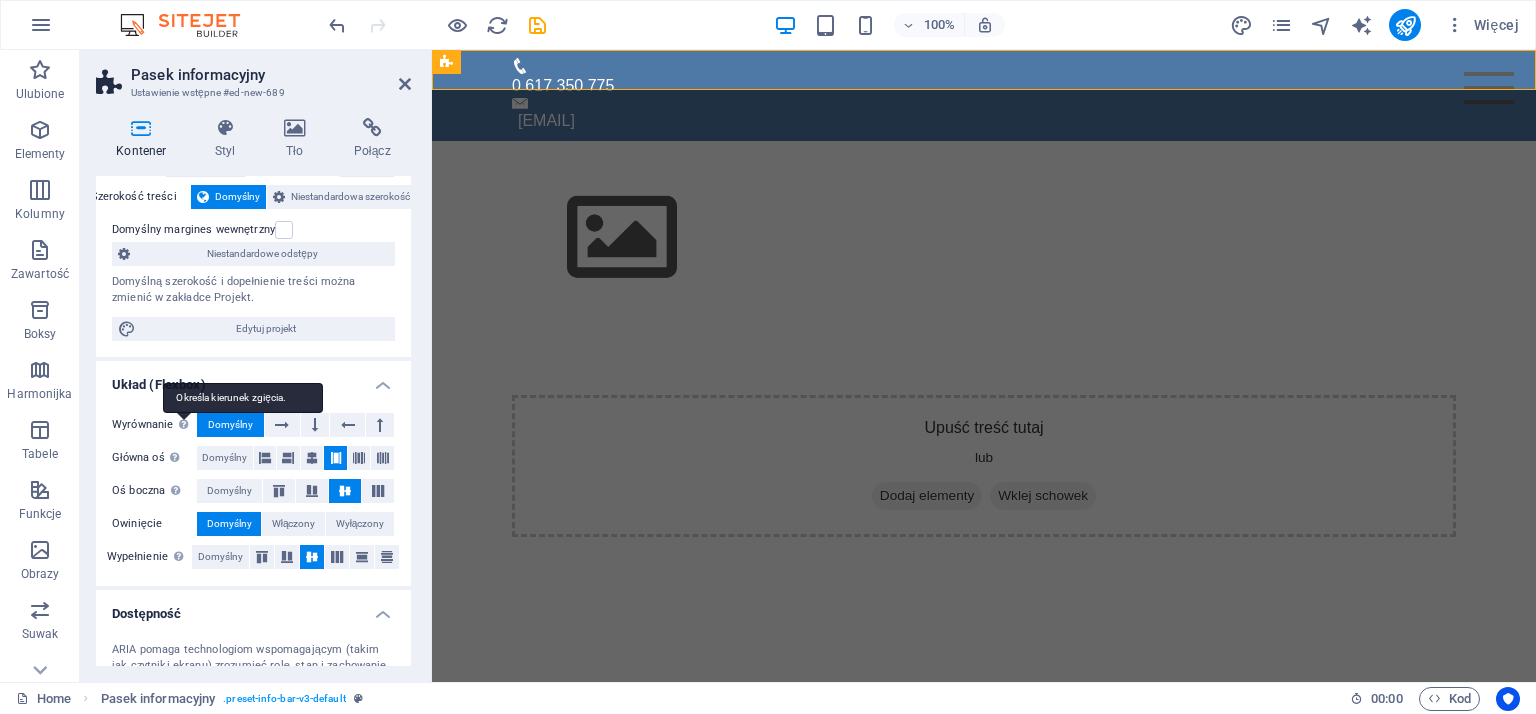 scroll, scrollTop: 0, scrollLeft: 0, axis: both 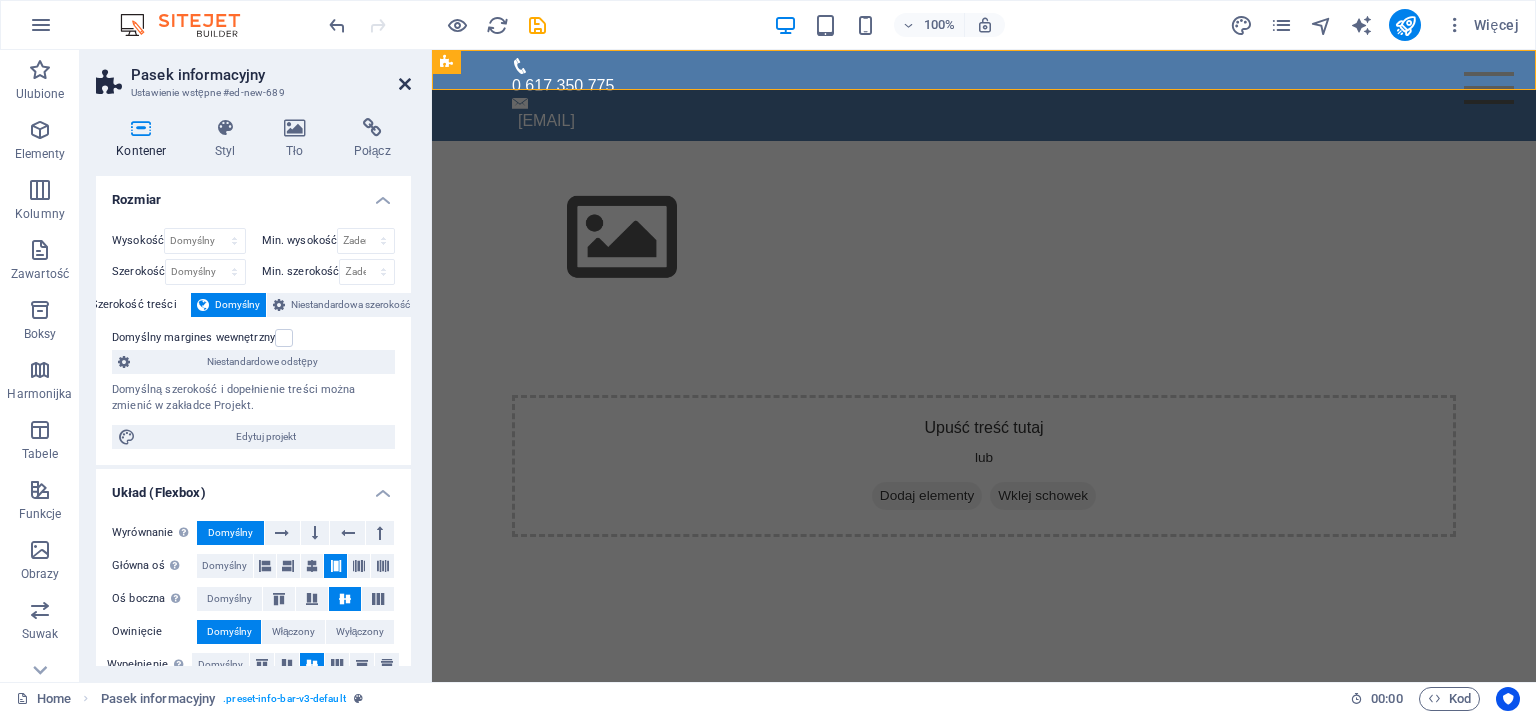 click at bounding box center (405, 84) 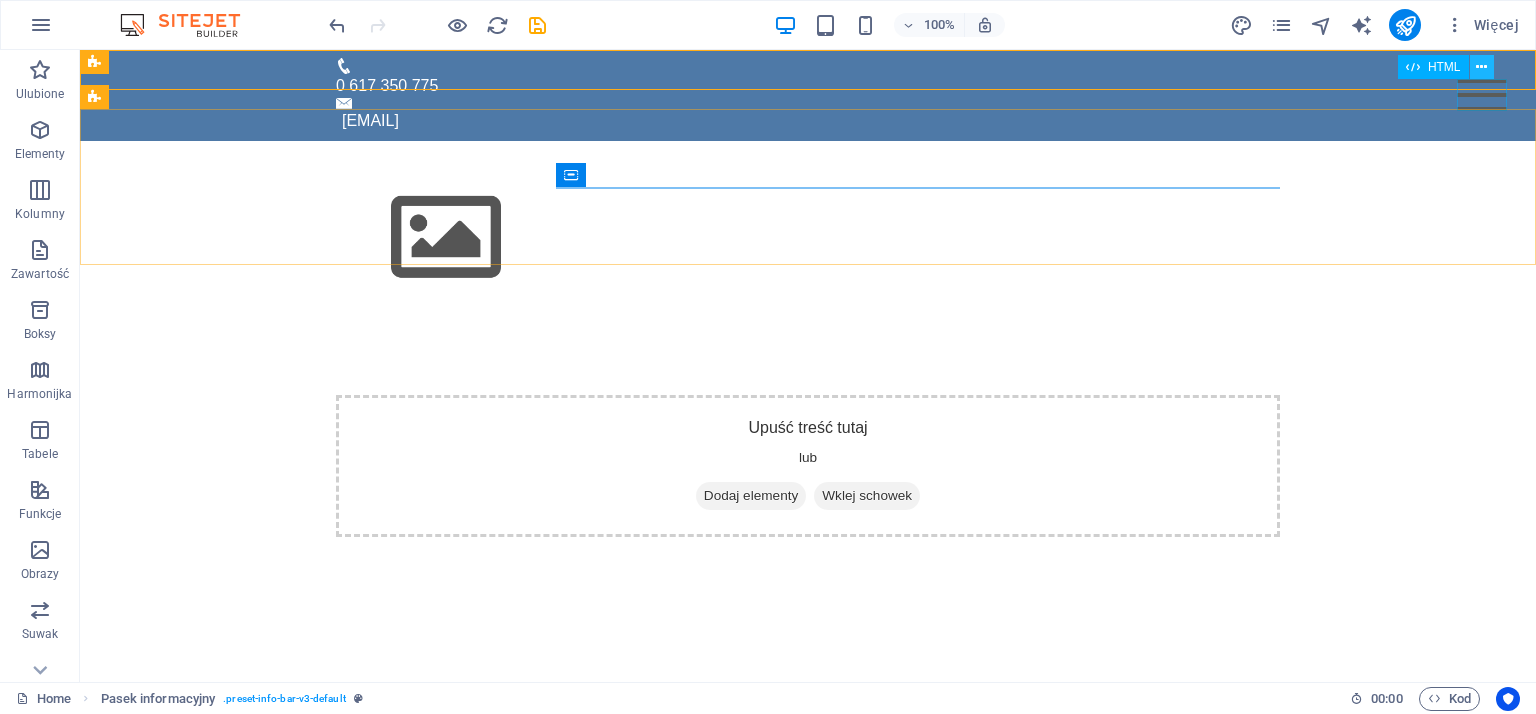 click at bounding box center [1481, 67] 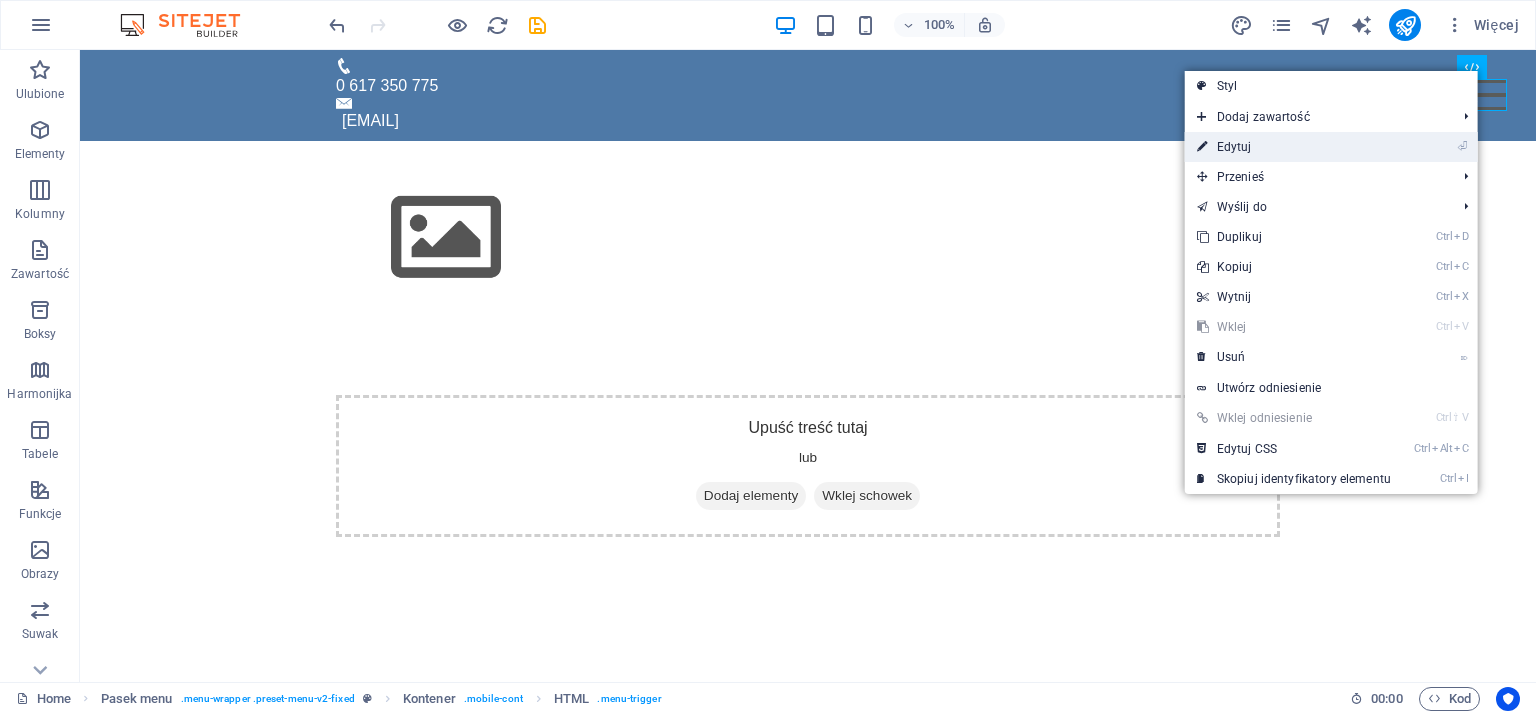 click on "⏎  Edytuj" at bounding box center (1294, 147) 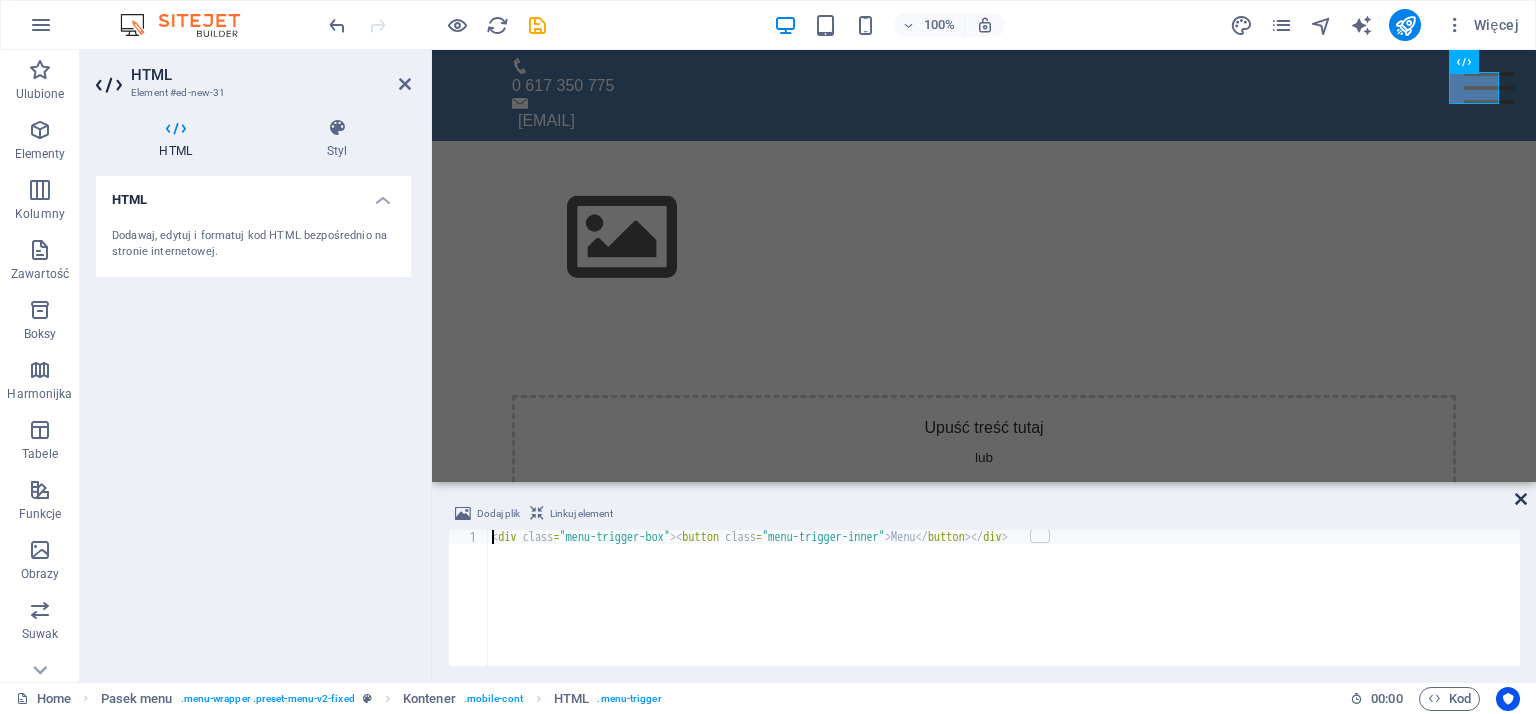 click at bounding box center (1521, 499) 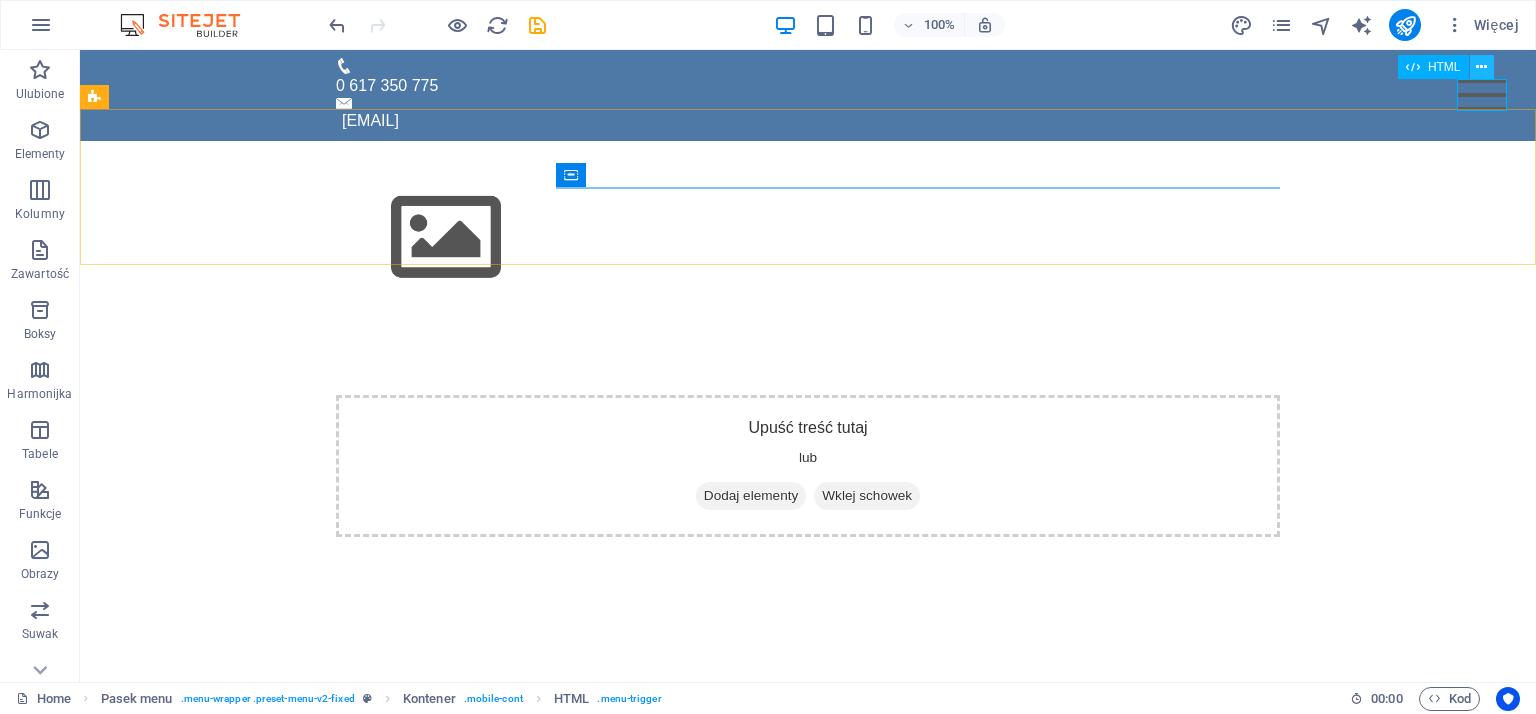 click at bounding box center [1481, 67] 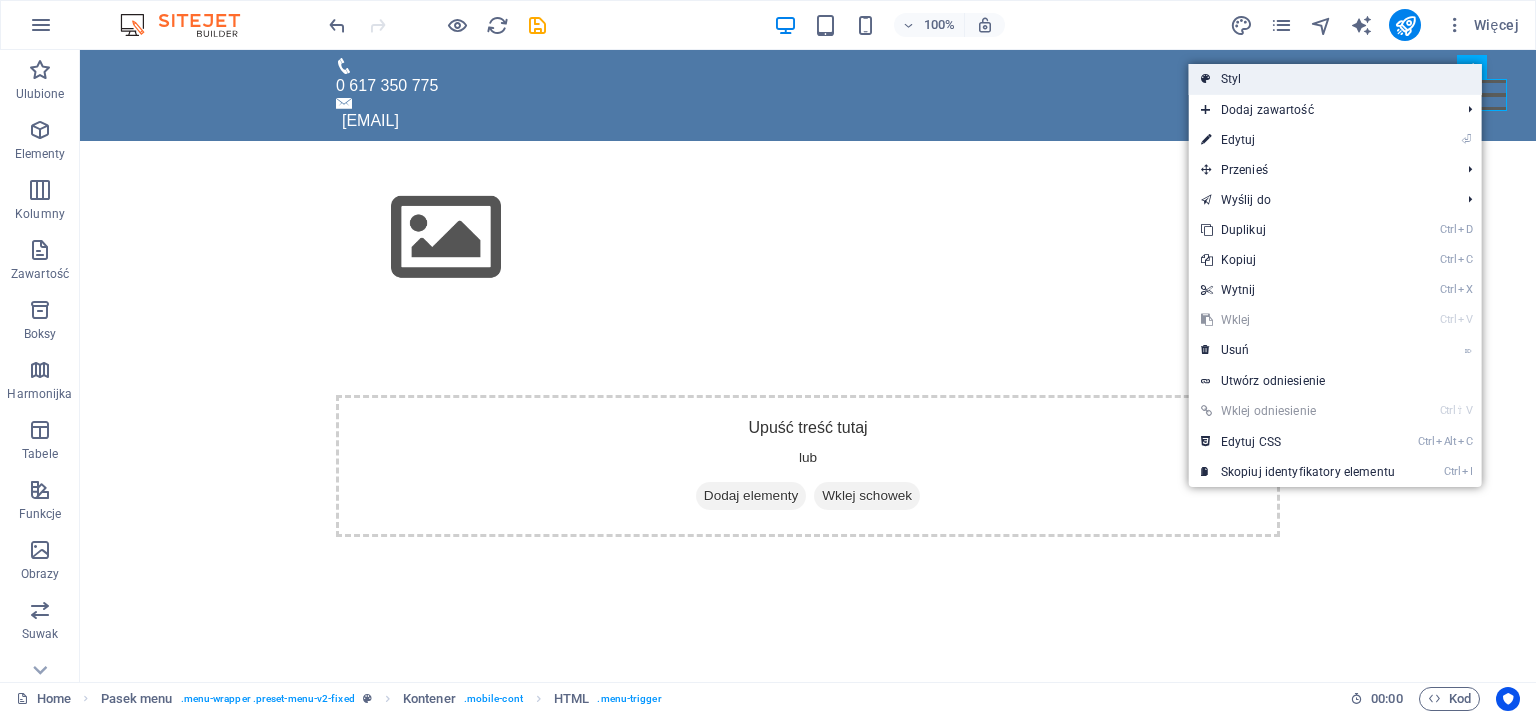 click on "Styl" at bounding box center (1335, 79) 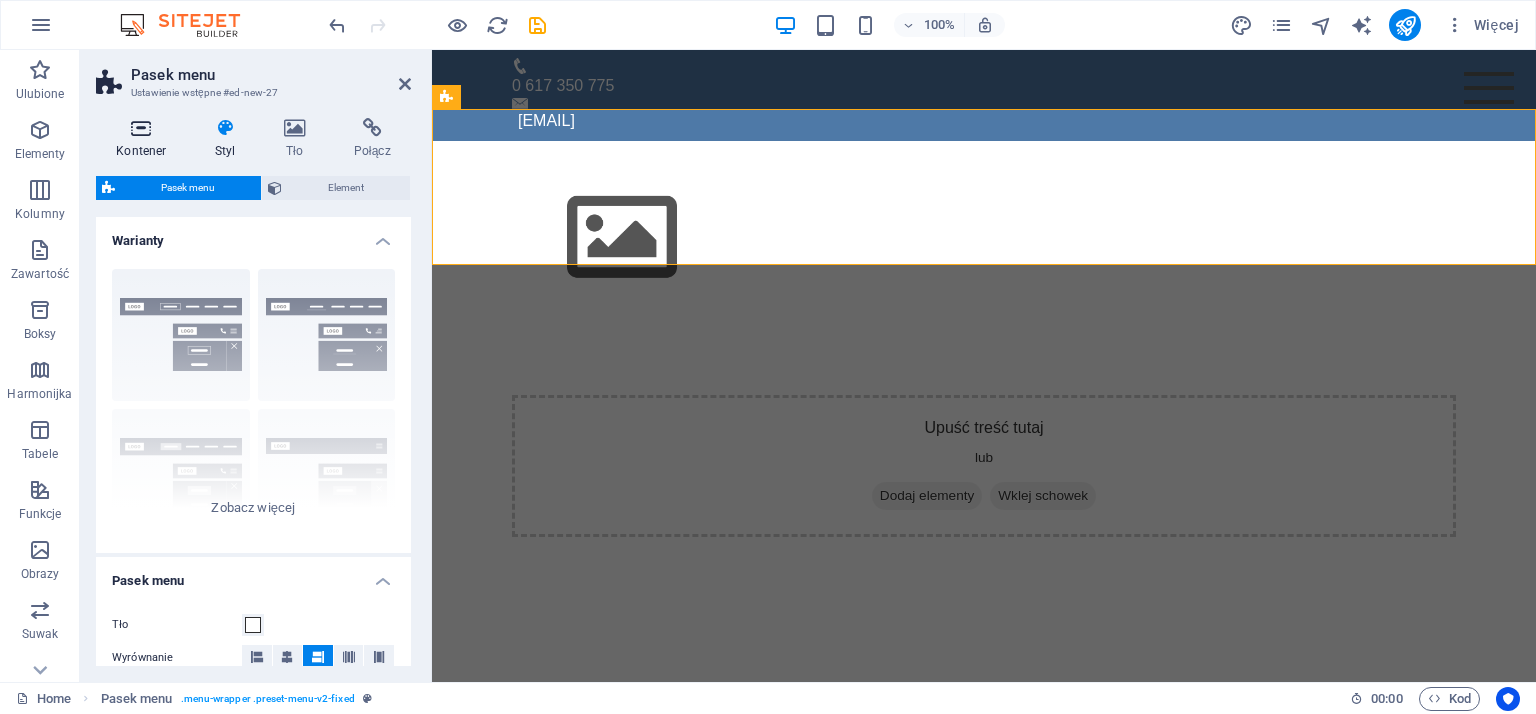 click at bounding box center [141, 128] 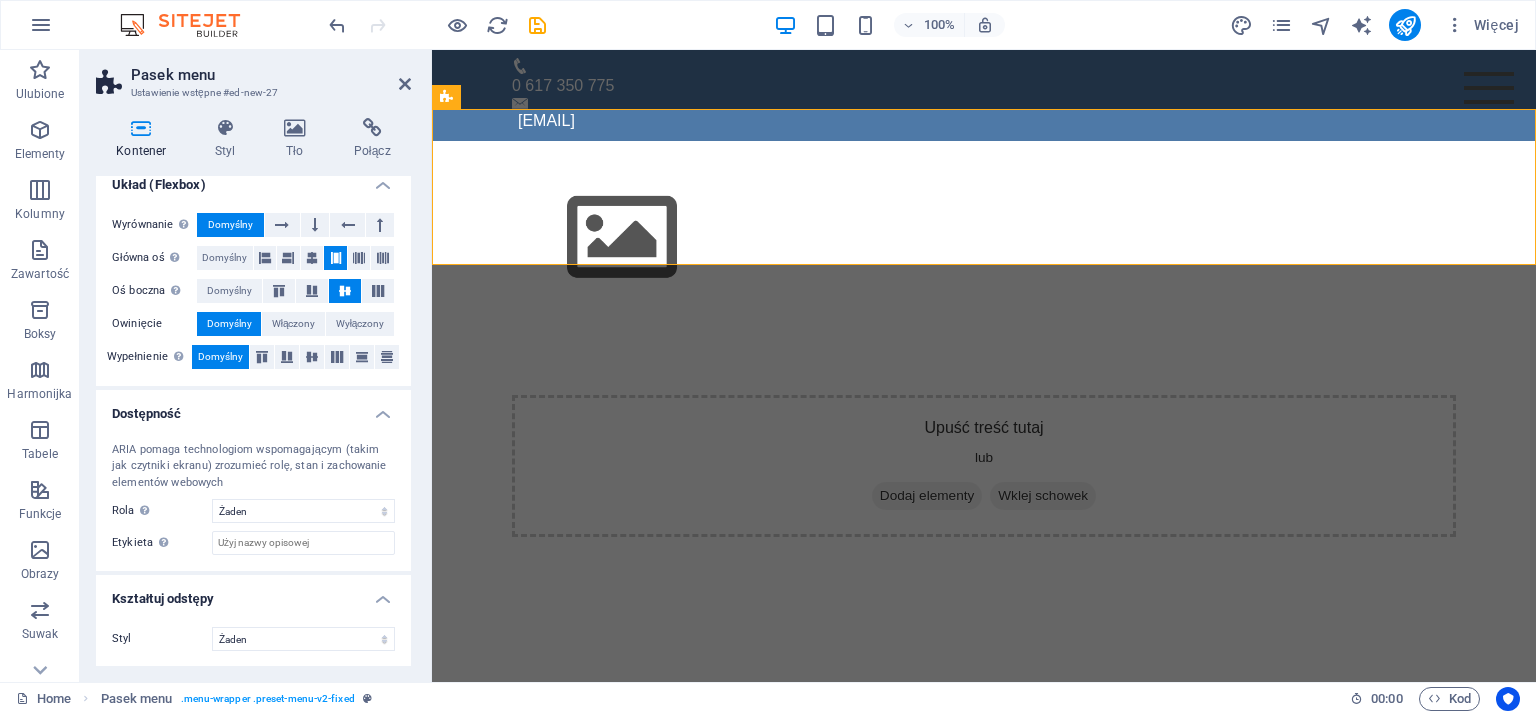 scroll, scrollTop: 0, scrollLeft: 0, axis: both 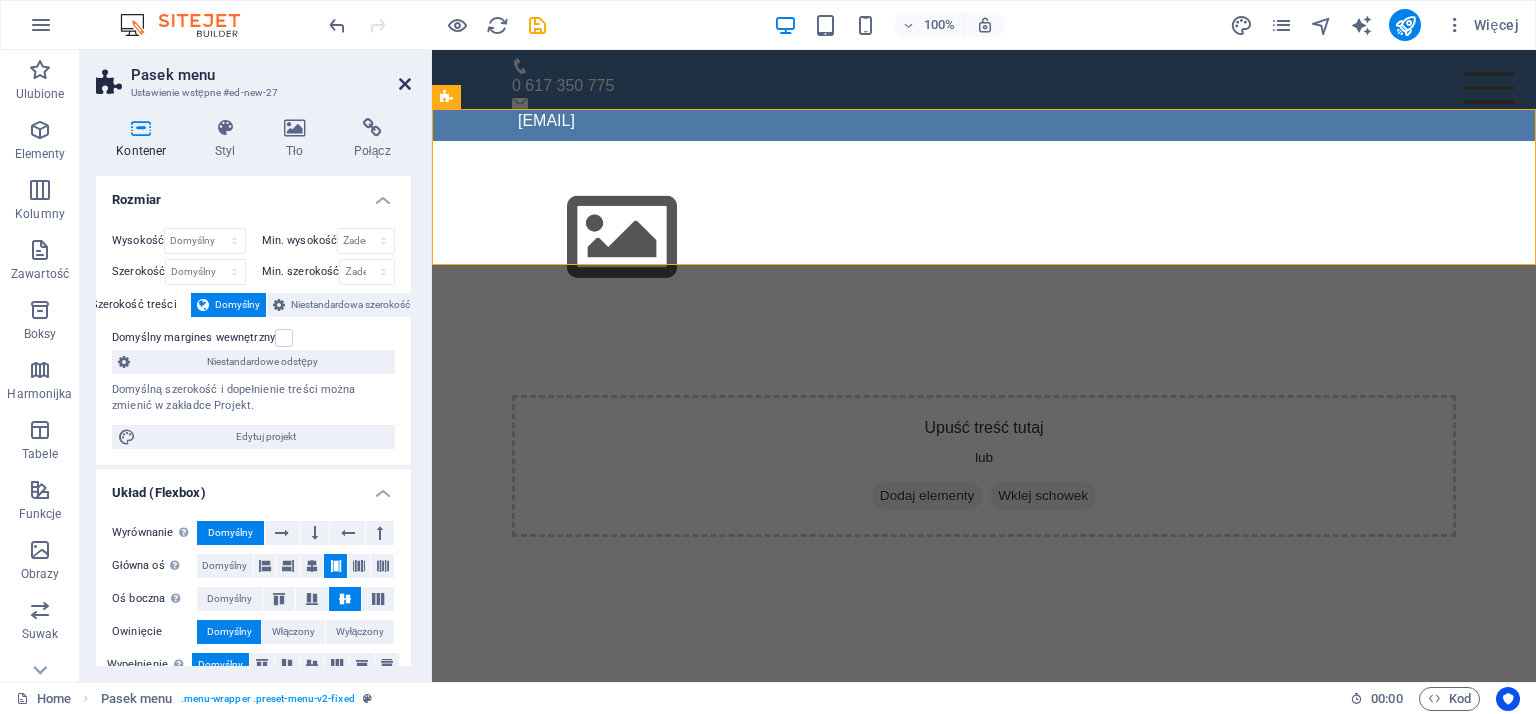 click at bounding box center (405, 84) 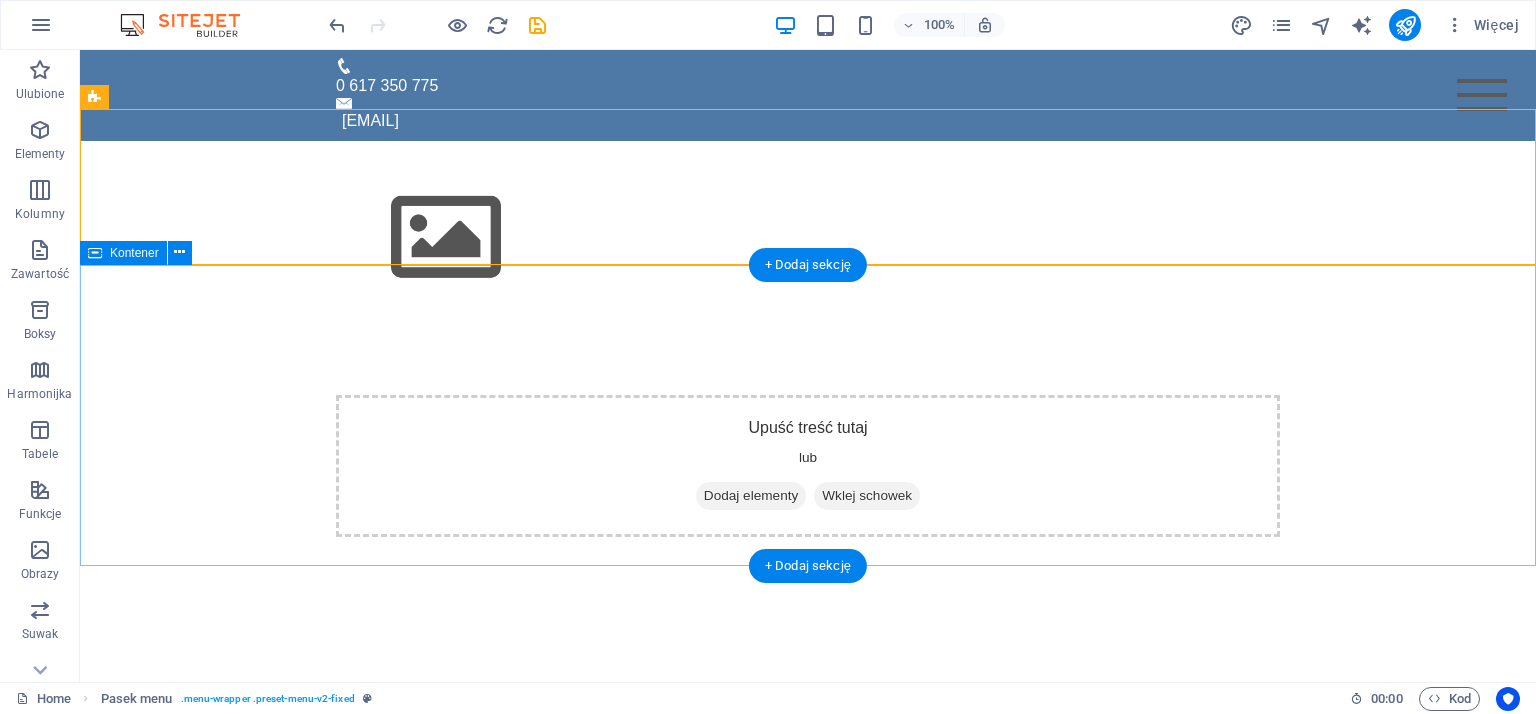 click on "Upuść treść tutaj lub  Dodaj elementy  Wklej schowek" at bounding box center (808, 466) 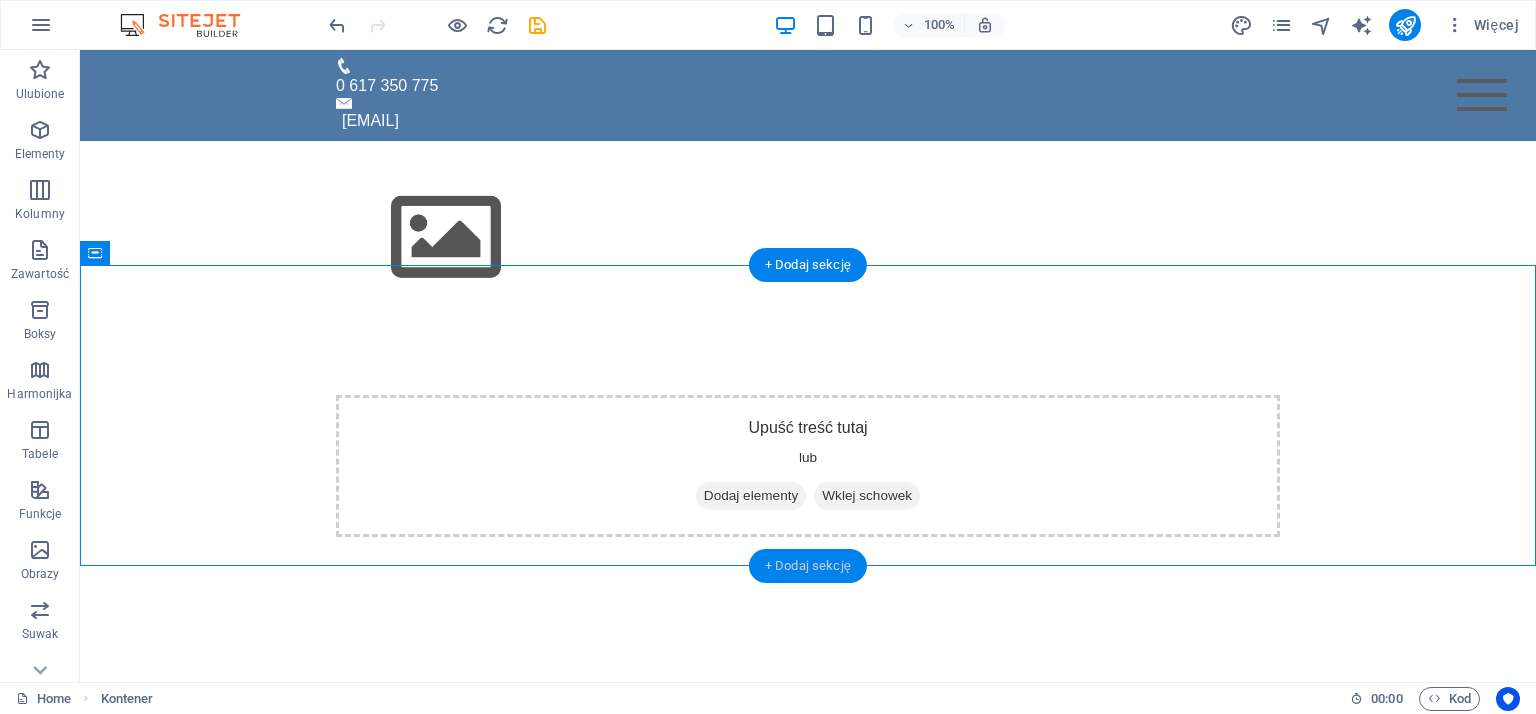 click on "+ Dodaj sekcję" at bounding box center (808, 566) 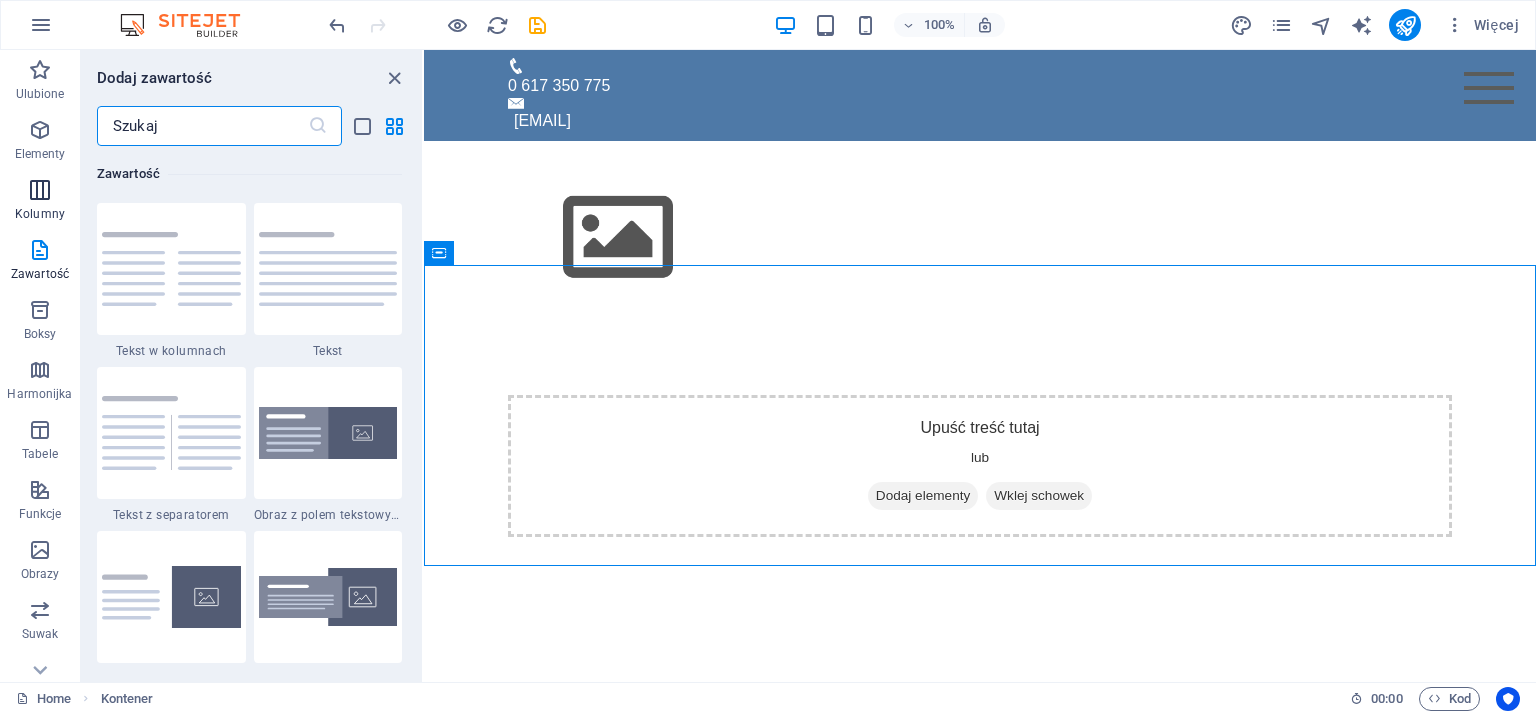 scroll, scrollTop: 3399, scrollLeft: 0, axis: vertical 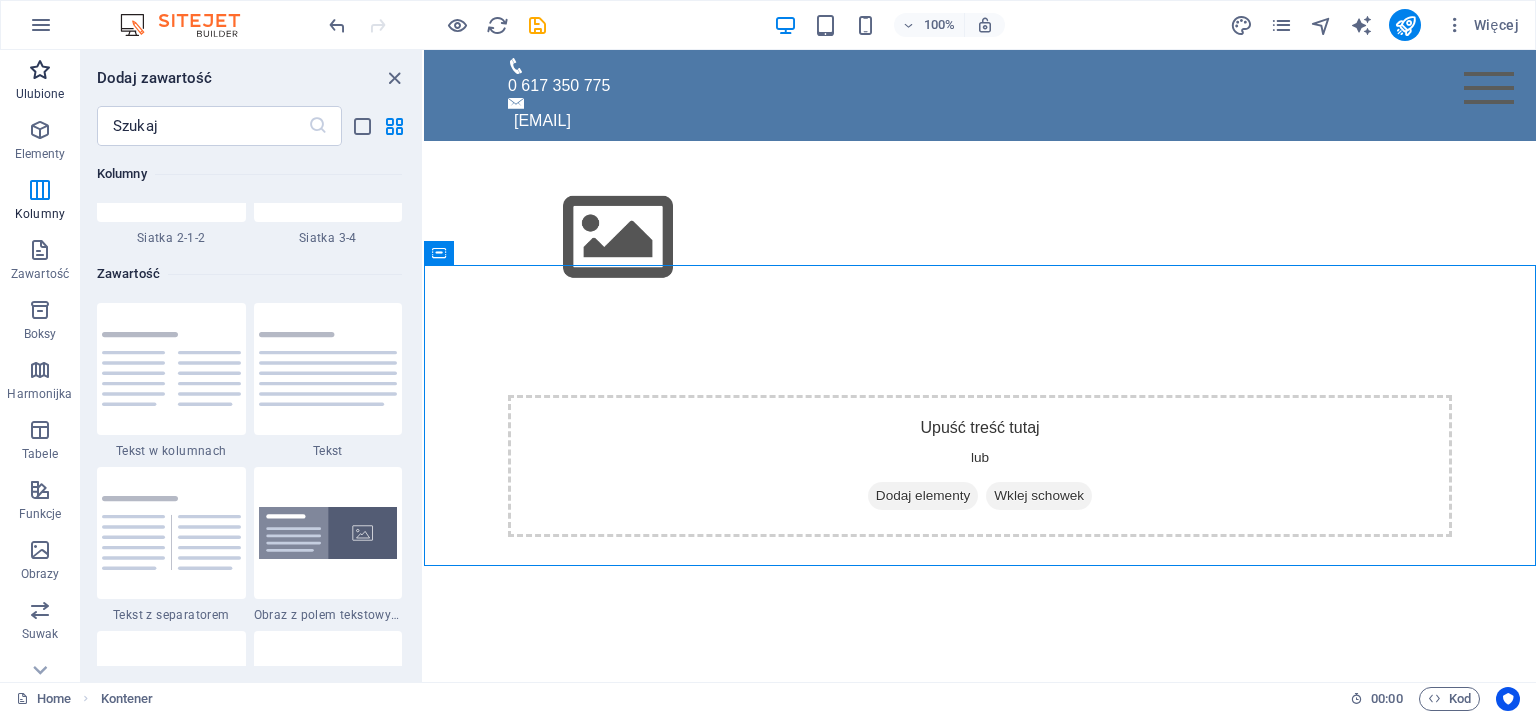 click at bounding box center (40, 70) 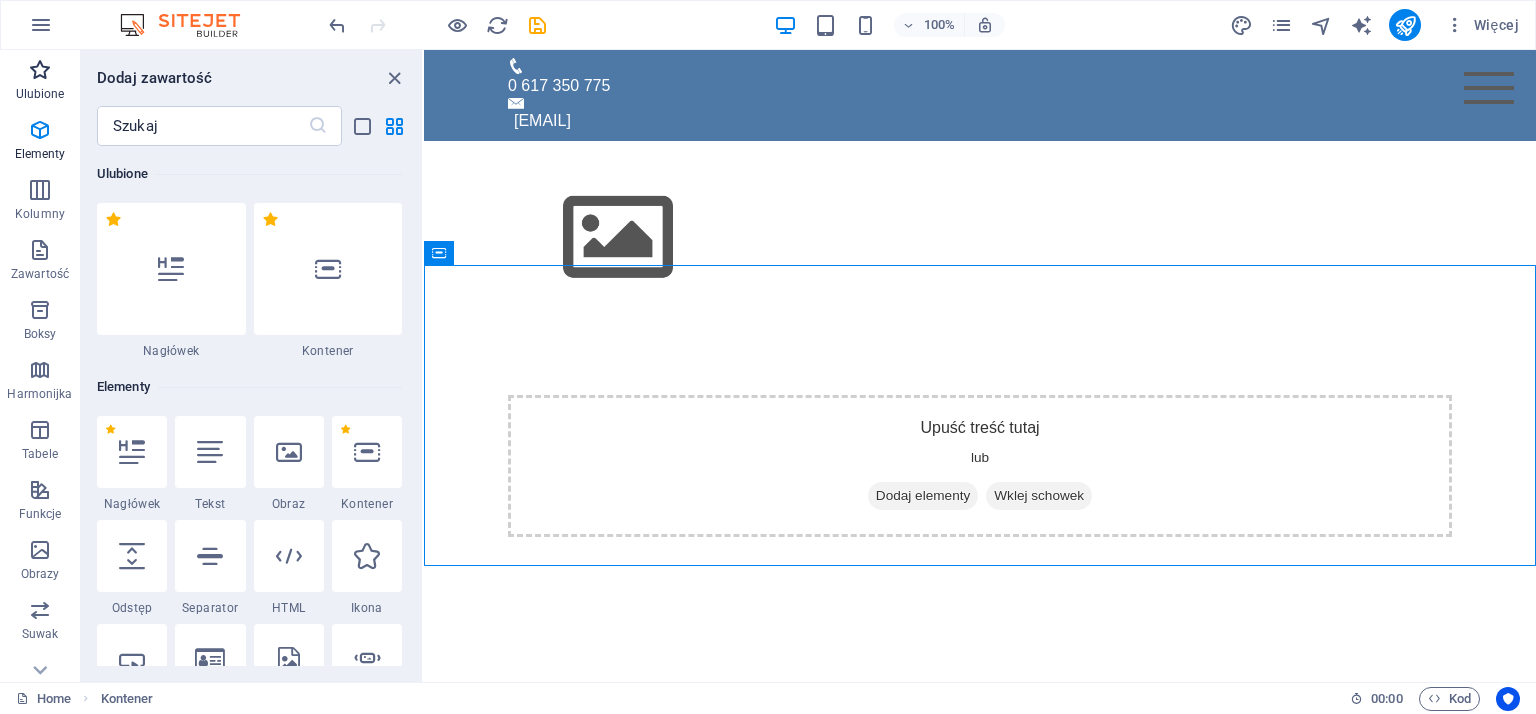 scroll, scrollTop: 0, scrollLeft: 0, axis: both 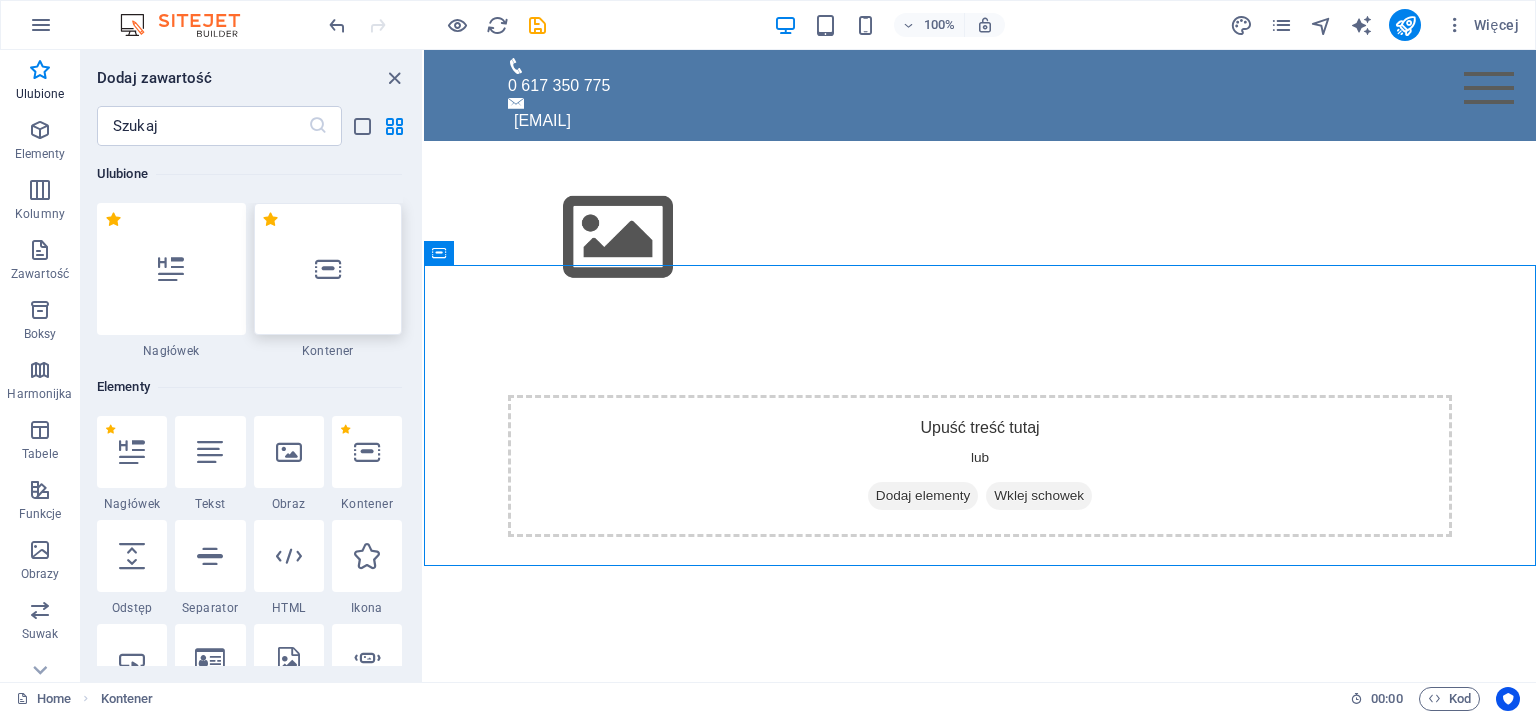 click at bounding box center [328, 269] 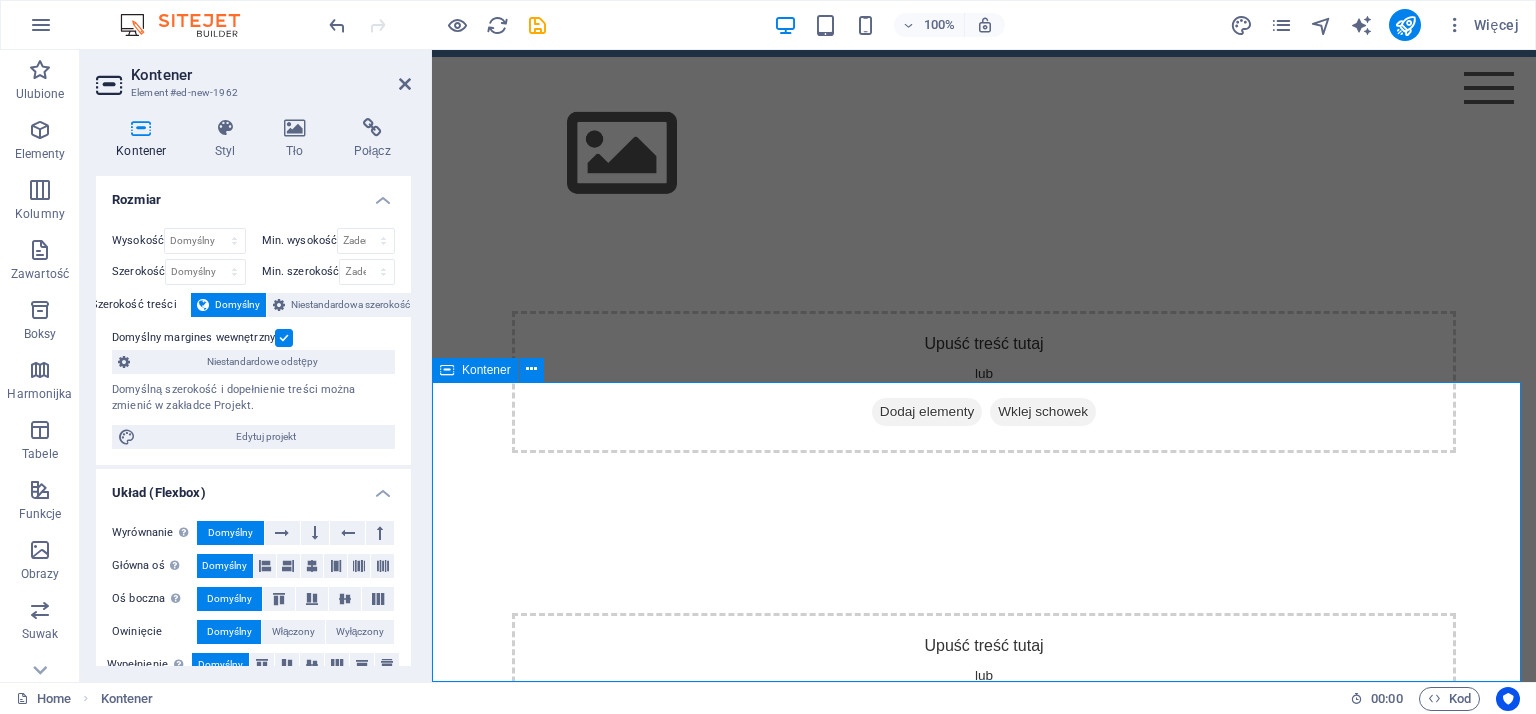 scroll, scrollTop: 0, scrollLeft: 0, axis: both 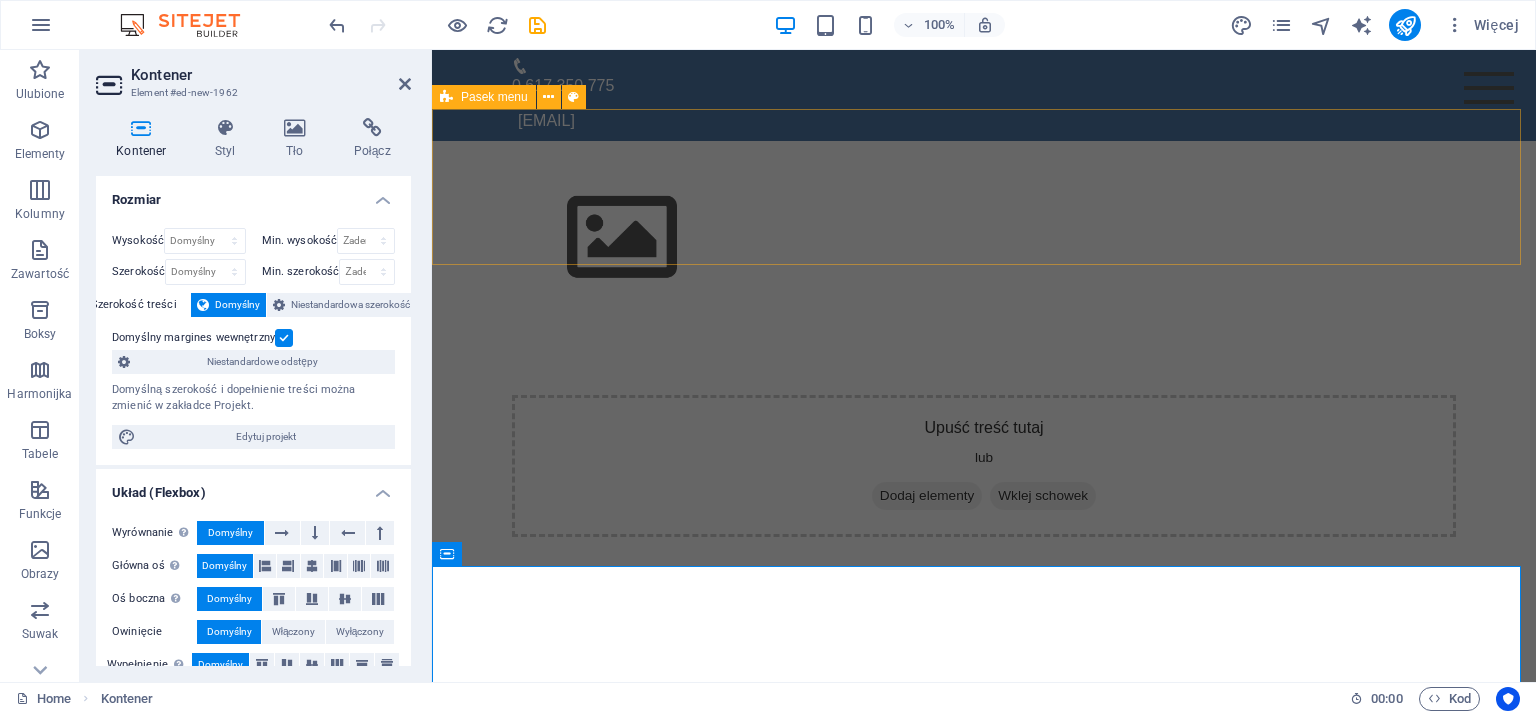 drag, startPoint x: 820, startPoint y: 184, endPoint x: 1173, endPoint y: 184, distance: 353 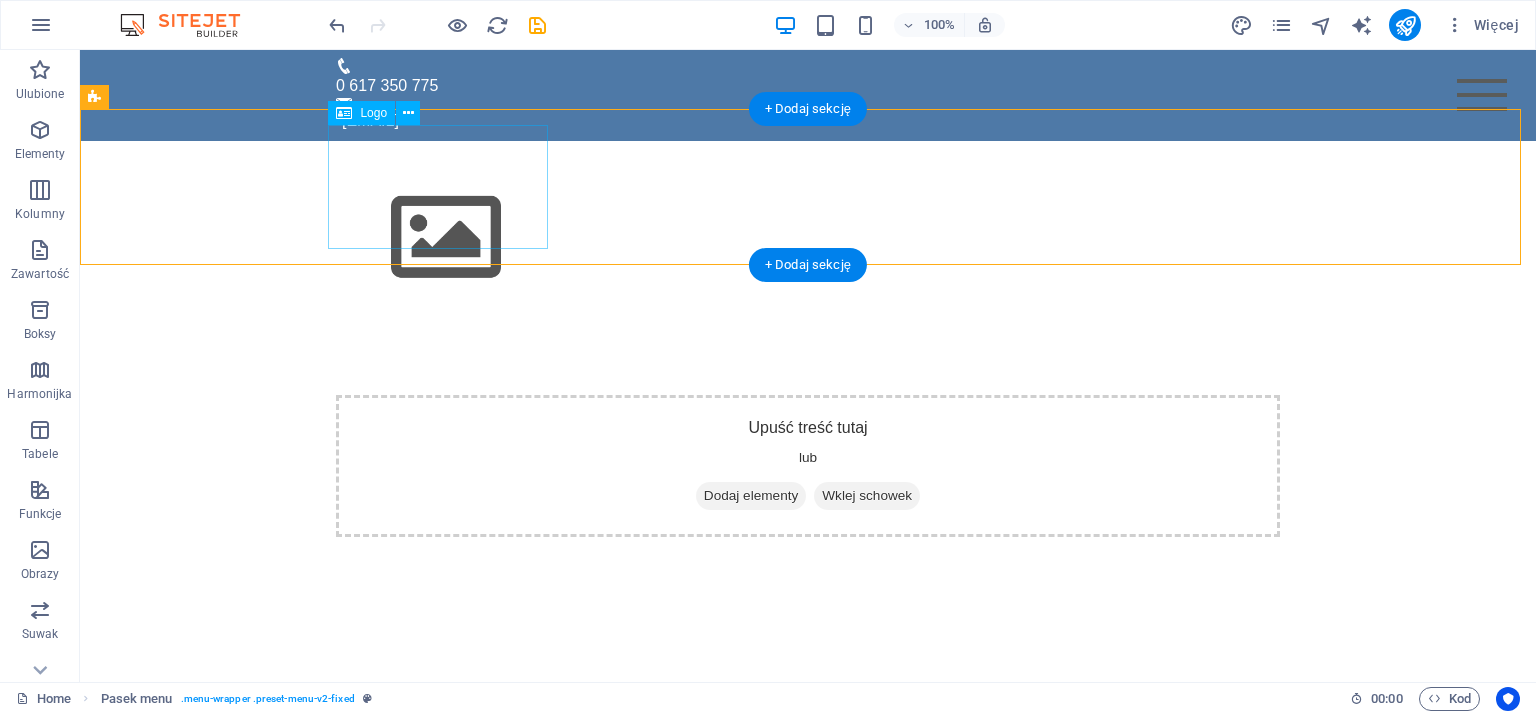 click at bounding box center (808, 238) 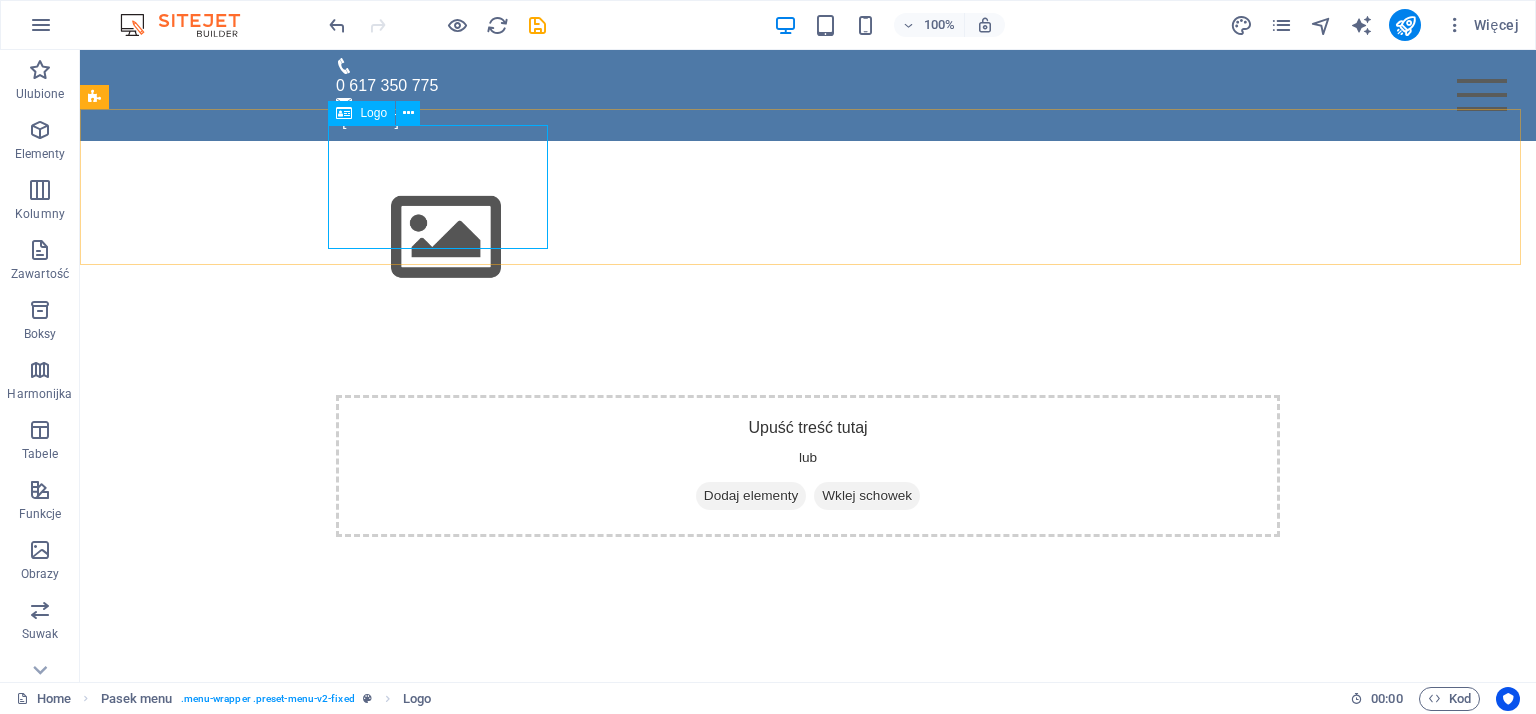 click on "Logo" at bounding box center (373, 113) 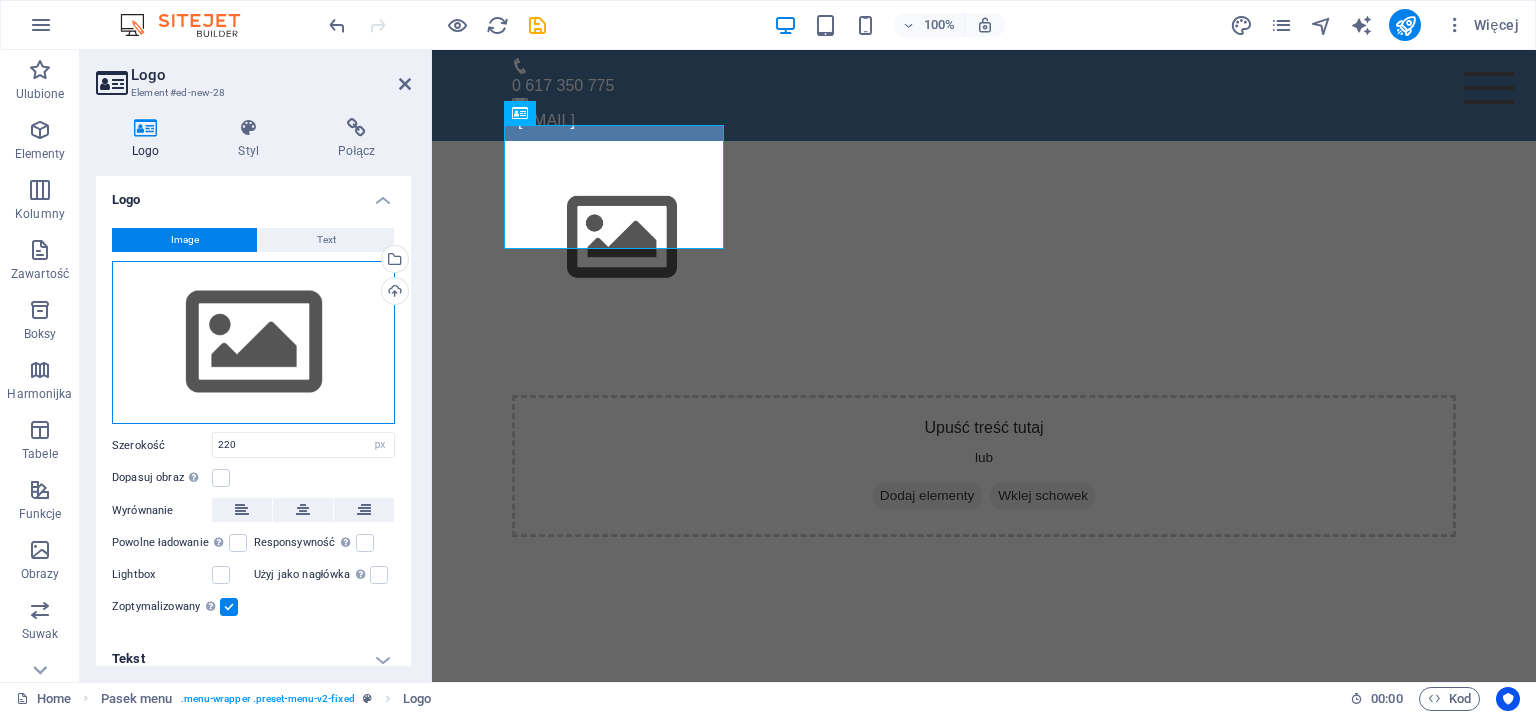 click on "Przeciągnij pliki tutaj, kliknij, aby wybrać pliki lub wybierz pliki z Plików lub naszych bezpłatnych zdjęć i filmów" at bounding box center [253, 343] 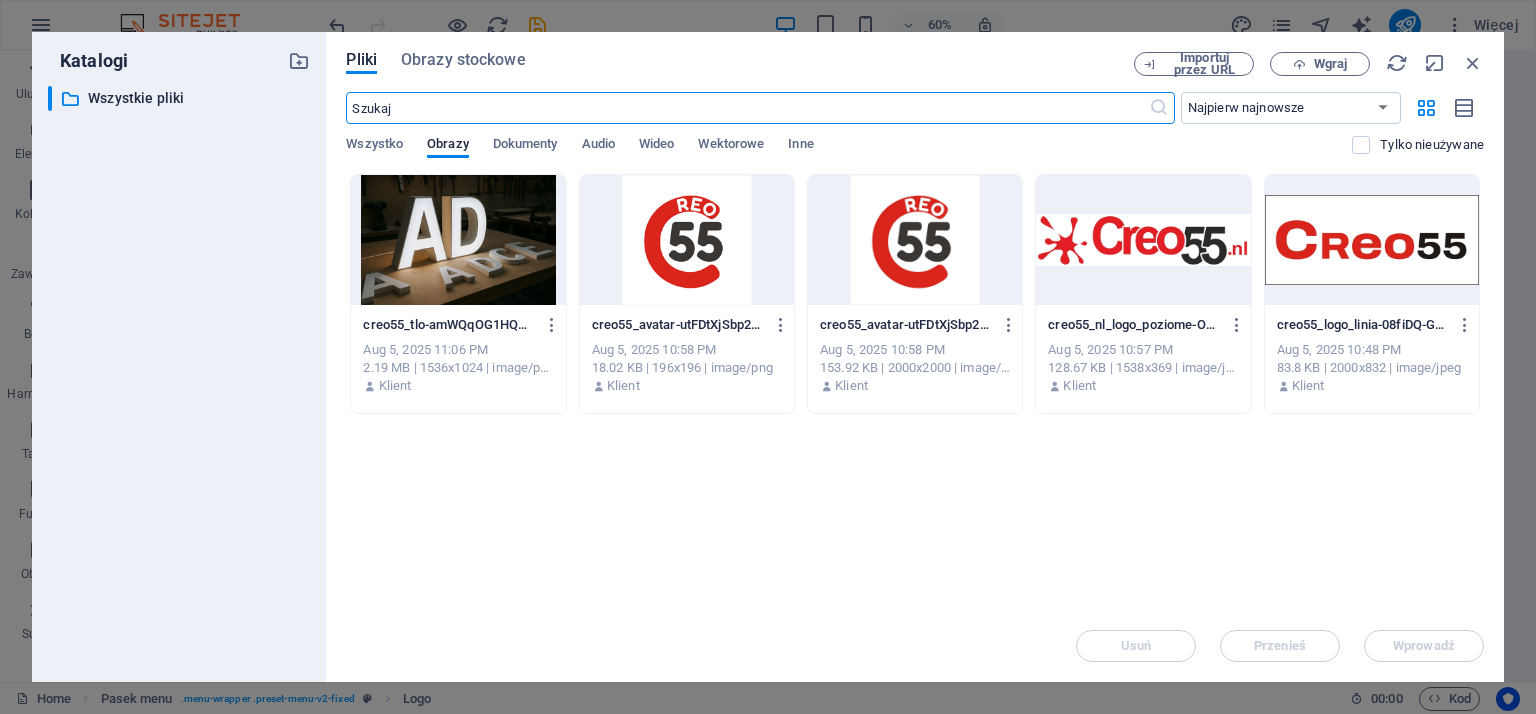 click at bounding box center [1143, 240] 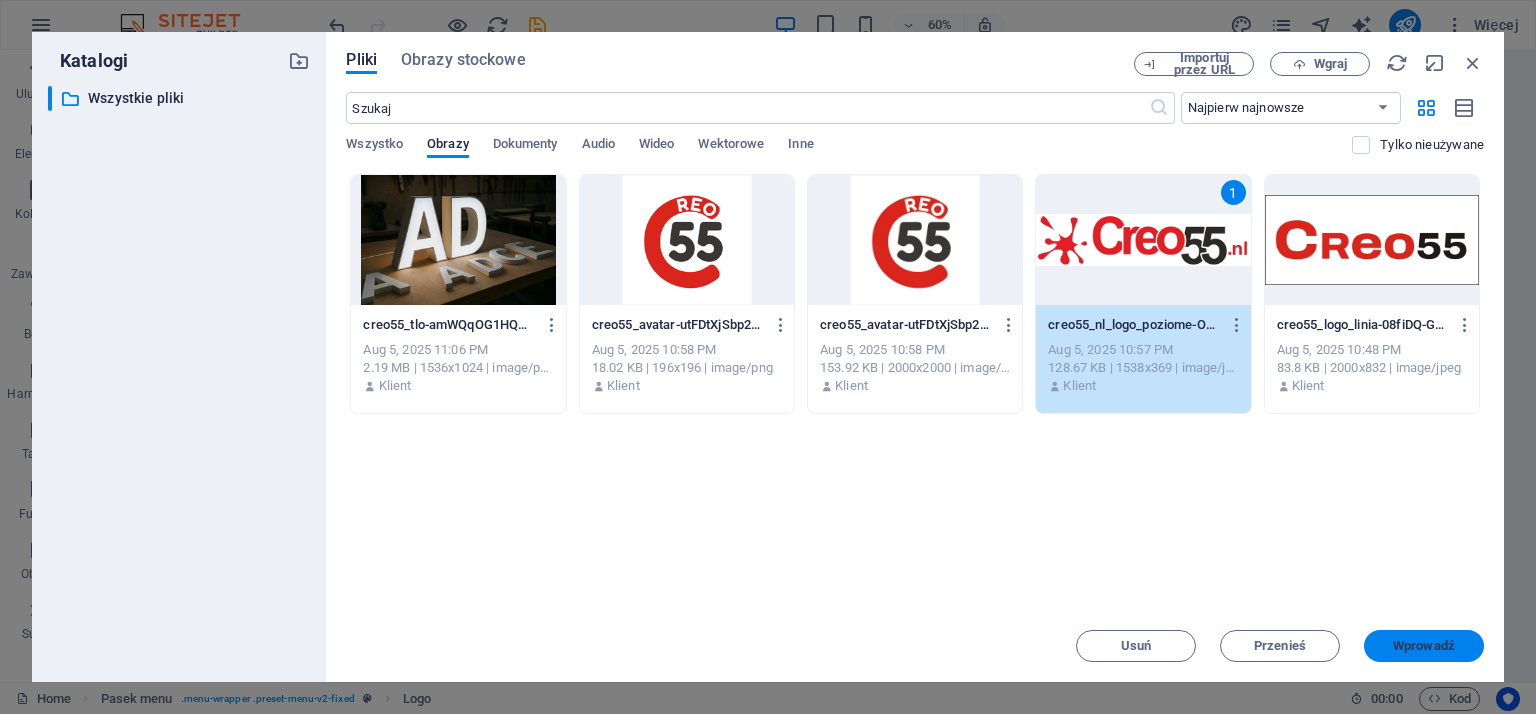 click on "Wprowadź" at bounding box center (1424, 646) 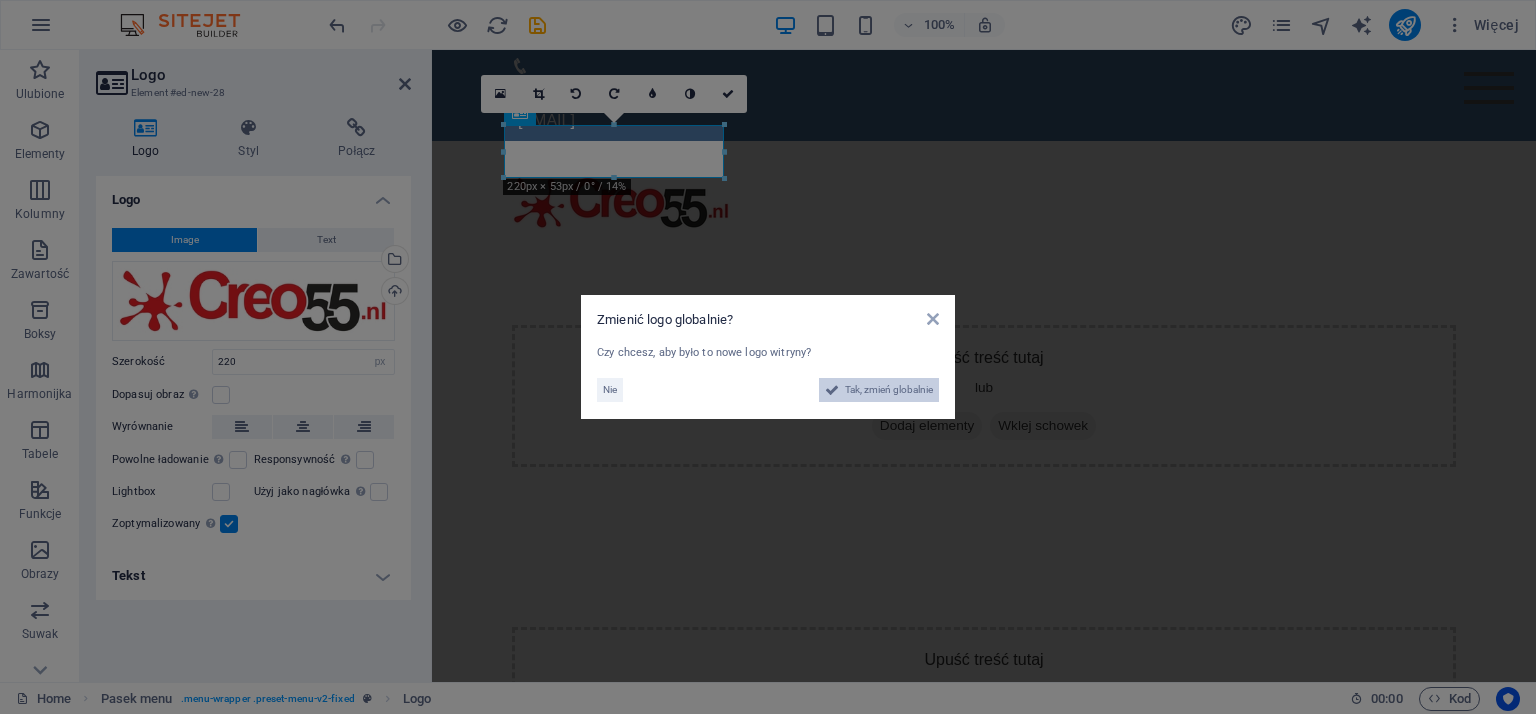 click on "Tak, zmień globalnie" at bounding box center (889, 390) 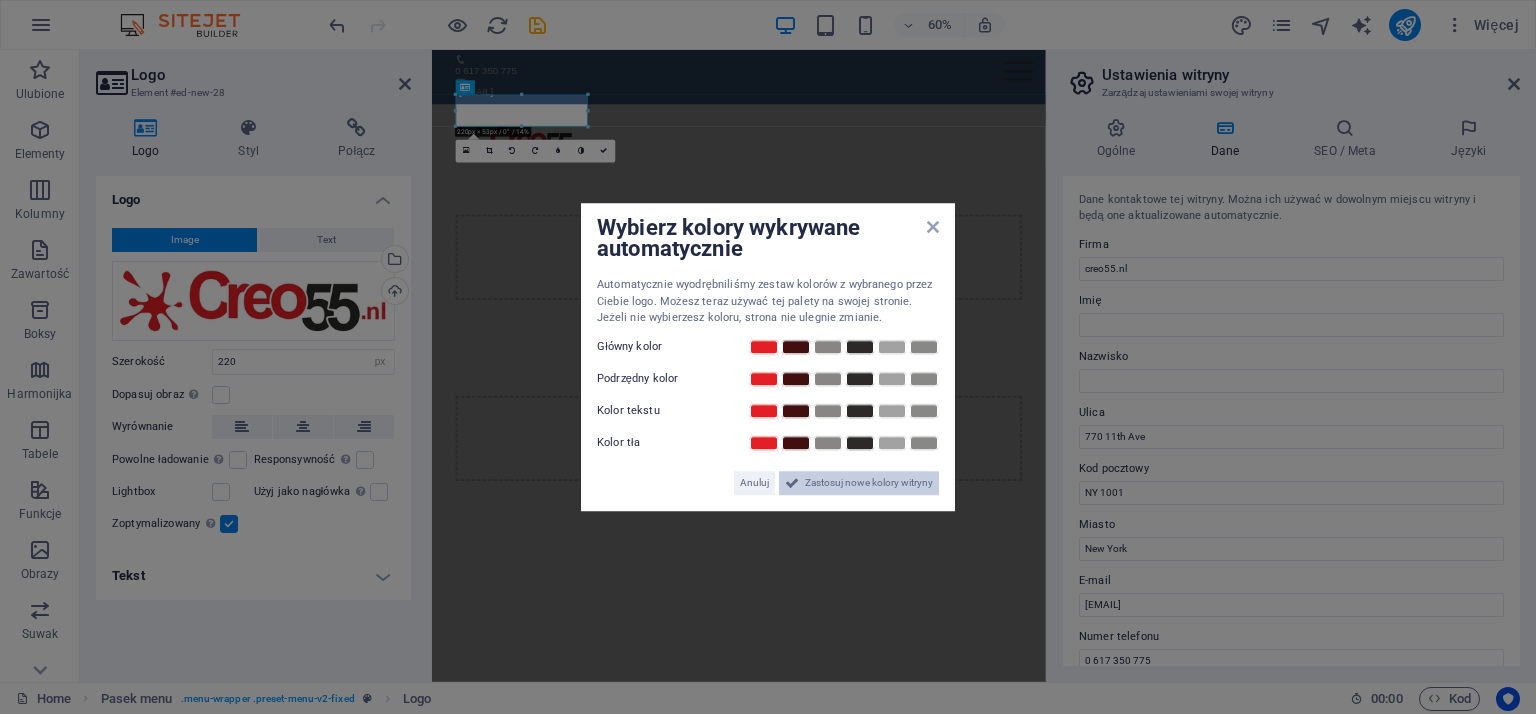 click on "Zastosuj nowe kolory witryny" at bounding box center [869, 483] 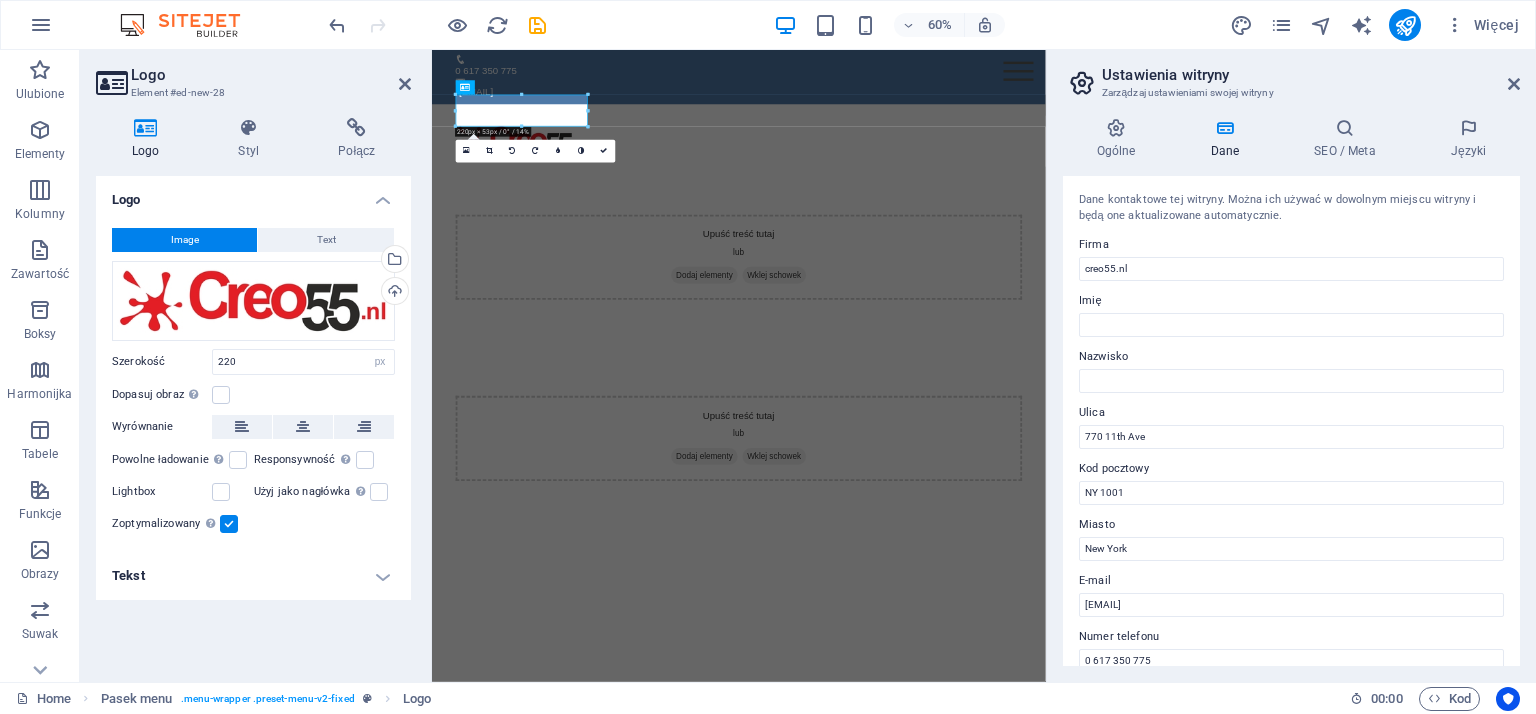 click on "Skip to main content
0 617 350 775  info@creo55.nl Menu Home About Service Contact Upuść treść tutaj lub  Dodaj elementy  Wklej schowek Upuść treść tutaj lub  Dodaj elementy  Wklej schowek" at bounding box center (943, 449) 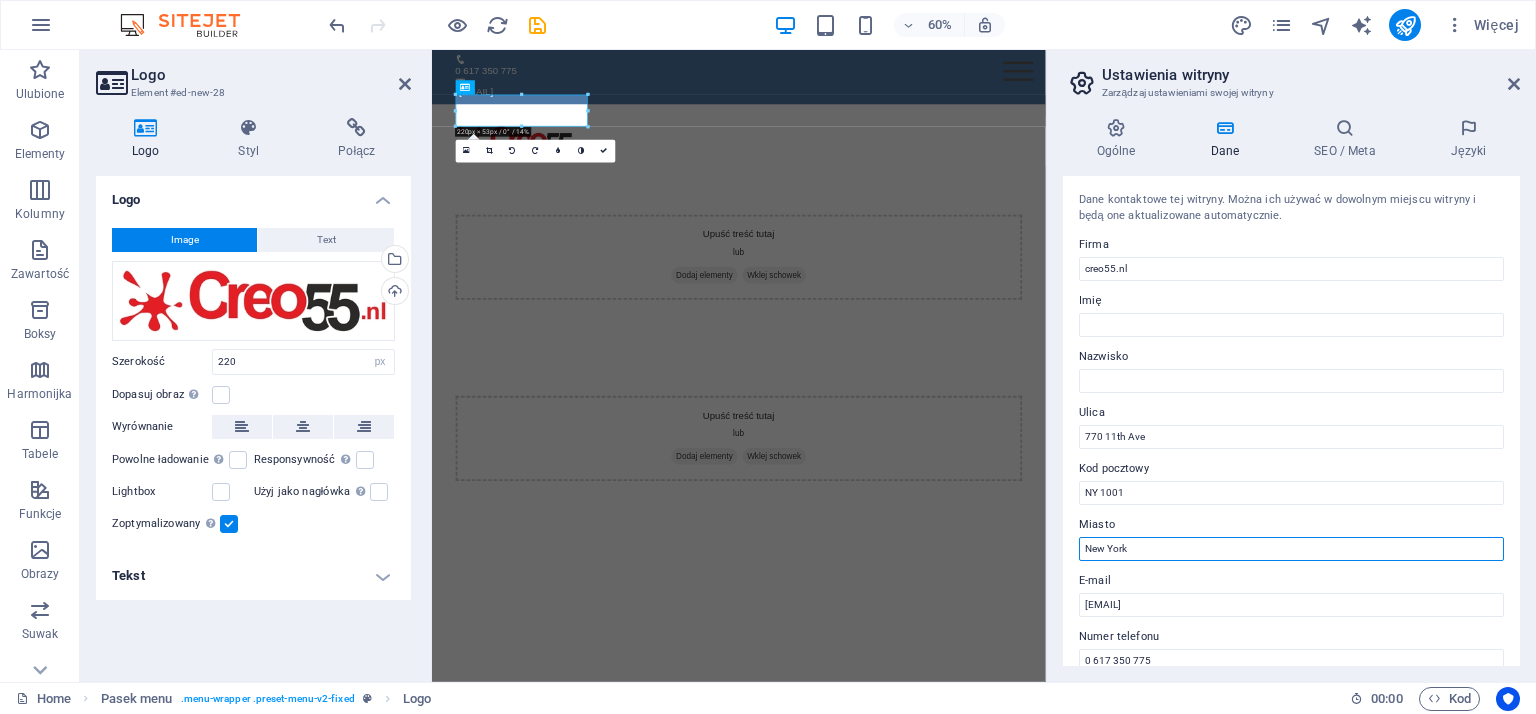 drag, startPoint x: 1132, startPoint y: 542, endPoint x: 1063, endPoint y: 553, distance: 69.87131 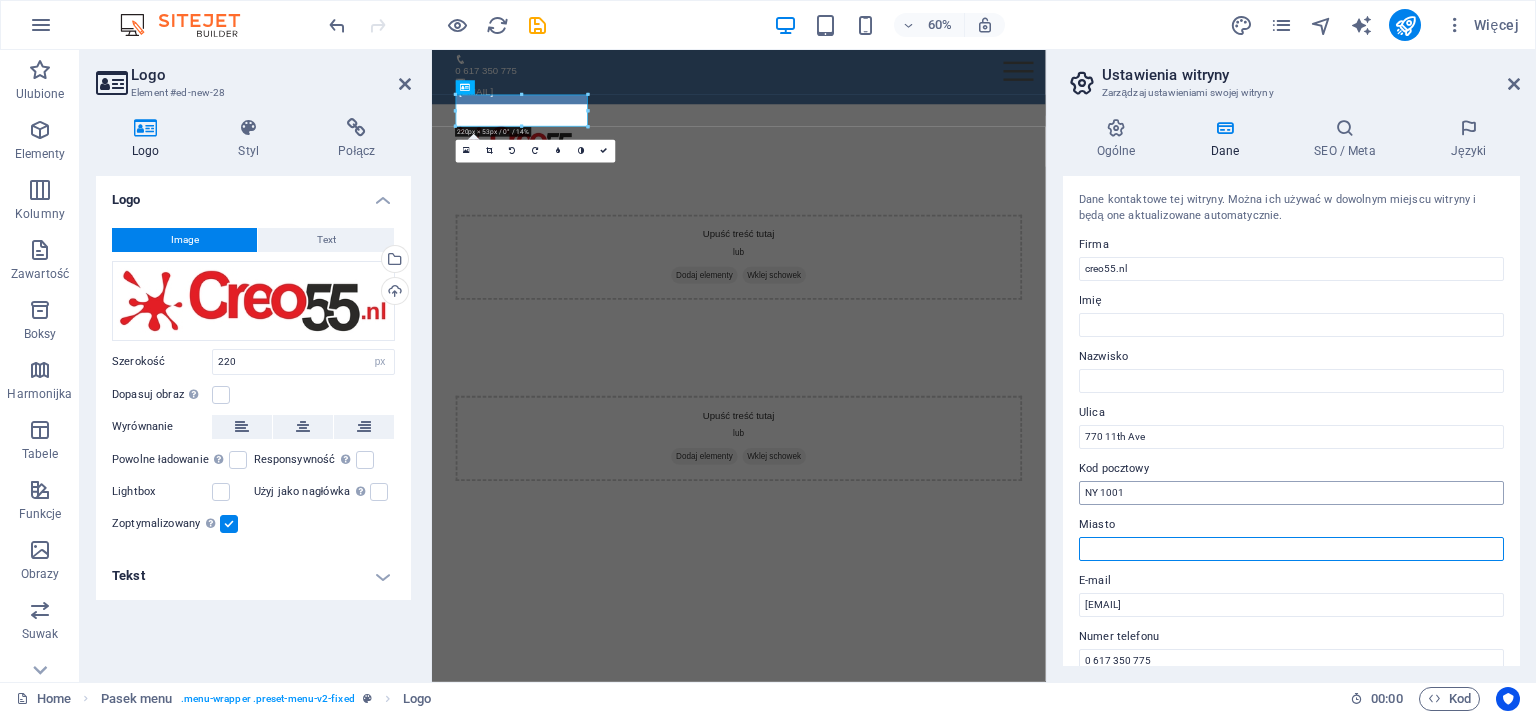 type 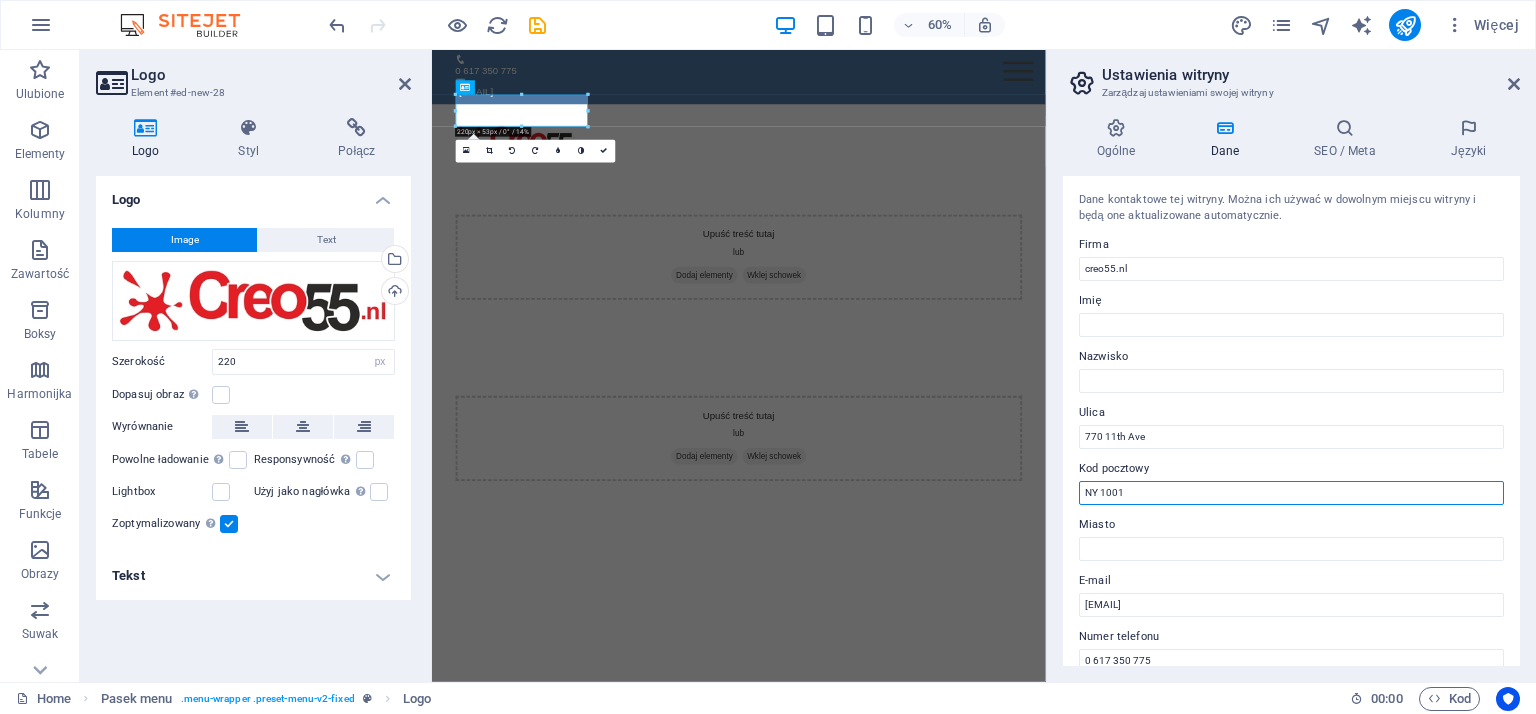 drag, startPoint x: 1141, startPoint y: 490, endPoint x: 1058, endPoint y: 503, distance: 84.0119 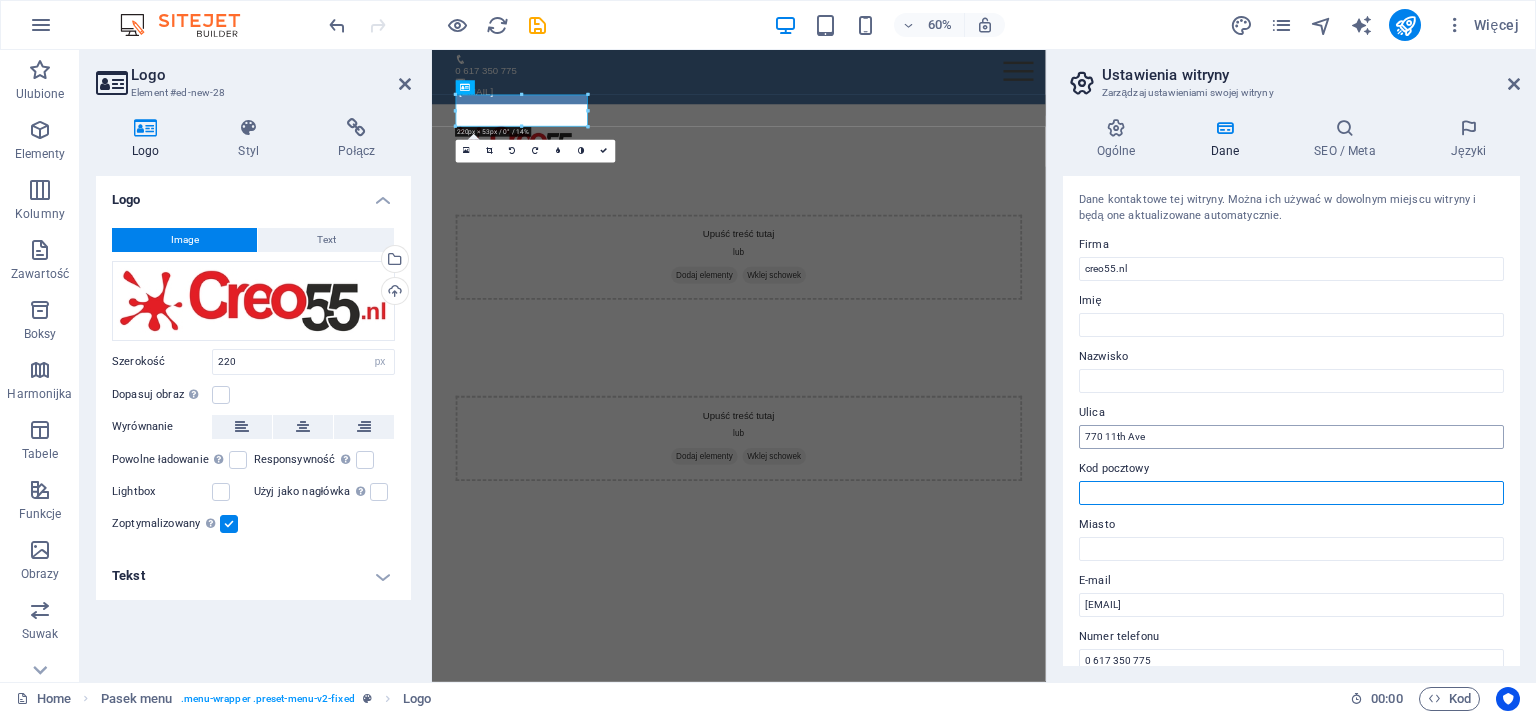 type 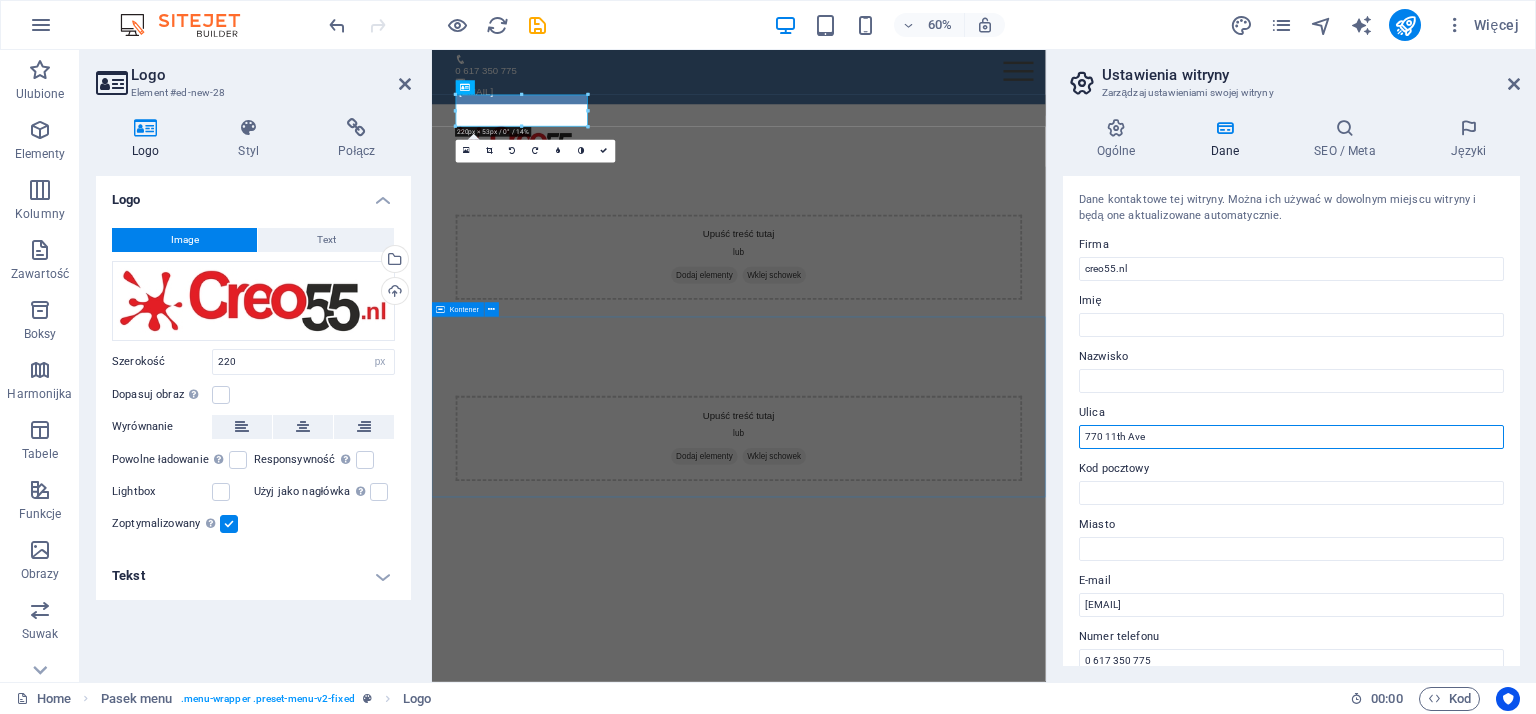 drag, startPoint x: 1609, startPoint y: 486, endPoint x: 1447, endPoint y: 696, distance: 265.22443 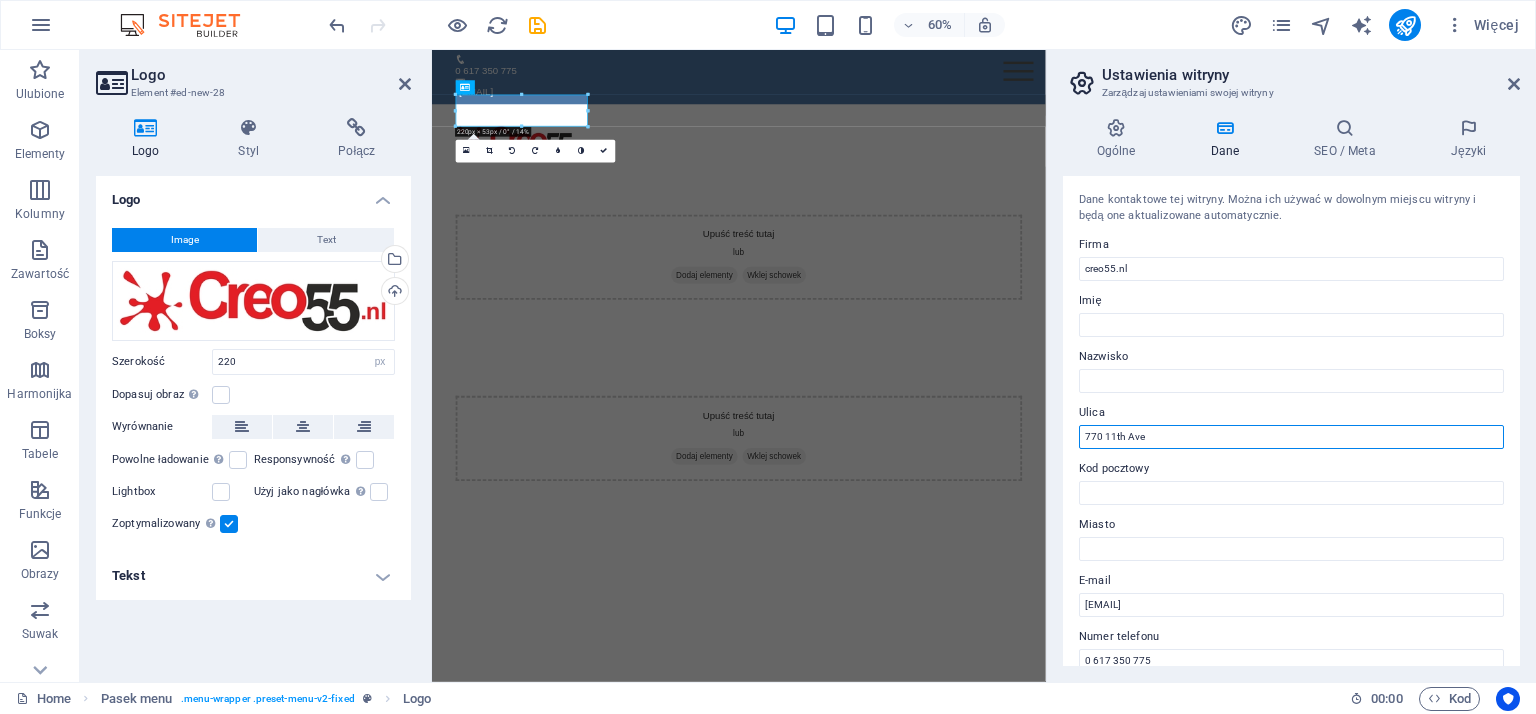 click on "770 11th Ave" at bounding box center [1291, 437] 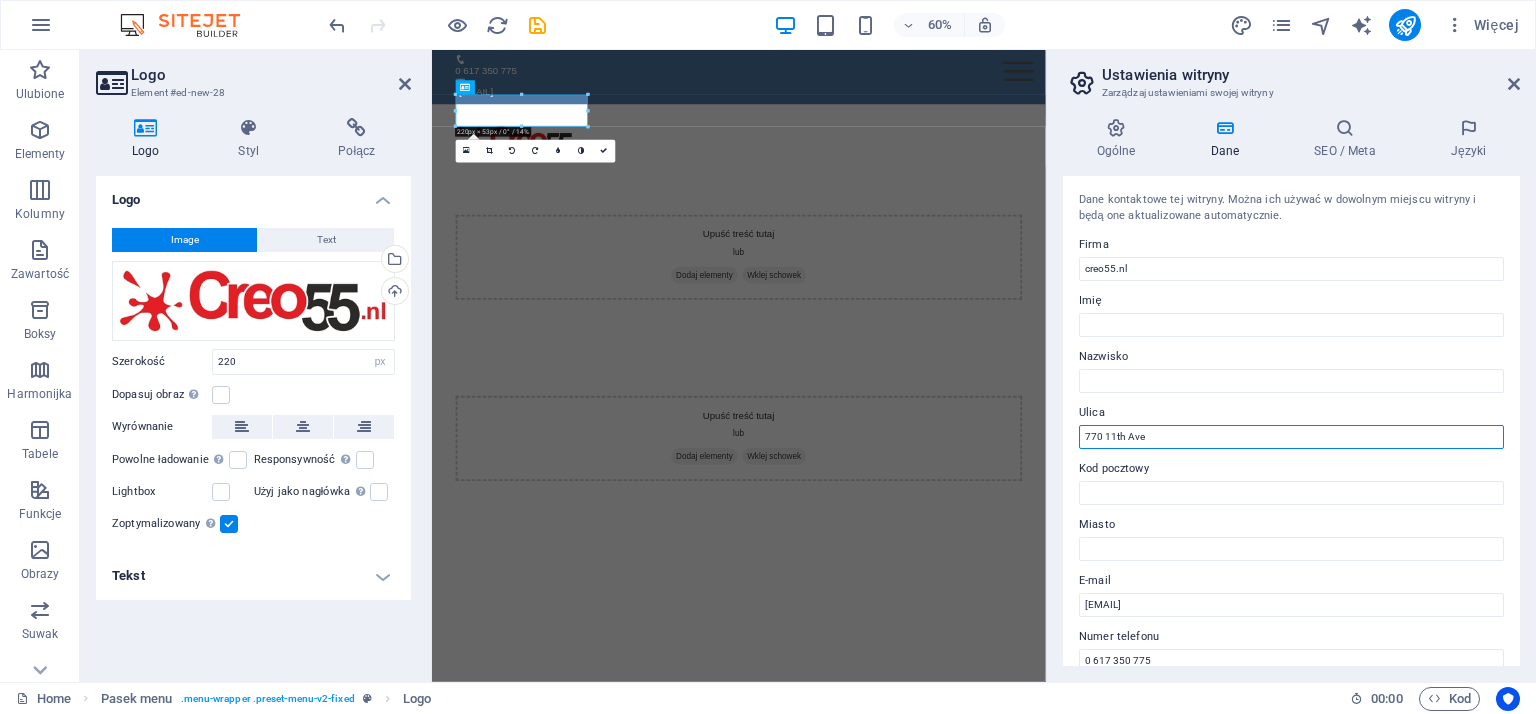 click on "770 11th Ave" at bounding box center [1291, 437] 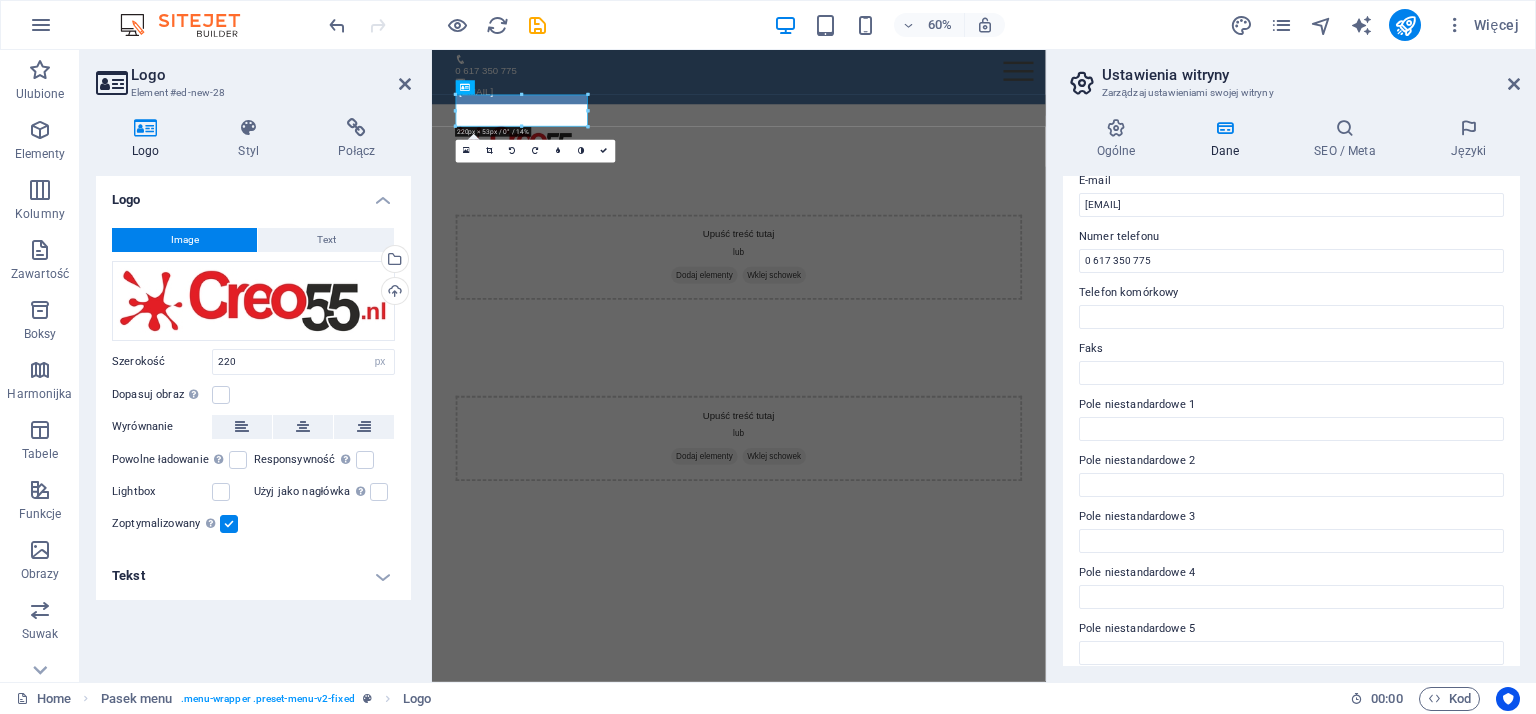 scroll, scrollTop: 0, scrollLeft: 0, axis: both 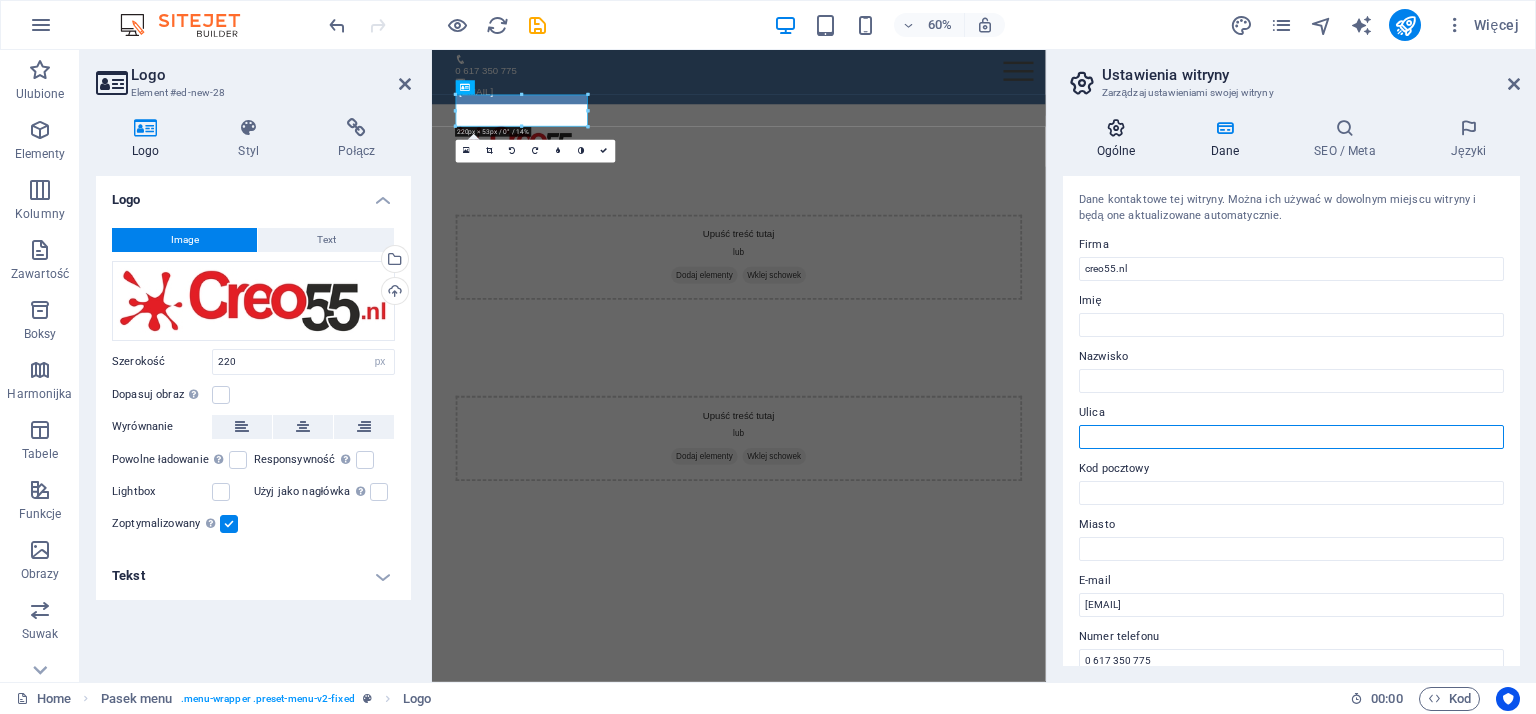 type 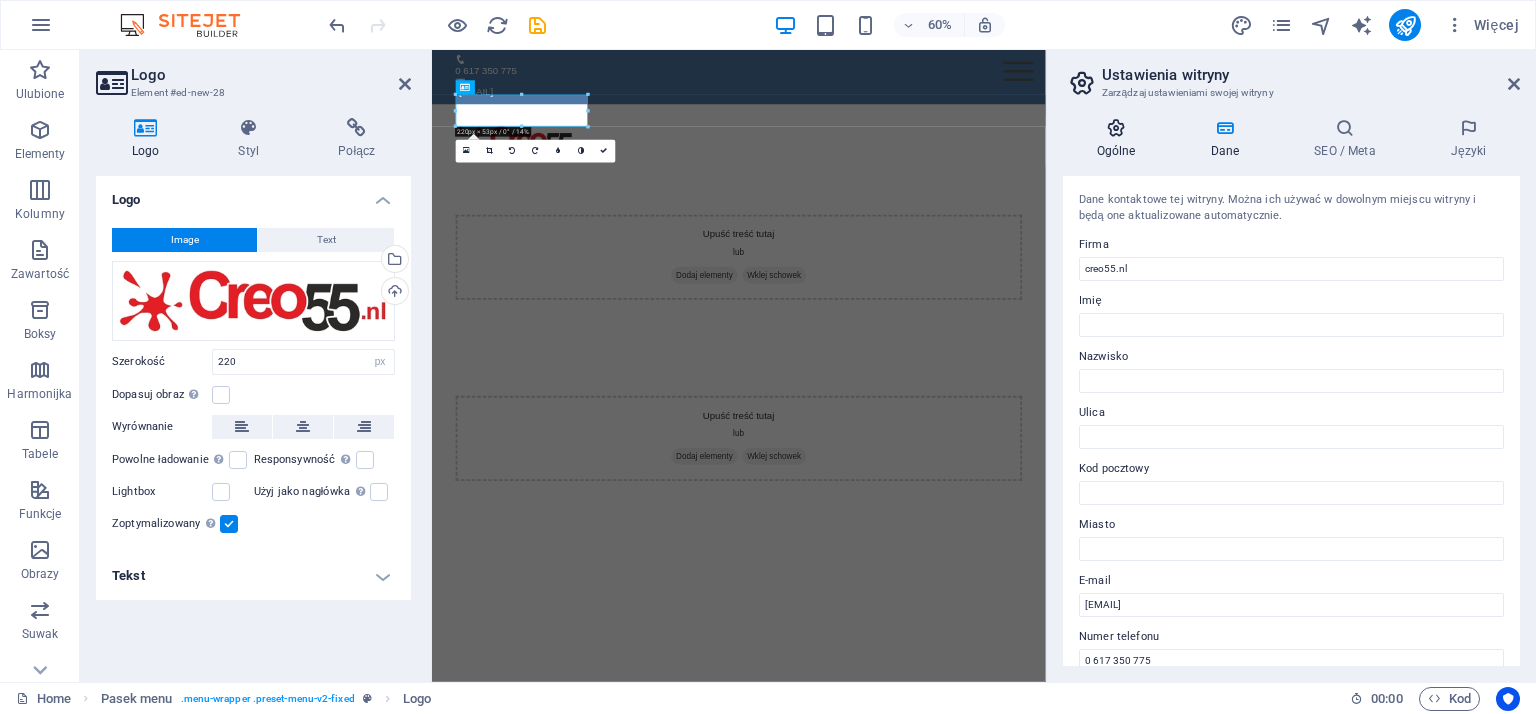 click at bounding box center [1116, 128] 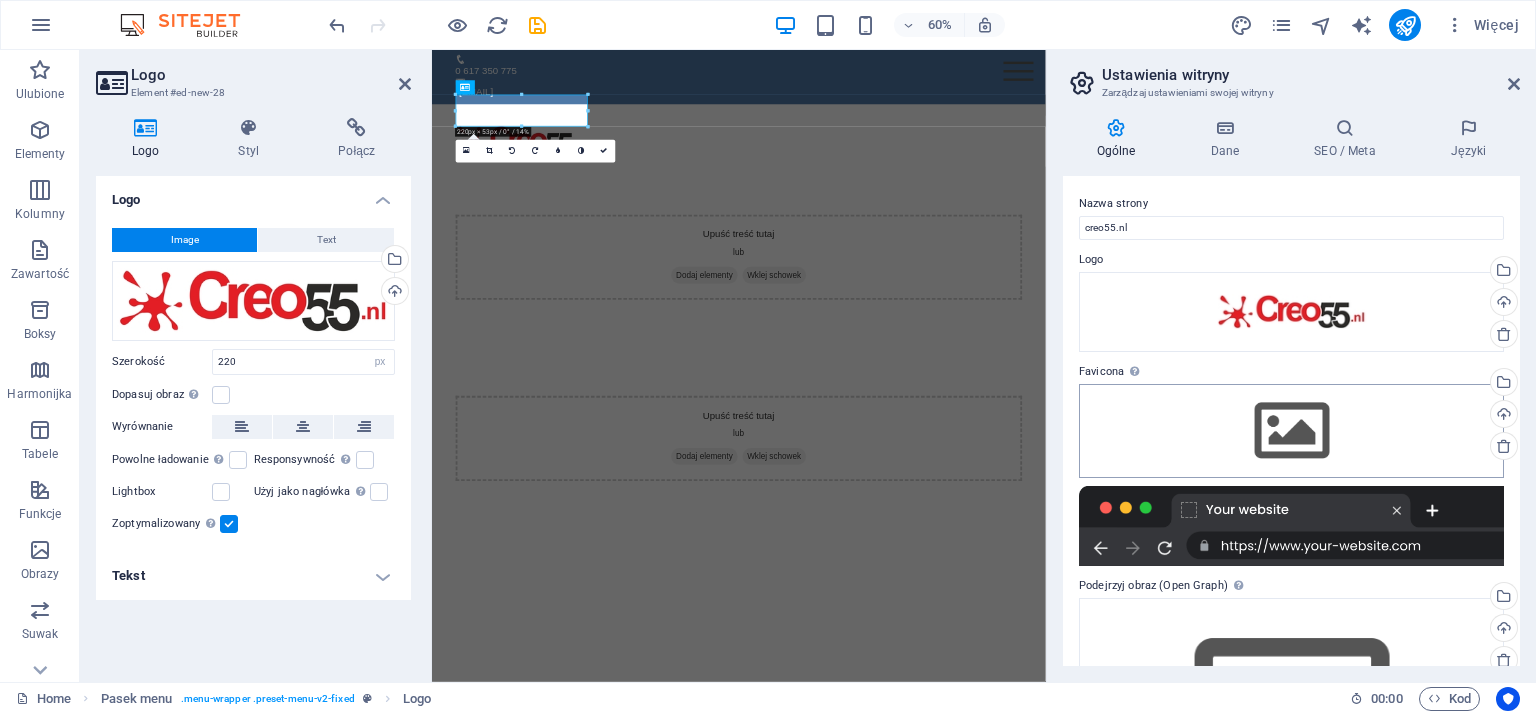 scroll, scrollTop: 177, scrollLeft: 0, axis: vertical 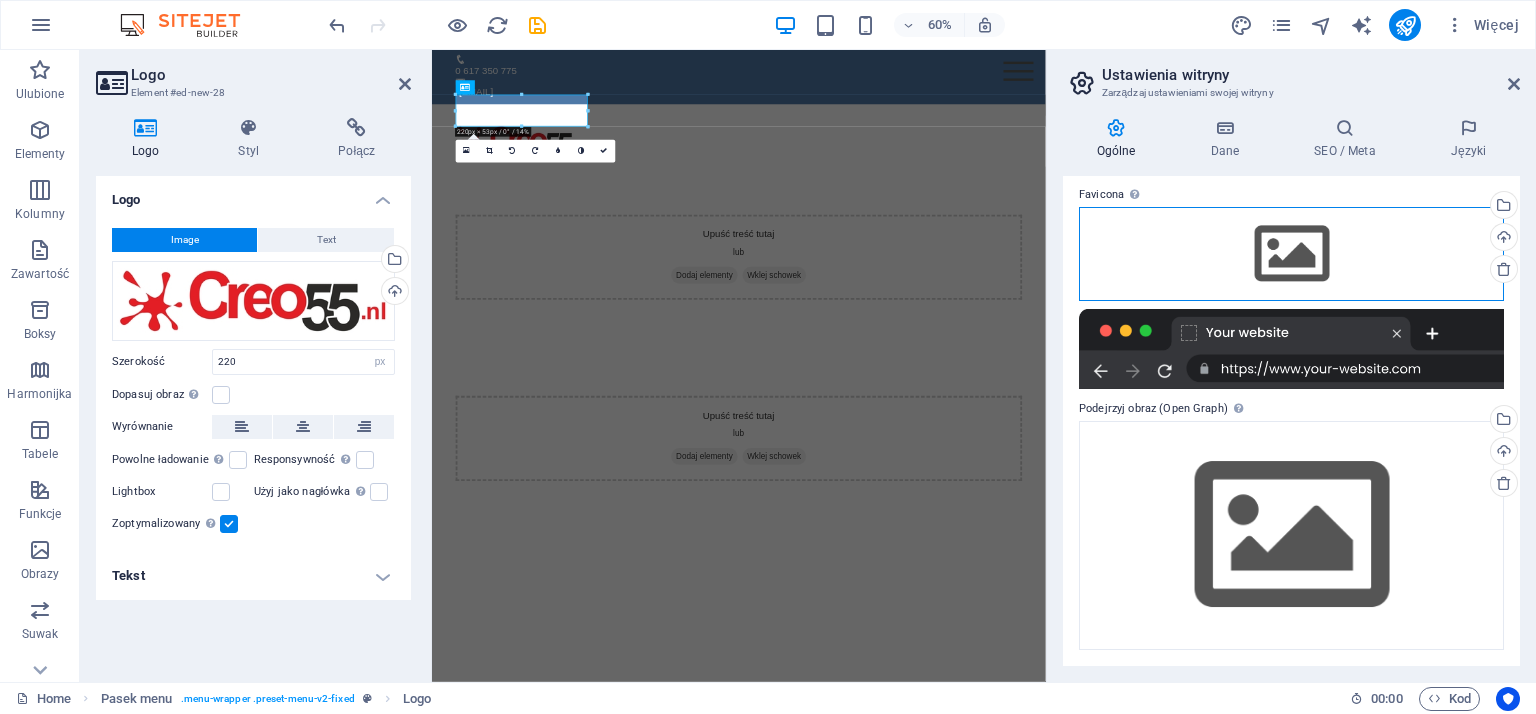 click on "Przeciągnij pliki tutaj, kliknij, aby wybrać pliki lub wybierz pliki z Plików lub naszych bezpłatnych zdjęć i filmów" at bounding box center [1291, 254] 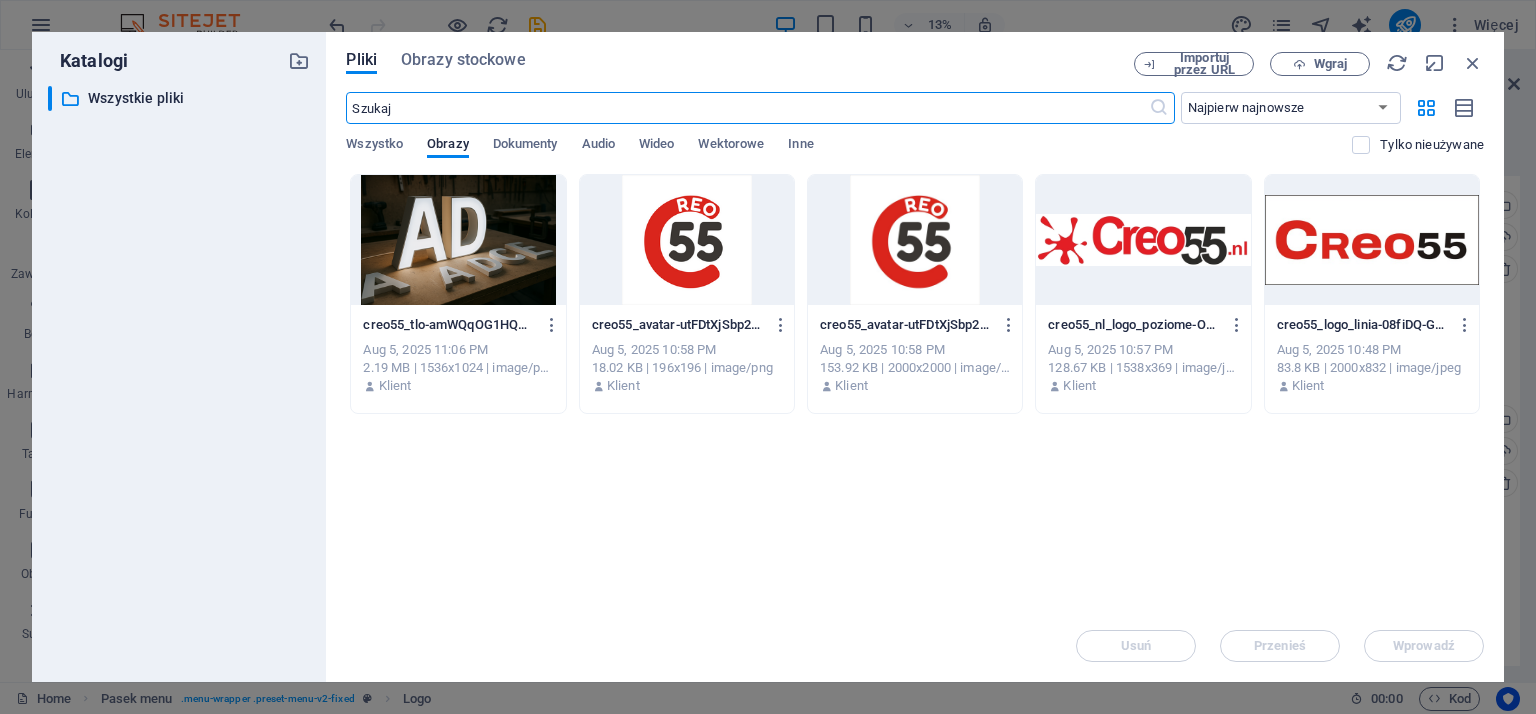 click at bounding box center [687, 240] 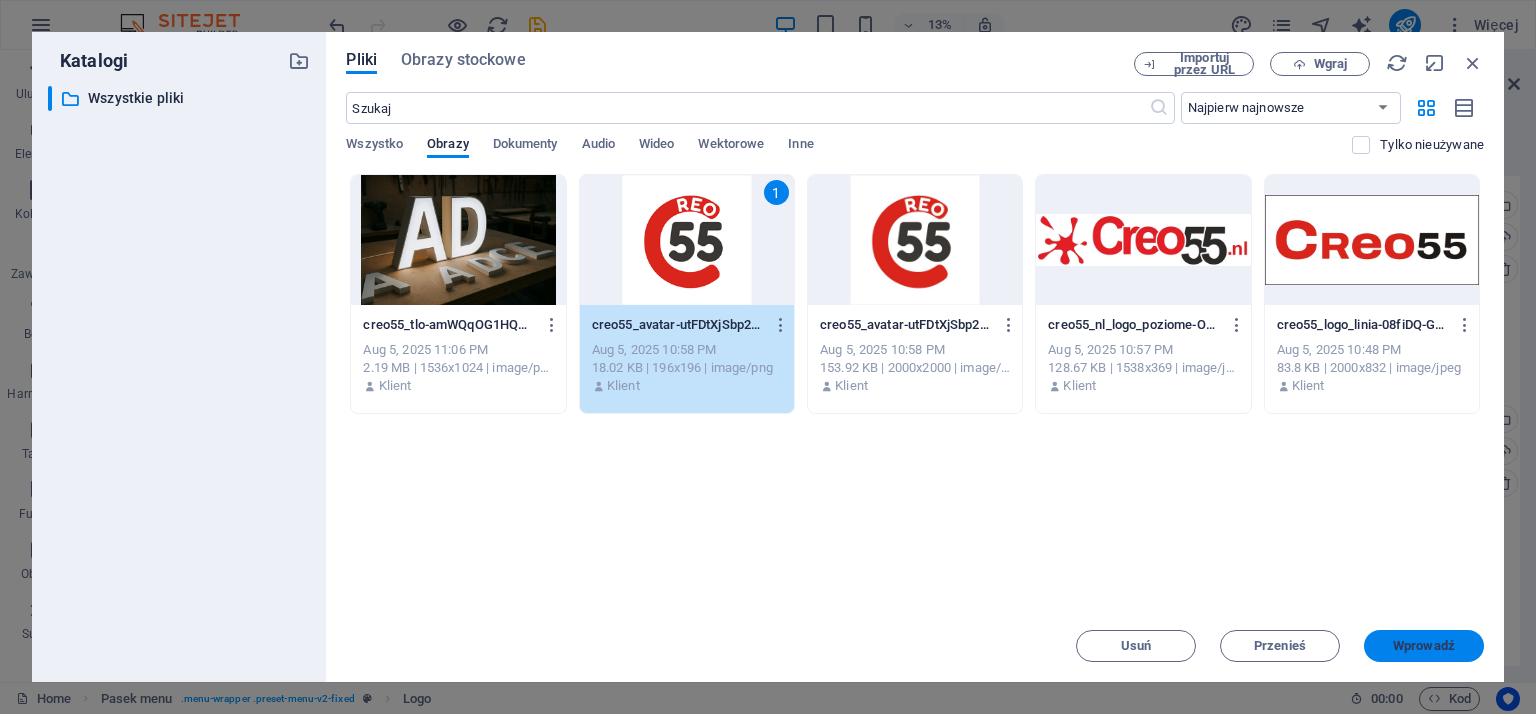 click on "Wprowadź" at bounding box center (1424, 646) 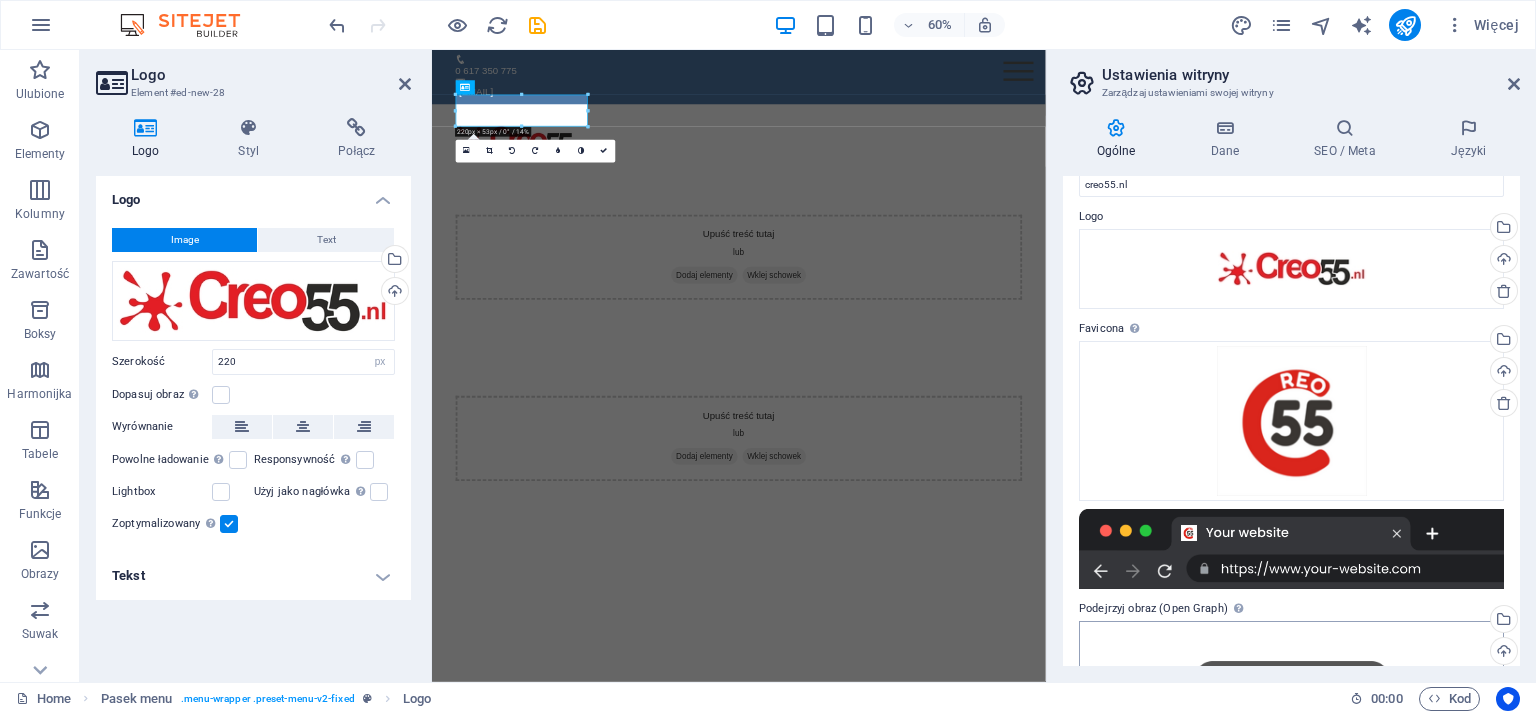scroll, scrollTop: 0, scrollLeft: 0, axis: both 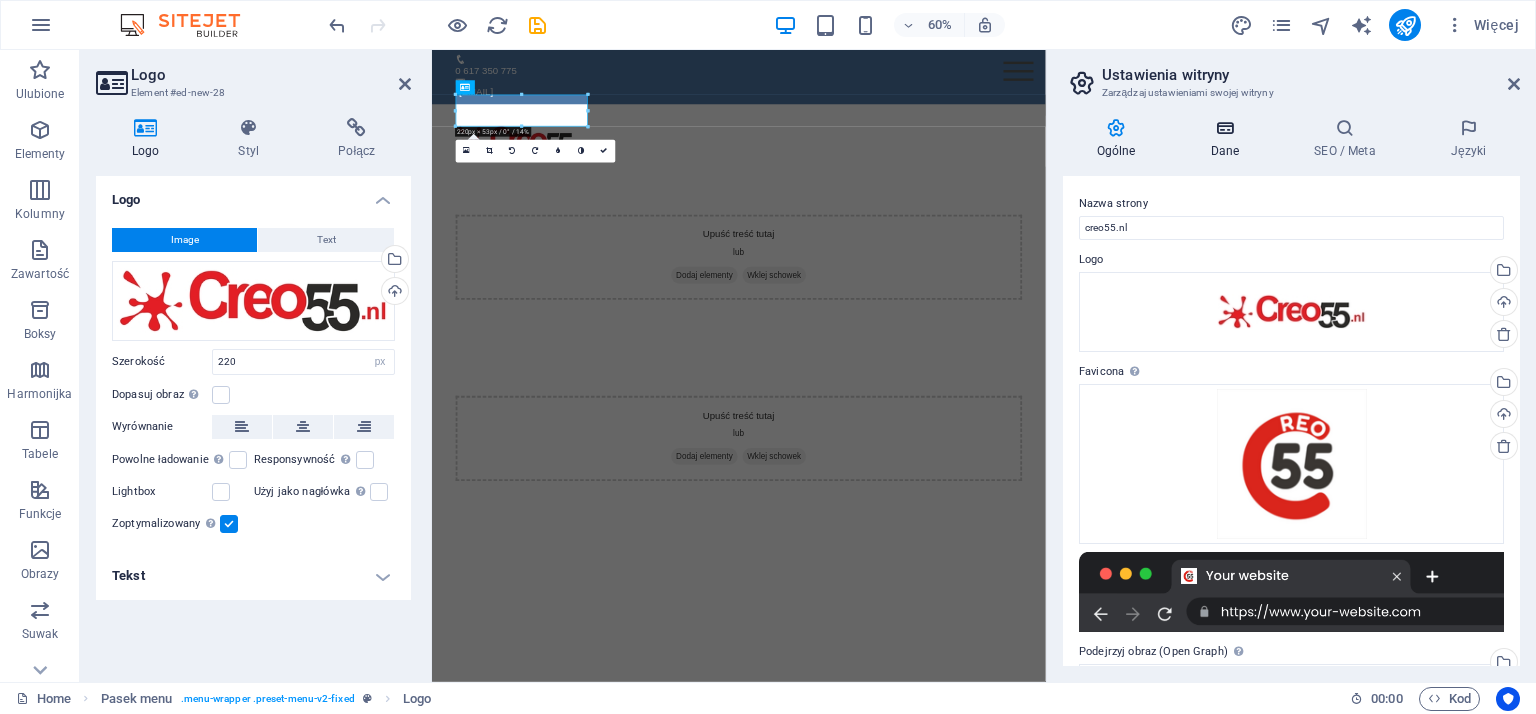 click at bounding box center (1225, 128) 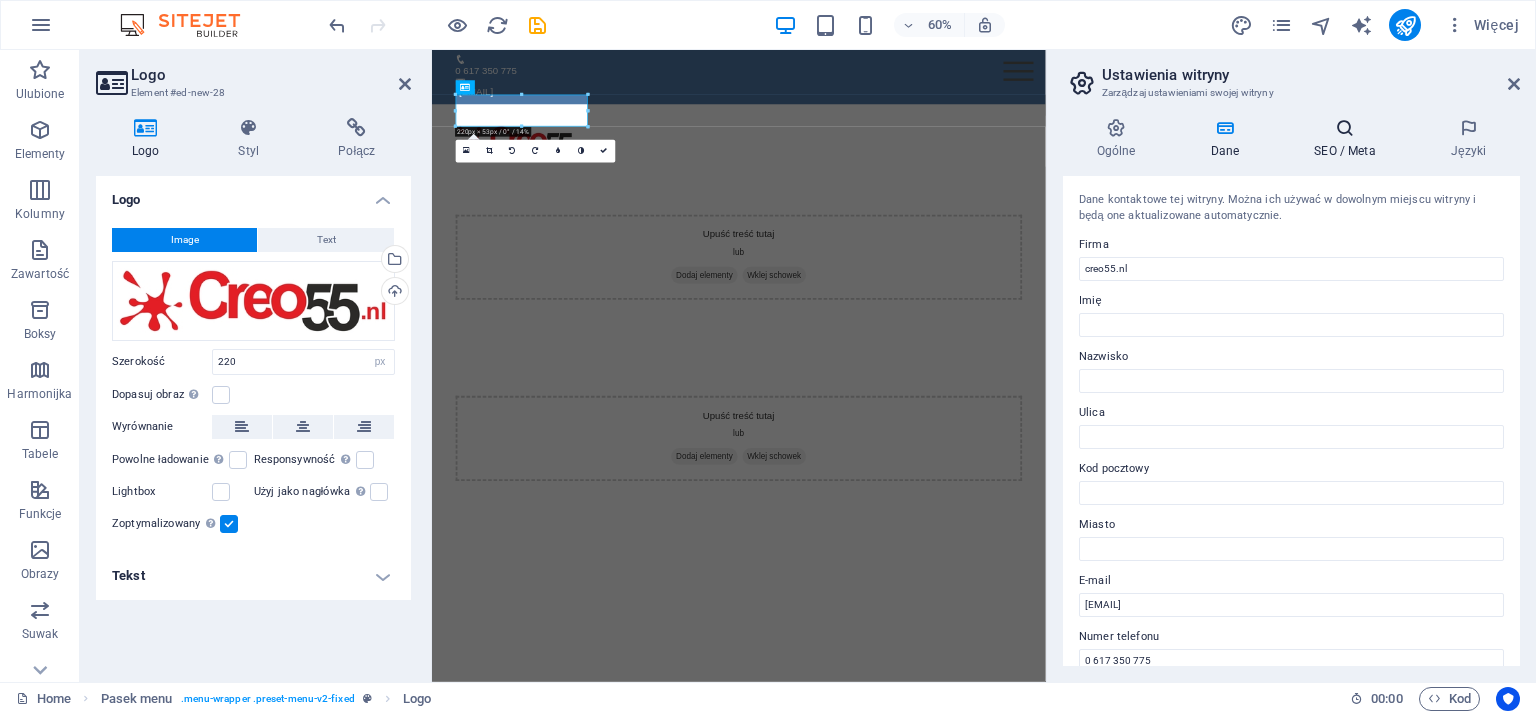 click at bounding box center (1345, 128) 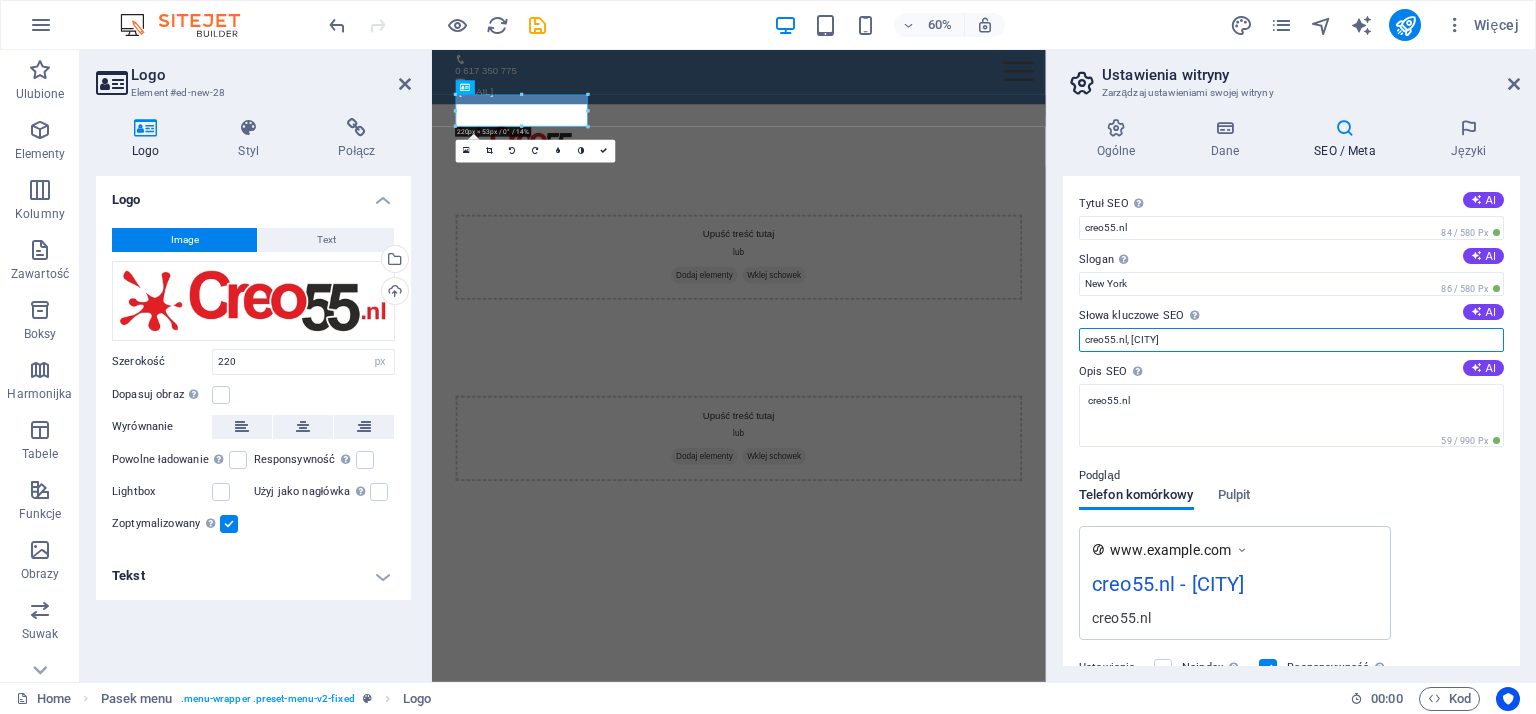 drag, startPoint x: 1197, startPoint y: 334, endPoint x: 1128, endPoint y: 335, distance: 69.00725 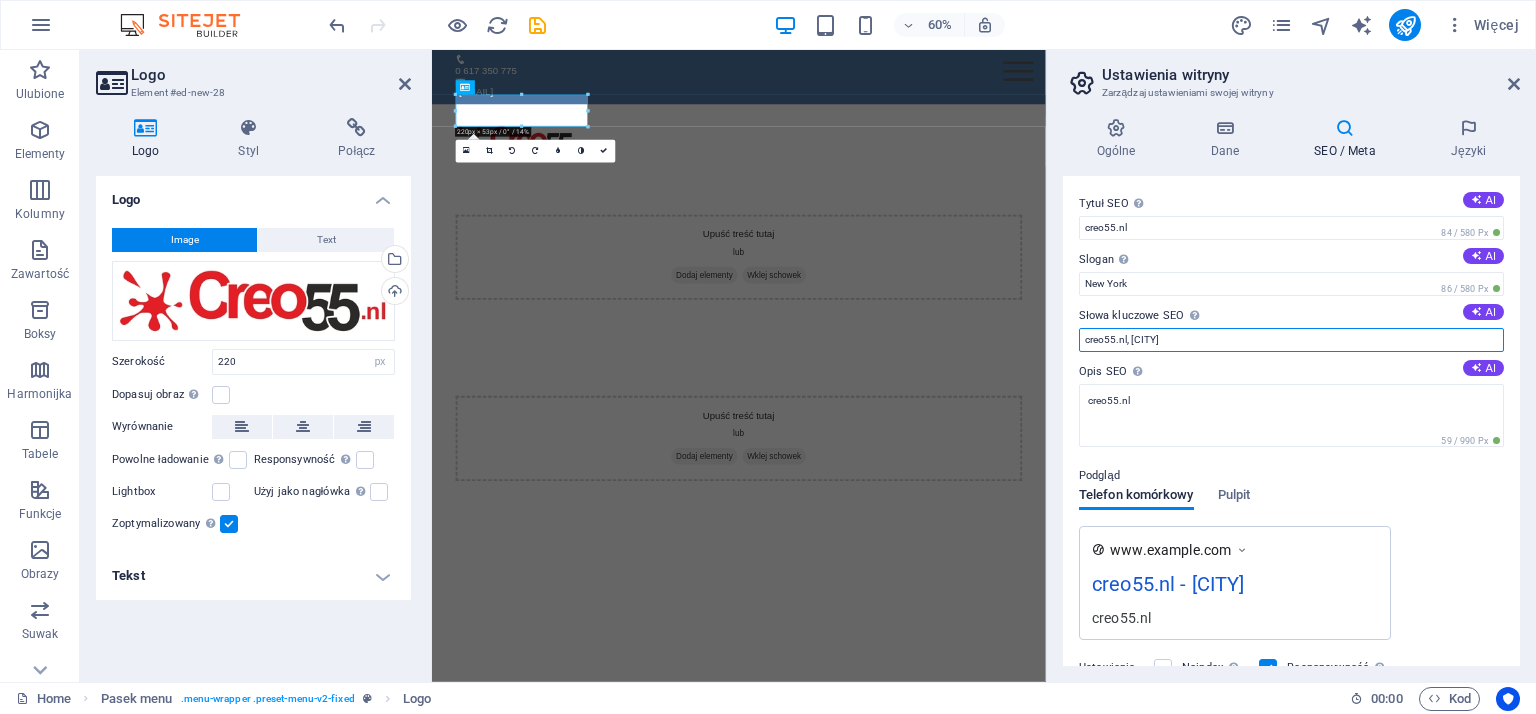 click on "[DOMAIN], [CITY]" at bounding box center [1291, 340] 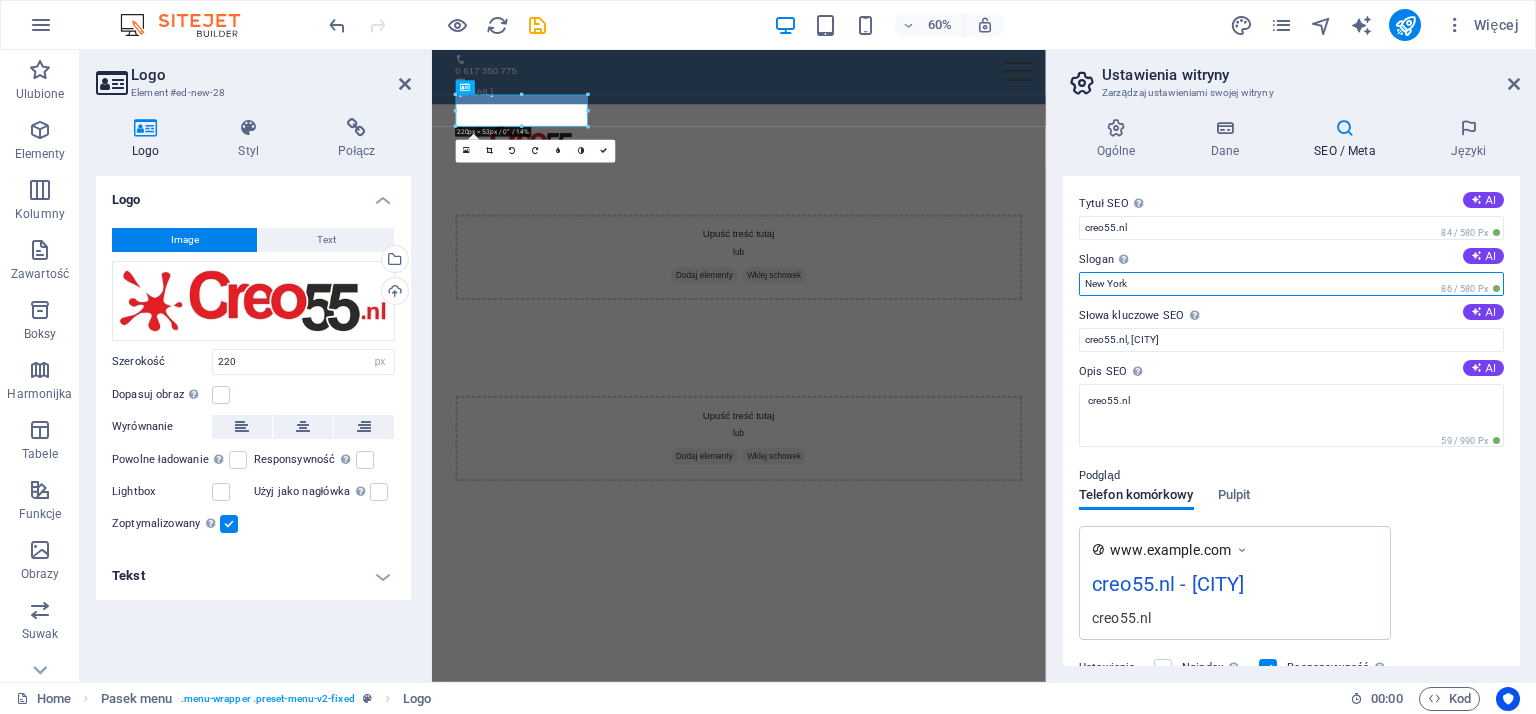 drag, startPoint x: 1145, startPoint y: 284, endPoint x: 1054, endPoint y: 289, distance: 91.13726 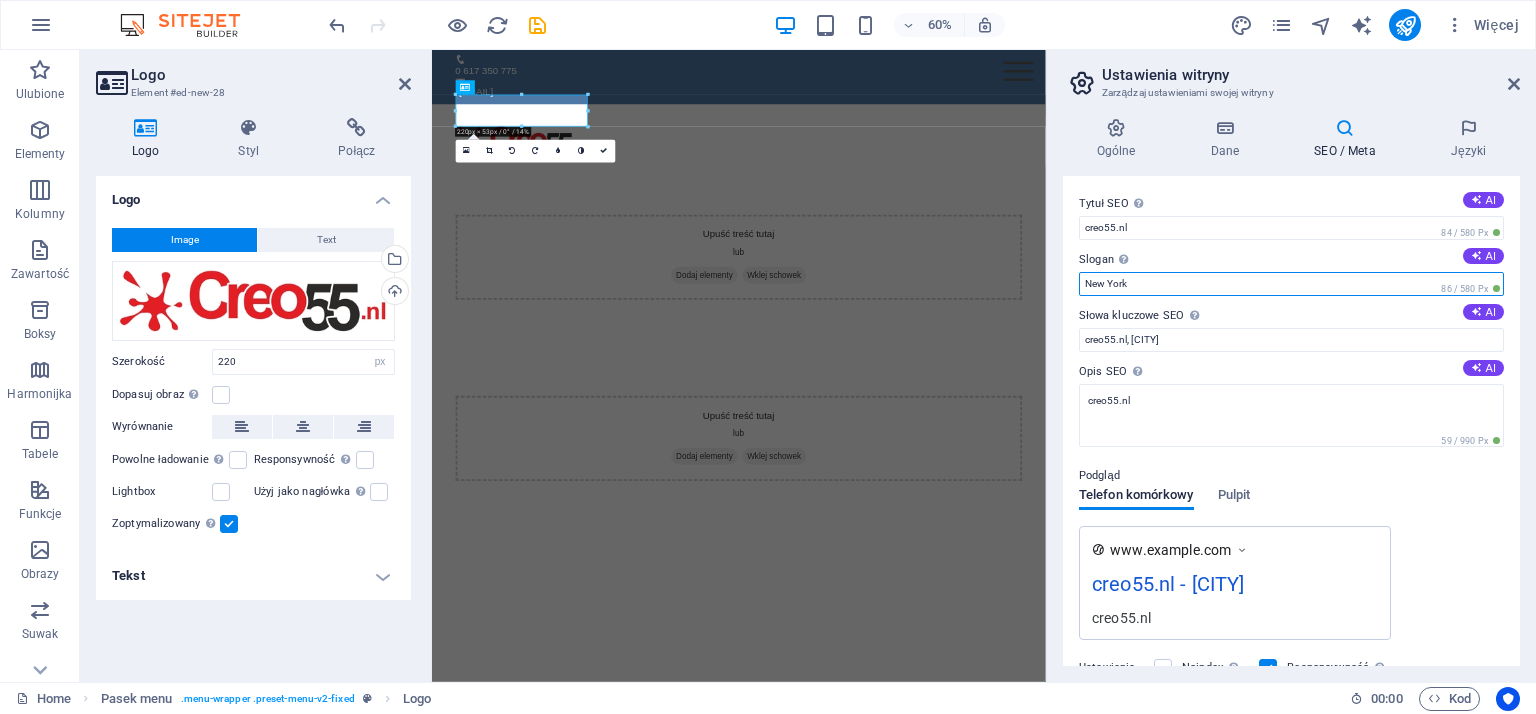 click on "Ogólne  Dane  SEO / Meta  Języki Nazwa strony creo55.nl Logo Przeciągnij pliki tutaj, kliknij, aby wybrać pliki lub wybierz pliki z Plików lub naszych bezpłatnych zdjęć i filmów Wybierz pliki z menedżera plików, zdjęć stockowych lub prześlij plik(i) Wgraj Favicona Ustaw tutaj faviconę swojej witryny. Favicona to mała ikona wyświetlana w zakładce przeglądarki obok tytułu Twojej witryny. Pomaga odwiedzającym zidentyfikować Twoją witrynę. Przeciągnij pliki tutaj, kliknij, aby wybrać pliki lub wybierz pliki z Plików lub naszych bezpłatnych zdjęć i filmów Wybierz pliki z menedżera plików, zdjęć stockowych lub prześlij plik(i) Wgraj Podejrzyj obraz (Open Graph) Obraz ten będzie wyświetlany, gdy witryna zostanie udostępniona w sieciach społecznościowych Przeciągnij pliki tutaj, kliknij, aby wybrać pliki lub wybierz pliki z Plików lub naszych bezpłatnych zdjęć i filmów Wybierz pliki z menedżera plików, zdjęć stockowych lub prześlij plik(i) Wgraj Firma creo55.nl AI" at bounding box center (1291, 392) 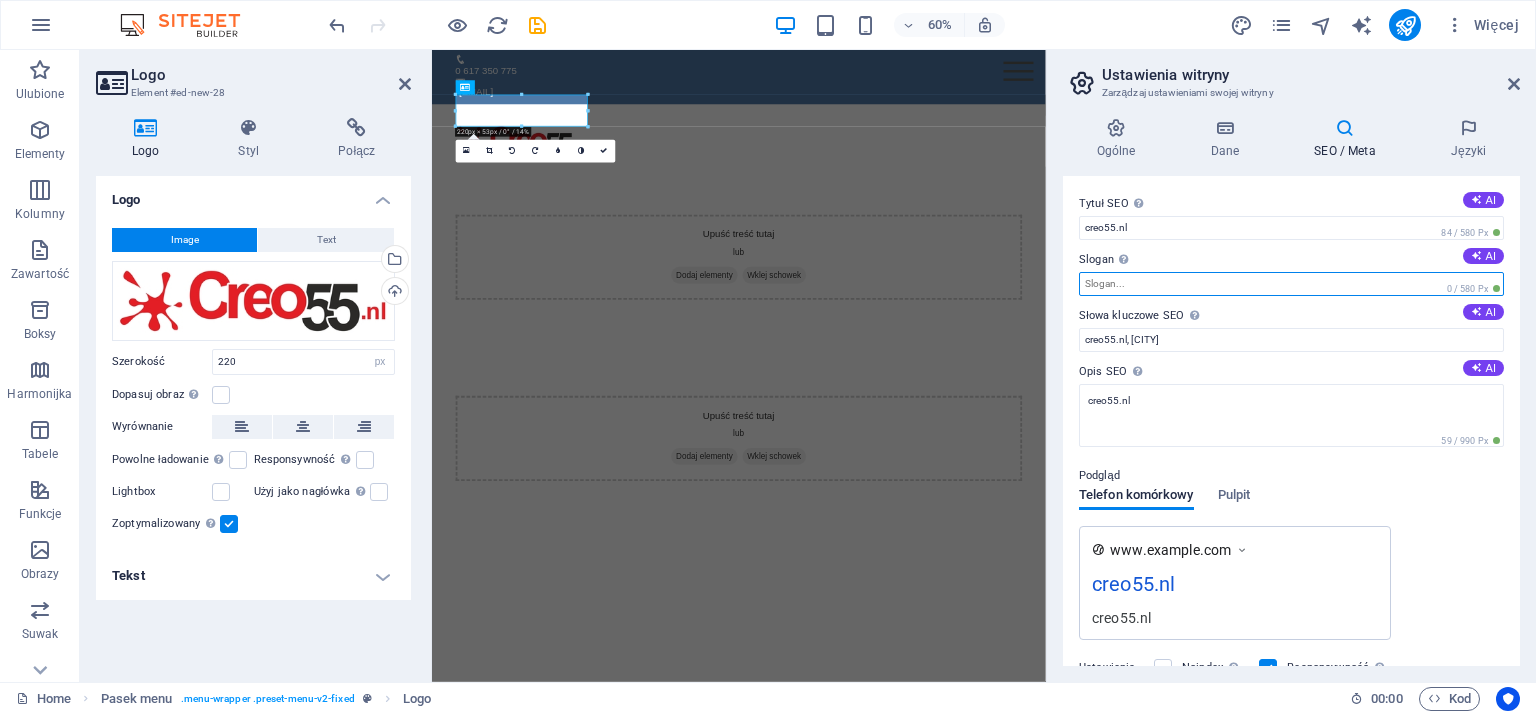 paste on "Twój wizerunek w trzech wymiarach" 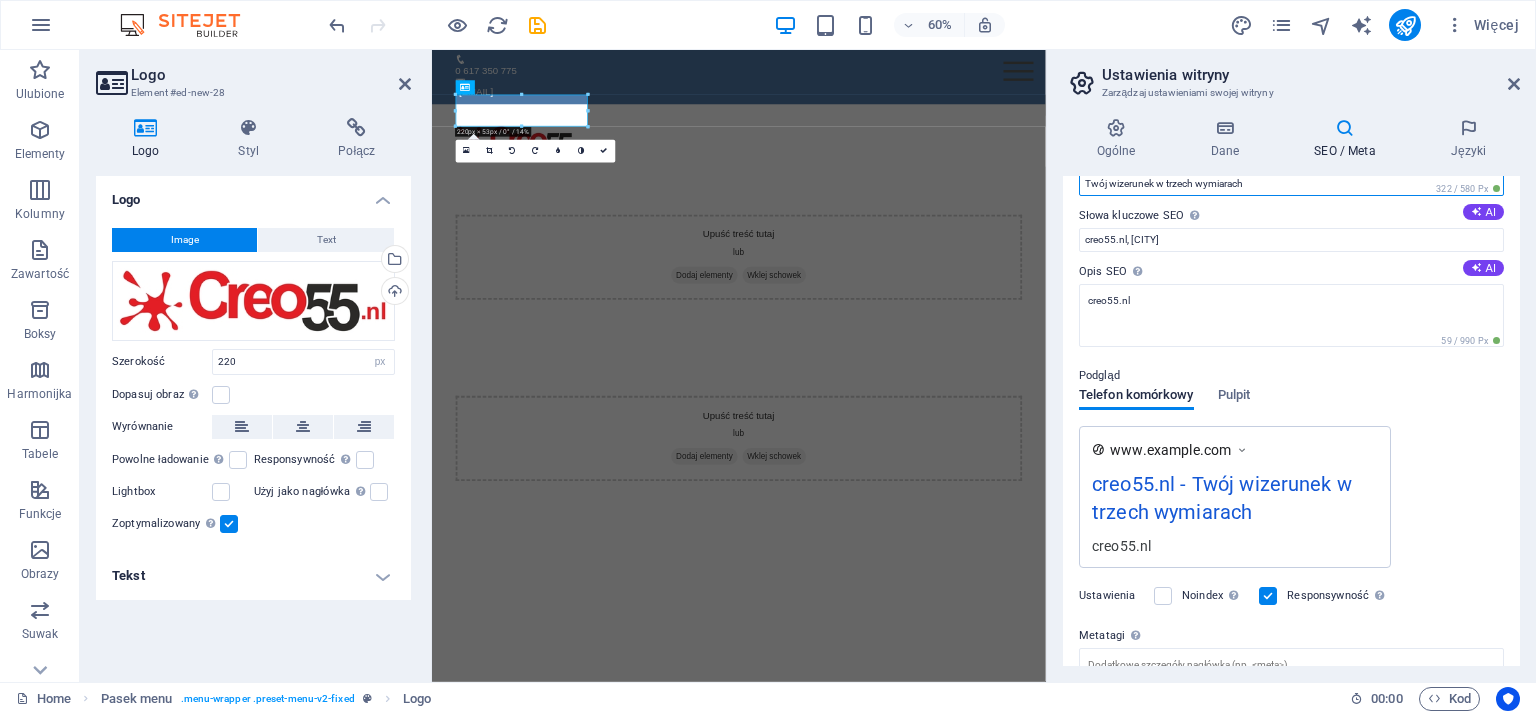 scroll, scrollTop: 0, scrollLeft: 0, axis: both 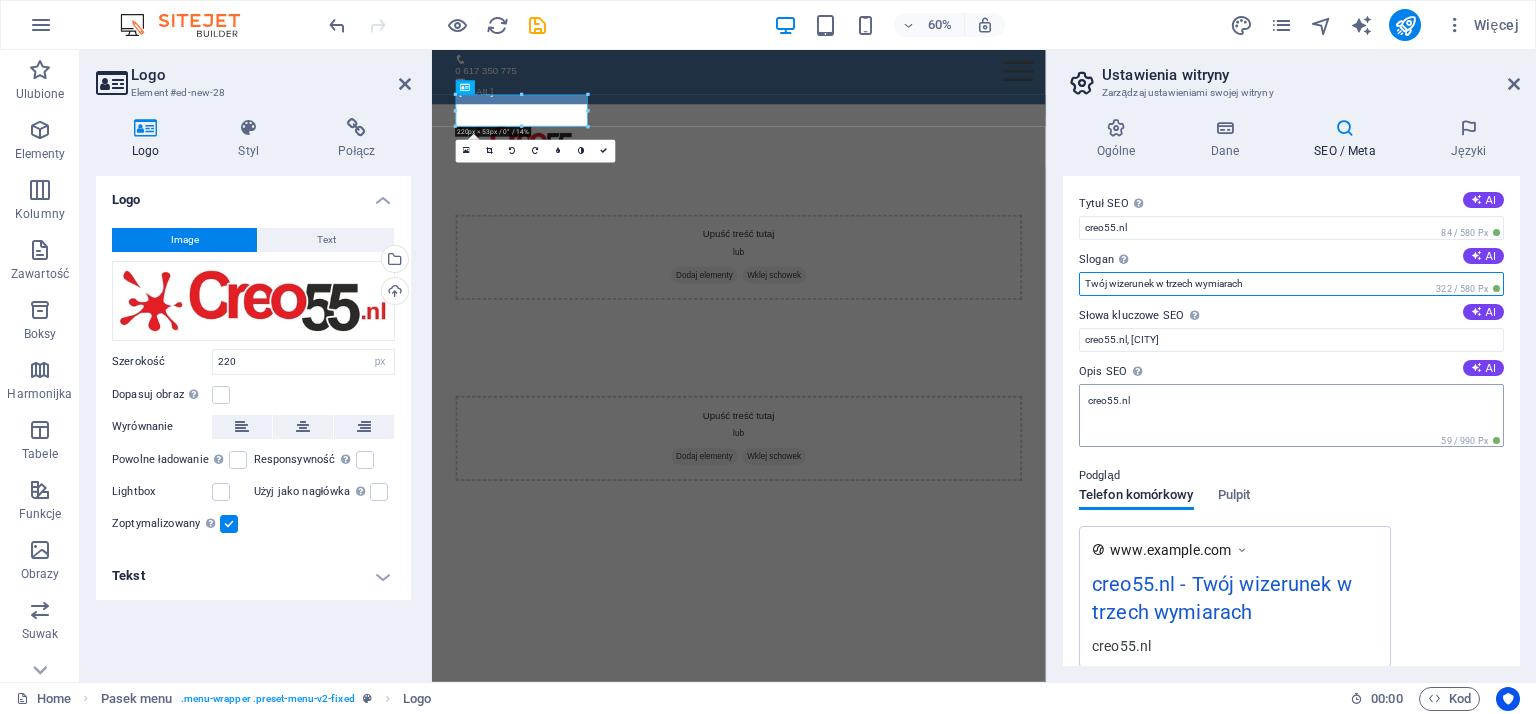 type on "Twój wizerunek w trzech wymiarach" 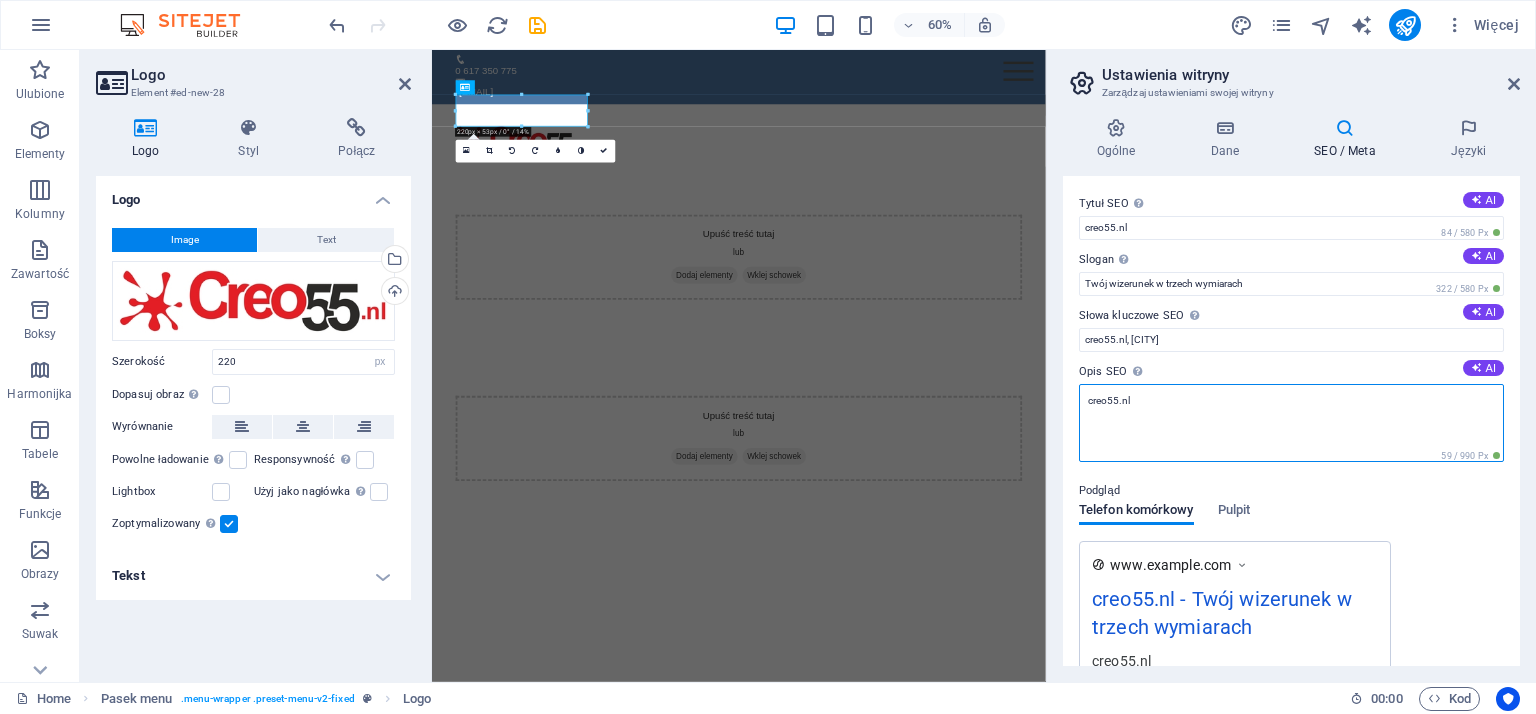 click on "creo55.nl" at bounding box center [1291, 423] 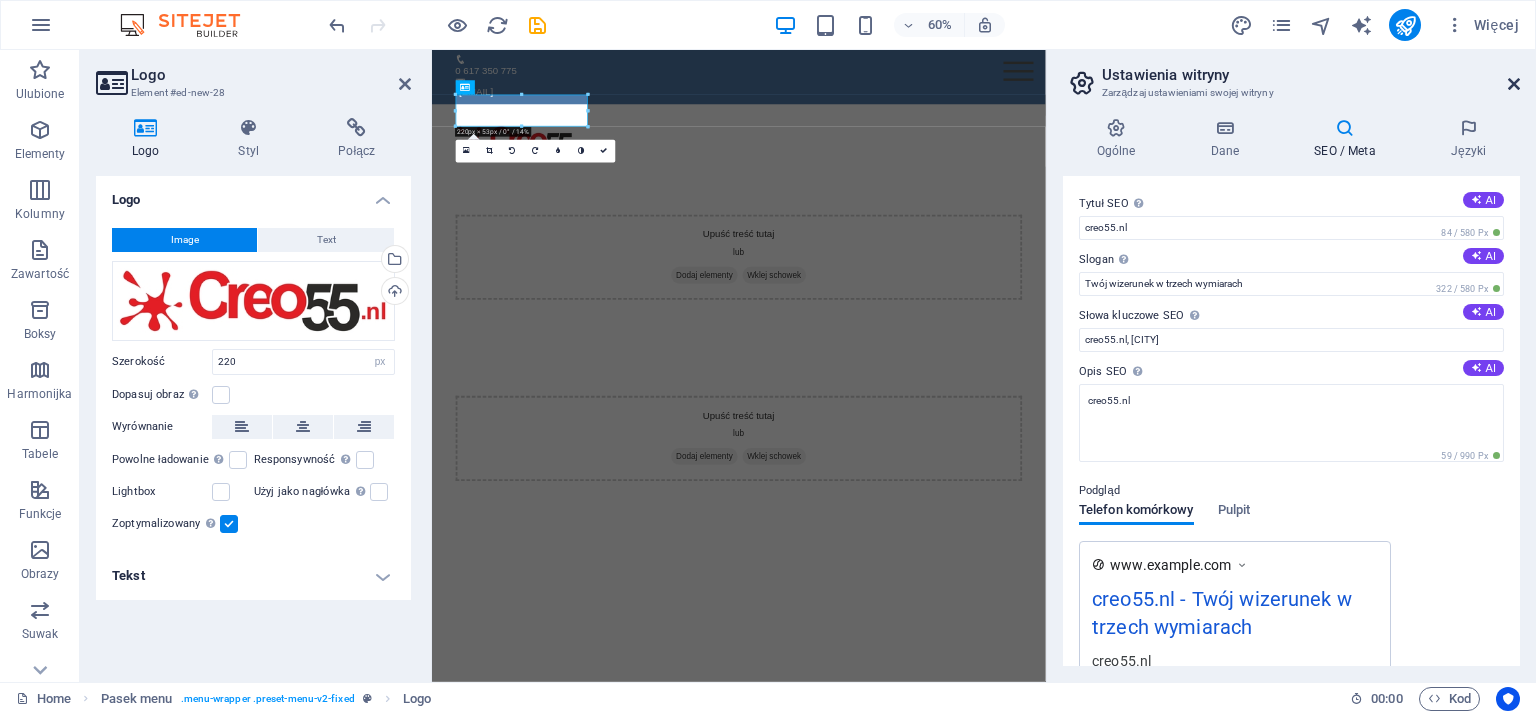 click at bounding box center (1514, 84) 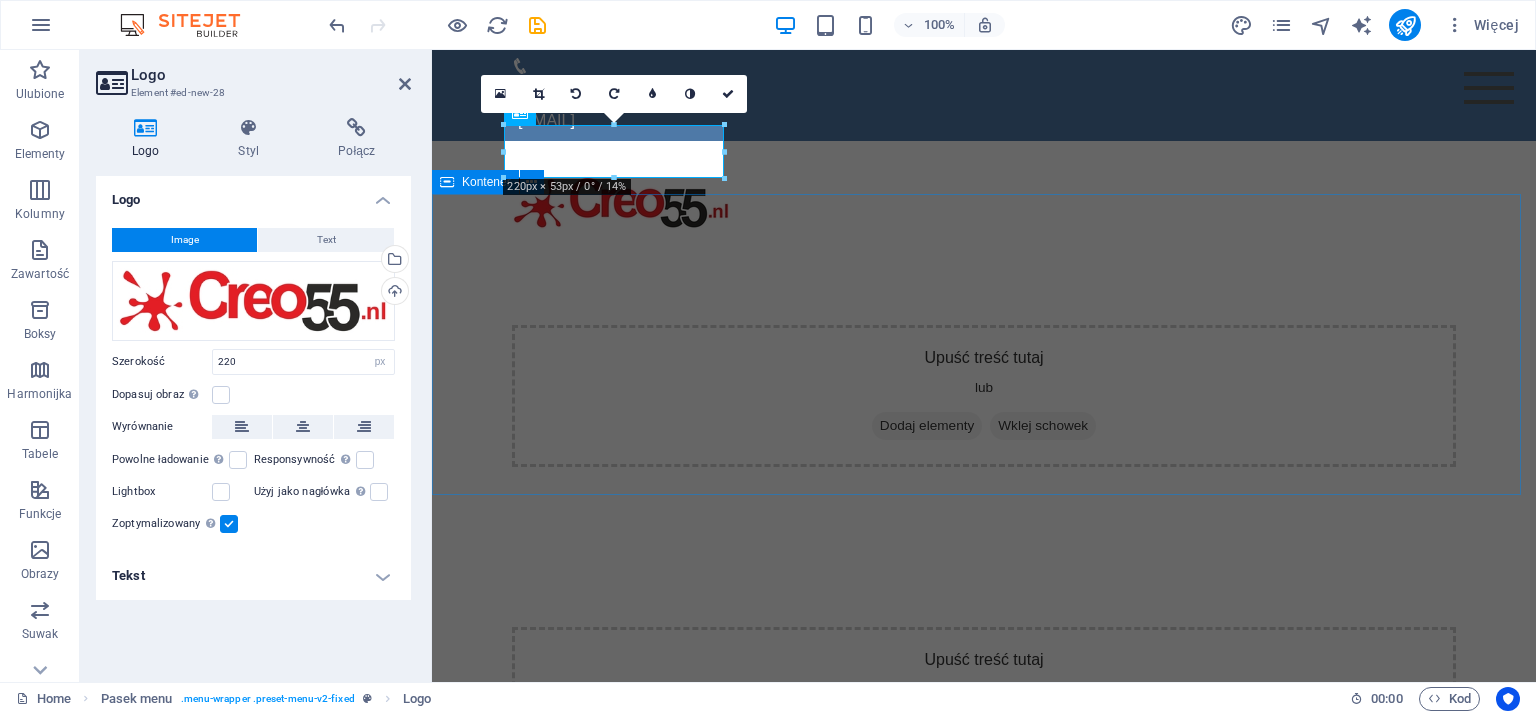 click on "Upuść treść tutaj lub  Dodaj elementy  Wklej schowek" at bounding box center (984, 396) 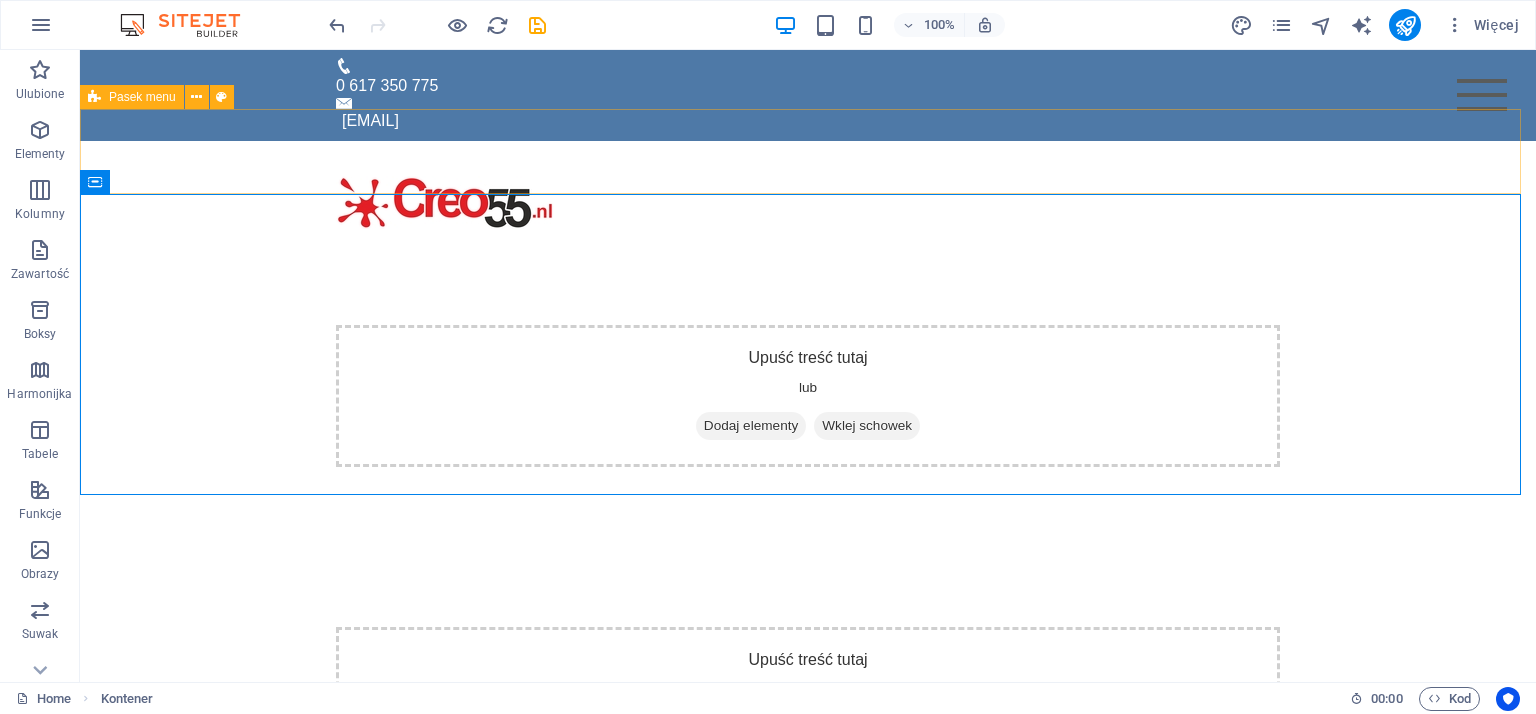 click on "Menu Home About Service Contact" at bounding box center [808, 202] 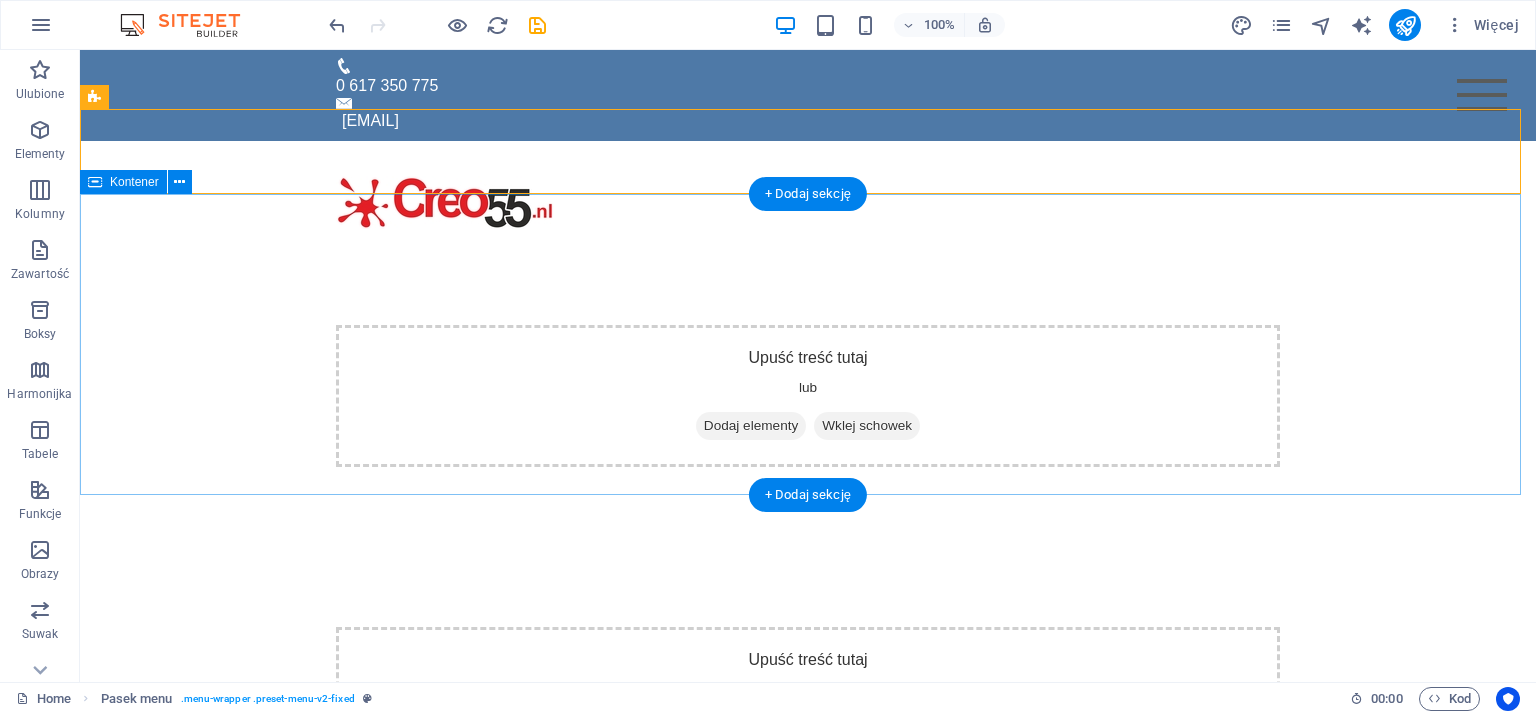 click on "Upuść treść tutaj lub  Dodaj elementy  Wklej schowek" at bounding box center (808, 396) 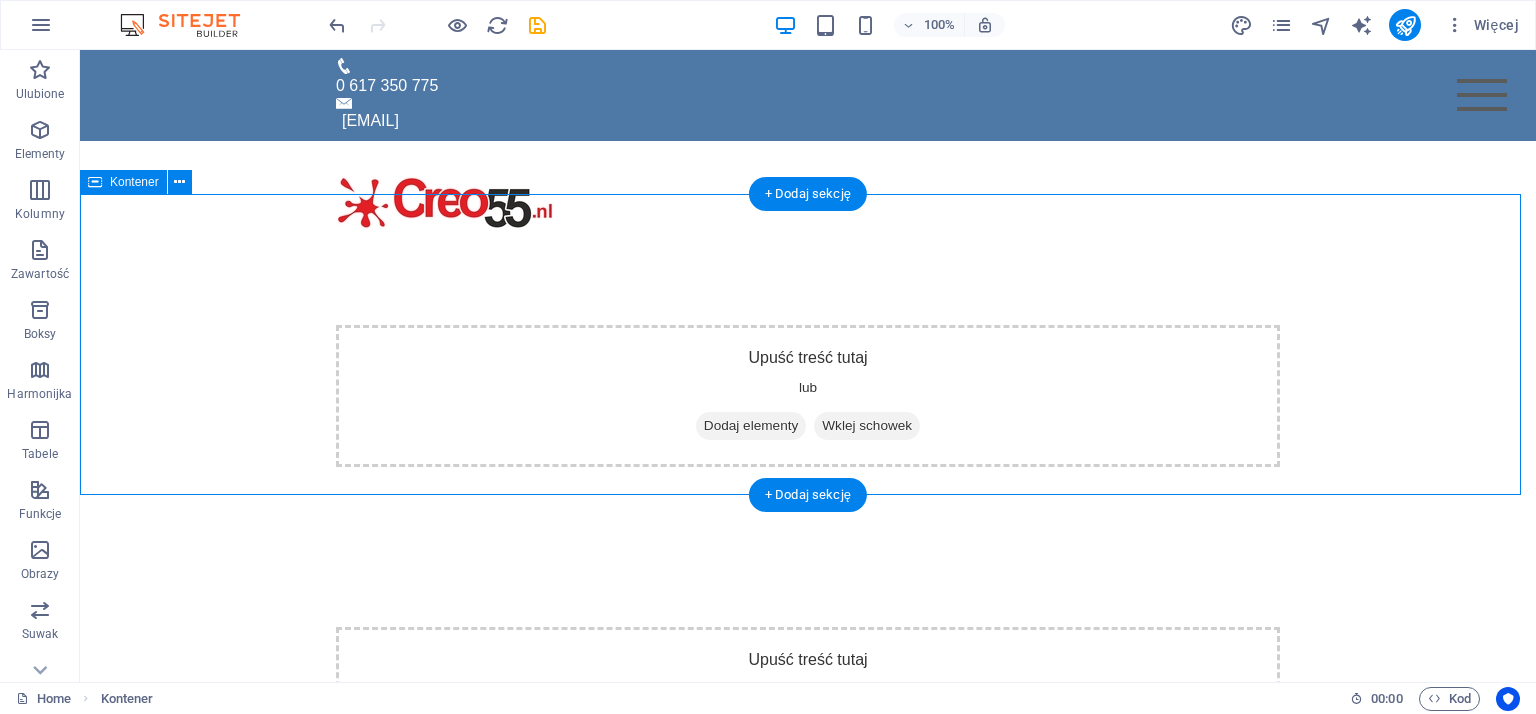 click on "Dodaj elementy" at bounding box center [751, 426] 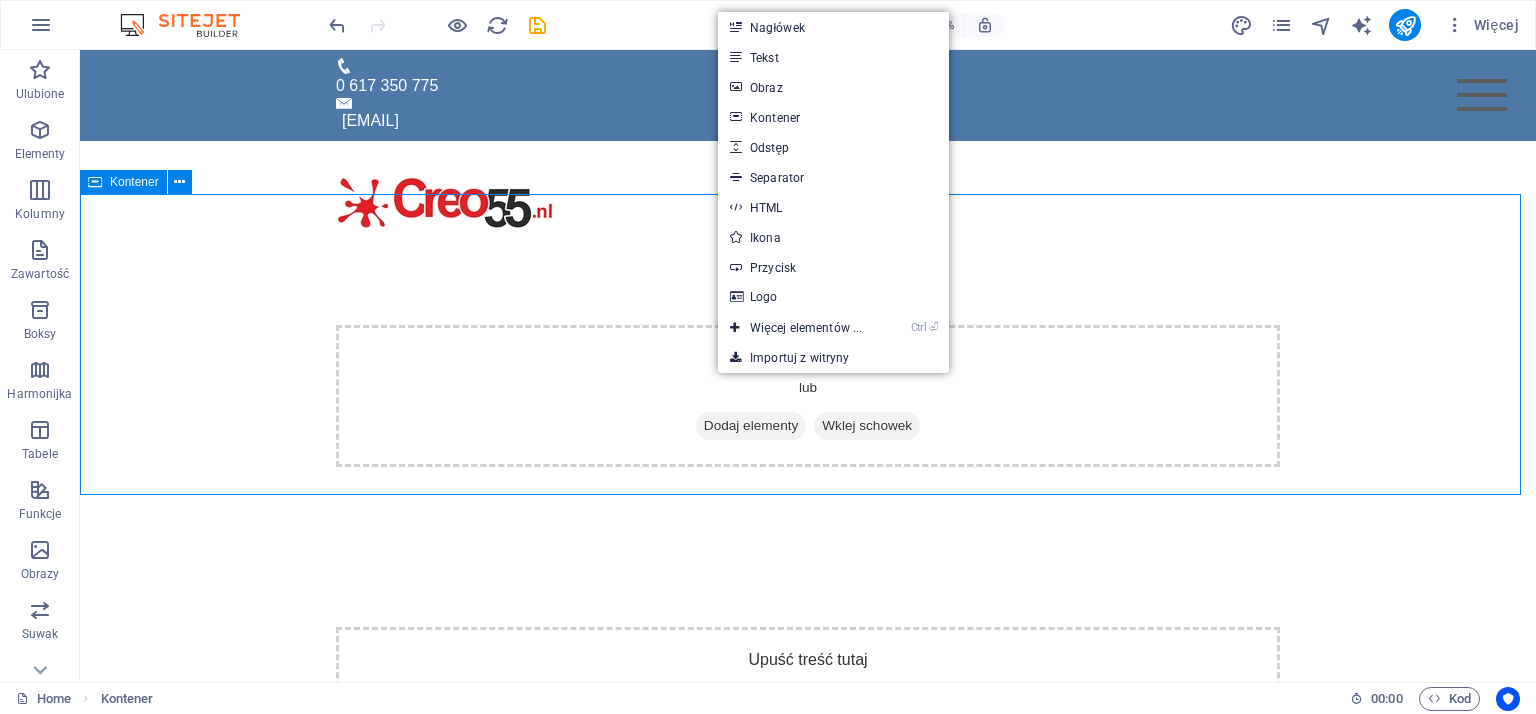 click on "Kontener" at bounding box center (134, 182) 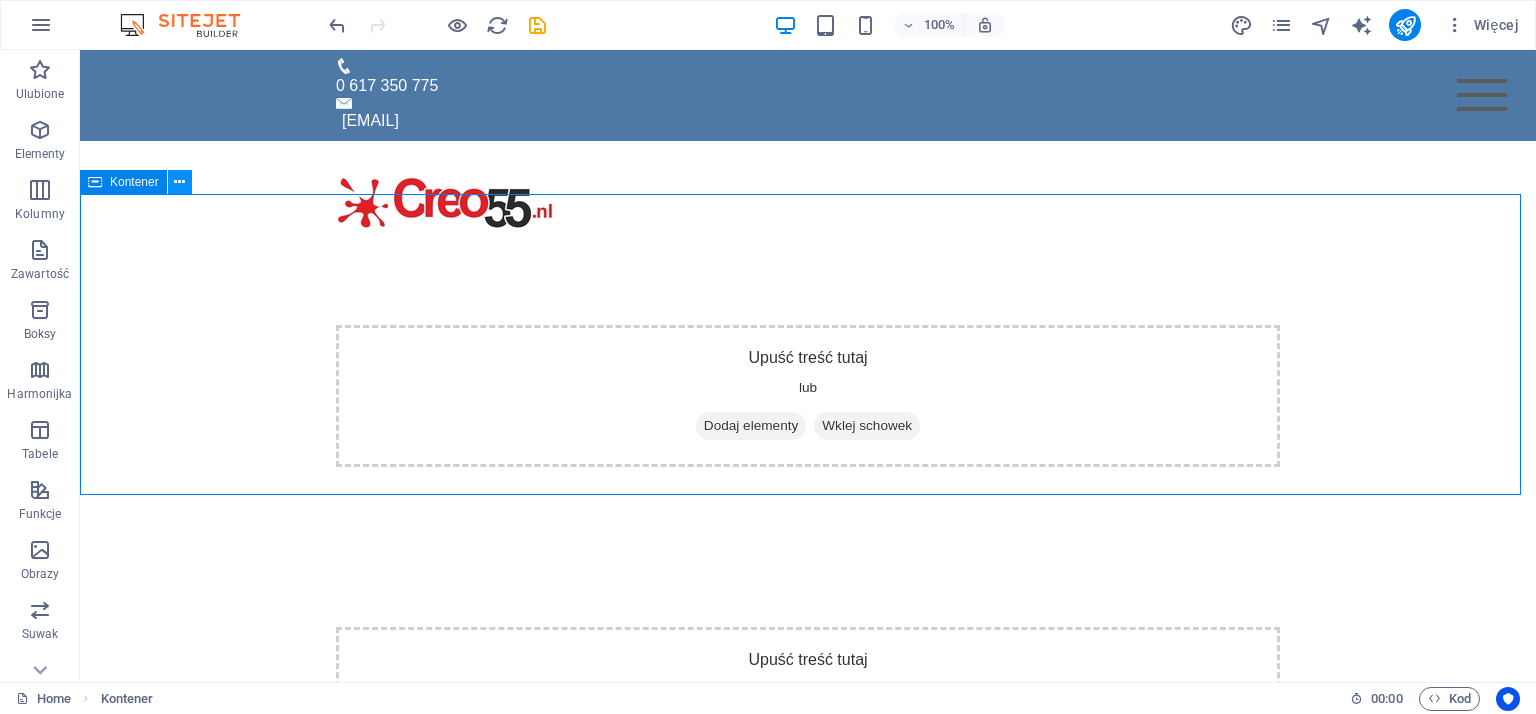 click at bounding box center (179, 182) 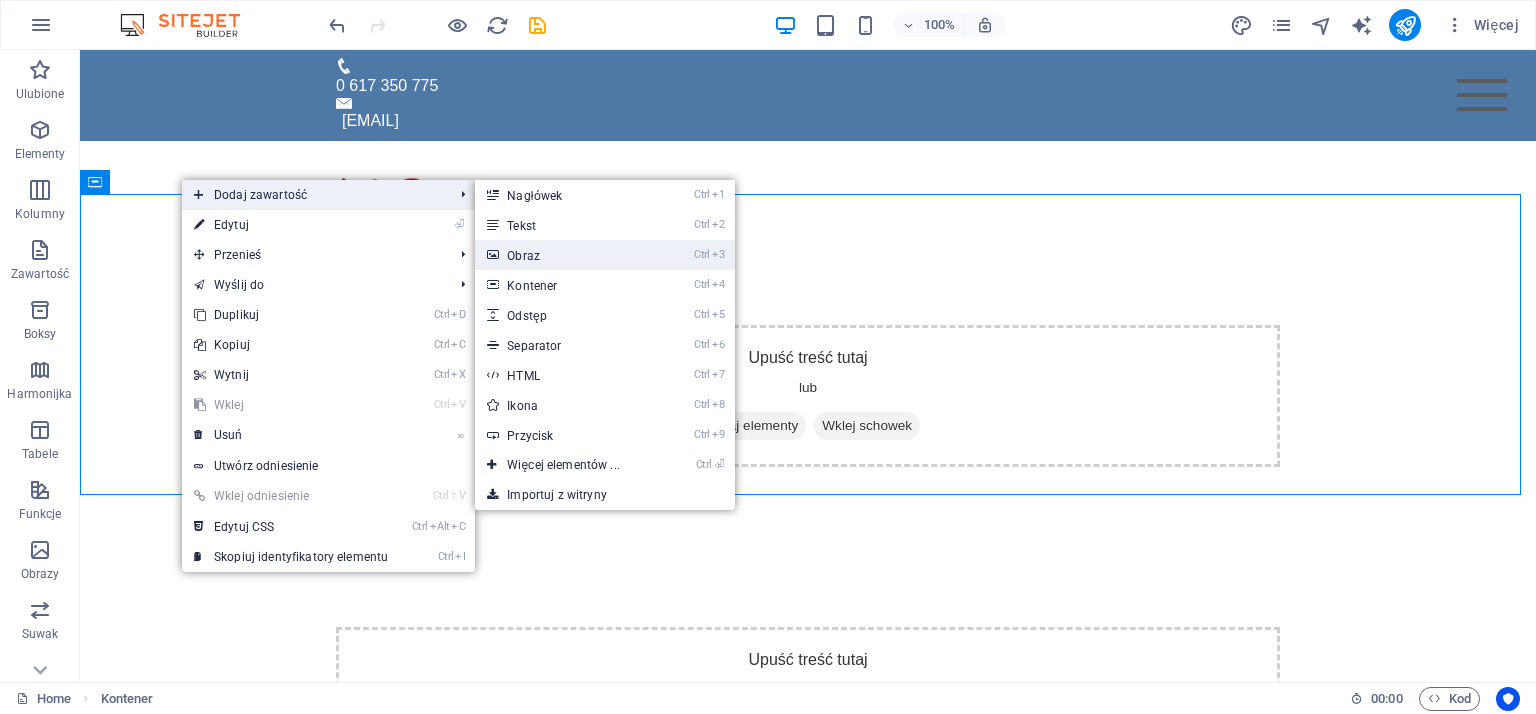 click on "Ctrl 3  Obraz" at bounding box center (567, 255) 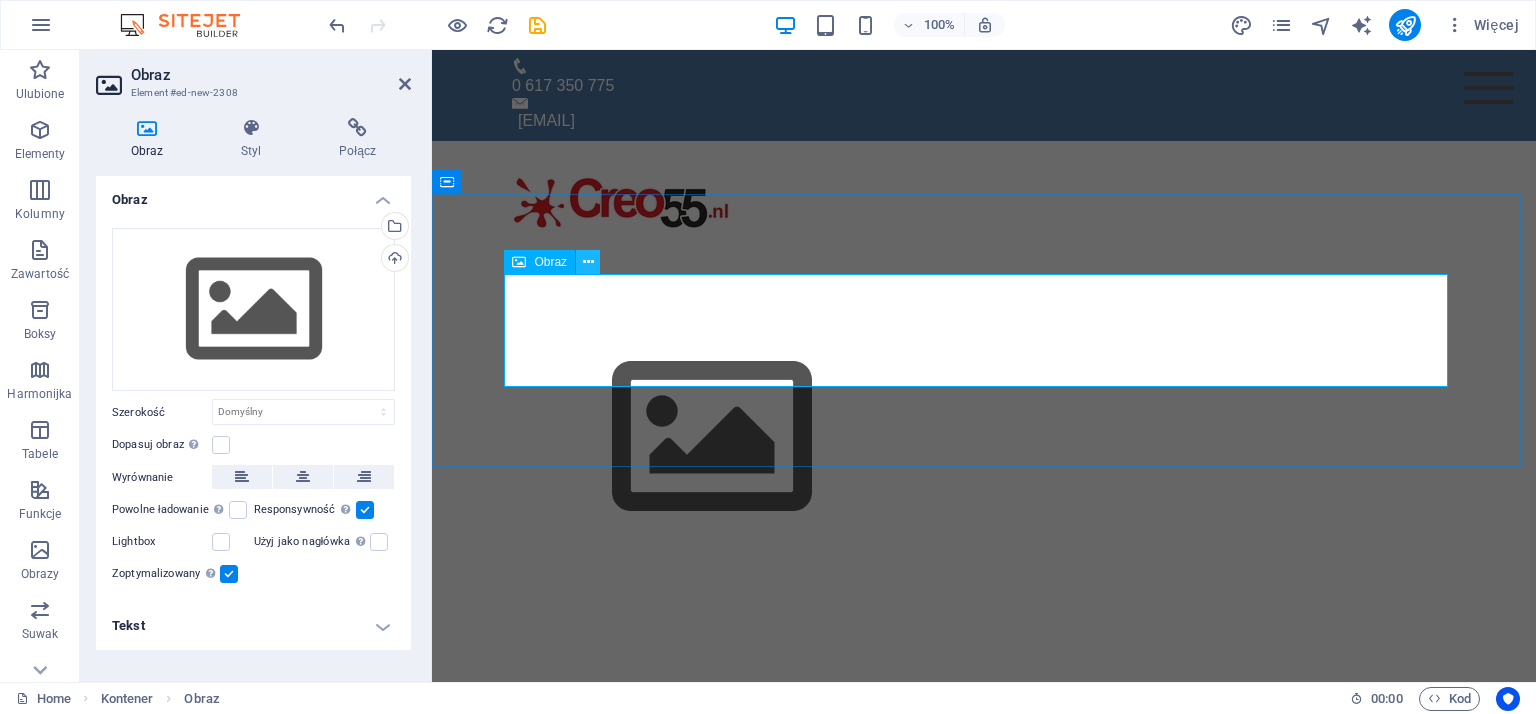 click at bounding box center [588, 262] 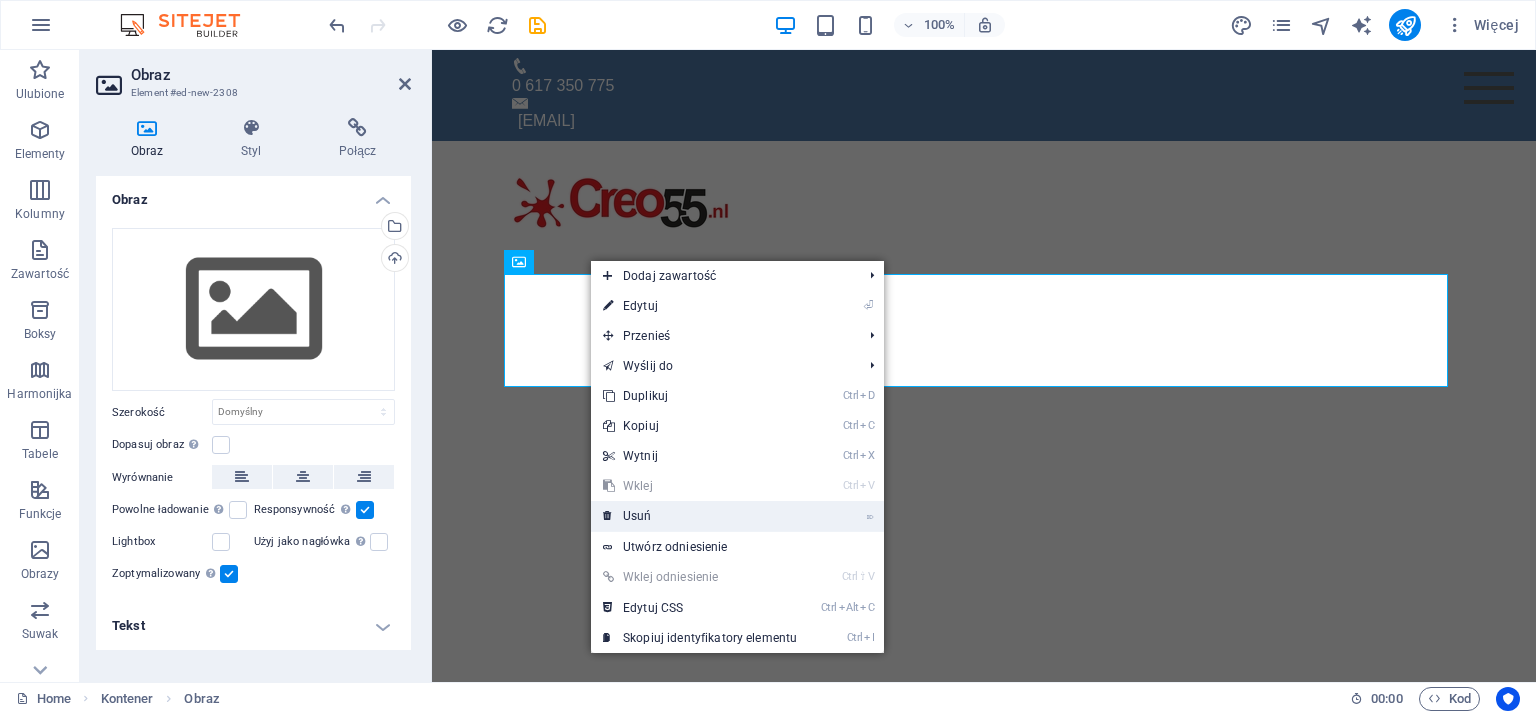 click on "⌦  Usuń" at bounding box center (700, 516) 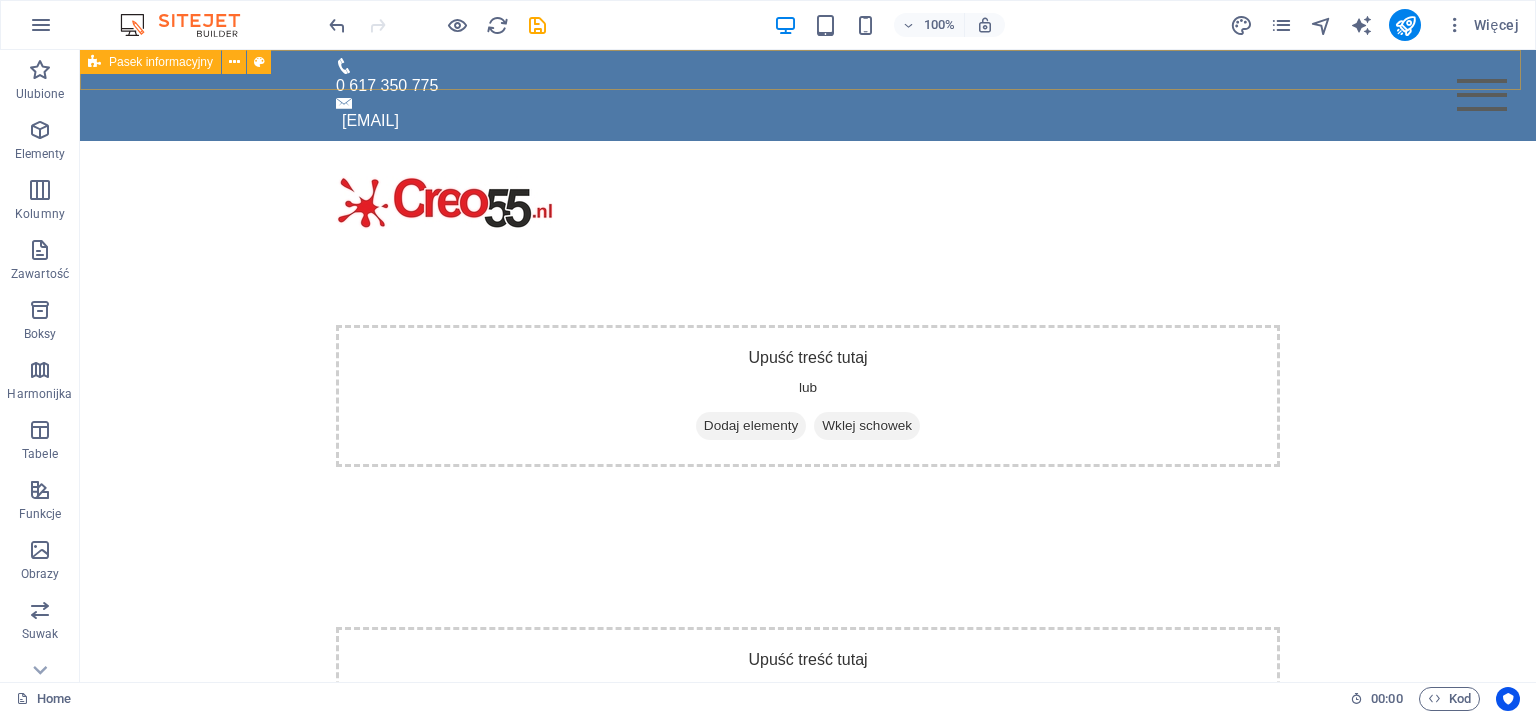 click on "Pasek informacyjny" at bounding box center [161, 62] 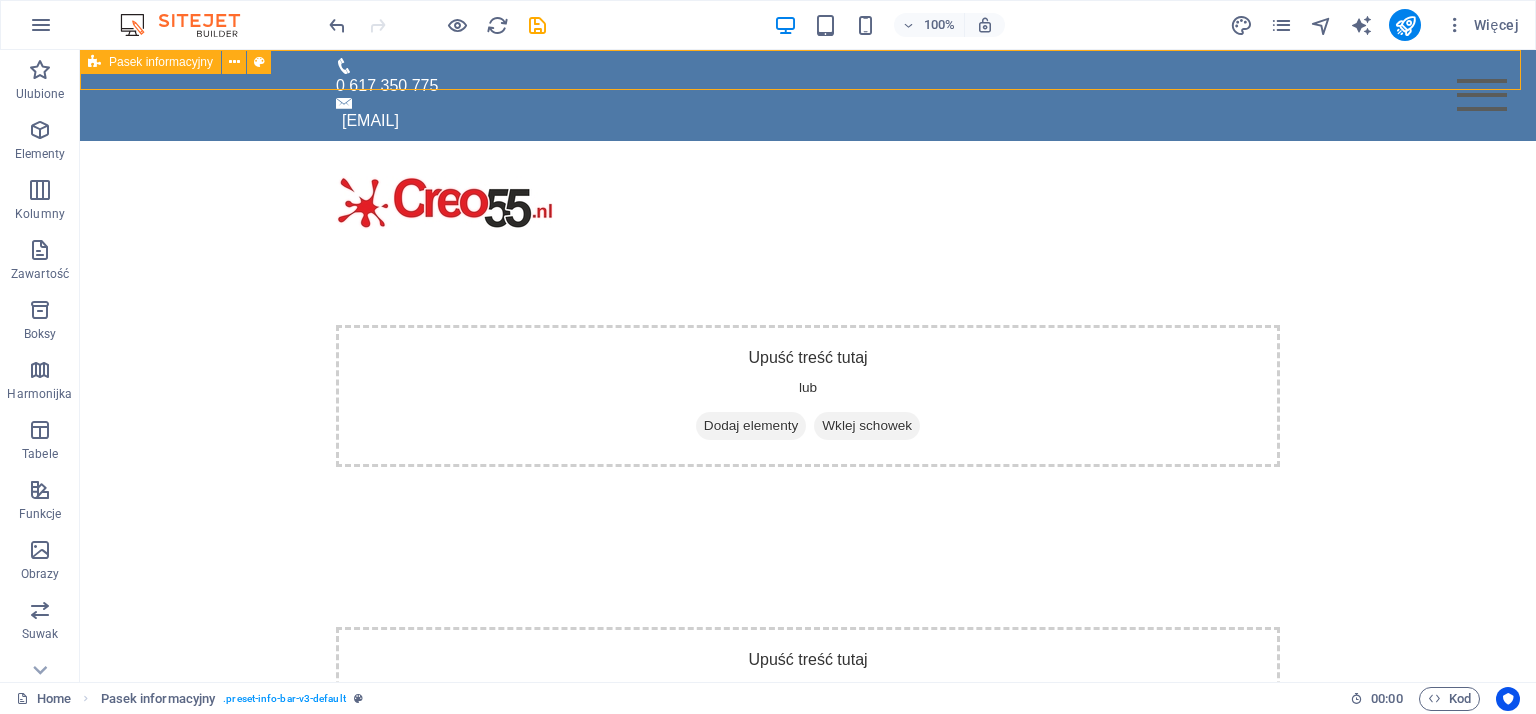 click on "Pasek informacyjny" at bounding box center (161, 62) 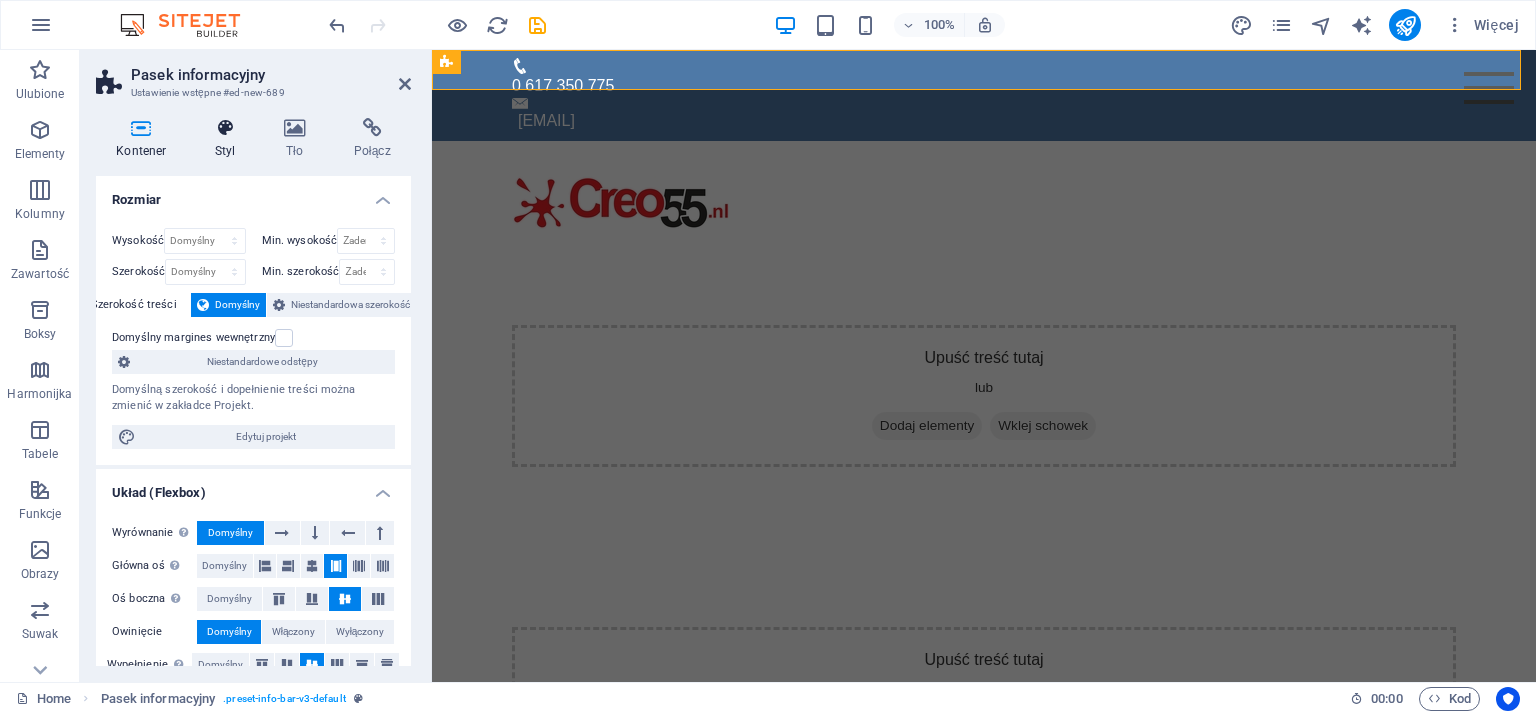 click at bounding box center (225, 128) 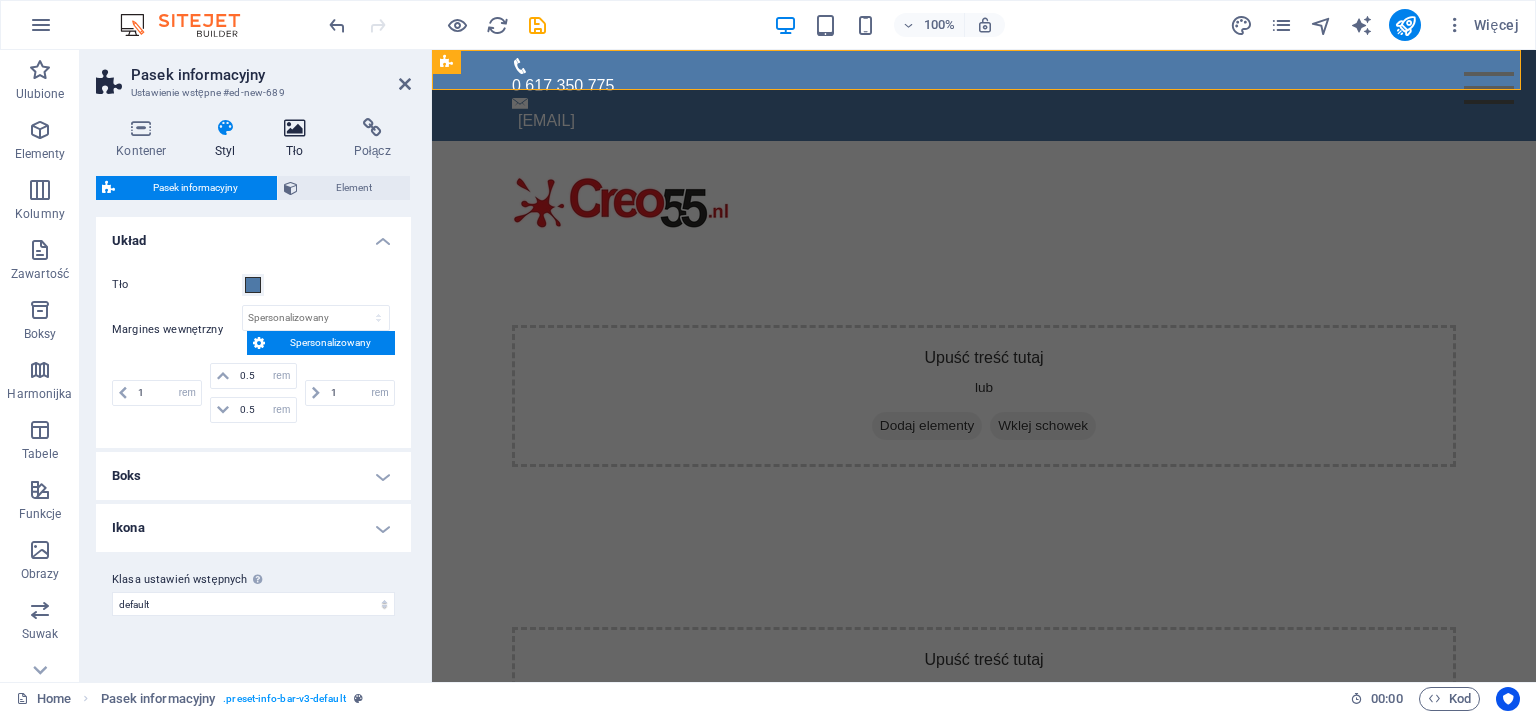 click at bounding box center (295, 128) 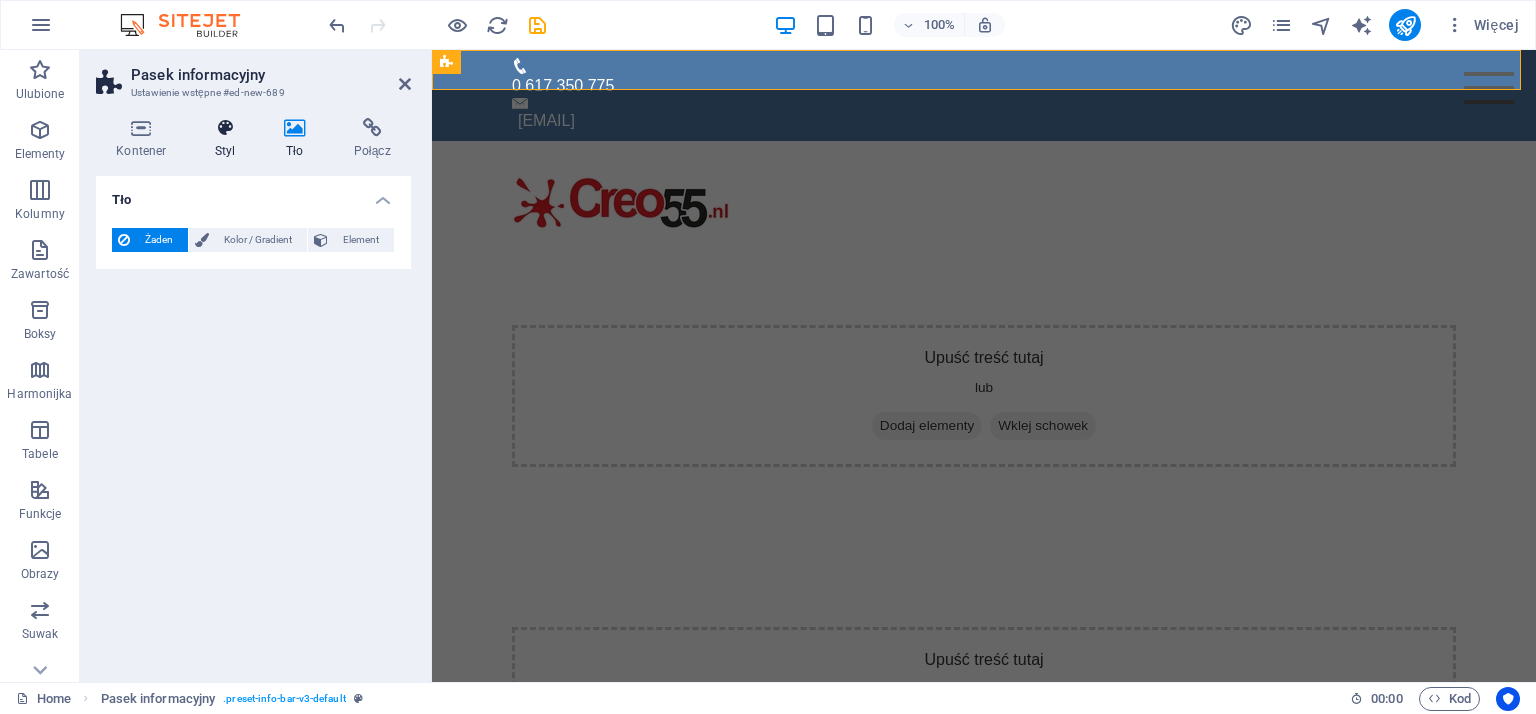 click at bounding box center (225, 128) 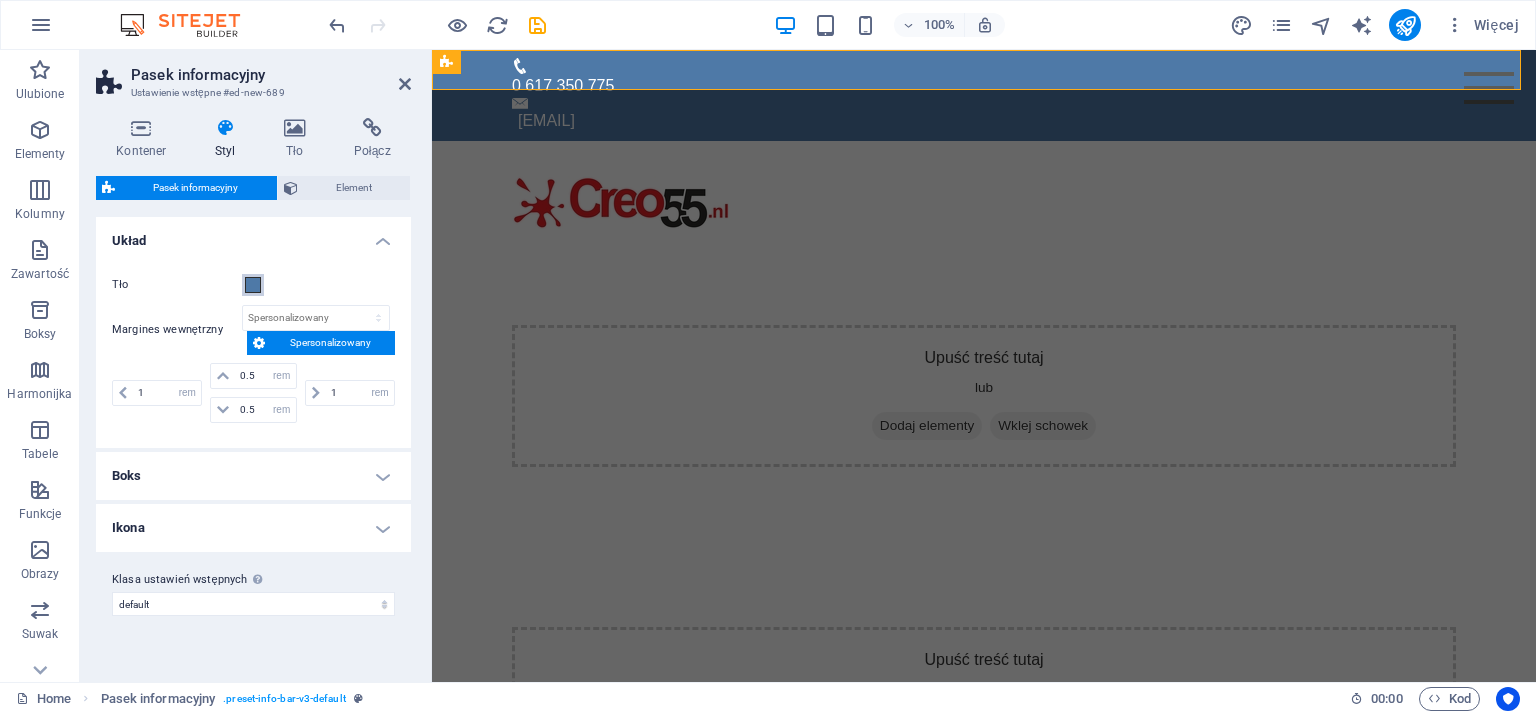click at bounding box center (253, 285) 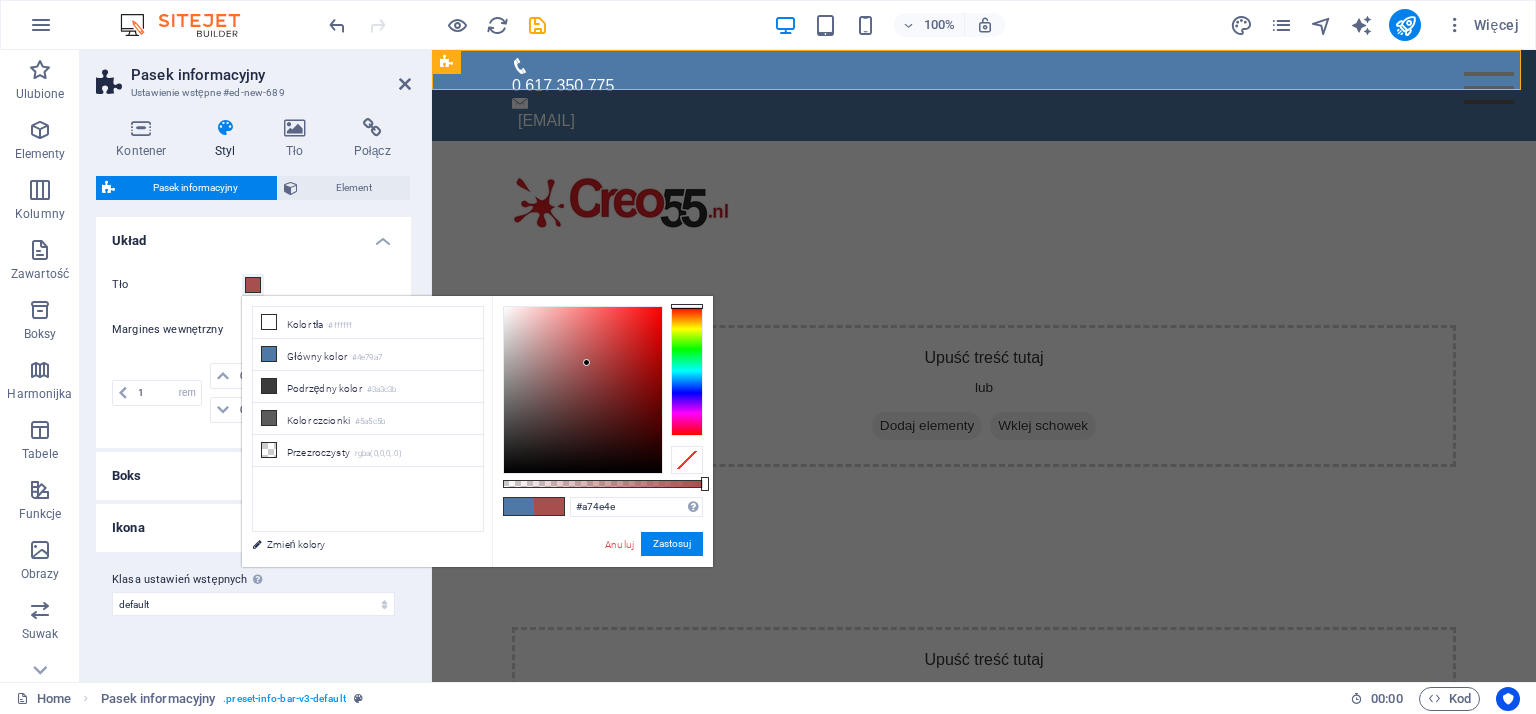 drag, startPoint x: 696, startPoint y: 422, endPoint x: 252, endPoint y: 218, distance: 488.62256 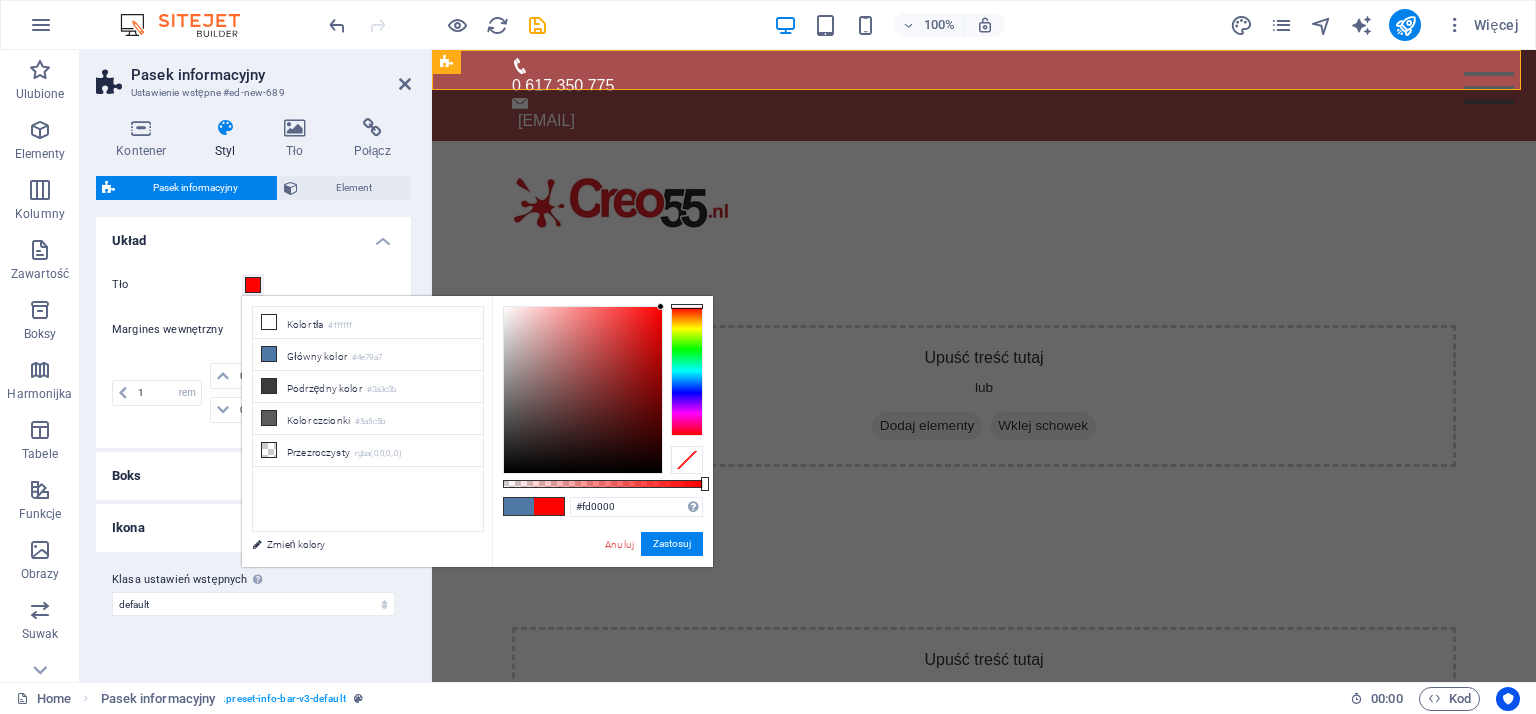 drag, startPoint x: 635, startPoint y: 336, endPoint x: 675, endPoint y: 307, distance: 49.40648 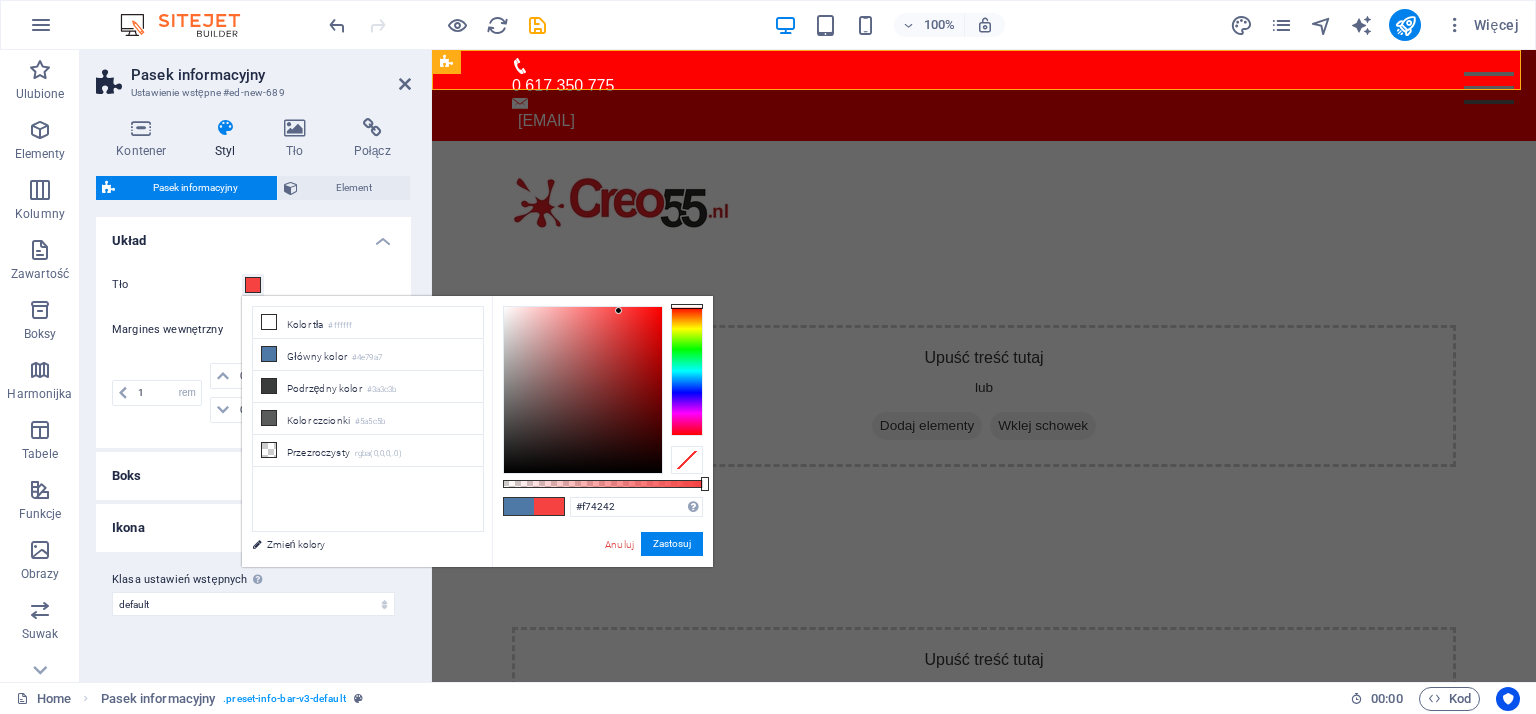 drag, startPoint x: 638, startPoint y: 329, endPoint x: 619, endPoint y: 311, distance: 26.172504 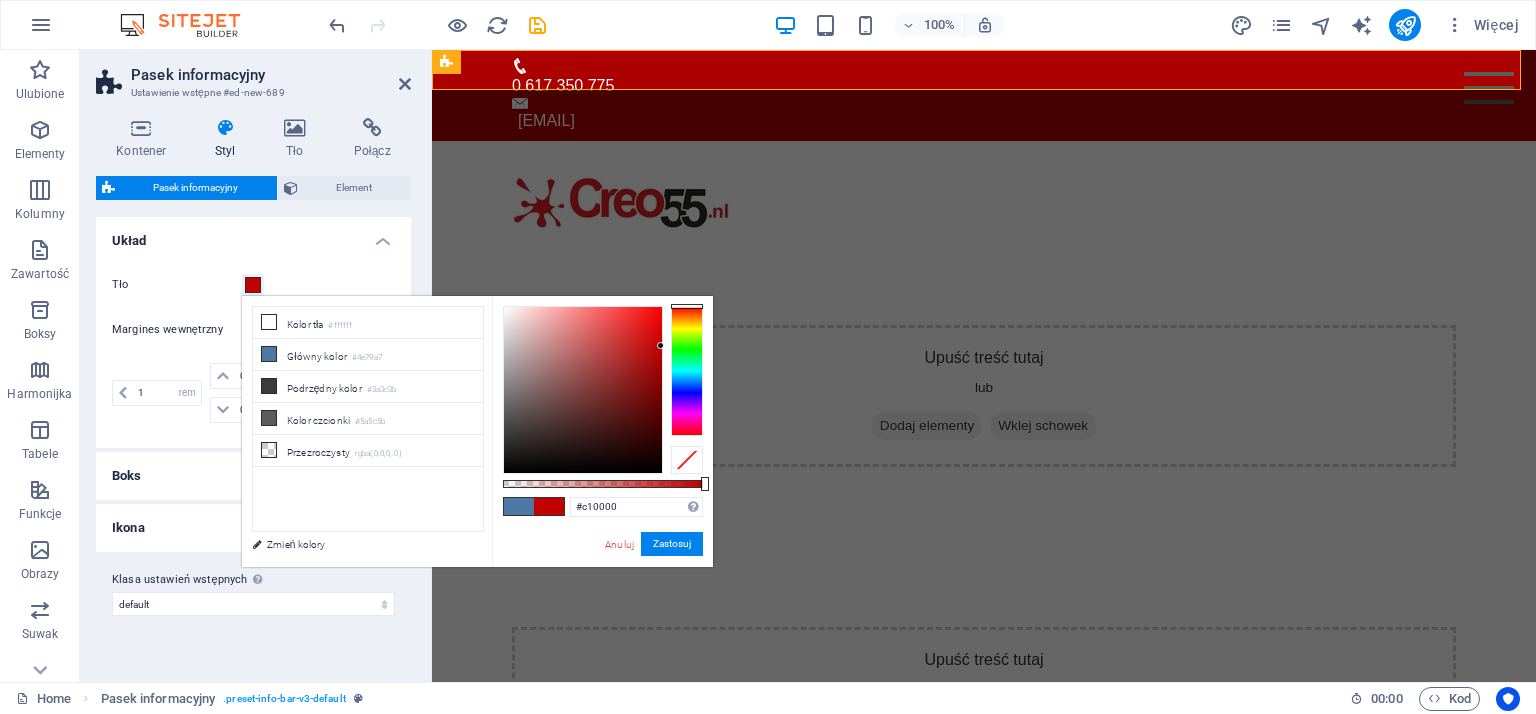 drag, startPoint x: 620, startPoint y: 376, endPoint x: 671, endPoint y: 346, distance: 59.16925 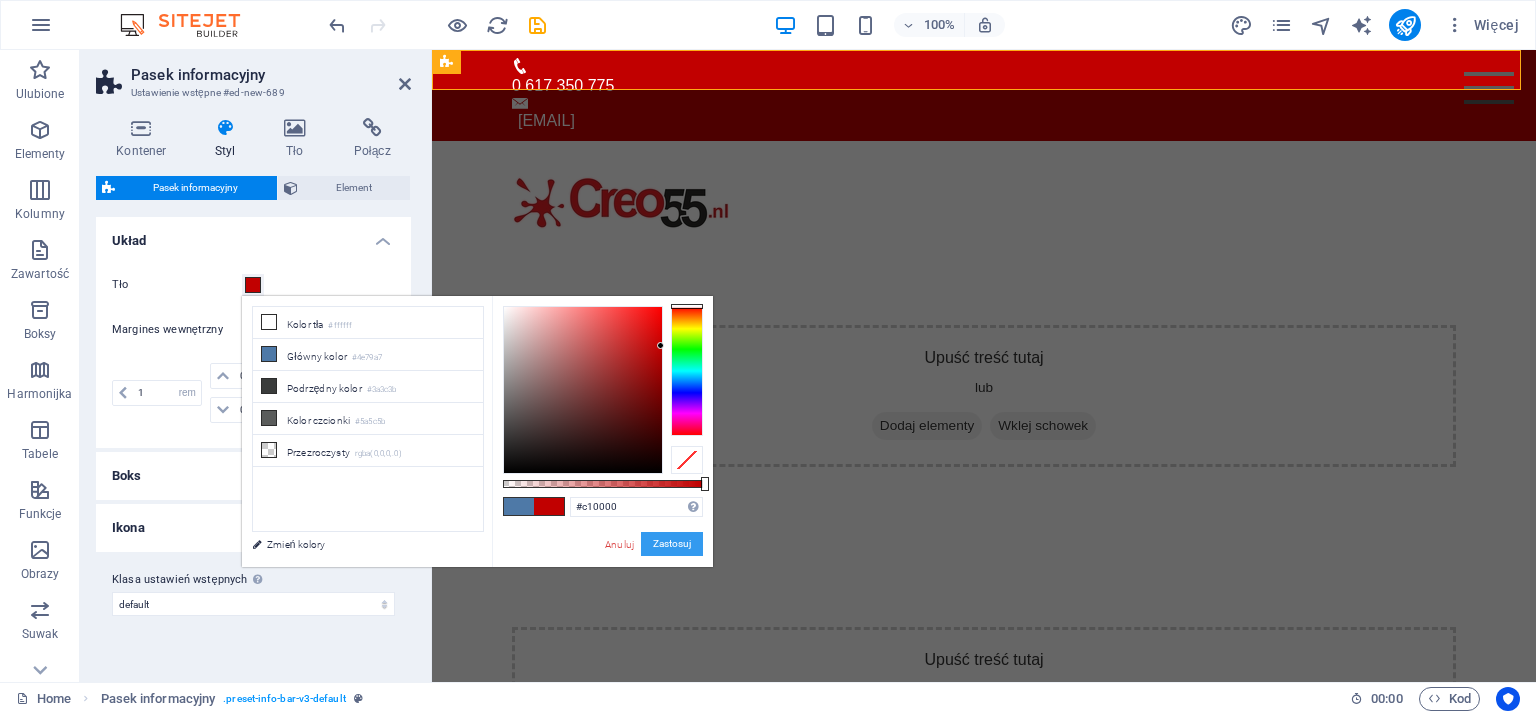 click on "Zastosuj" at bounding box center [672, 544] 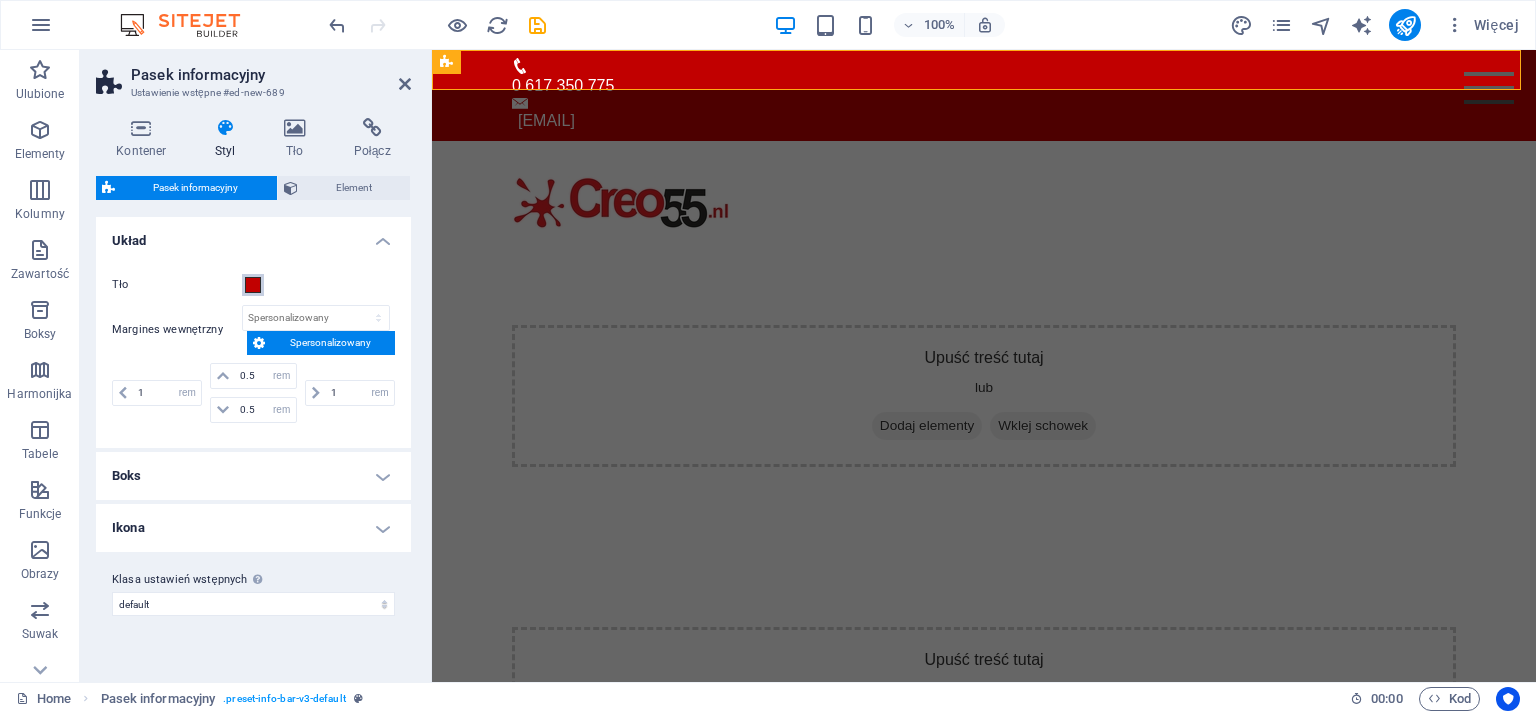 click at bounding box center (253, 285) 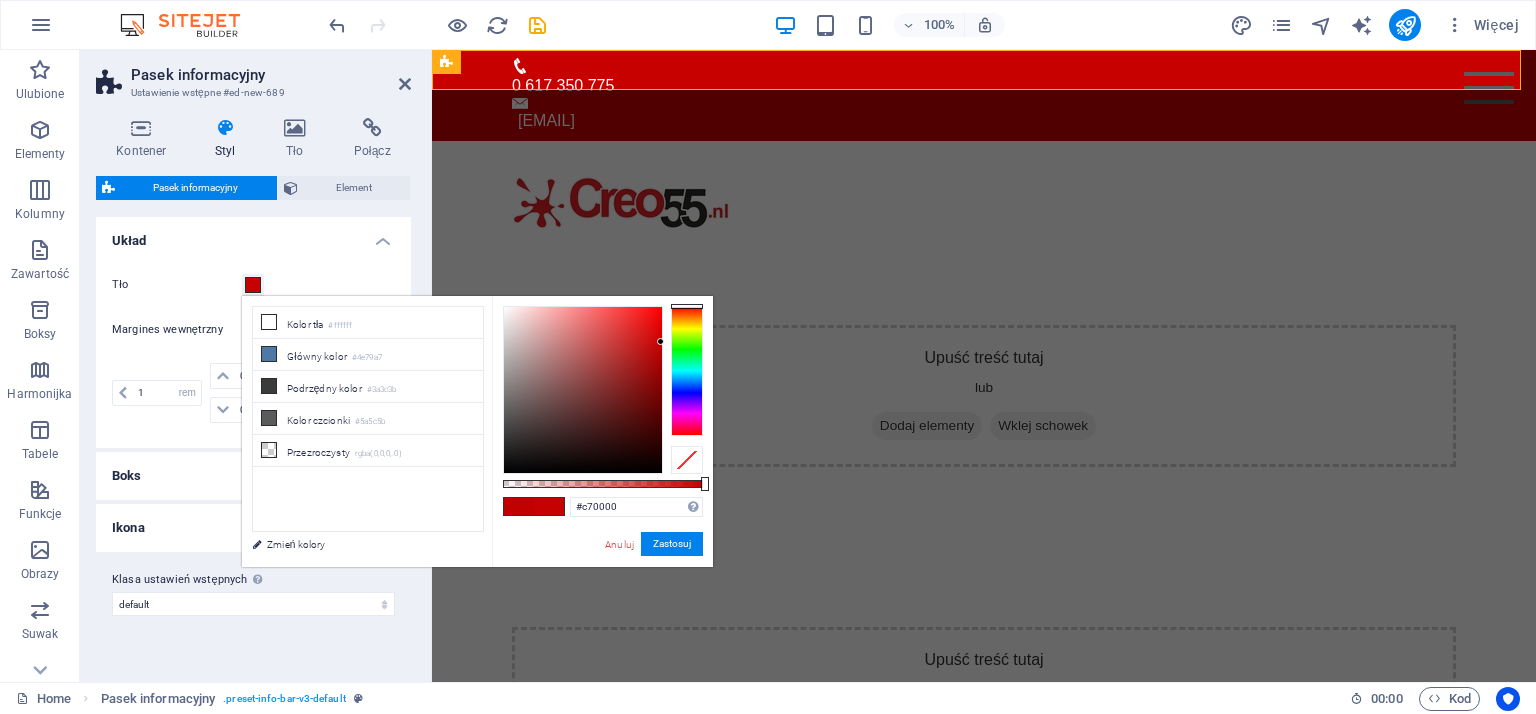 drag, startPoint x: 642, startPoint y: 345, endPoint x: 672, endPoint y: 342, distance: 30.149628 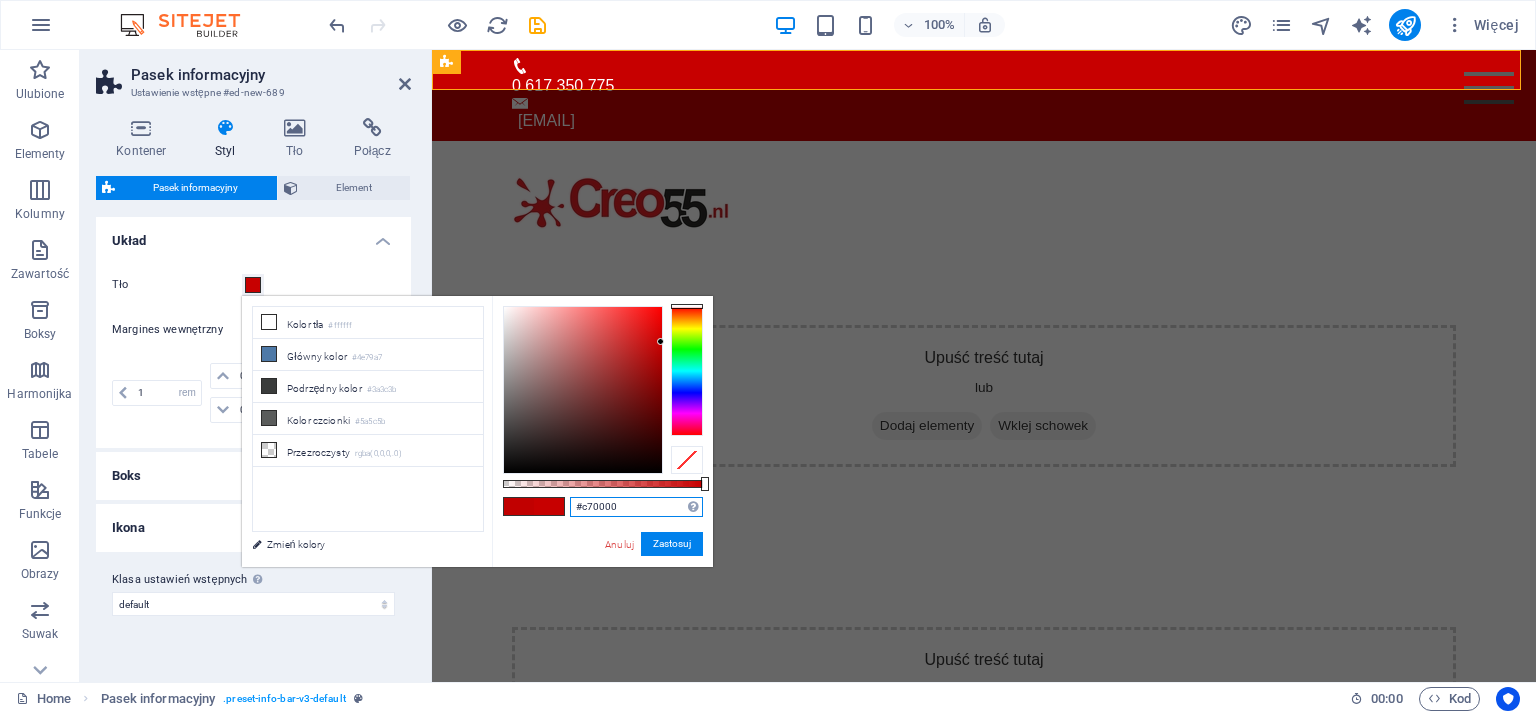 click on "#c70000" at bounding box center [636, 507] 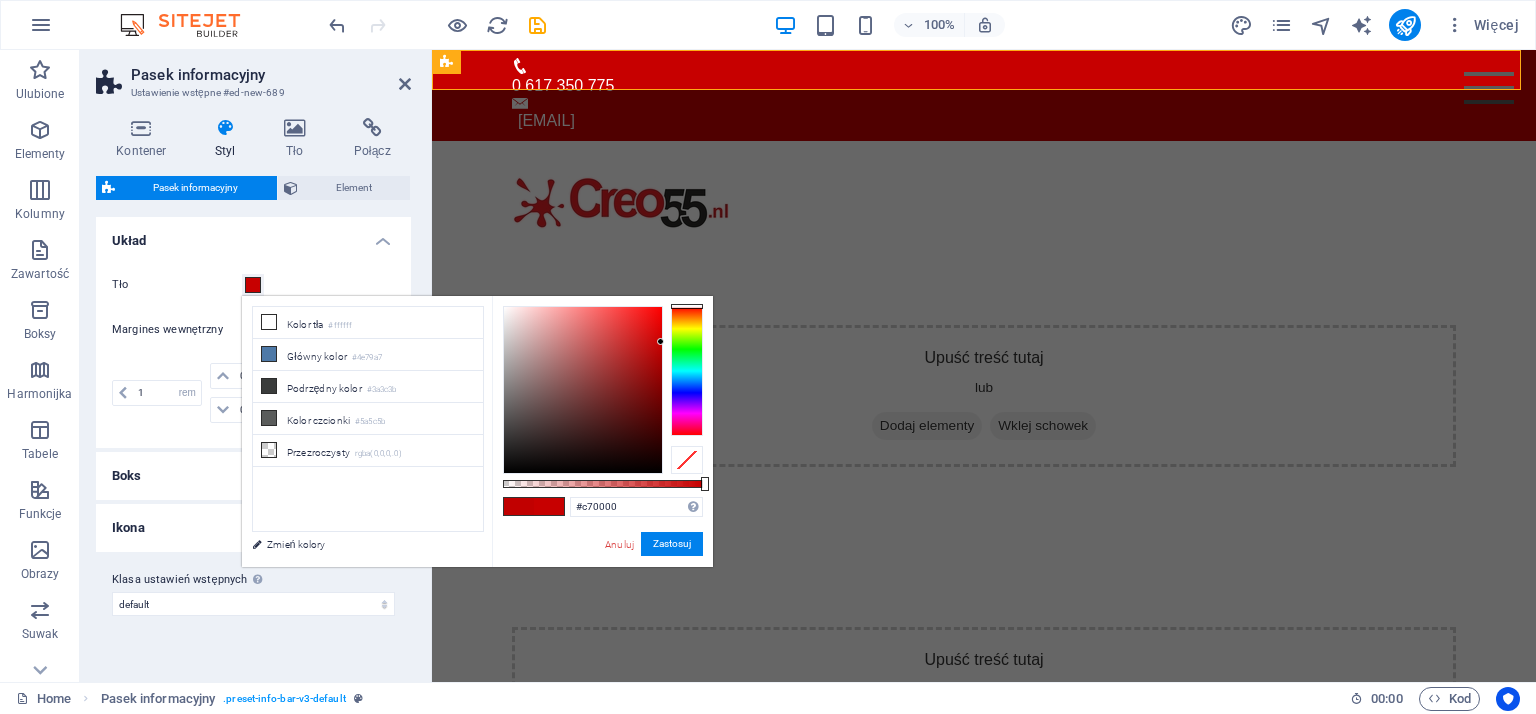 click at bounding box center (519, 506) 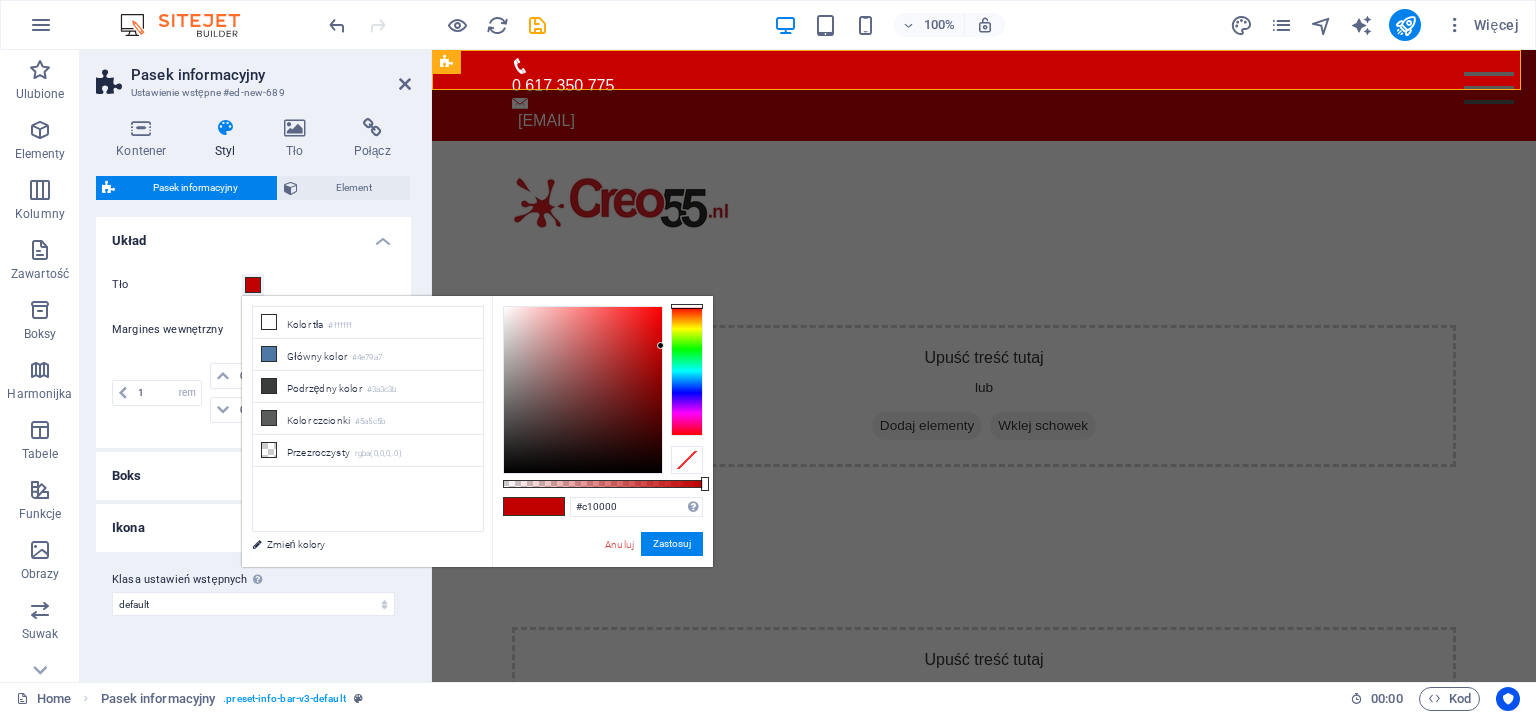 click at bounding box center (519, 506) 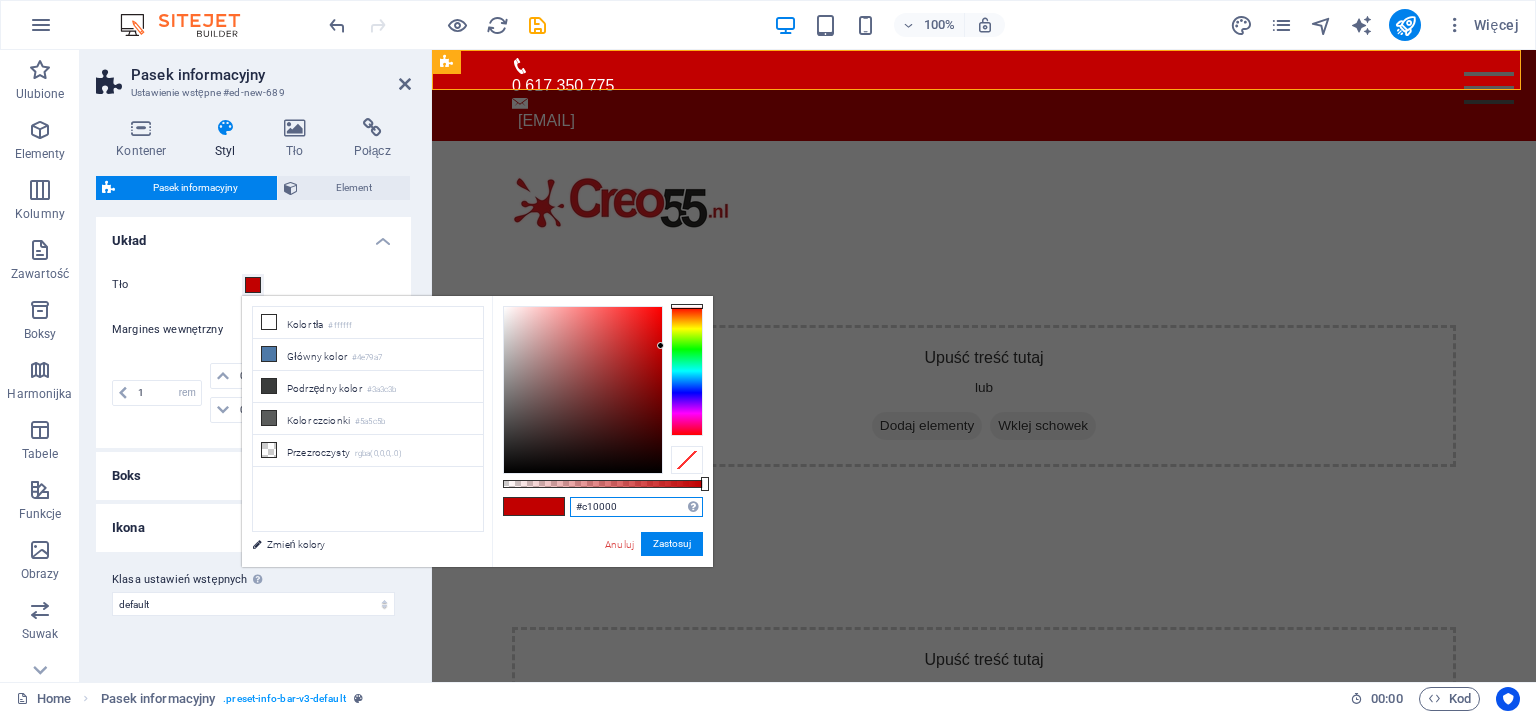 click on "#c10000" at bounding box center (636, 507) 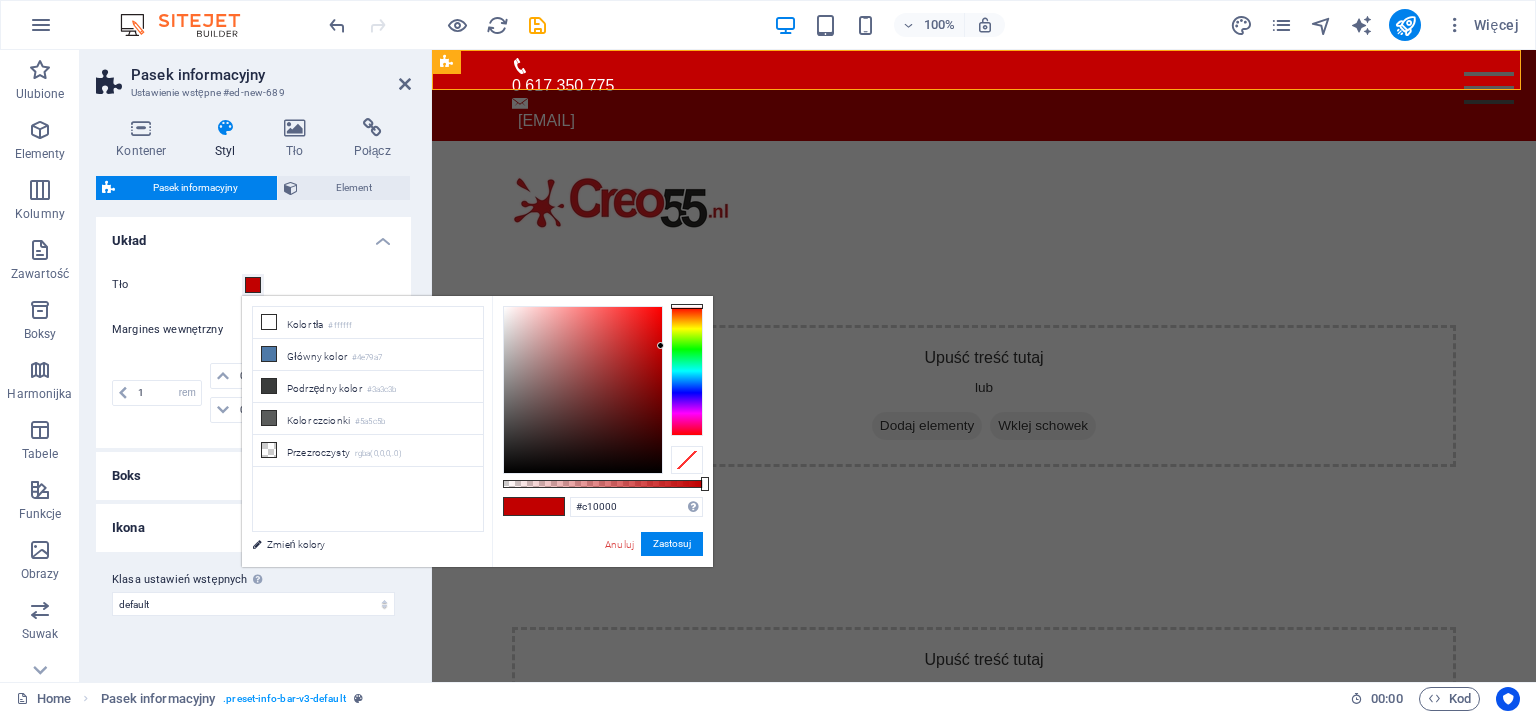 click at bounding box center (549, 506) 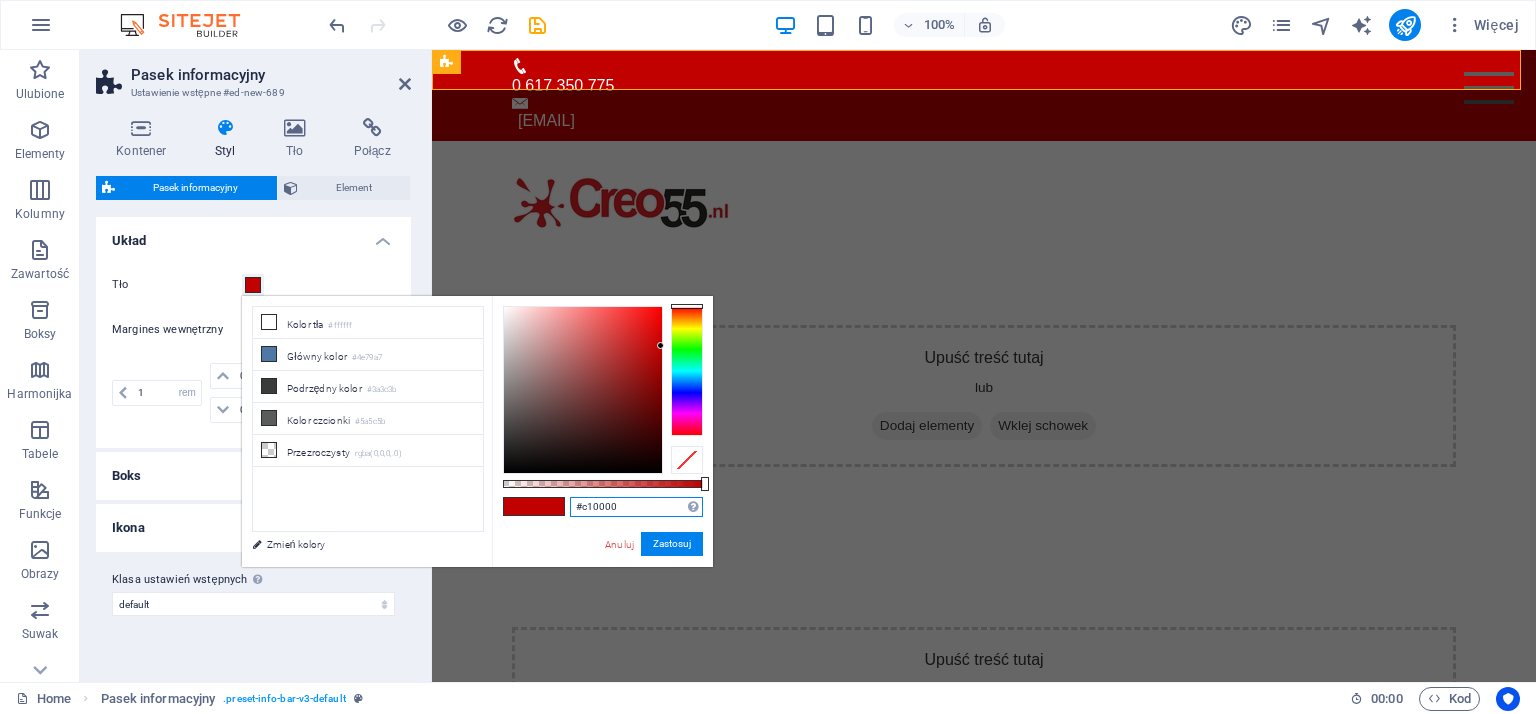 click on "#c10000" at bounding box center [636, 507] 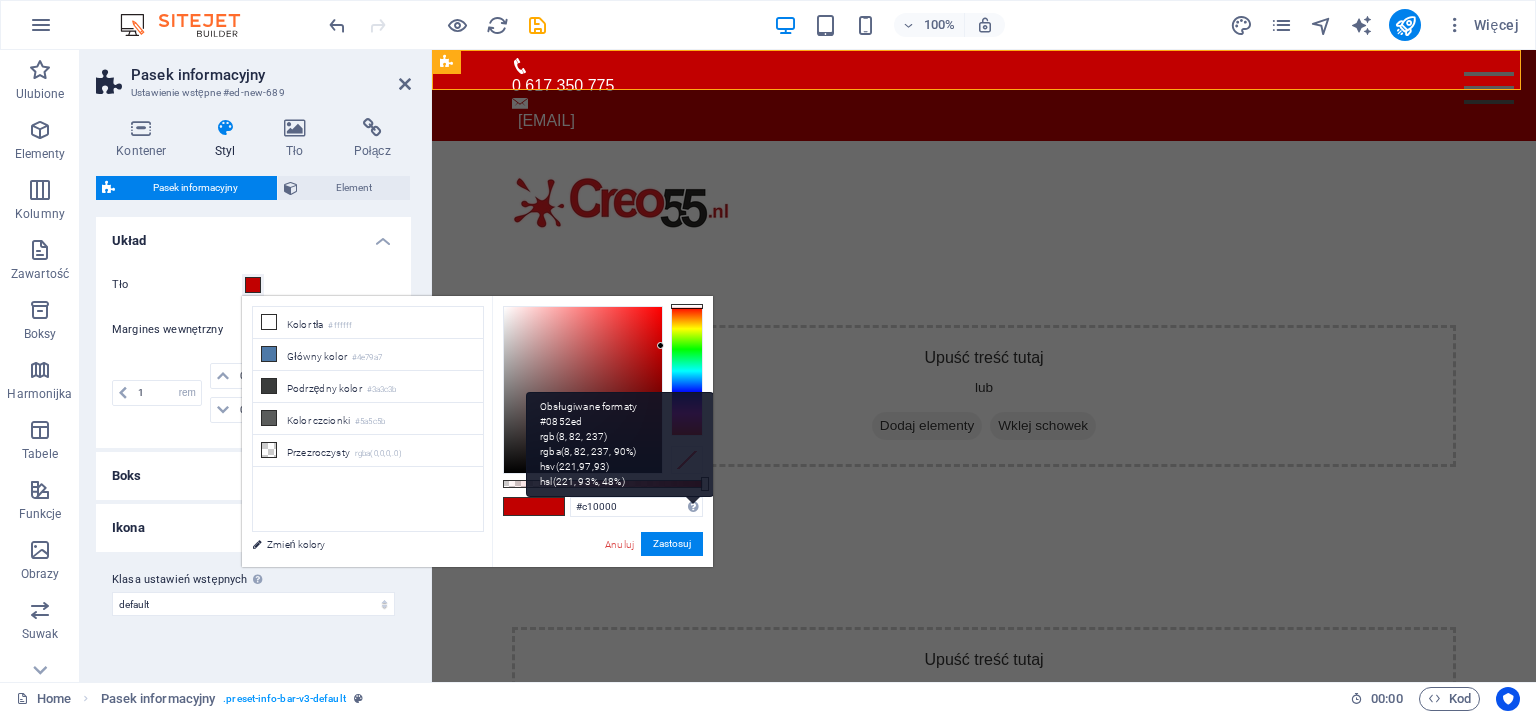 click on "Obsługiwane formaty #0852ed rgb(8, 82, 237) rgba(8, 82, 237, 90%) hsv(221,97,93) hsl(221, 93%, 48%)" at bounding box center (620, 444) 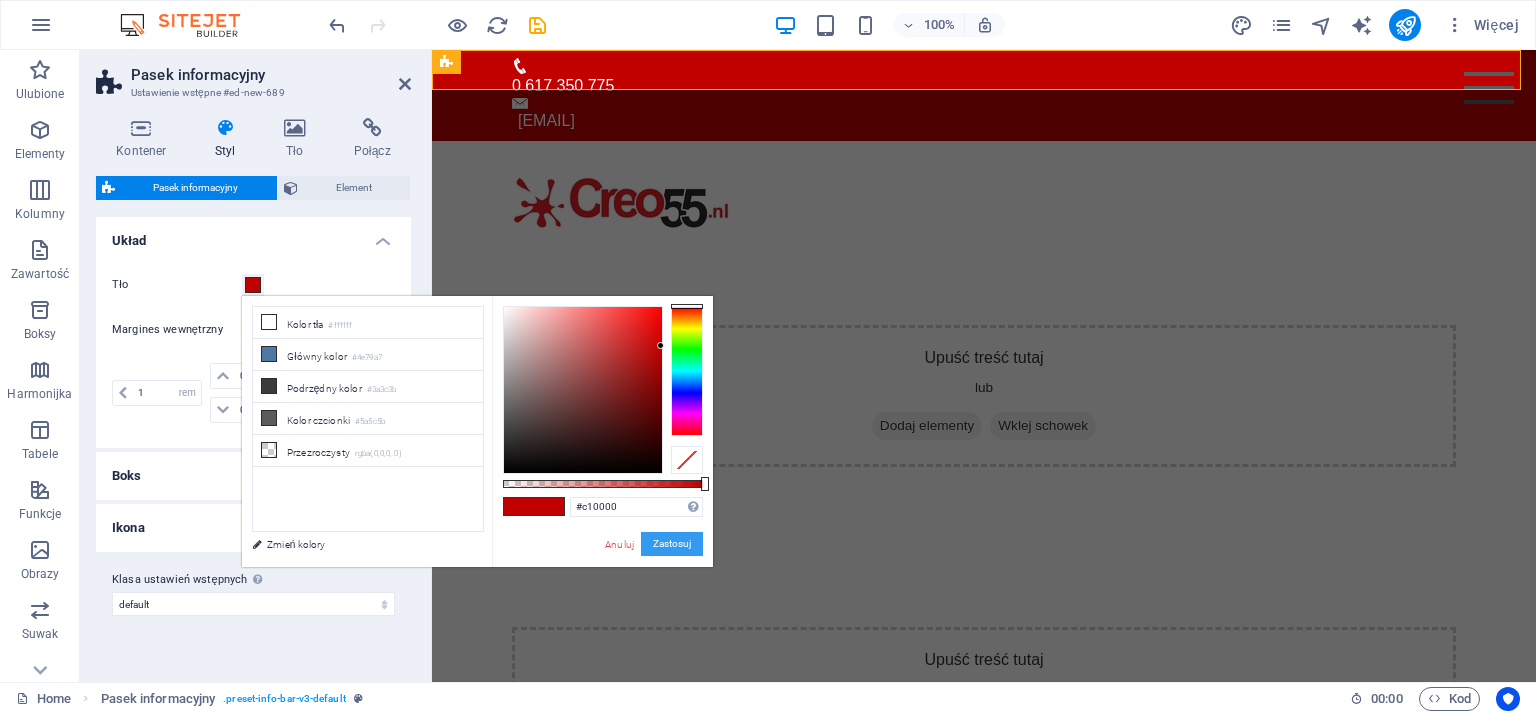 click on "Zastosuj" at bounding box center [672, 544] 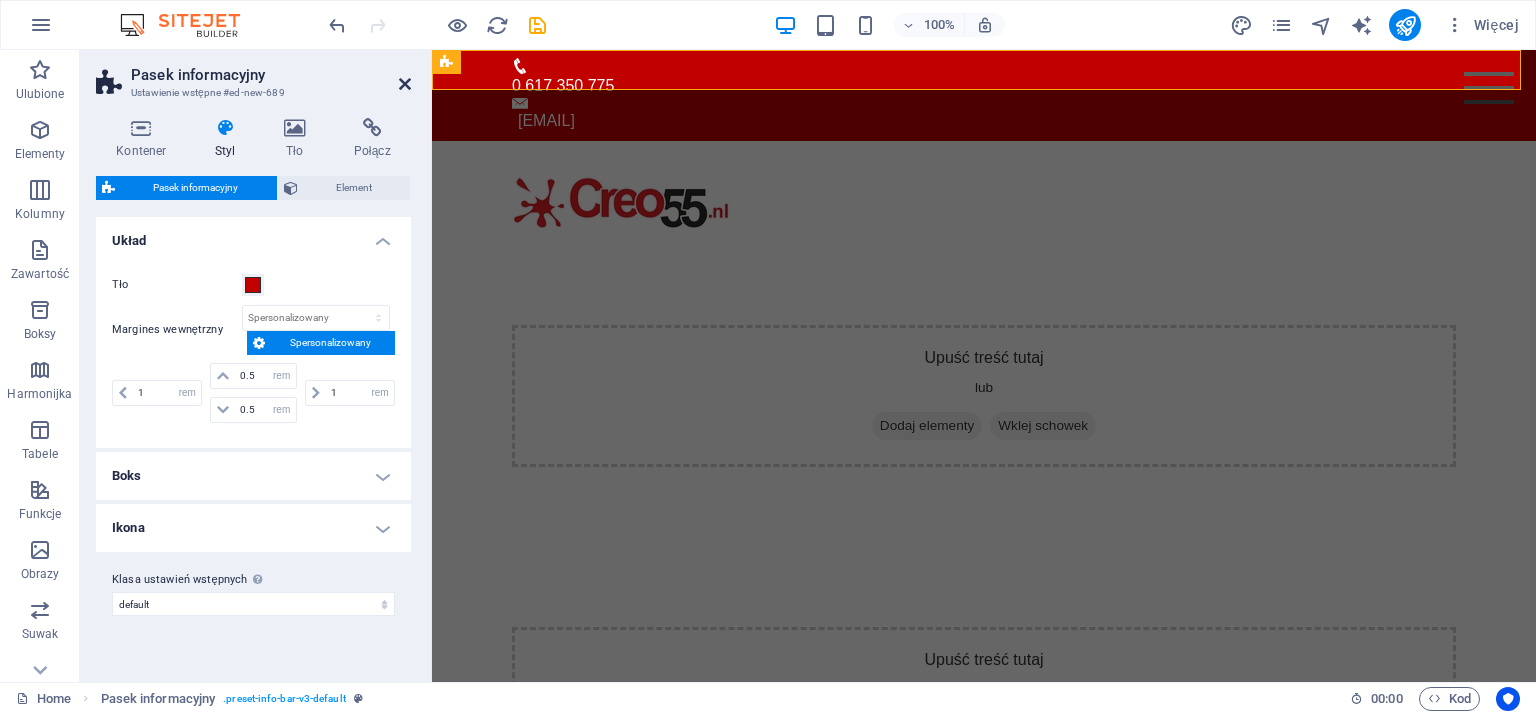 click at bounding box center (405, 84) 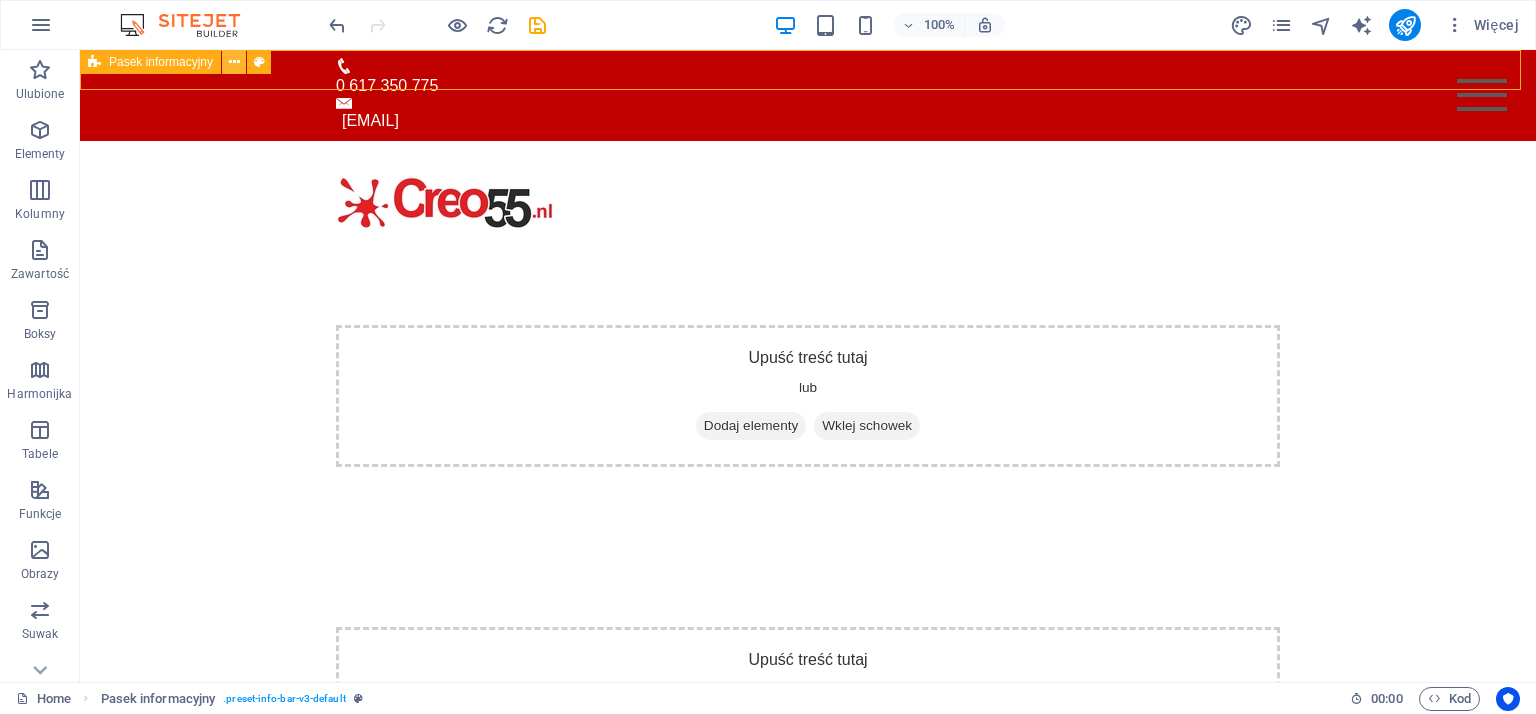 click at bounding box center (234, 62) 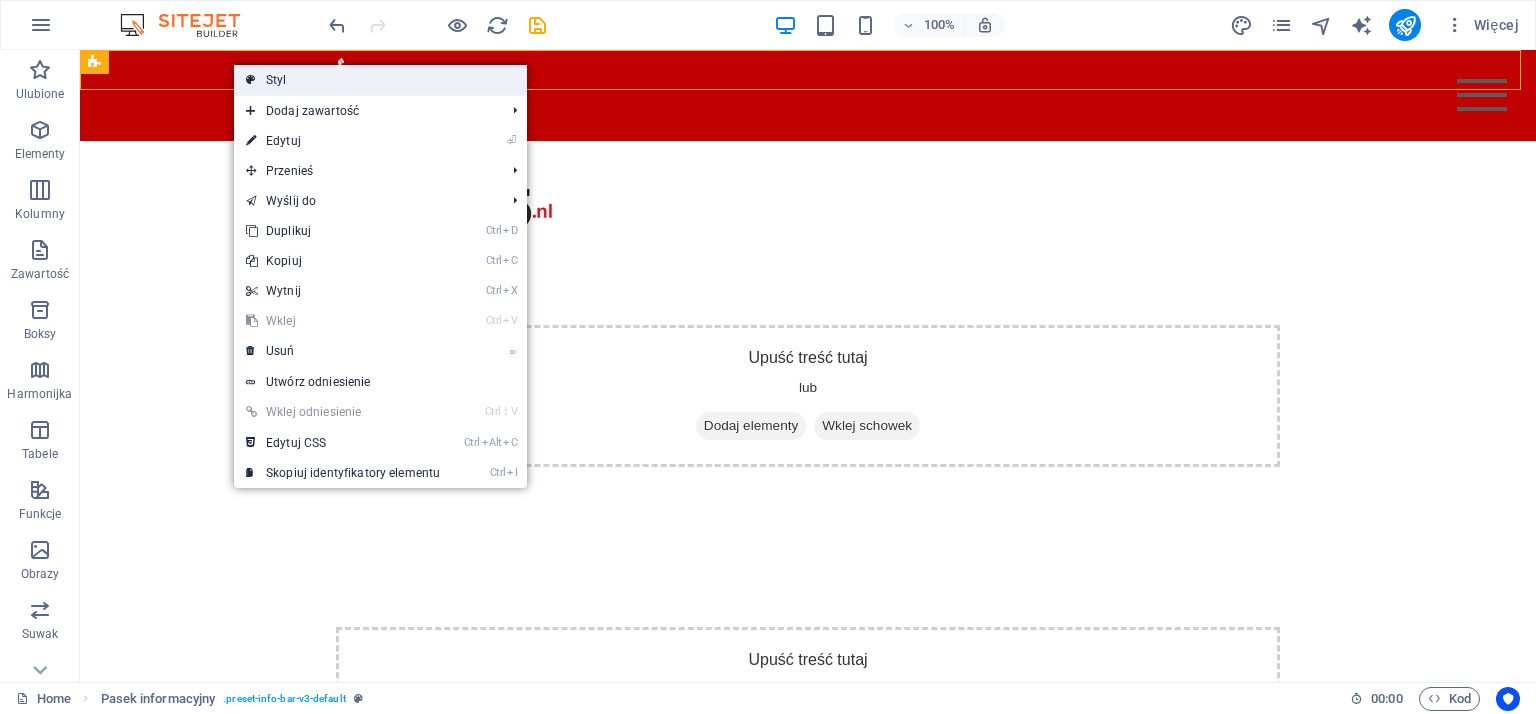 click on "Styl" at bounding box center [380, 80] 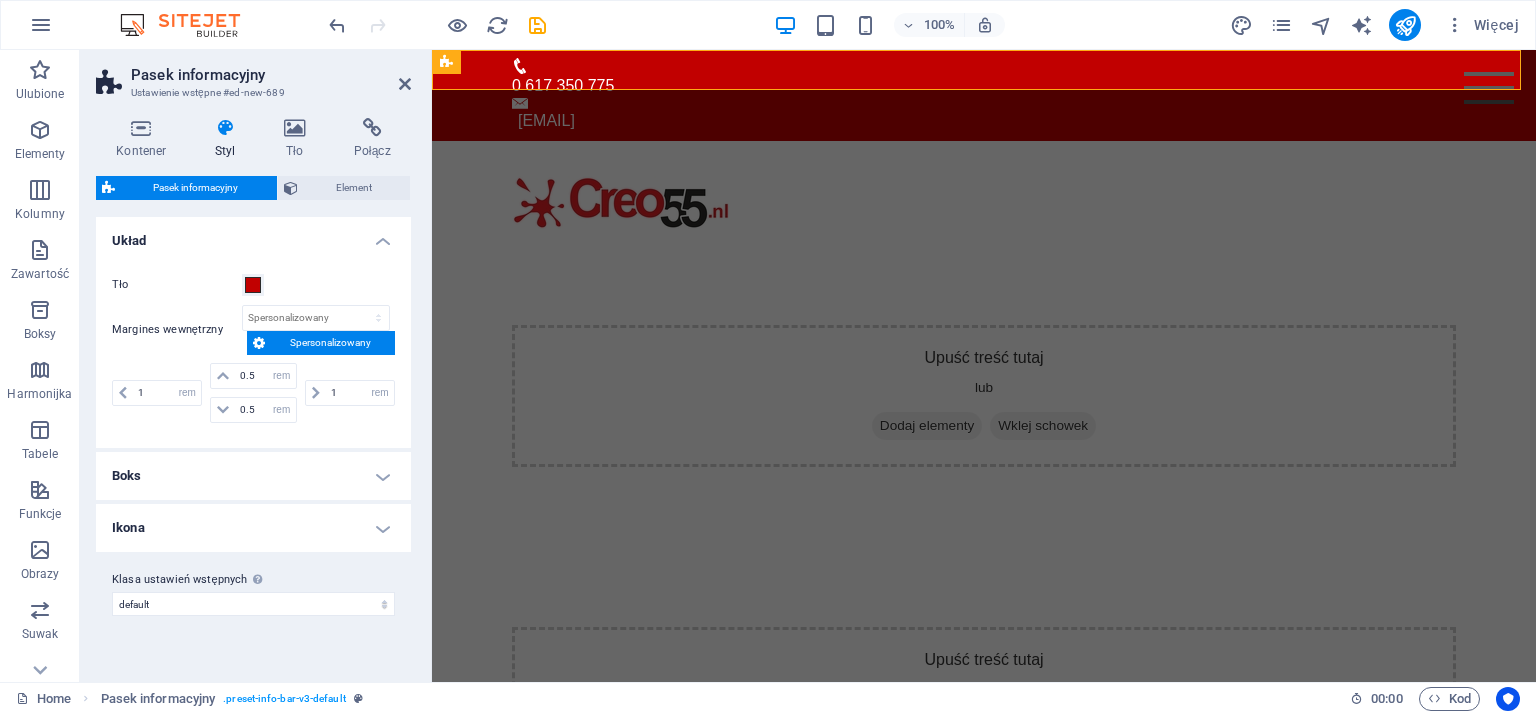click on "Boks" at bounding box center [253, 476] 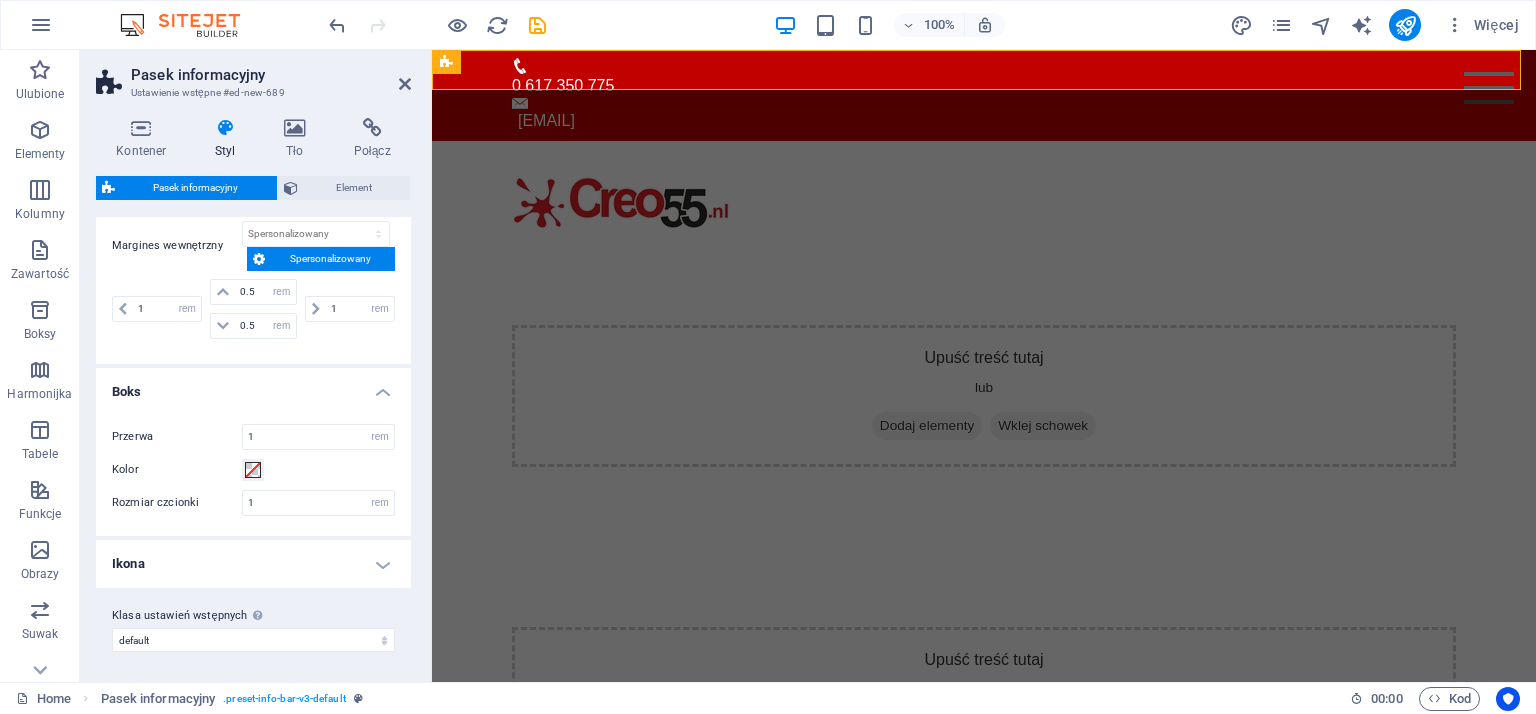 scroll, scrollTop: 0, scrollLeft: 0, axis: both 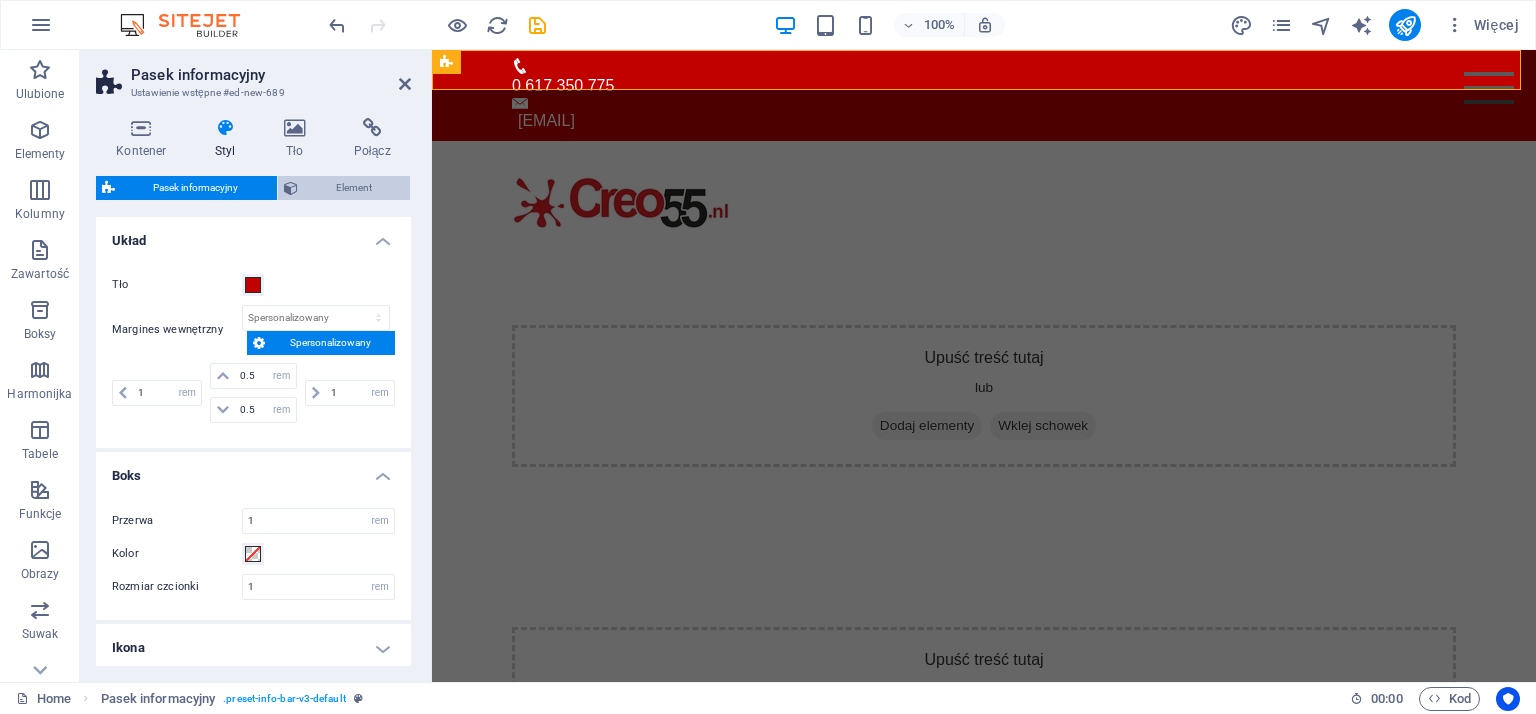 click on "Element" at bounding box center (354, 188) 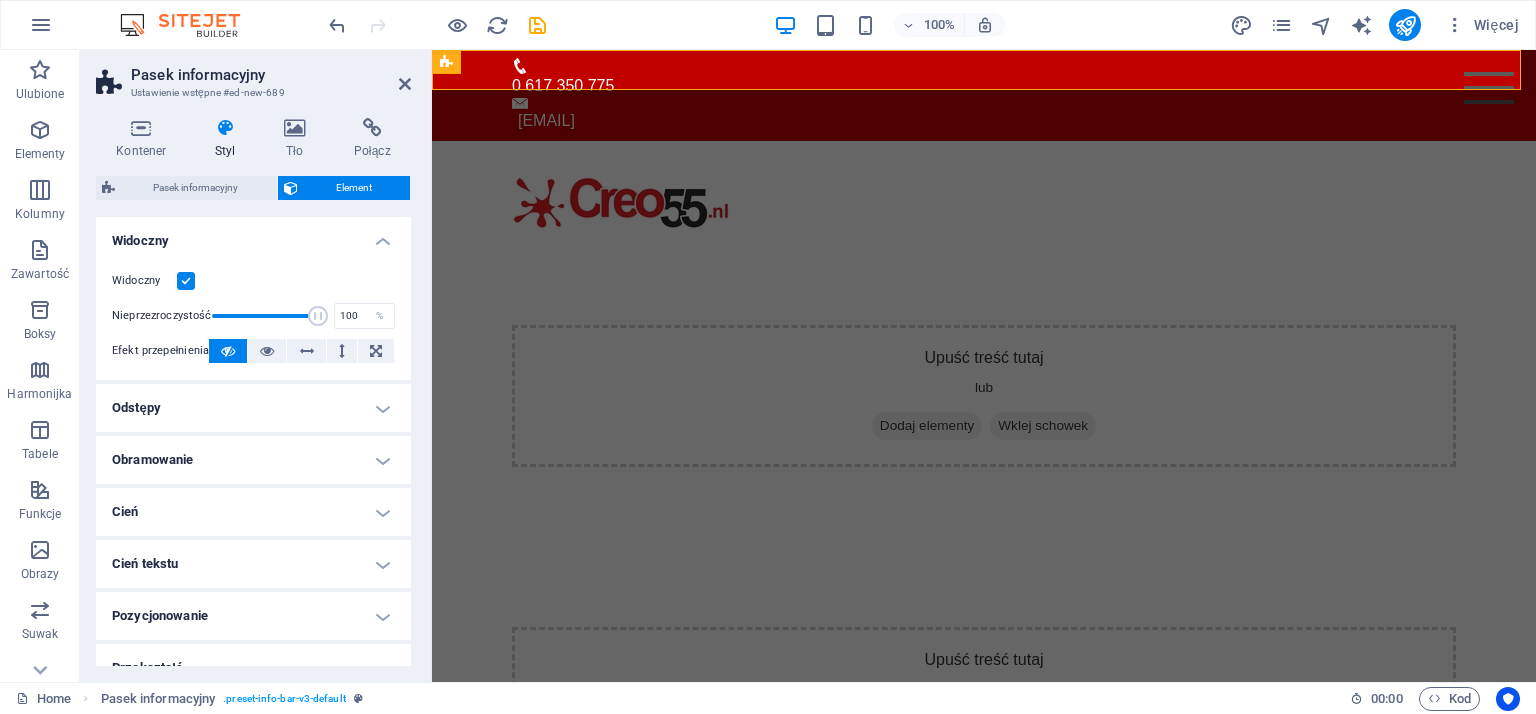click on "Odstępy" at bounding box center [253, 408] 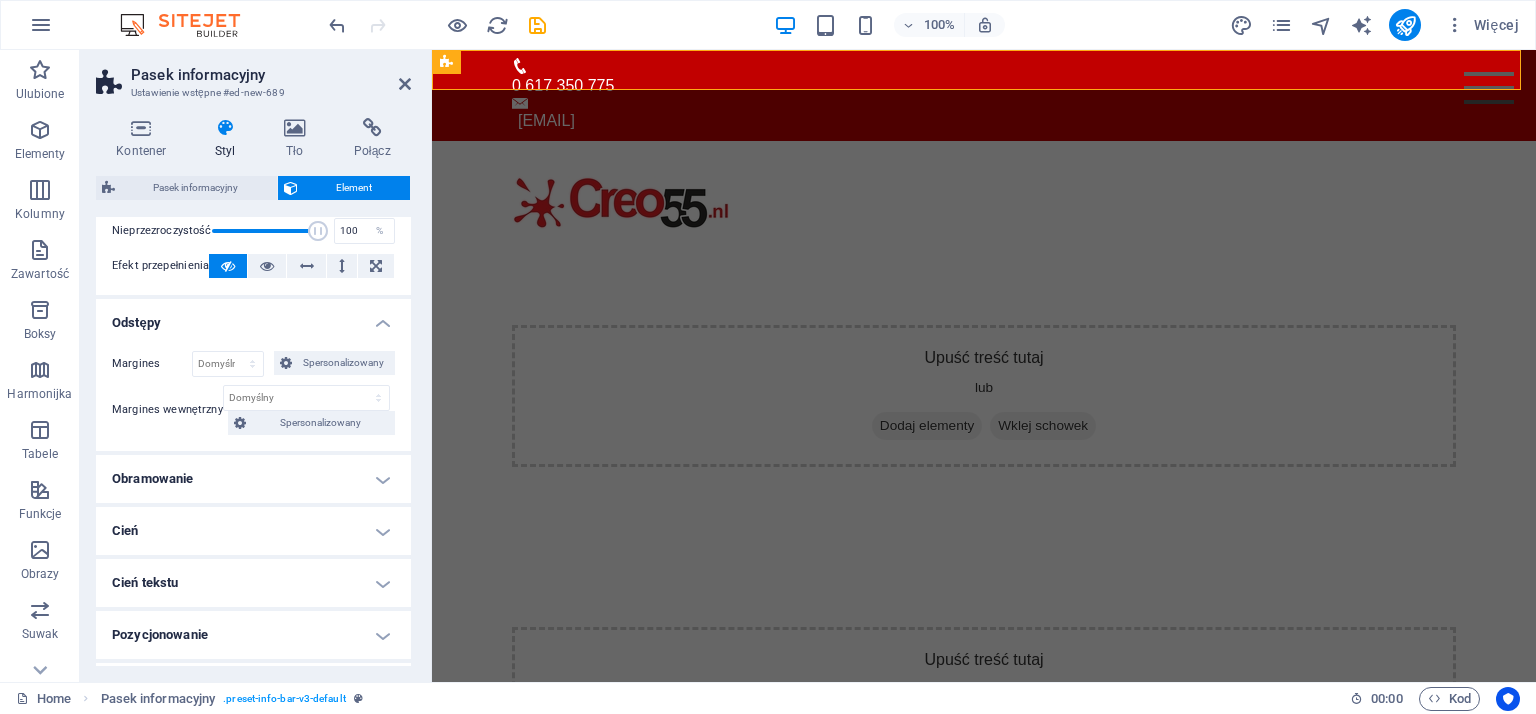scroll, scrollTop: 0, scrollLeft: 0, axis: both 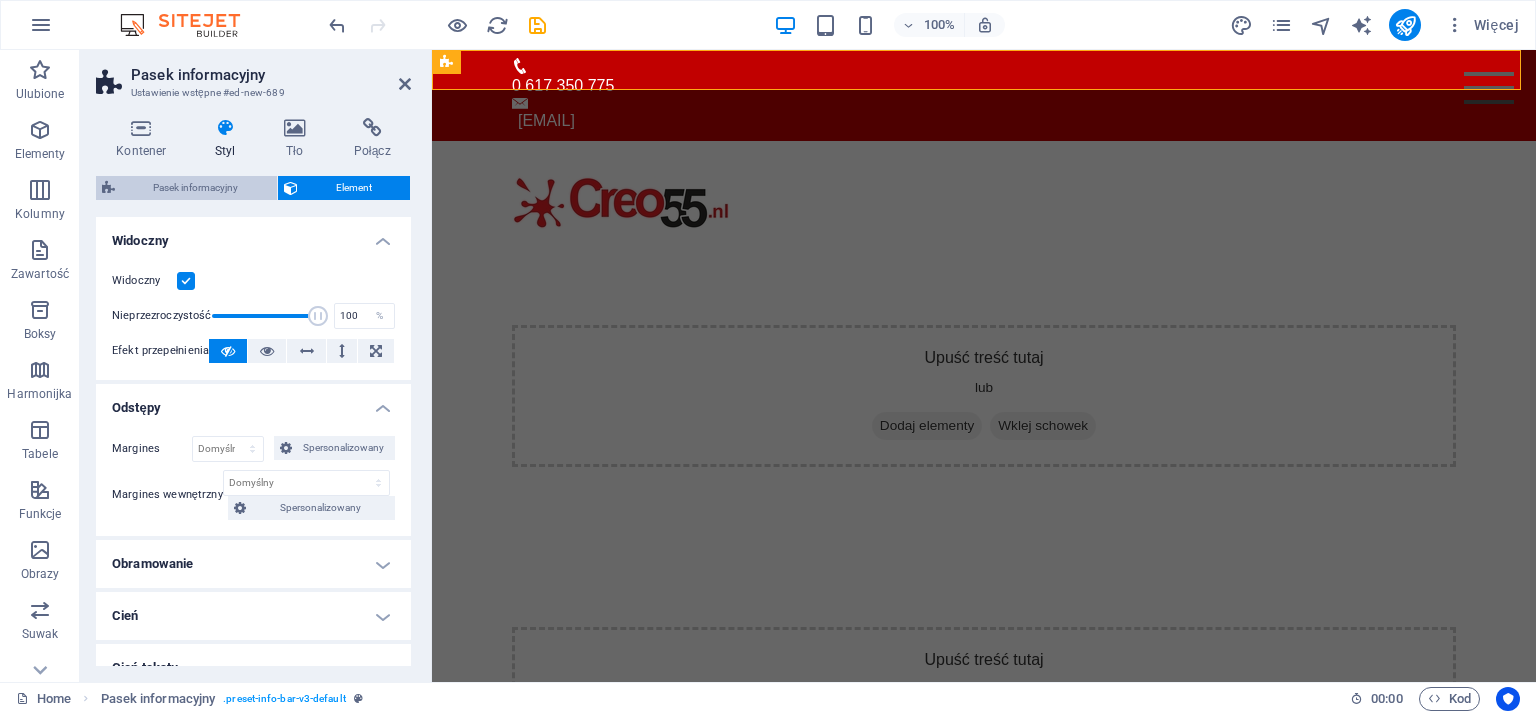 click on "Pasek informacyjny" at bounding box center [196, 188] 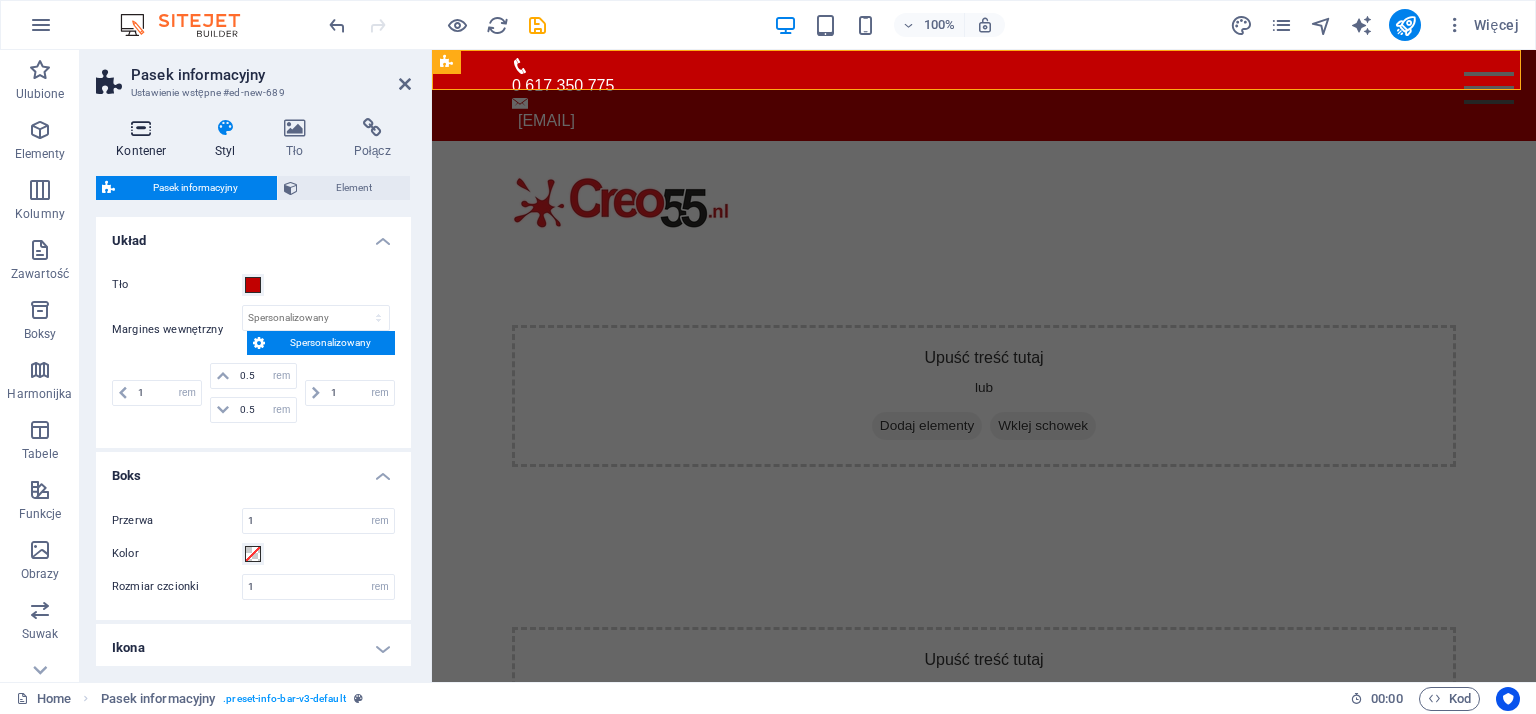 click at bounding box center [141, 128] 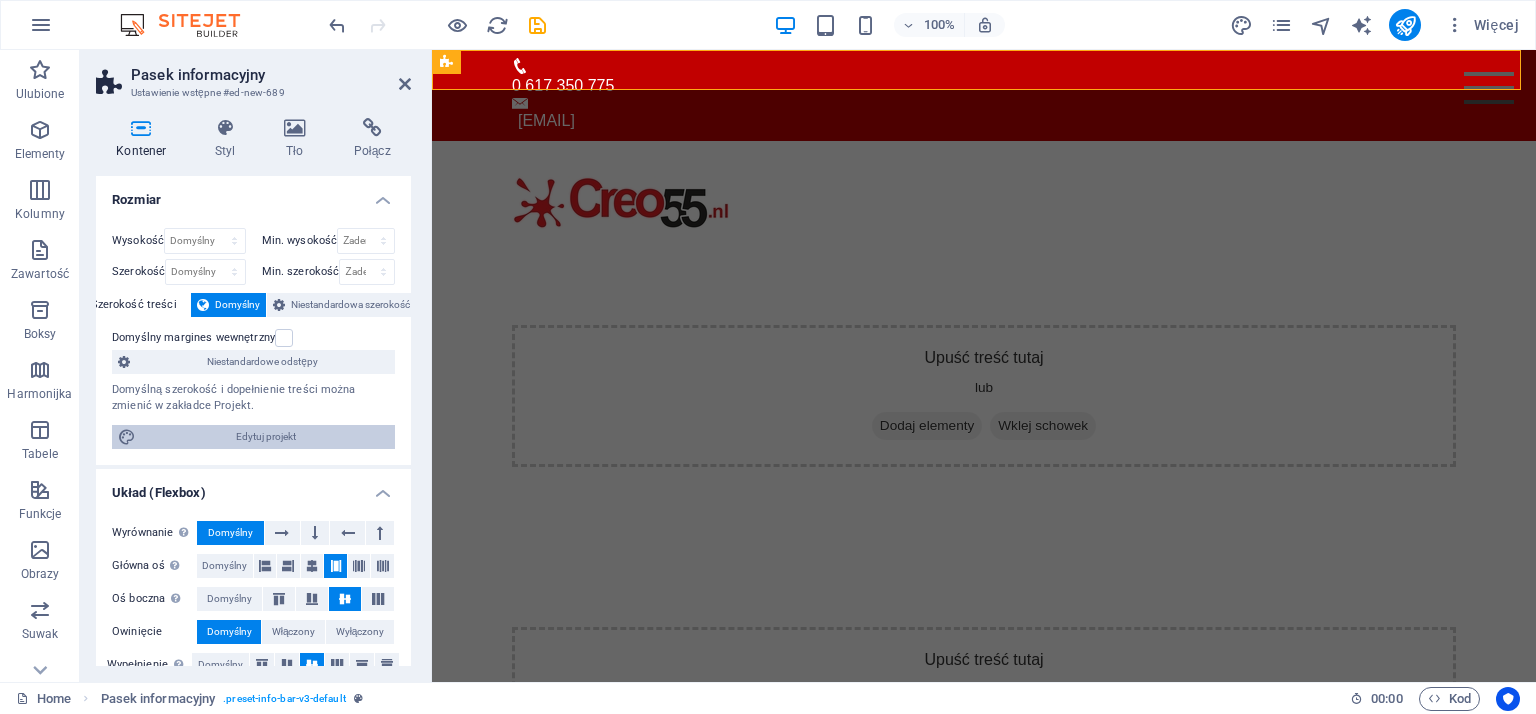 click on "Edytuj projekt" at bounding box center [265, 437] 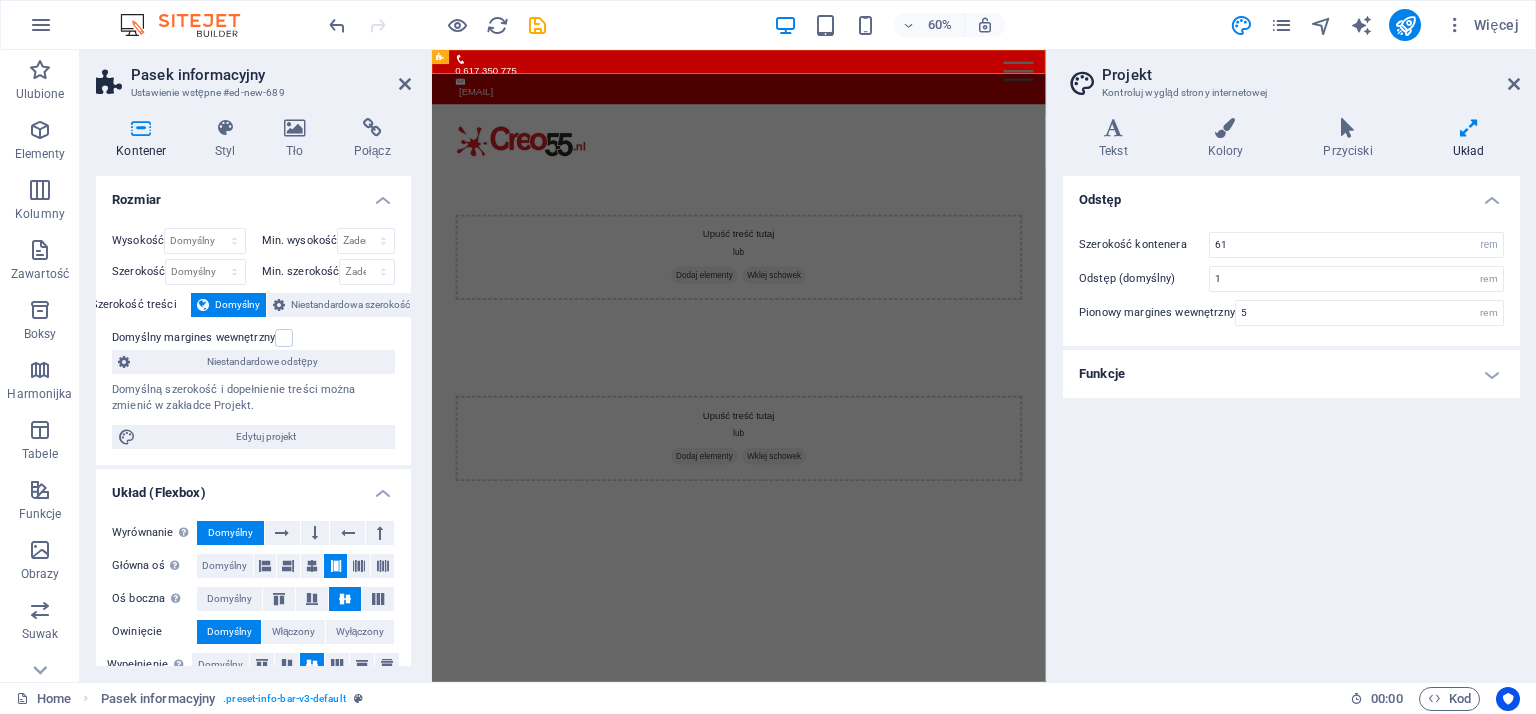 scroll, scrollTop: 100, scrollLeft: 0, axis: vertical 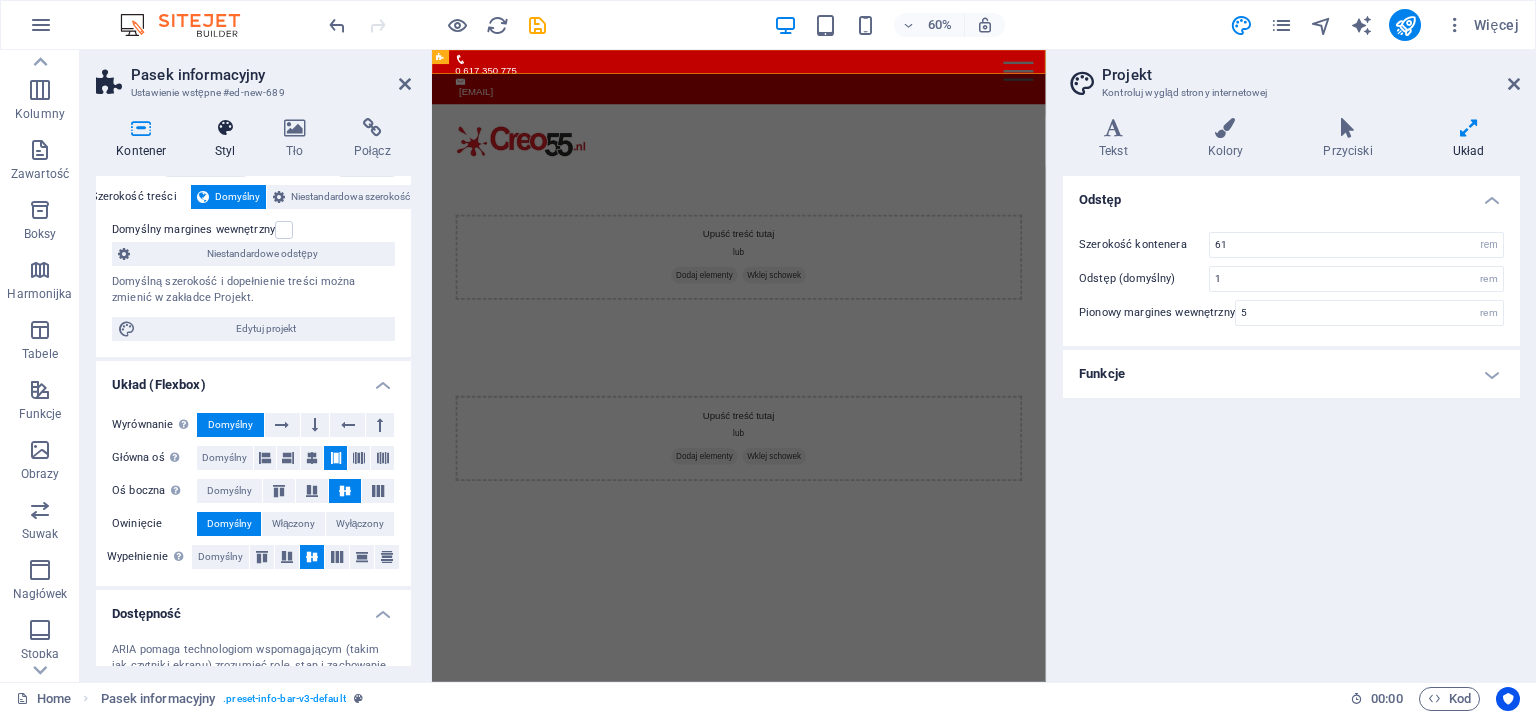 click at bounding box center (225, 128) 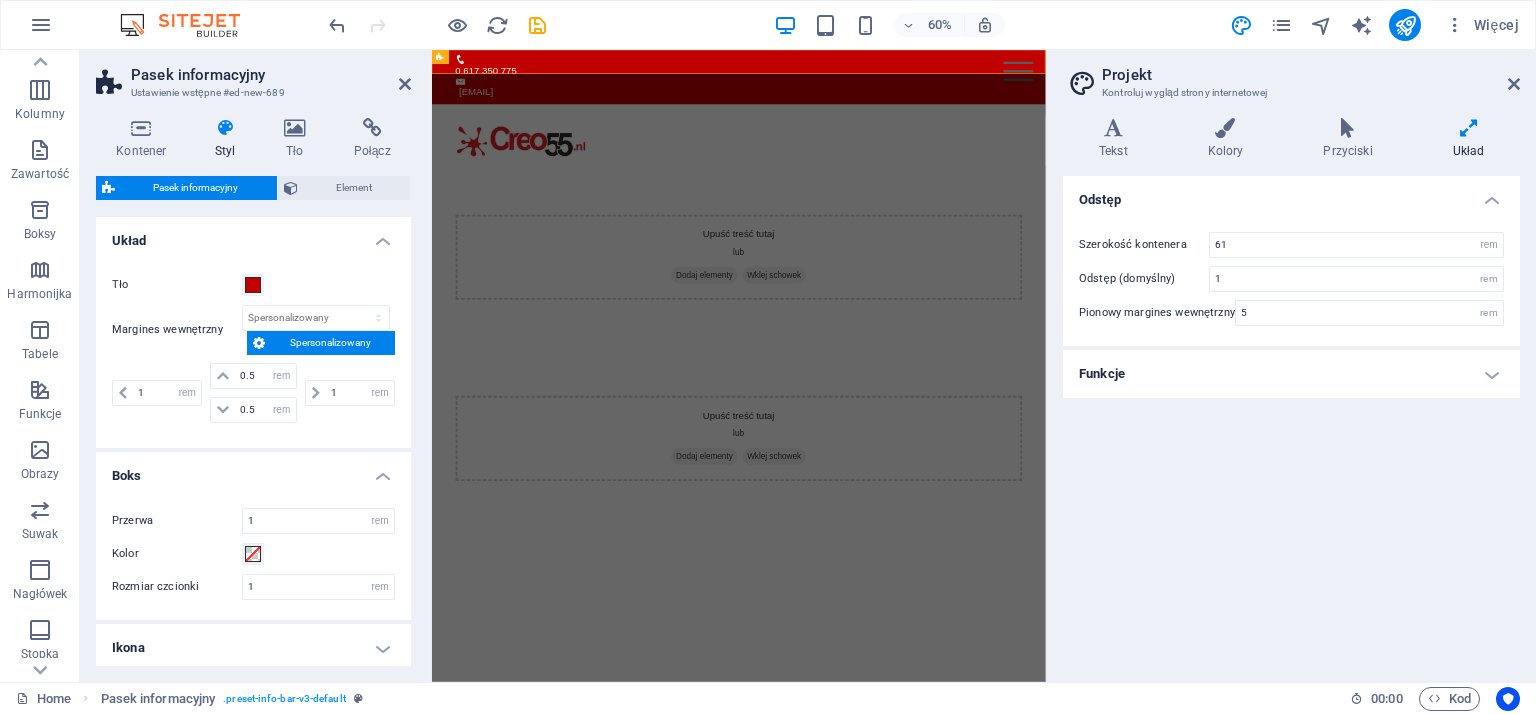 scroll, scrollTop: 84, scrollLeft: 0, axis: vertical 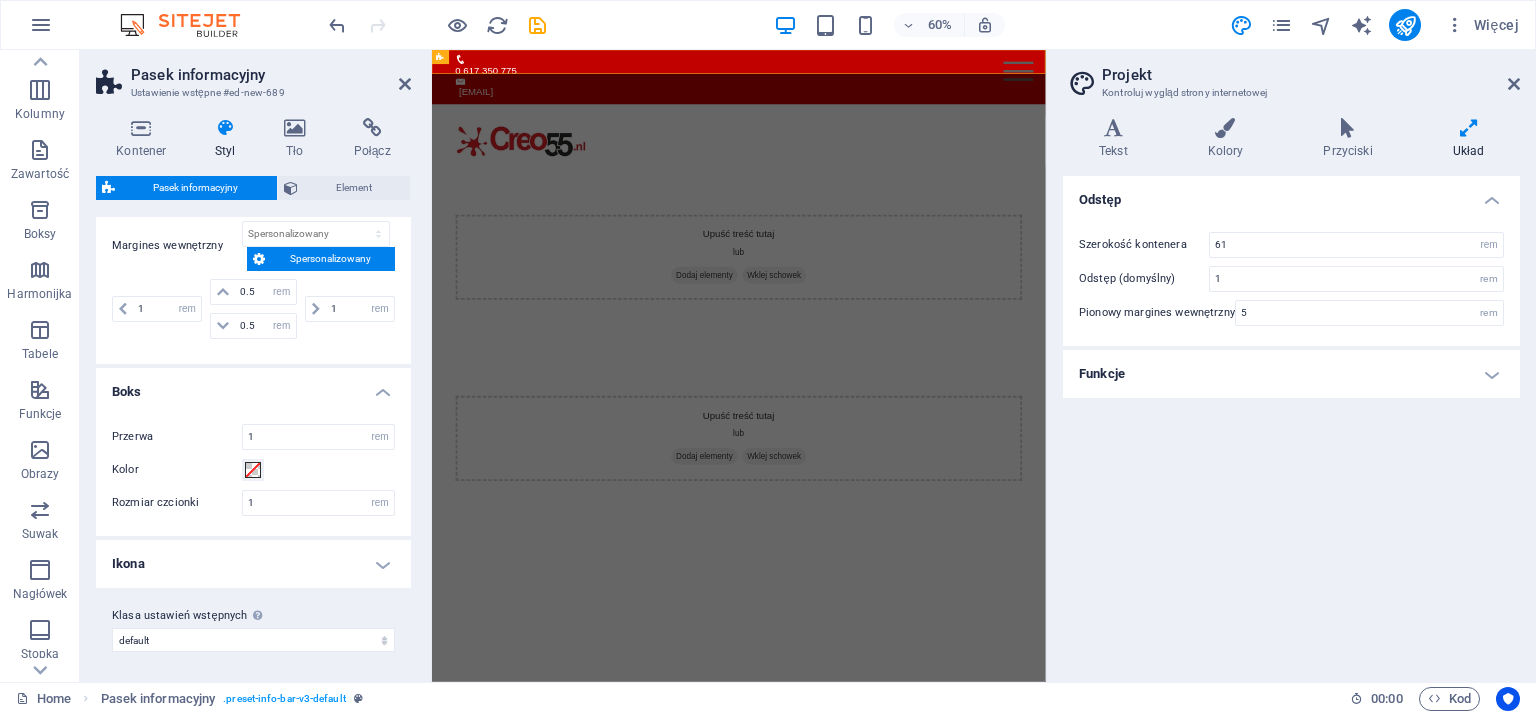 click on "Ikona" at bounding box center [253, 564] 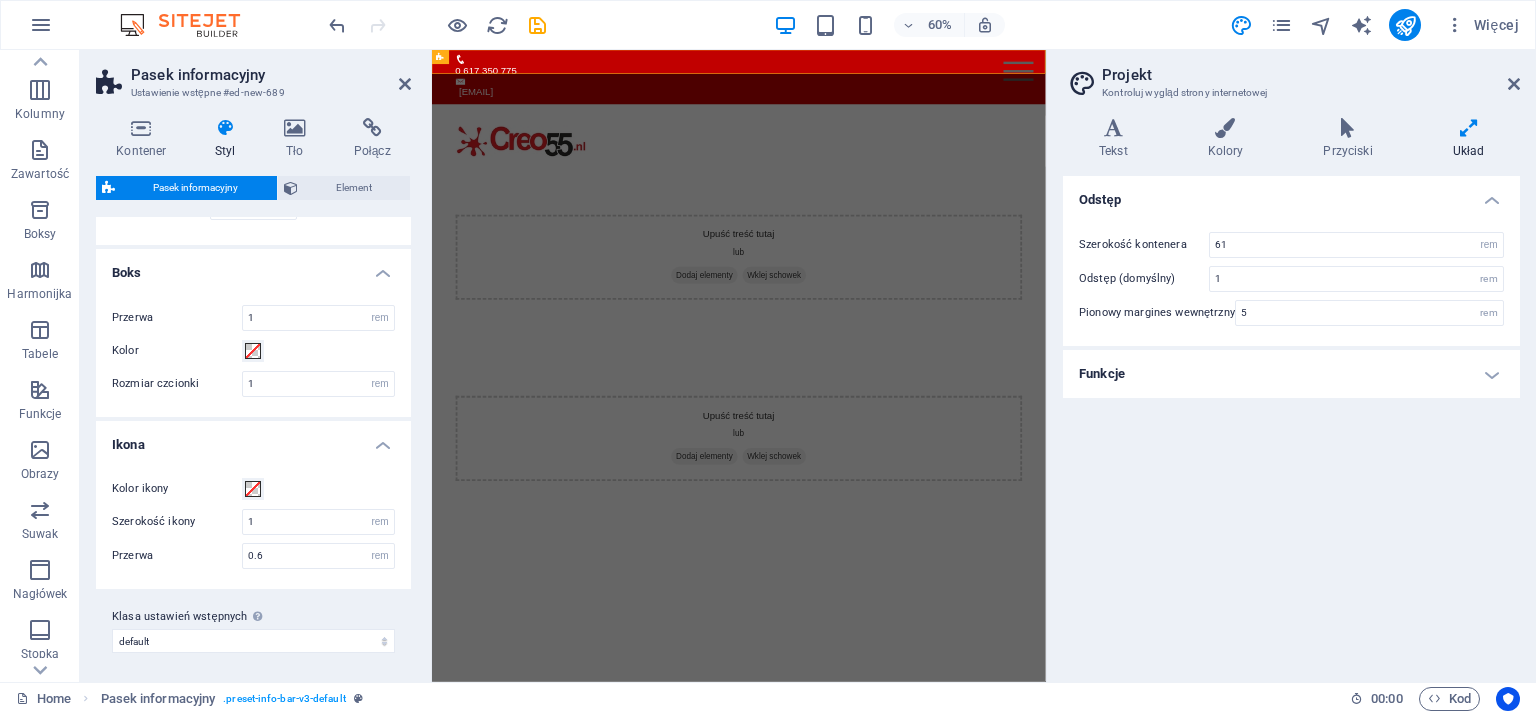 scroll, scrollTop: 0, scrollLeft: 0, axis: both 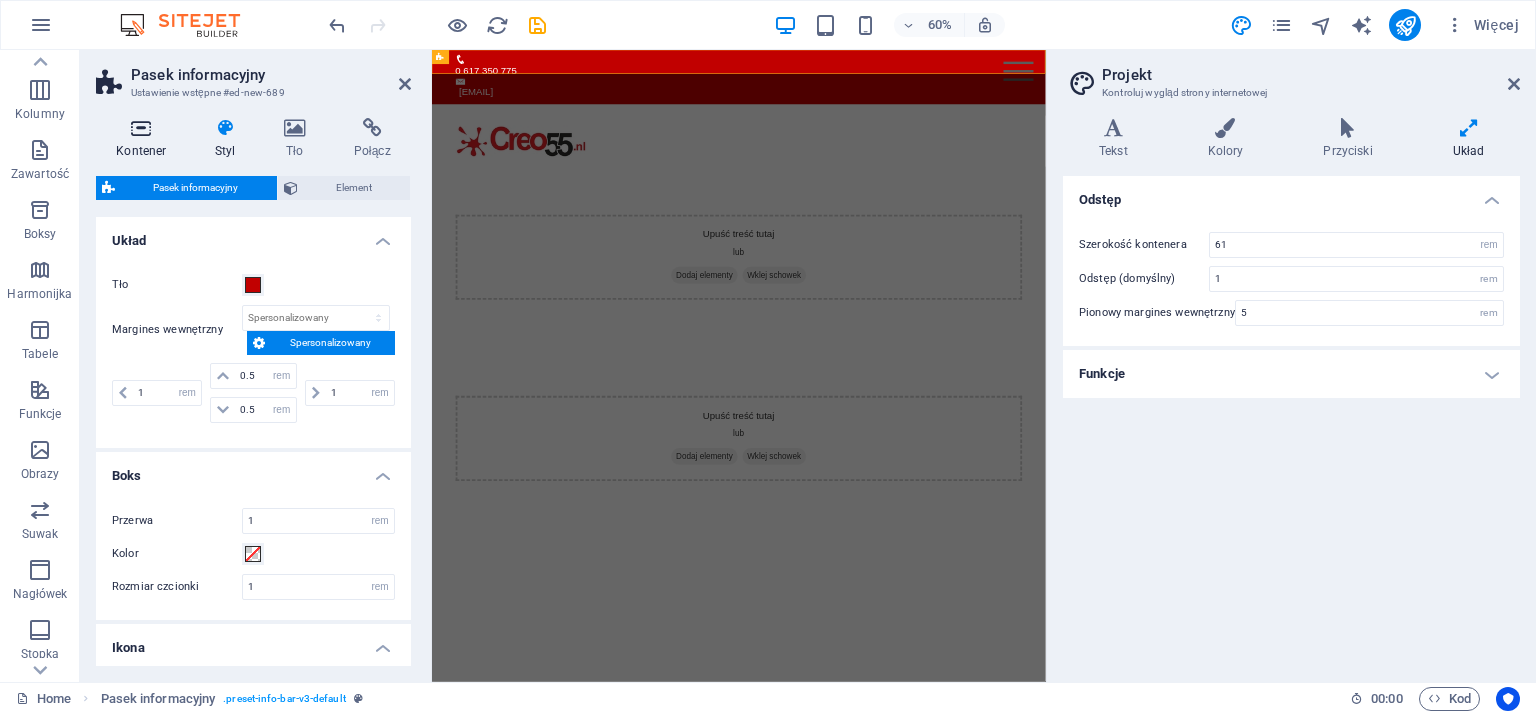 click at bounding box center (141, 128) 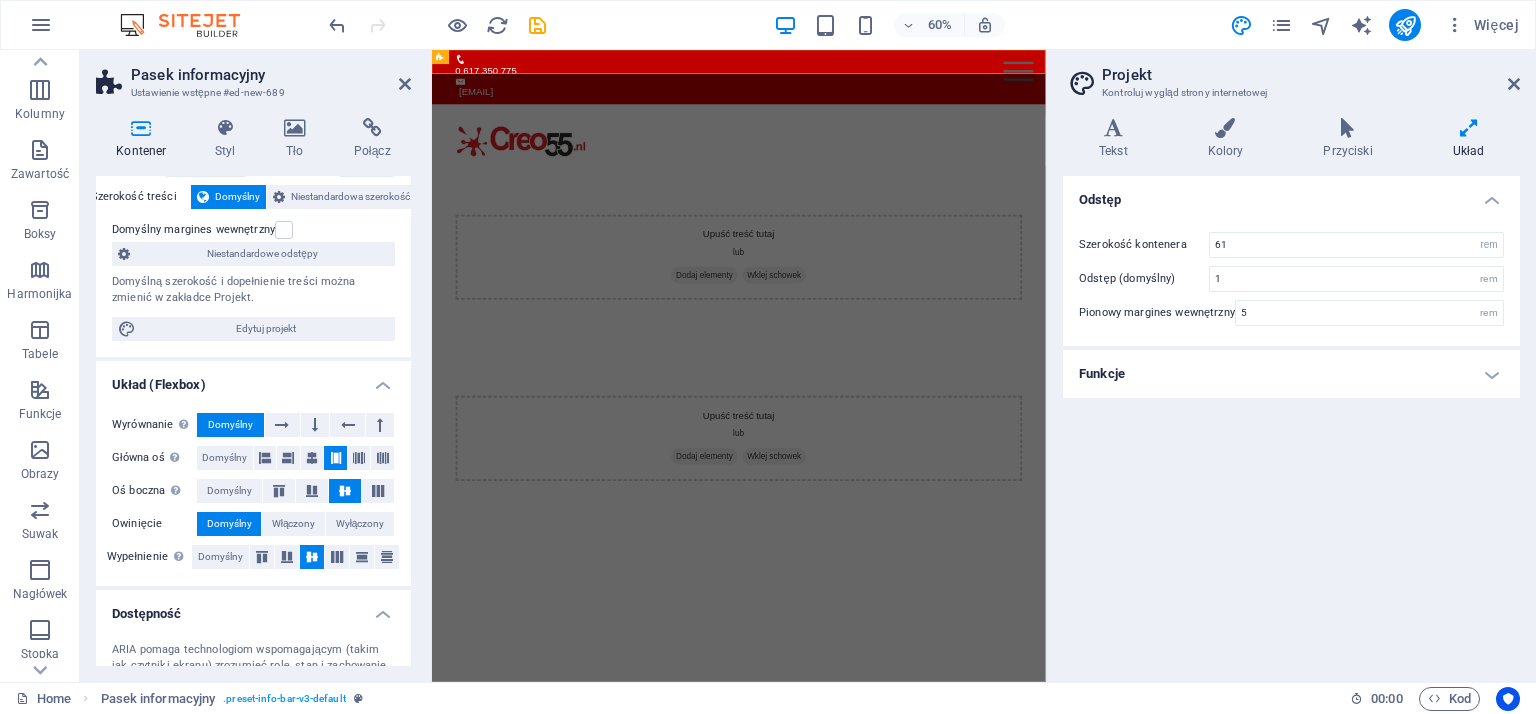 click on "Funkcje" at bounding box center [1291, 374] 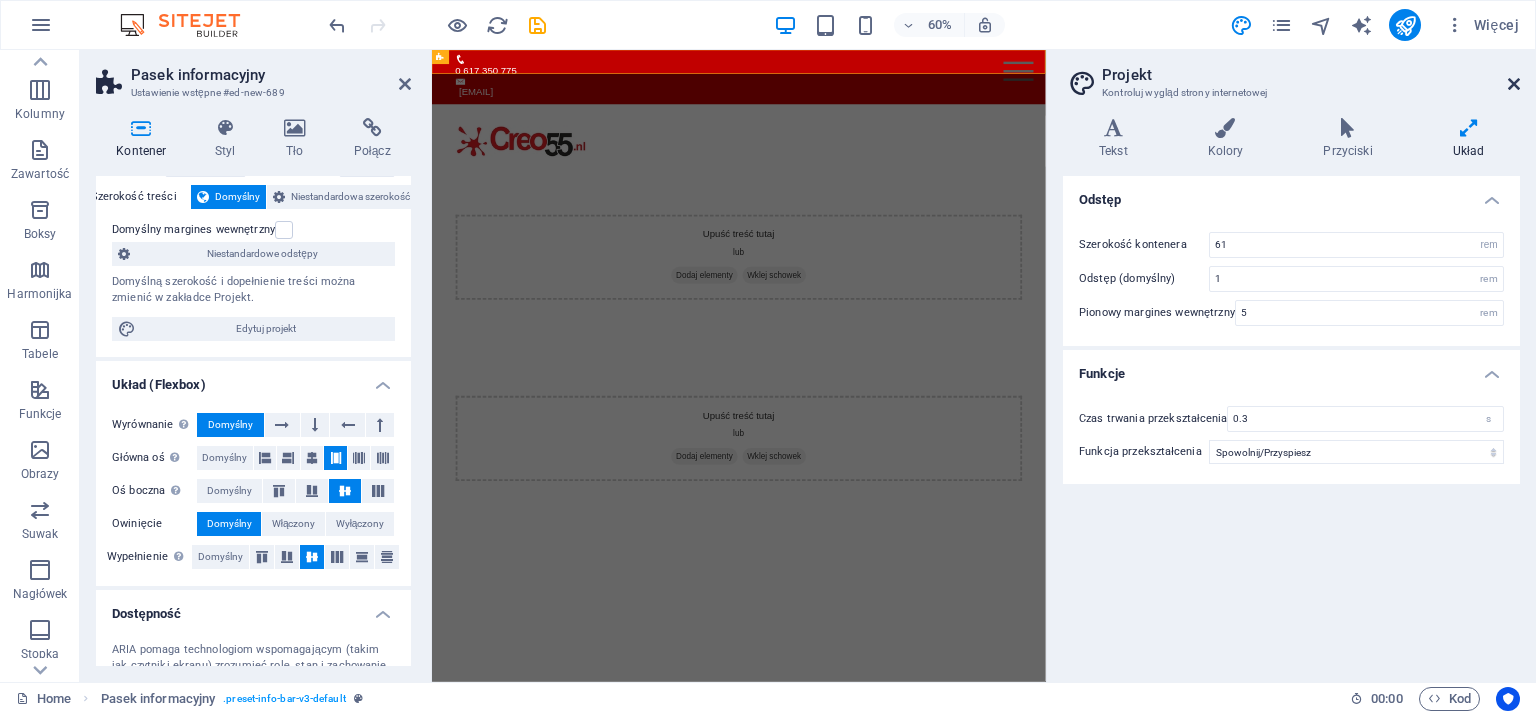 click at bounding box center [1514, 84] 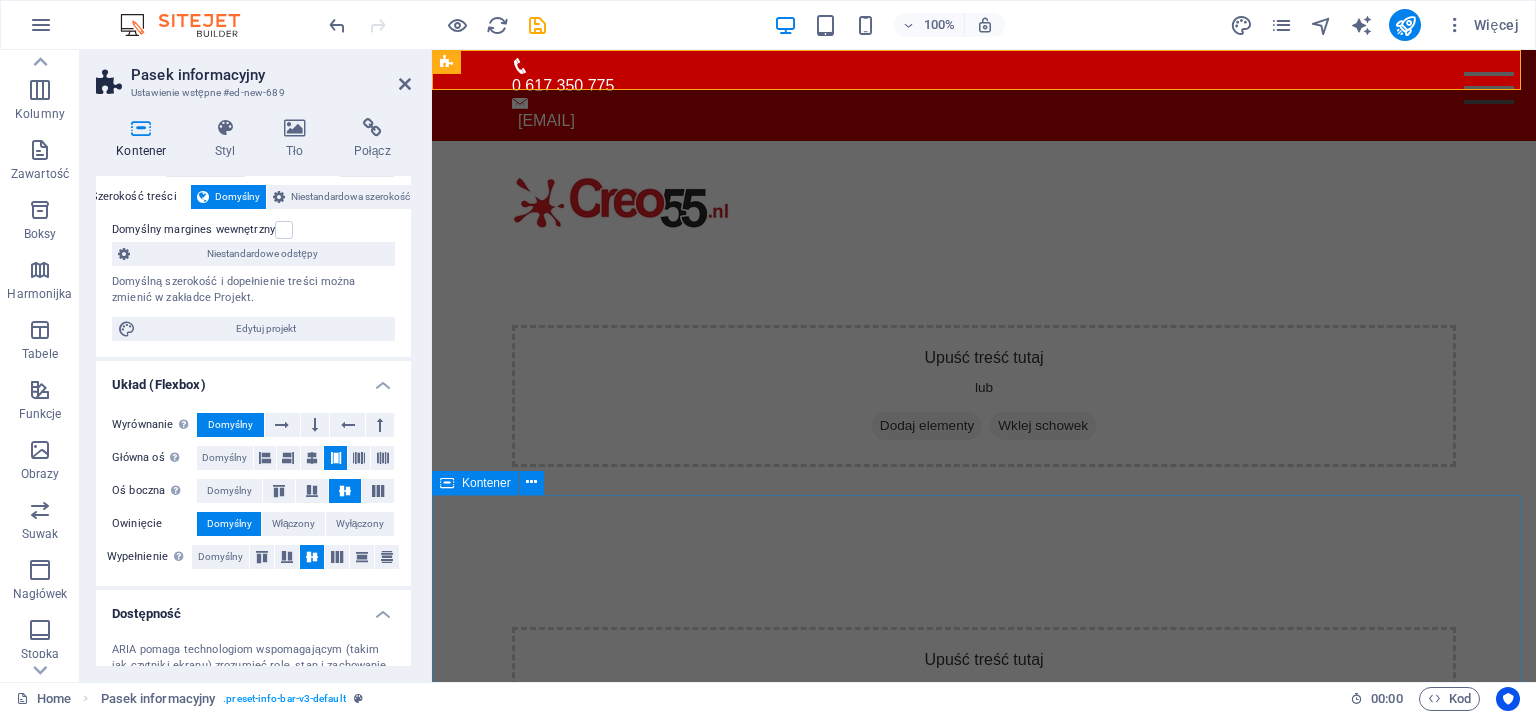 click on "Upuść treść tutaj lub  Dodaj elementy  Wklej schowek" at bounding box center [984, 698] 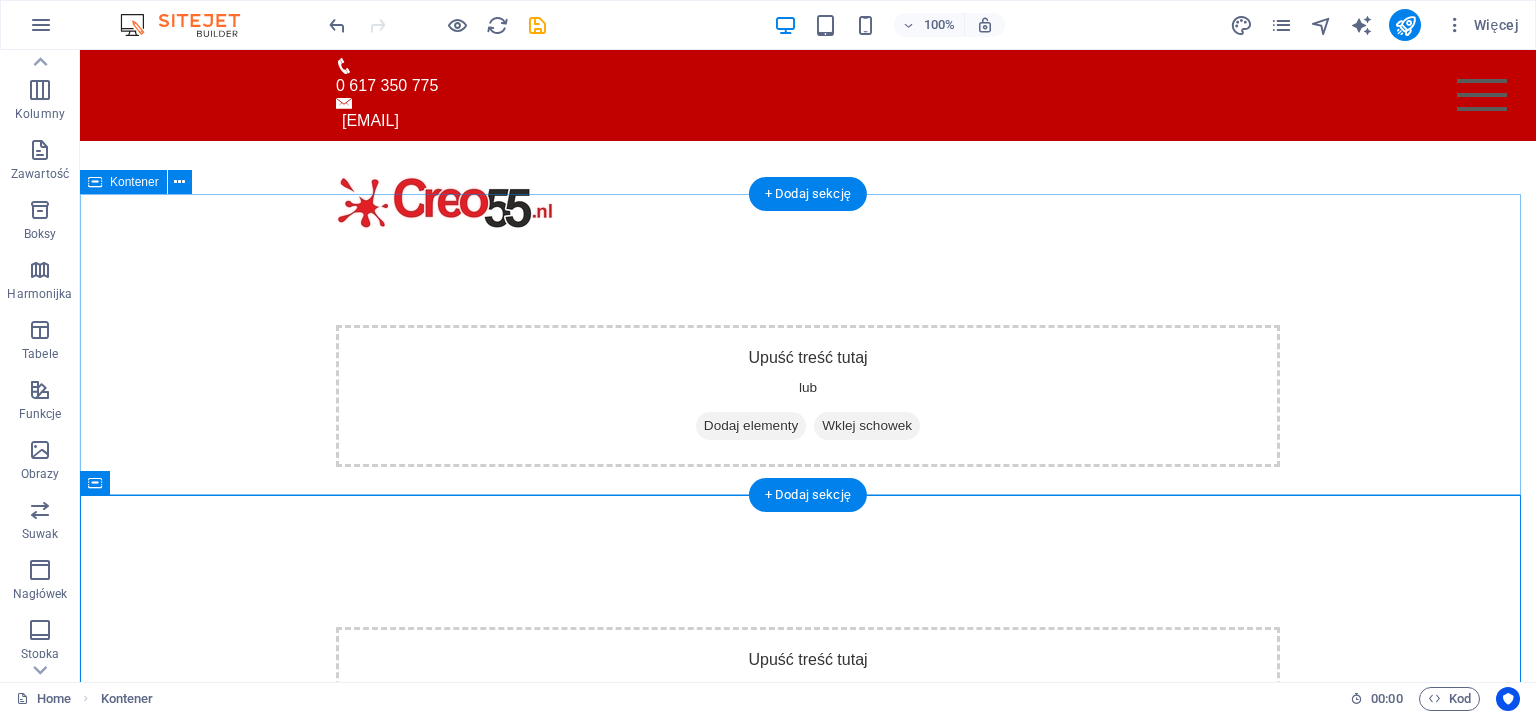 click on "Upuść treść tutaj lub  Dodaj elementy  Wklej schowek" at bounding box center [808, 396] 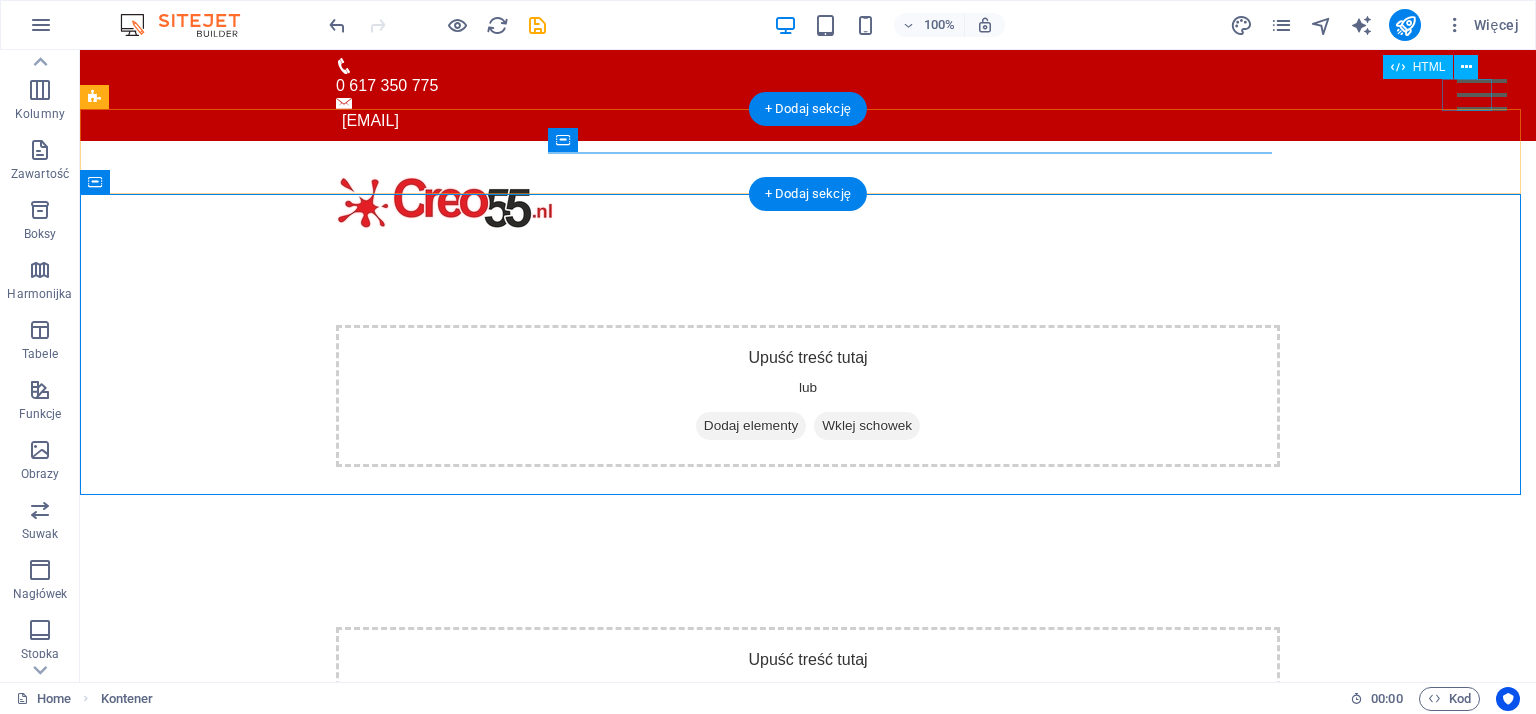 click on "Menu" at bounding box center (1482, 95) 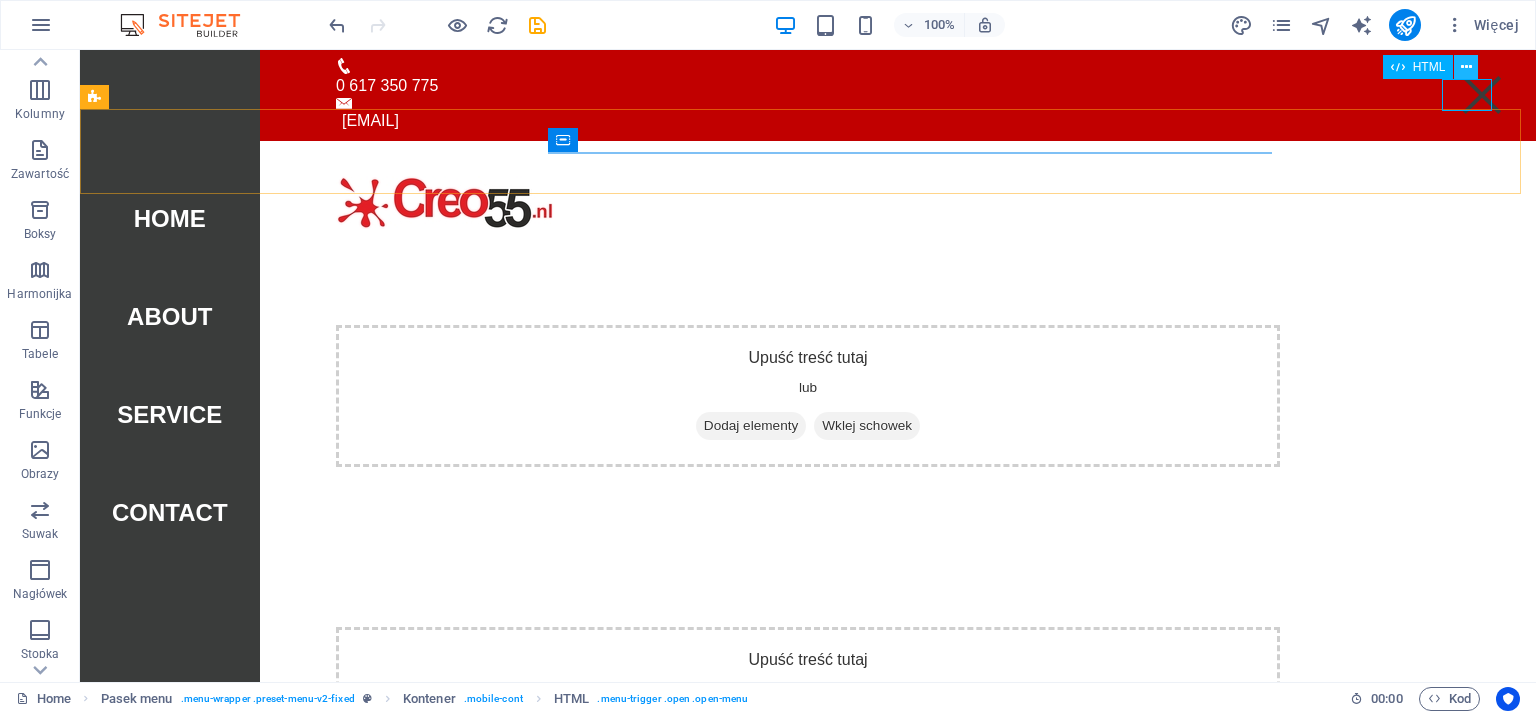 click at bounding box center (1466, 67) 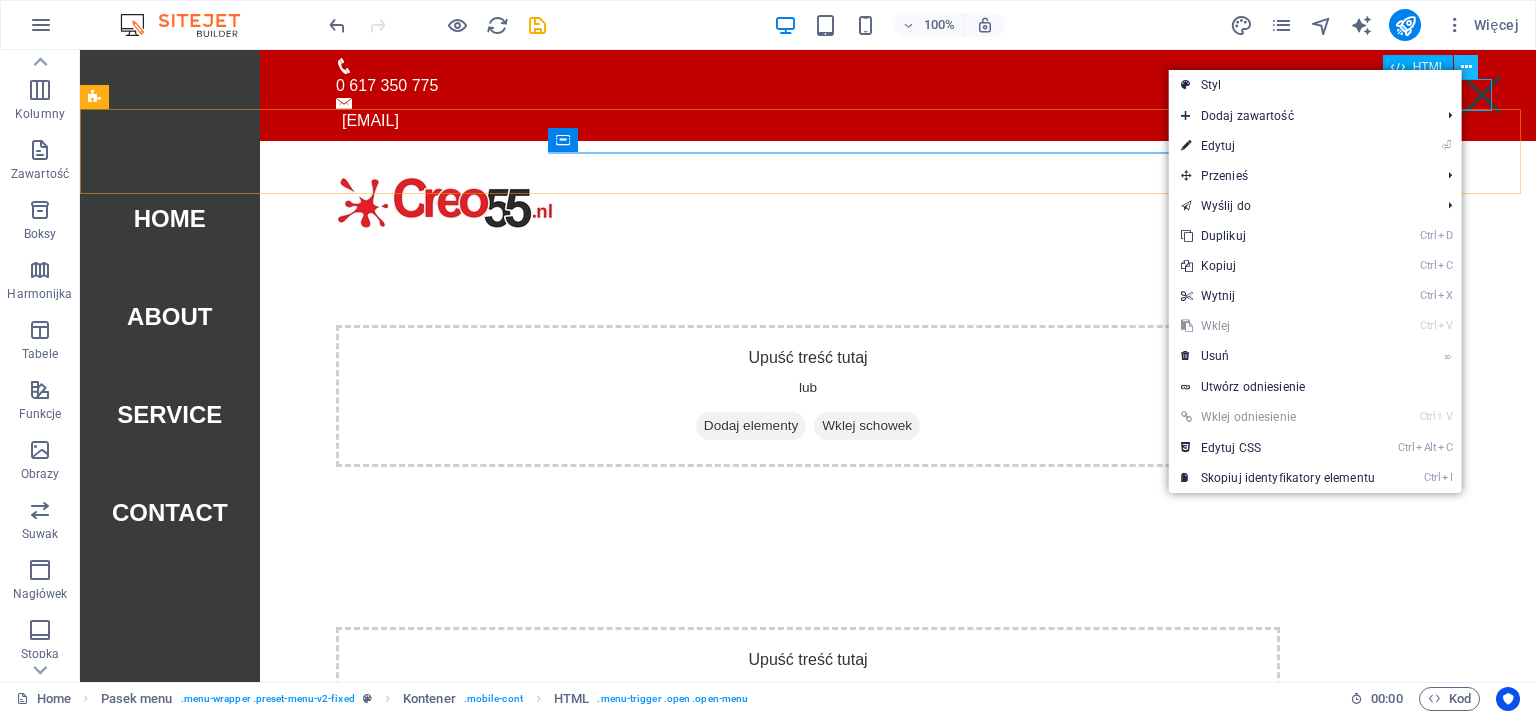 click at bounding box center [1466, 67] 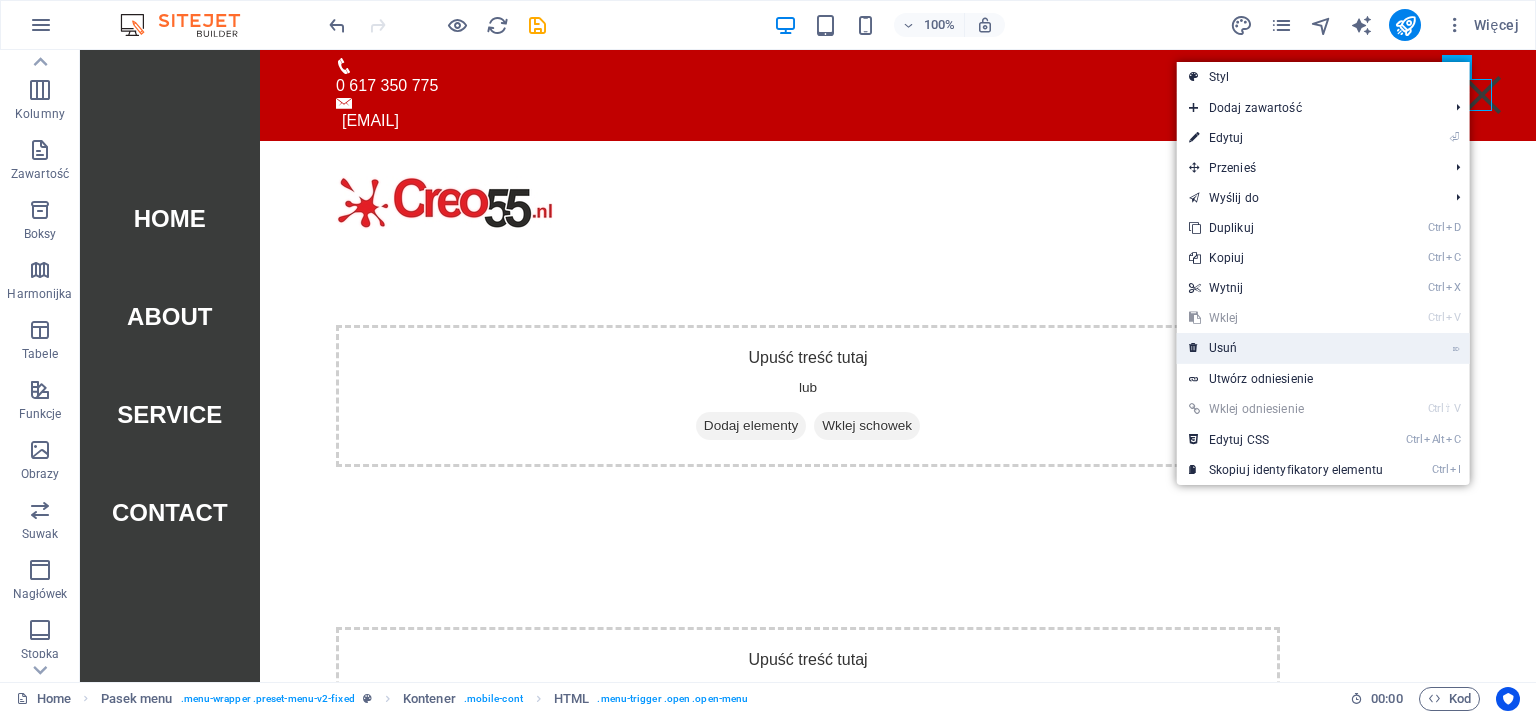 click on "⌦  Usuń" at bounding box center [1286, 348] 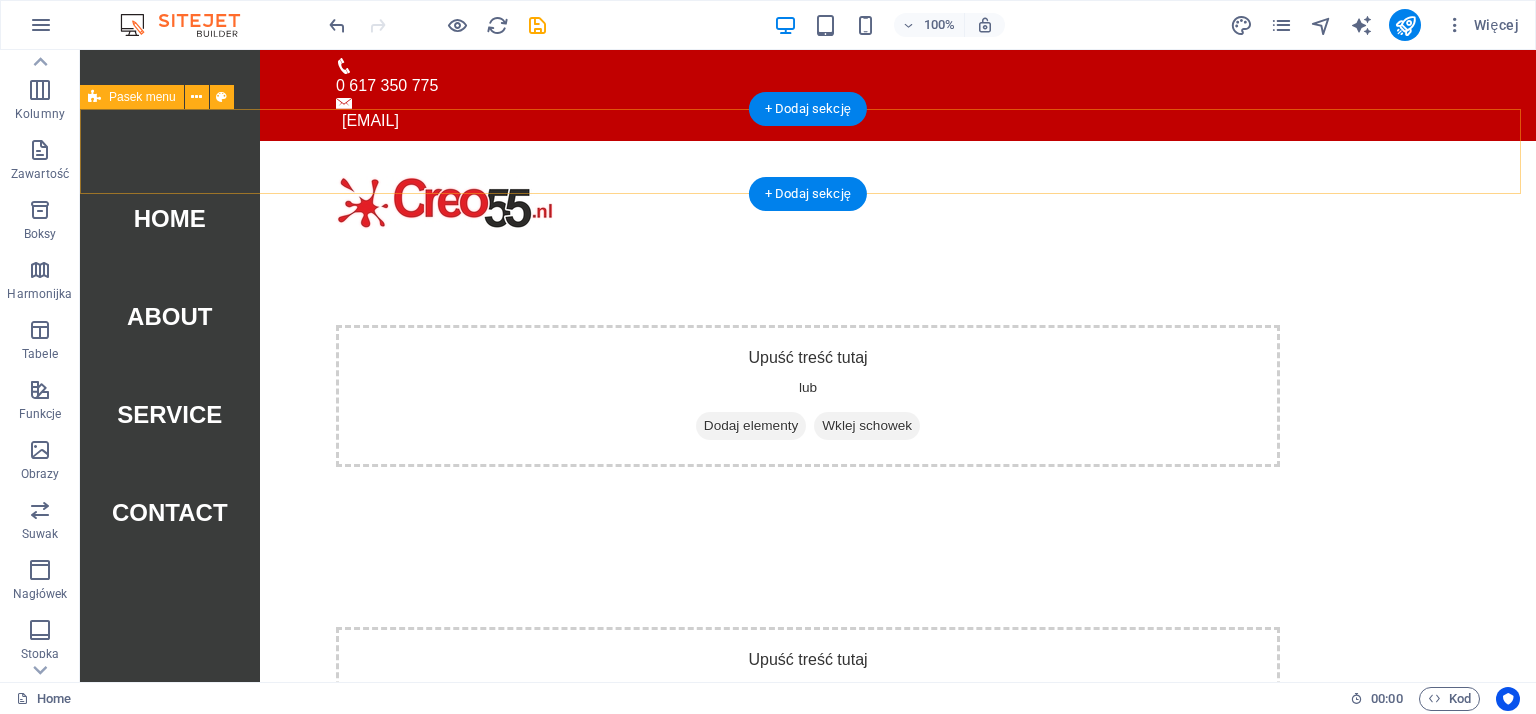 click on "Home About Service Contact" at bounding box center [808, 202] 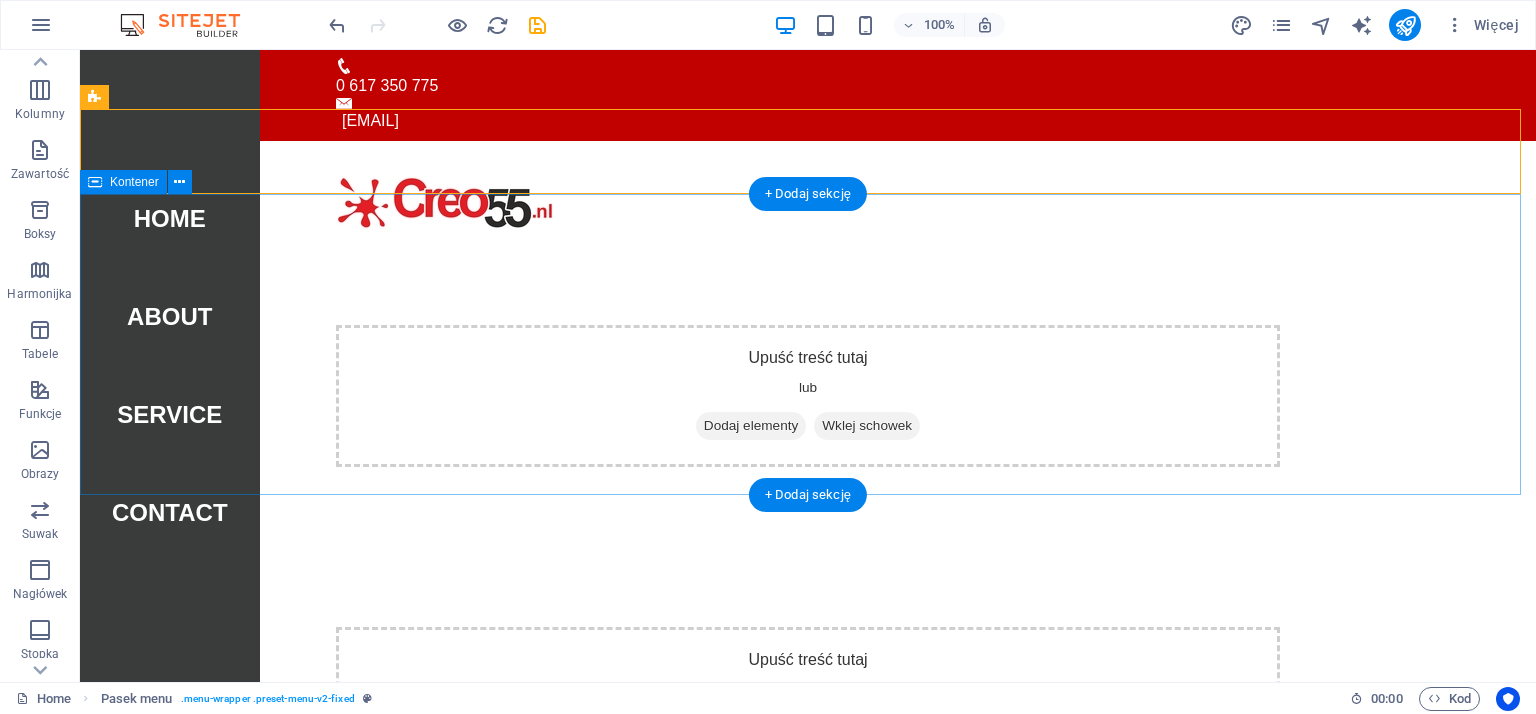 click on "Upuść treść tutaj lub  Dodaj elementy  Wklej schowek" at bounding box center (808, 396) 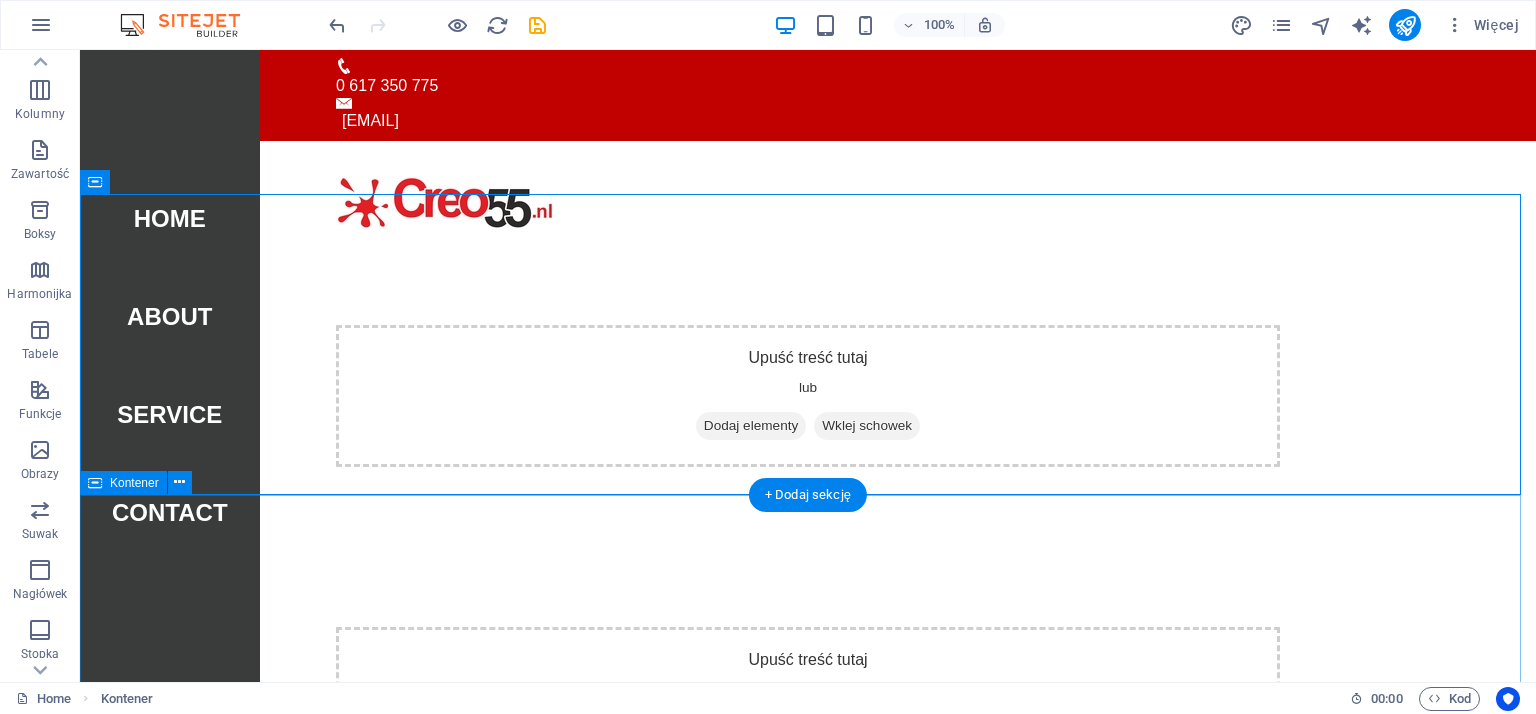 click on "Upuść treść tutaj lub  Dodaj elementy  Wklej schowek" at bounding box center (808, 698) 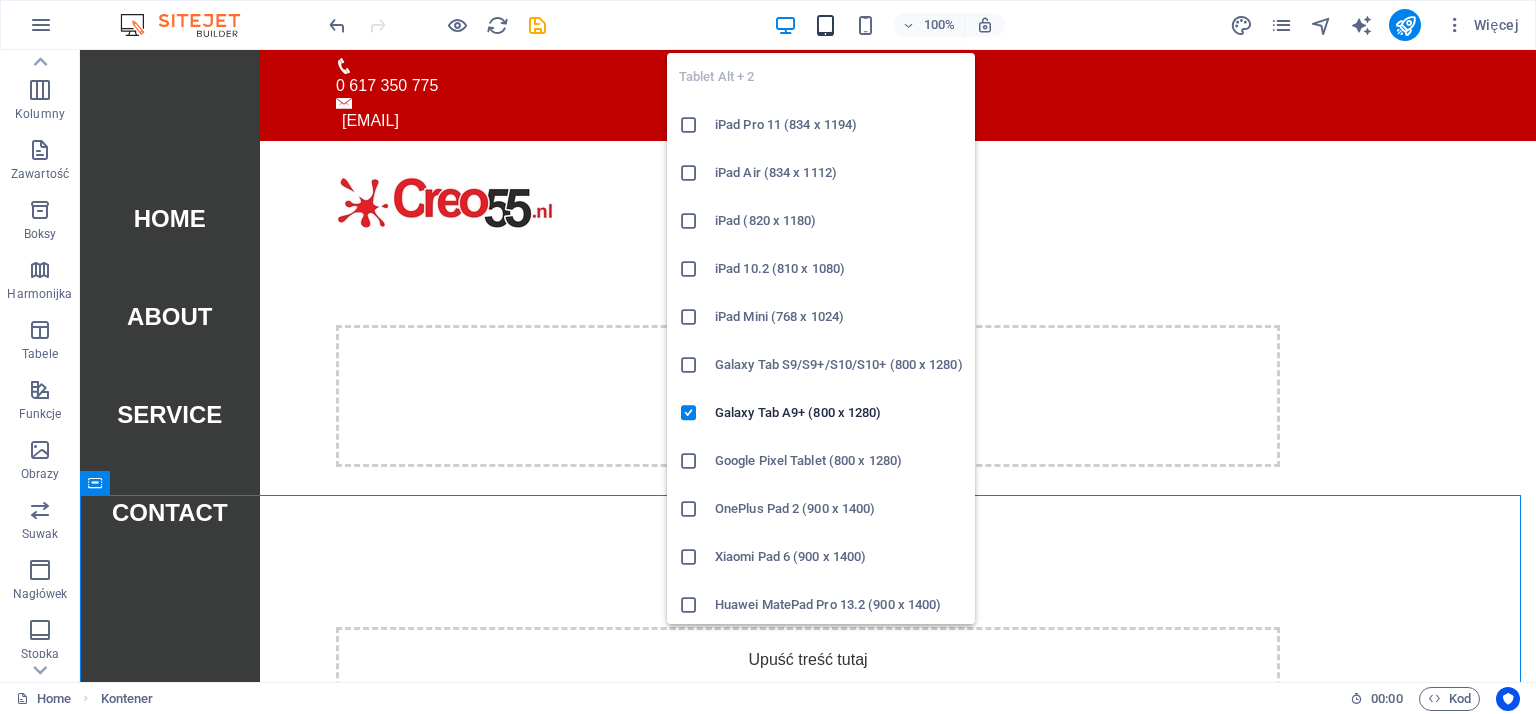 click at bounding box center (825, 25) 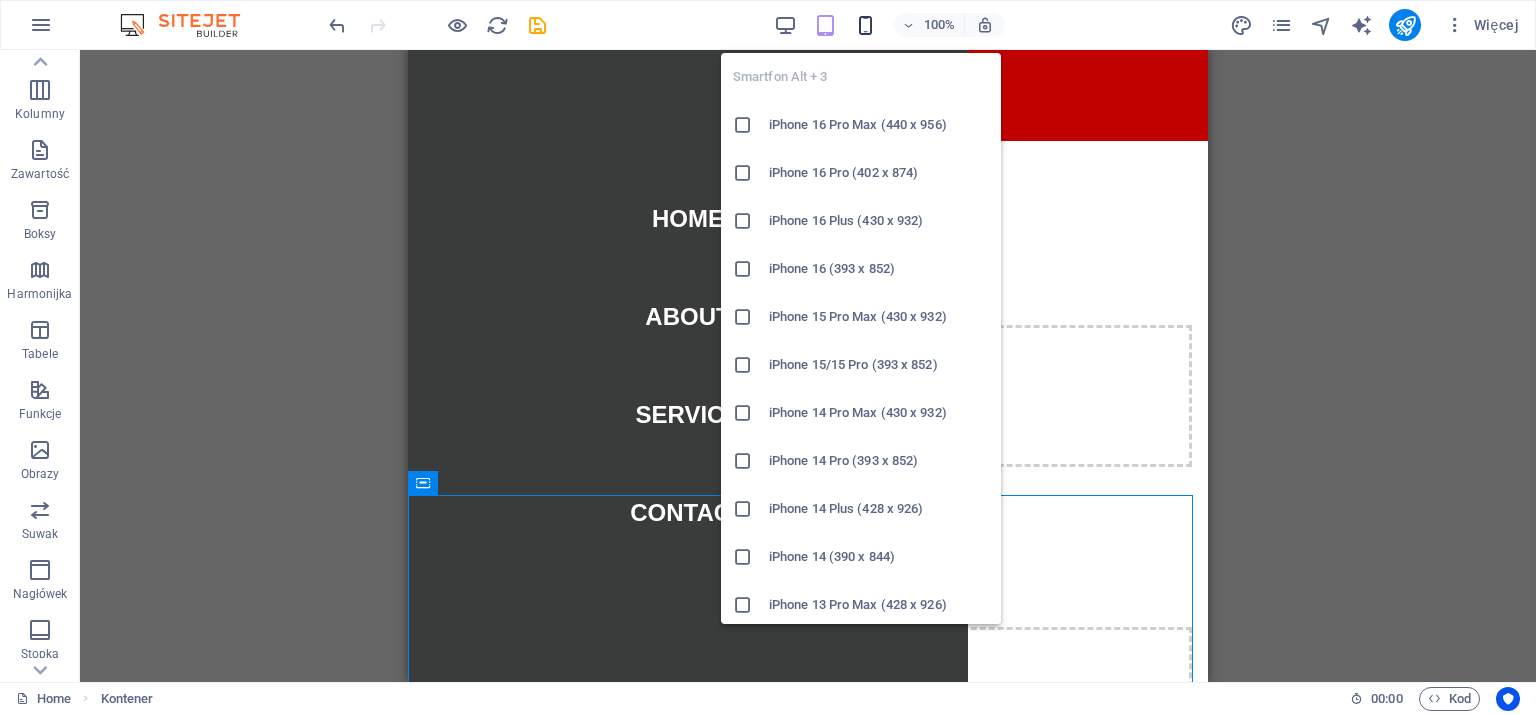 click at bounding box center [865, 25] 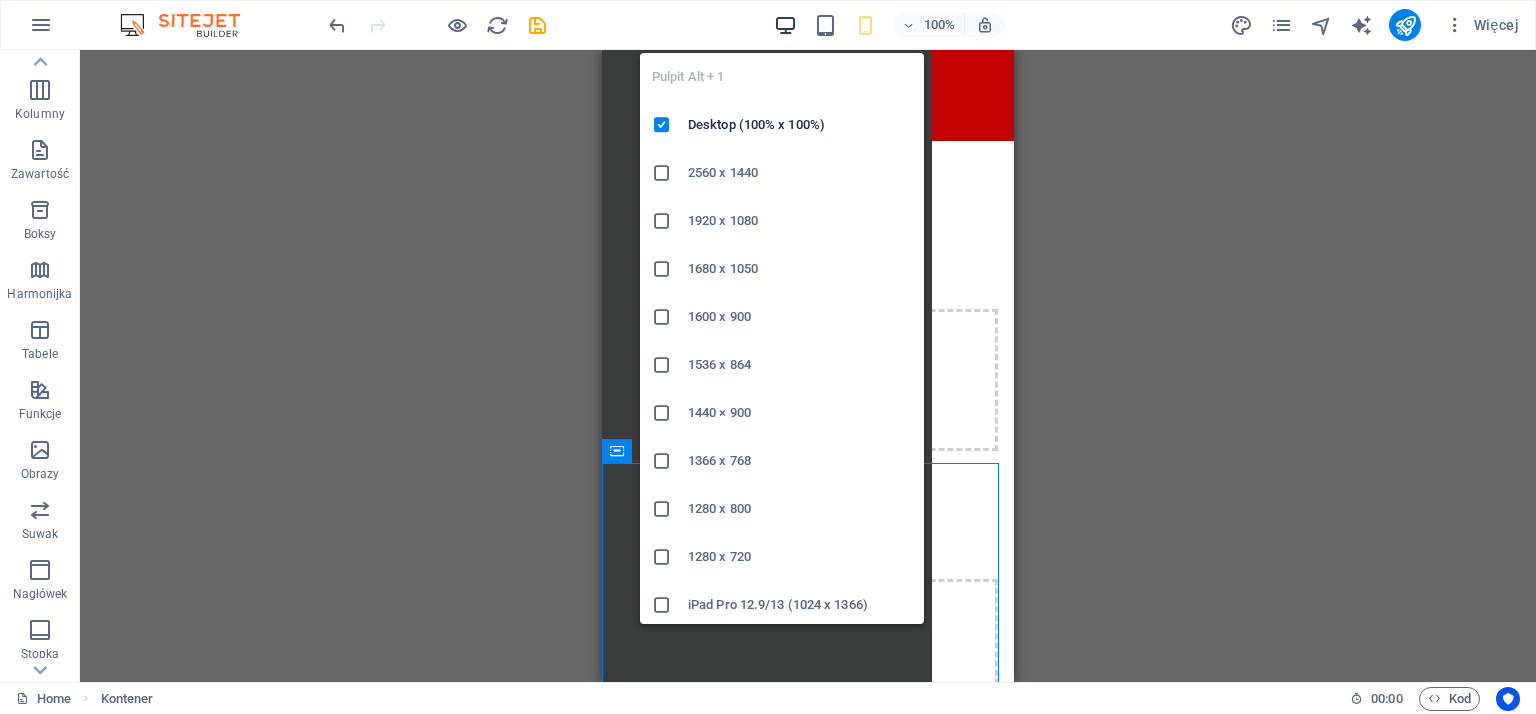 click at bounding box center (785, 25) 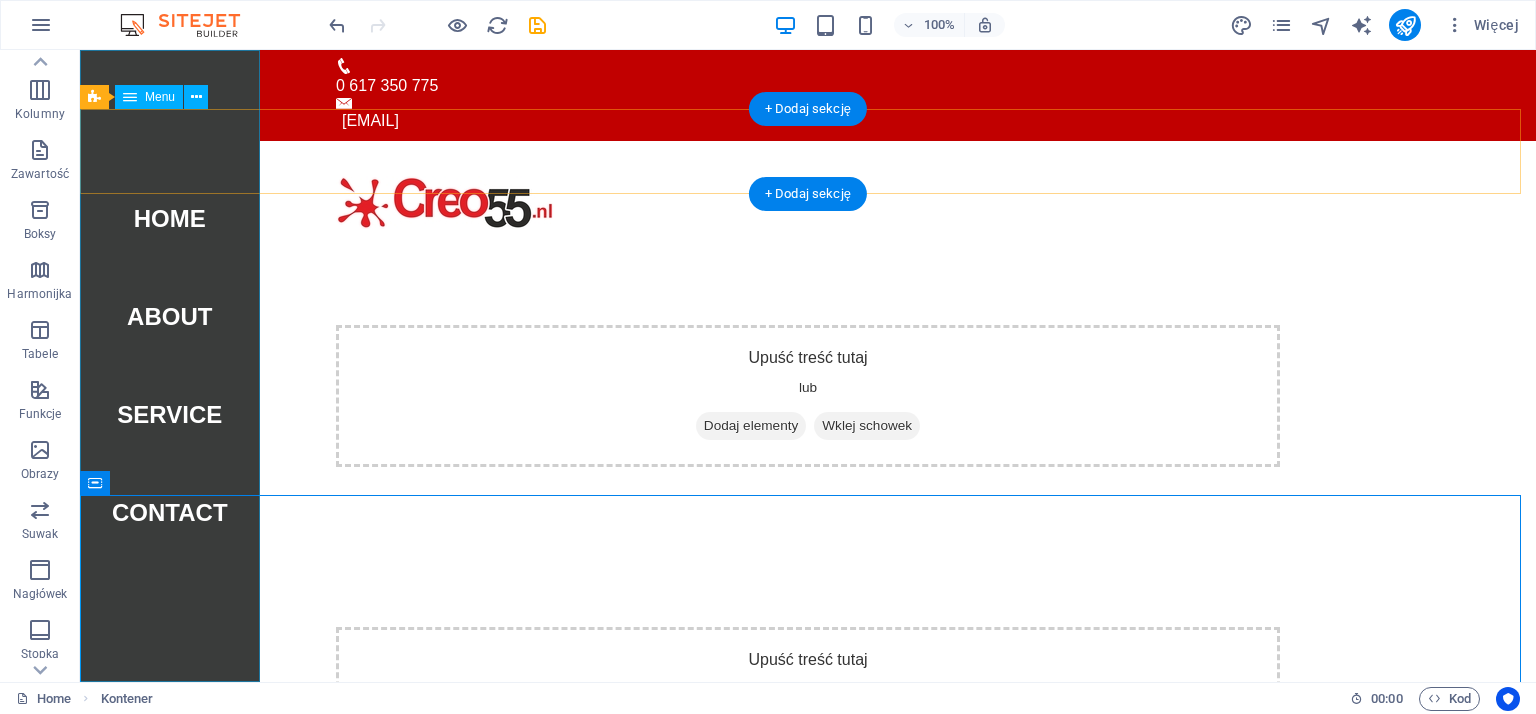 click on "Home About Service Contact" at bounding box center (170, 366) 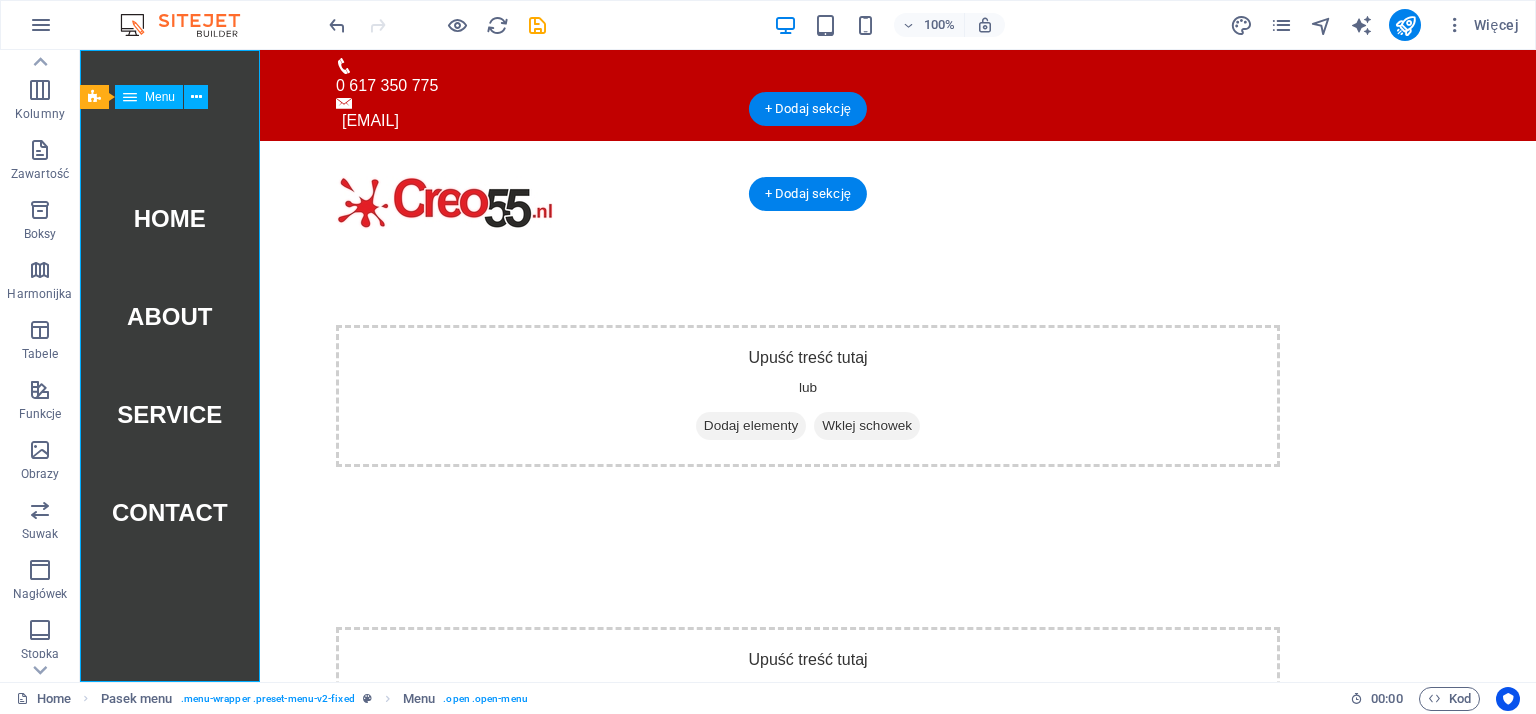 click on "Home About Service Contact" at bounding box center [170, 366] 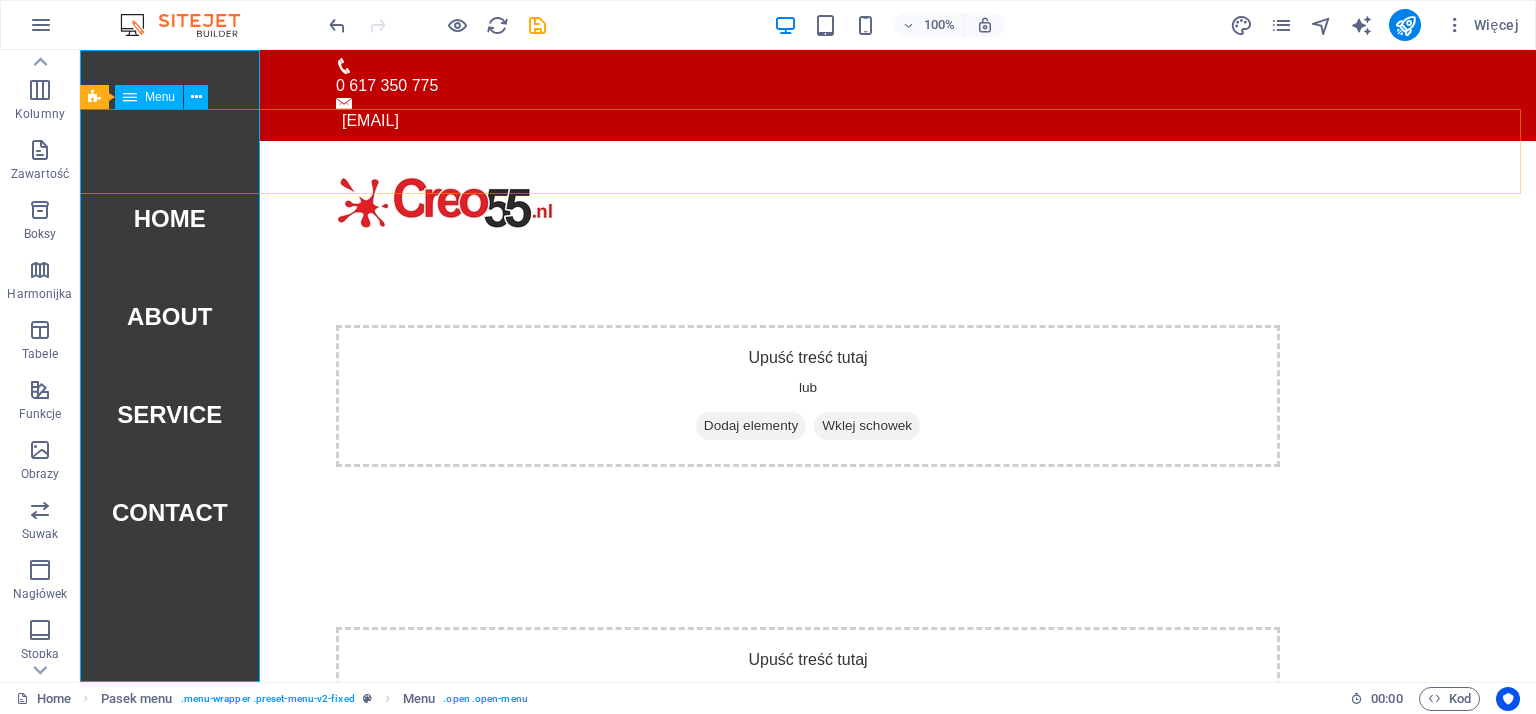 click on "Menu" at bounding box center (160, 97) 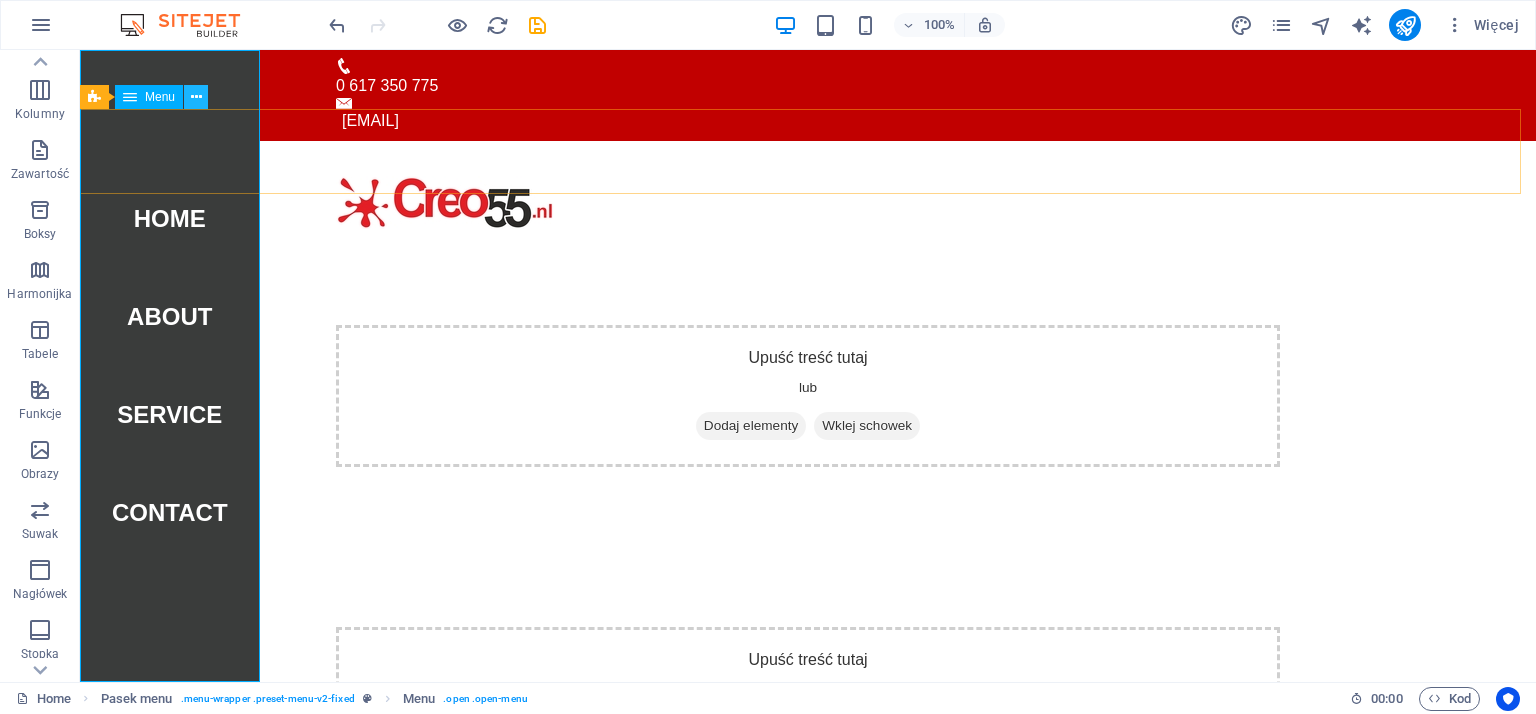 click at bounding box center (196, 97) 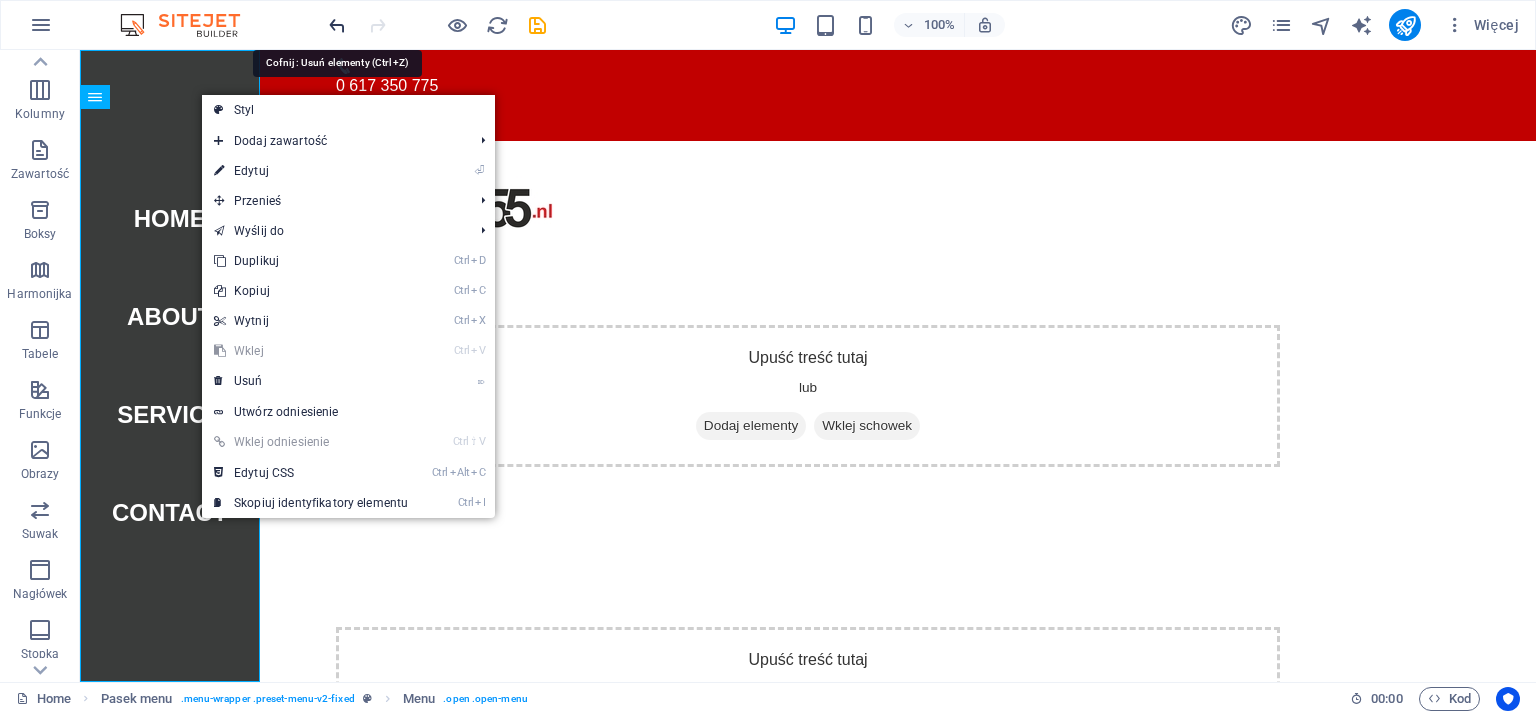 click at bounding box center (337, 25) 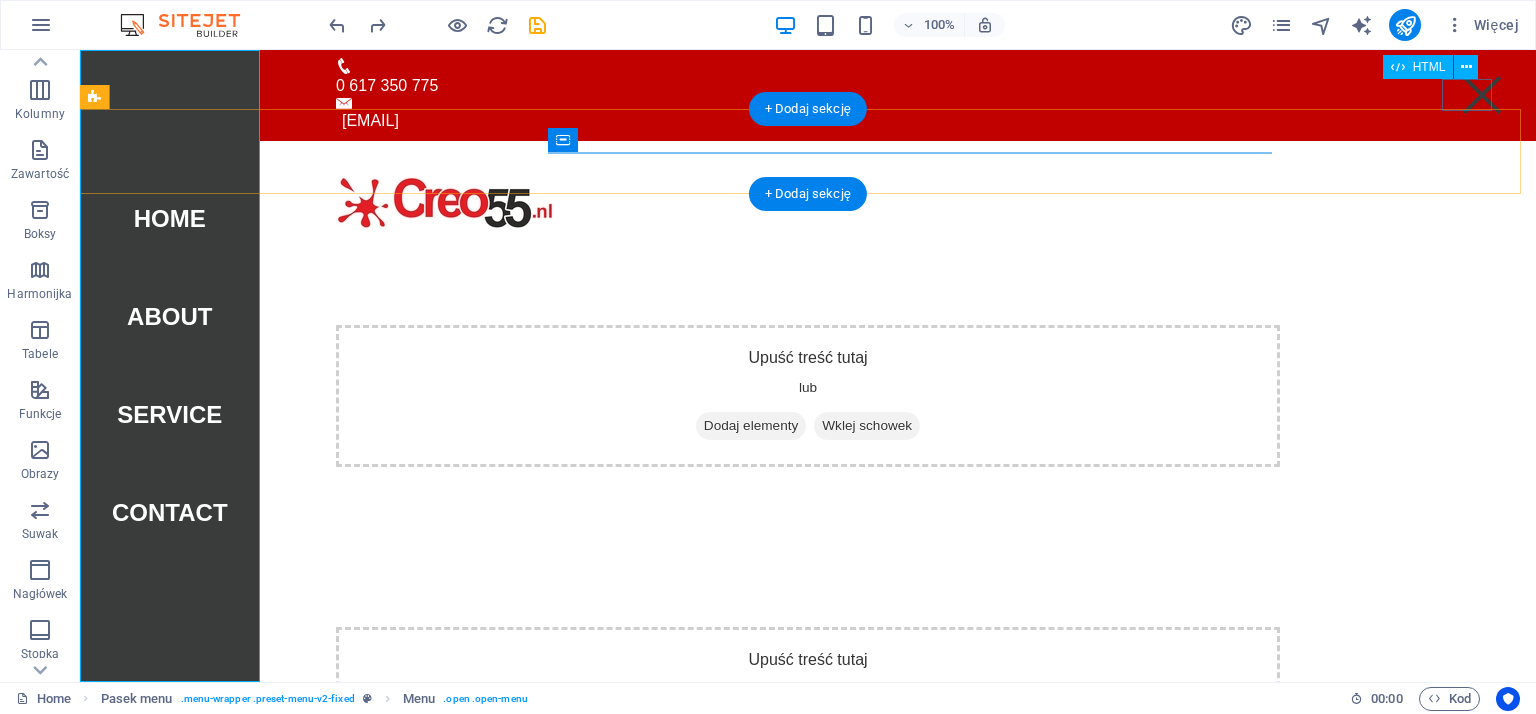 click on "Menu" at bounding box center (1482, 95) 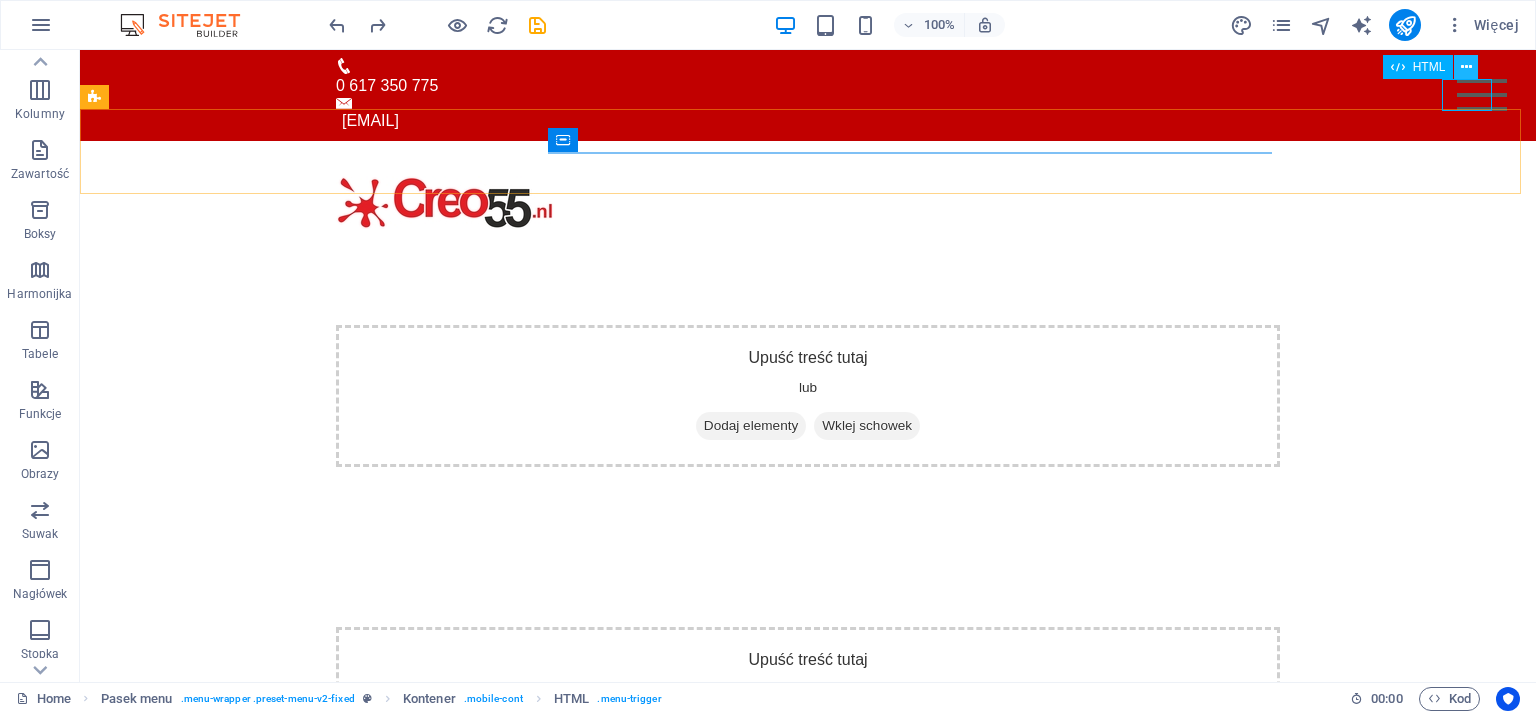 click at bounding box center [1466, 67] 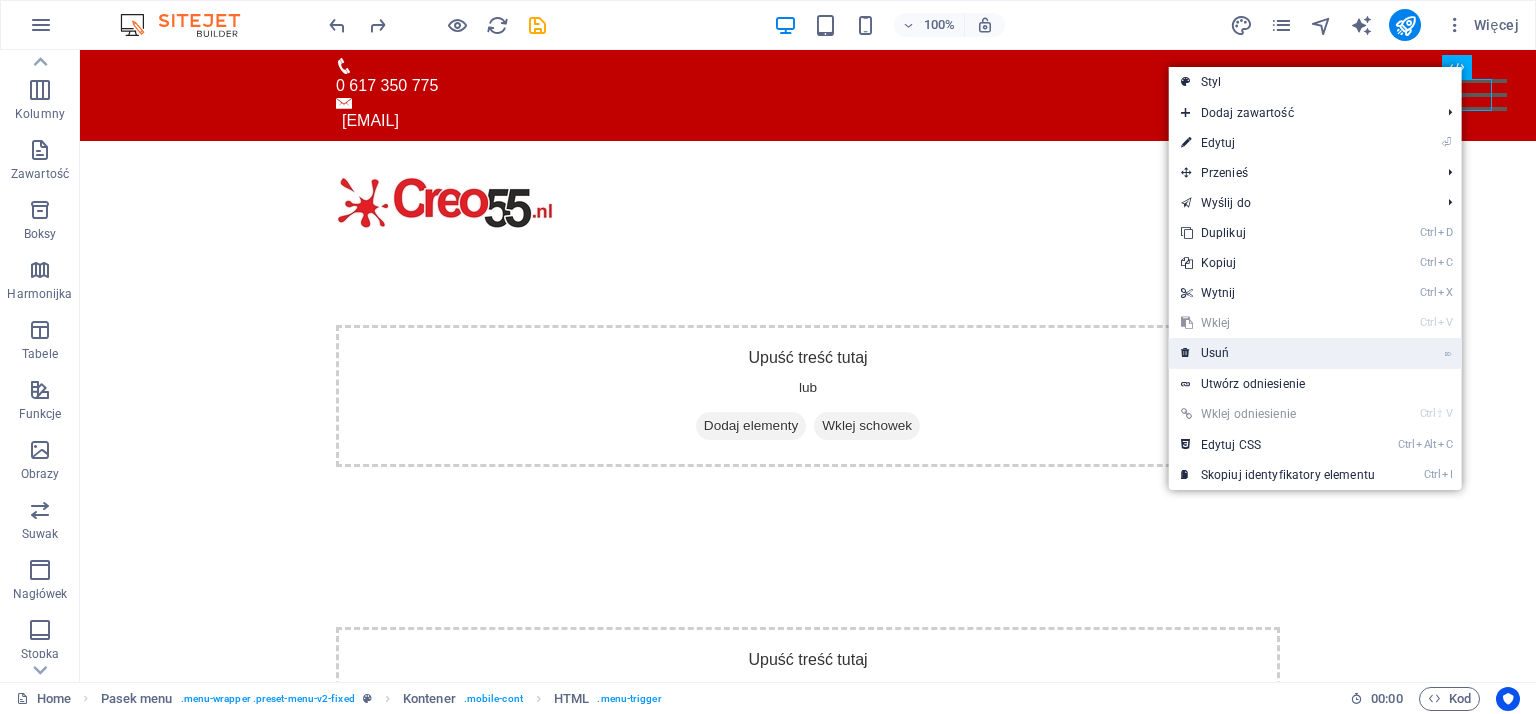 click on "⌦  Usuń" at bounding box center (1278, 353) 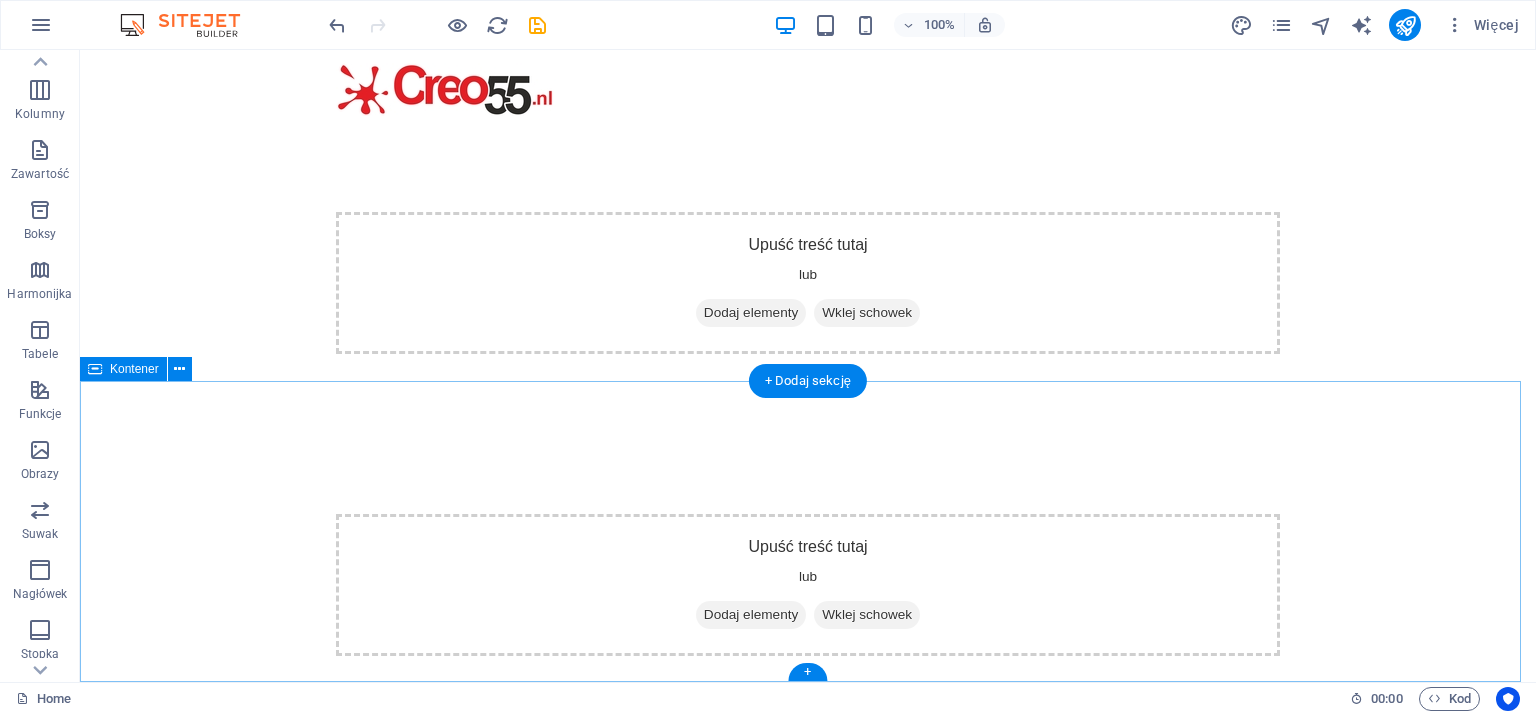scroll, scrollTop: 0, scrollLeft: 0, axis: both 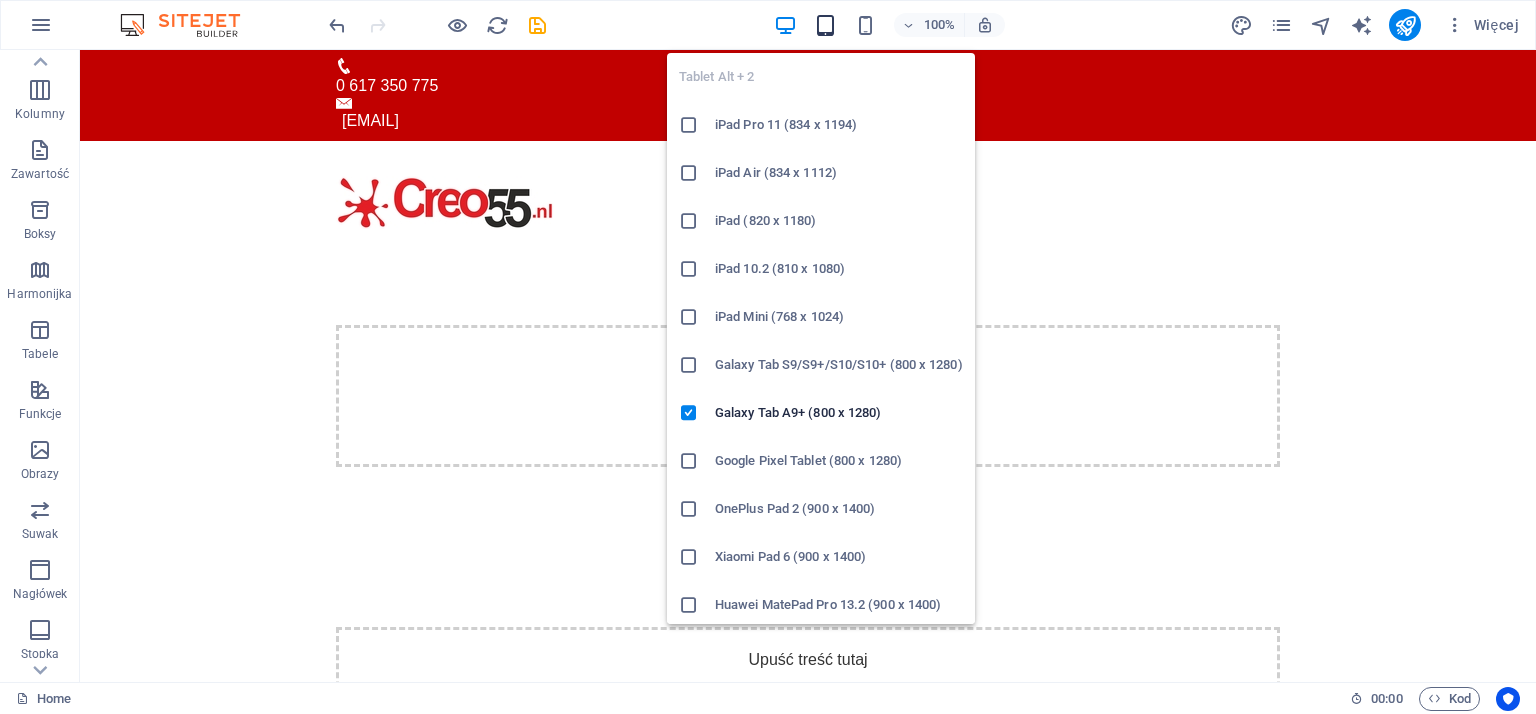 click at bounding box center (825, 25) 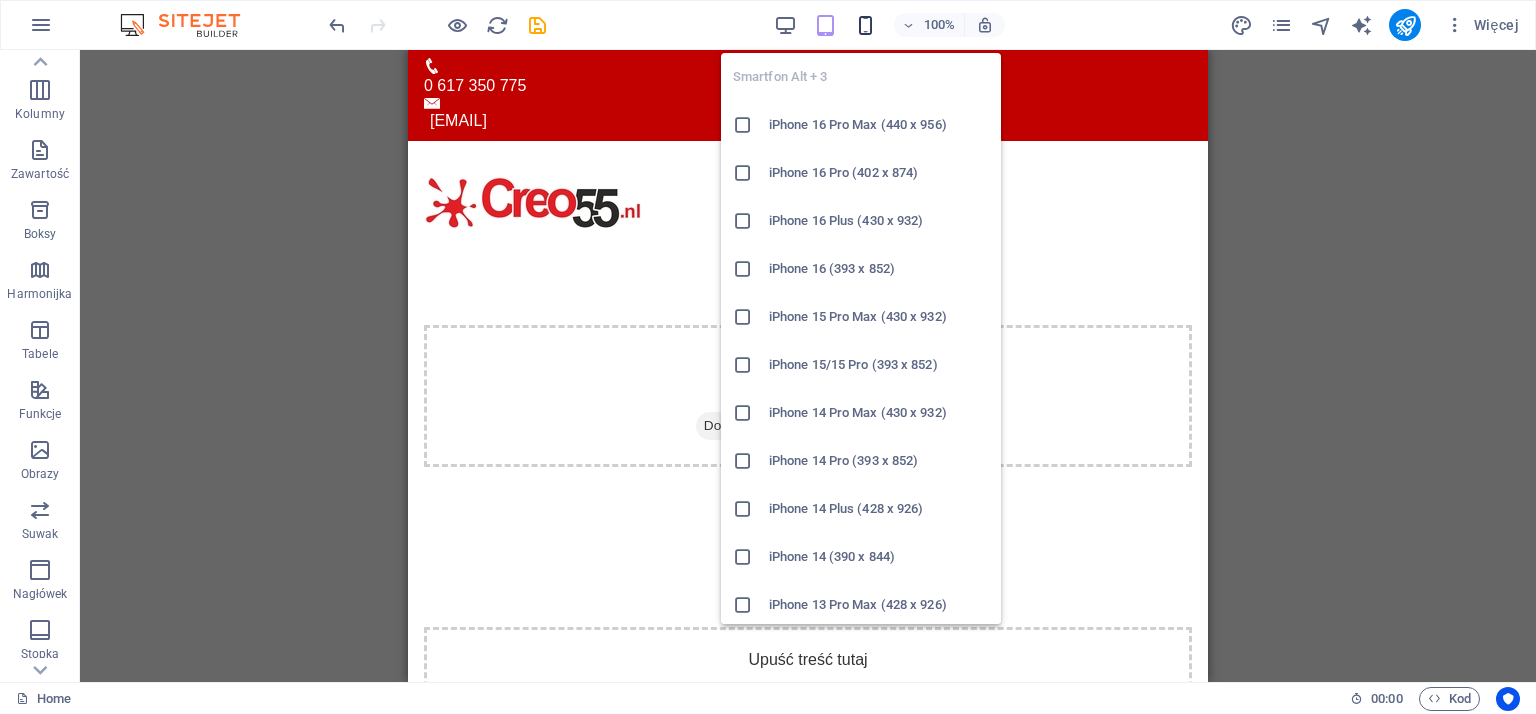 click at bounding box center [865, 25] 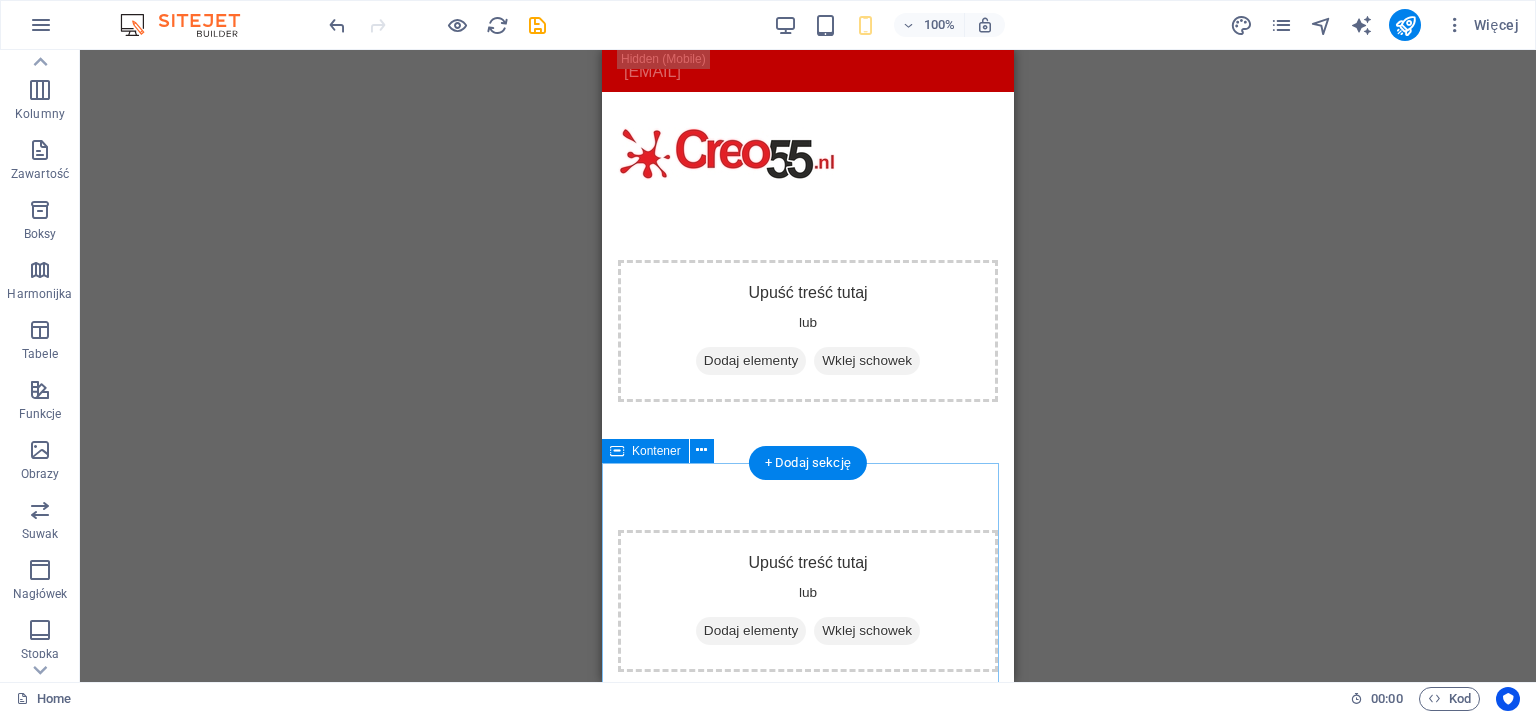 scroll, scrollTop: 0, scrollLeft: 0, axis: both 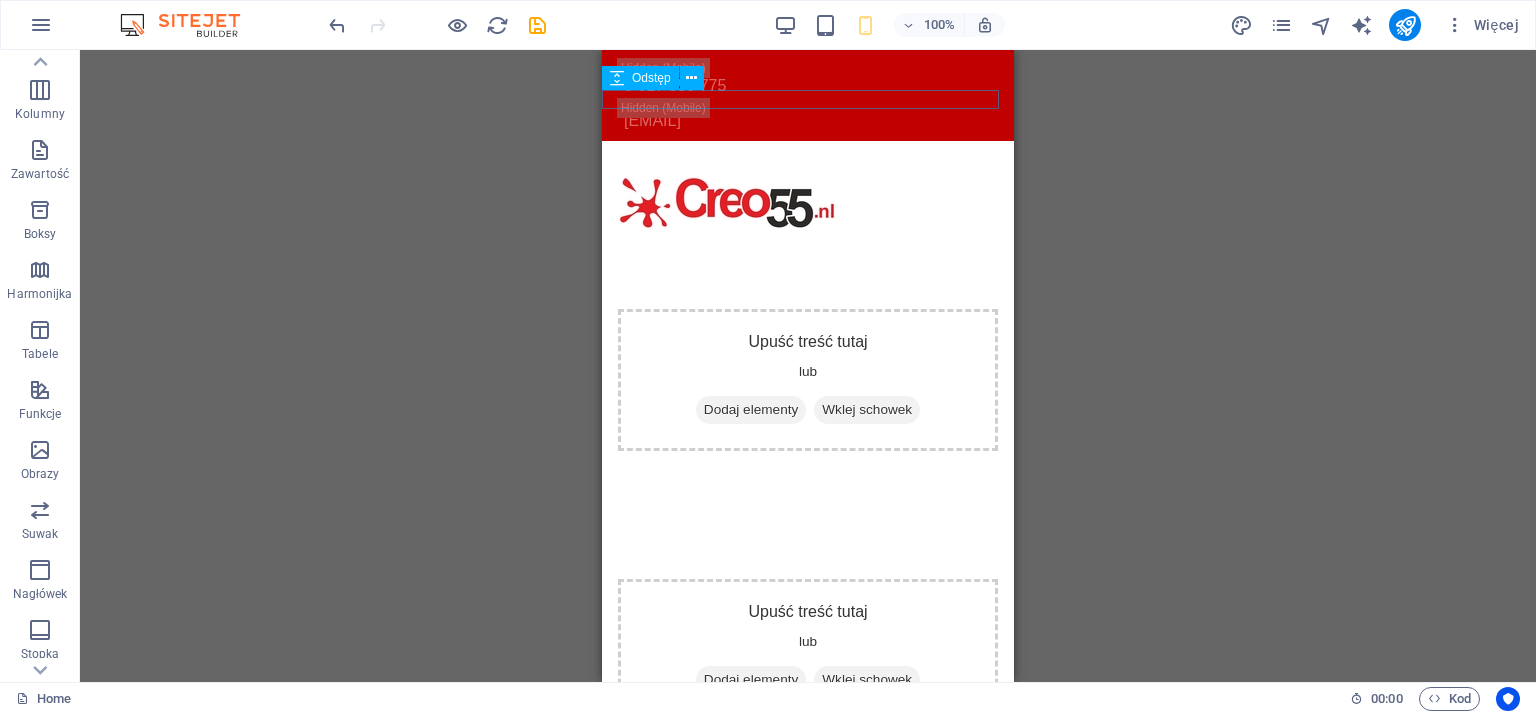 click at bounding box center (808, 150) 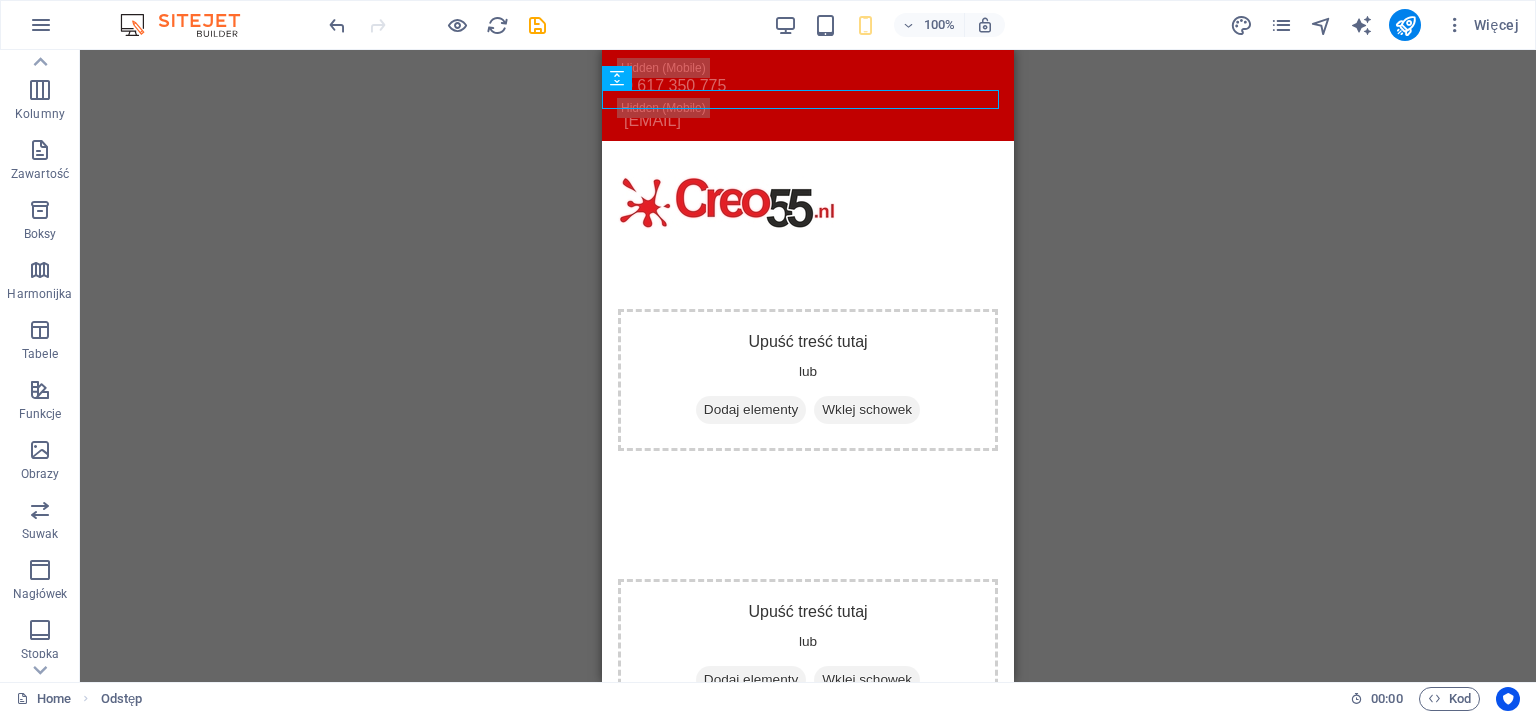 click on "Symbol zastępczy   Pasek menu   Logo   Kontener   Symbol zastępczy   Pasek informacyjny   Tekst   Kontener   HTML   Kontener   Odstęp   Kontener   Tekst   Kontener   Kontener   Tekst   Ikona   Kontener   Symbol zastępczy   Obraz   Kontener   Ikona   Menu" at bounding box center [808, 366] 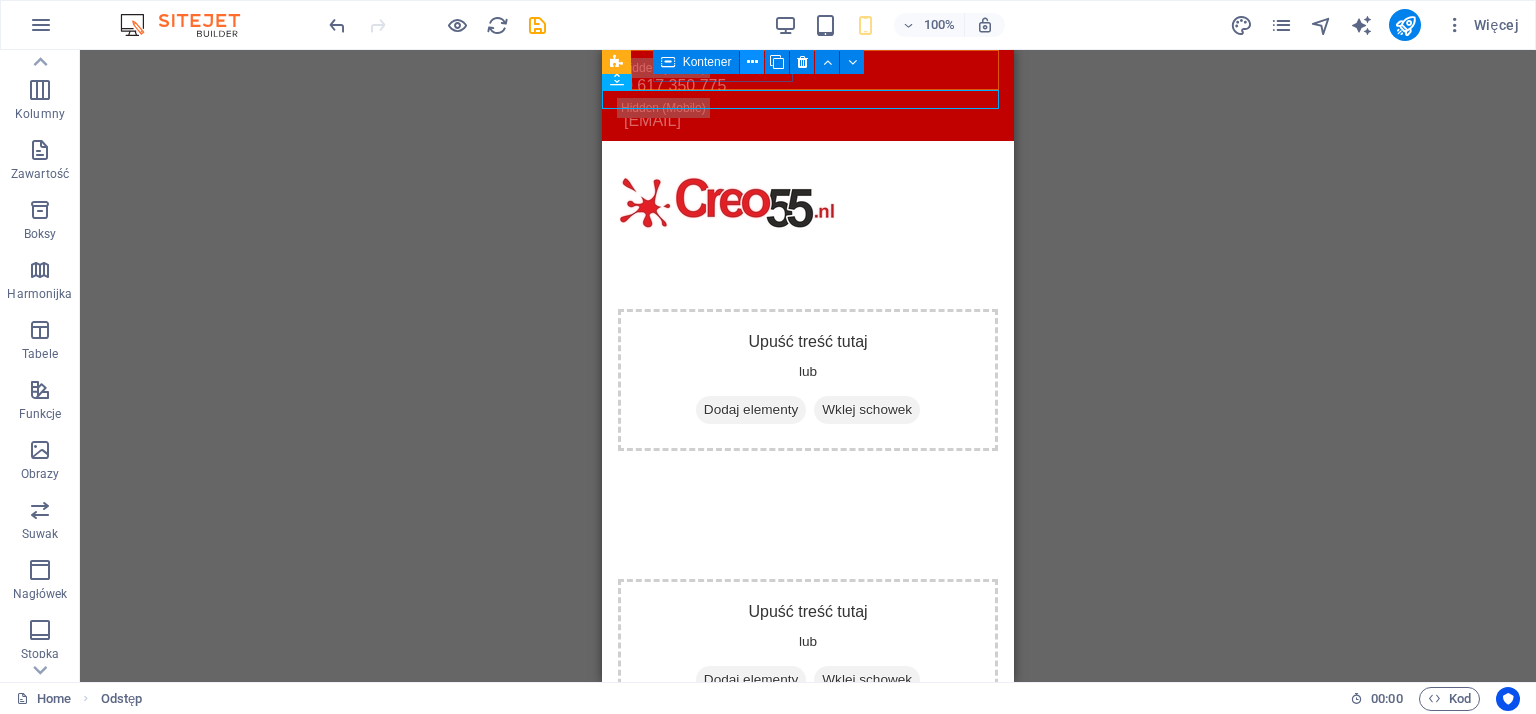 click at bounding box center [752, 62] 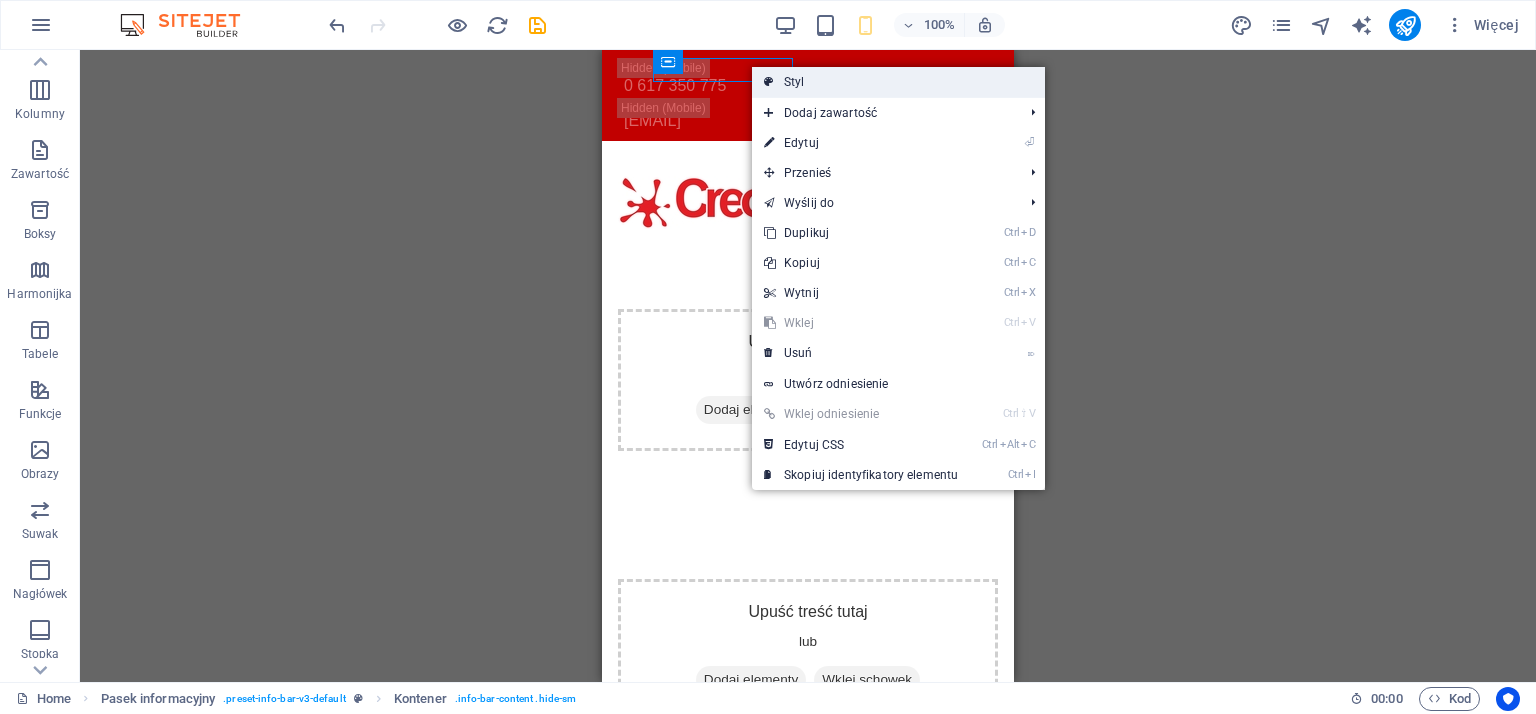 click at bounding box center (769, 82) 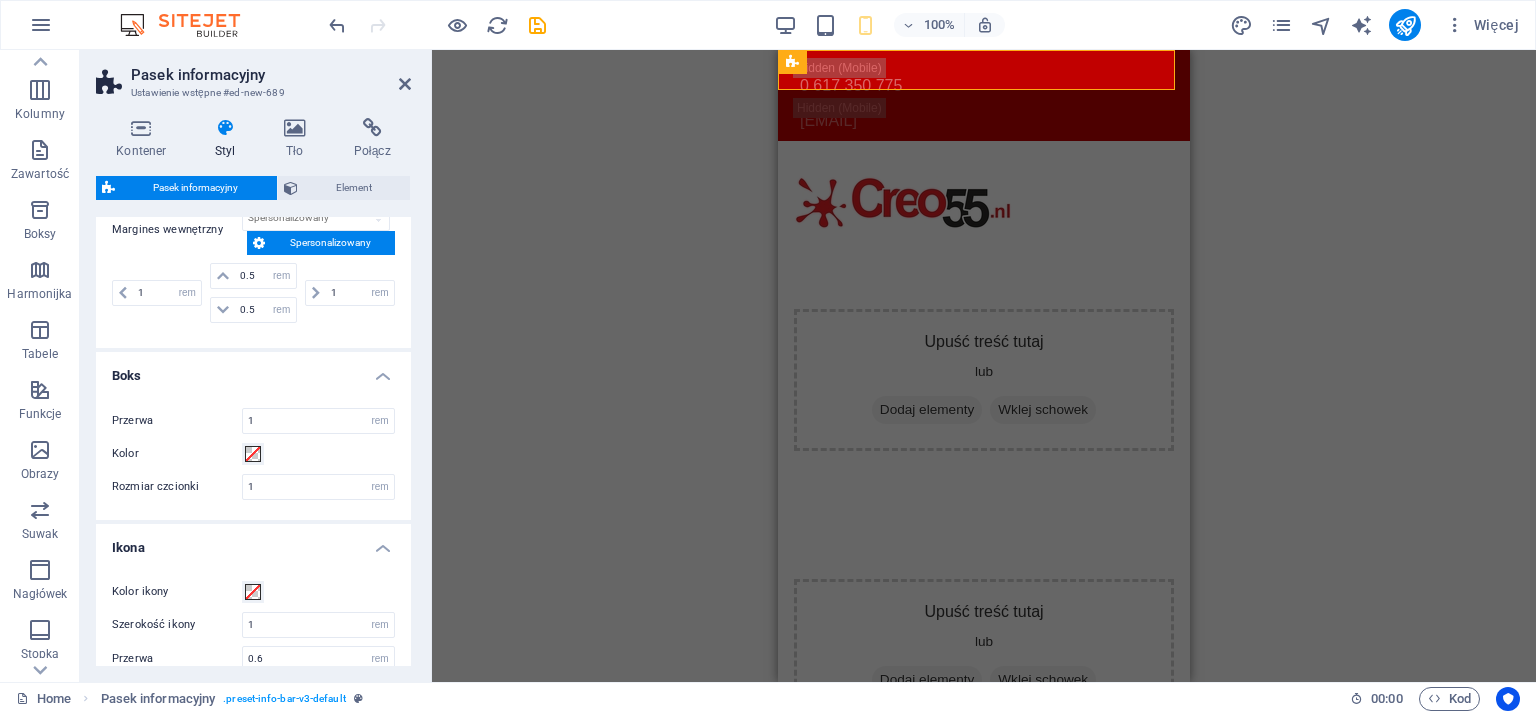 scroll, scrollTop: 203, scrollLeft: 0, axis: vertical 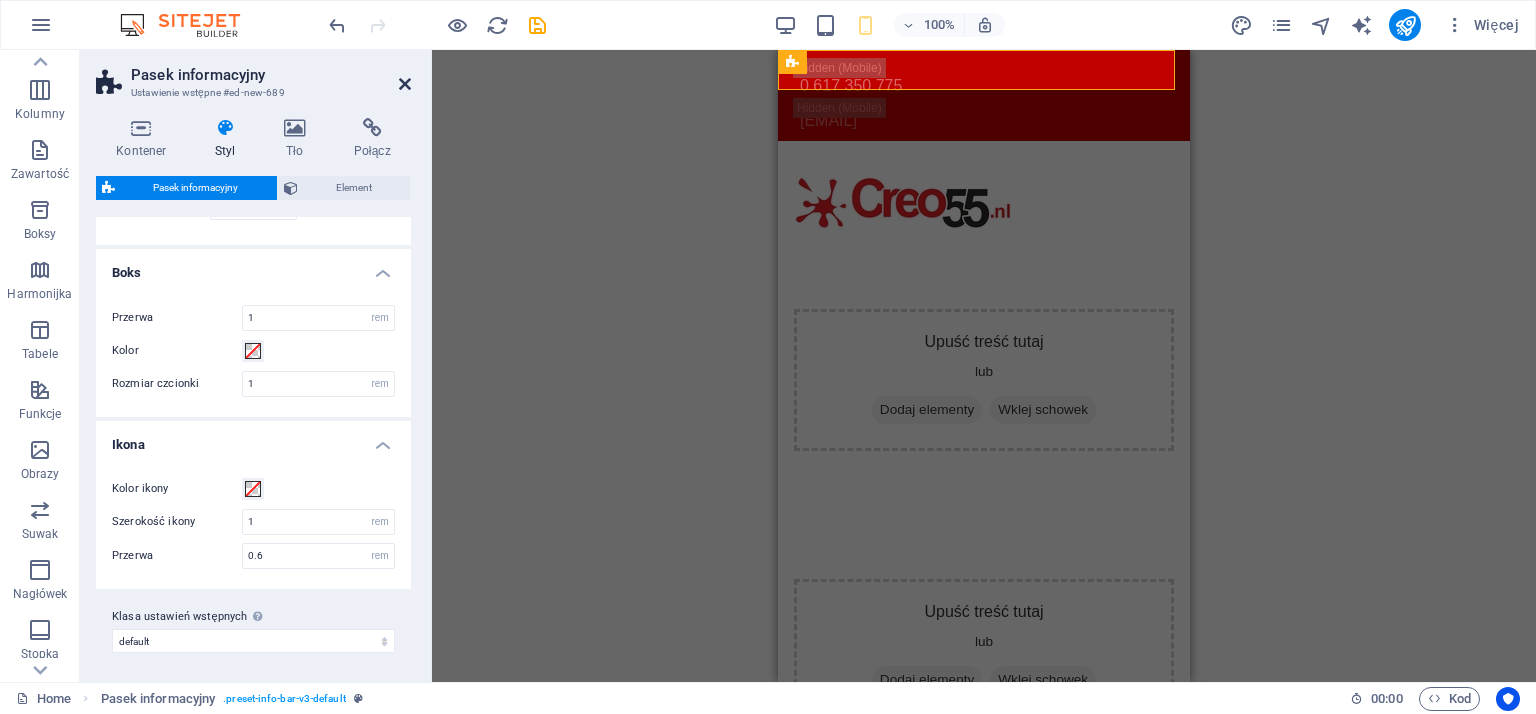 click at bounding box center (405, 84) 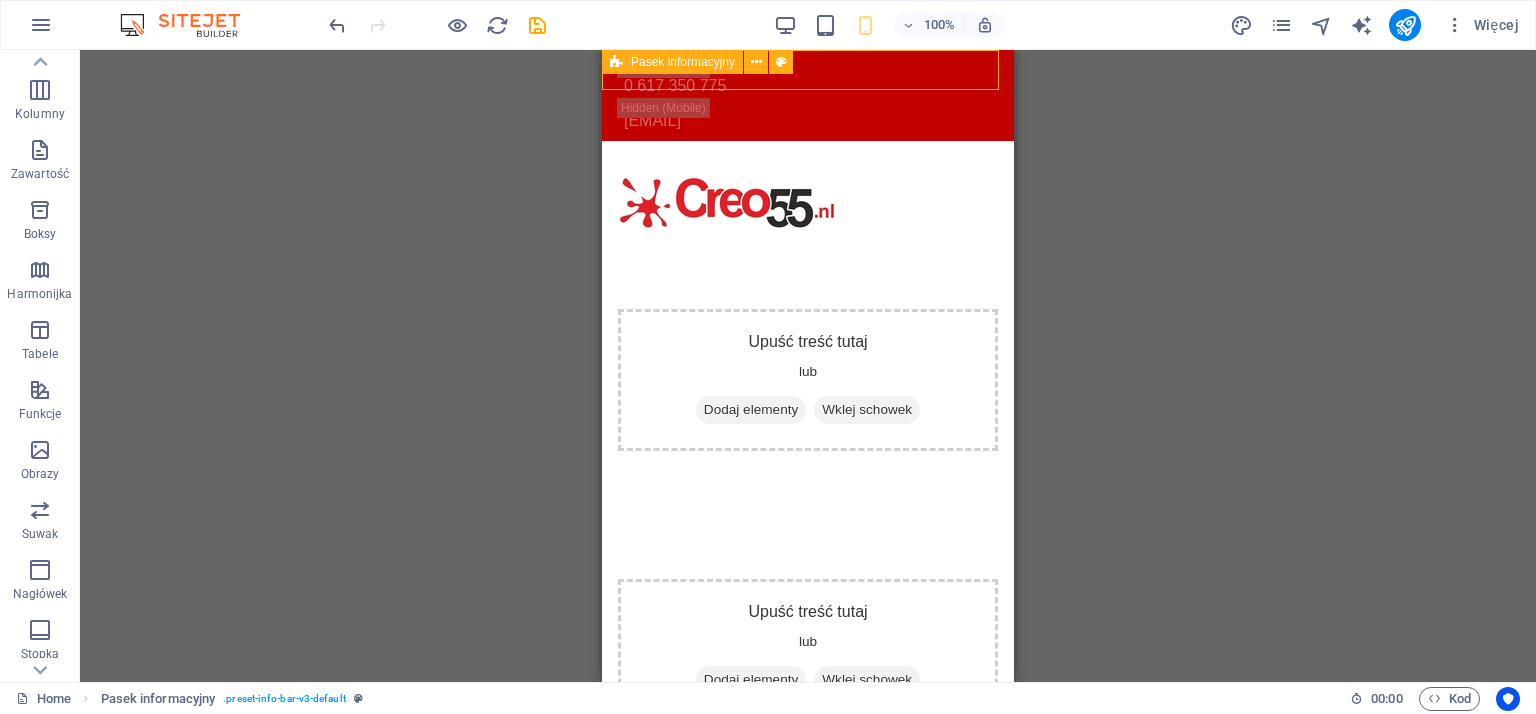 click on "Pasek informacyjny" at bounding box center (683, 62) 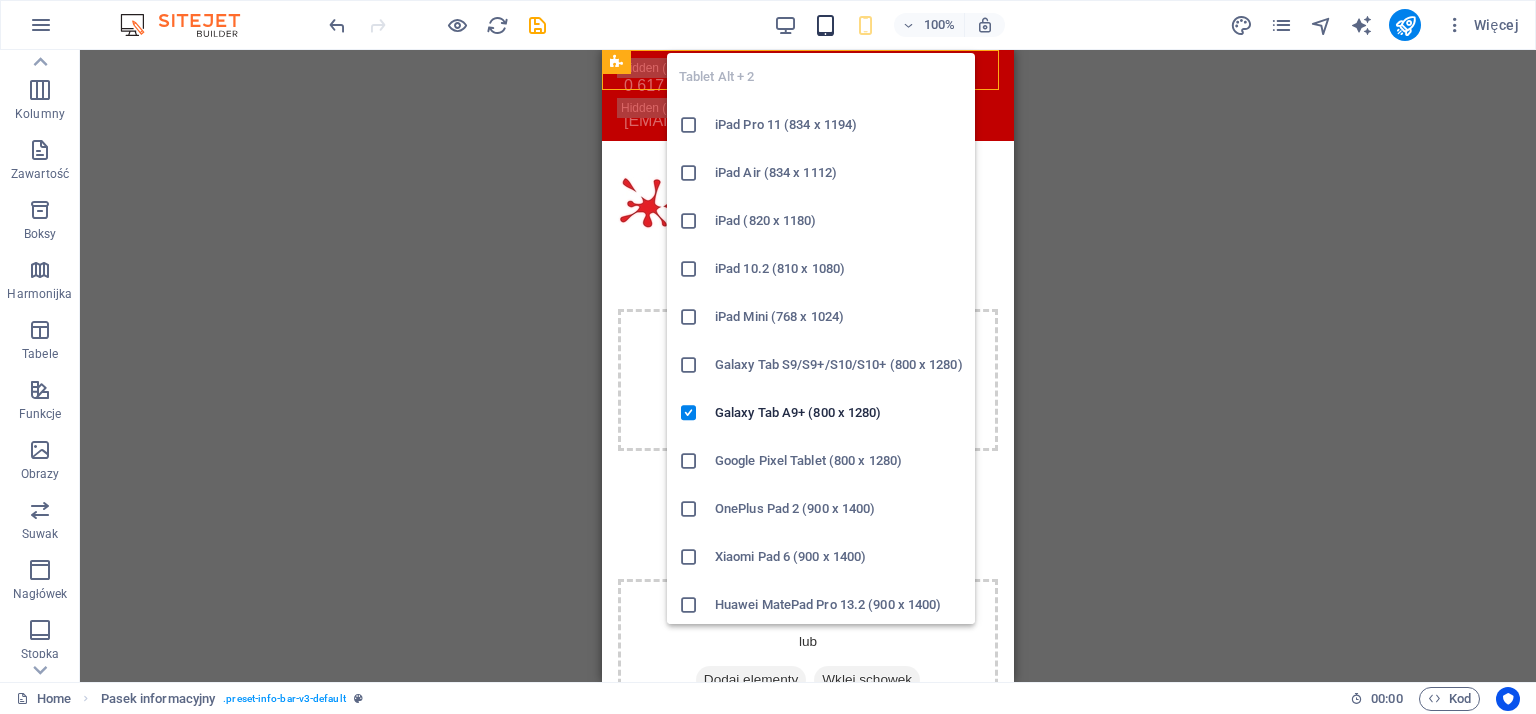click at bounding box center [825, 25] 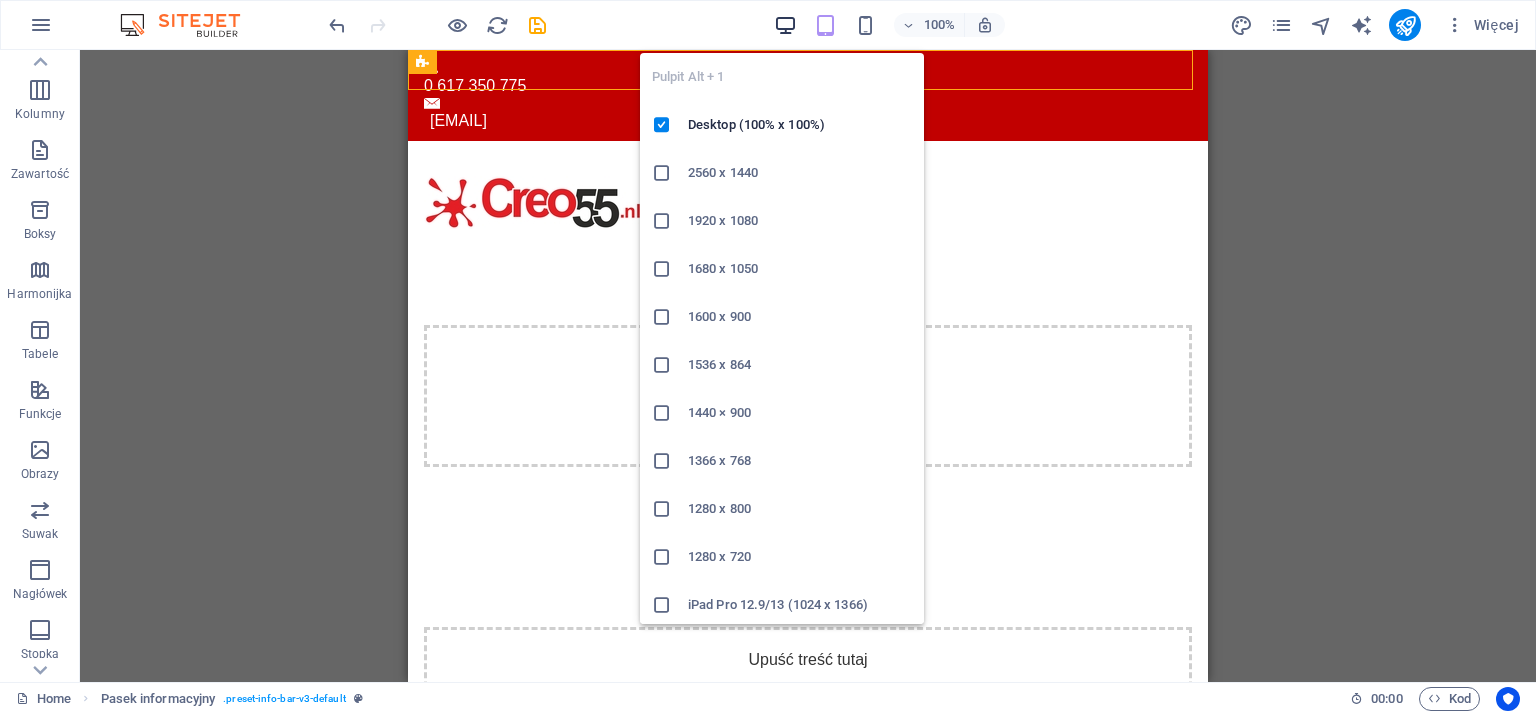 click at bounding box center (785, 25) 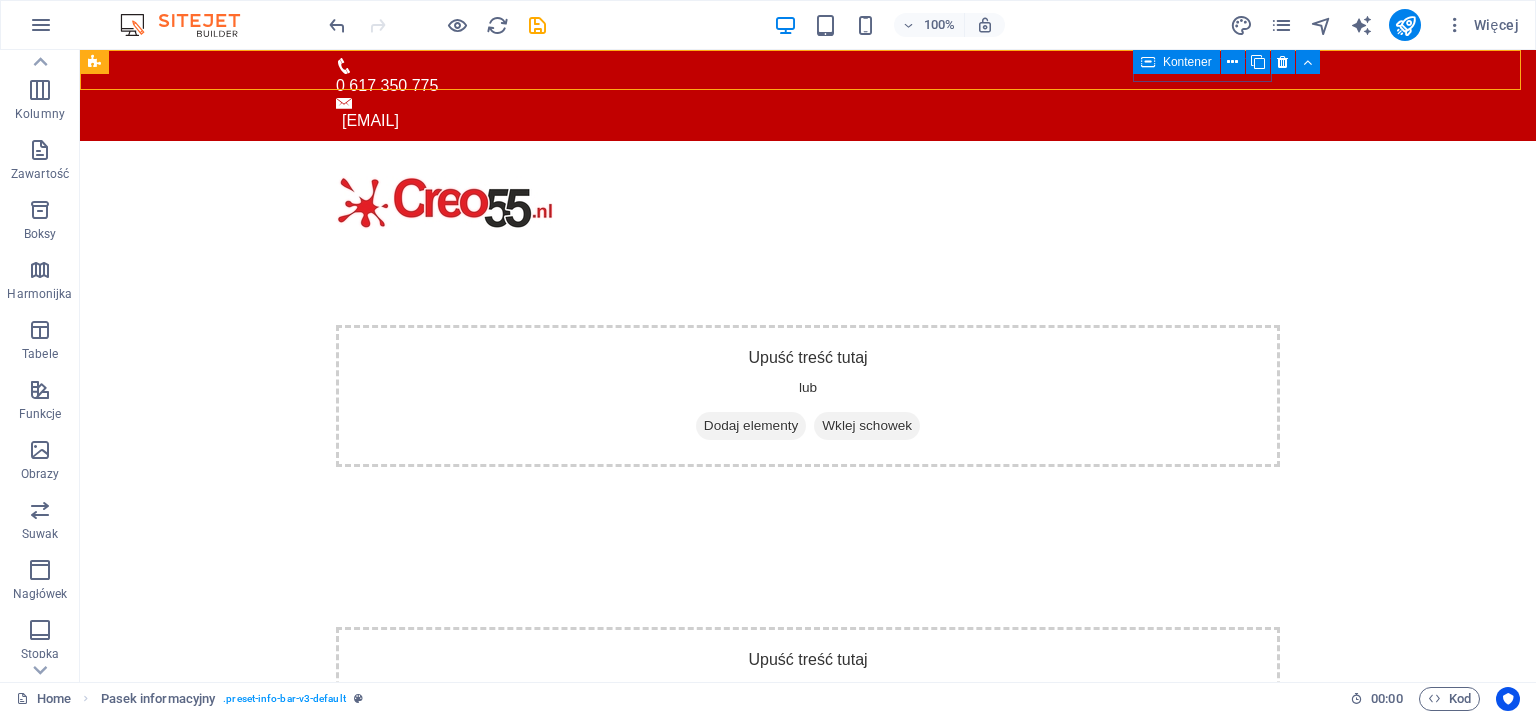 click on "Kontener" at bounding box center (1176, 62) 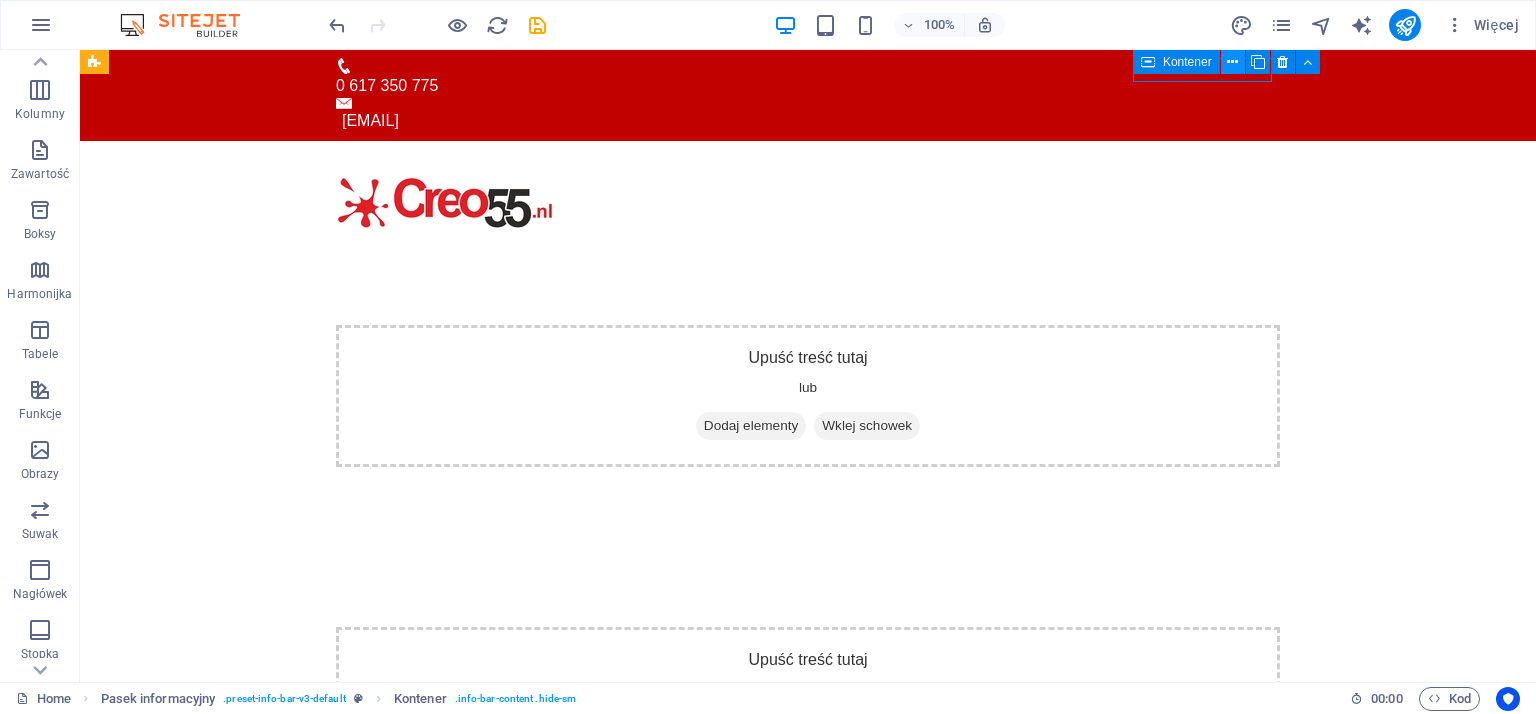 click at bounding box center [1232, 62] 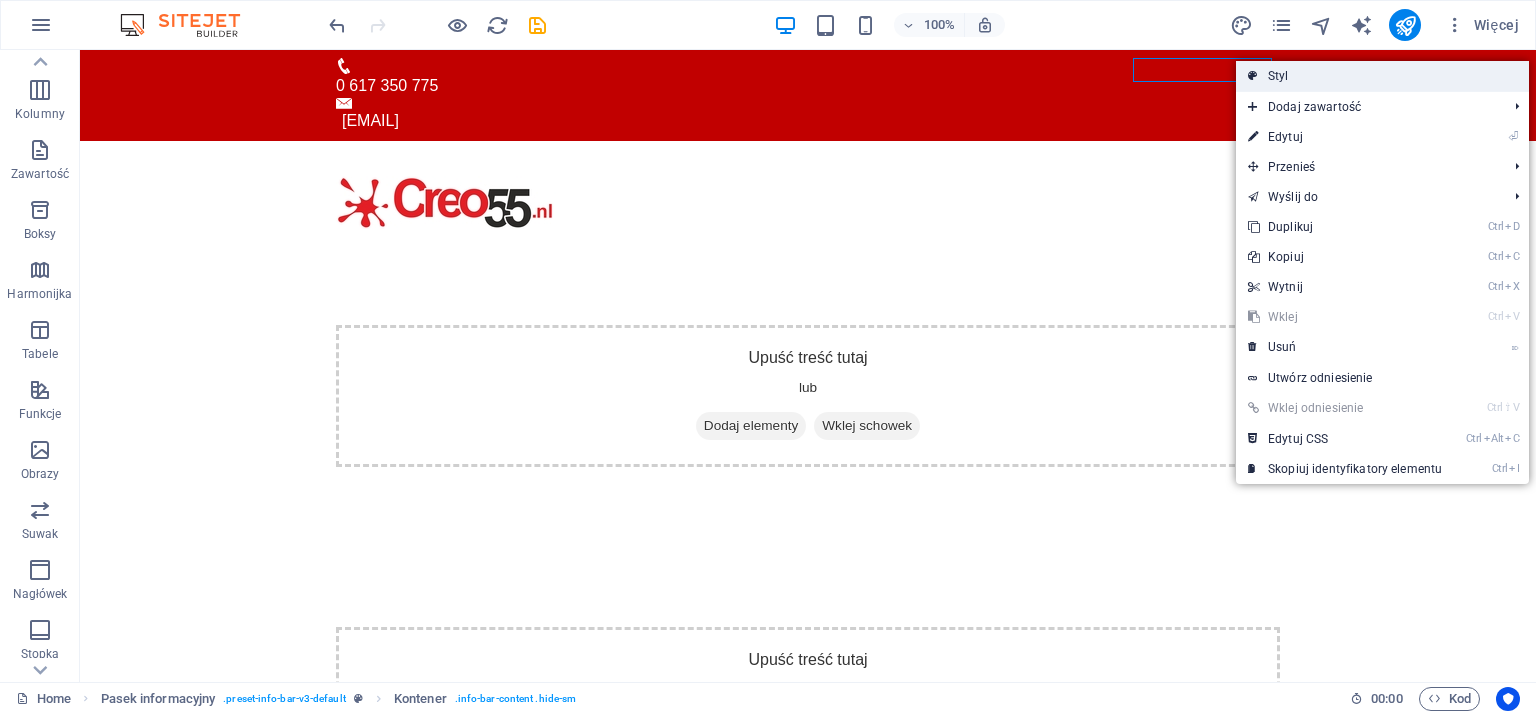 click on "Styl" at bounding box center [1382, 76] 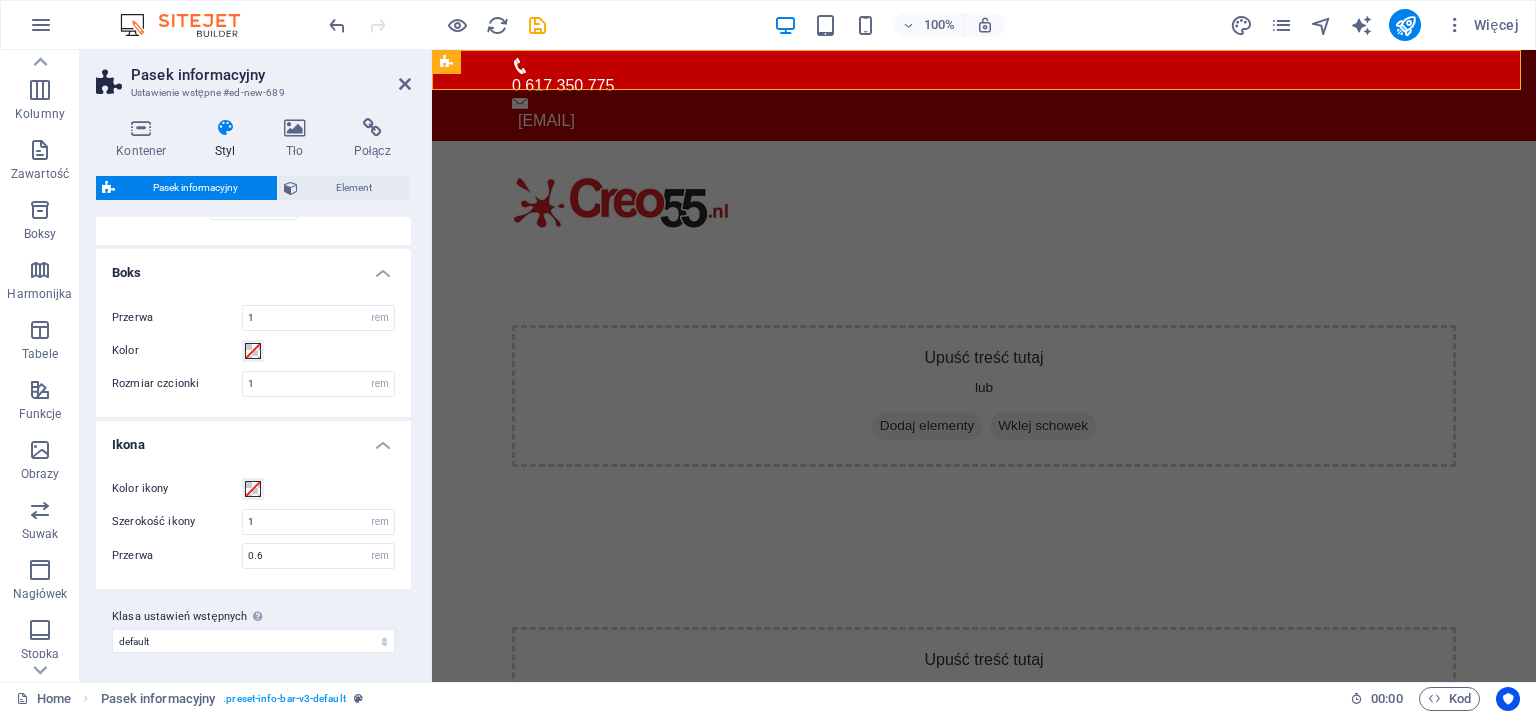 scroll, scrollTop: 0, scrollLeft: 0, axis: both 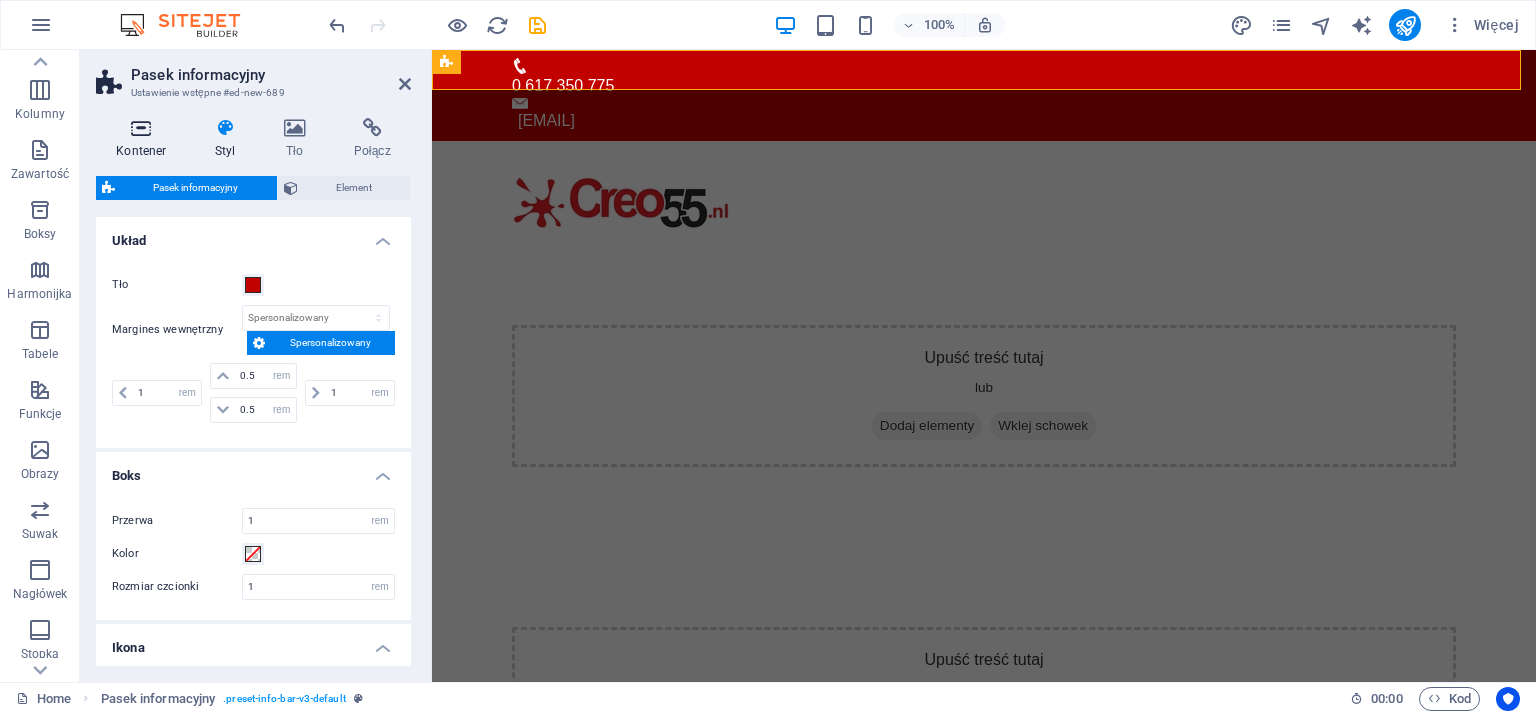click at bounding box center (141, 128) 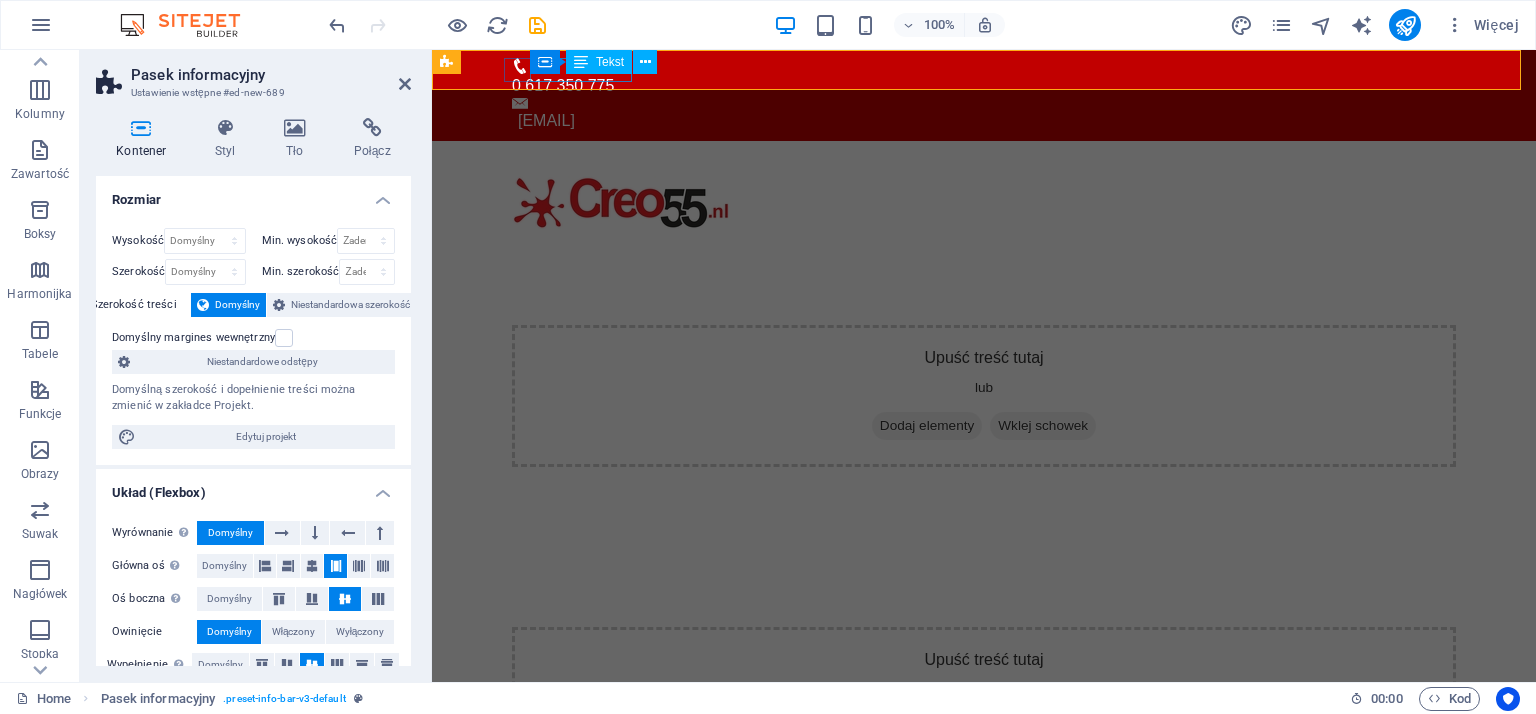 click at bounding box center (581, 62) 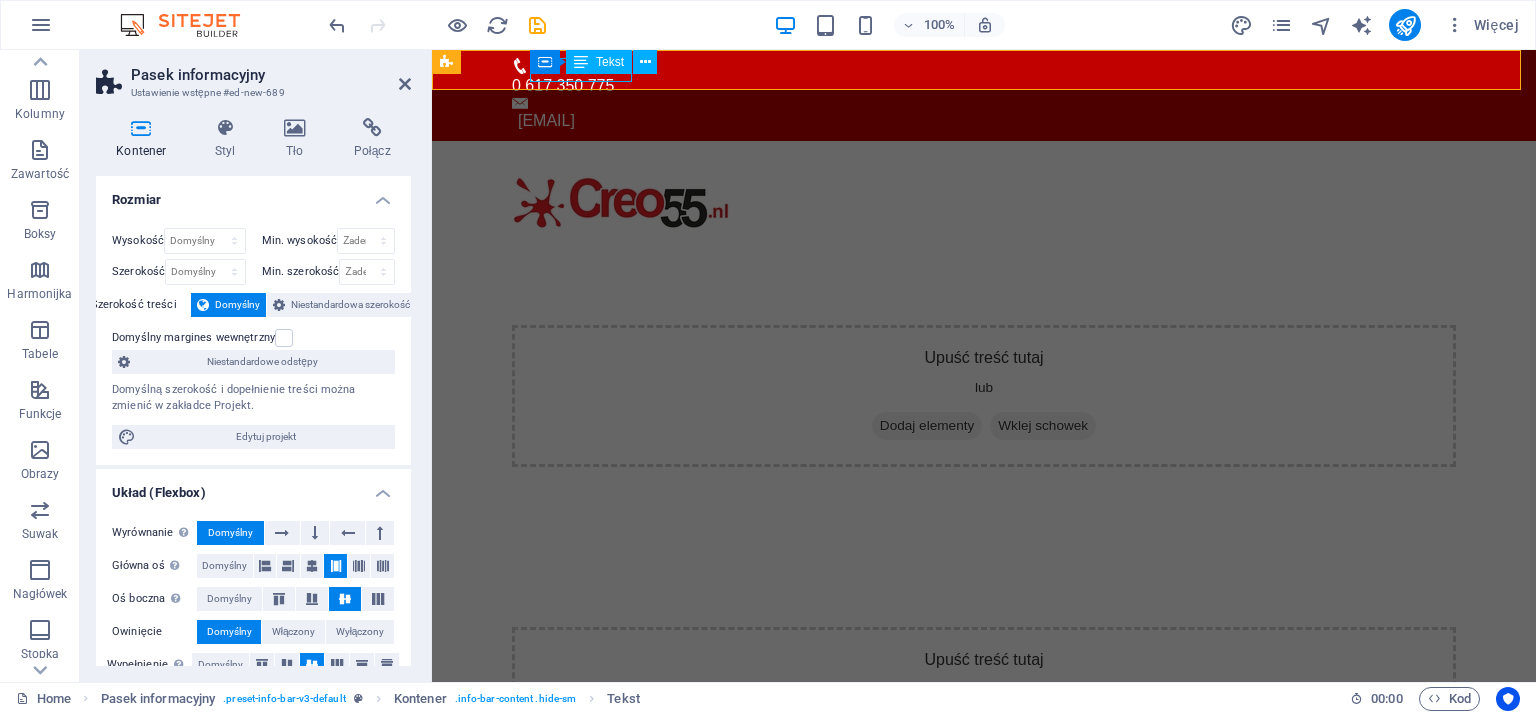 click at bounding box center (581, 62) 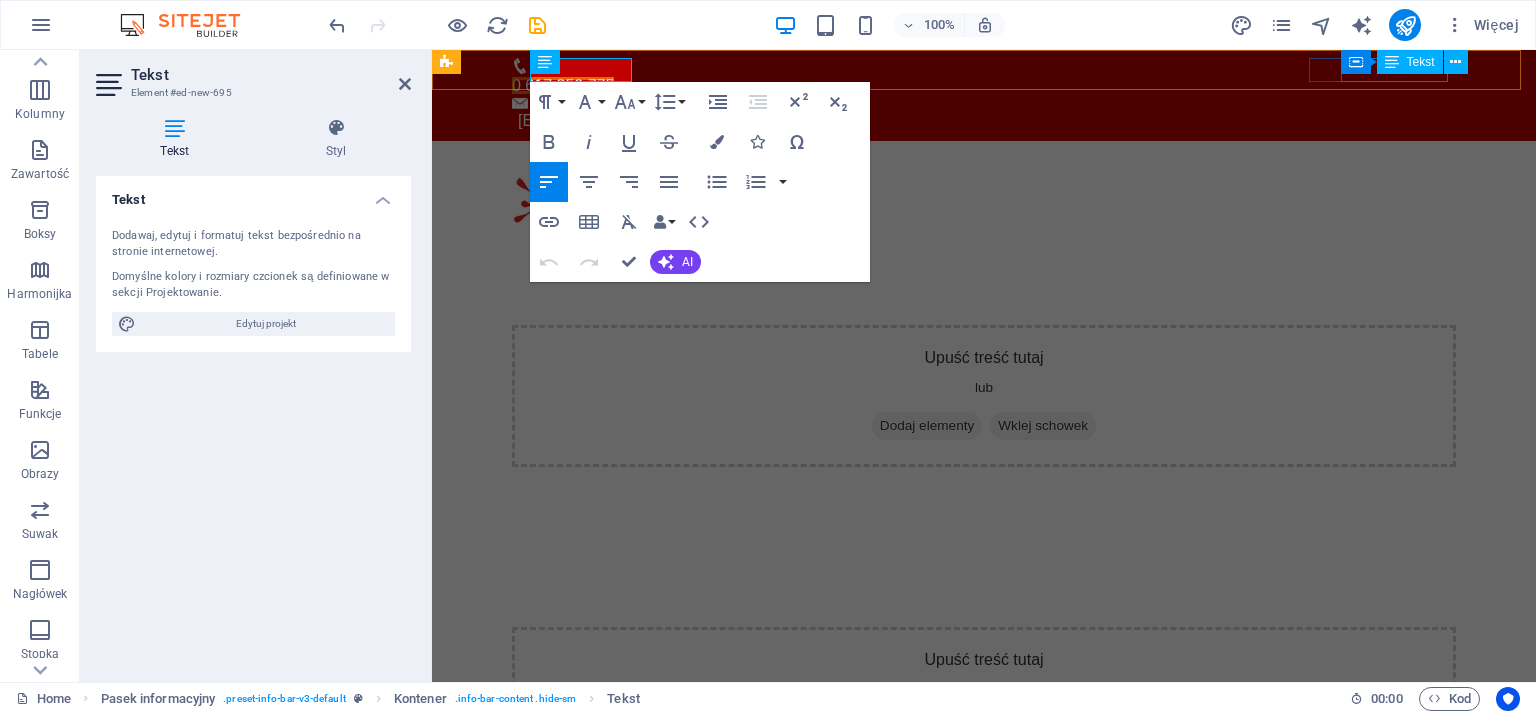 click at bounding box center (1392, 62) 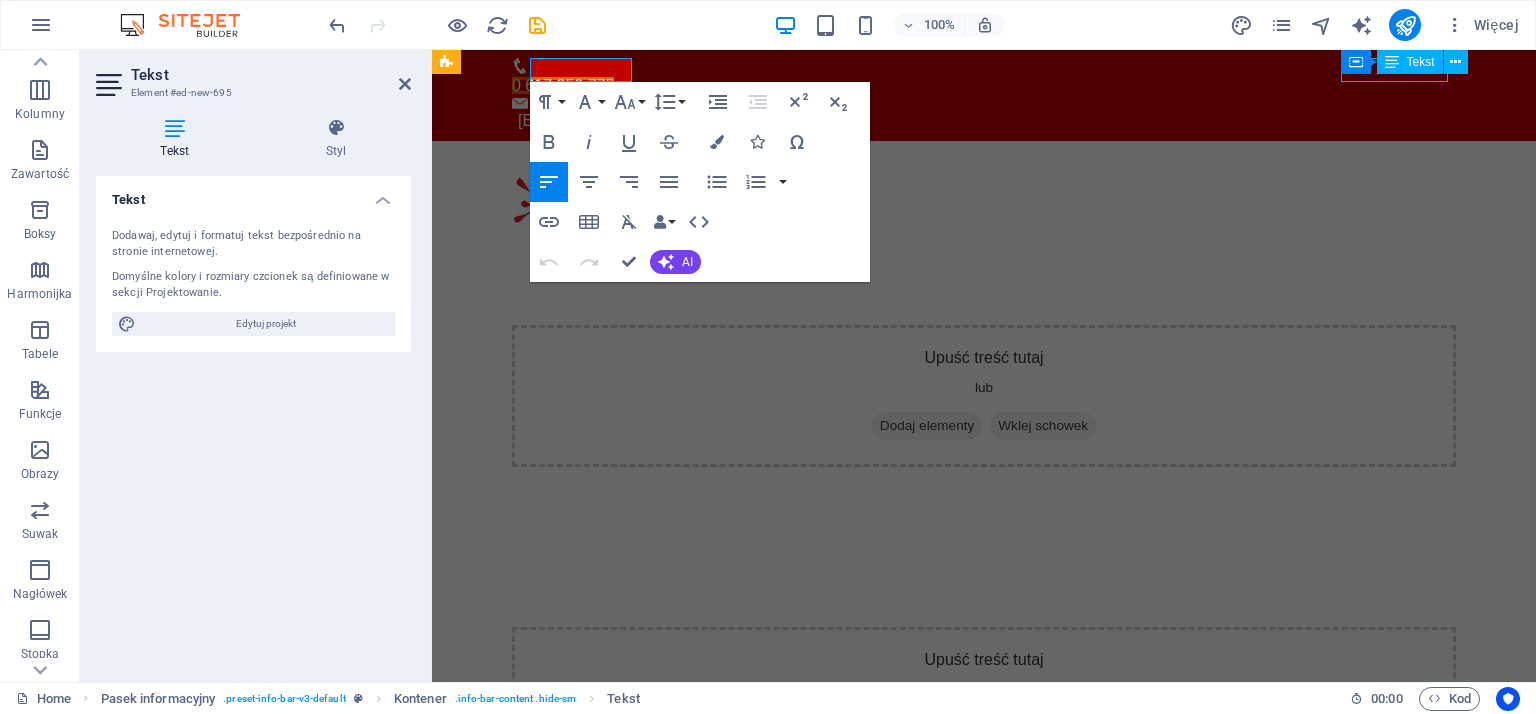 click at bounding box center (1392, 62) 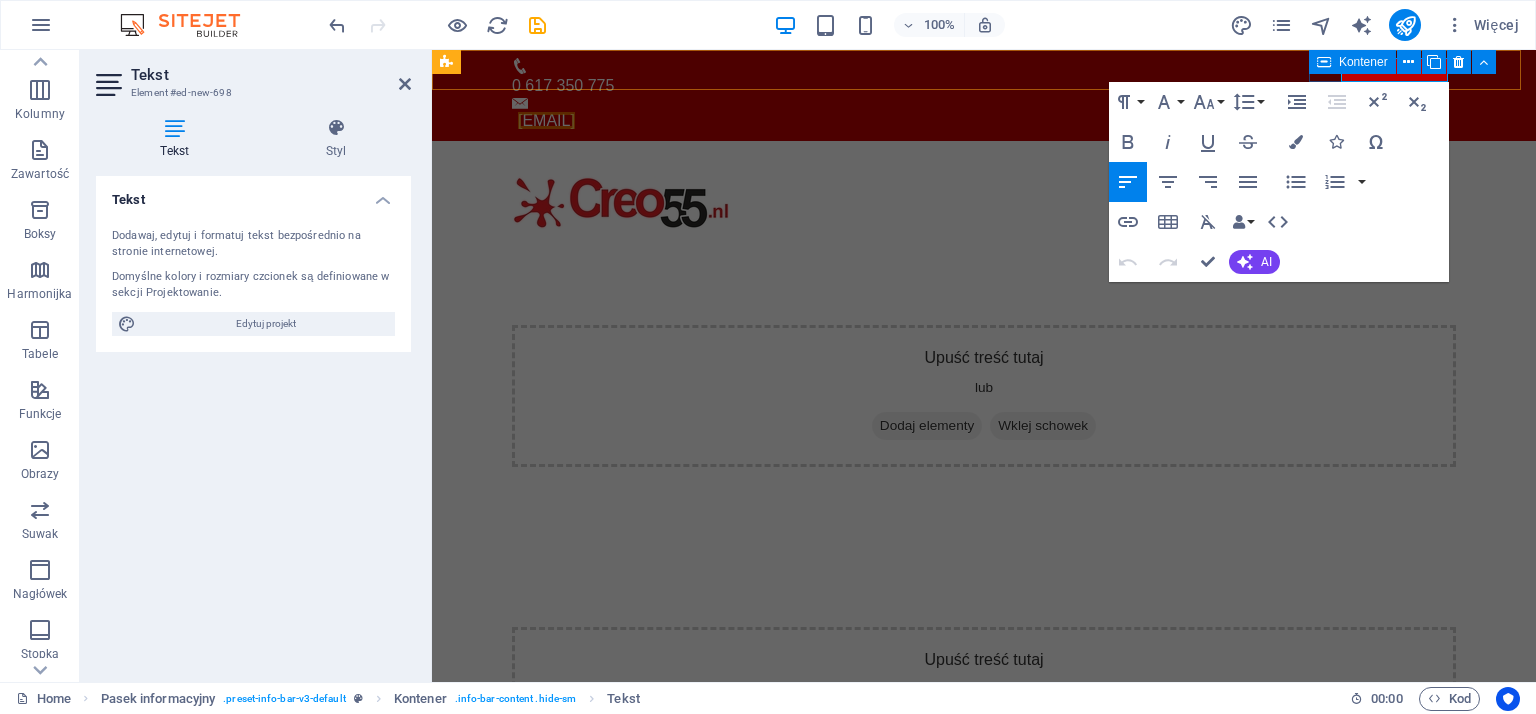 click at bounding box center (1324, 62) 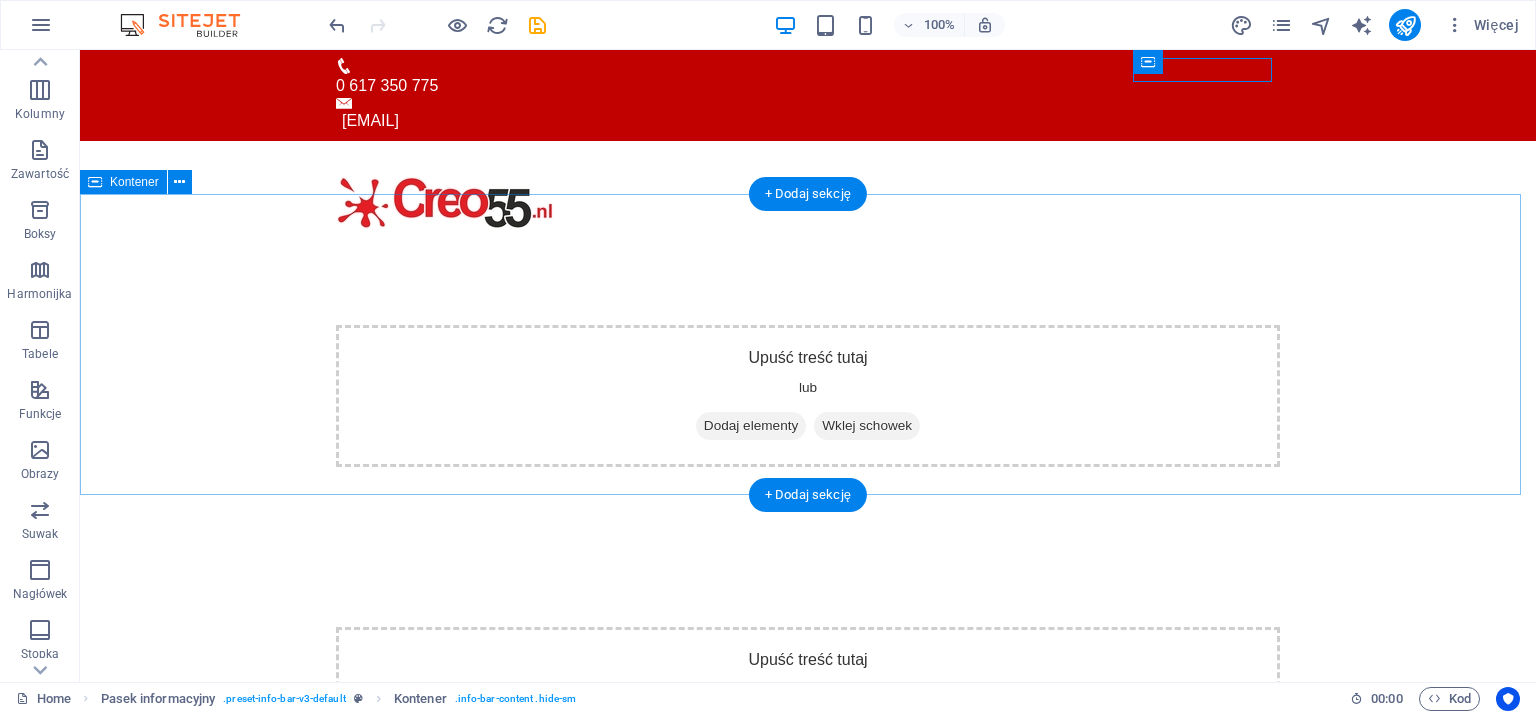 click on "Upuść treść tutaj lub  Dodaj elementy  Wklej schowek" at bounding box center [808, 396] 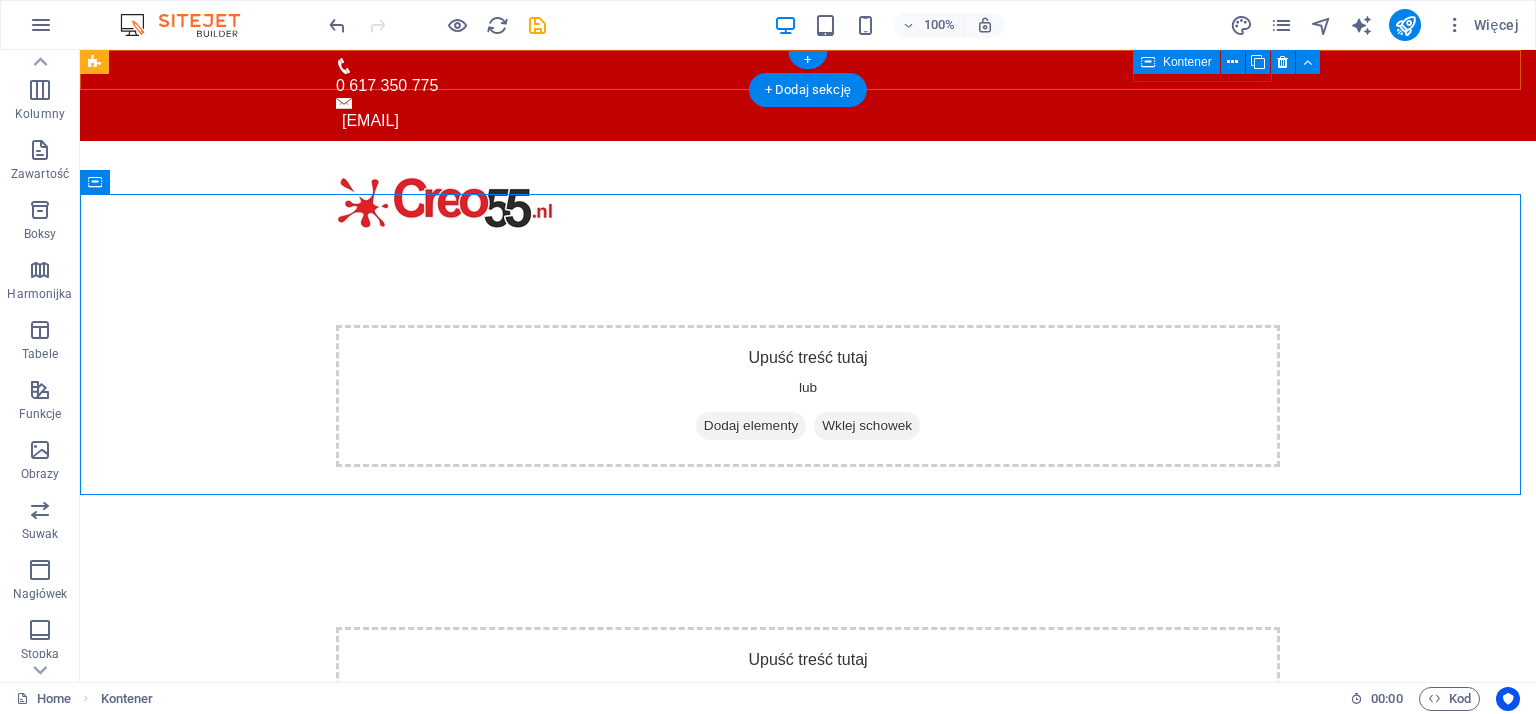 click on "info@[DOMAIN]" at bounding box center (808, 115) 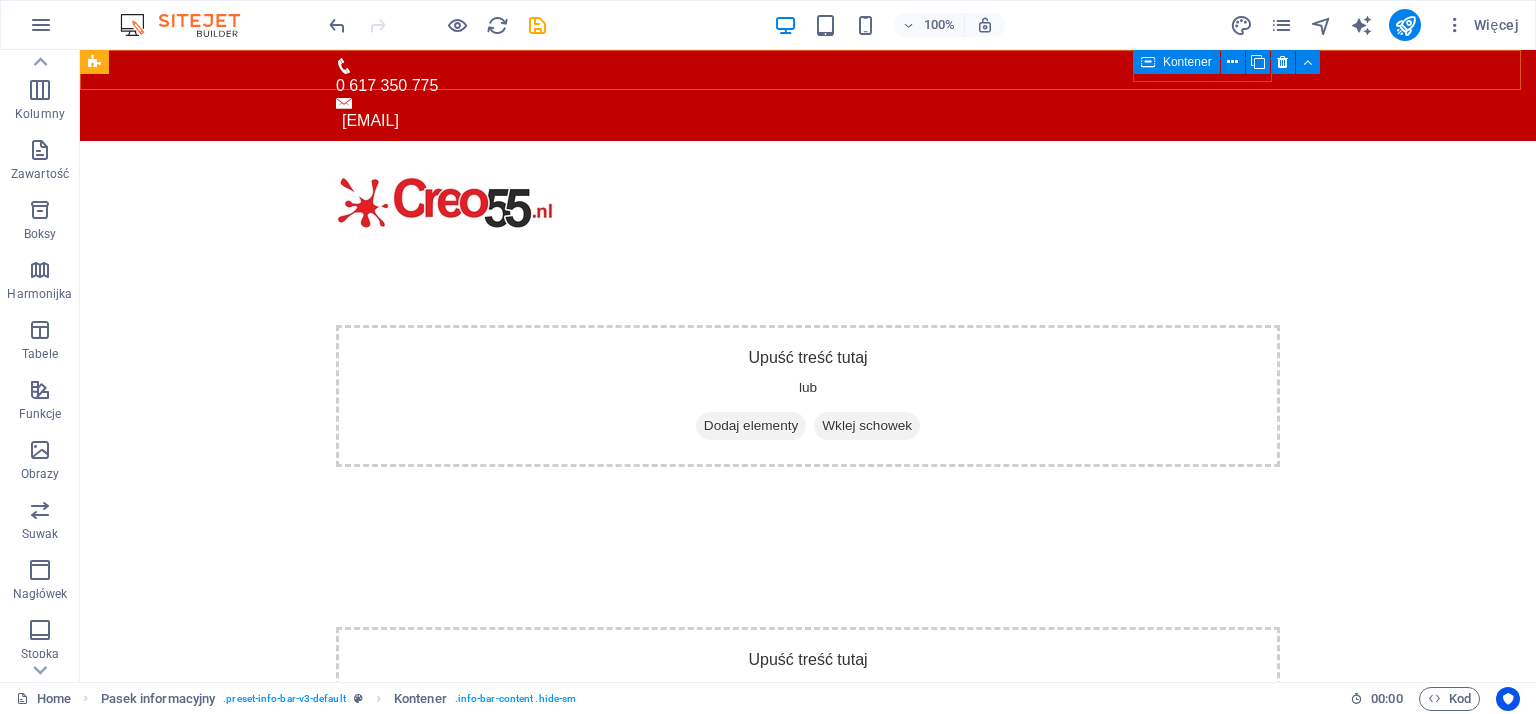 click on "Kontener" at bounding box center (1187, 62) 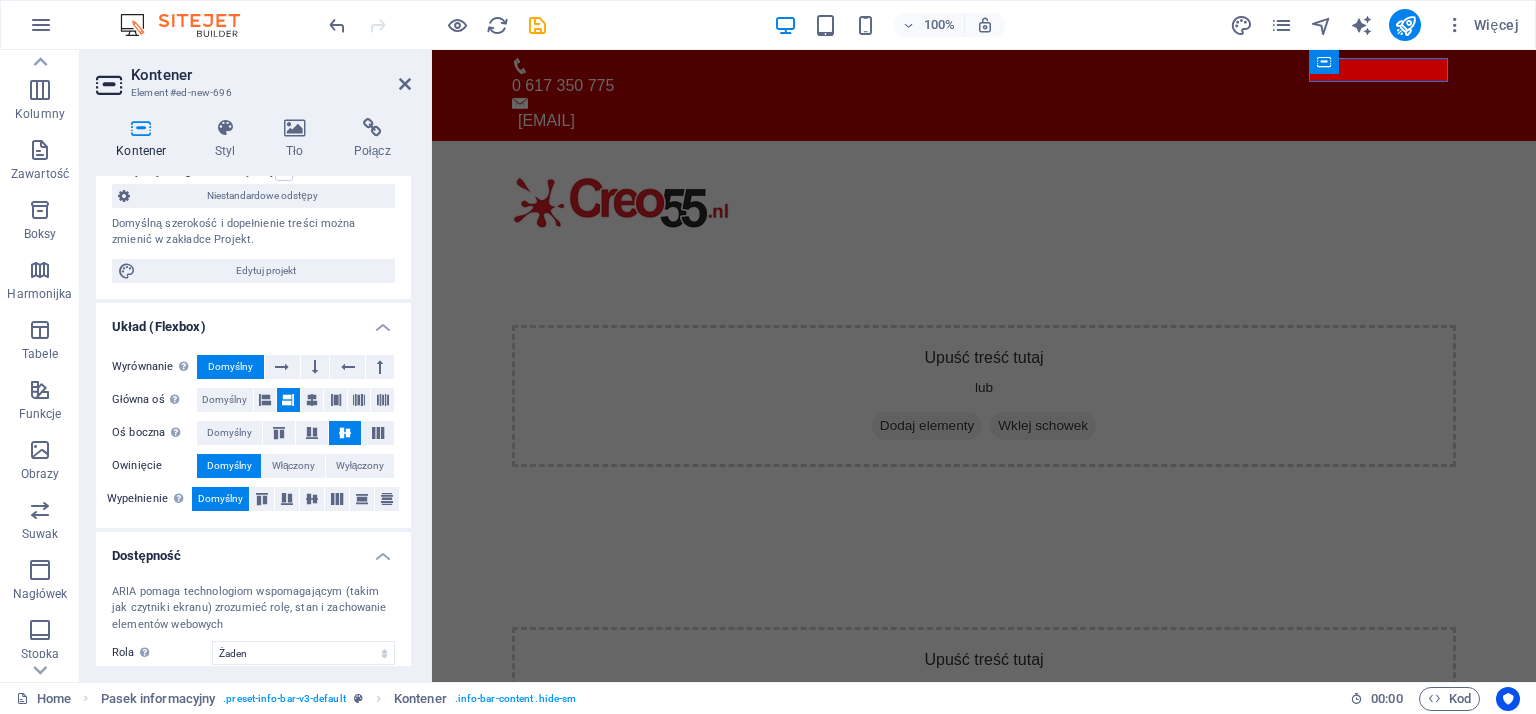 scroll, scrollTop: 300, scrollLeft: 0, axis: vertical 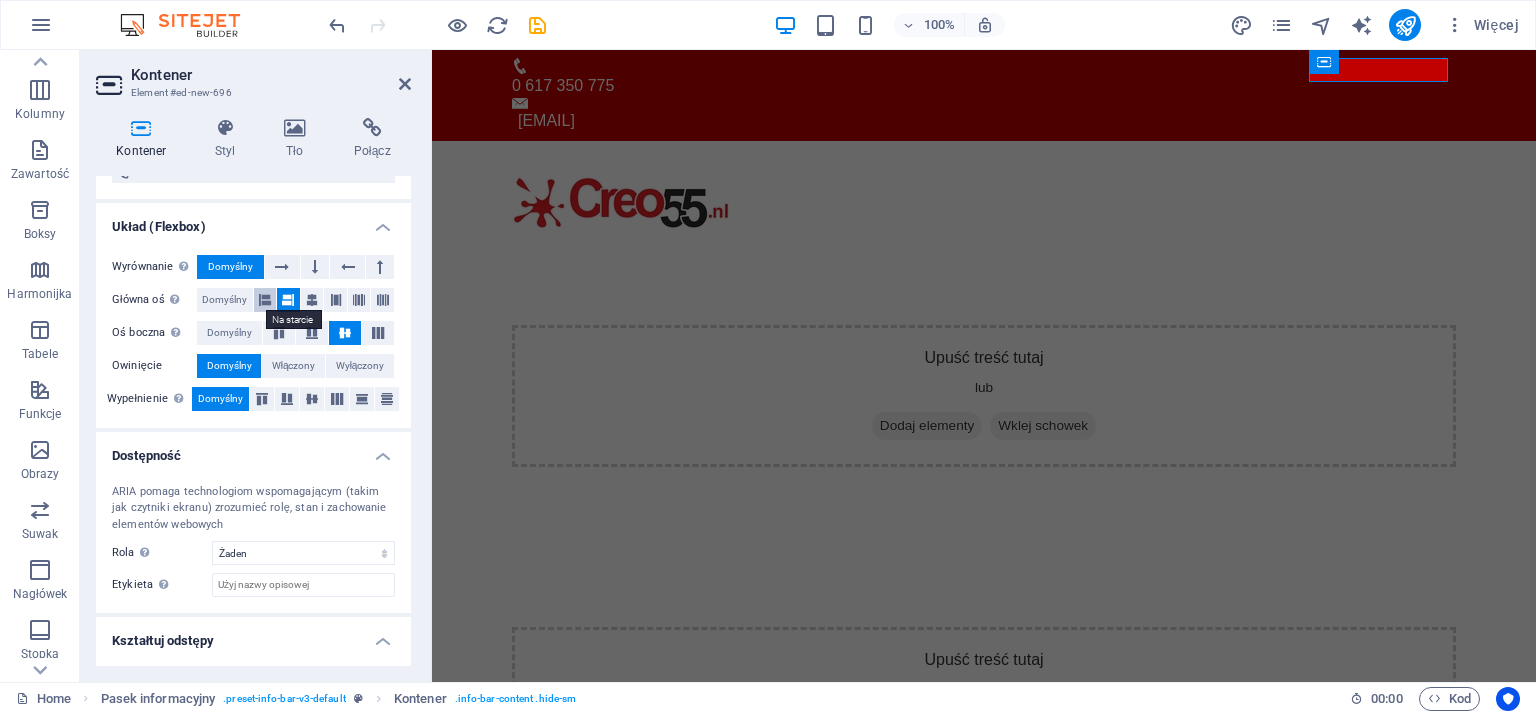 click at bounding box center (265, 300) 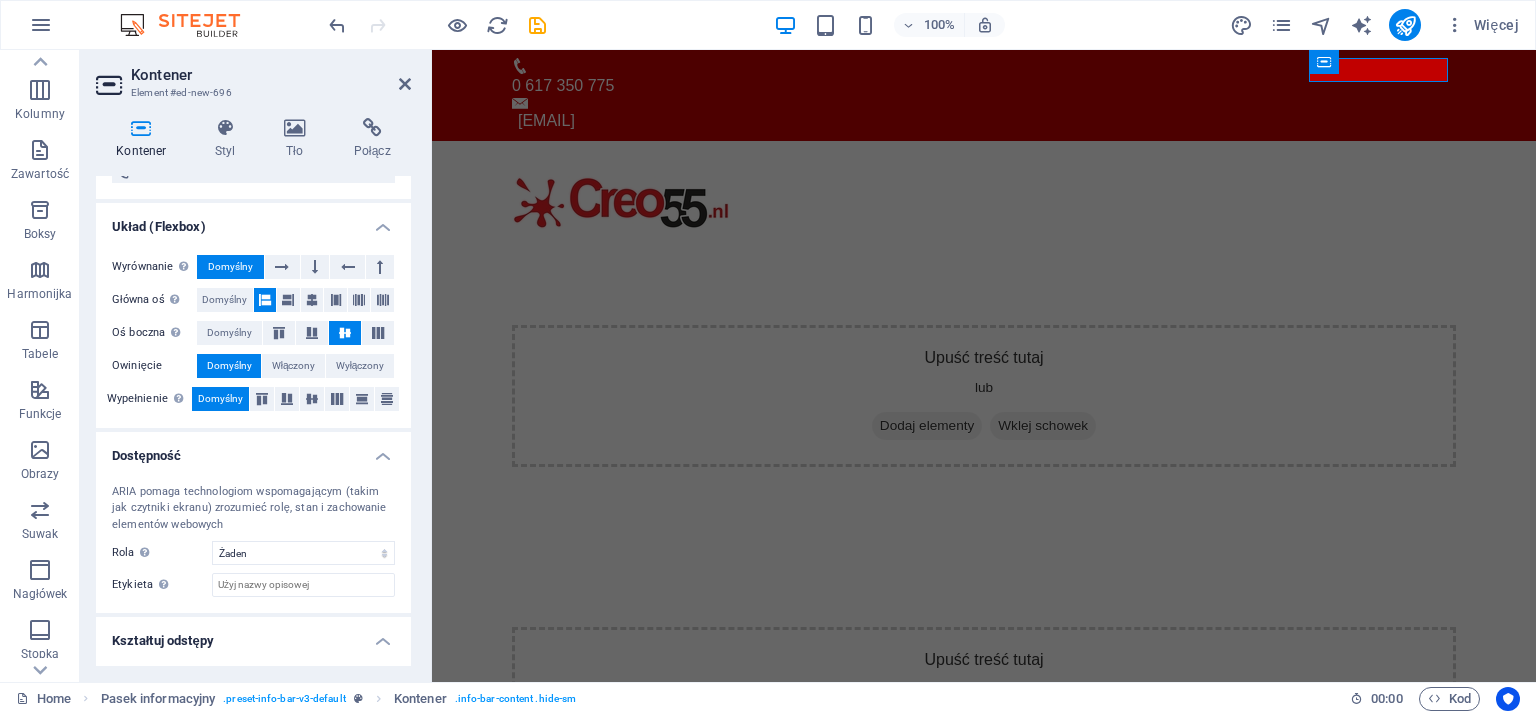 click on "Domyślny" at bounding box center [230, 267] 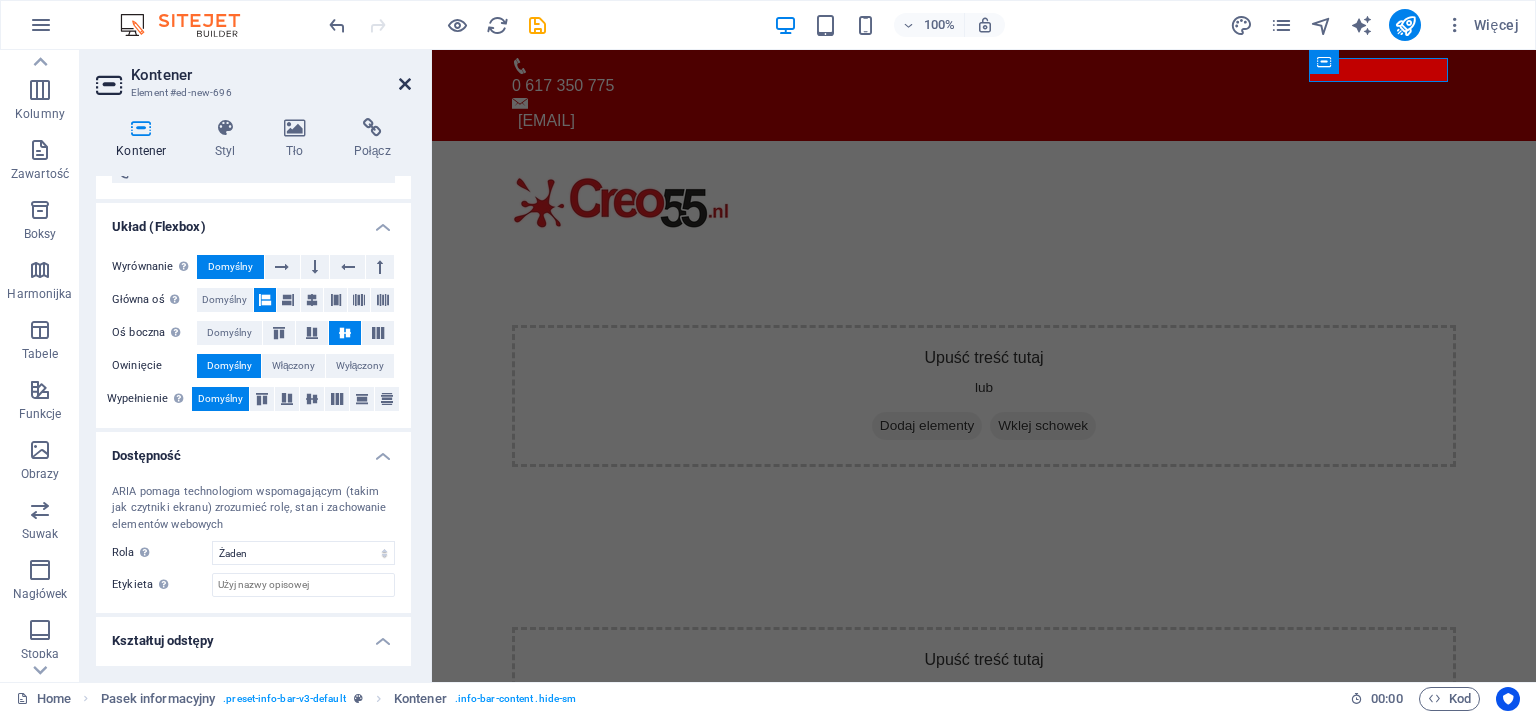 click at bounding box center (405, 84) 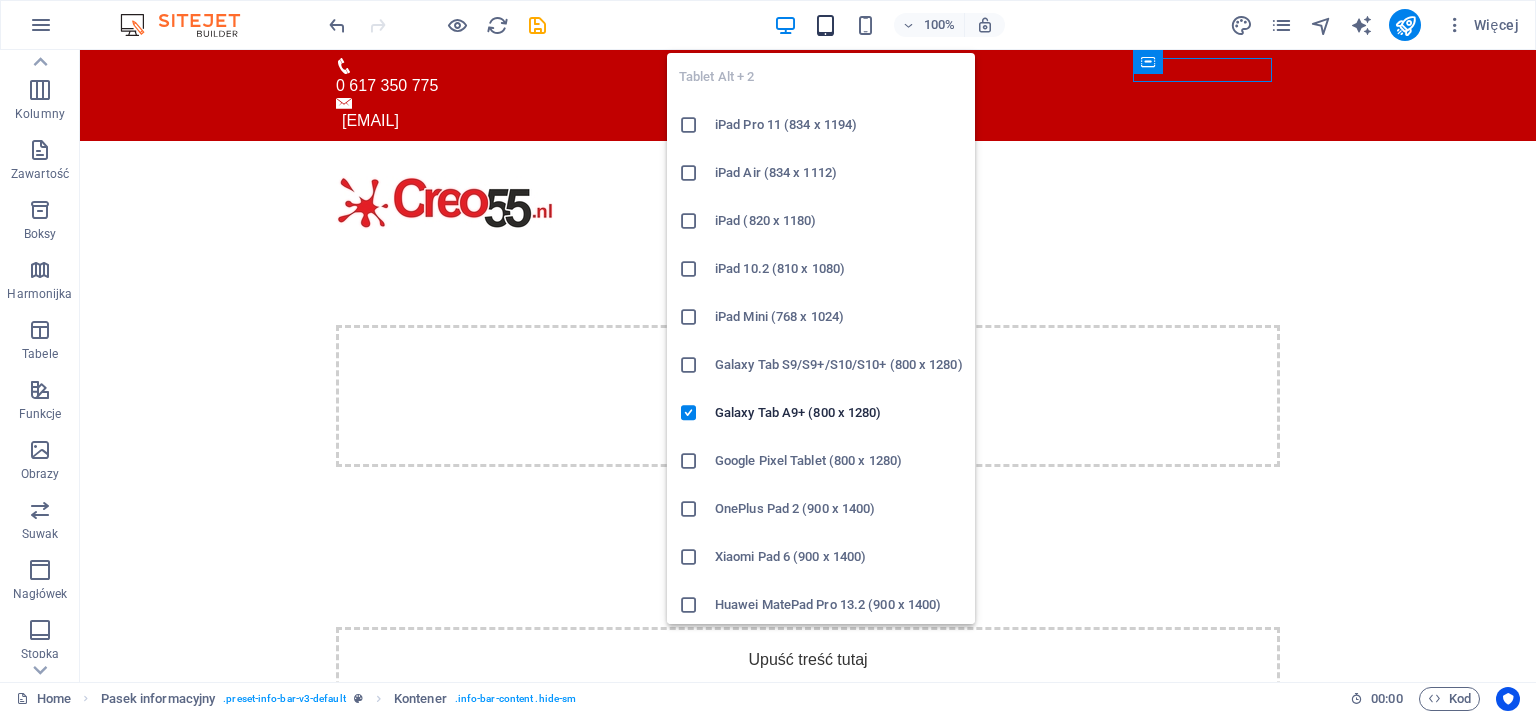 click at bounding box center (825, 25) 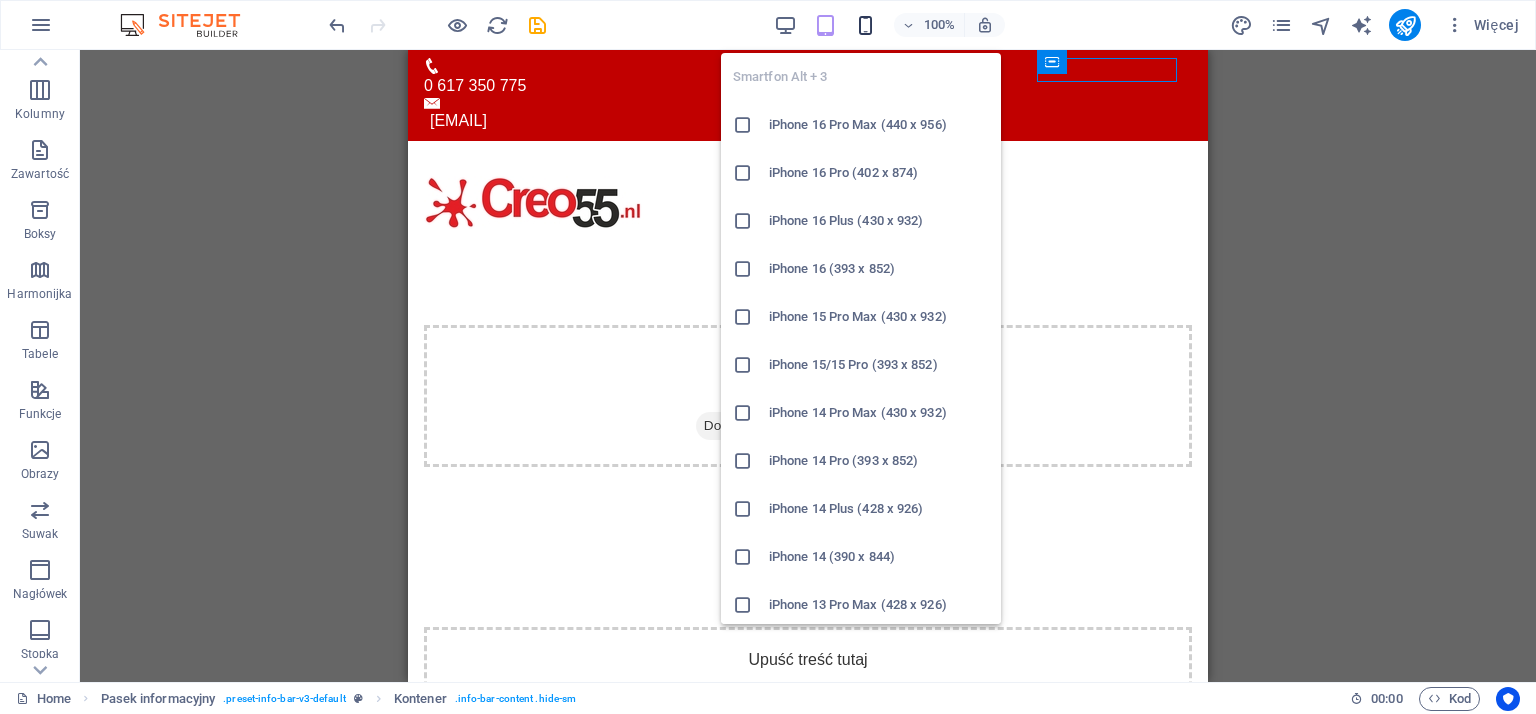 click at bounding box center (865, 25) 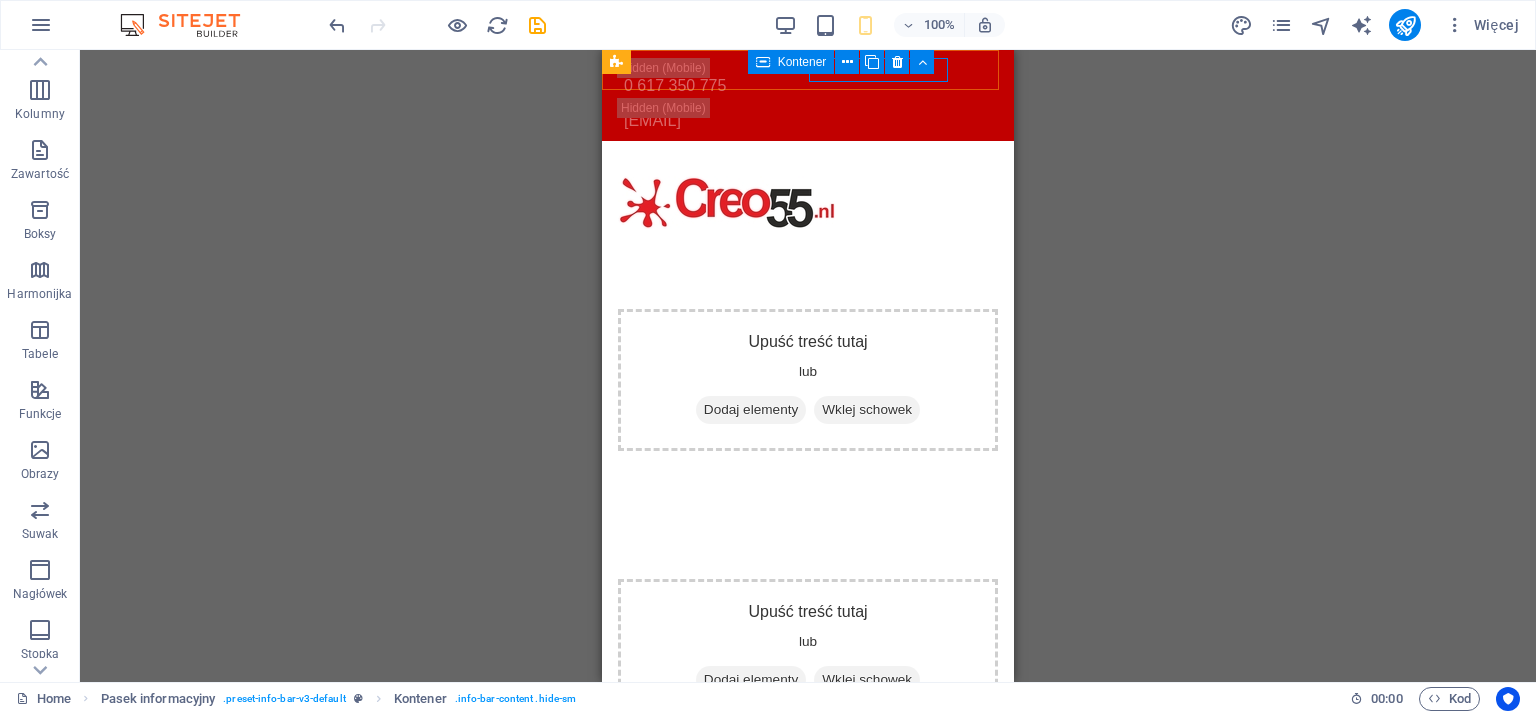 click on "Kontener" at bounding box center (802, 62) 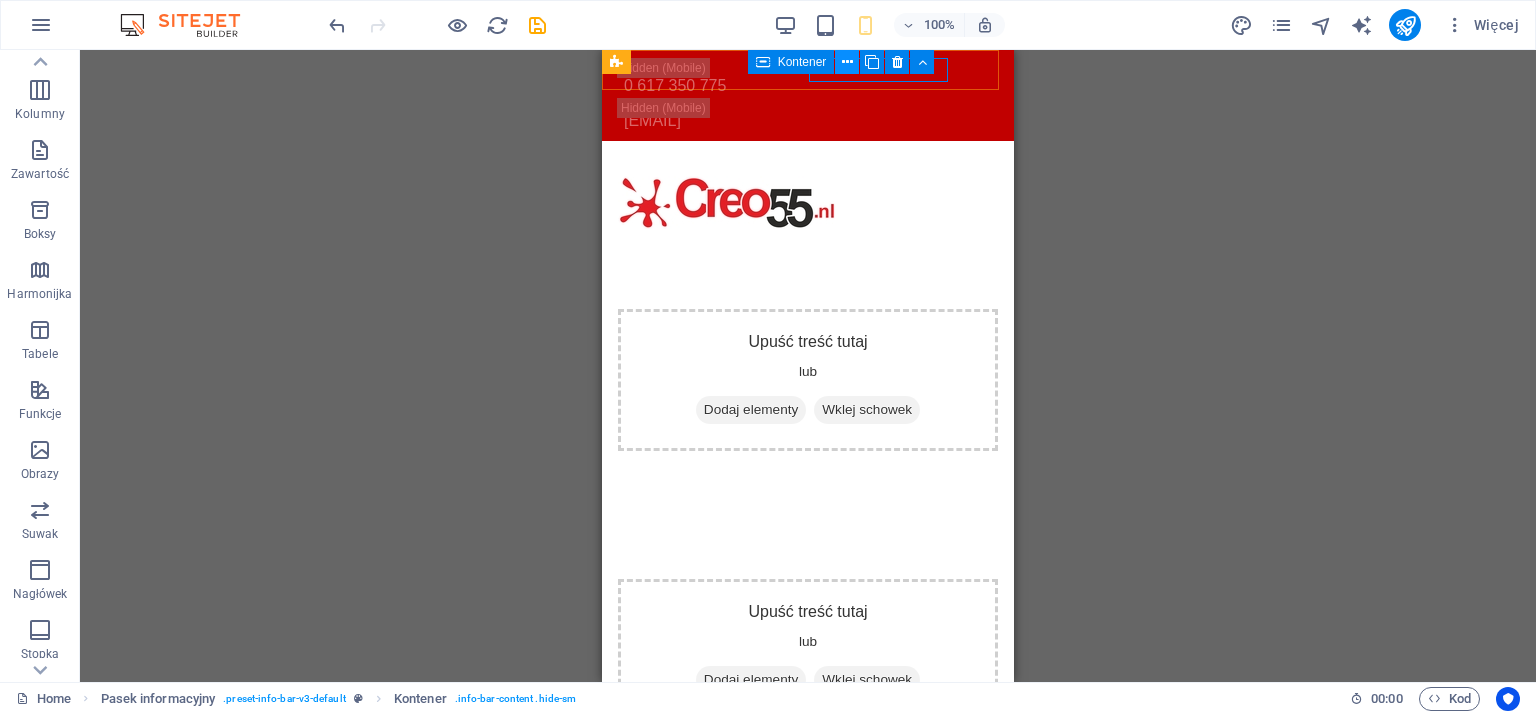 click at bounding box center [847, 62] 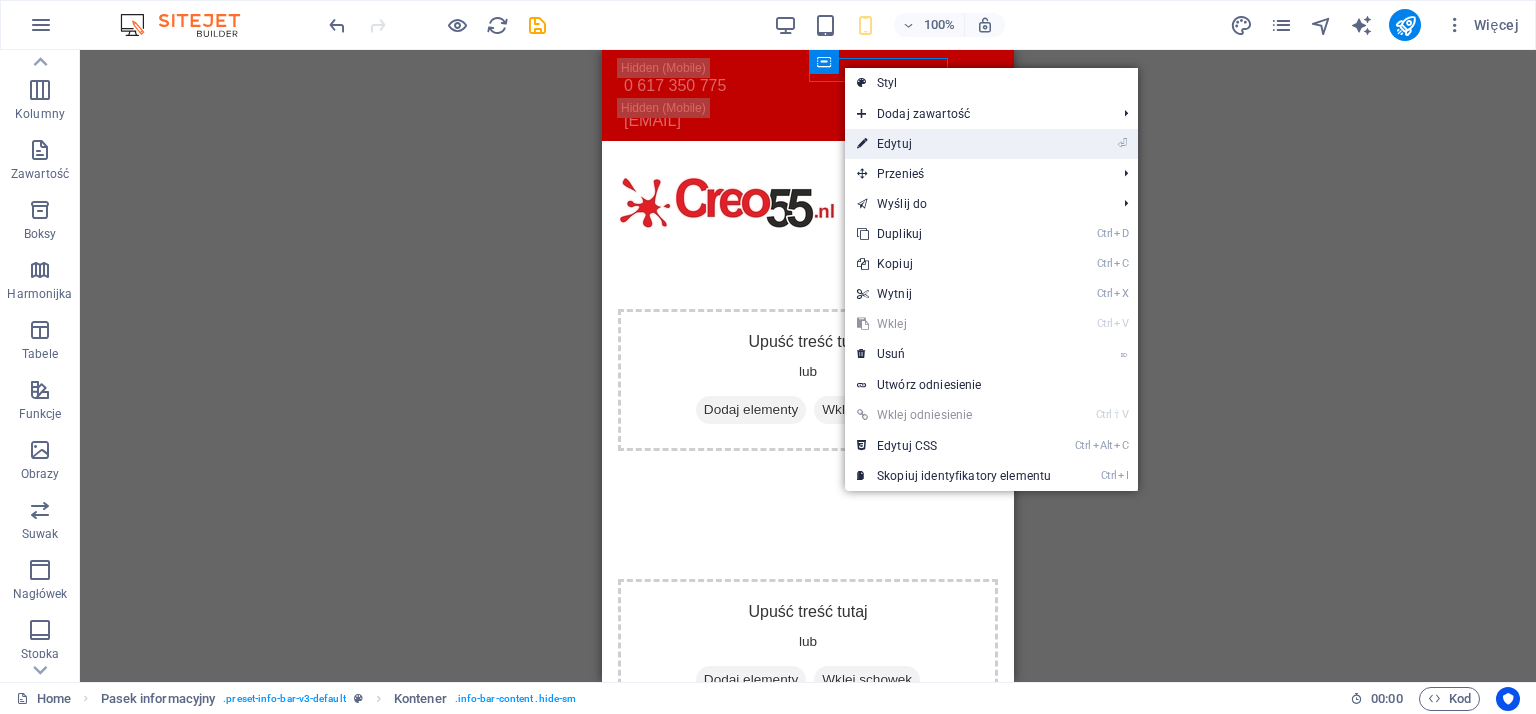 click on "⏎  Edytuj" at bounding box center (954, 144) 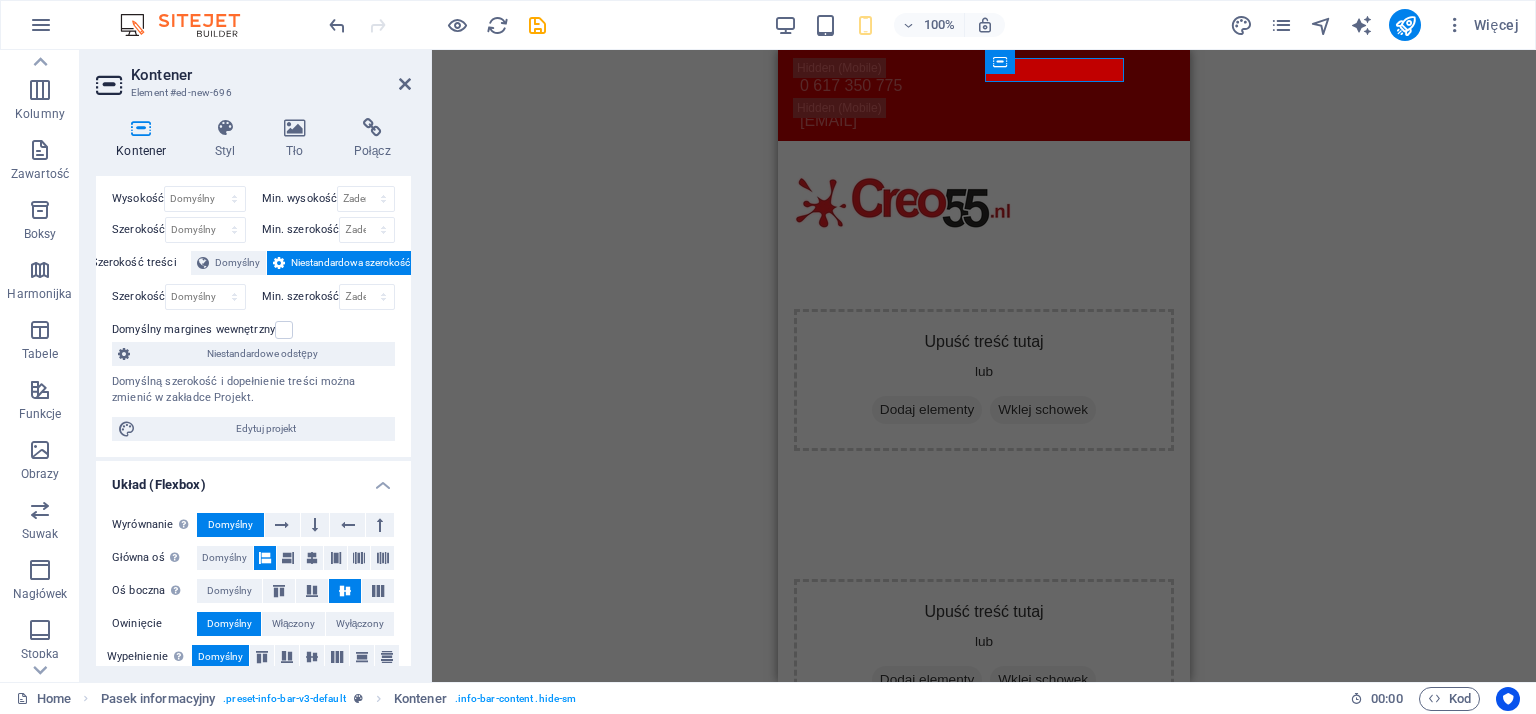 scroll, scrollTop: 0, scrollLeft: 0, axis: both 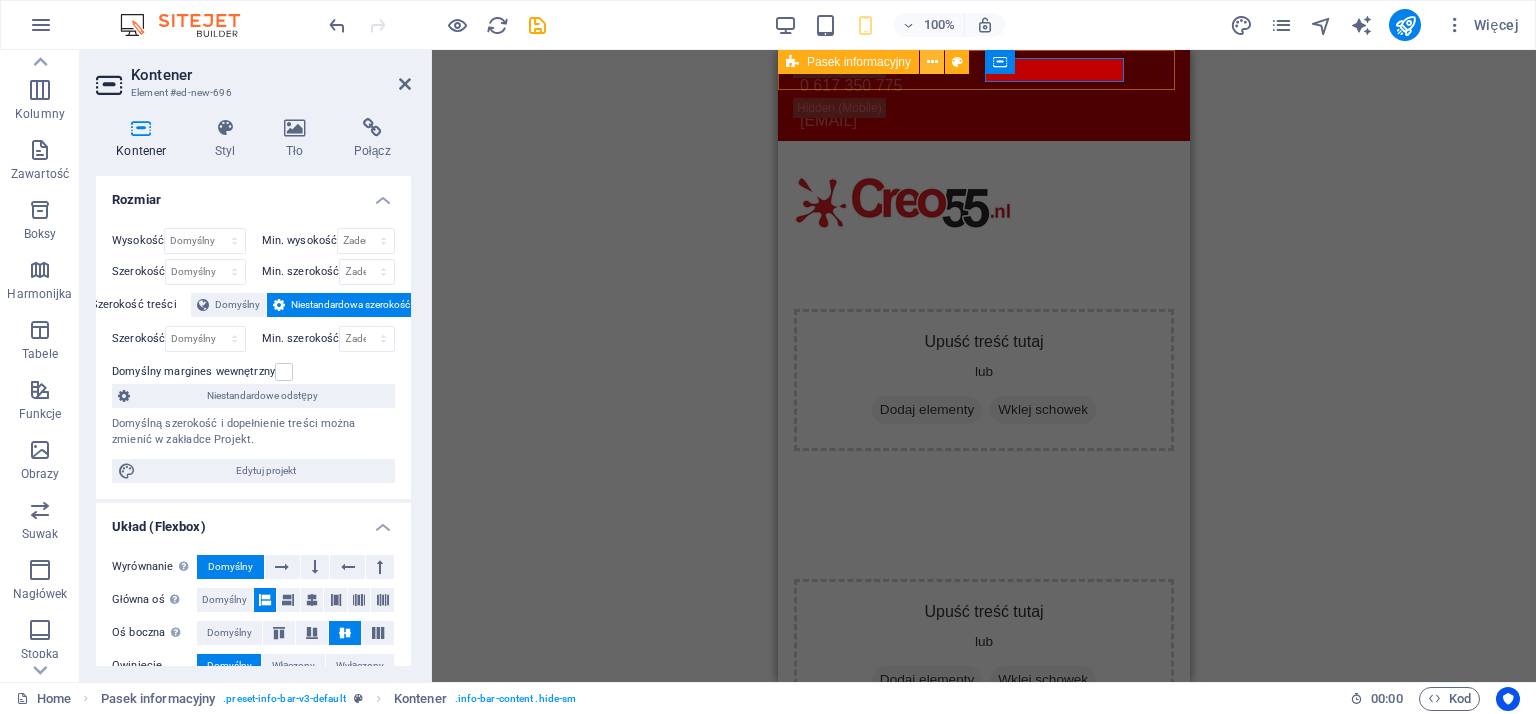 click at bounding box center (932, 62) 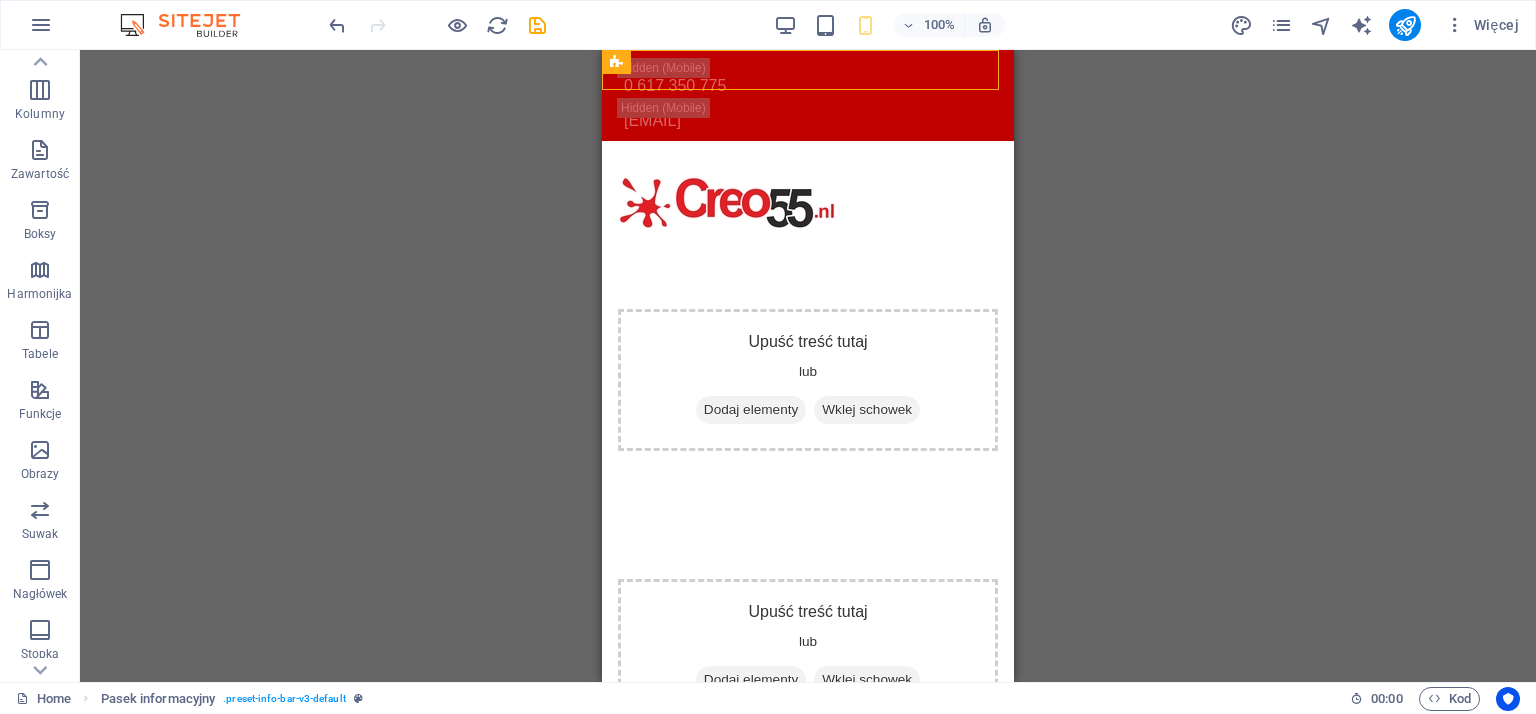 click on "Symbol zastępczy   Pasek menu   Logo   Kontener   Symbol zastępczy   Pasek informacyjny   Tekst   Kontener   HTML   Kontener   Odstęp   Kontener   Tekst   Kontener   Kontener   Kontener   Tekst   Ikona   Kontener   Symbol zastępczy   Obraz   Ikona   Menu   Ikona" at bounding box center [808, 366] 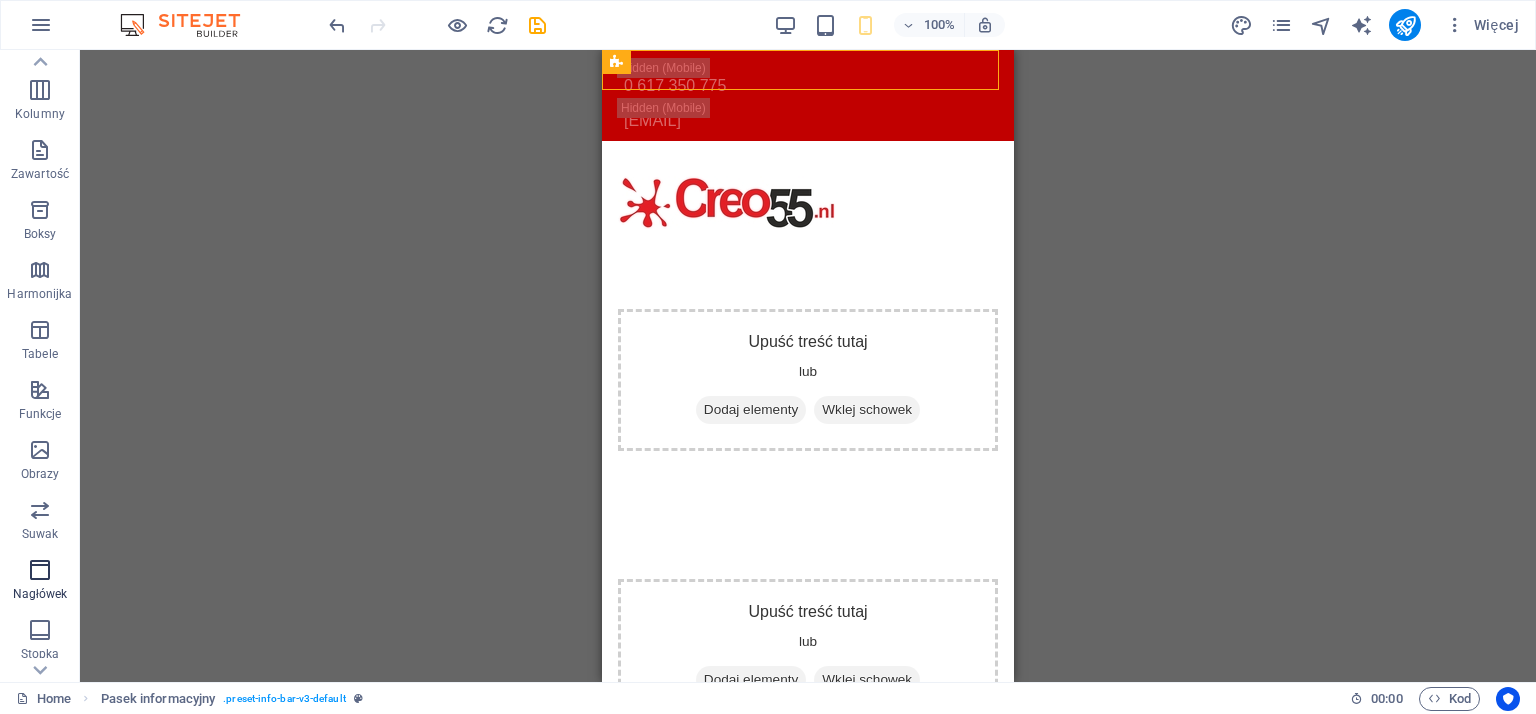 scroll, scrollTop: 268, scrollLeft: 0, axis: vertical 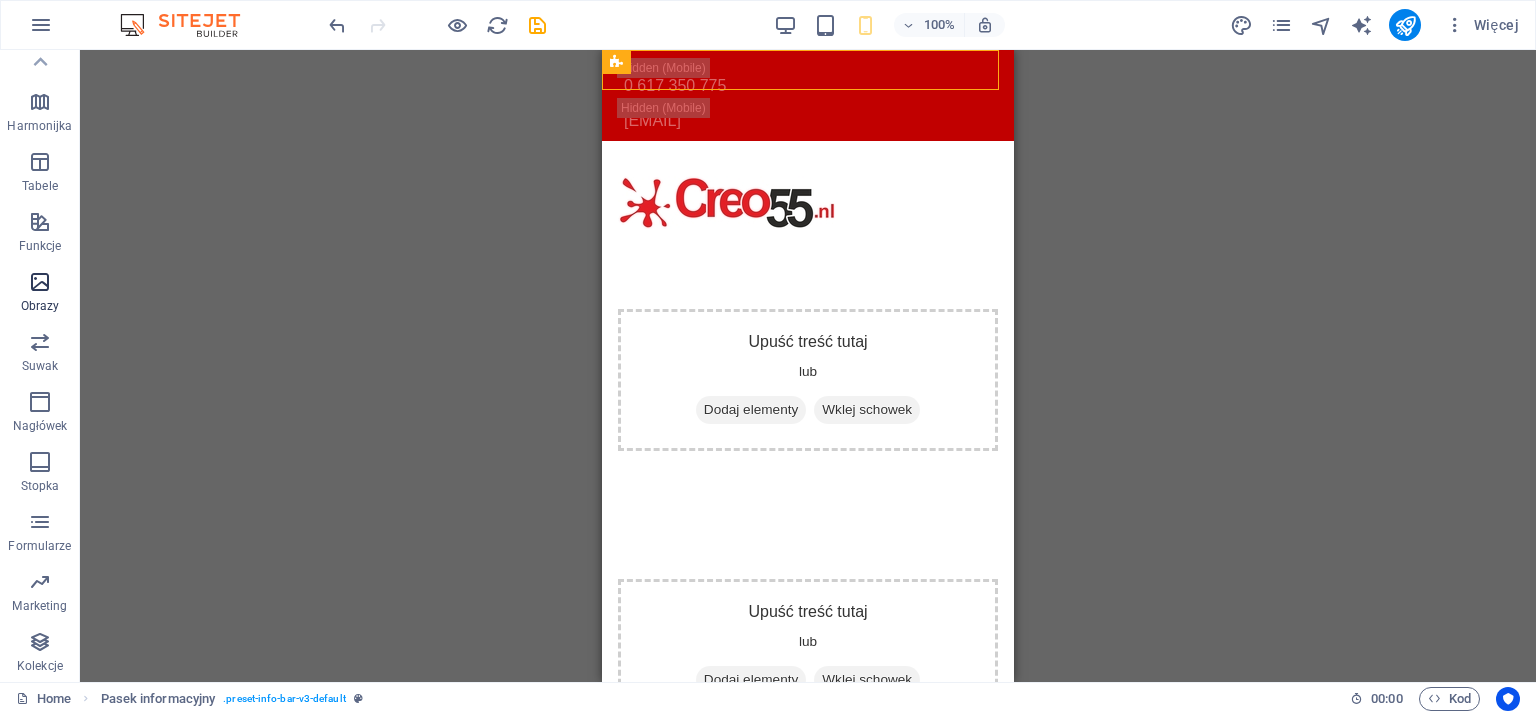 click at bounding box center (40, 282) 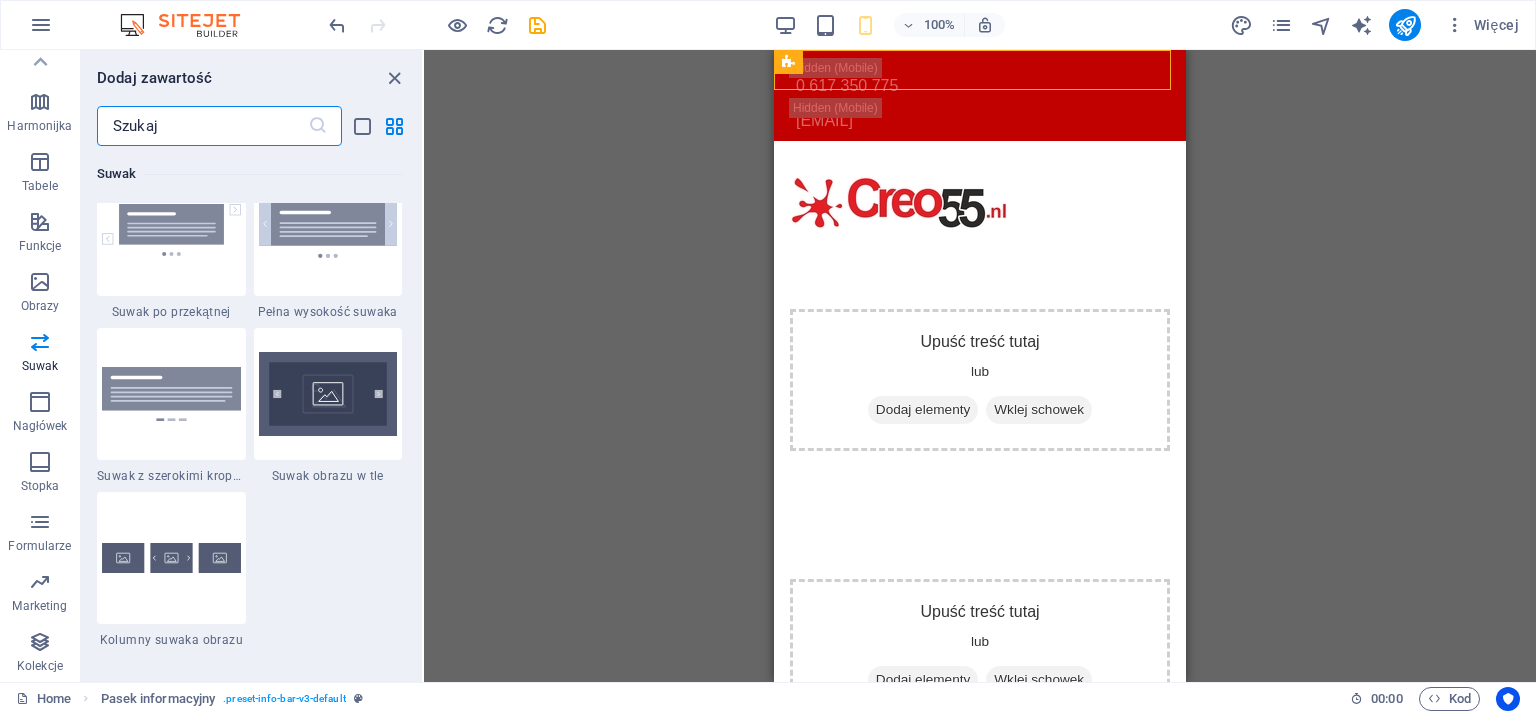 scroll, scrollTop: 11440, scrollLeft: 0, axis: vertical 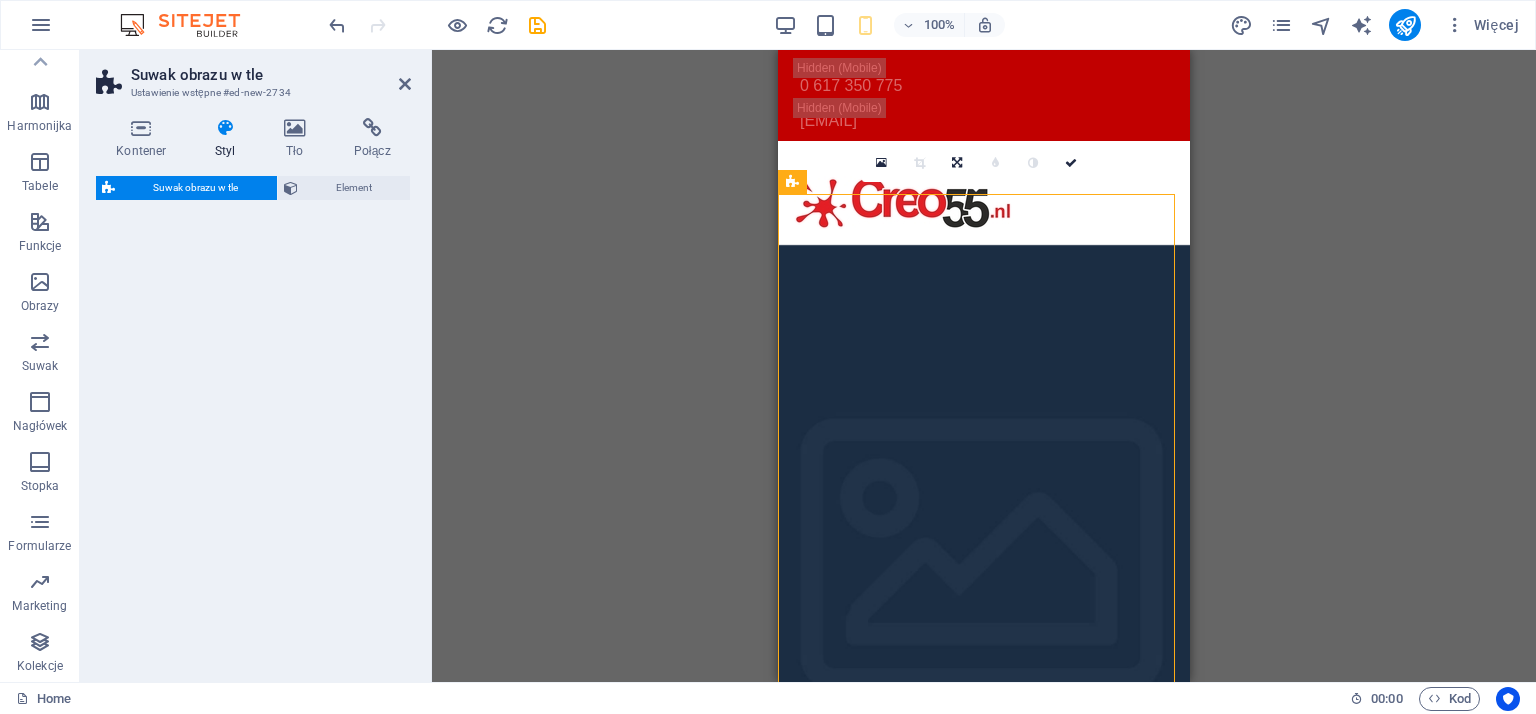 select on "rem" 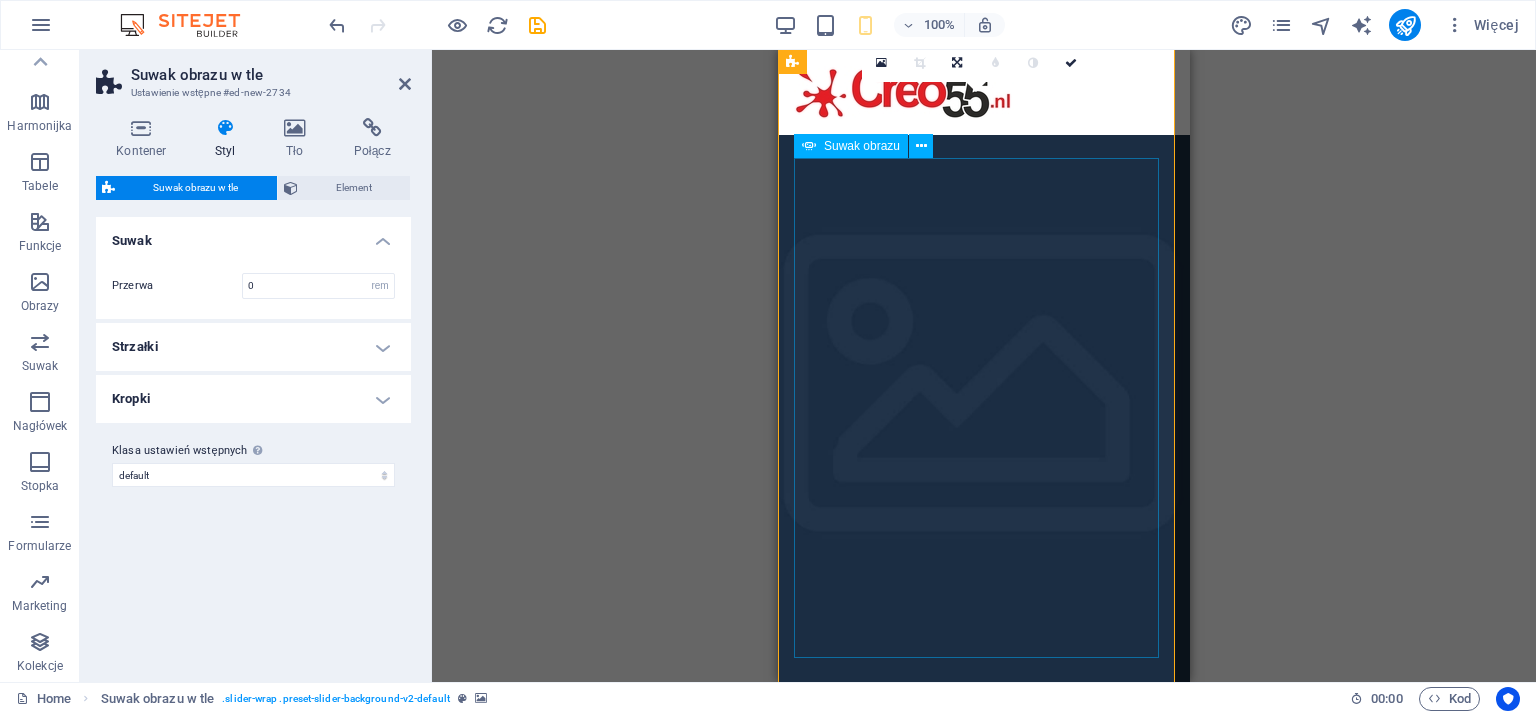 scroll, scrollTop: 100, scrollLeft: 0, axis: vertical 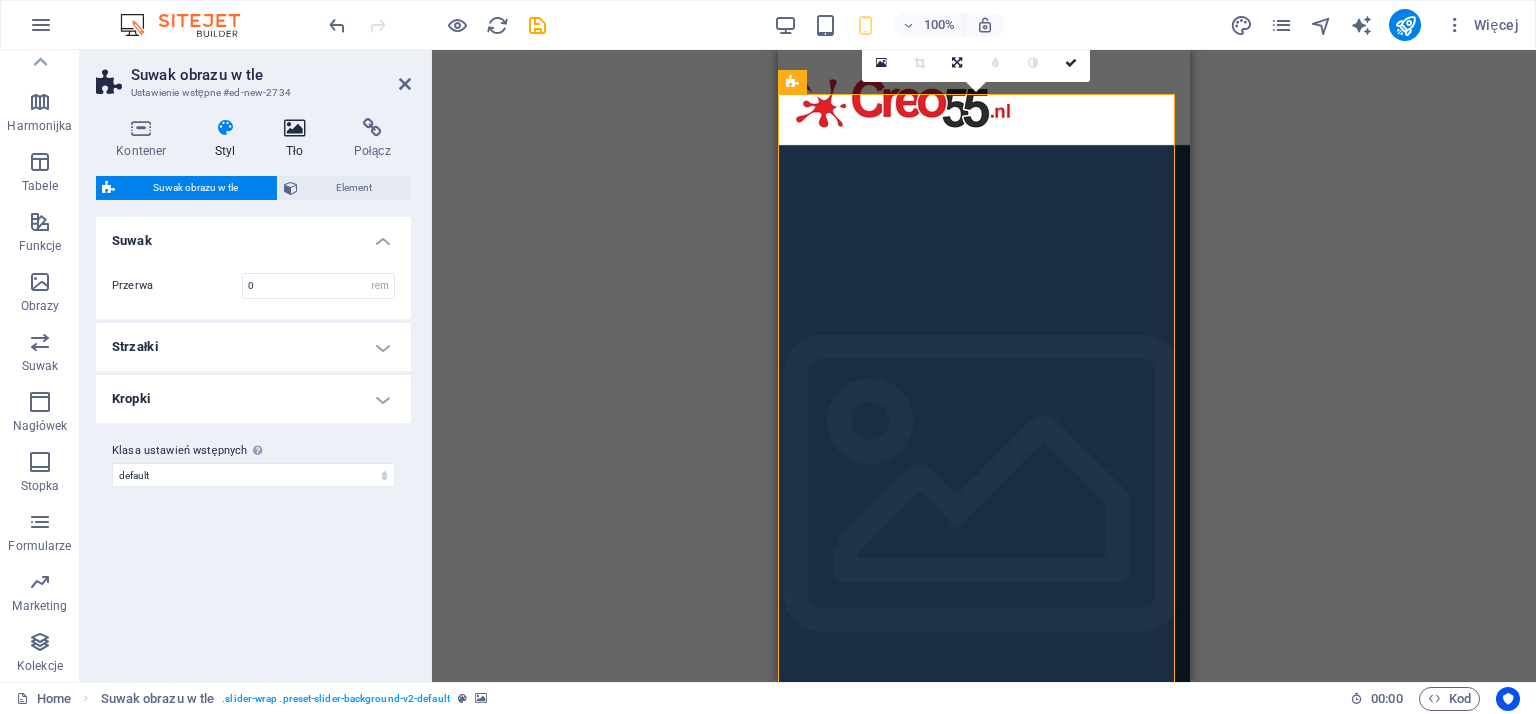 click at bounding box center (295, 128) 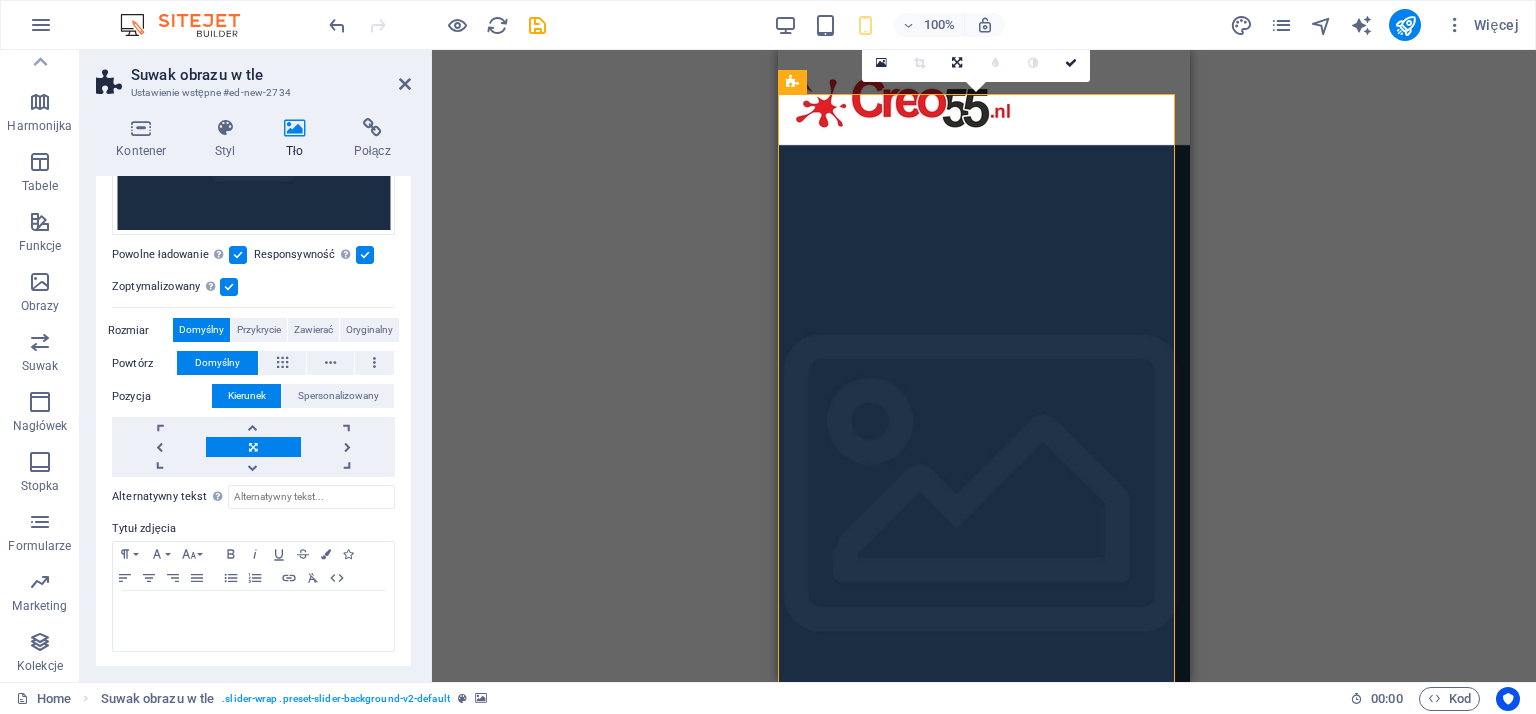 scroll, scrollTop: 0, scrollLeft: 0, axis: both 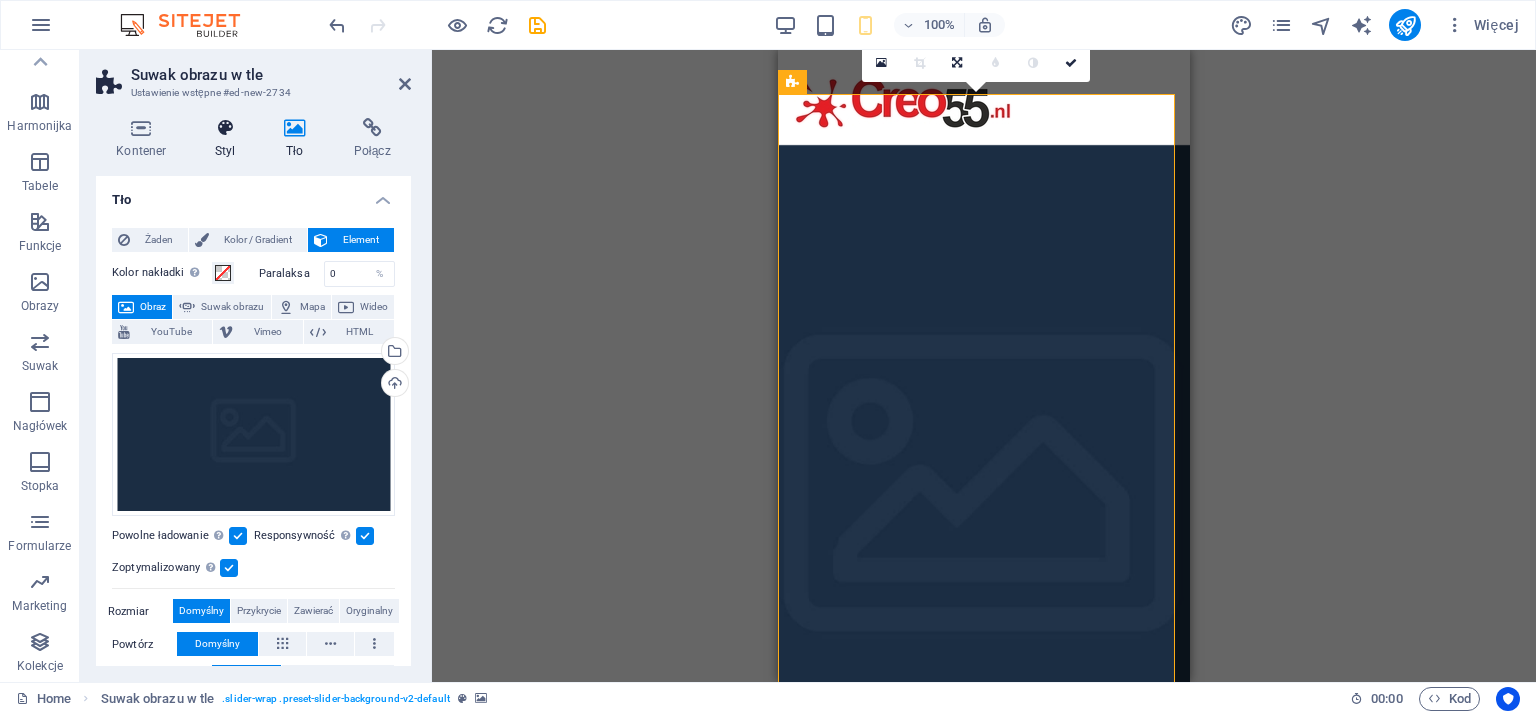 click at bounding box center (225, 128) 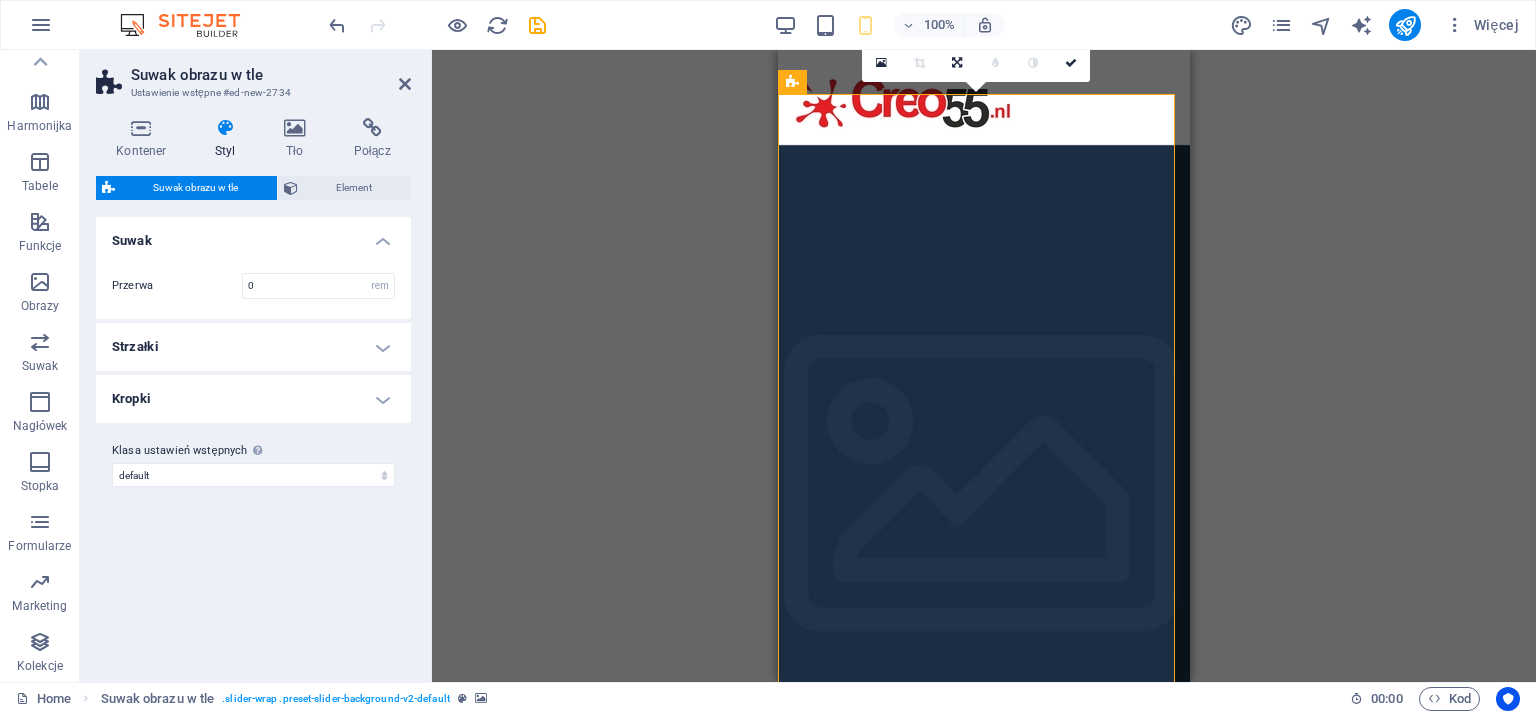 click on "Kropki" at bounding box center [253, 399] 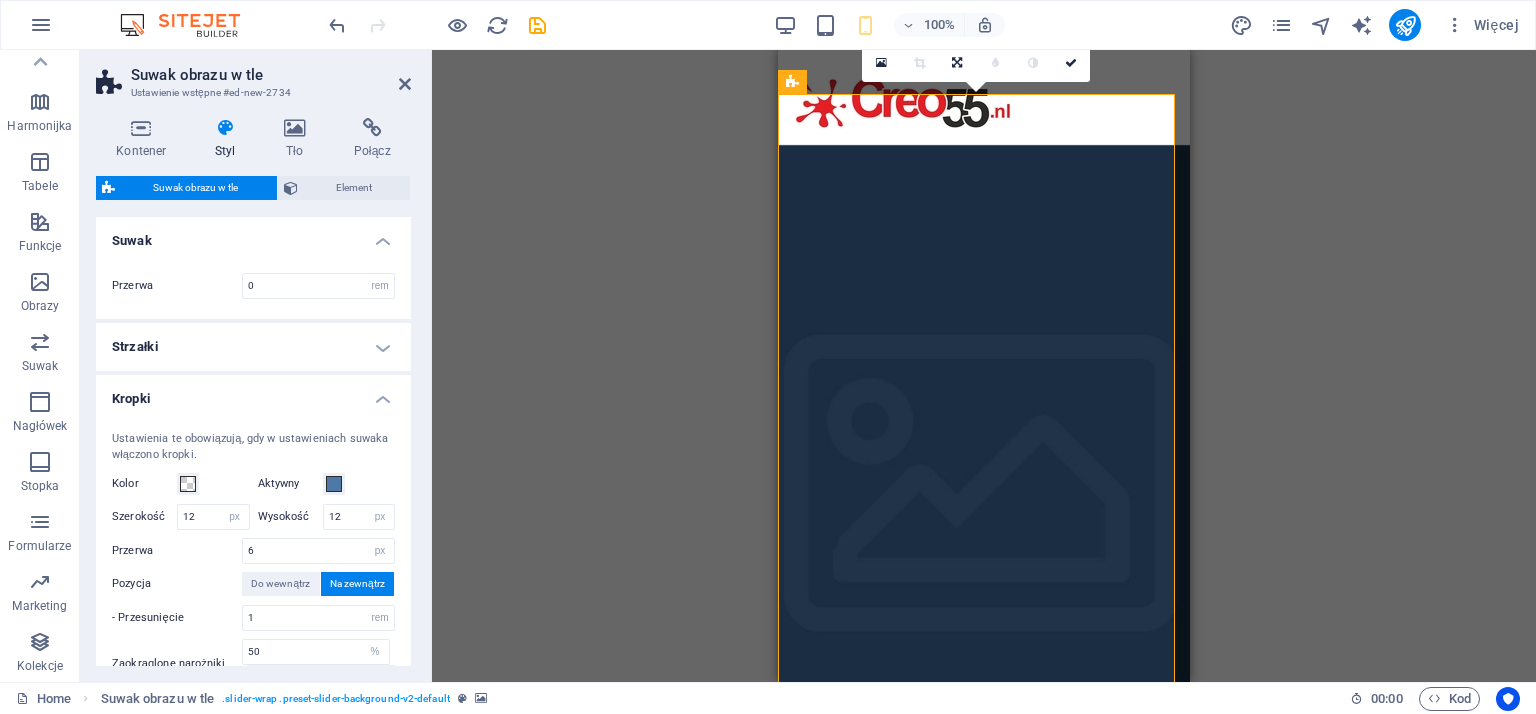 click on "Strzałki" at bounding box center (253, 347) 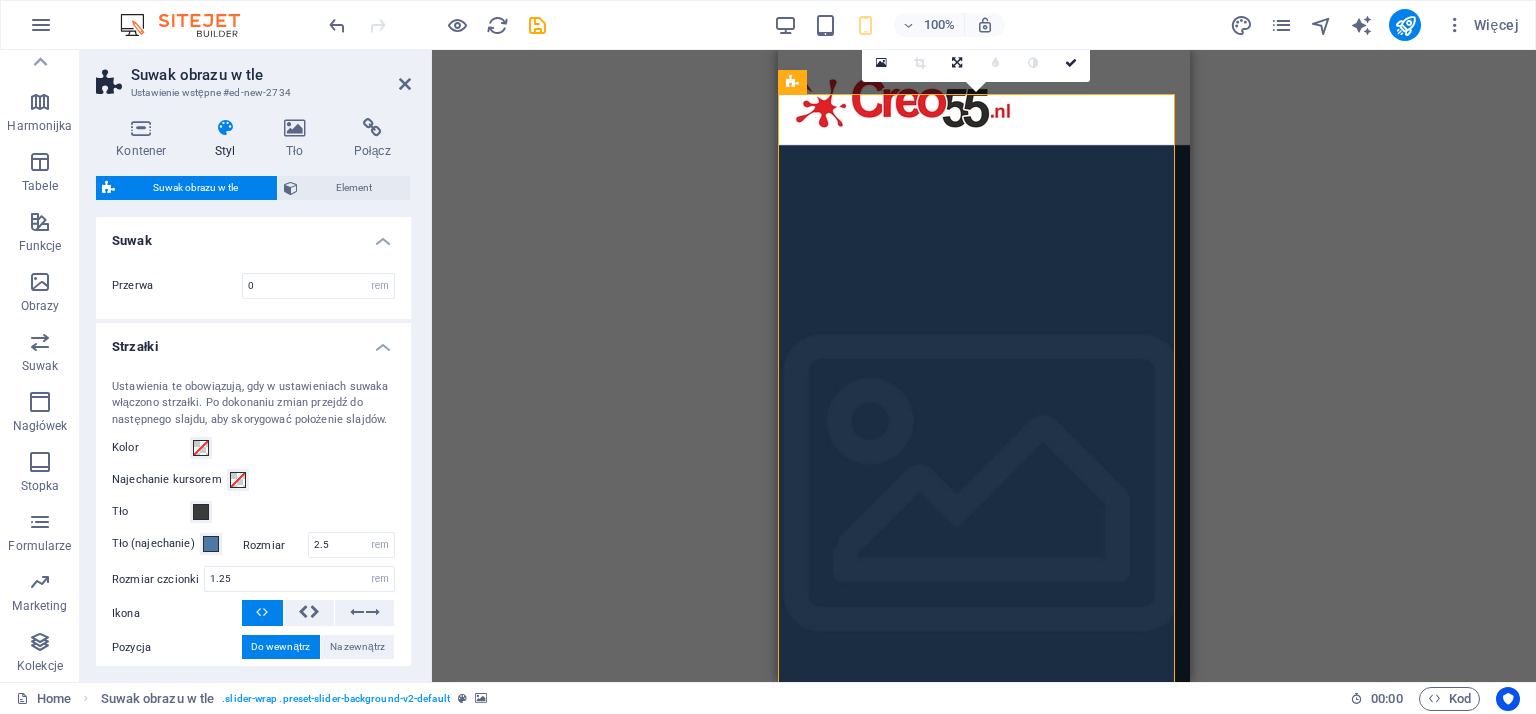 click on "Strzałki" at bounding box center (253, 341) 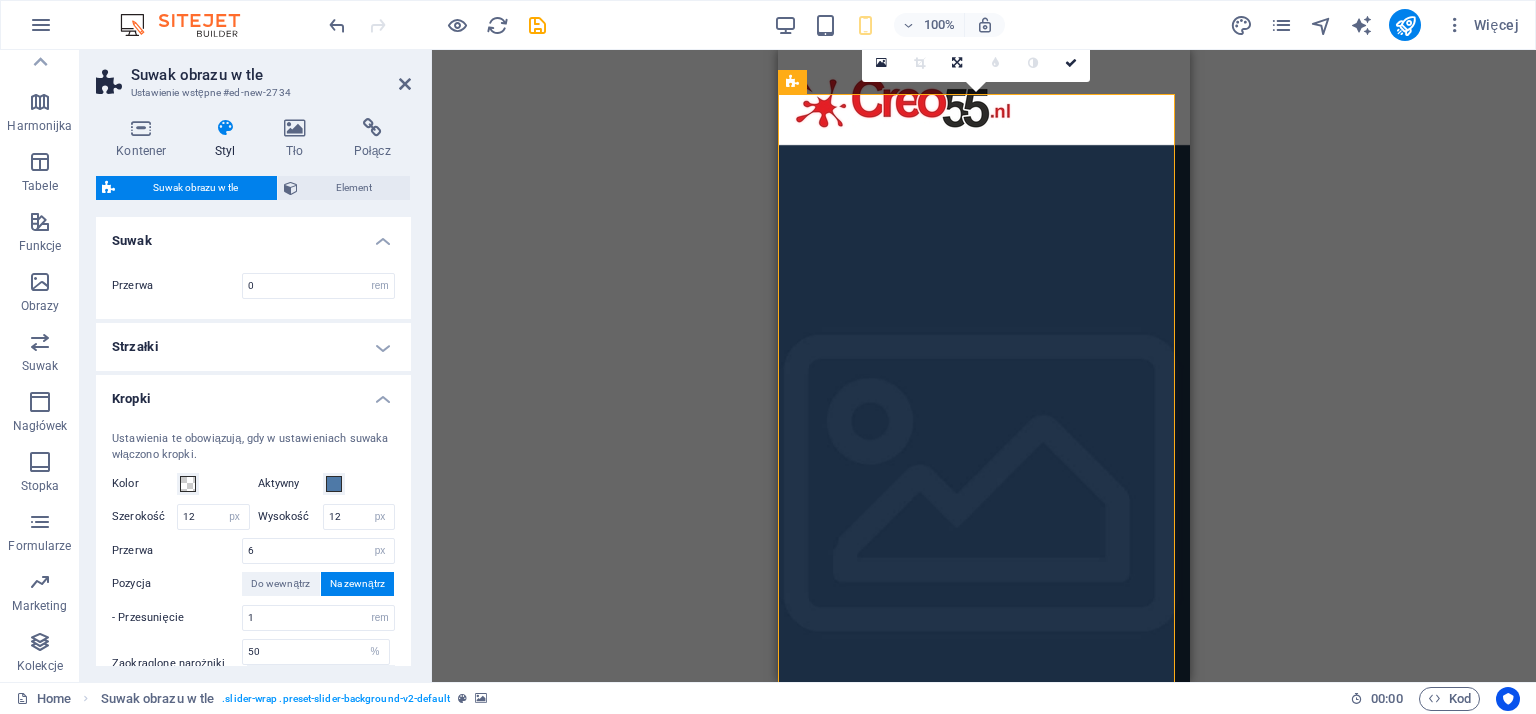 click on "Kropki" at bounding box center (253, 393) 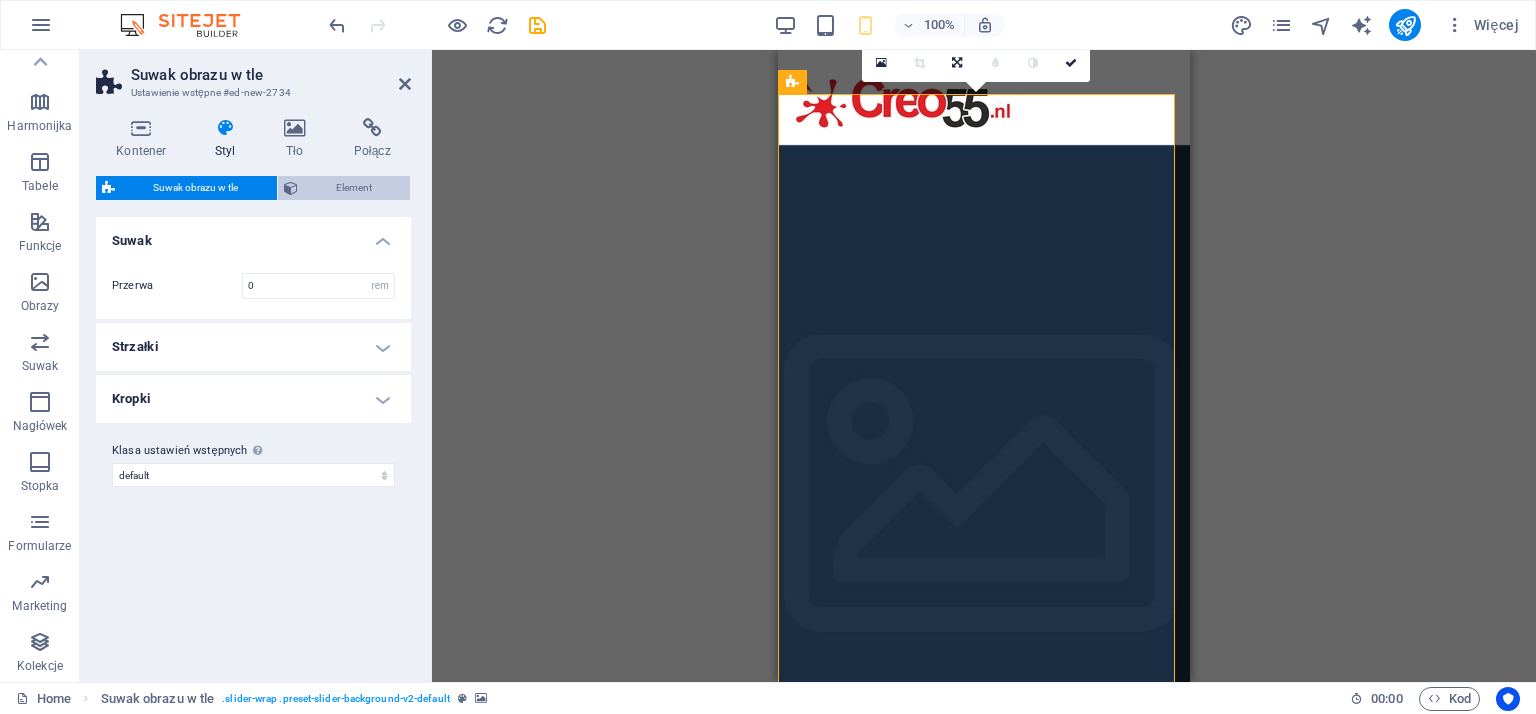 click on "Element" at bounding box center (354, 188) 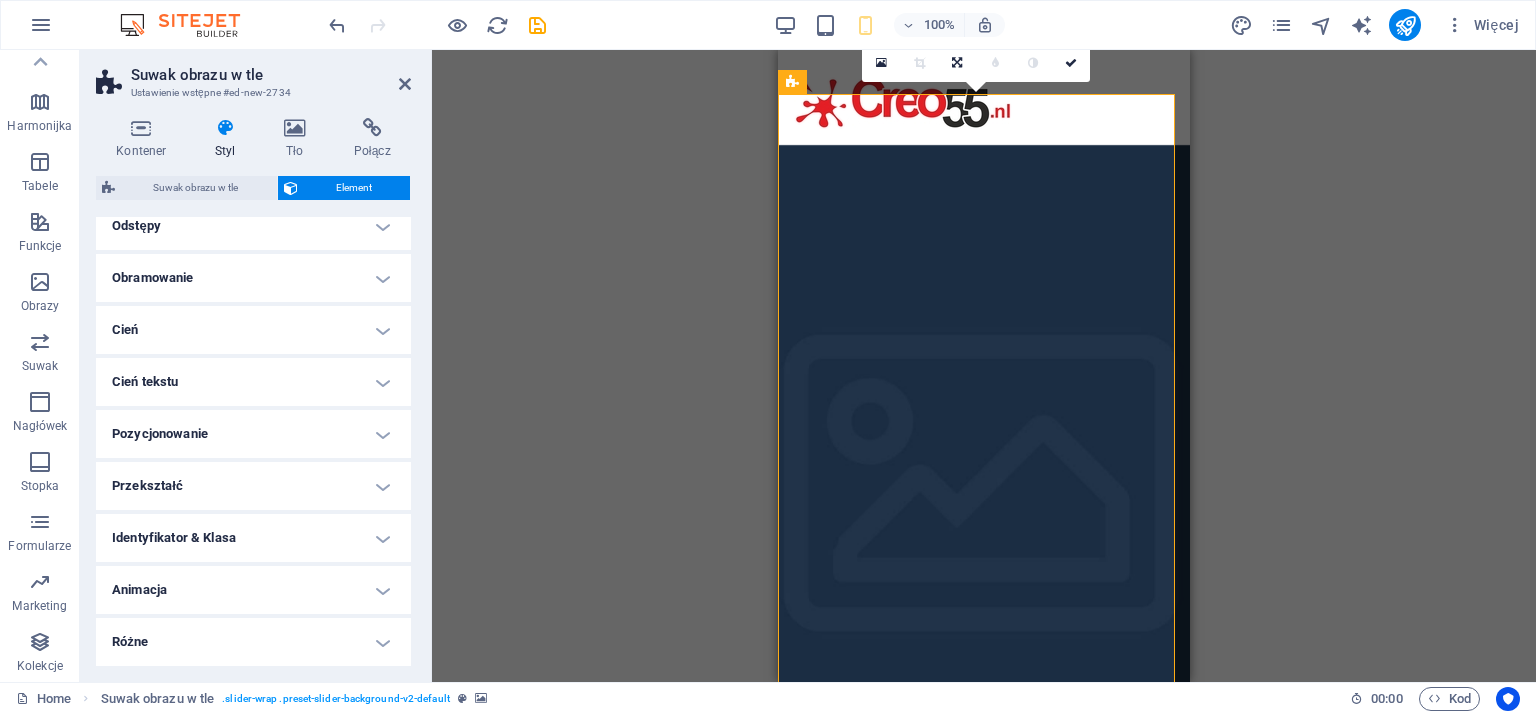 scroll, scrollTop: 0, scrollLeft: 0, axis: both 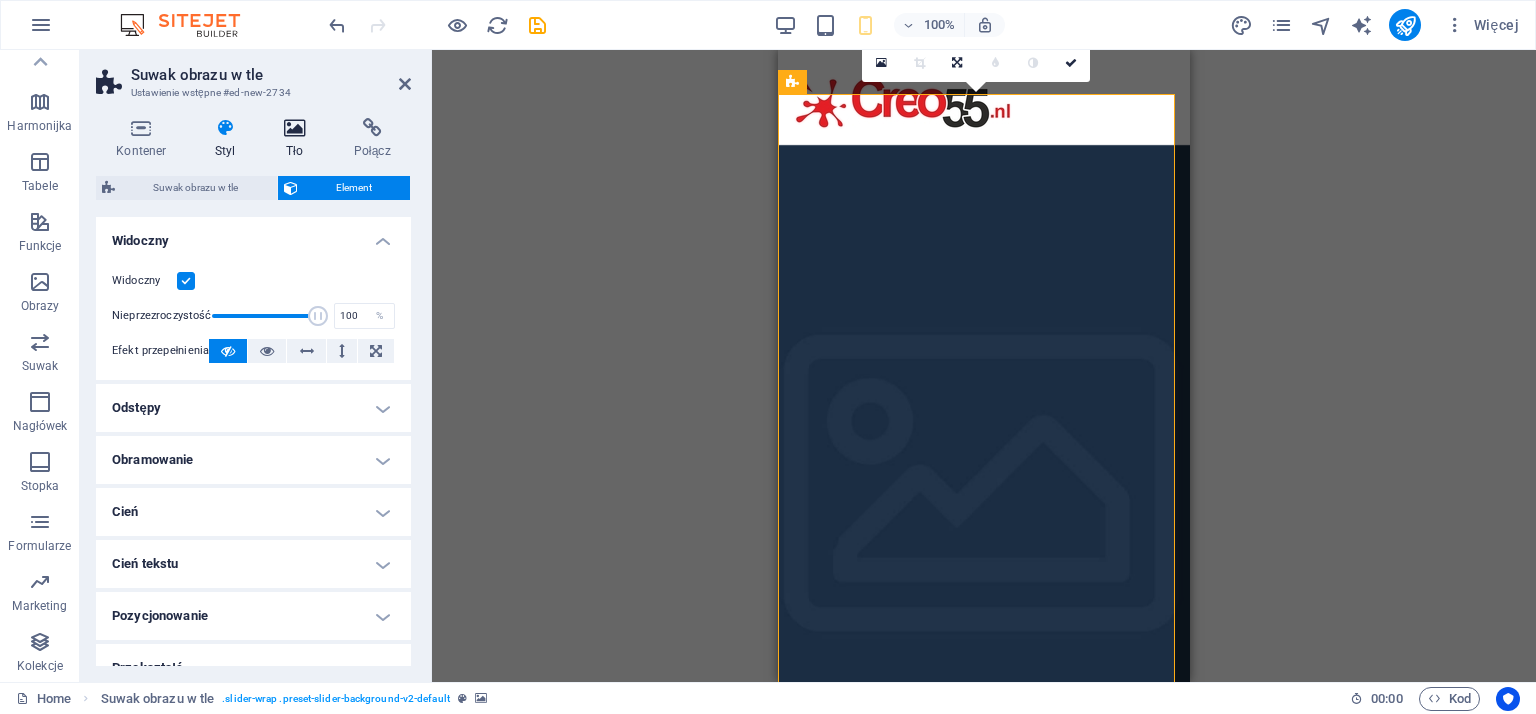 click at bounding box center [295, 128] 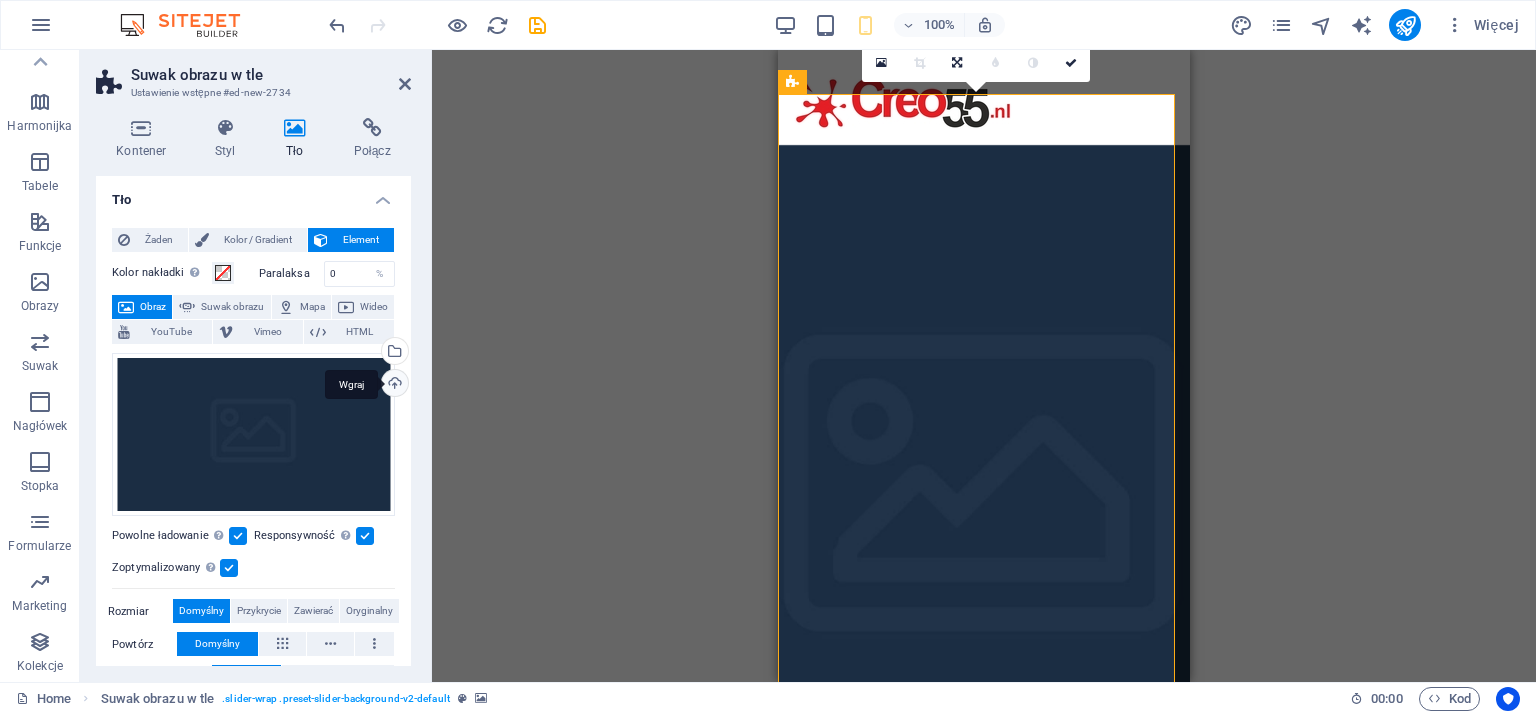 click on "Wgraj" at bounding box center [393, 385] 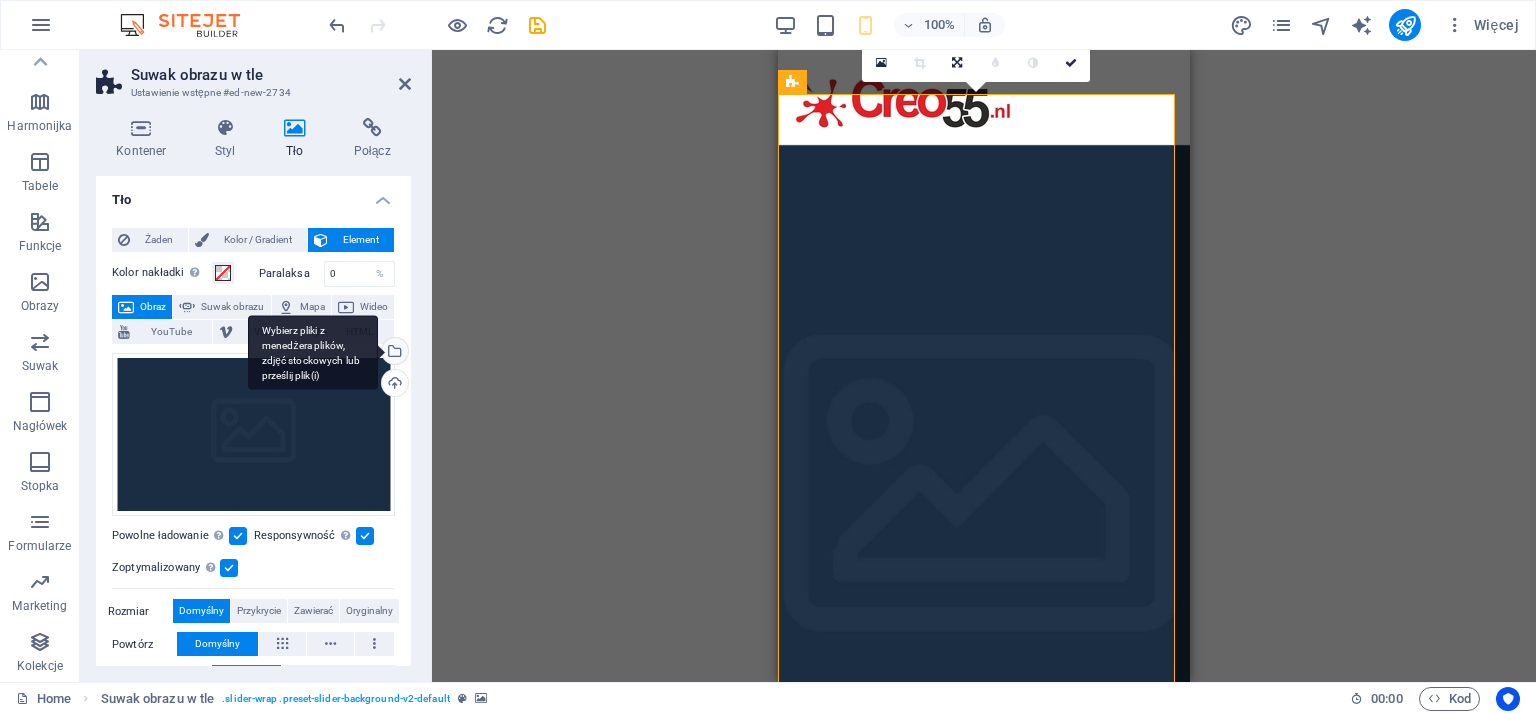 click on "Wybierz pliki z menedżera plików, zdjęć stockowych lub prześlij plik(i)" at bounding box center [393, 353] 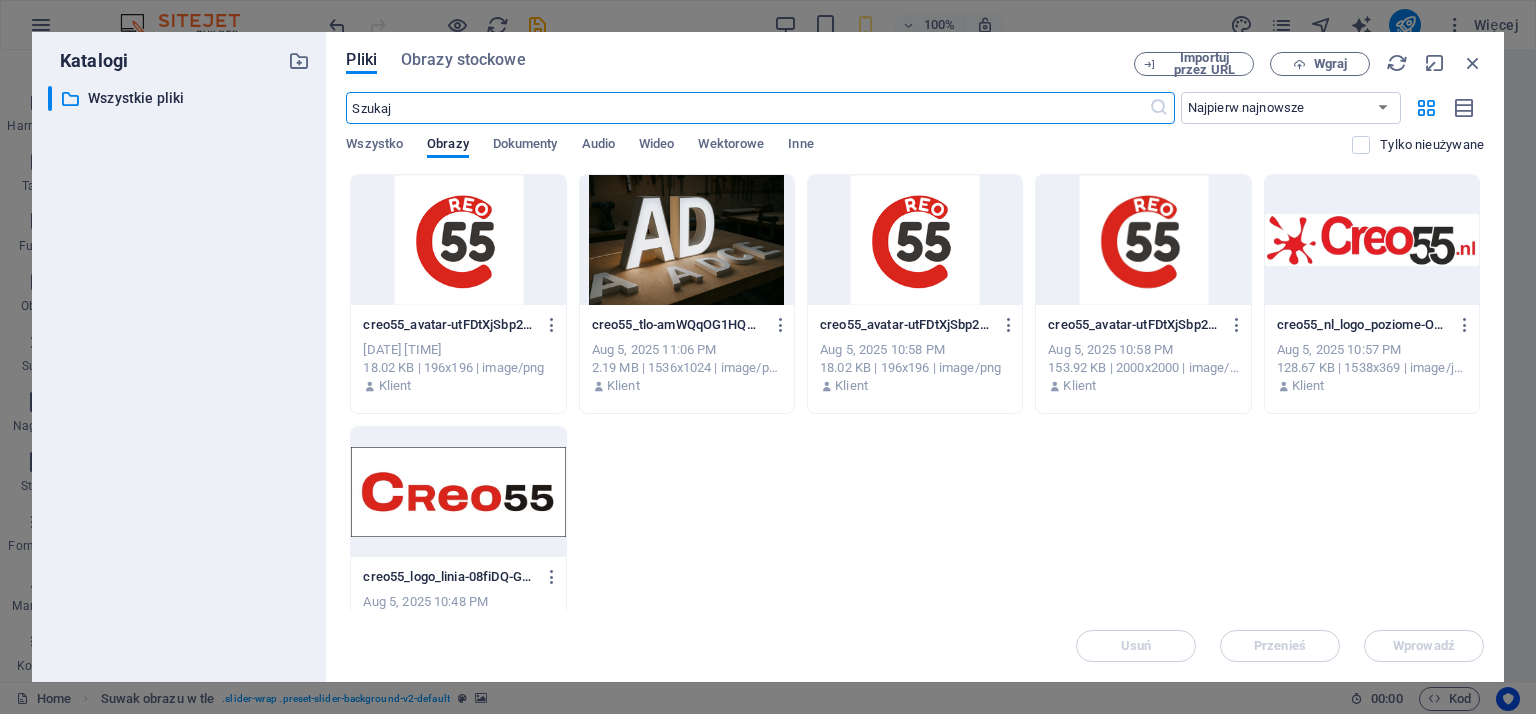 click at bounding box center (687, 240) 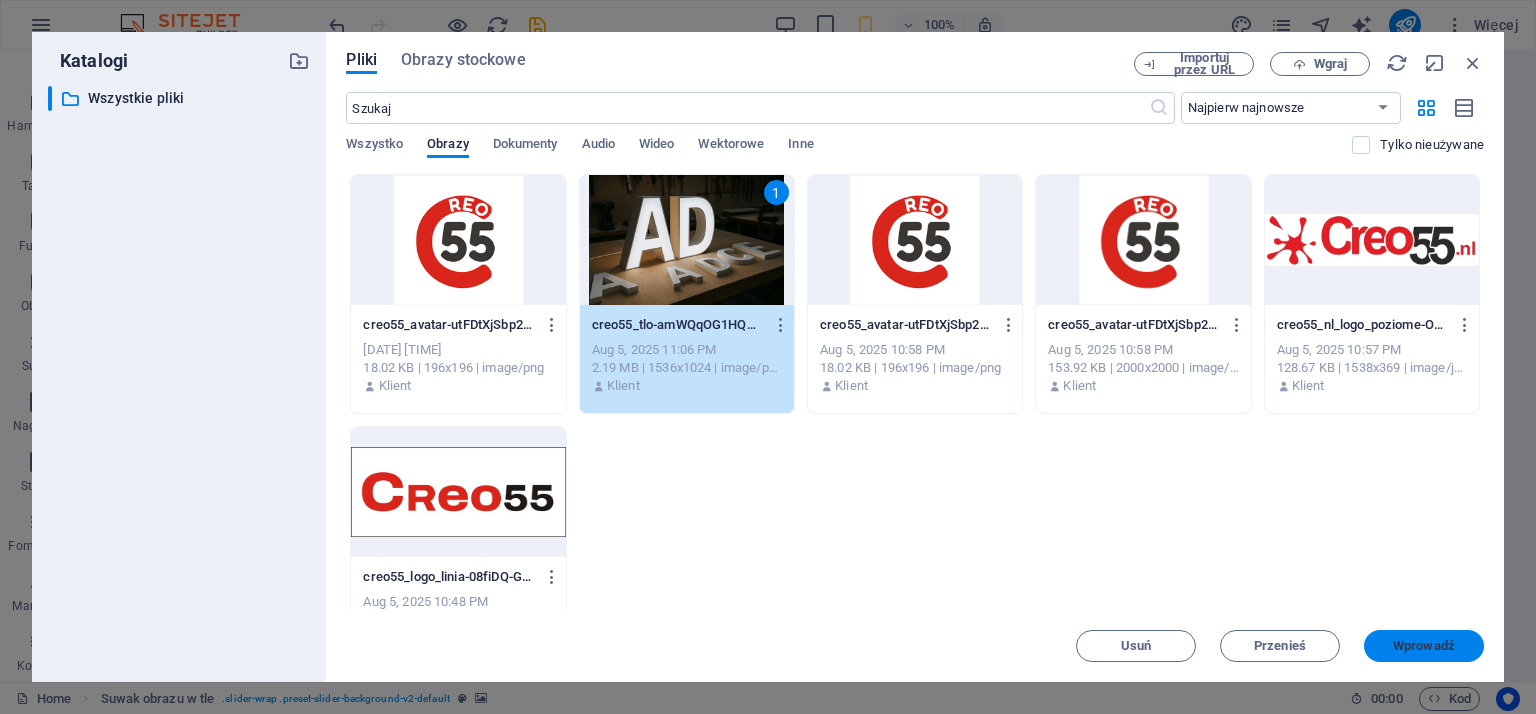 click on "Wprowadź" at bounding box center (1424, 646) 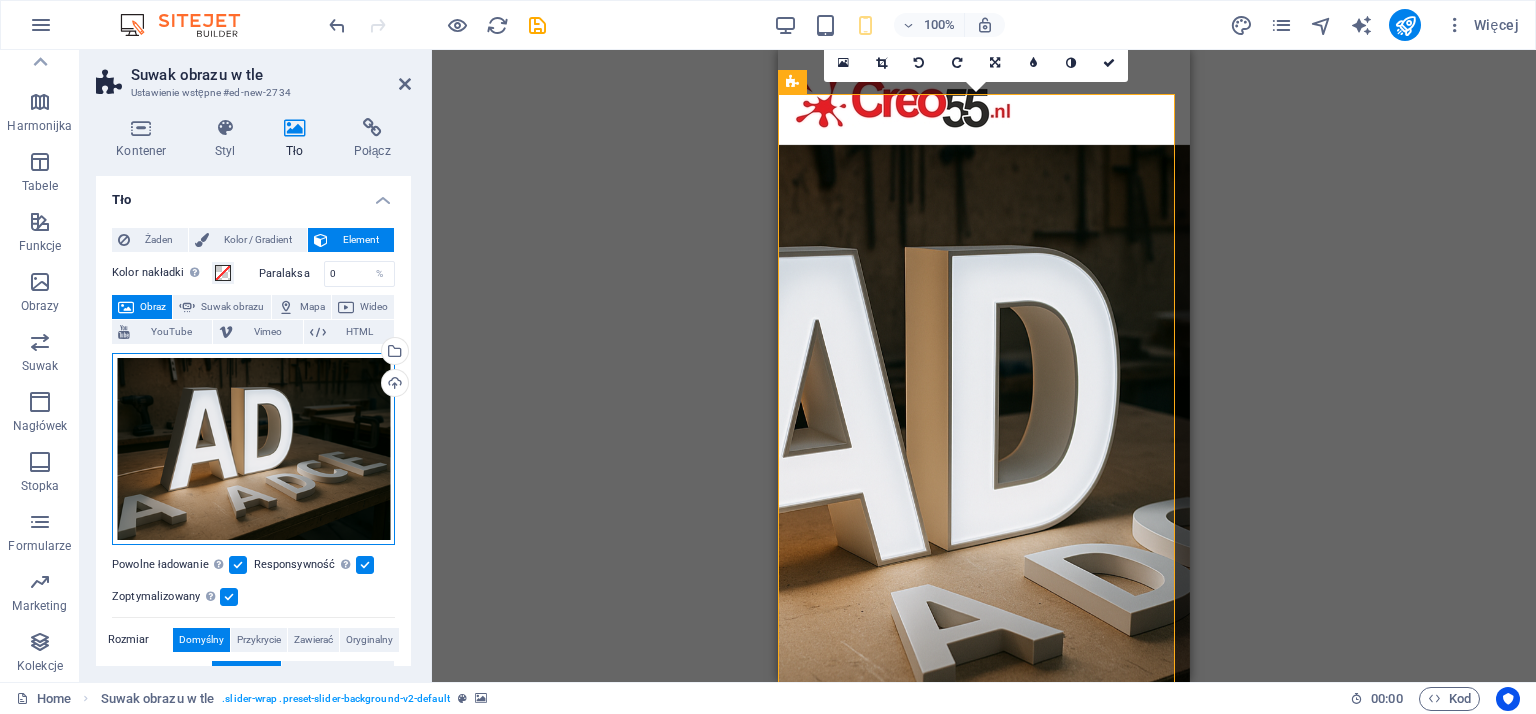 click on "Przeciągnij pliki tutaj, kliknij, aby wybrać pliki lub wybierz pliki z Plików lub naszych bezpłatnych zdjęć i filmów" at bounding box center (253, 449) 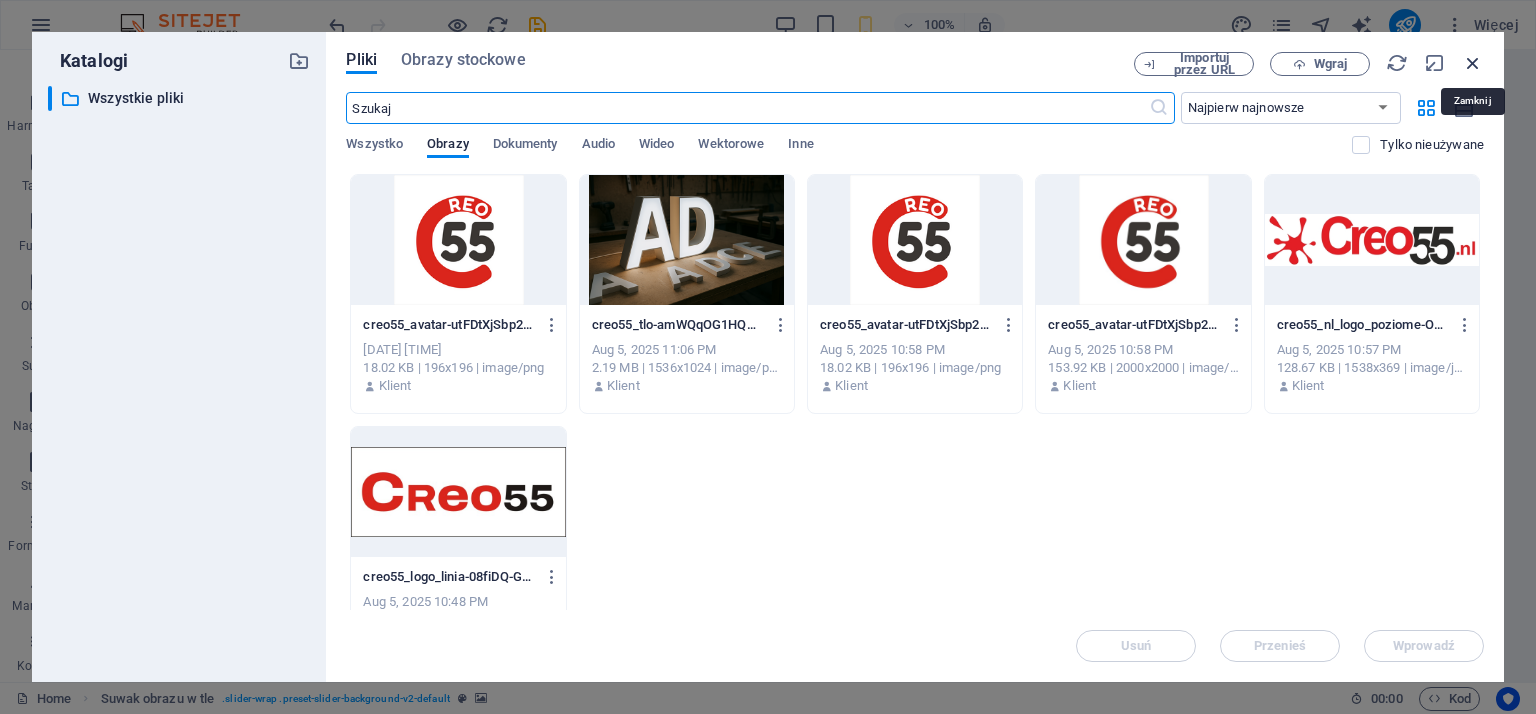 click at bounding box center (1473, 63) 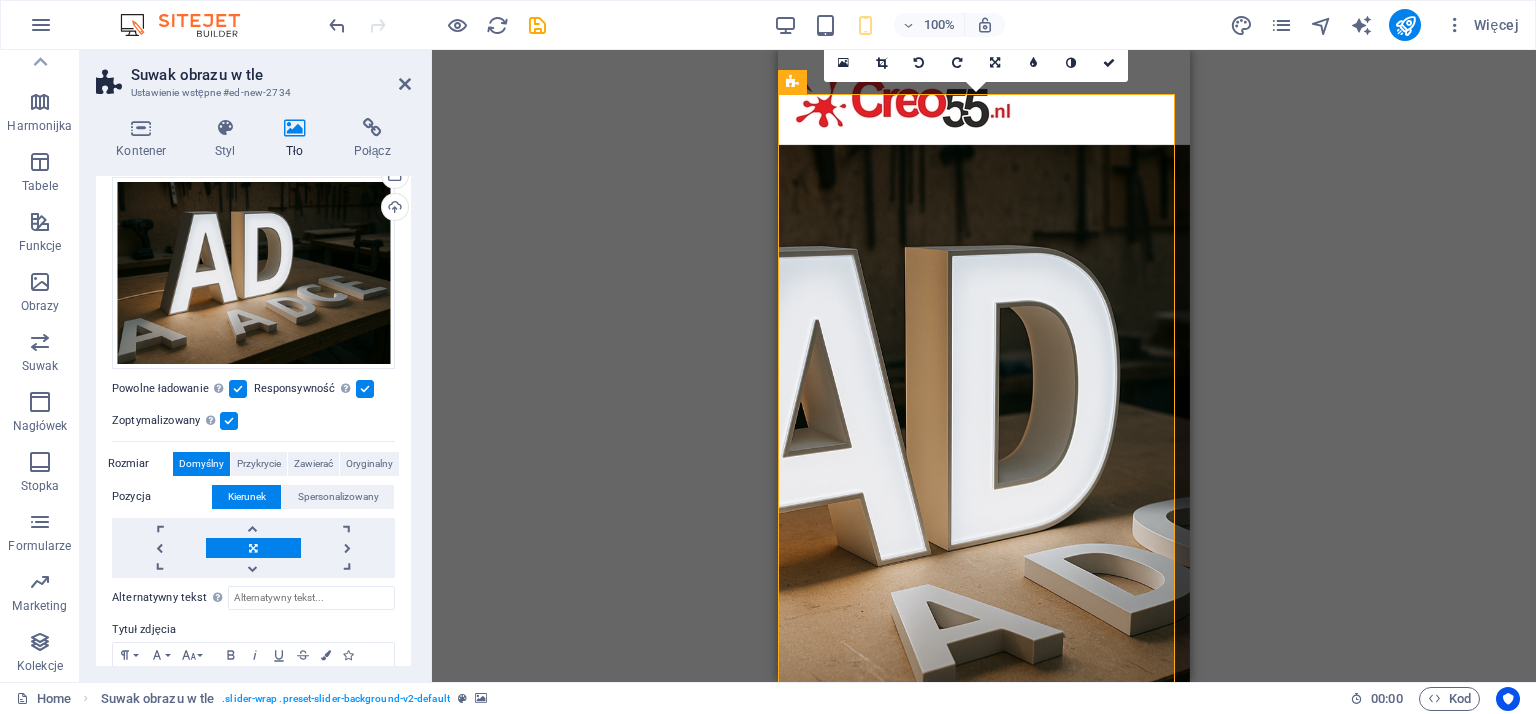 scroll, scrollTop: 0, scrollLeft: 0, axis: both 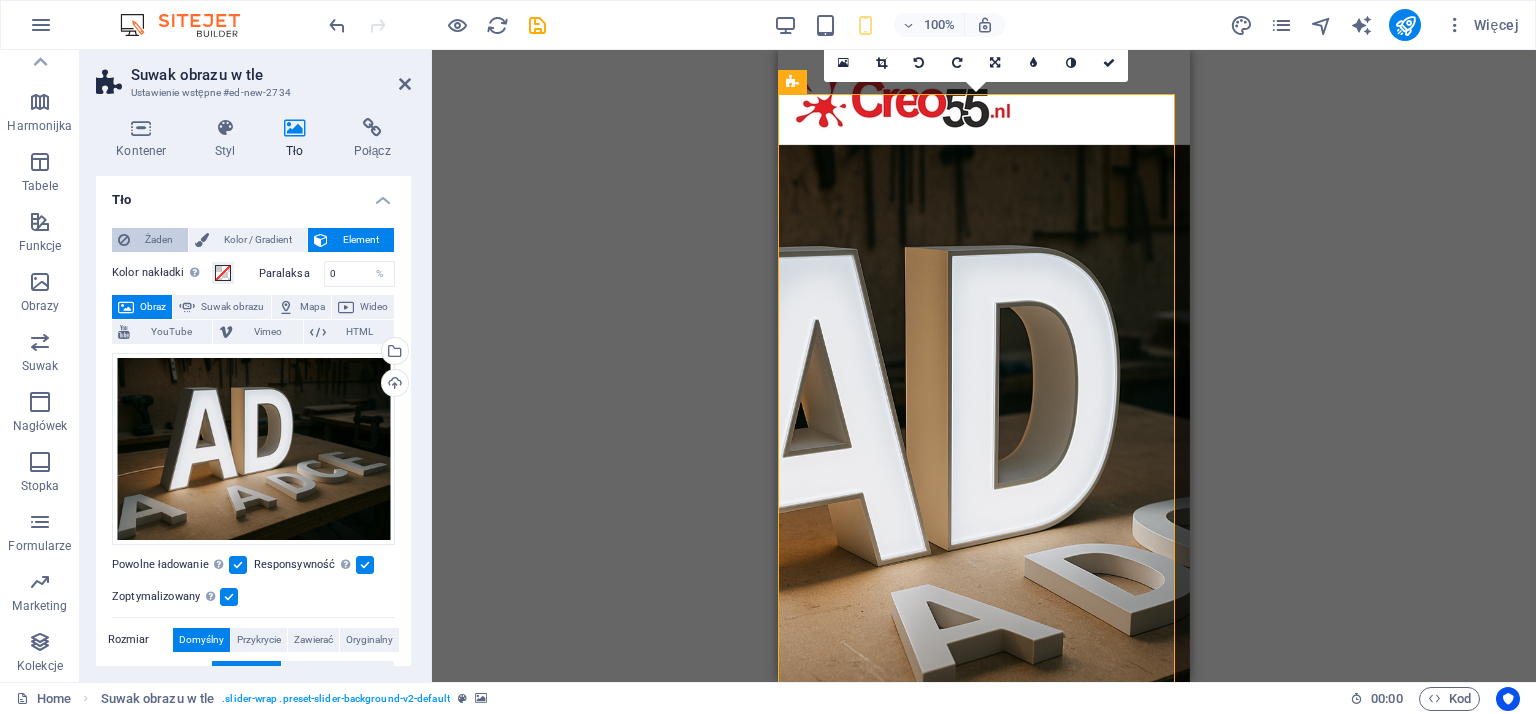 click on "Żaden" at bounding box center (159, 240) 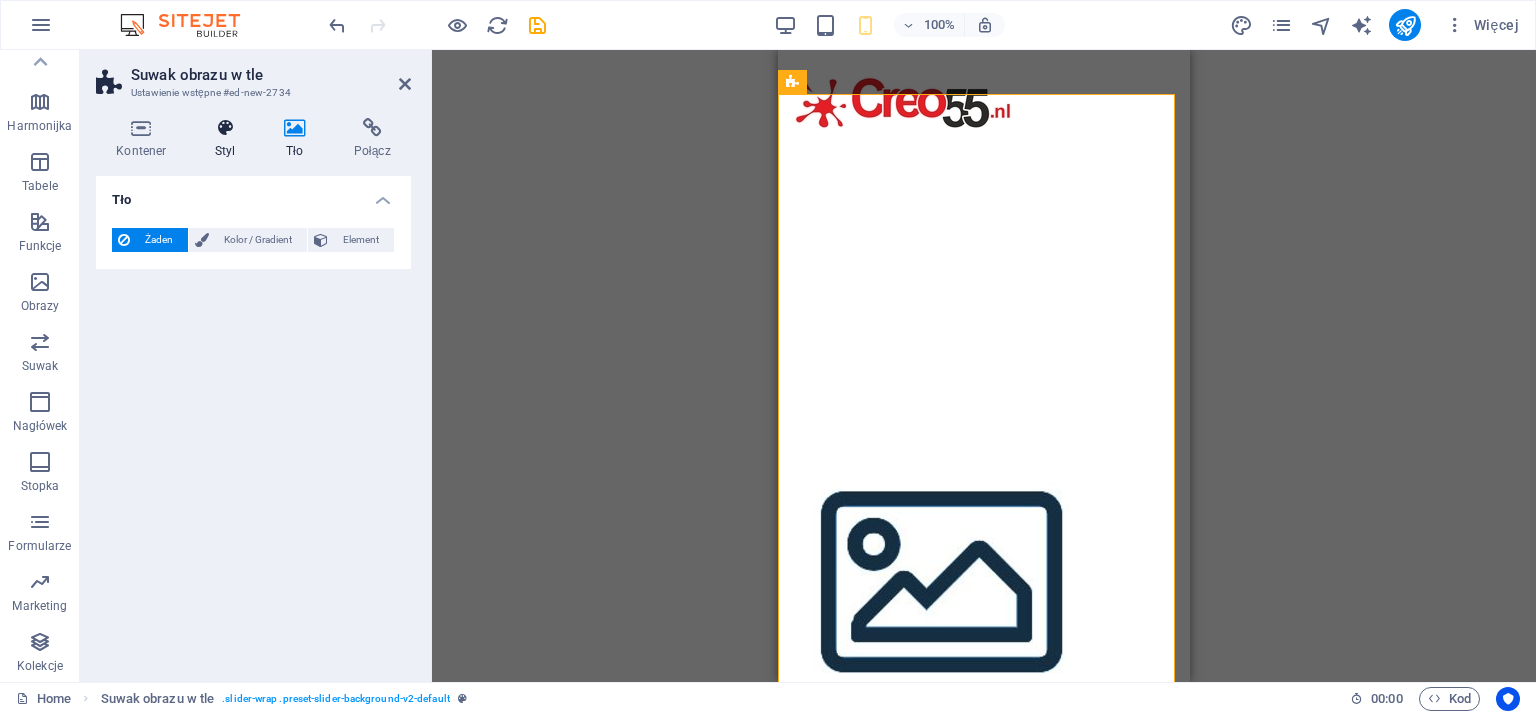 click at bounding box center [225, 128] 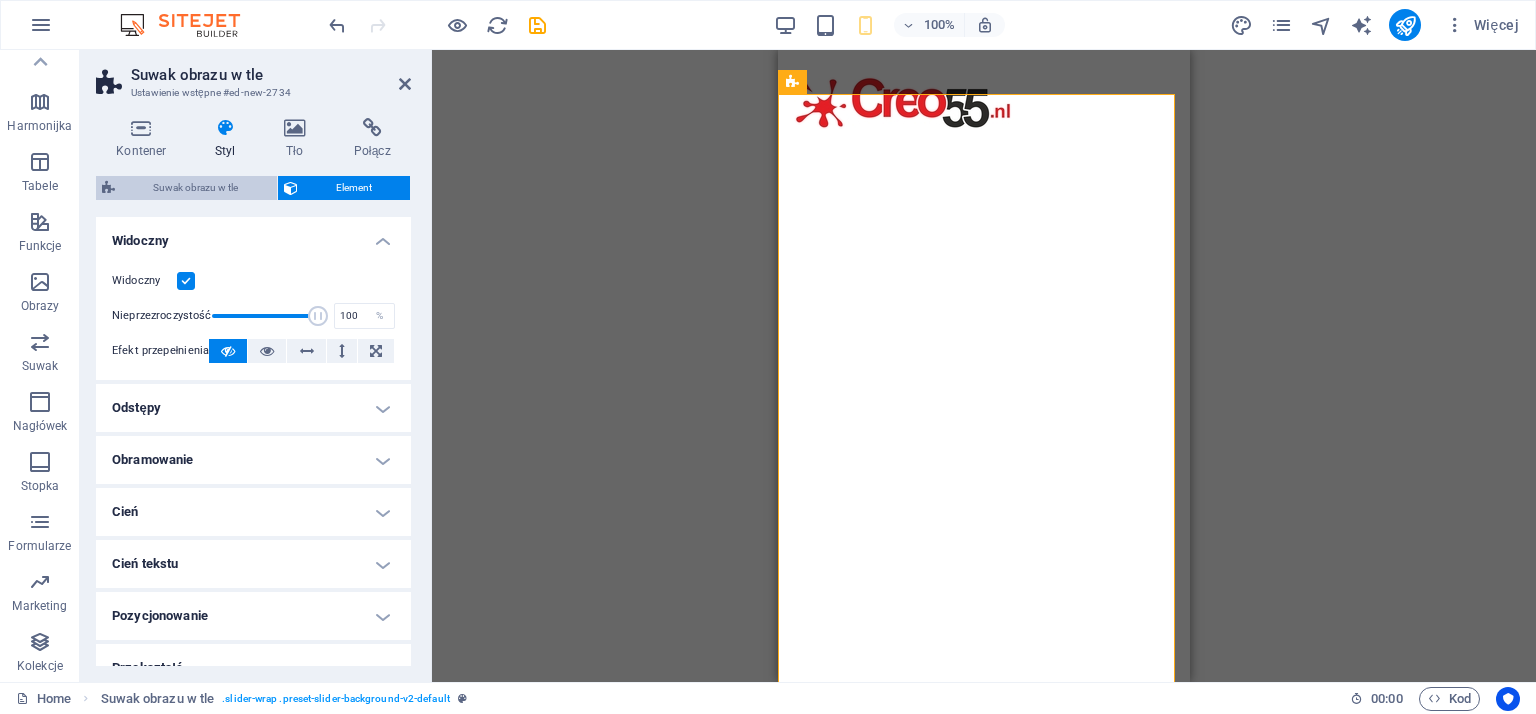 click on "Suwak obrazu w tle" at bounding box center [196, 188] 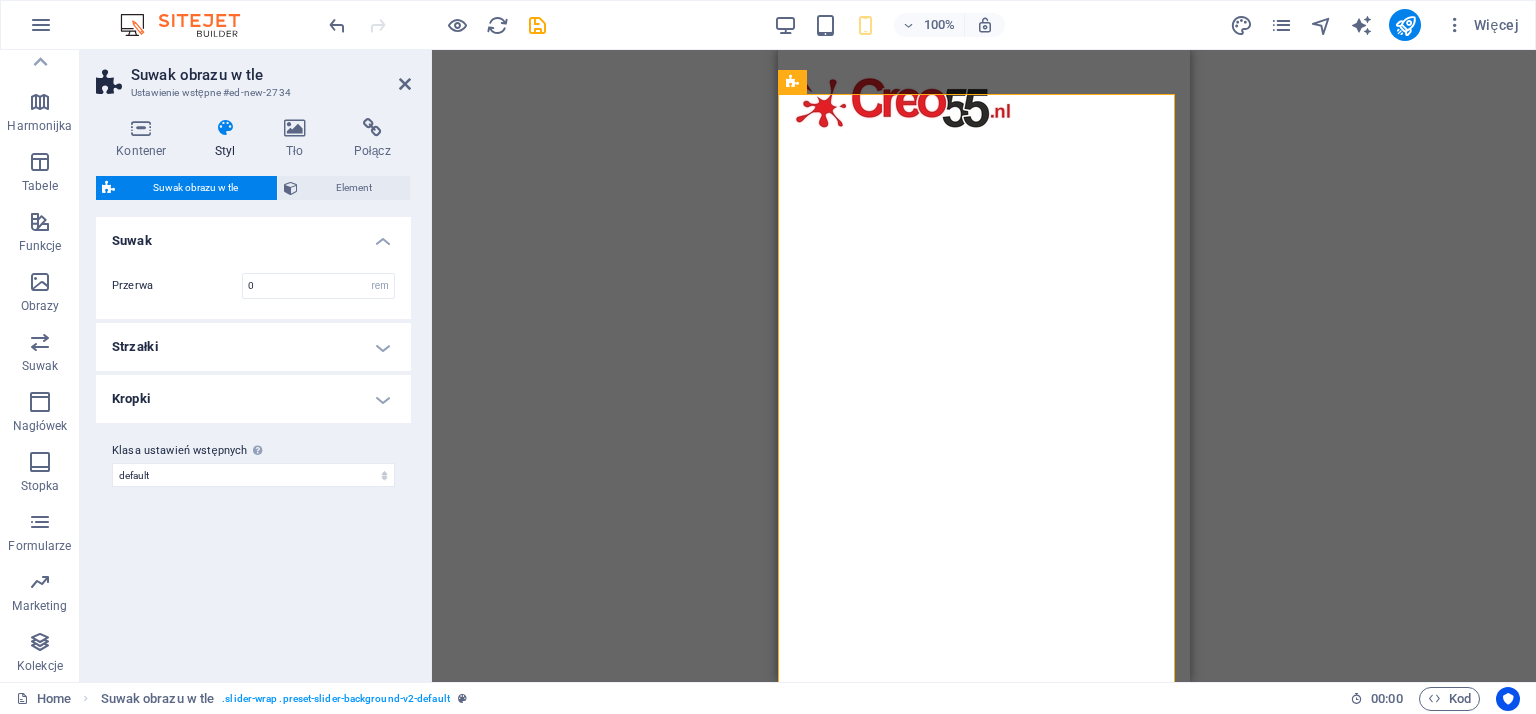 click on "Strzałki" at bounding box center [253, 347] 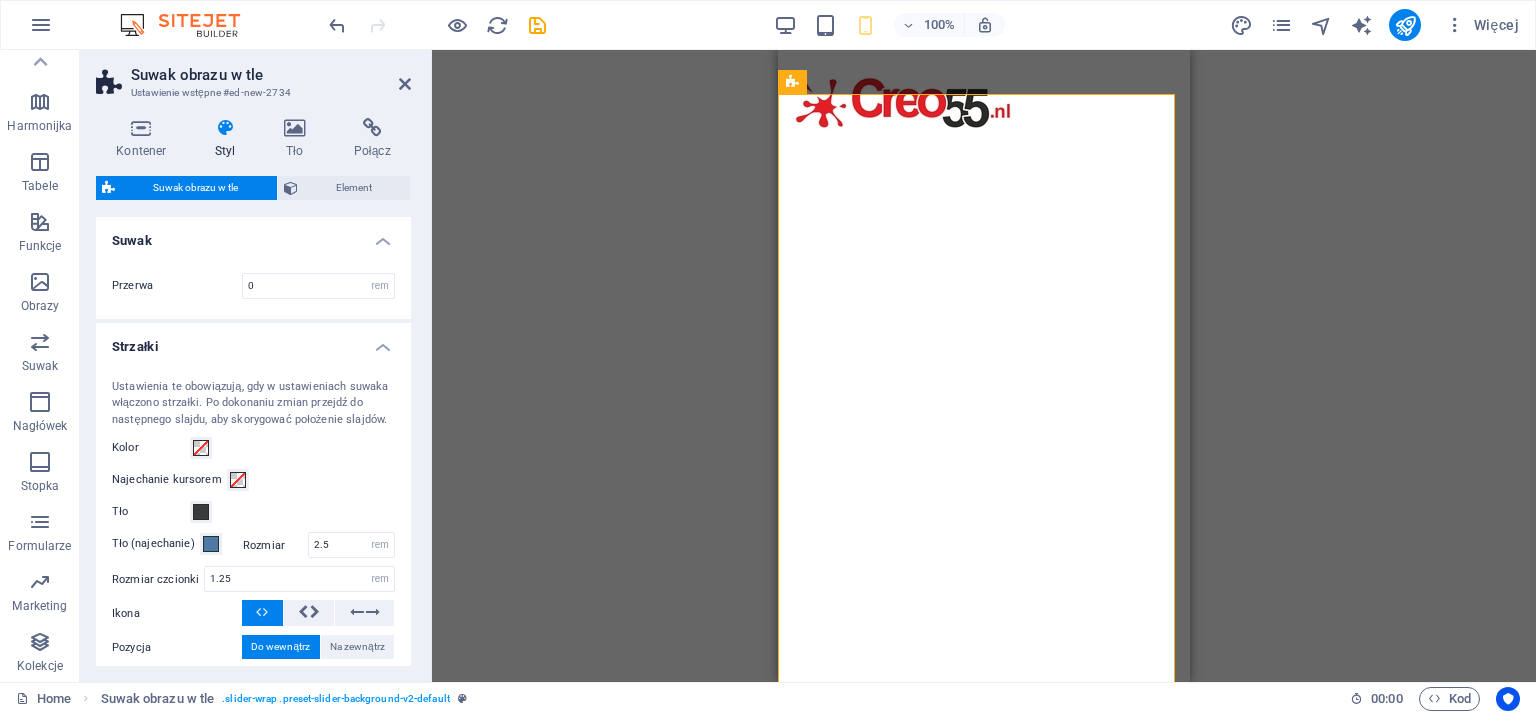 click on "Suwak" at bounding box center [253, 235] 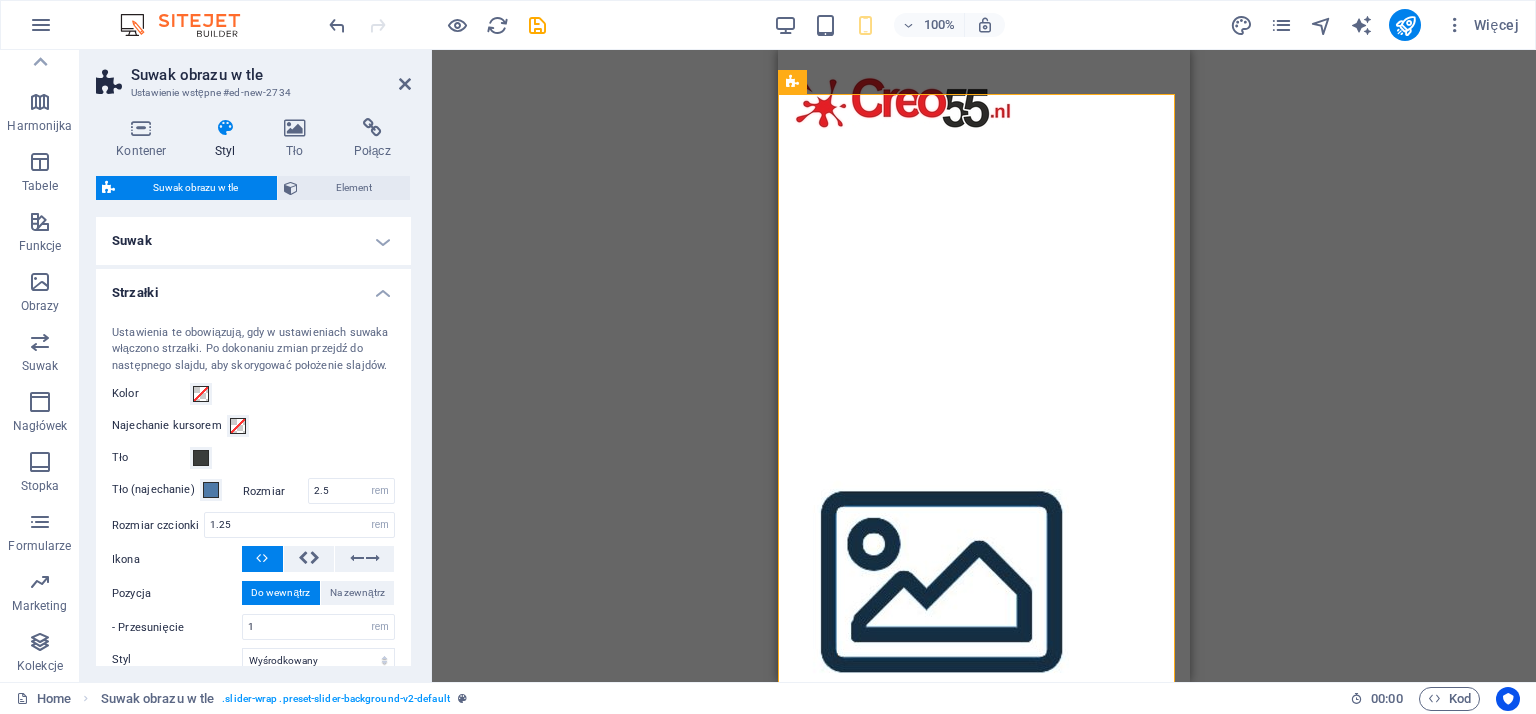 click on "Strzałki" at bounding box center [253, 287] 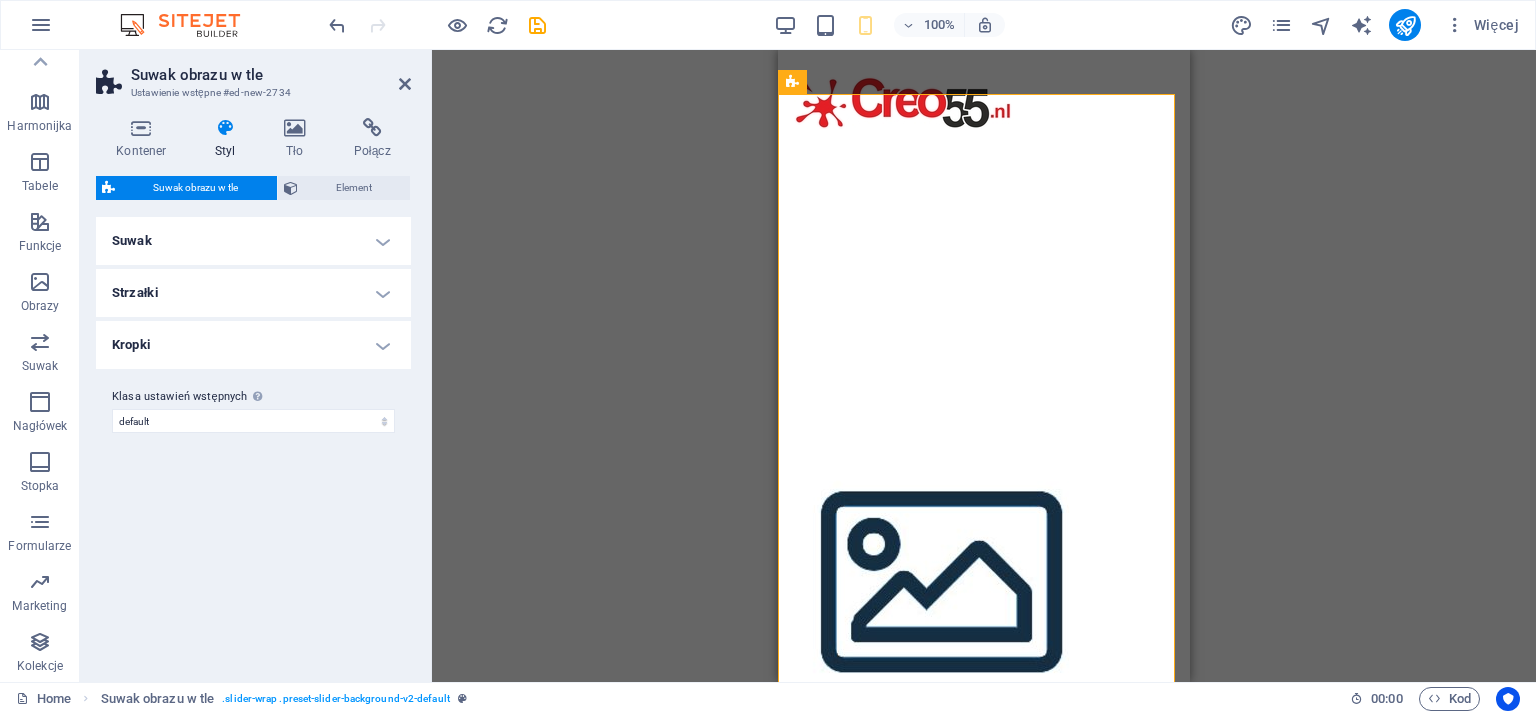 click at bounding box center (225, 128) 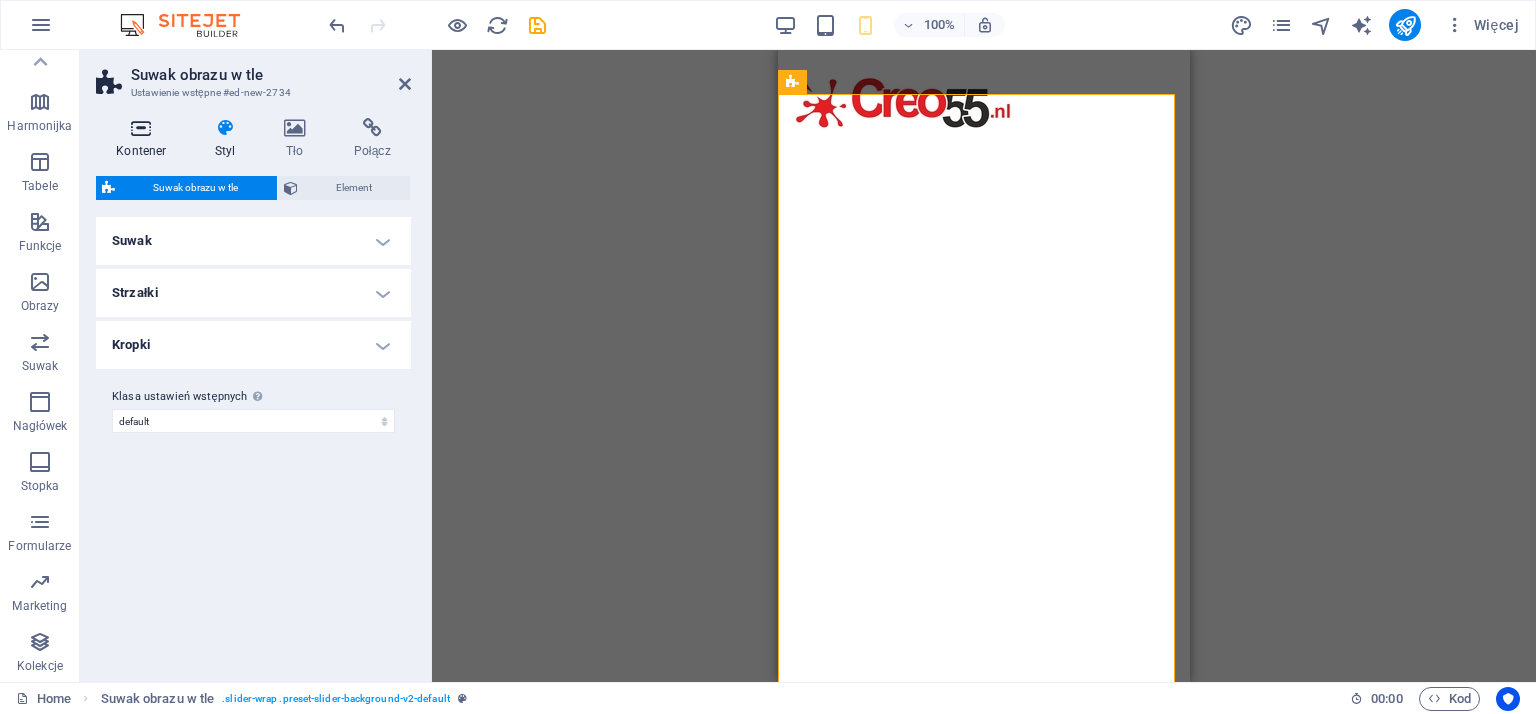 click at bounding box center [141, 128] 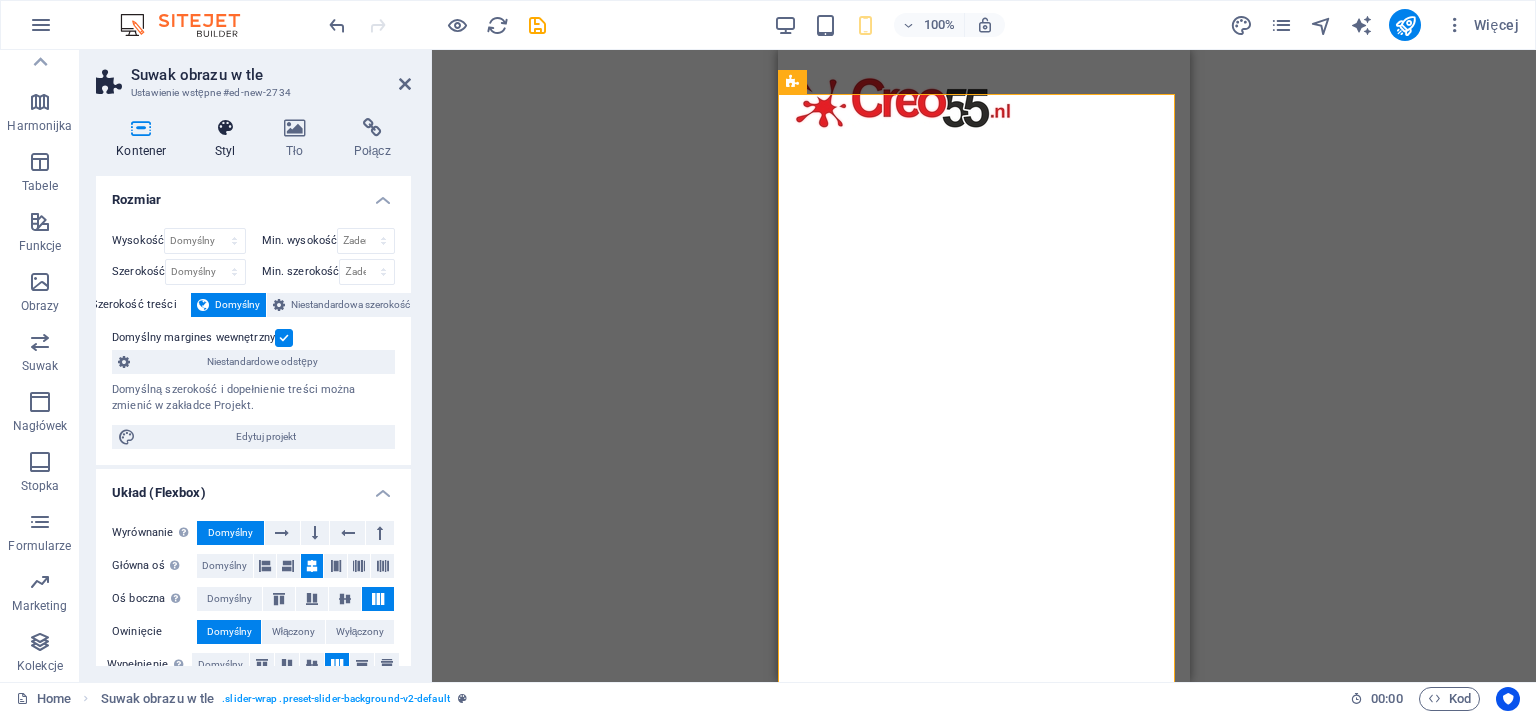 click at bounding box center (225, 128) 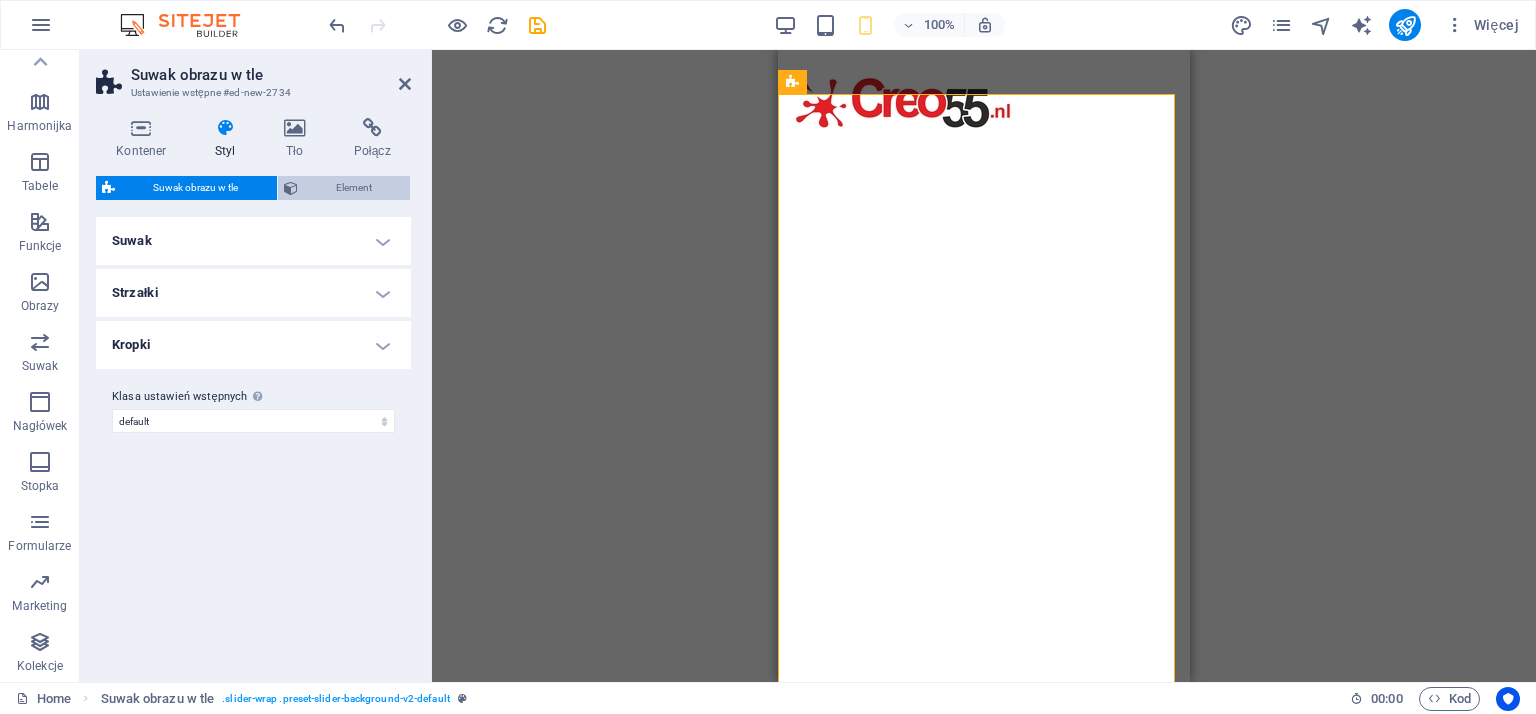 click on "Element" at bounding box center [354, 188] 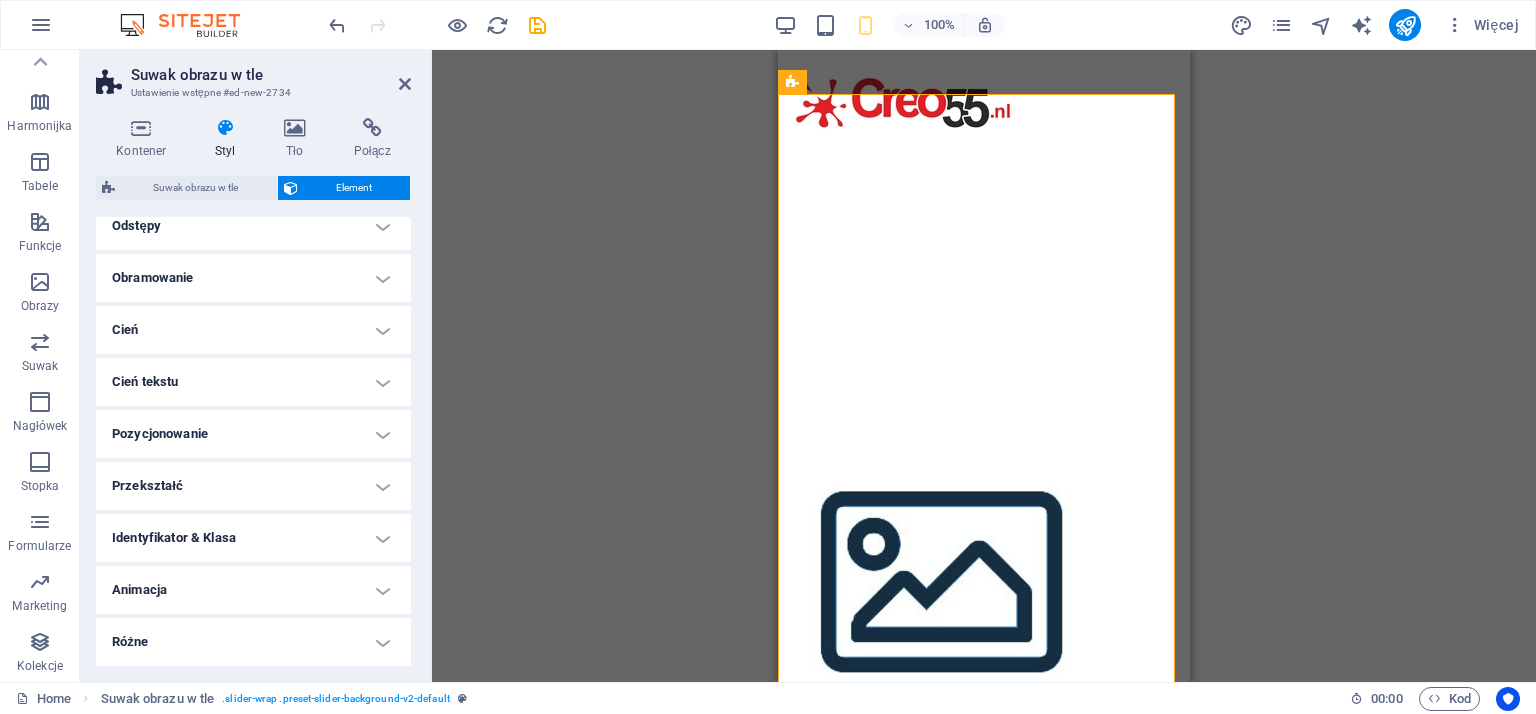scroll, scrollTop: 0, scrollLeft: 0, axis: both 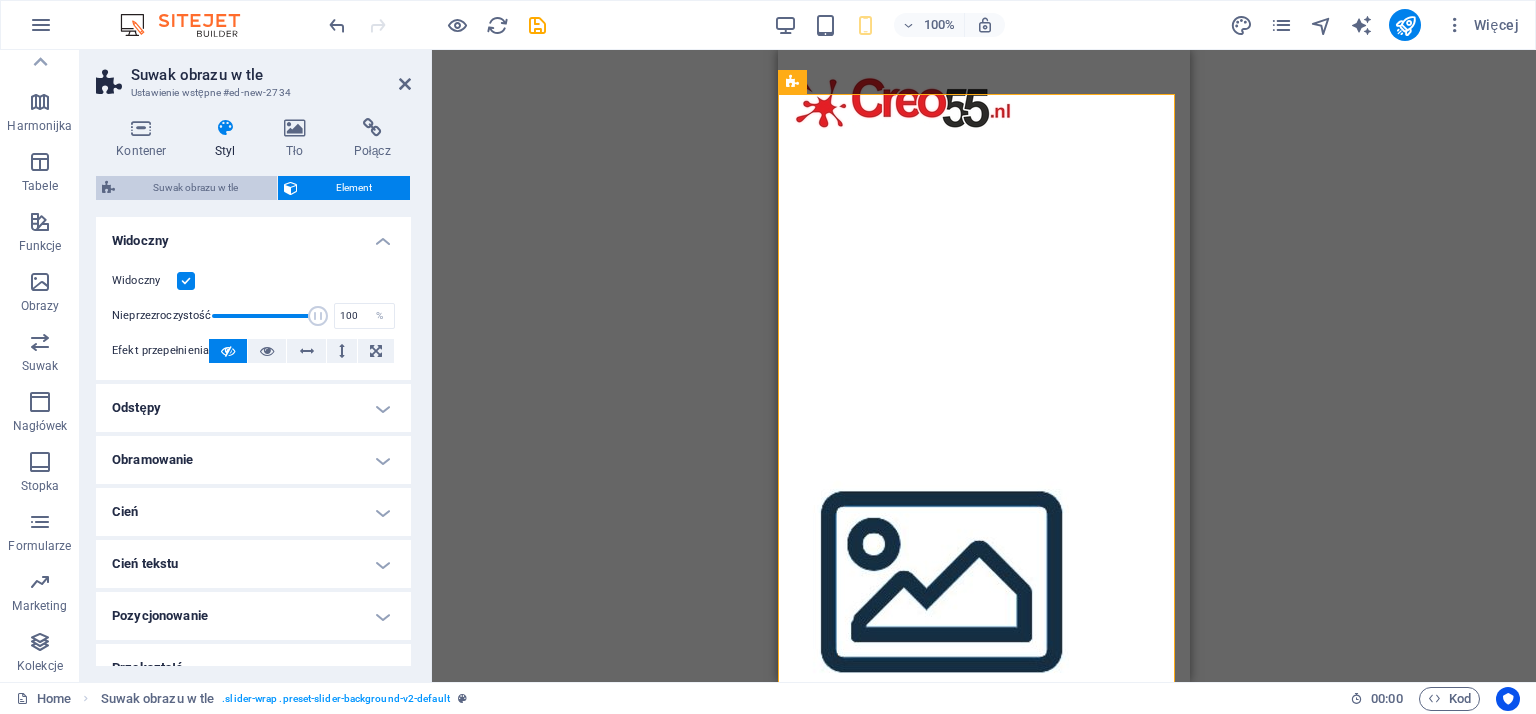 click on "Suwak obrazu w tle" at bounding box center [196, 188] 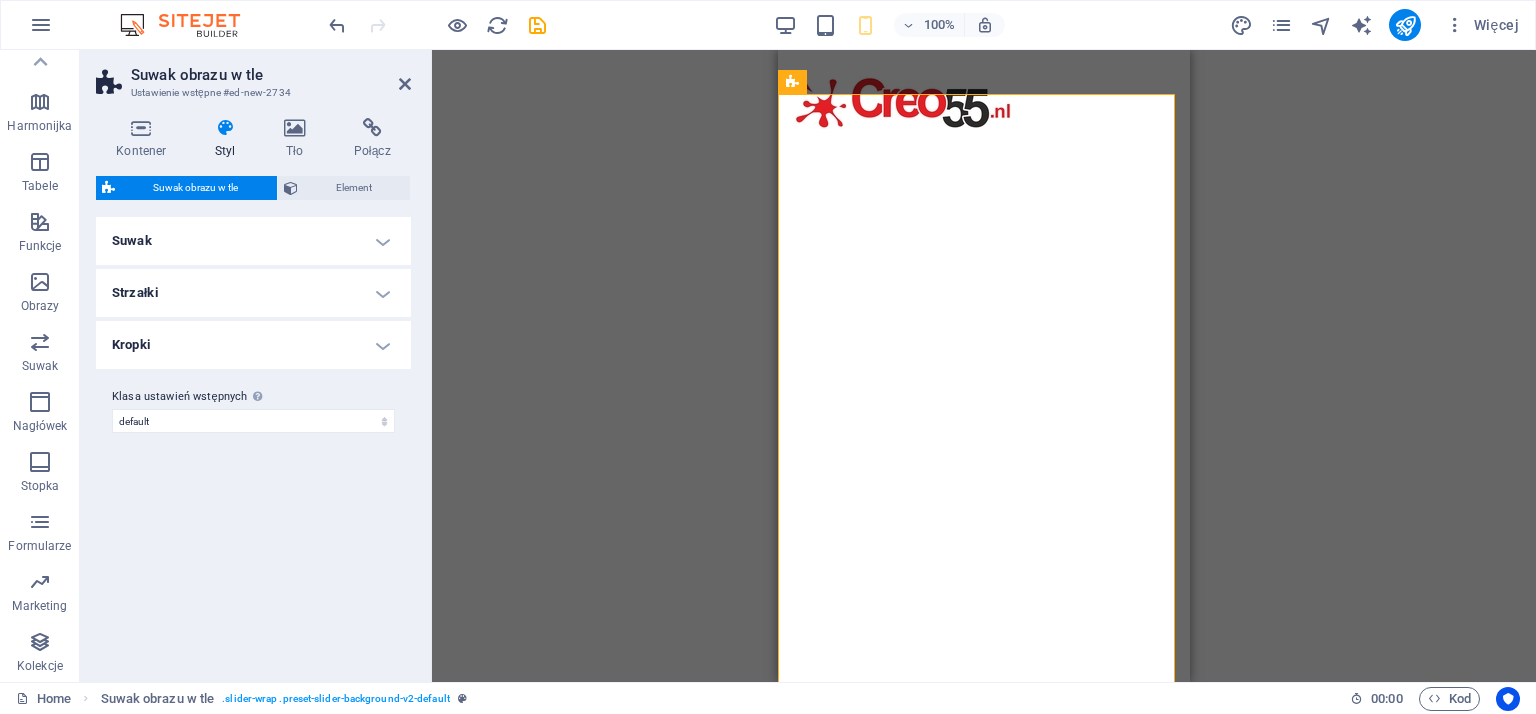 click on "Przeciągnij tutaj, aby zastąpić istniejącą zawartość. Naciśnij „Ctrl”, jeśli chcesz utworzyć nowy element.
Symbol zastępczy   Pasek menu   Logo   Kontener   Symbol zastępczy   Pasek informacyjny   Tekst   Kontener   HTML   Kontener   Odstęp   Kontener   Tekst   Kontener   Kontener   Kontener   Tekst   Ikona   Kontener   Symbol zastępczy   Obraz   Ikona   Menu   Ikona   Suwak obrazu w tle   Suwak obrazu" at bounding box center [984, 366] 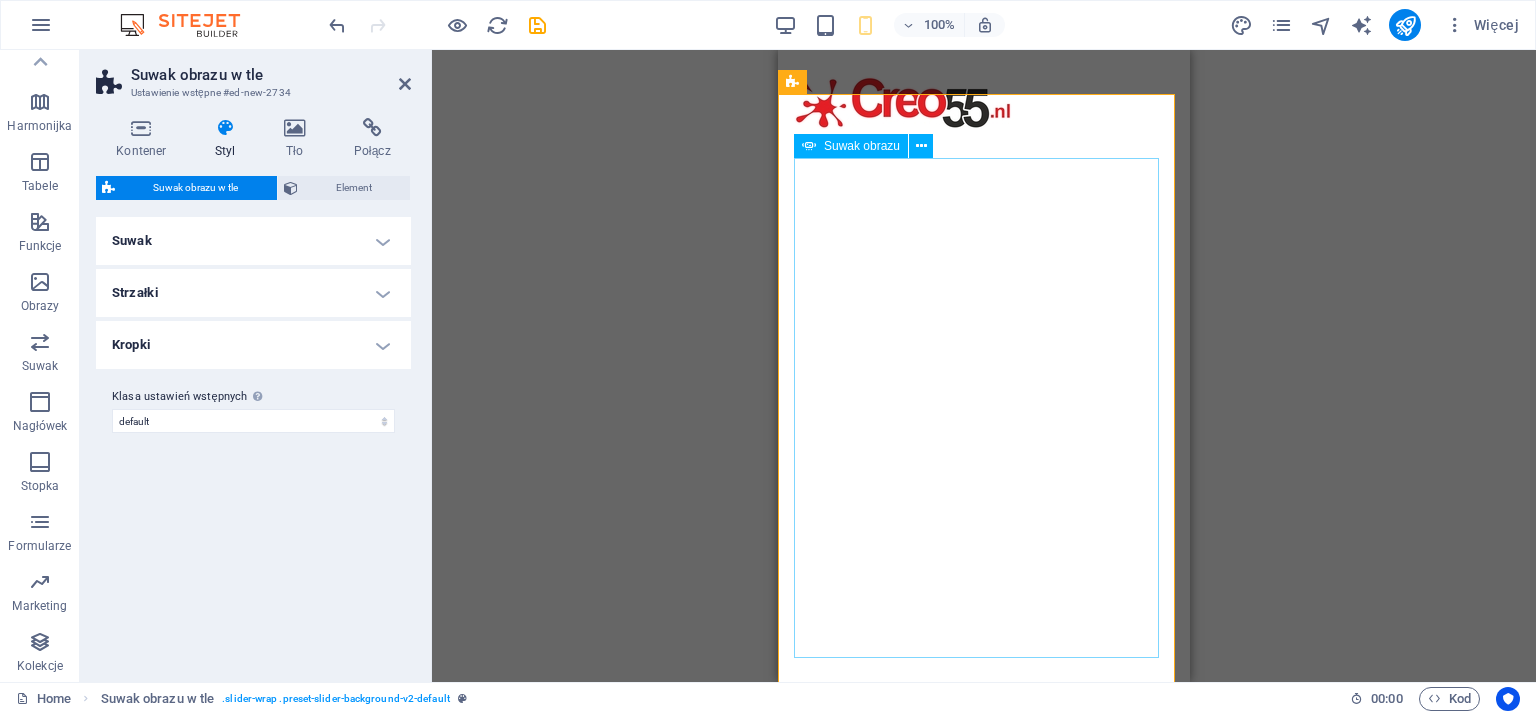 click at bounding box center [576, 2019] 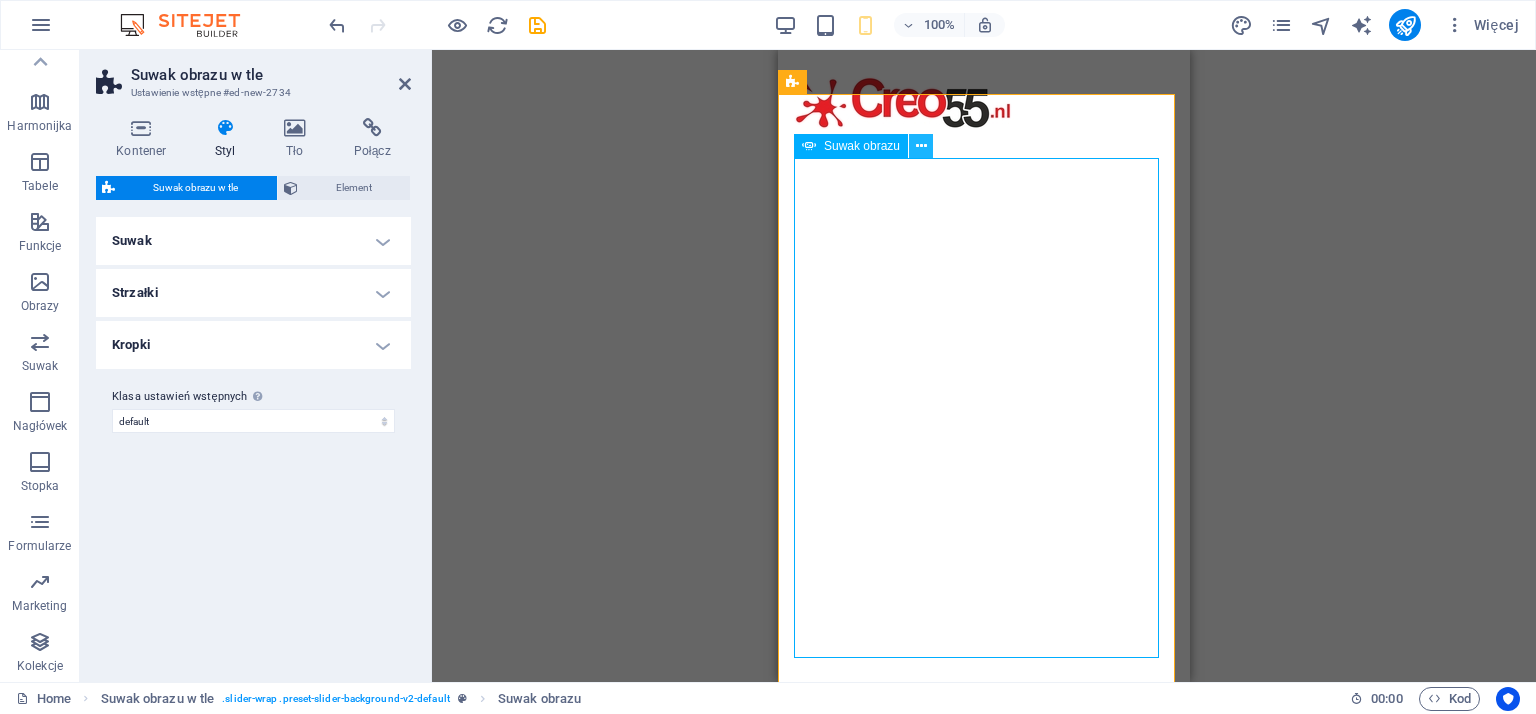 click at bounding box center [921, 146] 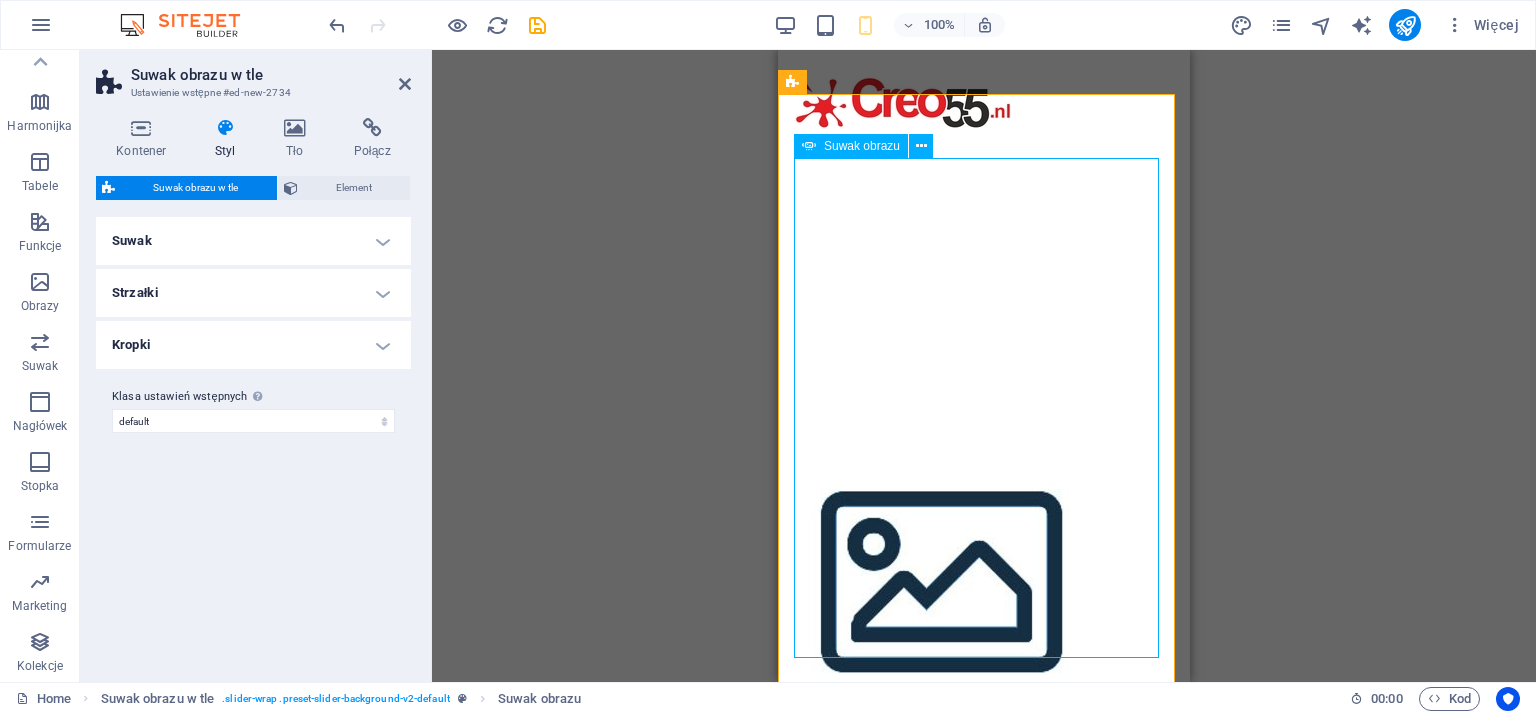 click at bounding box center [941, 1295] 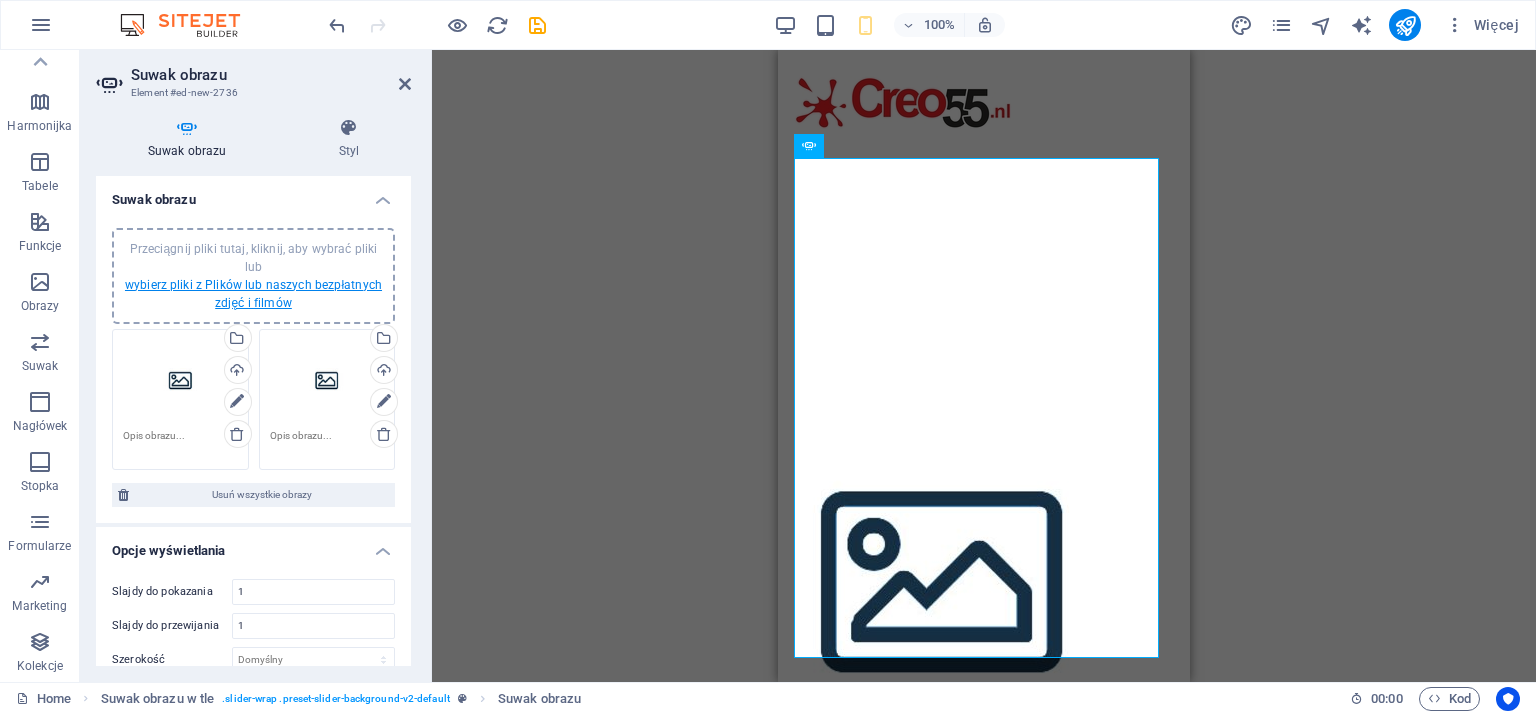 click on "wybierz pliki z Plików lub naszych bezpłatnych zdjęć i filmów" at bounding box center (253, 294) 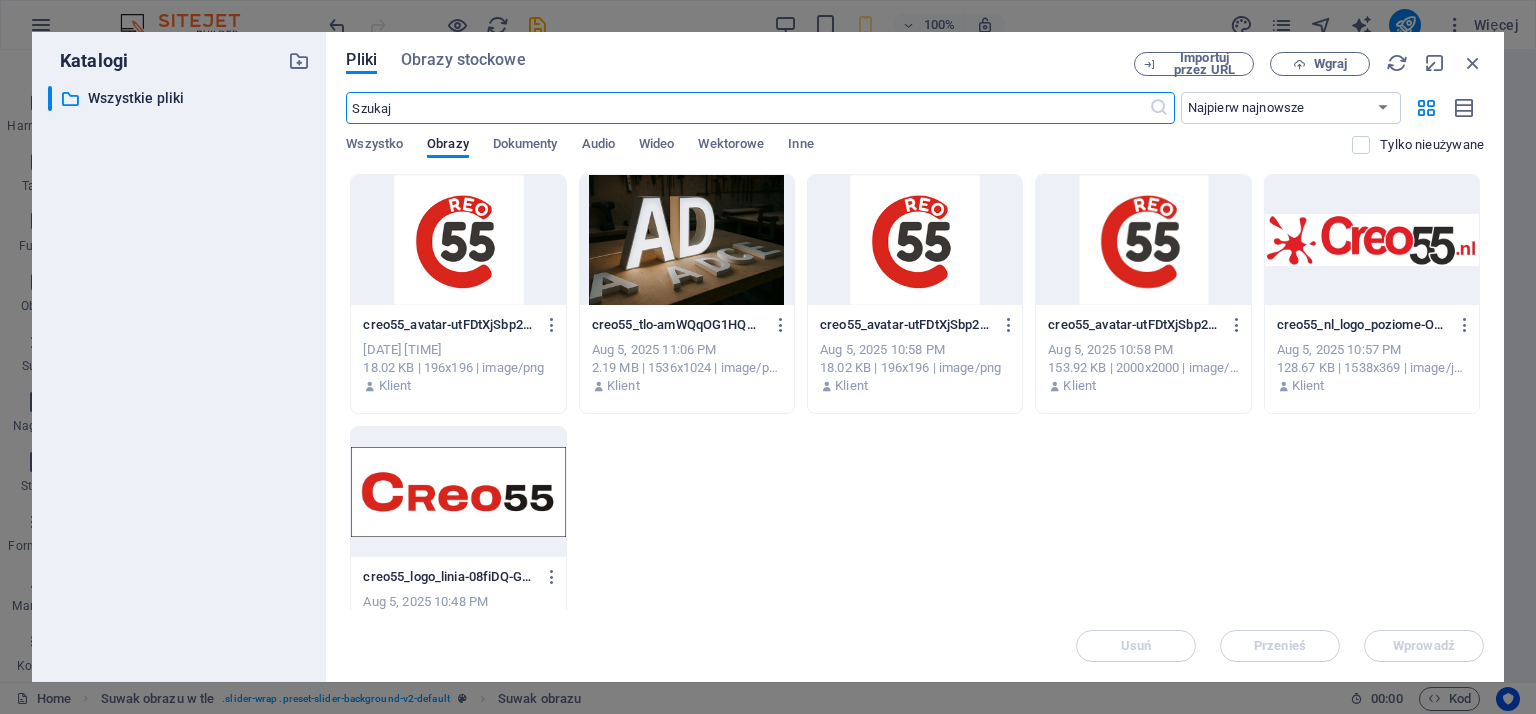 click at bounding box center (687, 240) 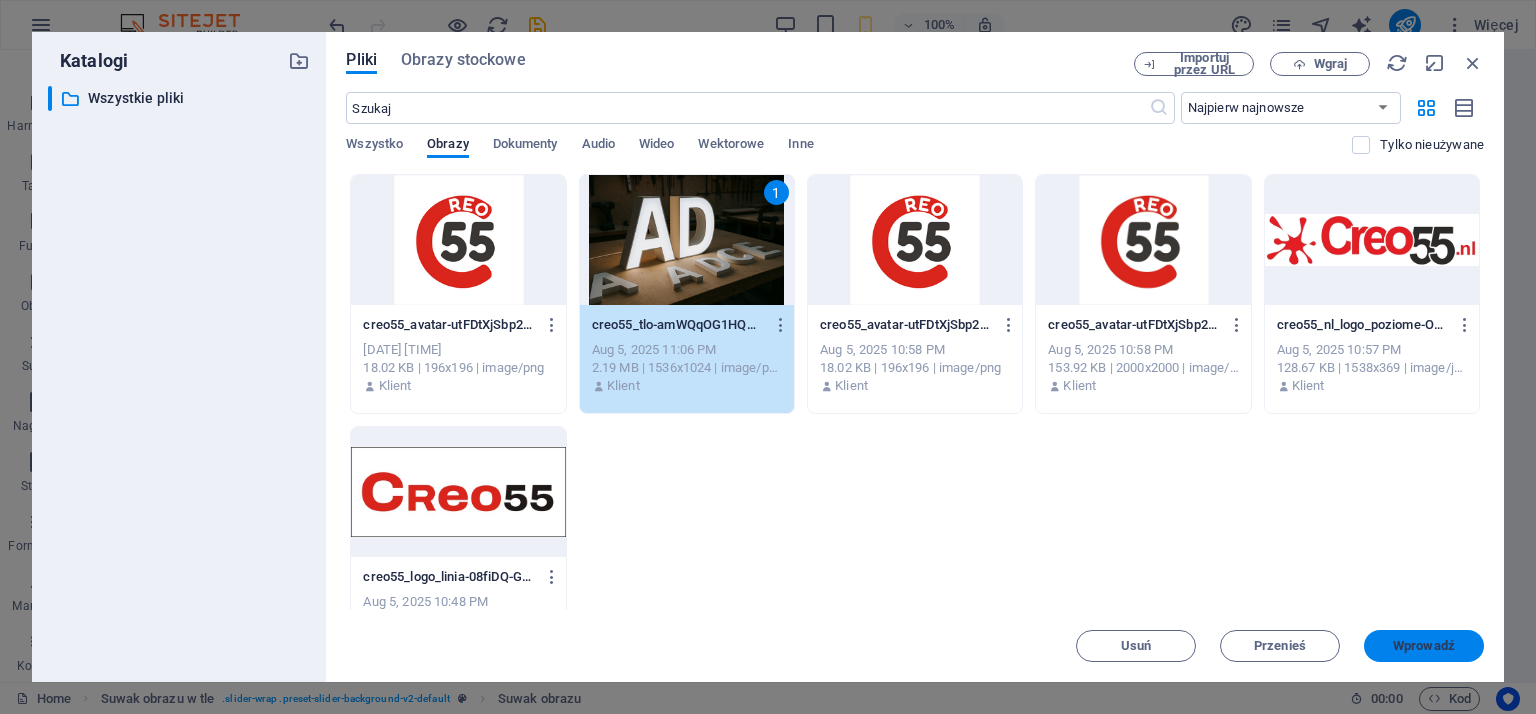 click on "Wprowadź" at bounding box center (1424, 646) 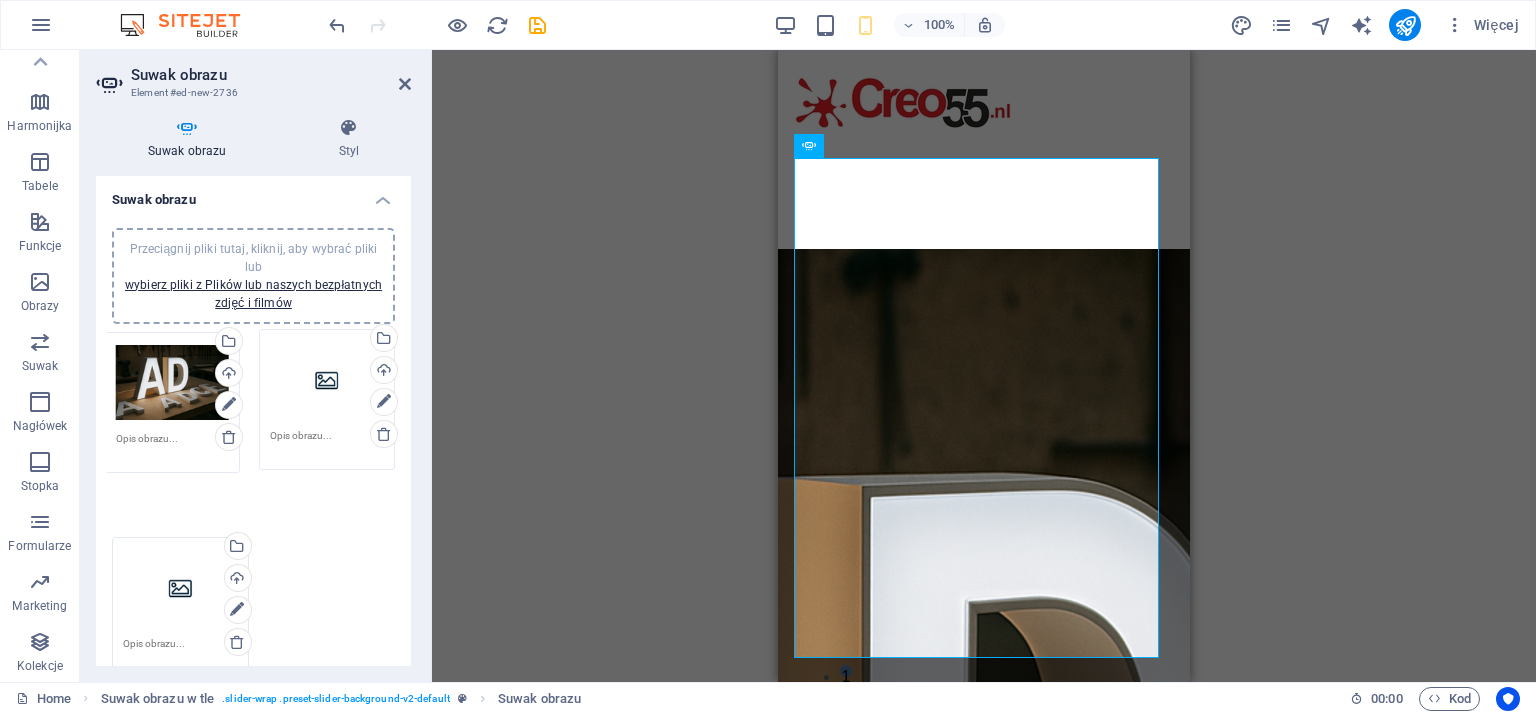 drag, startPoint x: 171, startPoint y: 519, endPoint x: 164, endPoint y: 371, distance: 148.16545 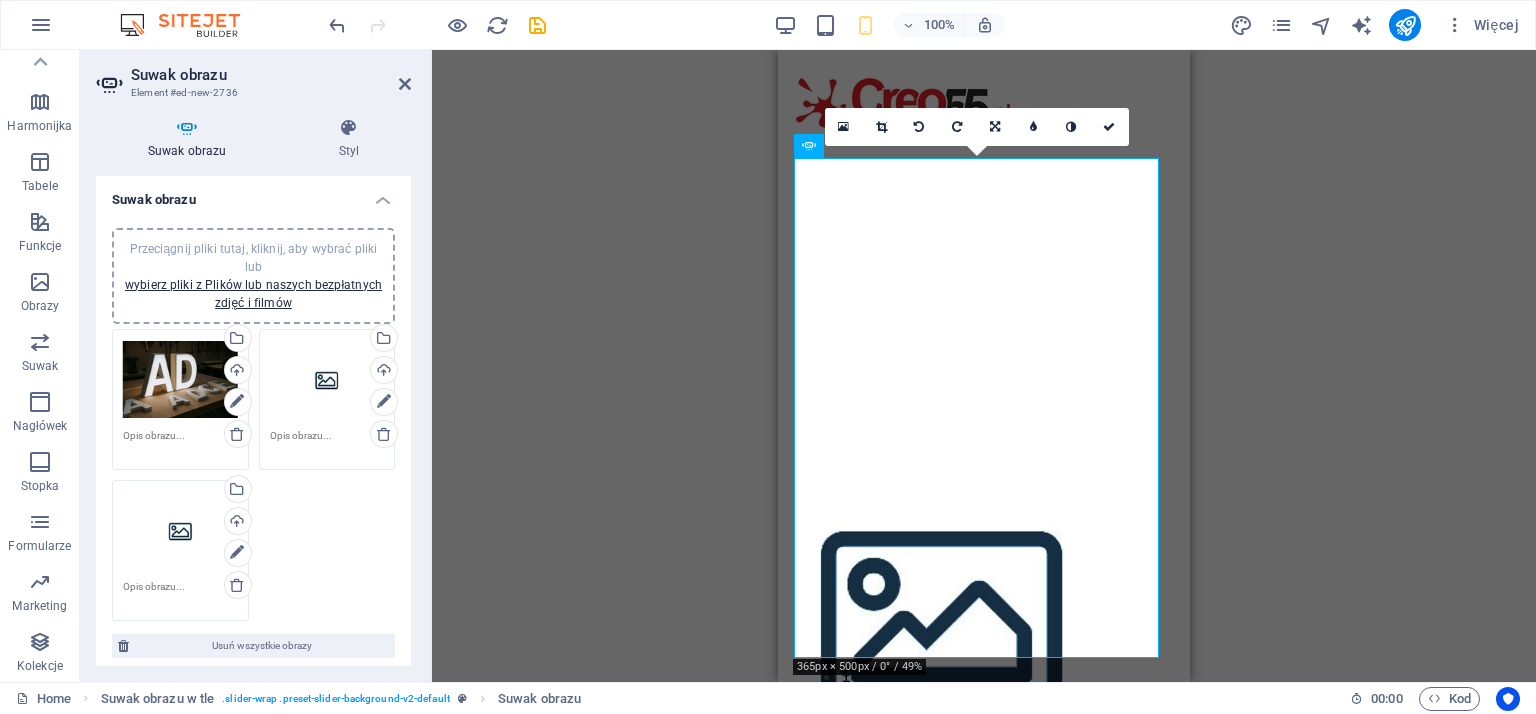 click on "Przeciągnij pliki tutaj, kliknij, aby wybrać pliki lub wybierz pliki z Plików lub naszych bezpłatnych zdjęć i filmów" at bounding box center (327, 380) 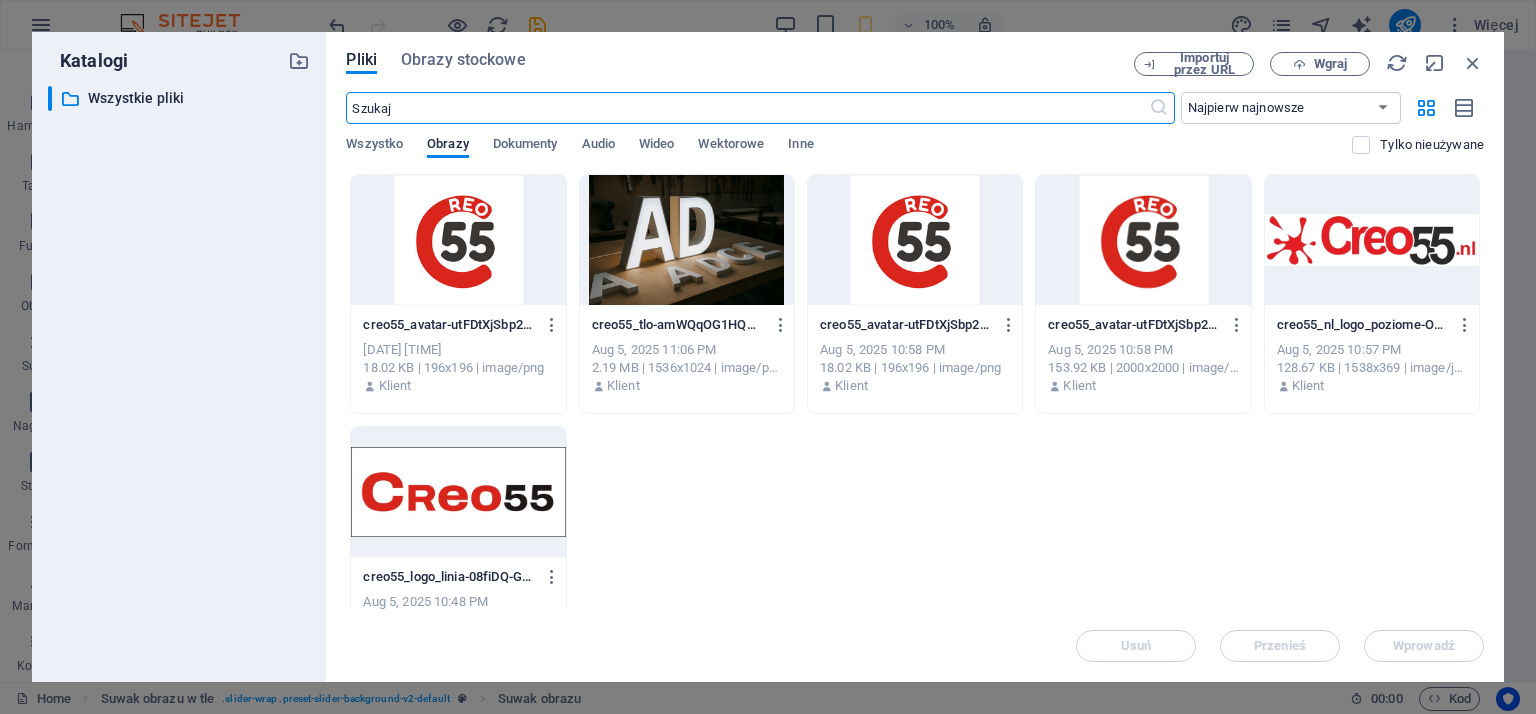 click at bounding box center (1372, 240) 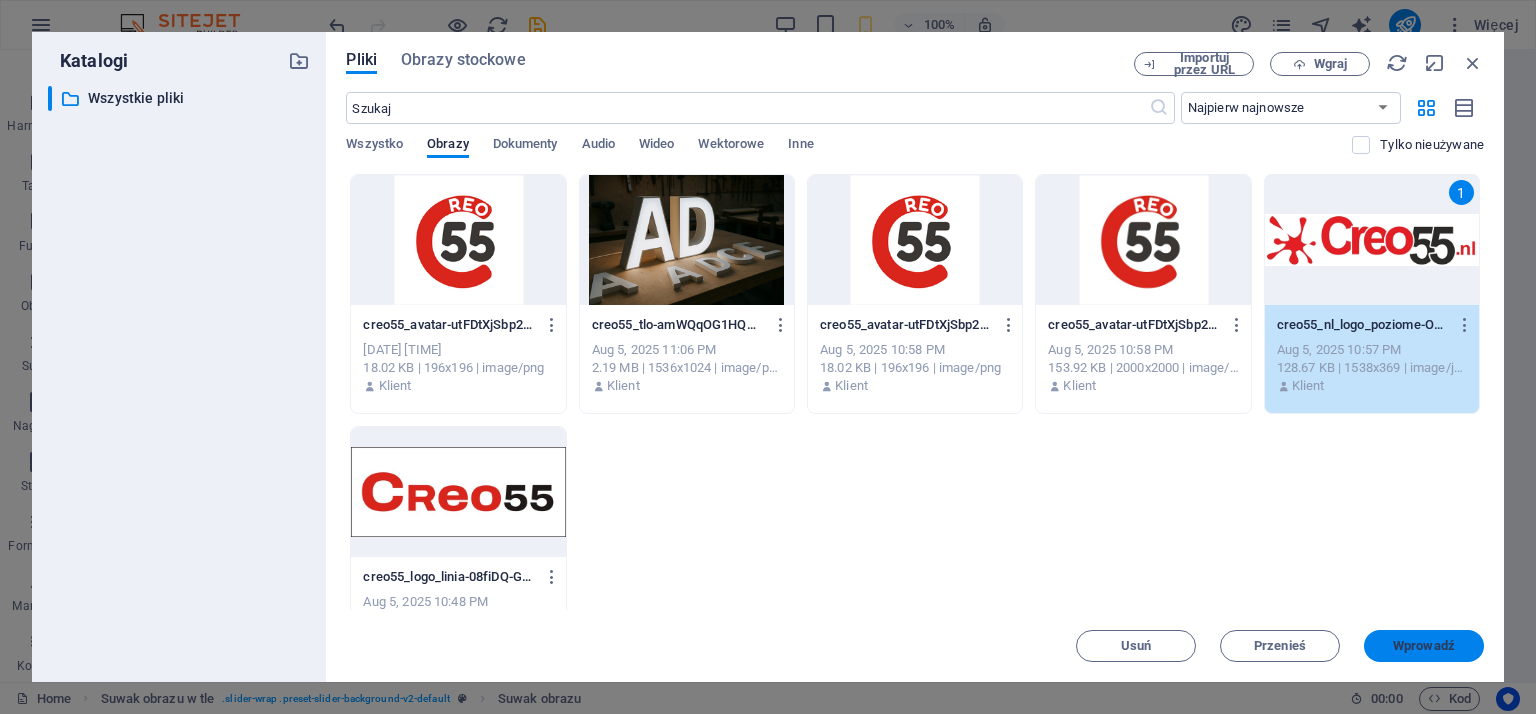 click on "Wprowadź" at bounding box center [1424, 646] 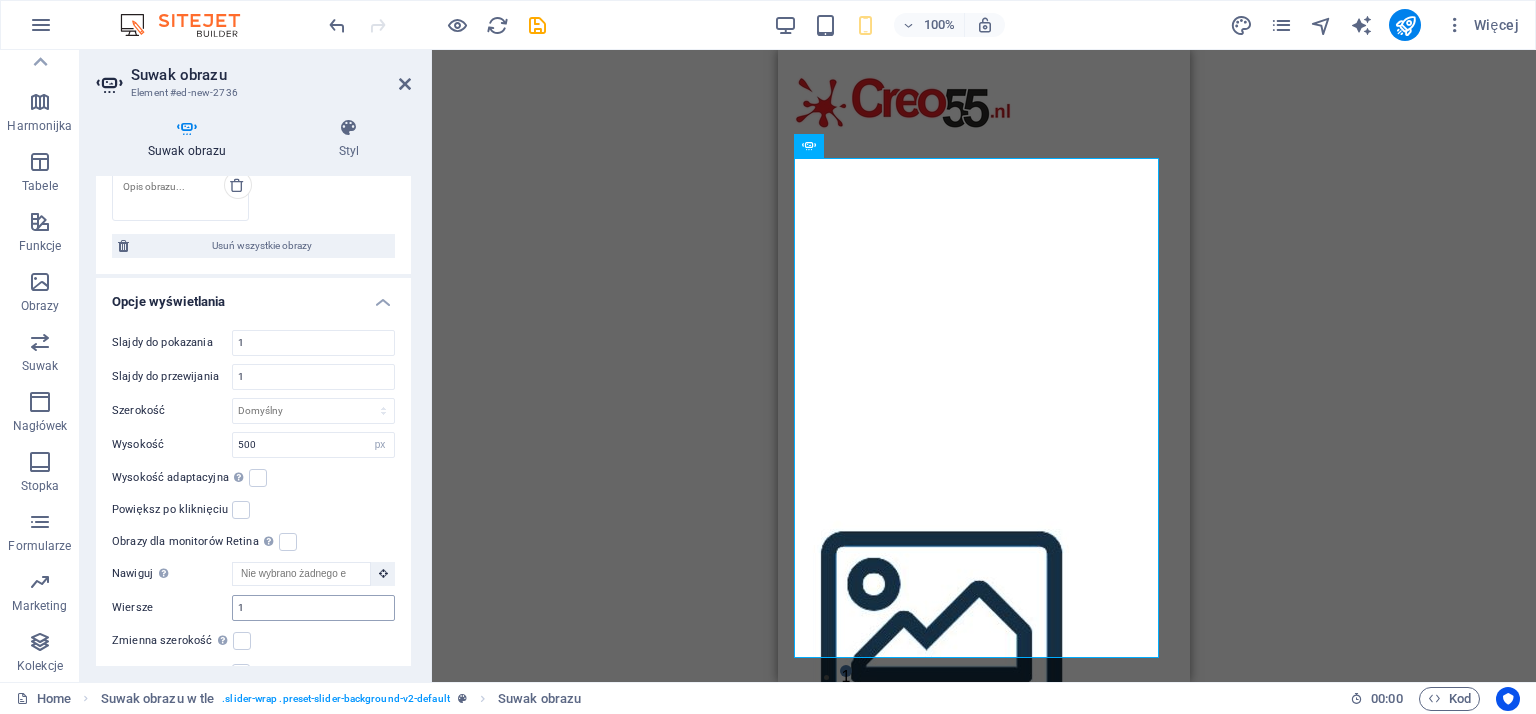 scroll, scrollTop: 100, scrollLeft: 0, axis: vertical 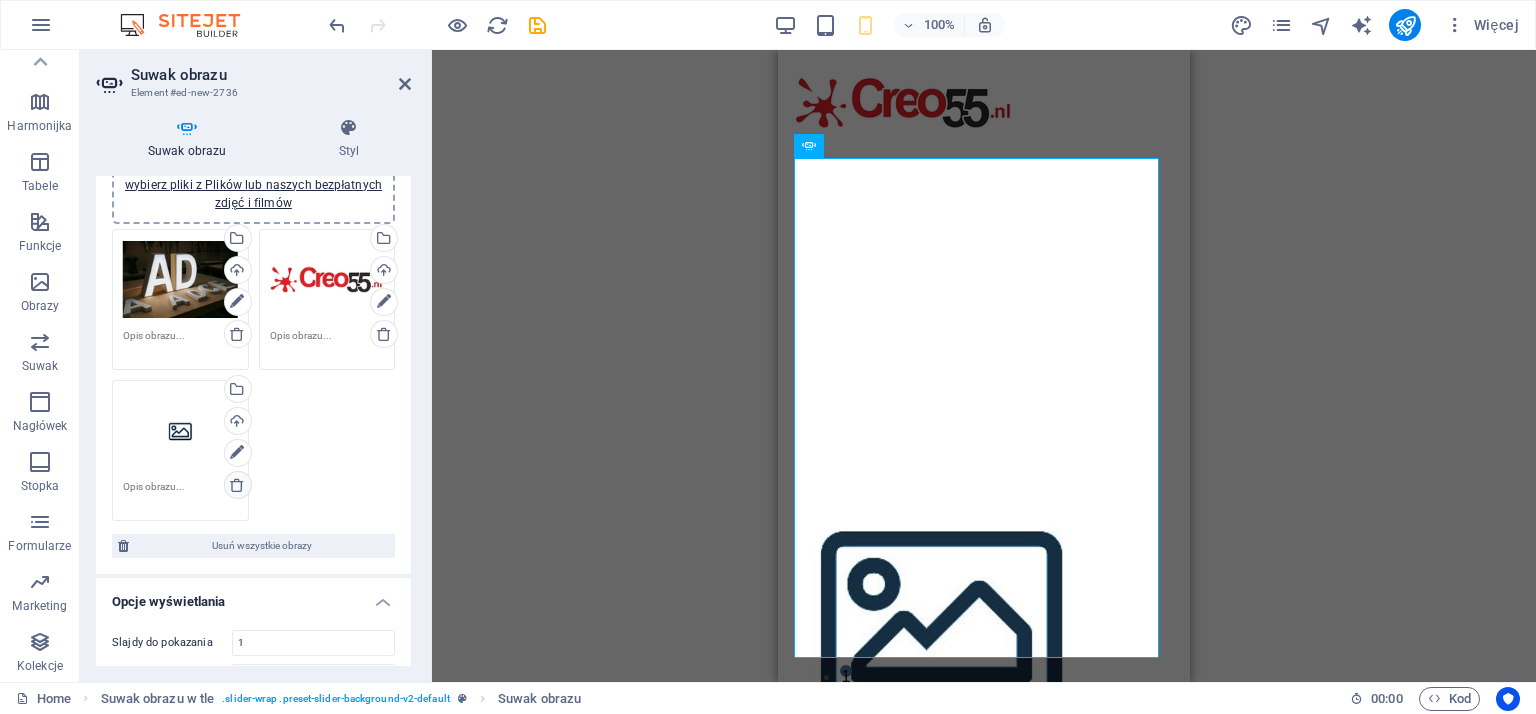 click at bounding box center [237, 485] 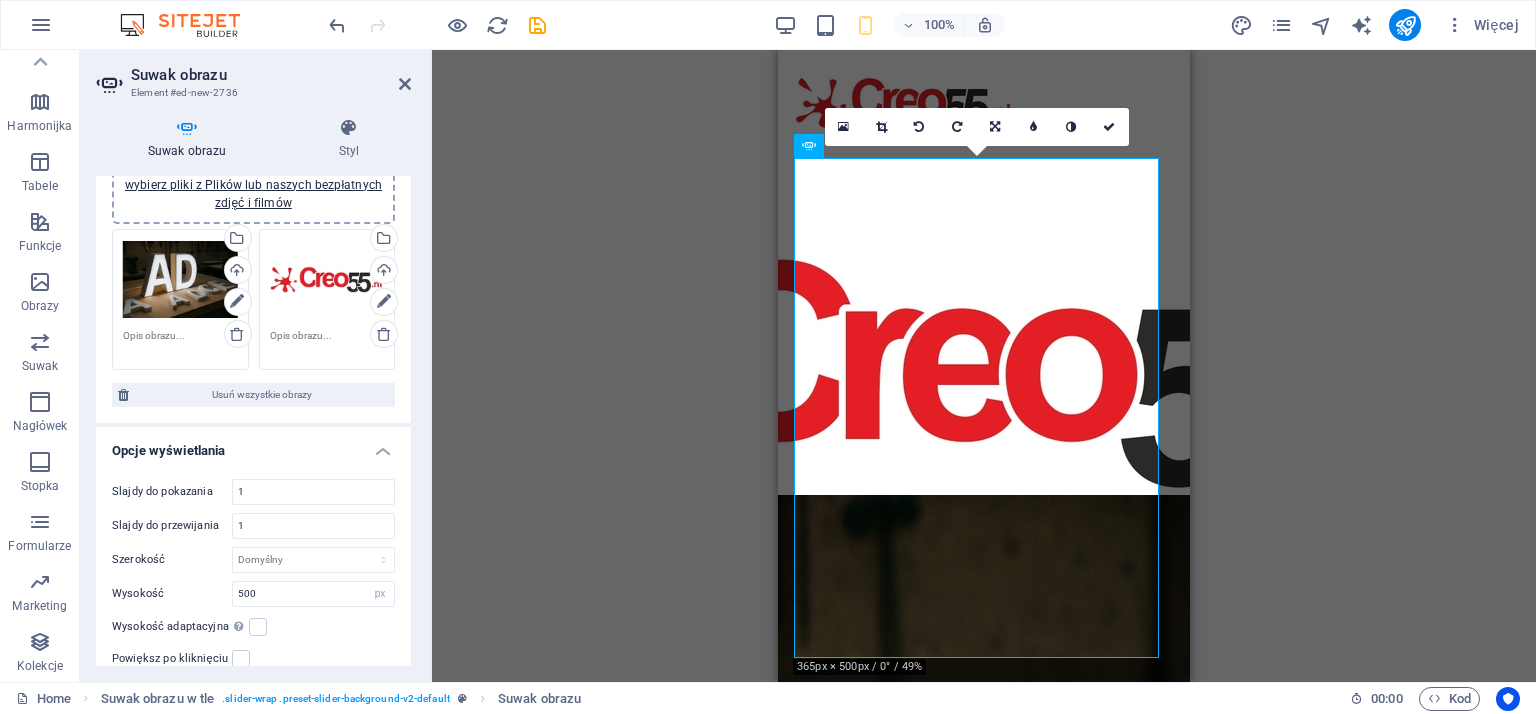 click on "Przeciągnij i upuść plik, aby go dodać
Symbol zastępczy   Pasek menu   Logo   Kontener   Symbol zastępczy   Pasek informacyjny   Tekst   Kontener   HTML   Kontener   Odstęp   Kontener   Tekst   Kontener   Kontener   Kontener   Tekst   Ikona   Kontener   Symbol zastępczy   Obraz   Ikona   Menu   Ikona   Suwak obrazu w tle   Suwak obrazu 180 170 160 150 140 130 120 110 100 90 80 70 60 50 40 30 20 10 0 -10 -20 -30 -40 -50 -60 -70 -80 -90 -100 -110 -120 -130 -140 -150 -160 -170 365px × 500px / 0° / 24% 16:10 16:9 4:3 1:1 1:2 0 180 170 160 150 140 130 120 110 100 90 80 70 60 50 40 30 20 10 0 -10 -20 -30 -40 -50 -60 -70 -80 -90 -100 -110 -120 -130 -140 -150 -160 -170 365px × 500px / 0° / 49% 16:10 16:9 4:3 1:1 1:2 0 180 170 160 150 140 130 120 110 100 90 80 70 60 50 40 30 20 10 0 -10 -20 -30 -40 -50 -60 -70 -80 -90 -100 -110 -120 -130 -140 -150 -160 -170 365px × 500px / 0° / 24% 16:10 16:9 4:3 1:1 1:2 0 180 170 160 150 140 130 120 110 100 90 80 70 60 50 40 30 20 10 0 -10 -20 -30 0" at bounding box center (984, 366) 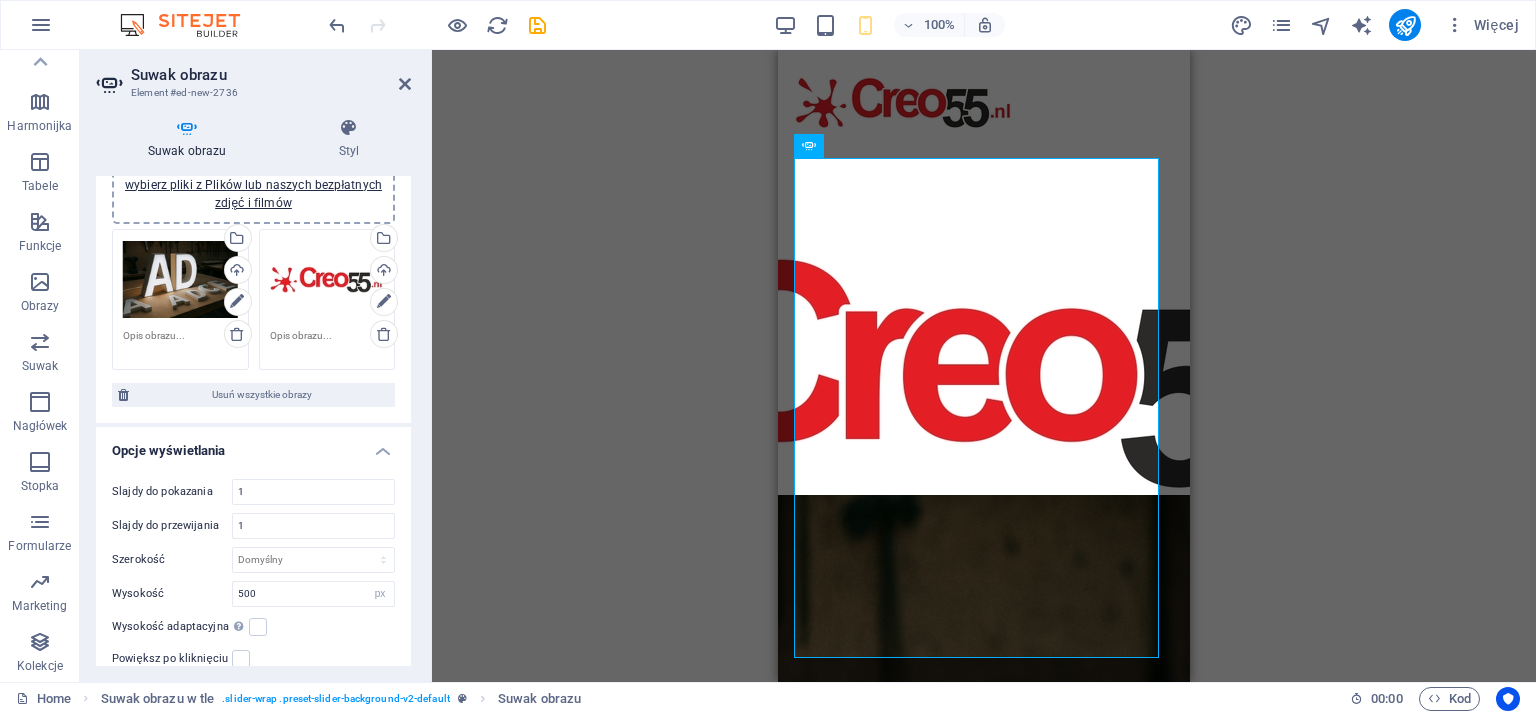 click on "Przeciągnij i upuść plik, aby go dodać
Symbol zastępczy   Pasek menu   Logo   Kontener   Symbol zastępczy   Pasek informacyjny   Tekst   Kontener   HTML   Kontener   Odstęp   Kontener   Tekst   Kontener   Kontener   Kontener   Tekst   Ikona   Kontener   Symbol zastępczy   Obraz   Ikona   Menu   Ikona   Suwak obrazu w tle   Suwak obrazu 180 170 160 150 140 130 120 110 100 90 80 70 60 50 40 30 20 10 0 -10 -20 -30 -40 -50 -60 -70 -80 -90 -100 -110 -120 -130 -140 -150 -160 -170 365px × 500px / 0° / 24% 16:10 16:9 4:3 1:1 1:2 0 180 170 160 150 140 130 120 110 100 90 80 70 60 50 40 30 20 10 0 -10 -20 -30 -40 -50 -60 -70 -80 -90 -100 -110 -120 -130 -140 -150 -160 -170 365px × 500px / 0° / 49% 16:10 16:9 4:3 1:1 1:2 0 180 170 160 150 140 130 120 110 100 90 80 70 60 50 40 30 20 10 0 -10 -20 -30 -40 -50 -60 -70 -80 -90 -100 -110 -120 -130 -140 -150 -160 -170 365px × 500px / 0° / 24% 16:10 16:9 4:3 1:1 1:2 0 180 170 160 150 140 130 120 110 100 90 80 70 60 50 40 30 20 10 0 -10 -20 -30 0" at bounding box center (984, 366) 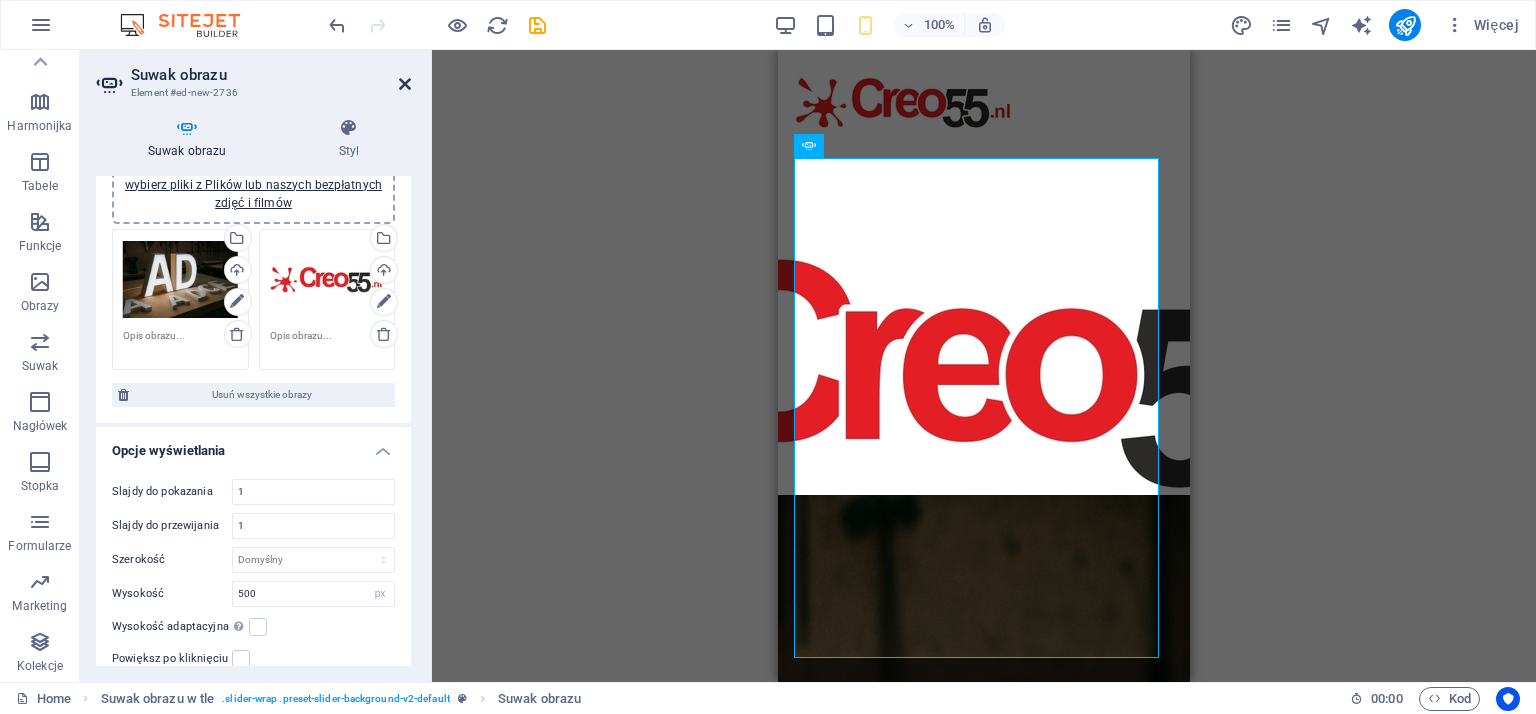 click at bounding box center [405, 84] 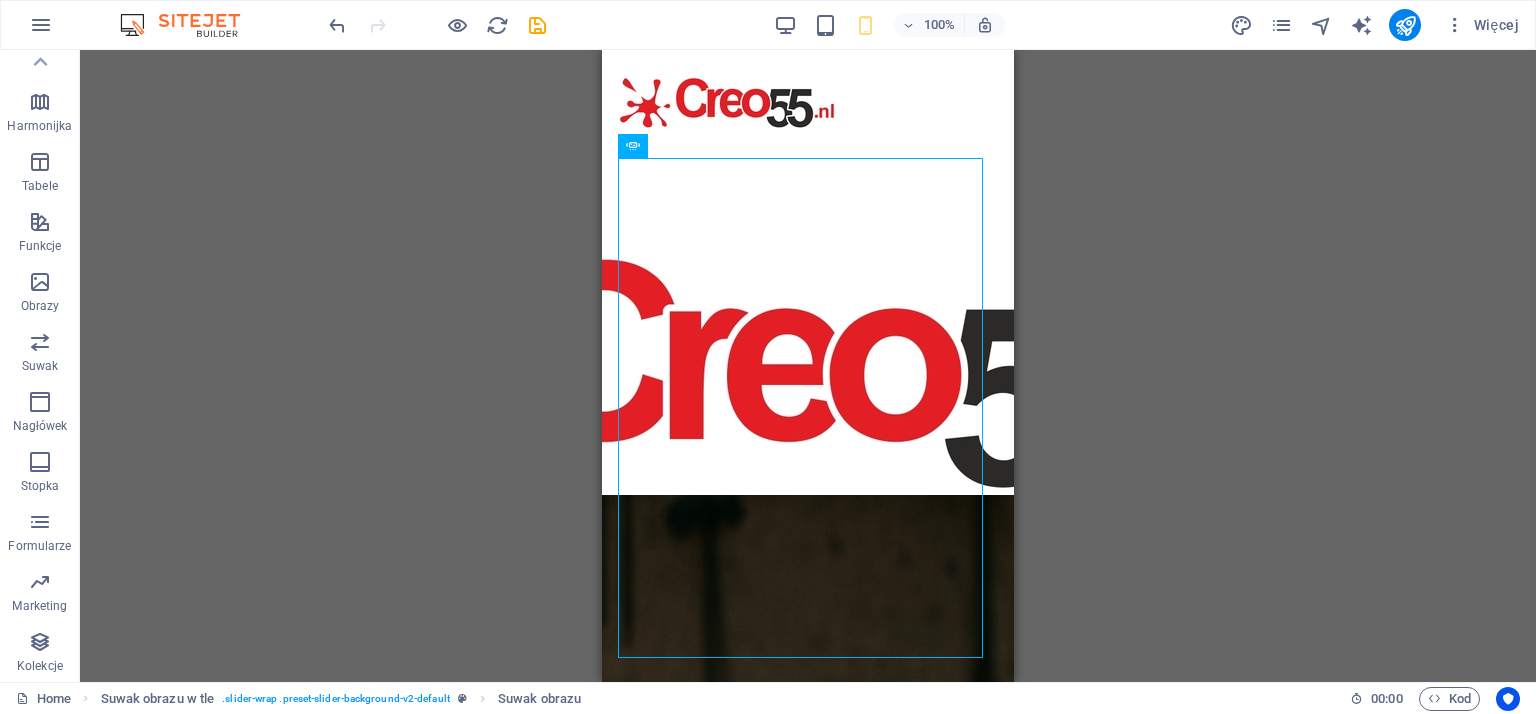 click on "Przeciągnij i upuść plik, aby go dodać
Symbol zastępczy   Pasek menu   Logo   Kontener   Symbol zastępczy   Pasek informacyjny   Tekst   Kontener   HTML   Kontener   Odstęp   Kontener   Tekst   Kontener   Kontener   Kontener   Tekst   Ikona   Kontener   Symbol zastępczy   Obraz   Ikona   Menu   Ikona   Suwak obrazu w tle   Suwak obrazu" at bounding box center [808, 366] 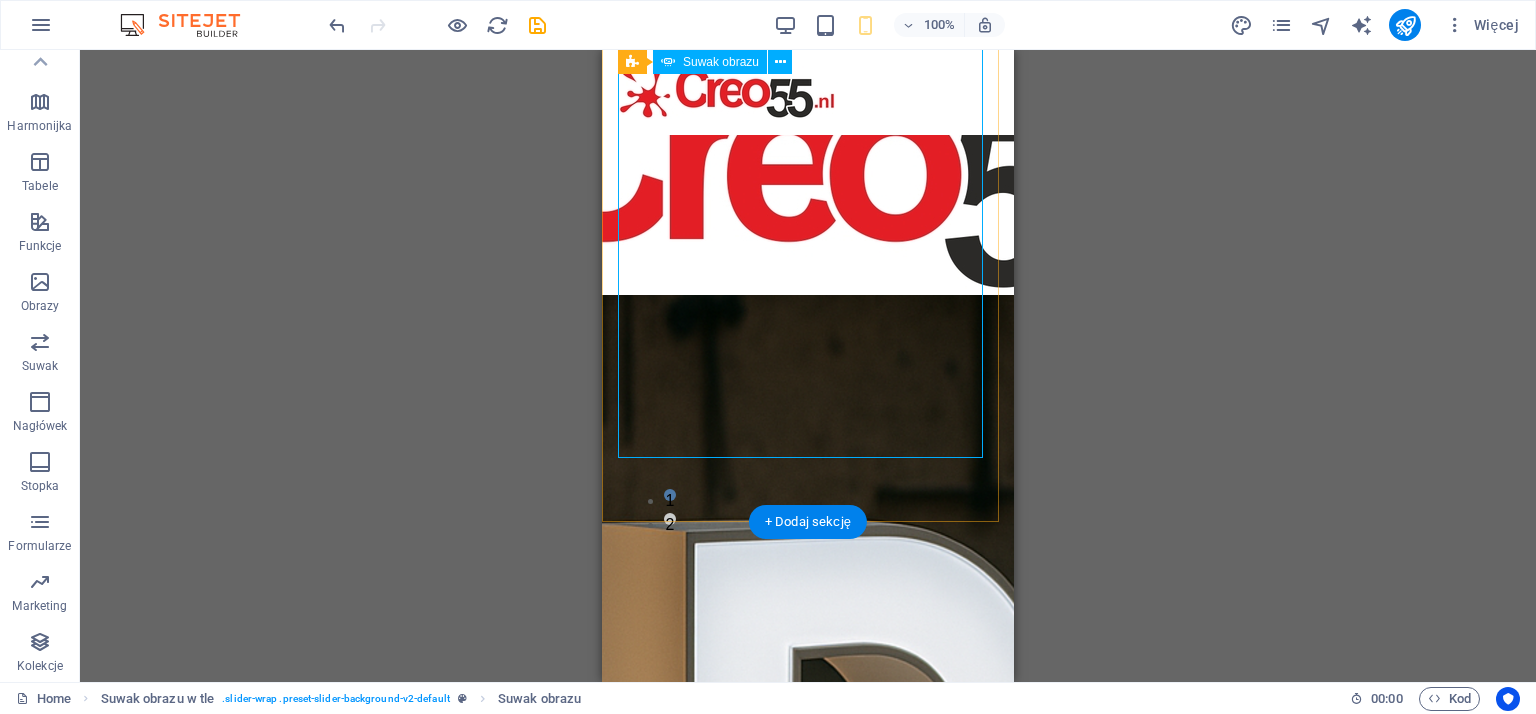 scroll, scrollTop: 400, scrollLeft: 0, axis: vertical 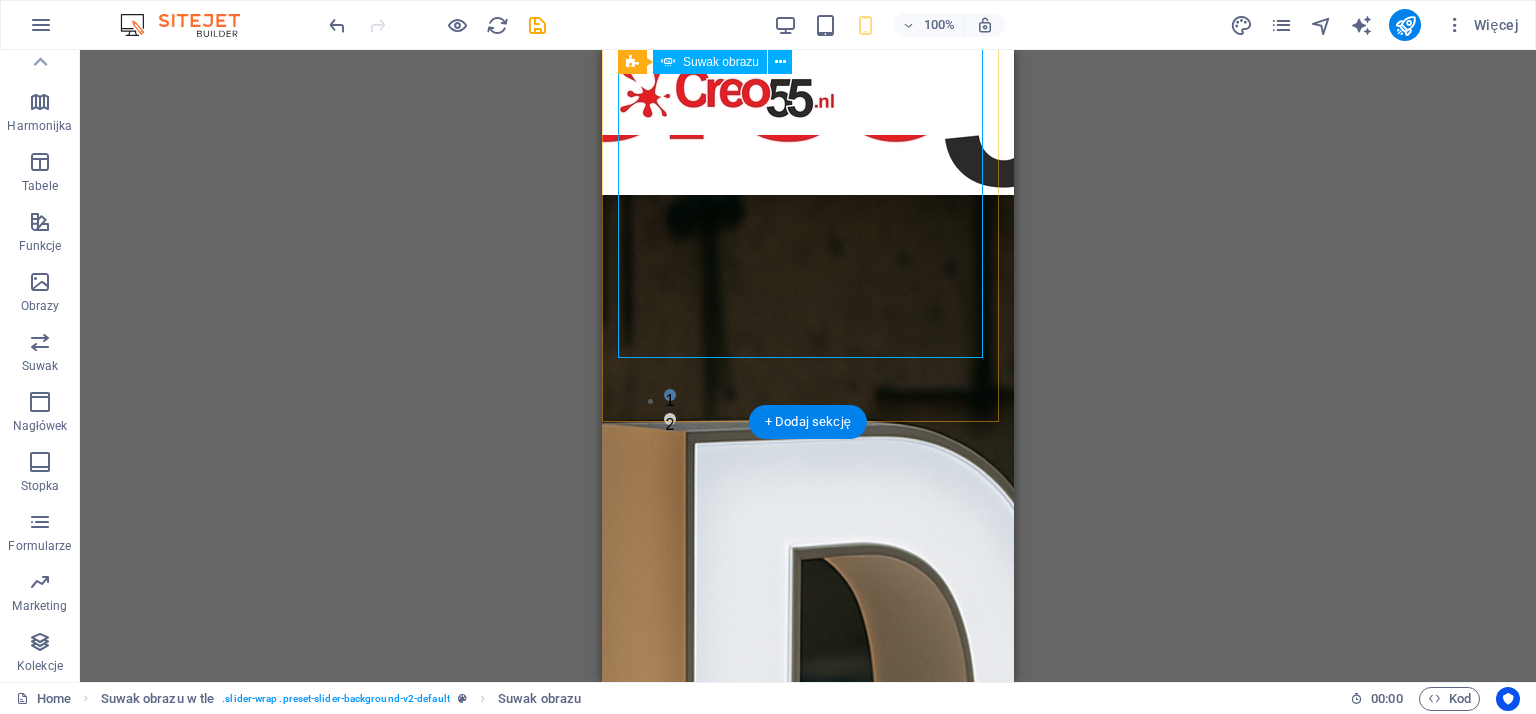 click on "2" at bounding box center (670, 419) 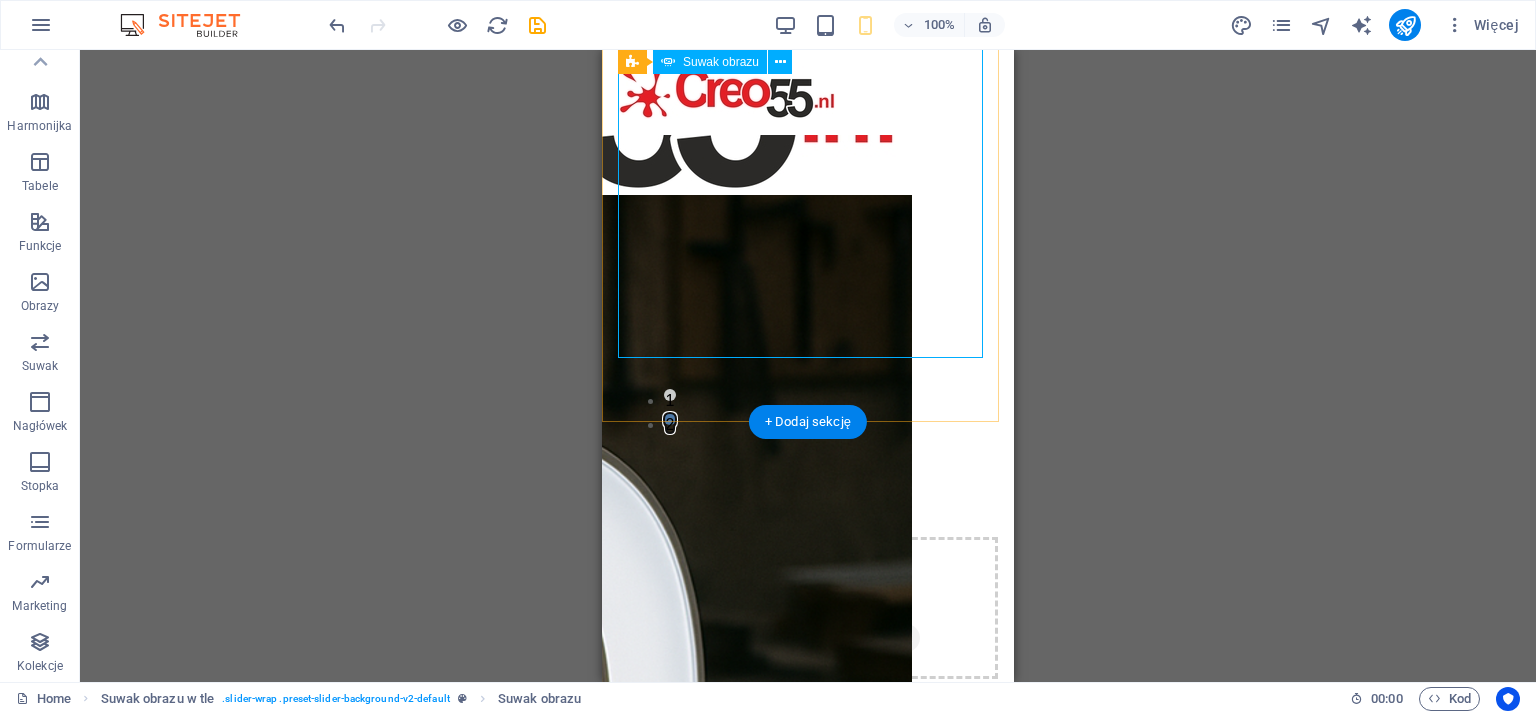 click on "1" at bounding box center (670, 395) 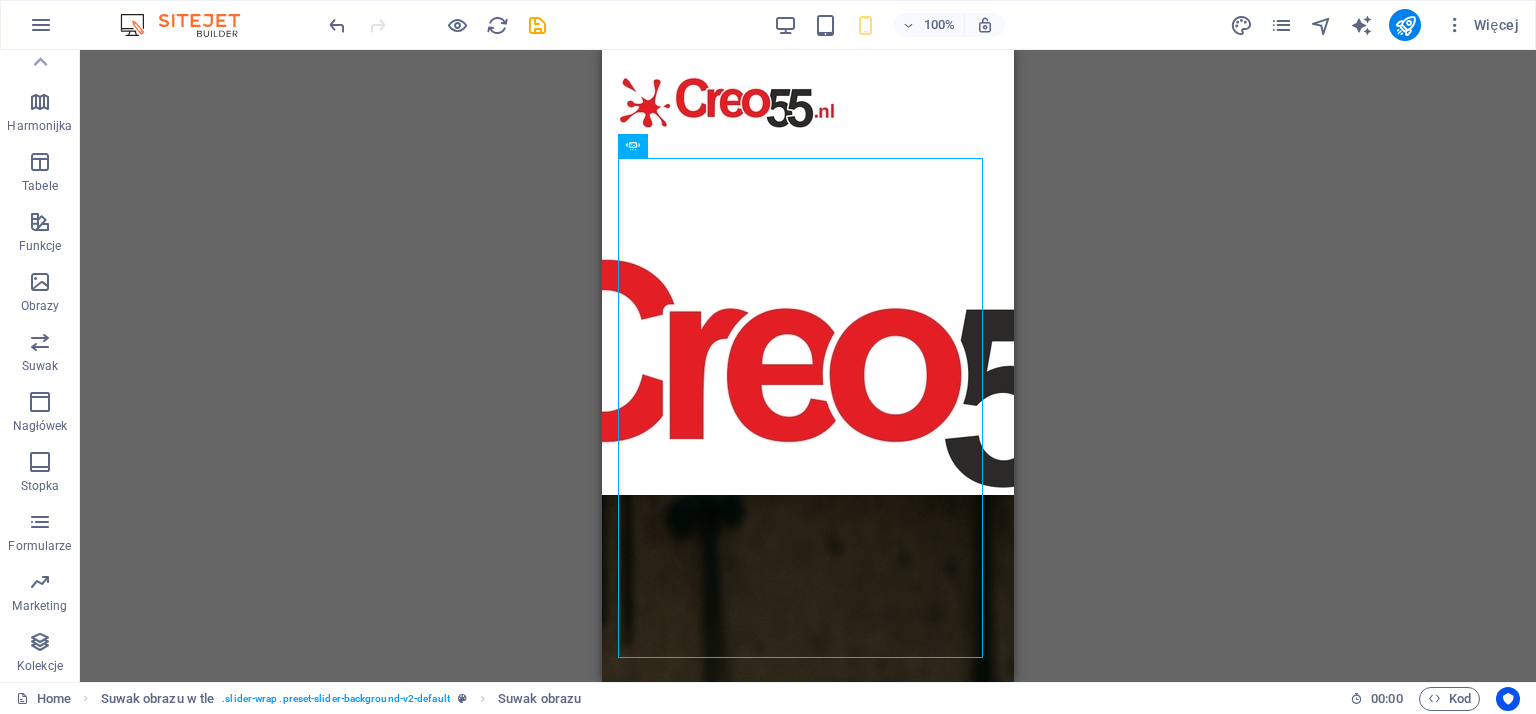 scroll, scrollTop: 0, scrollLeft: 0, axis: both 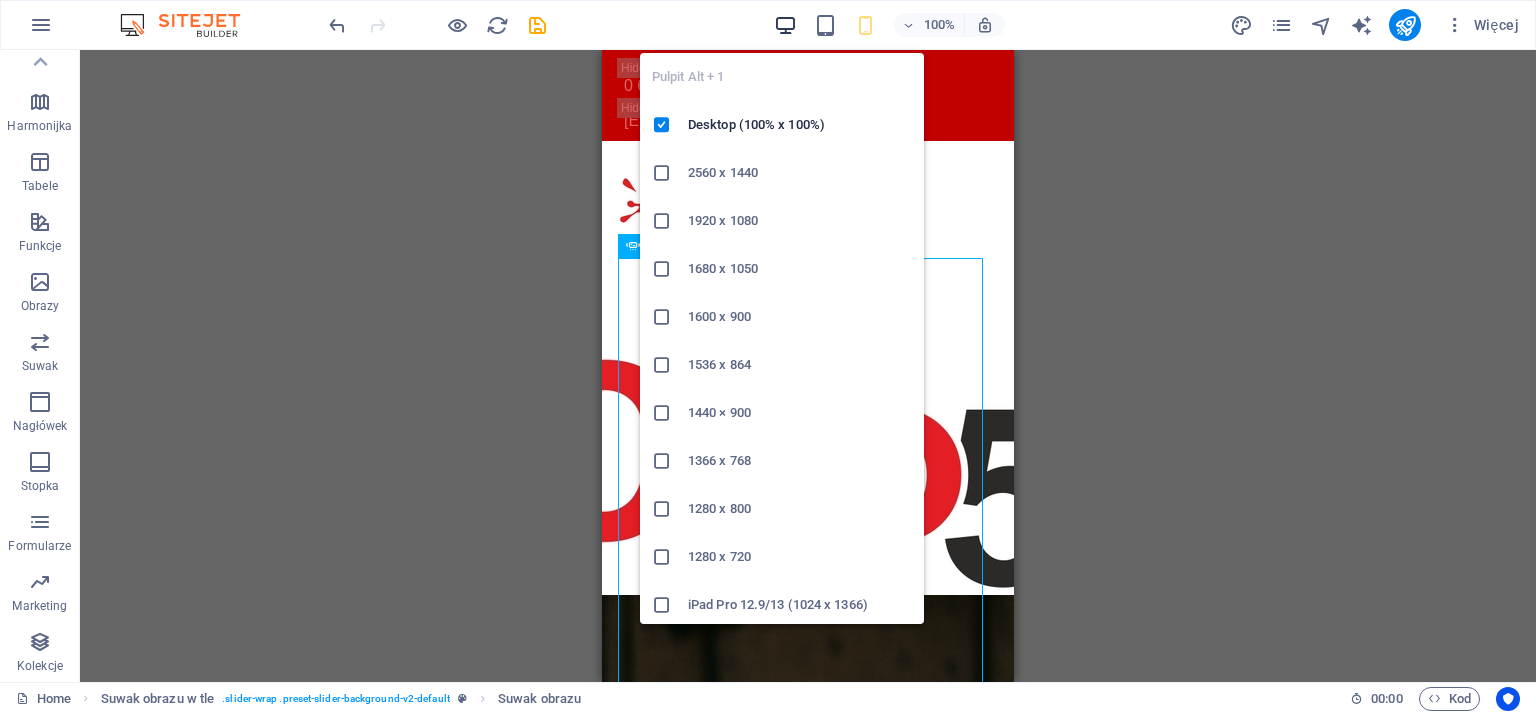 click at bounding box center (785, 25) 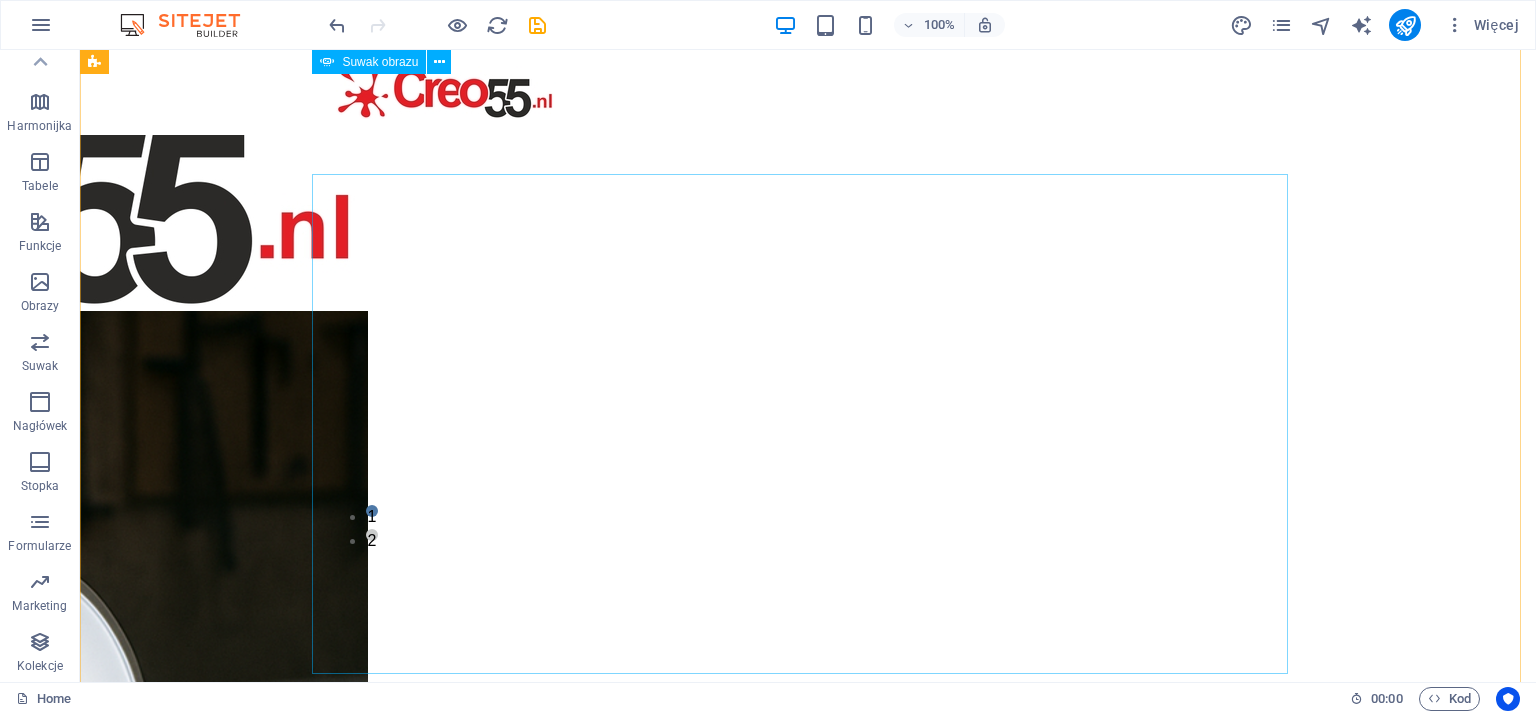 scroll, scrollTop: 100, scrollLeft: 0, axis: vertical 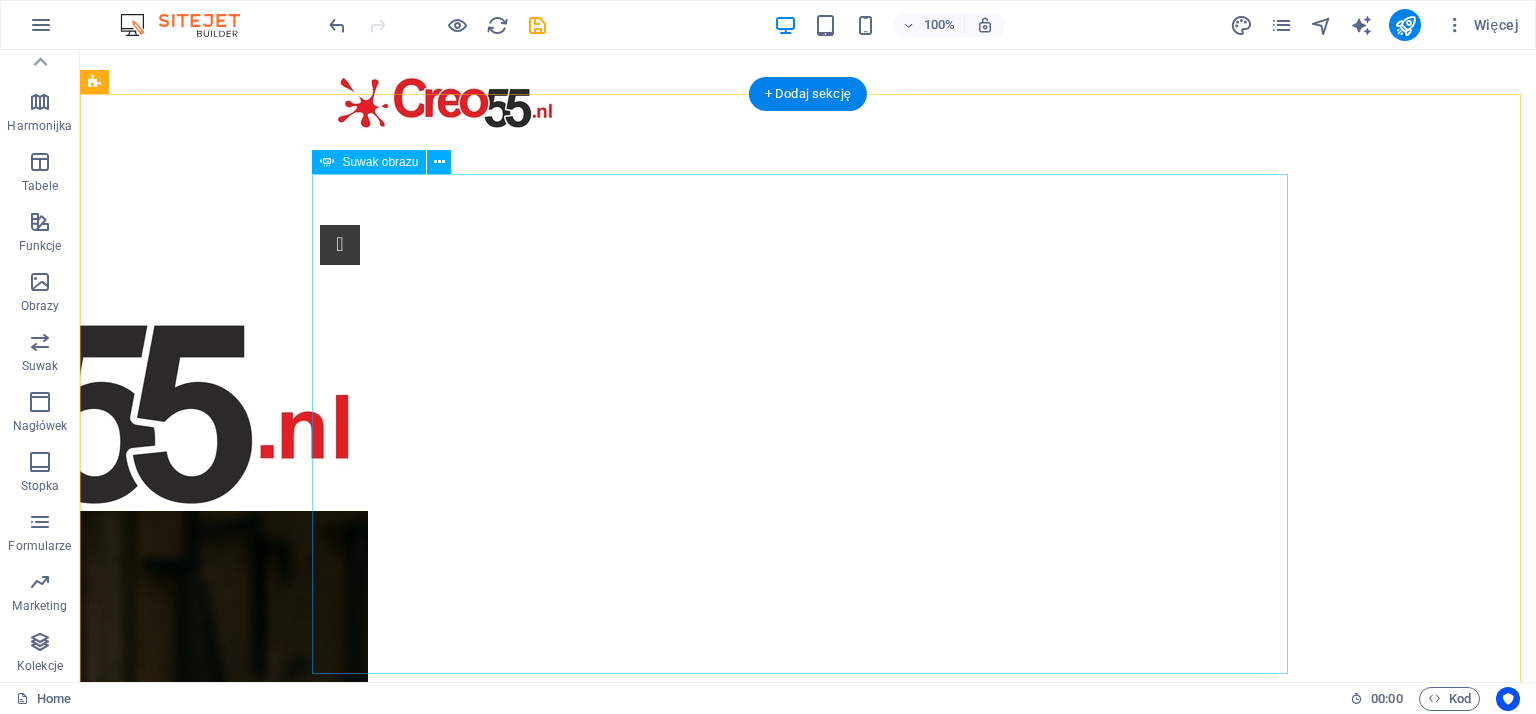 click at bounding box center [340, 3585] 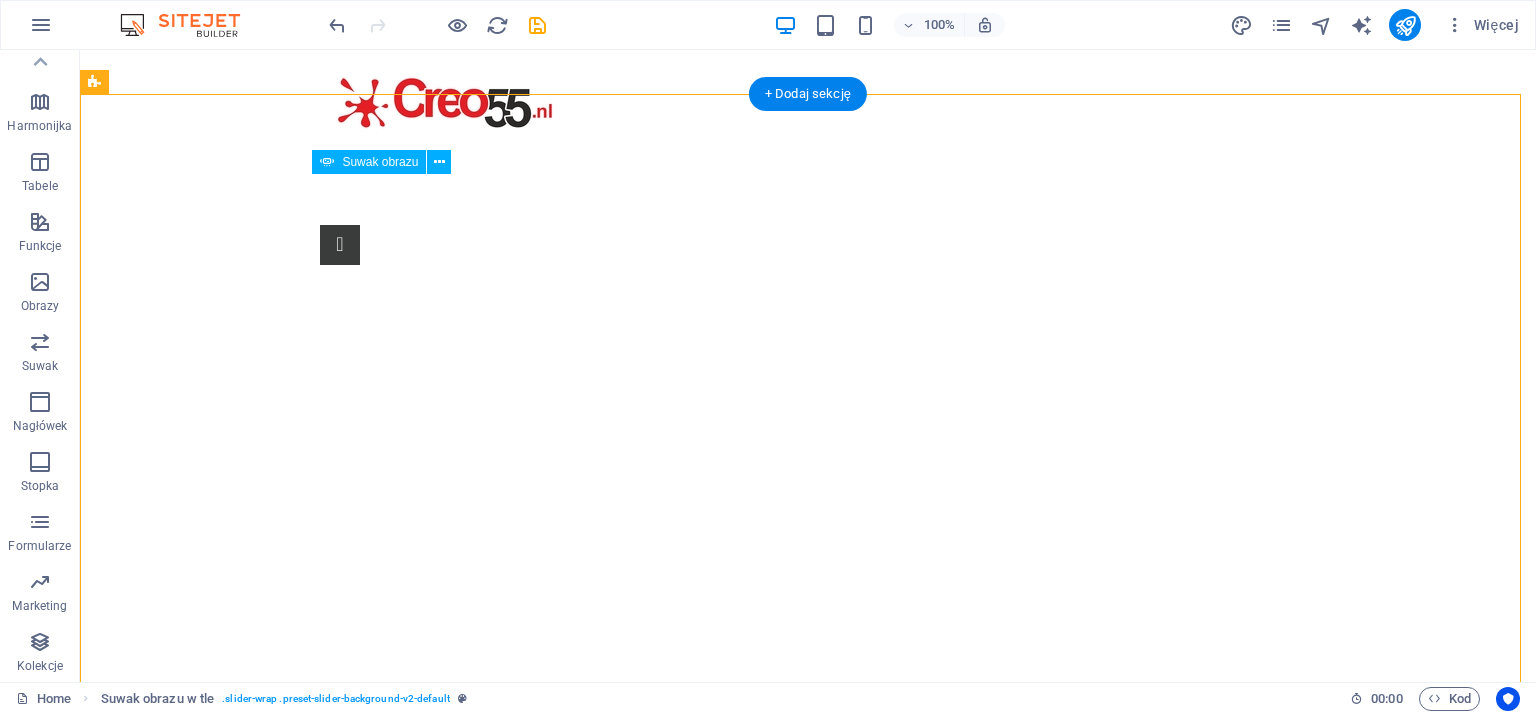 click at bounding box center (340, 3585) 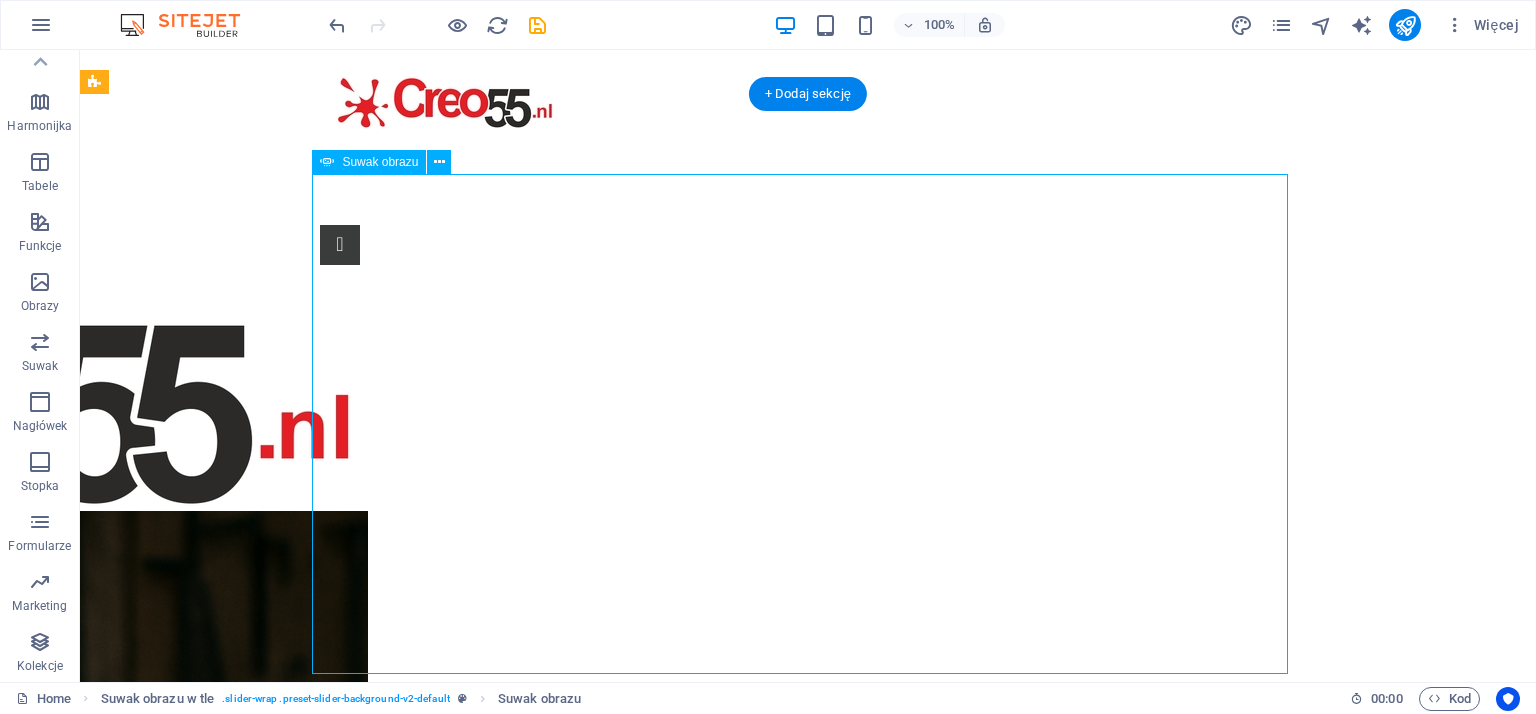 click at bounding box center (-144, 1213) 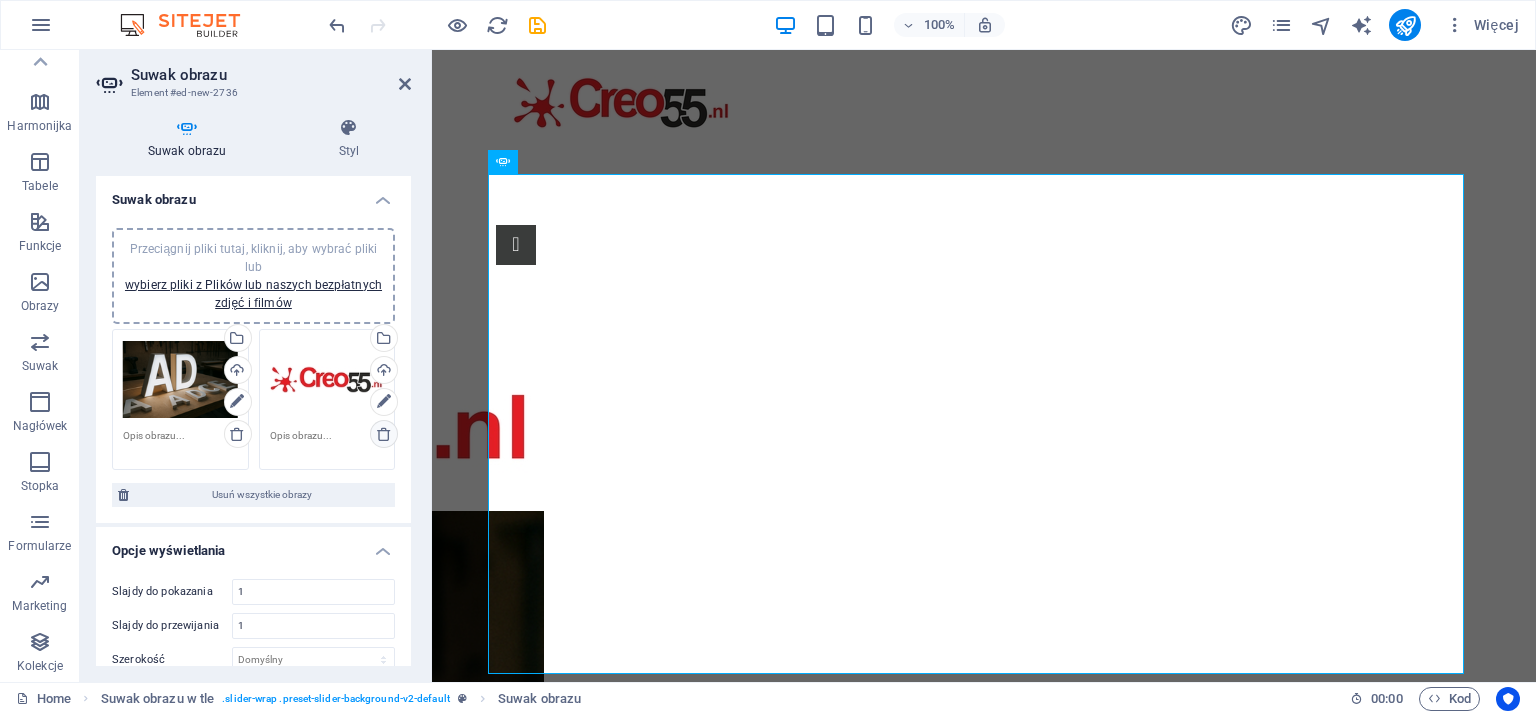 click at bounding box center [384, 434] 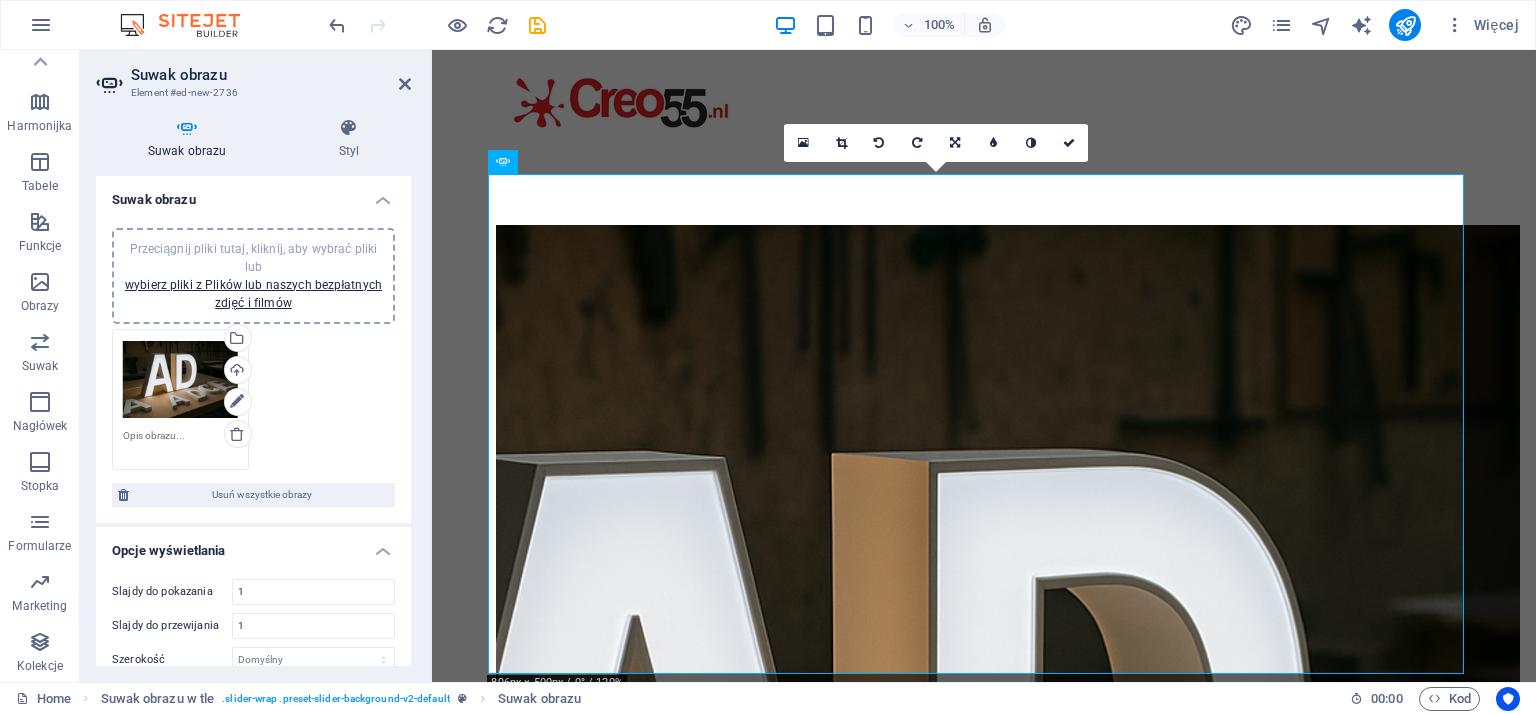 click on "Przeciągnij pliki tutaj, kliknij, aby wybrać pliki lub wybierz pliki z Plików lub naszych bezpłatnych zdjęć i filmów Wybierz pliki z menedżera plików, zdjęć stockowych lub prześlij plik(i) Wgraj" at bounding box center [253, 399] 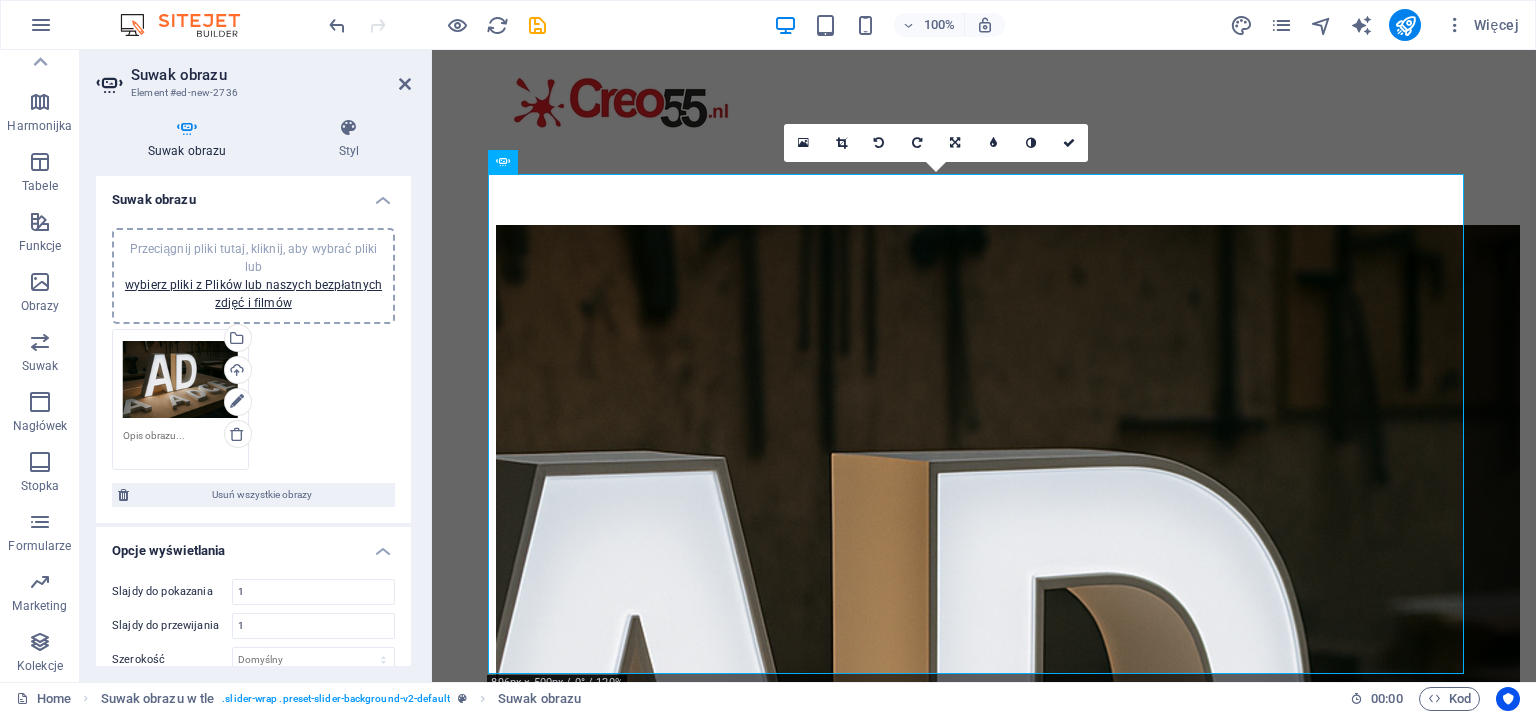click on "Przeciągnij pliki tutaj, kliknij, aby wybrać pliki lub wybierz pliki z Plików lub naszych bezpłatnych zdjęć i filmów Wybierz pliki z menedżera plików, zdjęć stockowych lub prześlij plik(i) Wgraj" at bounding box center [253, 399] 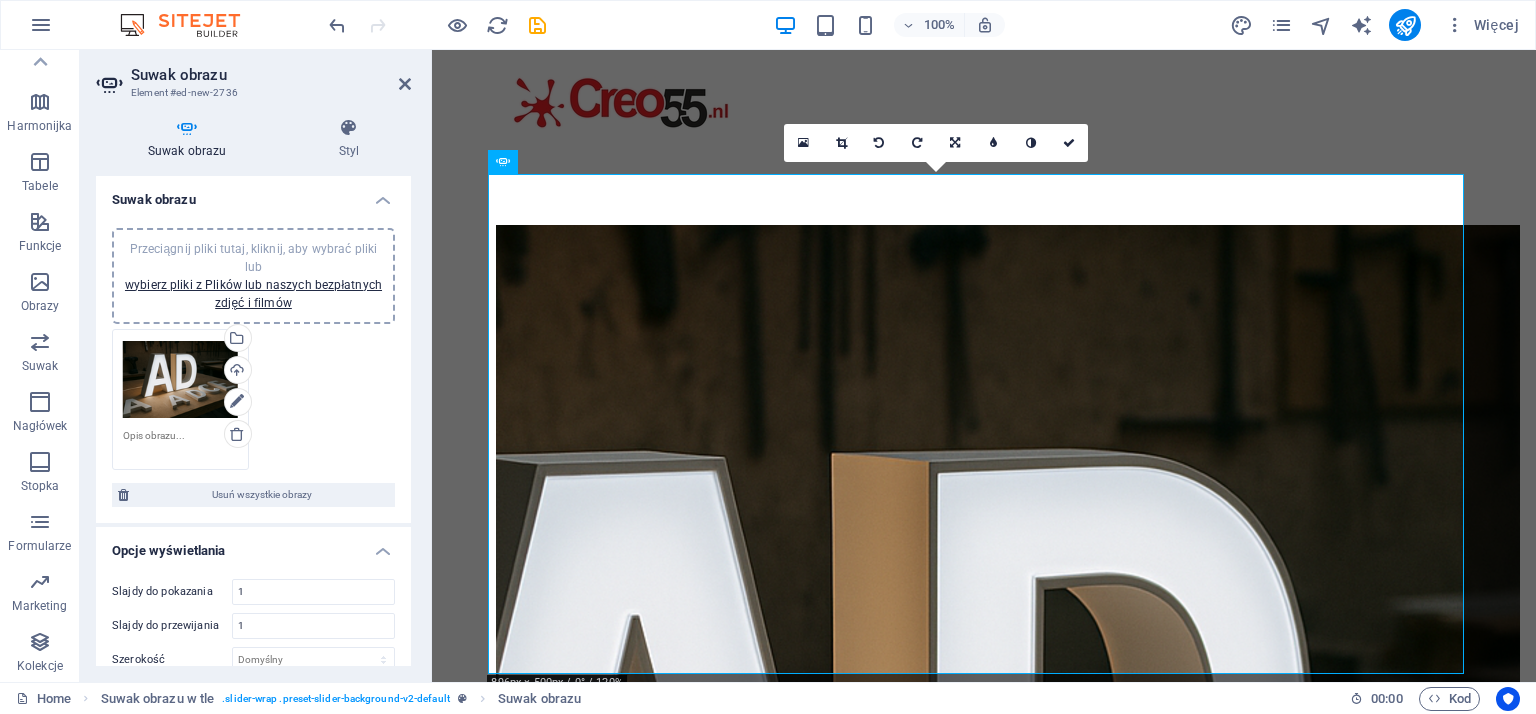 drag, startPoint x: 321, startPoint y: 384, endPoint x: 328, endPoint y: 418, distance: 34.713108 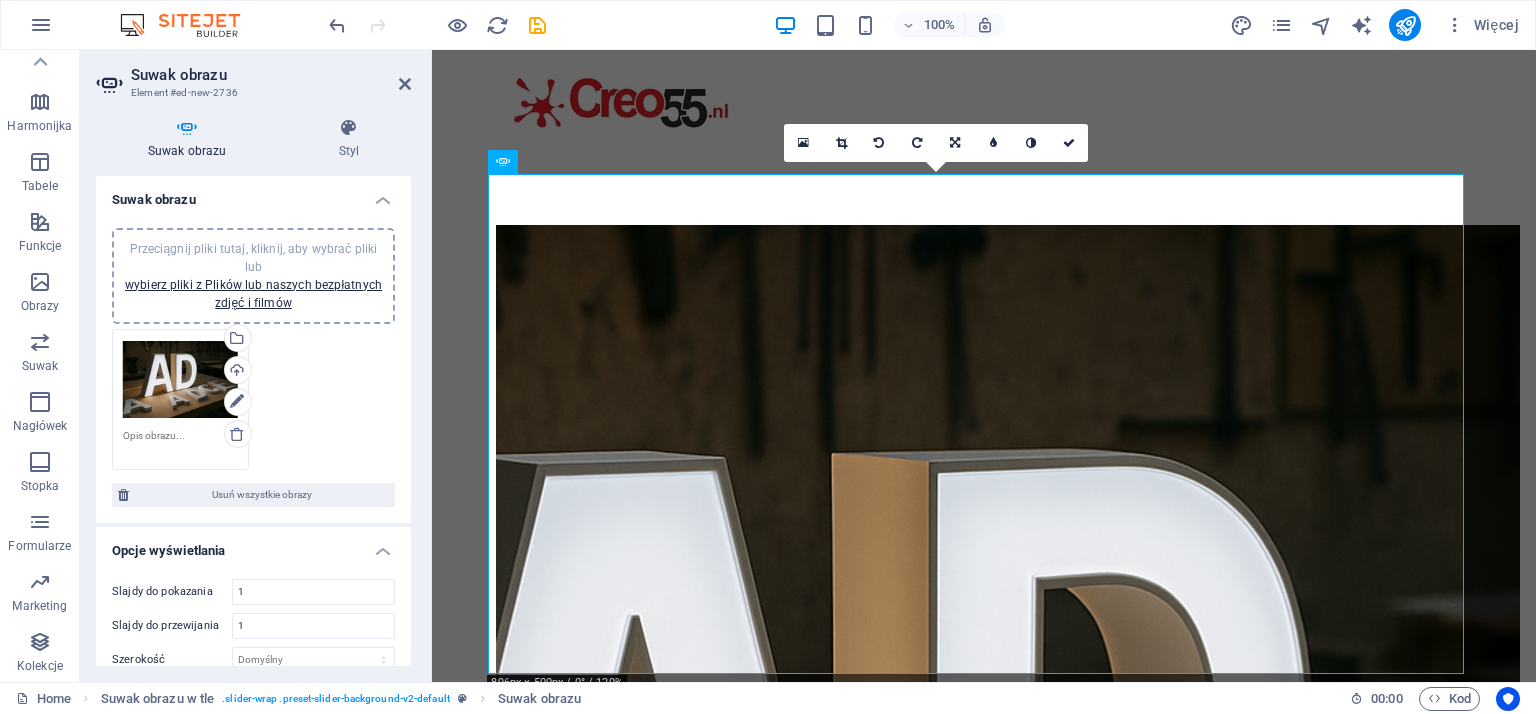 click on "Przeciągnij pliki tutaj, kliknij, aby wybrać pliki lub wybierz pliki z Plików lub naszych bezpłatnych zdjęć i filmów Wybierz pliki z menedżera plików, zdjęć stockowych lub prześlij plik(i) Wgraj" at bounding box center [253, 399] 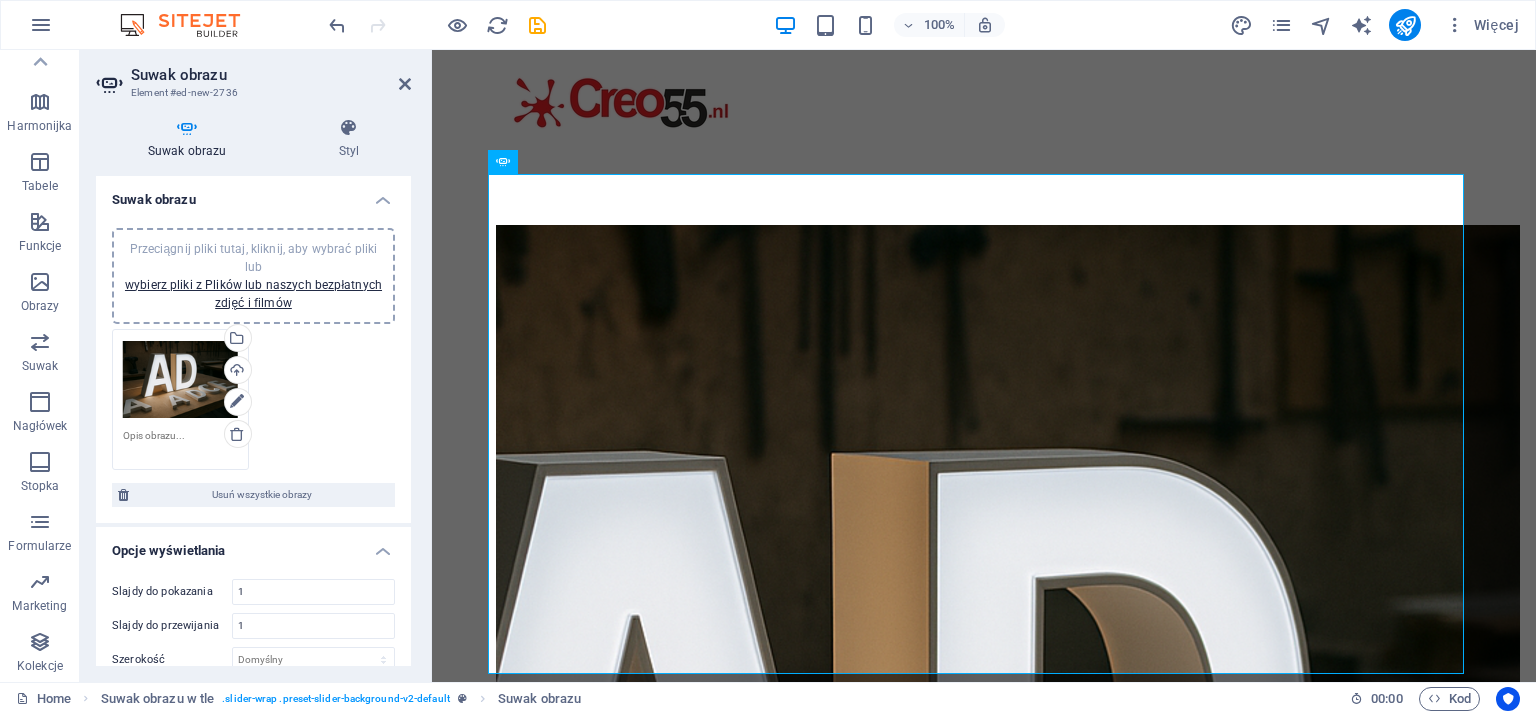click on "Przeciągnij pliki tutaj, kliknij, aby wybrać pliki lub wybierz pliki z Plików lub naszych bezpłatnych zdjęć i filmów Wybierz pliki z menedżera plików, zdjęć stockowych lub prześlij plik(i) Wgraj" at bounding box center (253, 399) 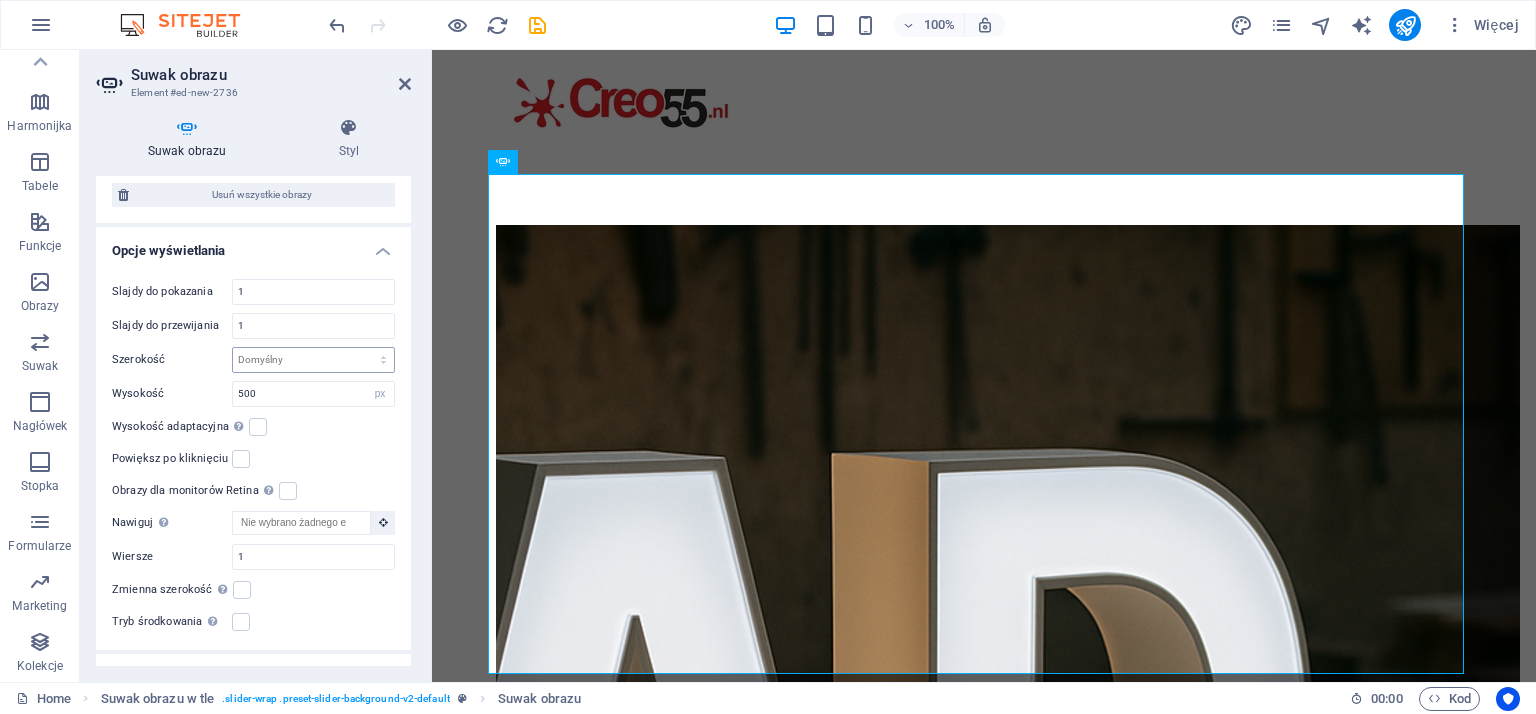 scroll, scrollTop: 0, scrollLeft: 0, axis: both 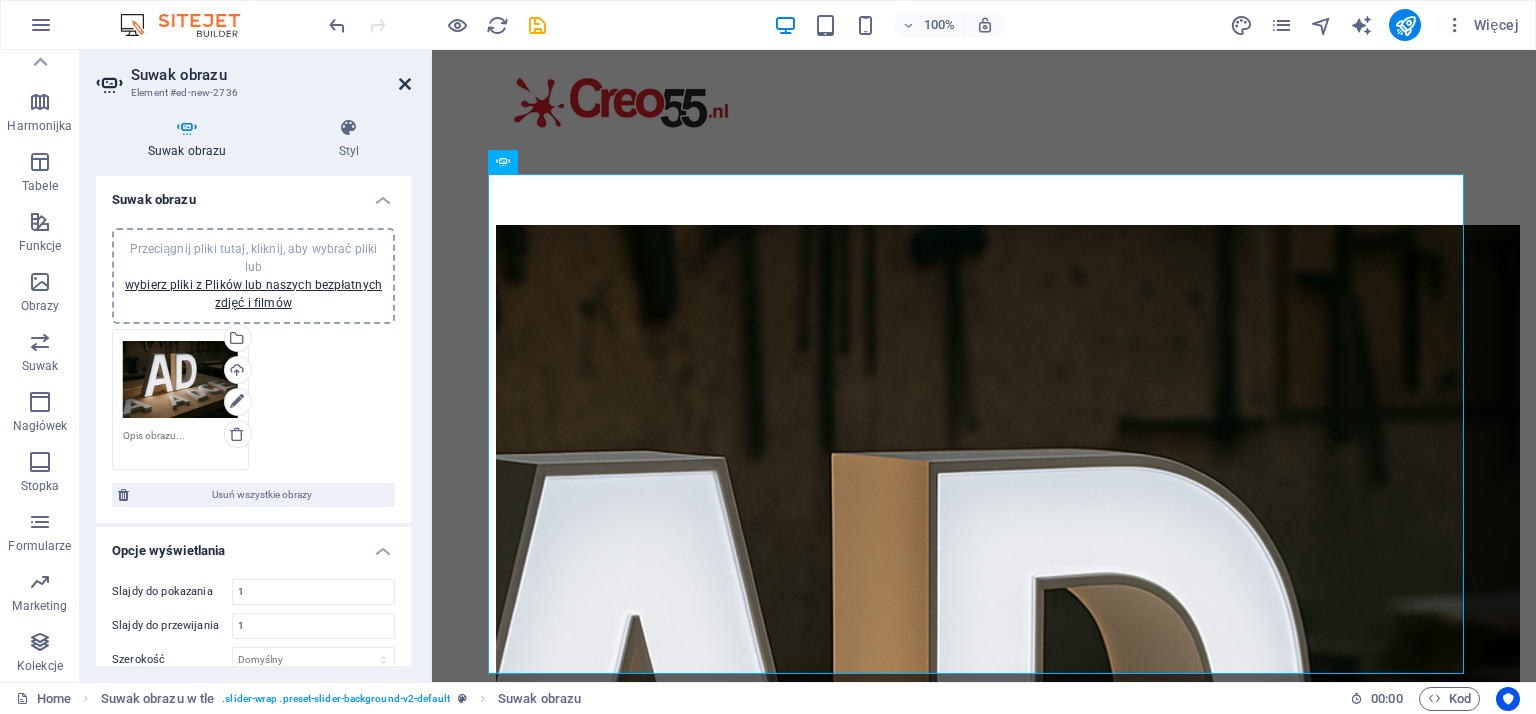 click at bounding box center [405, 84] 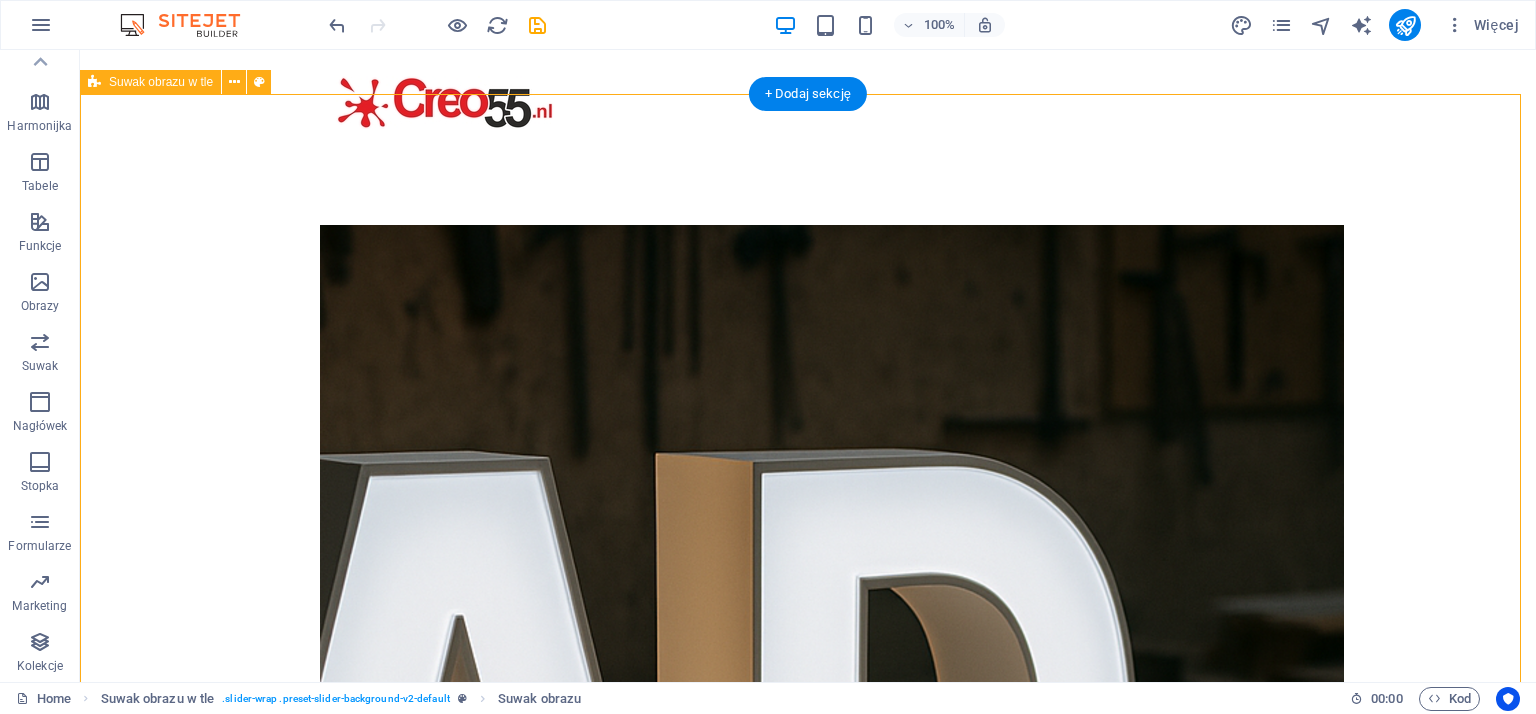 click at bounding box center (808, 475) 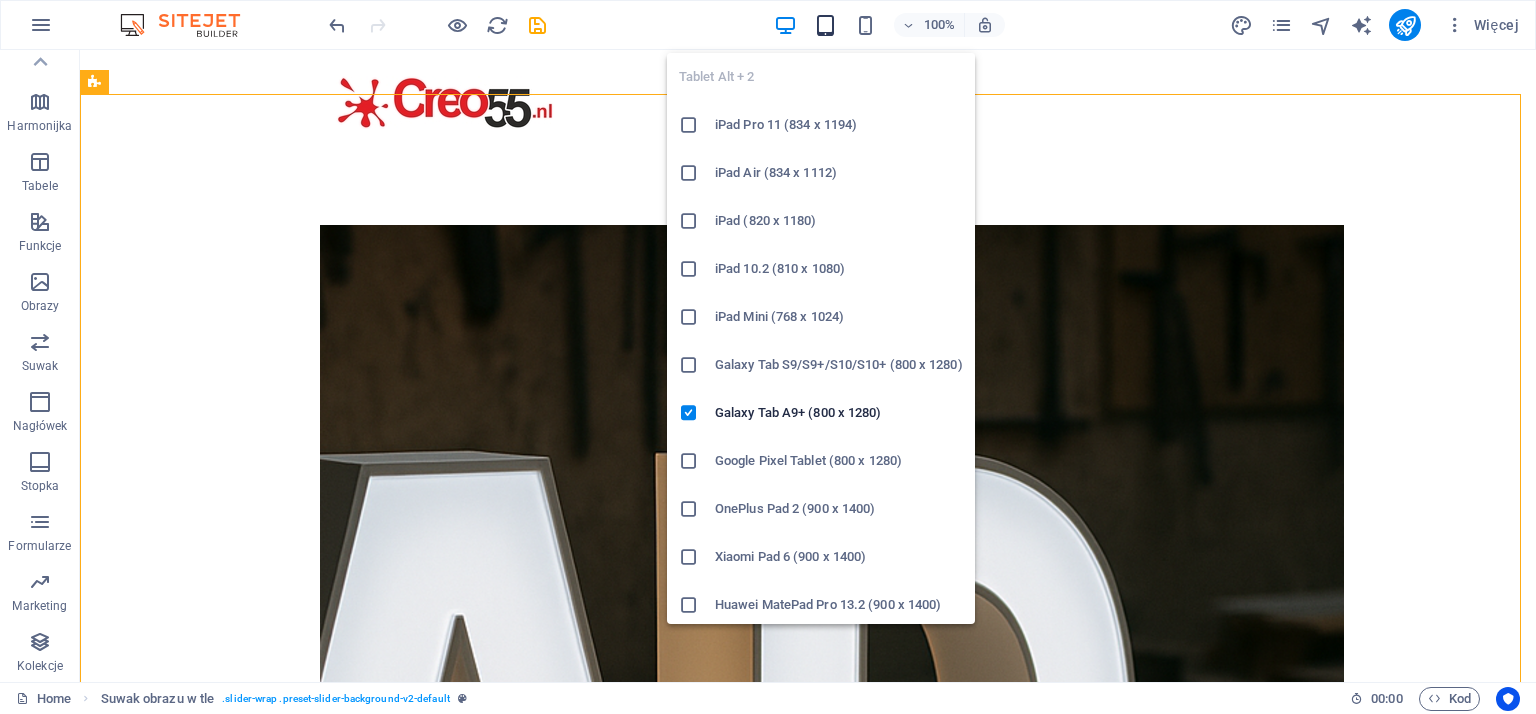 click at bounding box center (825, 25) 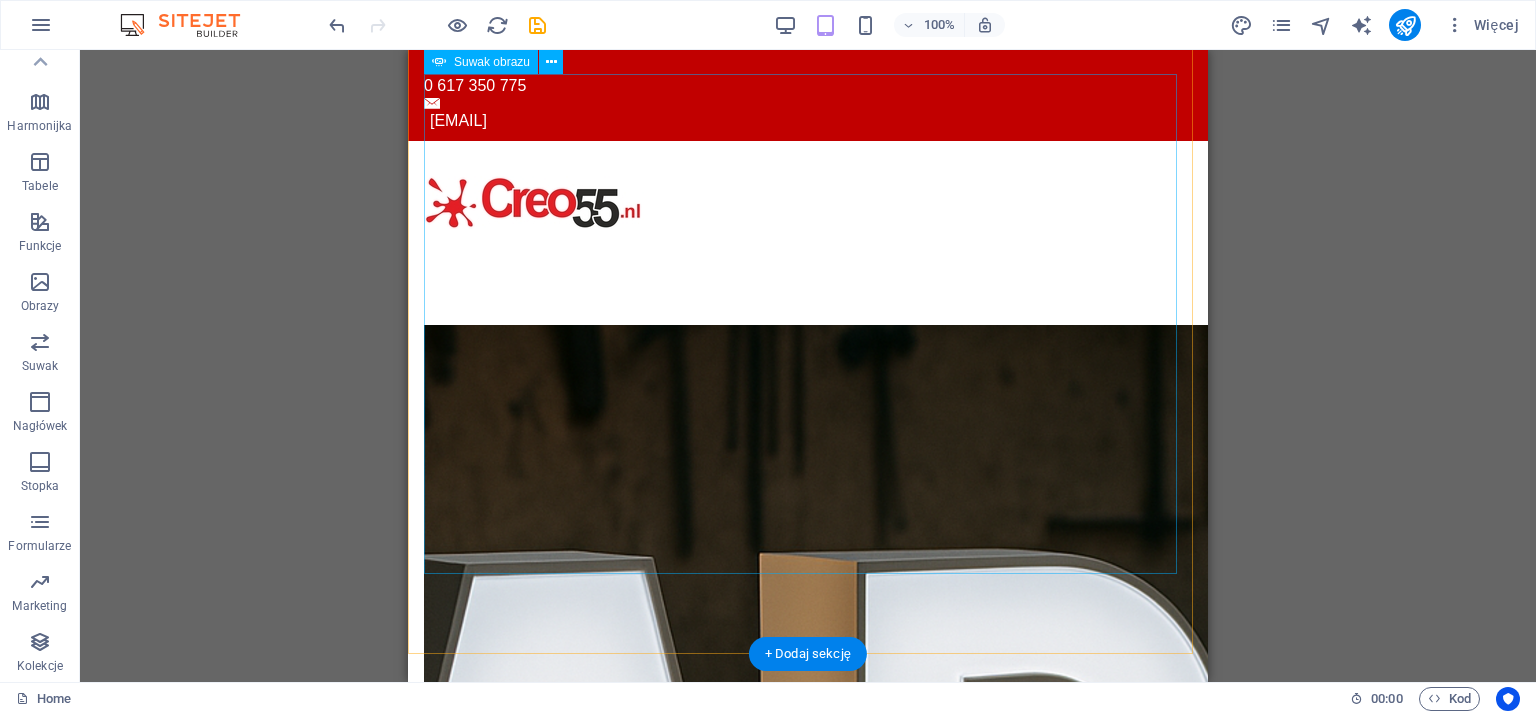 scroll, scrollTop: 500, scrollLeft: 0, axis: vertical 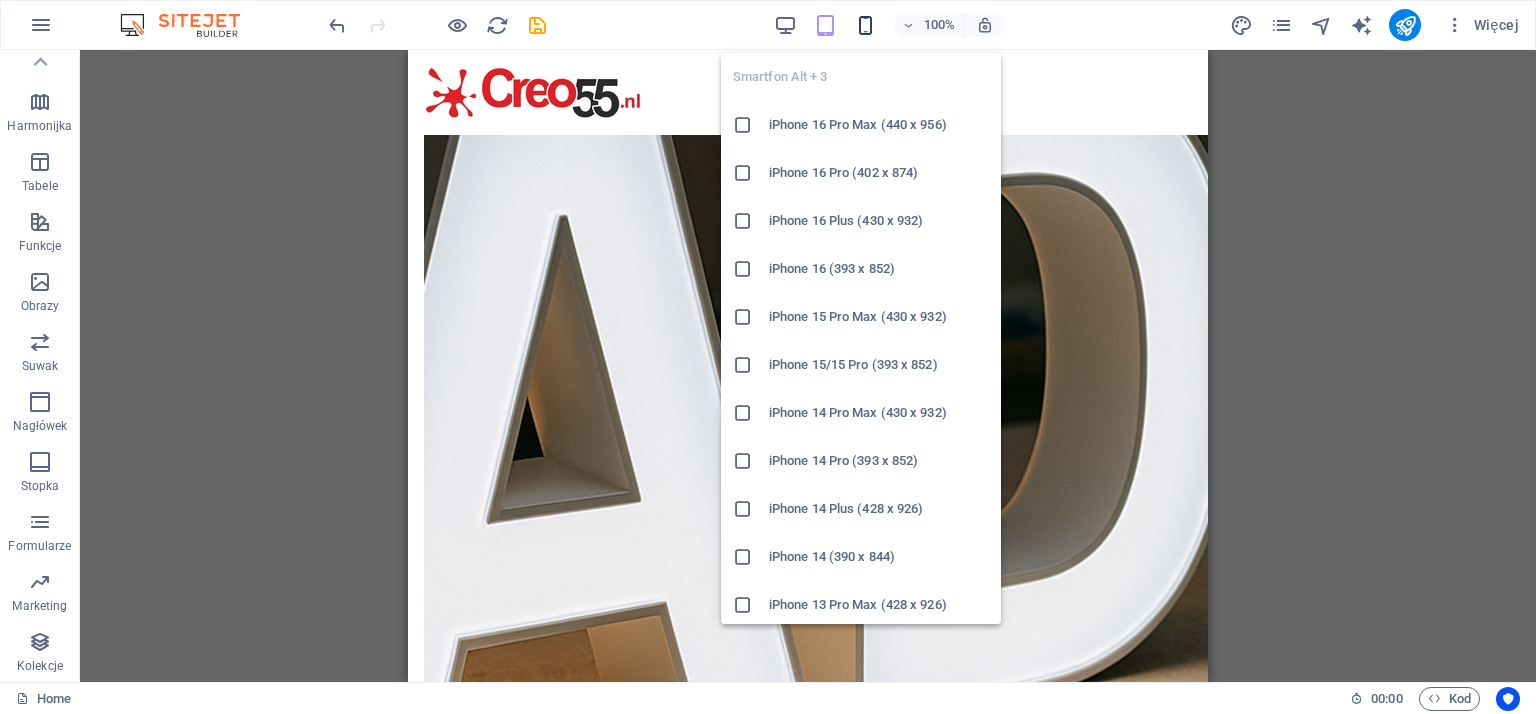 click at bounding box center [865, 25] 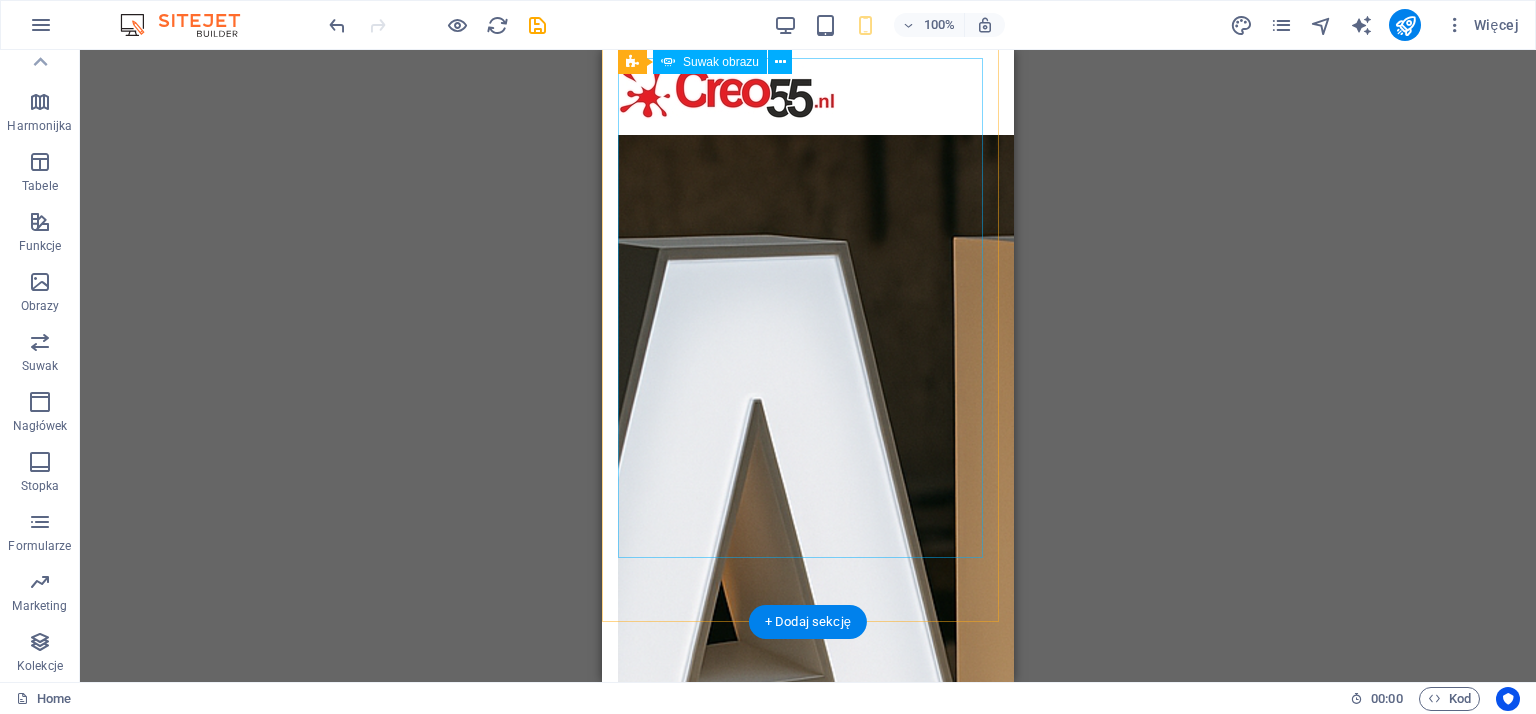 scroll, scrollTop: 200, scrollLeft: 0, axis: vertical 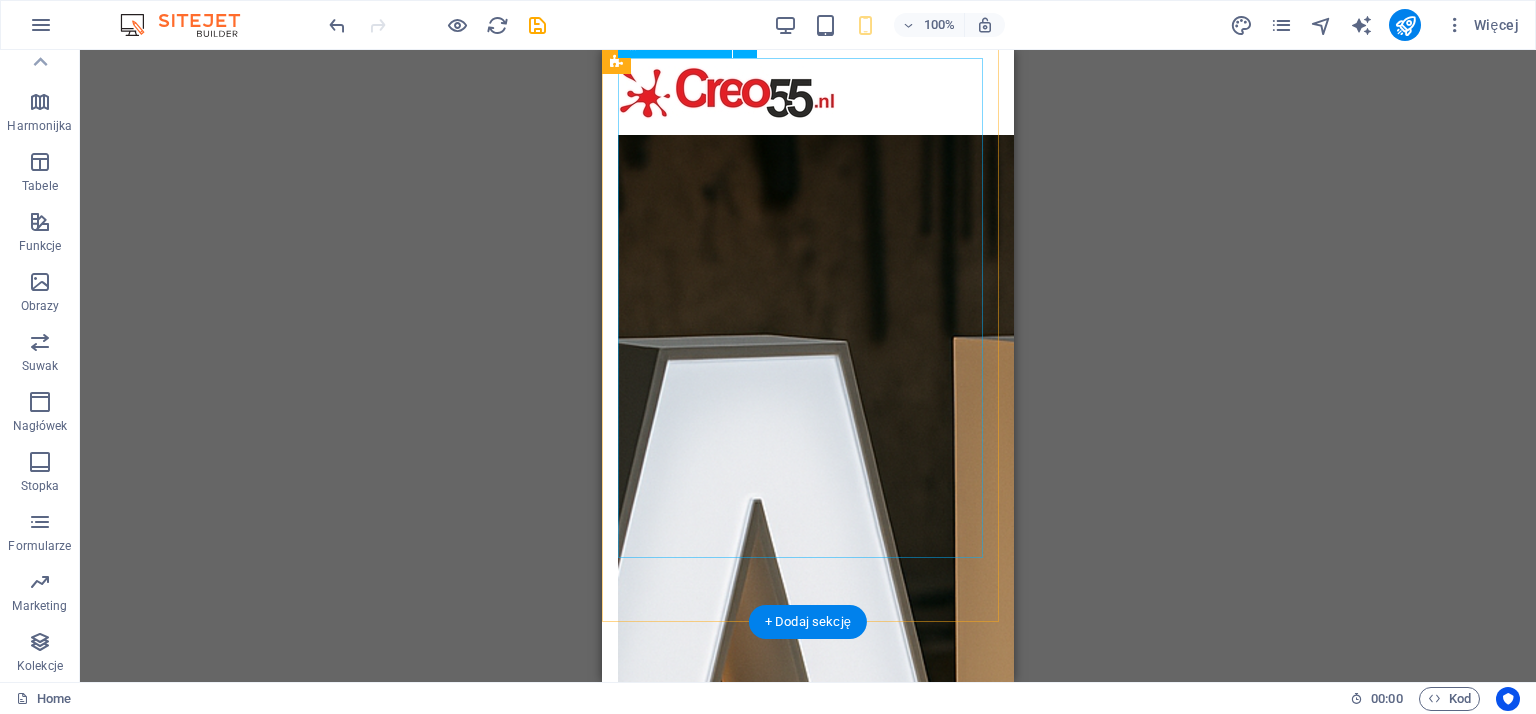 click at bounding box center [1130, 811] 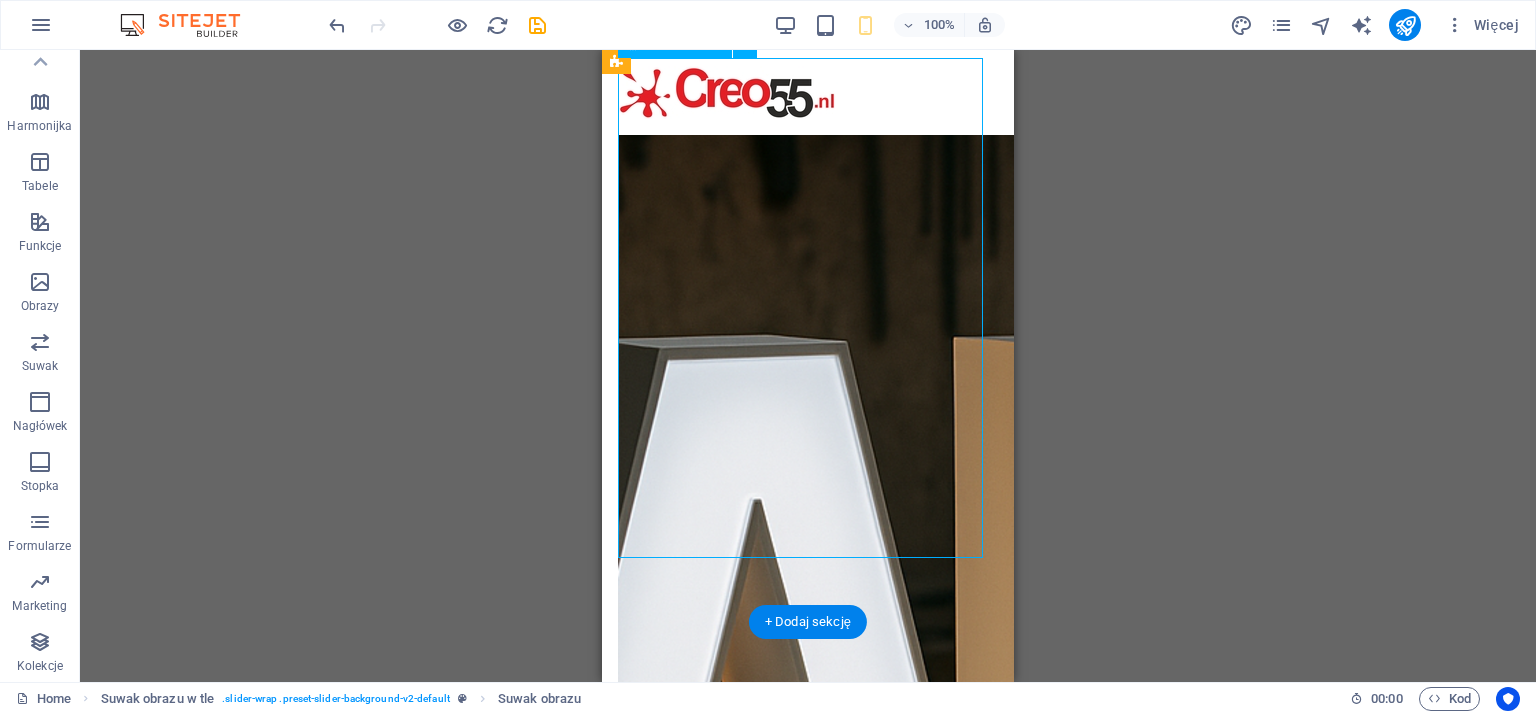 click at bounding box center (1130, 811) 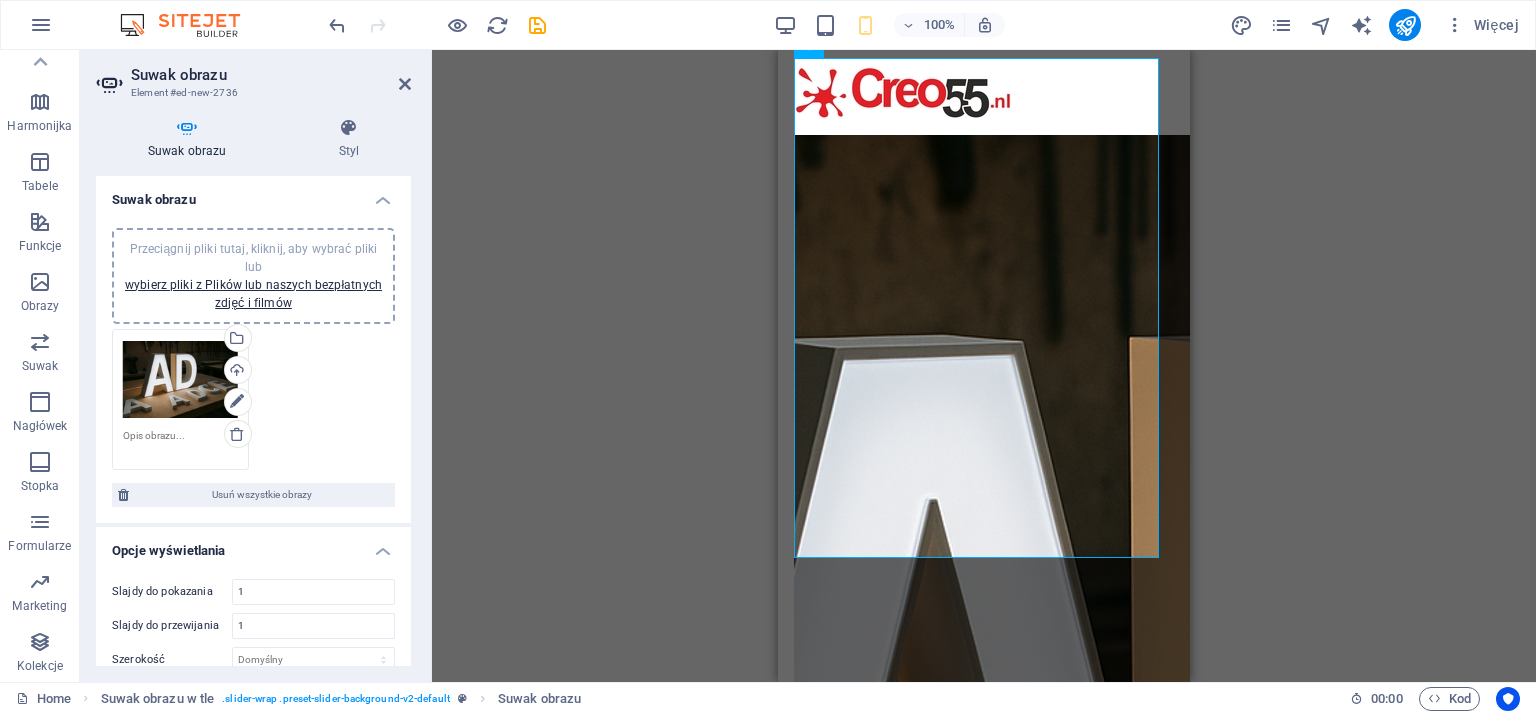 click on "Przeciągnij pliki tutaj, kliknij, aby wybrać pliki lub wybierz pliki z Plików lub naszych bezpłatnych zdjęć i filmów" at bounding box center [180, 380] 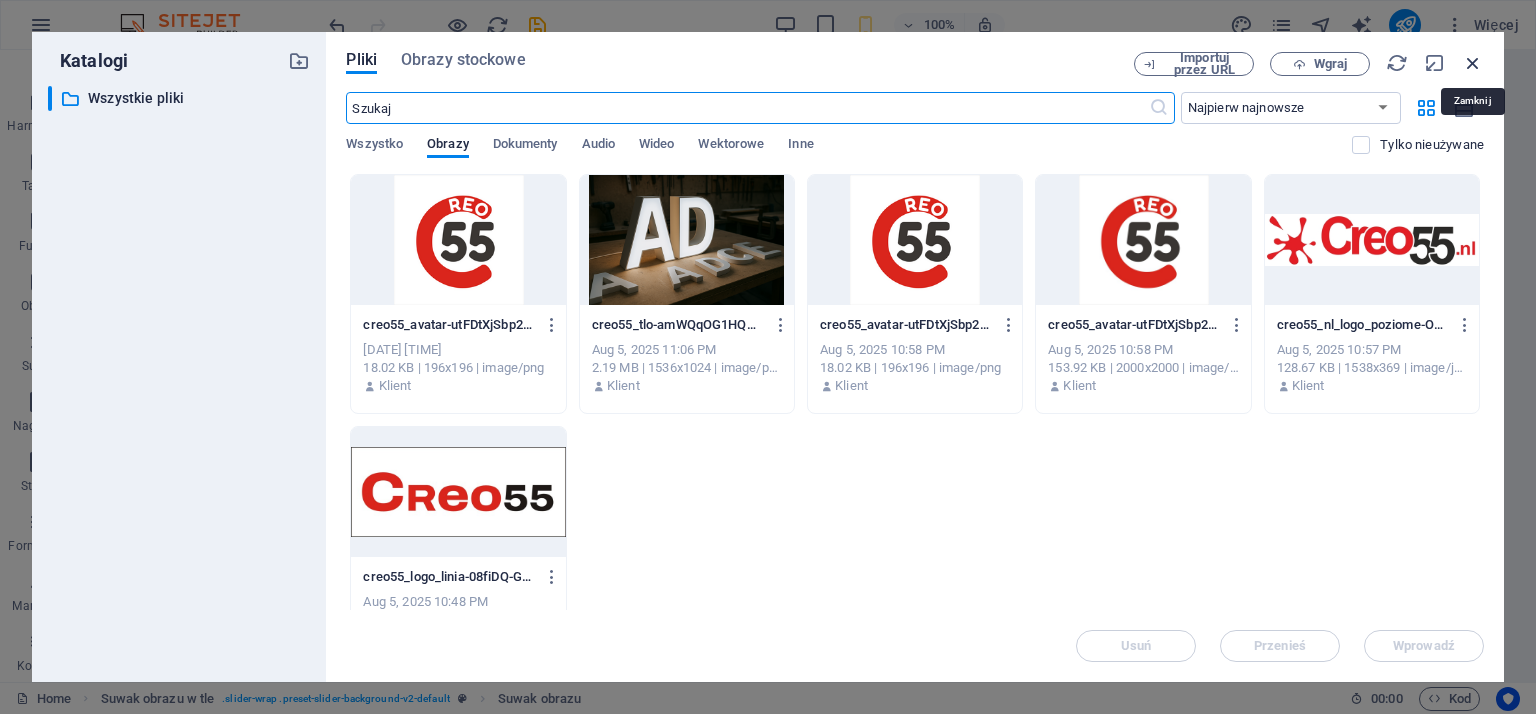 click at bounding box center (1473, 63) 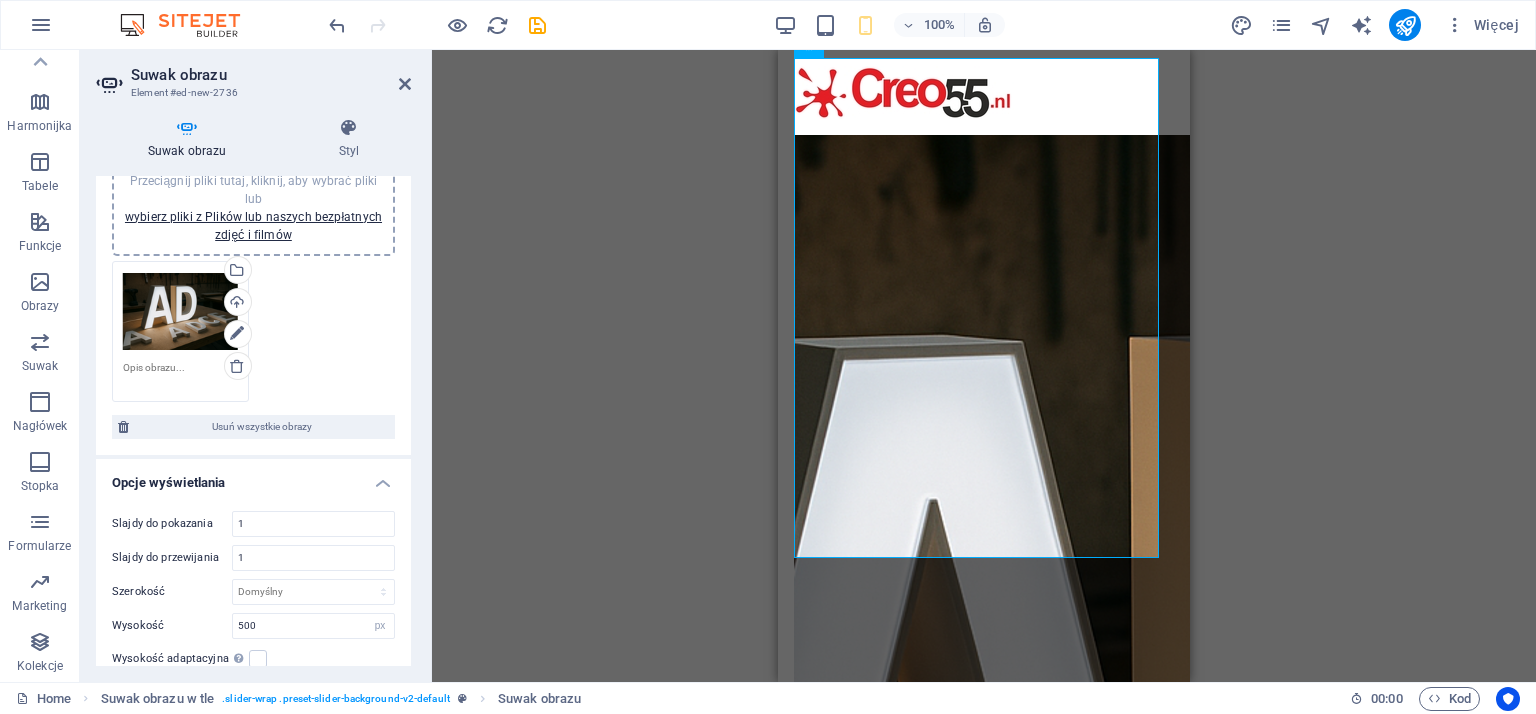 scroll, scrollTop: 0, scrollLeft: 0, axis: both 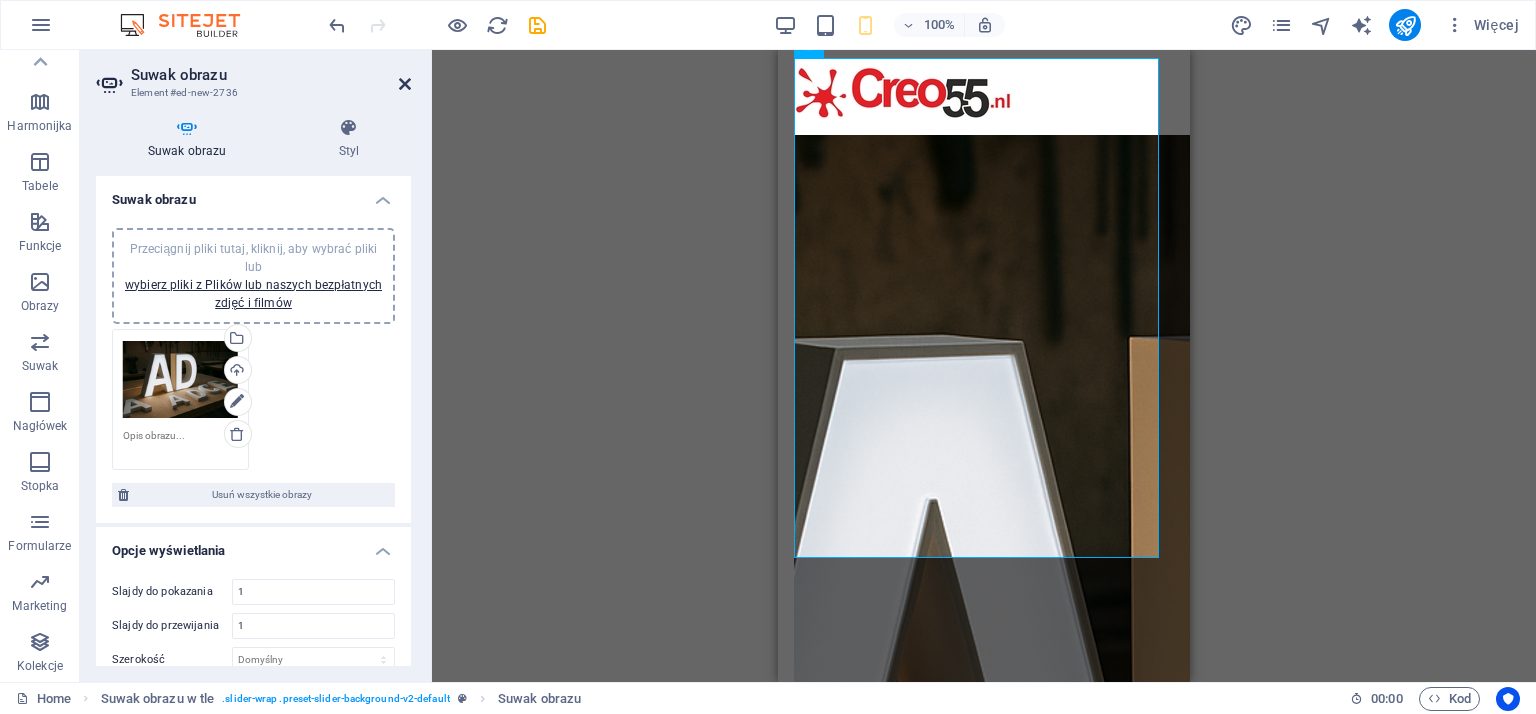 click at bounding box center [405, 84] 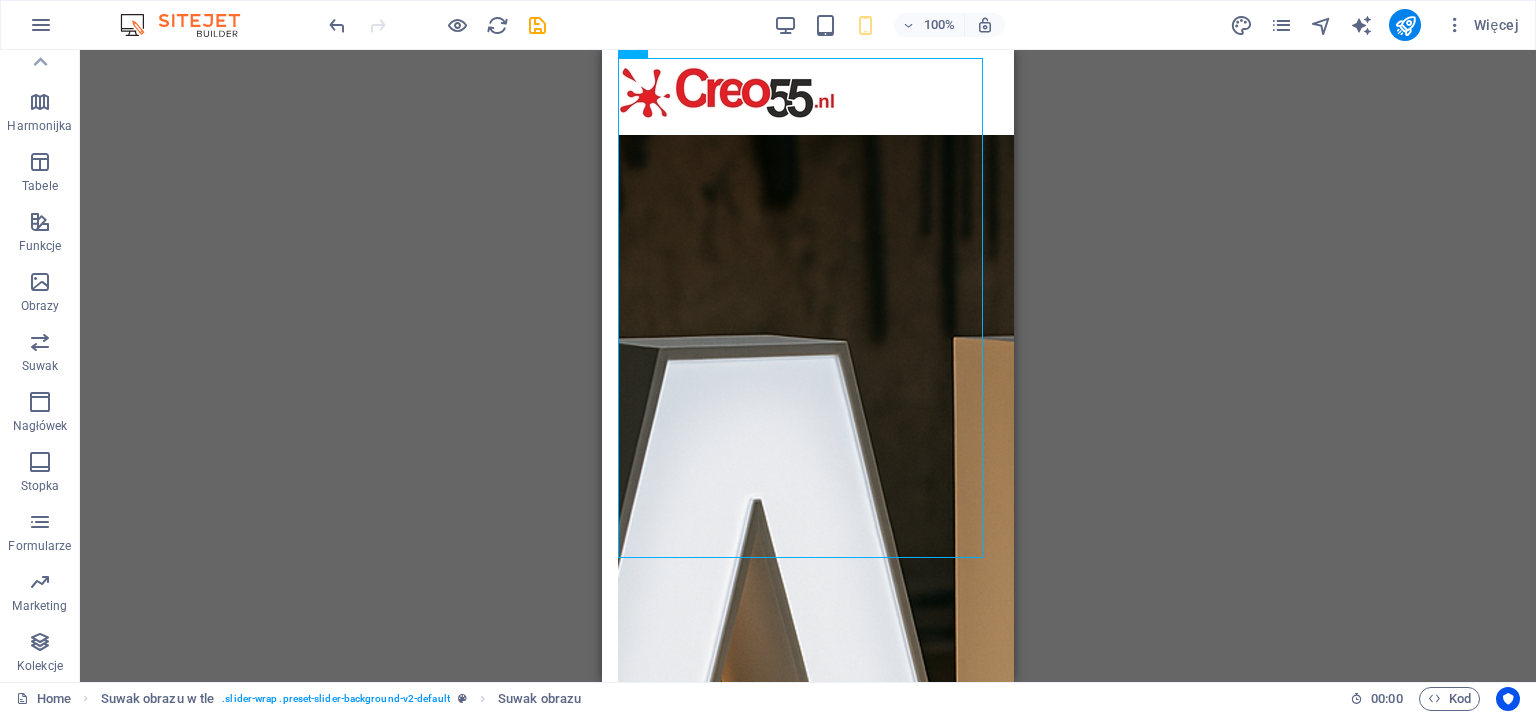 click on "Przeciągnij i upuść plik, aby go dodać
Symbol zastępczy   Pasek menu   Logo   Kontener   Symbol zastępczy   Pasek informacyjny   Tekst   Kontener   HTML   Kontener   Odstęp   Kontener   Tekst   Kontener   Kontener   Kontener   Tekst   Ikona   Kontener   Symbol zastępczy   Obraz   Ikona   Menu   Ikona   Suwak obrazu w tle   Suwak obrazu" at bounding box center (808, 366) 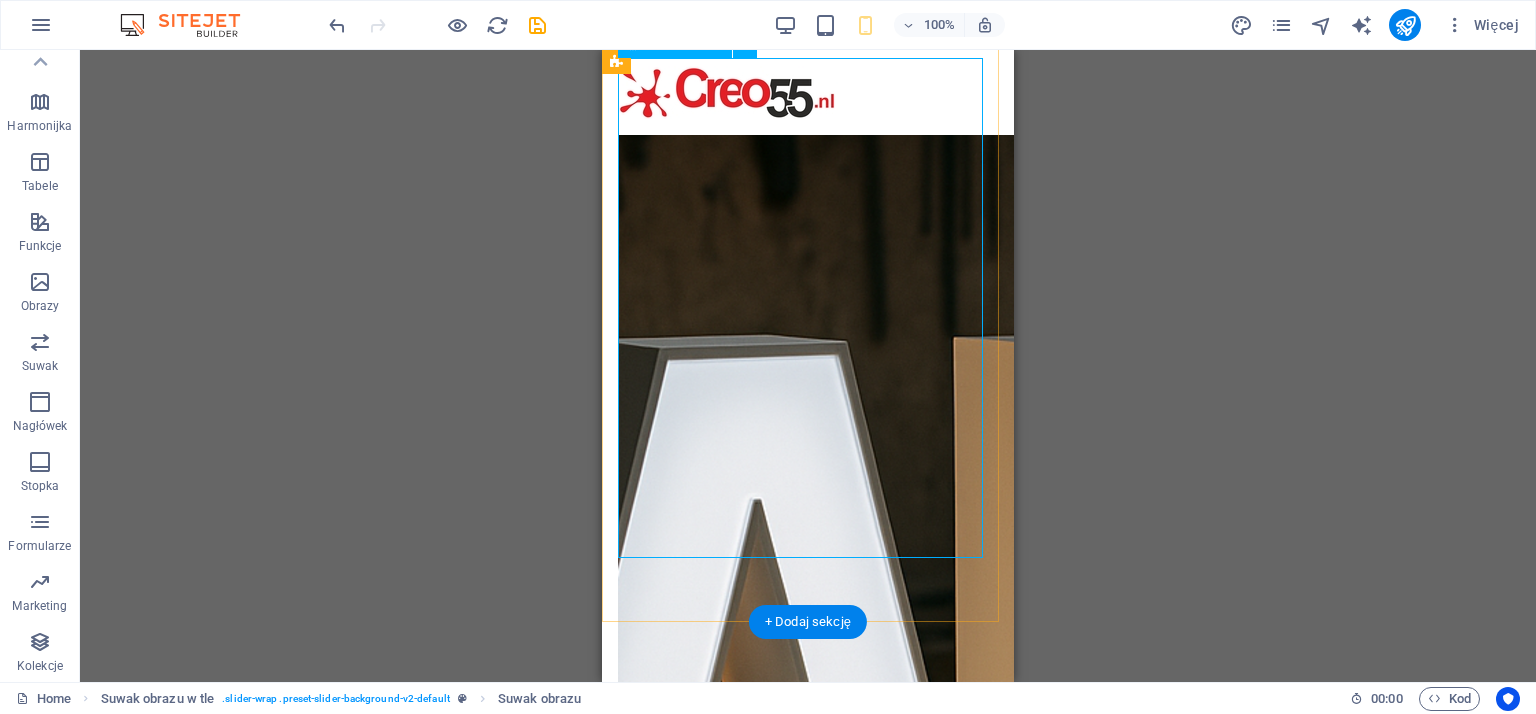 click at bounding box center [808, 359] 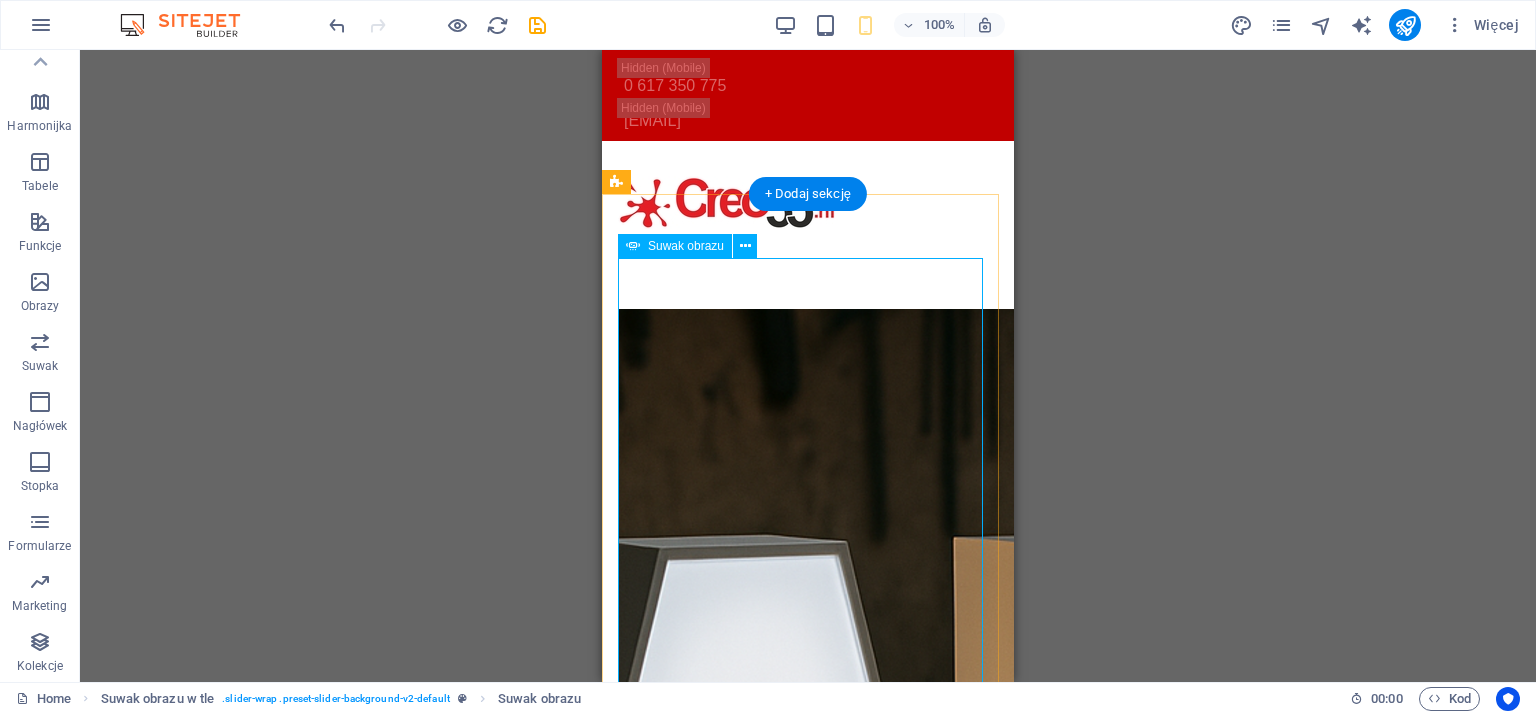 click at bounding box center (1130, 1011) 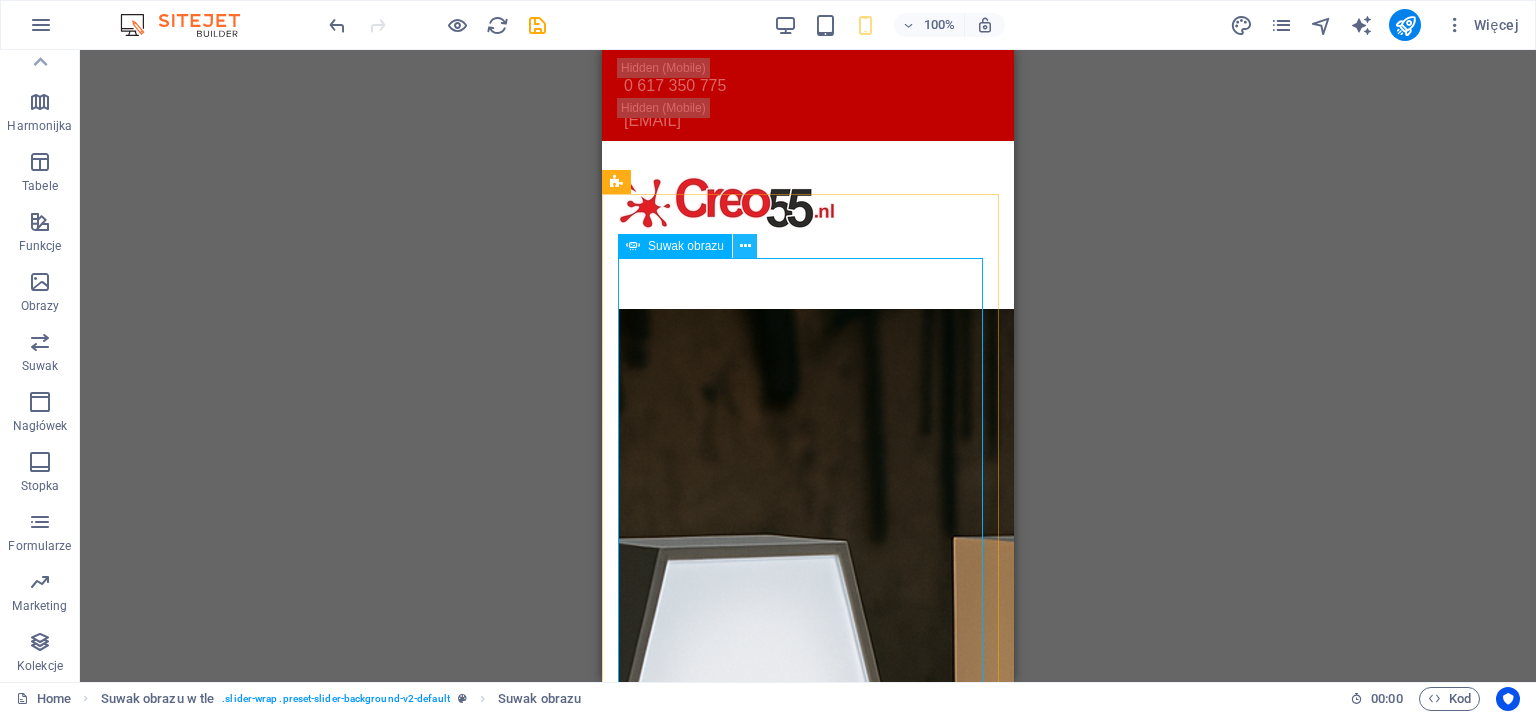 click at bounding box center (745, 246) 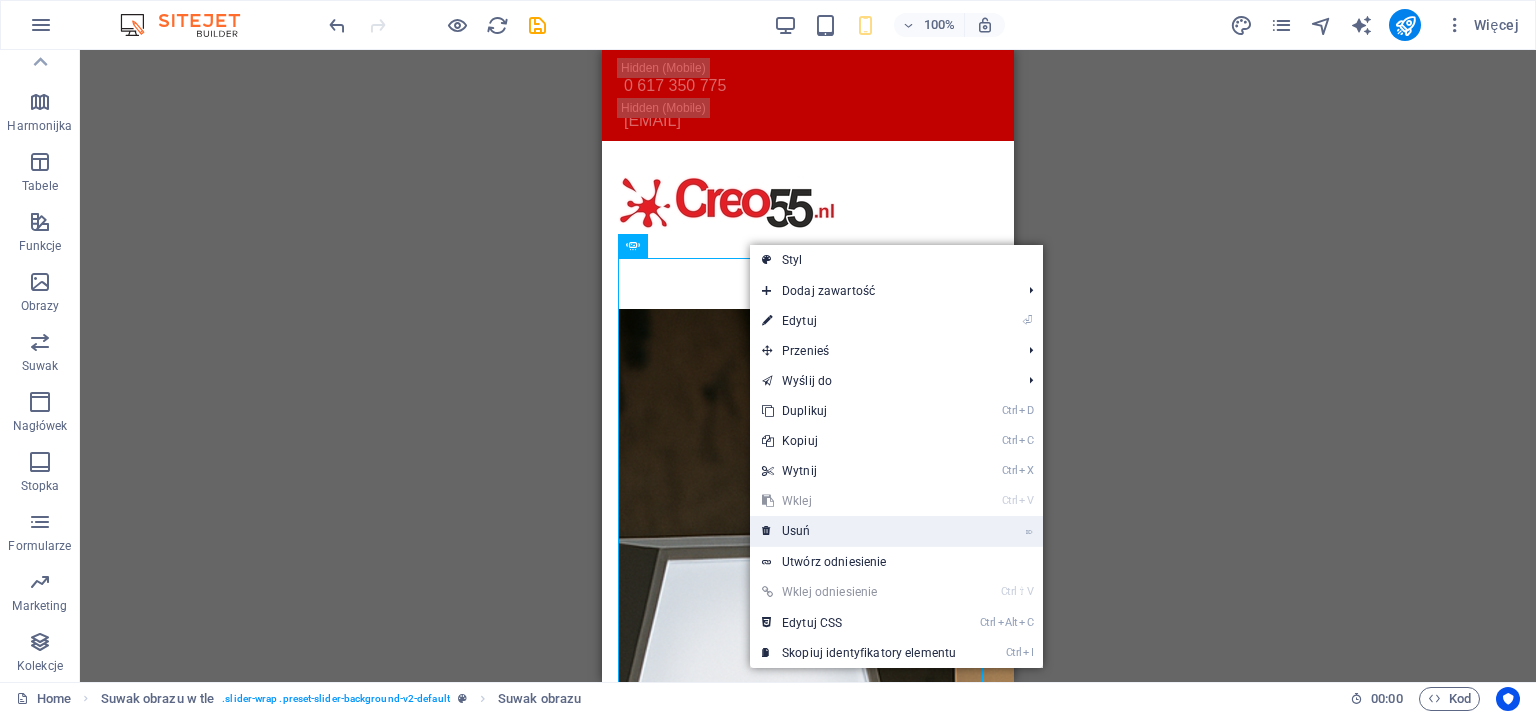 click on "⌦  Usuń" at bounding box center (859, 531) 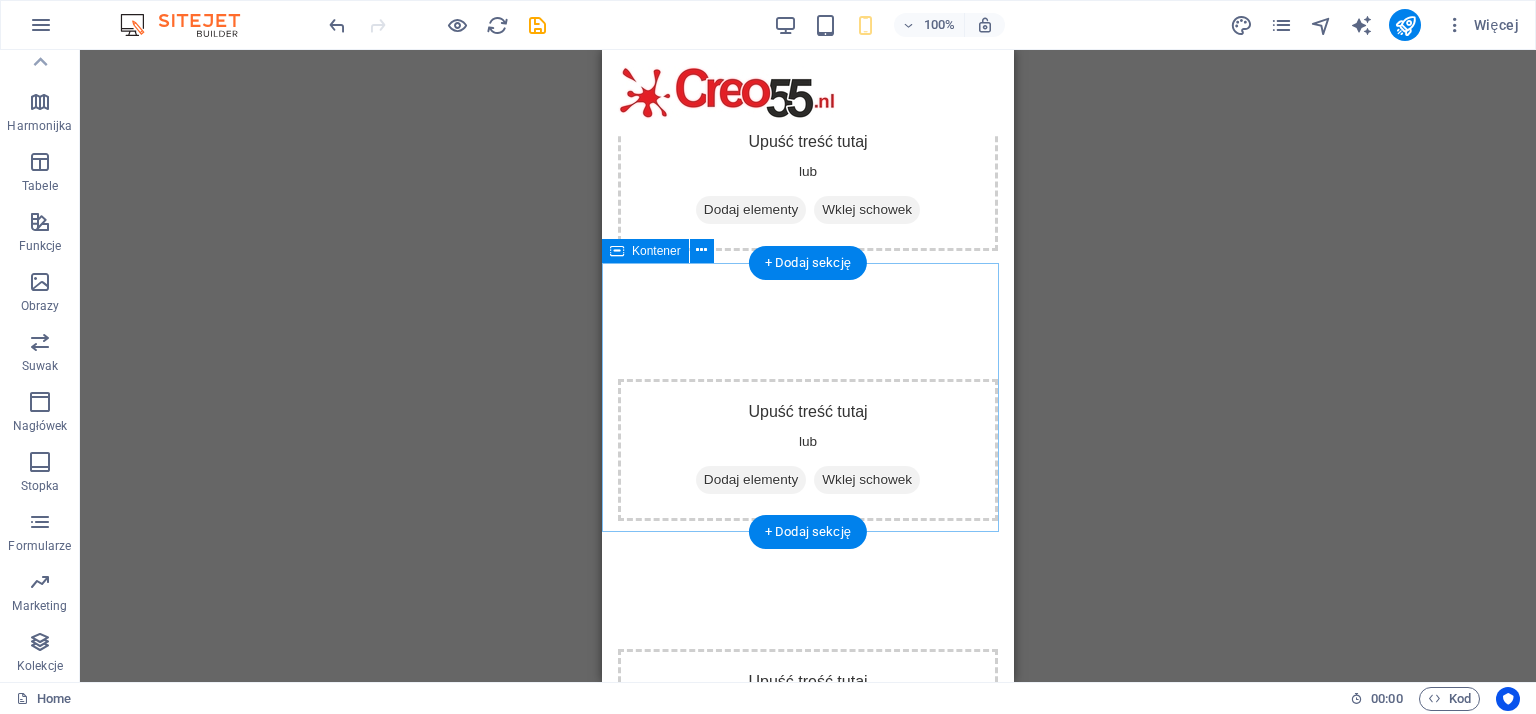 scroll, scrollTop: 318, scrollLeft: 0, axis: vertical 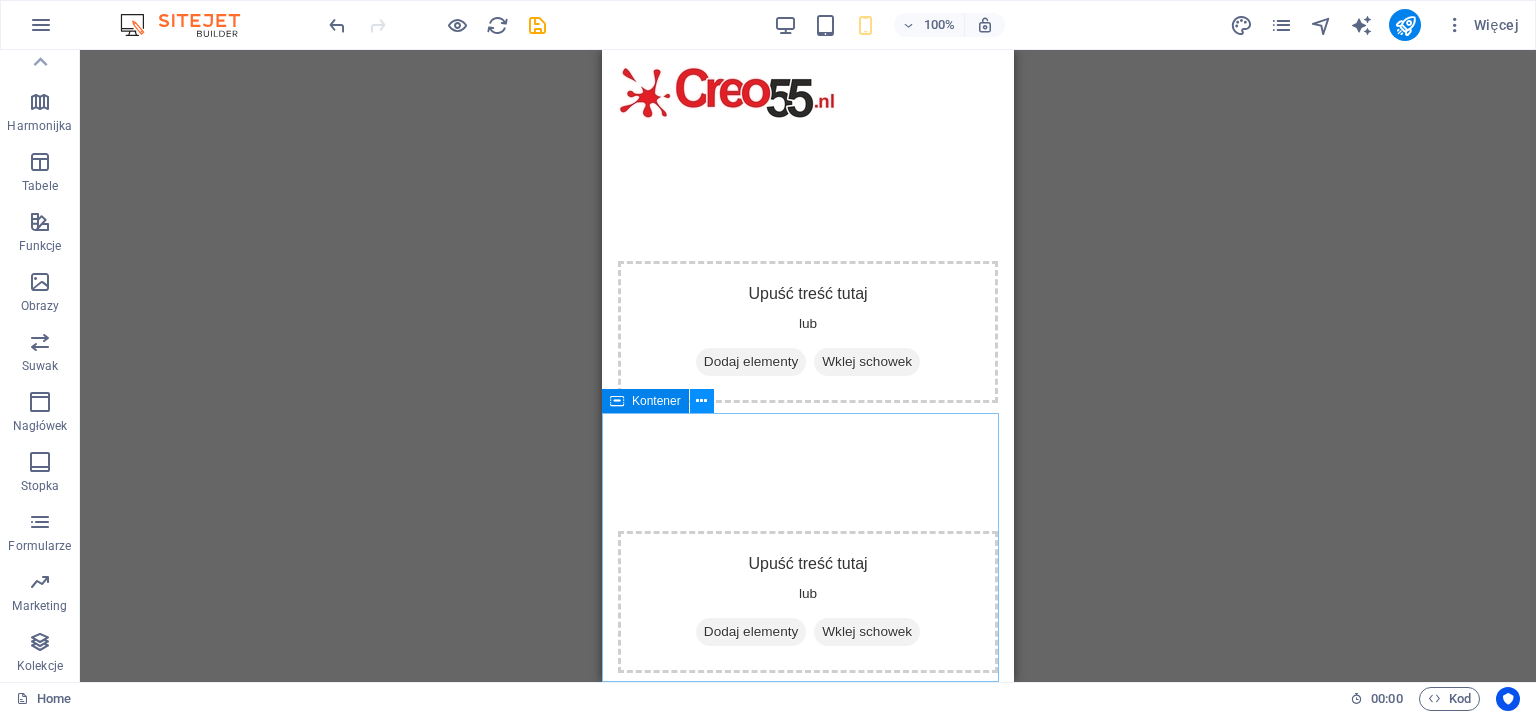 click at bounding box center [701, 401] 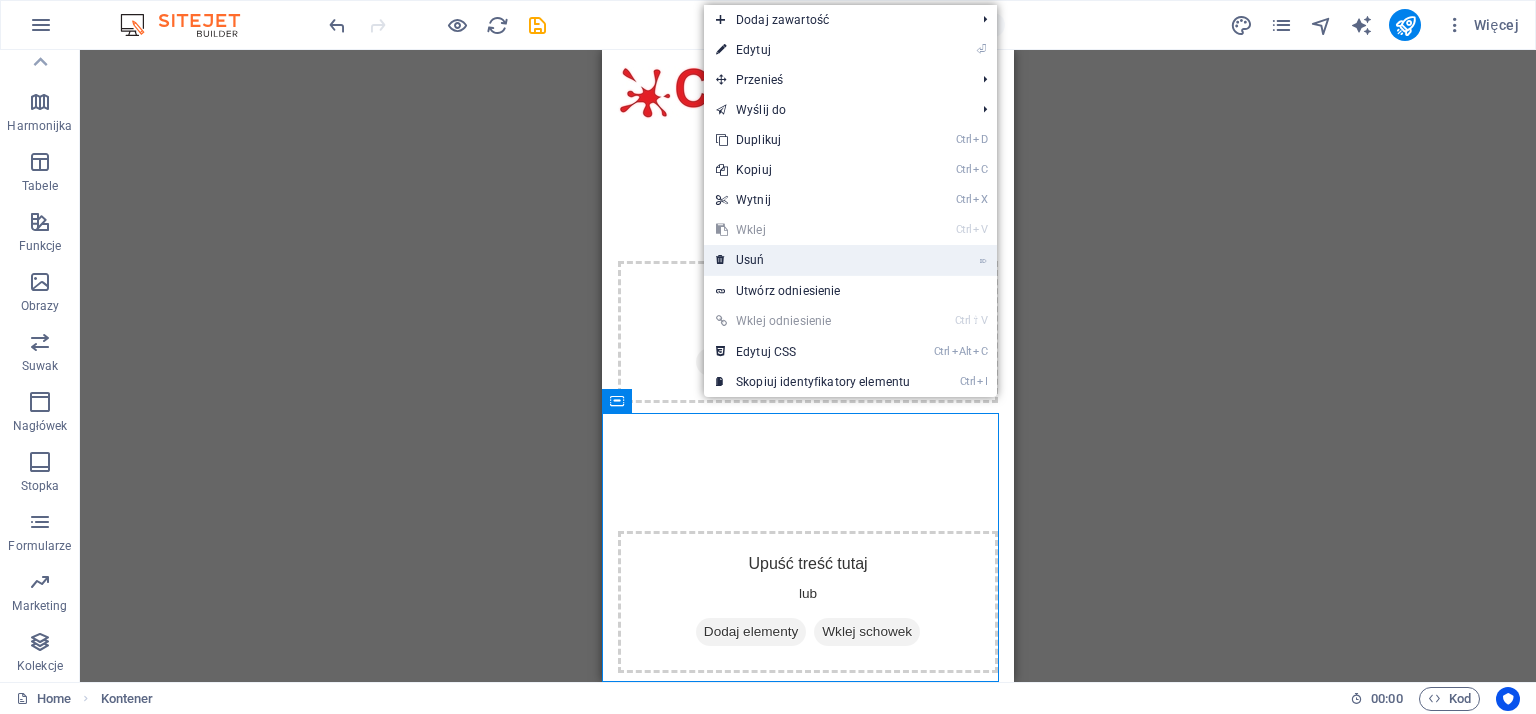 click on "⌦  Usuń" at bounding box center [813, 260] 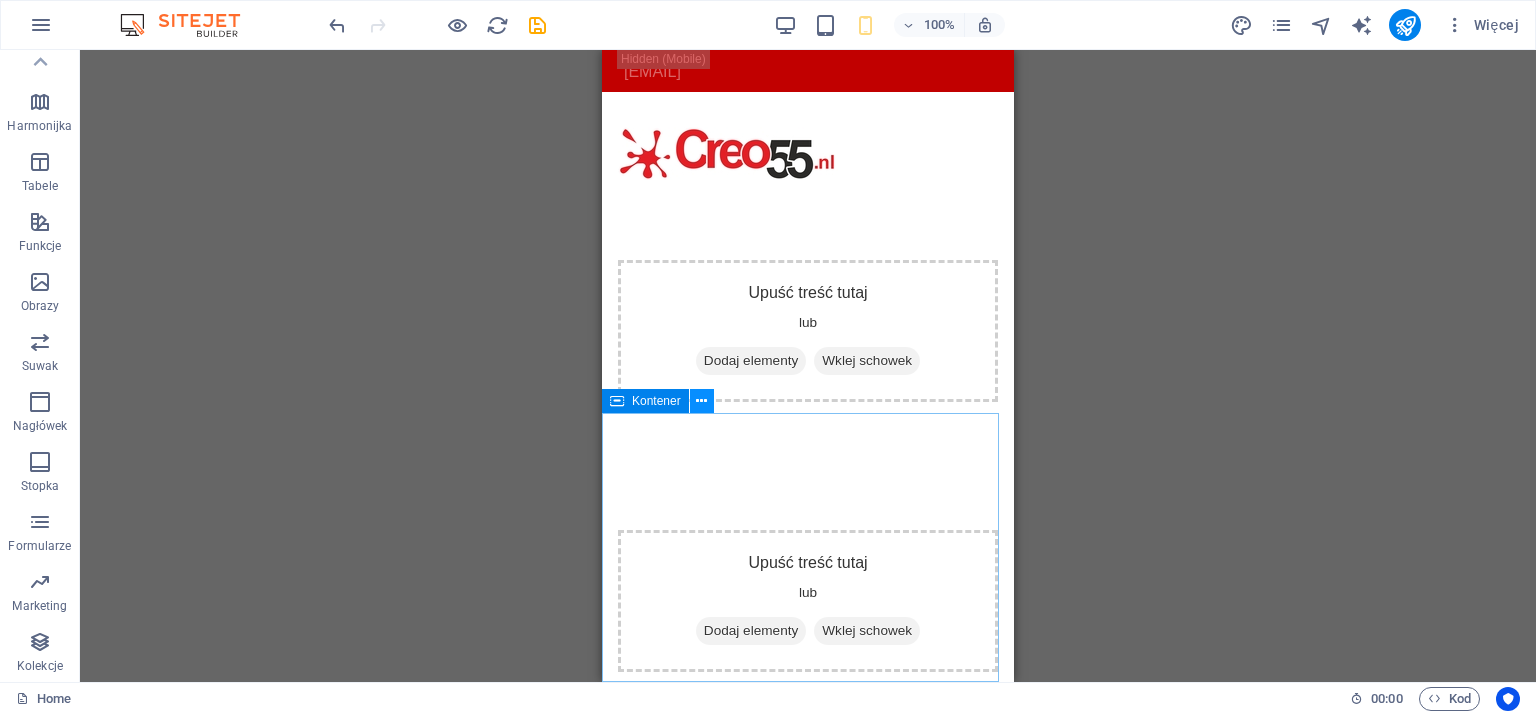 click at bounding box center [701, 401] 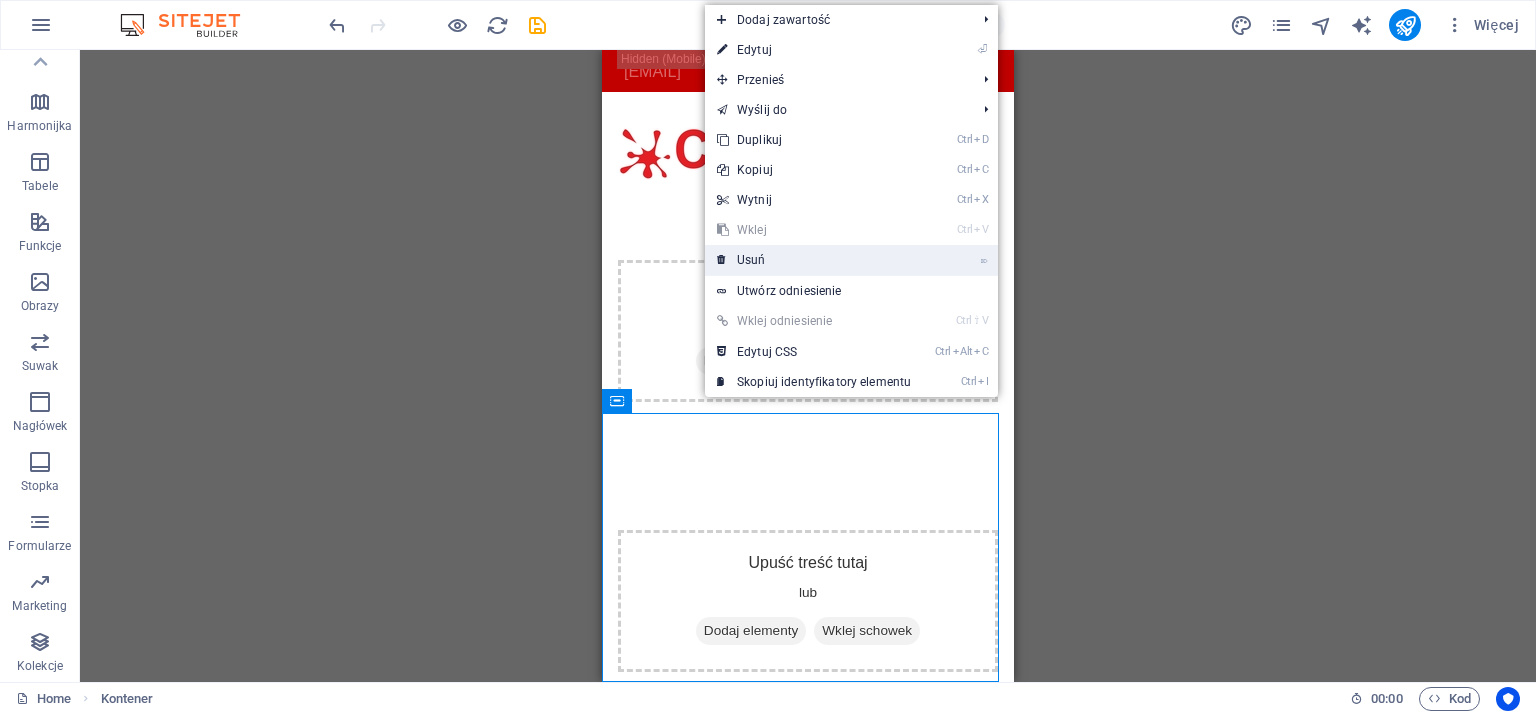 click on "⌦  Usuń" at bounding box center (814, 260) 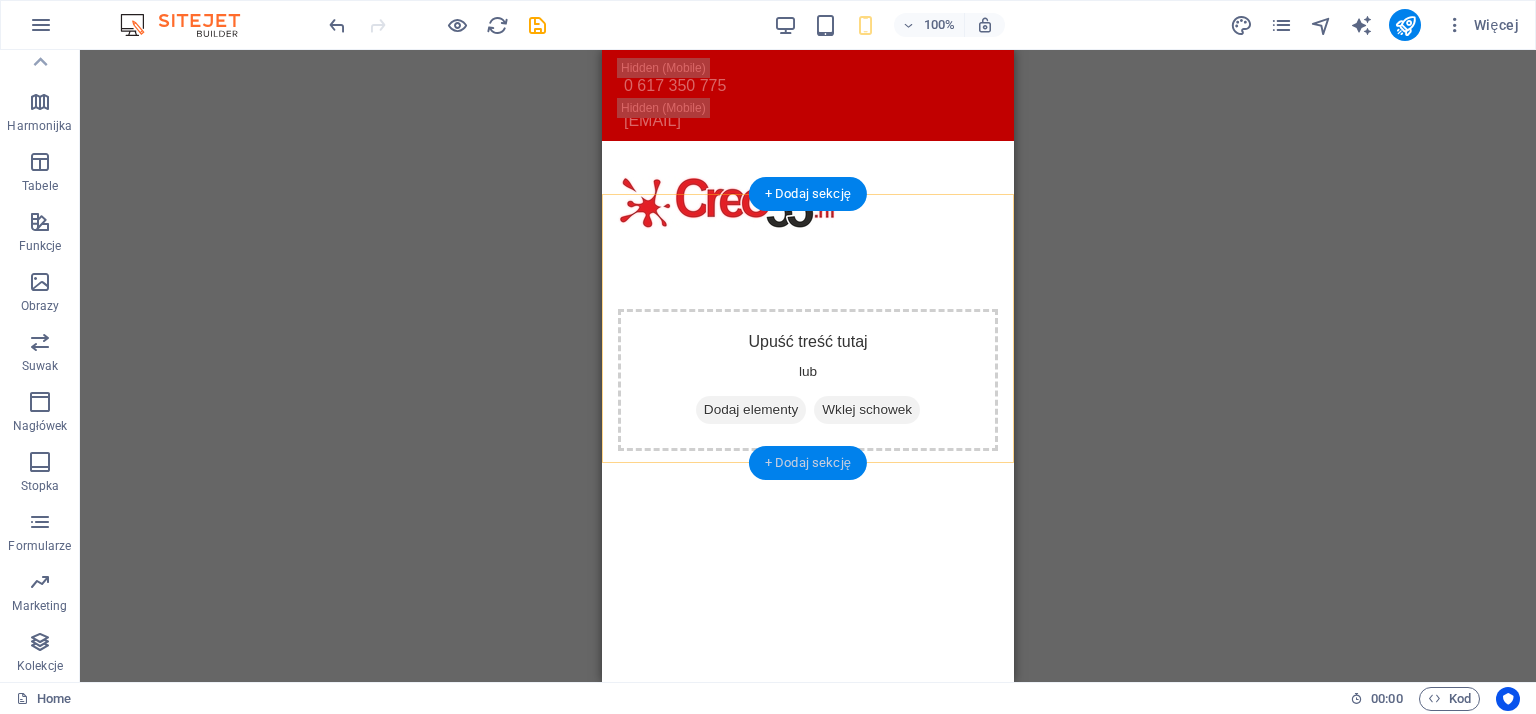click on "+ Dodaj sekcję" at bounding box center [808, 463] 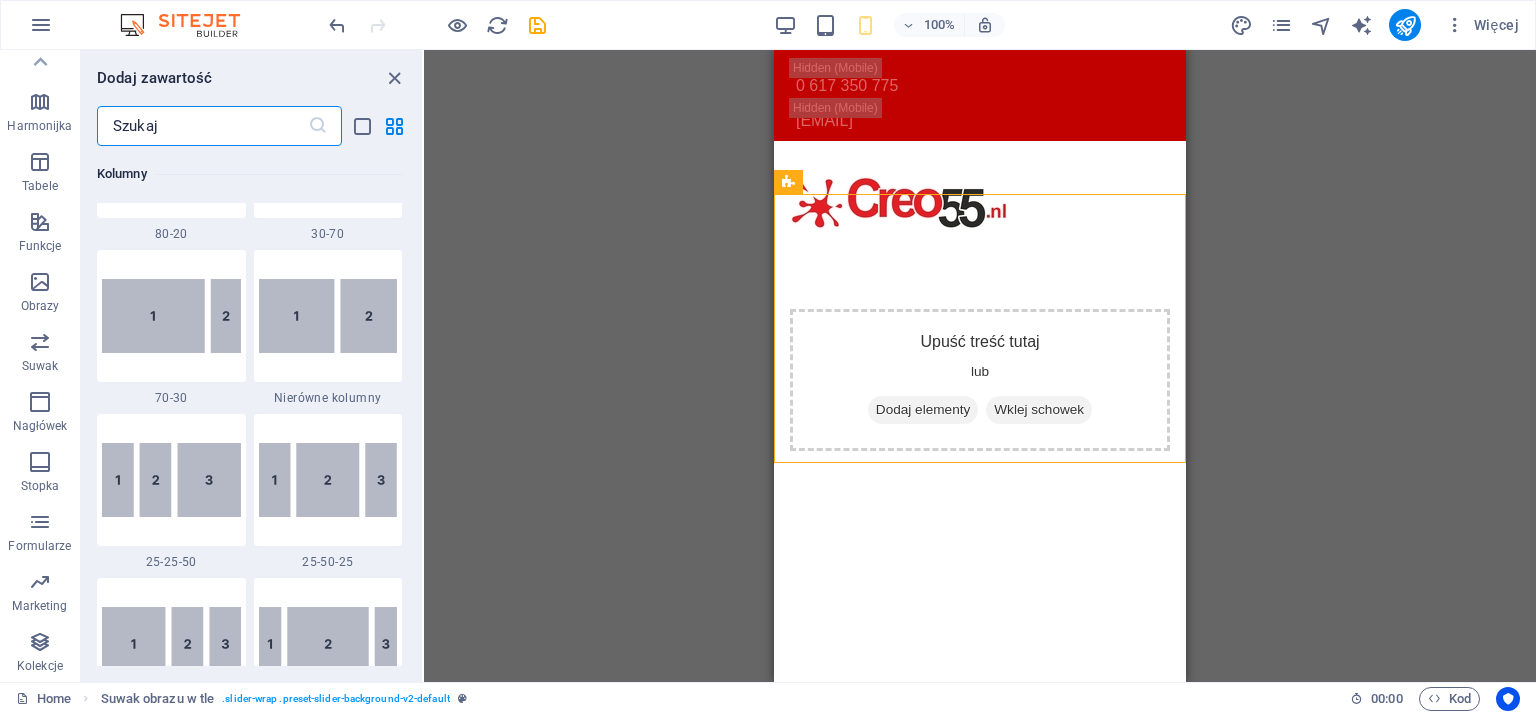 scroll, scrollTop: 3499, scrollLeft: 0, axis: vertical 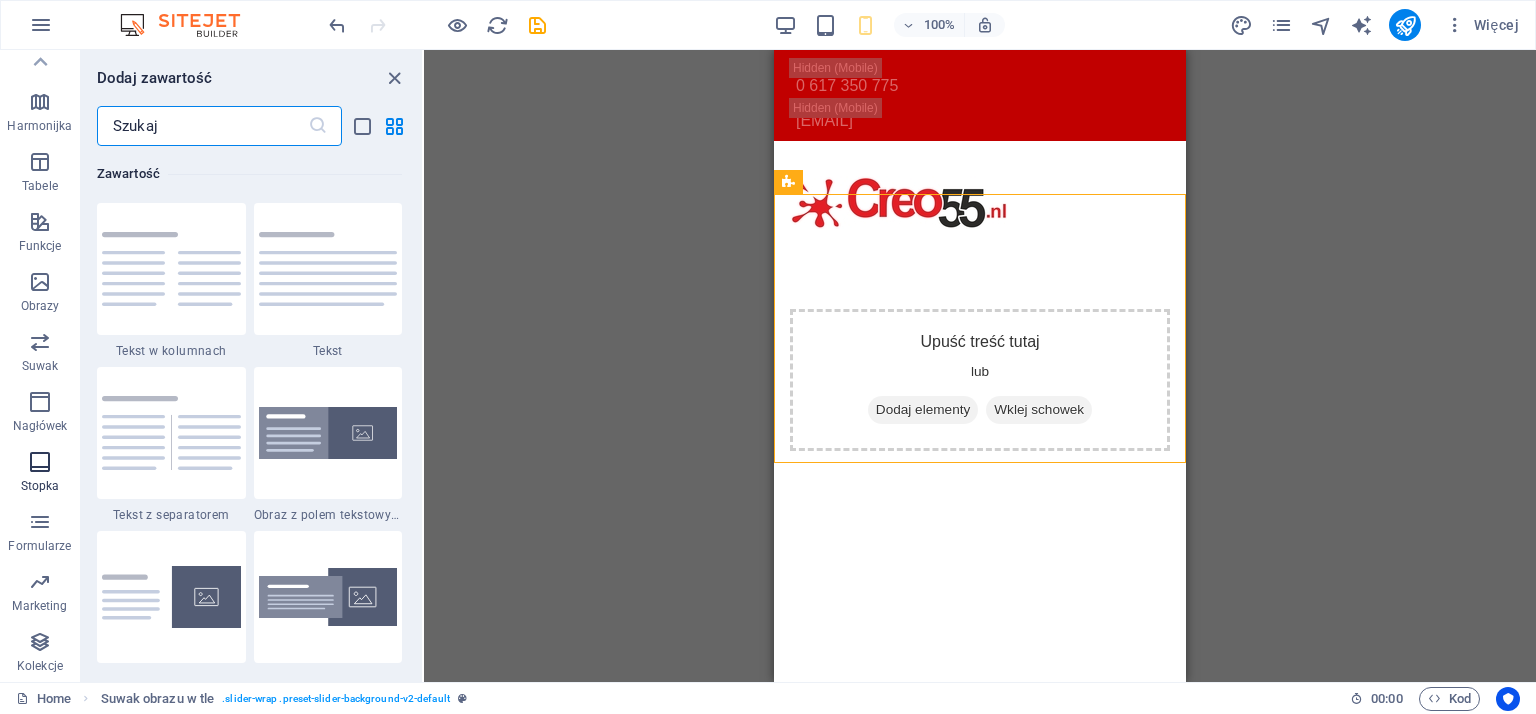 click at bounding box center (40, 462) 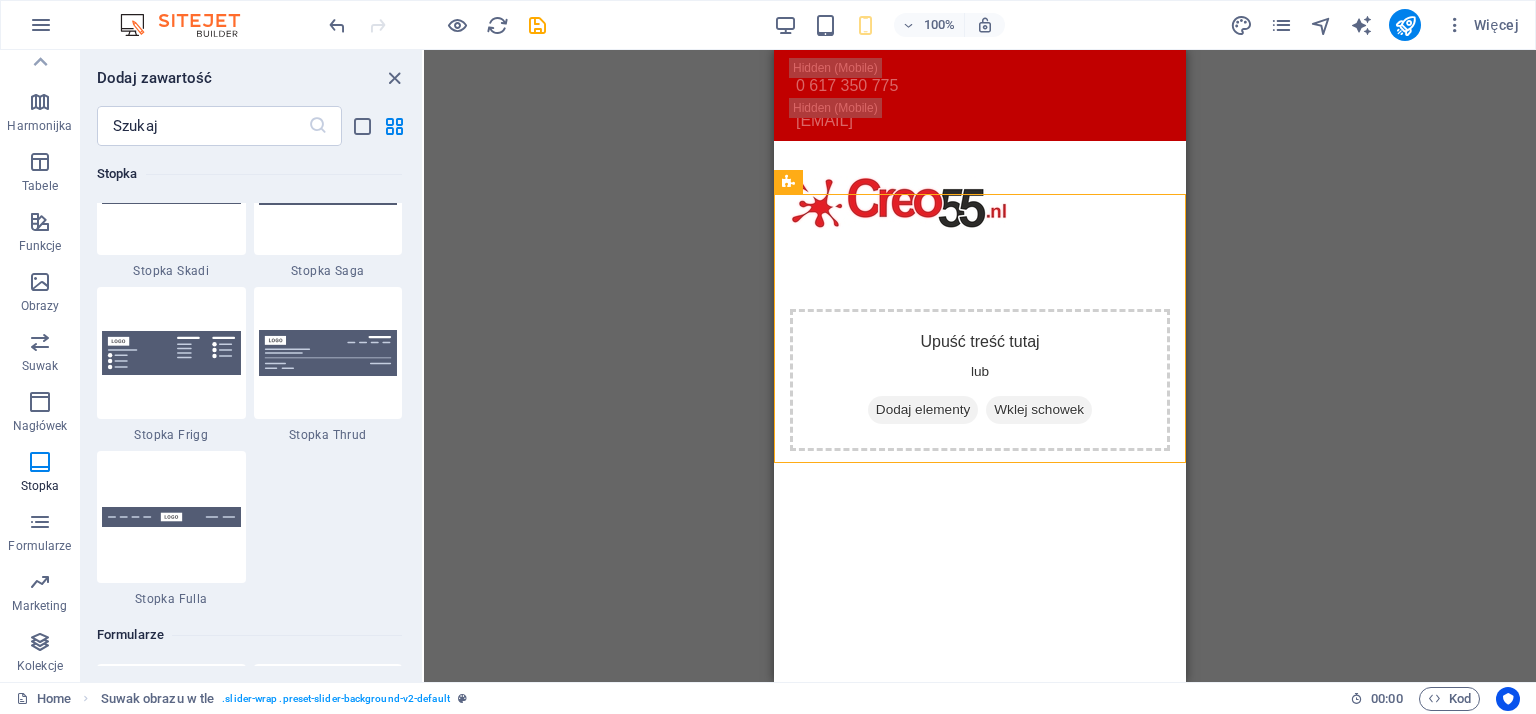 scroll, scrollTop: 14039, scrollLeft: 0, axis: vertical 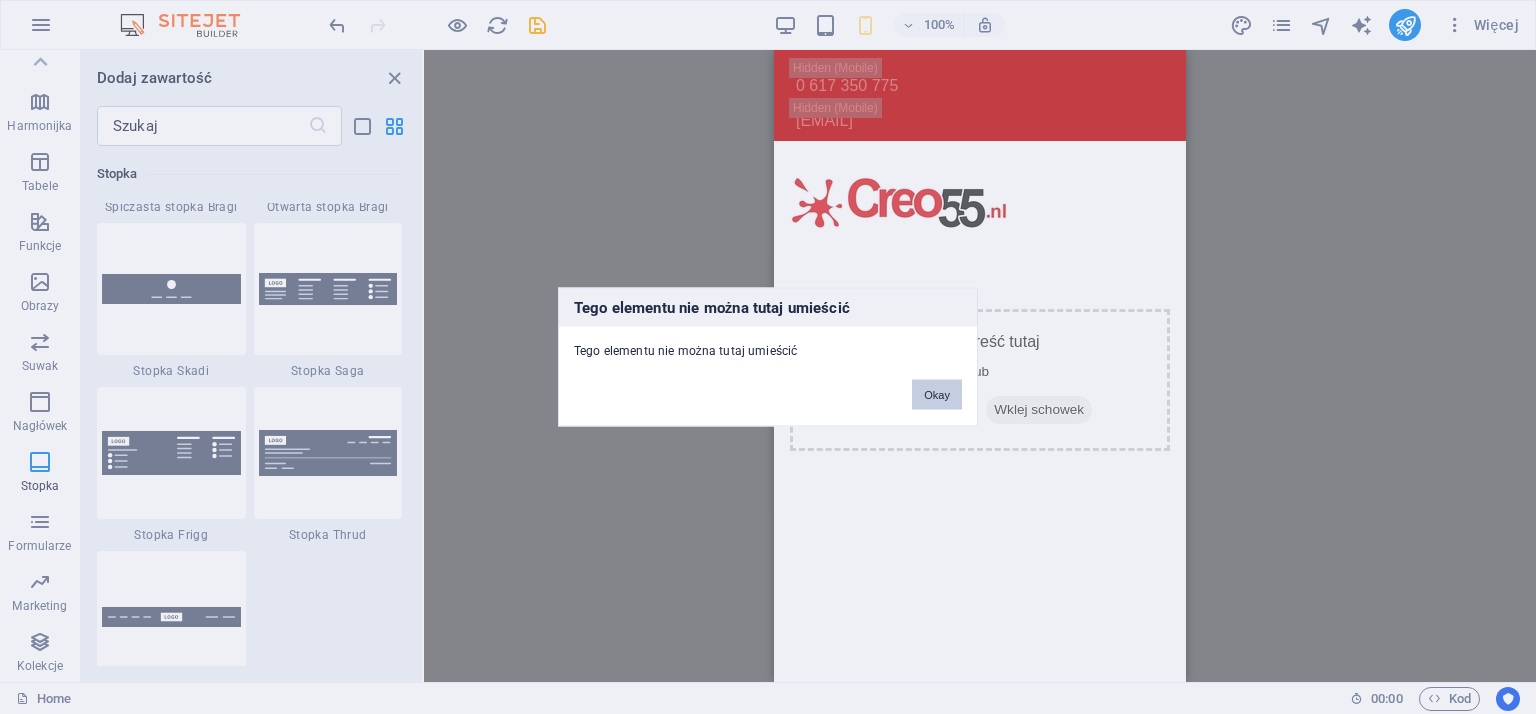 click on "Okay" at bounding box center [937, 395] 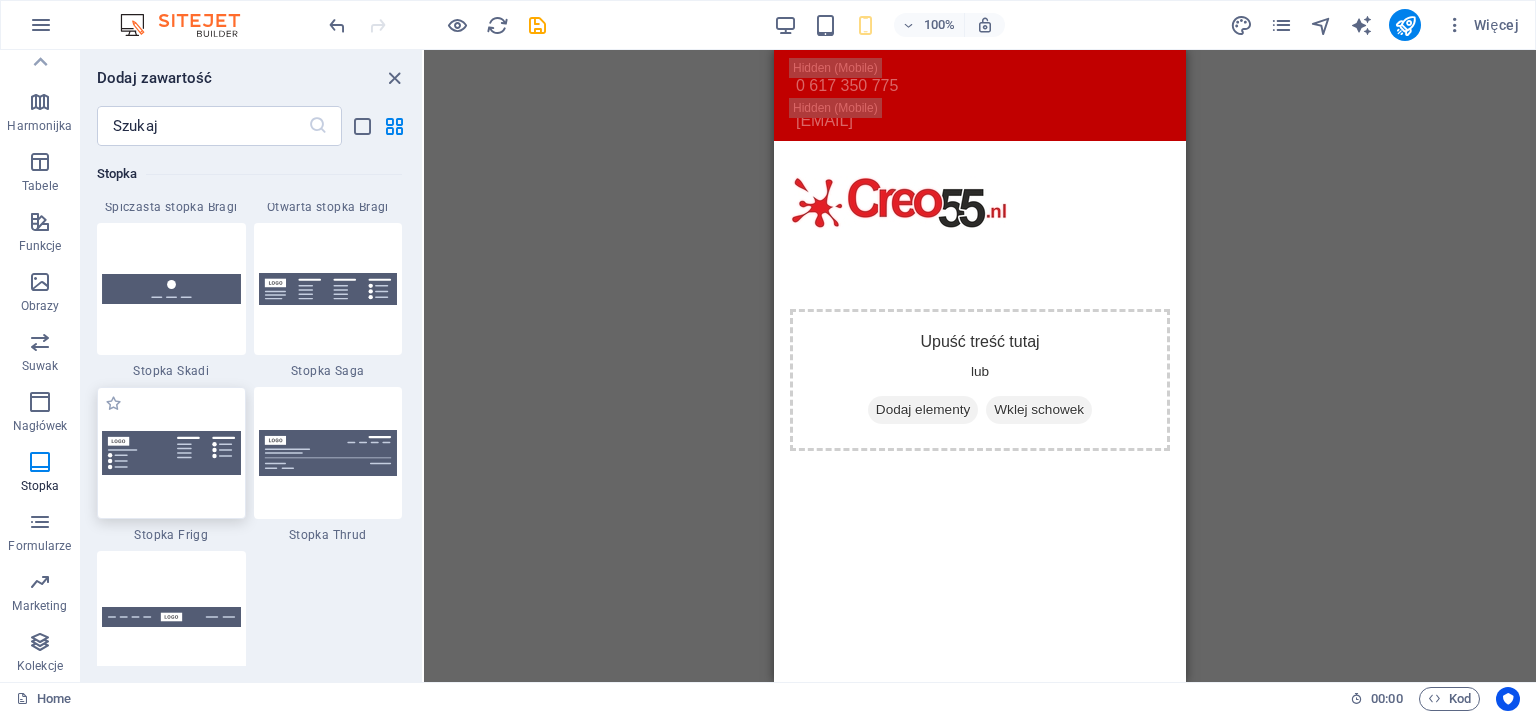 click at bounding box center [171, 453] 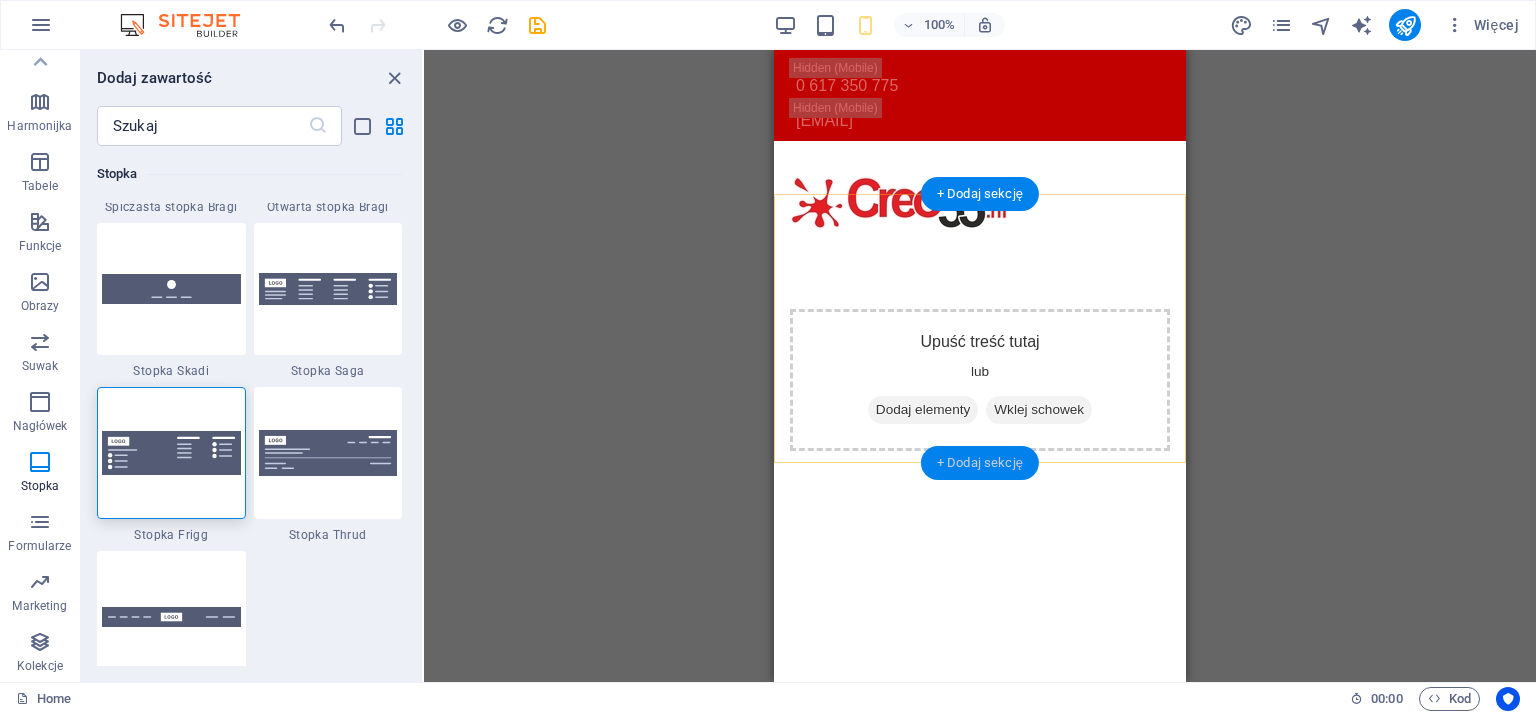 click on "+ Dodaj sekcję" at bounding box center [980, 463] 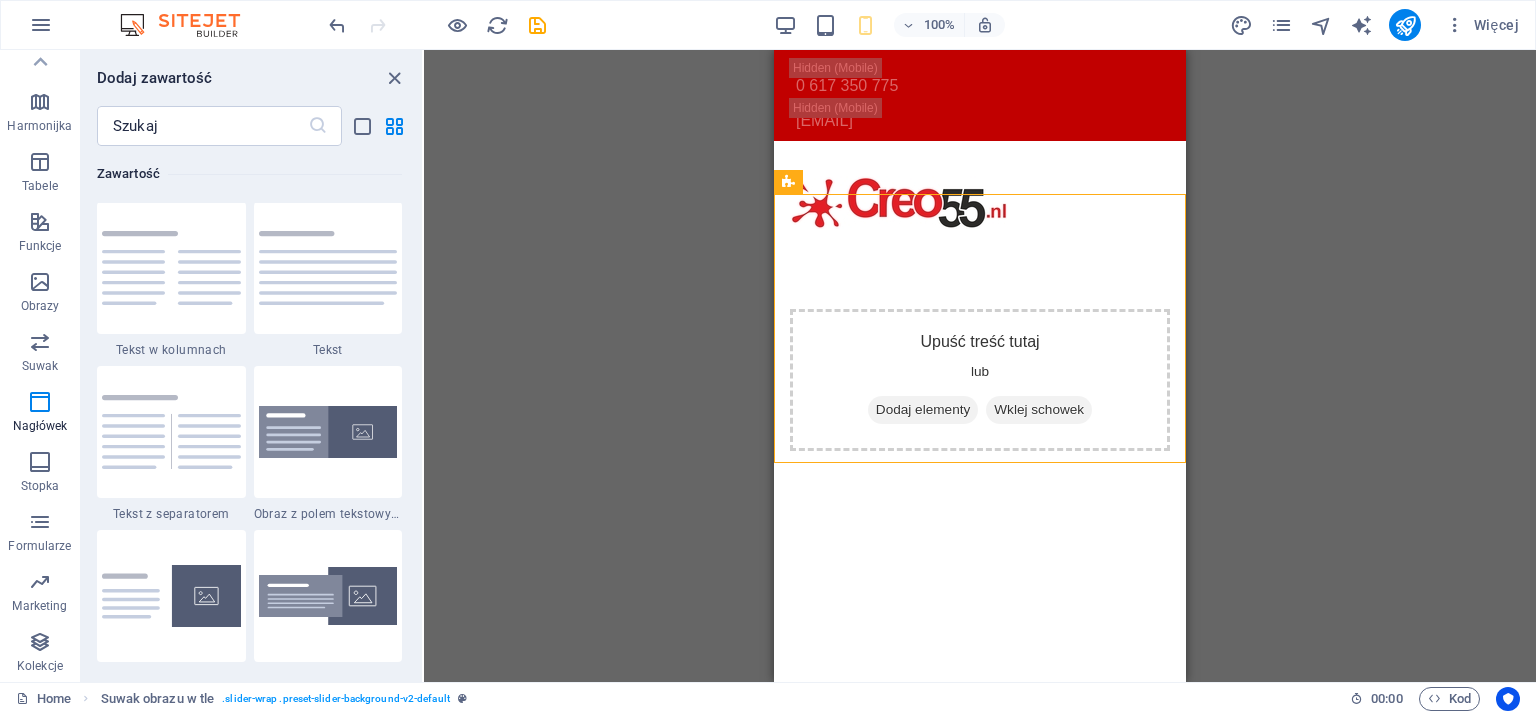 scroll, scrollTop: 3499, scrollLeft: 0, axis: vertical 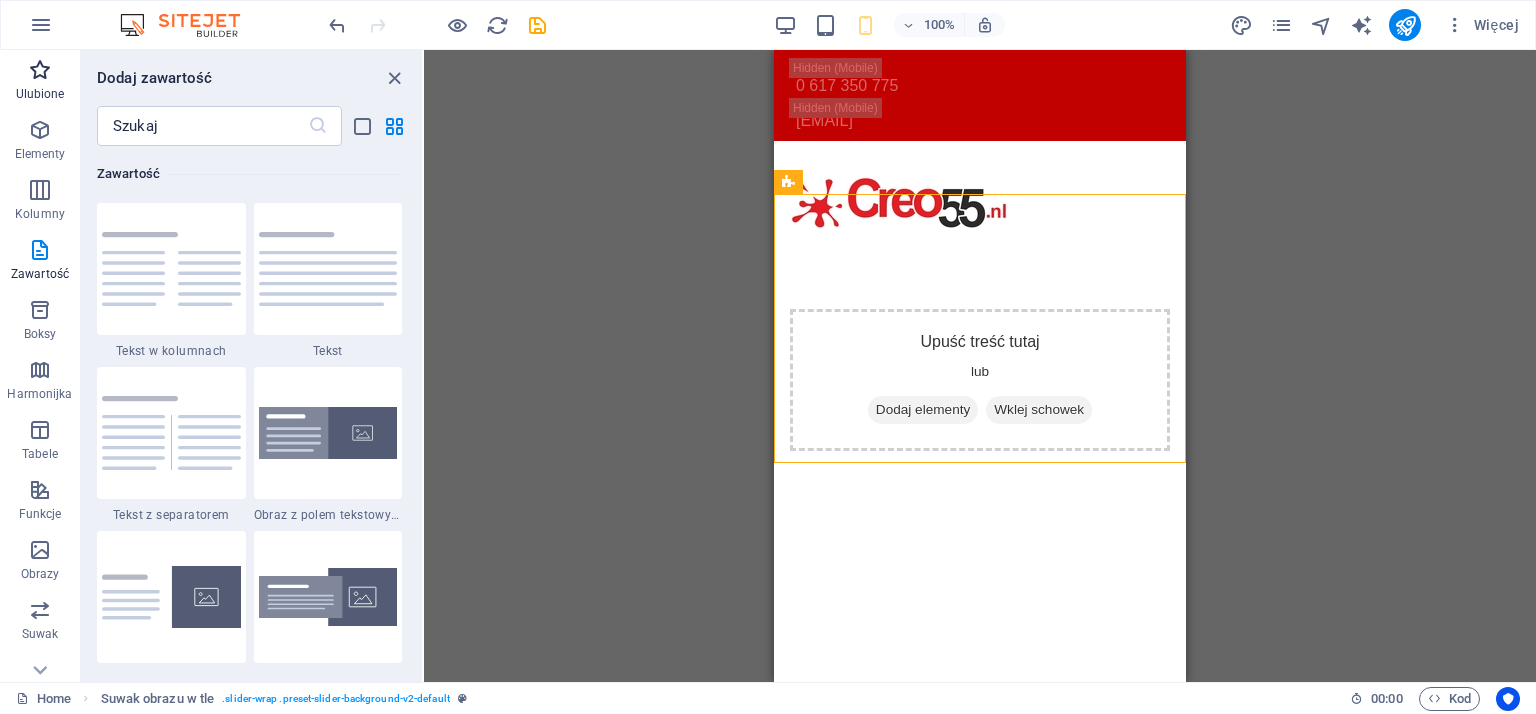 click at bounding box center [40, 70] 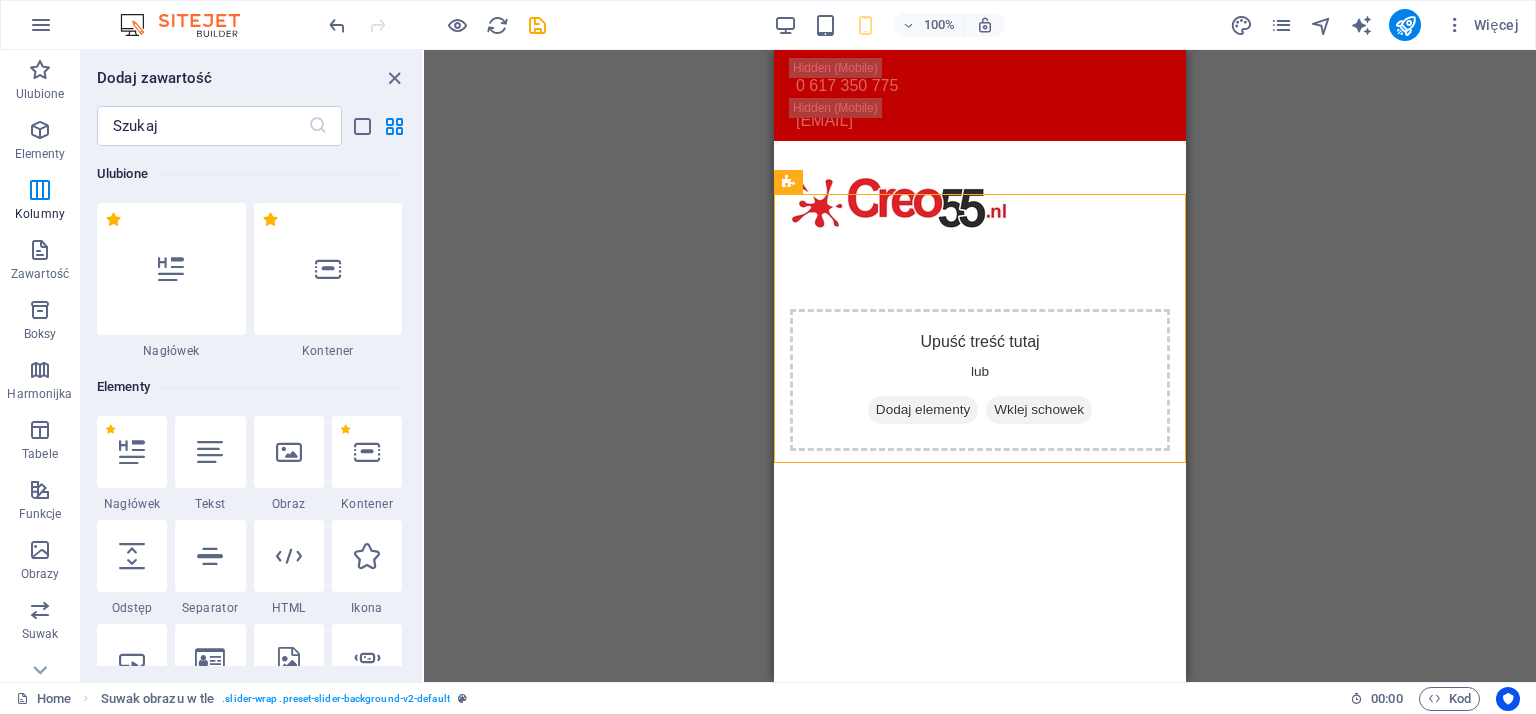scroll, scrollTop: 0, scrollLeft: 0, axis: both 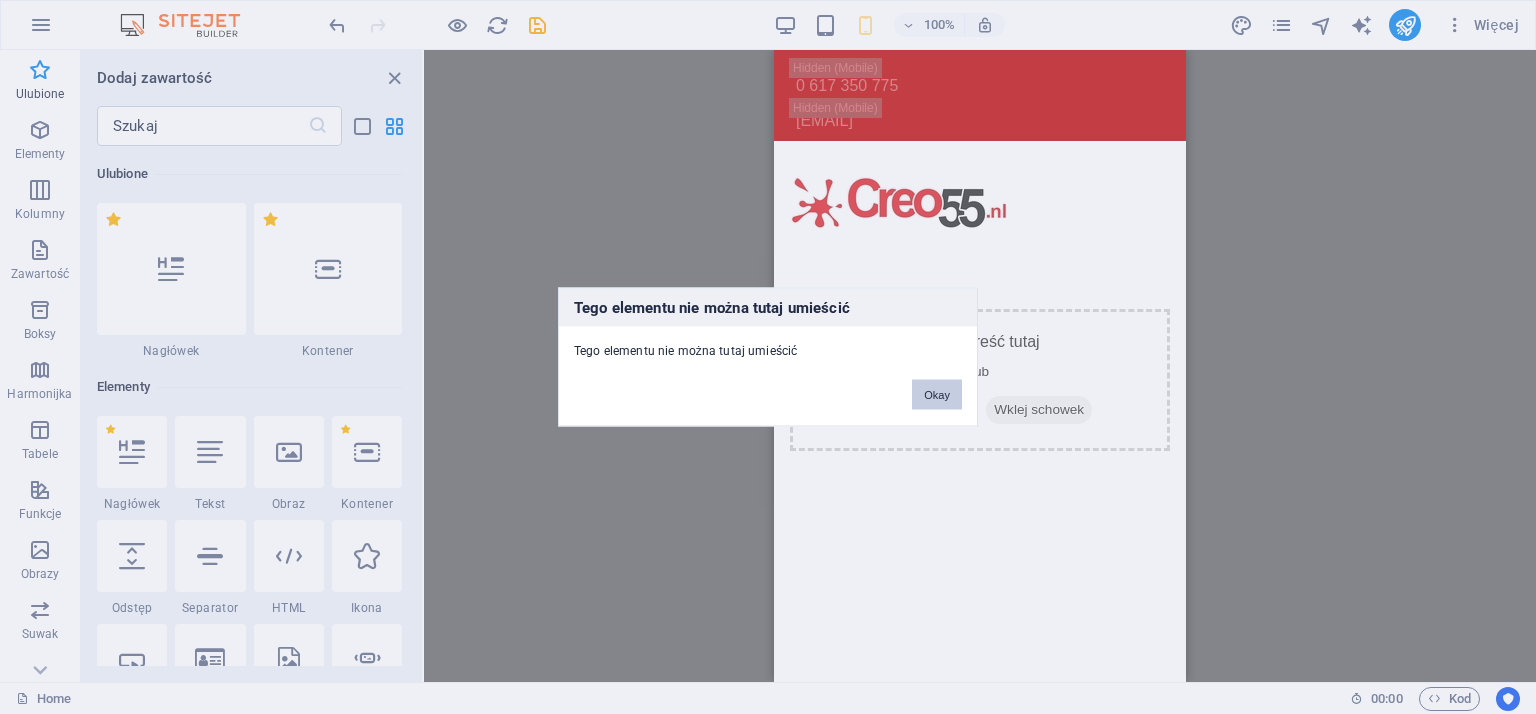 click on "Okay" at bounding box center (937, 395) 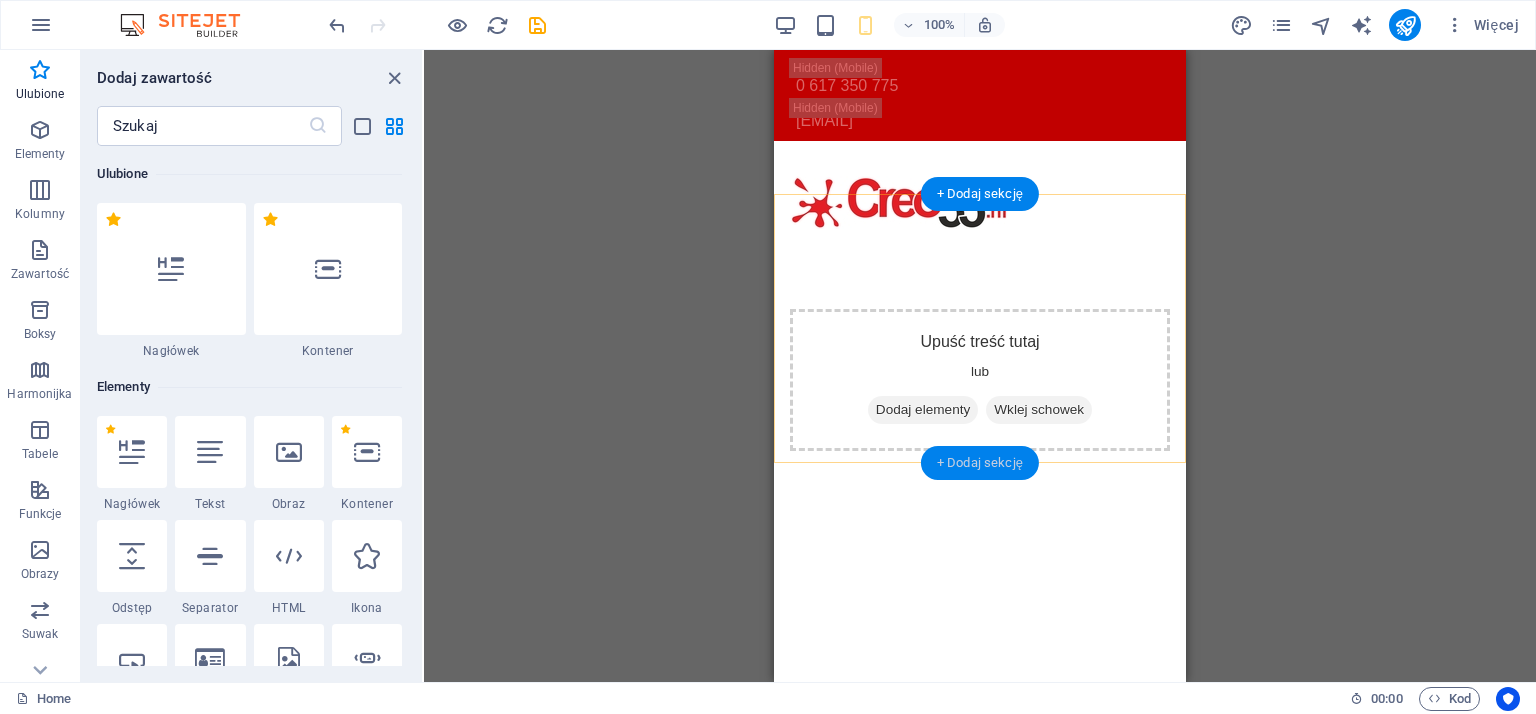 click on "+ Dodaj sekcję" at bounding box center [980, 463] 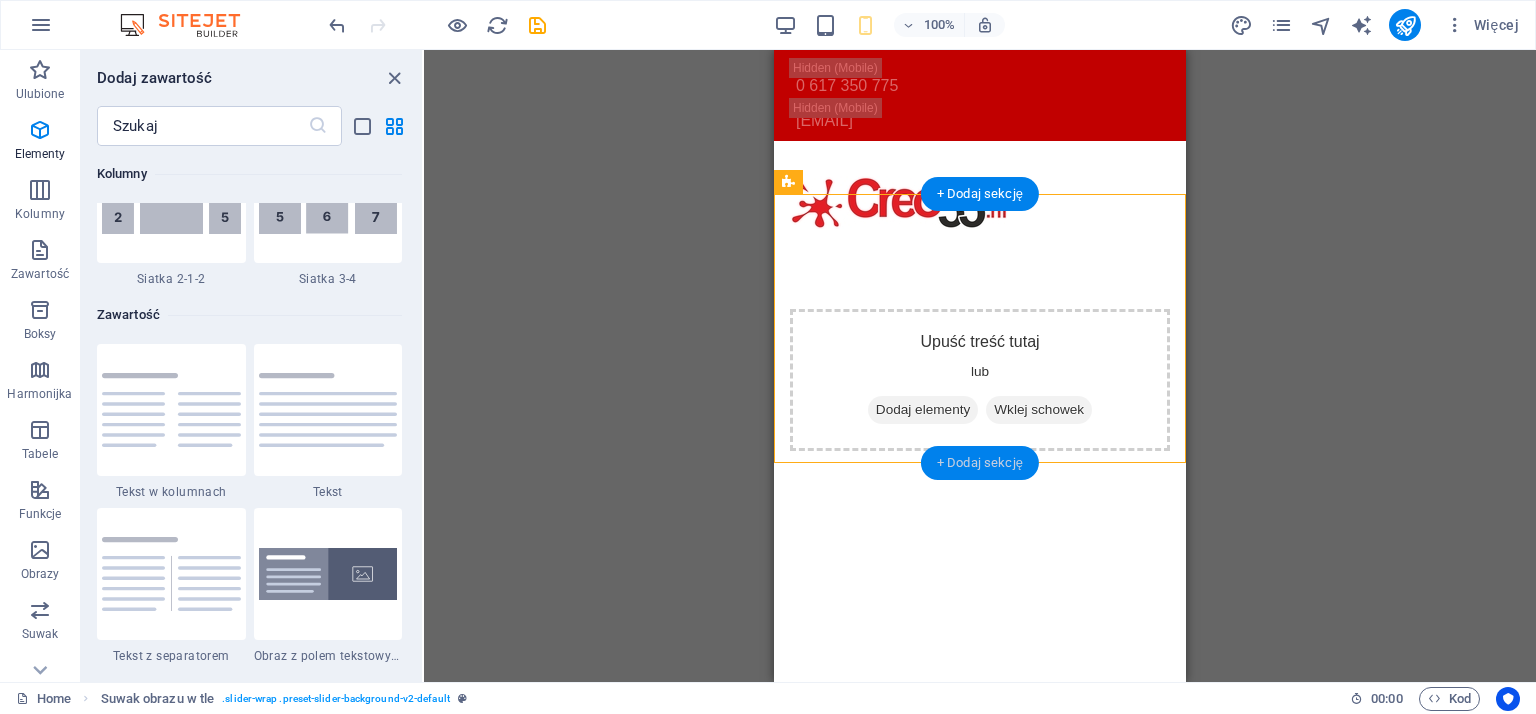 scroll, scrollTop: 3499, scrollLeft: 0, axis: vertical 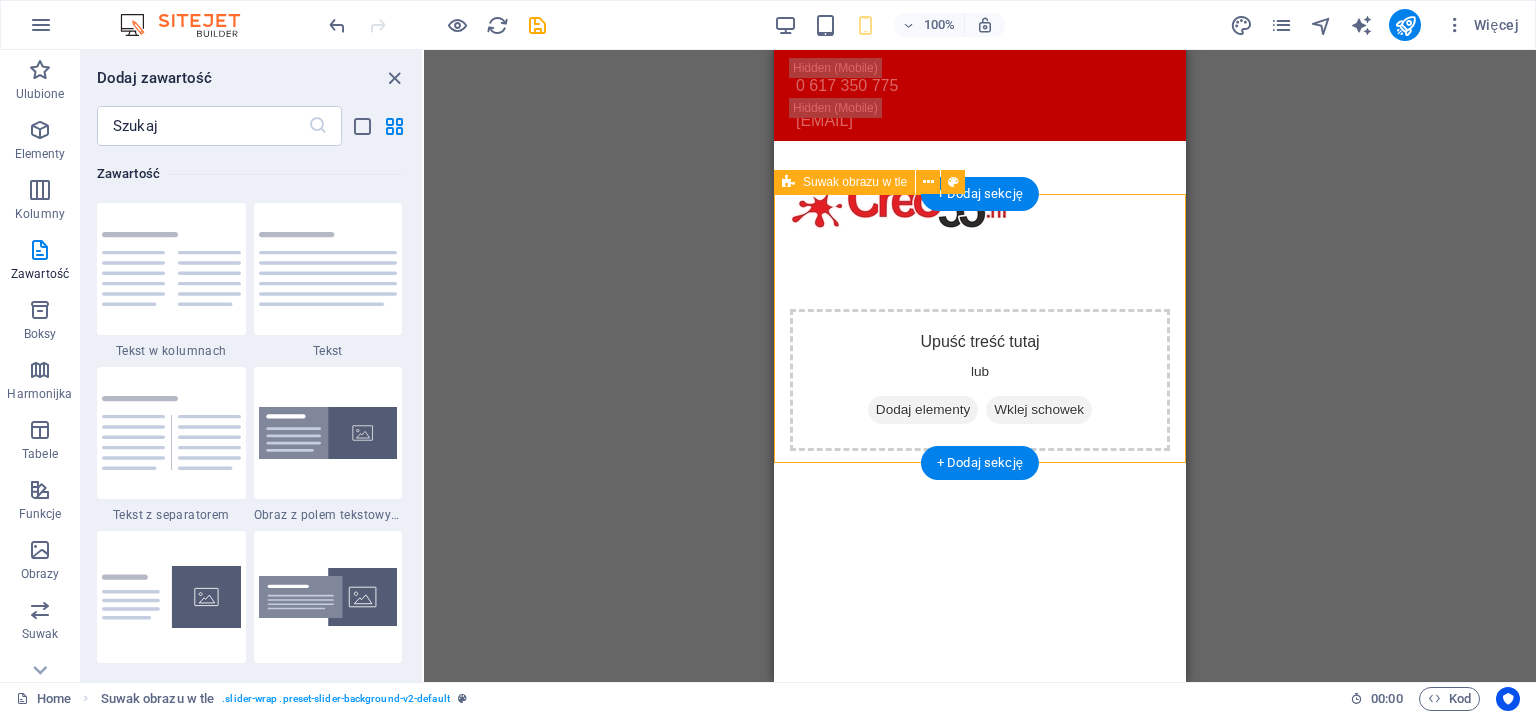 click on "Dodaj elementy" at bounding box center [923, 410] 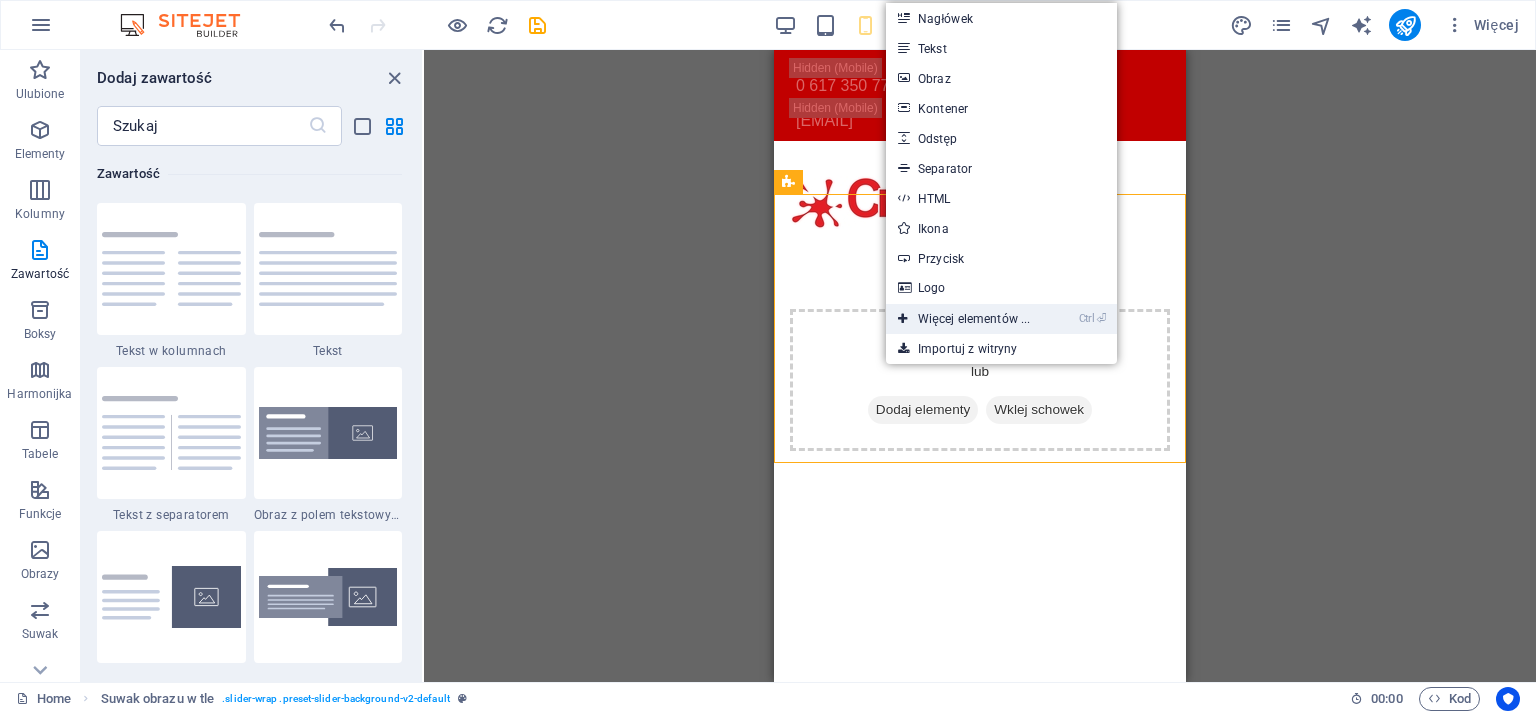 click on "Ctrl ⏎  Więcej elementów ..." at bounding box center (964, 319) 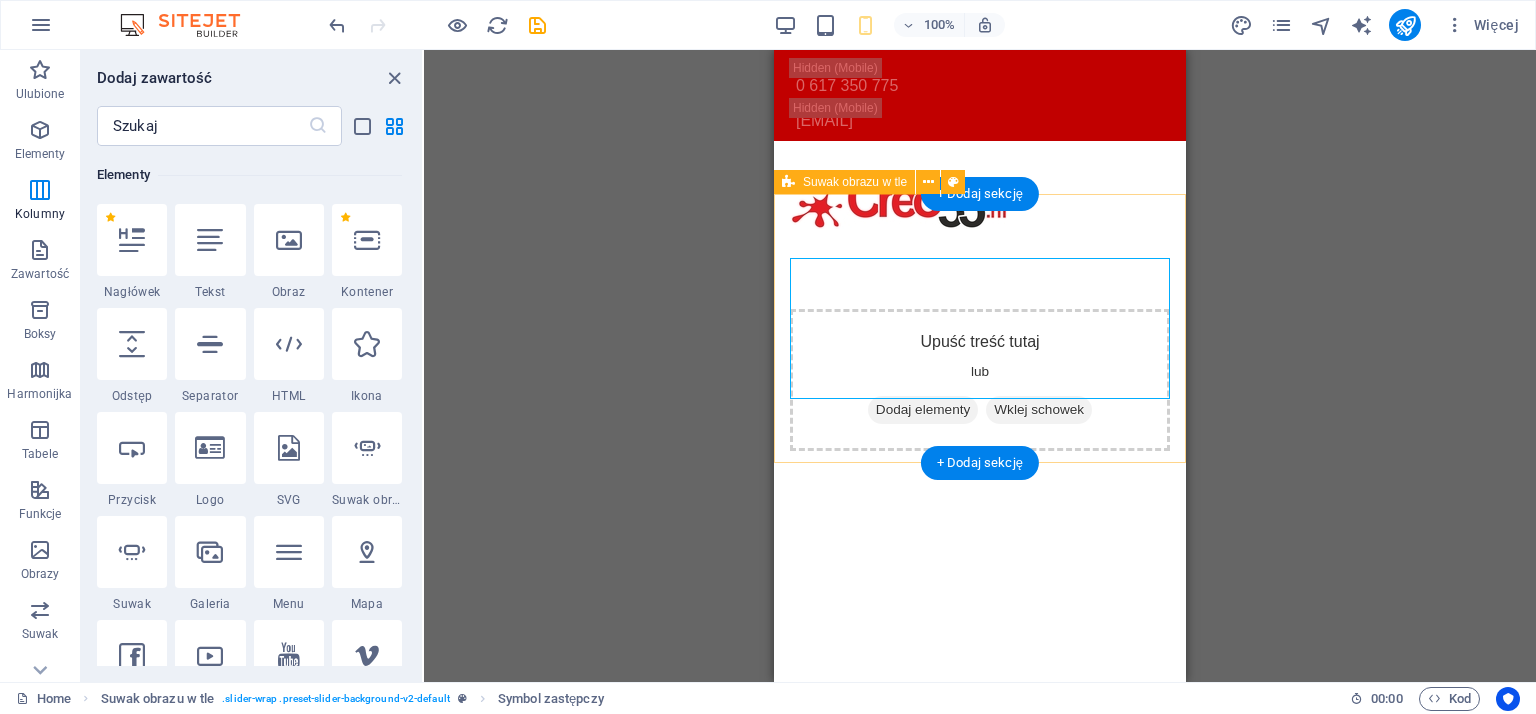 scroll, scrollTop: 212, scrollLeft: 0, axis: vertical 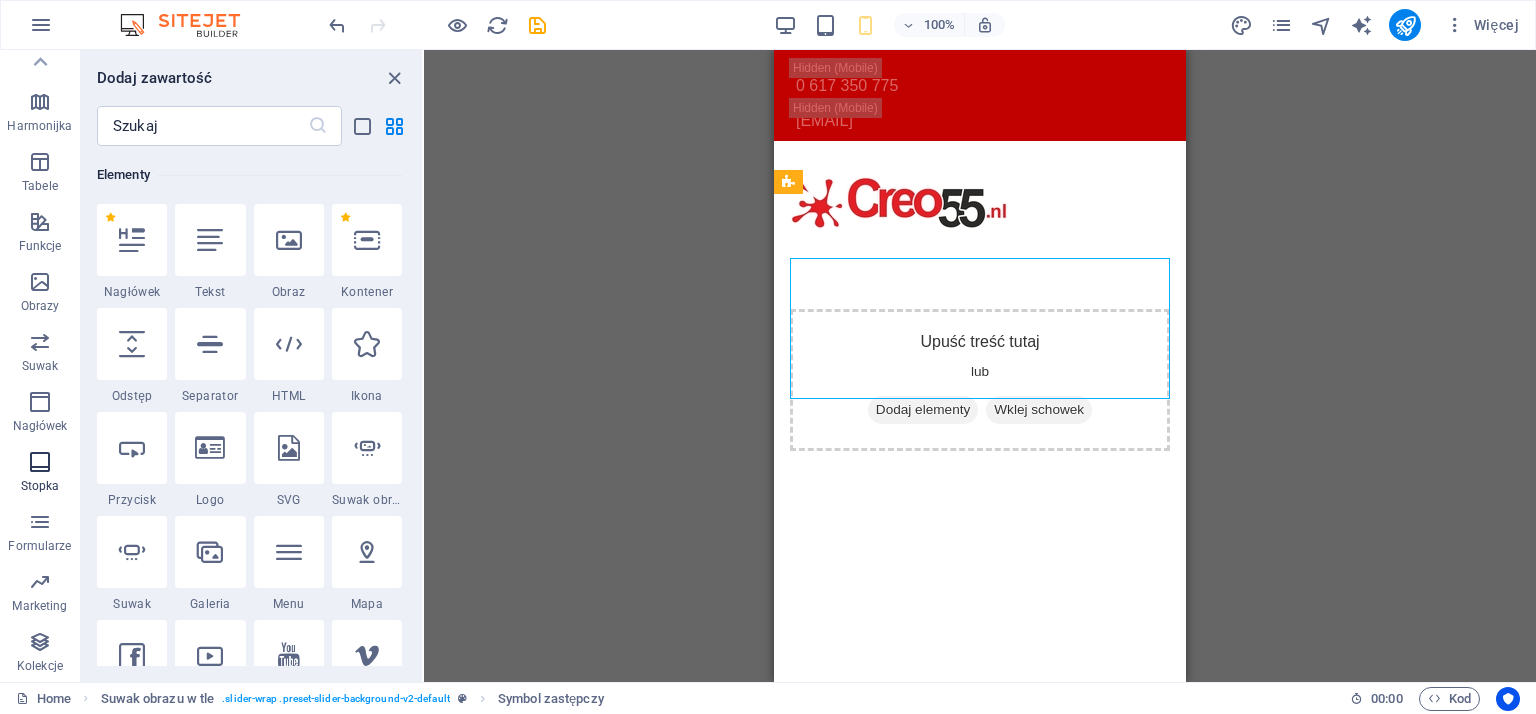 click at bounding box center (40, 462) 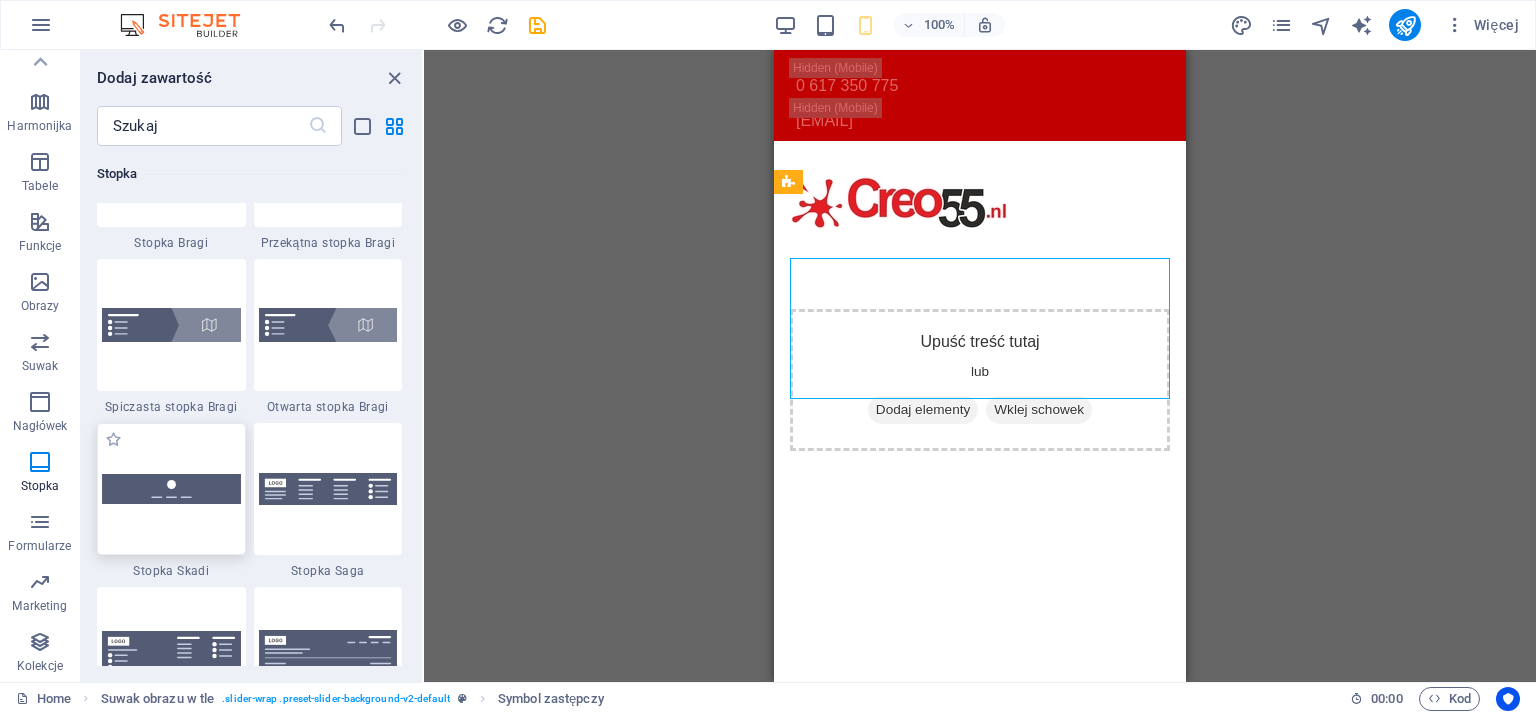 scroll, scrollTop: 14039, scrollLeft: 0, axis: vertical 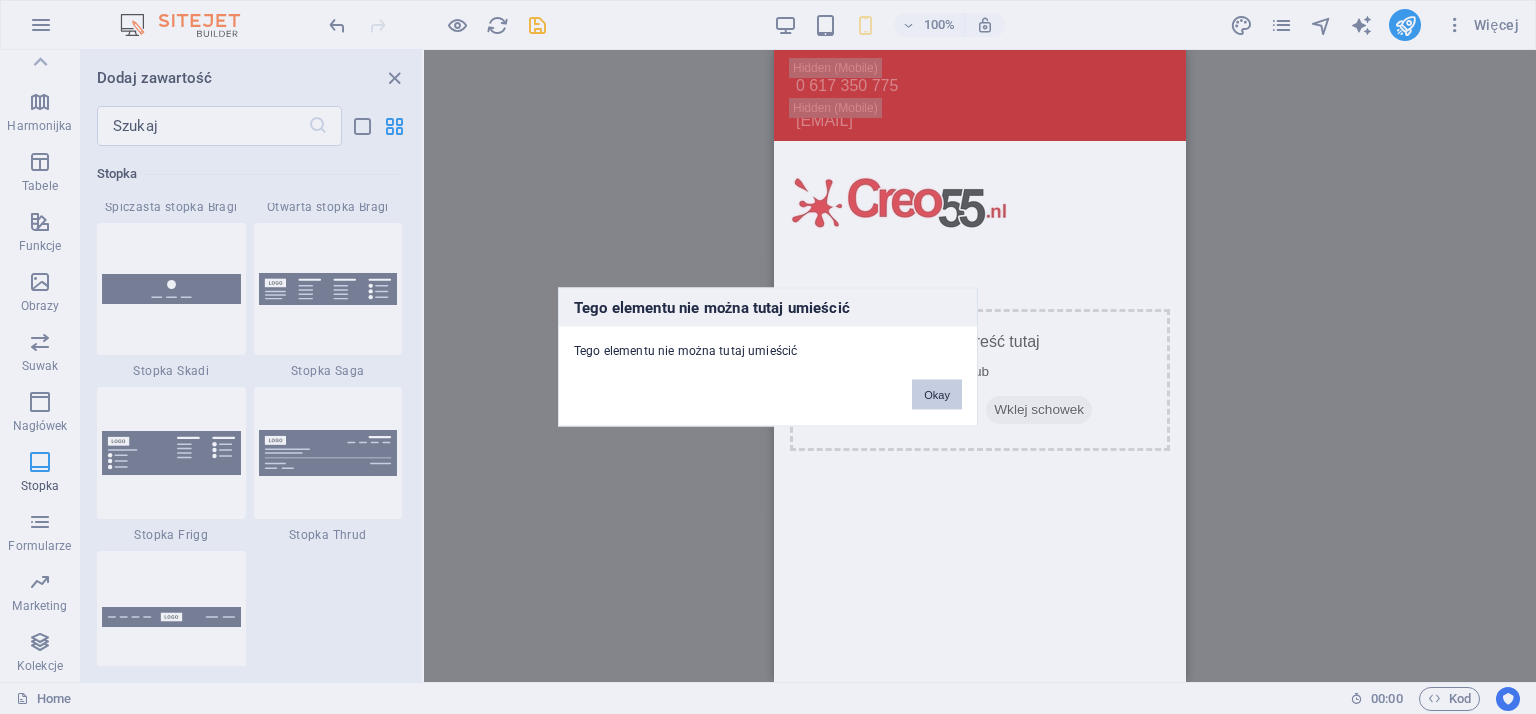 drag, startPoint x: 945, startPoint y: 397, endPoint x: 74, endPoint y: 377, distance: 871.2296 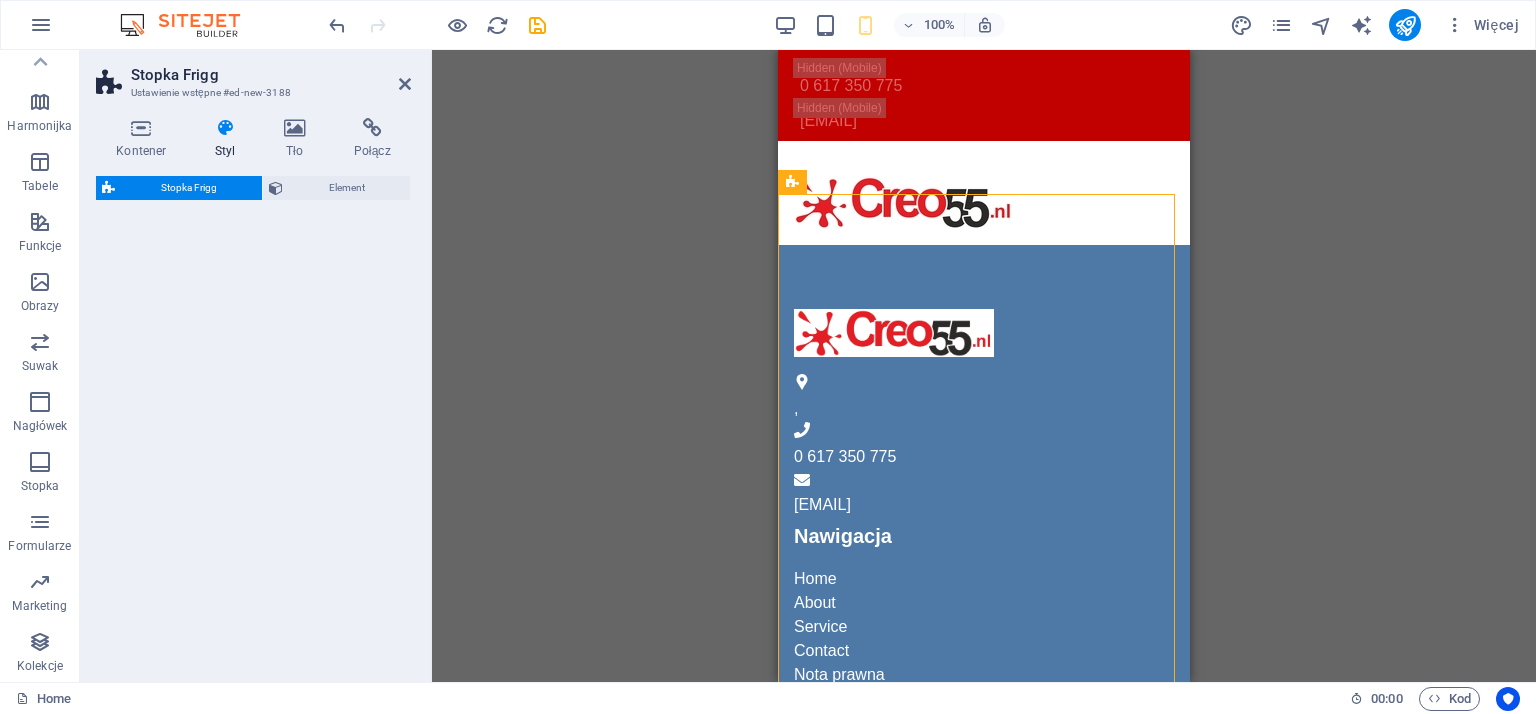 select on "rem" 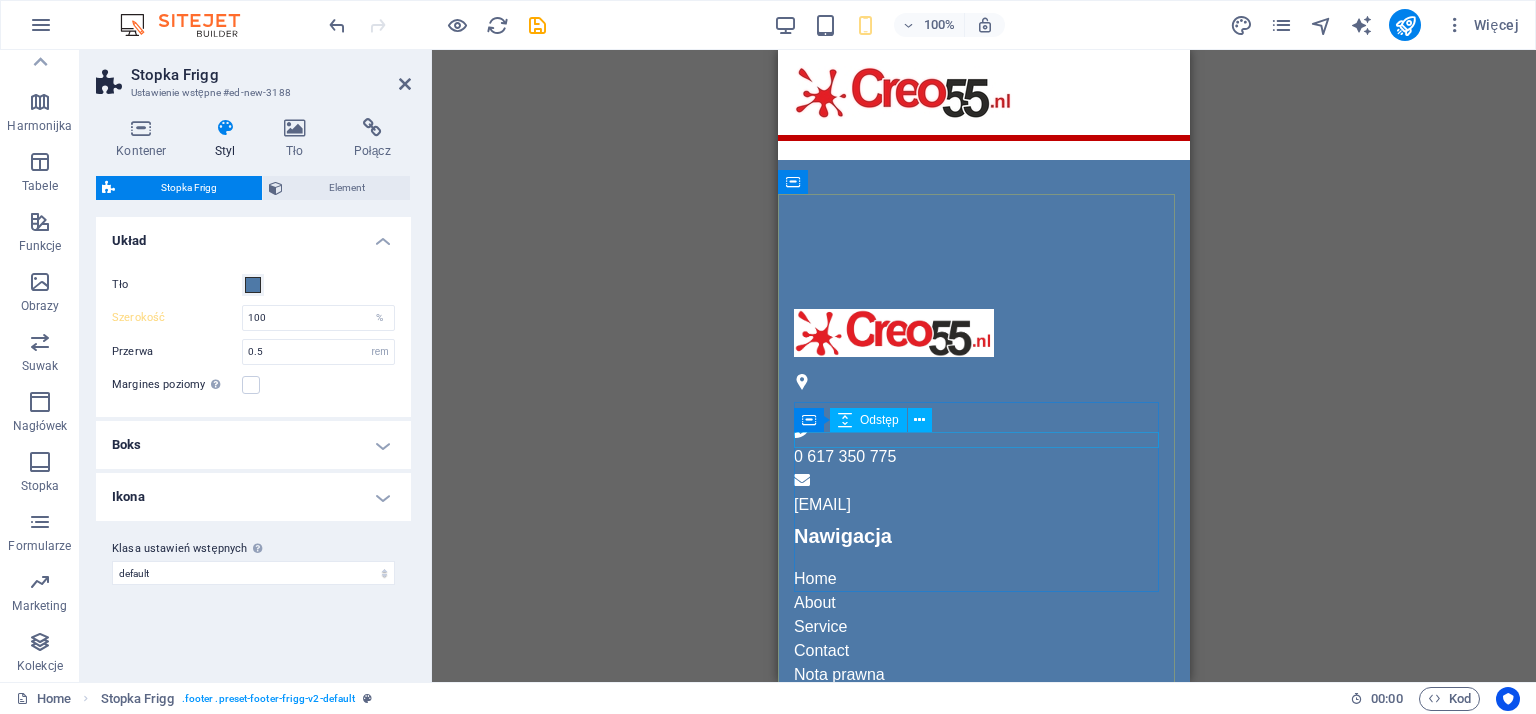 scroll, scrollTop: 368, scrollLeft: 0, axis: vertical 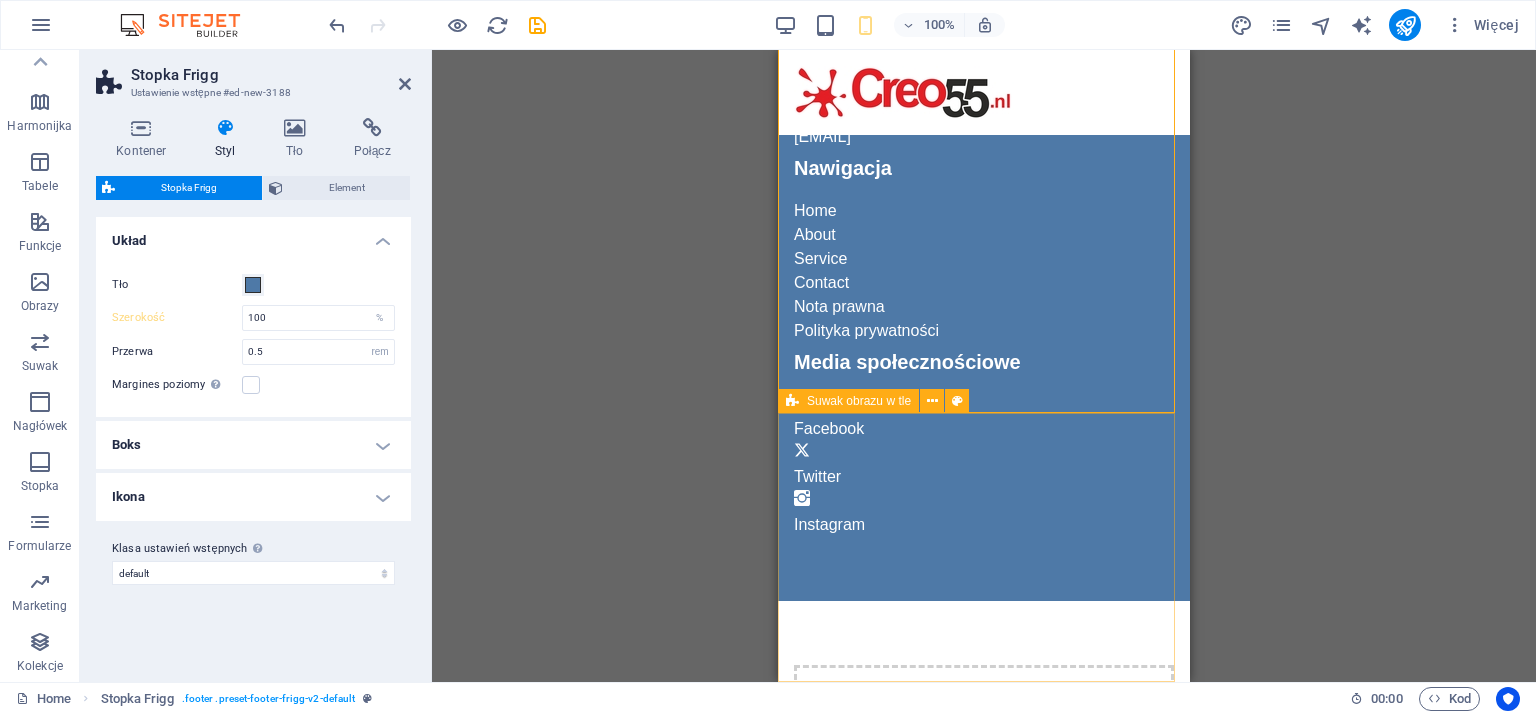 click on "Skip to main content
0 617 350 775  info@creo55.nl Home About Service Contact ,     0 617 350 775  info@creo55.nl Nawigacja Home About Service Contact Nota prawna Polityka prywatności Media społecznościowe Facebook Twitter Instagram Upuść treść tutaj lub  Dodaj elementy  Wklej schowek" at bounding box center [984, 276] 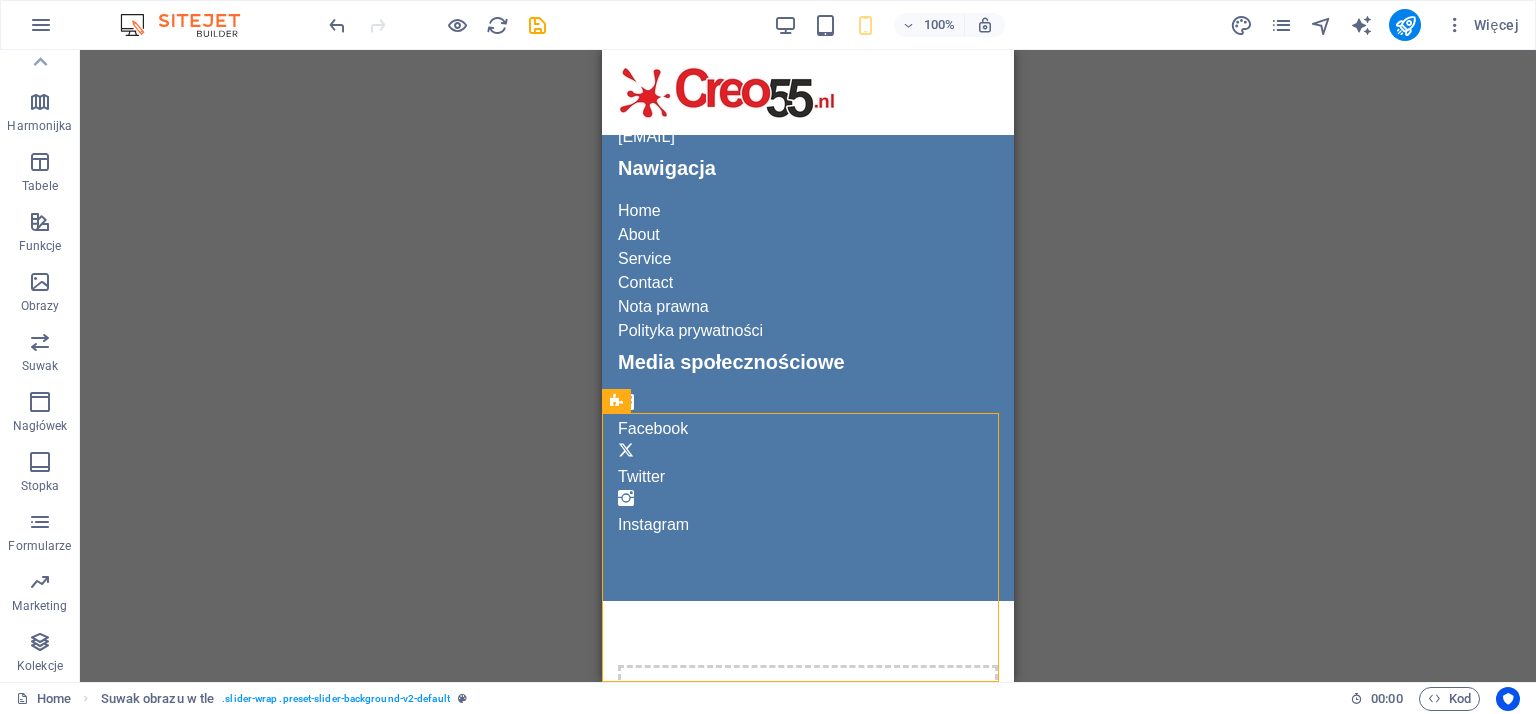 click at bounding box center [616, 401] 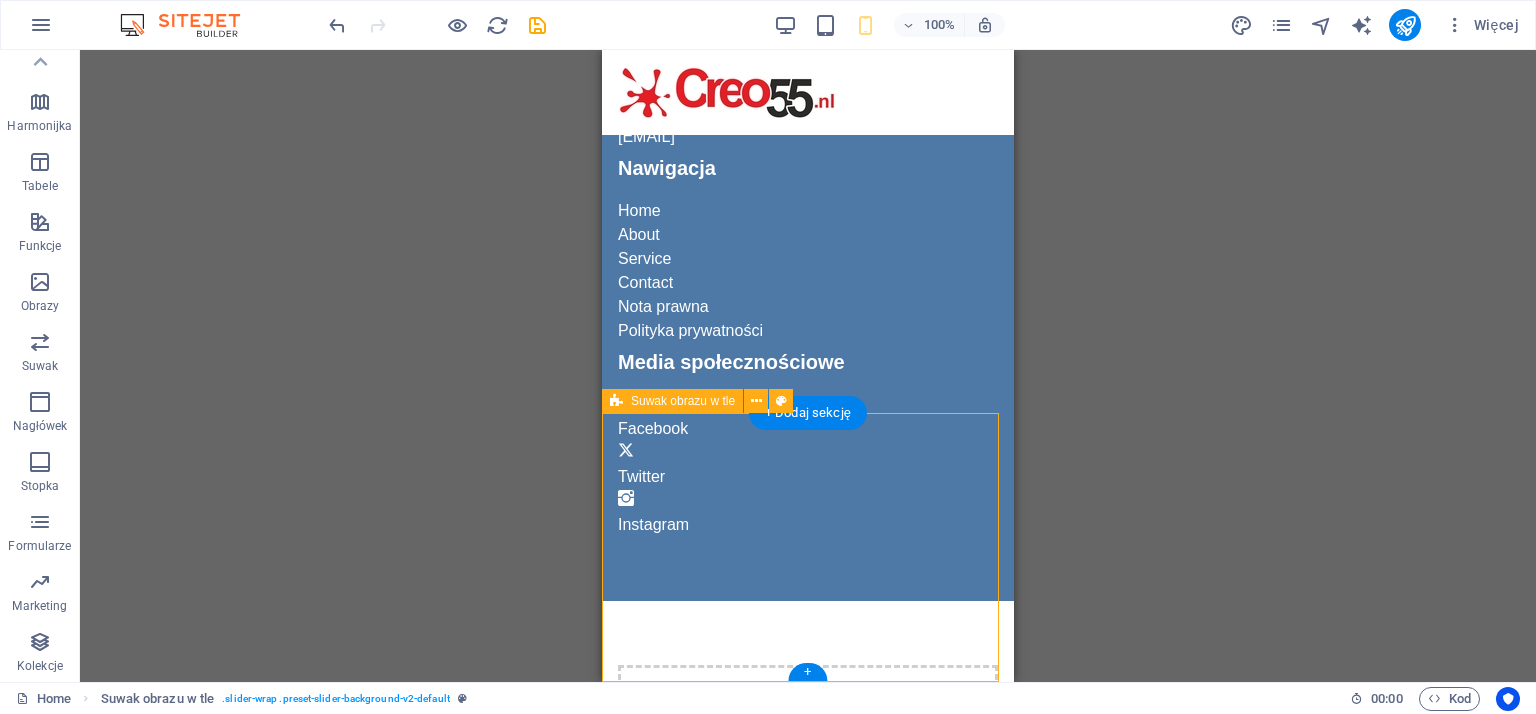 click on "Upuść treść tutaj lub  Dodaj elementy  Wklej schowek" at bounding box center [808, 736] 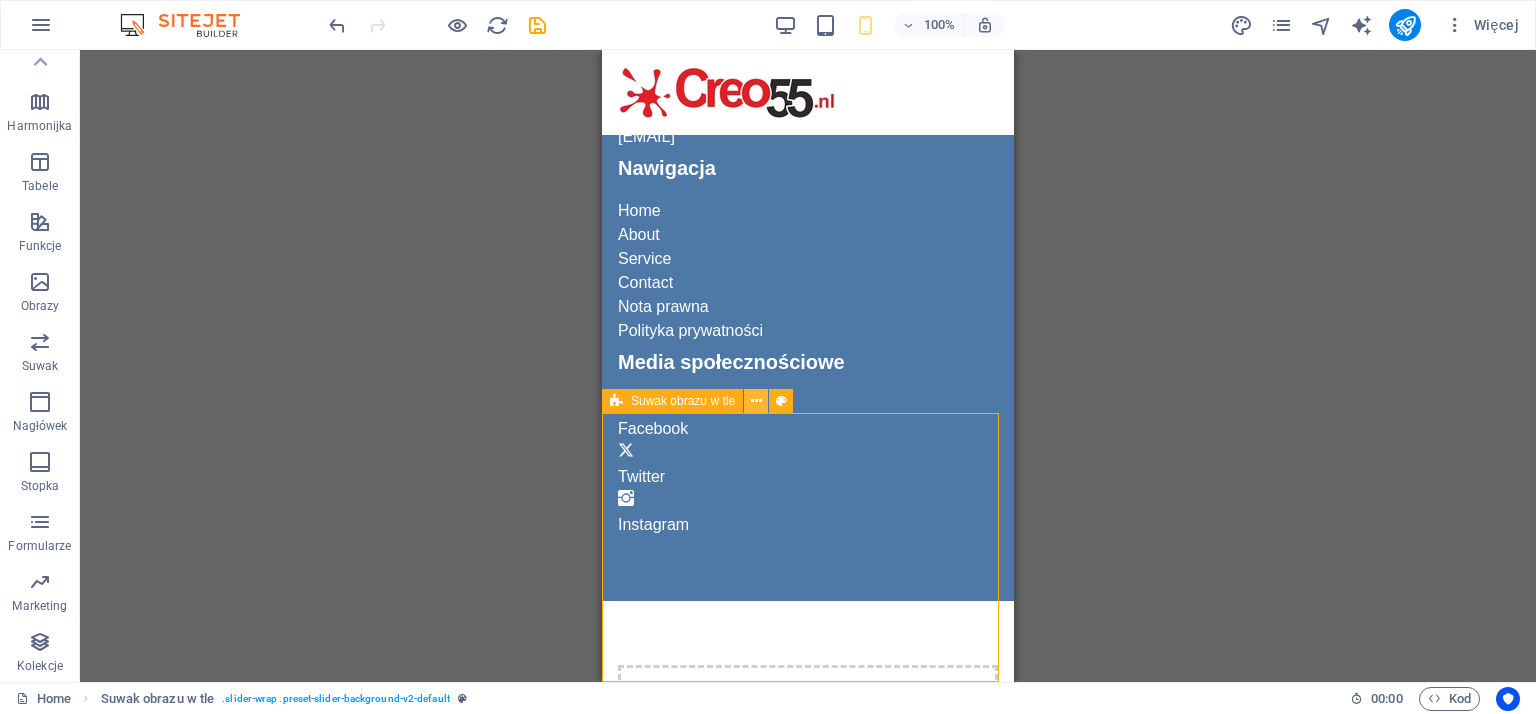click at bounding box center [756, 401] 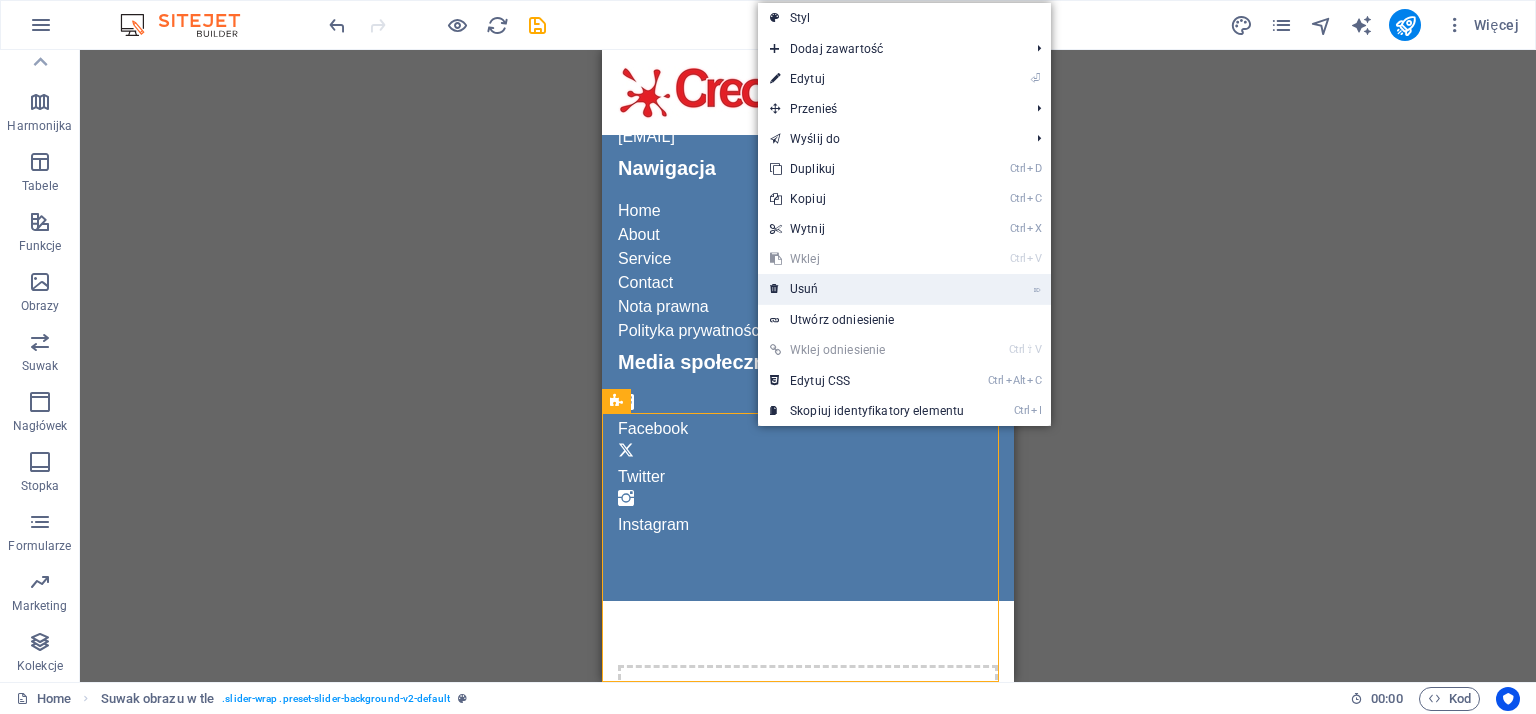 click on "⌦  Usuń" at bounding box center (867, 289) 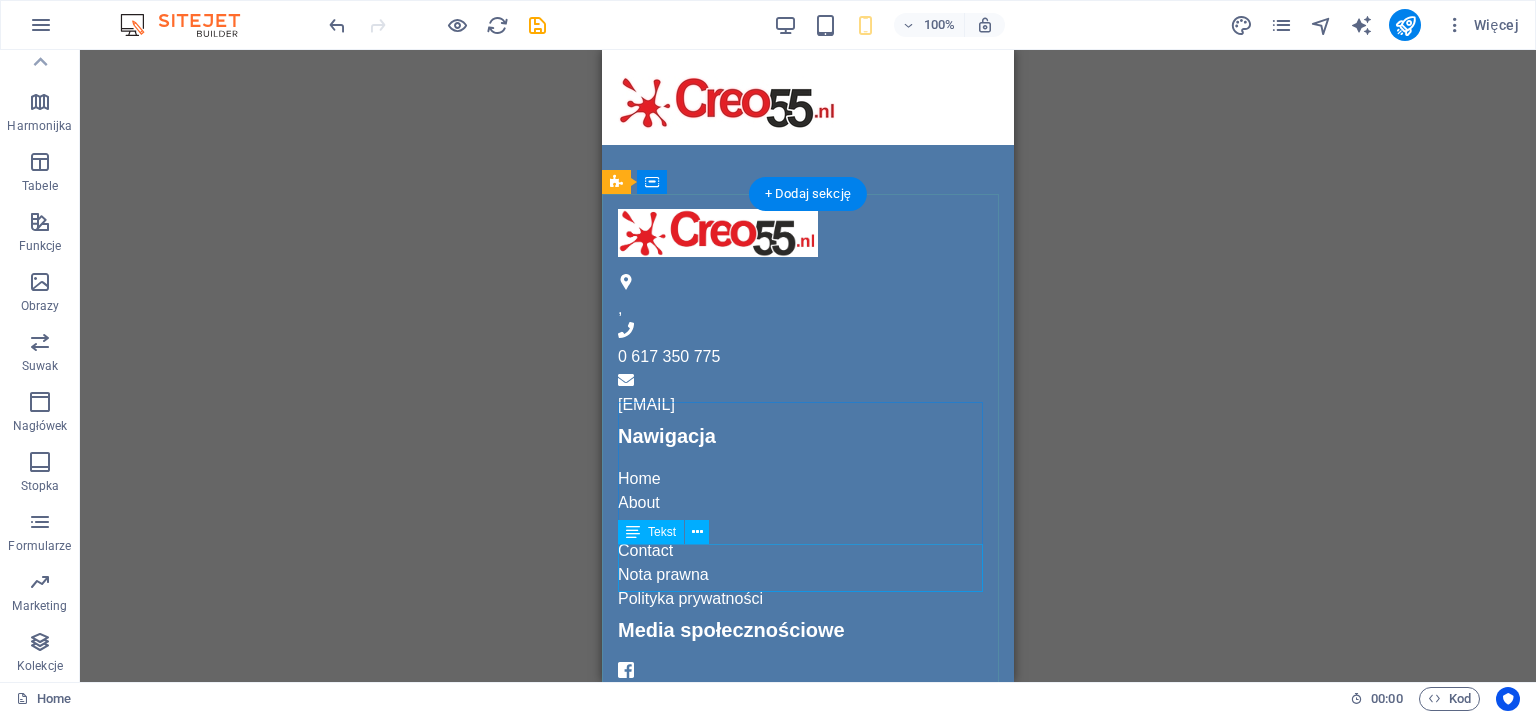 scroll, scrollTop: 0, scrollLeft: 0, axis: both 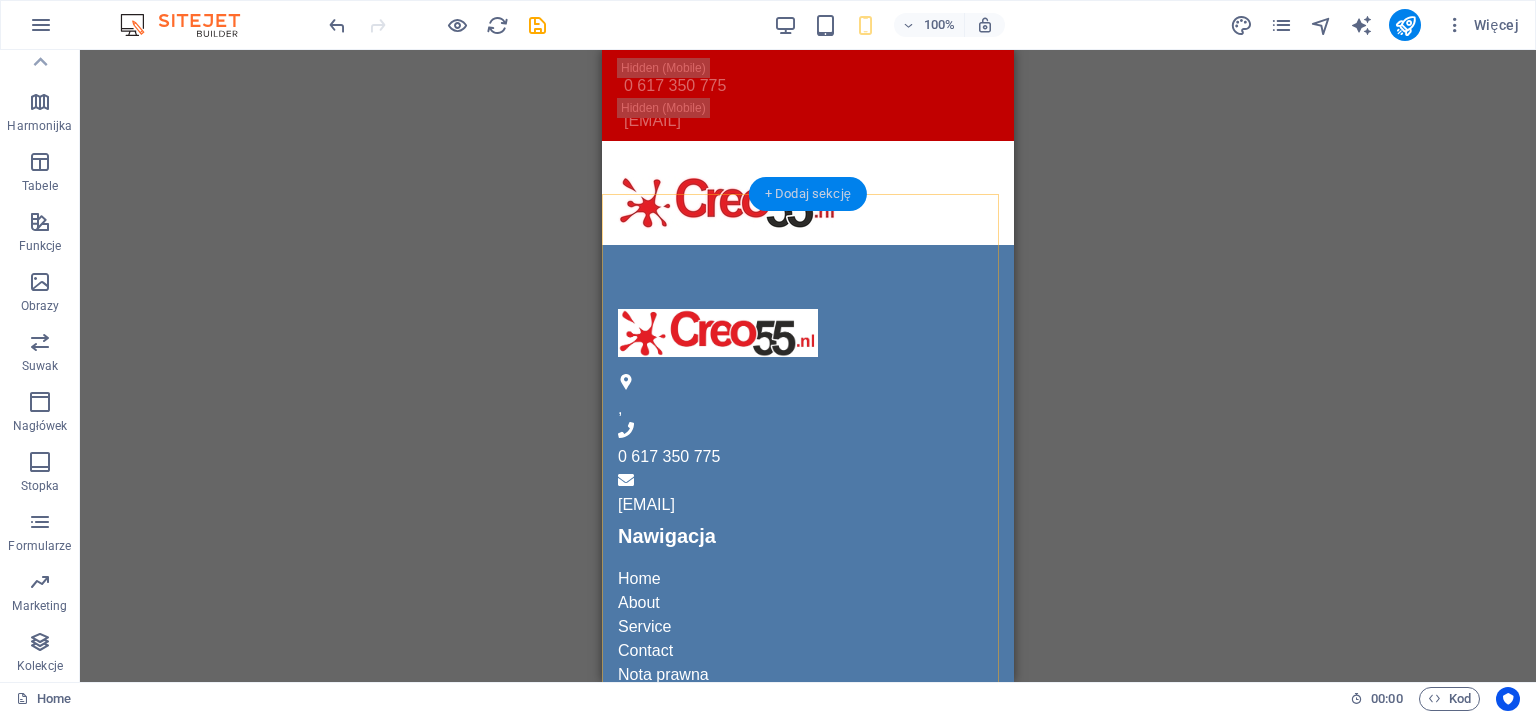 click on "+ Dodaj sekcję" at bounding box center (808, 194) 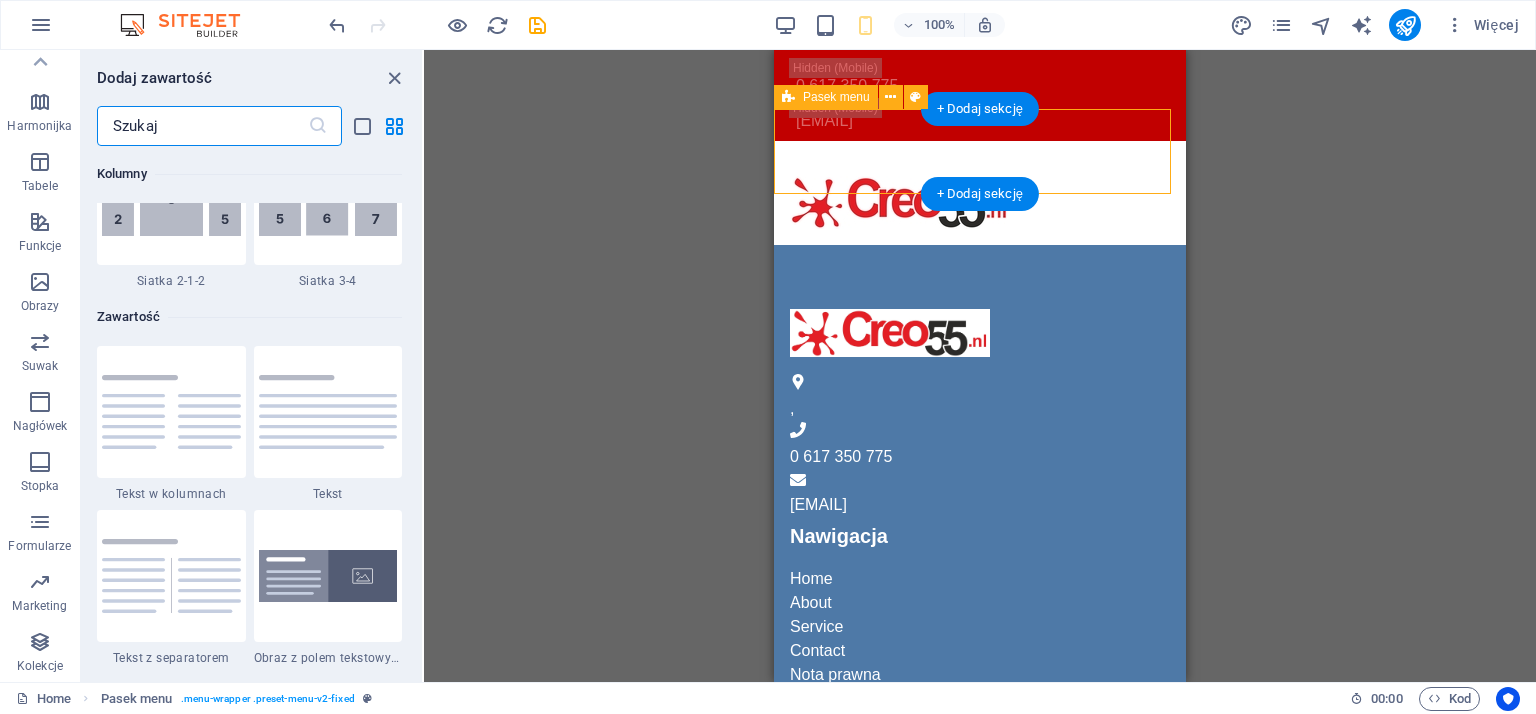scroll, scrollTop: 3499, scrollLeft: 0, axis: vertical 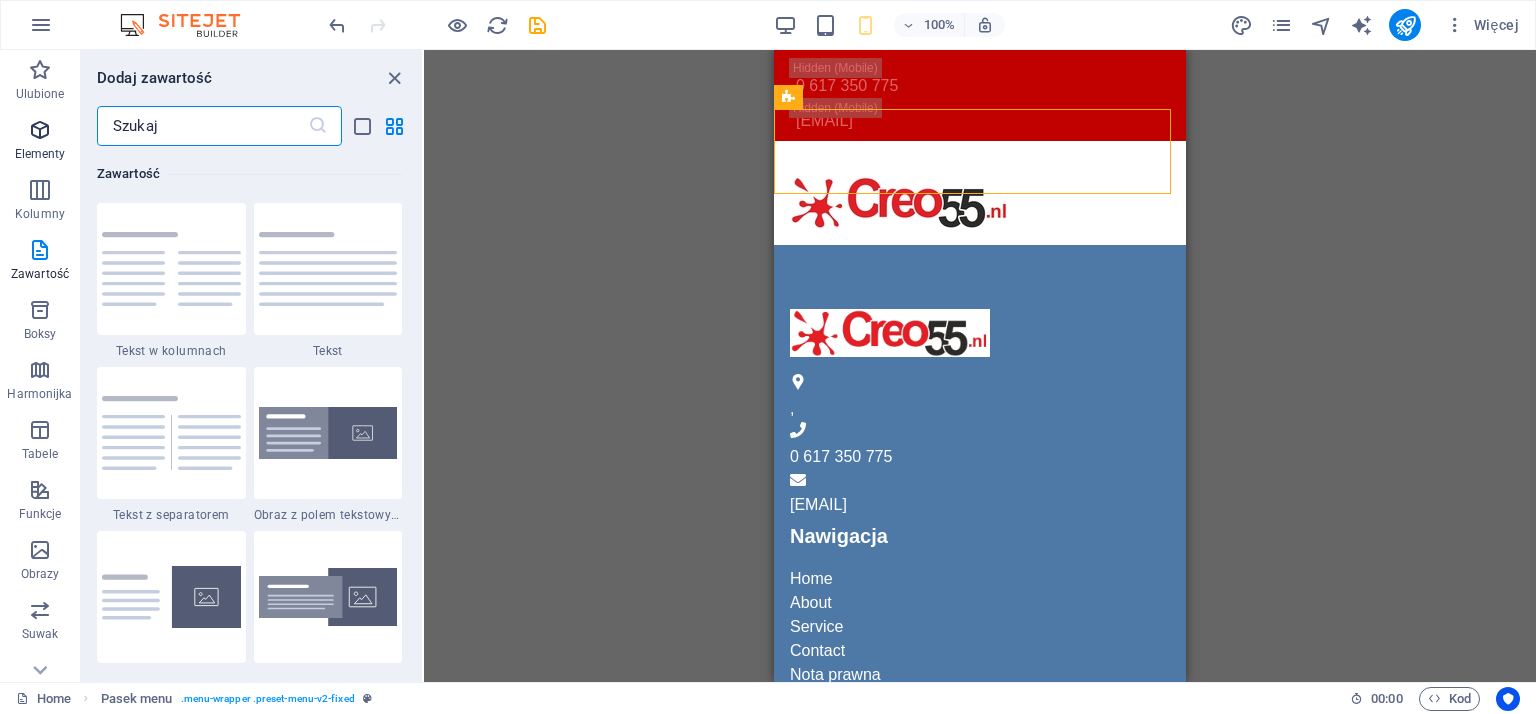 click at bounding box center (40, 130) 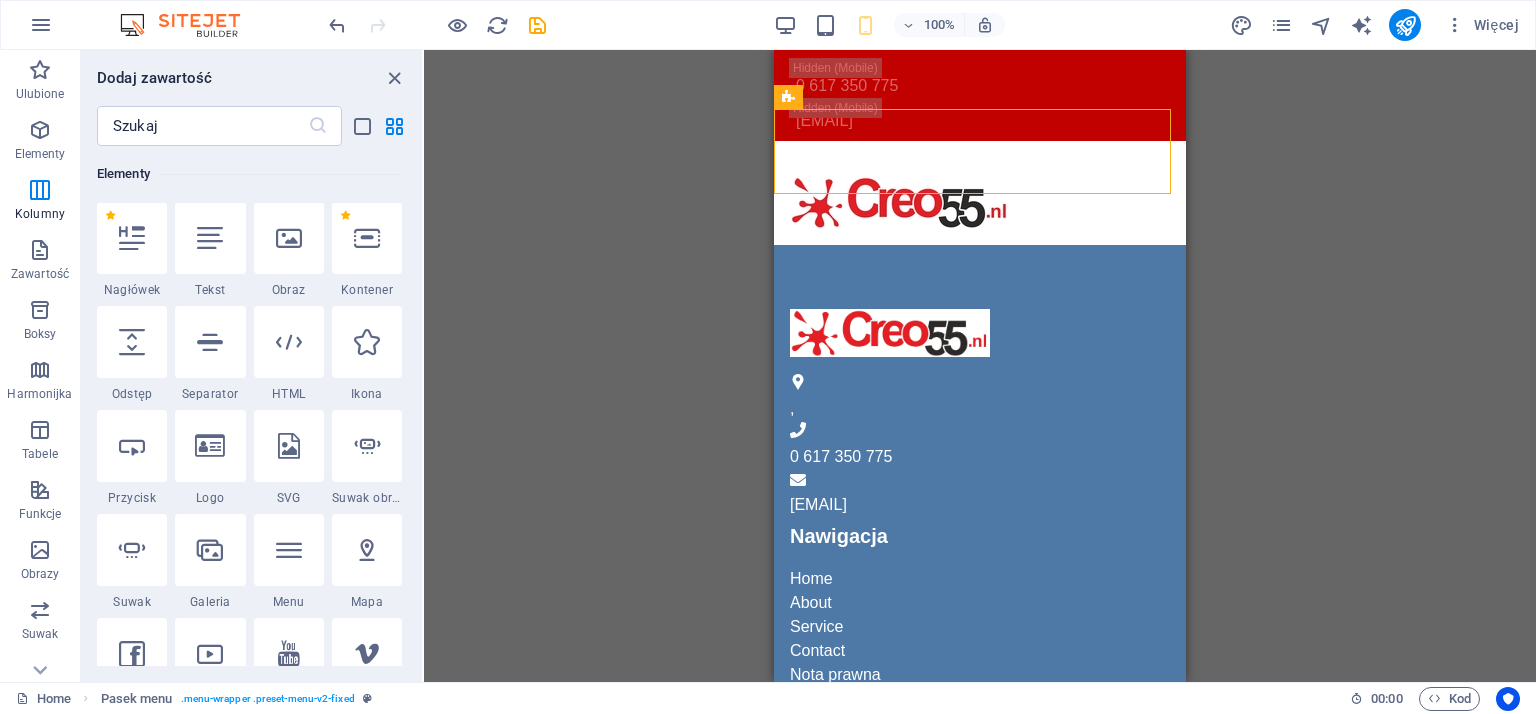 scroll, scrollTop: 212, scrollLeft: 0, axis: vertical 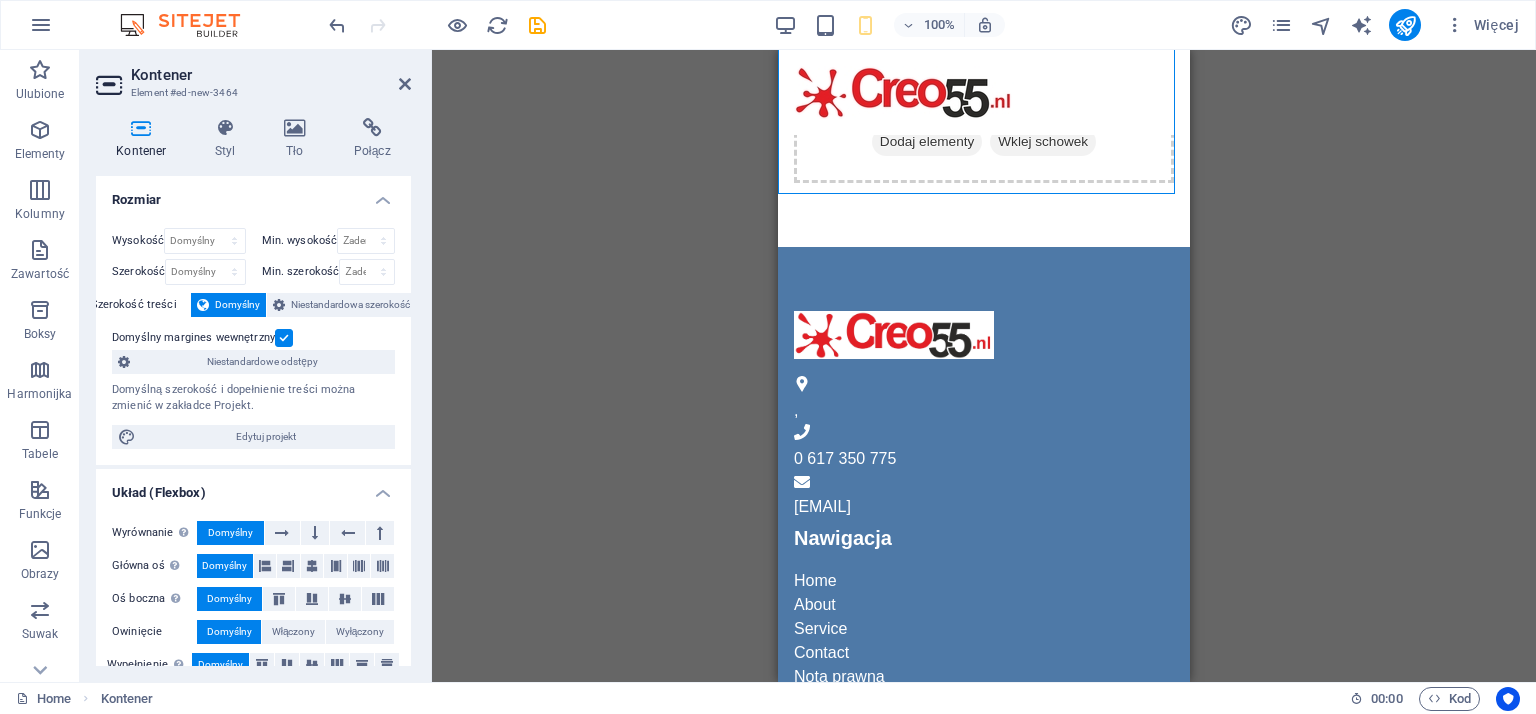 click on "Przeciągnij tutaj, aby zastąpić istniejącą zawartość. Naciśnij „Ctrl”, jeśli chcesz utworzyć nowy element.
Symbol zastępczy   Pasek menu   Logo   Kontener   Symbol zastępczy   Pasek informacyjny   Tekst   Kontener   HTML   Kontener   Odstęp   Kontener   Tekst   Kontener   Kontener   Kontener   Tekst   Ikona   Kontener   Symbol zastępczy   Obraz   Ikona   Menu   Ikona   Suwak obrazu w tle   Suwak obrazu   Symbol zastępczy   Stopka Frigg   Tekst   Stopka Frigg   Kontener   Kontener   Tekst   Tekst   H3   Kontener   Kontener   Odstęp   Menu   Tekst   Kontener   H3   Kontener   Kontener   Odstęp   Tekst   Tekst   Odstęp   Kontener   Logo   Kontener   Symbol zastępczy" at bounding box center [984, 366] 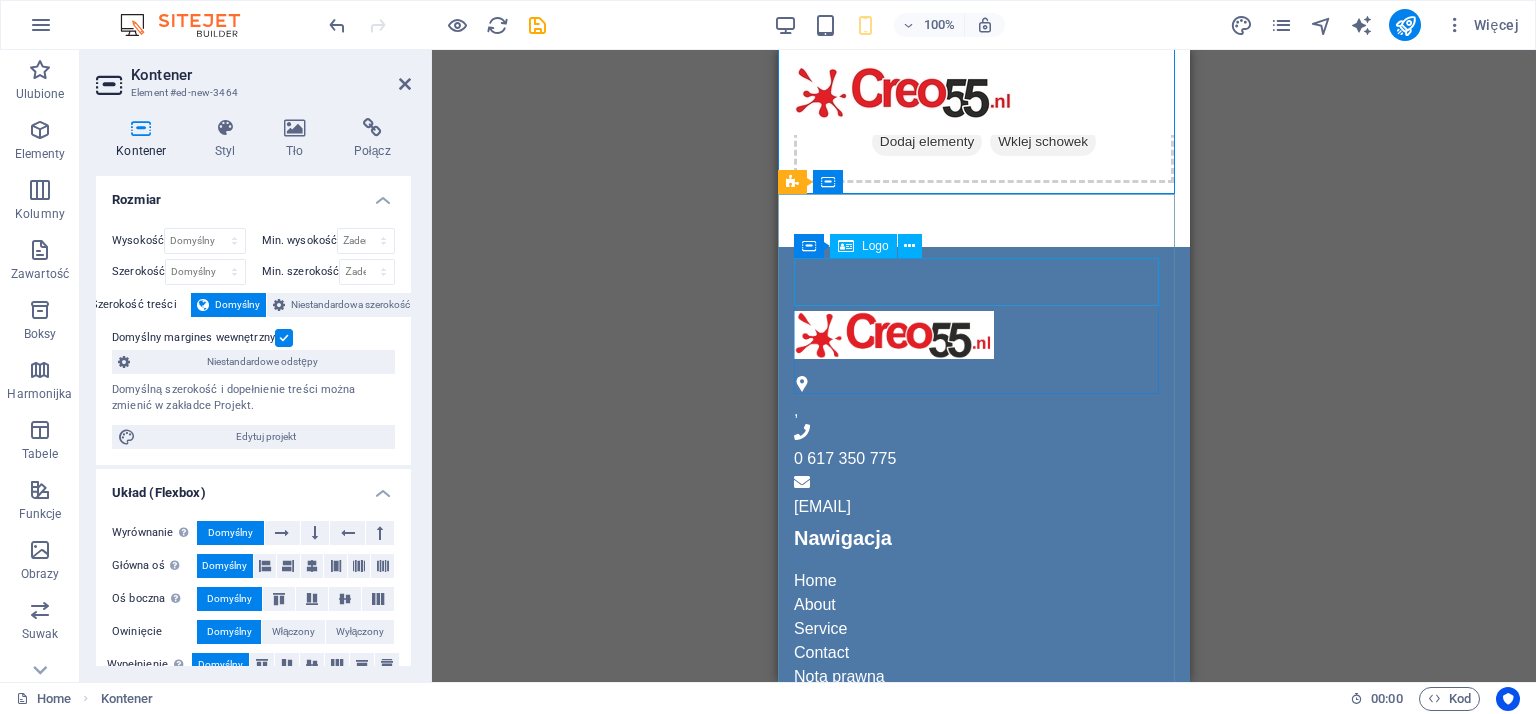 click at bounding box center (984, 335) 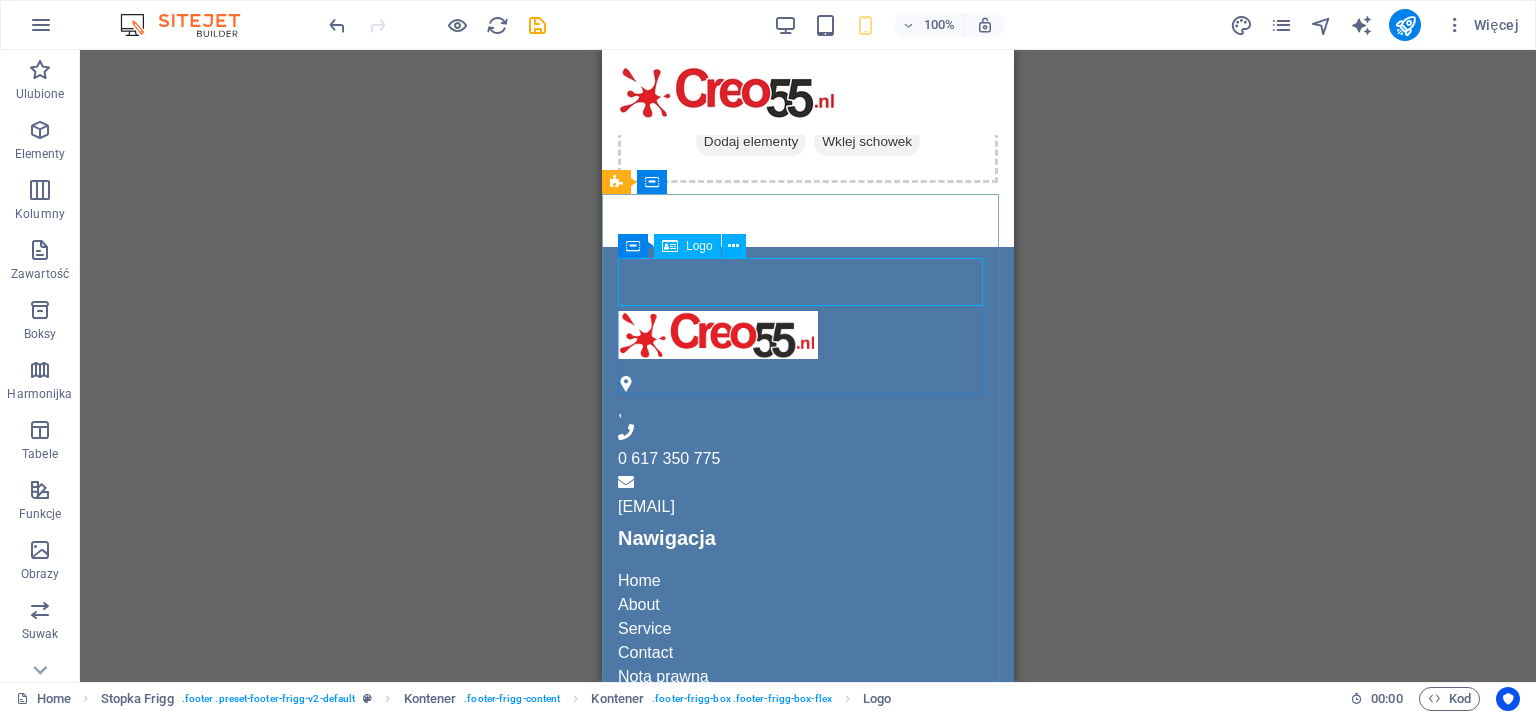 click on "Logo" at bounding box center (699, 246) 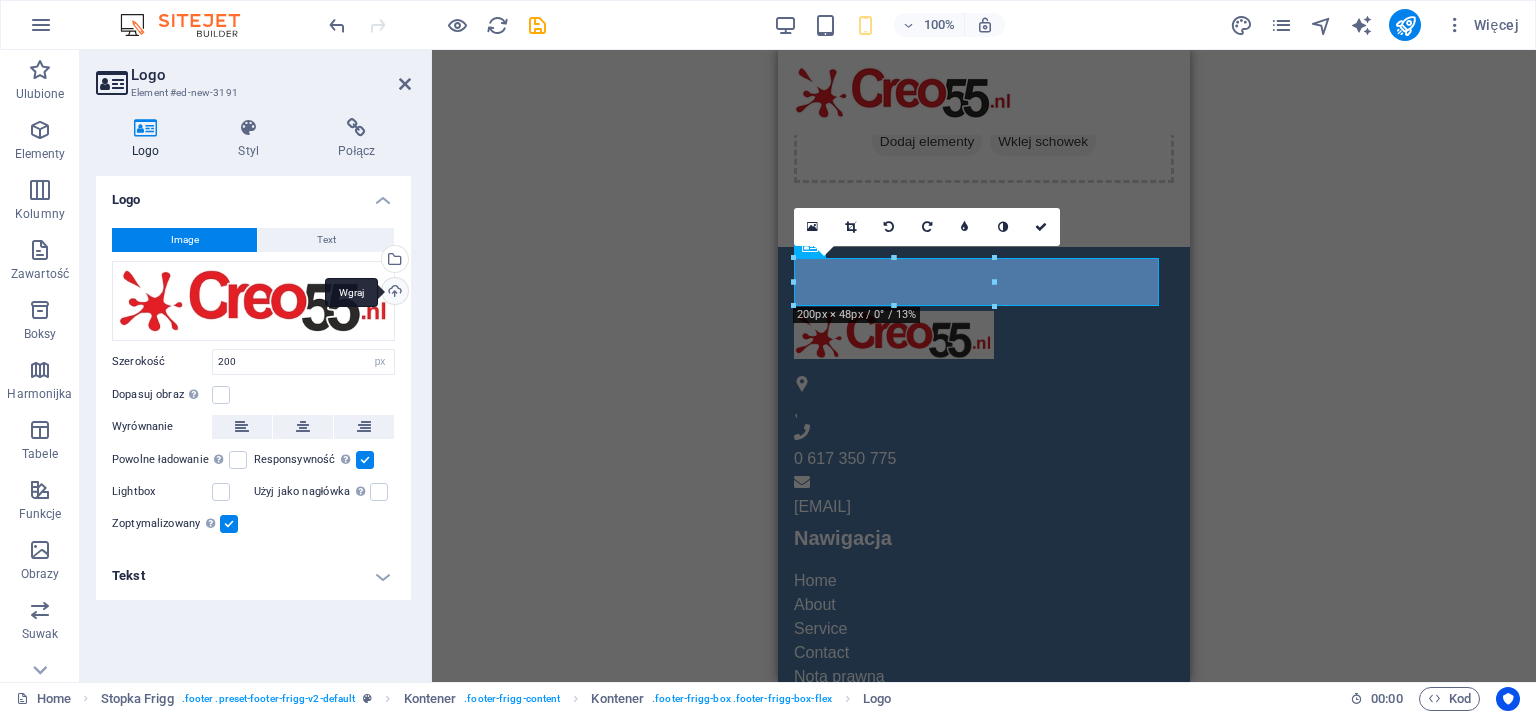 click on "Wgraj" at bounding box center (393, 293) 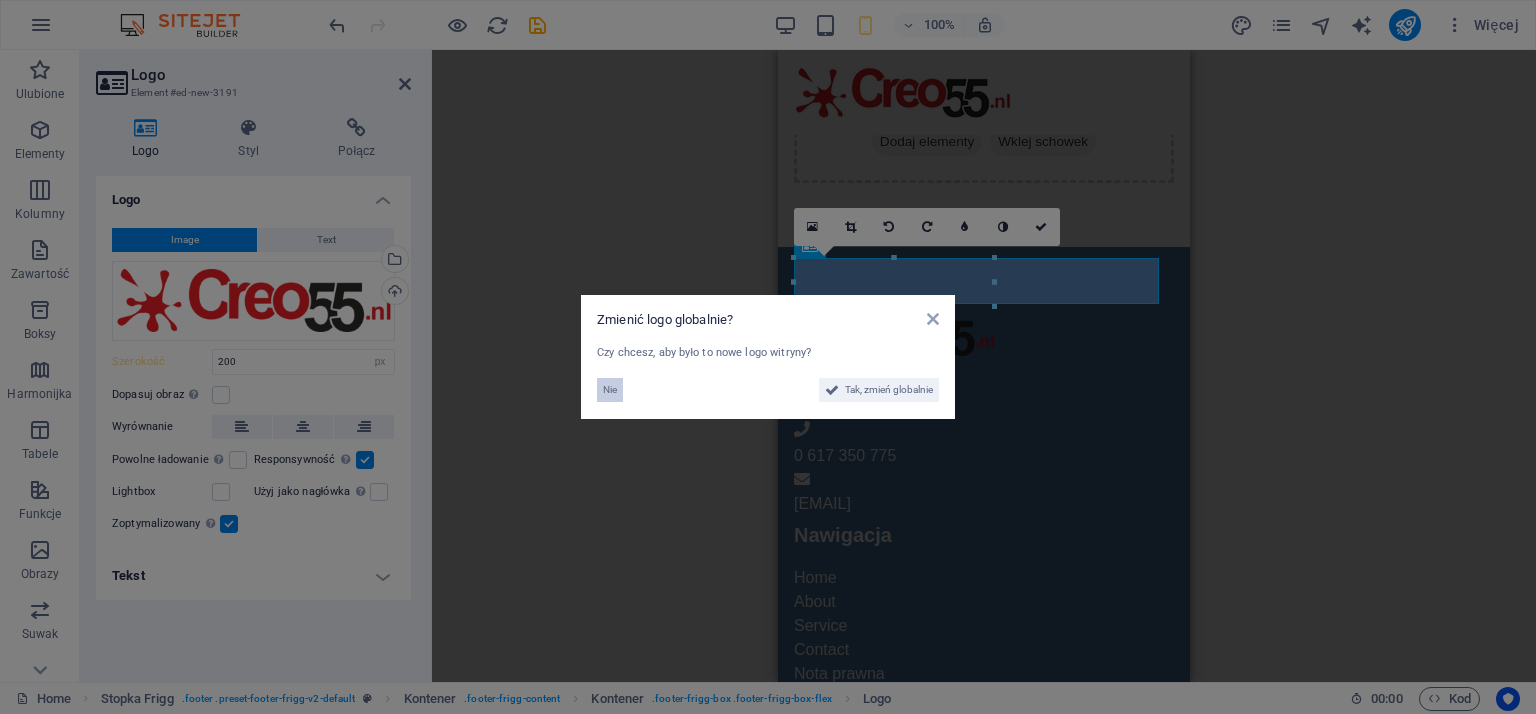 click on "Nie" at bounding box center [610, 390] 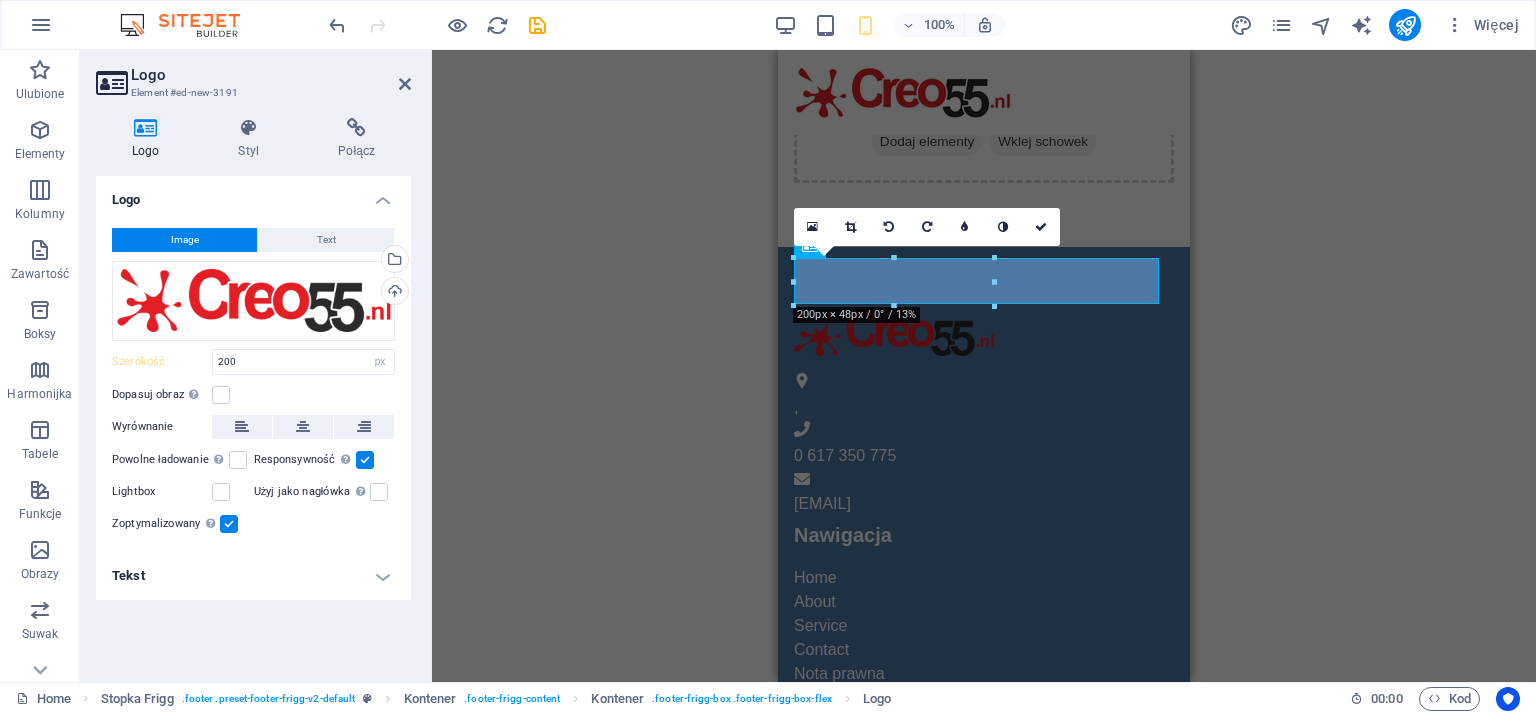 click on "Symbol zastępczy   Pasek menu   Logo   Kontener   Symbol zastępczy   Pasek informacyjny   Tekst   Kontener   HTML   Kontener   Odstęp   Kontener   Tekst   Kontener   Kontener   Kontener   Tekst   Ikona   Kontener   Symbol zastępczy   Obraz   Ikona   Menu   Ikona   Suwak obrazu w tle   Suwak obrazu   Symbol zastępczy   Stopka Frigg   Tekst   Stopka Frigg   Kontener   Kontener   Tekst   Tekst   H3   Kontener   Kontener   Odstęp   Menu   Tekst   Kontener   H3   Kontener   Kontener   Odstęp   Tekst   Tekst   Odstęp   Kontener   Logo   Kontener   Symbol zastępczy 180 170 160 150 140 130 120 110 100 90 80 70 60 50 40 30 20 10 0 -10 -20 -30 -40 -50 -60 -70 -80 -90 -100 -110 -120 -130 -140 -150 -160 -170 200px × 48px / 0° / 13% 16:10 16:9 4:3 1:1 1:2 0" at bounding box center [984, 366] 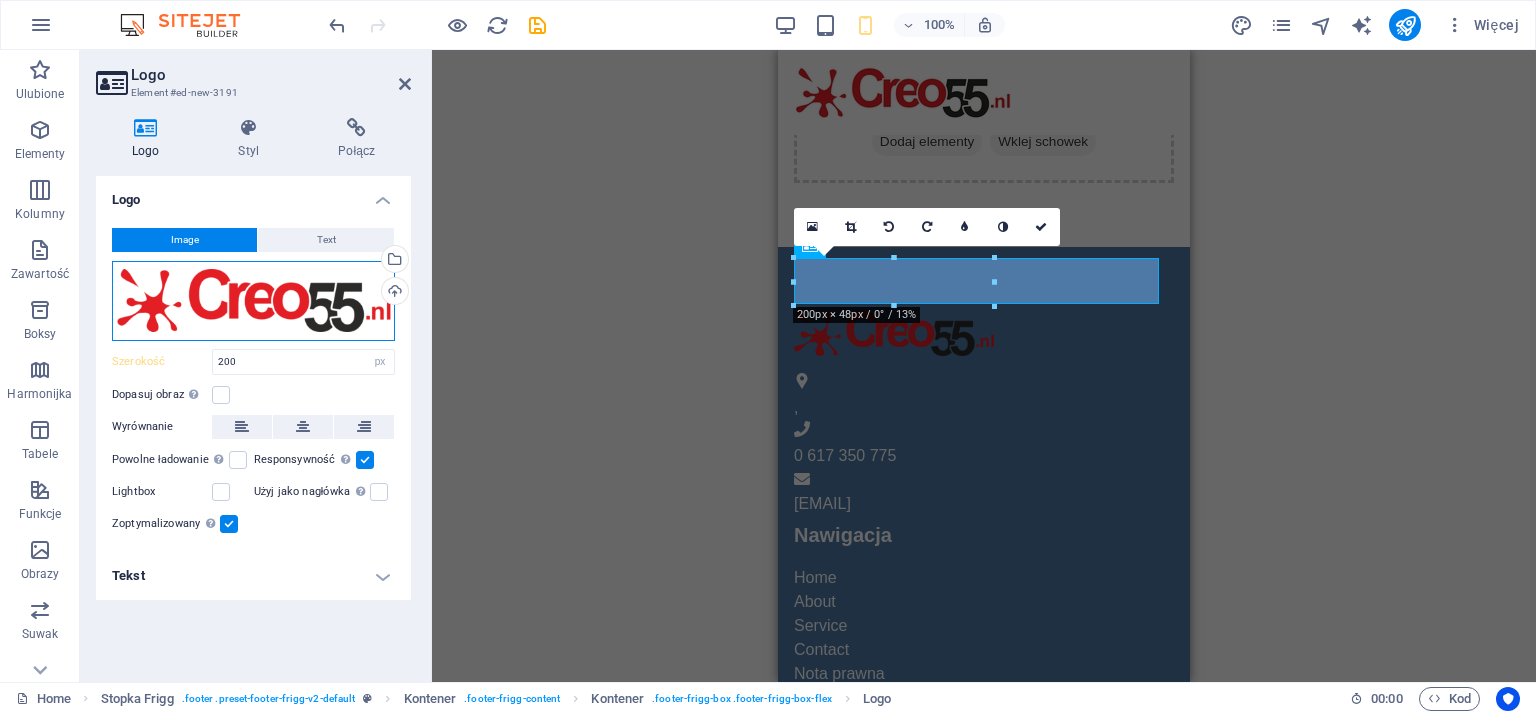 click on "Przeciągnij pliki tutaj, kliknij, aby wybrać pliki lub wybierz pliki z Plików lub naszych bezpłatnych zdjęć i filmów" at bounding box center [253, 301] 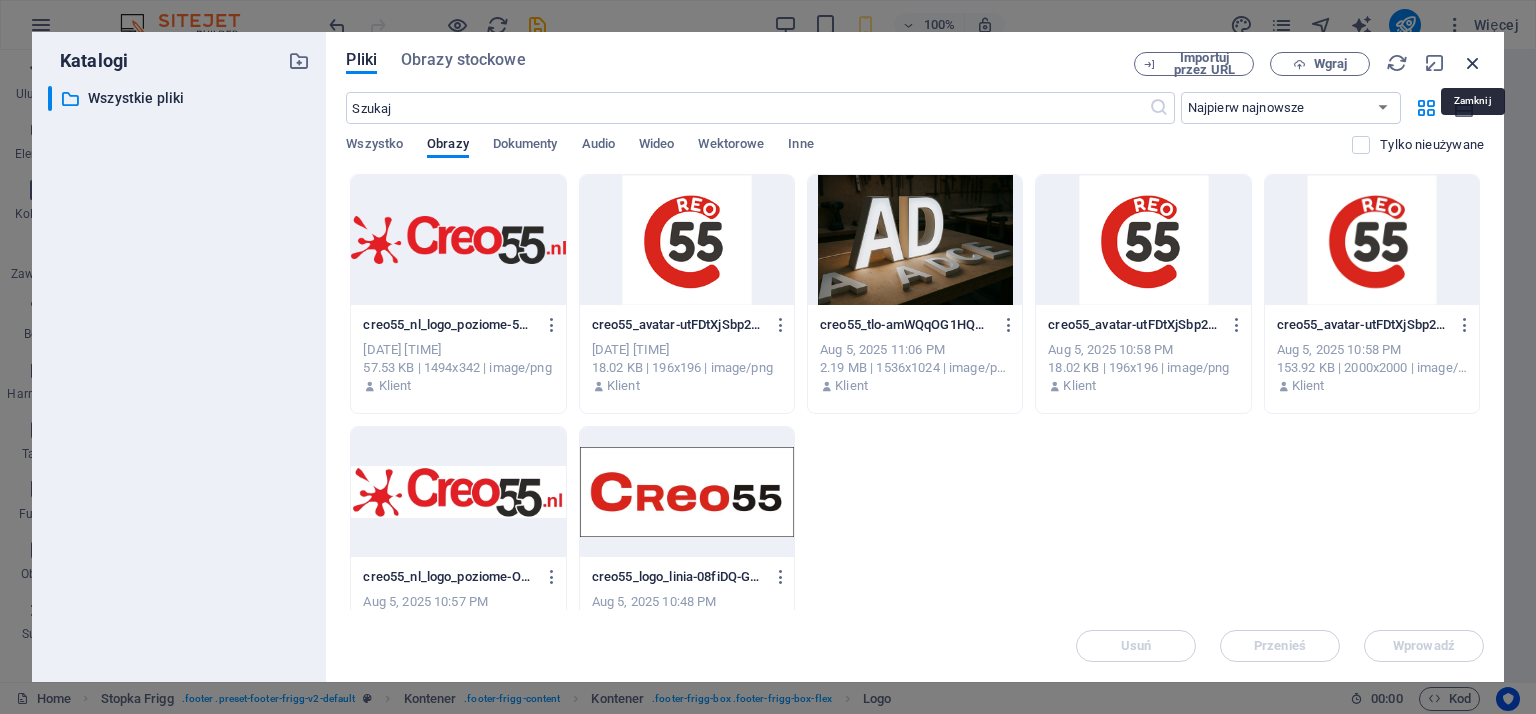 click at bounding box center [1473, 63] 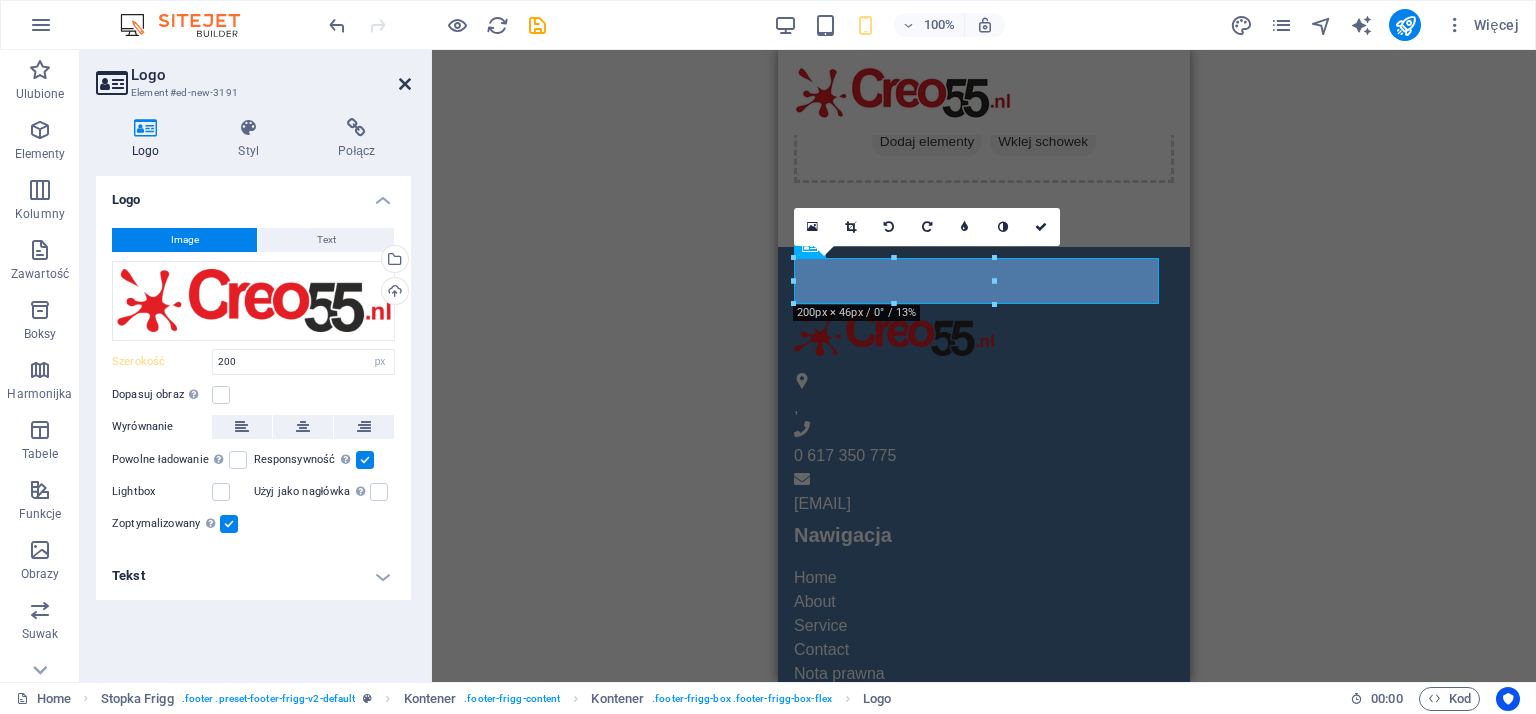 click at bounding box center [405, 84] 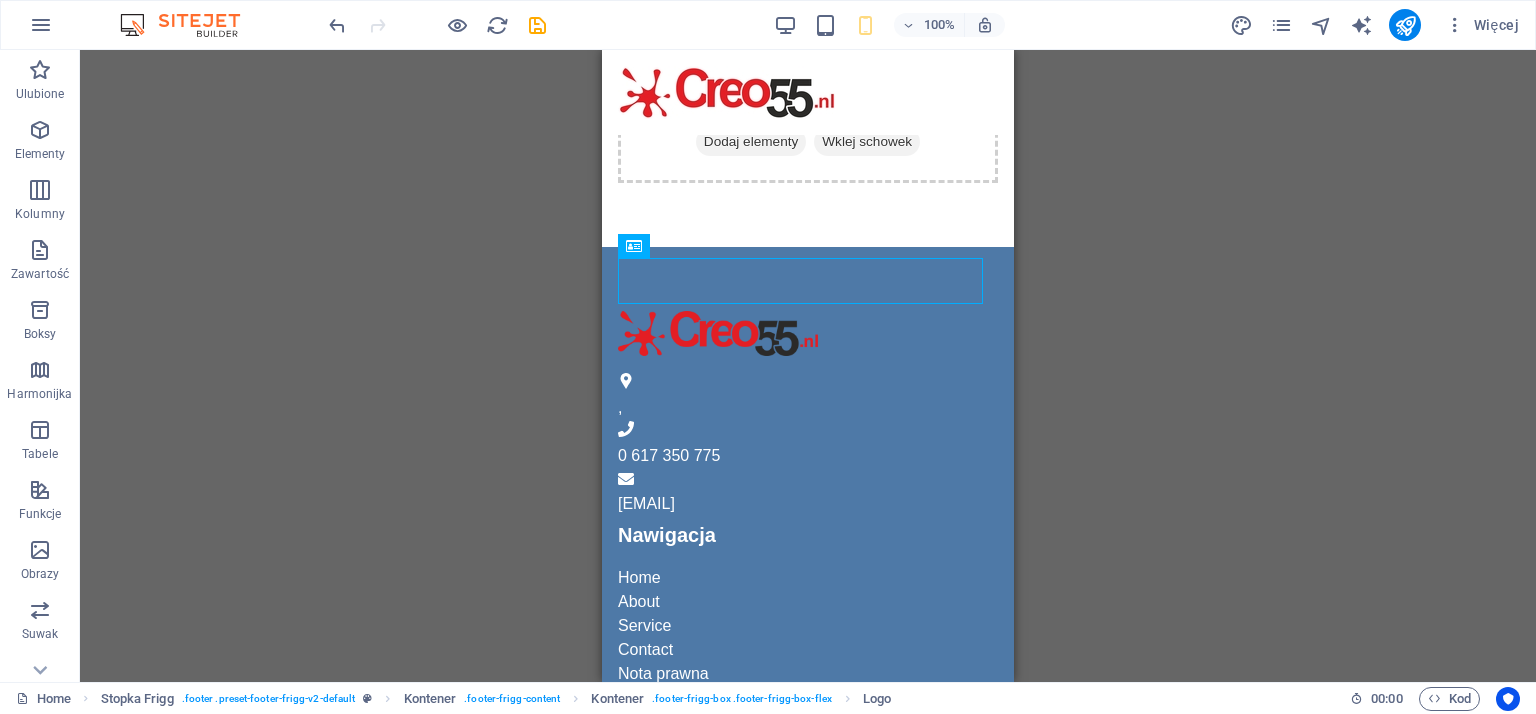 click on "Symbol zastępczy   Pasek menu   Logo   Kontener   Symbol zastępczy   Pasek informacyjny   Tekst   Kontener   HTML   Kontener   Odstęp   Kontener   Tekst   Kontener   Kontener   Kontener   Tekst   Ikona   Kontener   Symbol zastępczy   Obraz   Ikona   Menu   Ikona   Suwak obrazu w tle   Suwak obrazu   Symbol zastępczy   Stopka Frigg   Tekst   Stopka Frigg   Kontener   Kontener   Tekst   Tekst   Kontener   H3   Kontener   Kontener   Odstęp   Menu   Tekst   Kontener   H3   Kontener   Kontener   Odstęp   Tekst   Tekst   Odstęp   Kontener   Logo   Kontener   Symbol zastępczy" at bounding box center [808, 366] 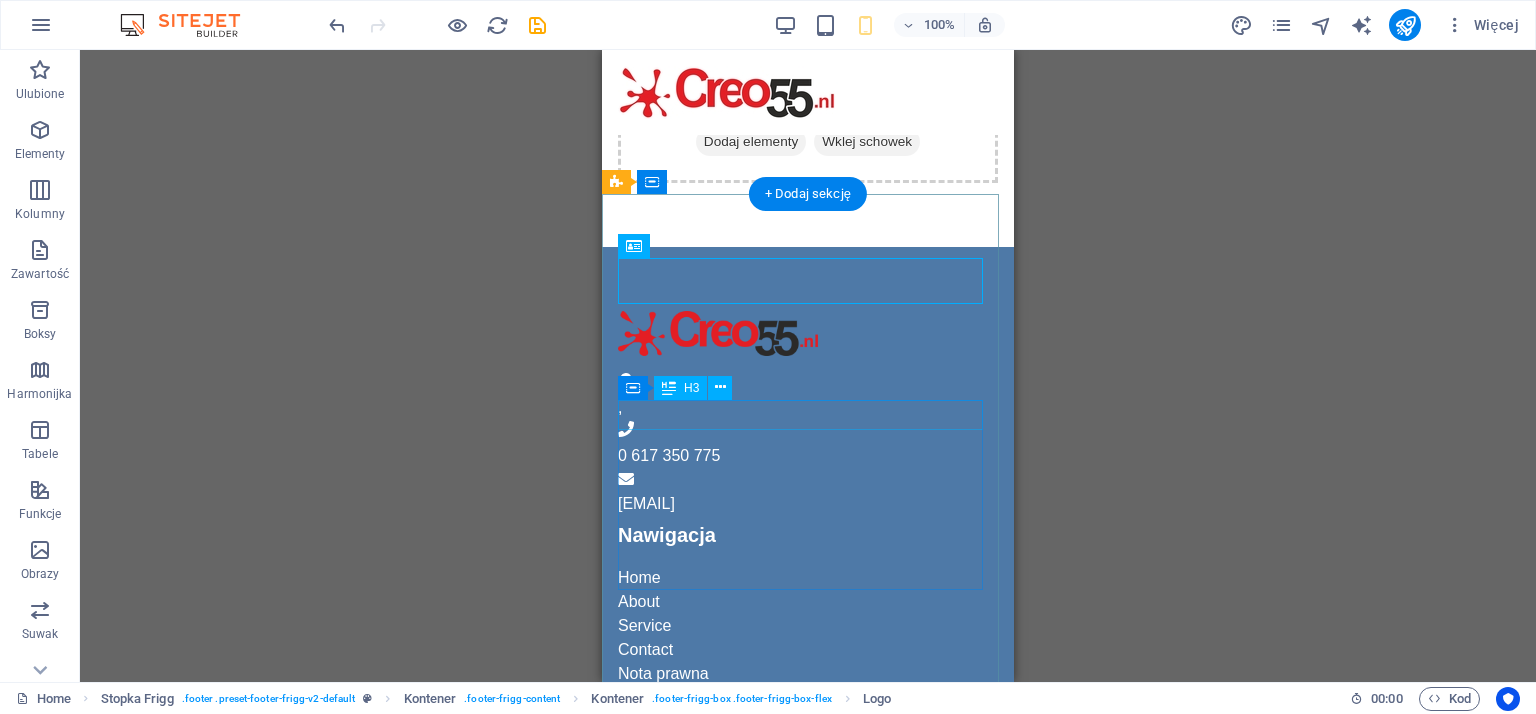 click on "Nawigacja" at bounding box center (808, 535) 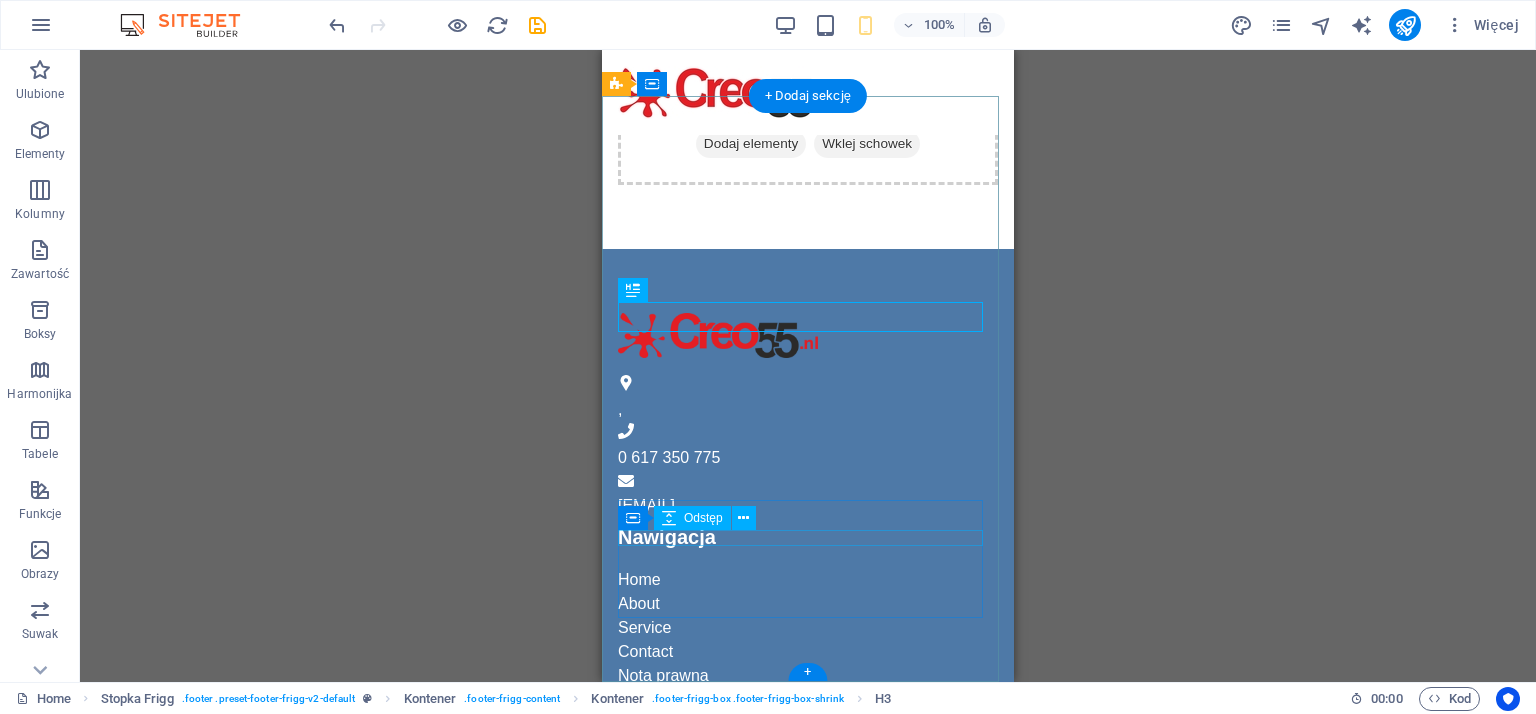 scroll, scrollTop: 366, scrollLeft: 0, axis: vertical 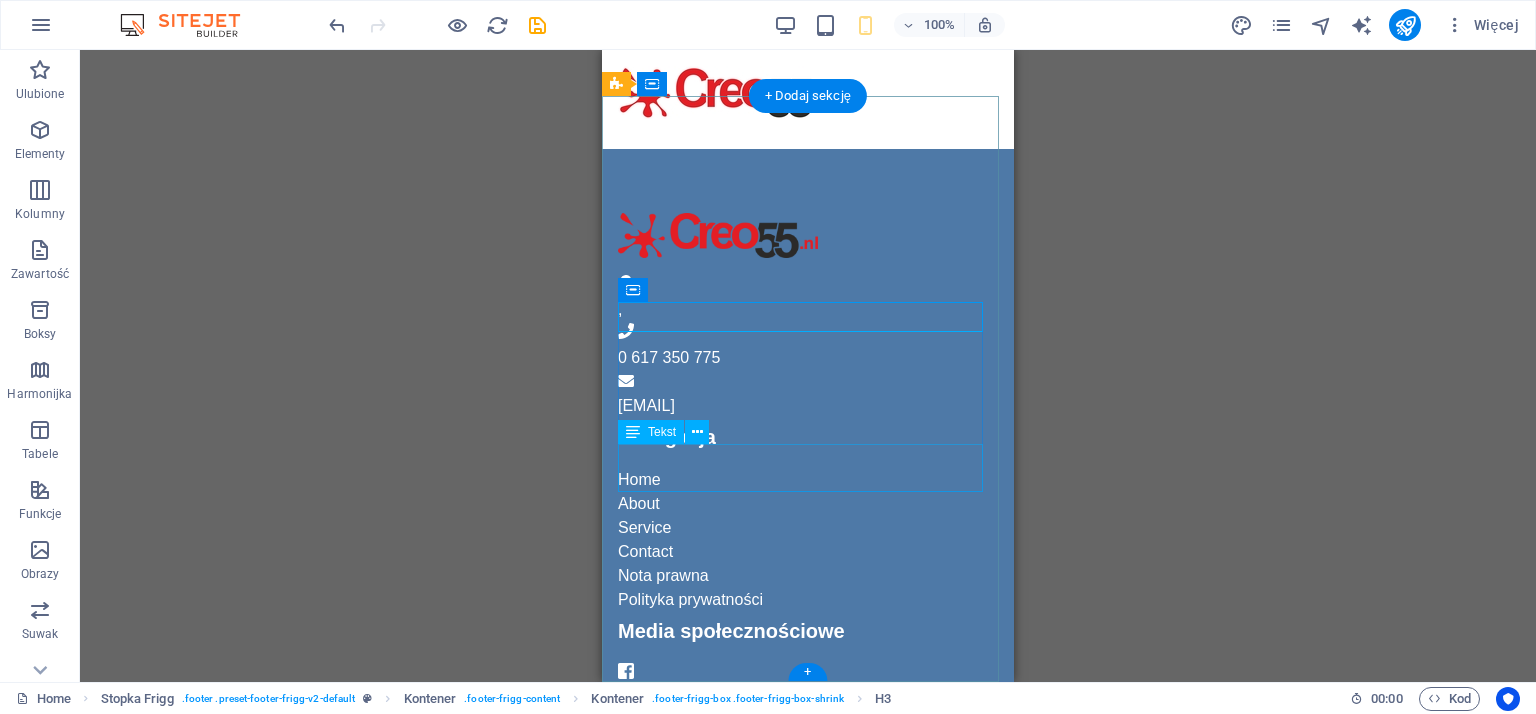 click on "Nota prawna Polityka prywatności" at bounding box center [808, 588] 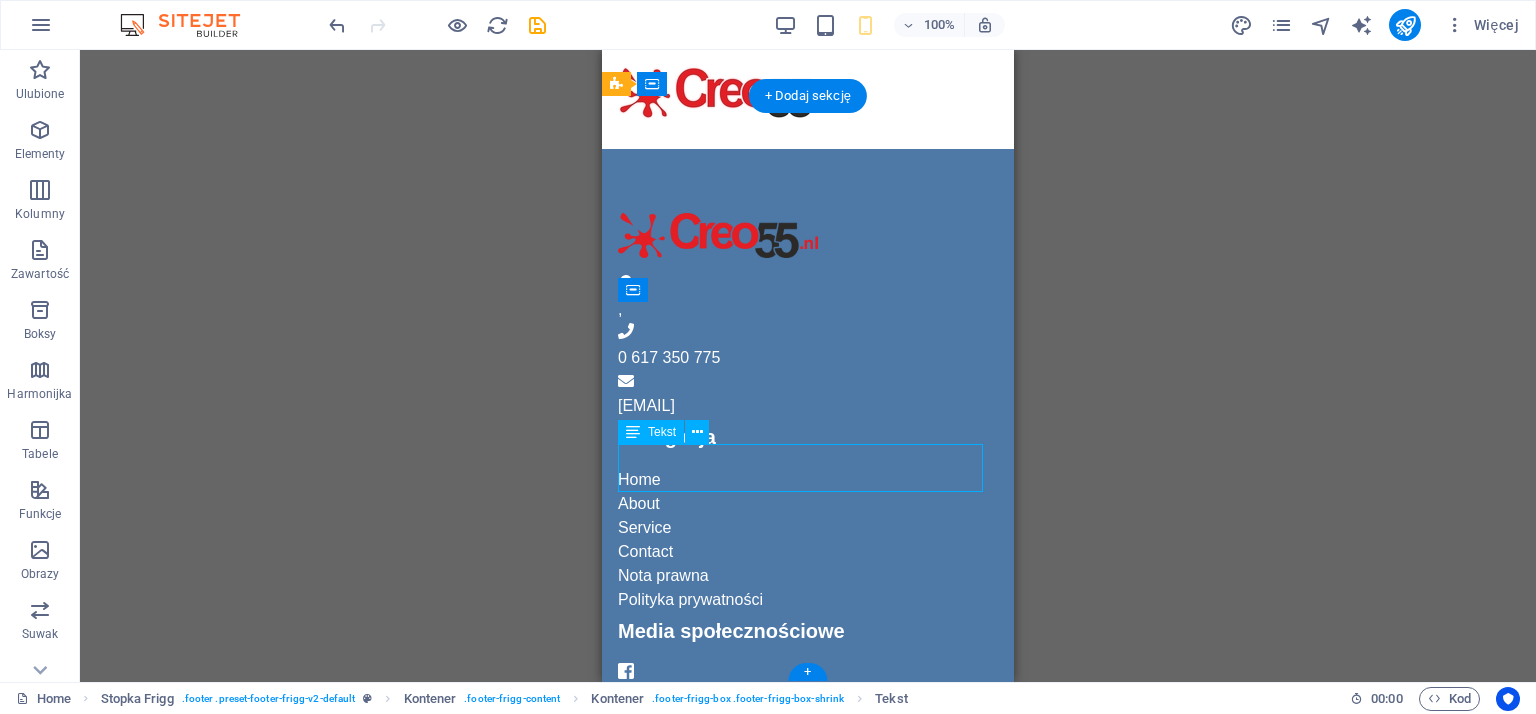 click on "Nota prawna Polityka prywatności" at bounding box center (808, 588) 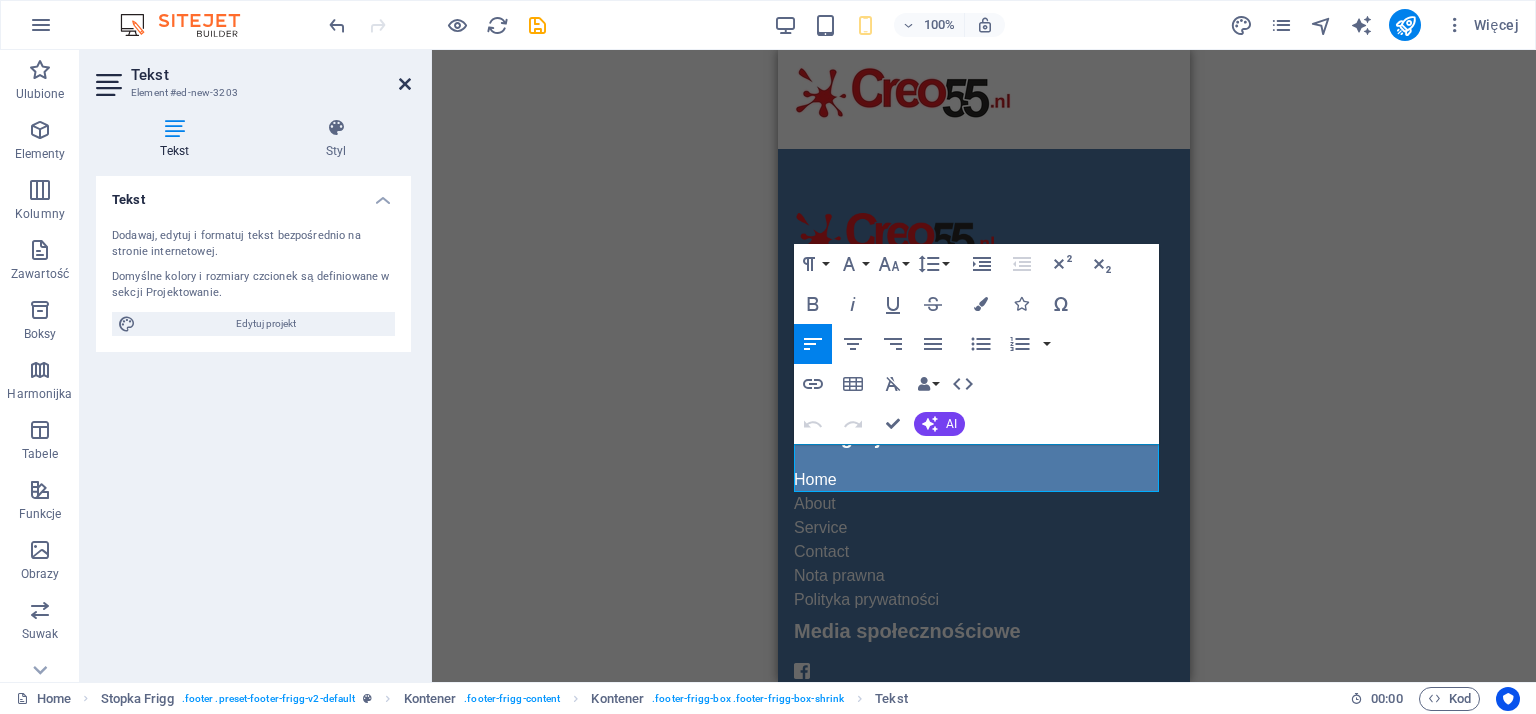 click at bounding box center [405, 84] 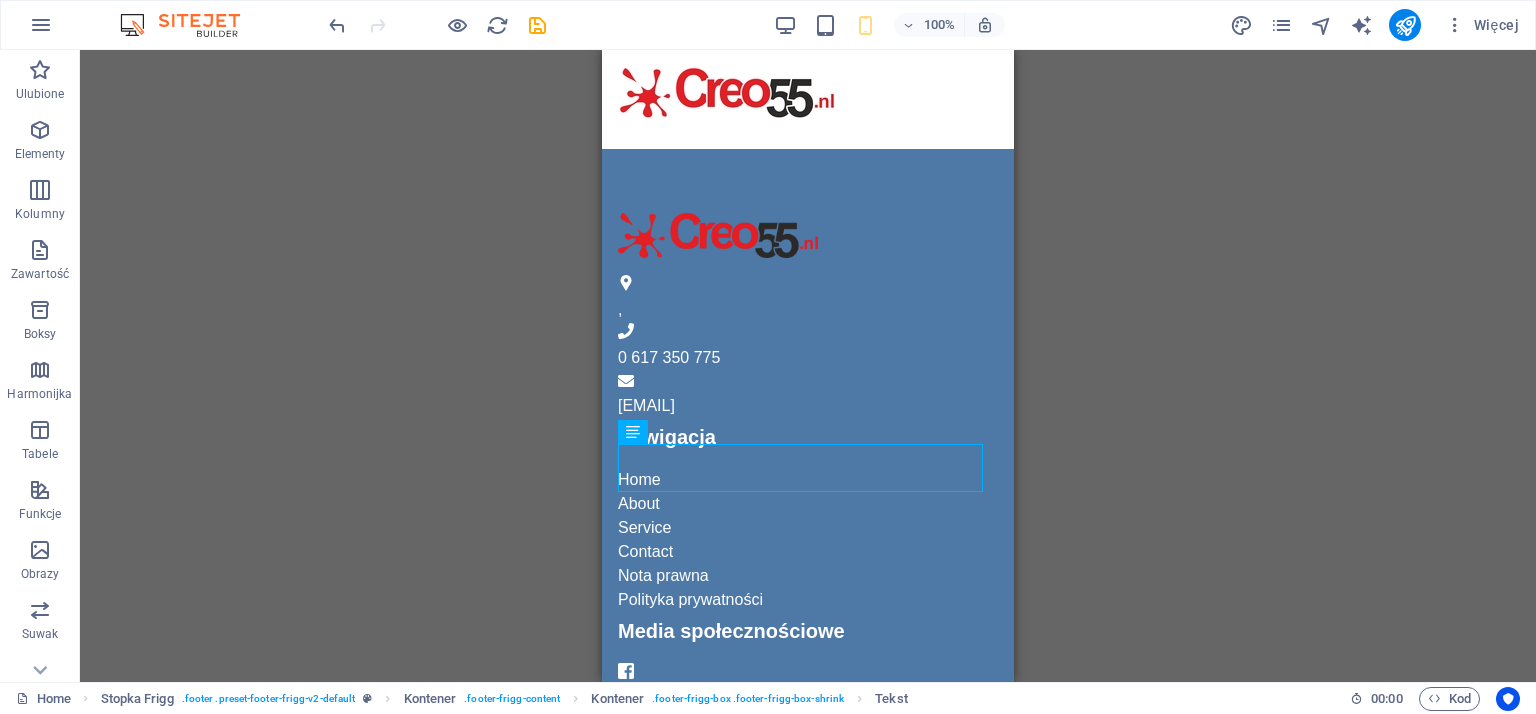 click on "Symbol zastępczy   Pasek menu   Logo   Kontener   Symbol zastępczy   Pasek informacyjny   Tekst   Kontener   HTML   Kontener   Odstęp   Kontener   Tekst   Kontener   Kontener   Kontener   Tekst   Ikona   Kontener   Symbol zastępczy   Obraz   Ikona   Menu   Ikona   Suwak obrazu w tle   Suwak obrazu   Symbol zastępczy   Stopka Frigg   Tekst   Stopka Frigg   Kontener   Kontener   Tekst   Tekst   Kontener   H3   Kontener   Kontener   Odstęp   Menu   Tekst   Kontener   H3   Kontener   Kontener   Odstęp   Tekst   Tekst   Odstęp   Kontener   Logo   Kontener   Symbol zastępczy   Tekst" at bounding box center [808, 366] 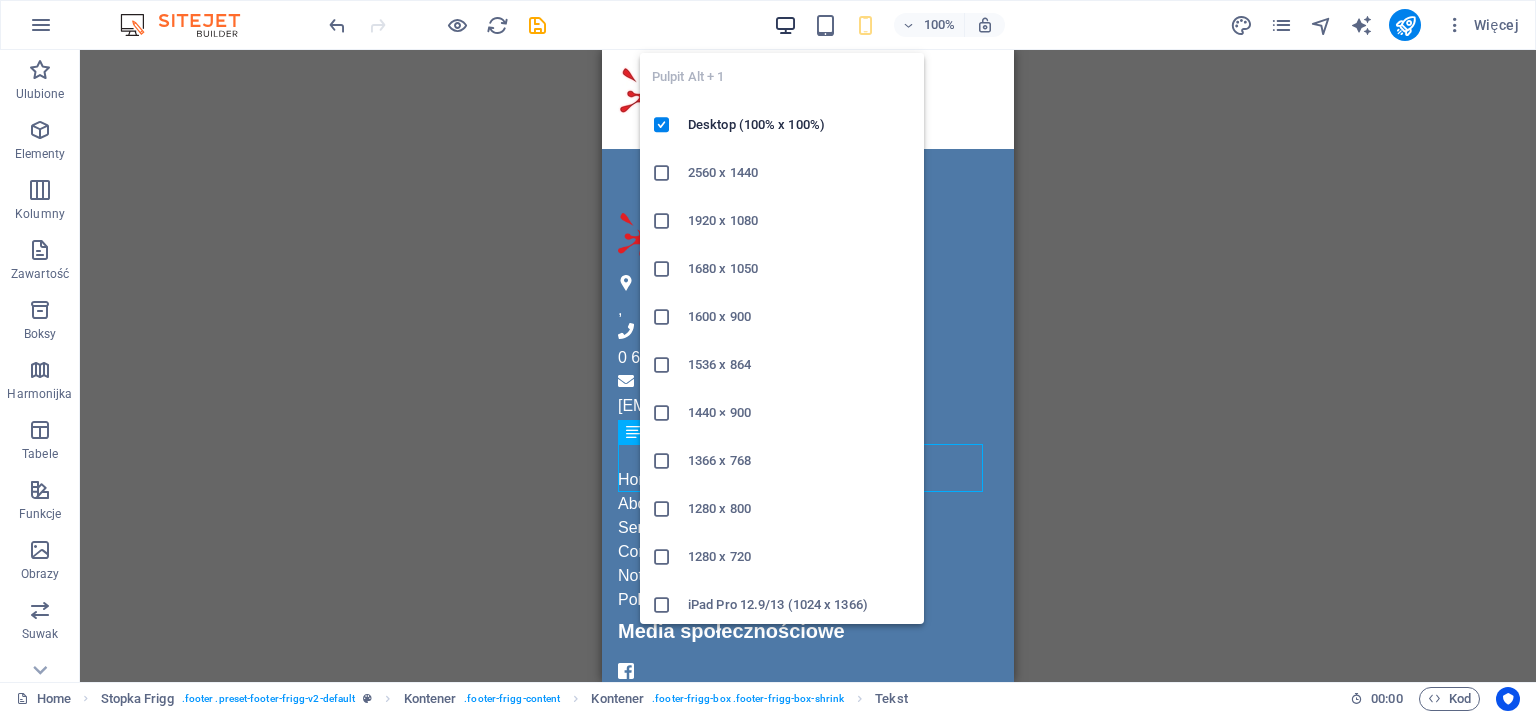 click at bounding box center [785, 25] 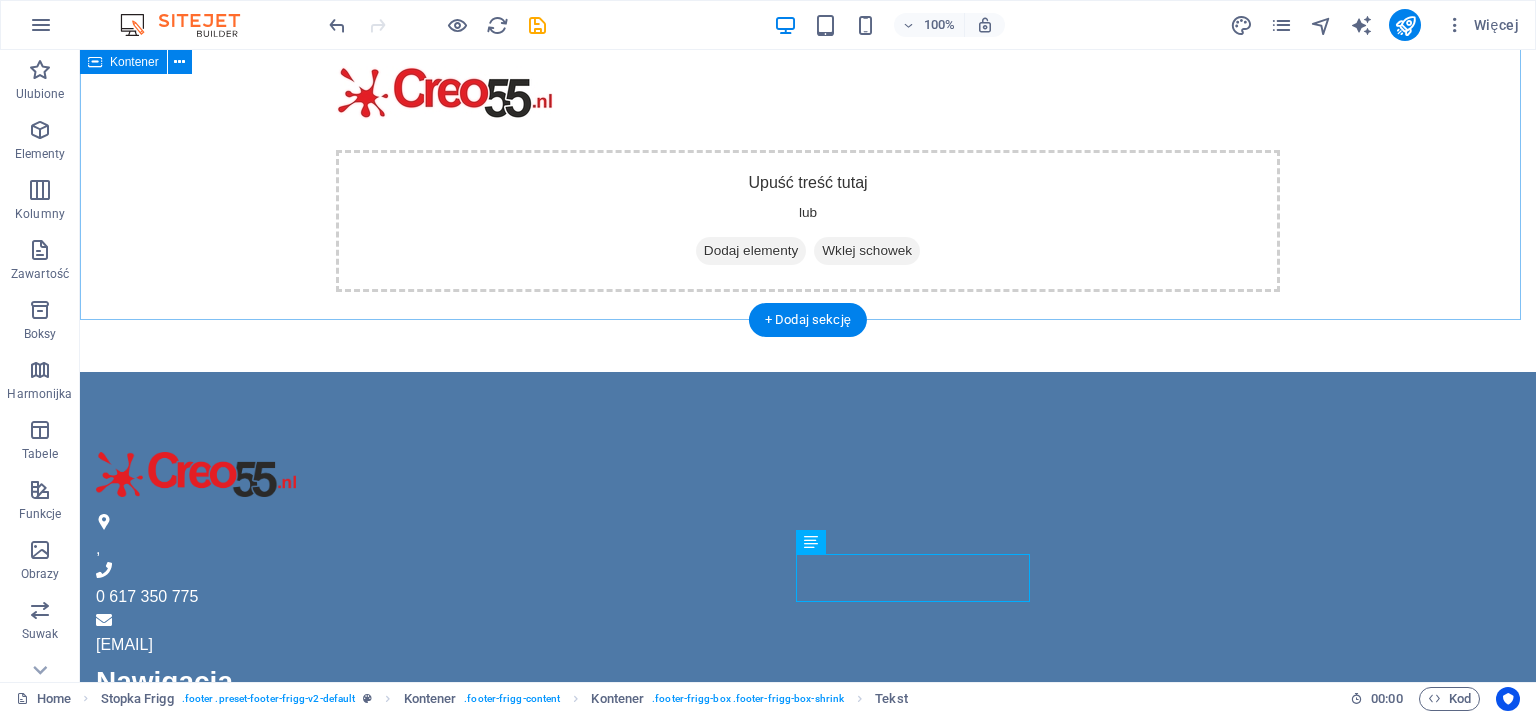 click on "Upuść treść tutaj lub  Dodaj elementy  Wklej schowek" at bounding box center (808, 178) 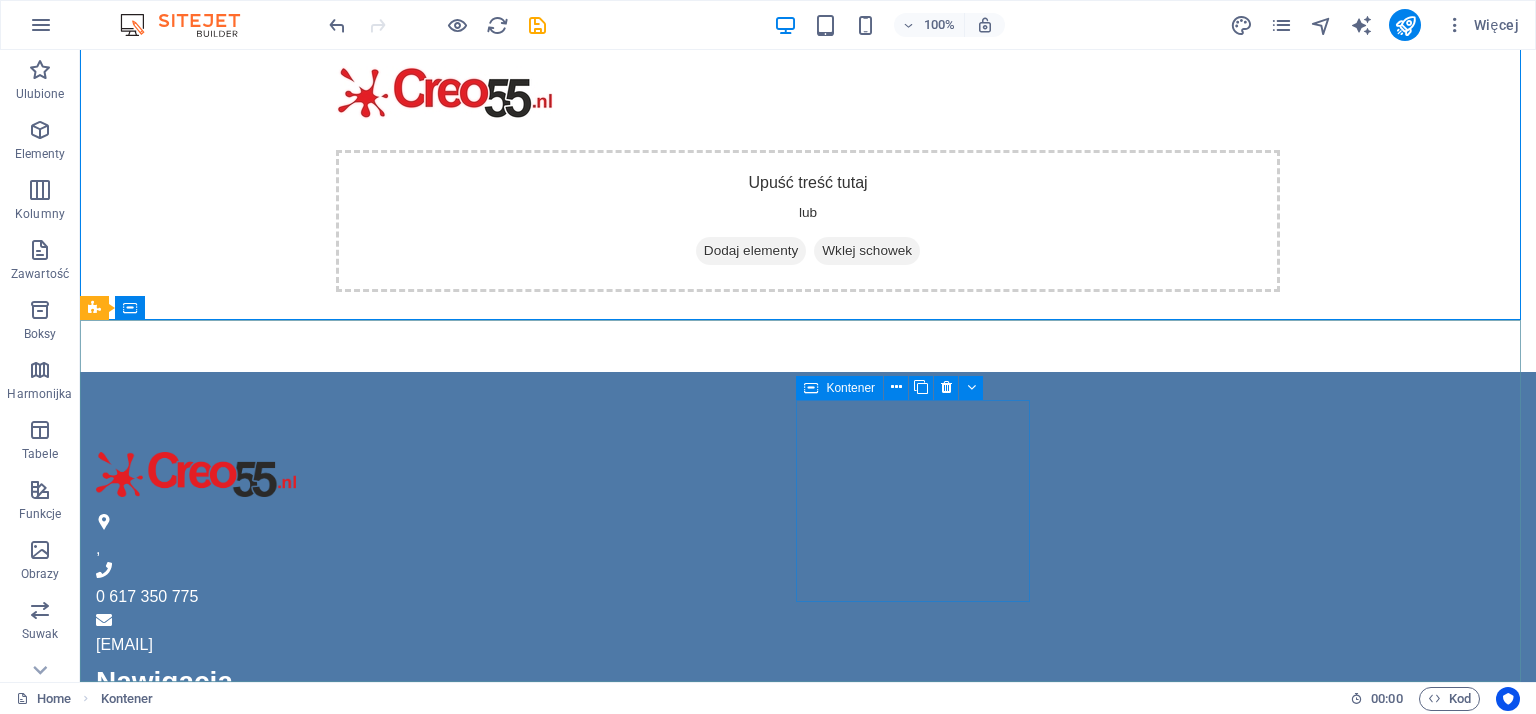 click at bounding box center [811, 388] 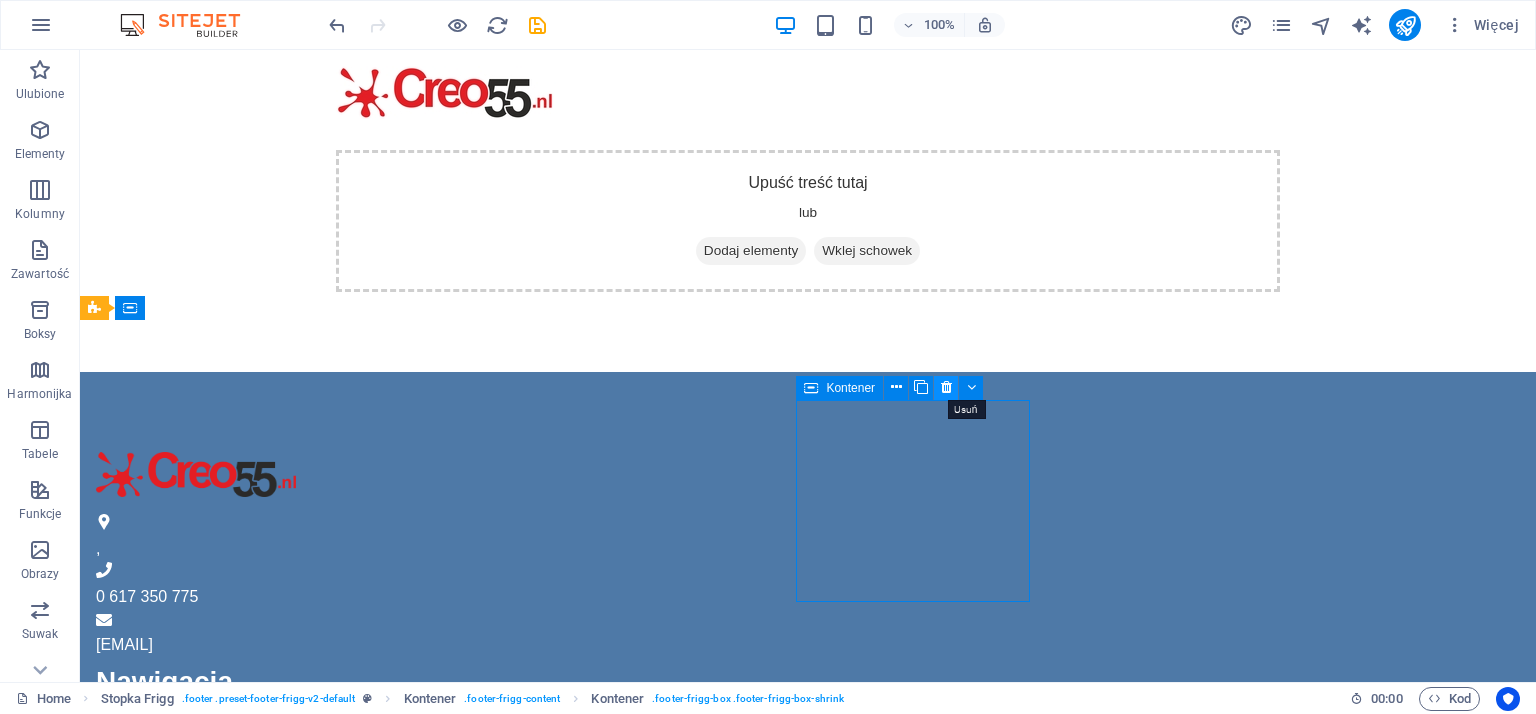 click at bounding box center (946, 387) 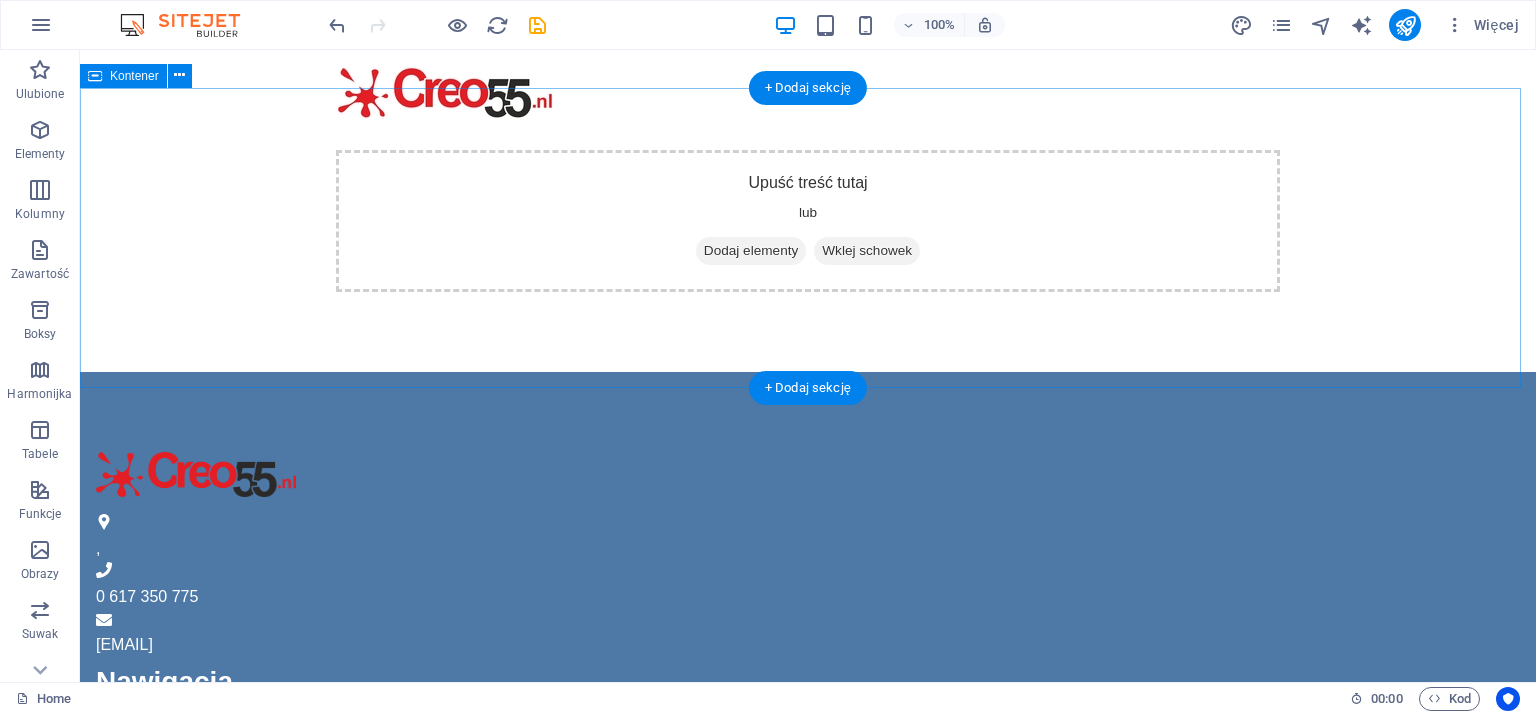 scroll, scrollTop: 106, scrollLeft: 0, axis: vertical 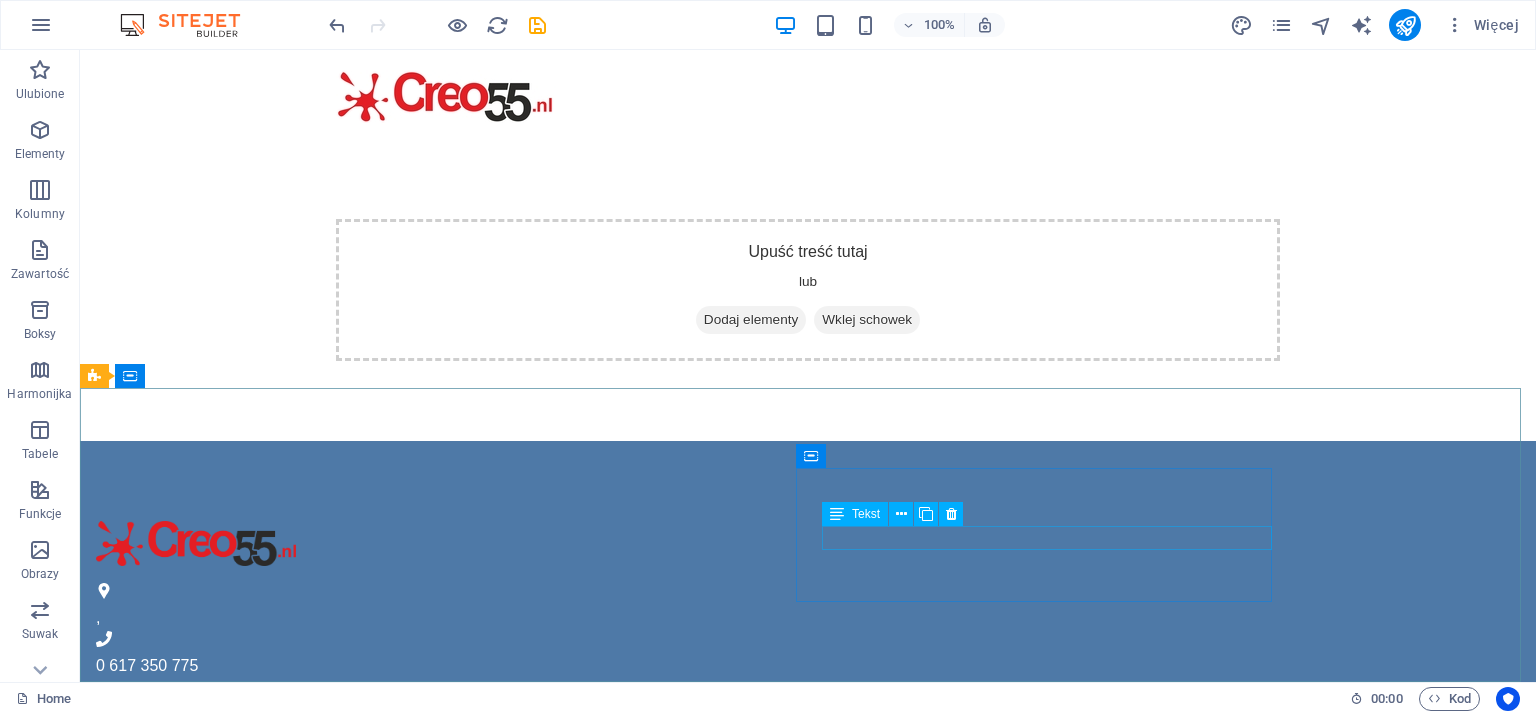 click on "Tekst" at bounding box center (866, 514) 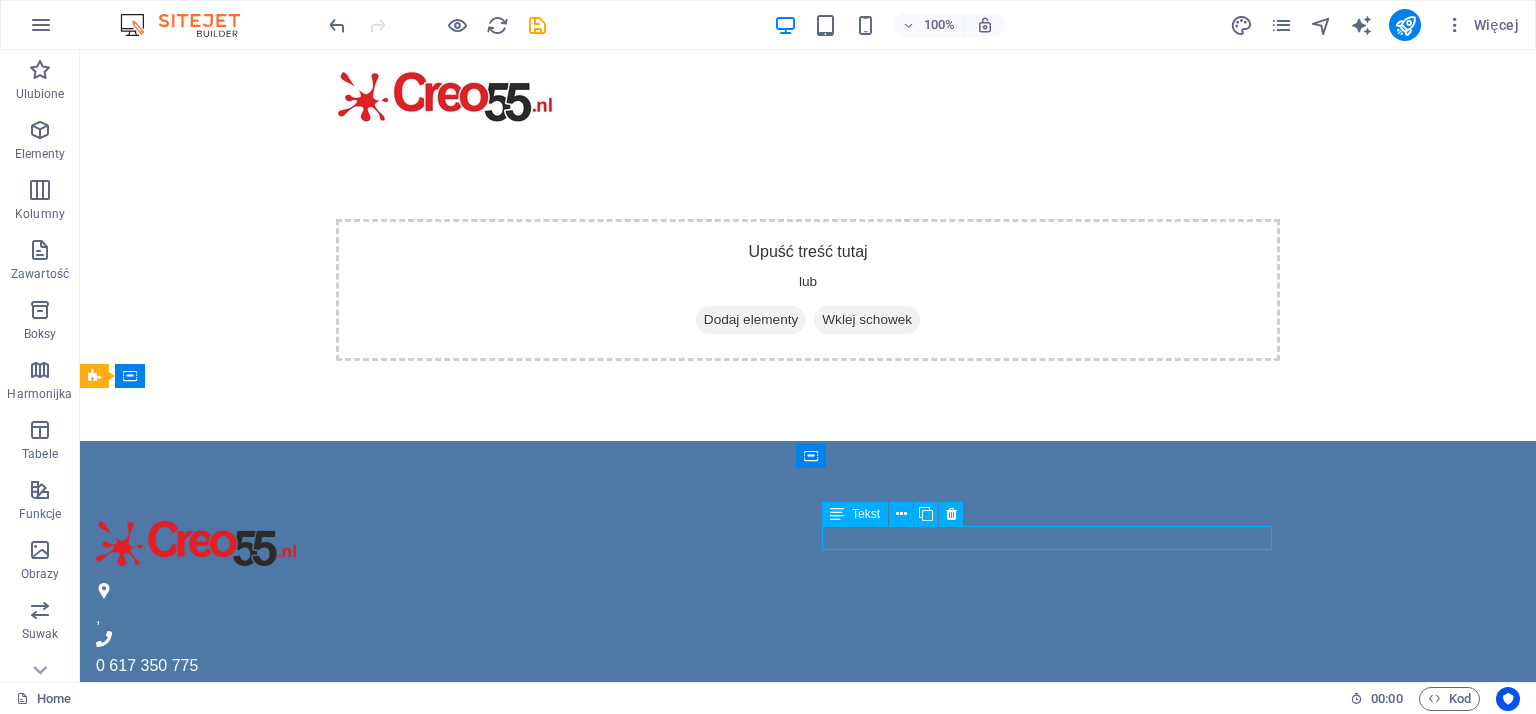 click on "Tekst" at bounding box center (866, 514) 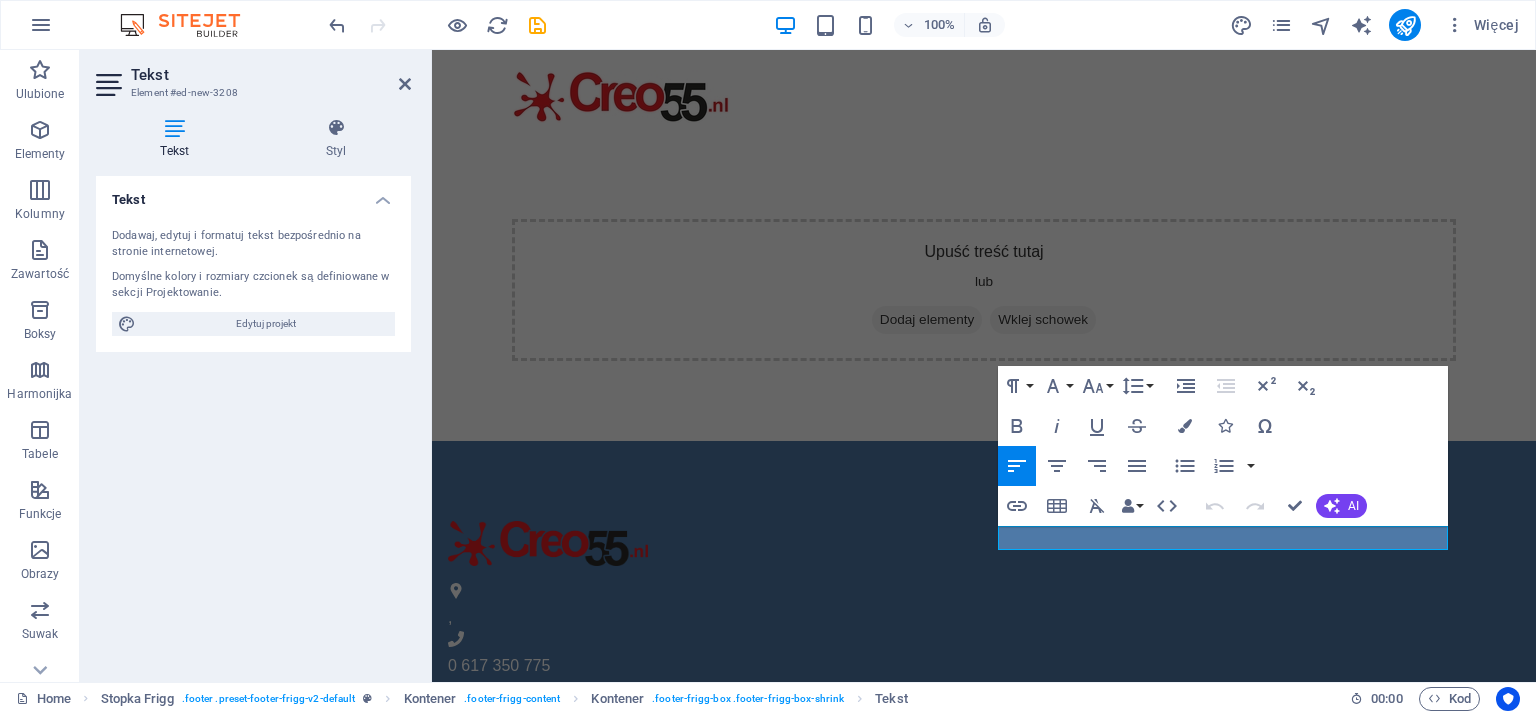 click on "Tekst Dodawaj, edytuj i formatuj tekst bezpośrednio na stronie internetowej. Domyślne kolory i rozmiary czcionek są definiowane w sekcji Projektowanie. Edytuj projekt Wyrównanie Wyrównane do lewej Wyśrodkowany Wyrównane do prawej" at bounding box center [253, 421] 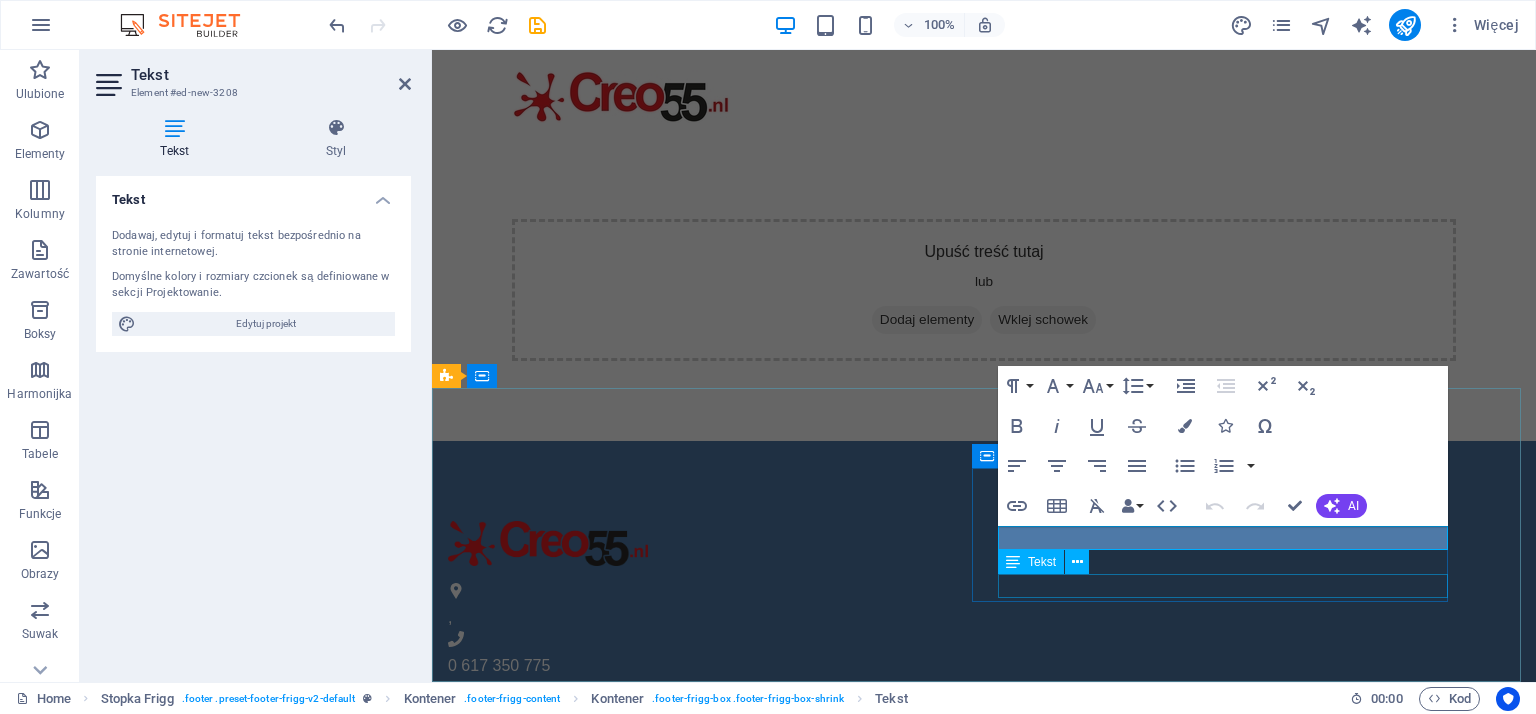 click on "Tekst" at bounding box center [1031, 562] 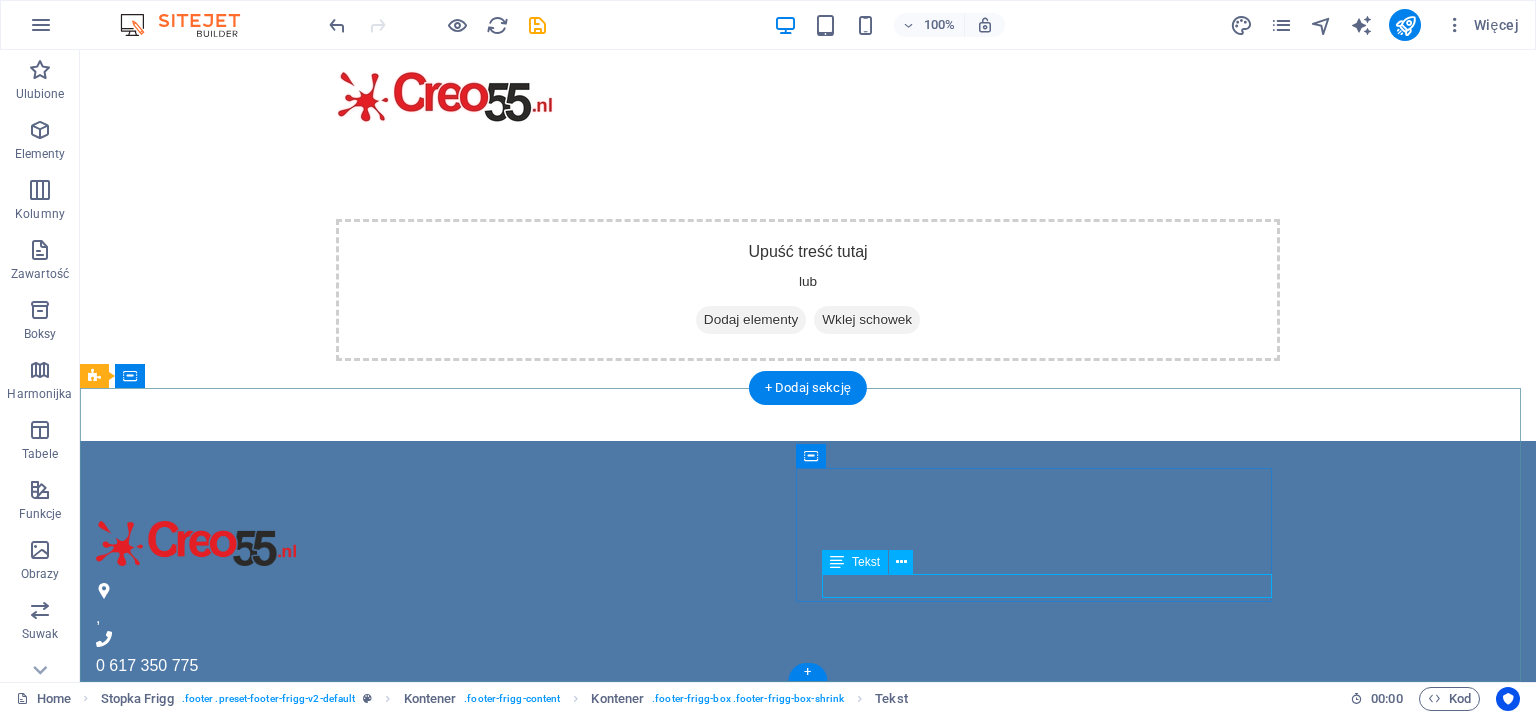 click on "Instagram" at bounding box center (568, 920) 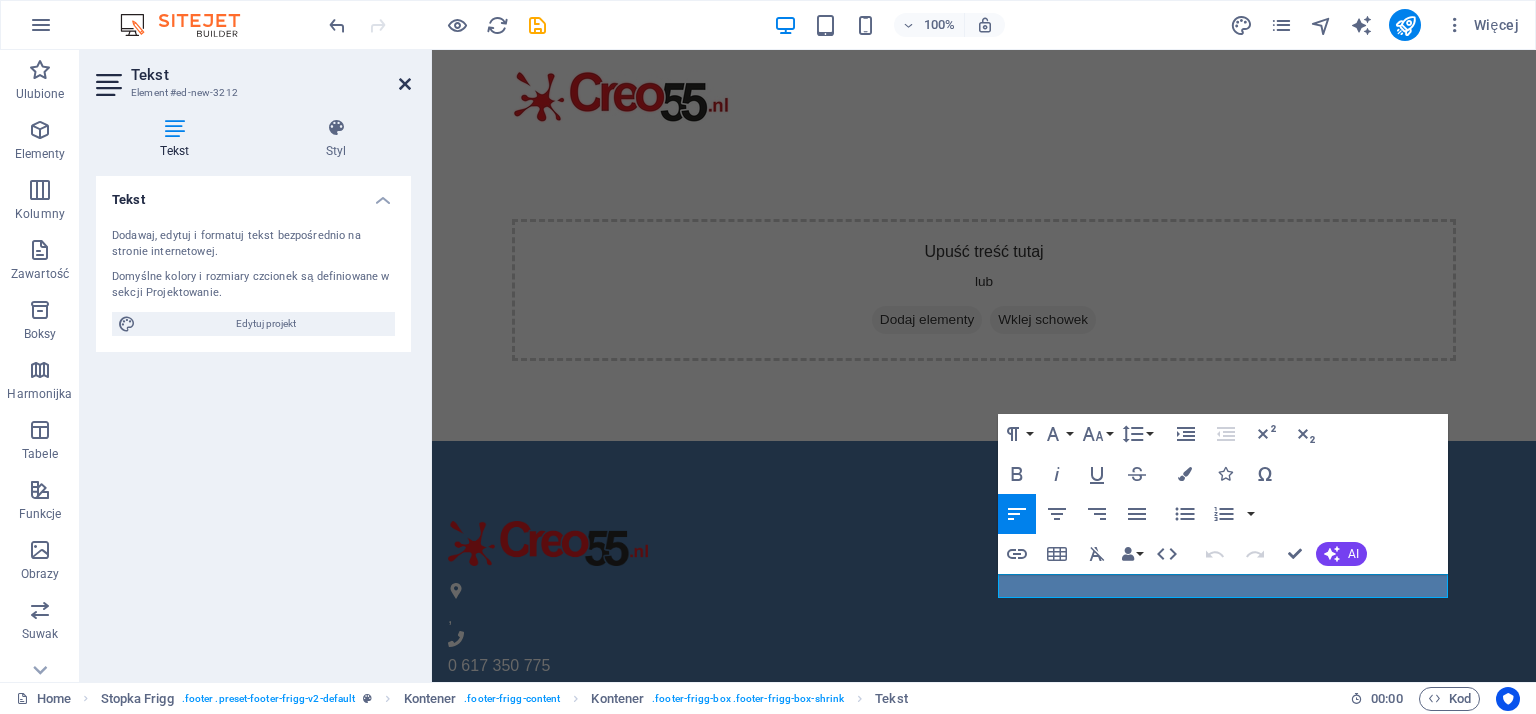 click at bounding box center (405, 84) 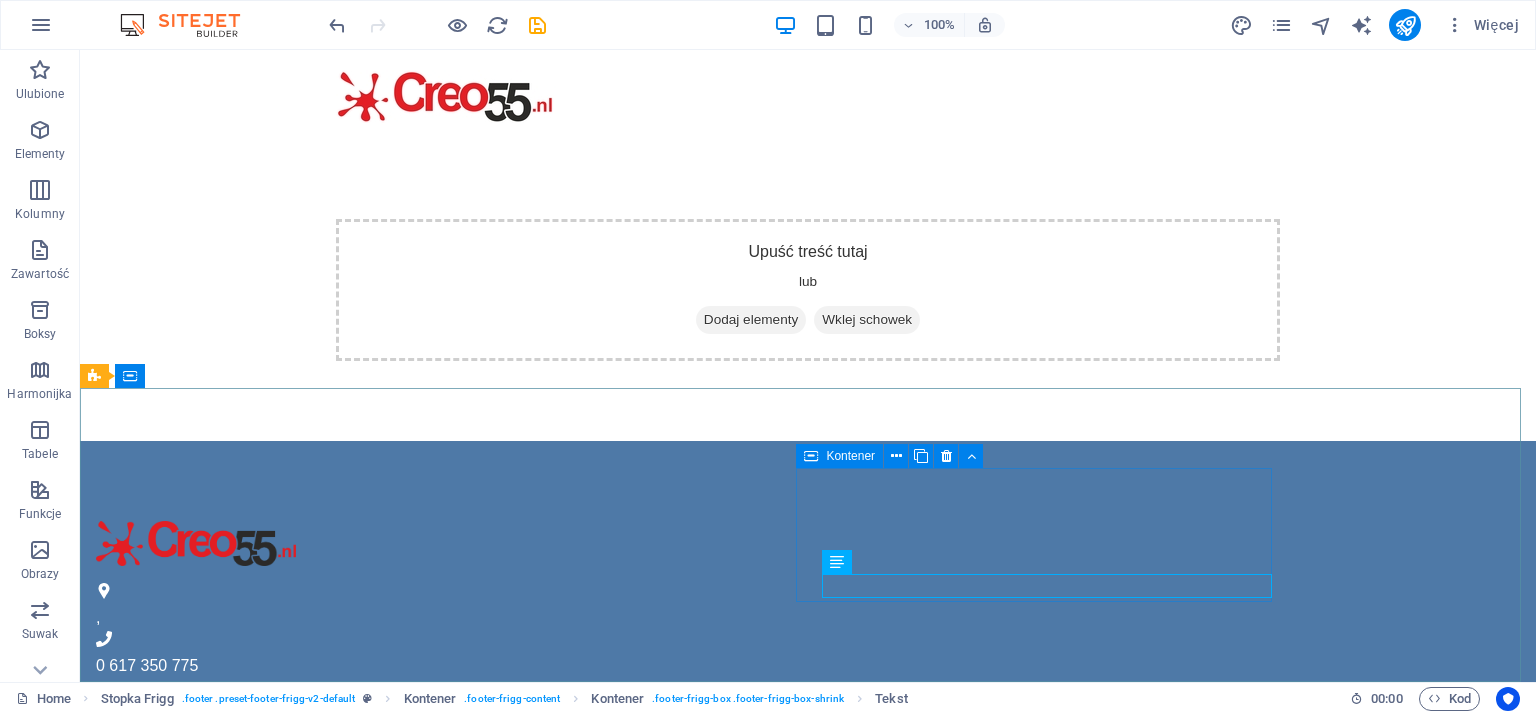 click at bounding box center (811, 456) 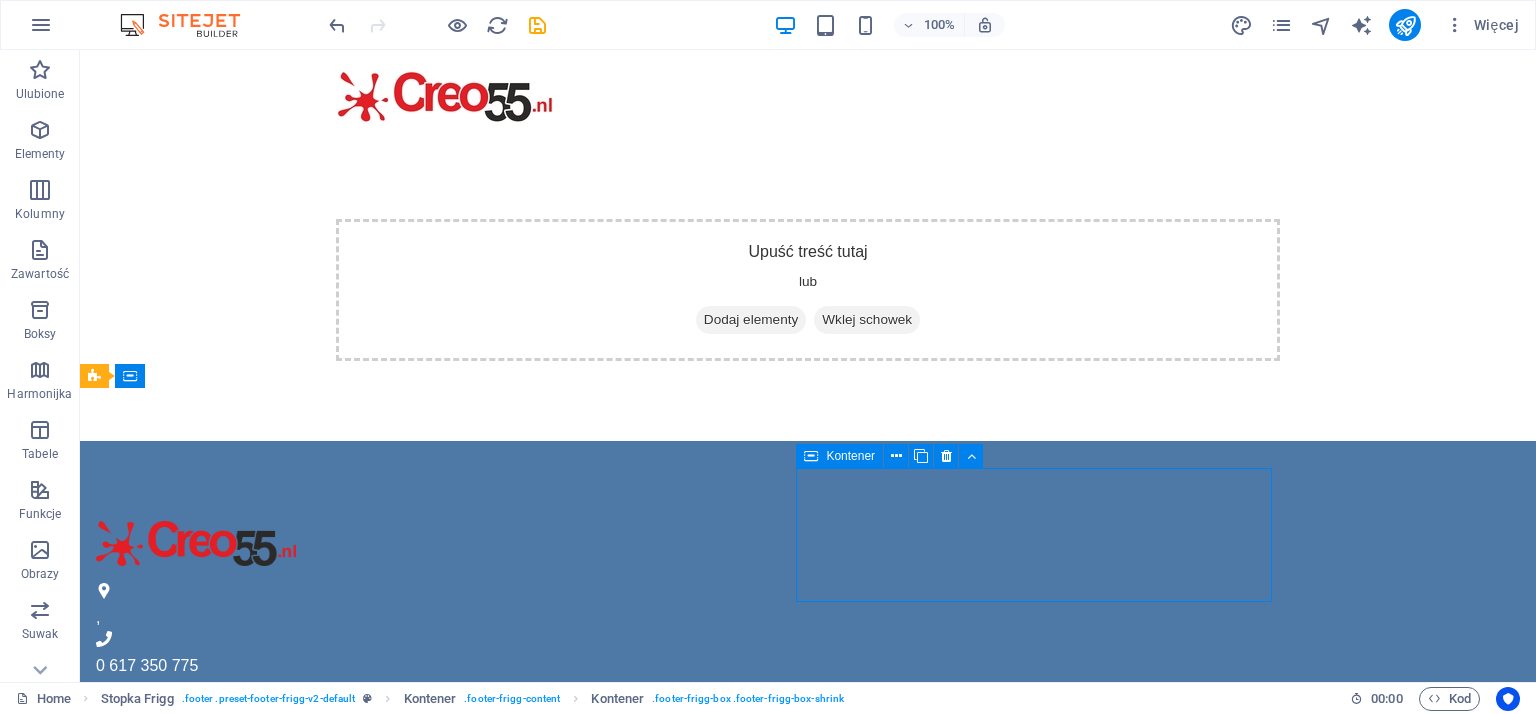 click at bounding box center (811, 456) 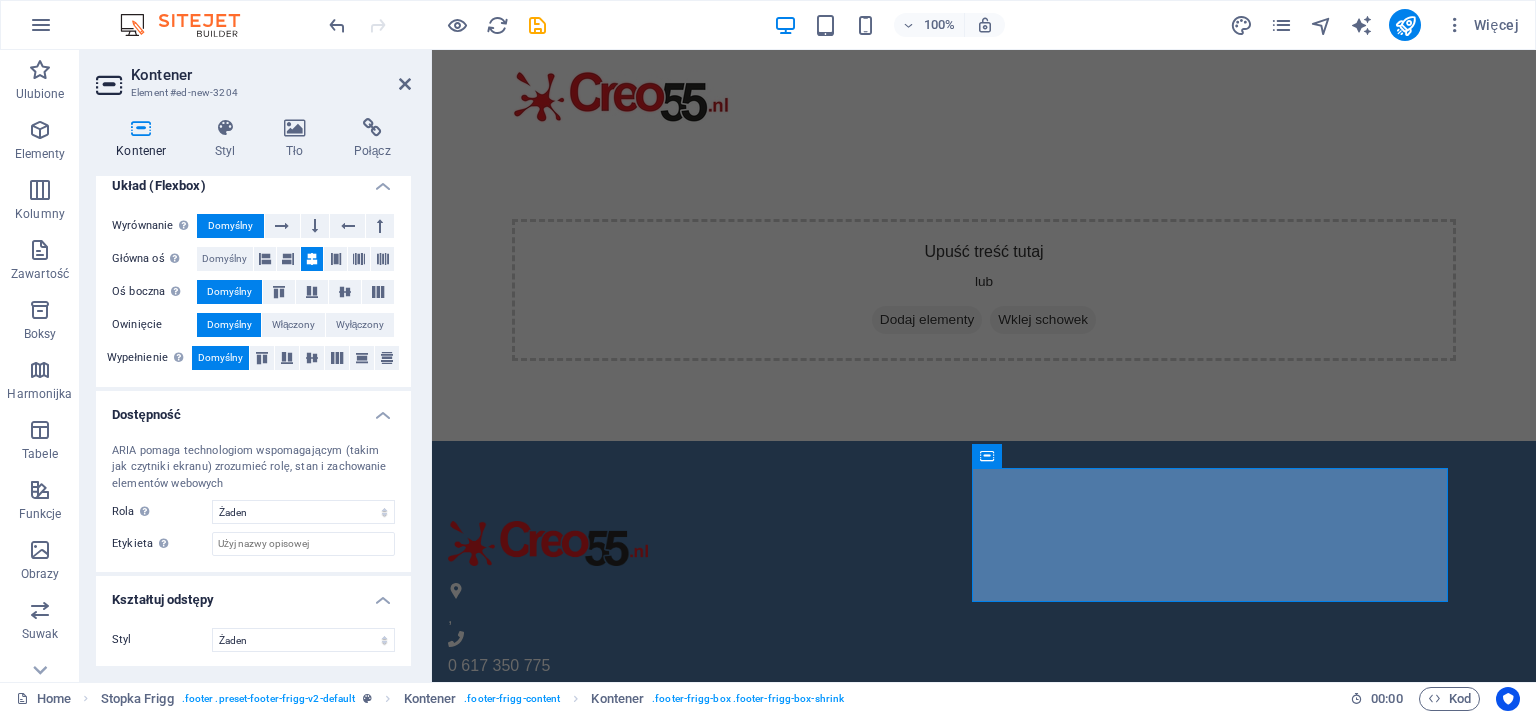 scroll, scrollTop: 0, scrollLeft: 0, axis: both 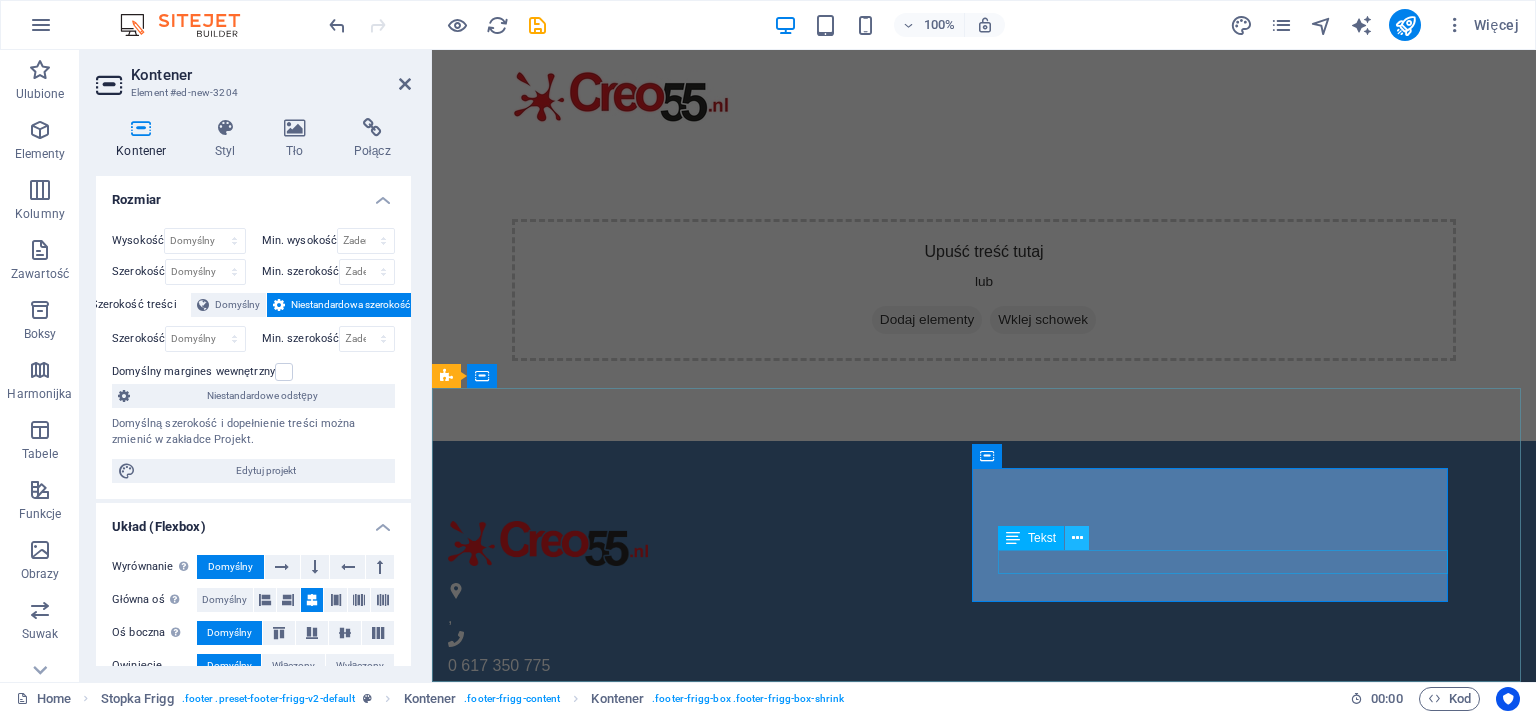 click at bounding box center (1077, 538) 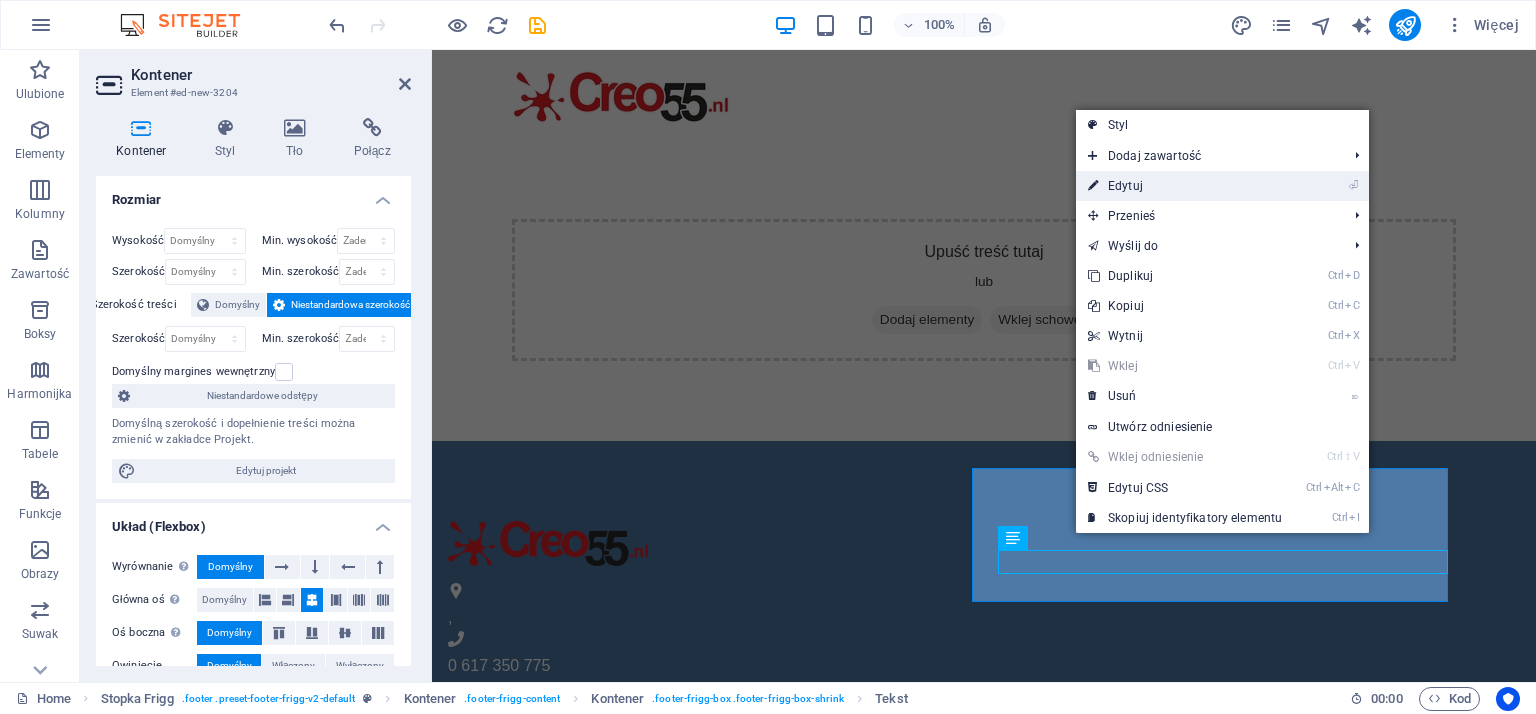 click on "⏎  Edytuj" at bounding box center (1185, 186) 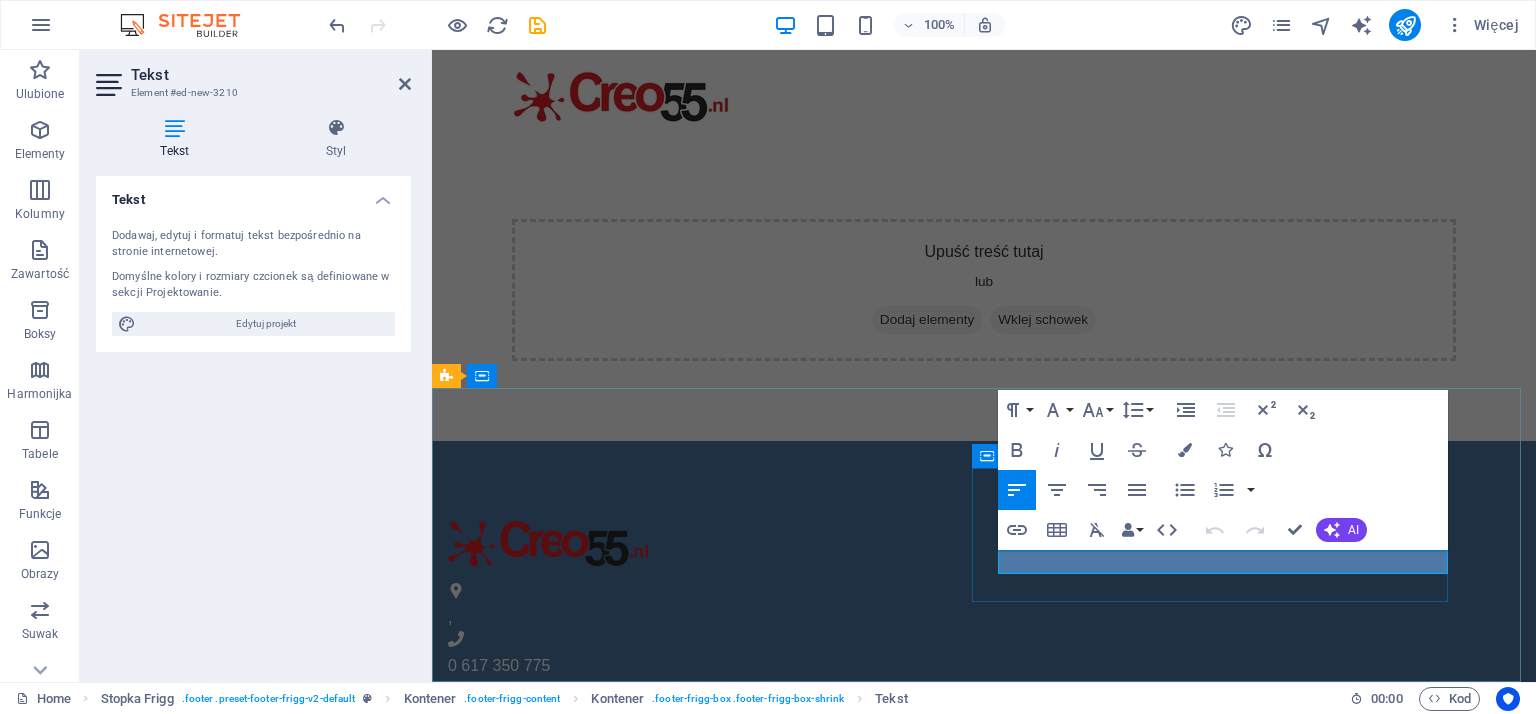 click on "Twitter" at bounding box center [471, 871] 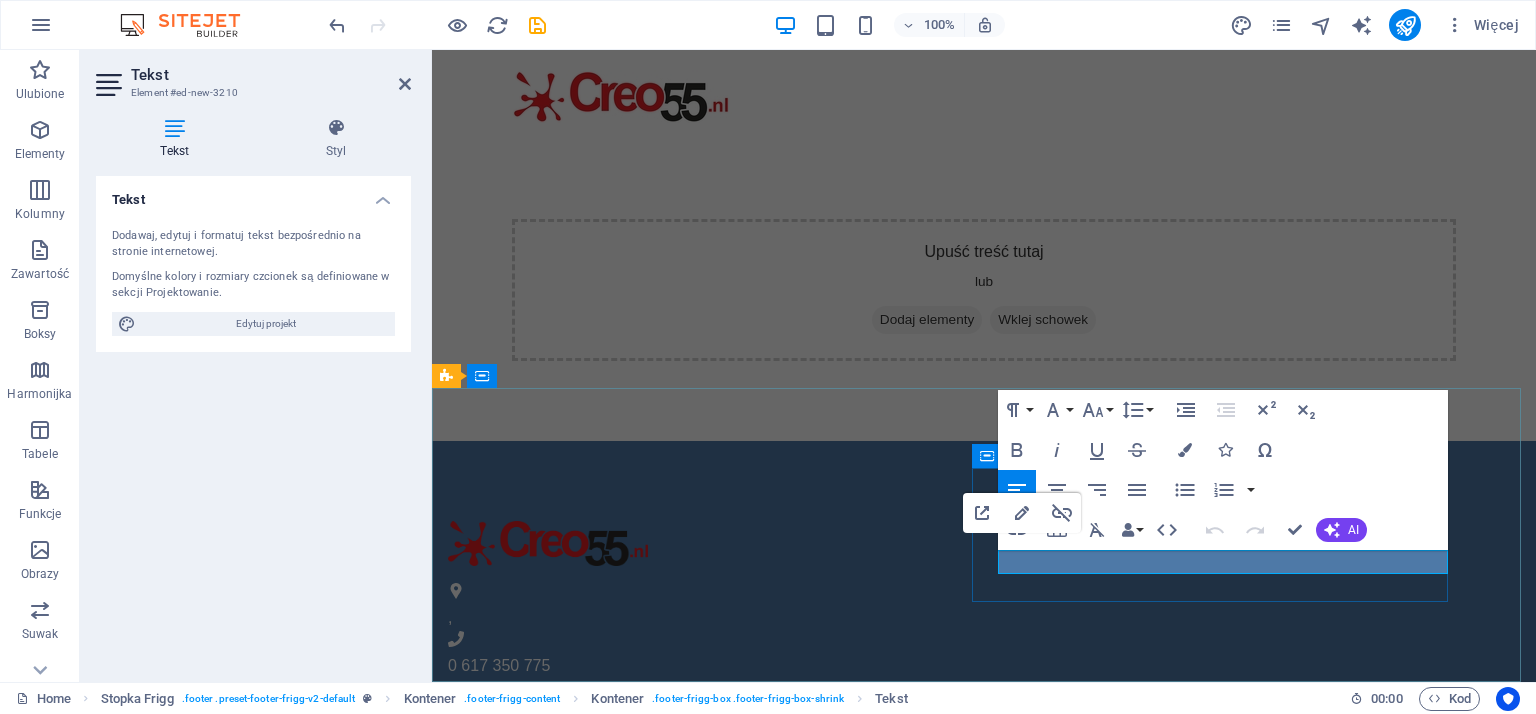 drag, startPoint x: 1053, startPoint y: 568, endPoint x: 1004, endPoint y: 560, distance: 49.648766 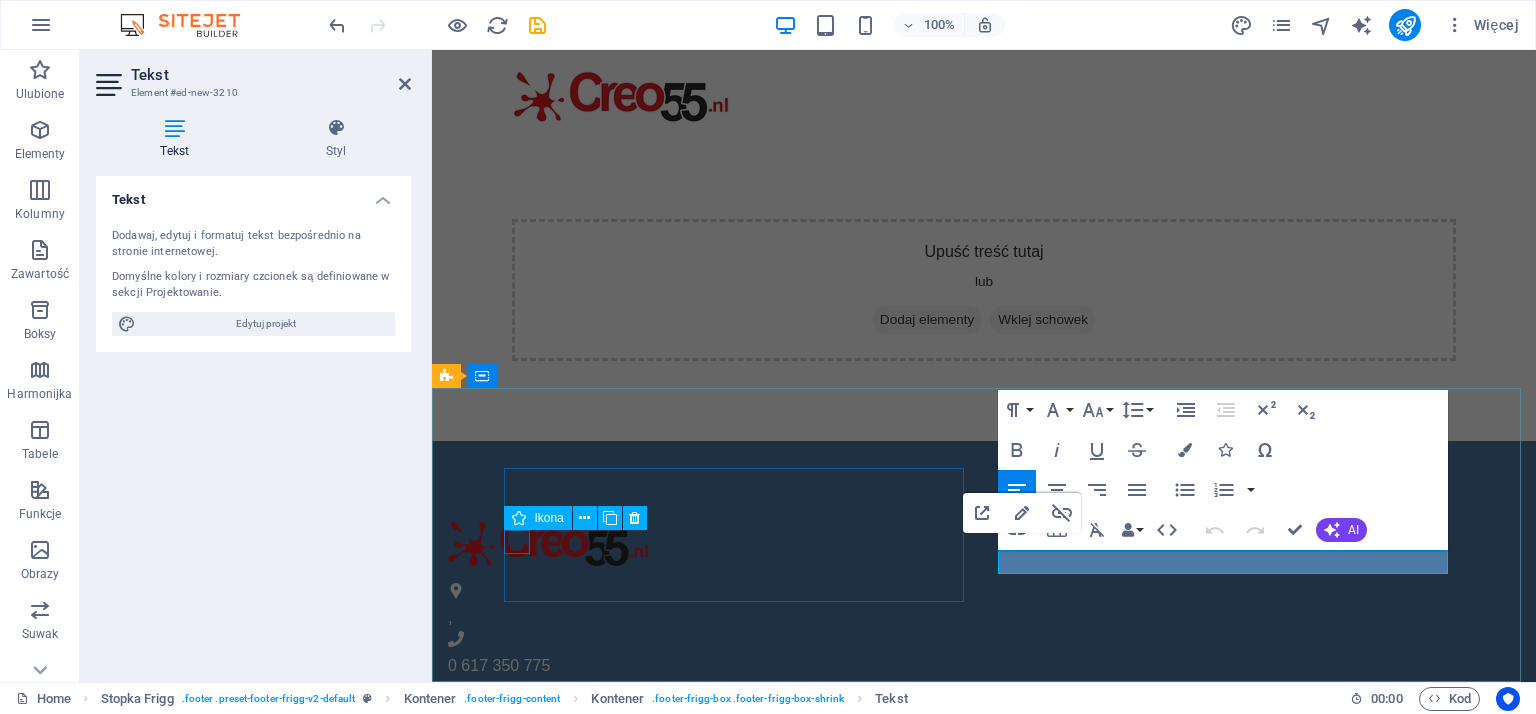 click at bounding box center (920, 594) 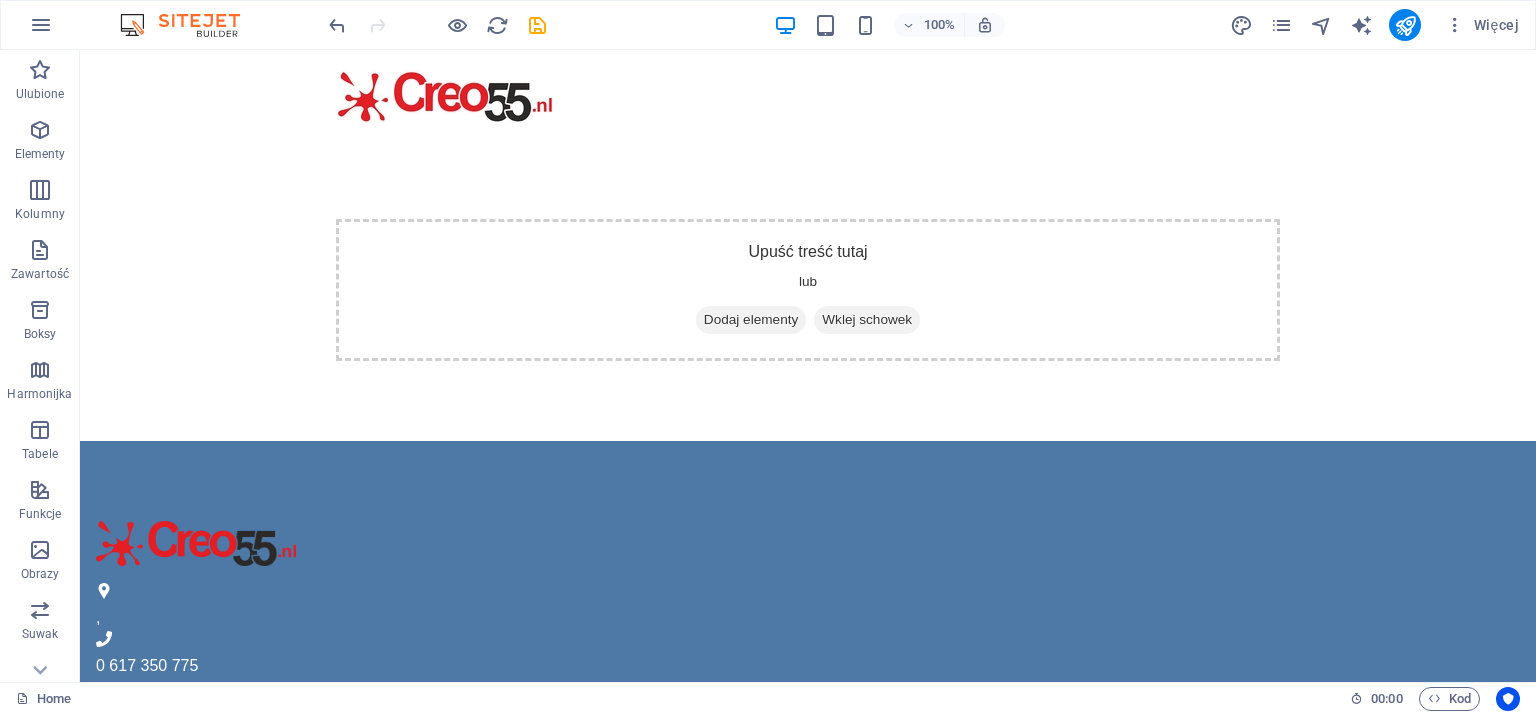 scroll, scrollTop: 103, scrollLeft: 0, axis: vertical 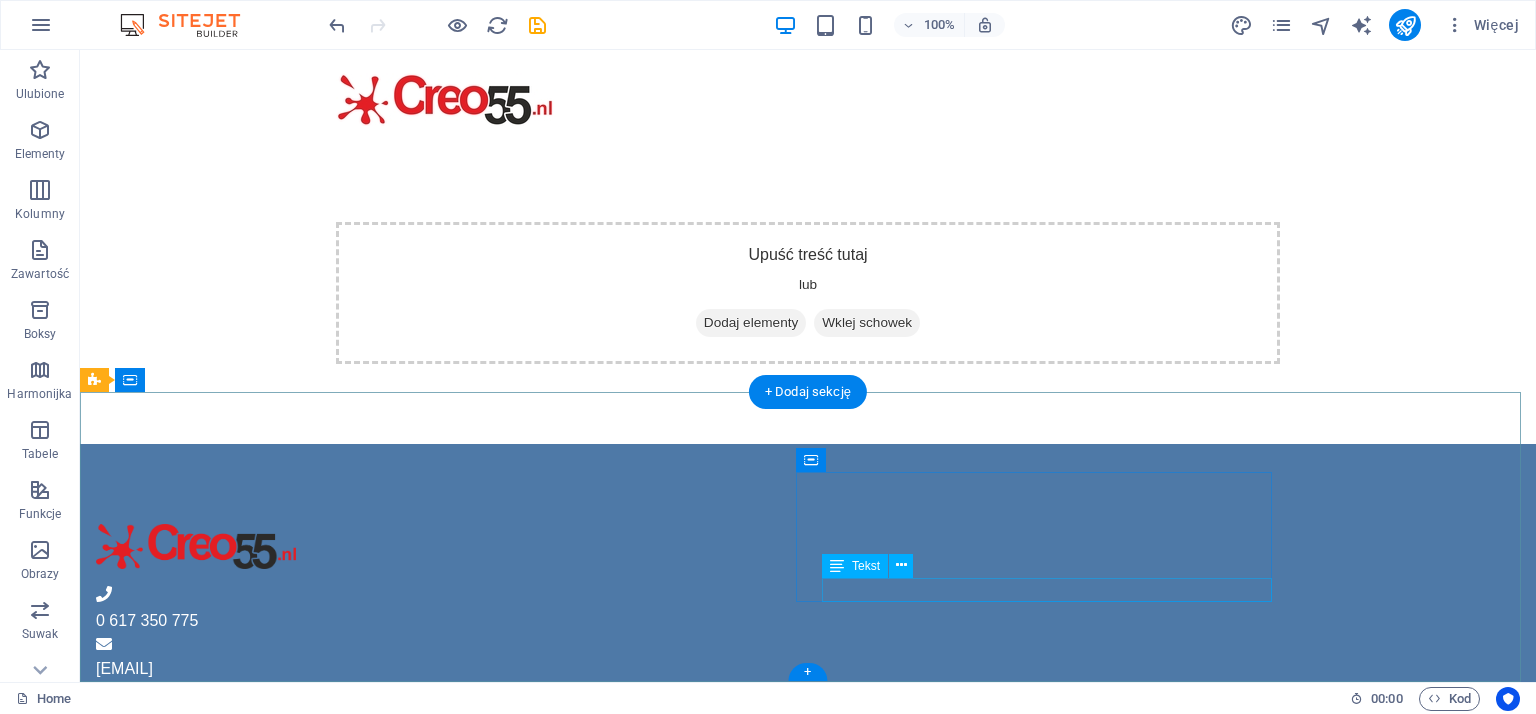 click on "Instagram" at bounding box center (568, 875) 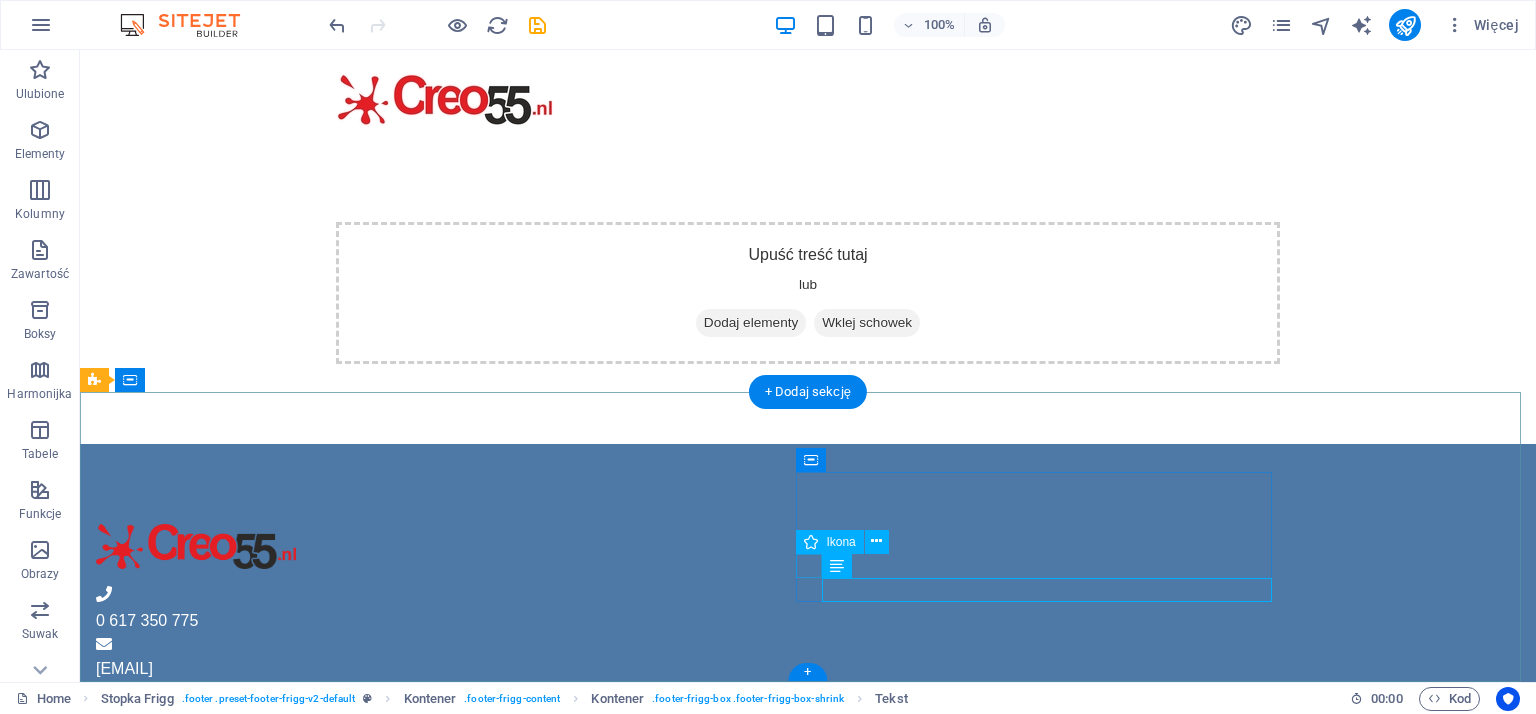 click at bounding box center [568, 803] 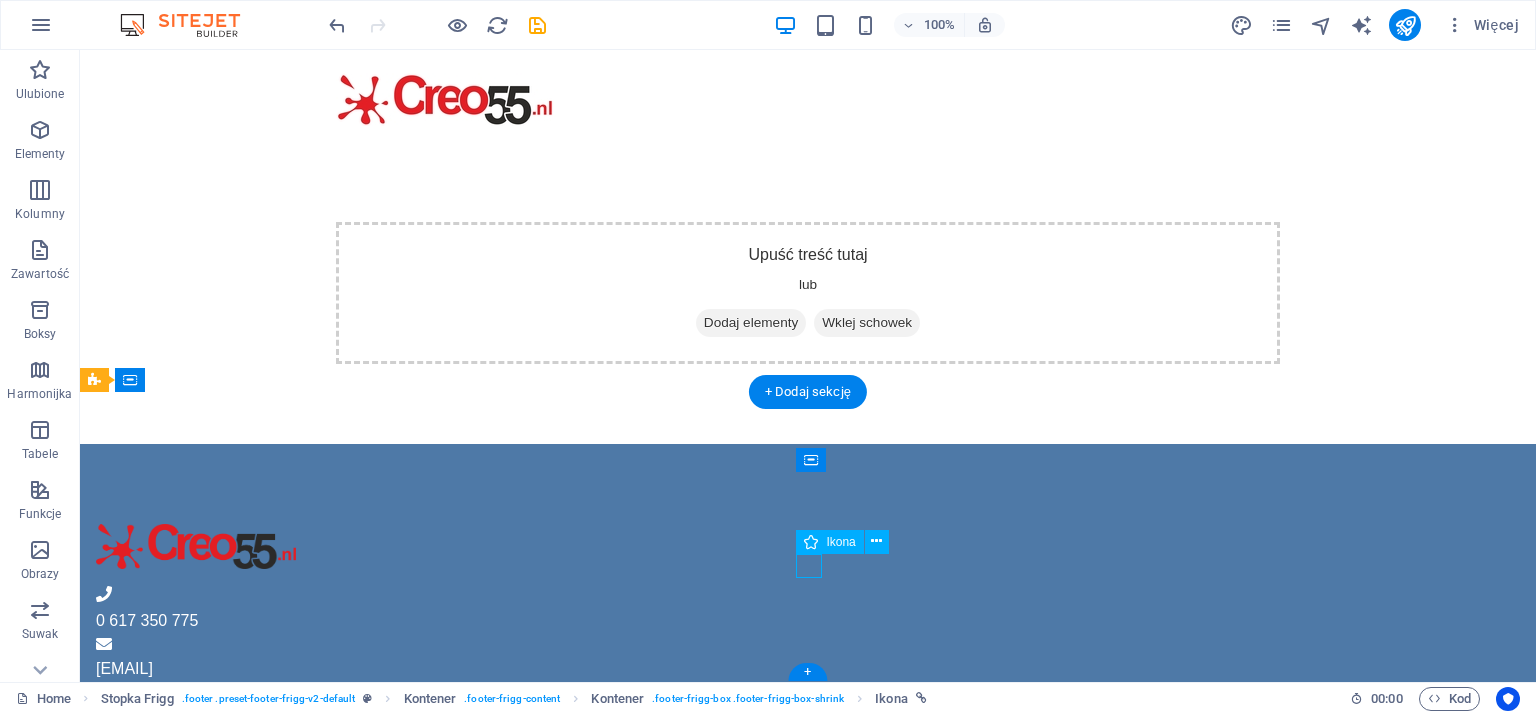 scroll, scrollTop: 82, scrollLeft: 0, axis: vertical 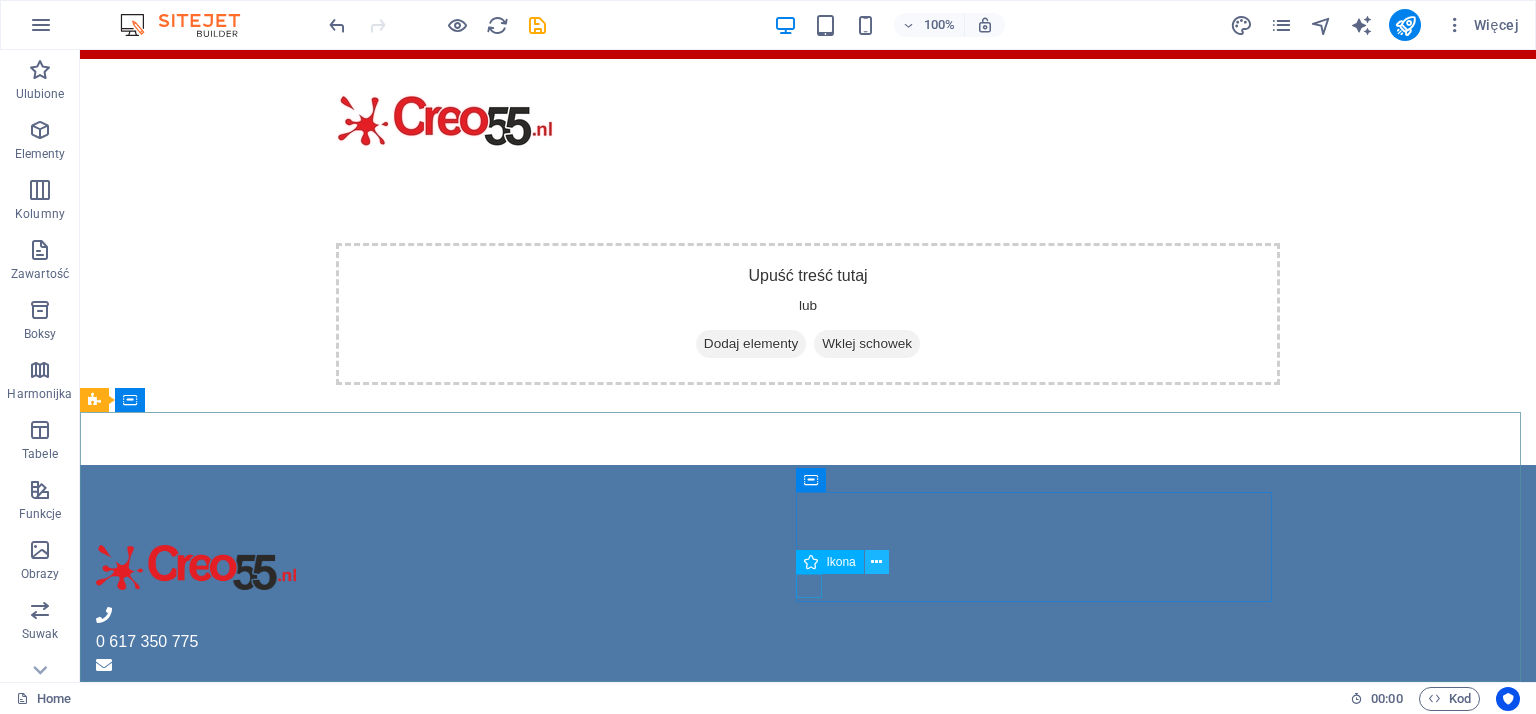click at bounding box center (876, 562) 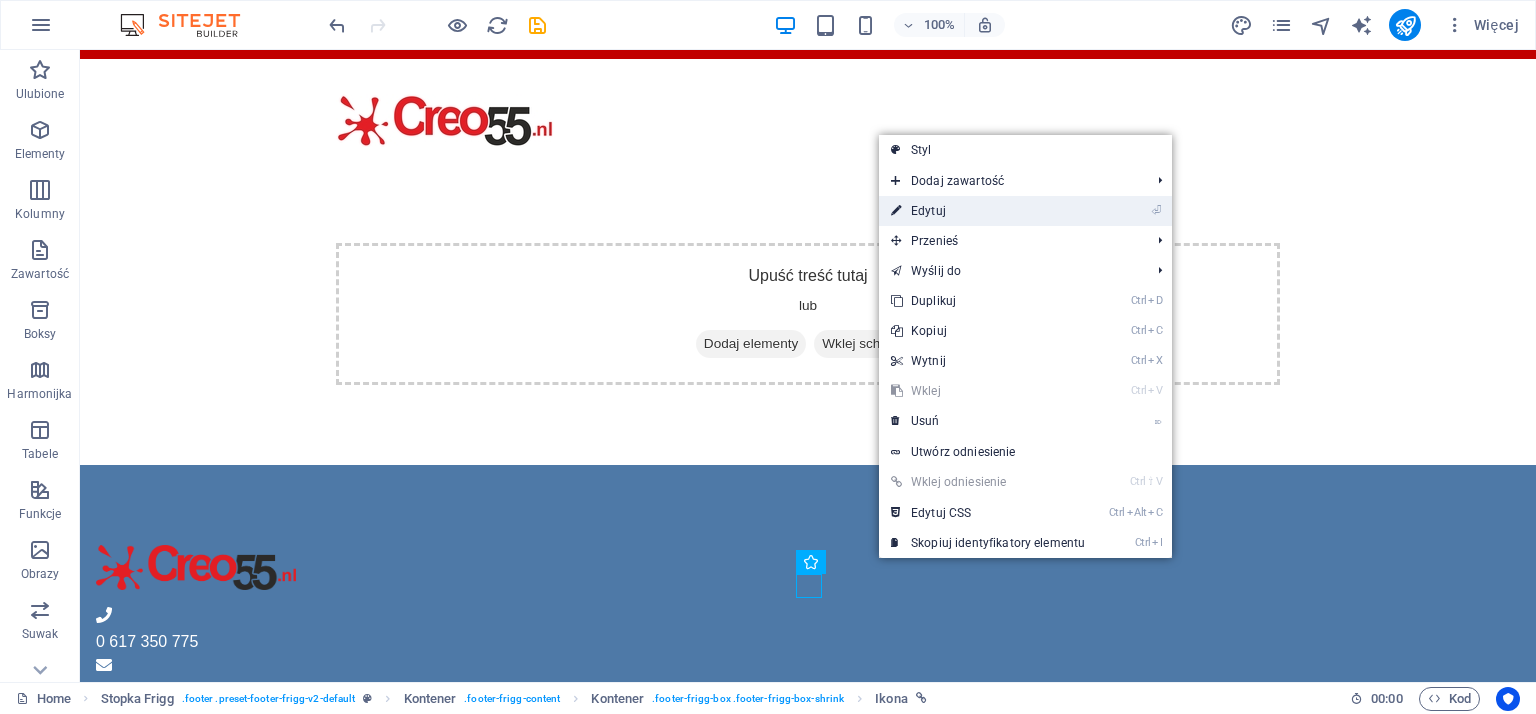 click on "⏎  Edytuj" at bounding box center [988, 211] 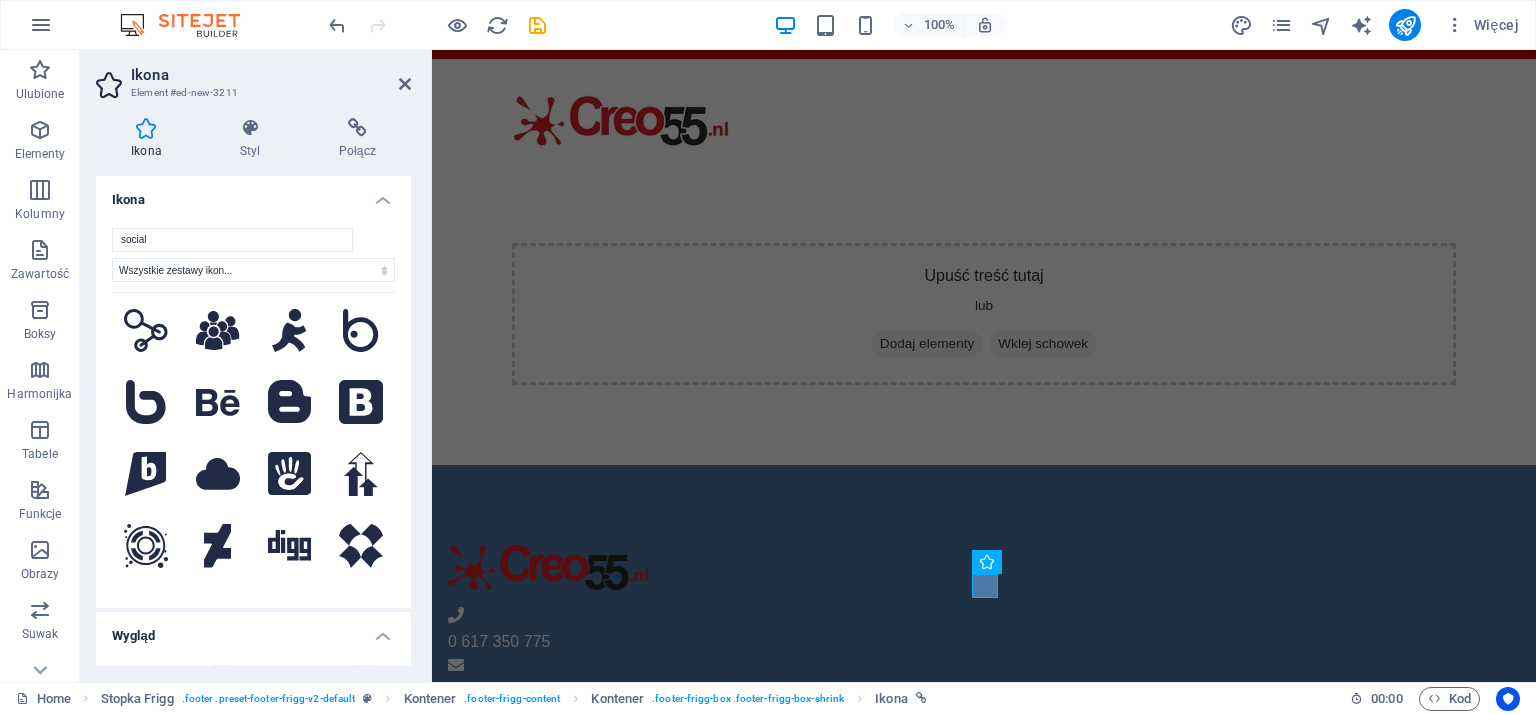 scroll, scrollTop: 0, scrollLeft: 0, axis: both 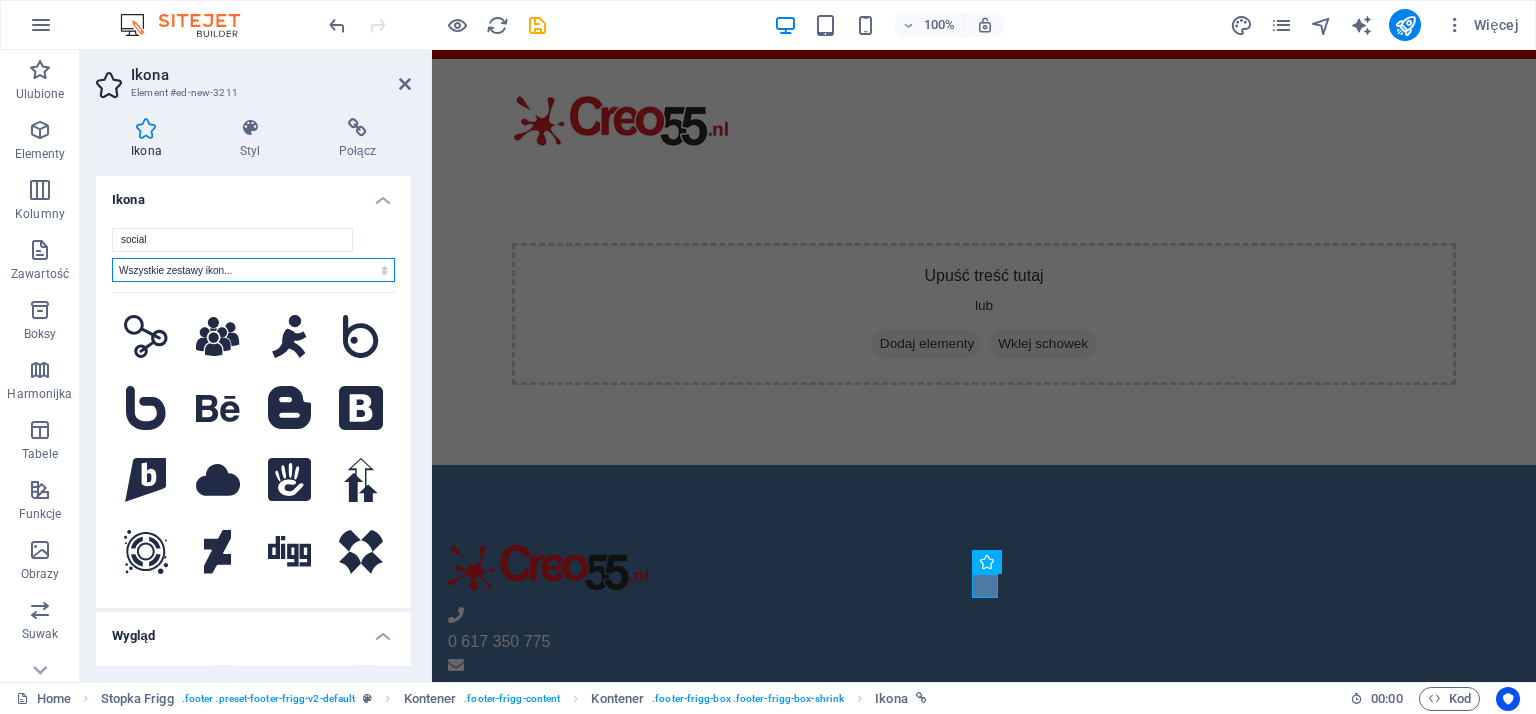 click on "Wszystkie zestawy ikon... IcoFont Ionicons FontAwesome Brands FontAwesome Duotone FontAwesome Solid FontAwesome Regular FontAwesome Light FontAwesome Thin FontAwesome Sharp Solid FontAwesome Sharp Regular FontAwesome Sharp Light FontAwesome Sharp Thin" at bounding box center [253, 270] 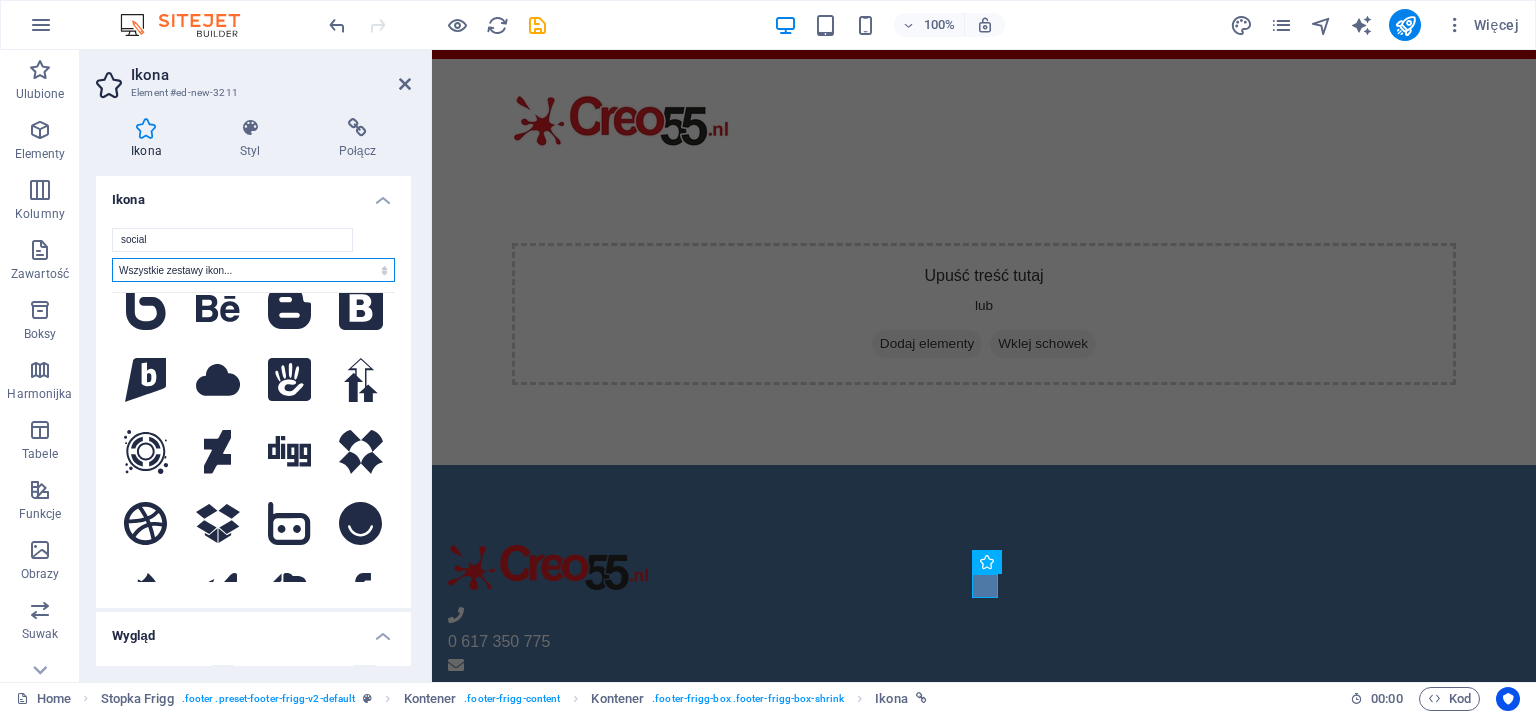 scroll, scrollTop: 0, scrollLeft: 0, axis: both 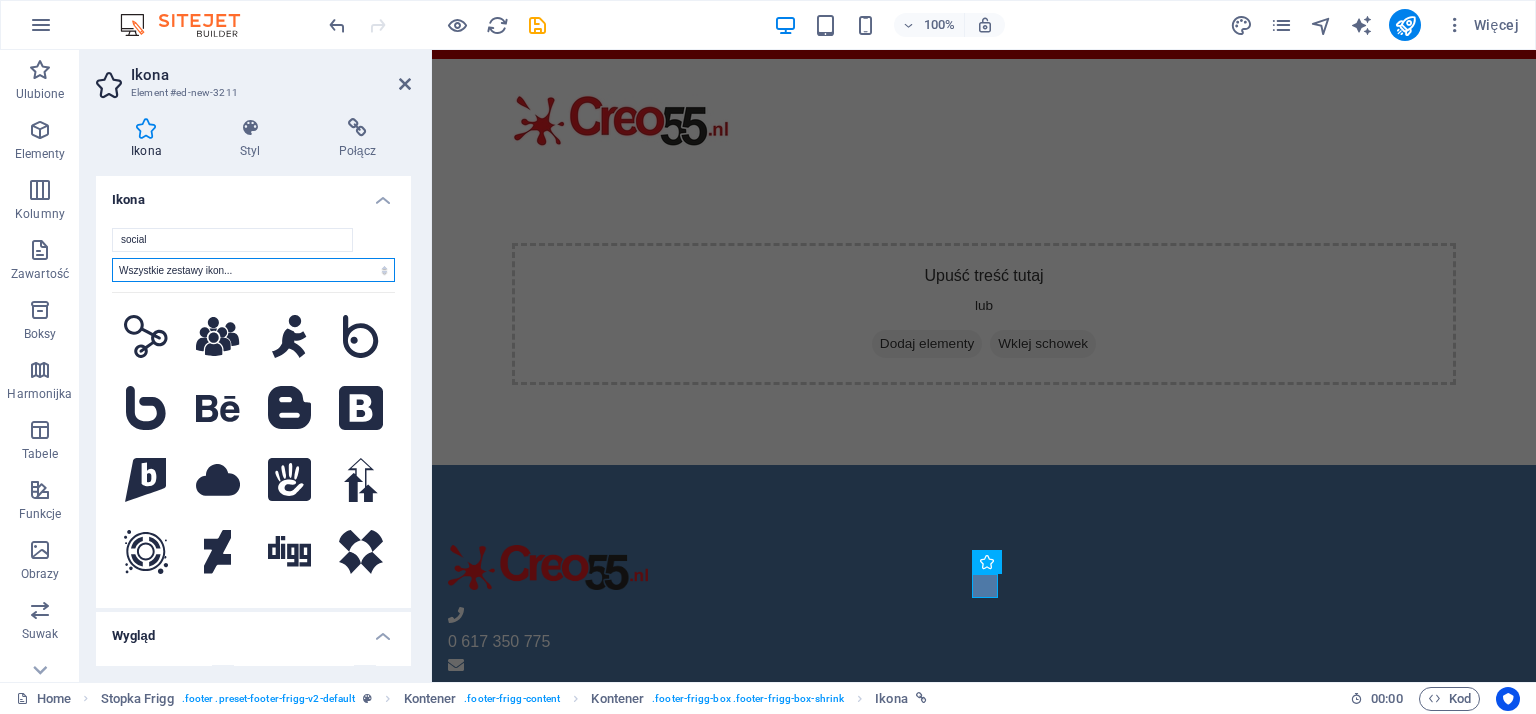 click on "Wszystkie zestawy ikon... IcoFont Ionicons FontAwesome Brands FontAwesome Duotone FontAwesome Solid FontAwesome Regular FontAwesome Light FontAwesome Thin FontAwesome Sharp Solid FontAwesome Sharp Regular FontAwesome Sharp Light FontAwesome Sharp Thin" at bounding box center (253, 270) 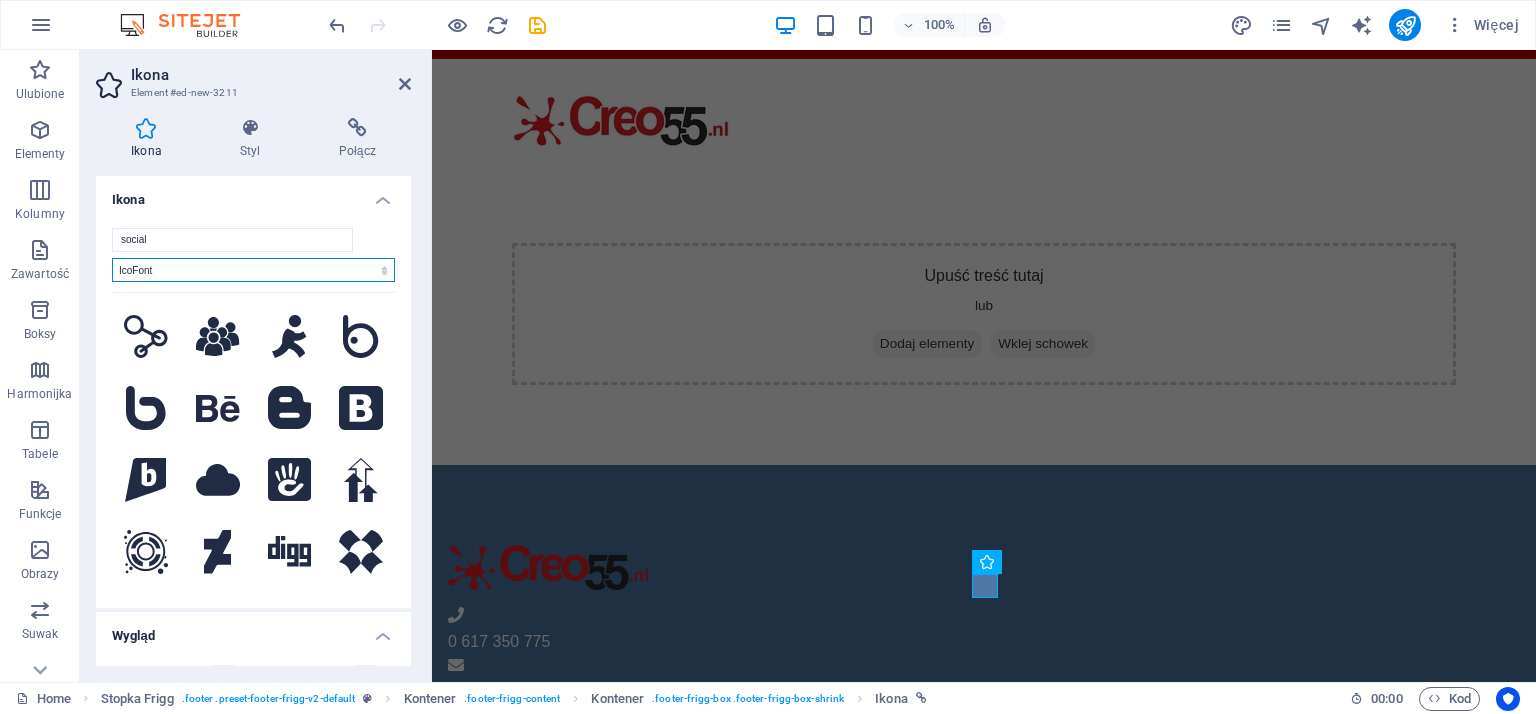 click on "Wszystkie zestawy ikon... IcoFont Ionicons FontAwesome Brands FontAwesome Duotone FontAwesome Solid FontAwesome Regular FontAwesome Light FontAwesome Thin FontAwesome Sharp Solid FontAwesome Sharp Regular FontAwesome Sharp Light FontAwesome Sharp Thin" at bounding box center [253, 270] 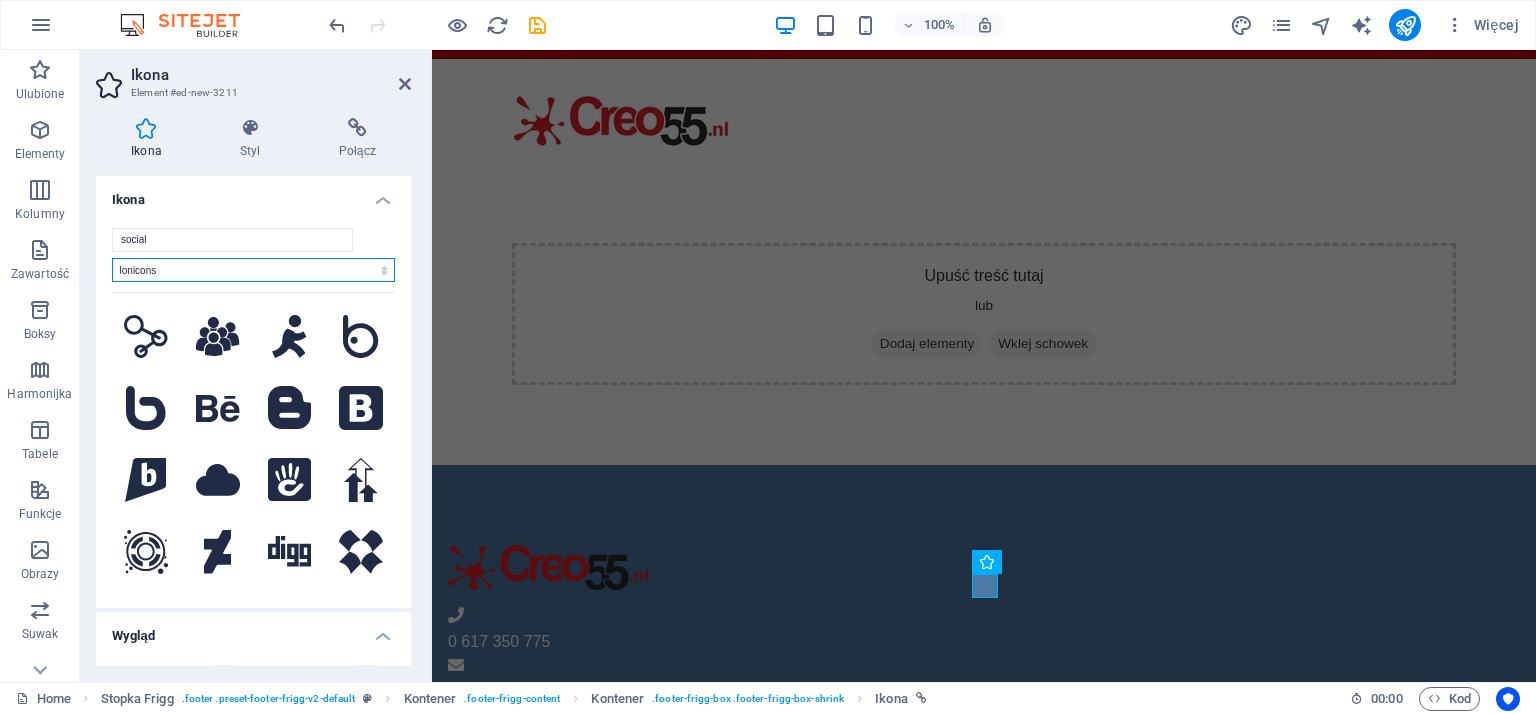 click on "Wszystkie zestawy ikon... IcoFont Ionicons FontAwesome Brands FontAwesome Duotone FontAwesome Solid FontAwesome Regular FontAwesome Light FontAwesome Thin FontAwesome Sharp Solid FontAwesome Sharp Regular FontAwesome Sharp Light FontAwesome Sharp Thin" at bounding box center [253, 270] 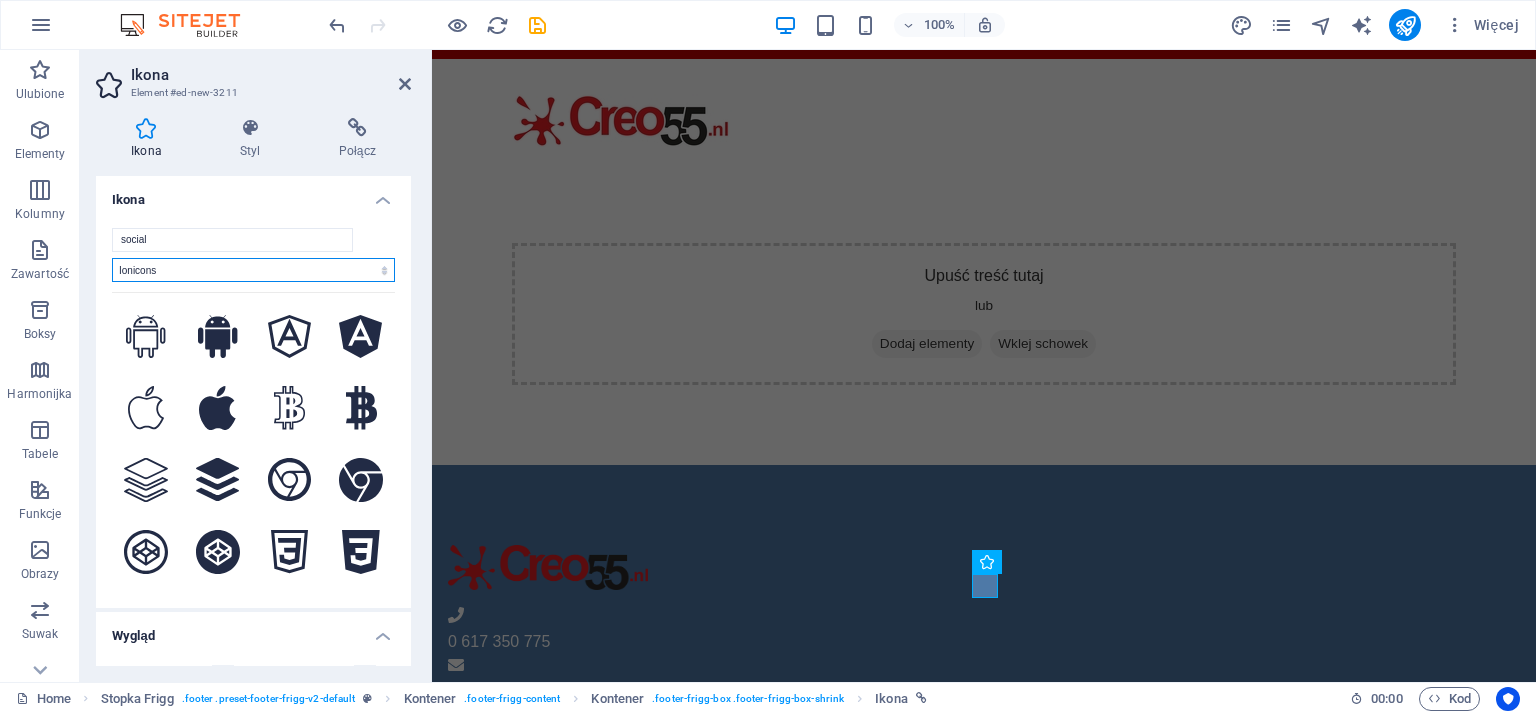click on "Wszystkie zestawy ikon... IcoFont Ionicons FontAwesome Brands FontAwesome Duotone FontAwesome Solid FontAwesome Regular FontAwesome Light FontAwesome Thin FontAwesome Sharp Solid FontAwesome Sharp Regular FontAwesome Sharp Light FontAwesome Sharp Thin" at bounding box center [253, 270] 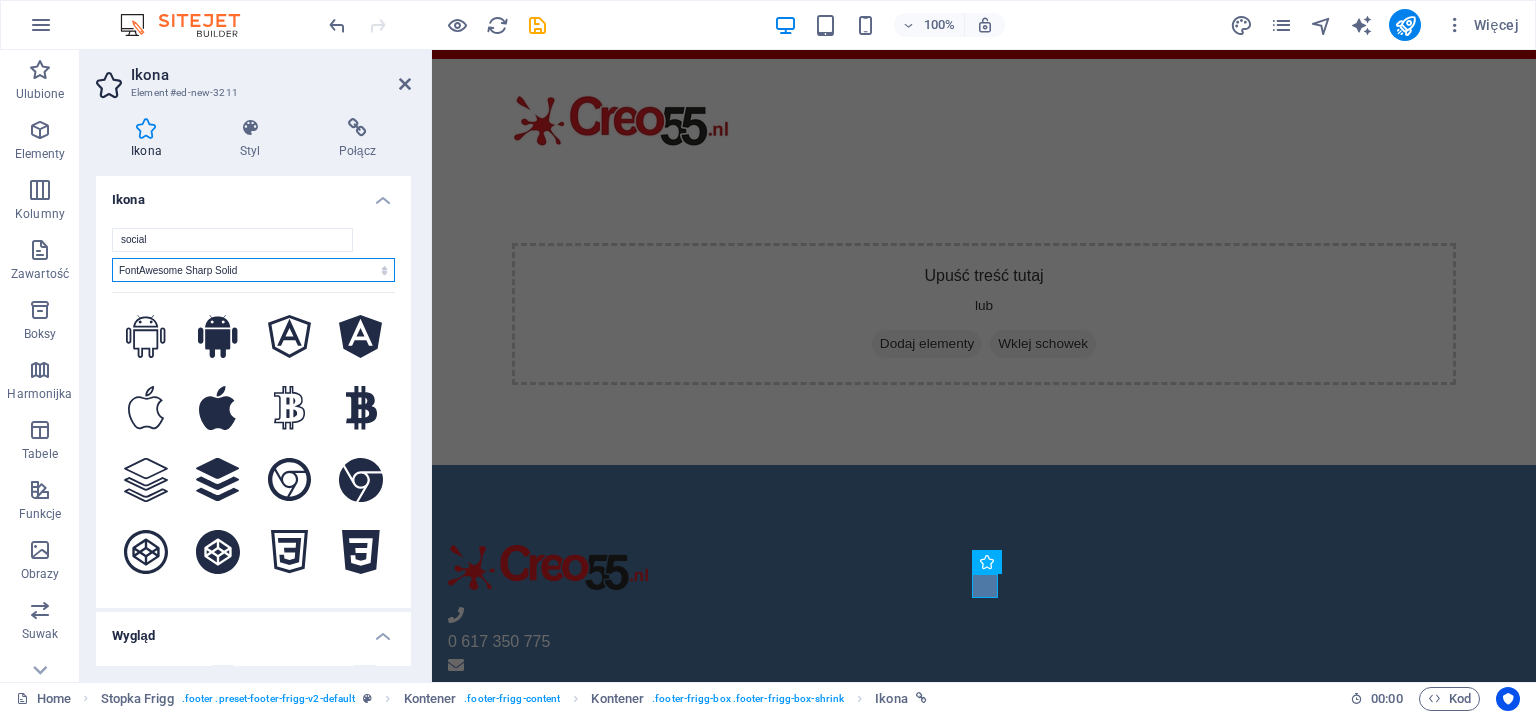 click on "Wszystkie zestawy ikon... IcoFont Ionicons FontAwesome Brands FontAwesome Duotone FontAwesome Solid FontAwesome Regular FontAwesome Light FontAwesome Thin FontAwesome Sharp Solid FontAwesome Sharp Regular FontAwesome Sharp Light FontAwesome Sharp Thin" at bounding box center [253, 270] 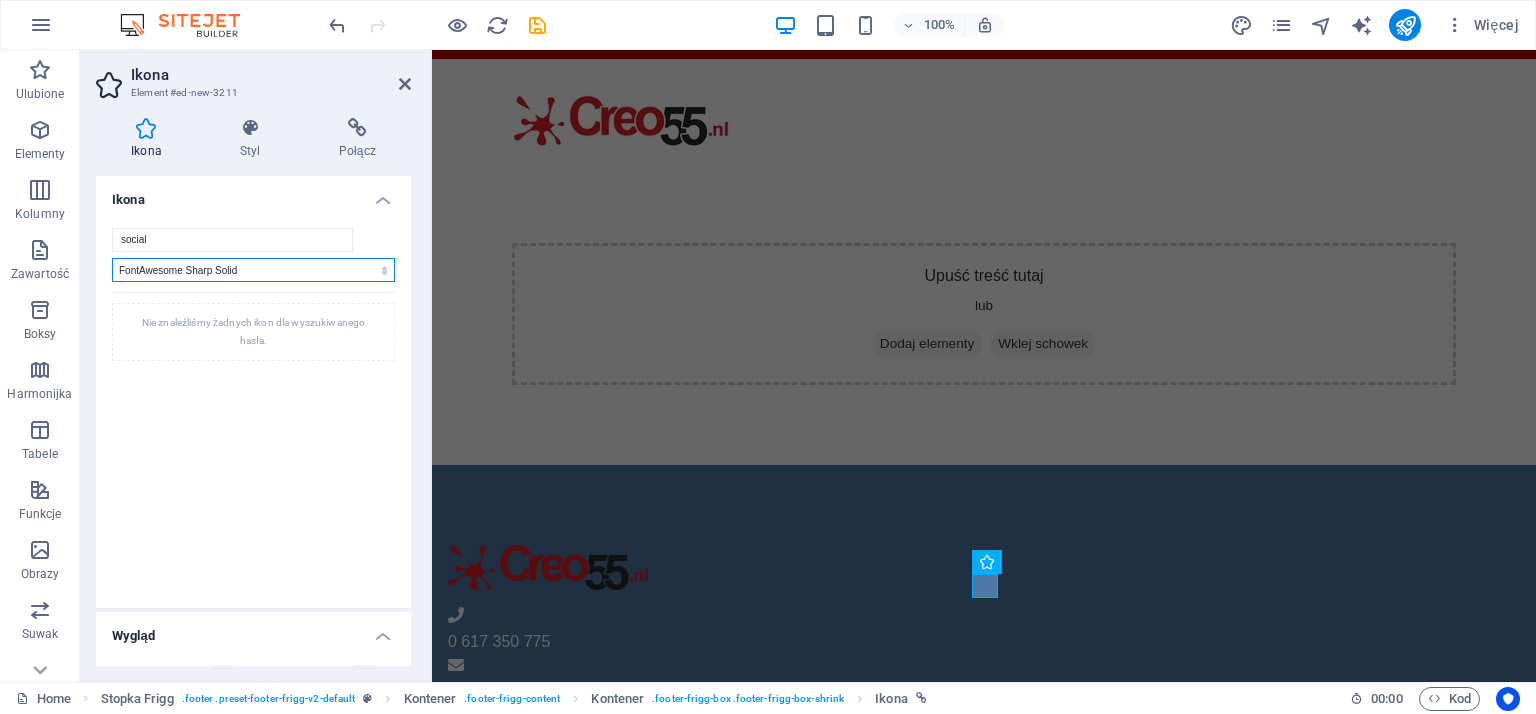 click on "Wszystkie zestawy ikon... IcoFont Ionicons FontAwesome Brands FontAwesome Duotone FontAwesome Solid FontAwesome Regular FontAwesome Light FontAwesome Thin FontAwesome Sharp Solid FontAwesome Sharp Regular FontAwesome Sharp Light FontAwesome Sharp Thin" at bounding box center (253, 270) 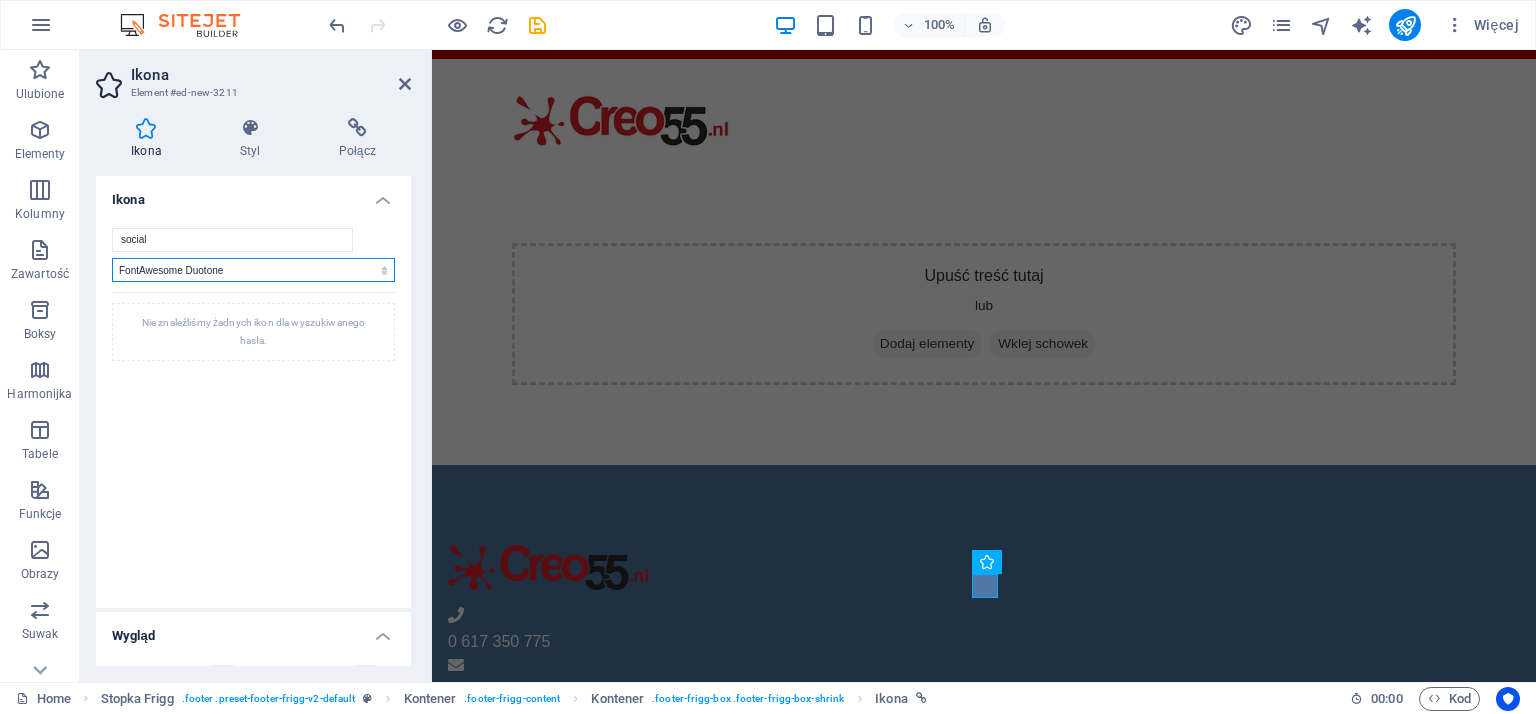 click on "Wszystkie zestawy ikon... IcoFont Ionicons FontAwesome Brands FontAwesome Duotone FontAwesome Solid FontAwesome Regular FontAwesome Light FontAwesome Thin FontAwesome Sharp Solid FontAwesome Sharp Regular FontAwesome Sharp Light FontAwesome Sharp Thin" at bounding box center [253, 270] 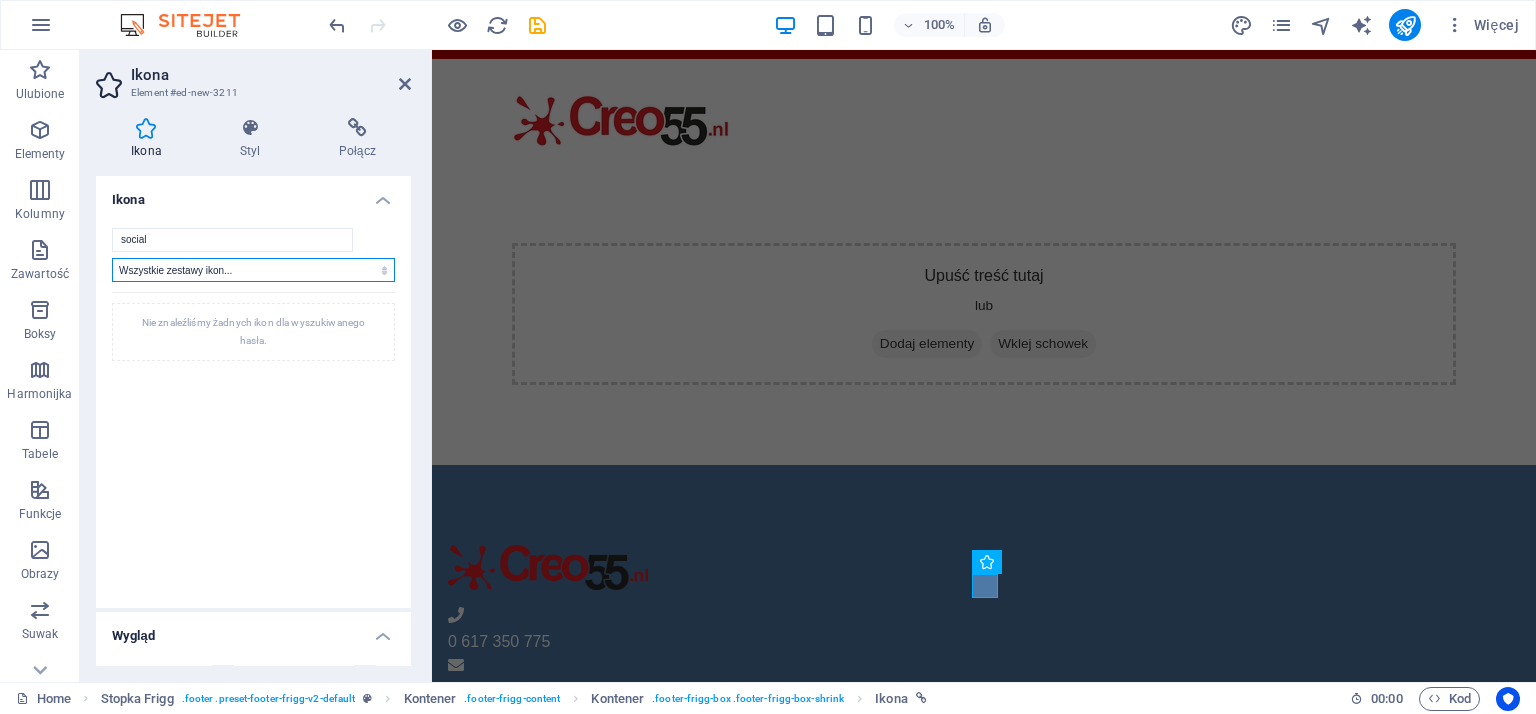 click on "Wszystkie zestawy ikon... IcoFont Ionicons FontAwesome Brands FontAwesome Duotone FontAwesome Solid FontAwesome Regular FontAwesome Light FontAwesome Thin FontAwesome Sharp Solid FontAwesome Sharp Regular FontAwesome Sharp Light FontAwesome Sharp Thin" at bounding box center [253, 270] 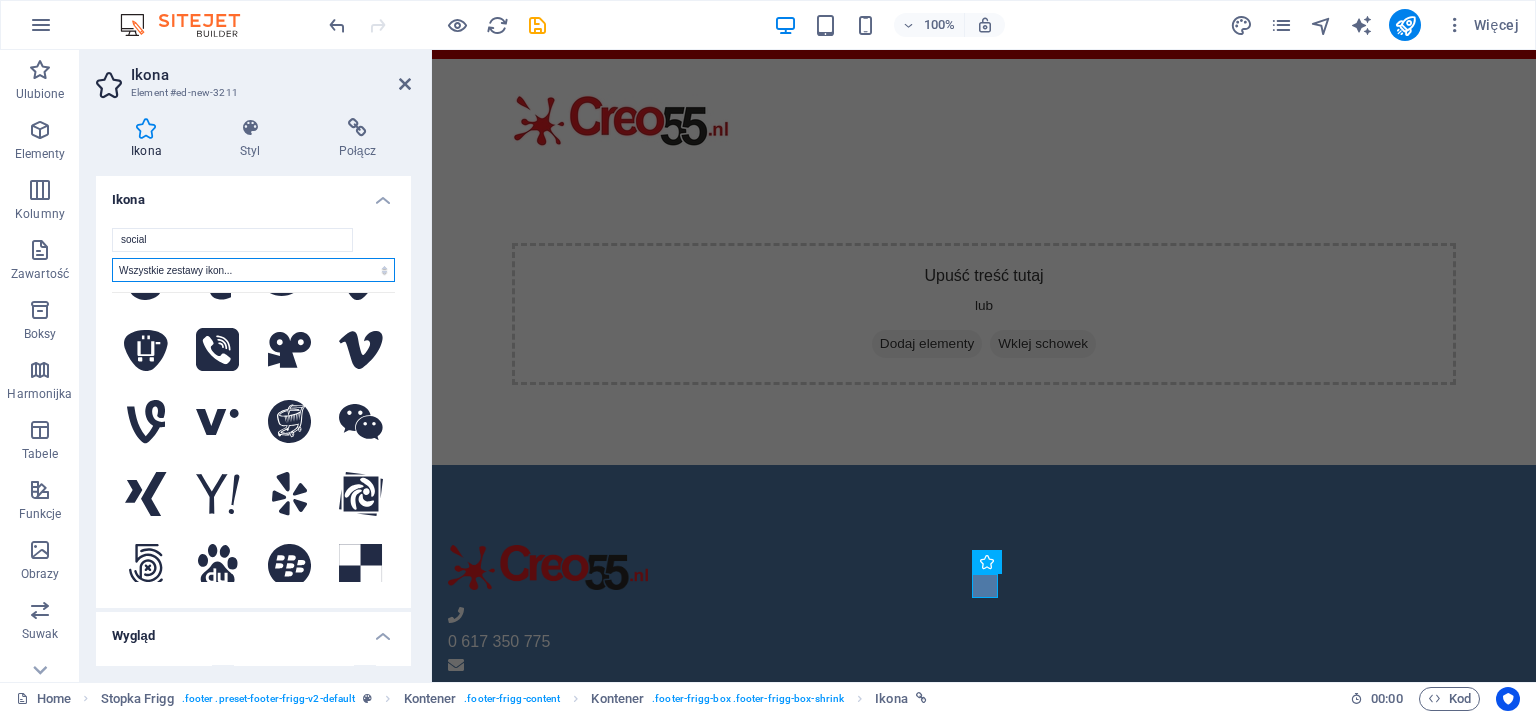 scroll, scrollTop: 1106, scrollLeft: 0, axis: vertical 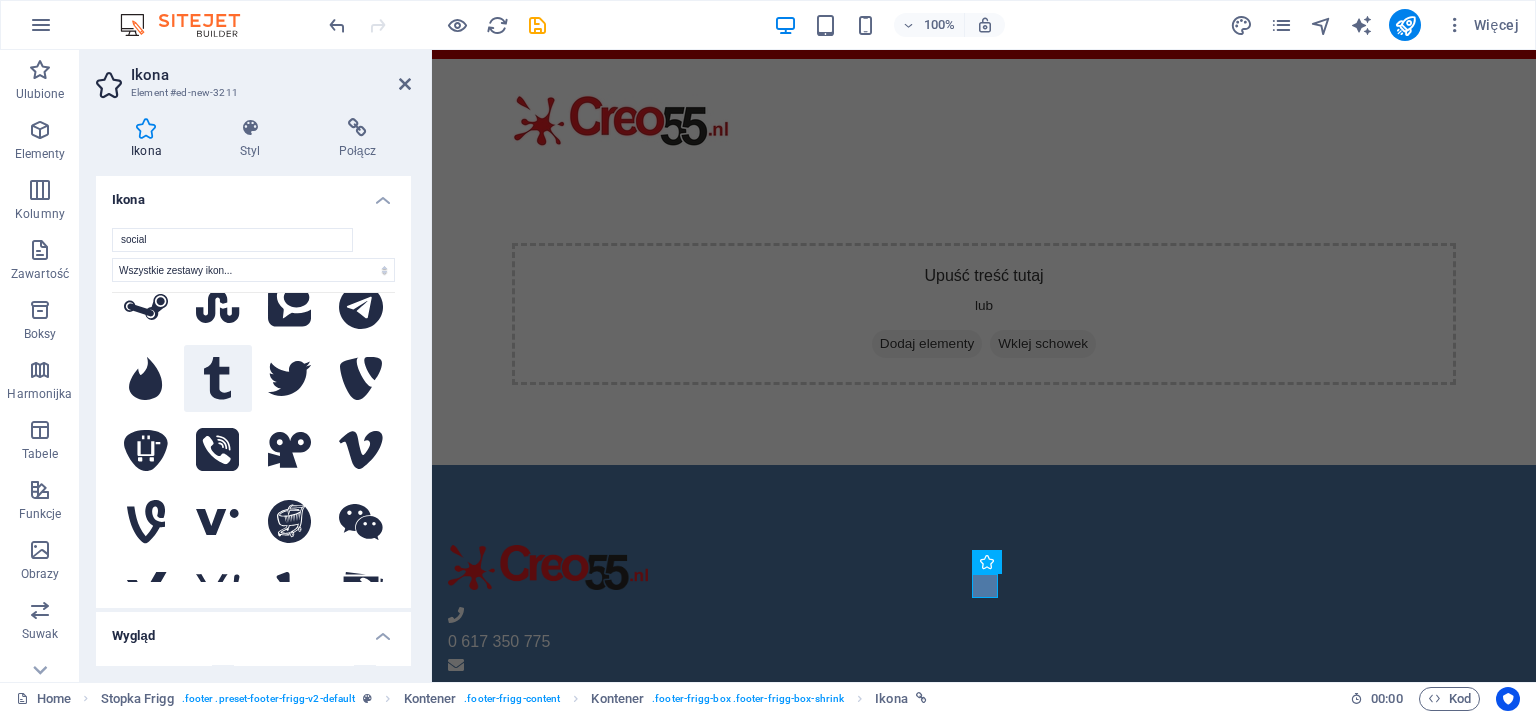 click 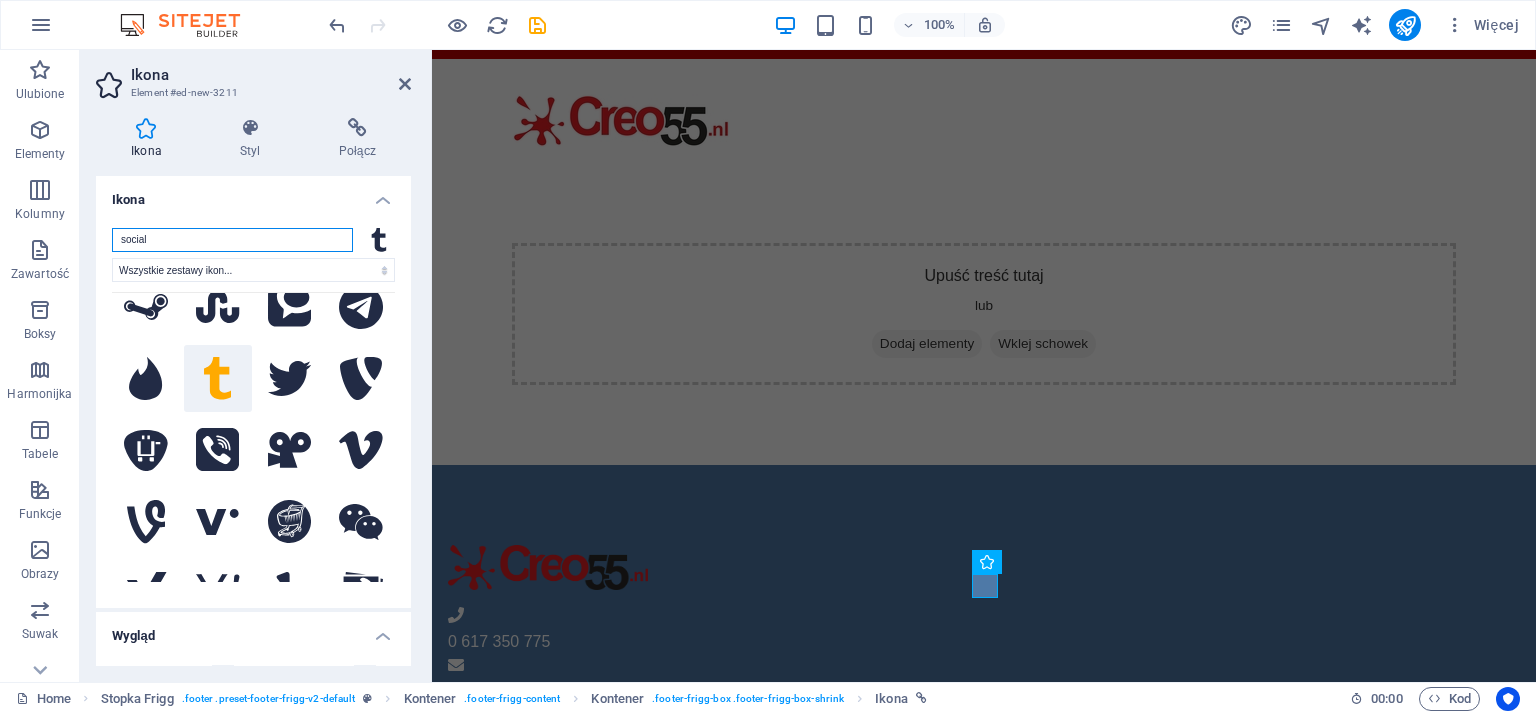 click on "social" at bounding box center [232, 240] 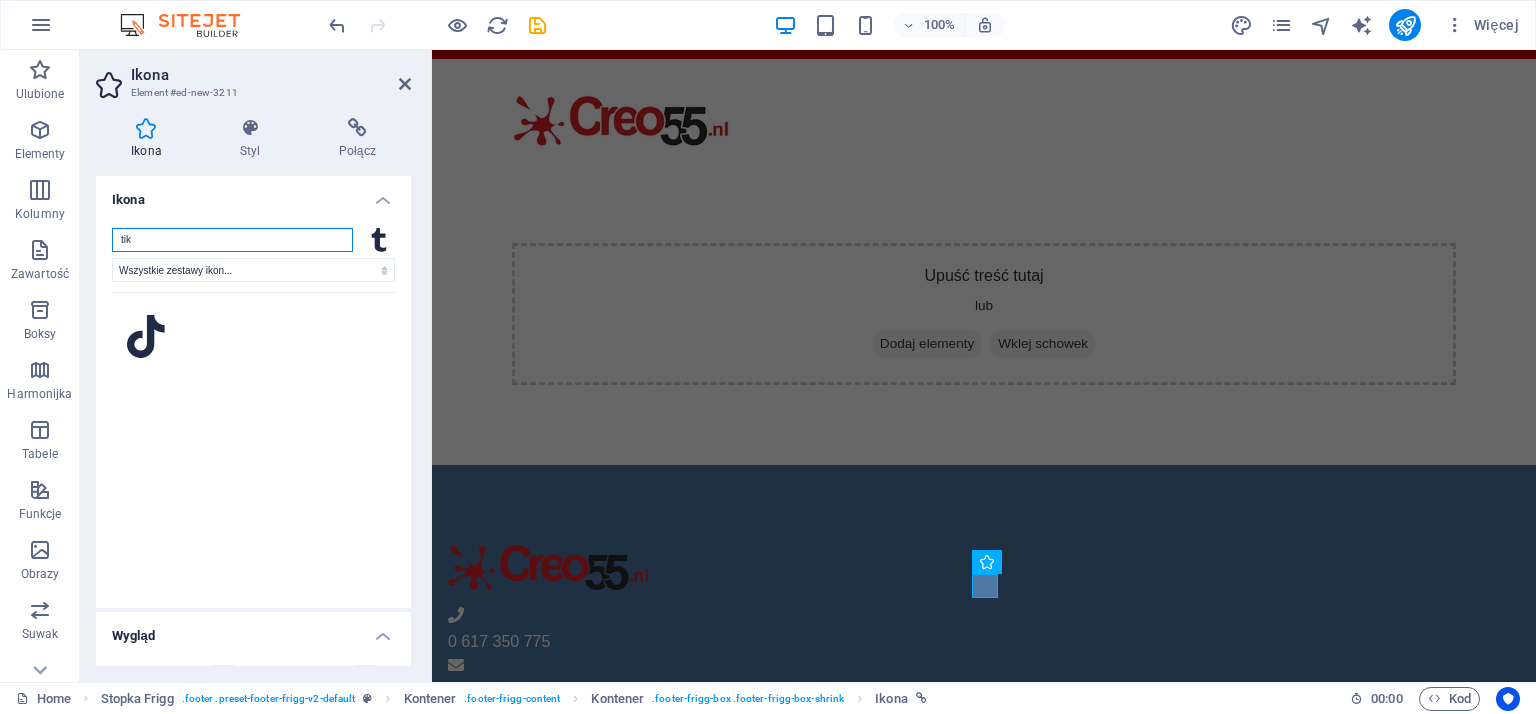 scroll, scrollTop: 0, scrollLeft: 0, axis: both 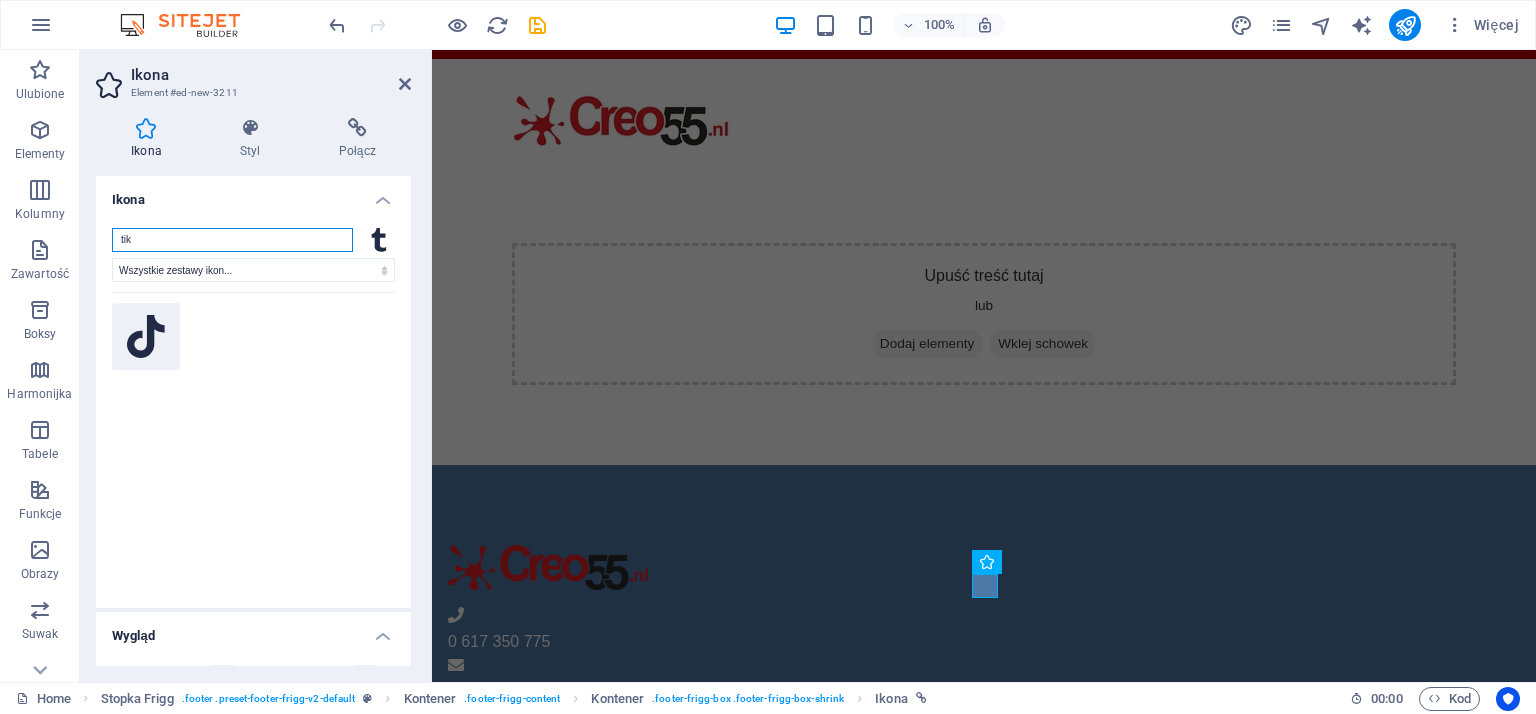type on "tik" 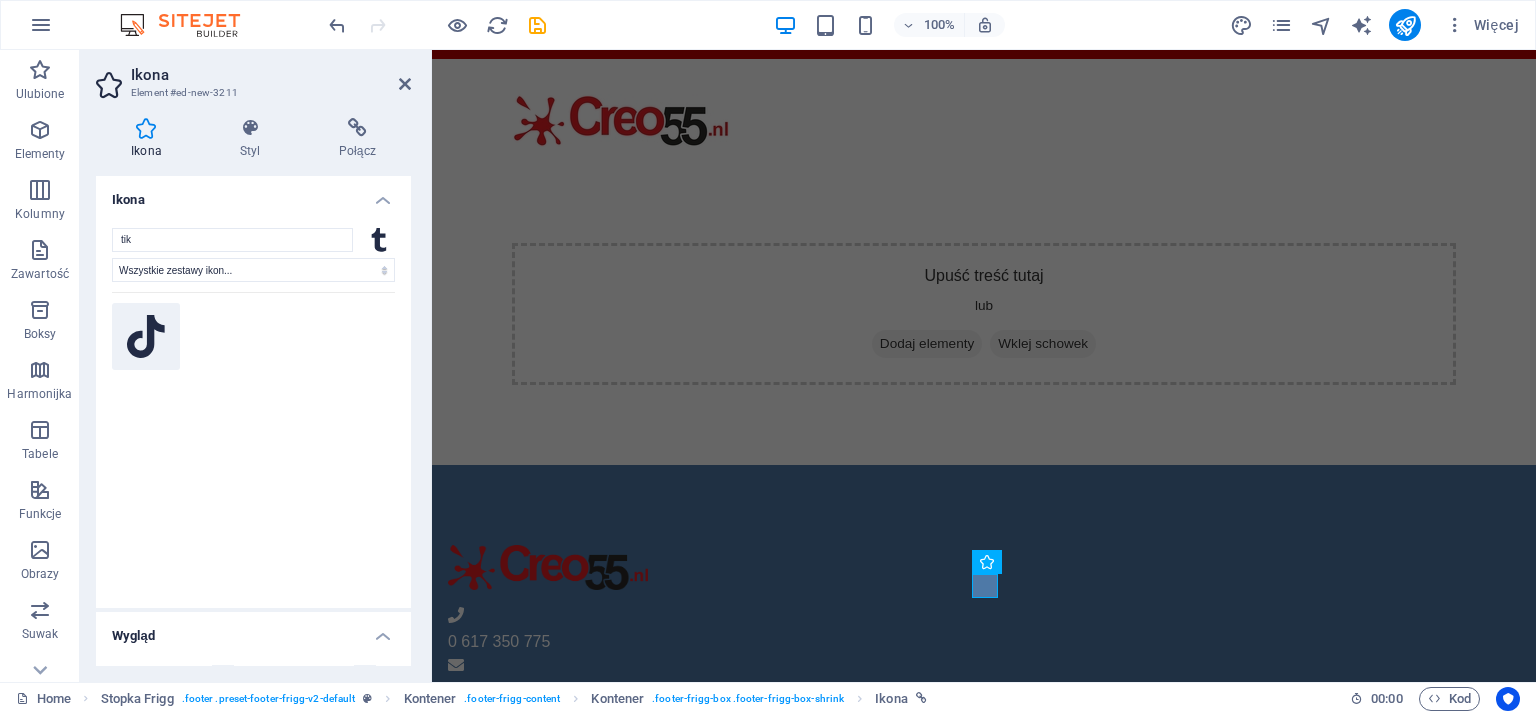 click 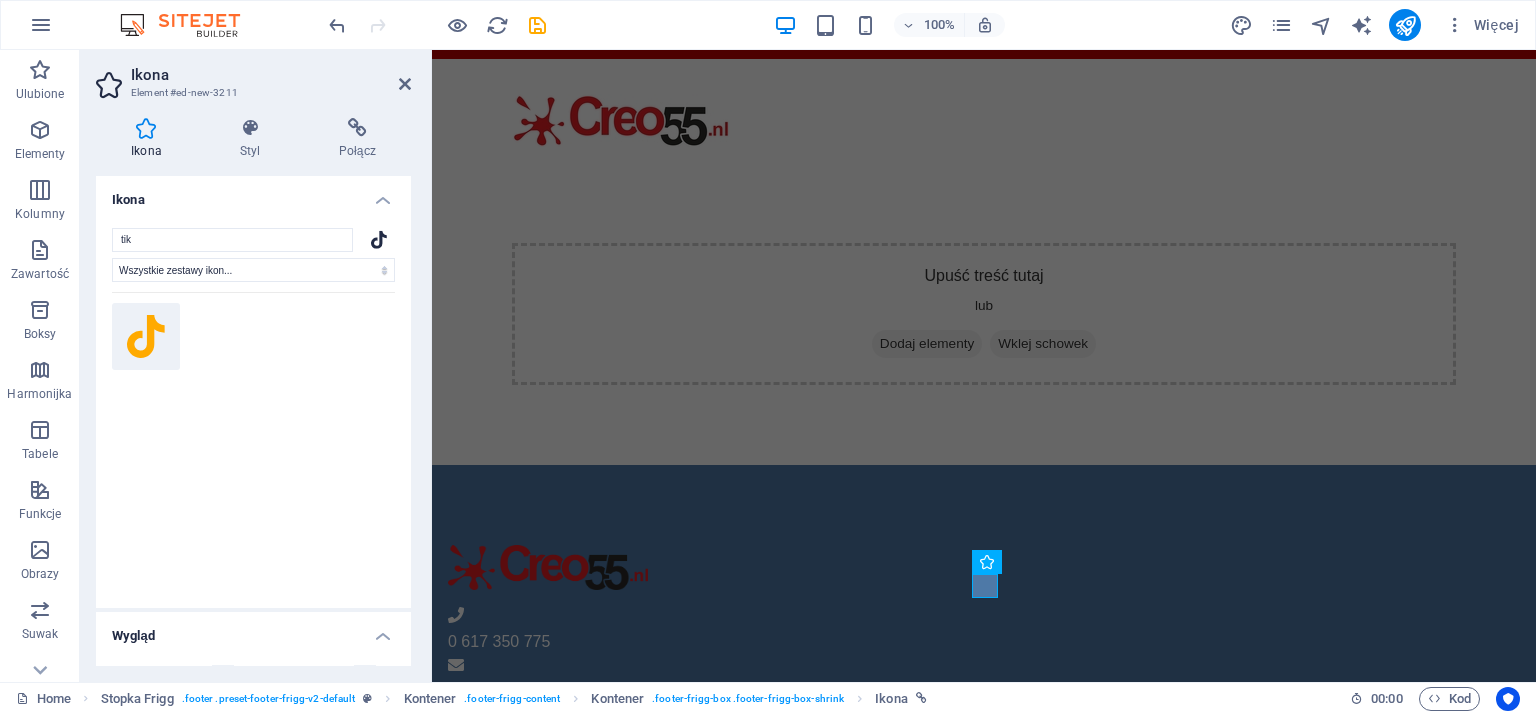 click 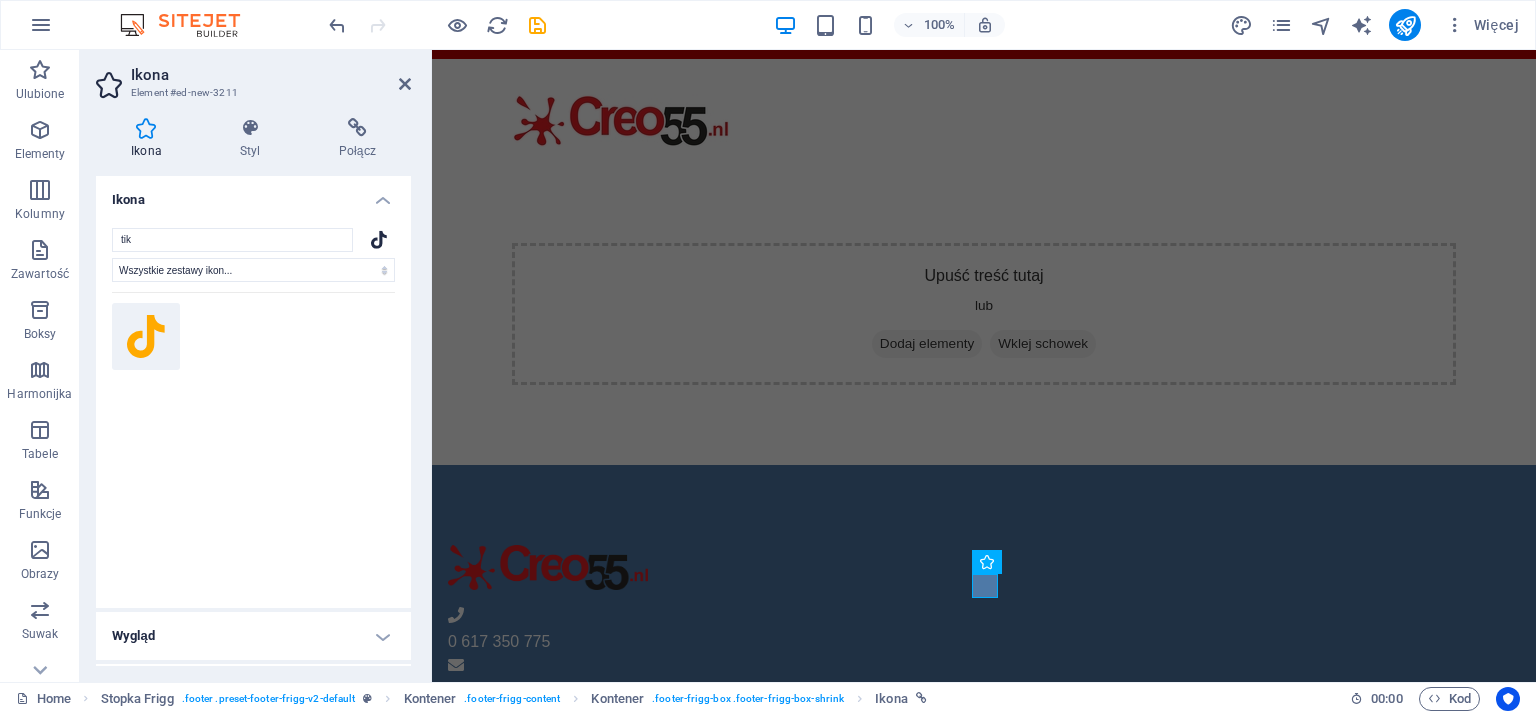 scroll, scrollTop: 284, scrollLeft: 0, axis: vertical 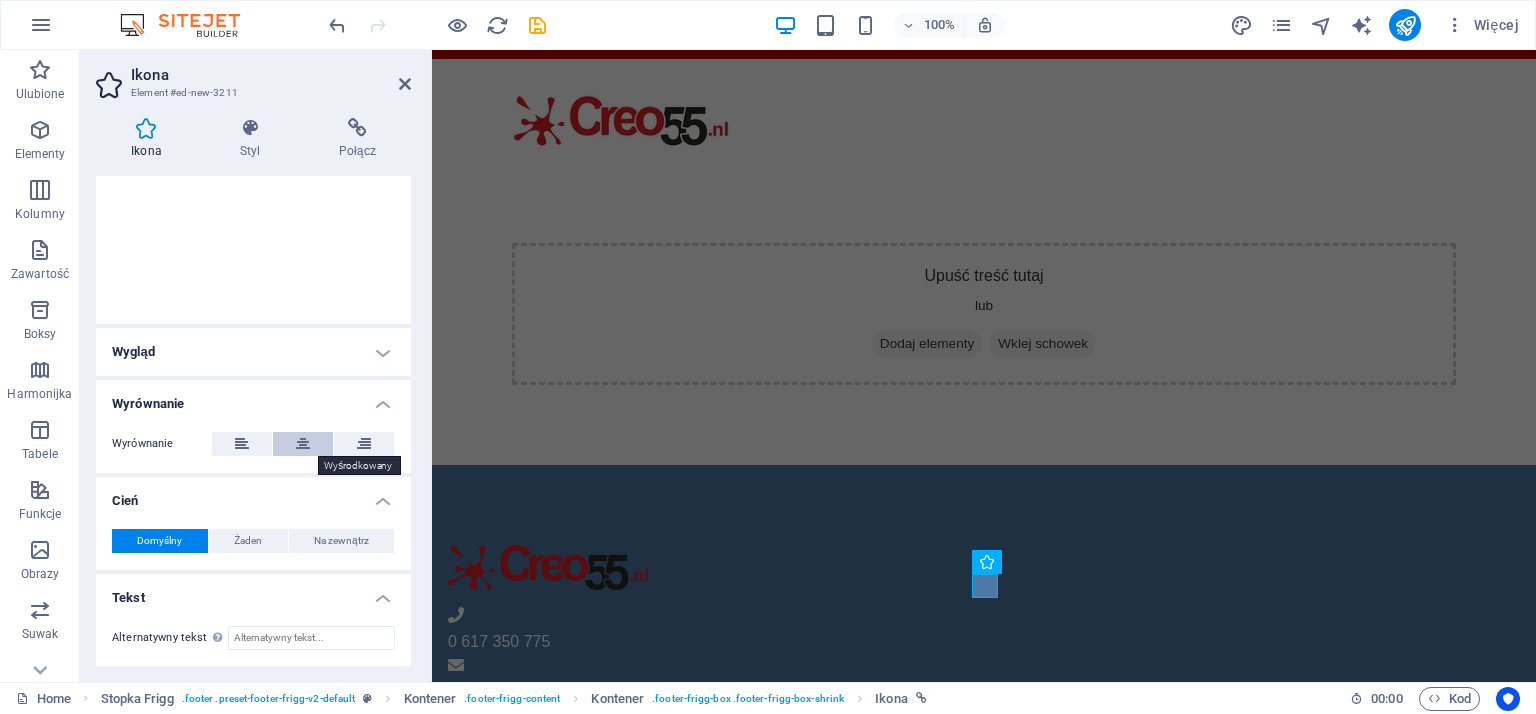 click at bounding box center [303, 444] 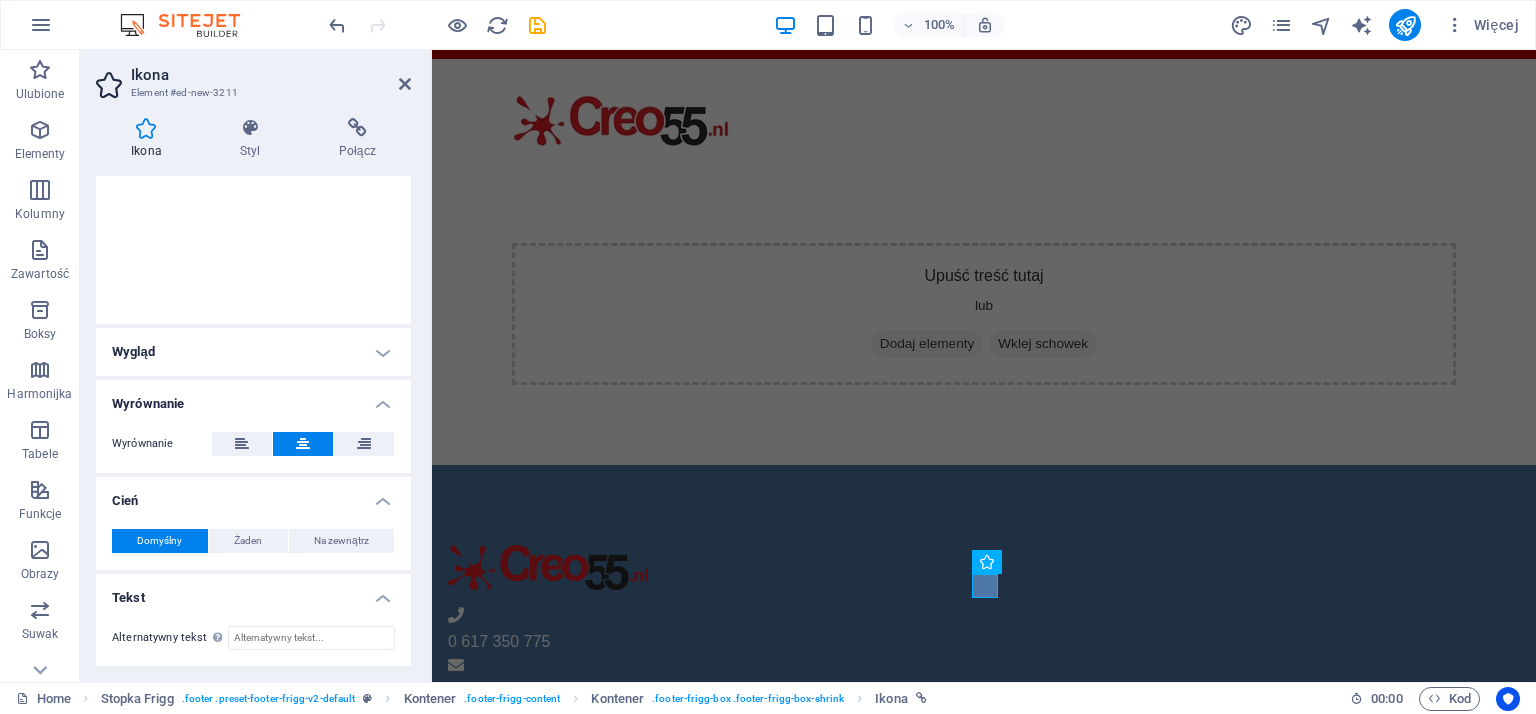 scroll, scrollTop: 0, scrollLeft: 0, axis: both 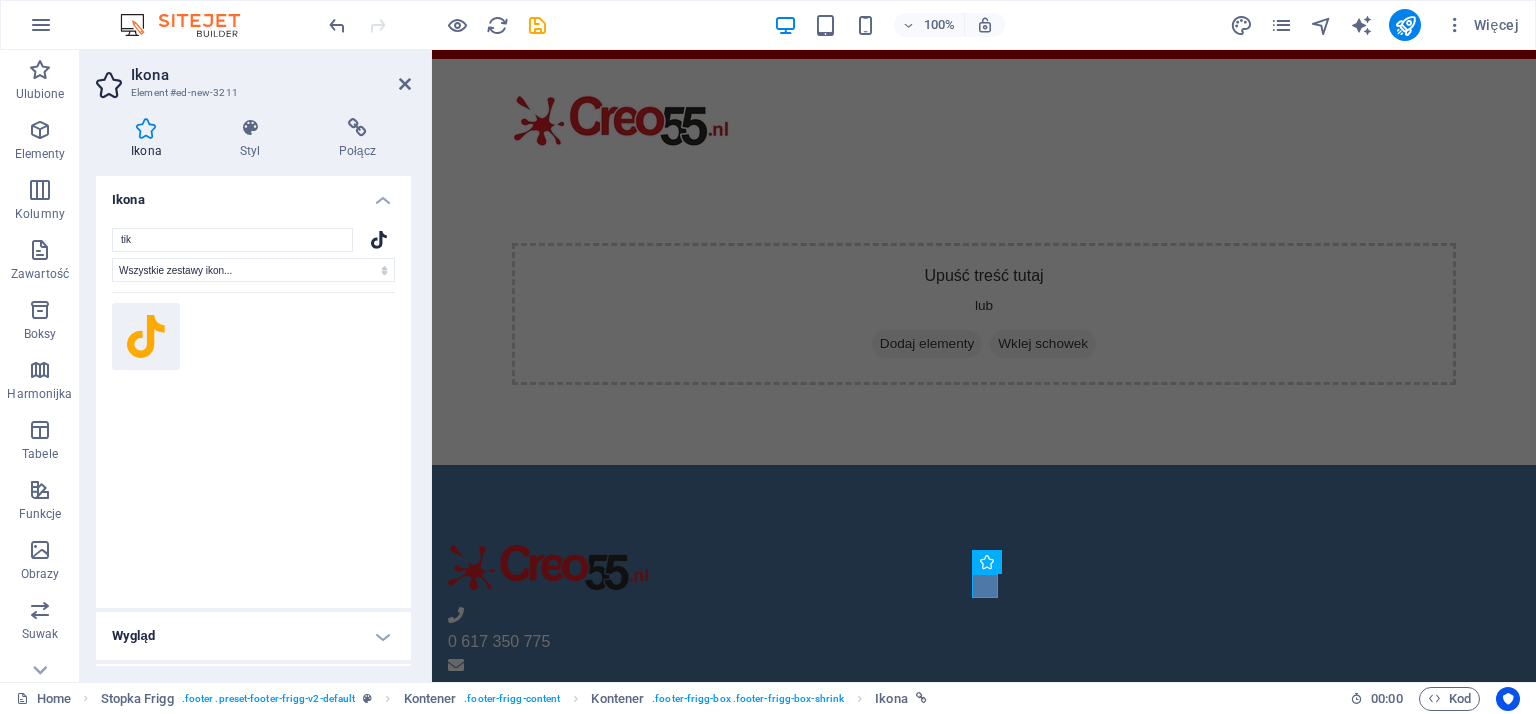 click 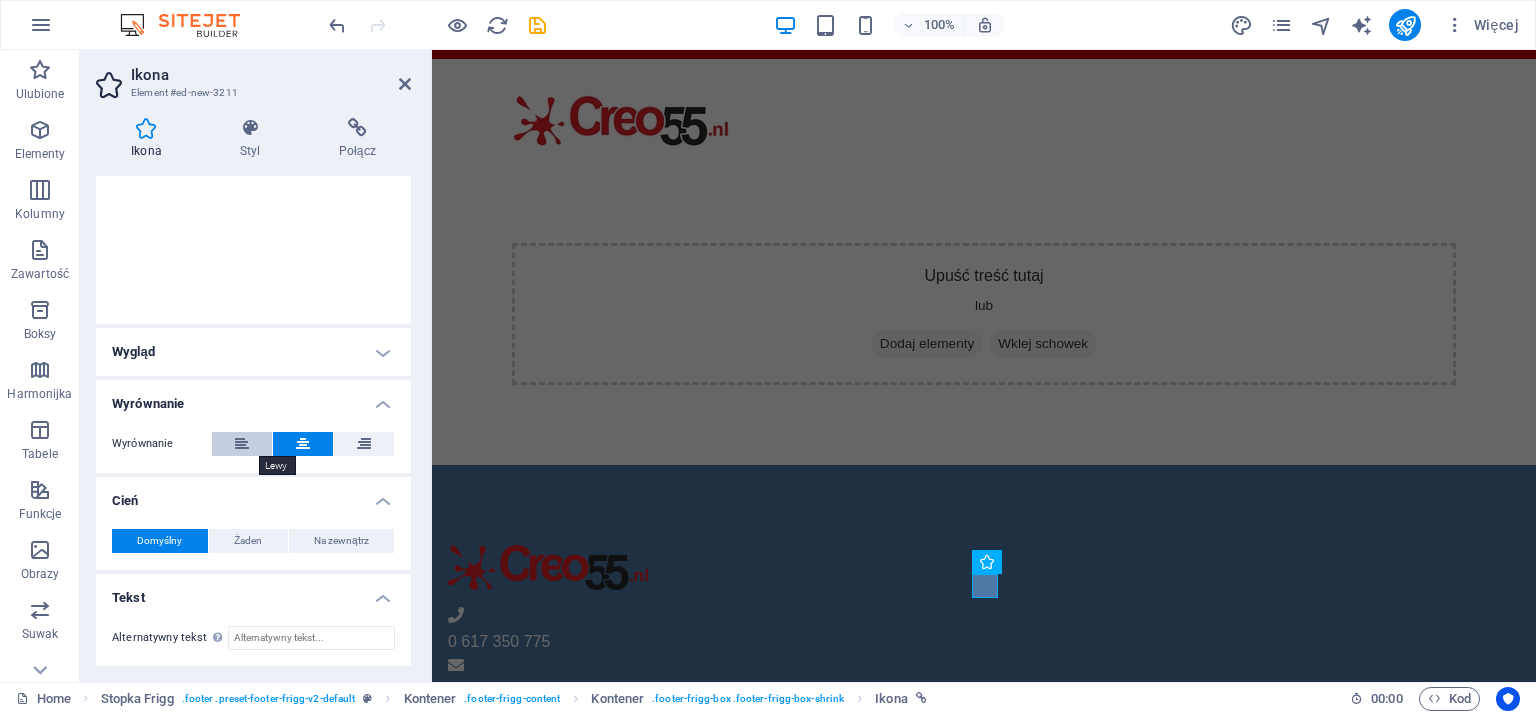 click at bounding box center (242, 444) 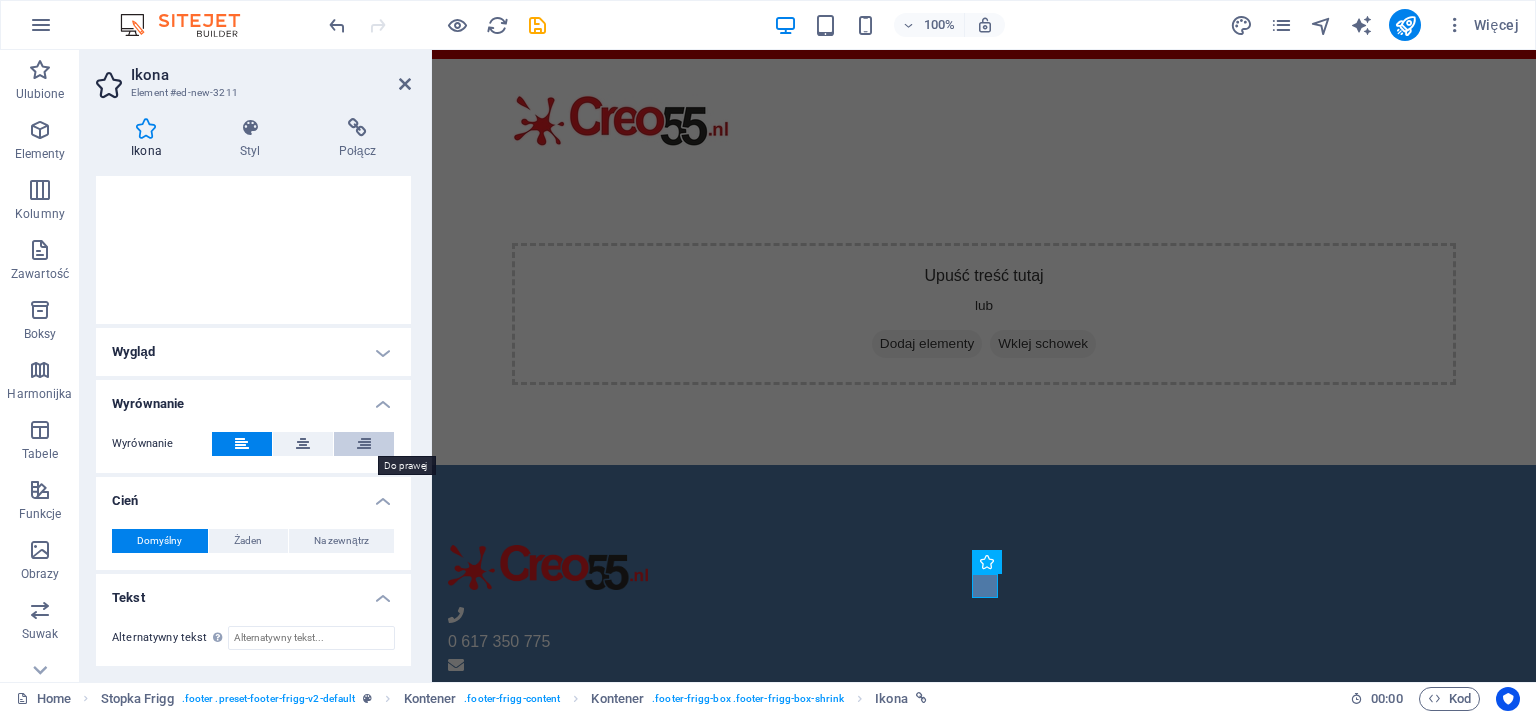 click at bounding box center (364, 444) 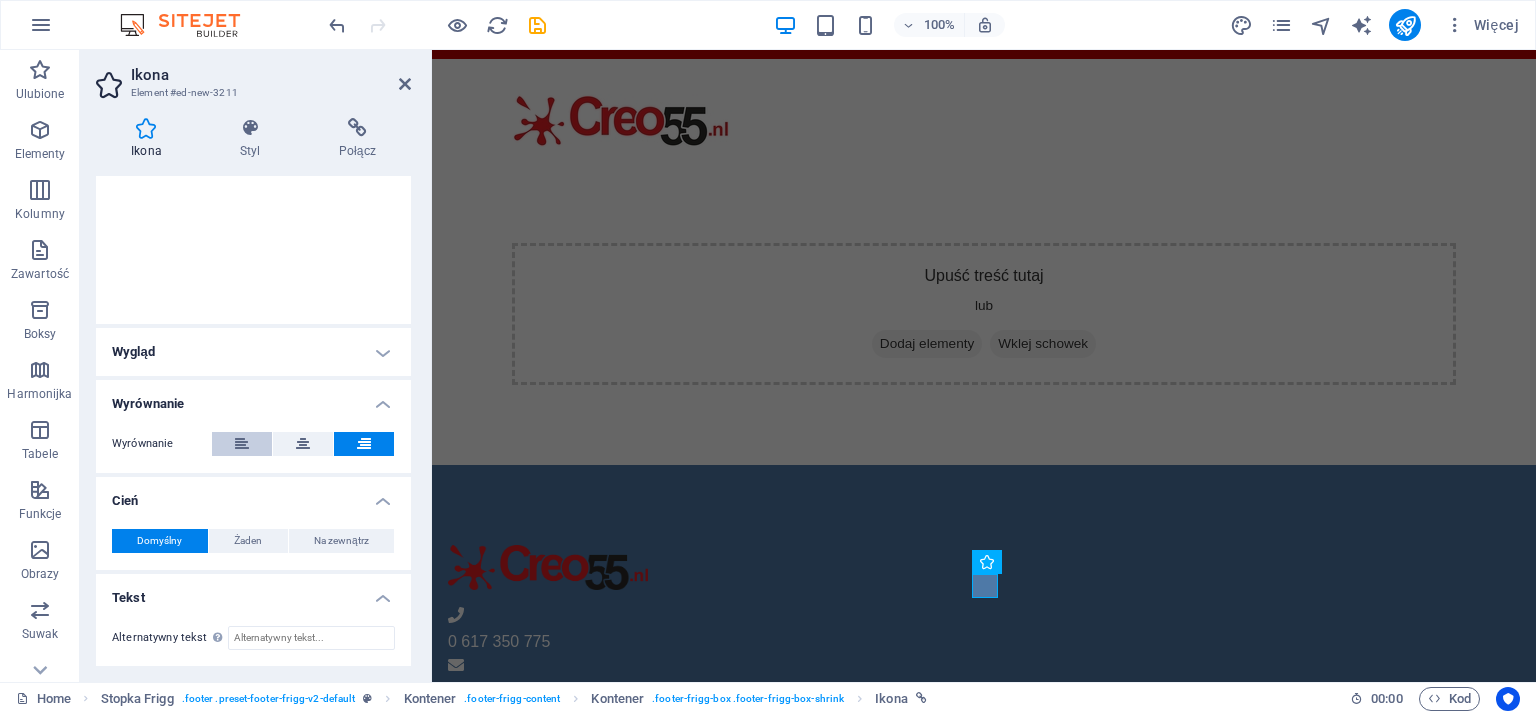 click at bounding box center [242, 444] 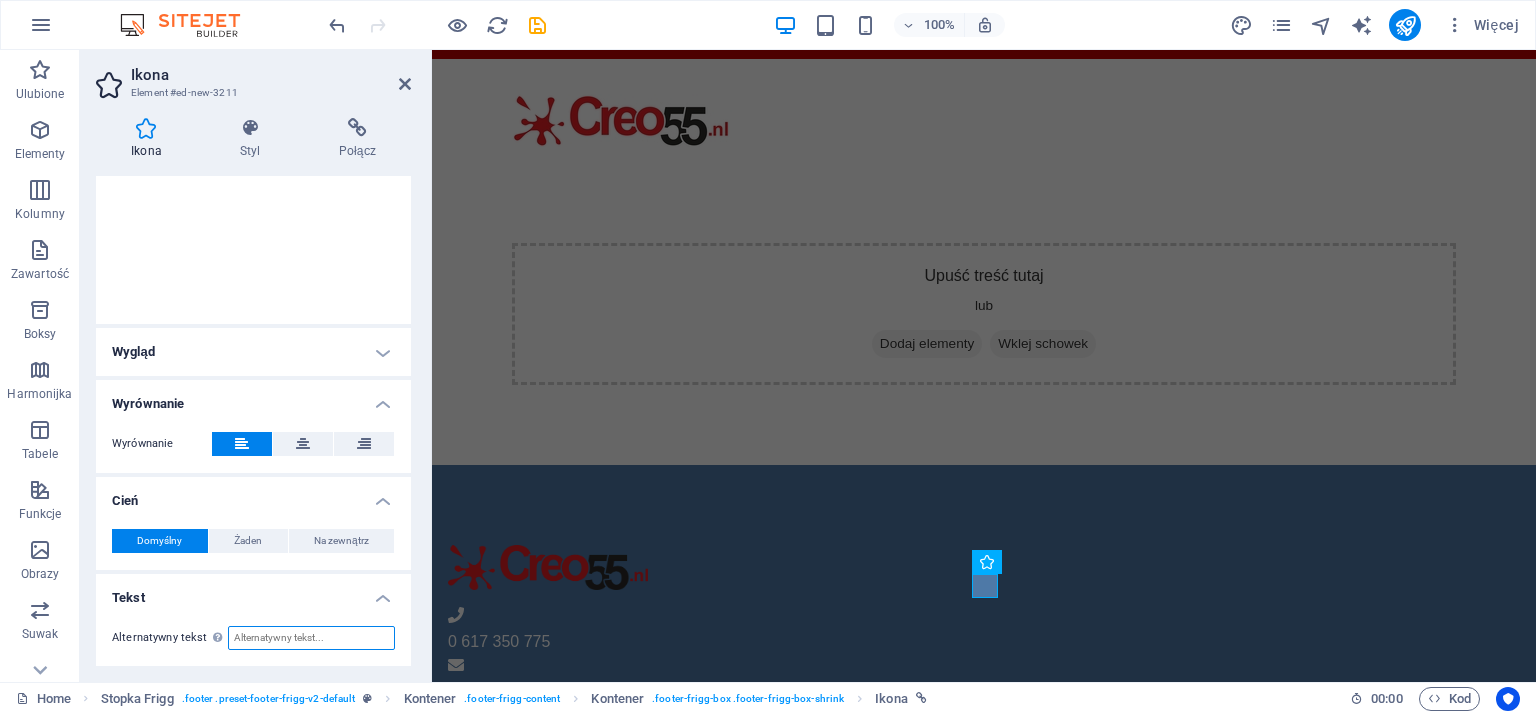 click on "Alternatywny tekst Tekst alternatywny jest używany przez urządzenia, które nie mogą wyświetlać obrazów (np. wyszukiwarki obrazów) i powinien być dodany do każdego obrazu, aby poprawić dostępność strony." at bounding box center [311, 638] 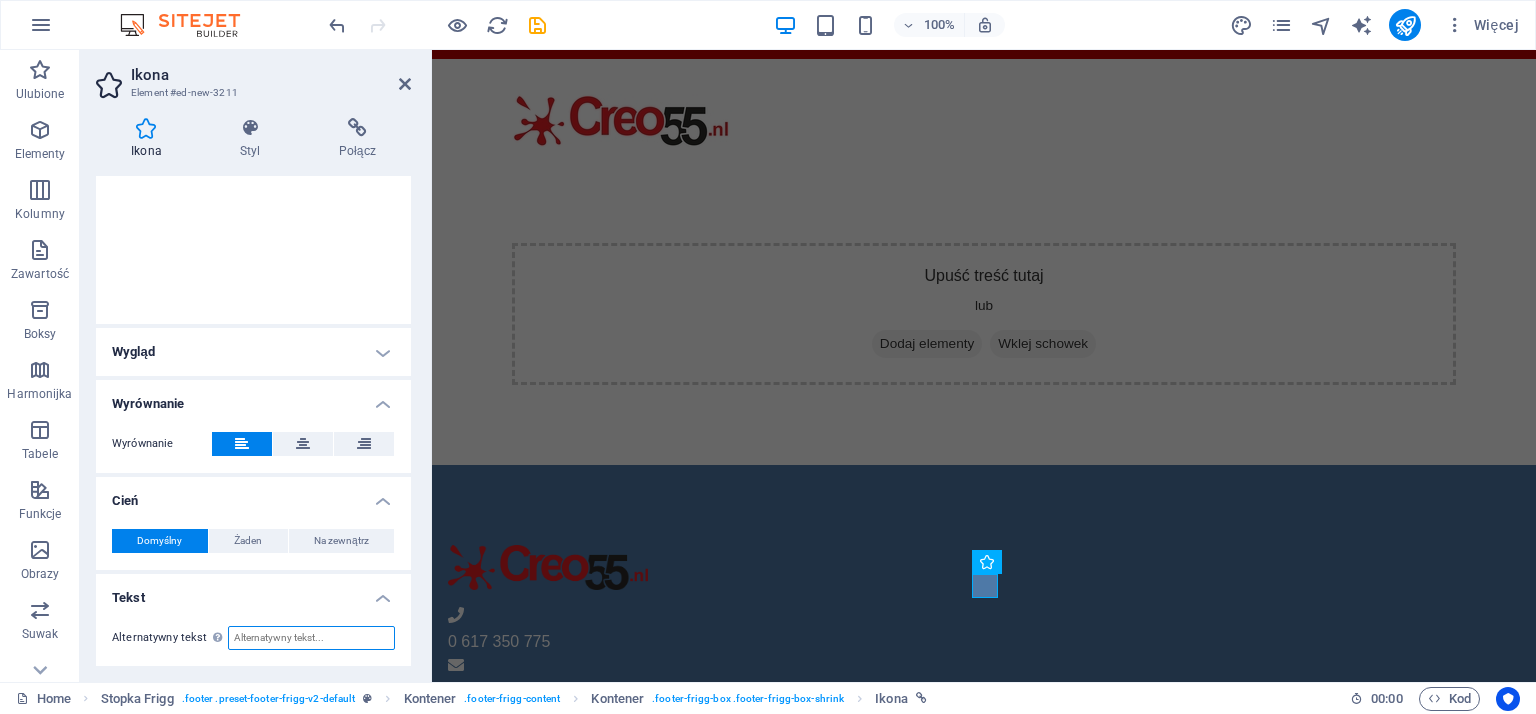 scroll, scrollTop: 0, scrollLeft: 0, axis: both 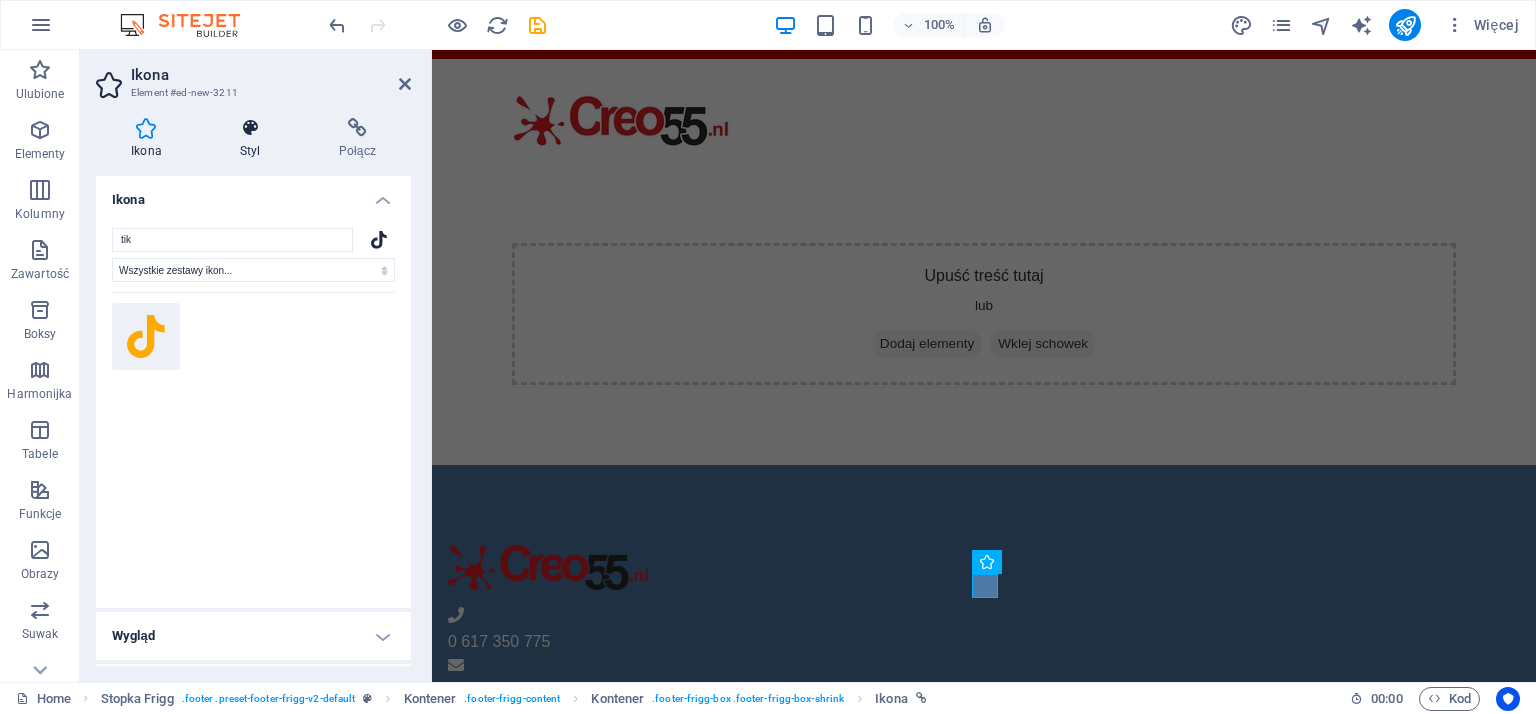 click at bounding box center [250, 128] 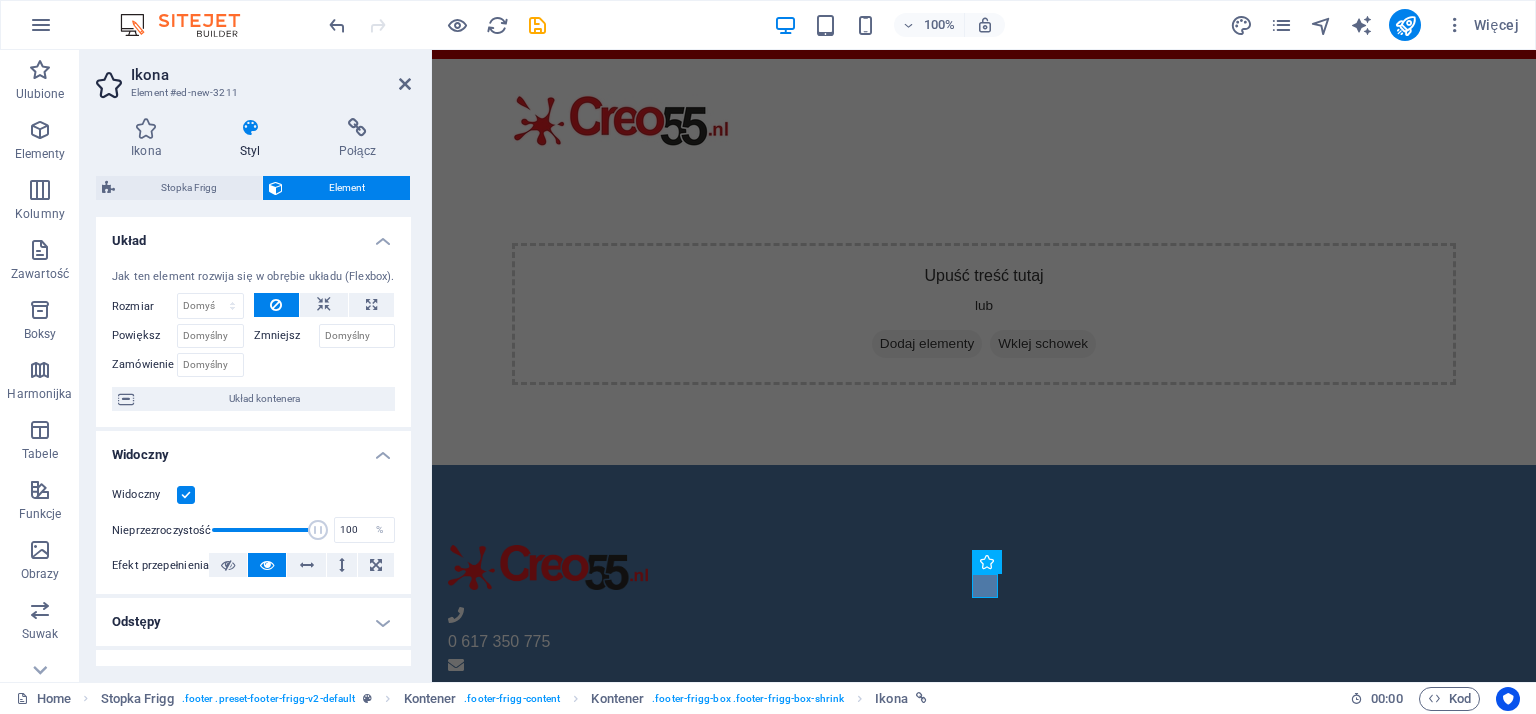 click on "Ikona Element #ed-new-3211 Ikona Styl Połącz Ikona tik Wszystkie zestawy ikon... IcoFont Ionicons FontAwesome Brands FontAwesome Duotone FontAwesome Solid FontAwesome Regular FontAwesome Light FontAwesome Thin FontAwesome Sharp Solid FontAwesome Sharp Regular FontAwesome Sharp Light FontAwesome Sharp Thin Twoje wyszukiwanie zwróciło więcej ikon, niż jesteśmy w stanie wyświetlić. Proszę zawęzić wyszukiwanie. Wygląd Kolor Tło Tryb Skaluj Lewy Wycentruj Do prawej Szerokość Domyślny automatycznie px rem % em vh vw Wysokość Domyślny automatycznie px rem em vh vw Margines wewnętrzny 0 Domyślny px rem % em vh vw Szerokość obrysu 0 Domyślny px rem % em vh vw Kolor obrysu Efekt przepełnienia Wyrównanie Wyrównanie Cień Domyślny Żaden Na zewnątrz Kolor Przesunięcie X 0 px rem vh vw Przesunięcie Y 0 px rem vh vw Rozmyj 0 px rem % vh vw Tekst Alternatywny tekst Stopka Frigg Element Układ Jak ten element rozwija się w obrębie układu (Flexbox). Rozmiar Domyślny automatycznie px % 1/1 %" at bounding box center (256, 366) 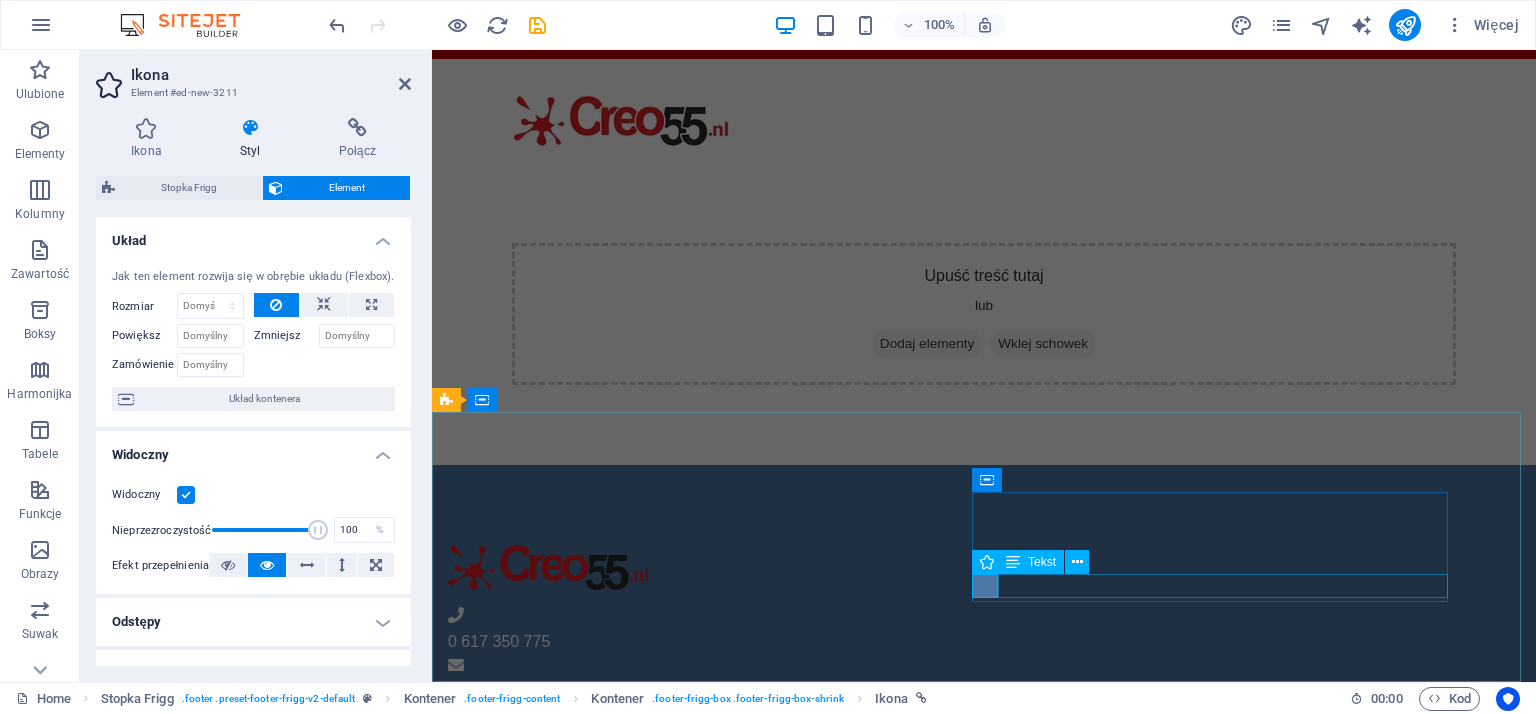 click on "Instagram" at bounding box center [920, 848] 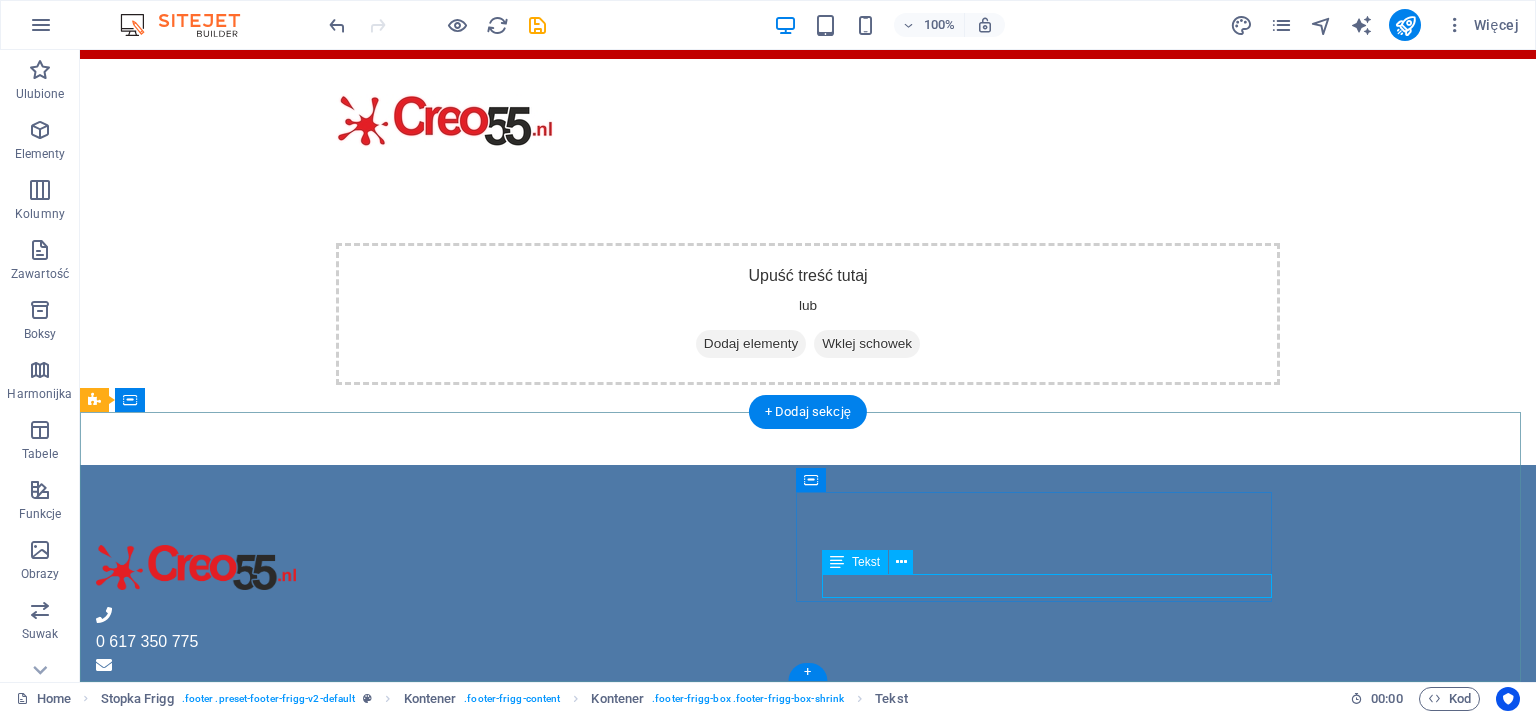 click on "Instagram" at bounding box center (568, 848) 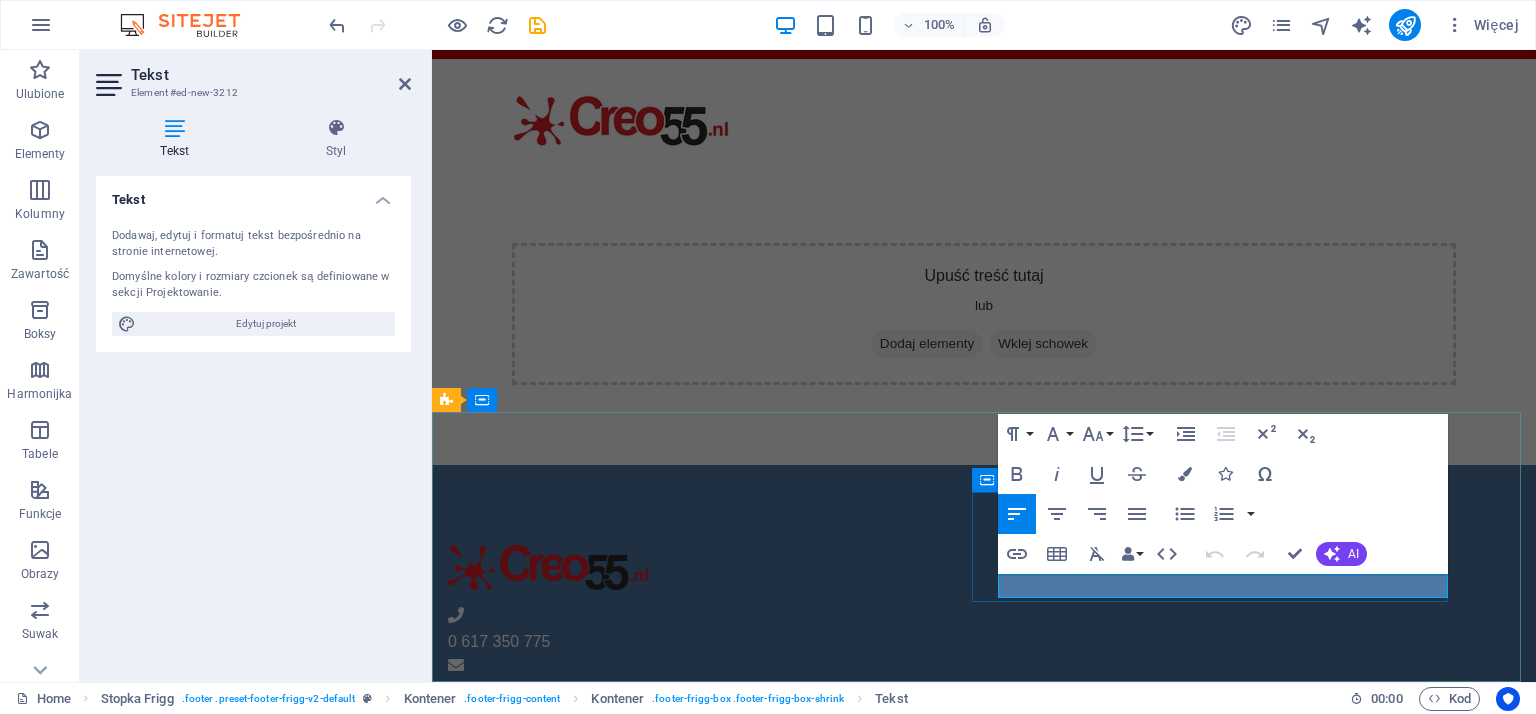 click on "Instagram" at bounding box center [920, 848] 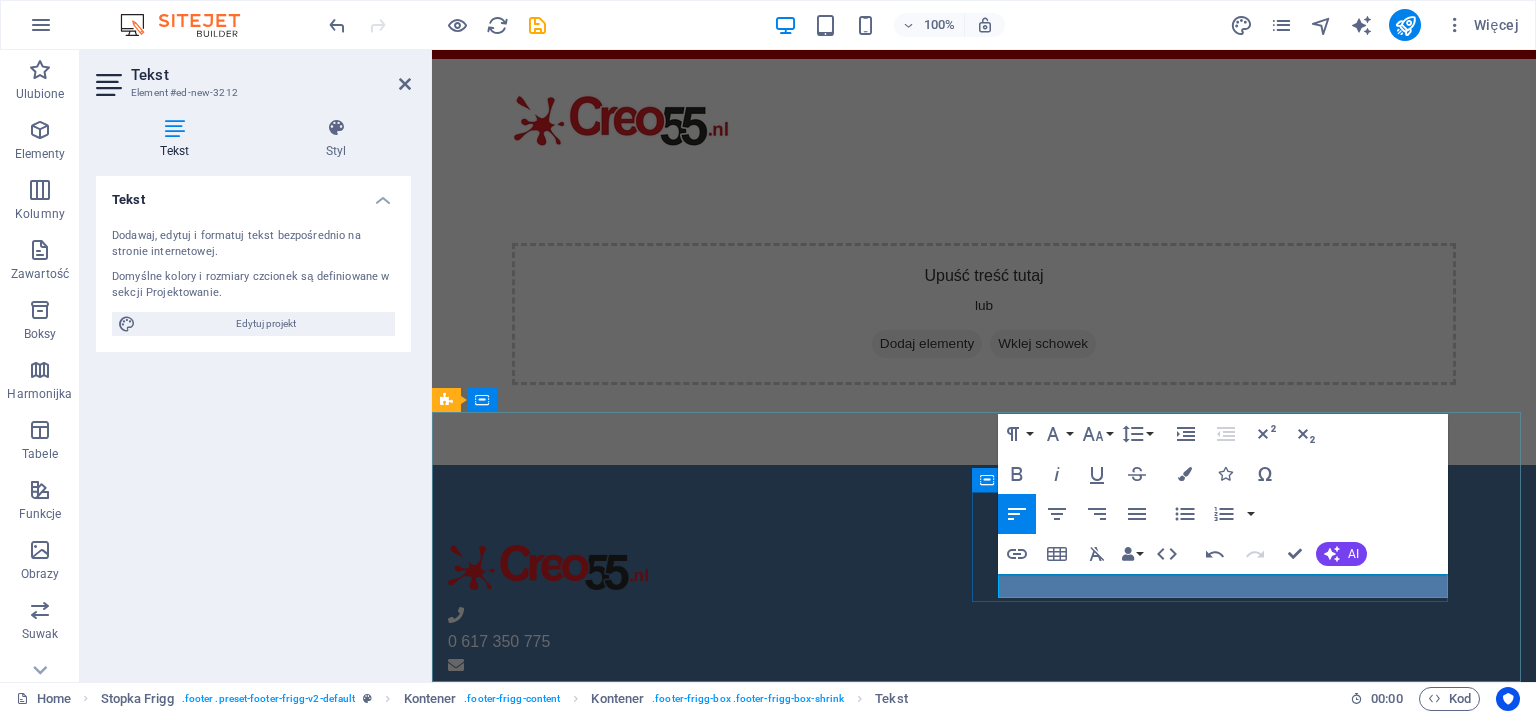 type 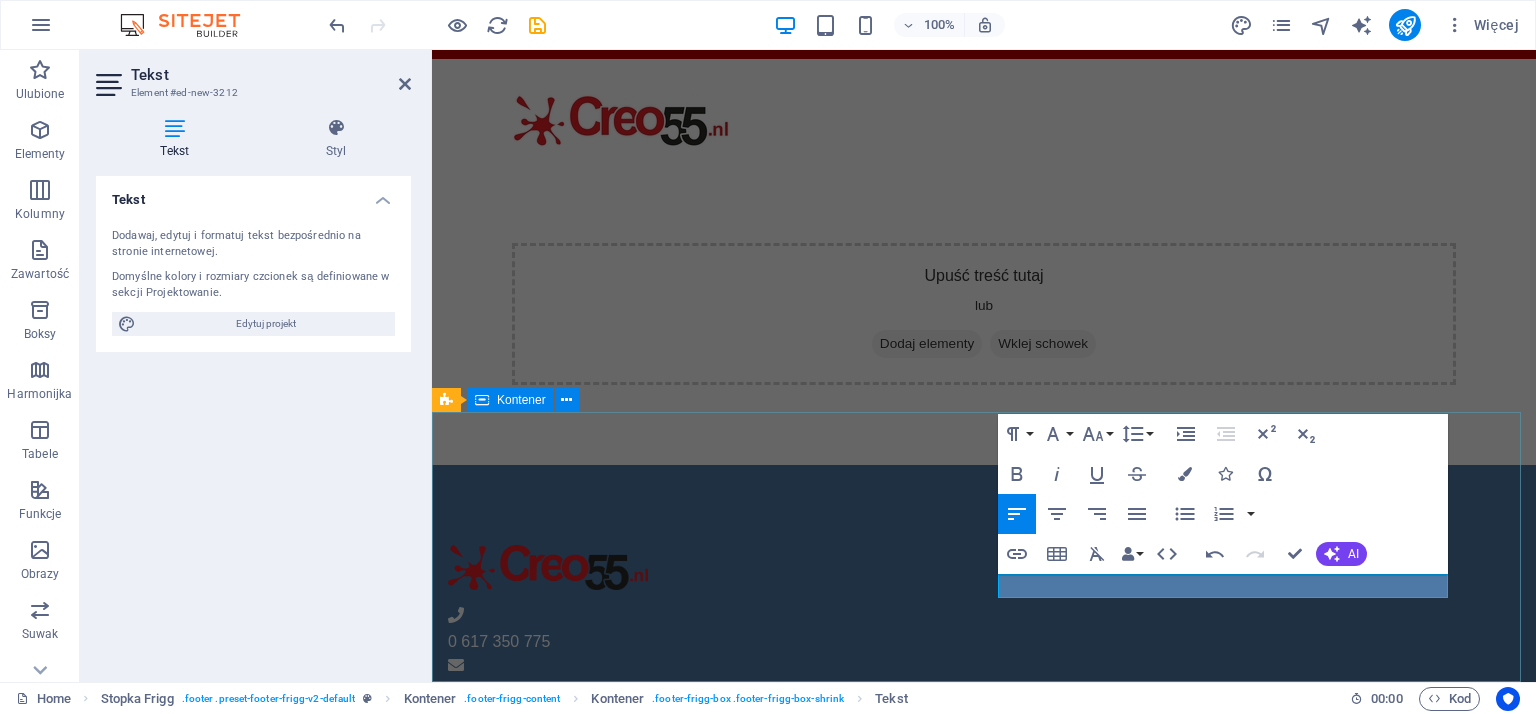 click on "0 617 350 775  info@creo55.nl Media społecznościowe Facebook TikTok" at bounding box center (984, 703) 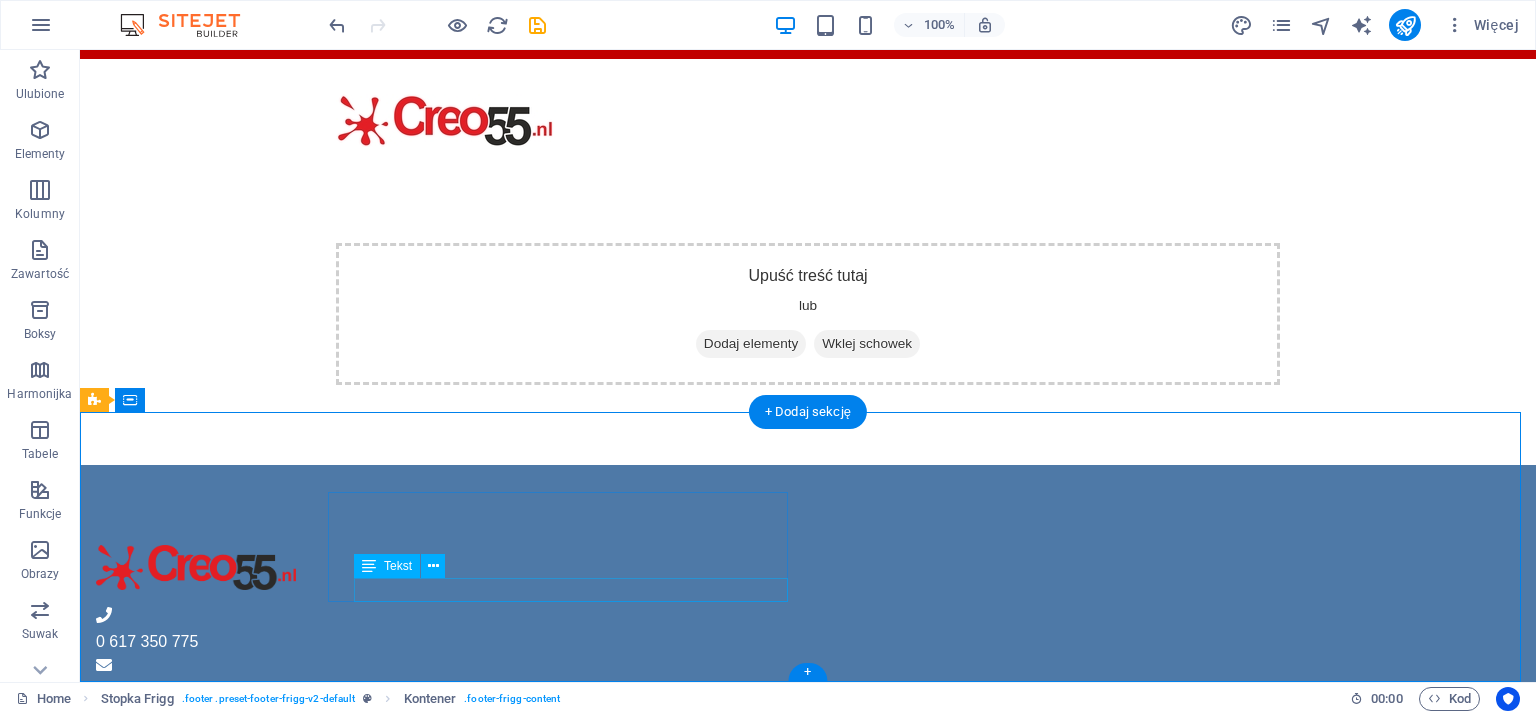 click on "info@[DOMAIN]" at bounding box center (568, 690) 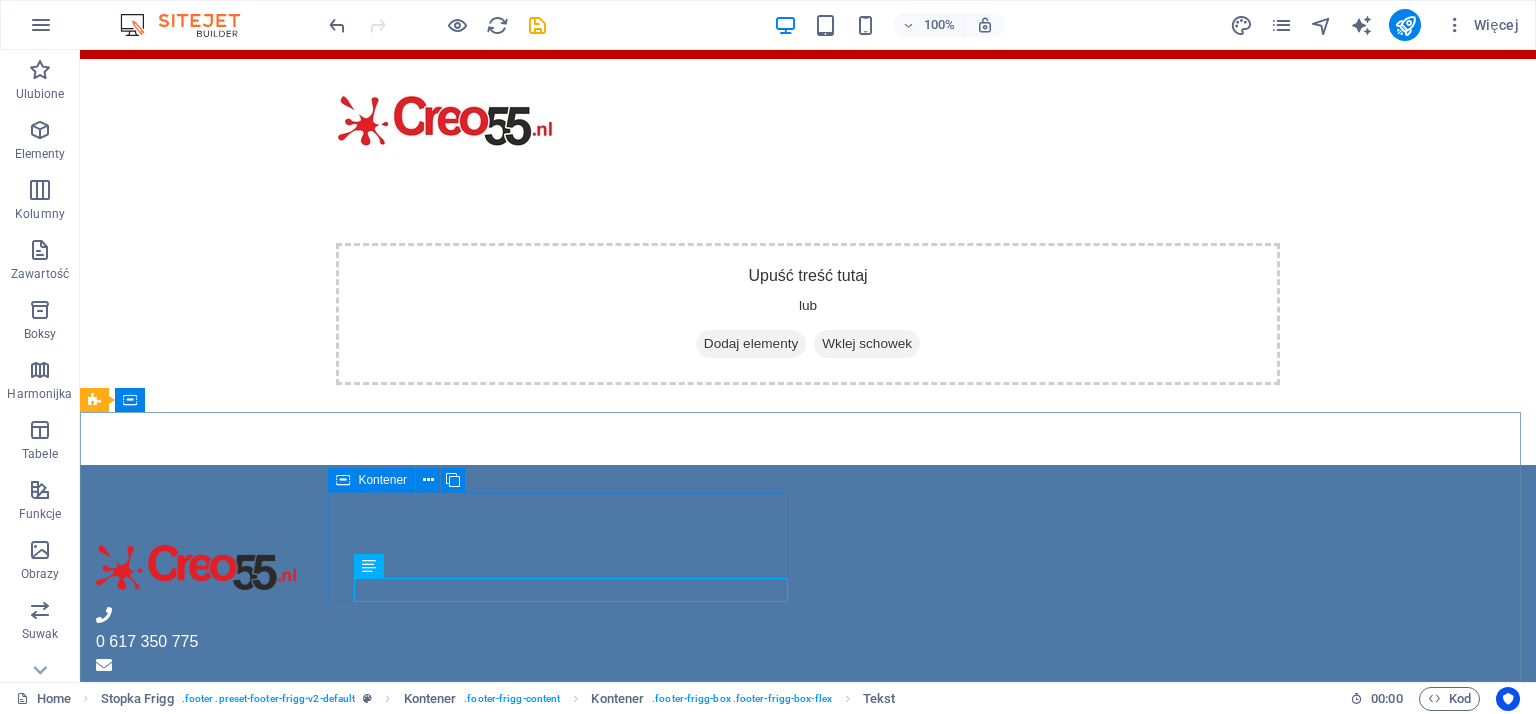 click at bounding box center [343, 480] 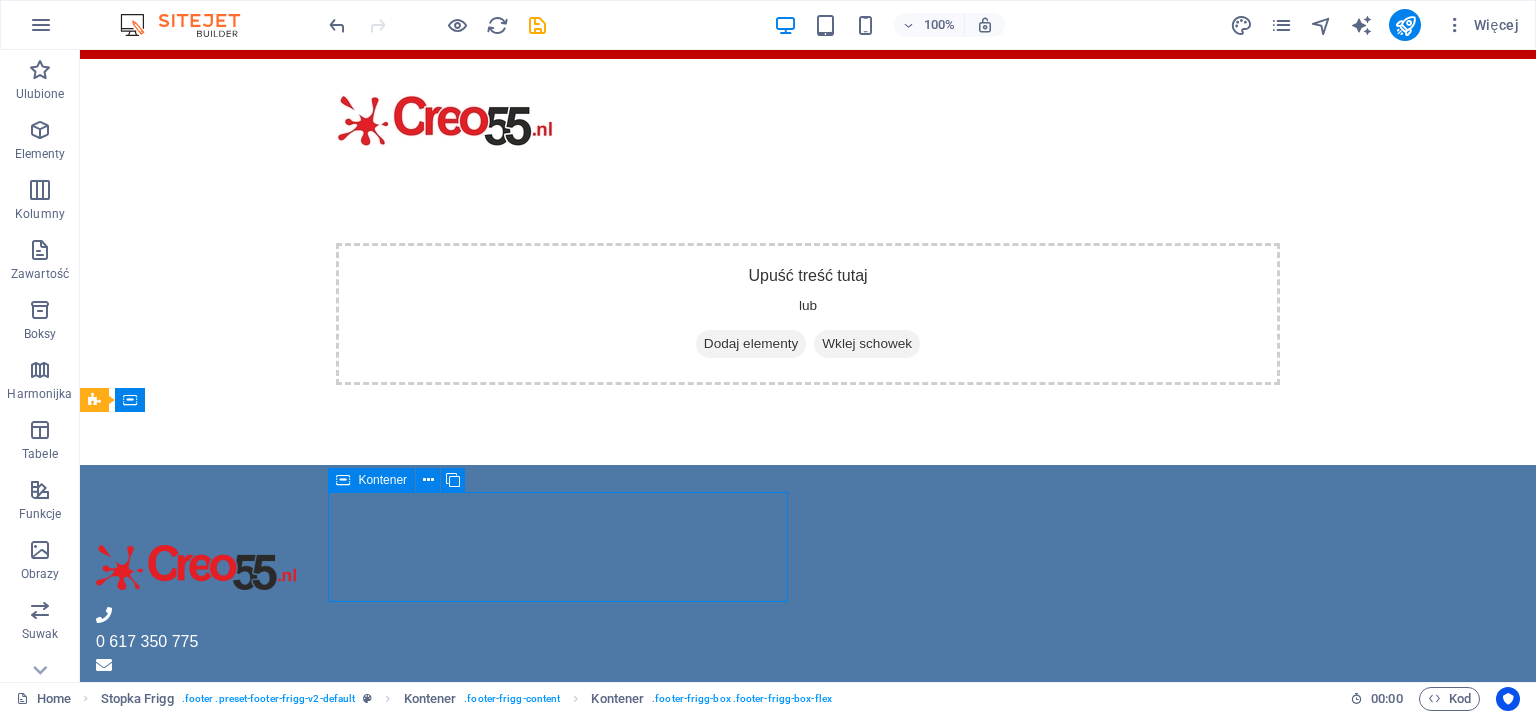 click at bounding box center (343, 480) 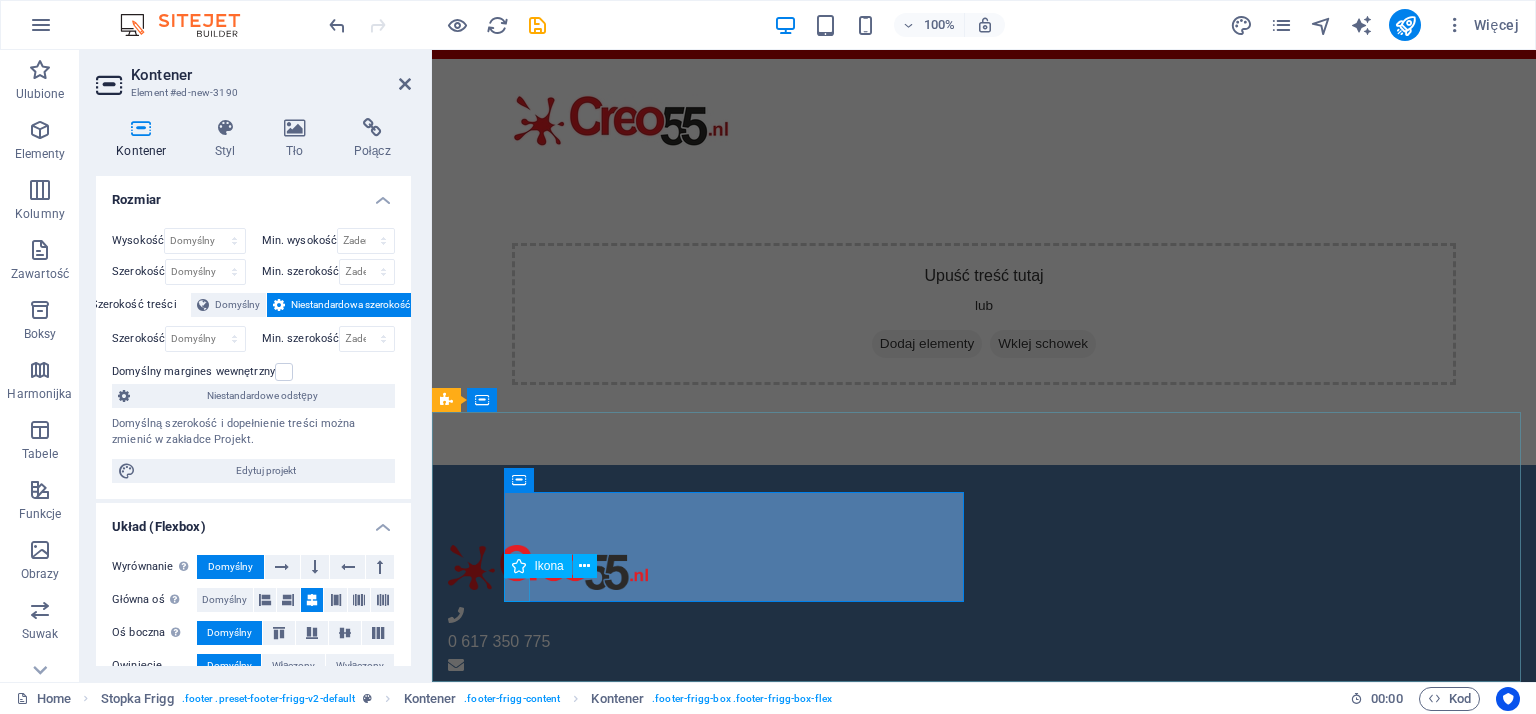 click at bounding box center [920, 666] 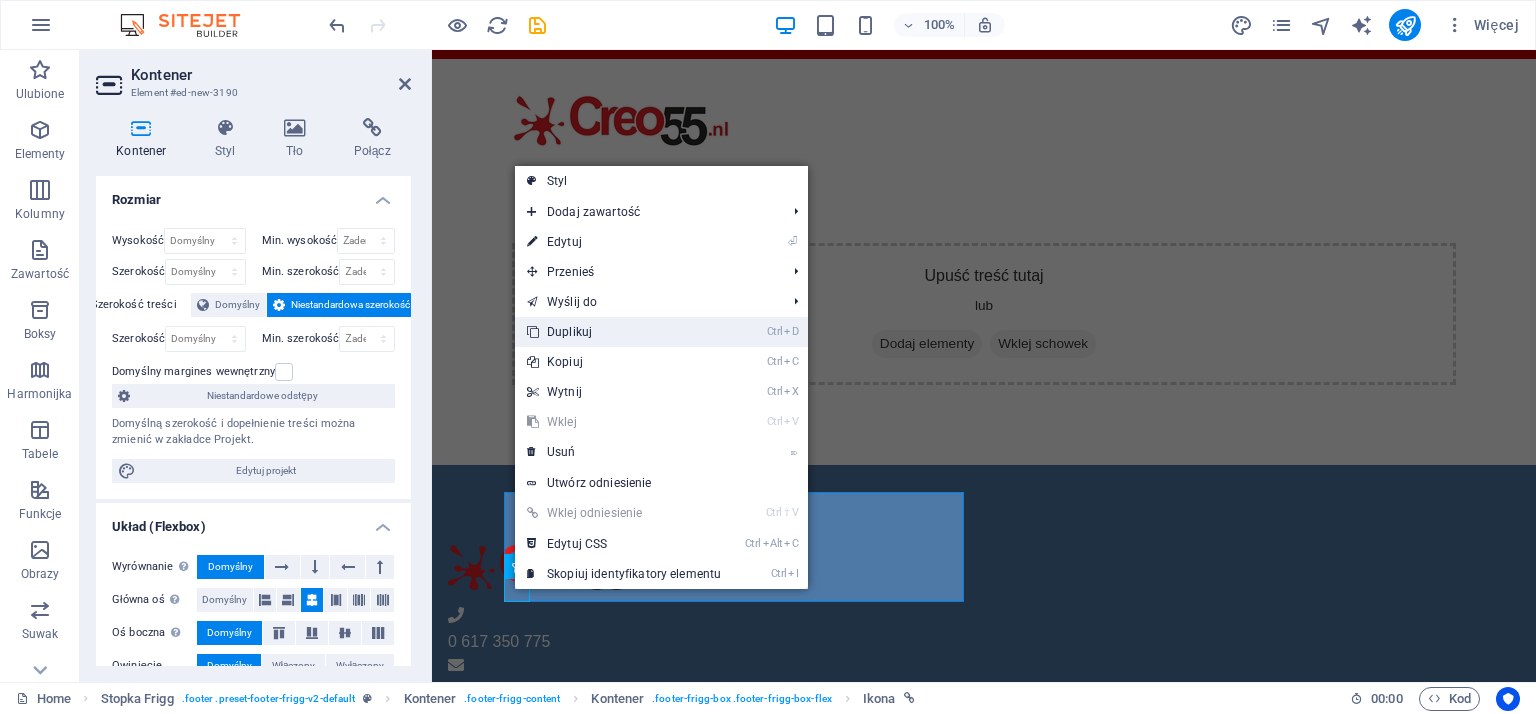click on "Ctrl D  Duplikuj" at bounding box center (624, 332) 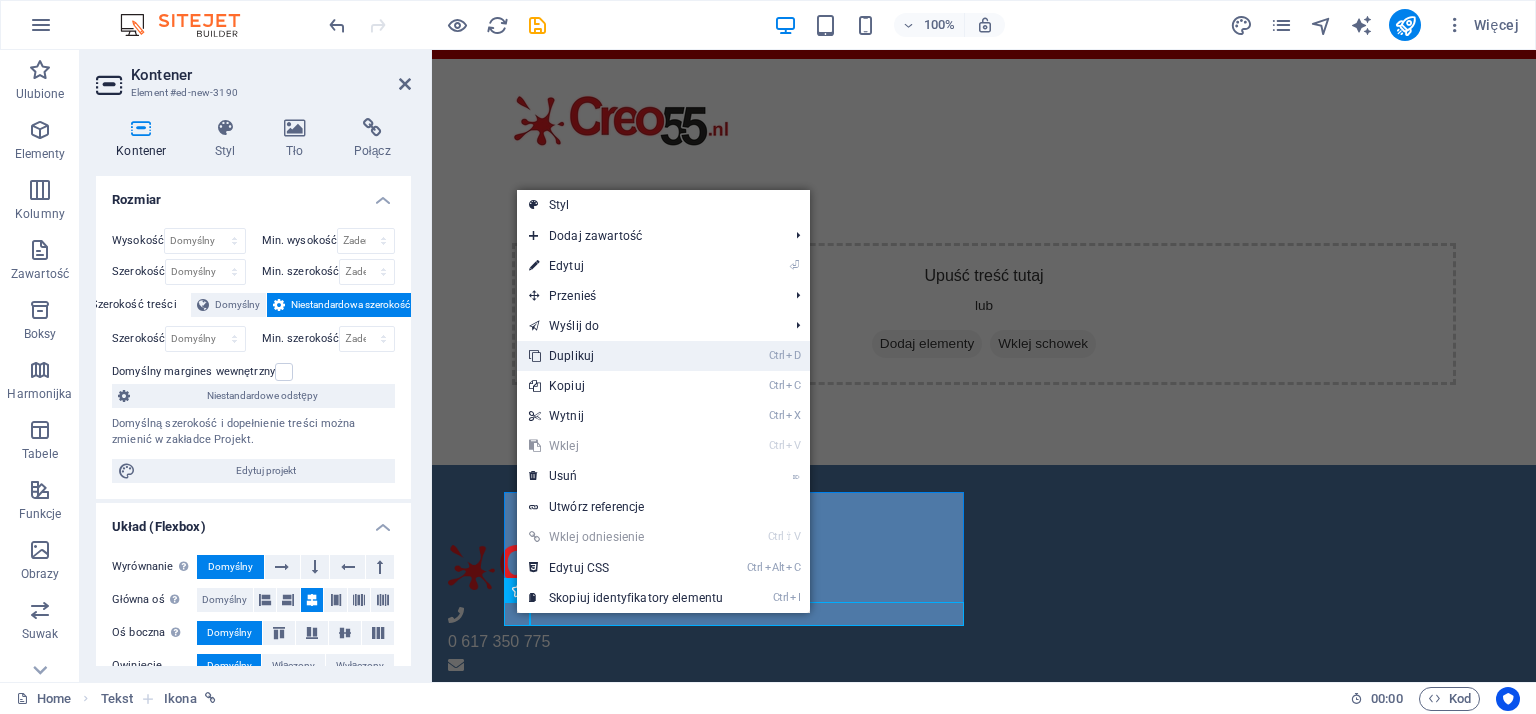 click on "Ctrl D  Duplikuj" at bounding box center (626, 356) 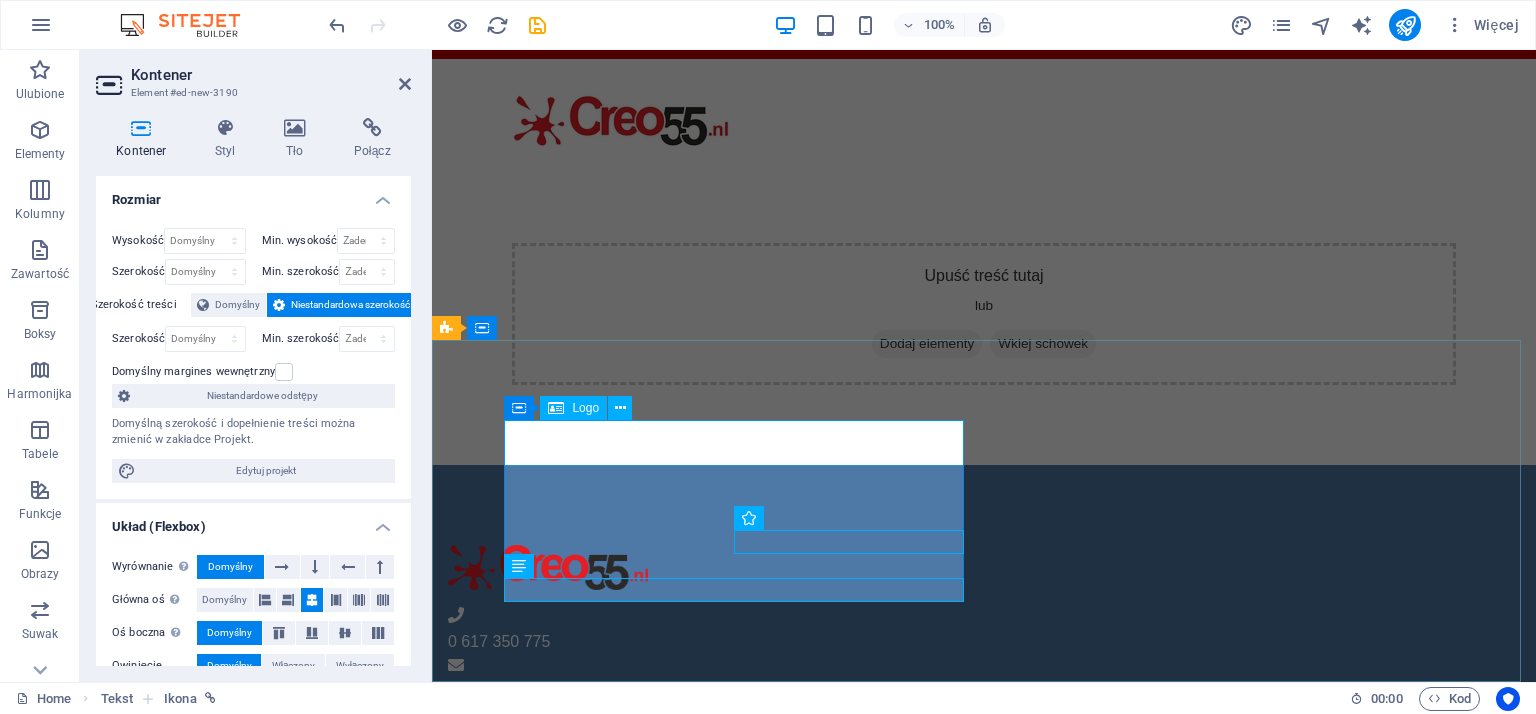 scroll, scrollTop: 154, scrollLeft: 0, axis: vertical 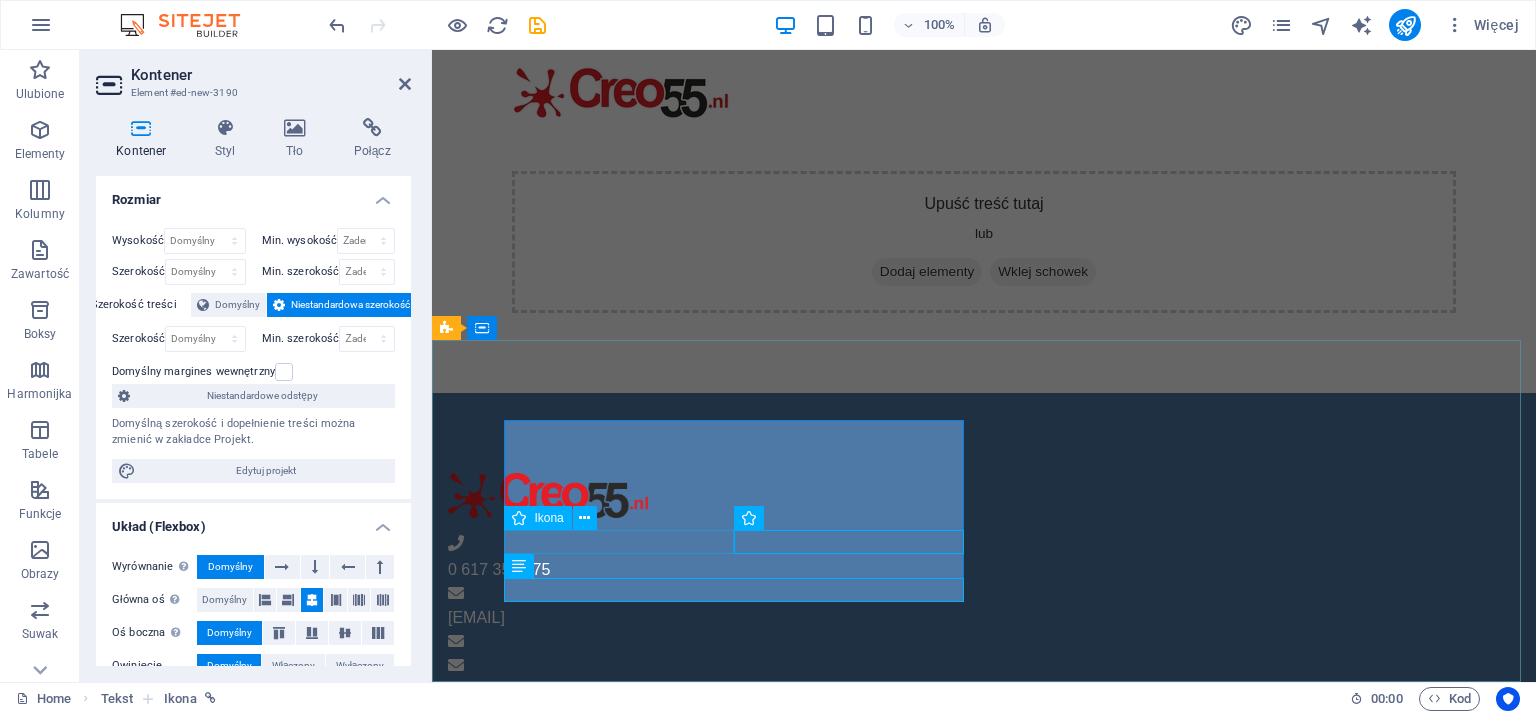 click at bounding box center (920, 642) 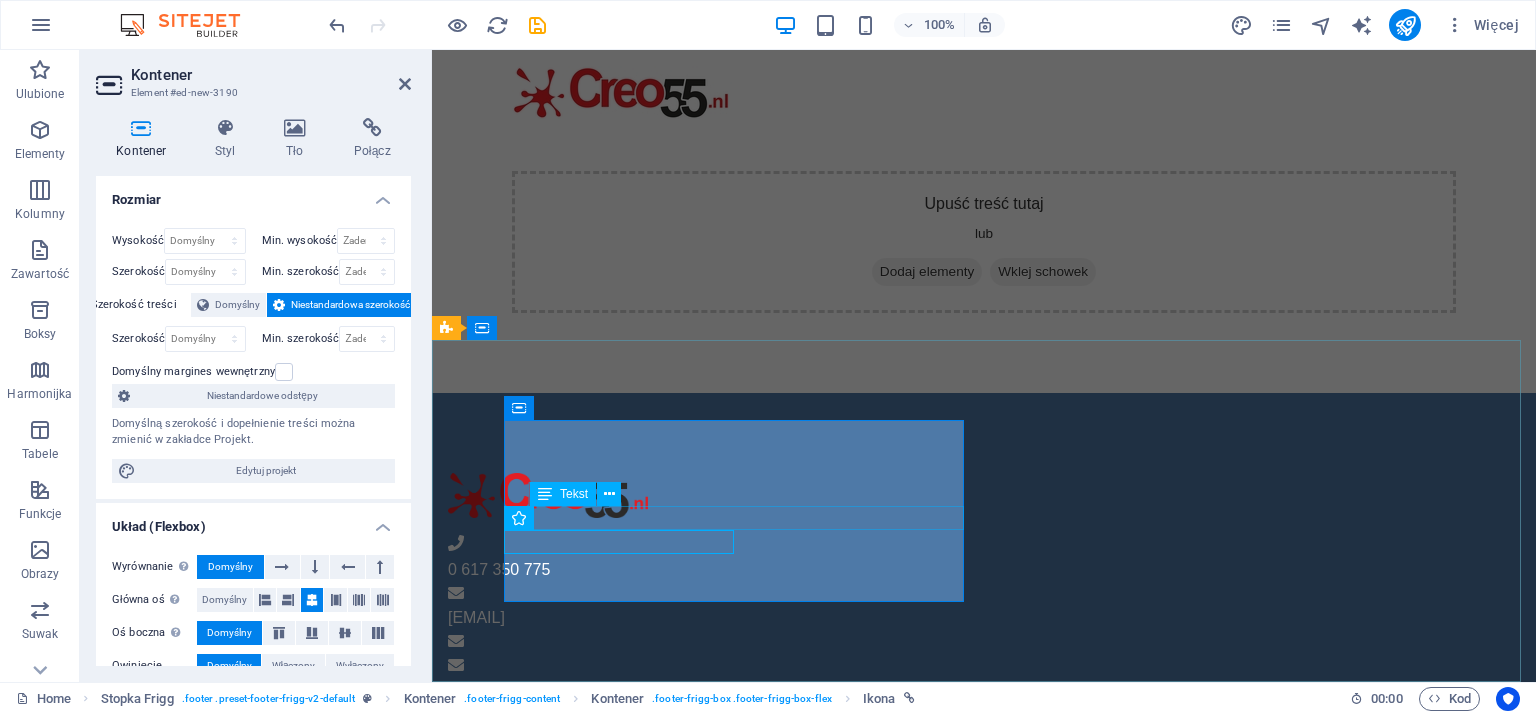 click on "info@[DOMAIN]" at bounding box center (920, 618) 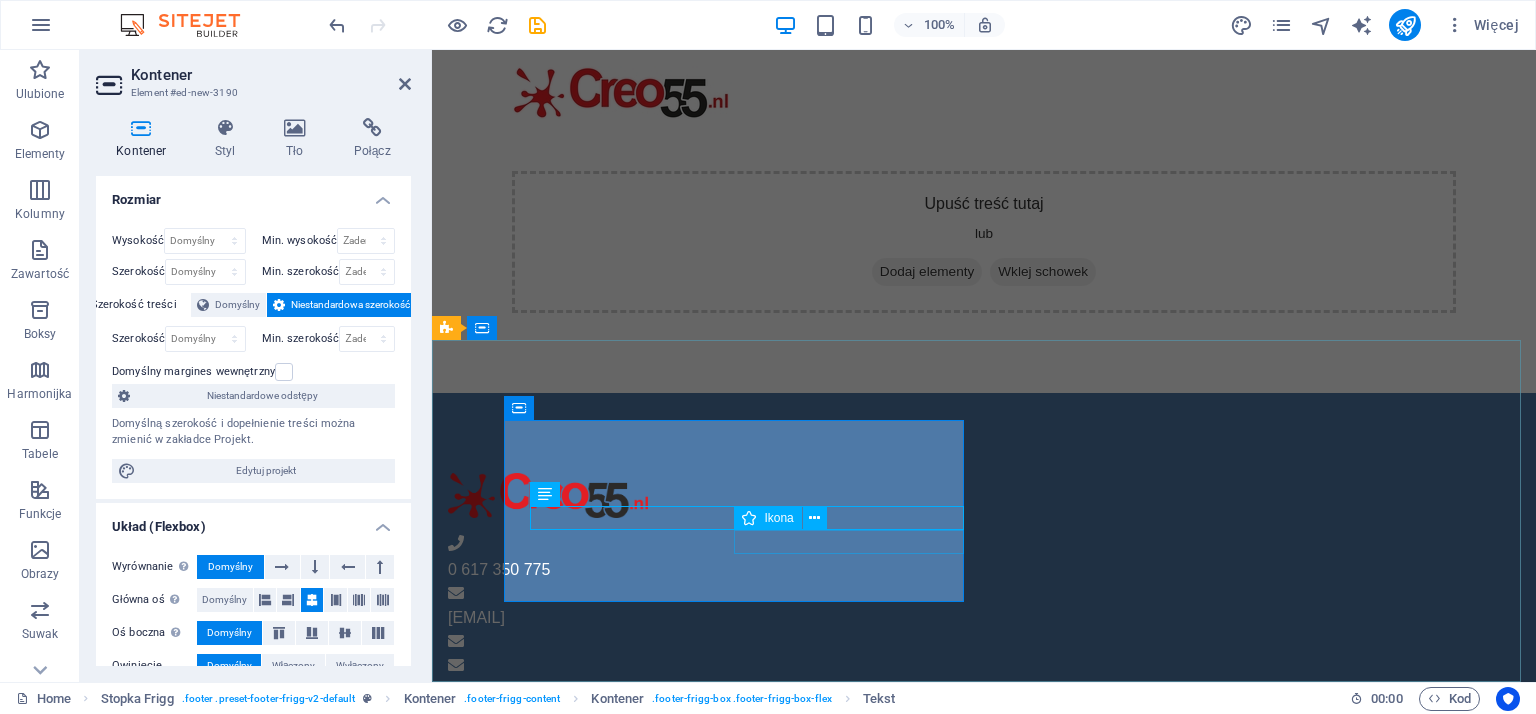 click at bounding box center (920, 666) 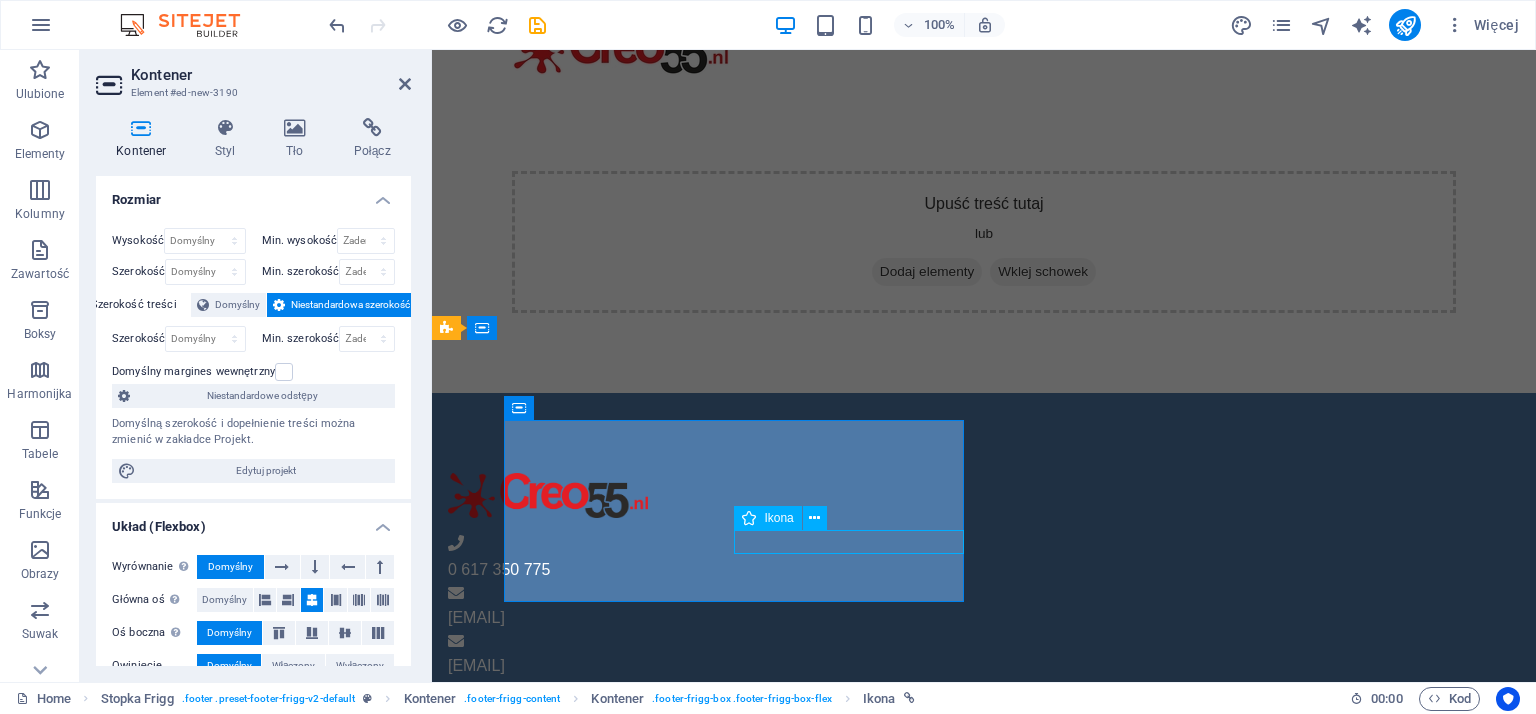 scroll, scrollTop: 130, scrollLeft: 0, axis: vertical 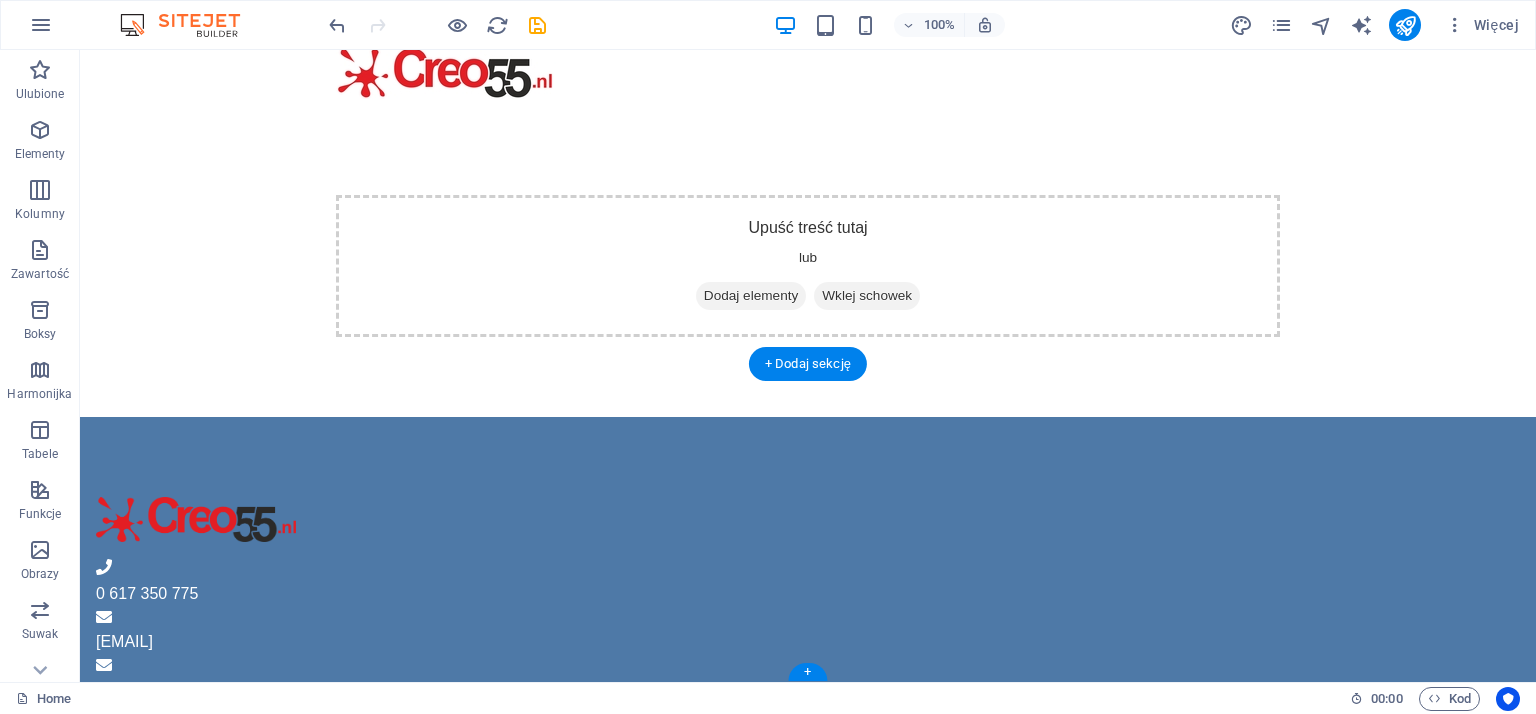 drag, startPoint x: 391, startPoint y: 543, endPoint x: 659, endPoint y: 572, distance: 269.56445 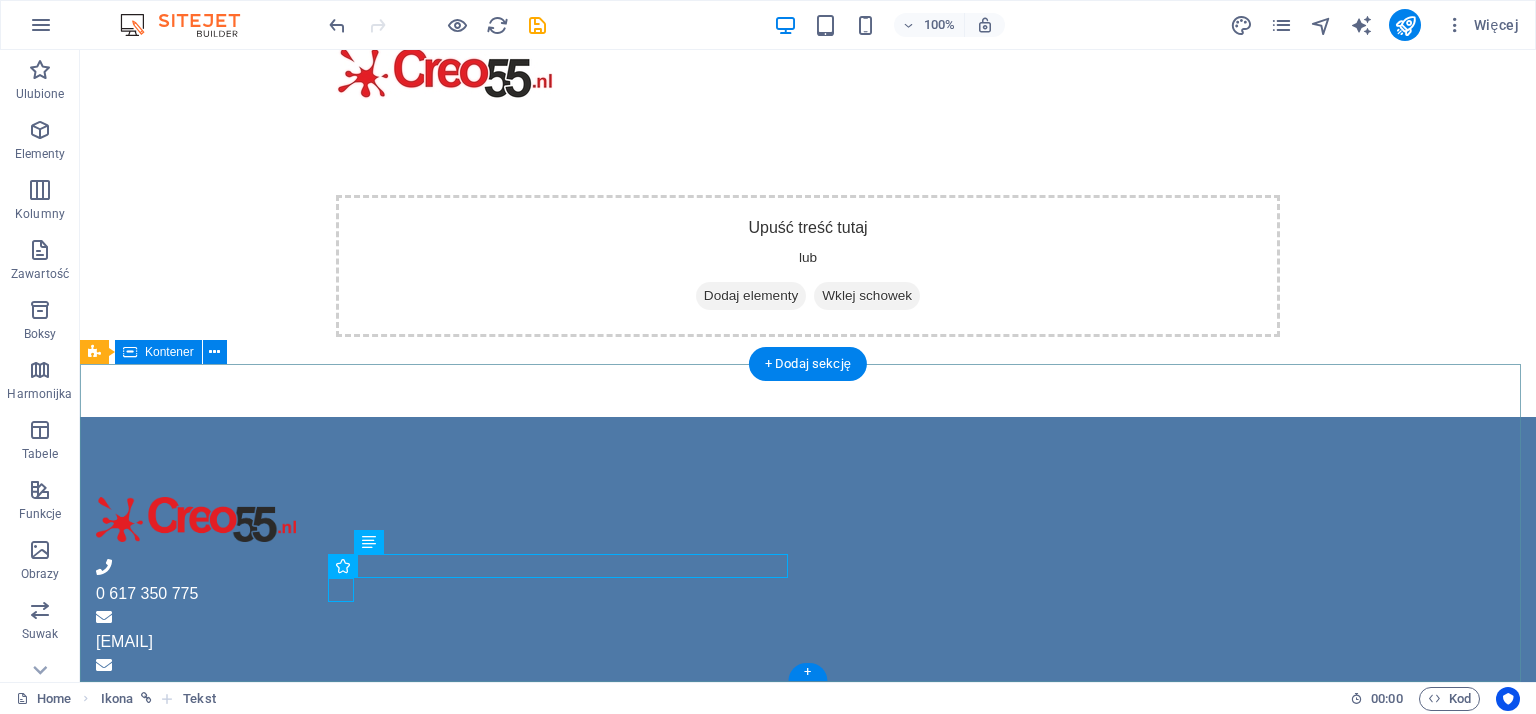 click on "0 617 350 775  info@creo55.nl info@creo55.nl info@creo55.nl Media społecznościowe Facebook TikTok" at bounding box center (808, 703) 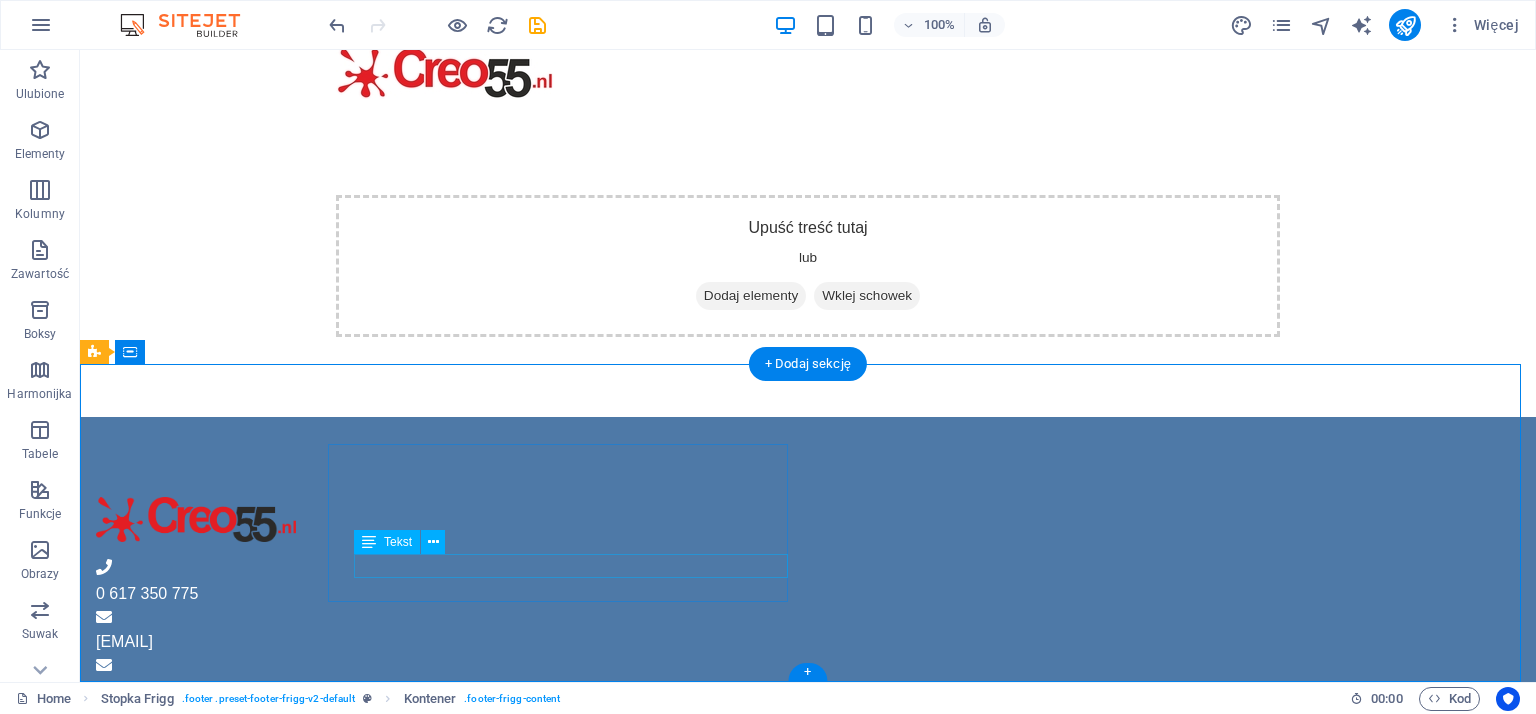 click on "info@[DOMAIN]" at bounding box center [568, 690] 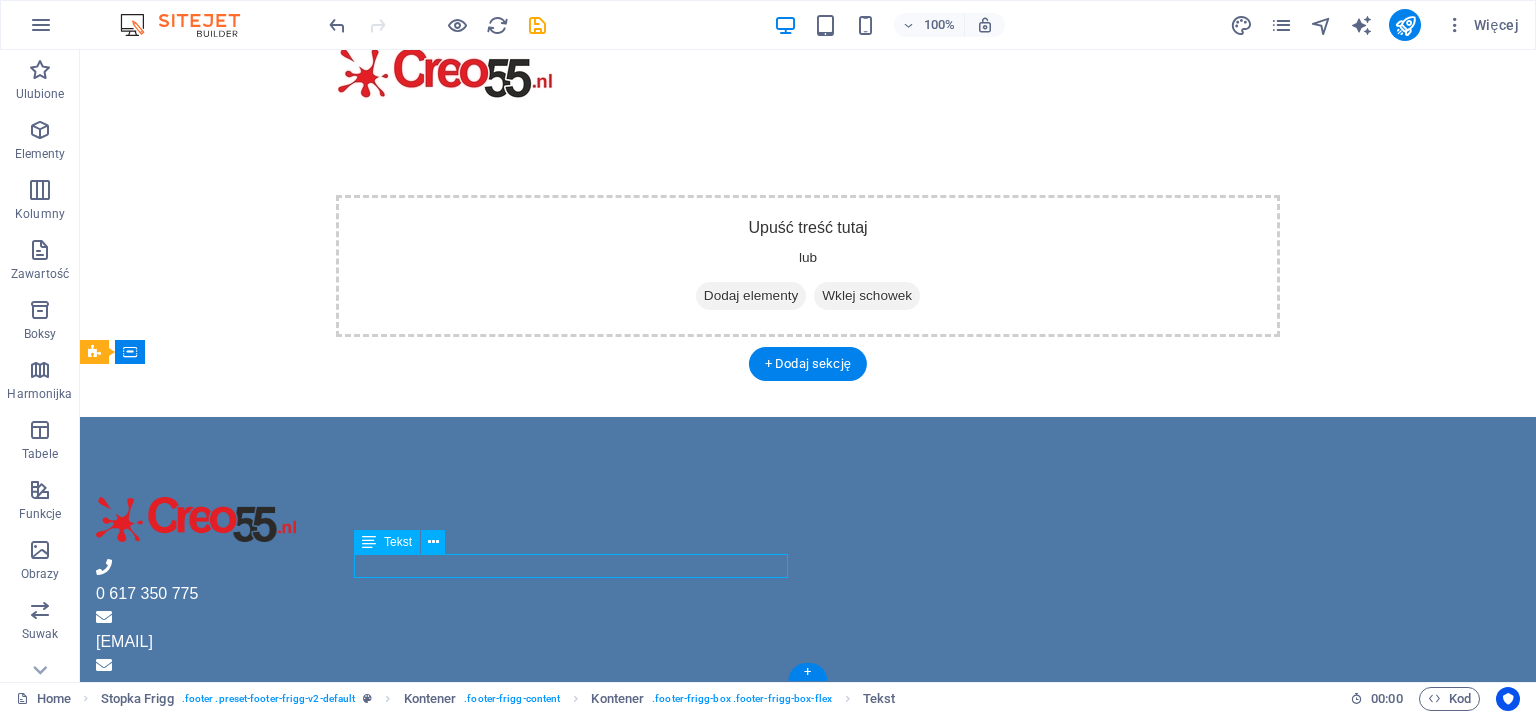 click on "info@[DOMAIN]" at bounding box center [568, 690] 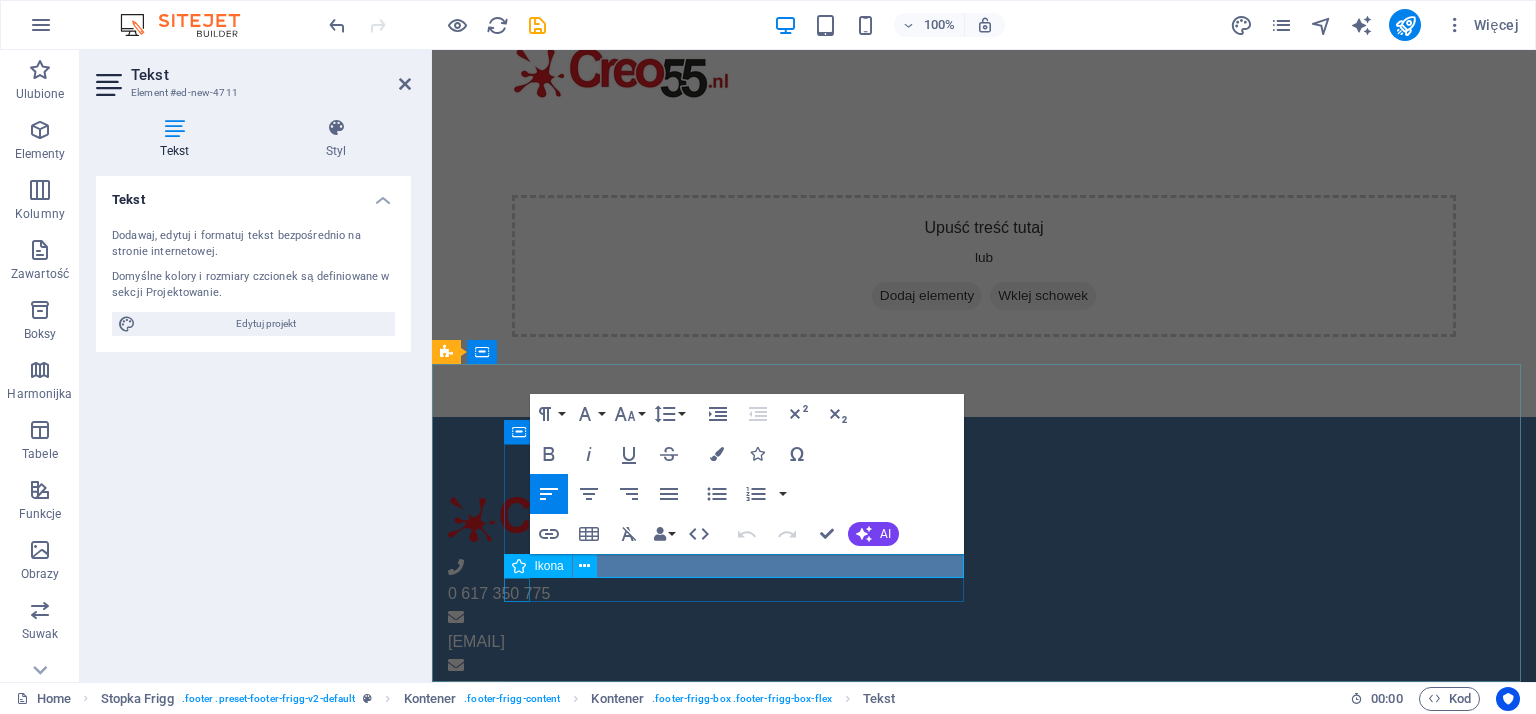 click at bounding box center [519, 566] 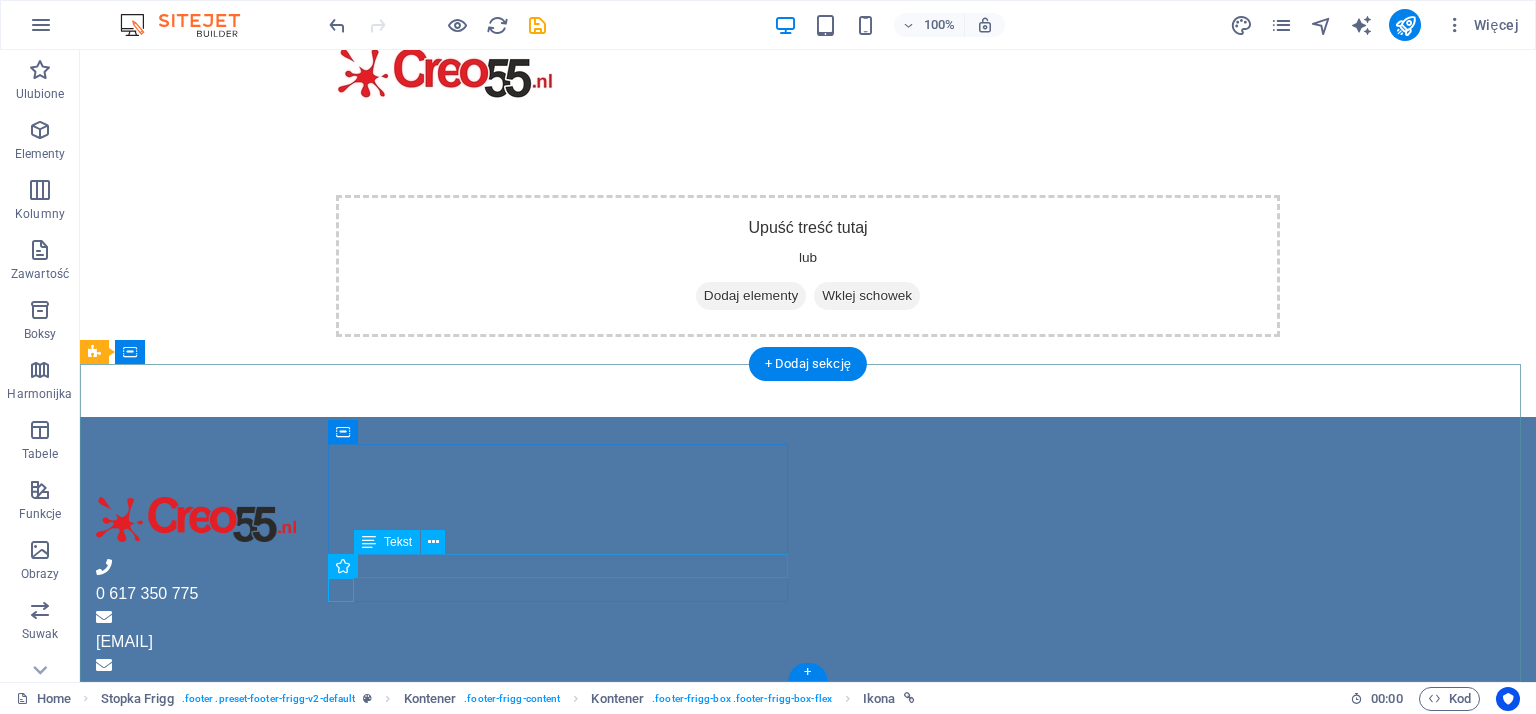 click on "info@[DOMAIN]" at bounding box center (568, 690) 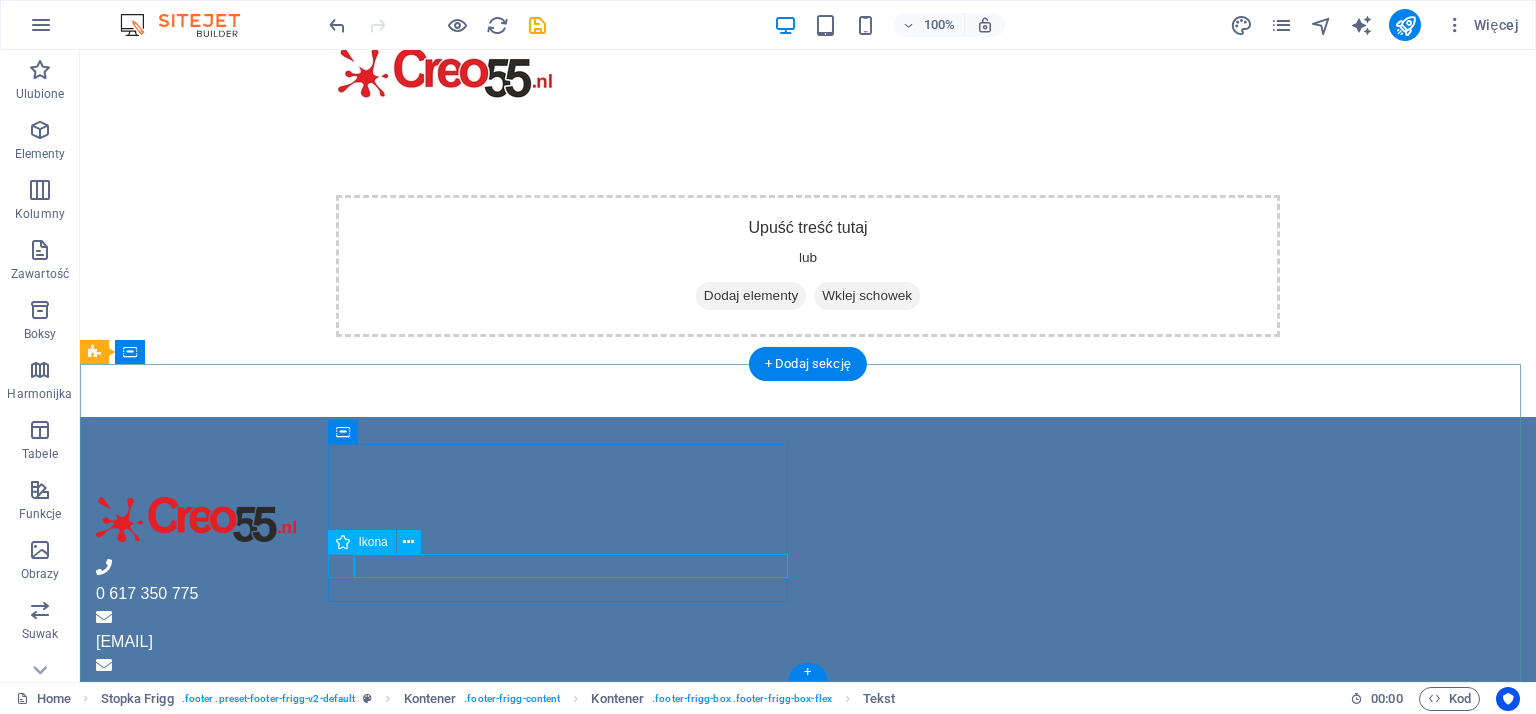 click at bounding box center (568, 666) 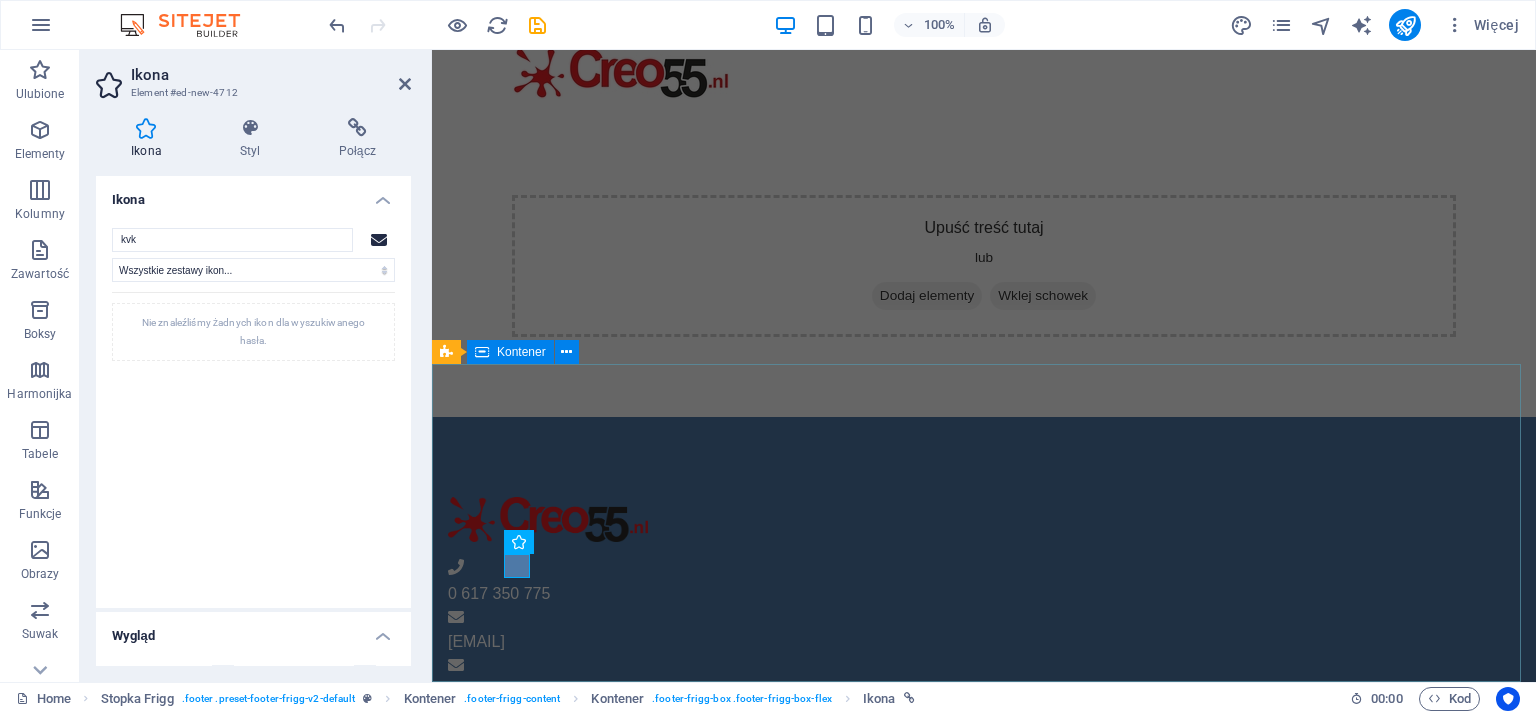 type on "kvk" 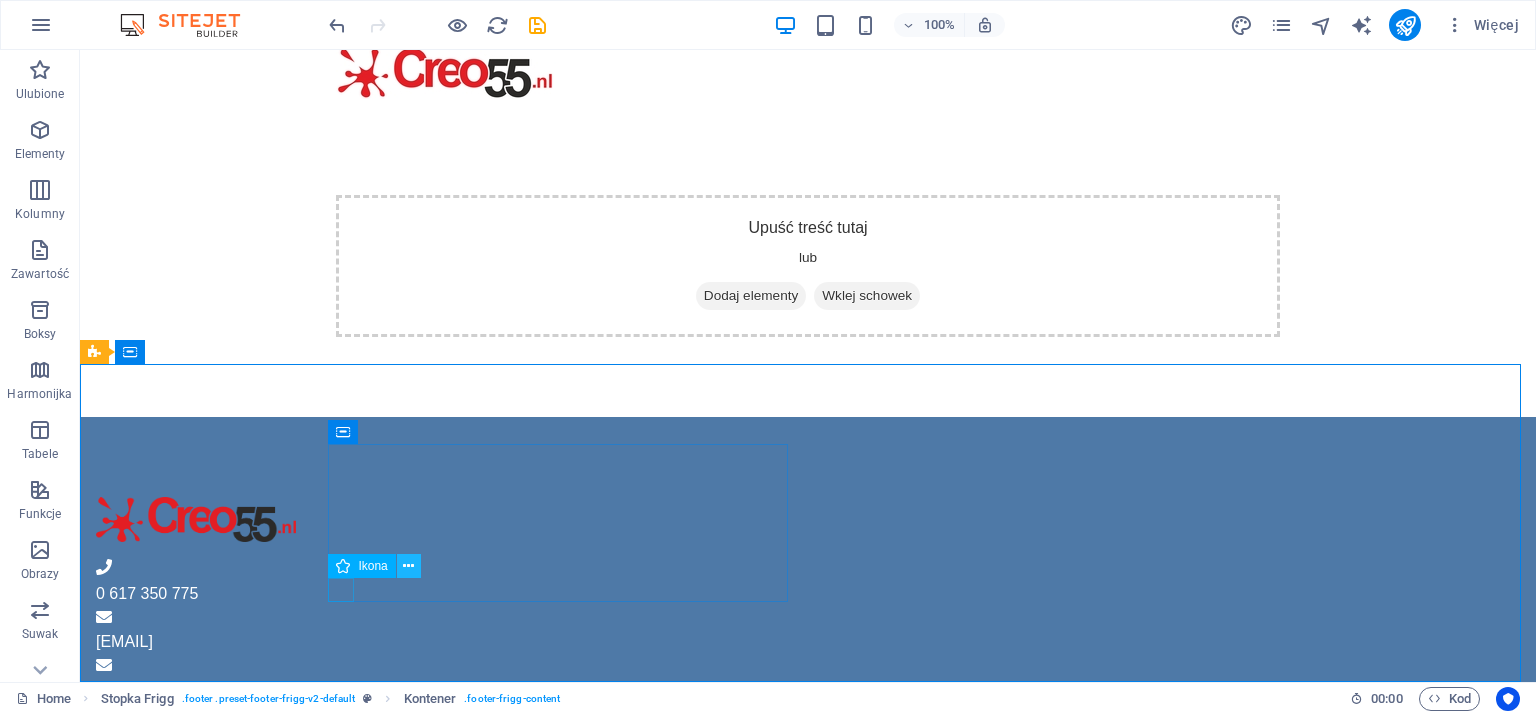 click at bounding box center [408, 566] 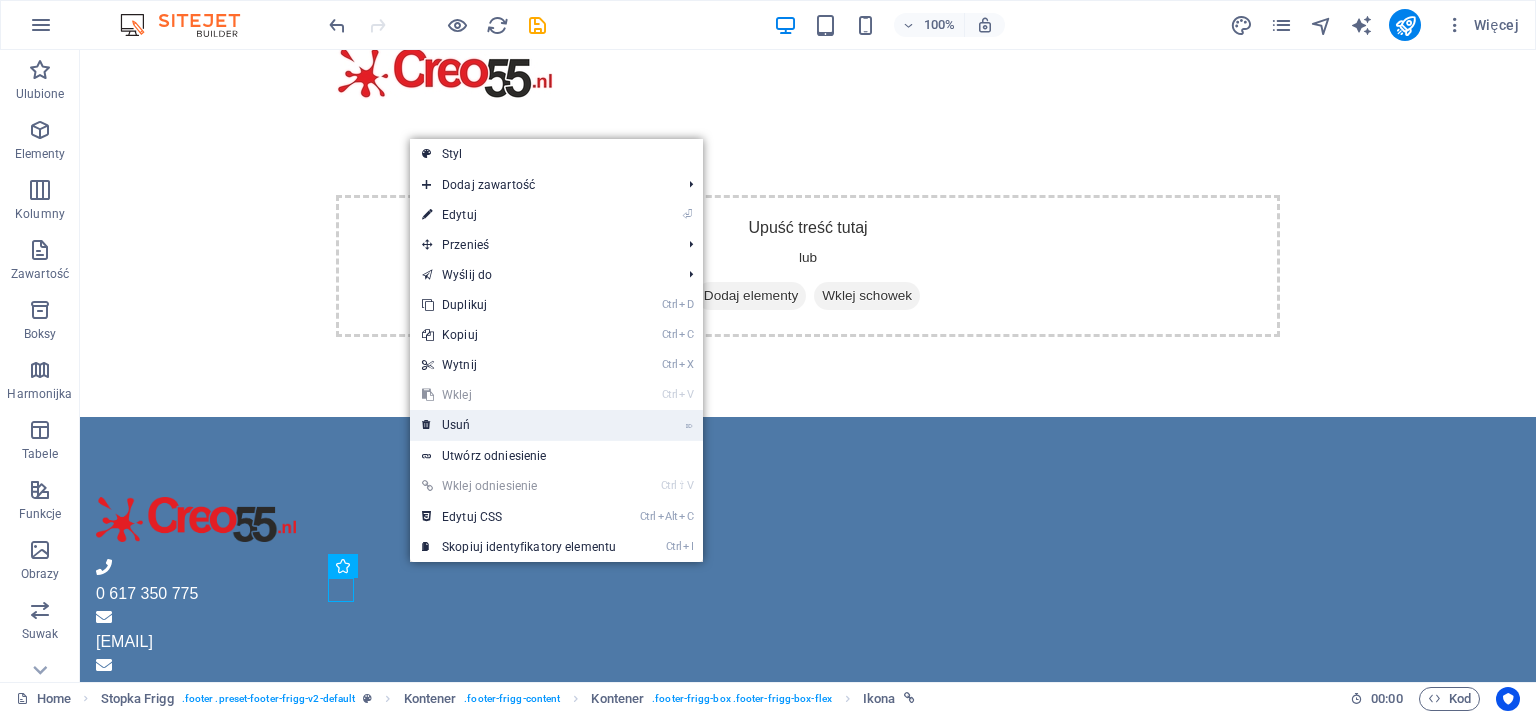click on "⌦  Usuń" at bounding box center [519, 425] 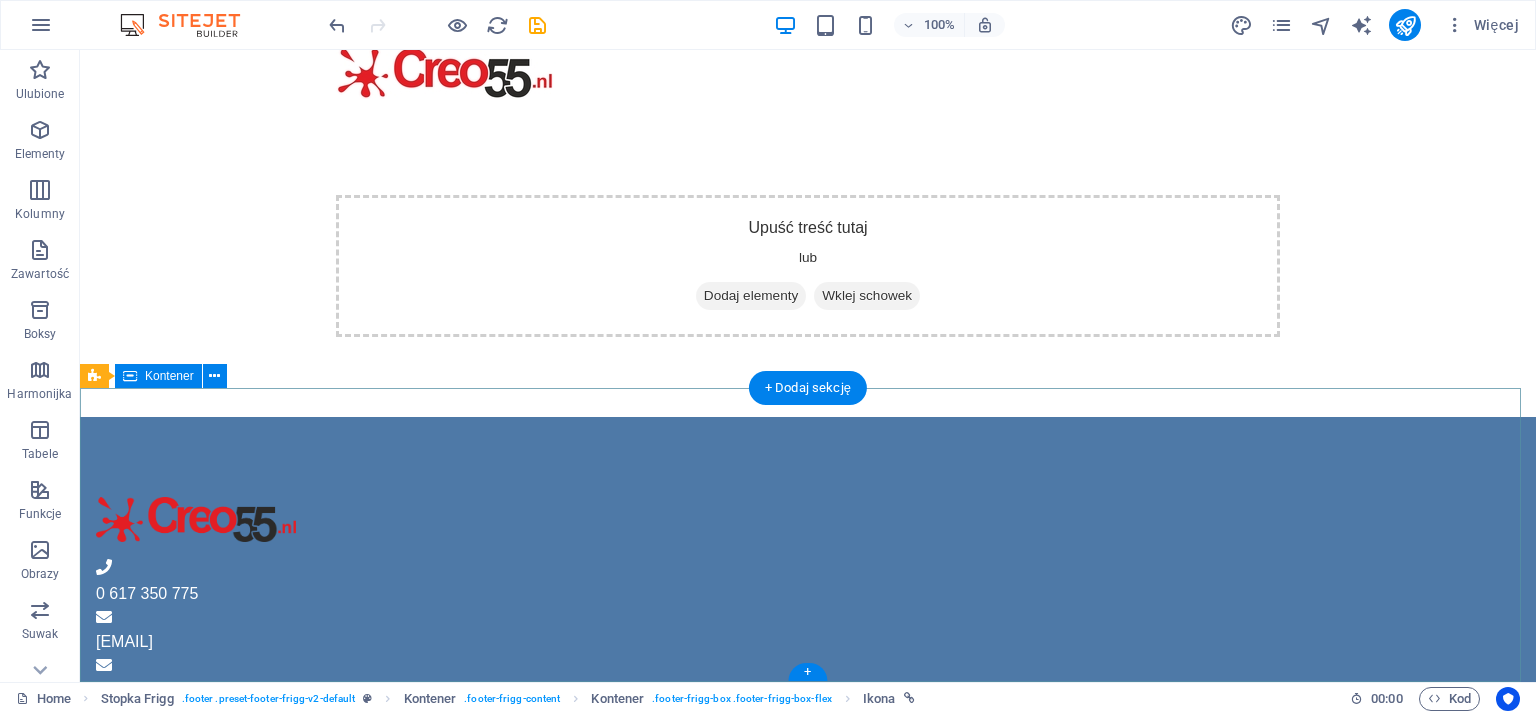 scroll, scrollTop: 106, scrollLeft: 0, axis: vertical 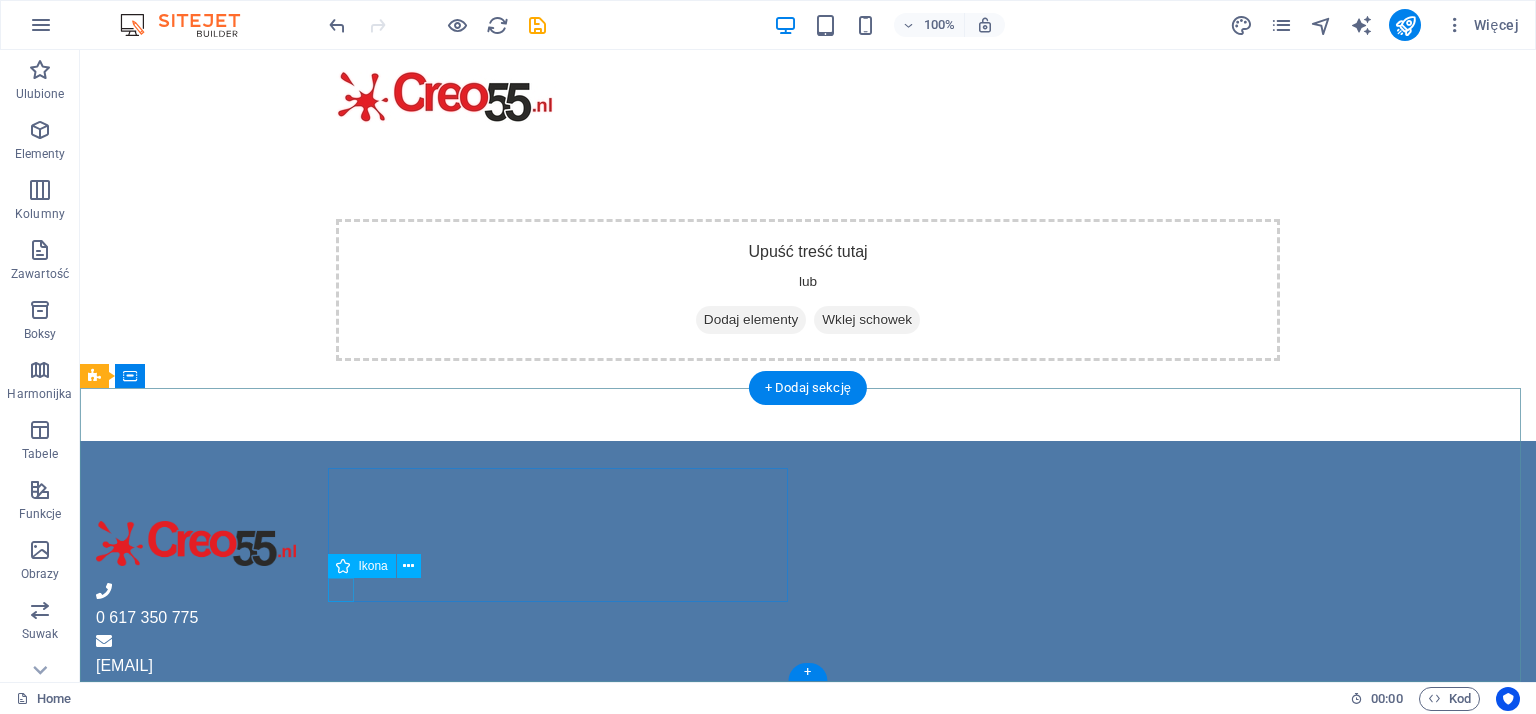 click at bounding box center [568, 690] 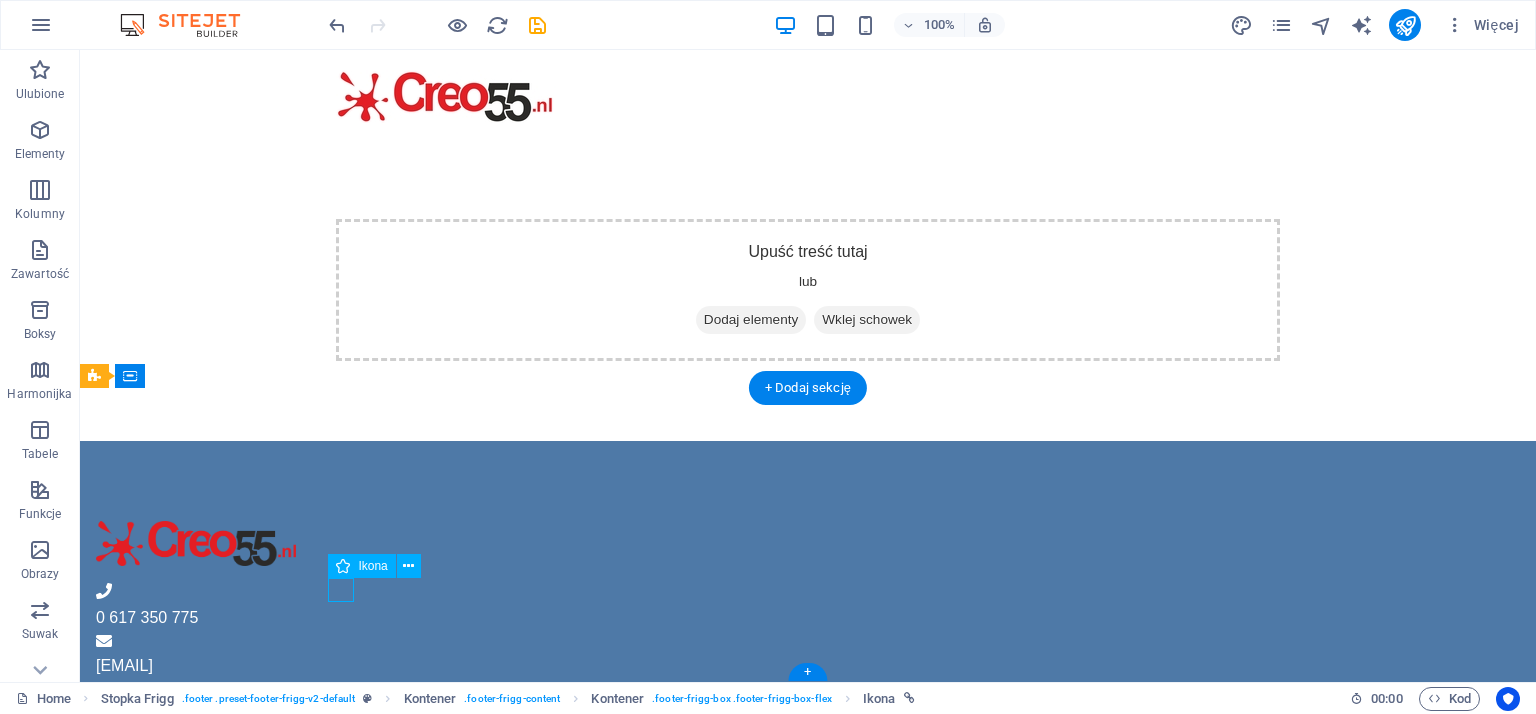 click at bounding box center (568, 690) 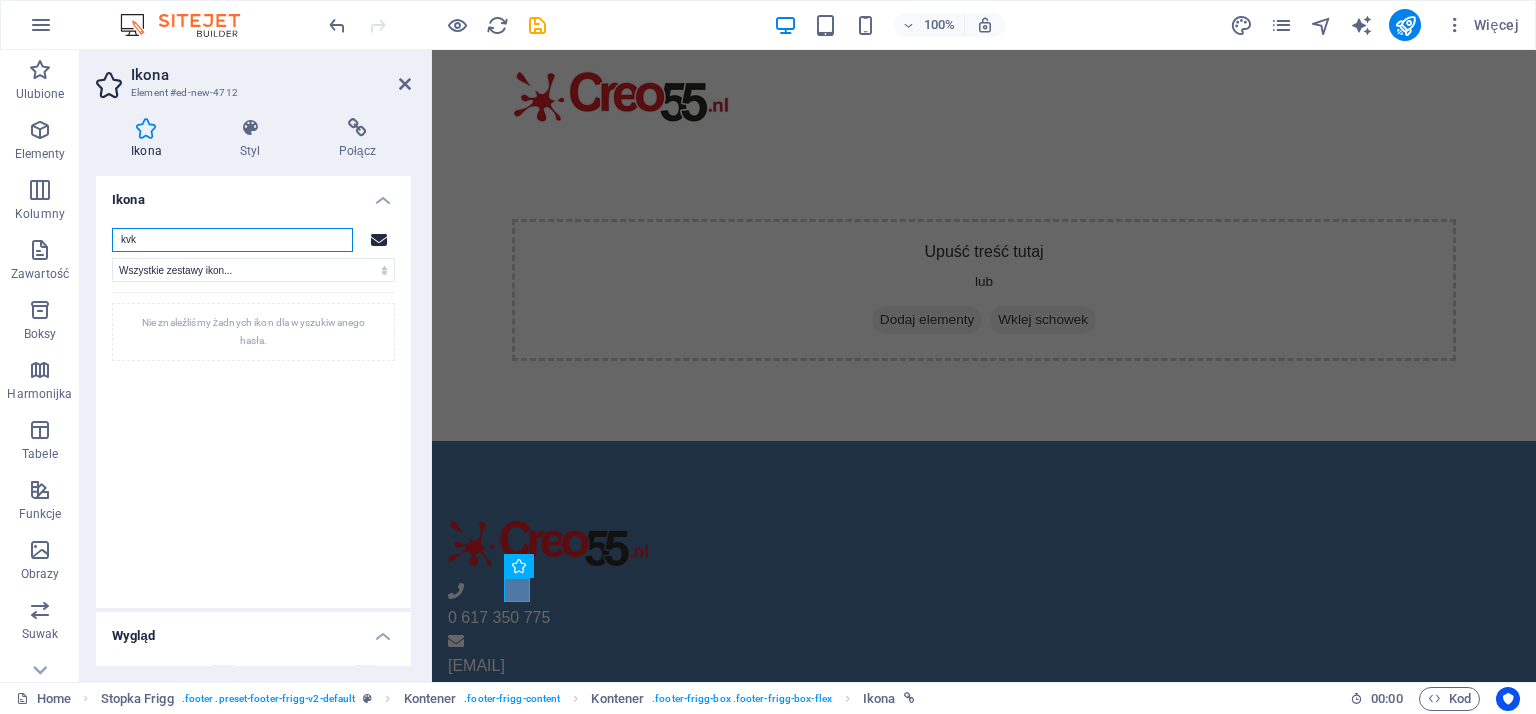 click on "kvk" at bounding box center [232, 240] 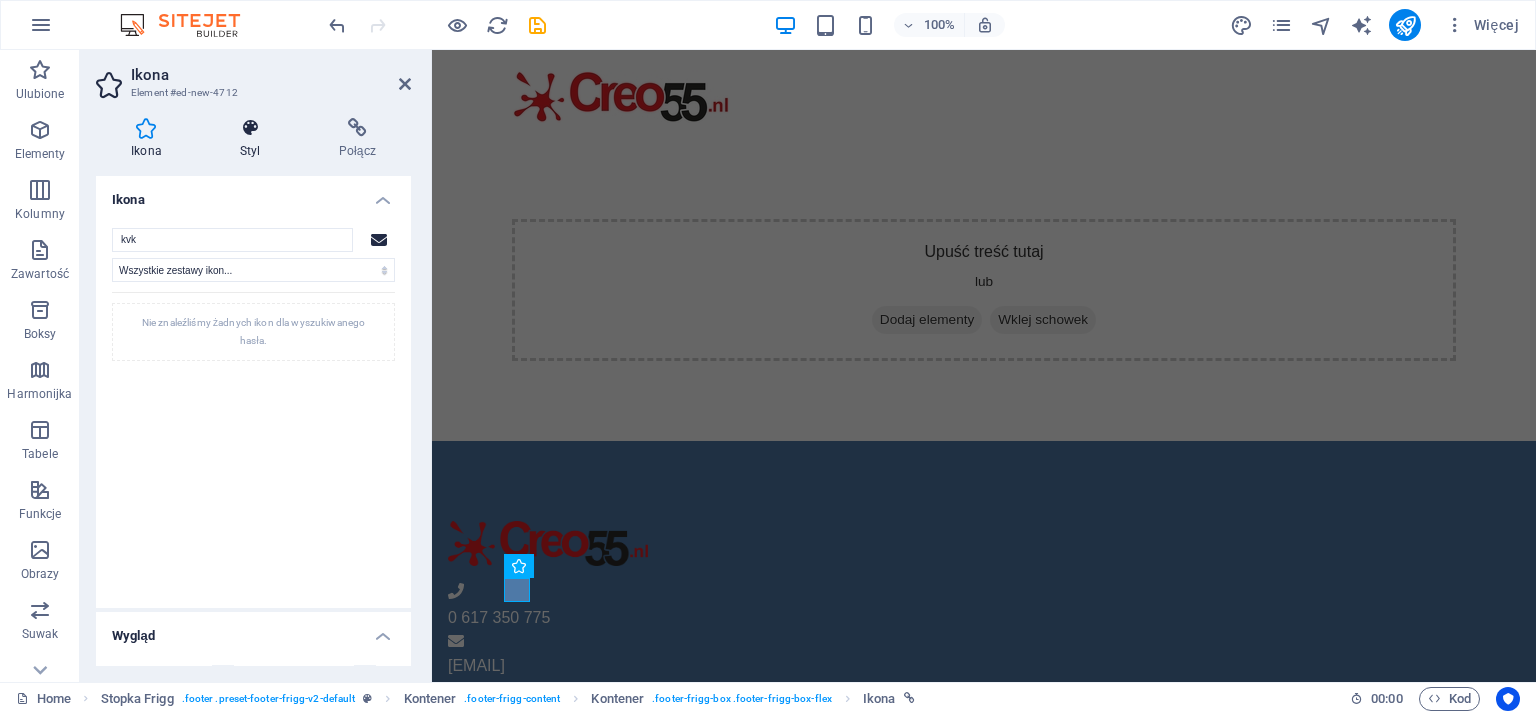 click at bounding box center [250, 128] 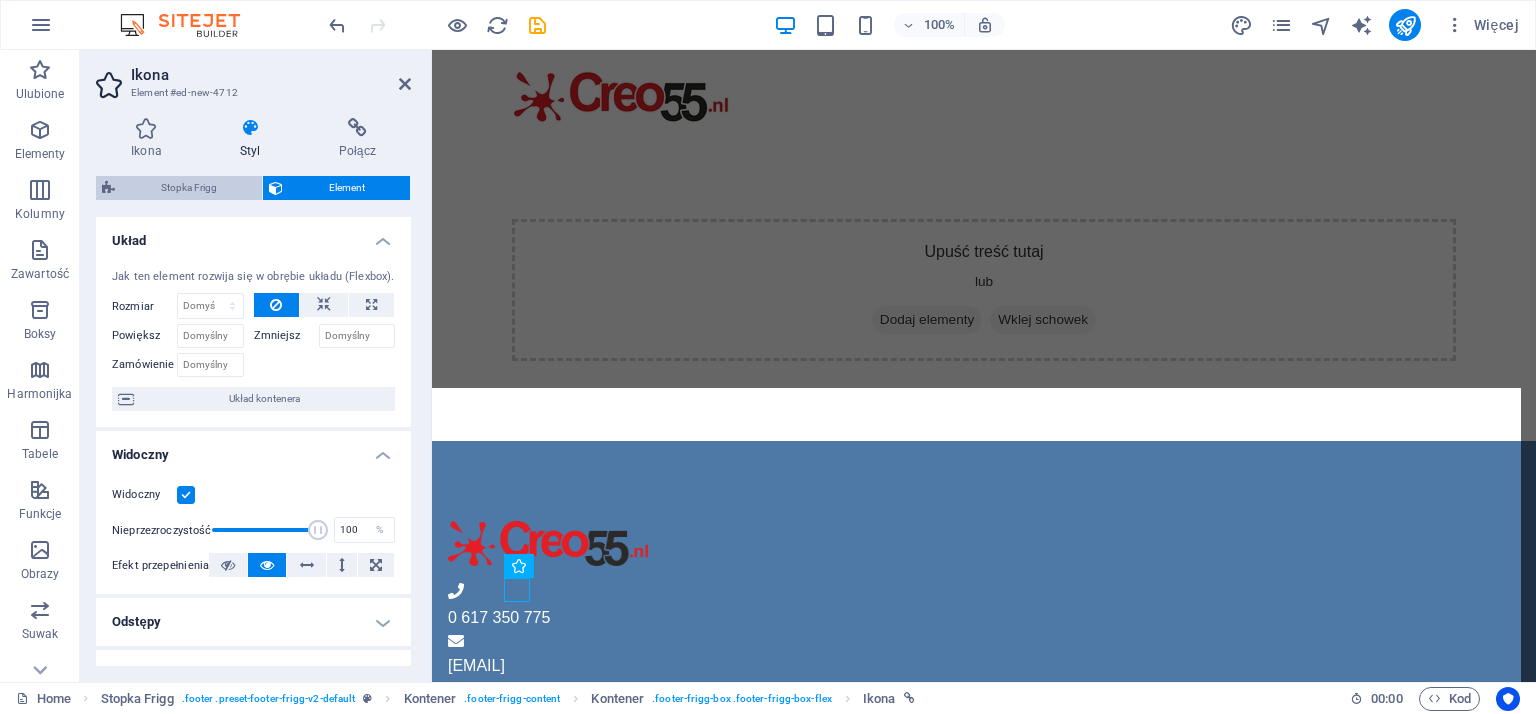 click on "Stopka Frigg" at bounding box center [188, 188] 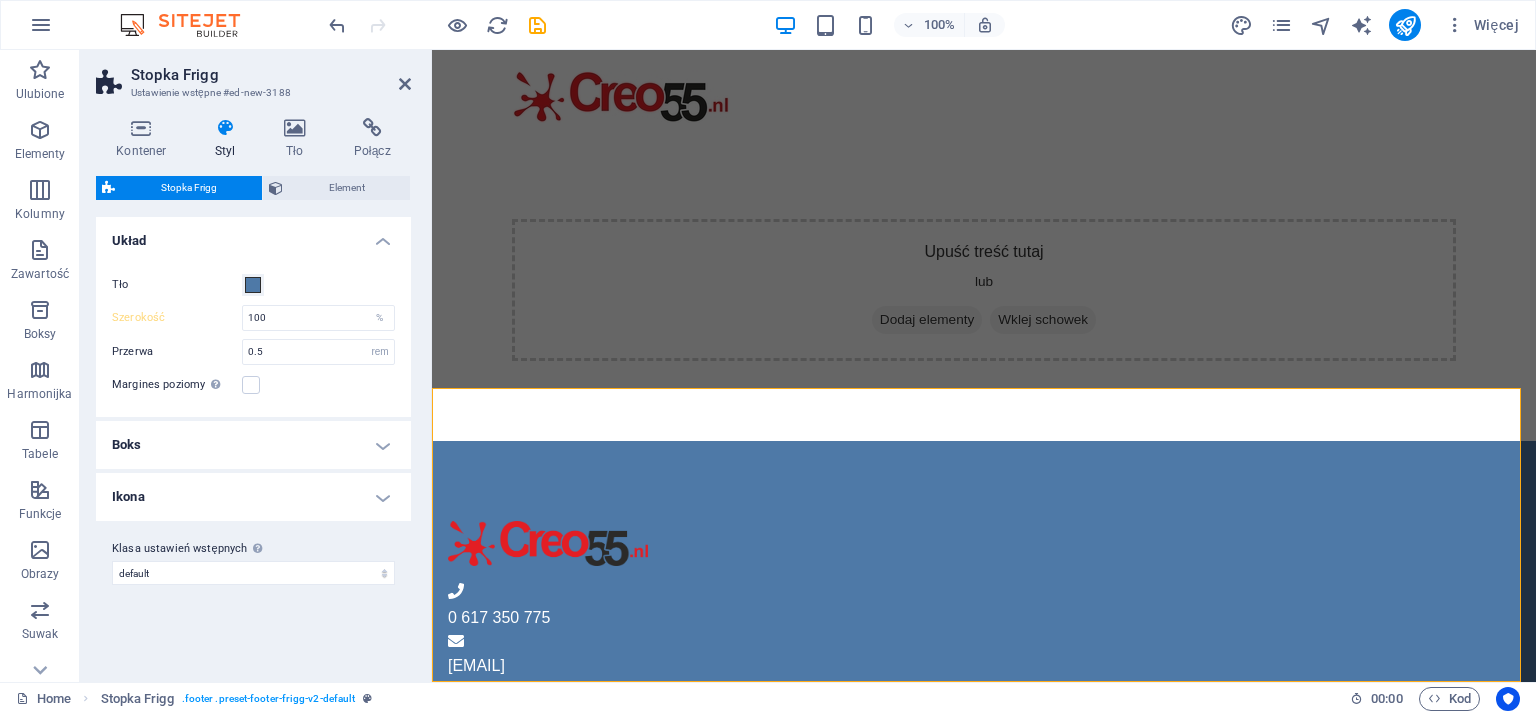 type on "50" 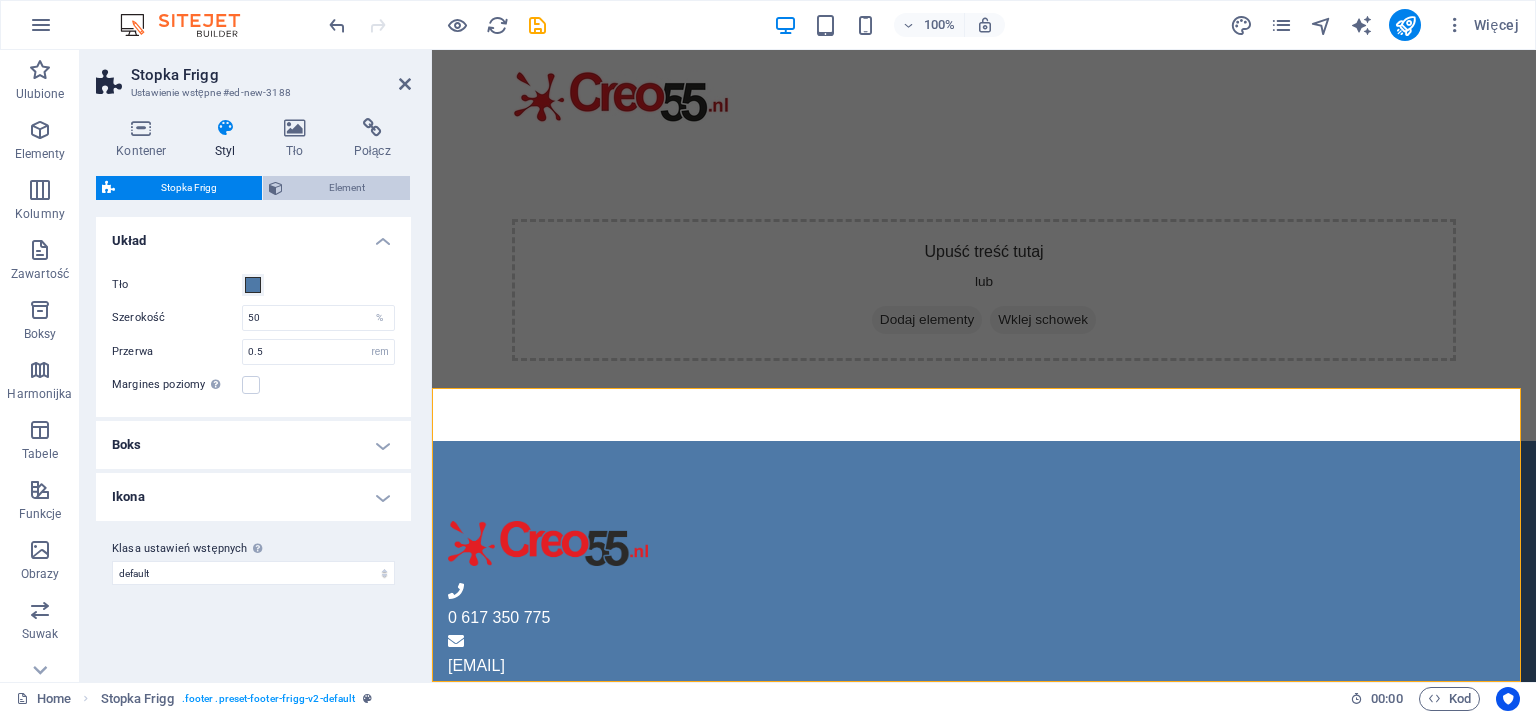 click on "Element" at bounding box center [346, 188] 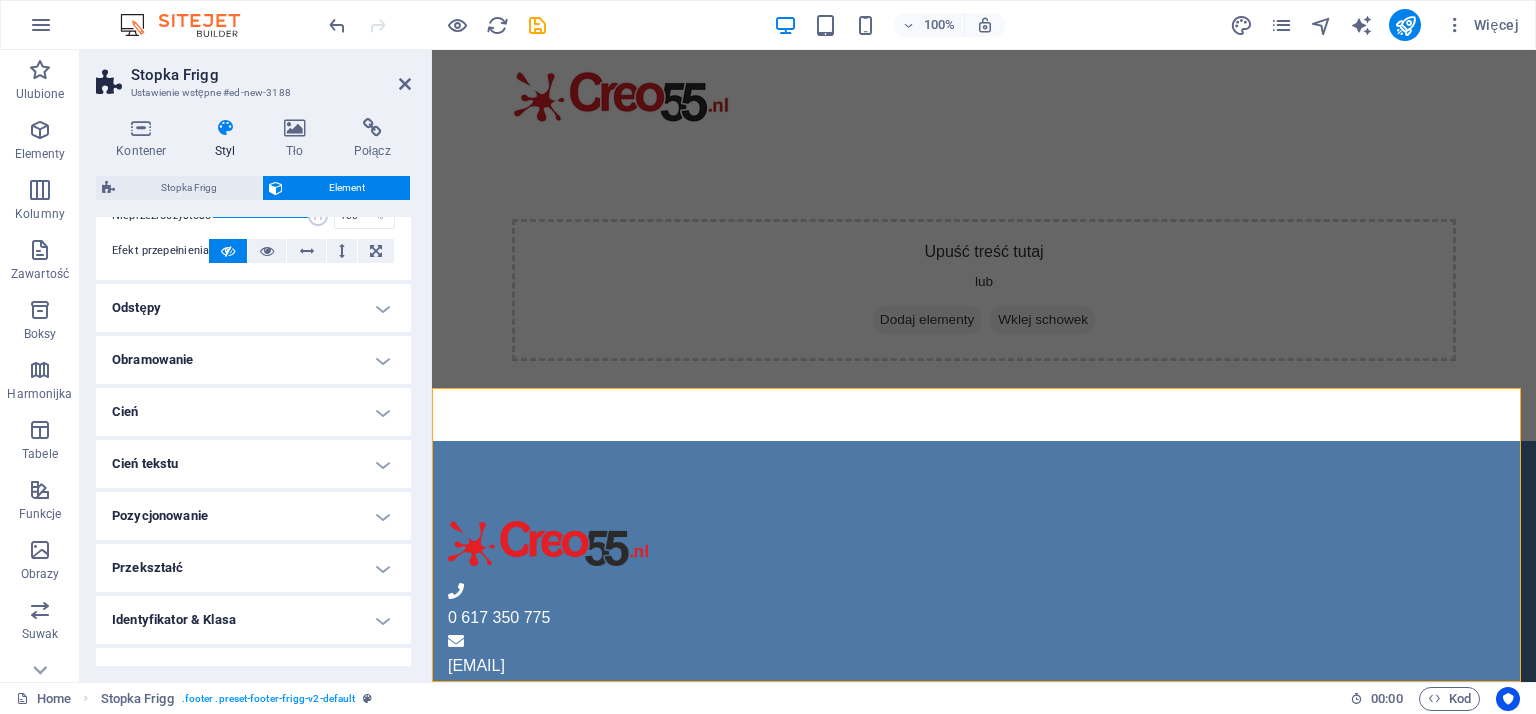 scroll, scrollTop: 182, scrollLeft: 0, axis: vertical 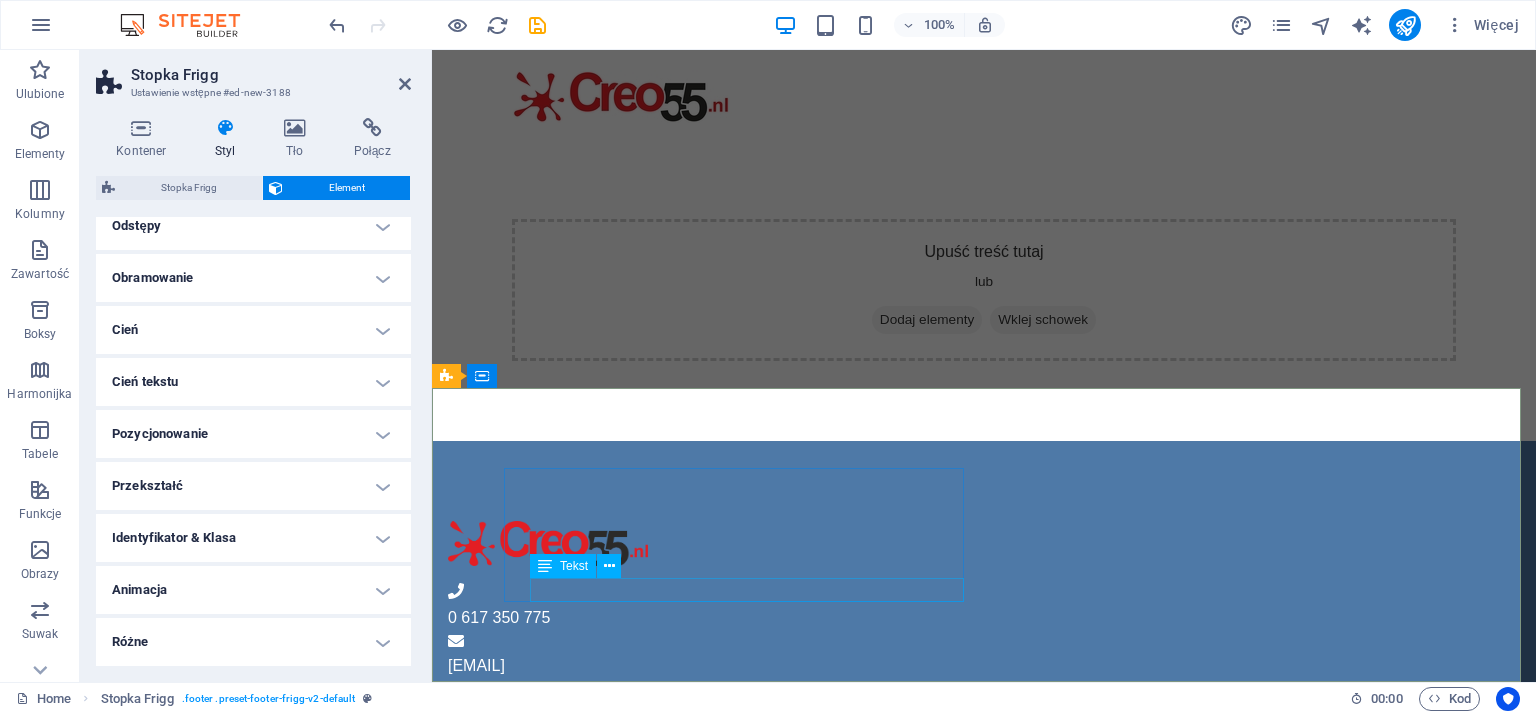 click on "info@[DOMAIN]" at bounding box center [920, 714] 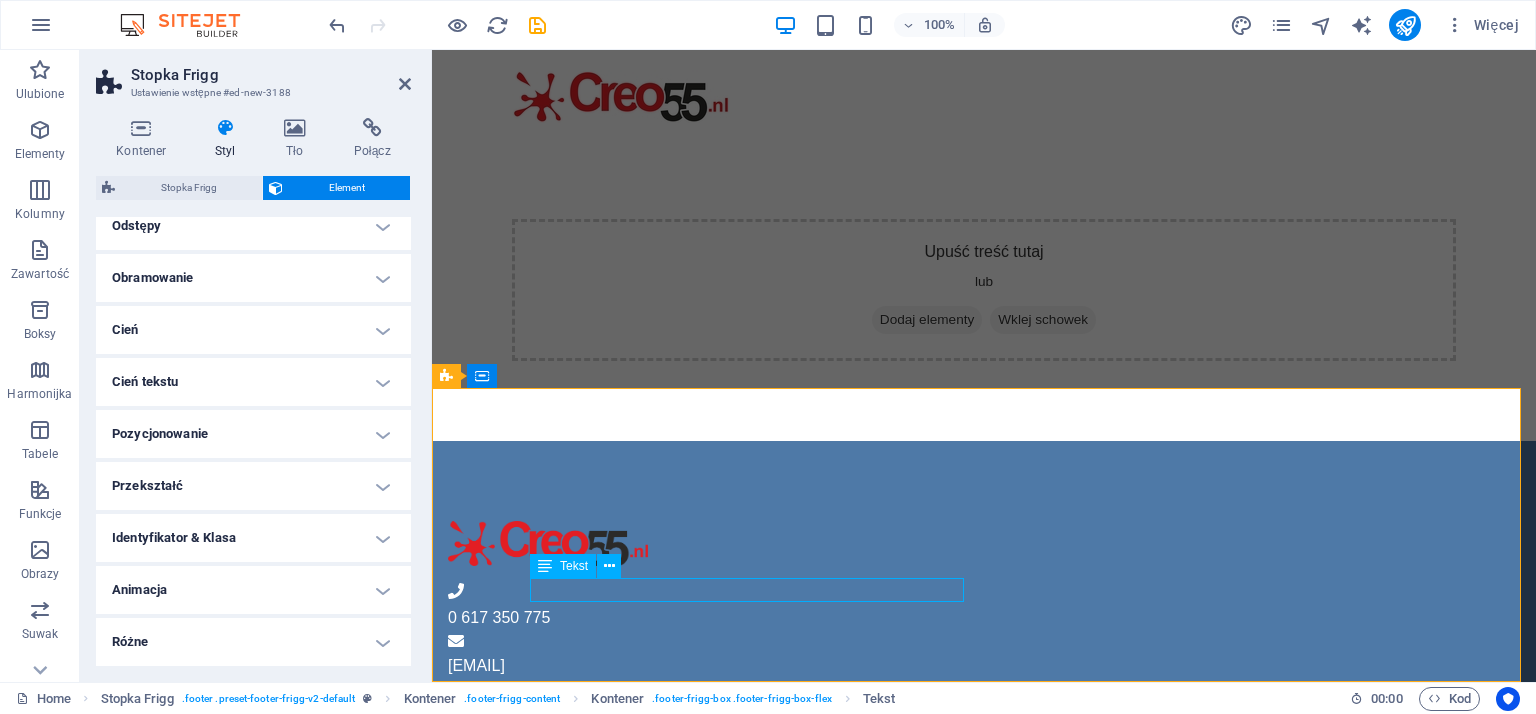 click on "info@[DOMAIN]" at bounding box center [920, 714] 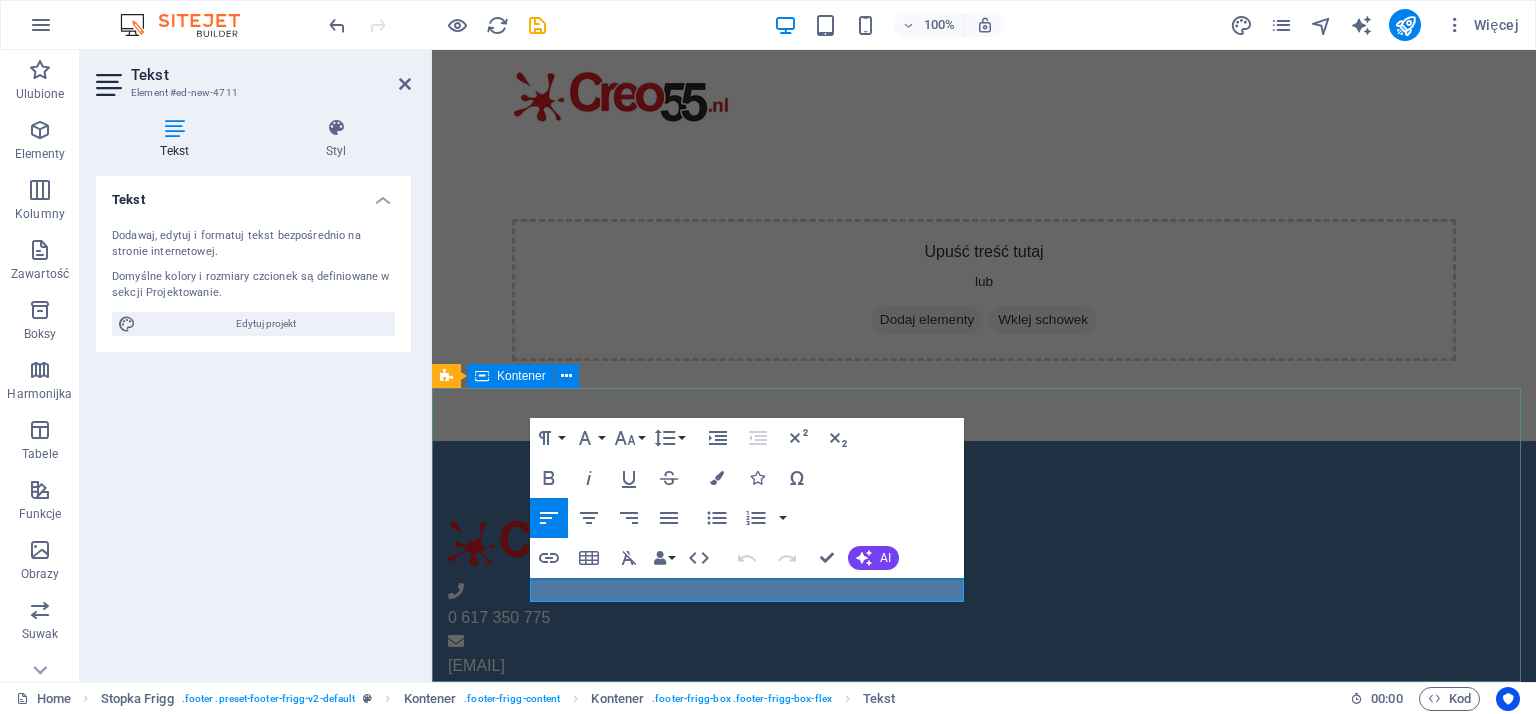 type 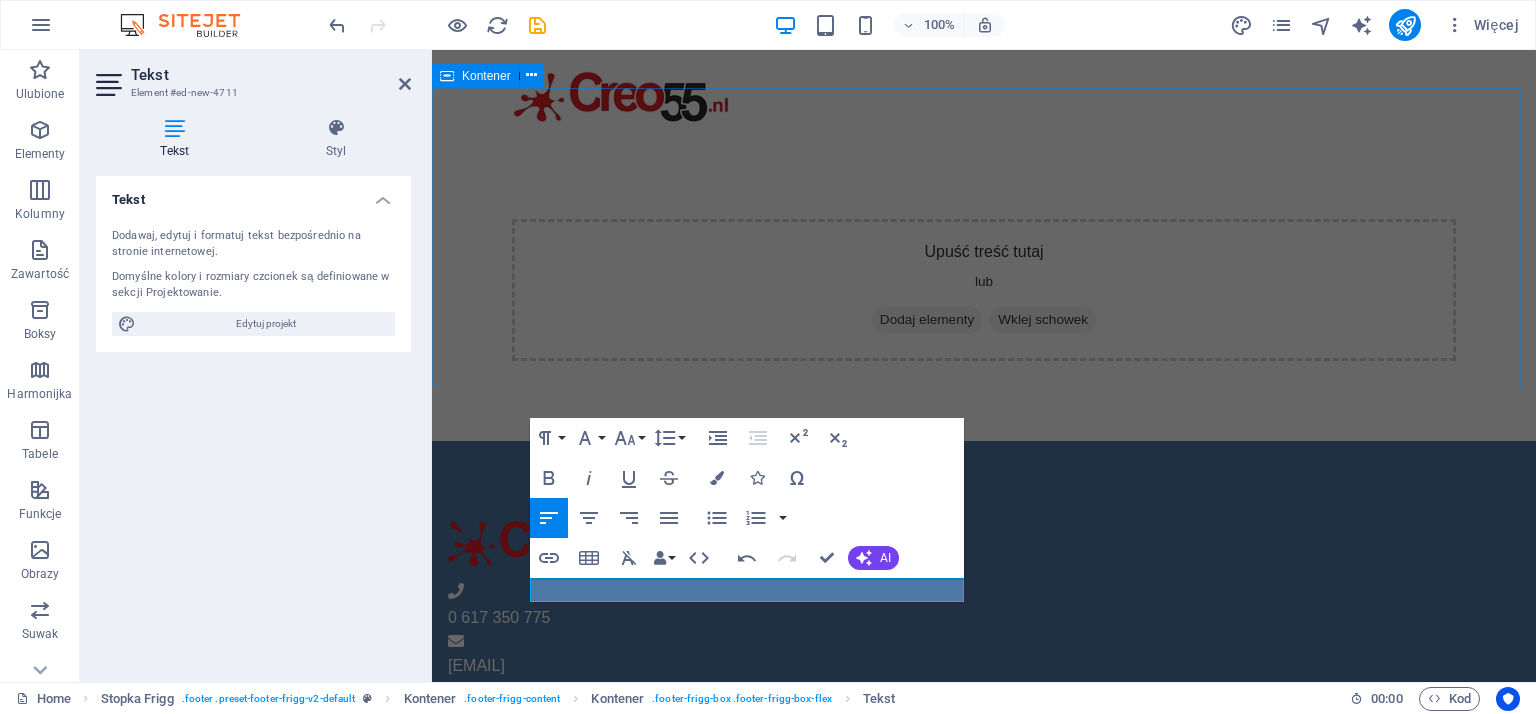 scroll, scrollTop: 0, scrollLeft: 7, axis: horizontal 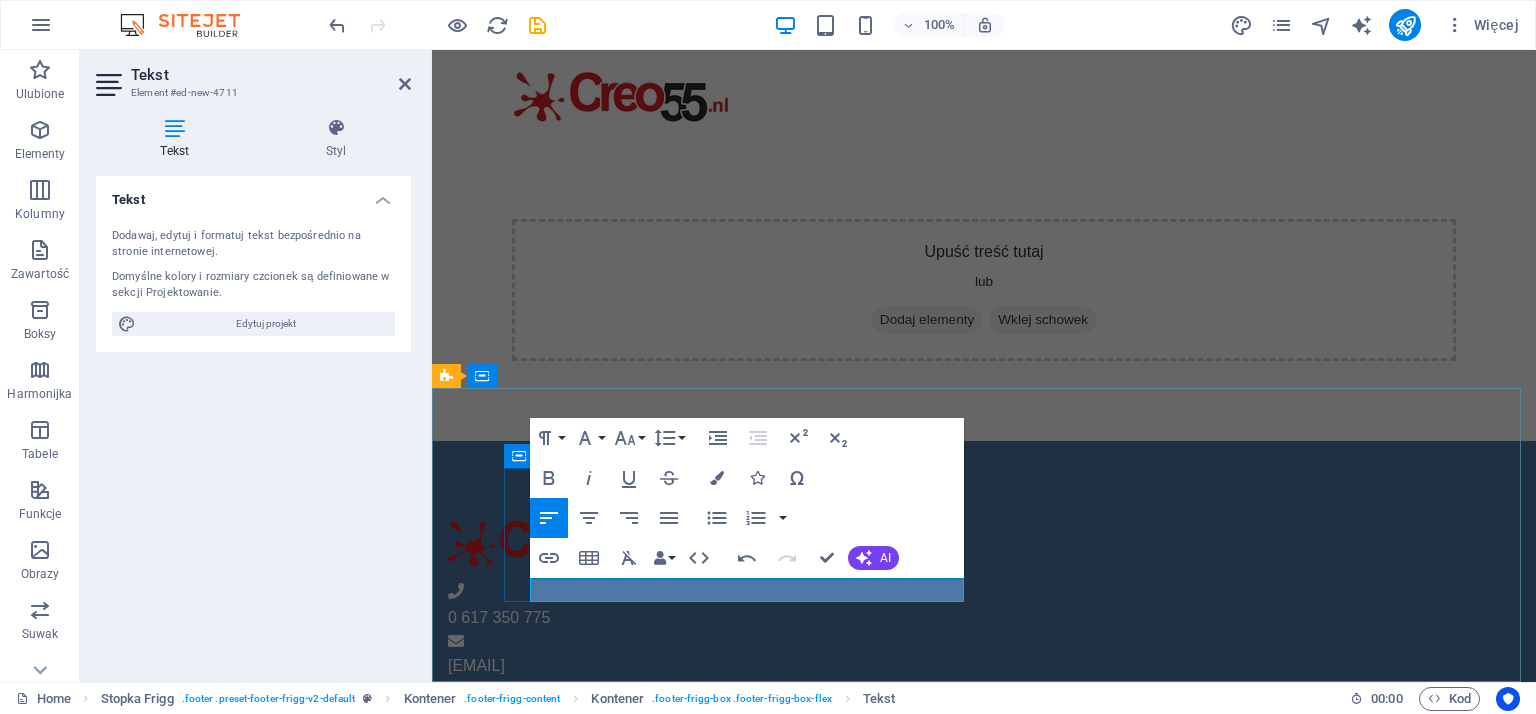 click on "infKVK 97877271o@creo55.nl" at bounding box center [560, 713] 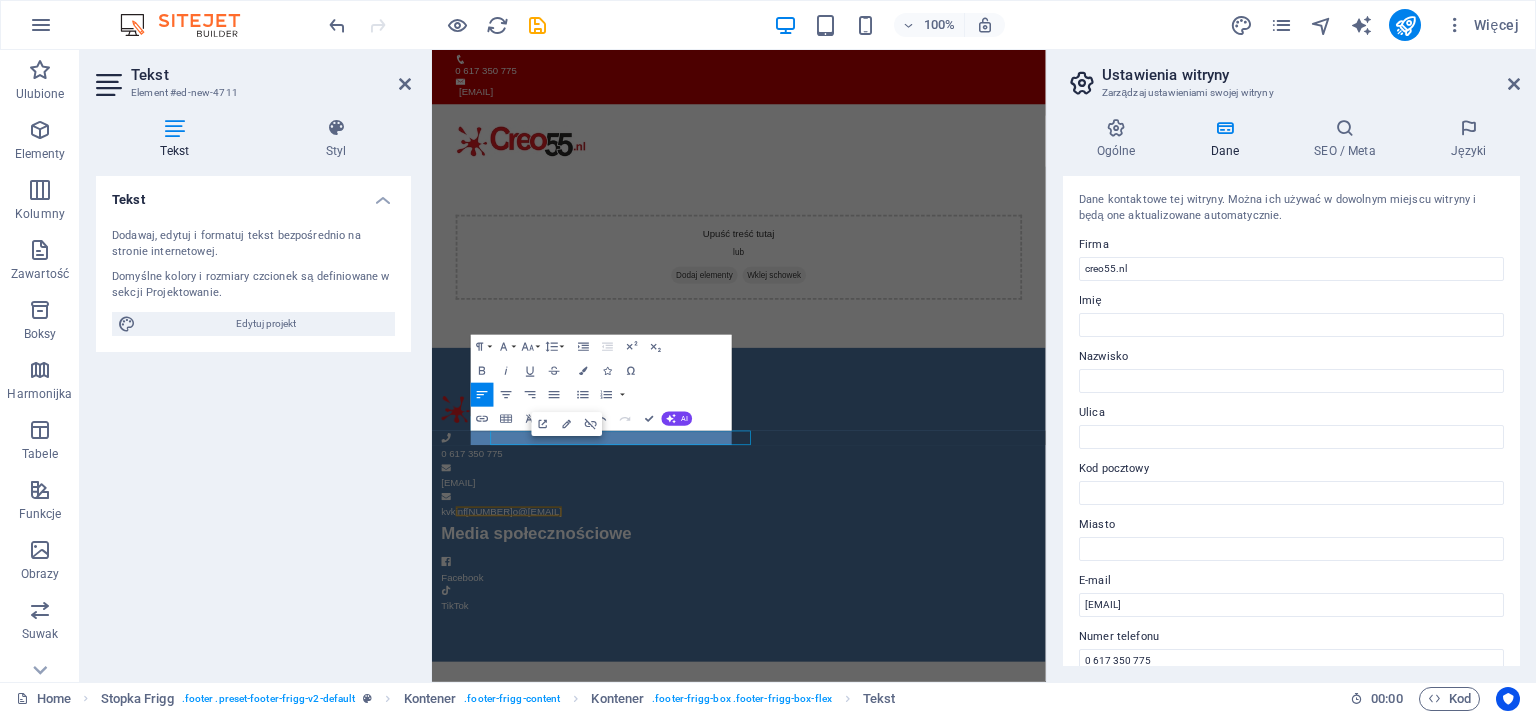 scroll, scrollTop: 0, scrollLeft: 0, axis: both 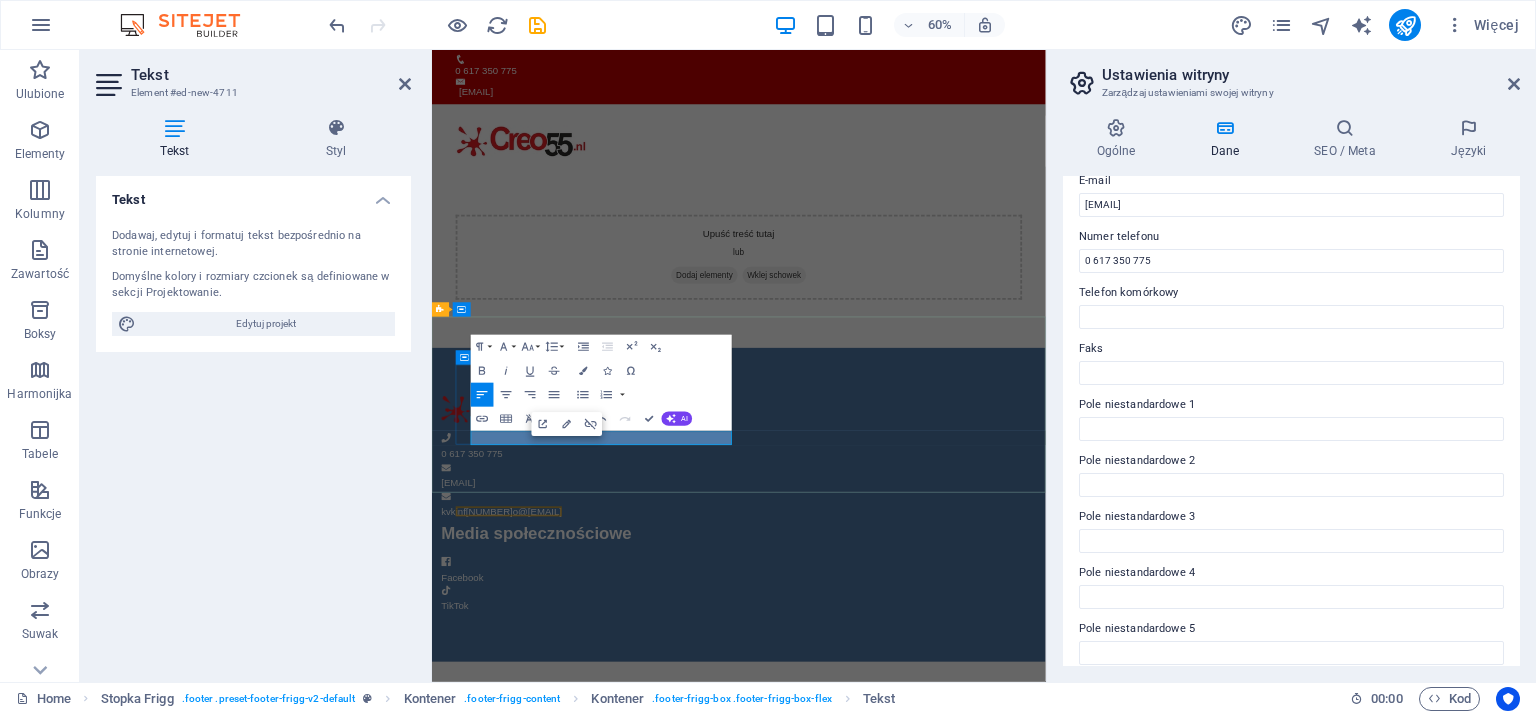 click on "infKVK 97877271o@creo55.nl" at bounding box center (560, 819) 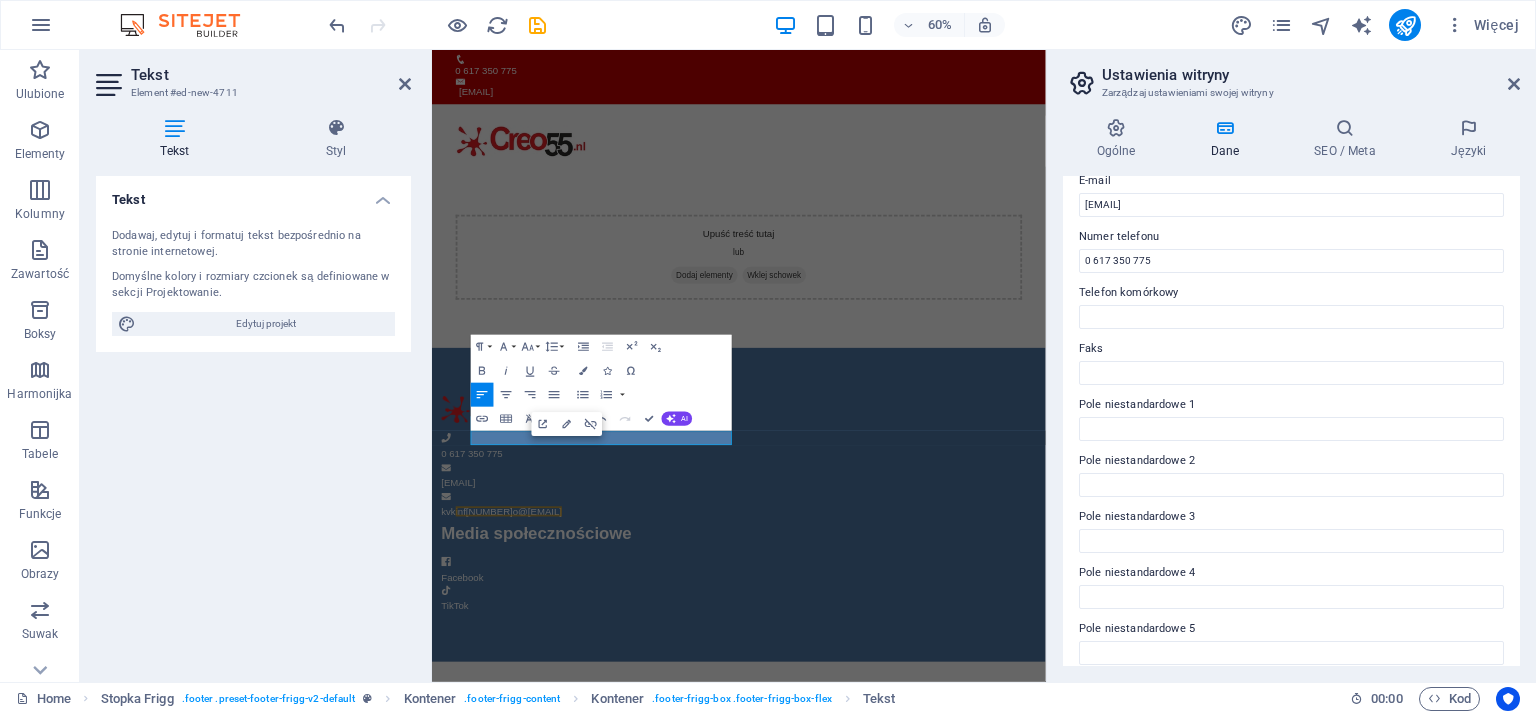 click on "Skip to main content
0 617 350 775  info@creo55.nl Home About Service Contact Upuść treść tutaj lub  Dodaj elementy  Wklej schowek   0 617 350 775  info@creo55.nl kvk  infKVK 97877271o@creo55.nl KVK 97877271 Media społecznościowe Facebook TikTok" at bounding box center [943, 560] 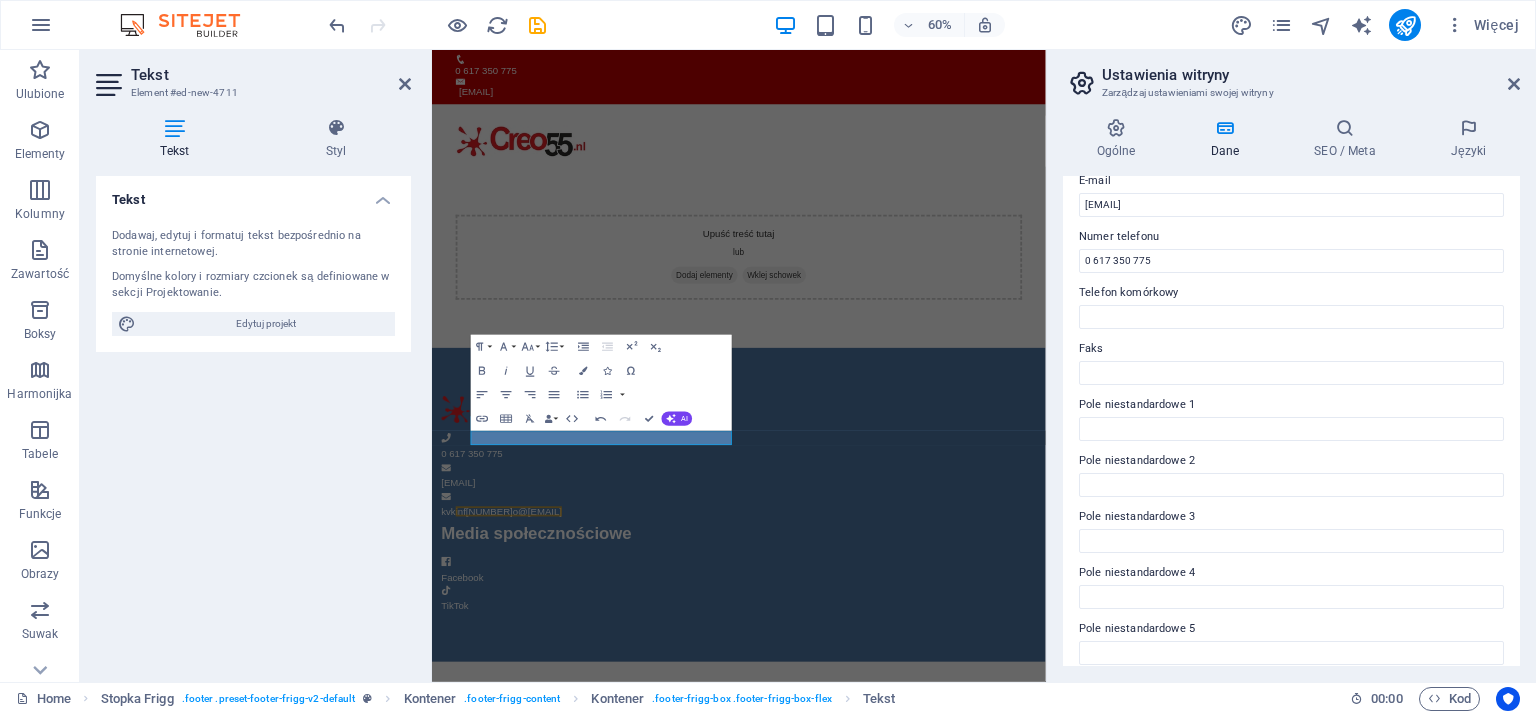 click on "Dane" at bounding box center (1229, 139) 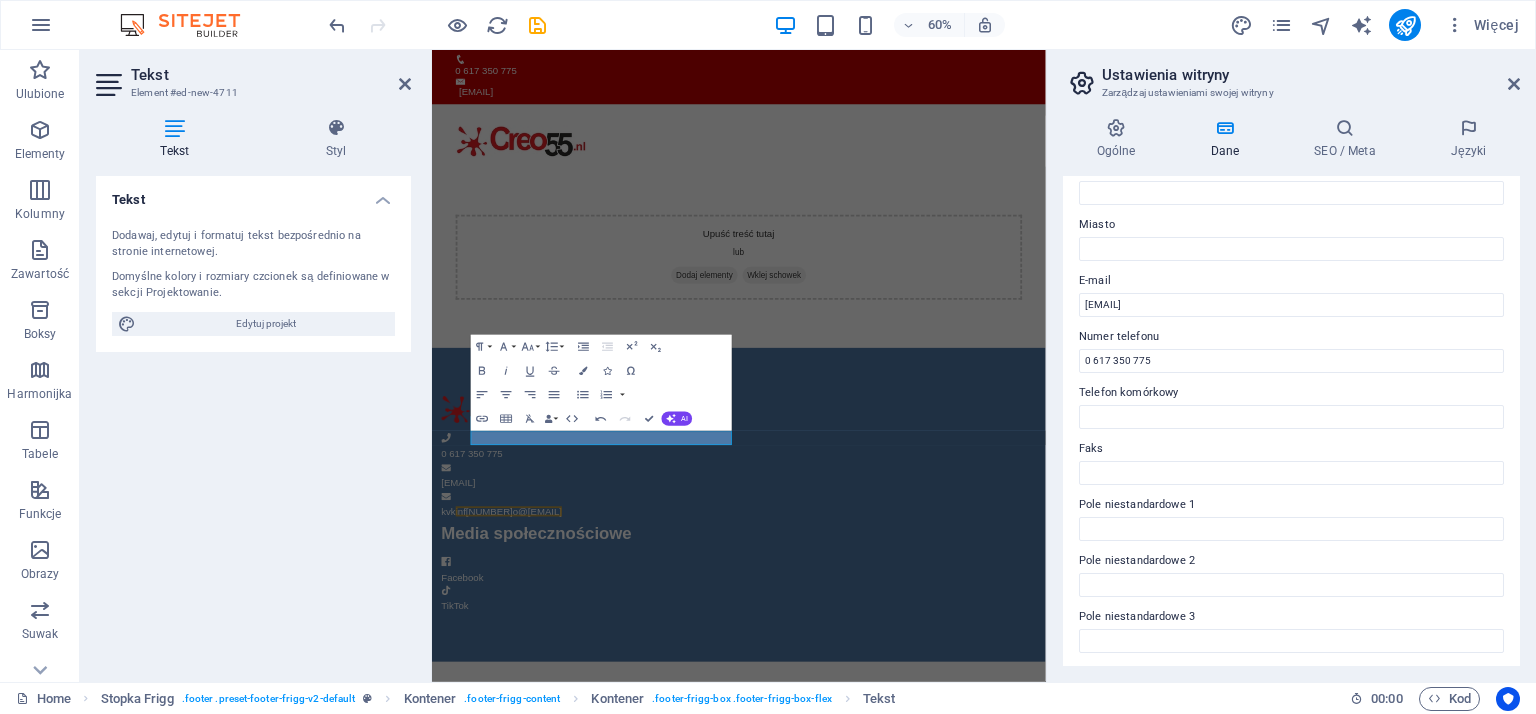 scroll, scrollTop: 400, scrollLeft: 0, axis: vertical 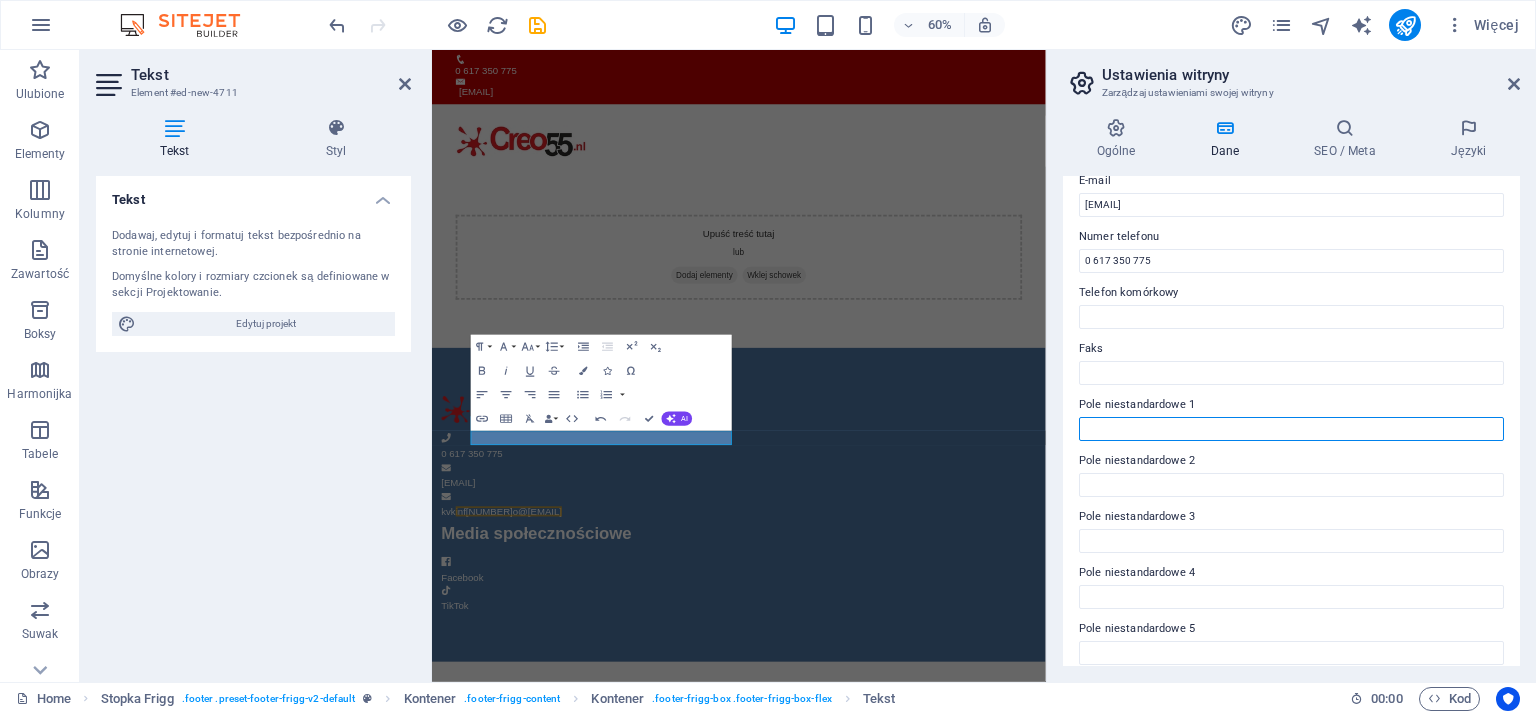 click on "Pole niestandardowe 1" at bounding box center (1291, 429) 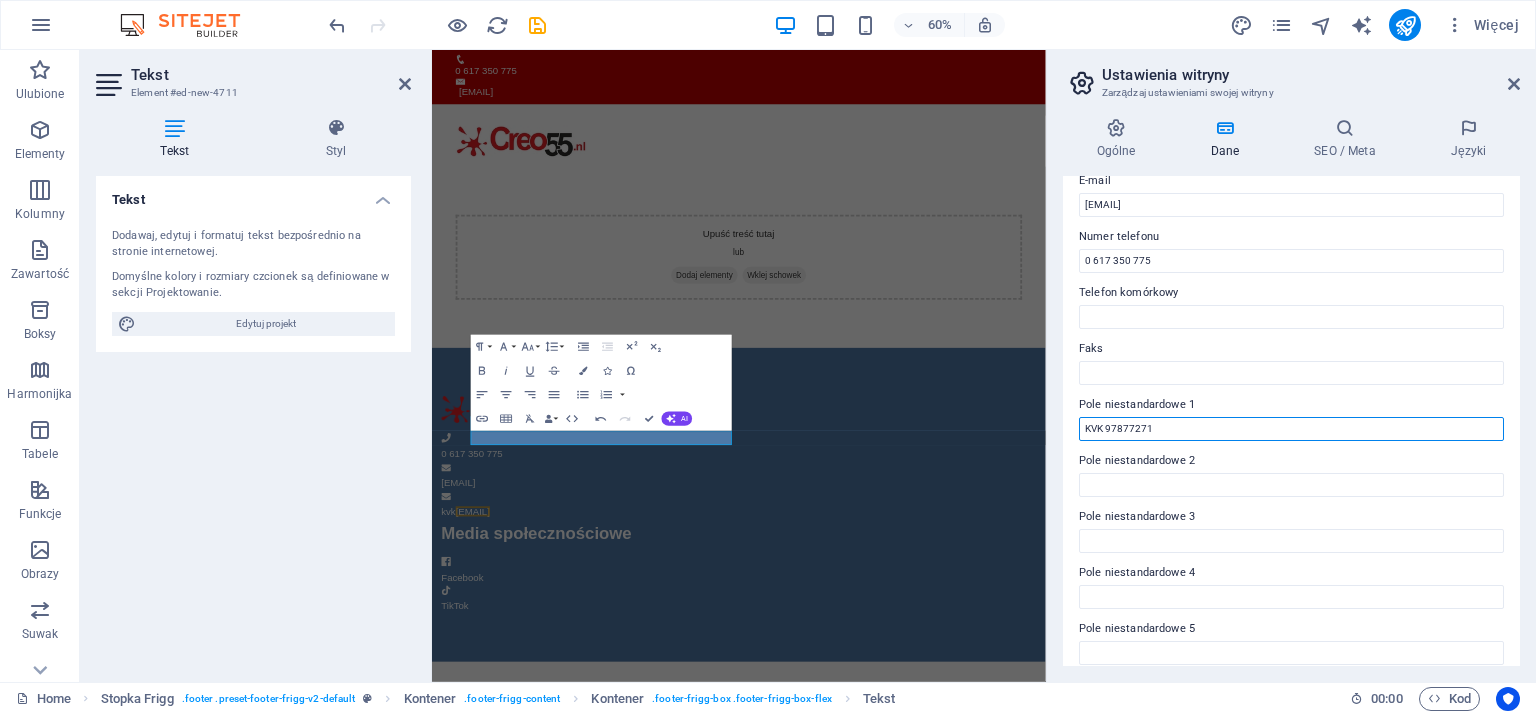 type on "KVK 97877271" 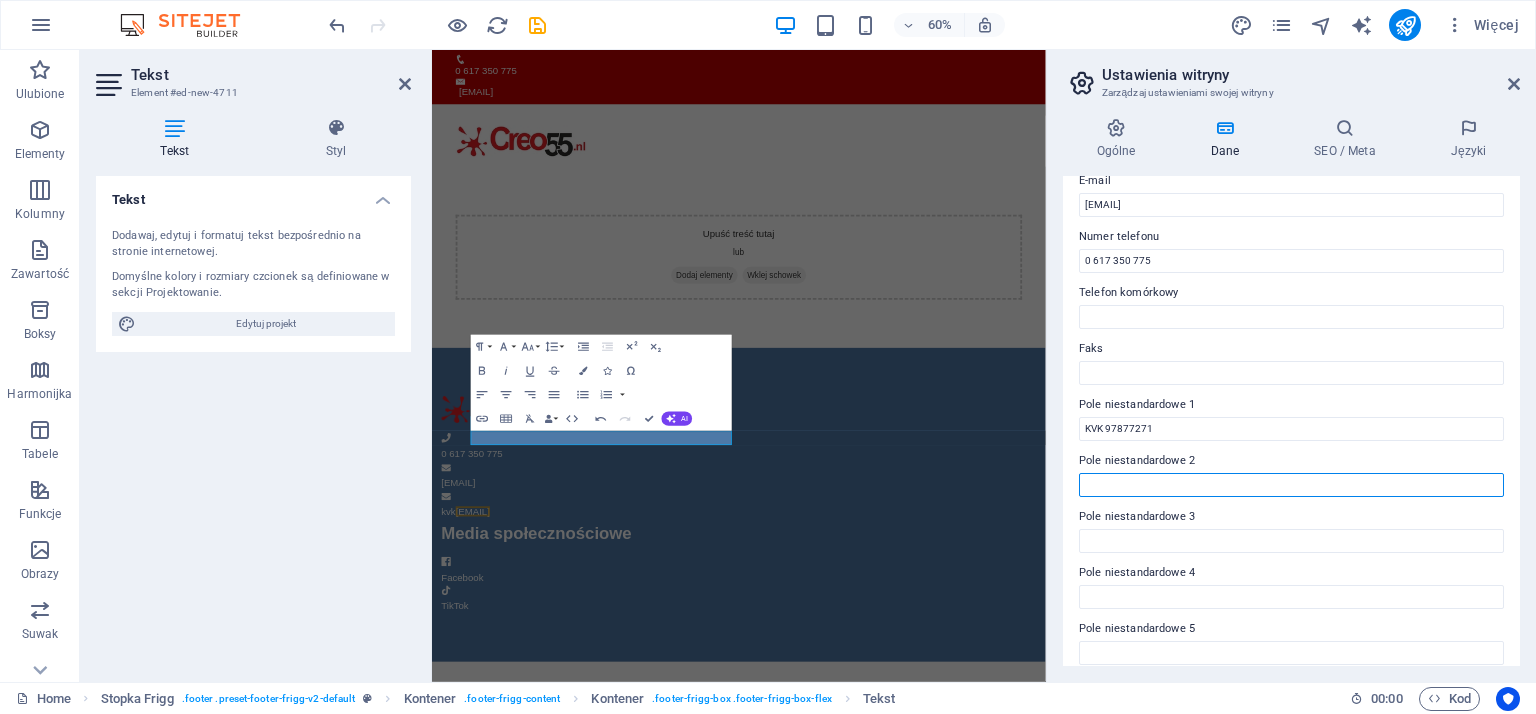 click on "Pole niestandardowe 2" at bounding box center (1291, 485) 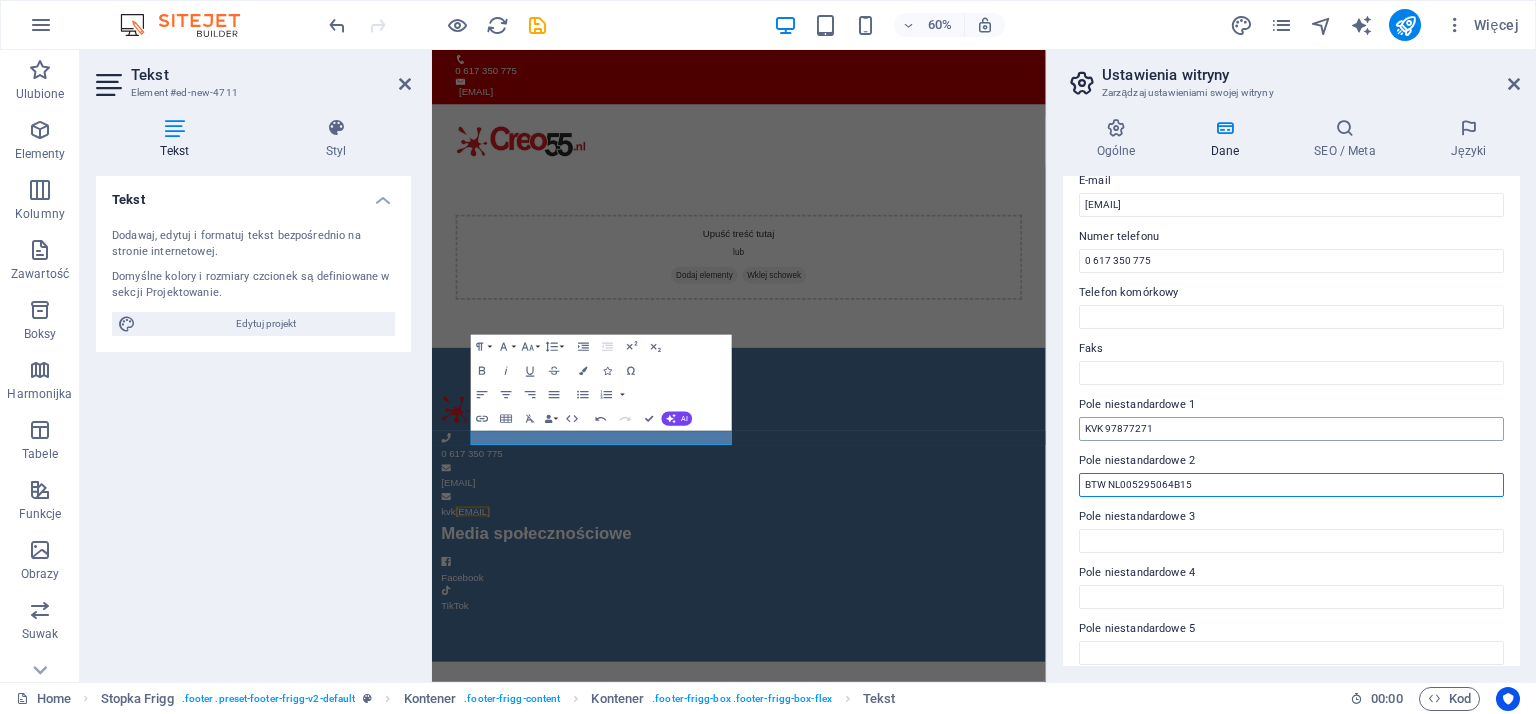 type on "BTW NL005295064B15" 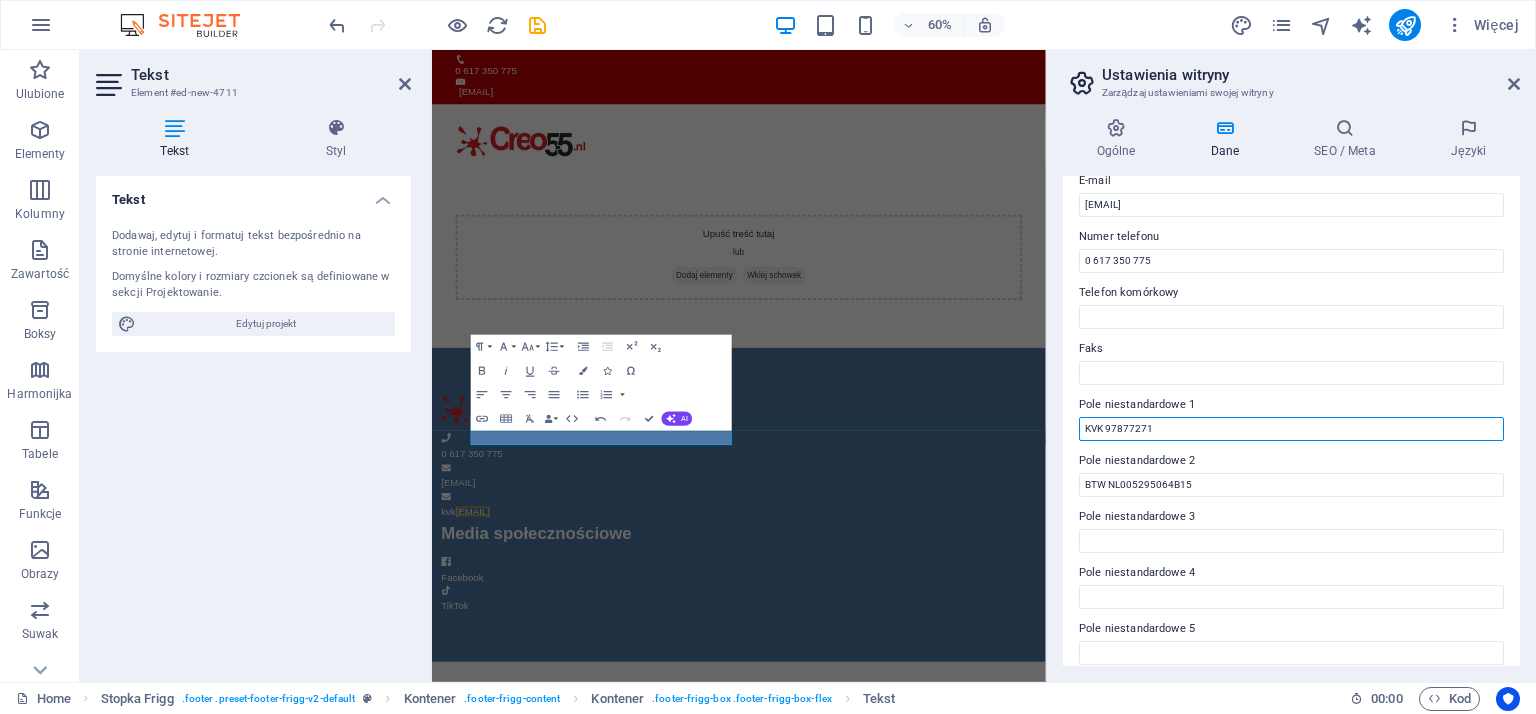 drag, startPoint x: 1167, startPoint y: 431, endPoint x: 1073, endPoint y: 443, distance: 94.76286 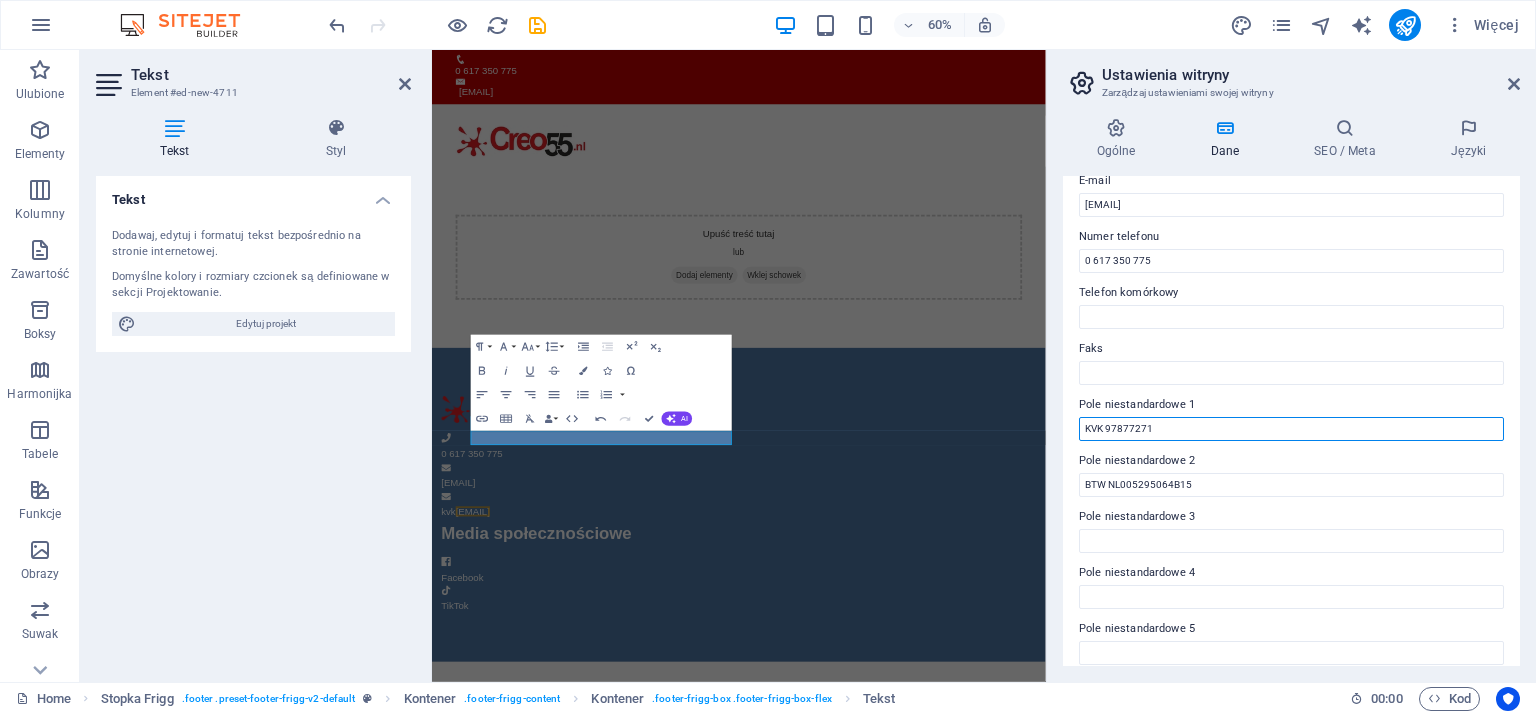 click on "Dane kontaktowe tej witryny. Można ich używać w dowolnym miejscu witryny i będą one aktualizowane automatycznie. Firma creo55.nl Imię Nazwisko Ulica Kod pocztowy Miasto E-mail info@creo55.nl Numer telefonu 0 617 350 775 Telefon komórkowy Faks Pole niestandardowe 1 KVK 97877271 Pole niestandardowe 2 BTW NL005295064B15 Pole niestandardowe 3 Pole niestandardowe 4 Pole niestandardowe 5 Pole niestandardowe 6" at bounding box center [1291, 421] 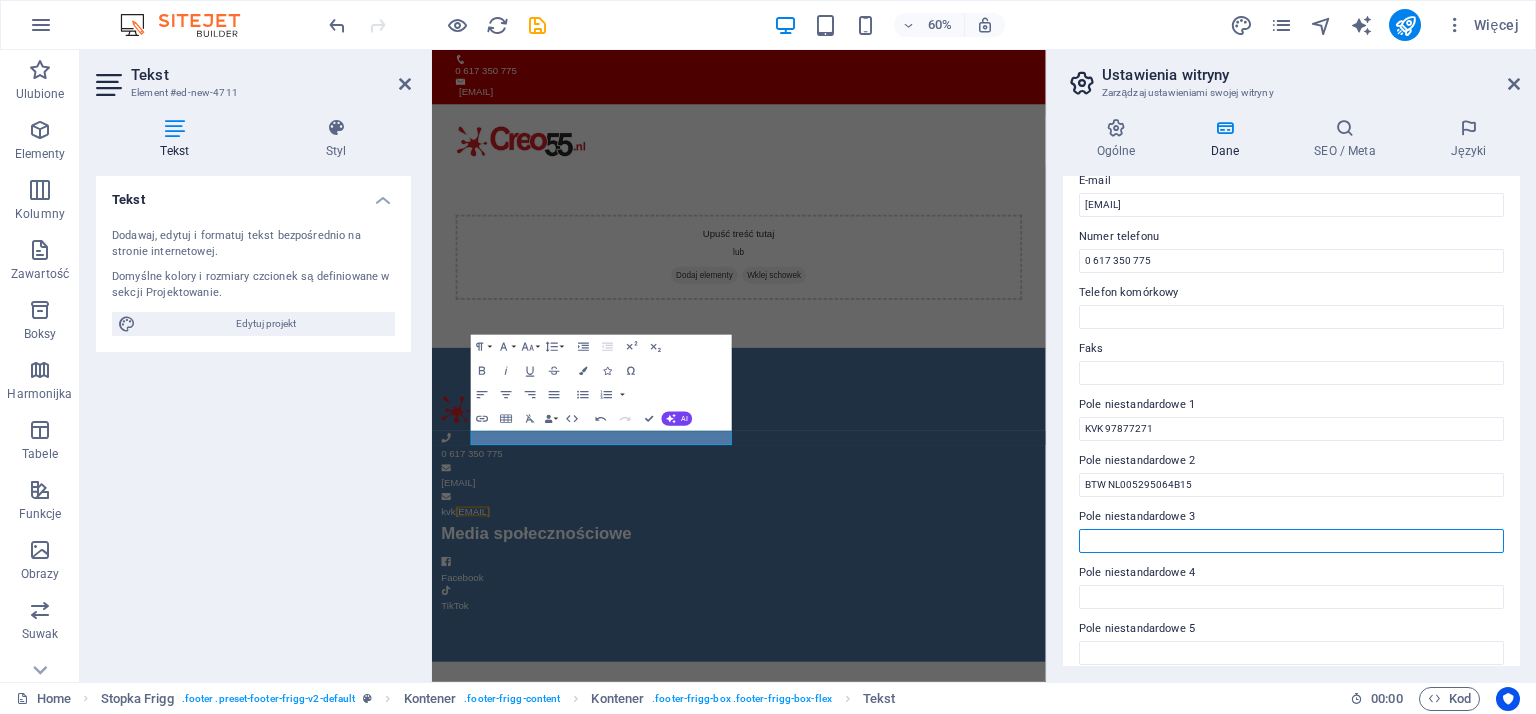 click on "Pole niestandardowe 3" at bounding box center [1291, 541] 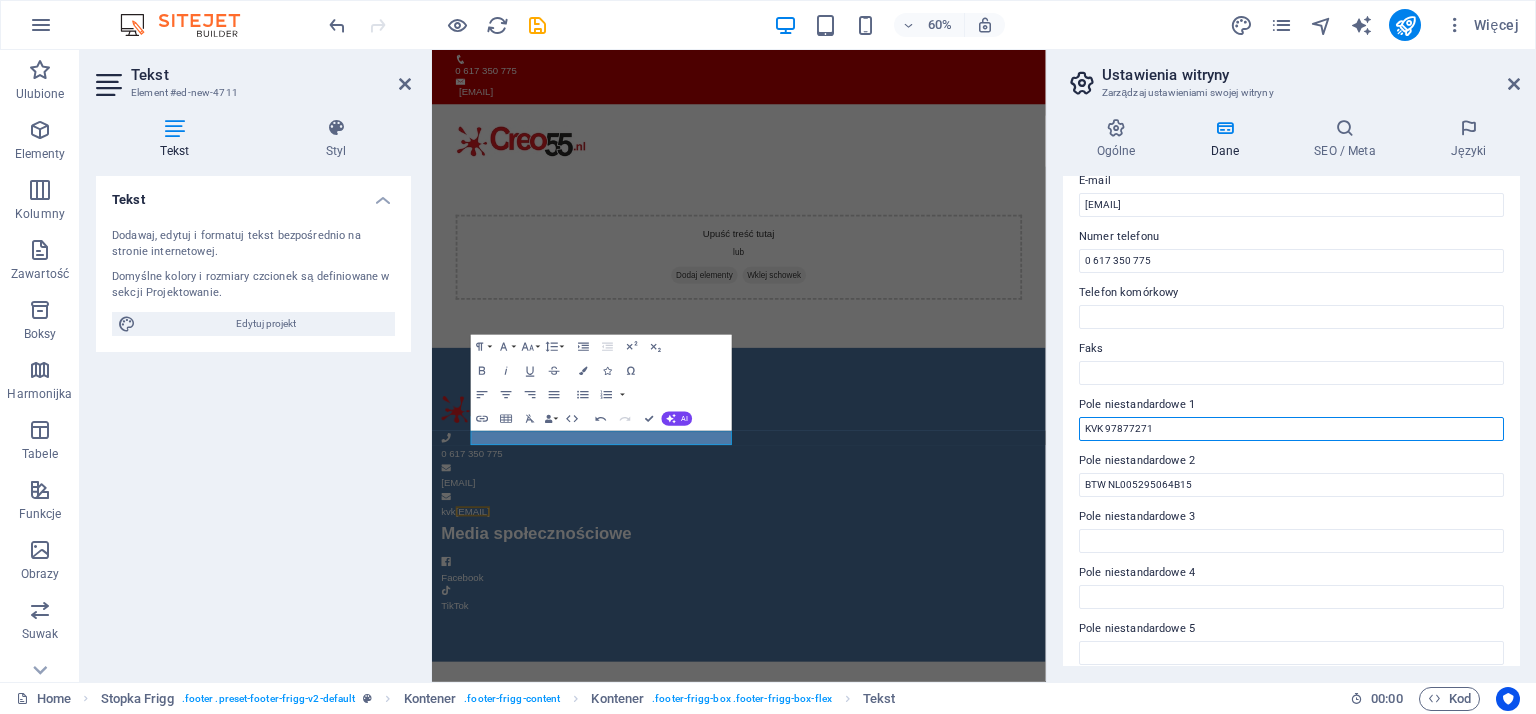 click on "KVK 97877271" at bounding box center (1291, 429) 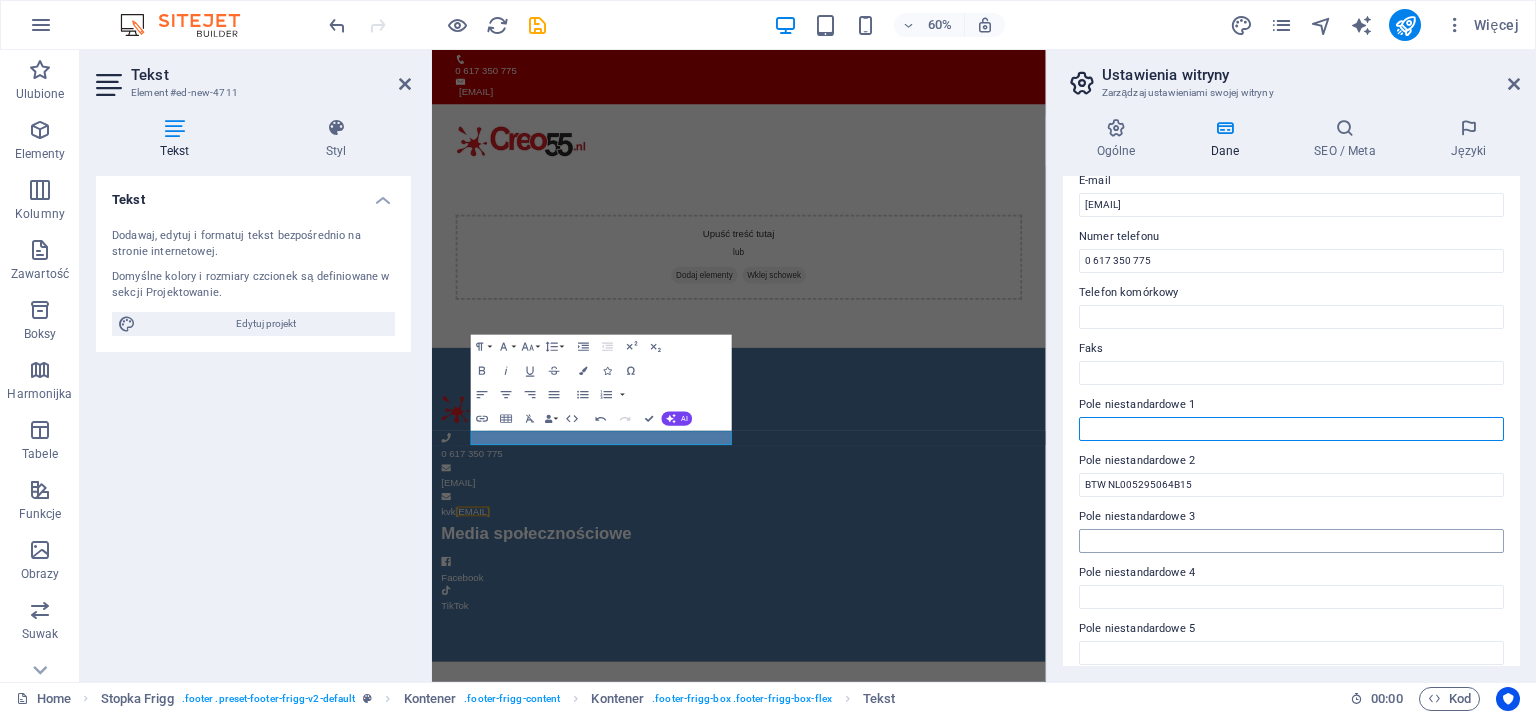 type 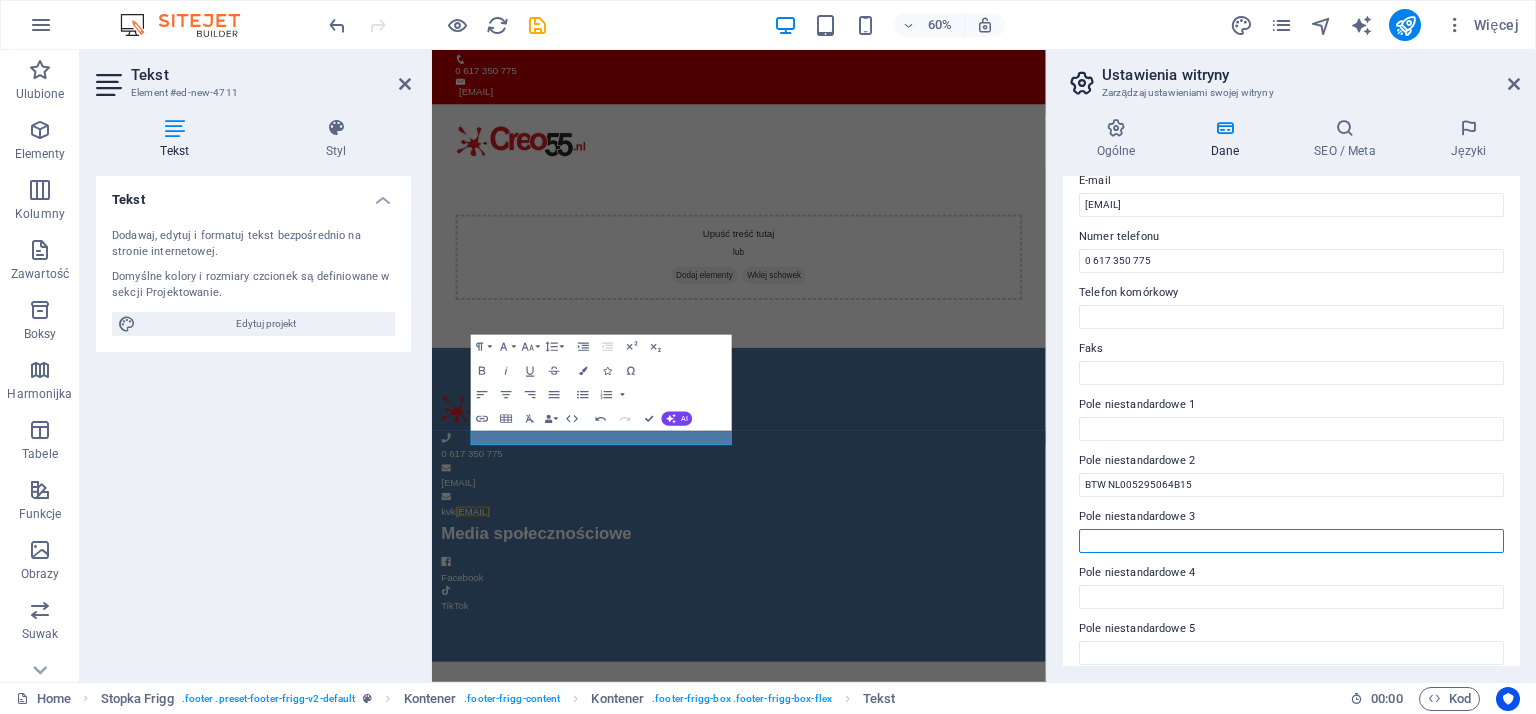 click on "Pole niestandardowe 3" at bounding box center [1291, 541] 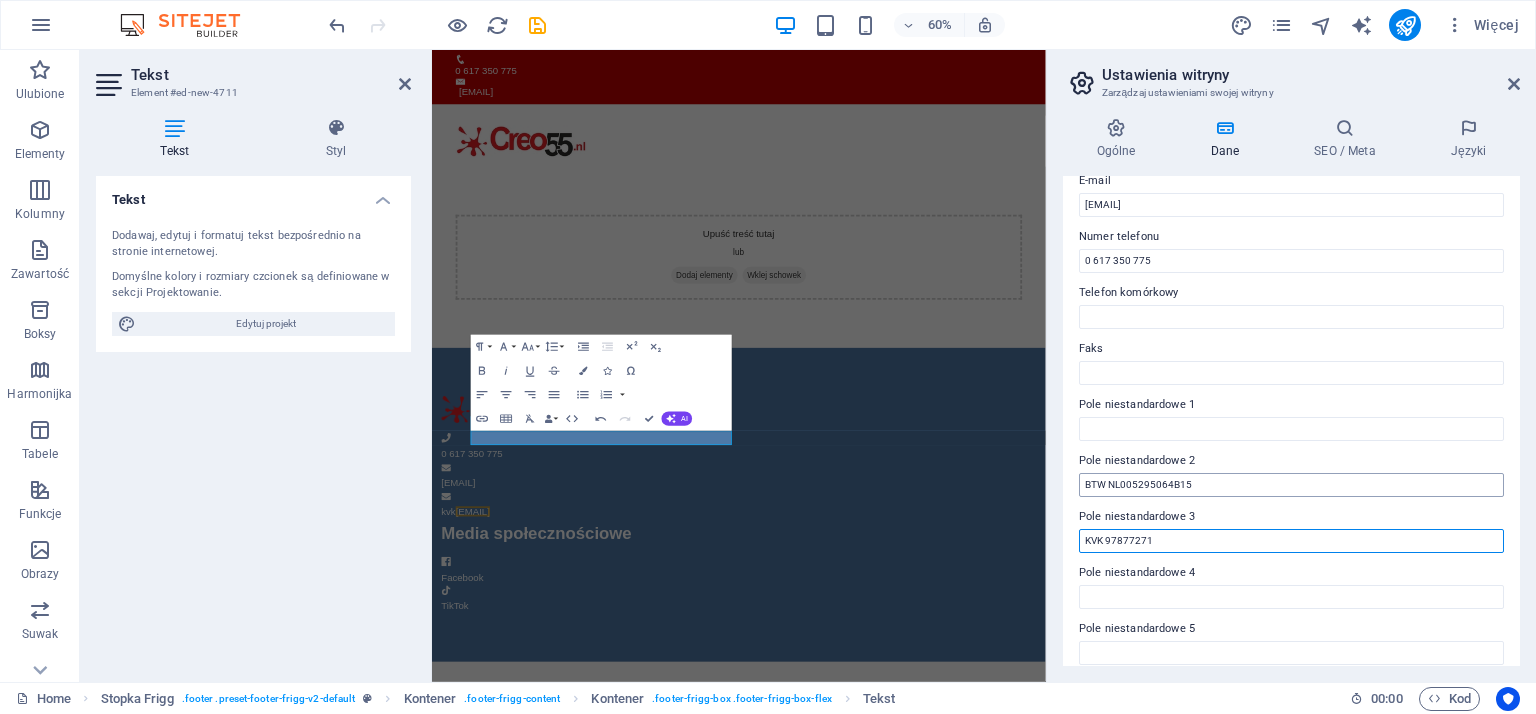 type on "KVK 97877271" 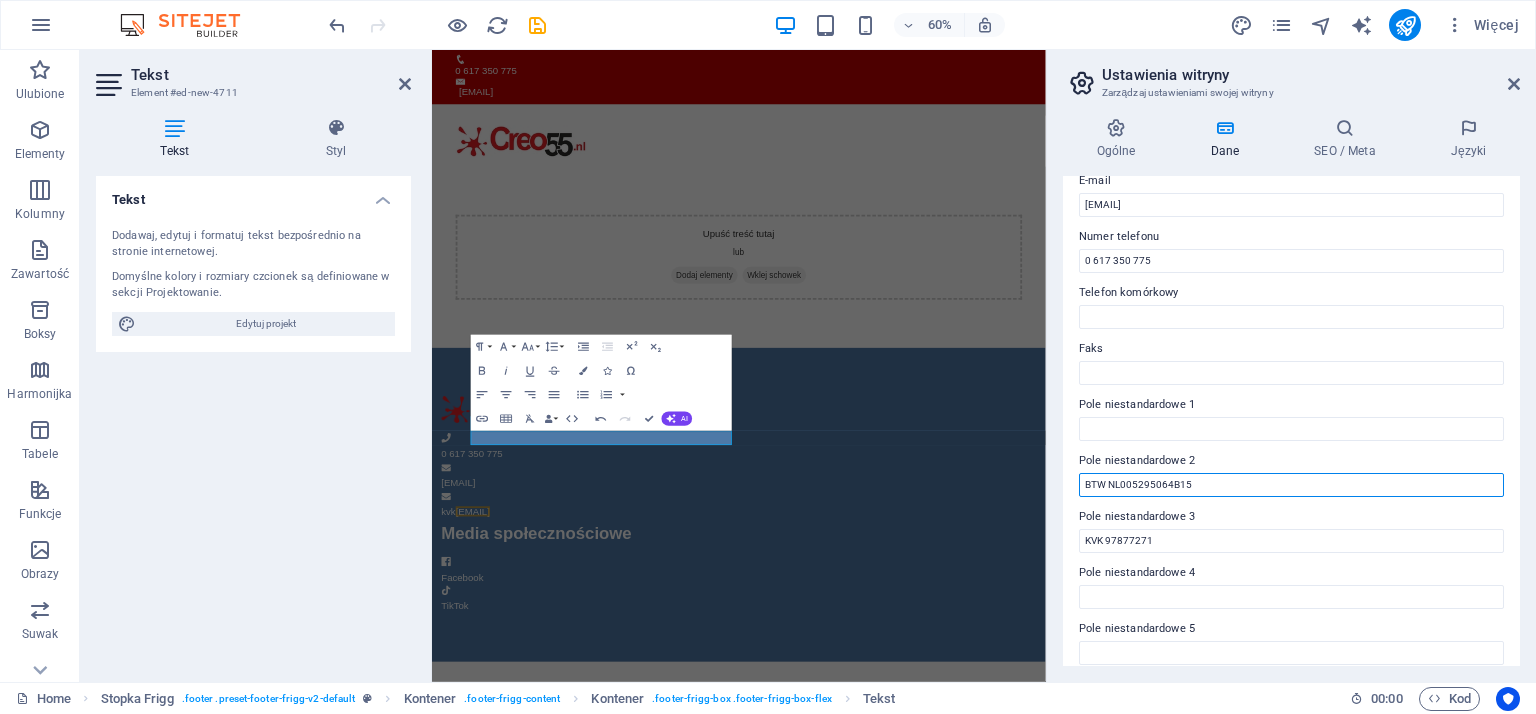 click on "BTW NL005295064B15" at bounding box center (1291, 485) 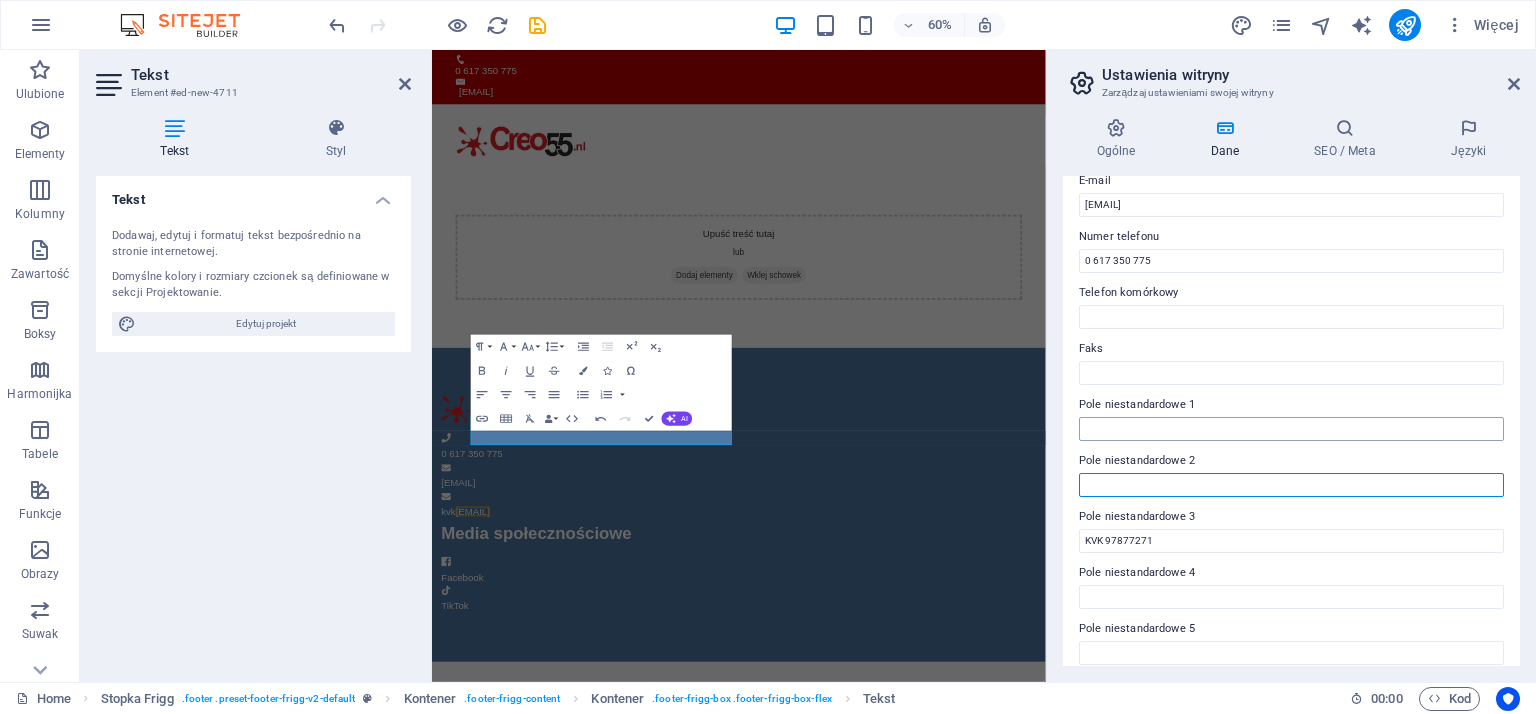 type 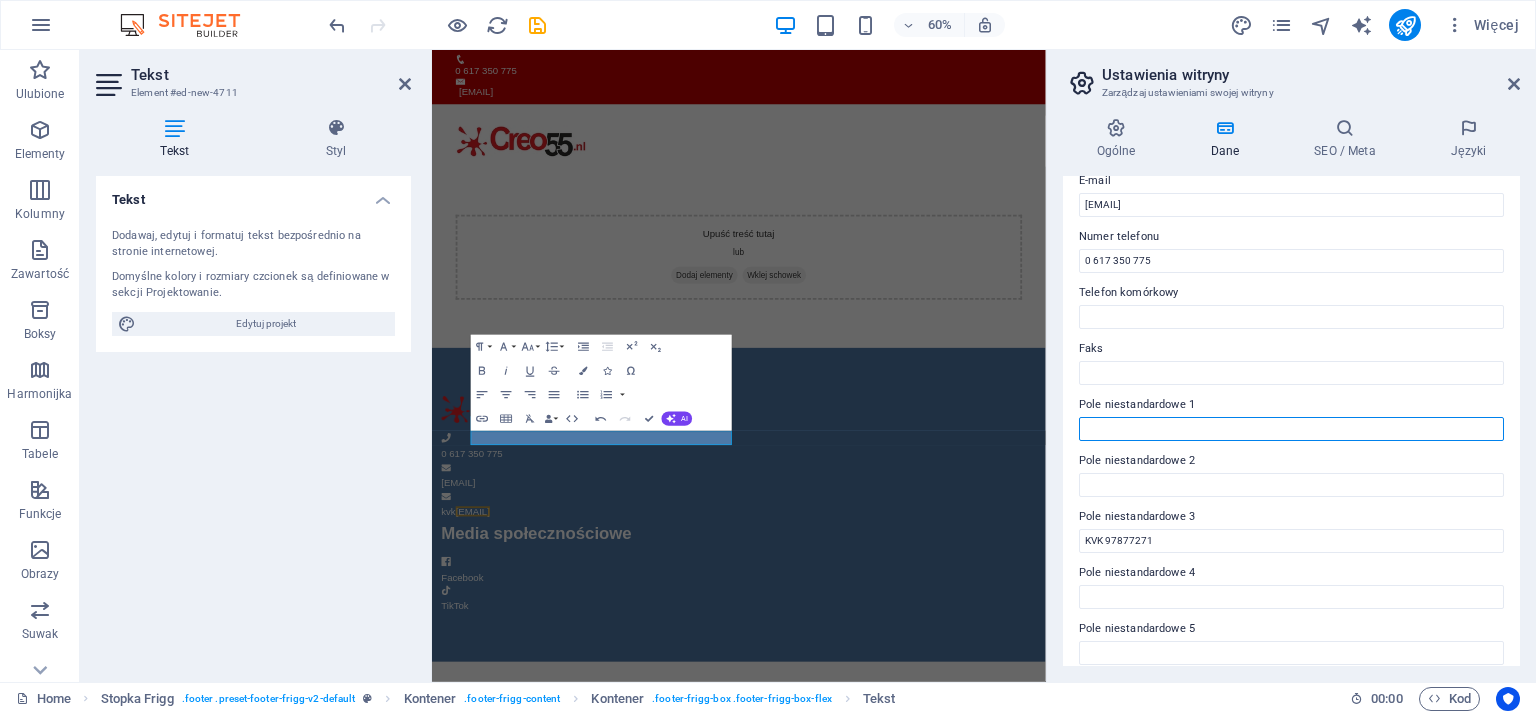 click on "Pole niestandardowe 1" at bounding box center (1291, 429) 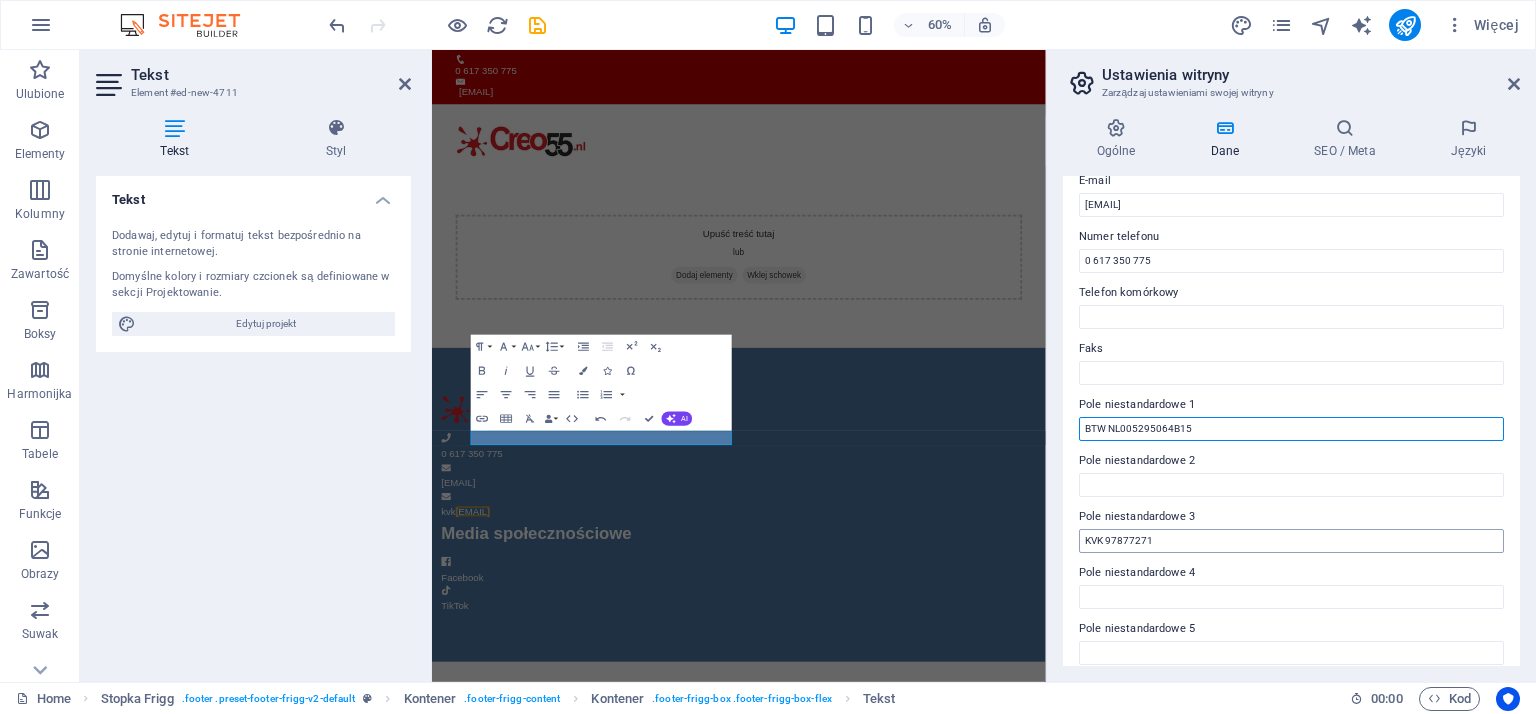 type on "BTW NL005295064B15" 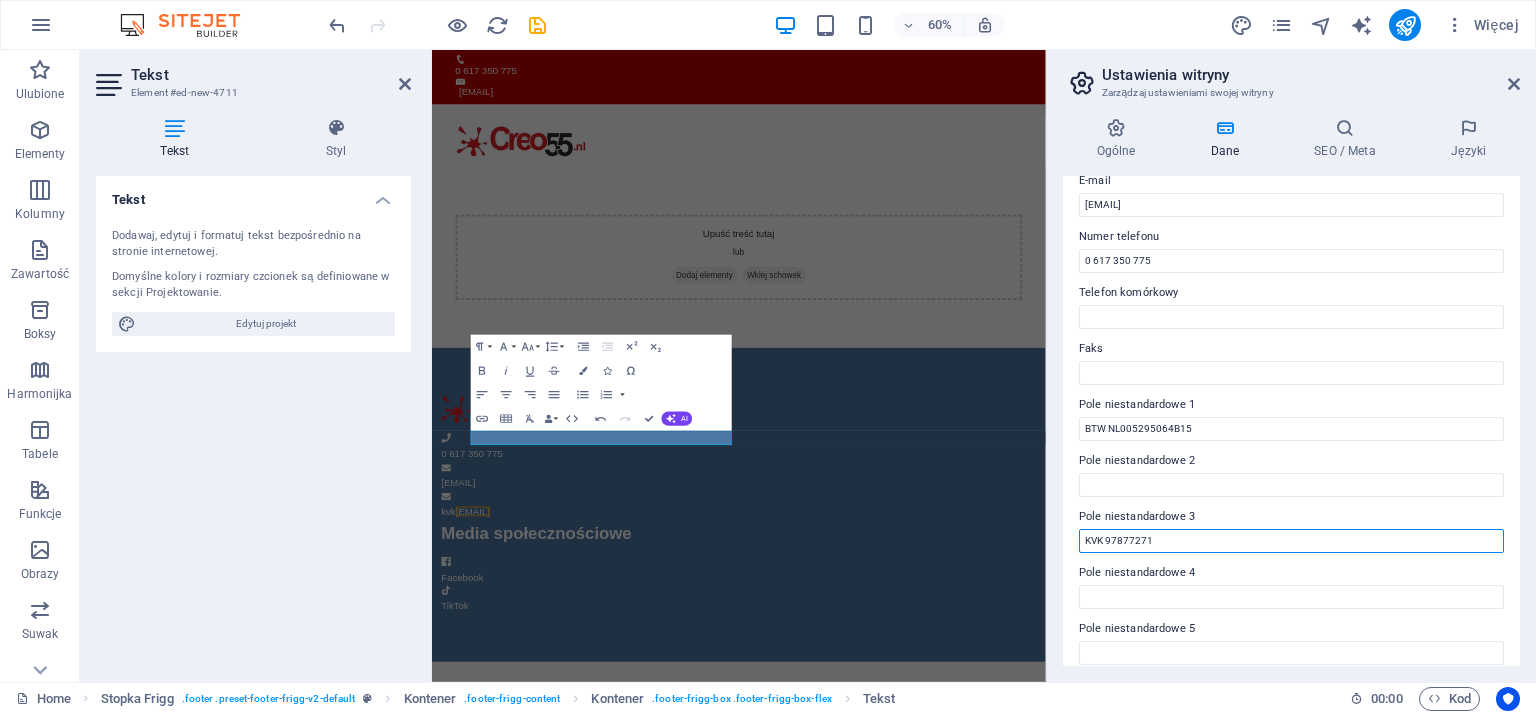 click on "KVK 97877271" at bounding box center [1291, 541] 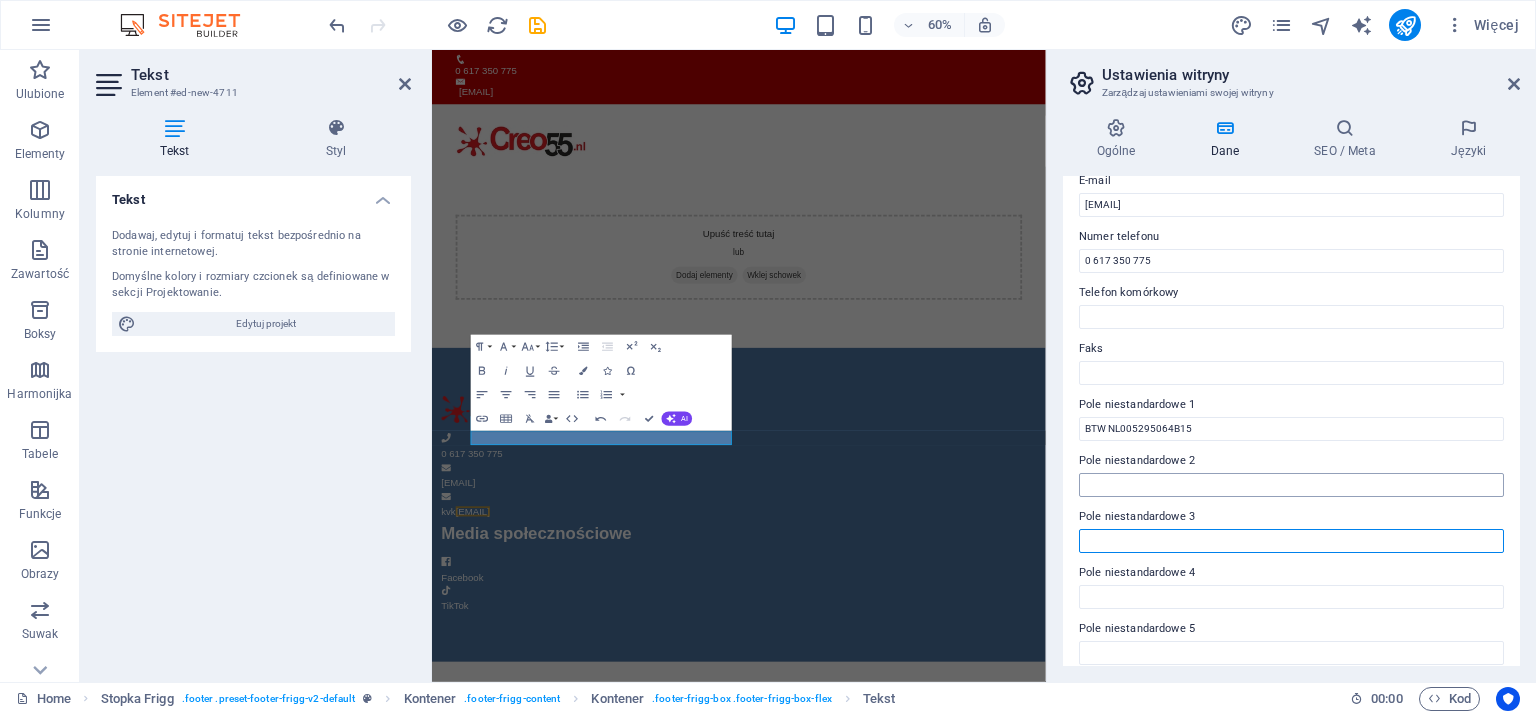 type 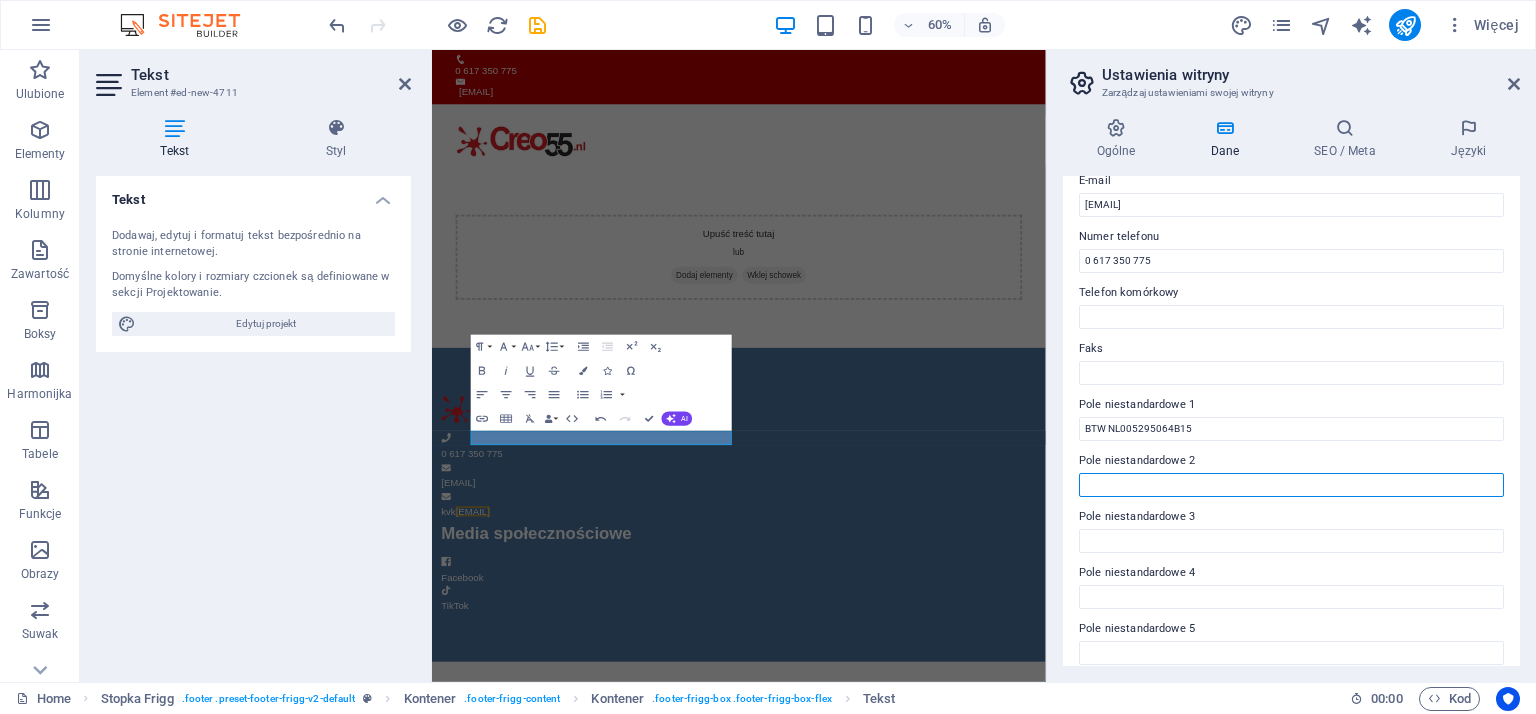 click on "Pole niestandardowe 2" at bounding box center [1291, 485] 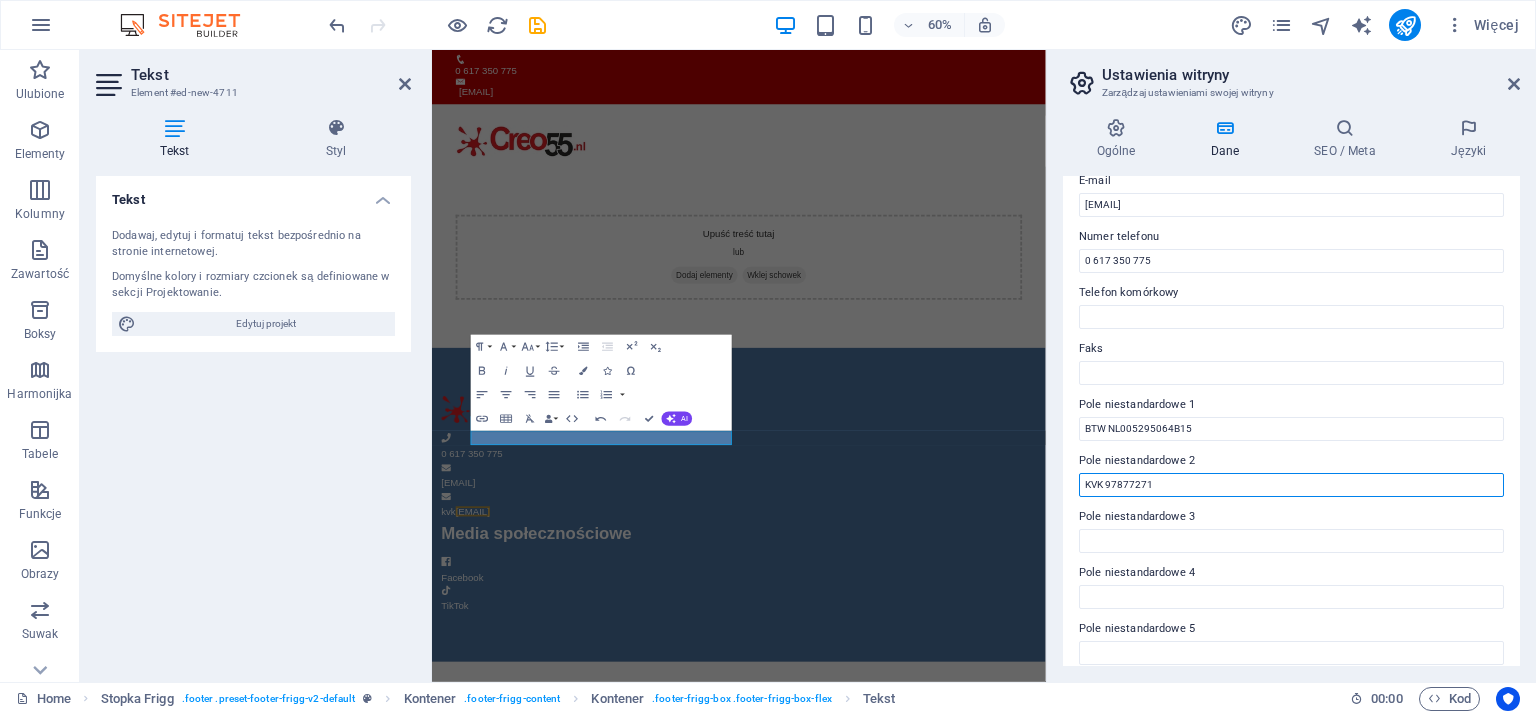 type on "KVK 97877271" 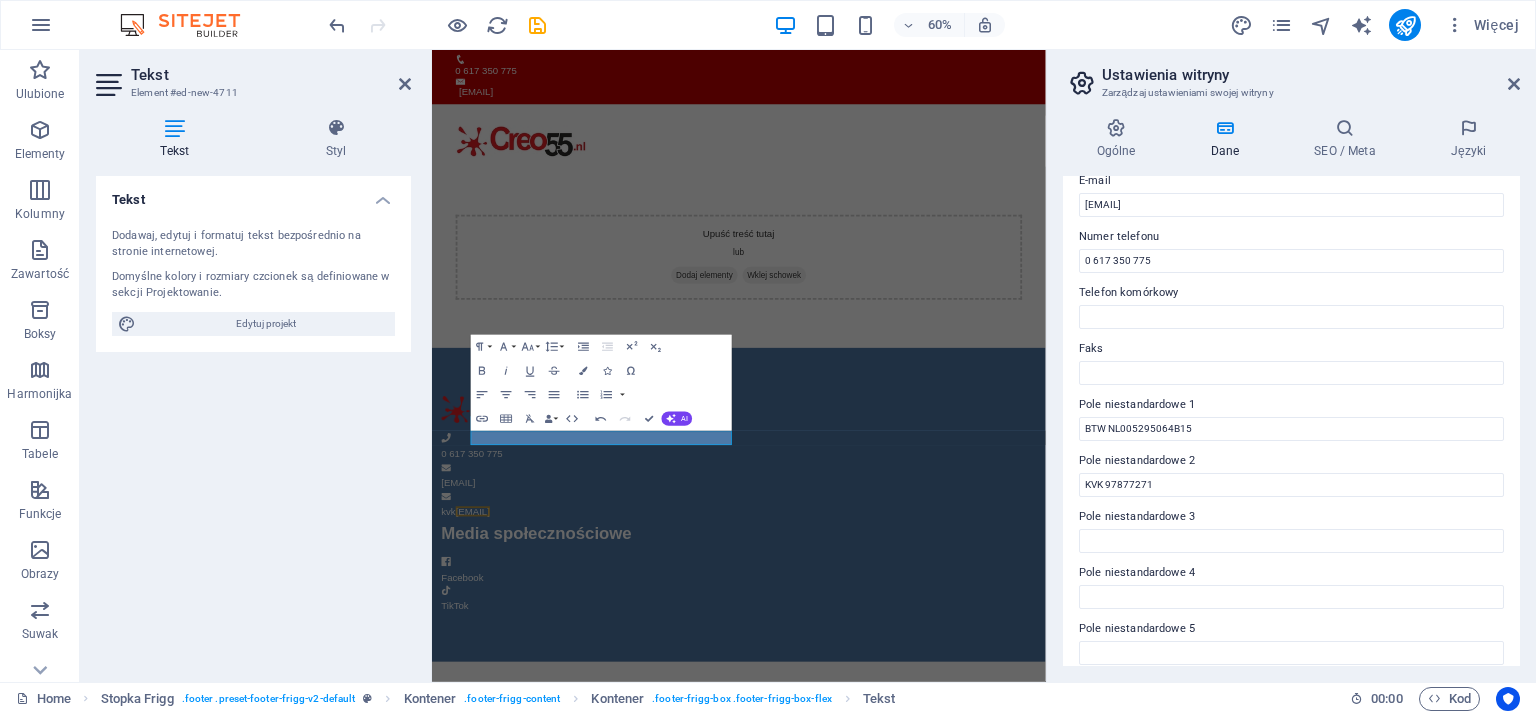 click on "Skip to main content
0 617 350 775  info@creo55.nl Home About Service Contact Upuść treść tutaj lub  Dodaj elementy  Wklej schowek   0 617 350 775  info@creo55.nl kvk  info@creo55.nl KVK 97877271 Media społecznościowe Facebook TikTok" at bounding box center (943, 560) 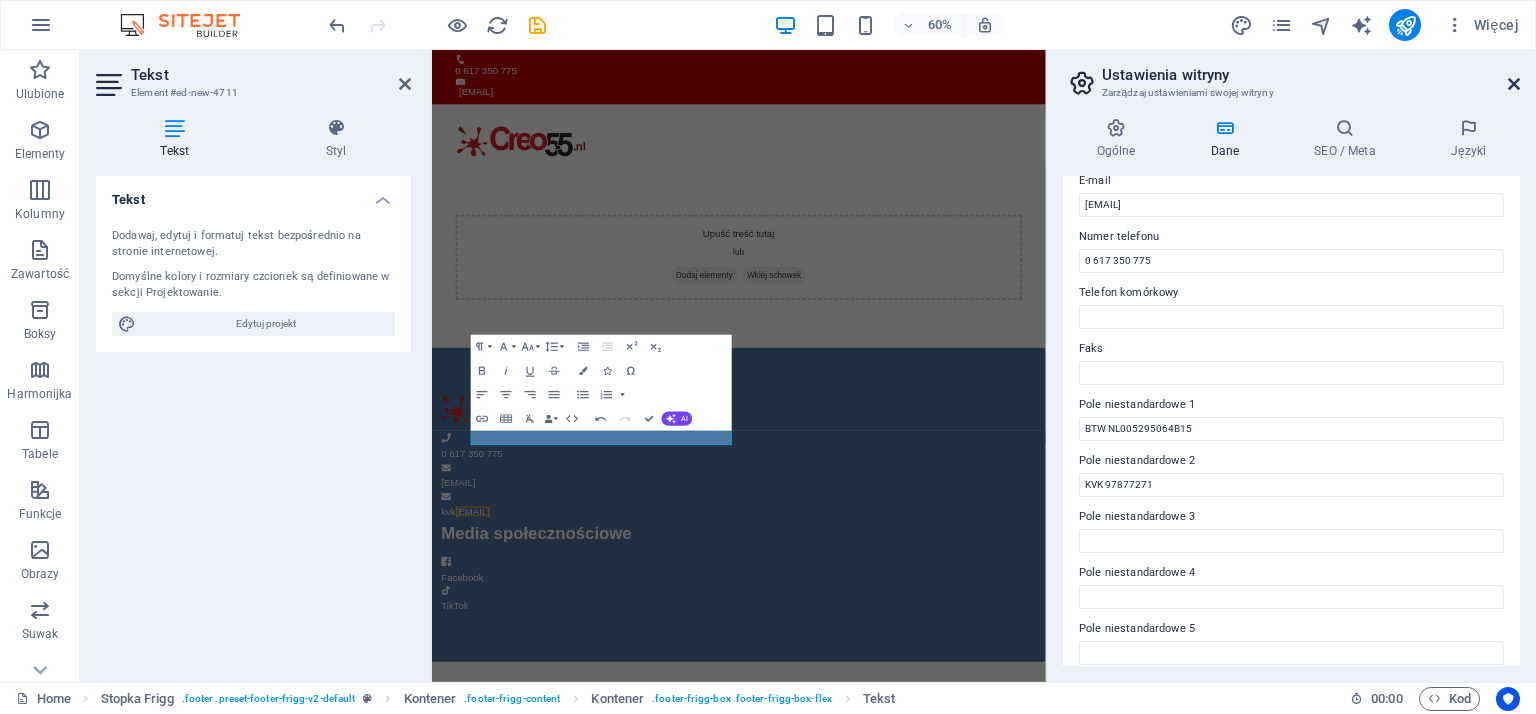 click at bounding box center (1514, 84) 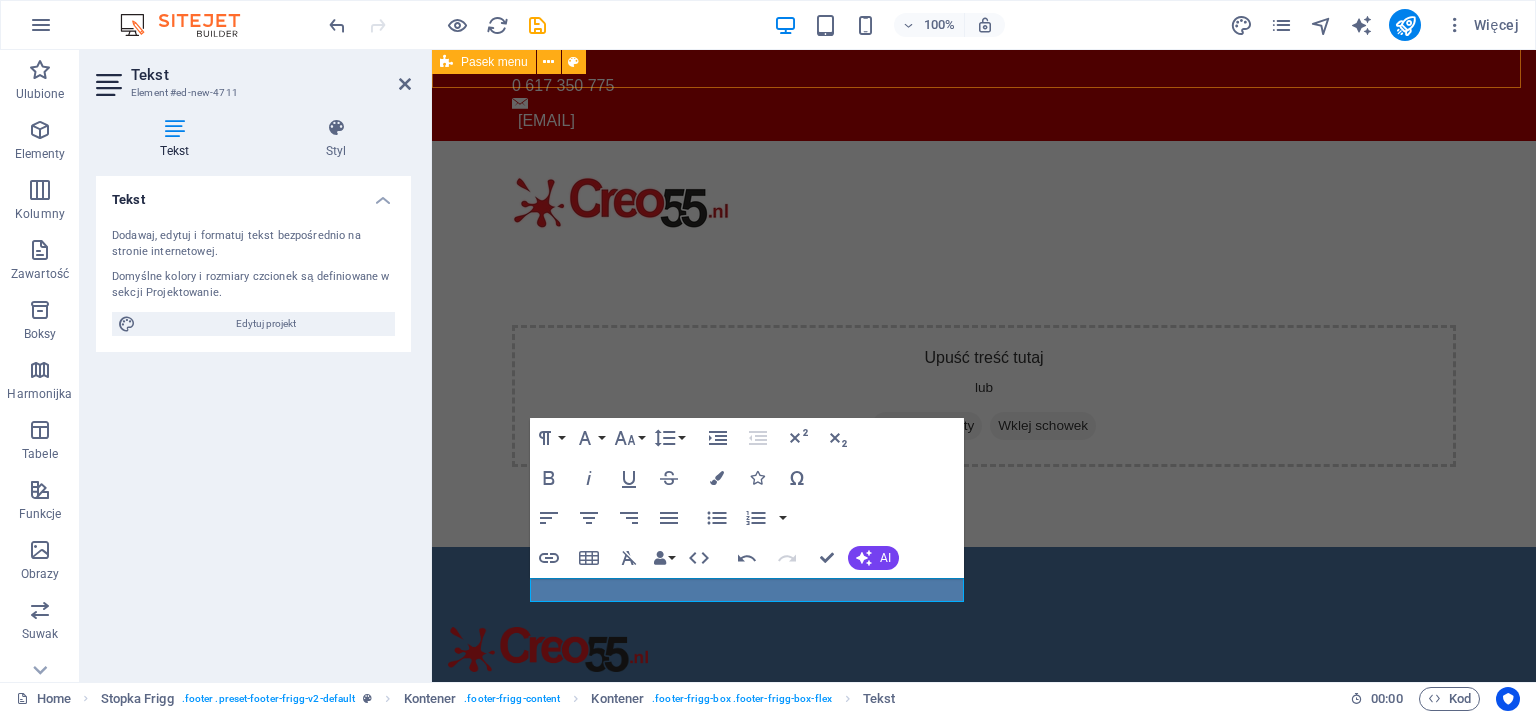 scroll, scrollTop: 106, scrollLeft: 0, axis: vertical 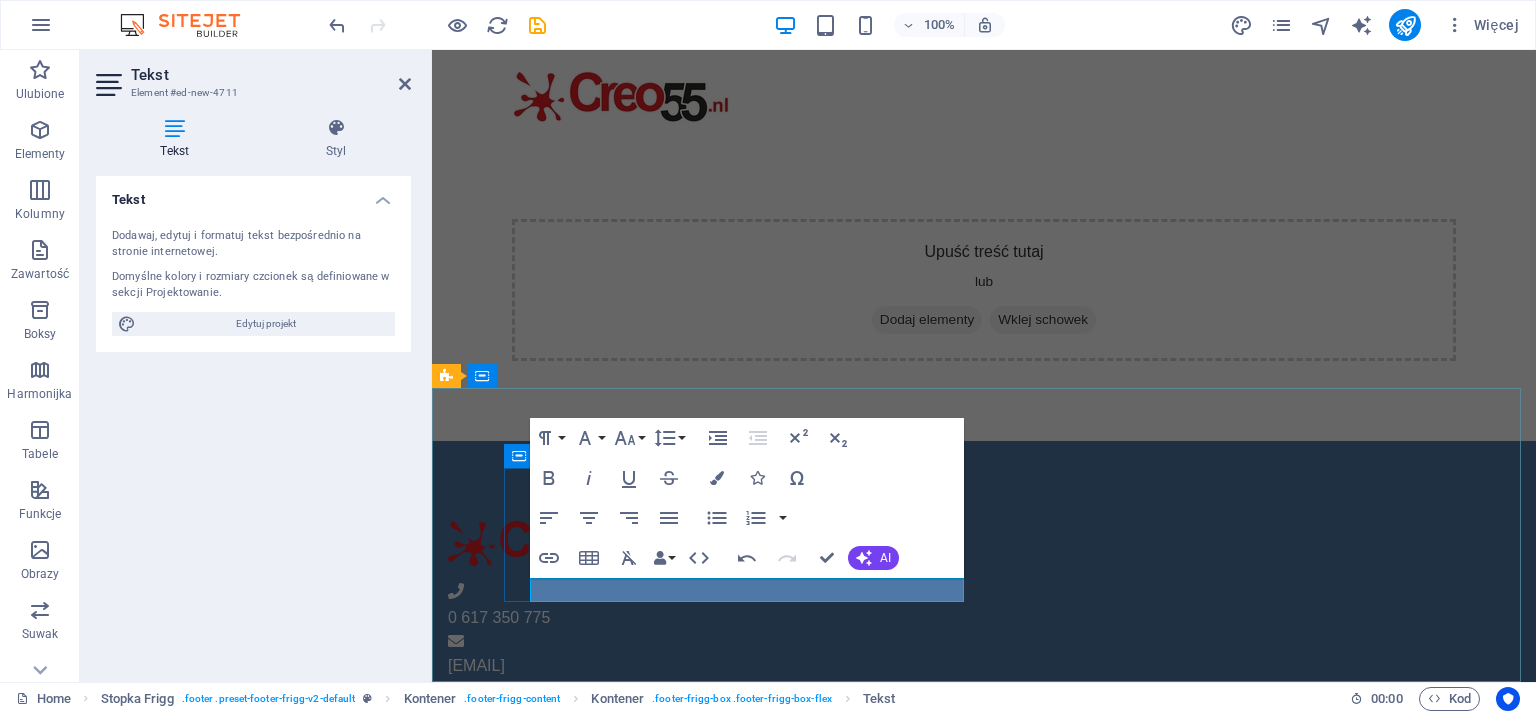 click on "kvk  info@creo55.nl" at bounding box center (920, 714) 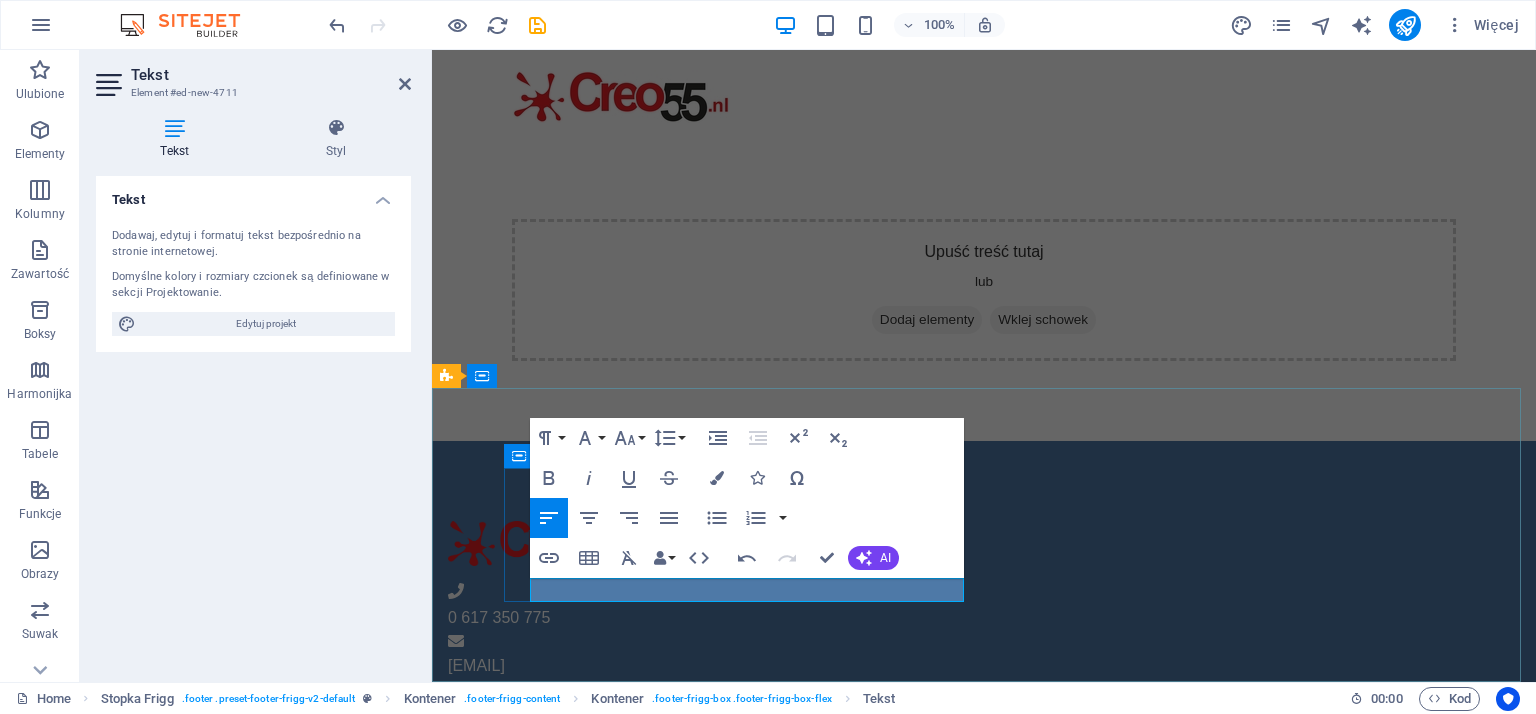 click on "kvk  info@creo55.nl" at bounding box center [920, 714] 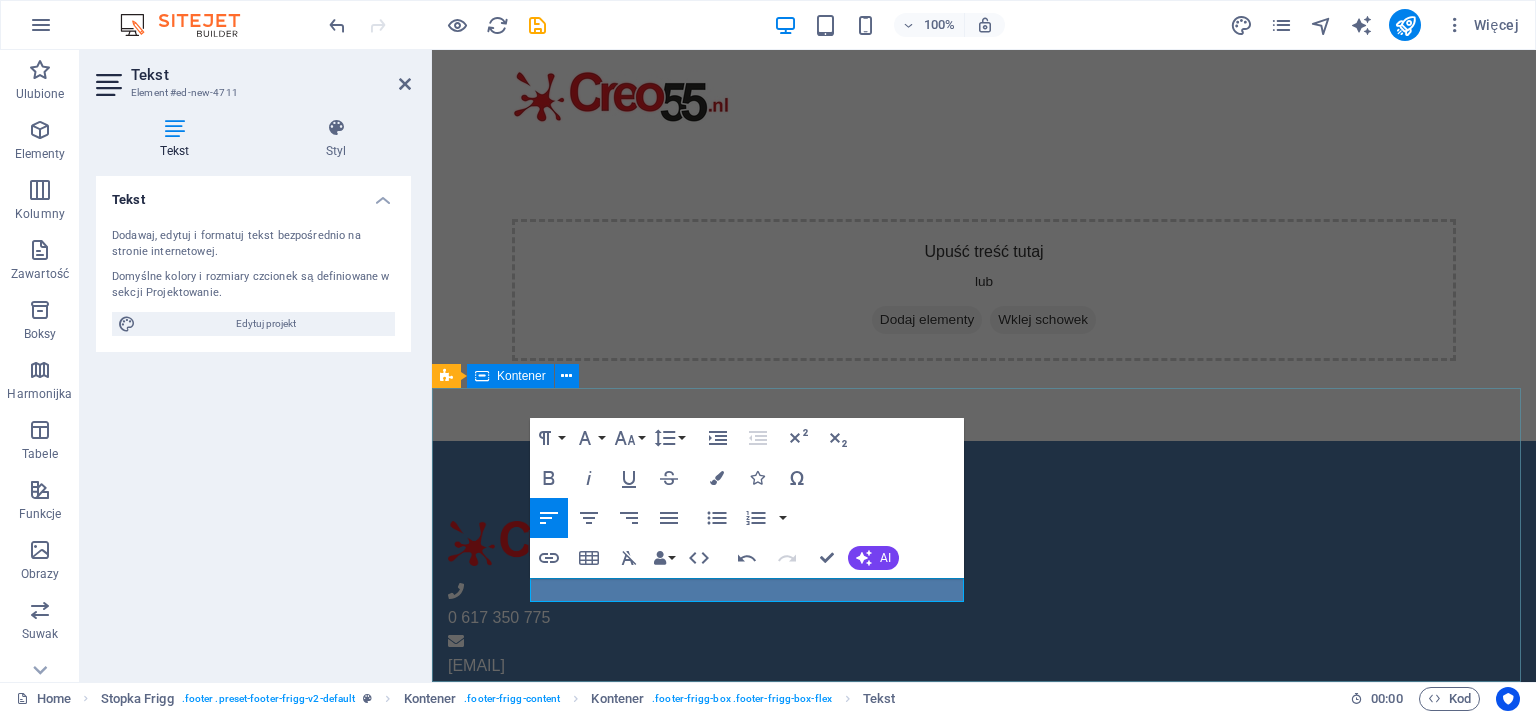 click on "0 617 350 775  info@creo55.nl KVK 97877271 KVK 97877271 Media społecznościowe Facebook TikTok" at bounding box center [984, 703] 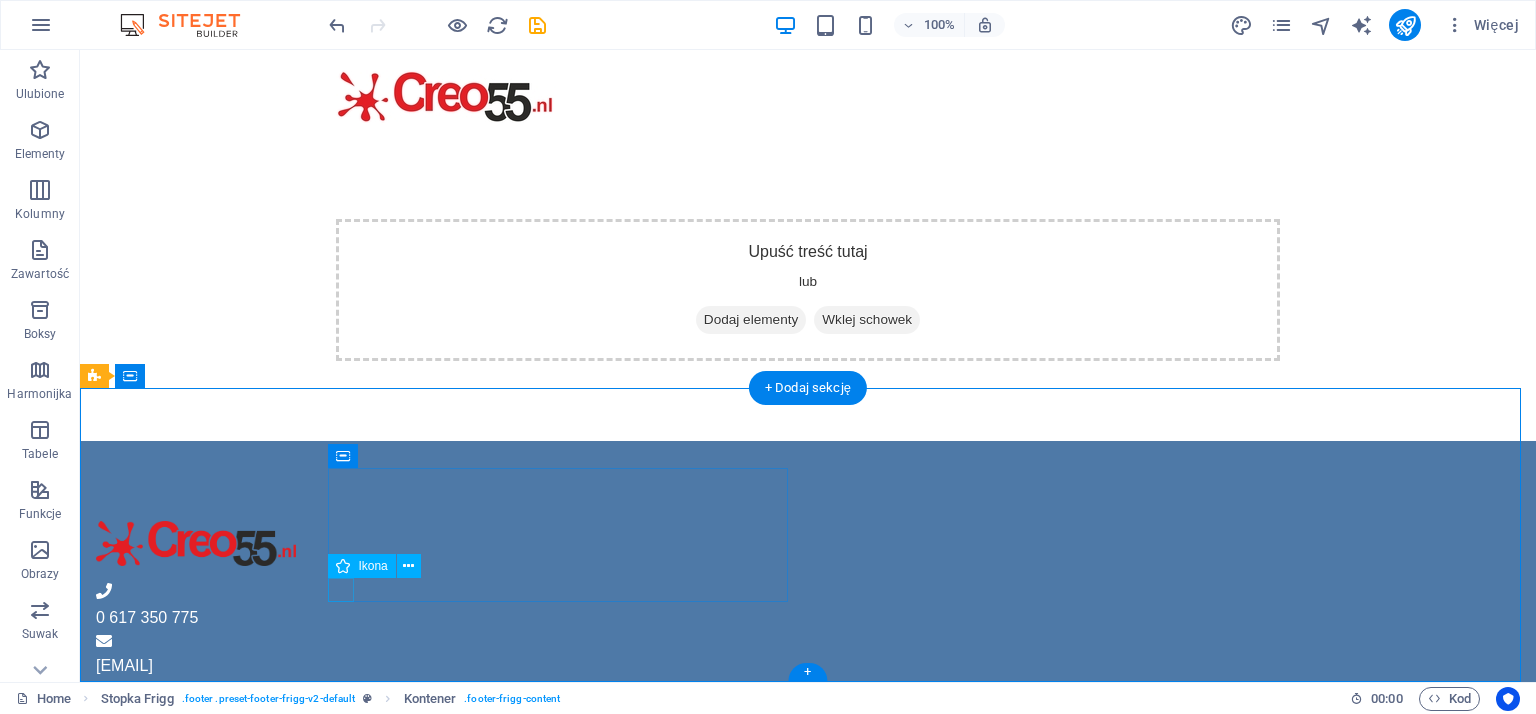 click at bounding box center (568, 690) 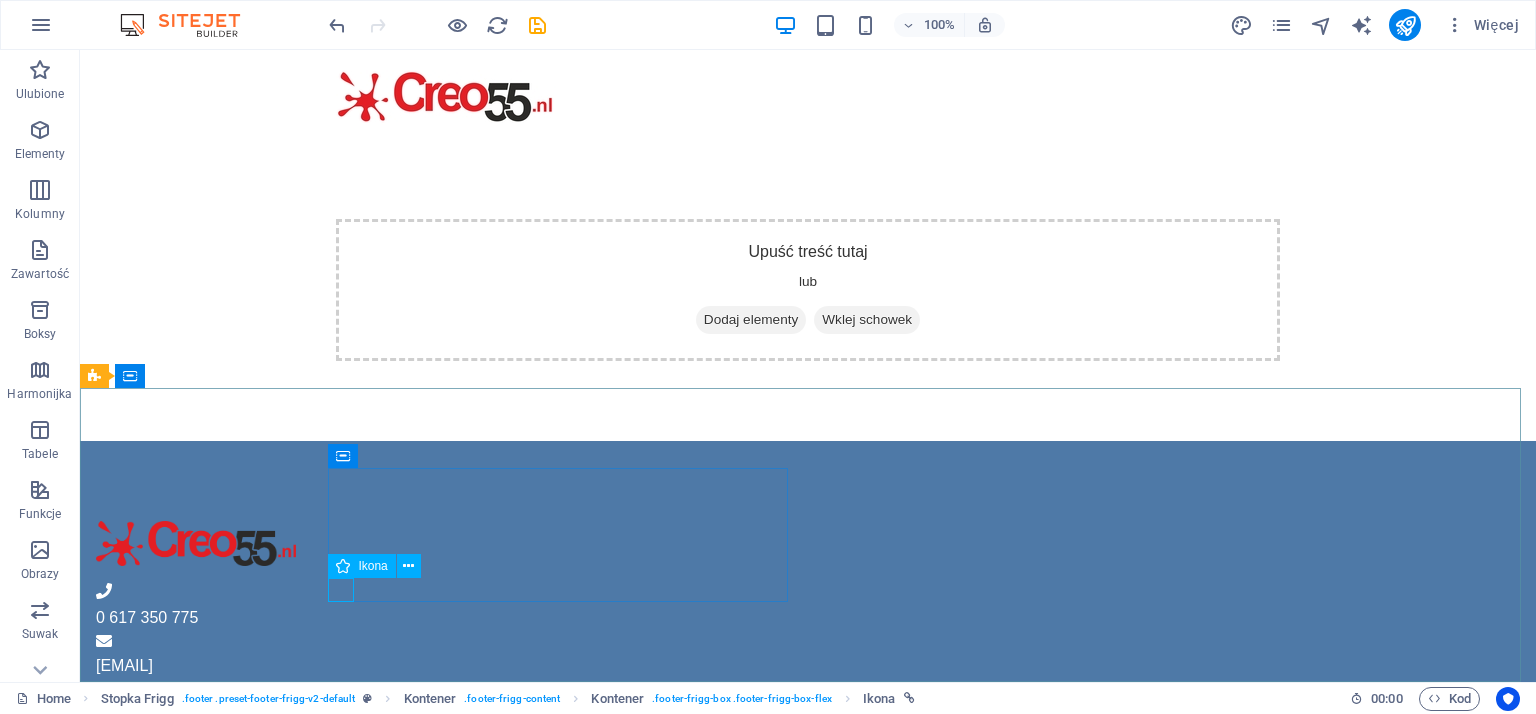 click at bounding box center [343, 566] 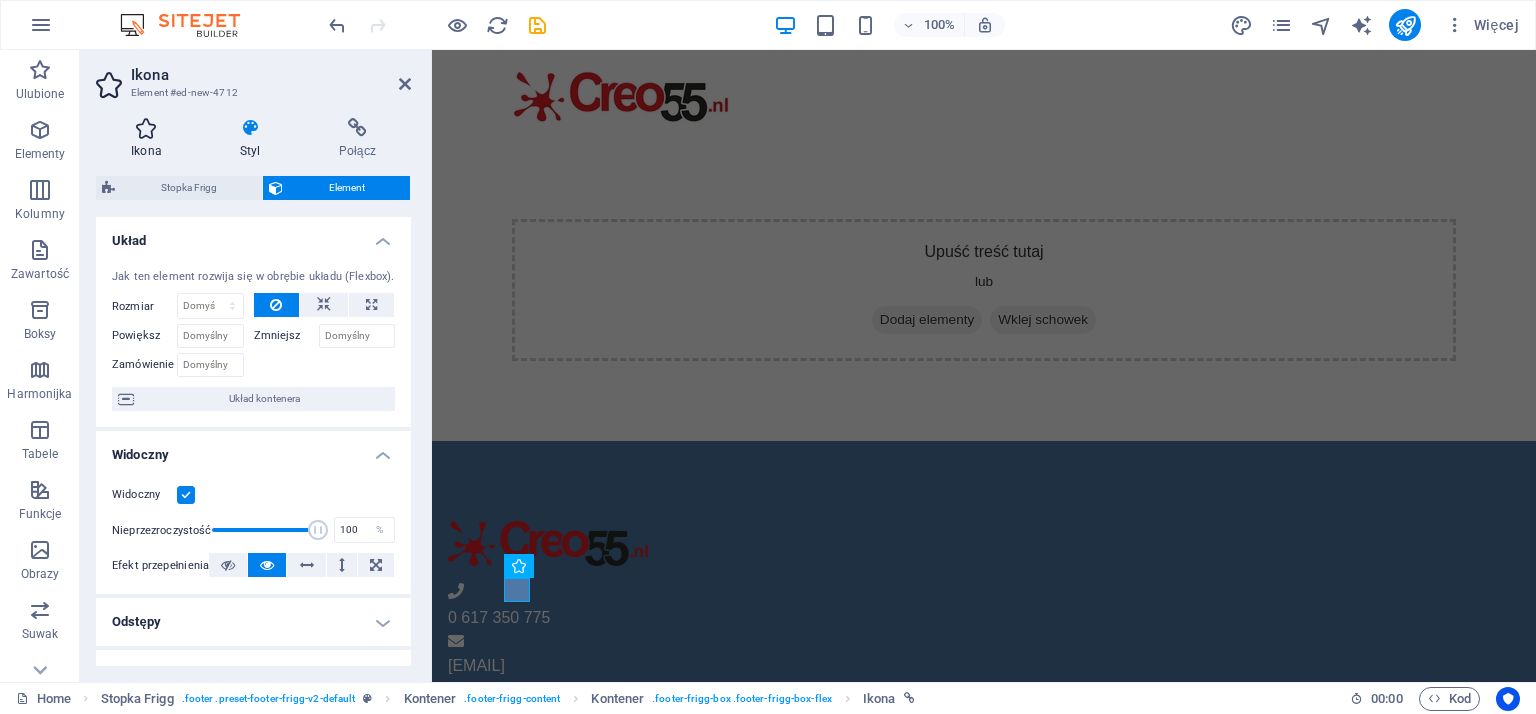 click at bounding box center (146, 128) 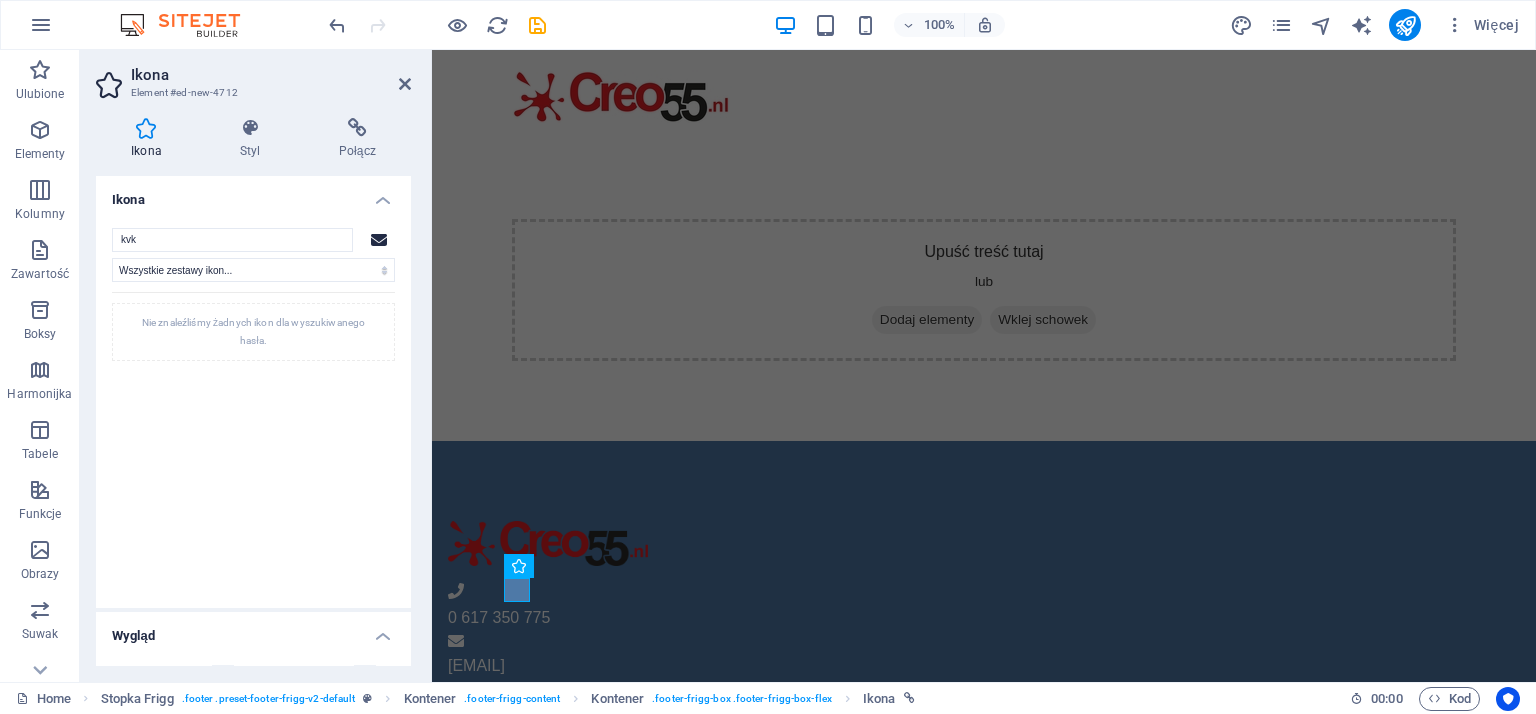 click 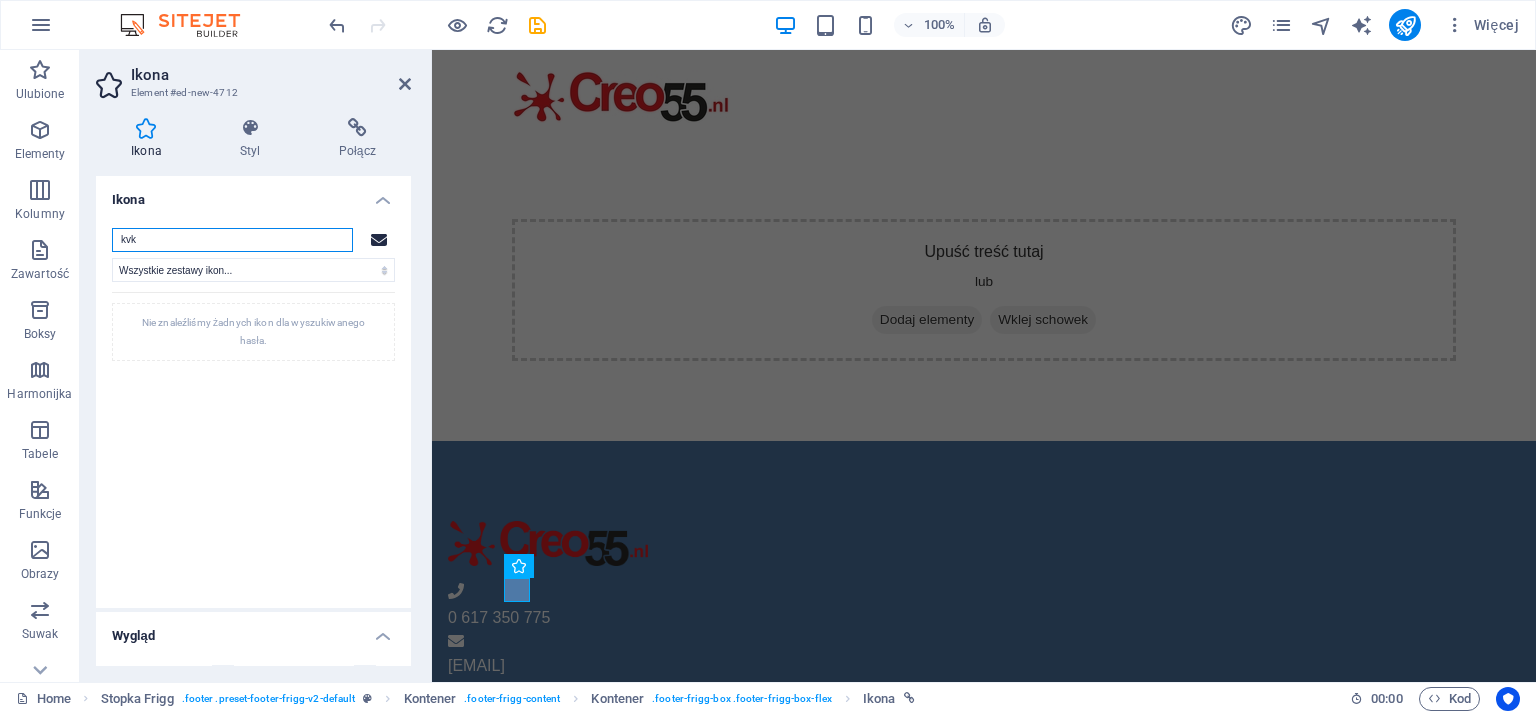 click on "kvk" at bounding box center (232, 240) 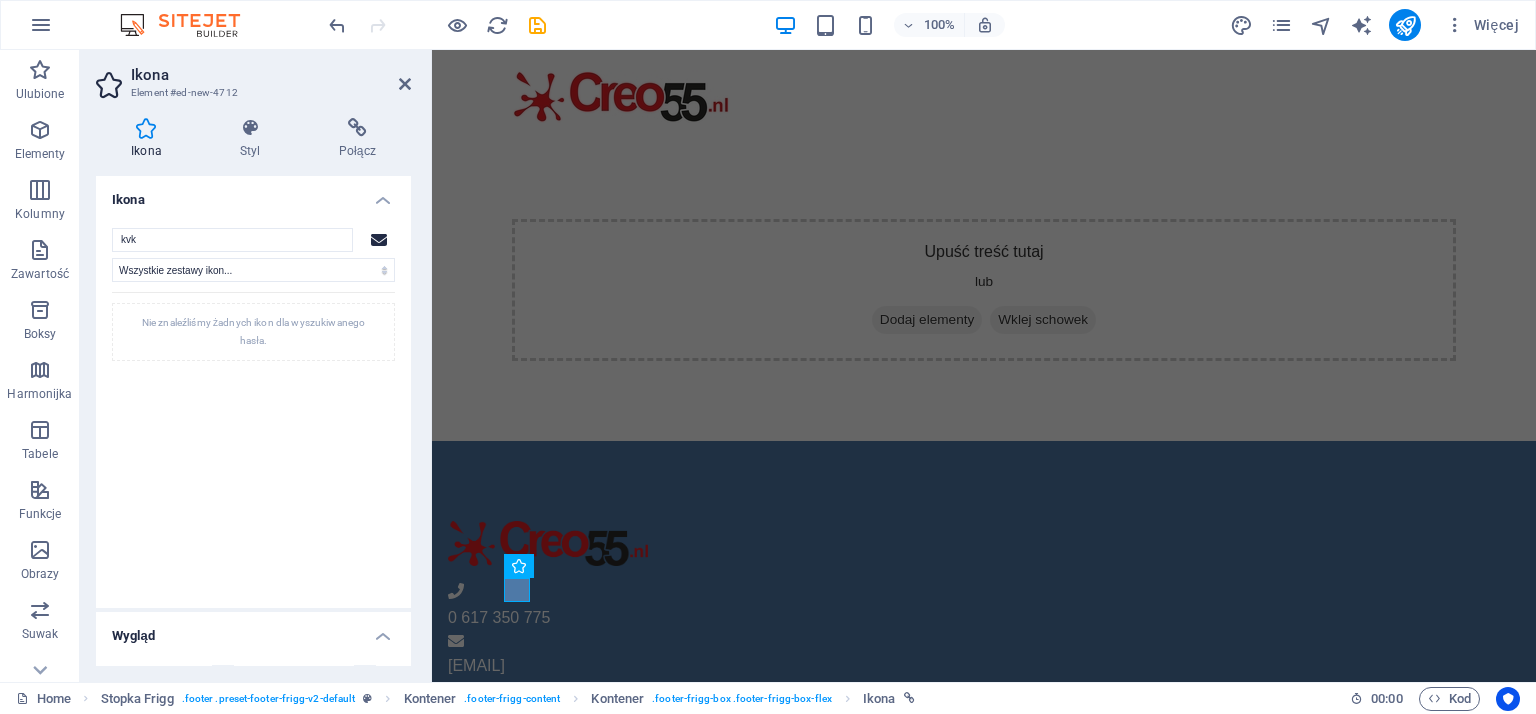 click on "Nie znaleźliśmy żadnych ikon dla wyszukiwanego hasła." at bounding box center [253, 332] 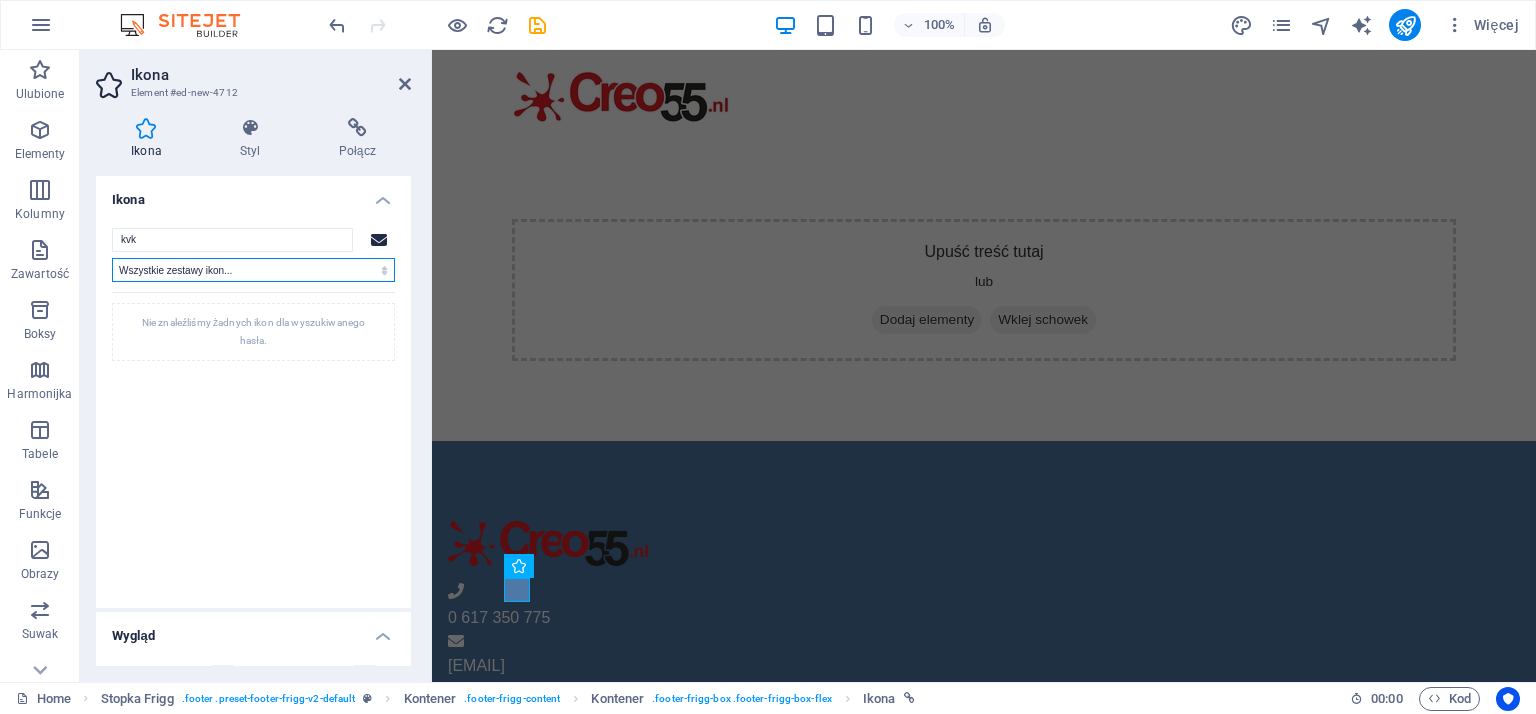 click on "Wszystkie zestawy ikon... IcoFont Ionicons FontAwesome Brands FontAwesome Duotone FontAwesome Solid FontAwesome Regular FontAwesome Light FontAwesome Thin FontAwesome Sharp Solid FontAwesome Sharp Regular FontAwesome Sharp Light FontAwesome Sharp Thin" at bounding box center (253, 270) 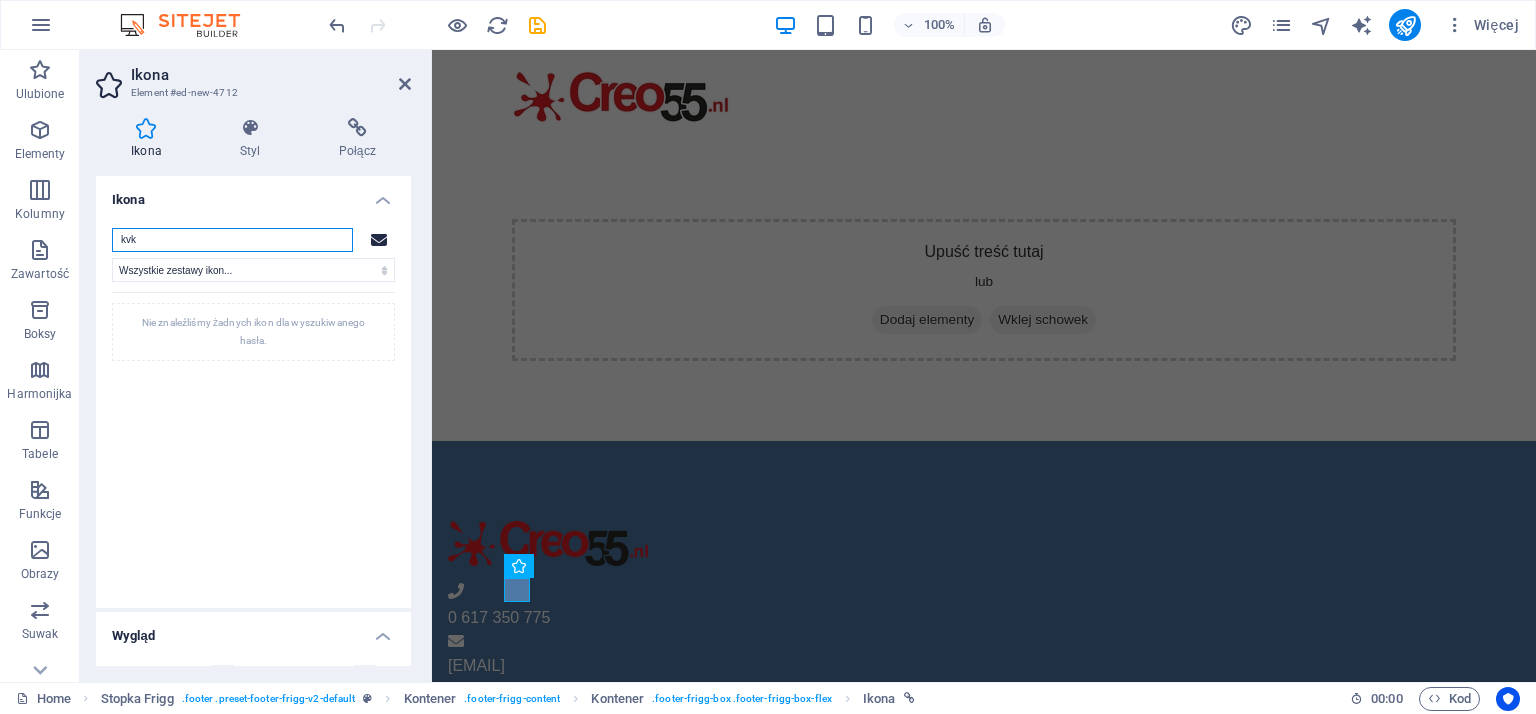 click on "kvk" at bounding box center [232, 240] 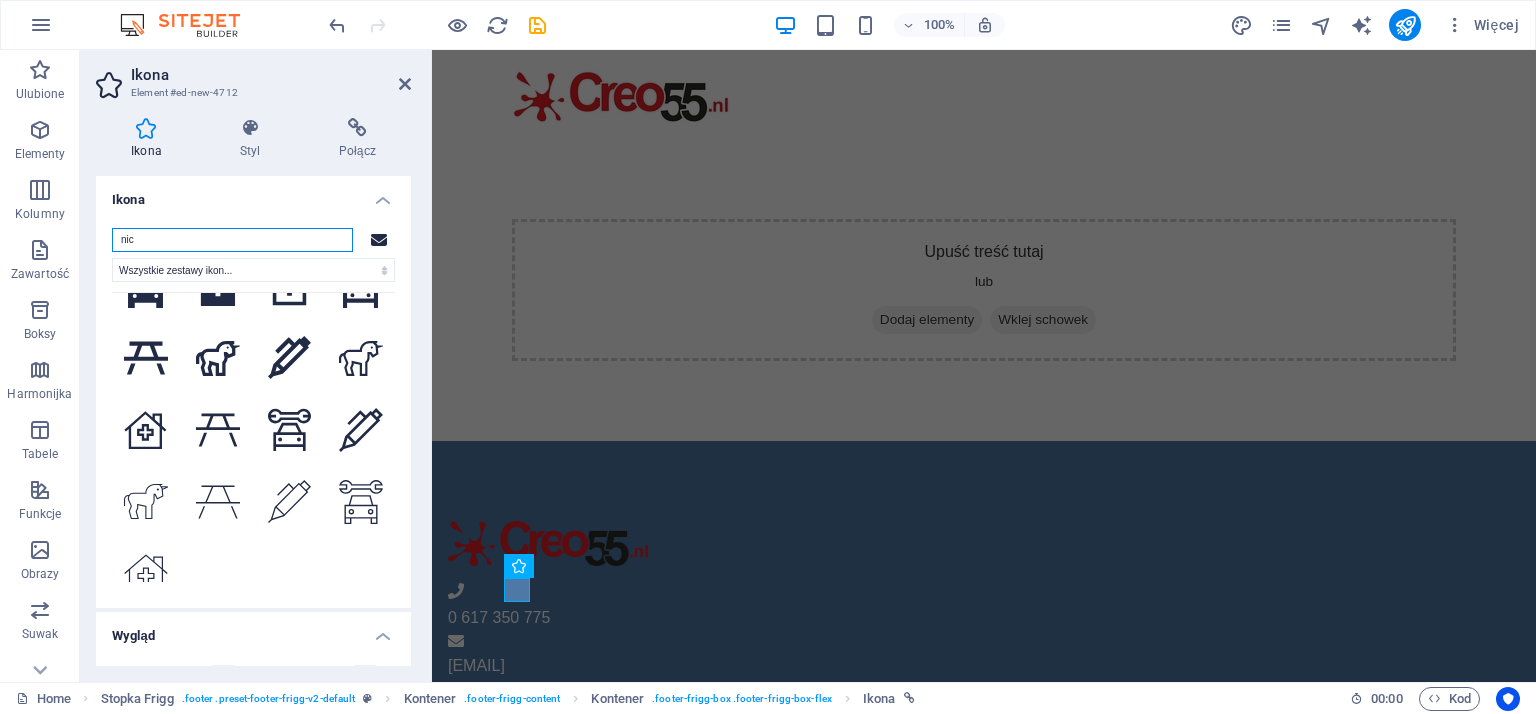 scroll, scrollTop: 0, scrollLeft: 0, axis: both 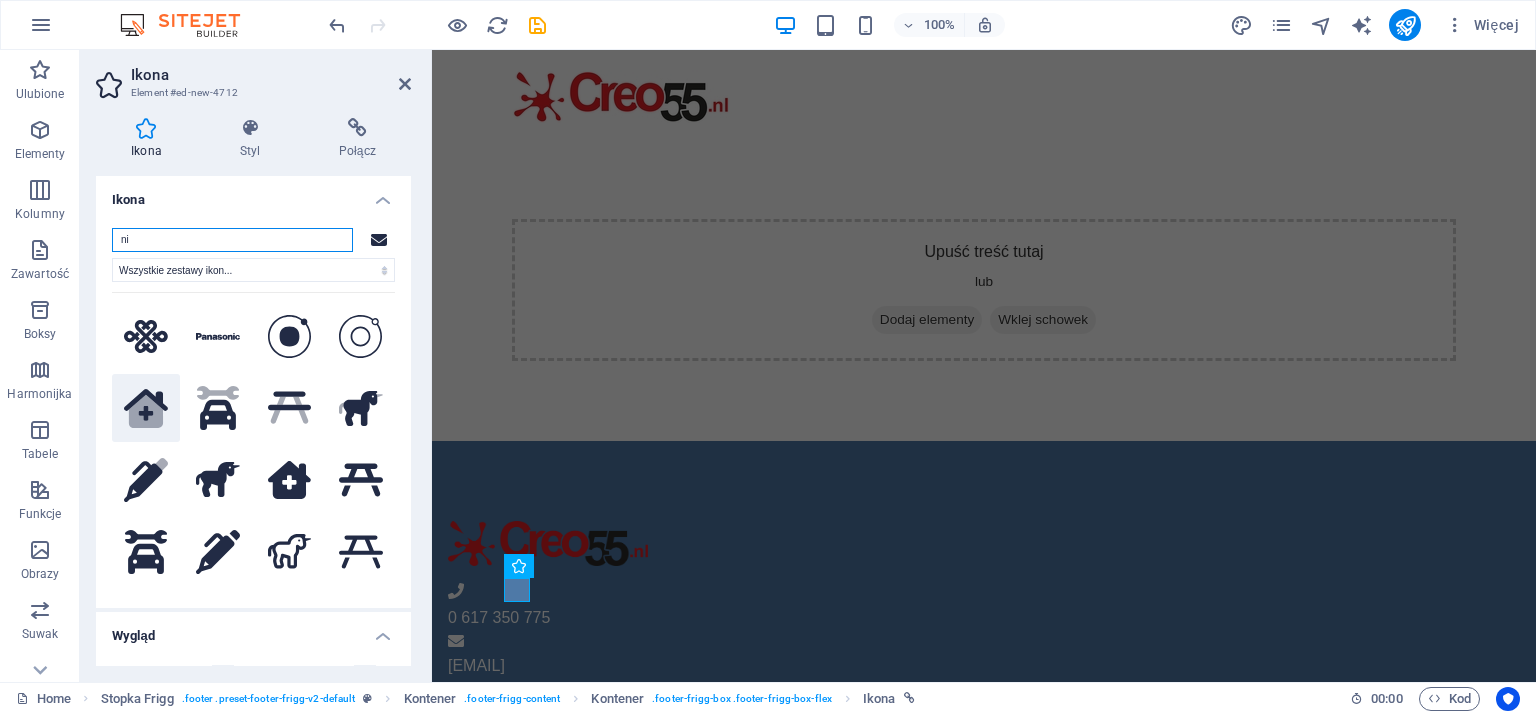 type on "n" 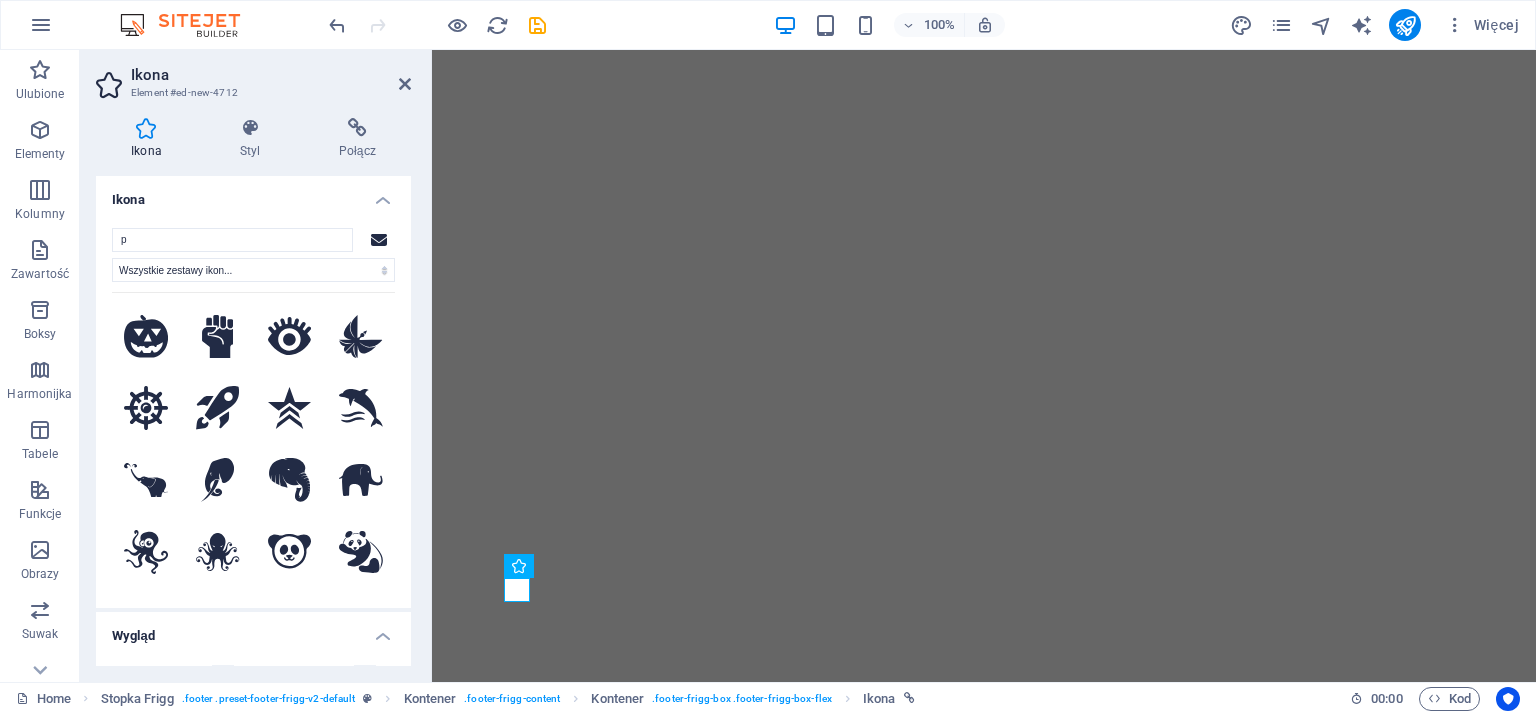 select on "xMidYMid" 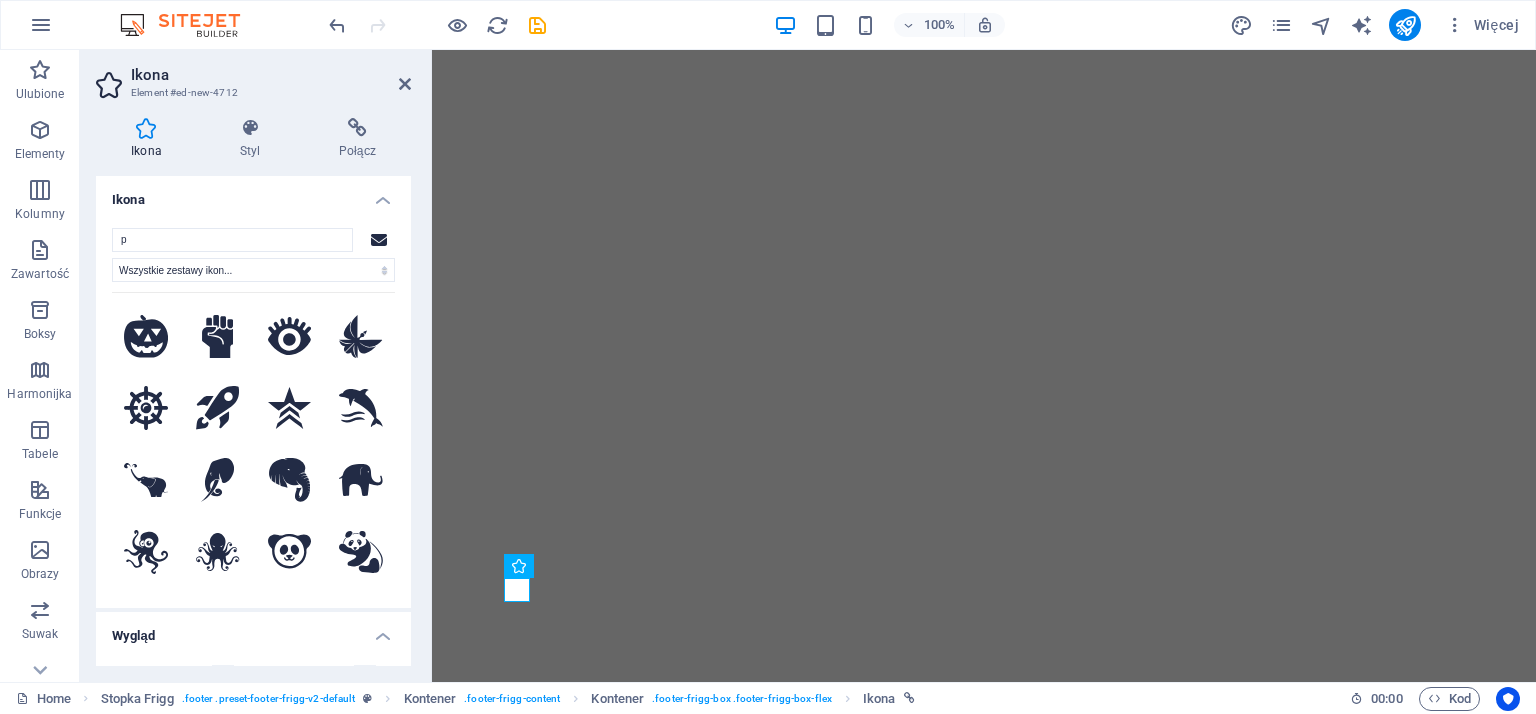 scroll, scrollTop: 0, scrollLeft: 0, axis: both 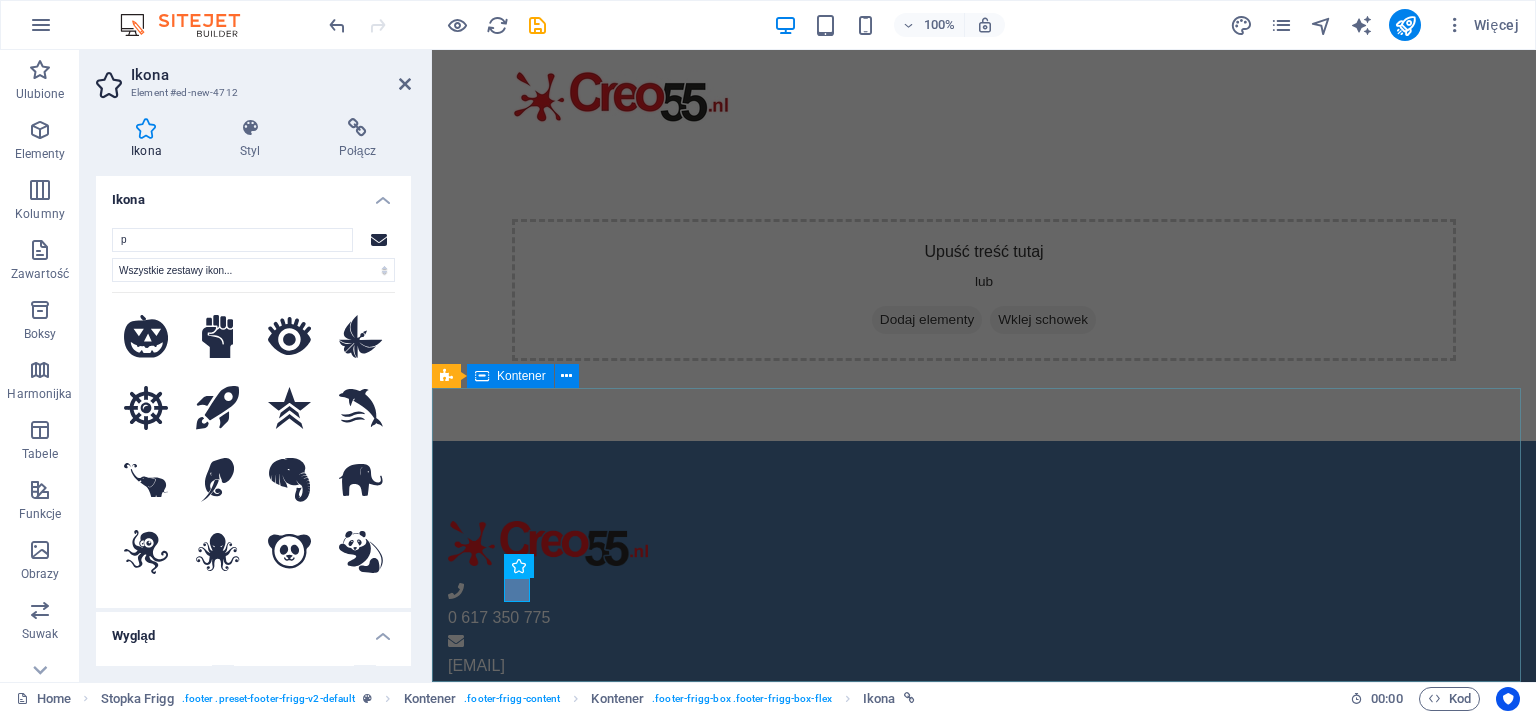 type on "p" 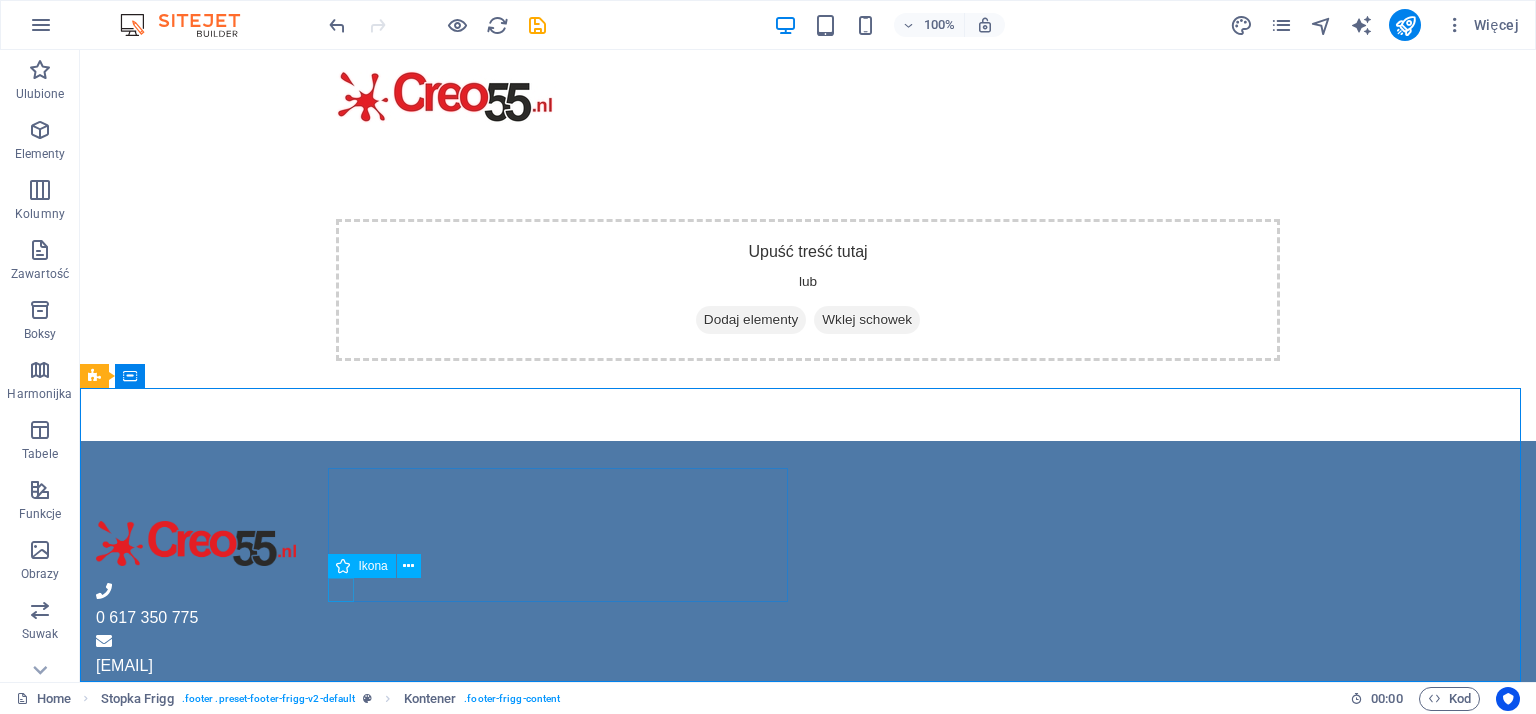 click at bounding box center [343, 566] 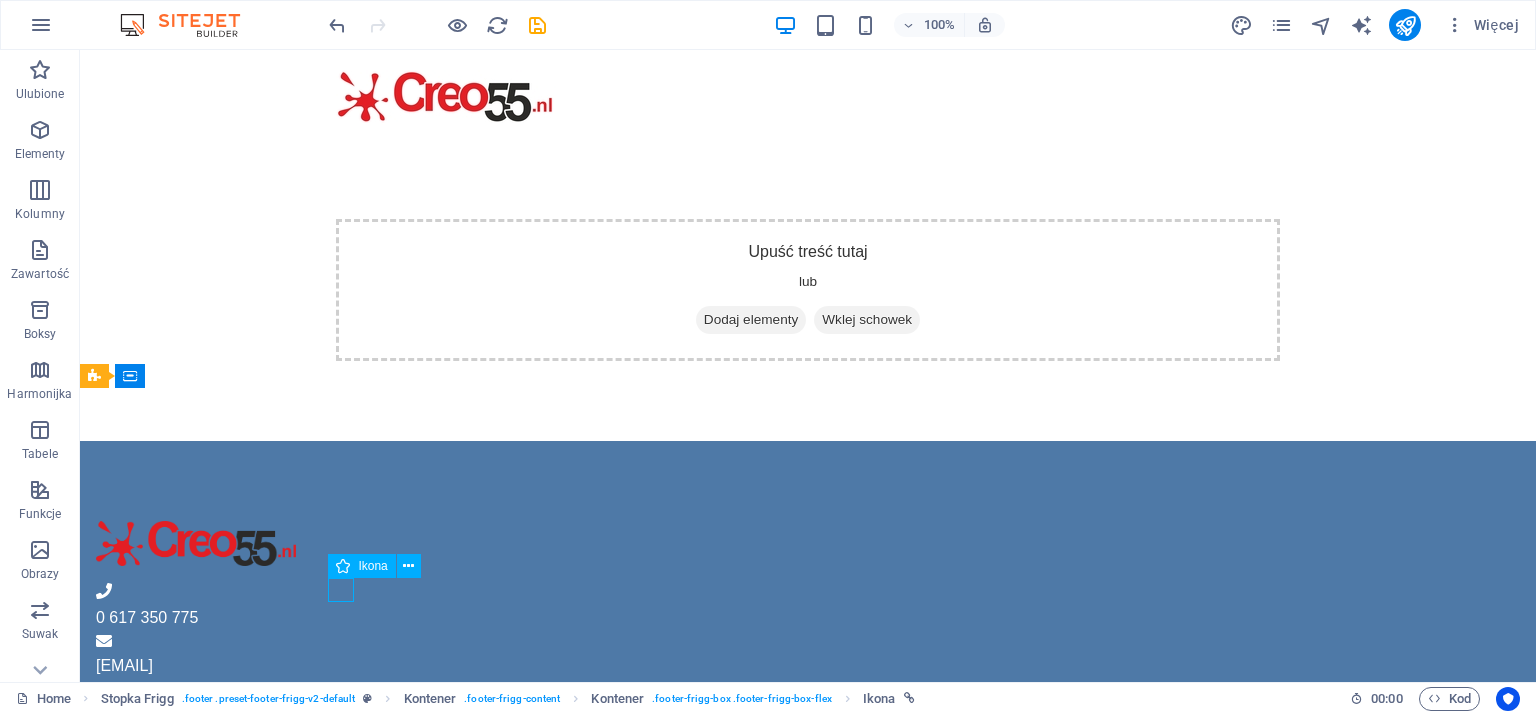 click at bounding box center [343, 566] 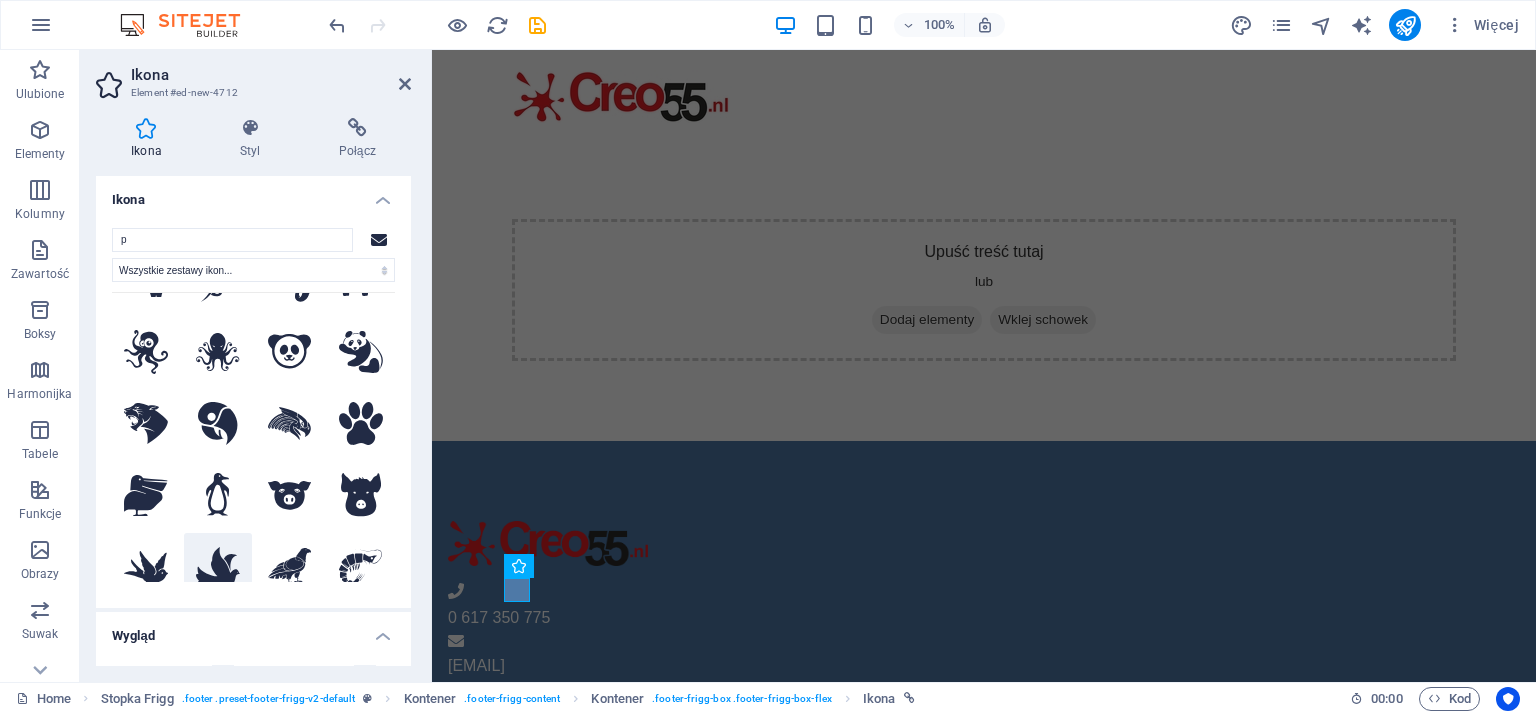 scroll, scrollTop: 400, scrollLeft: 0, axis: vertical 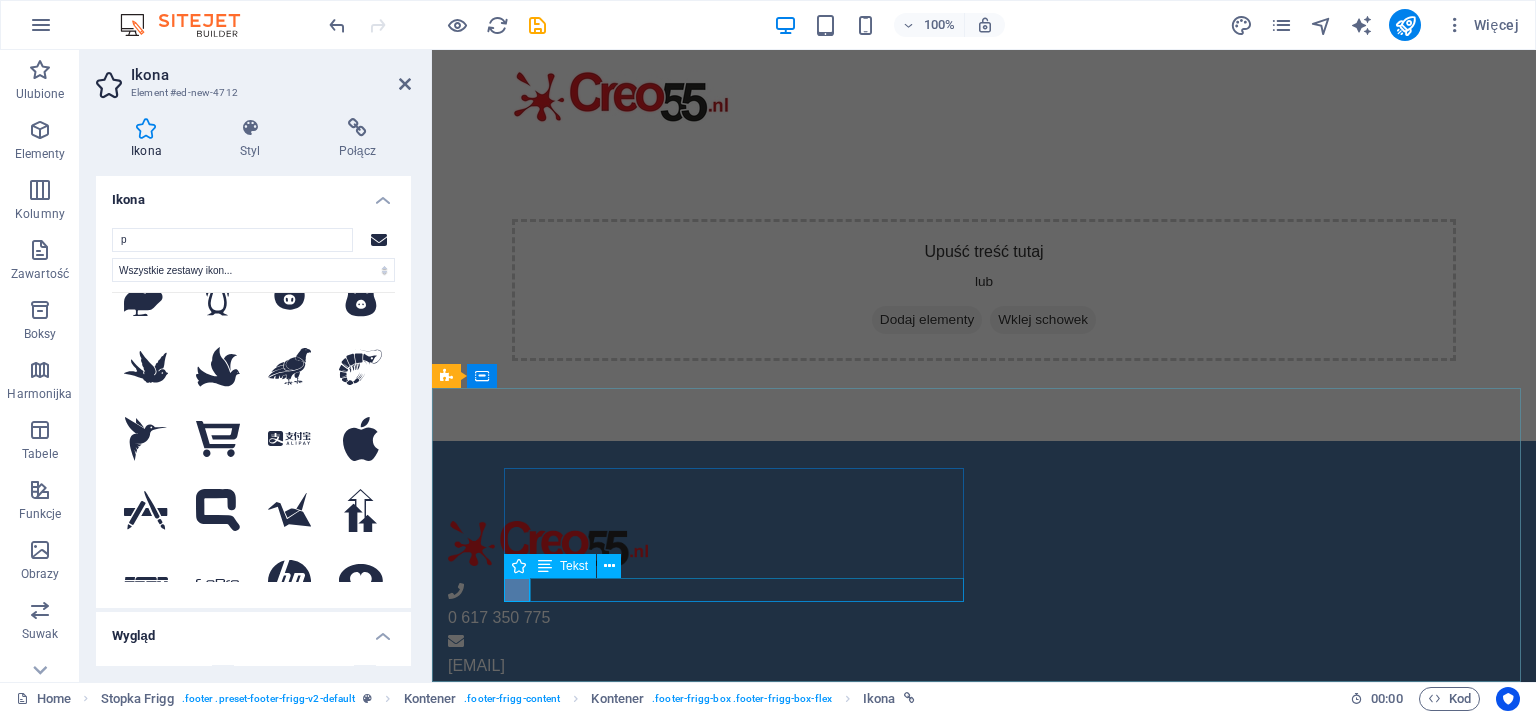 click on "KVK 97877271" at bounding box center [920, 714] 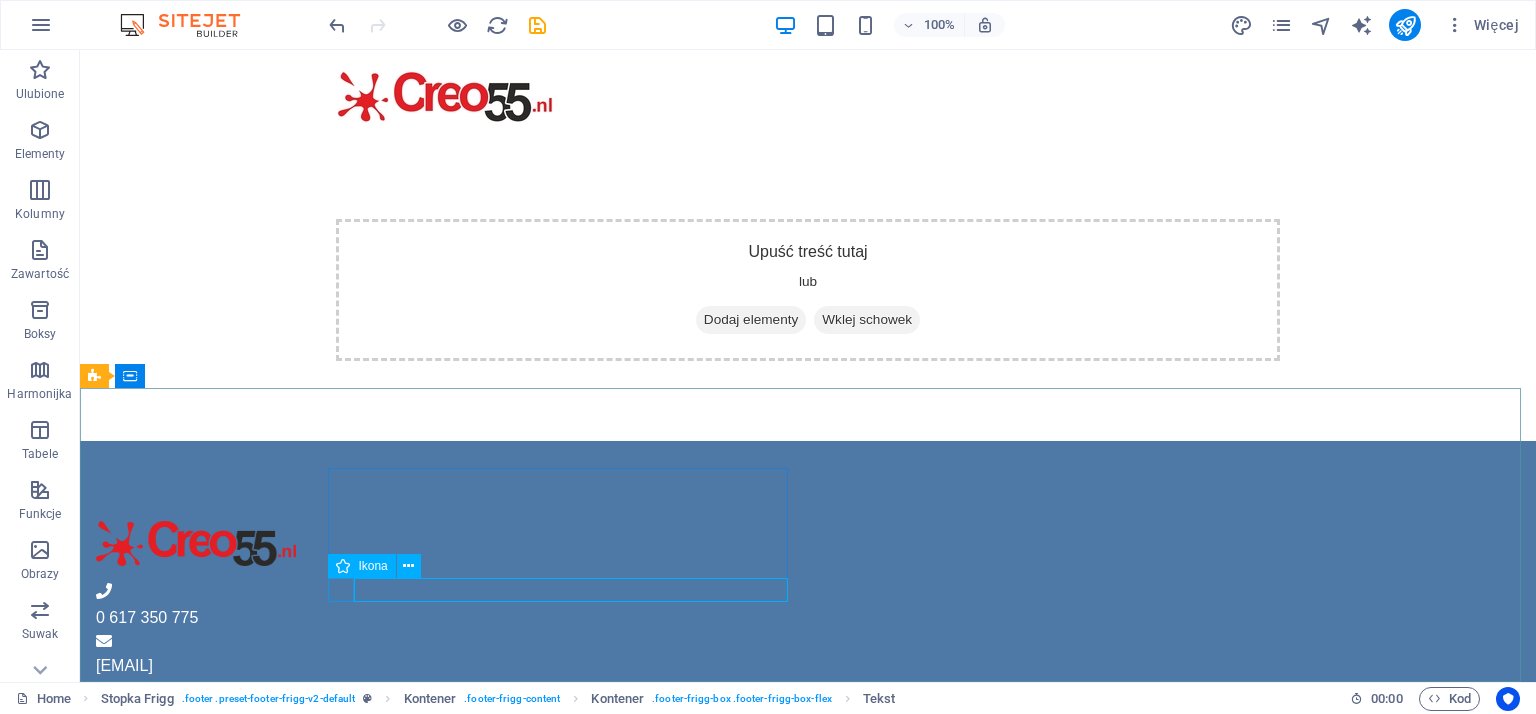 click at bounding box center [343, 566] 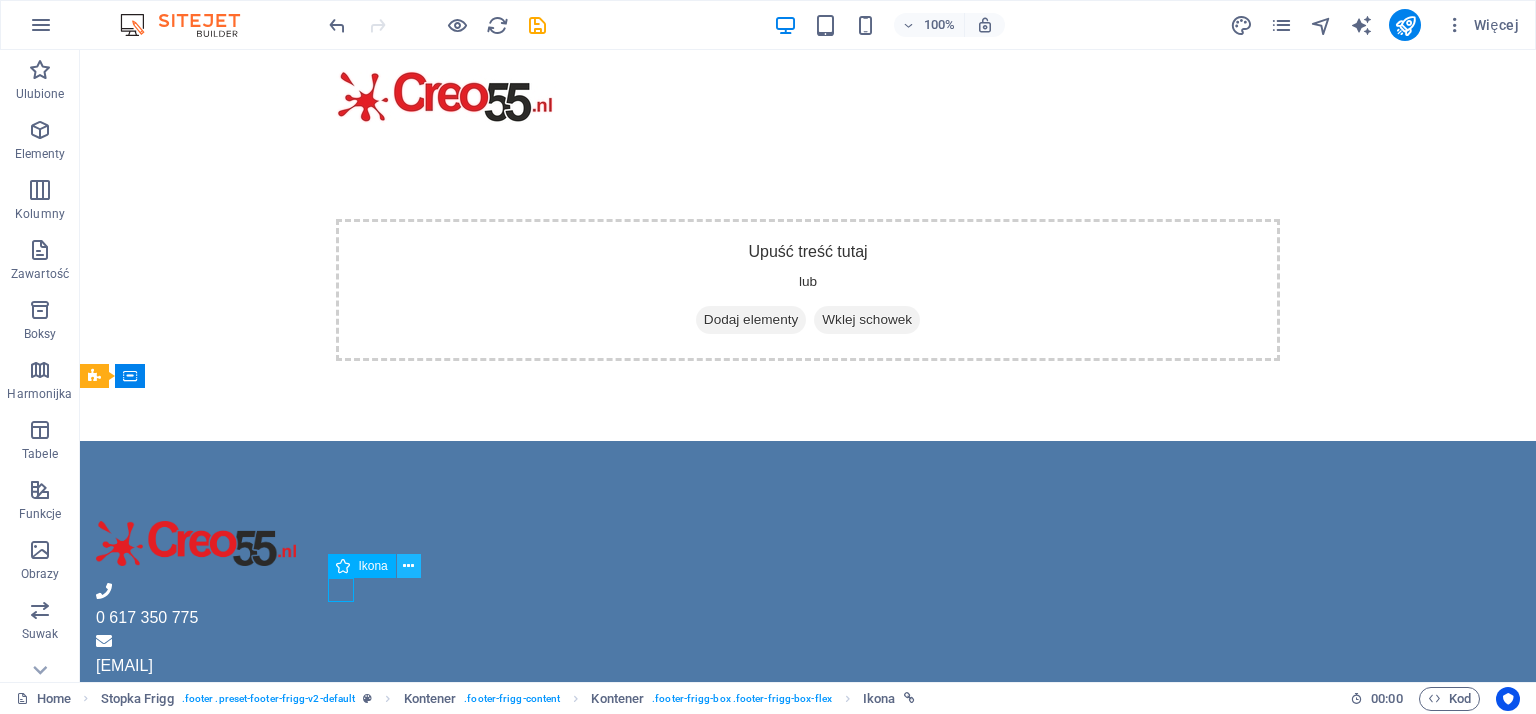 click at bounding box center [409, 566] 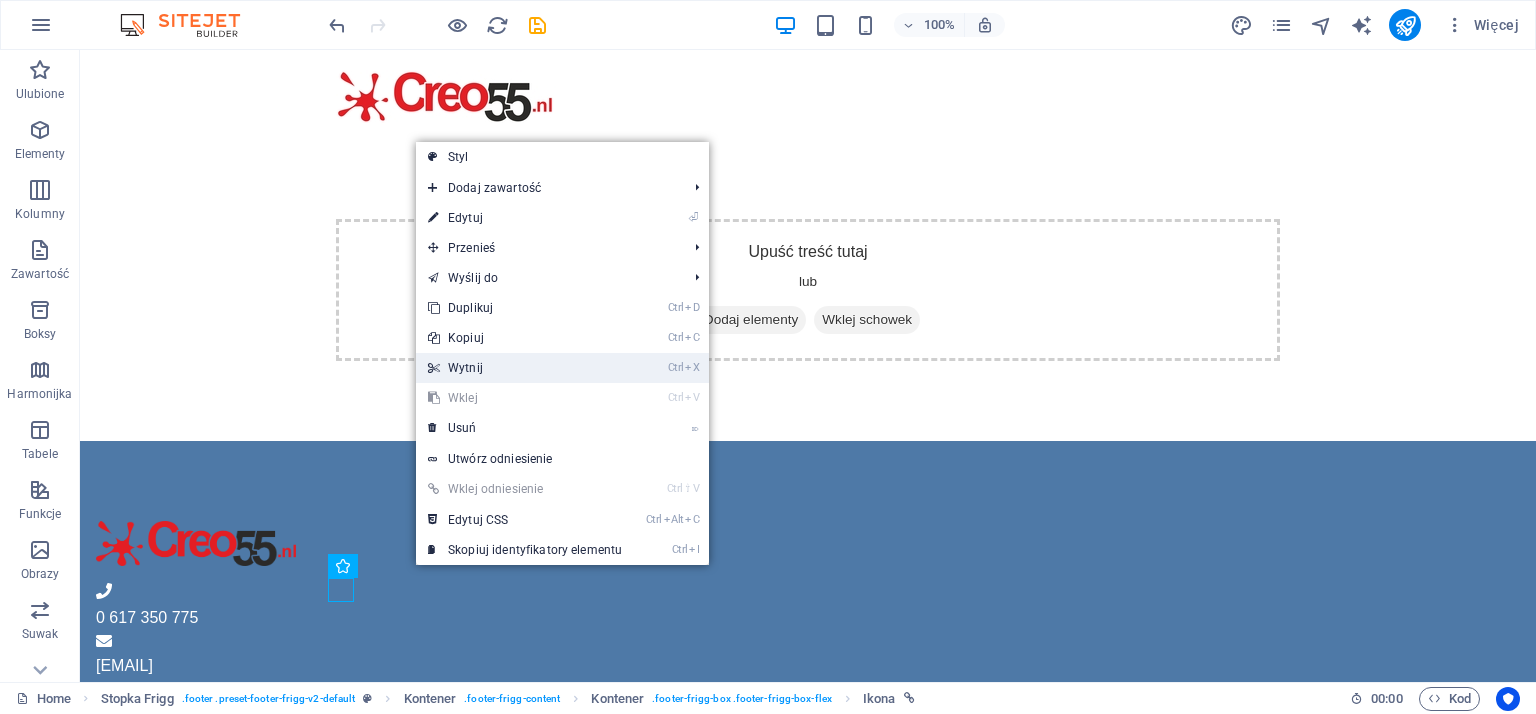 click on "Ctrl X  Wytnij" at bounding box center (525, 368) 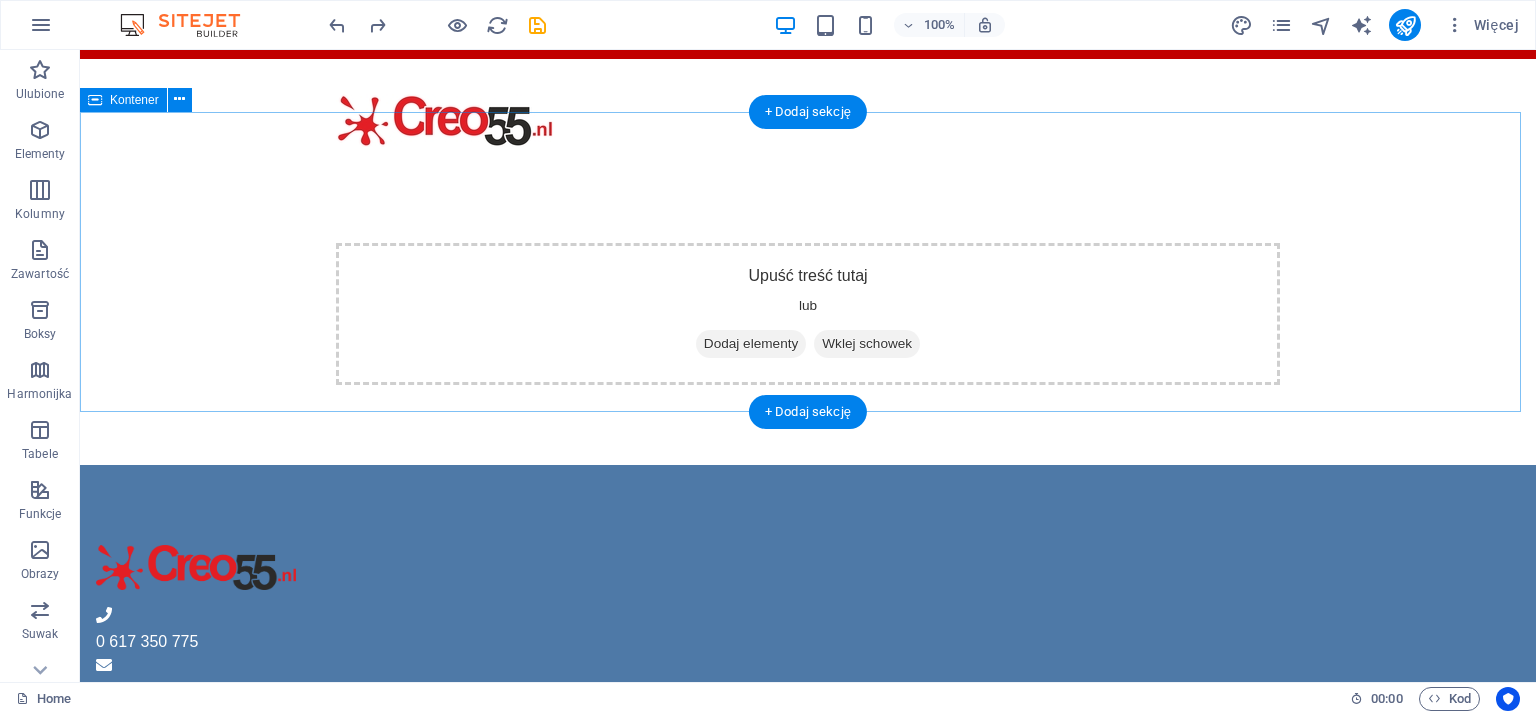 scroll, scrollTop: 106, scrollLeft: 0, axis: vertical 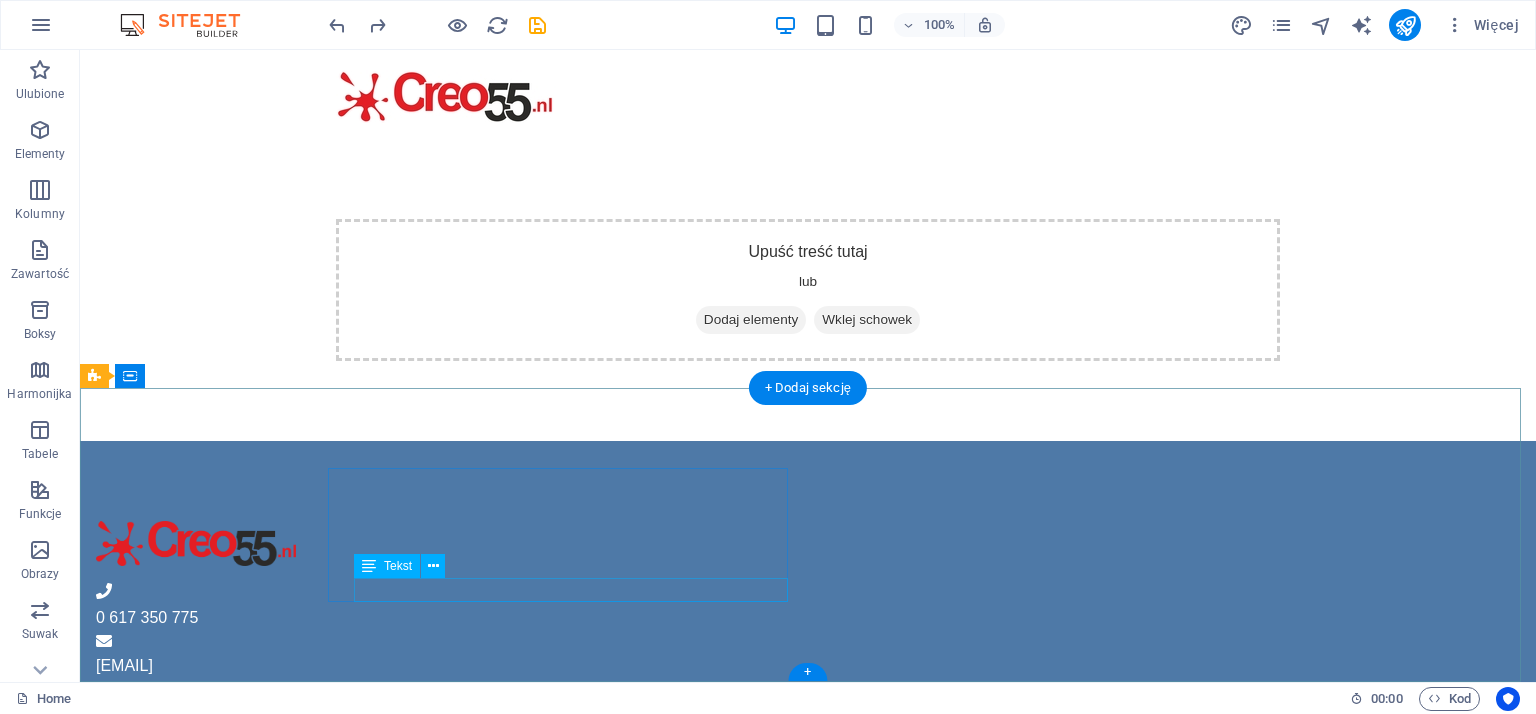click on "KVK 97877271" at bounding box center (568, 714) 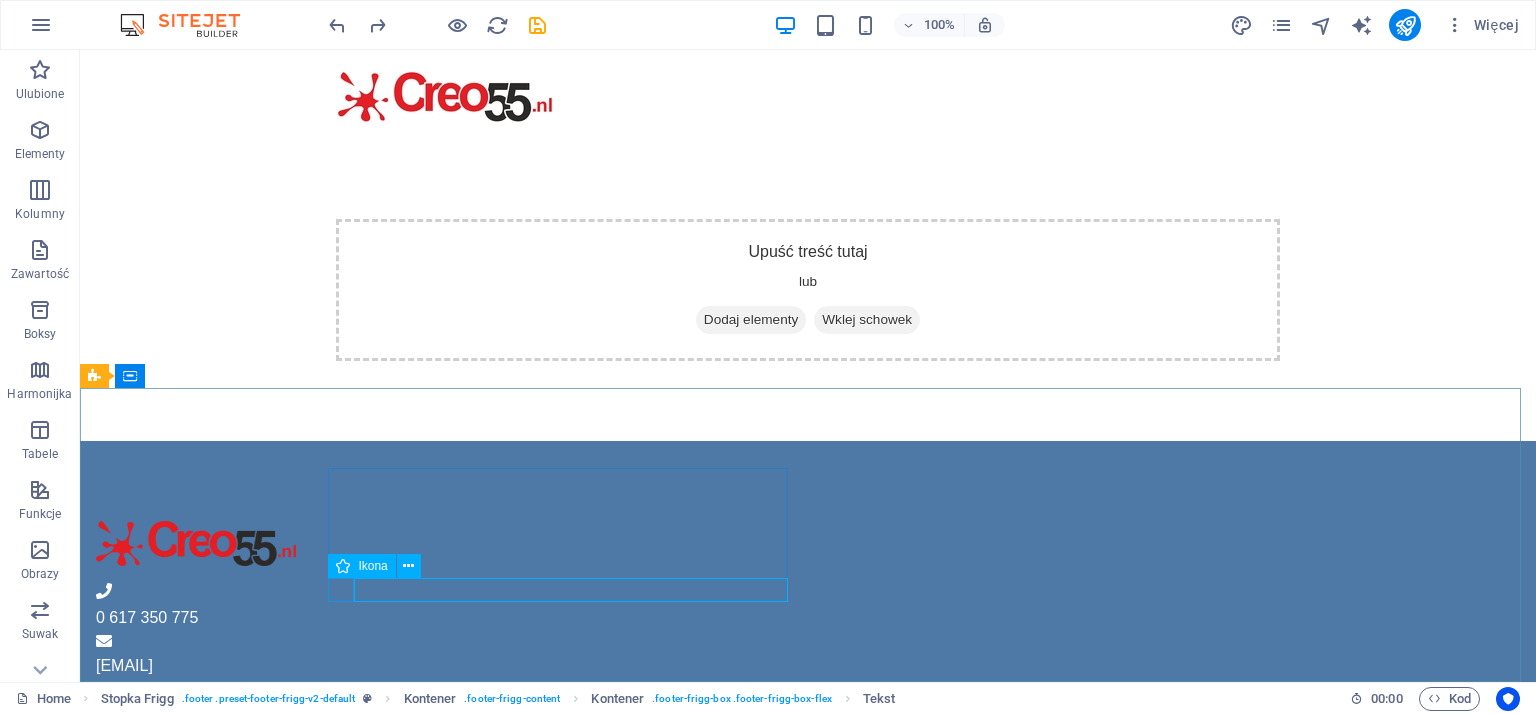 click at bounding box center (343, 566) 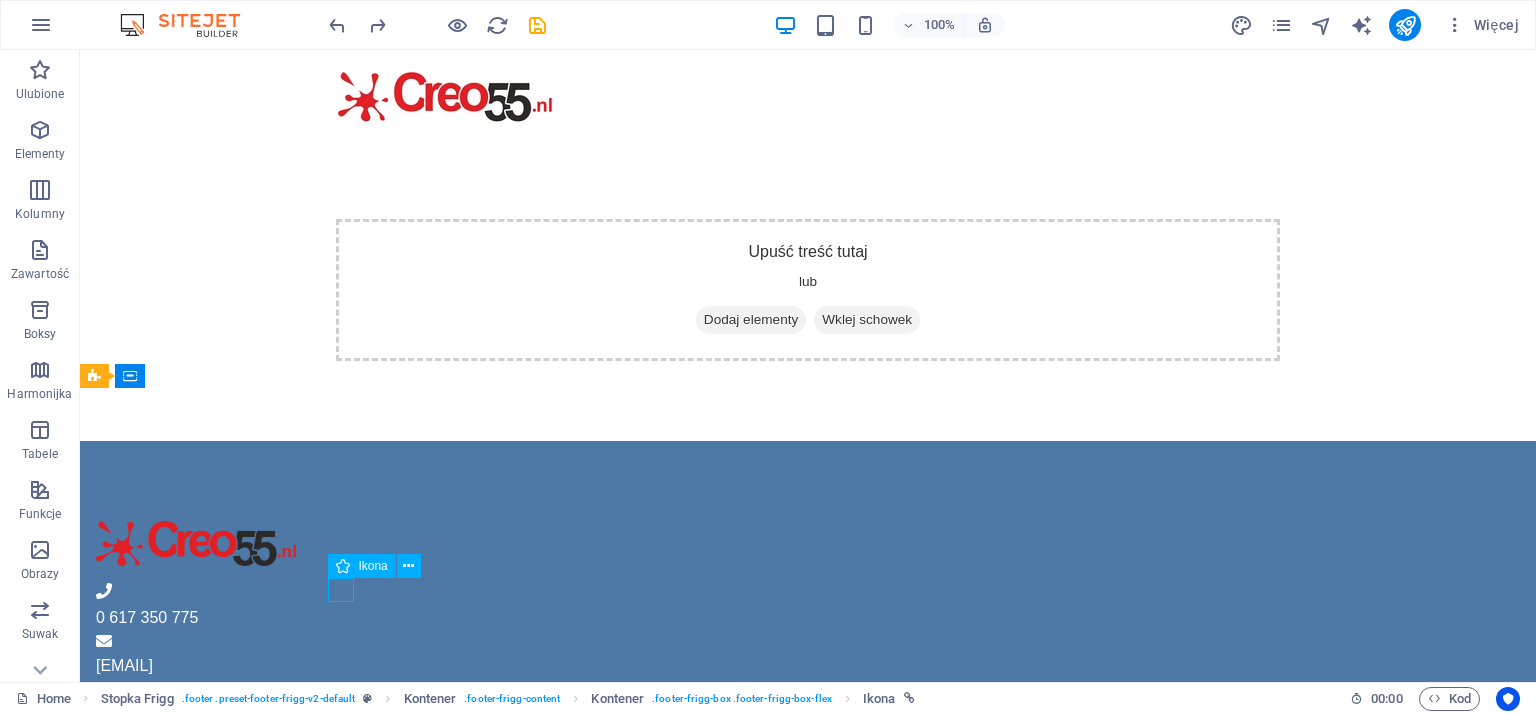 click at bounding box center [343, 566] 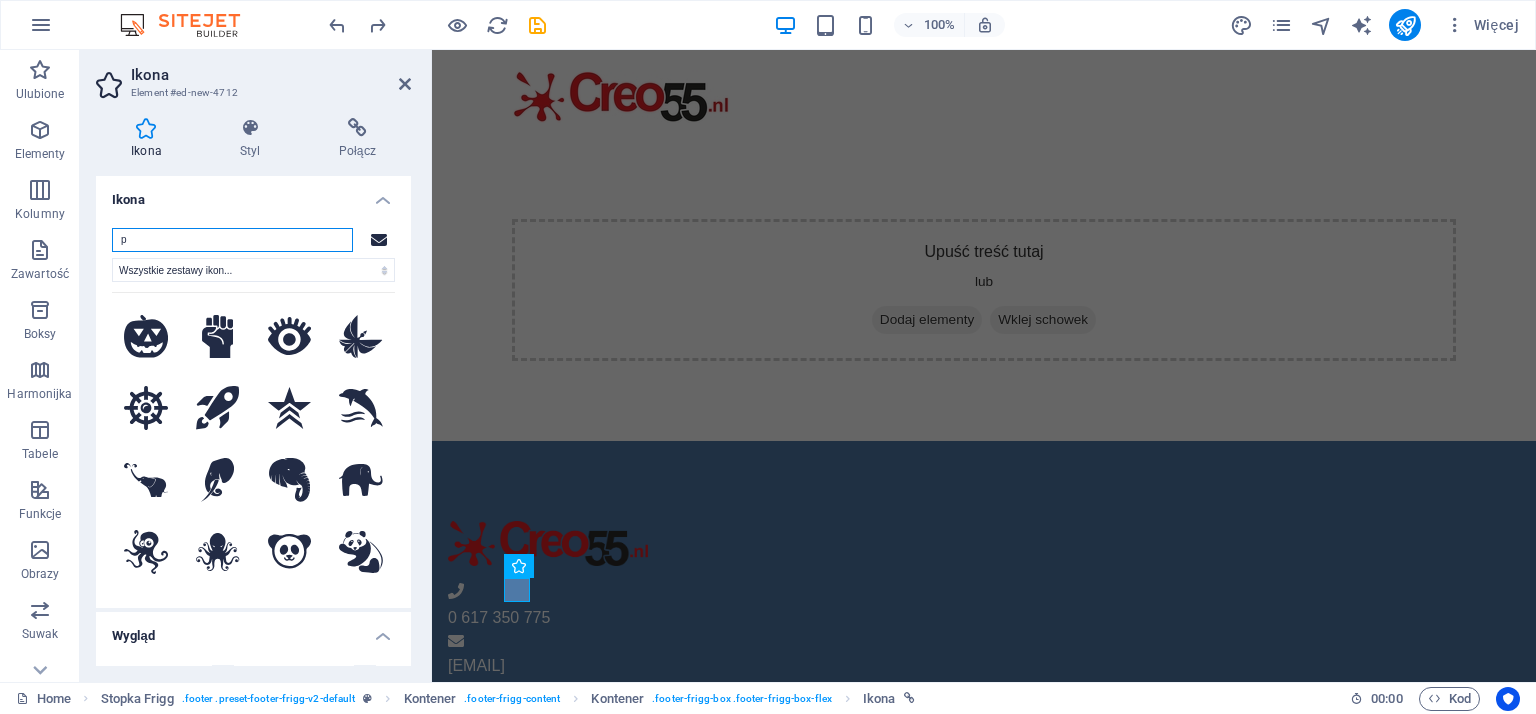 click on "p" at bounding box center (232, 240) 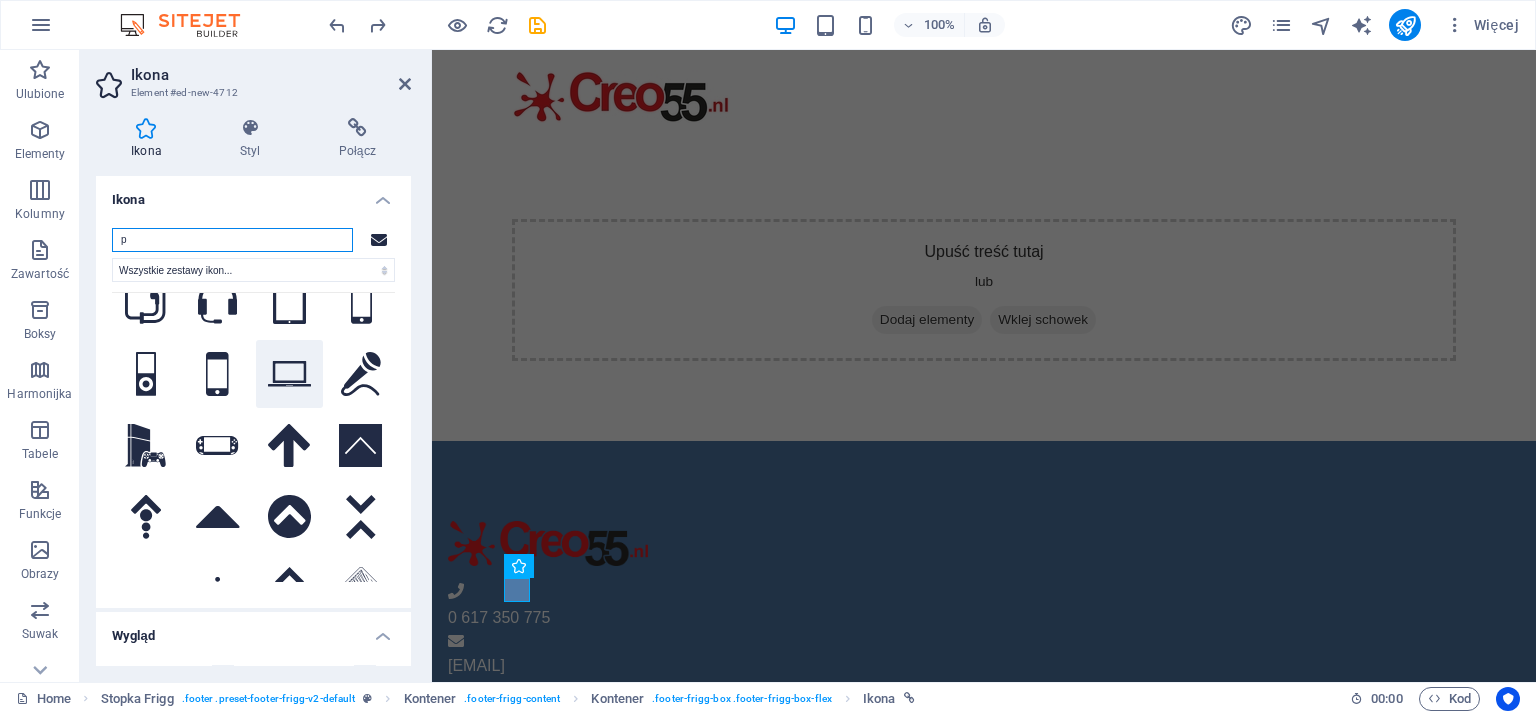 scroll, scrollTop: 2000, scrollLeft: 0, axis: vertical 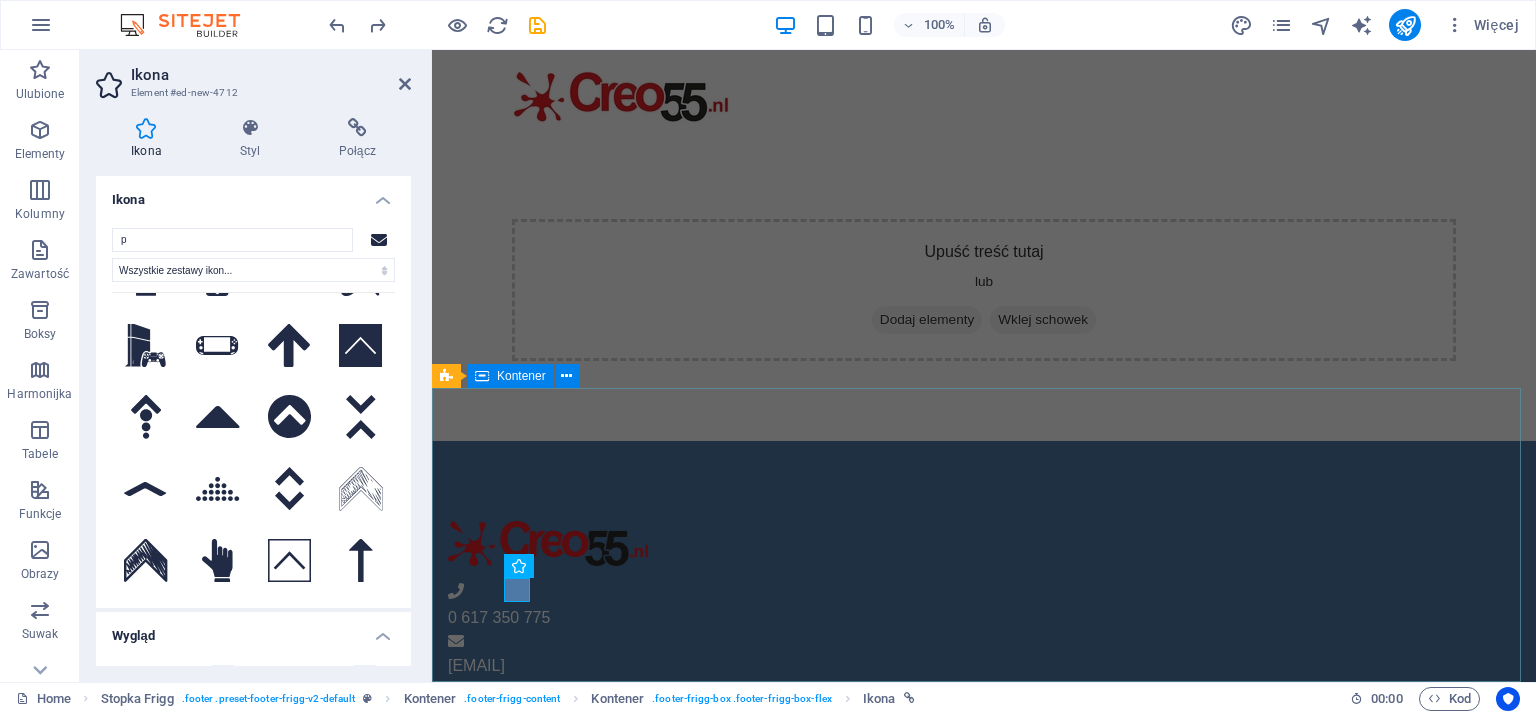 click on "0 617 350 775  info@creo55.nl KVK 97877271 Media społecznościowe Facebook TikTok" at bounding box center (984, 703) 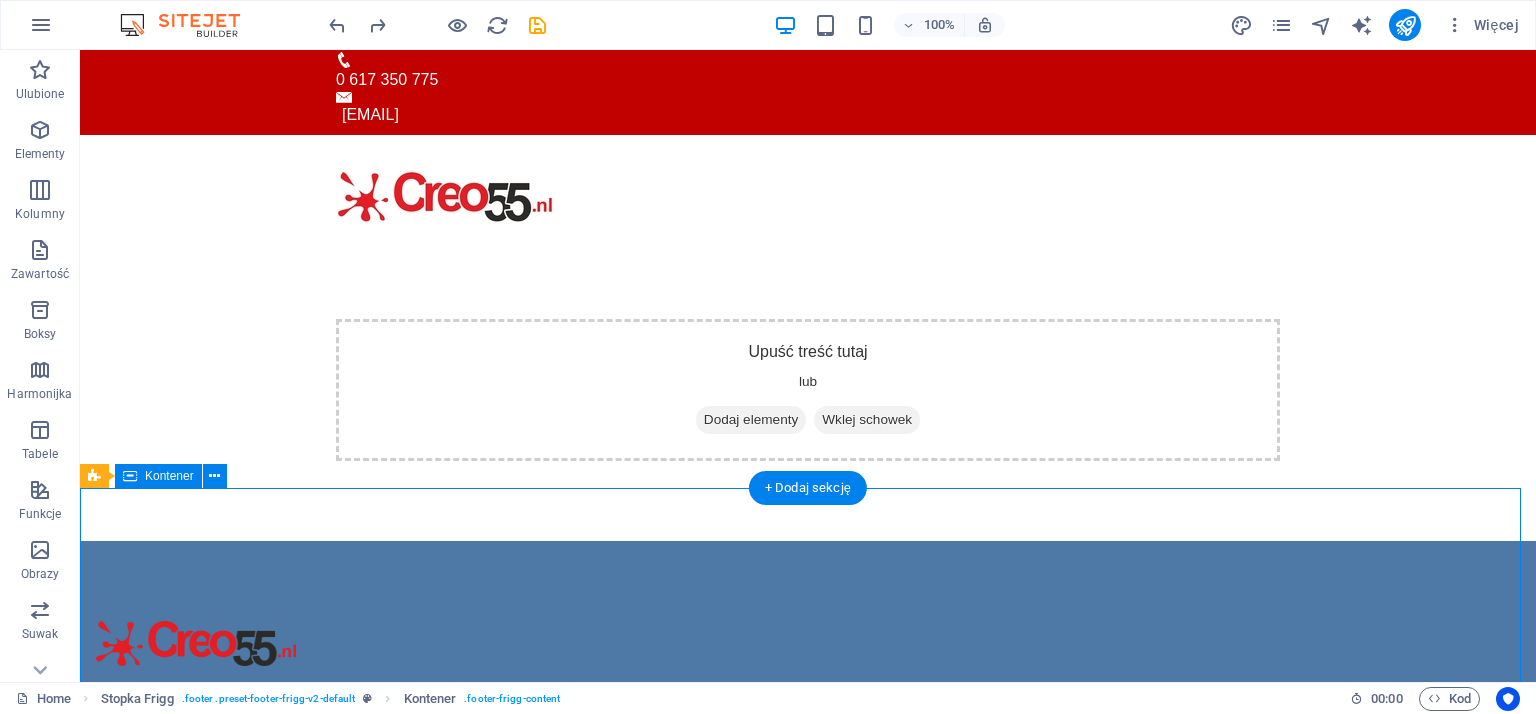 scroll, scrollTop: 0, scrollLeft: 0, axis: both 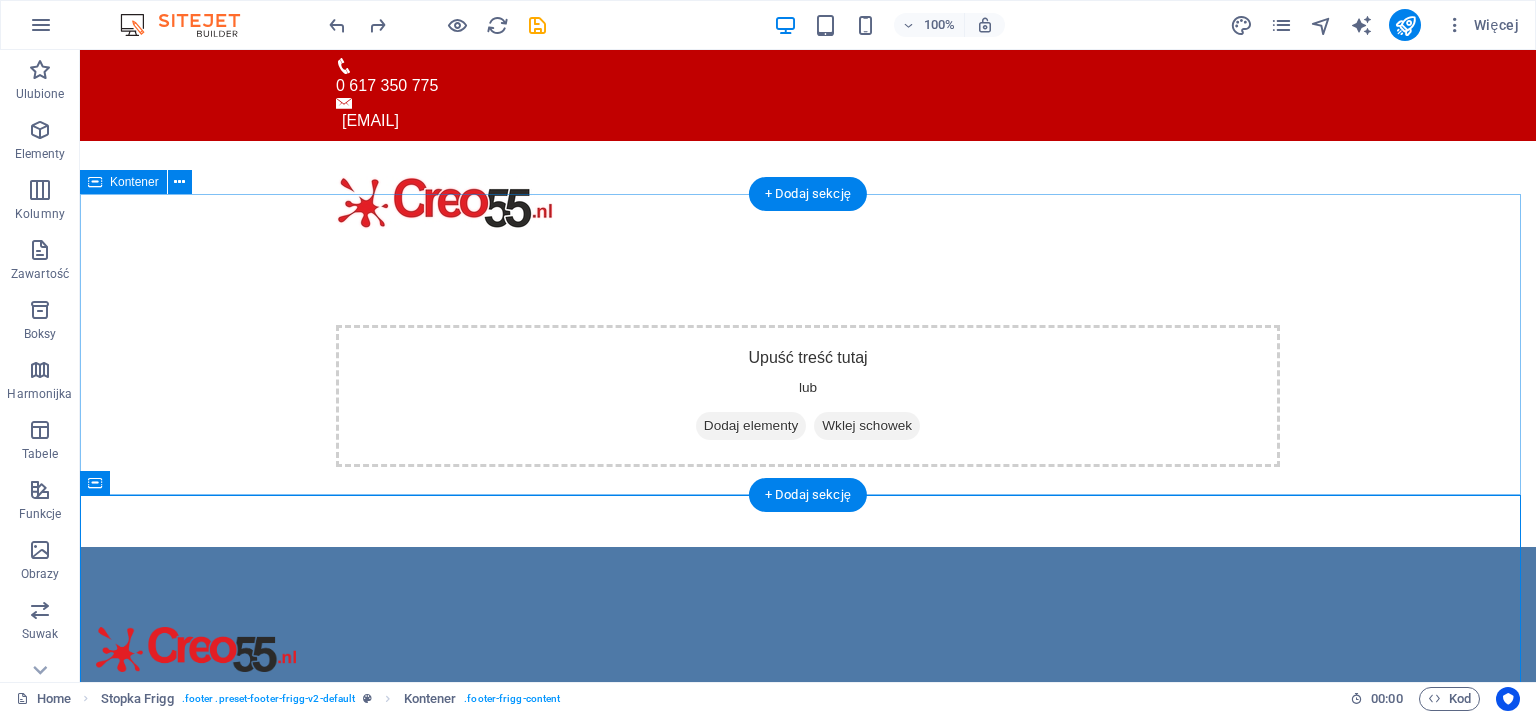 click on "Upuść treść tutaj lub  Dodaj elementy  Wklej schowek" at bounding box center [808, 396] 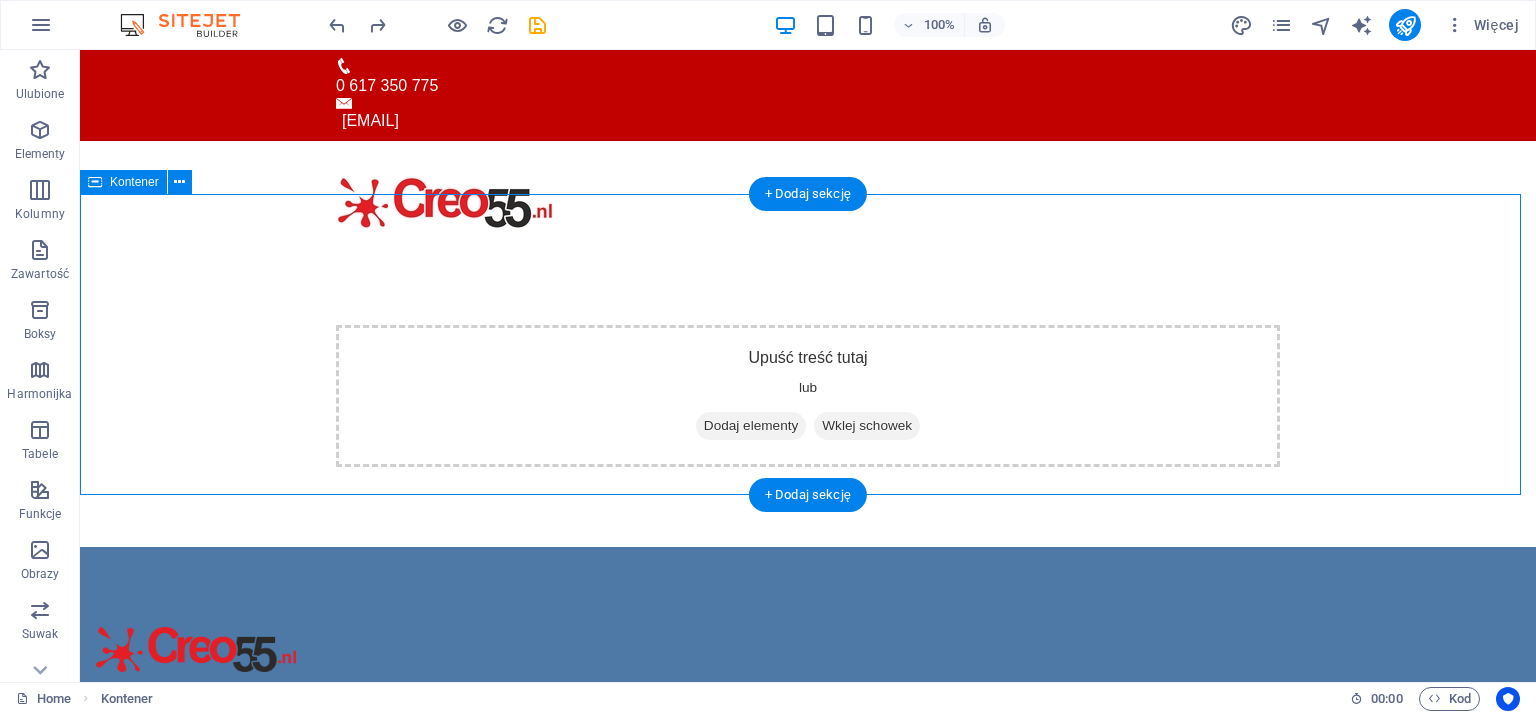 click on "Upuść treść tutaj lub  Dodaj elementy  Wklej schowek" at bounding box center [808, 396] 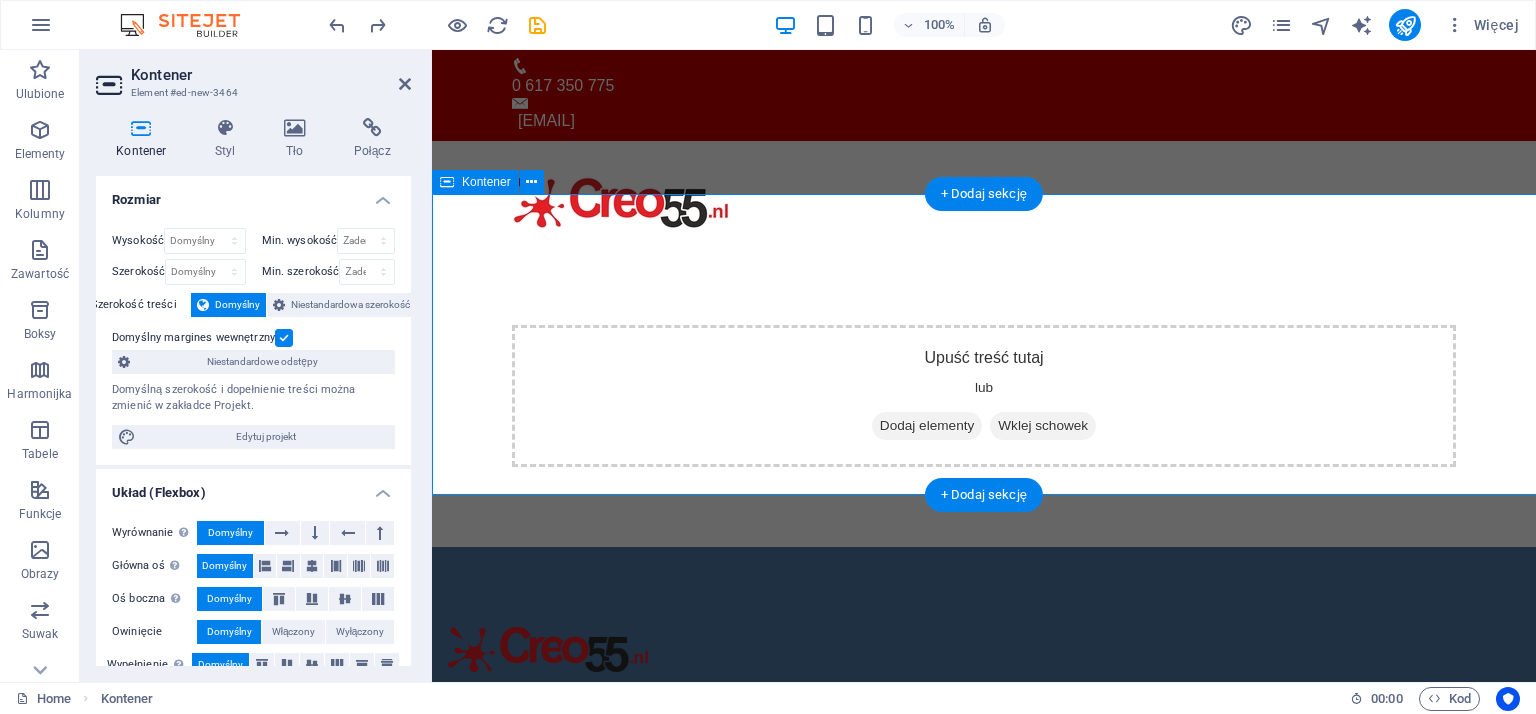 click on "Upuść treść tutaj lub  Dodaj elementy  Wklej schowek" at bounding box center [984, 396] 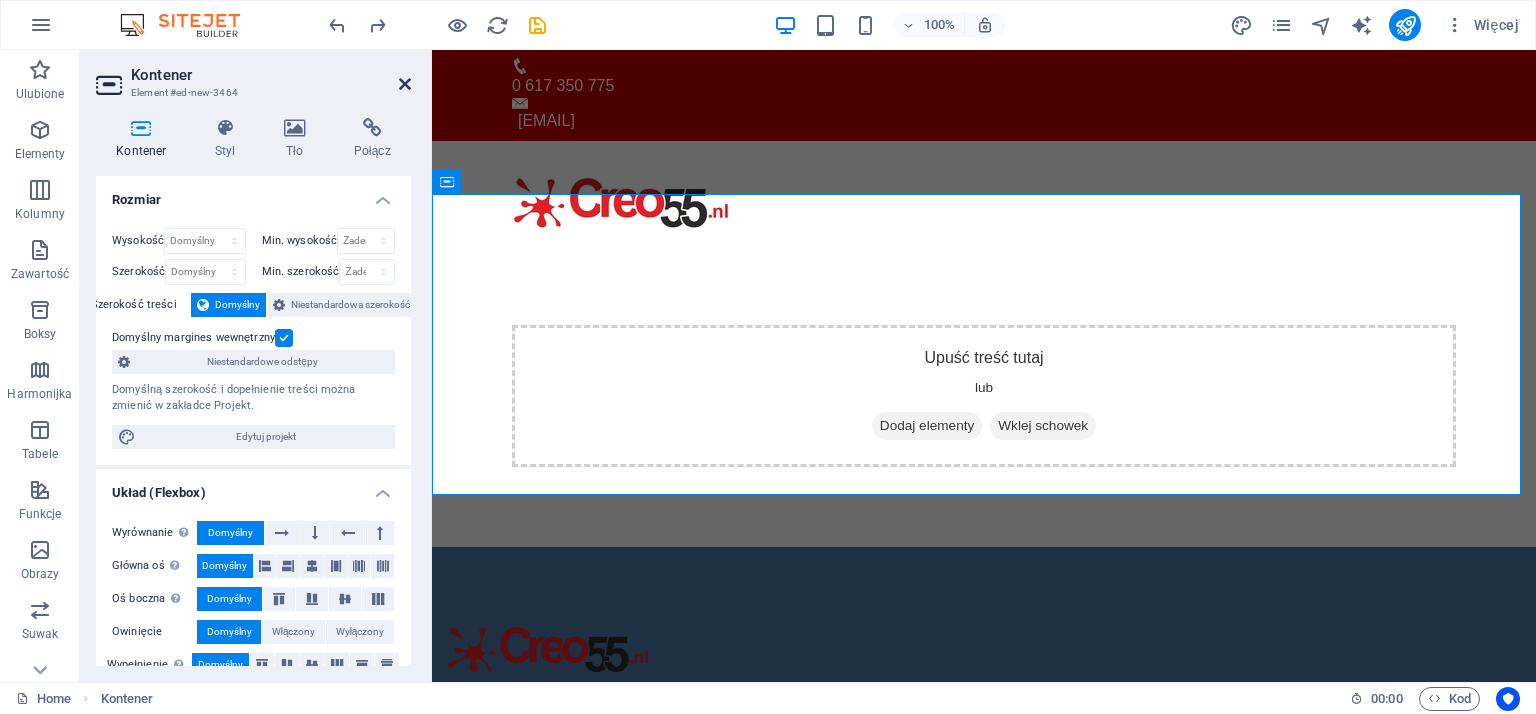 click at bounding box center [405, 84] 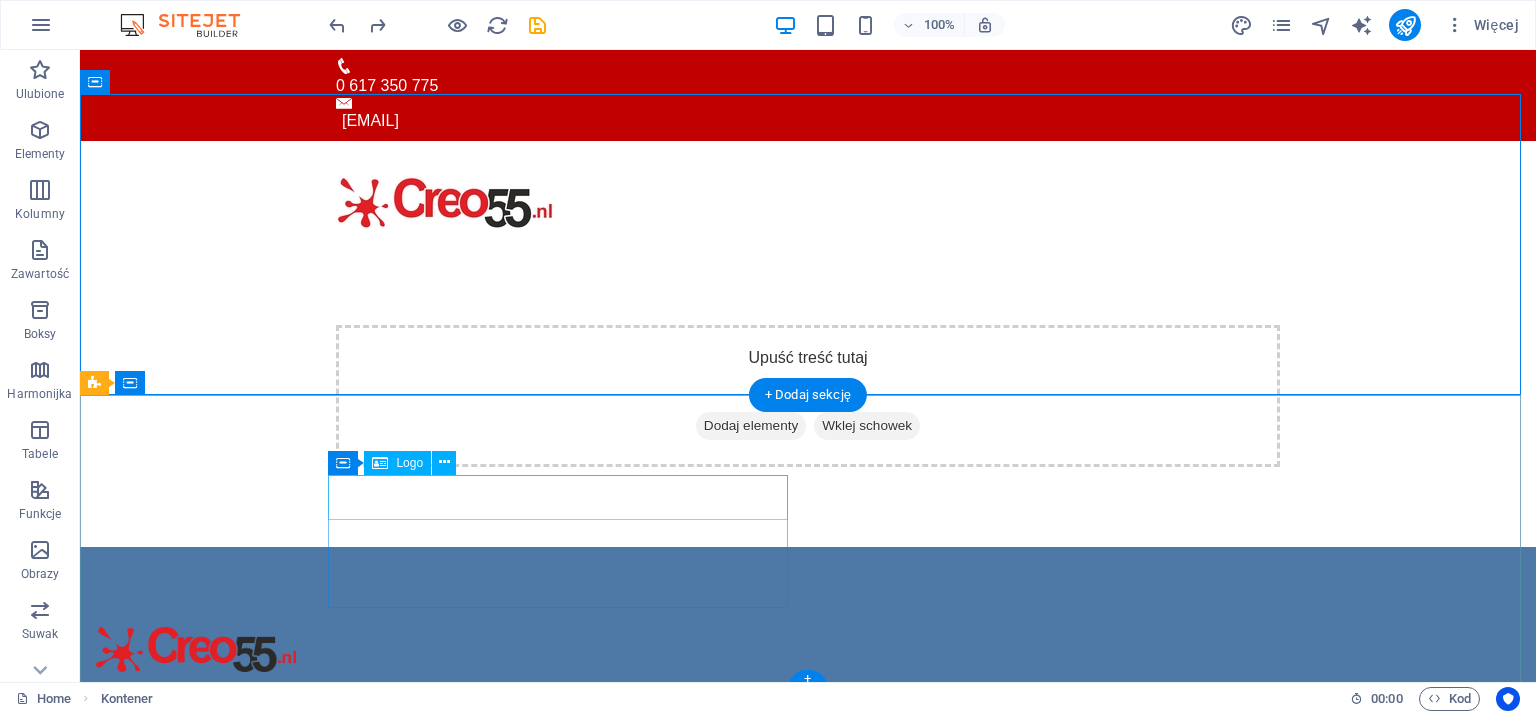 scroll, scrollTop: 106, scrollLeft: 0, axis: vertical 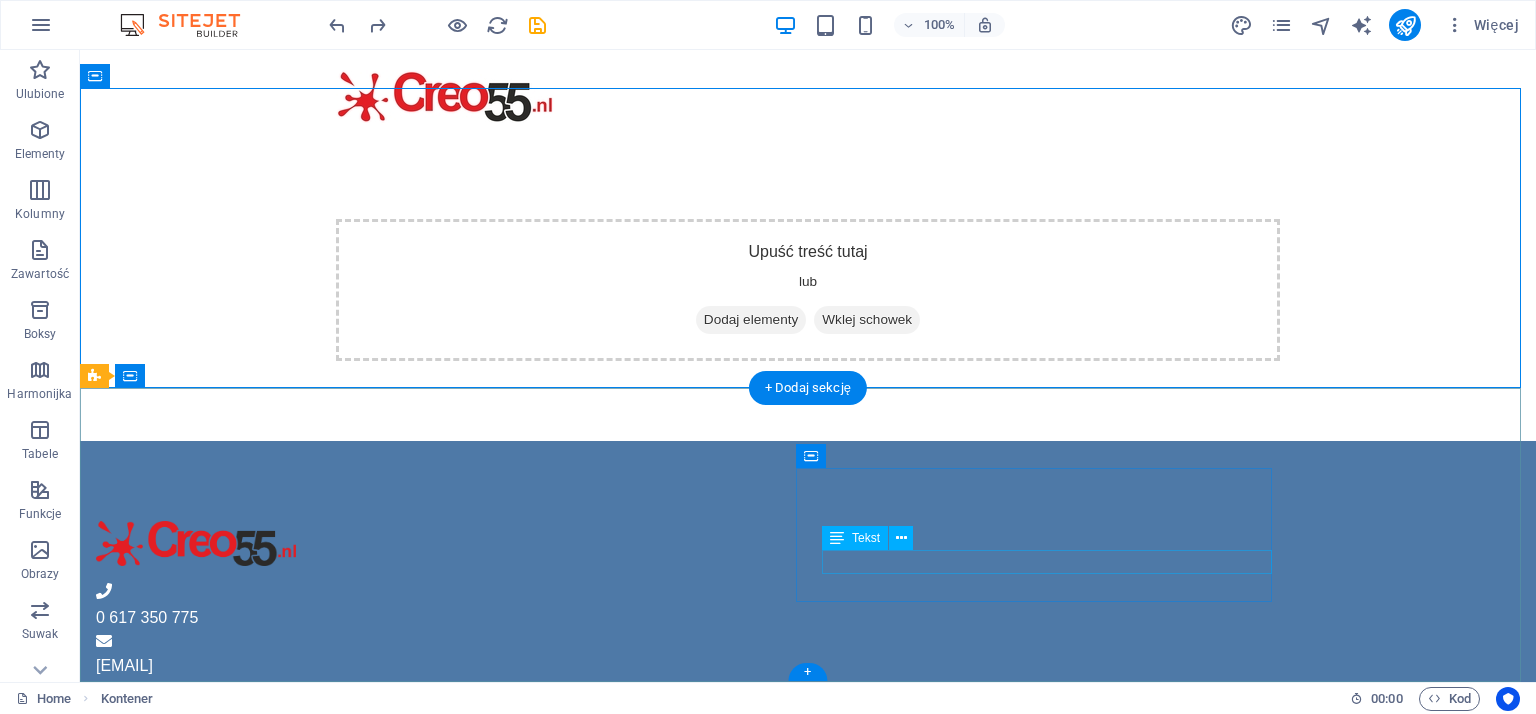click on "TikTok" at bounding box center [568, 872] 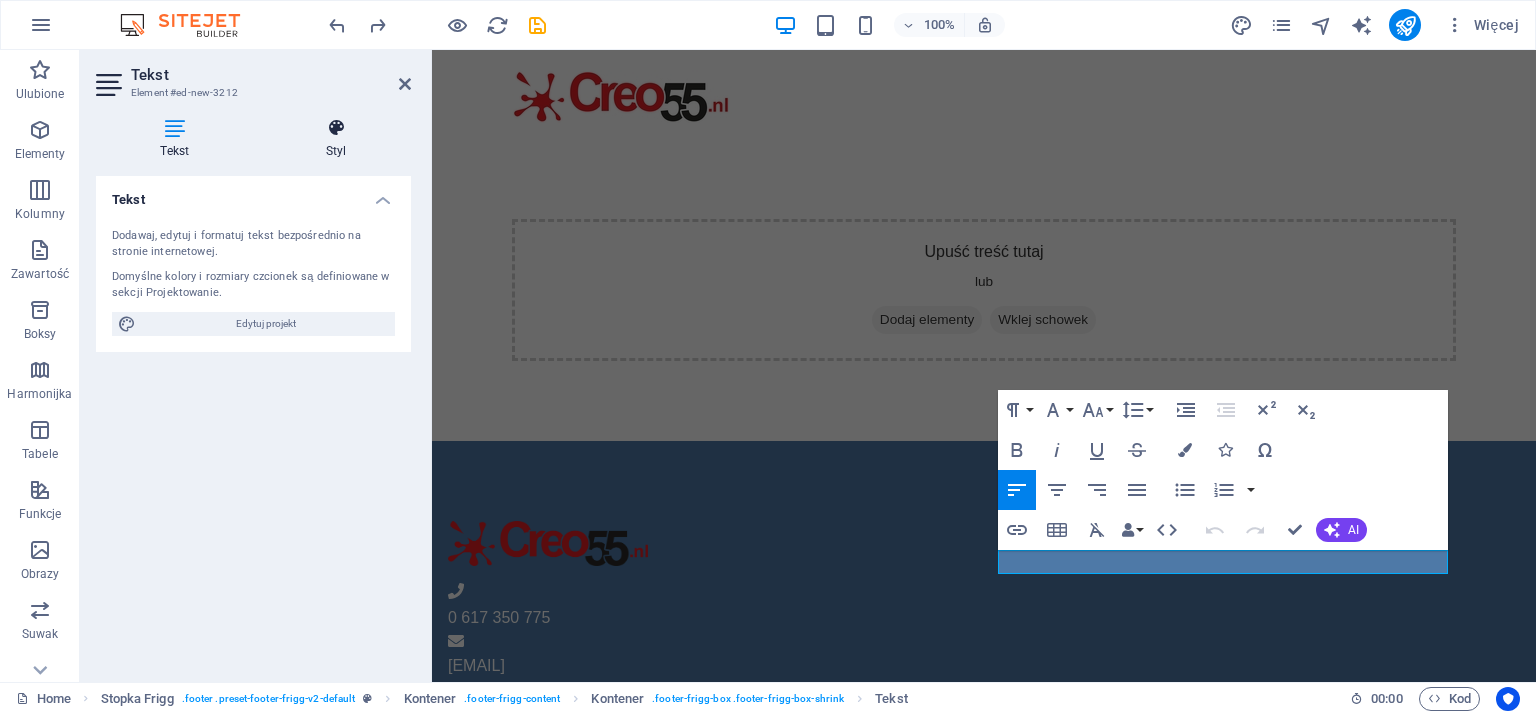 click at bounding box center (336, 128) 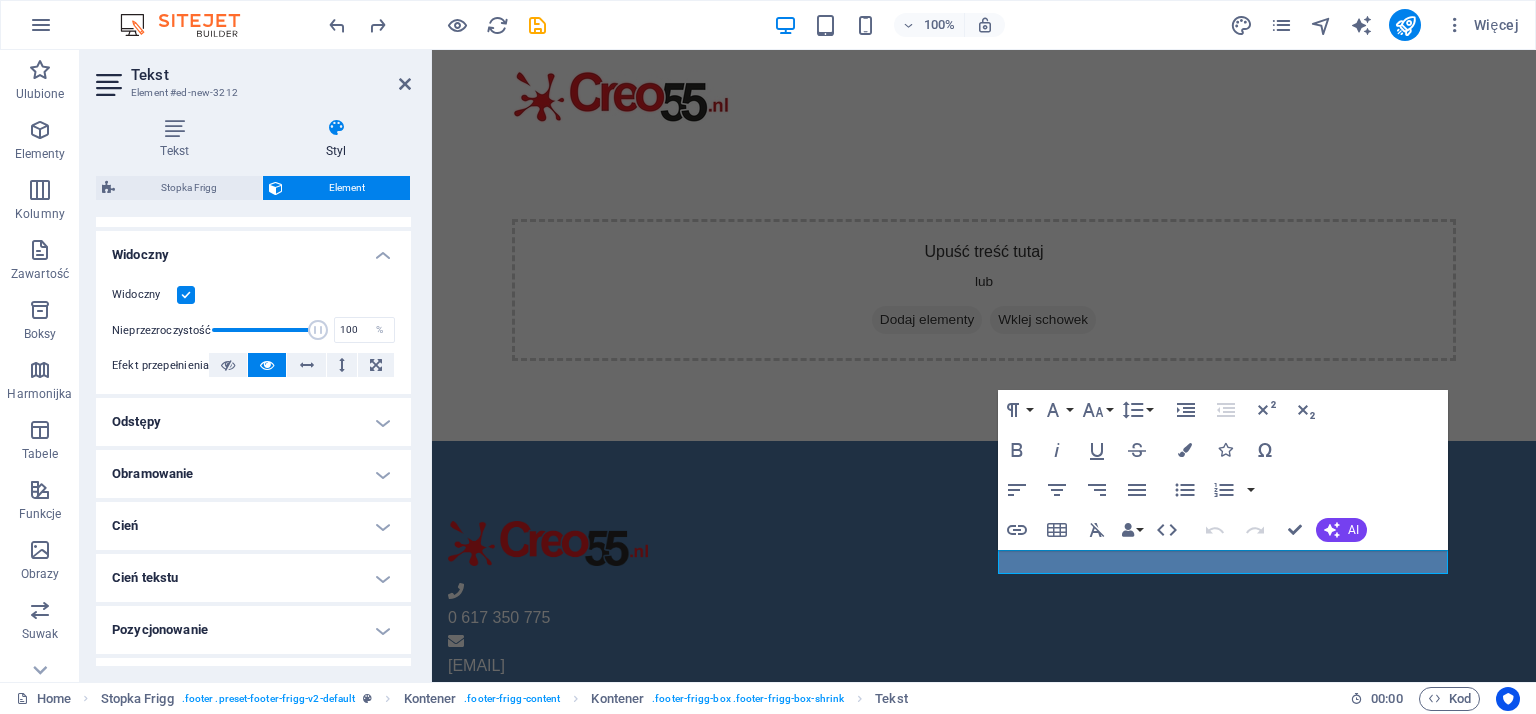 scroll, scrollTop: 396, scrollLeft: 0, axis: vertical 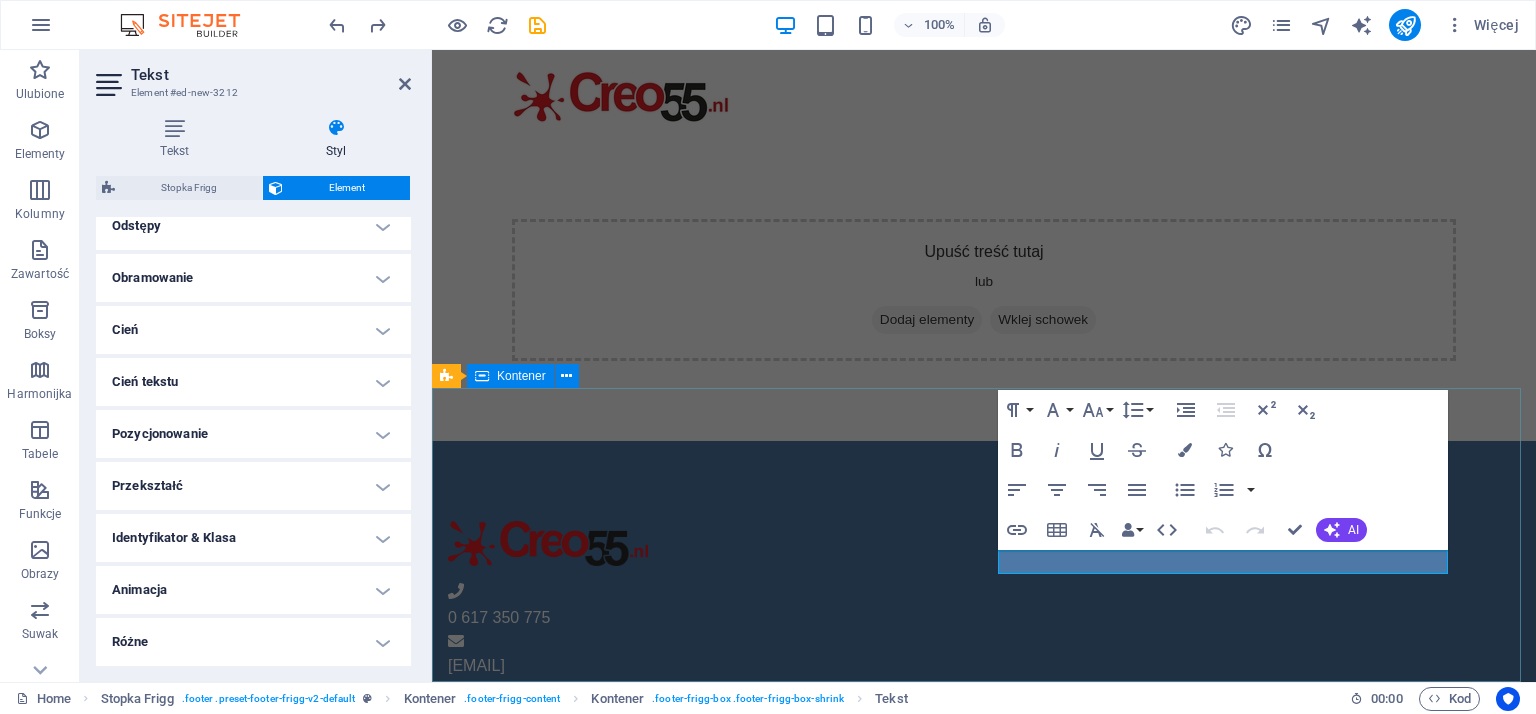 click on "0 617 350 775  info@creo55.nl KVK 97877271 Media społecznościowe Facebook TikTok" at bounding box center [984, 703] 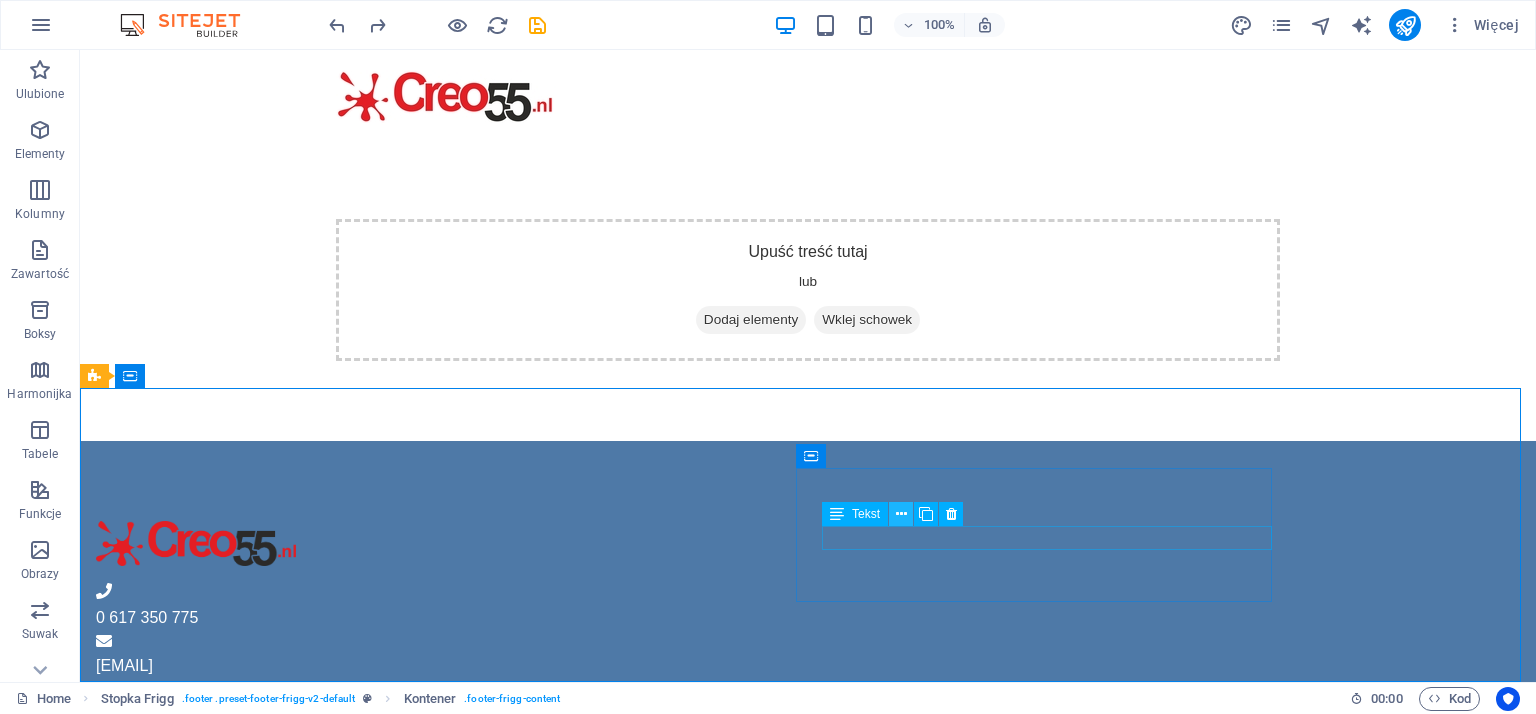 click at bounding box center [901, 514] 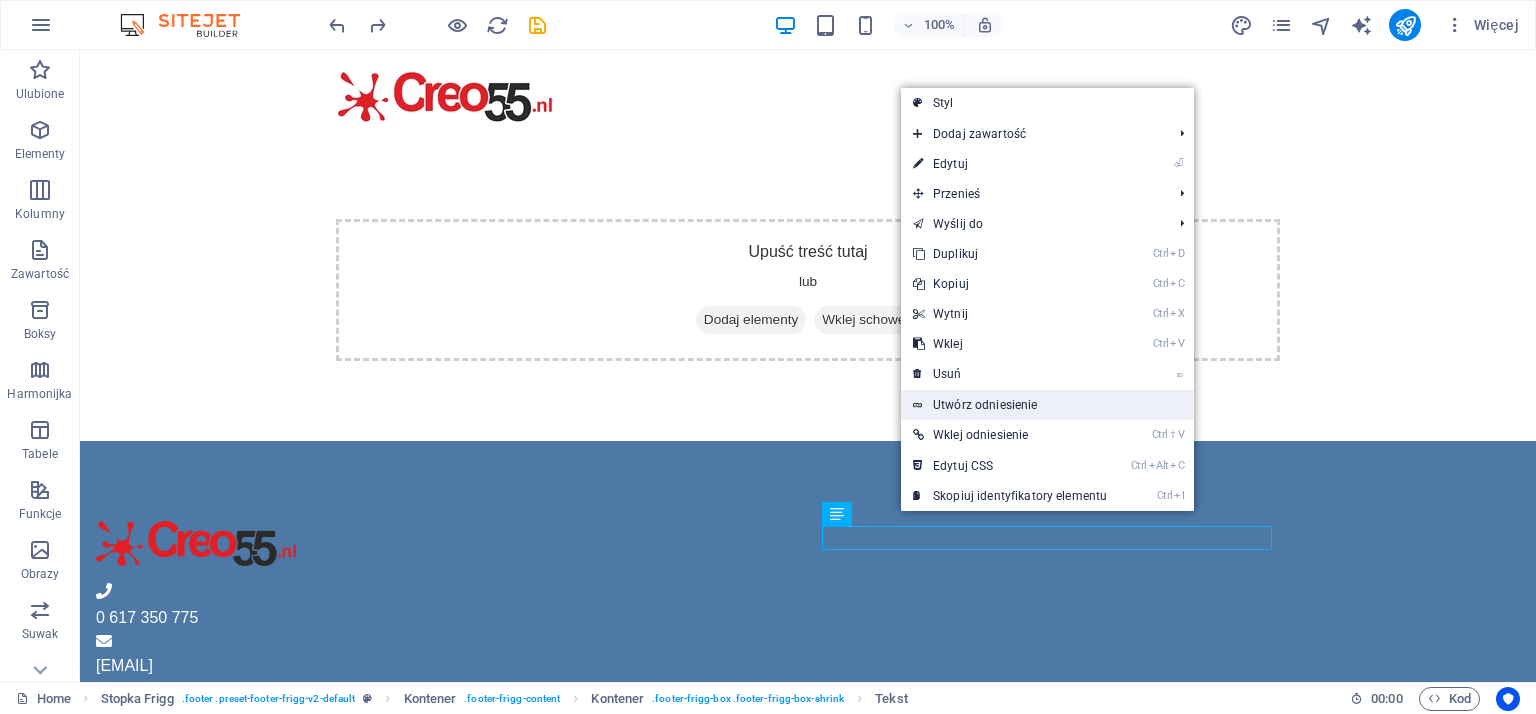 click on "Utwórz odniesienie" at bounding box center [1047, 405] 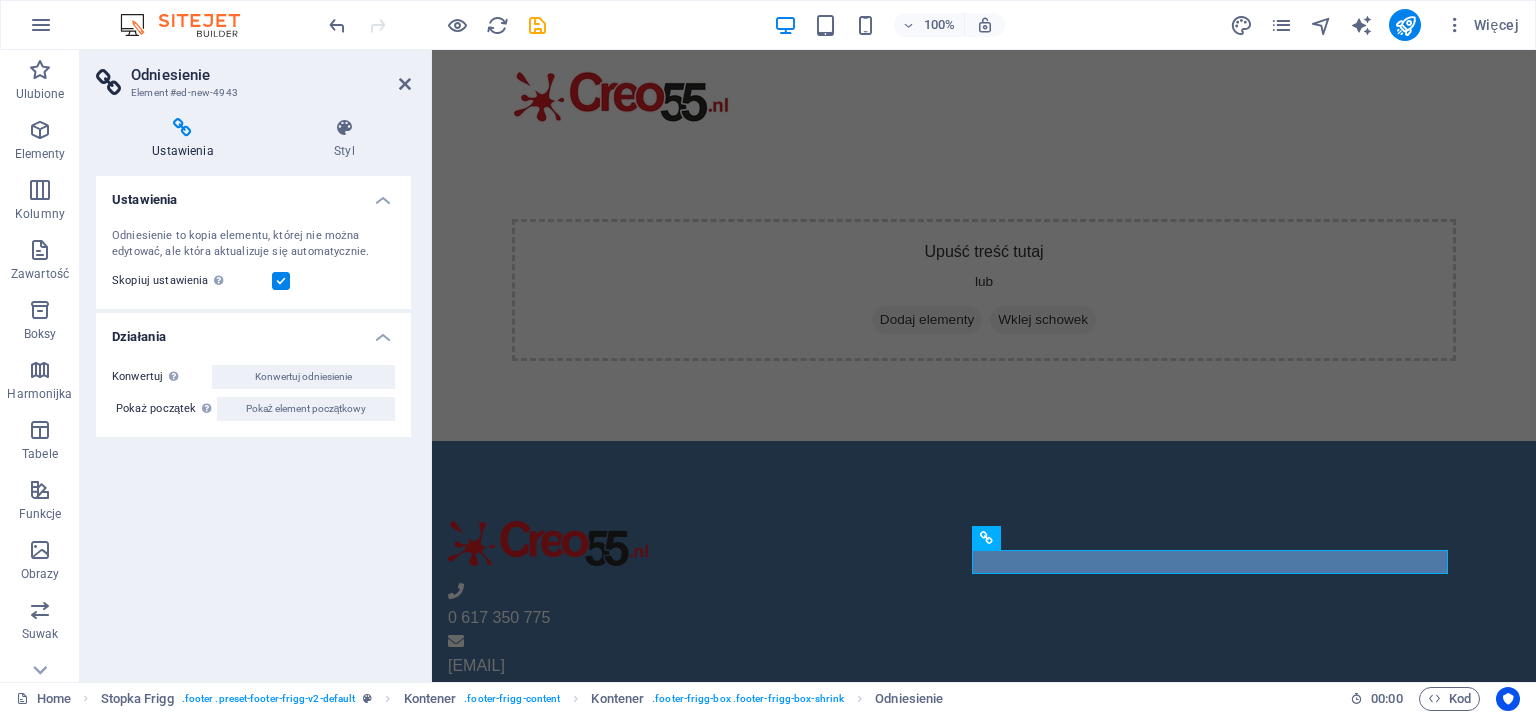 click at bounding box center (183, 128) 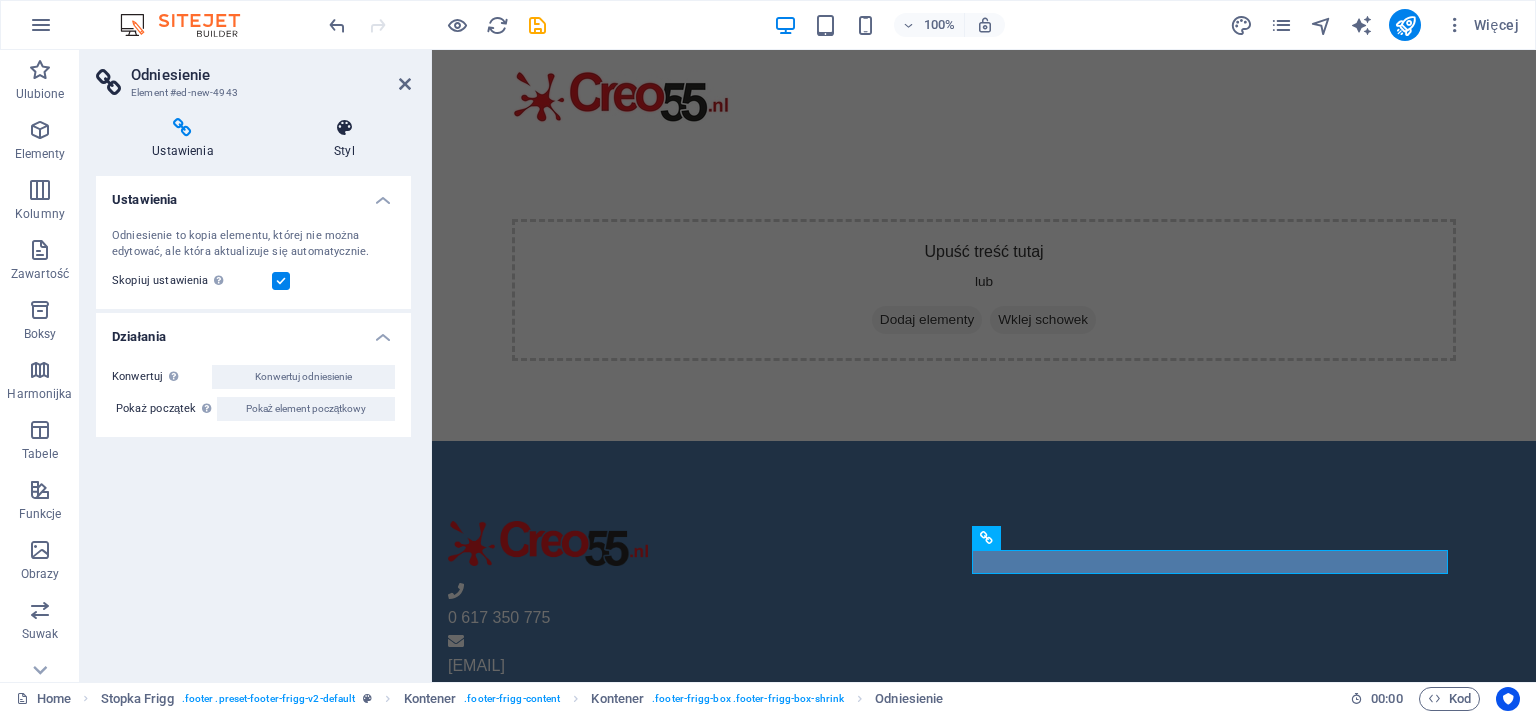 click at bounding box center (344, 128) 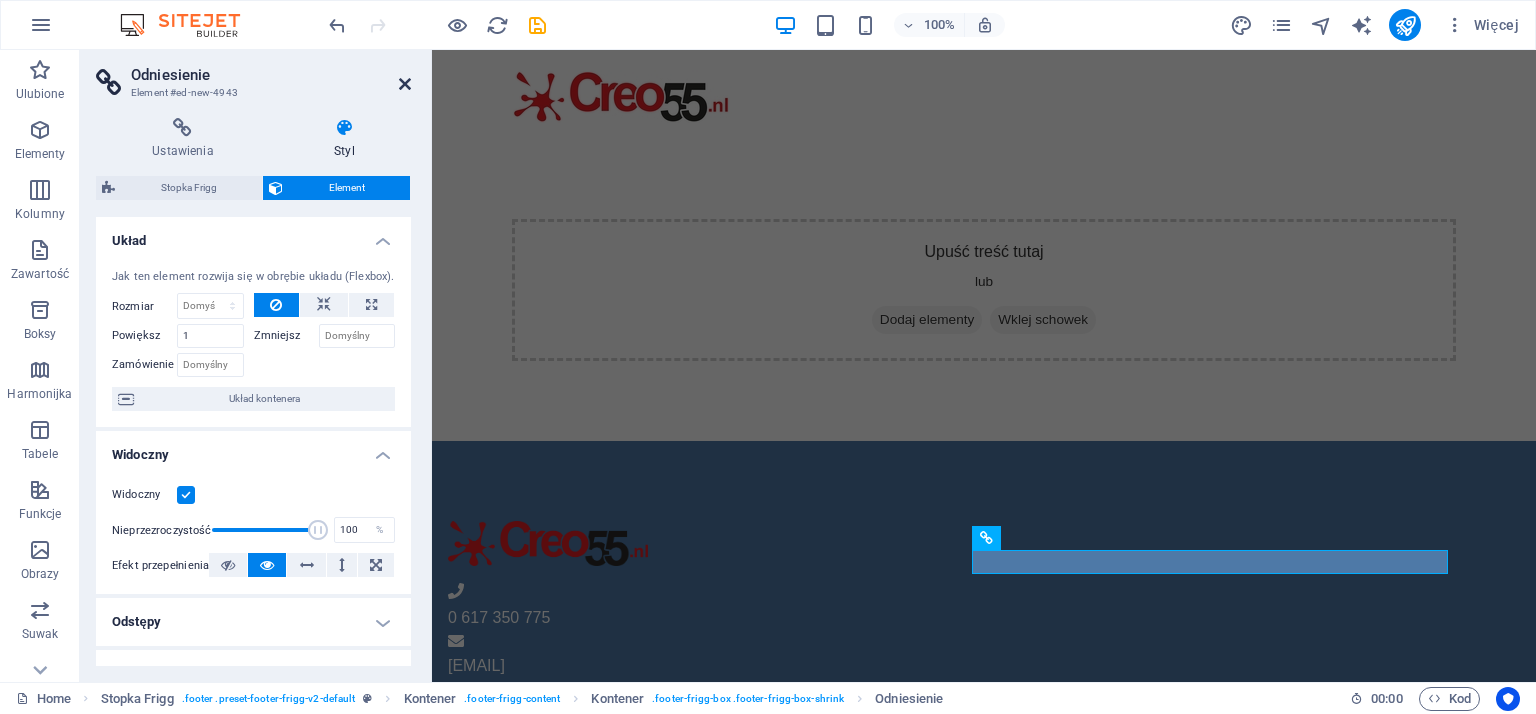 click at bounding box center [405, 84] 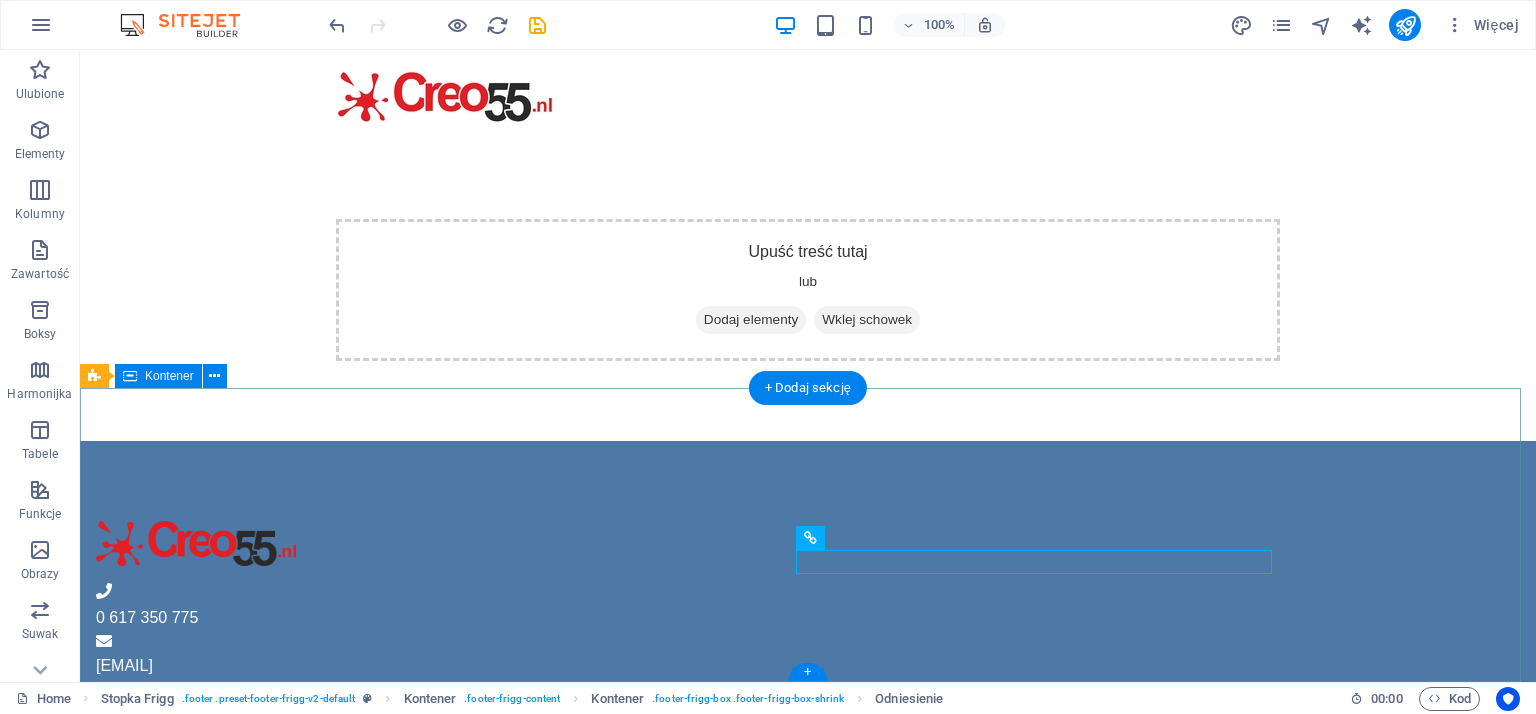 click on "0 617 350 775  info@creo55.nl KVK 97877271 Media społecznościowe Facebook Facebook TikTok" at bounding box center (808, 715) 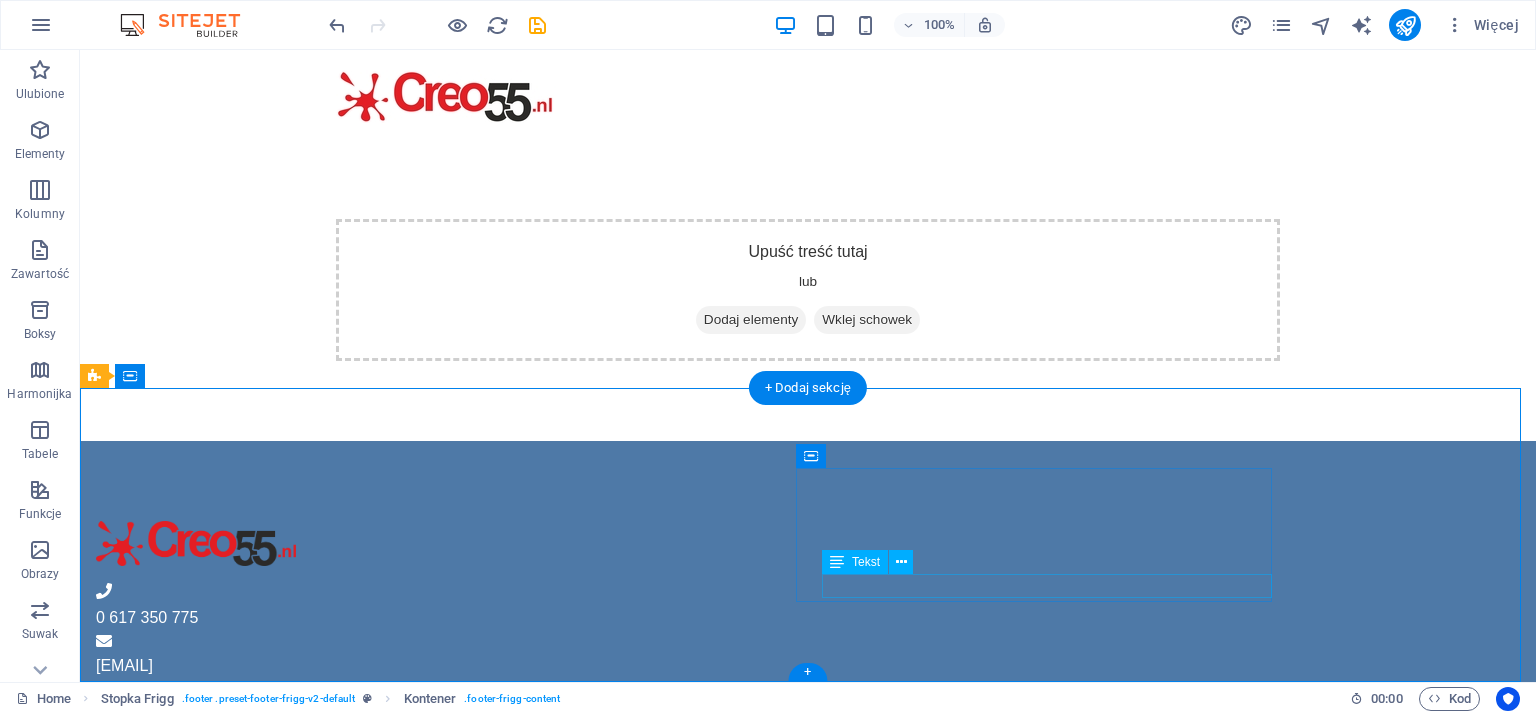 click on "TikTok" at bounding box center (568, 896) 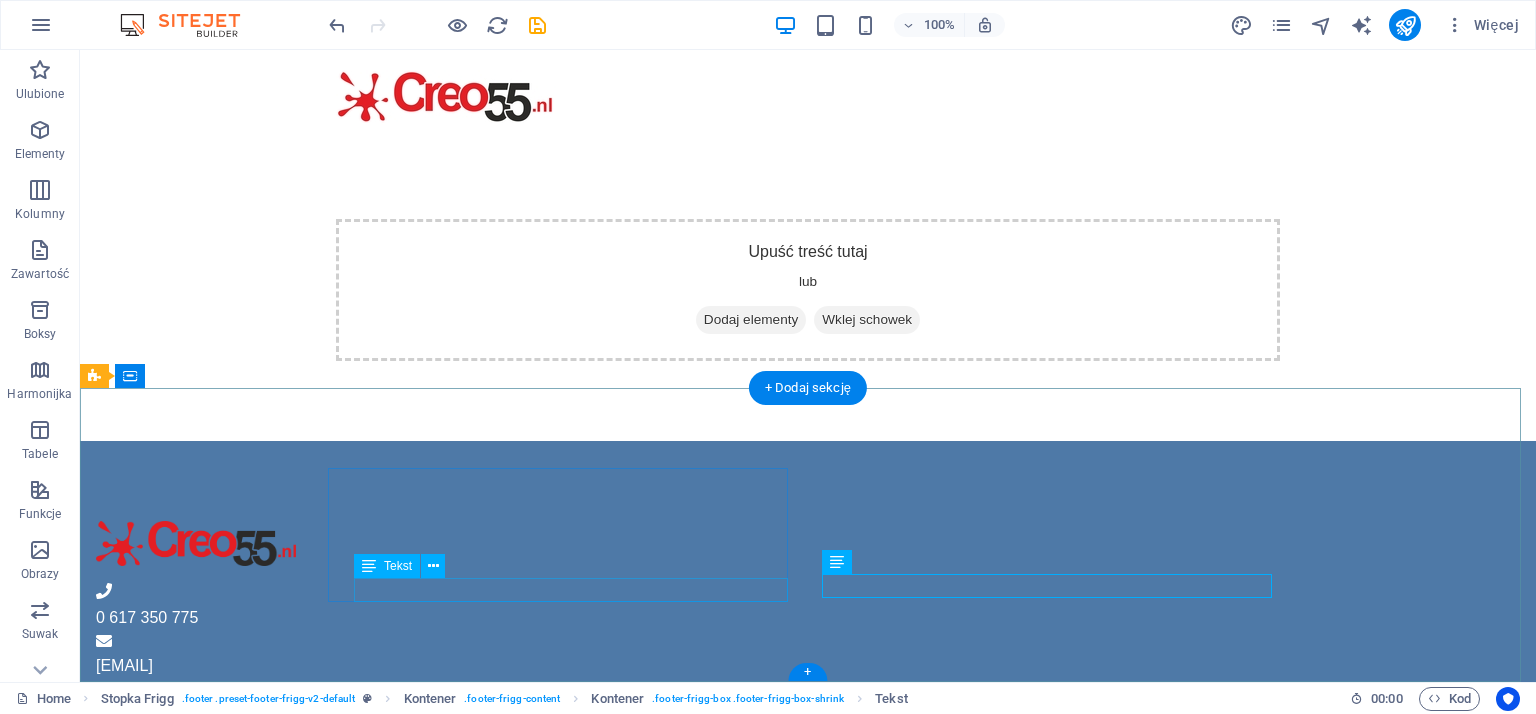 click on "KVK 97877271" at bounding box center (568, 714) 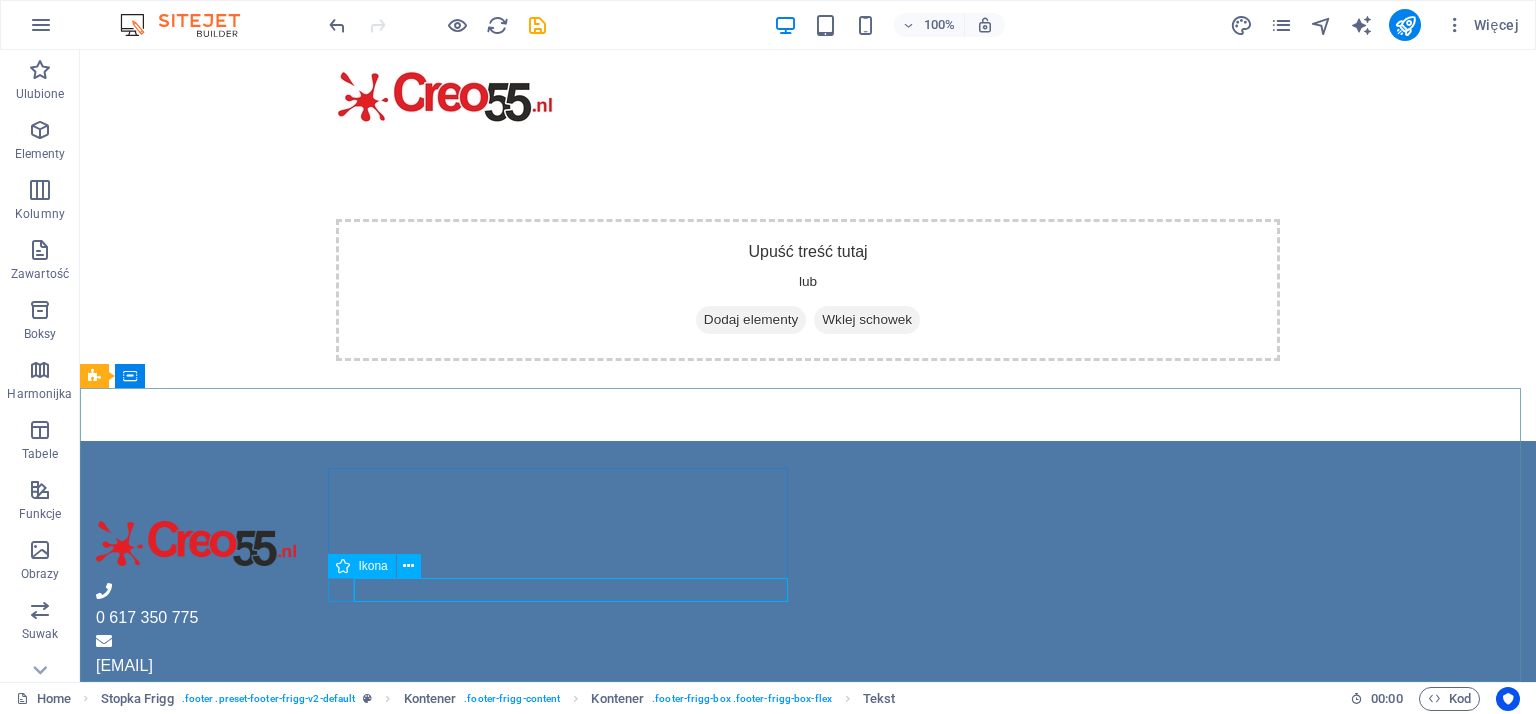 click on "Ikona" at bounding box center [361, 566] 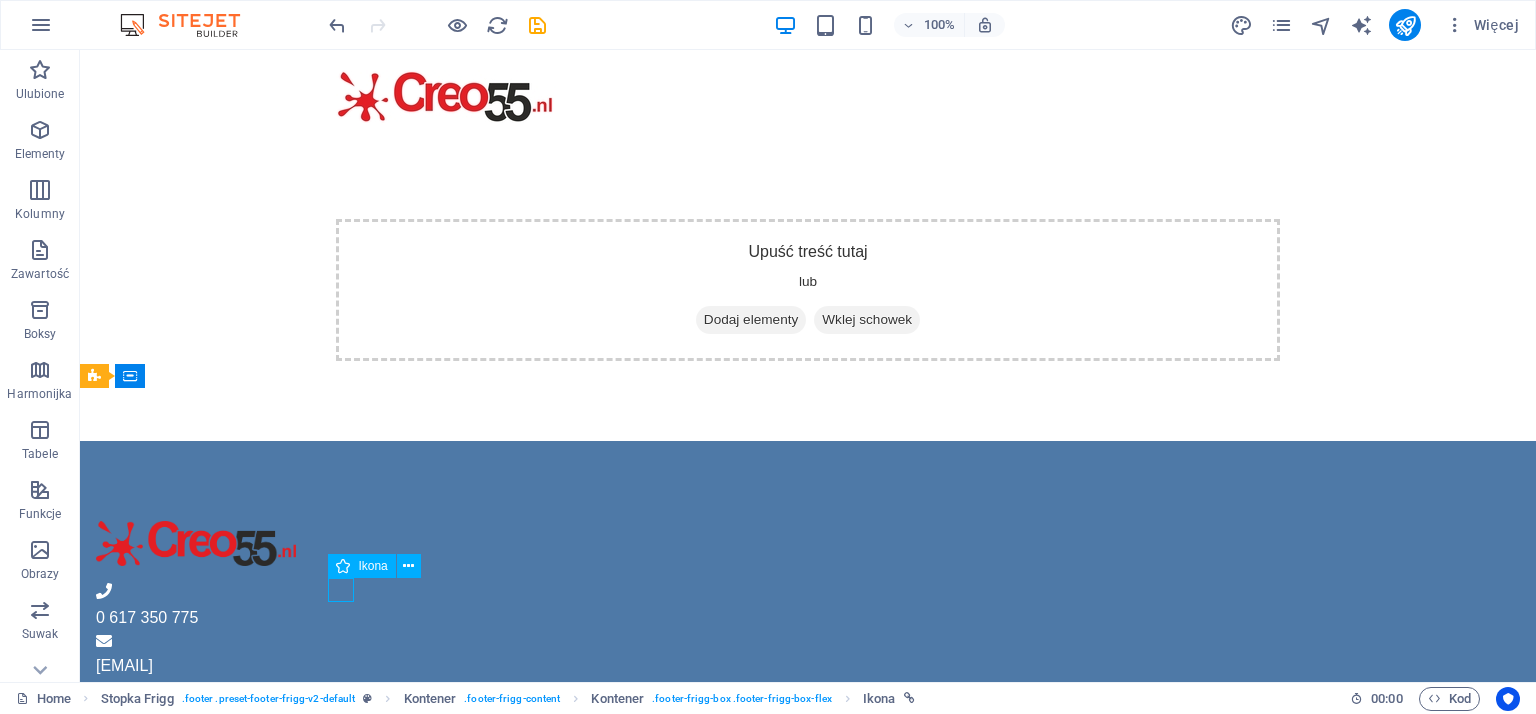 click at bounding box center (343, 566) 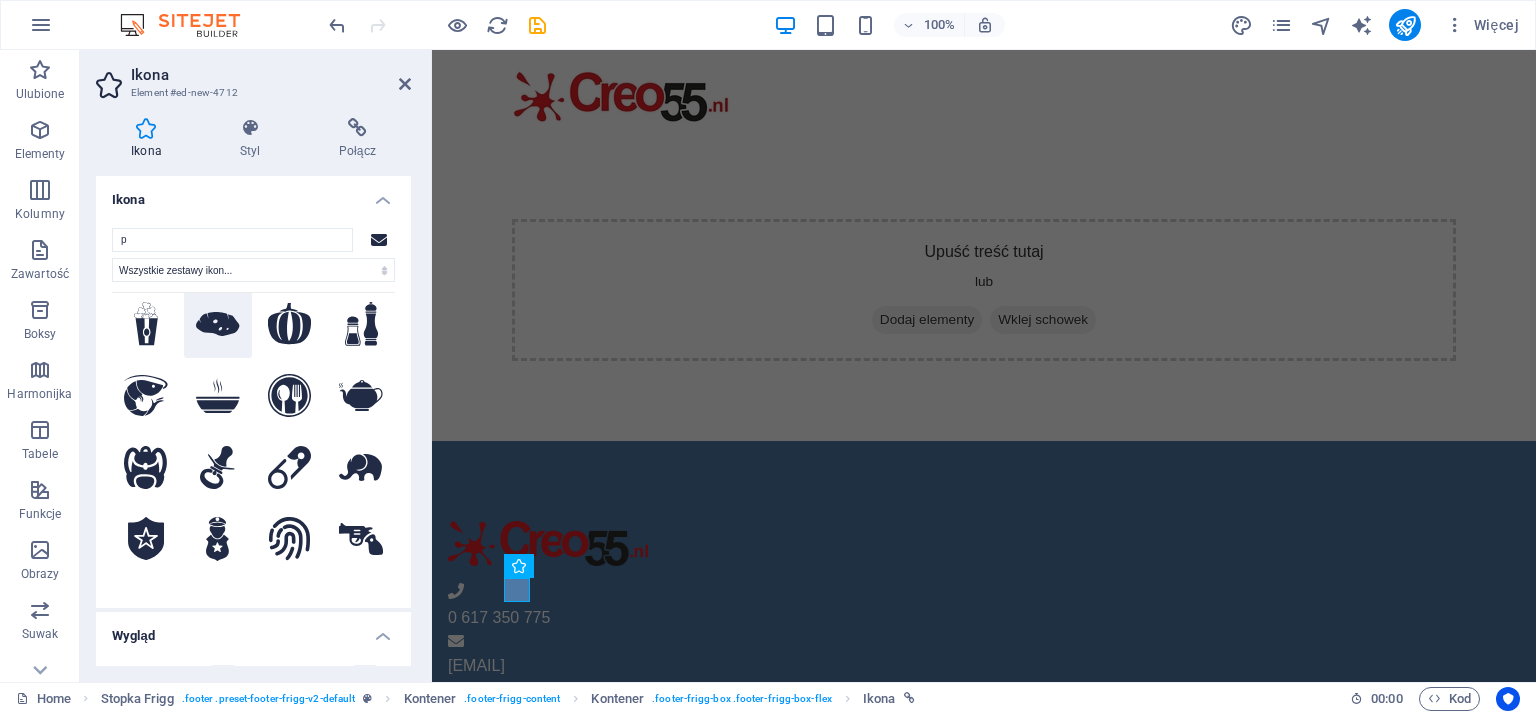 scroll, scrollTop: 4100, scrollLeft: 0, axis: vertical 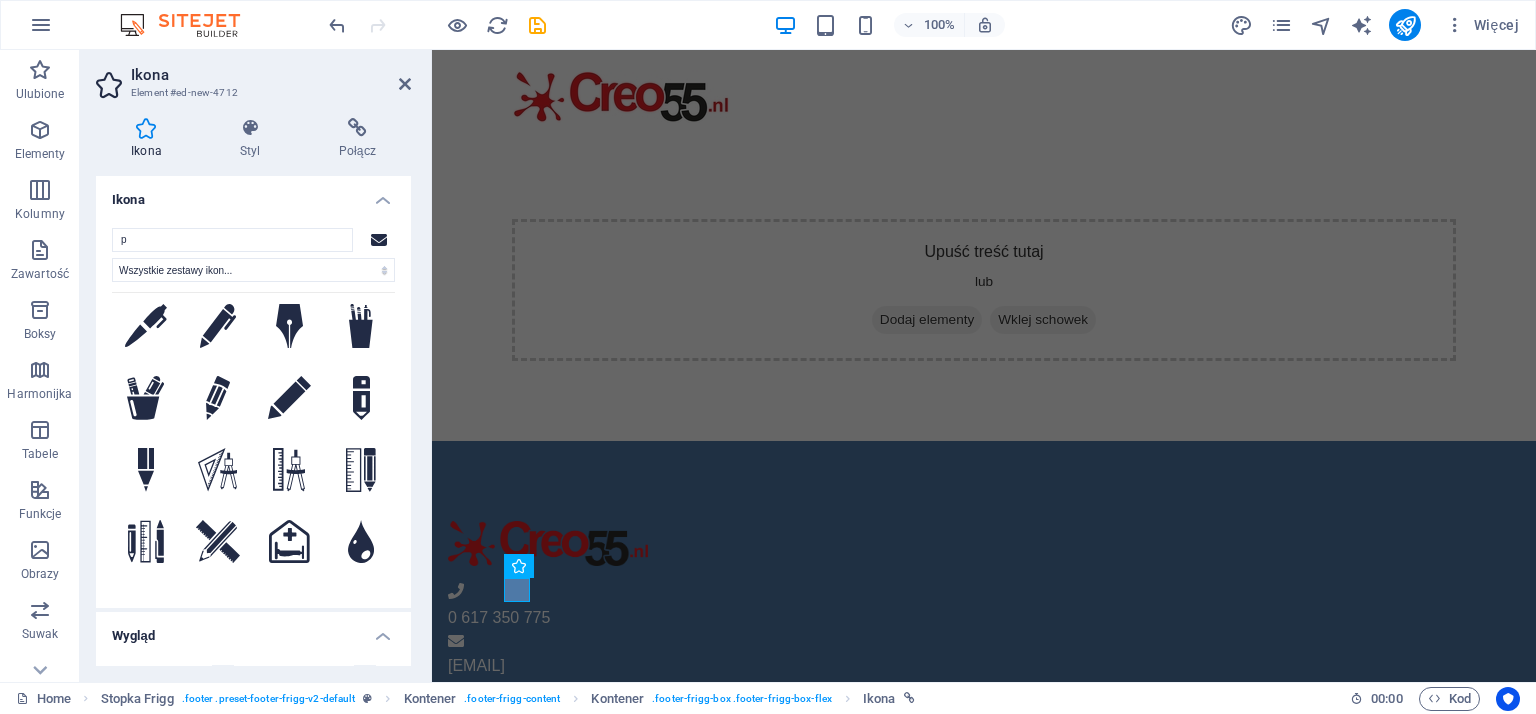 click on "p Wszystkie zestawy ikon... IcoFont Ionicons FontAwesome Brands FontAwesome Duotone FontAwesome Solid FontAwesome Regular FontAwesome Light FontAwesome Thin FontAwesome Sharp Solid FontAwesome Sharp Regular FontAwesome Sharp Light FontAwesome Sharp Thin Twoje wyszukiwanie zwróciło więcej ikon, niż jesteśmy w stanie wyświetlić. Proszę zawęzić wyszukiwanie." at bounding box center (253, 410) 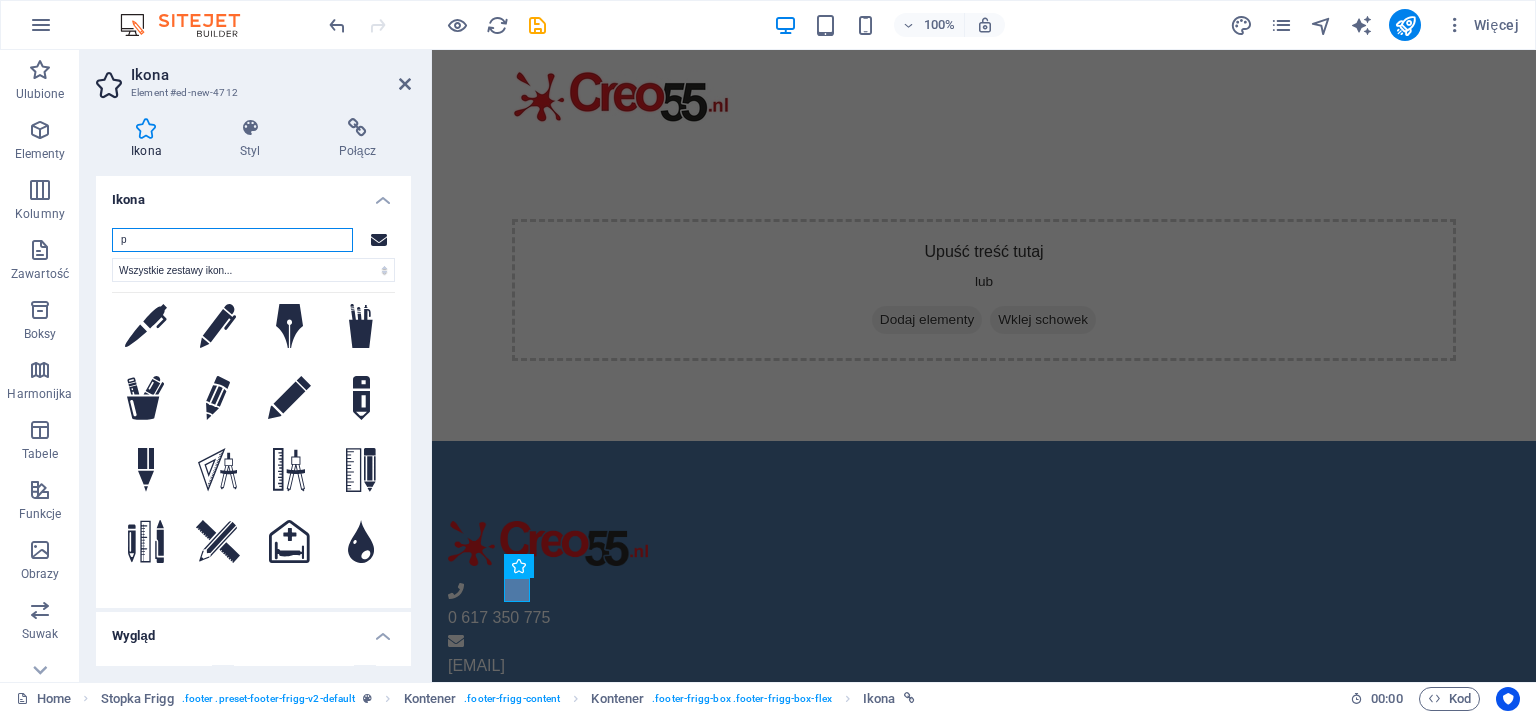 click on "p" at bounding box center [232, 240] 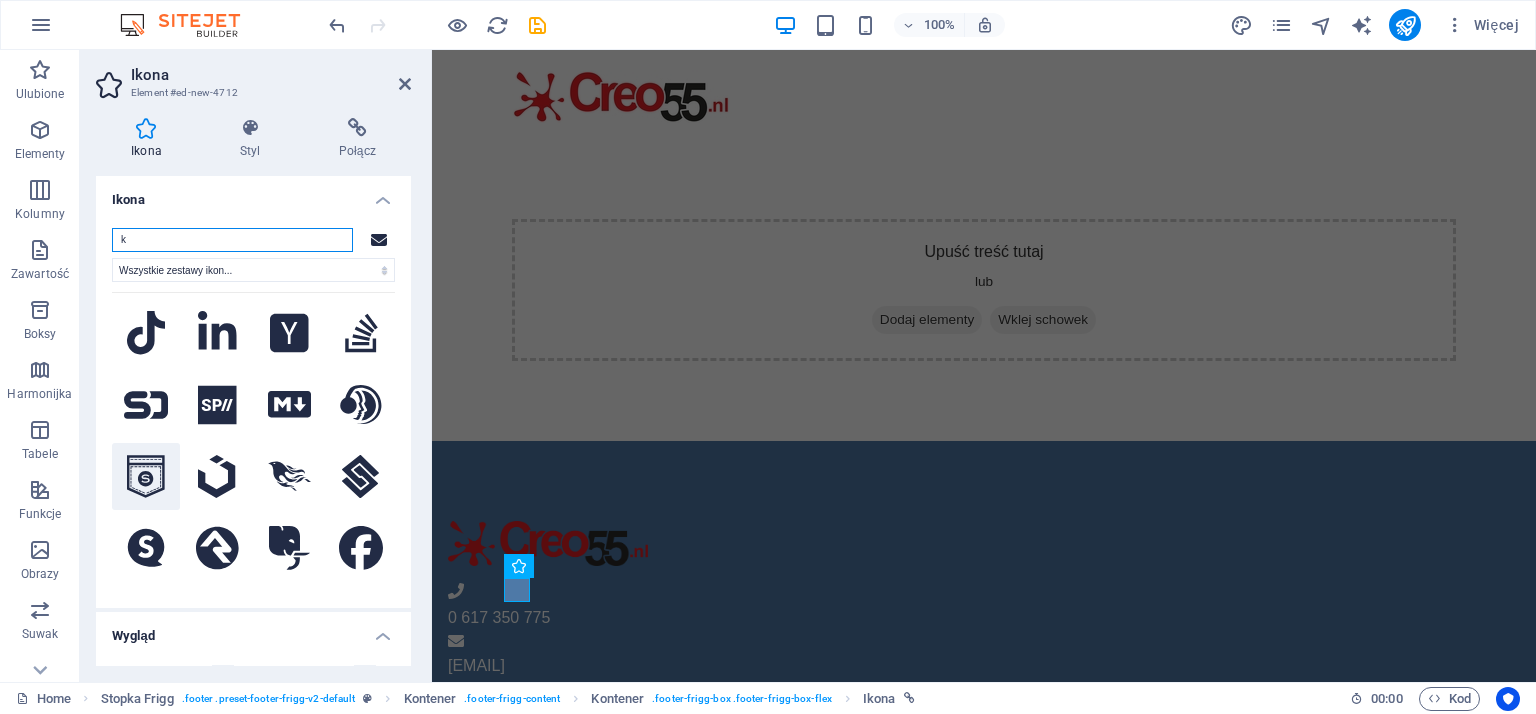 scroll, scrollTop: 5700, scrollLeft: 0, axis: vertical 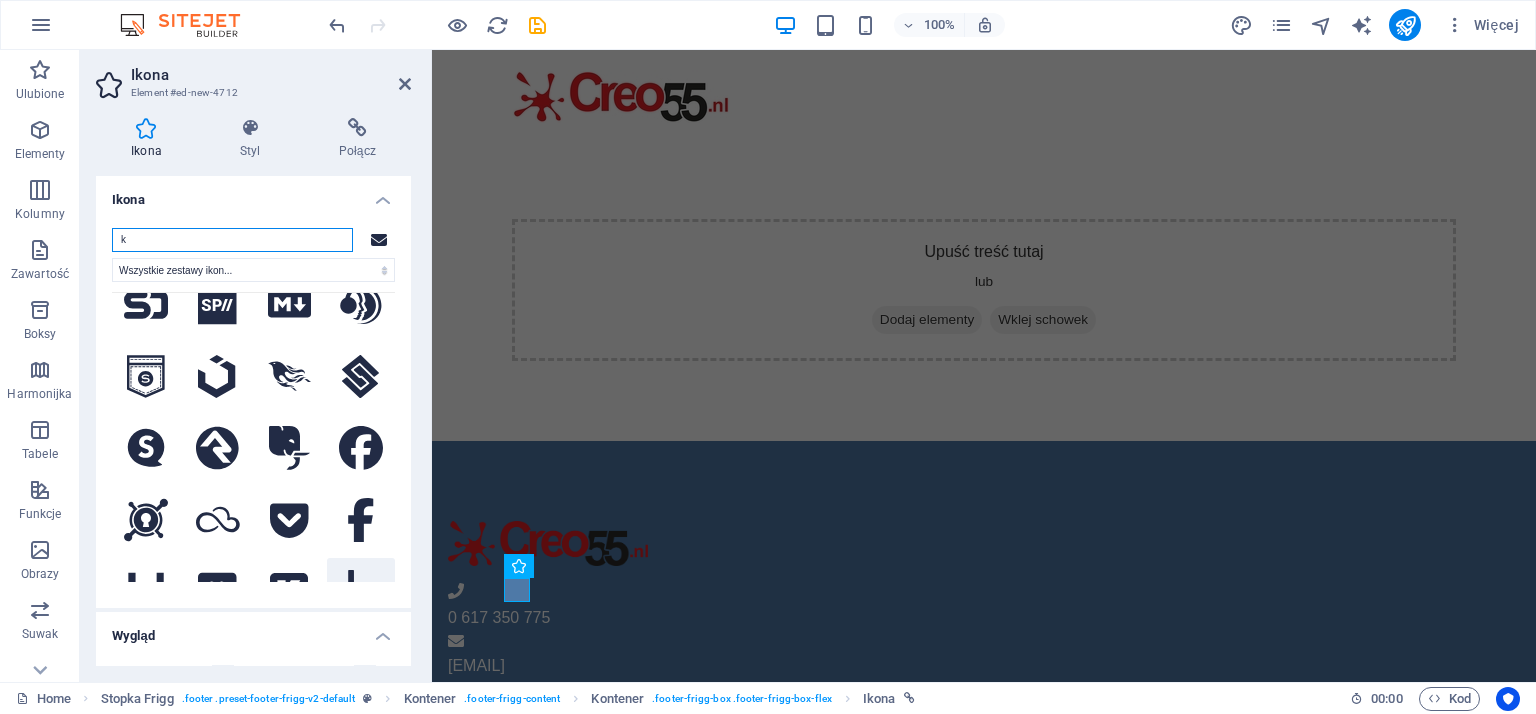 type on "k" 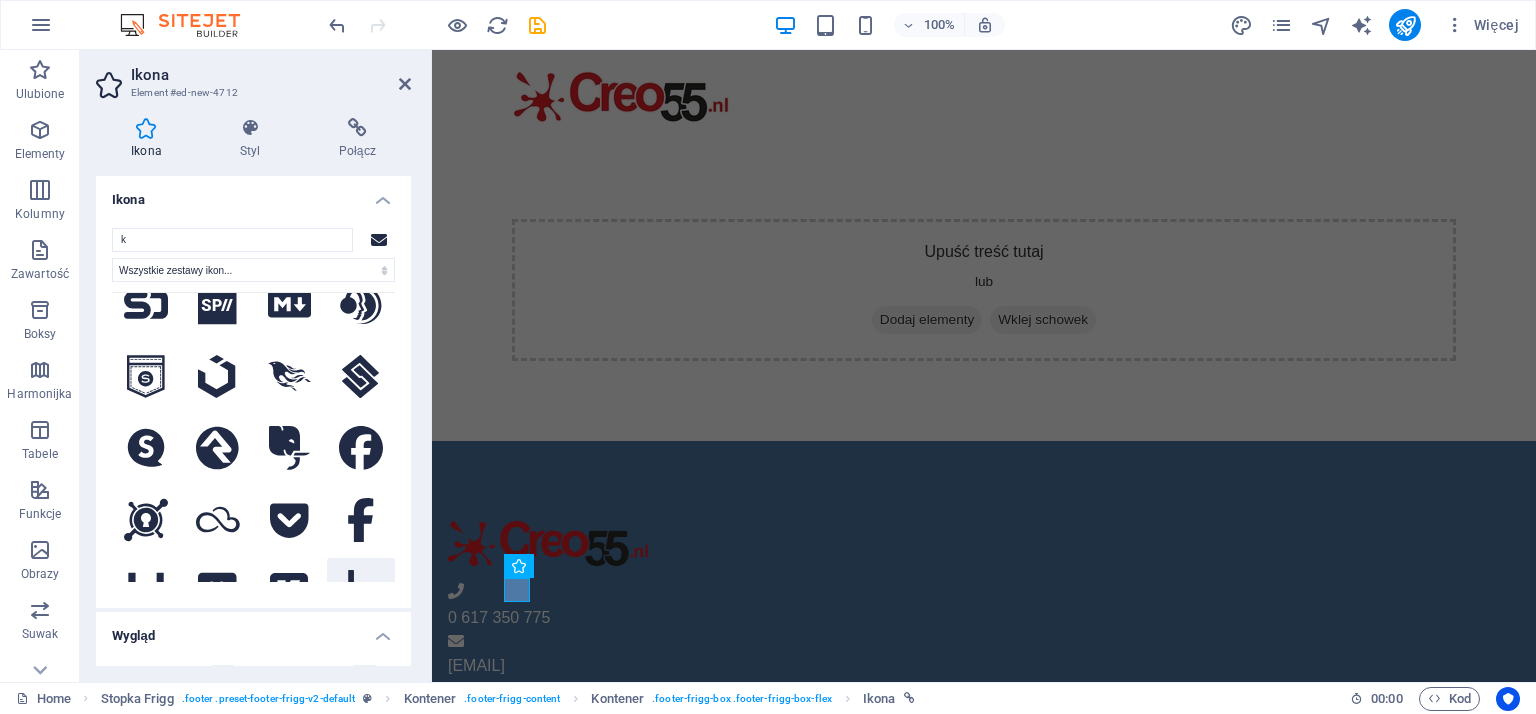 click 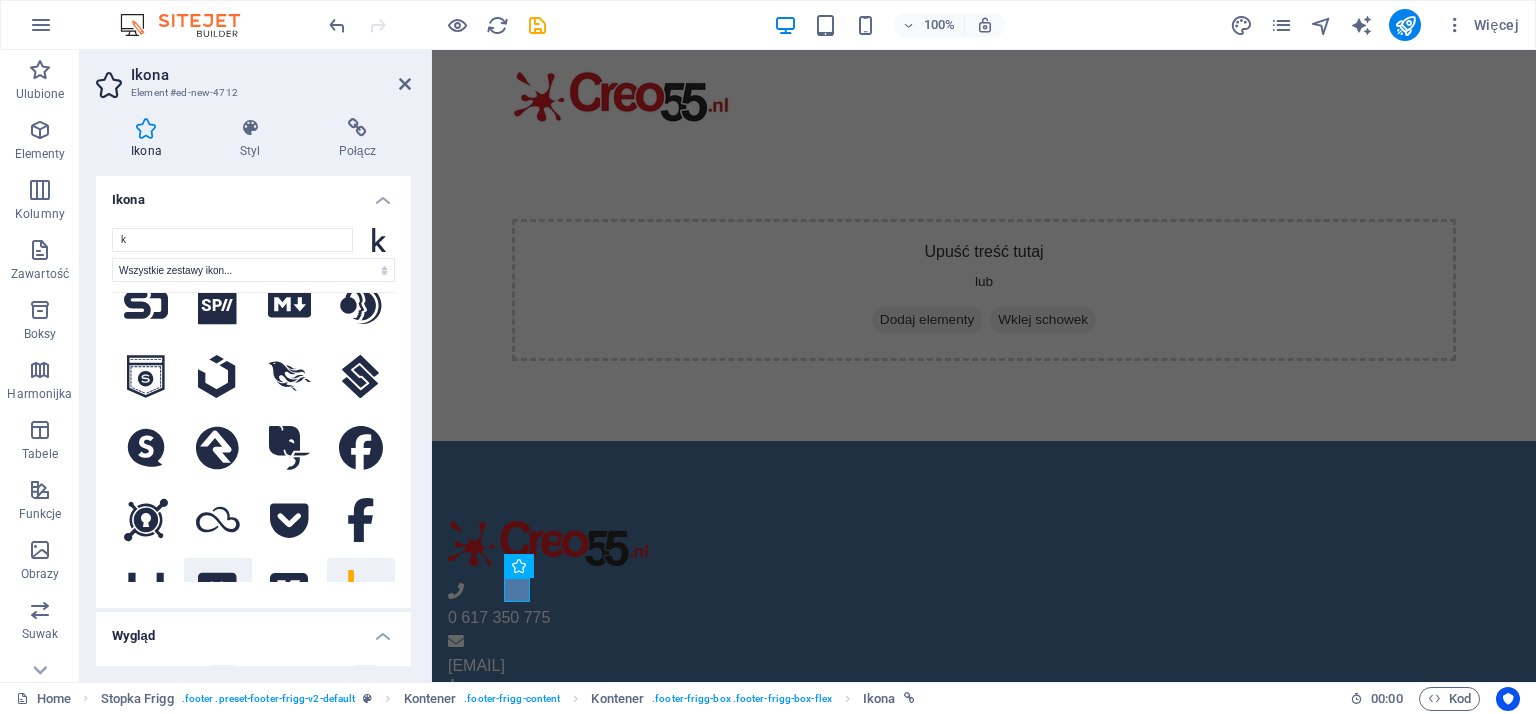 click 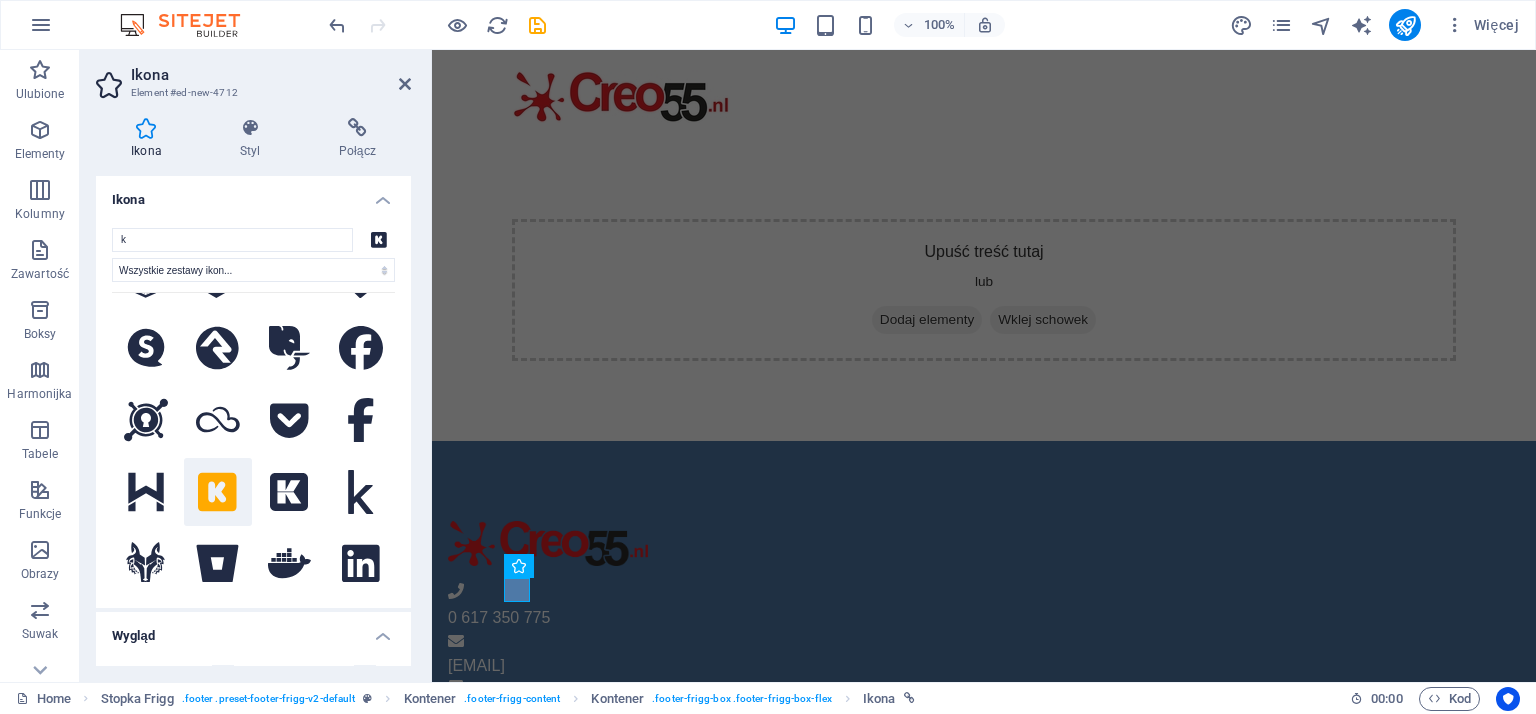 scroll, scrollTop: 6000, scrollLeft: 0, axis: vertical 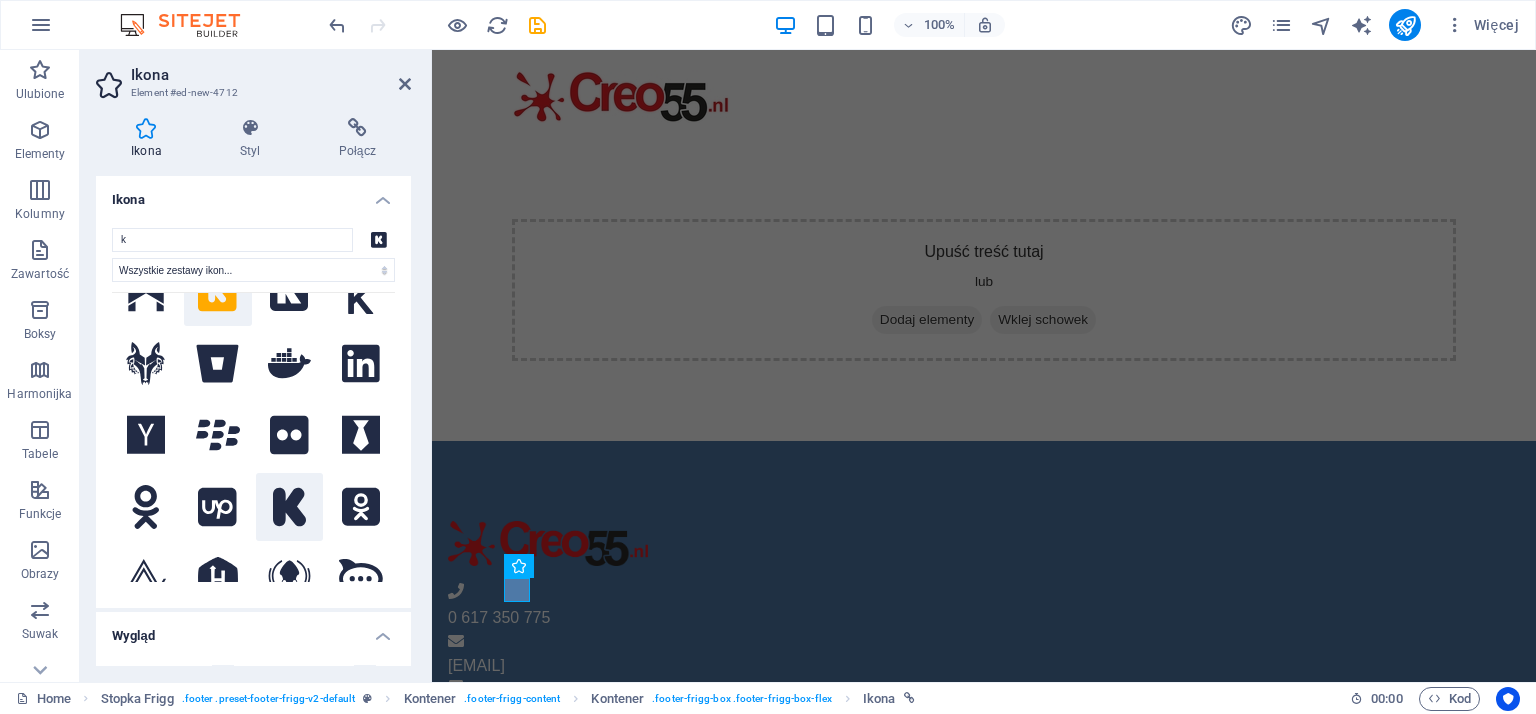 click 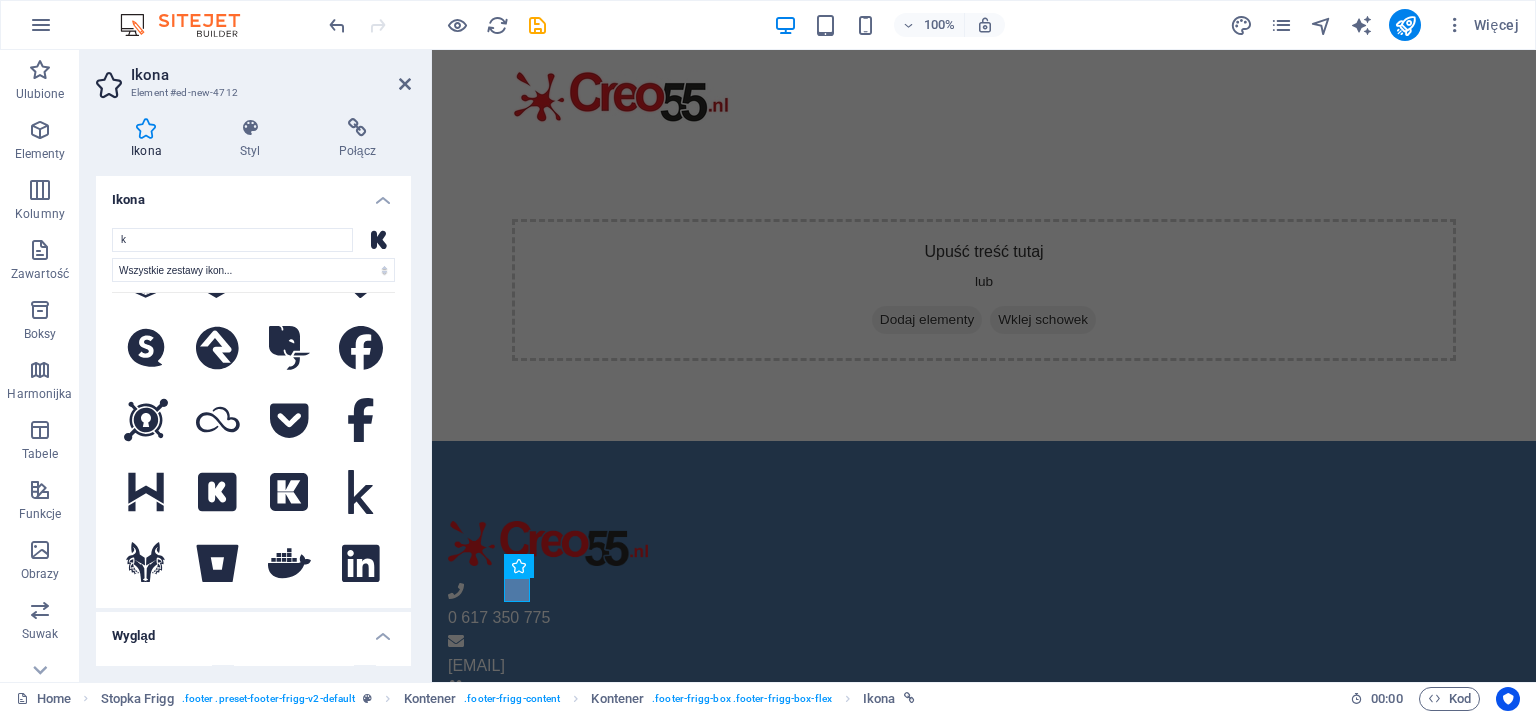 scroll, scrollTop: 5700, scrollLeft: 0, axis: vertical 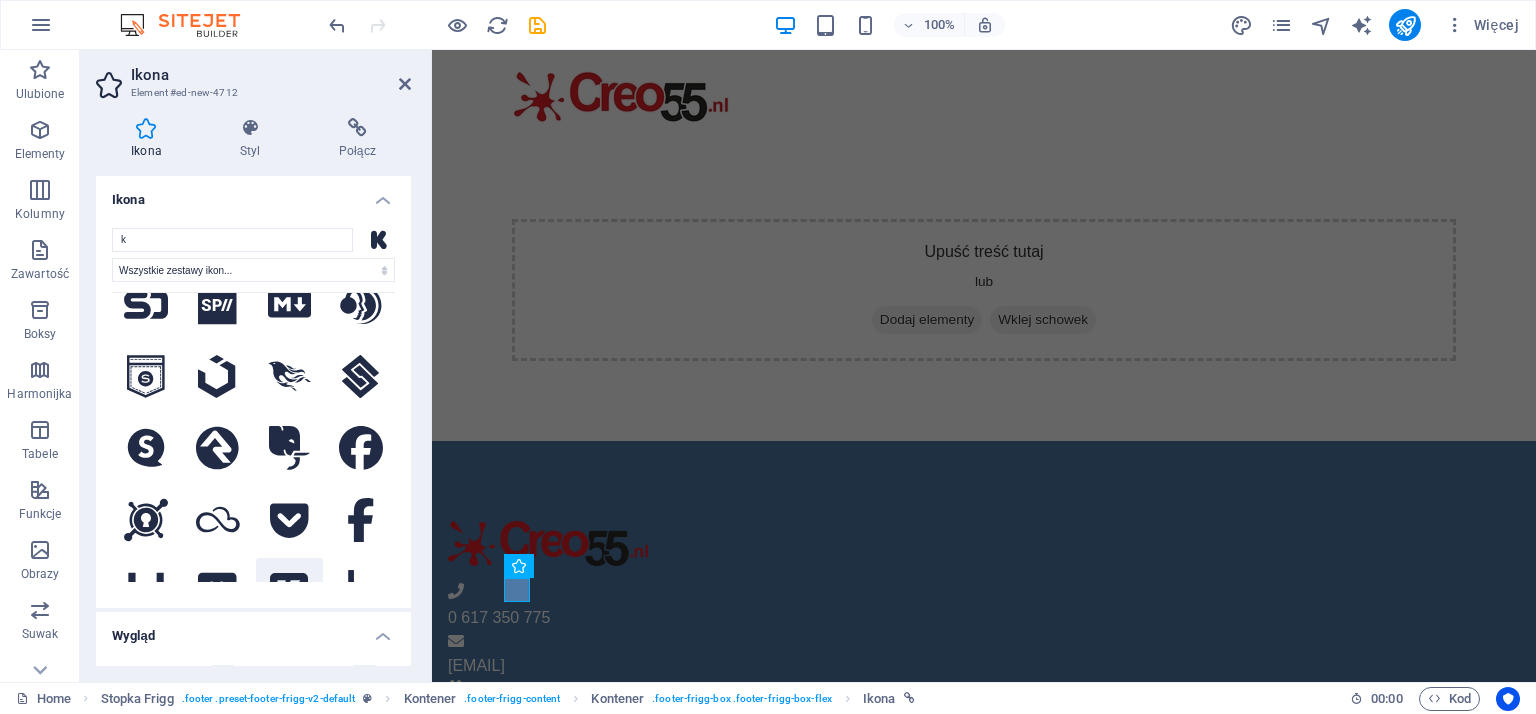 click 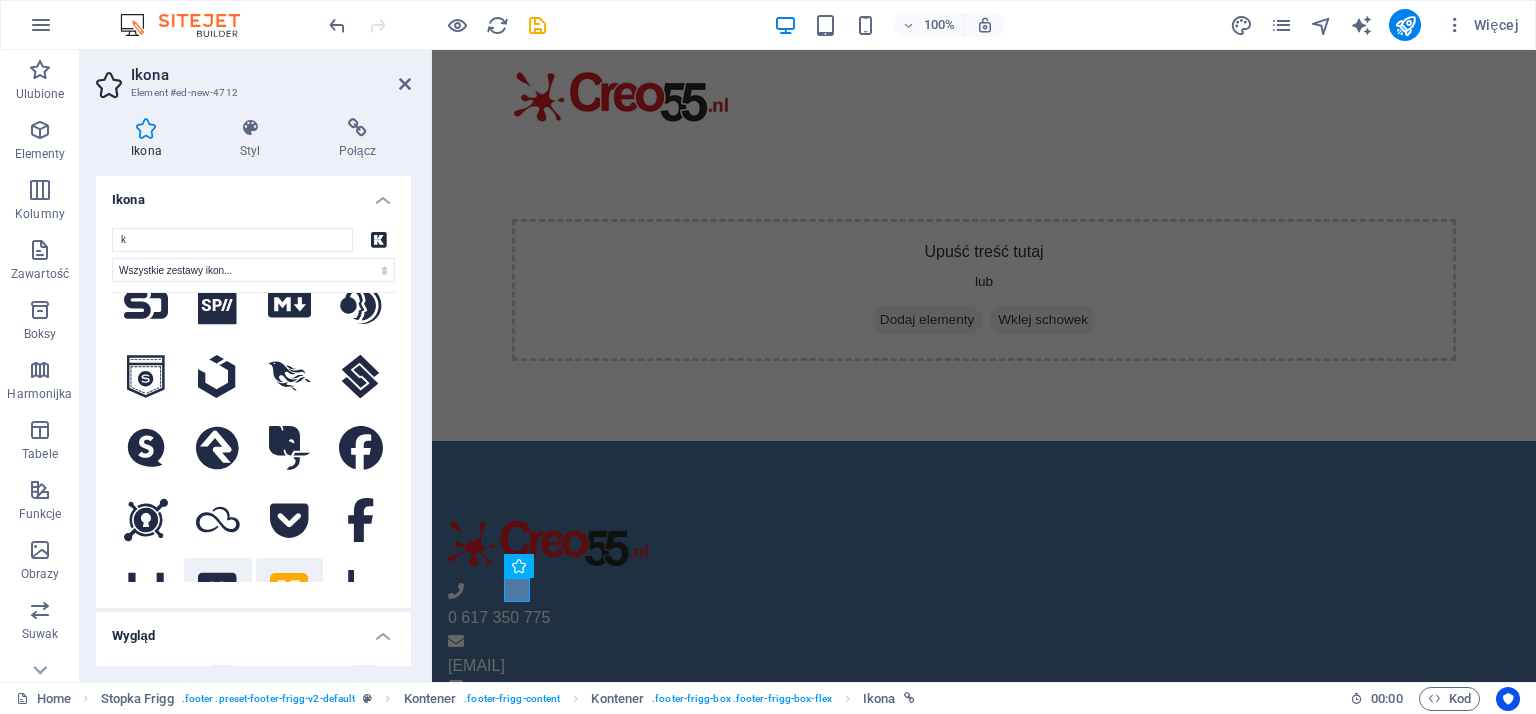 click 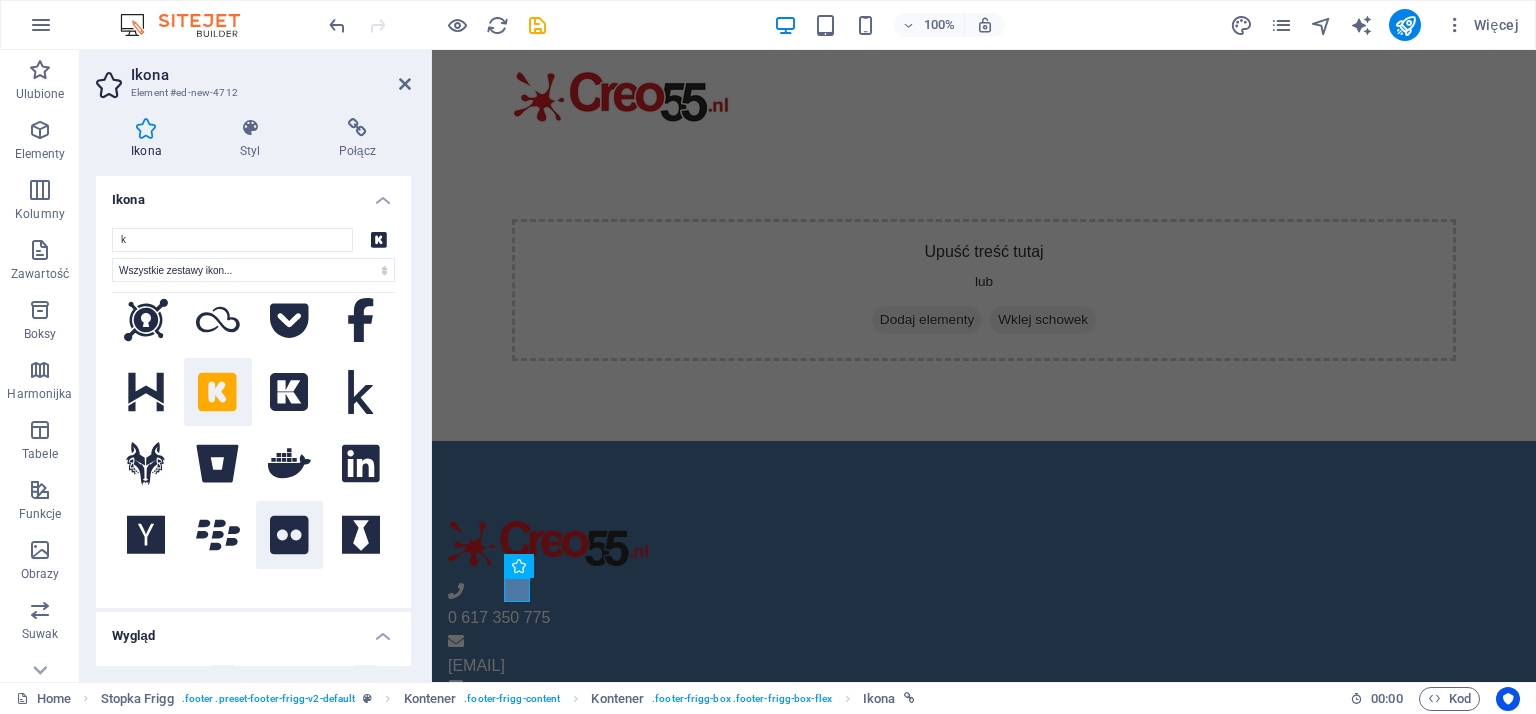scroll, scrollTop: 5800, scrollLeft: 0, axis: vertical 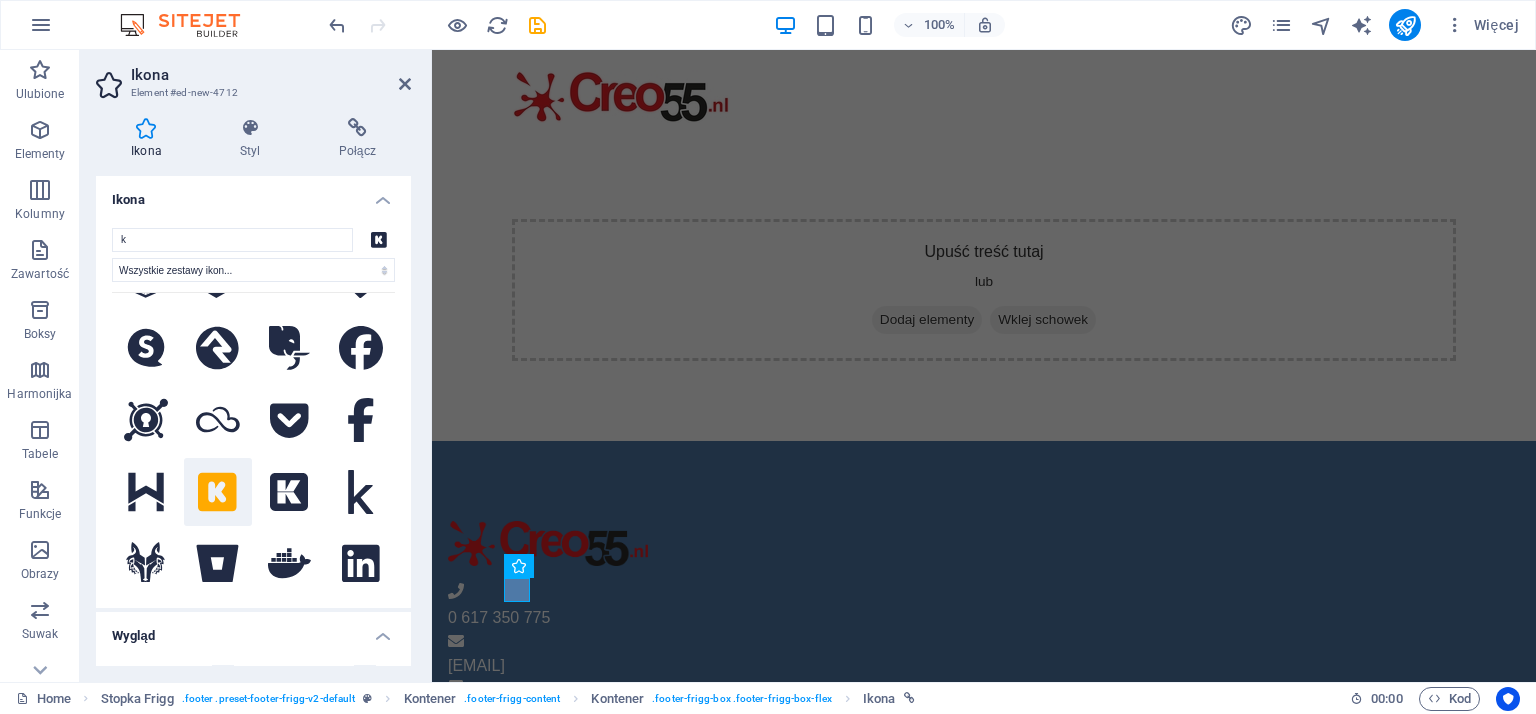 click 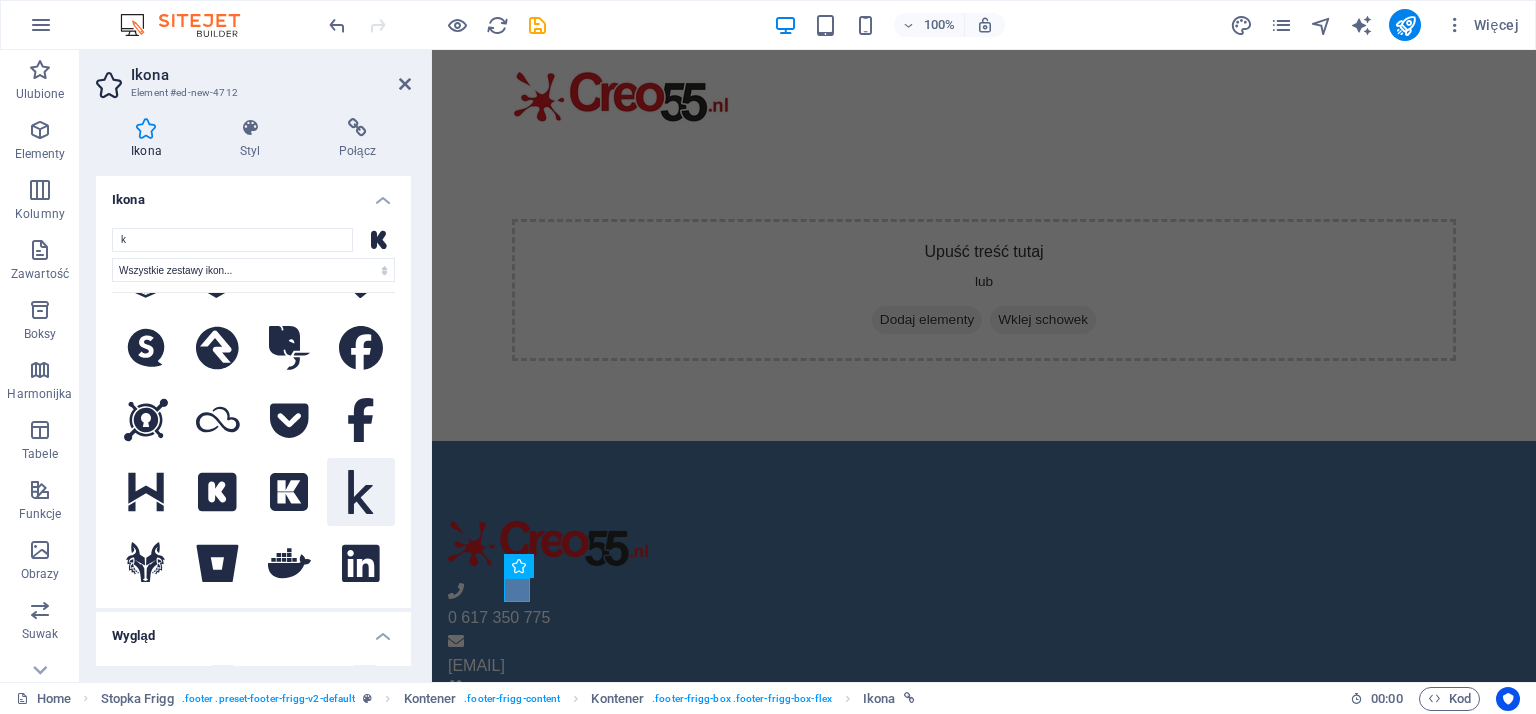 click 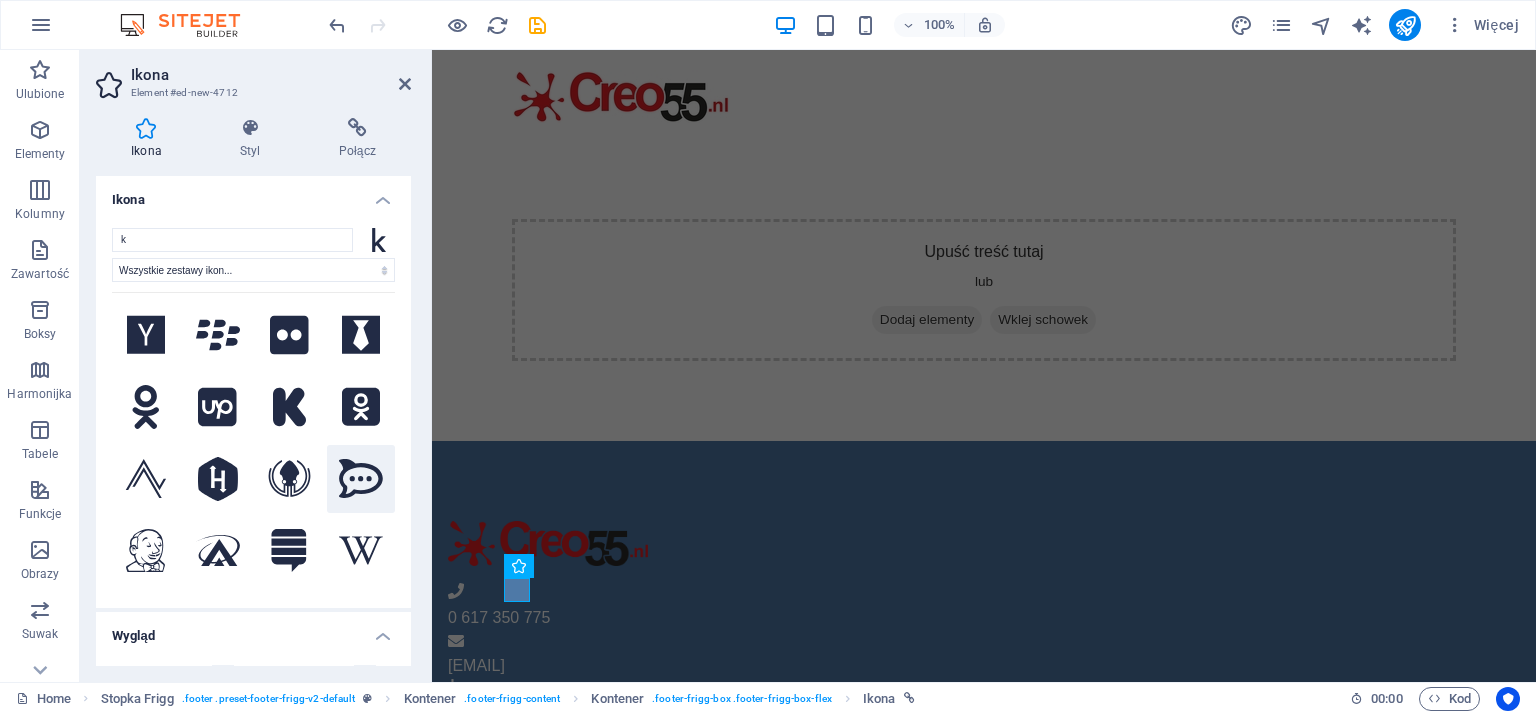 scroll, scrollTop: 6300, scrollLeft: 0, axis: vertical 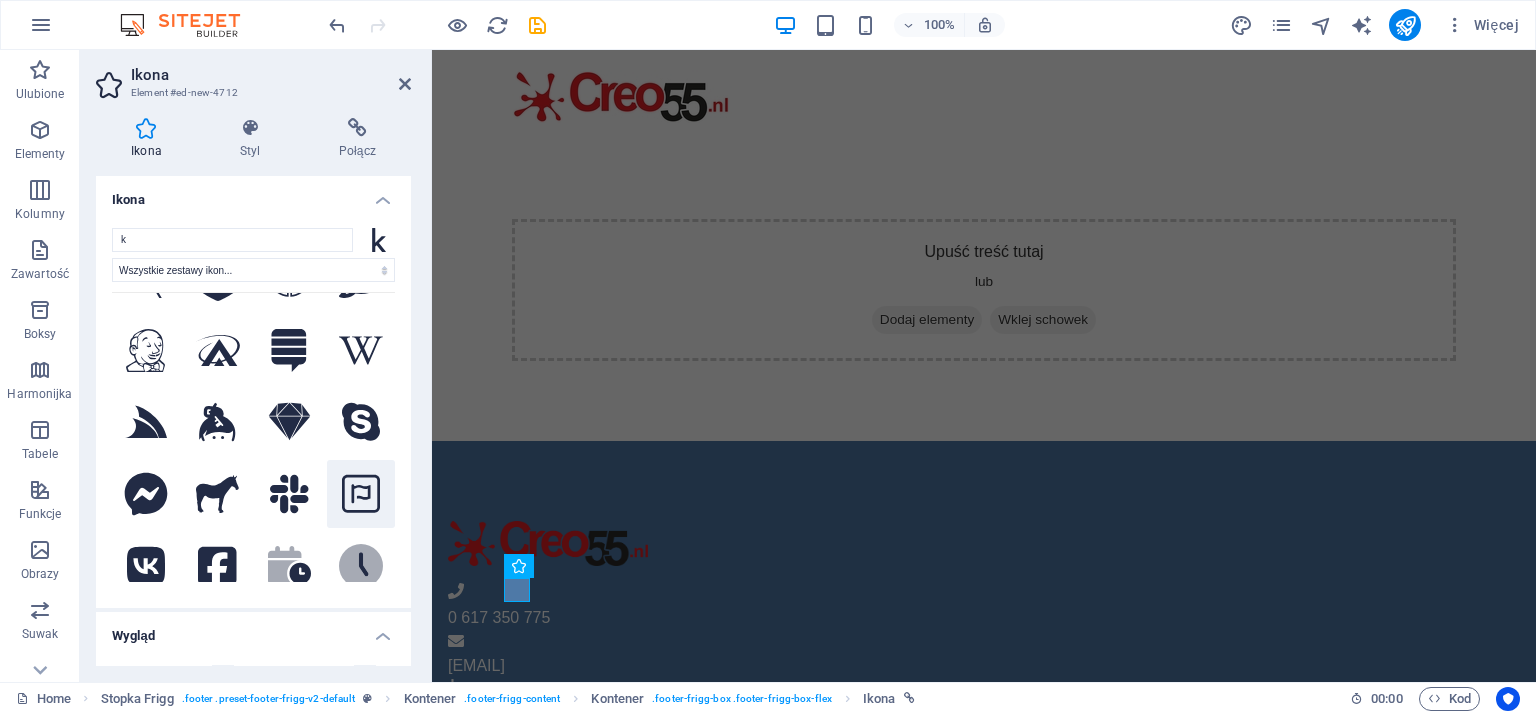 click 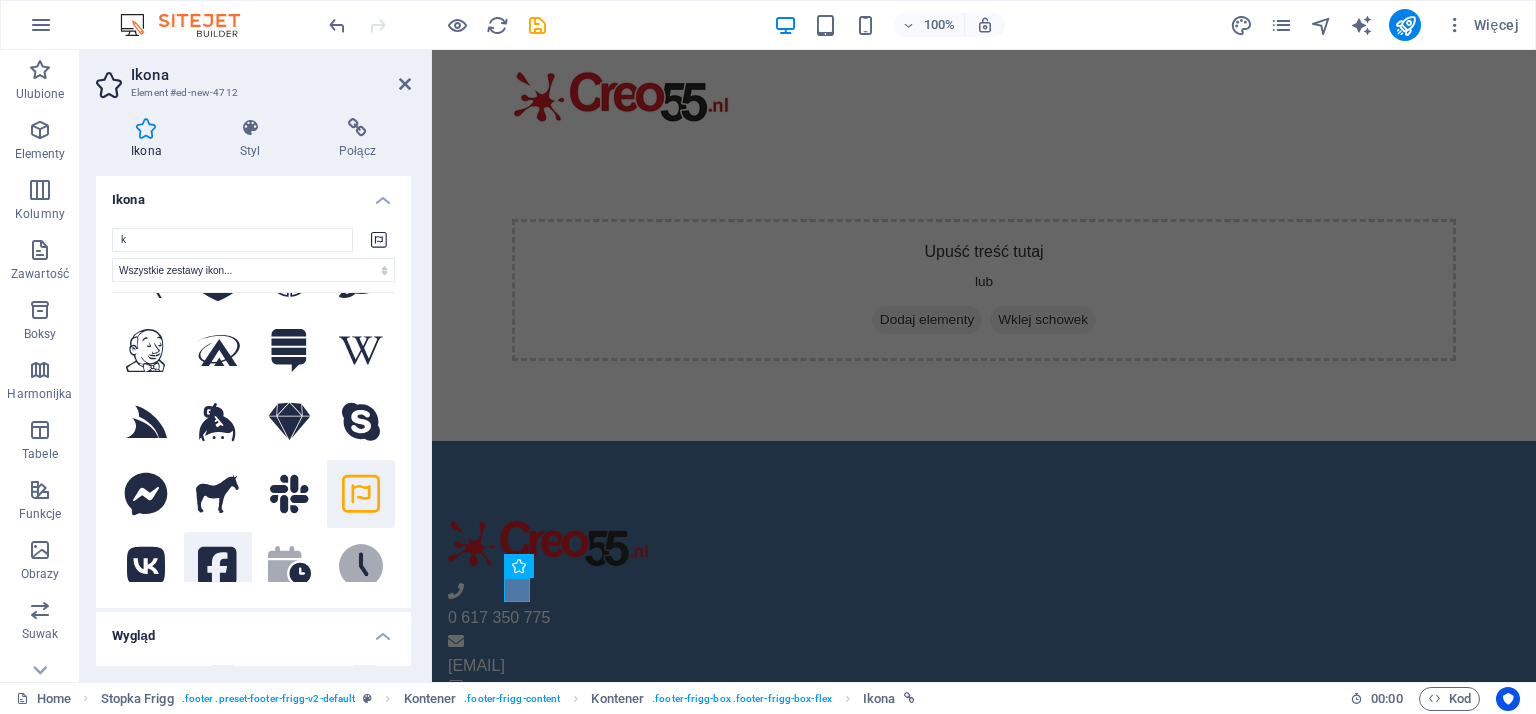 click 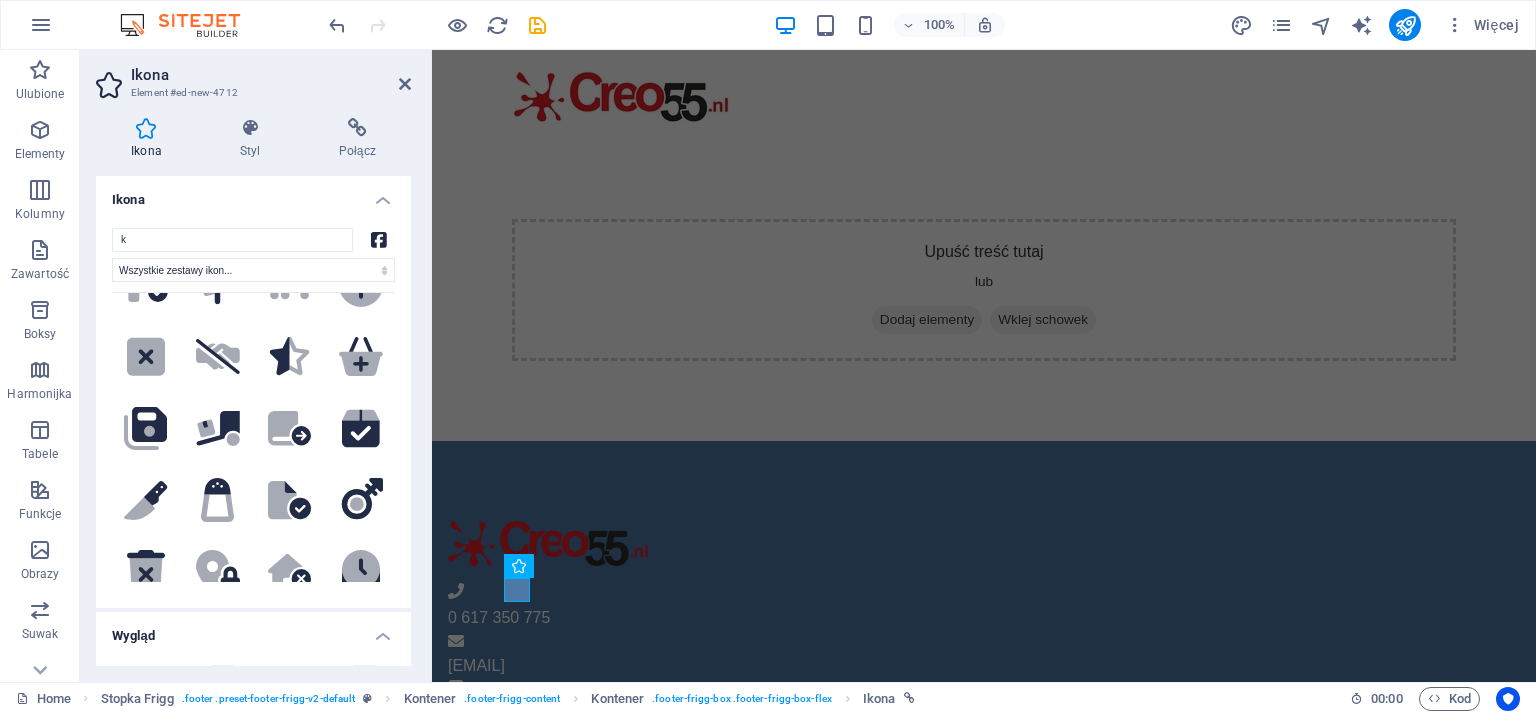 scroll, scrollTop: 8131, scrollLeft: 0, axis: vertical 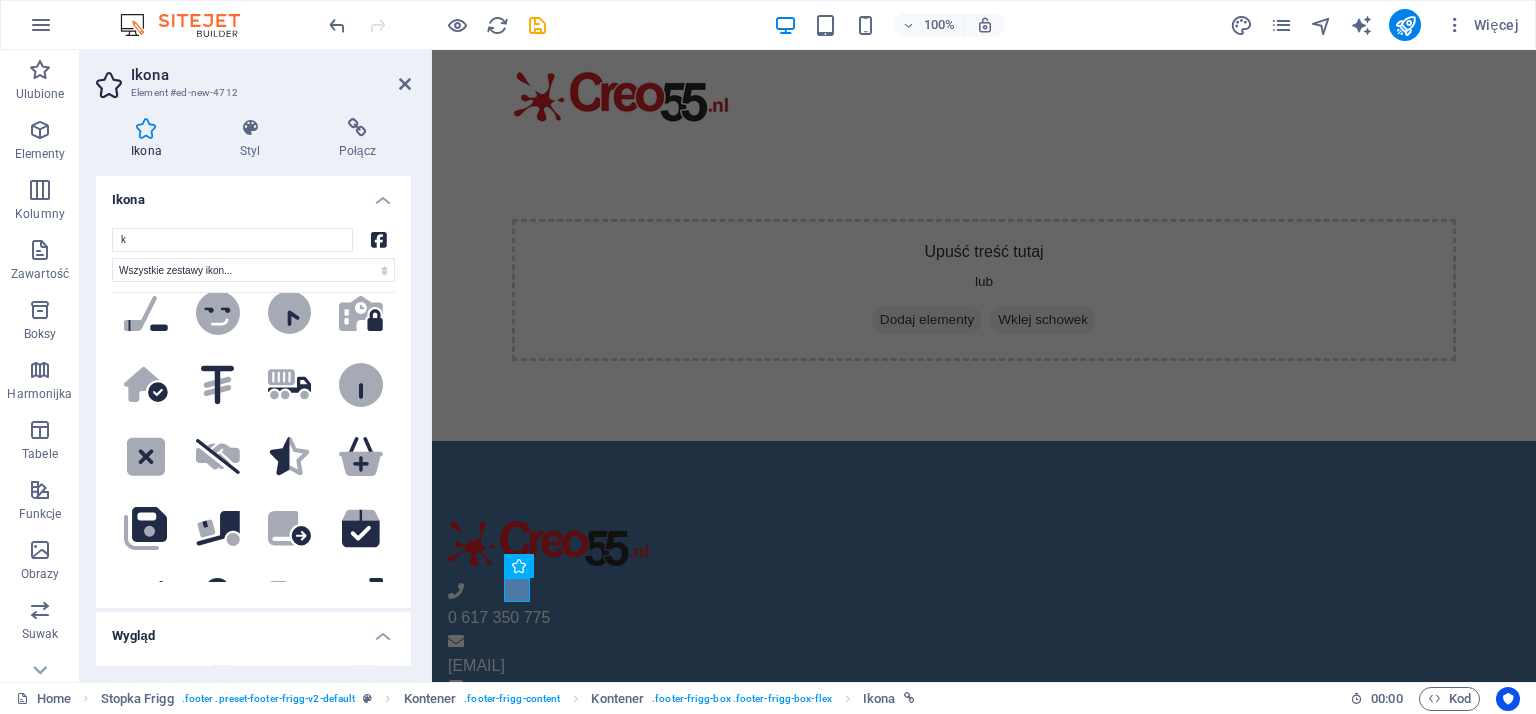click 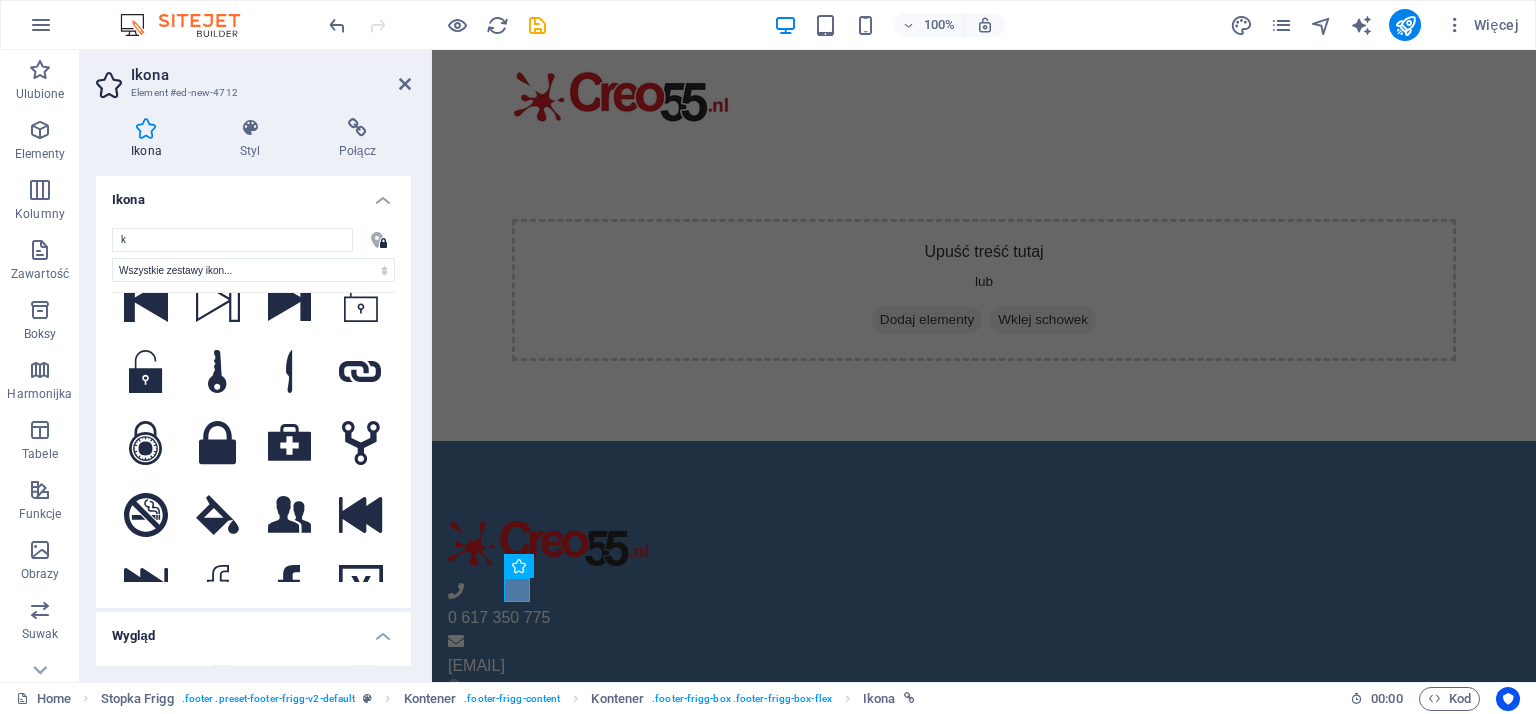 scroll, scrollTop: 5331, scrollLeft: 0, axis: vertical 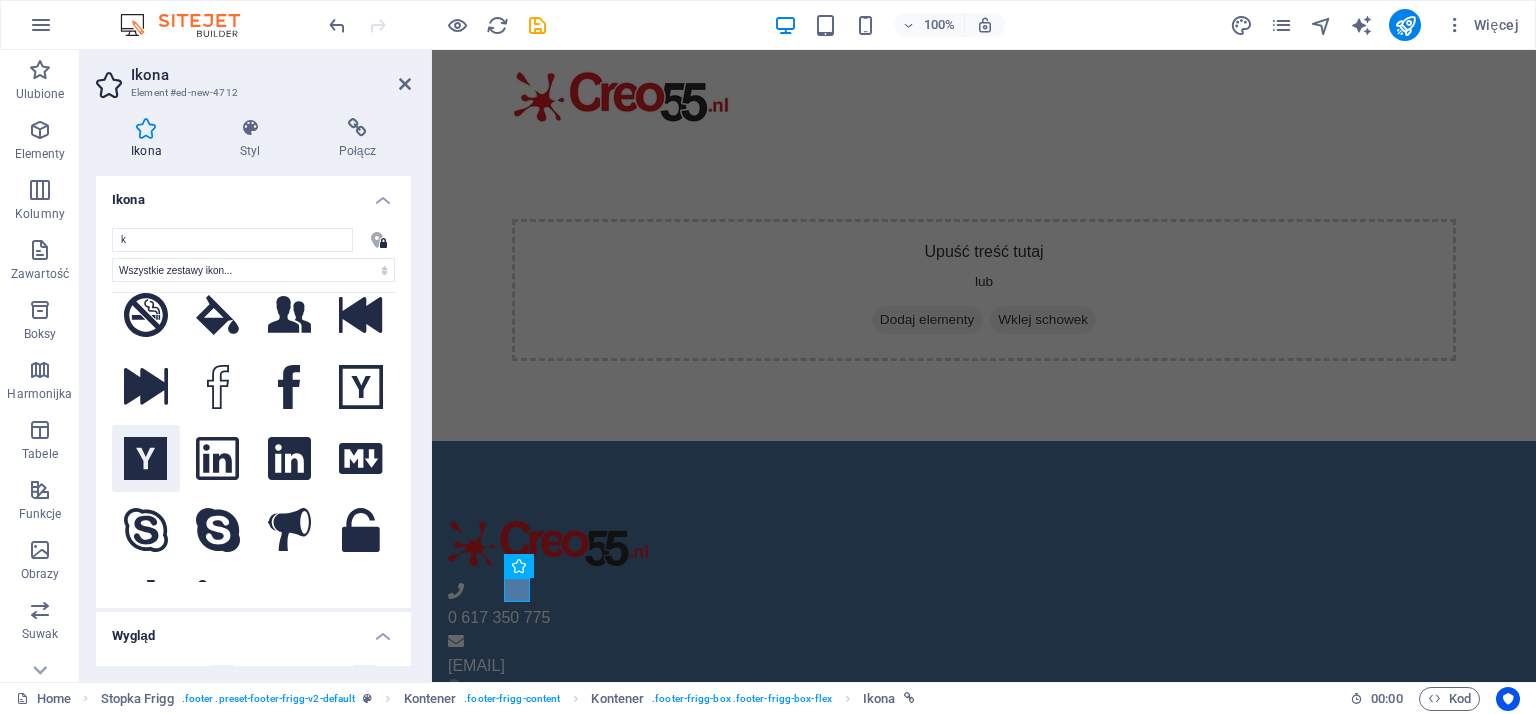 click 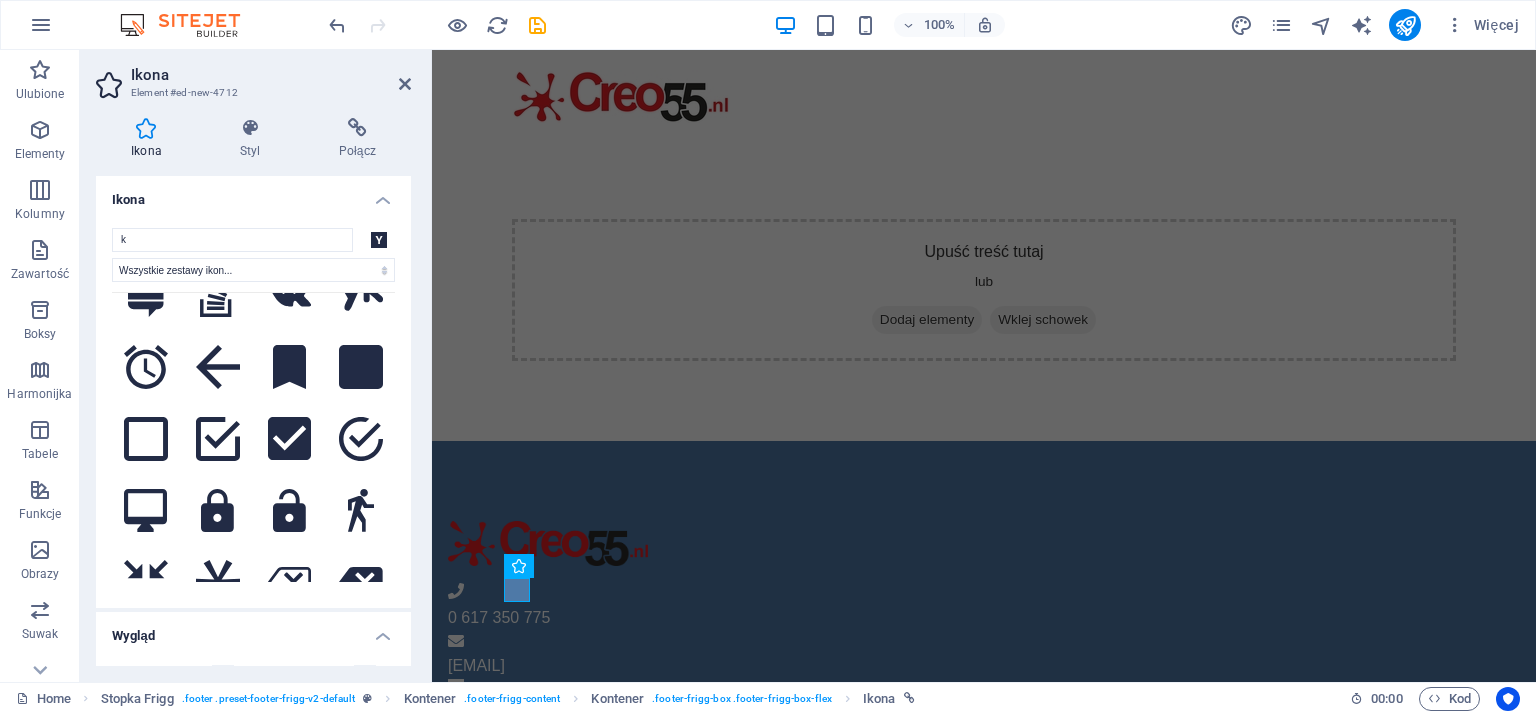 scroll, scrollTop: 4031, scrollLeft: 0, axis: vertical 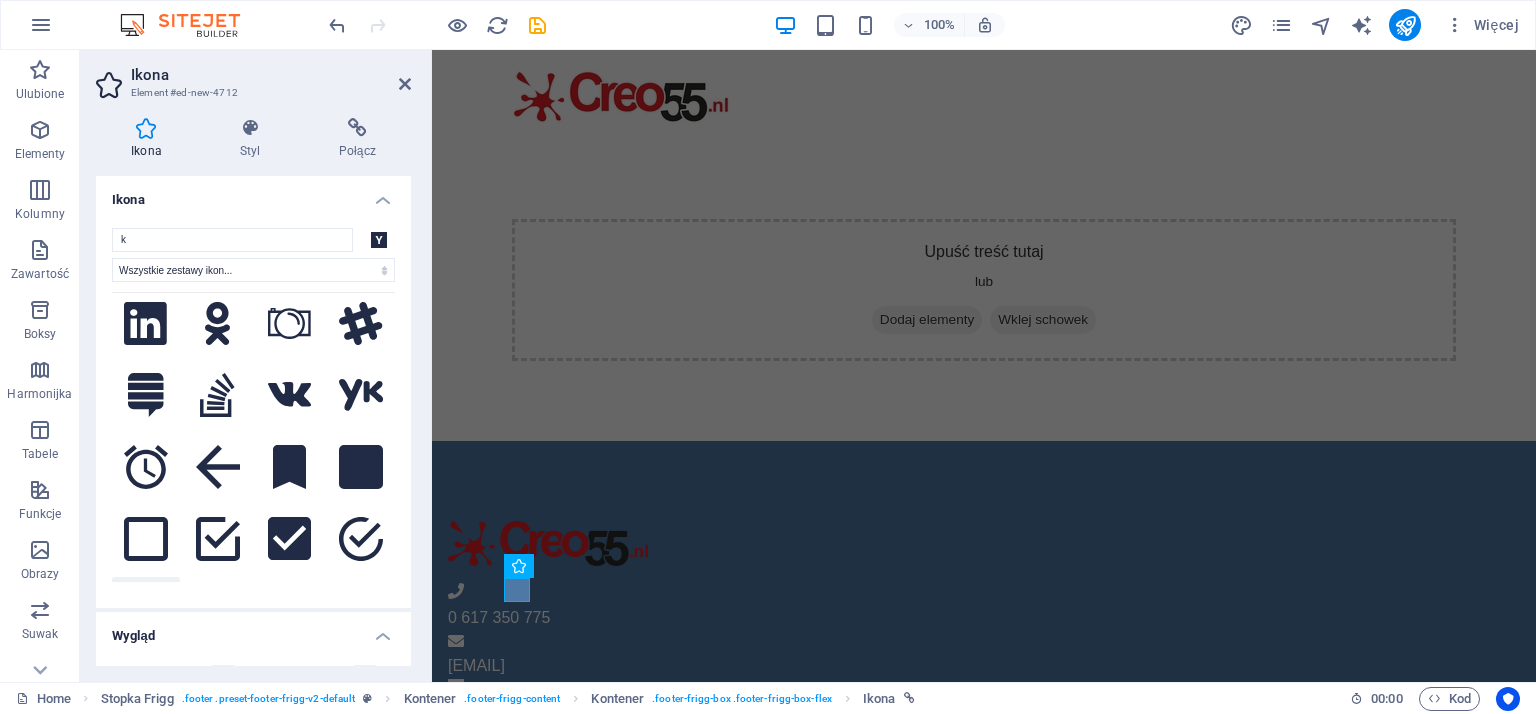 click 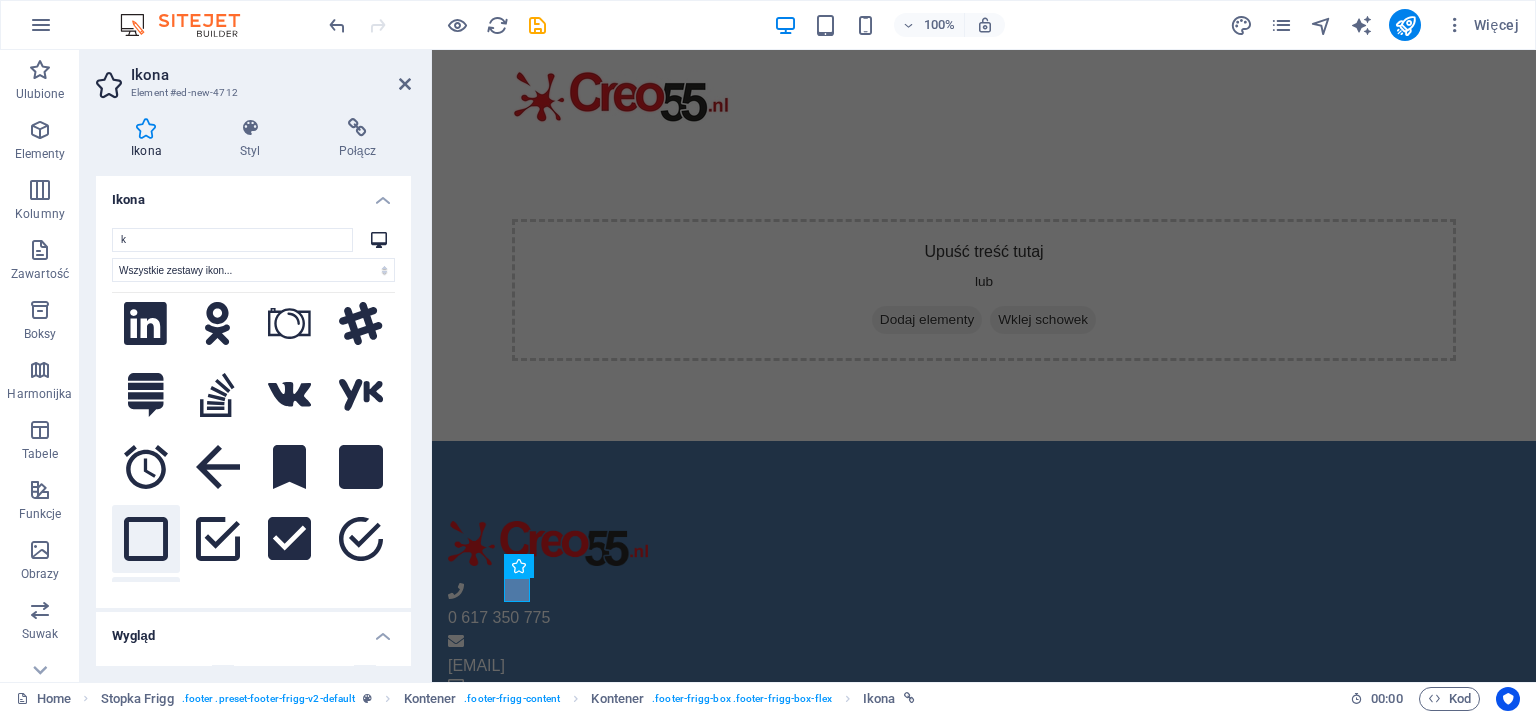 click 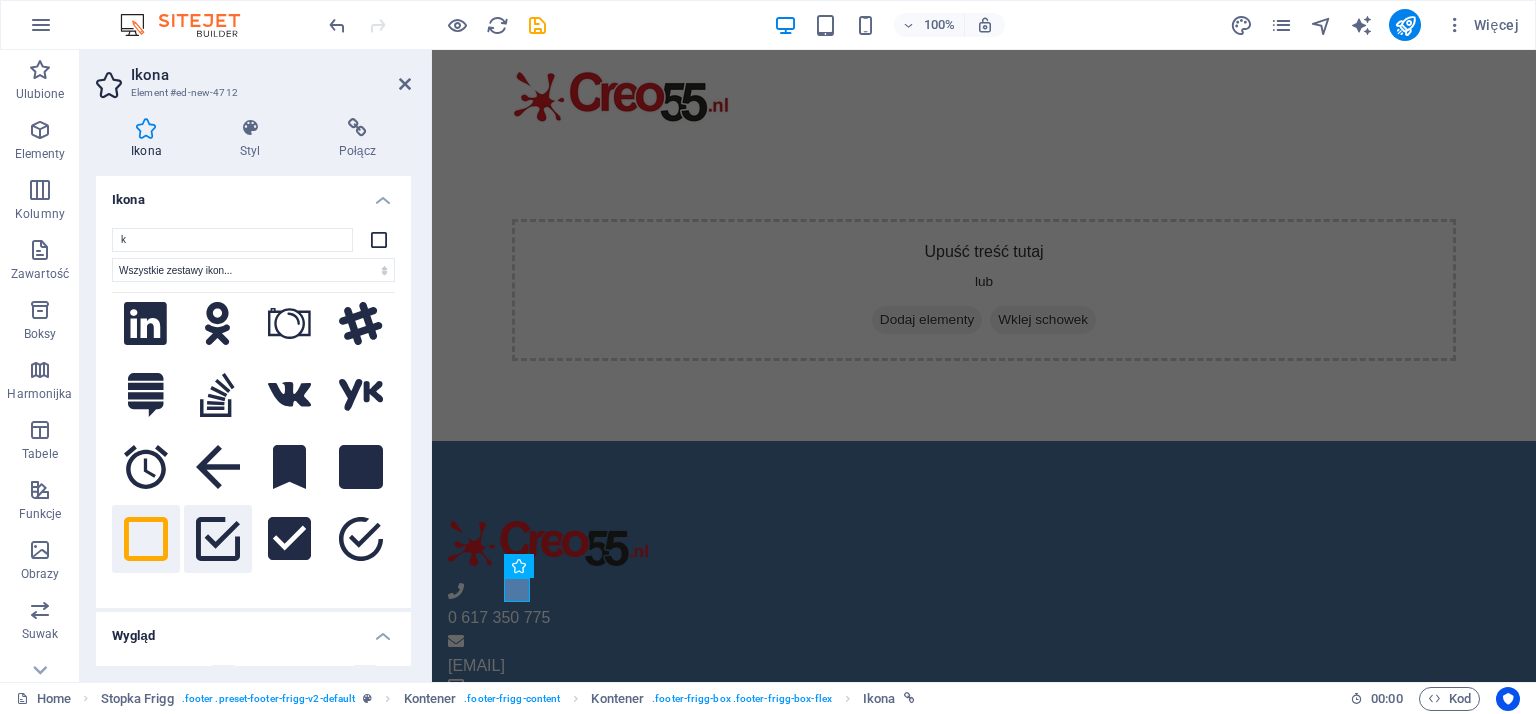 click 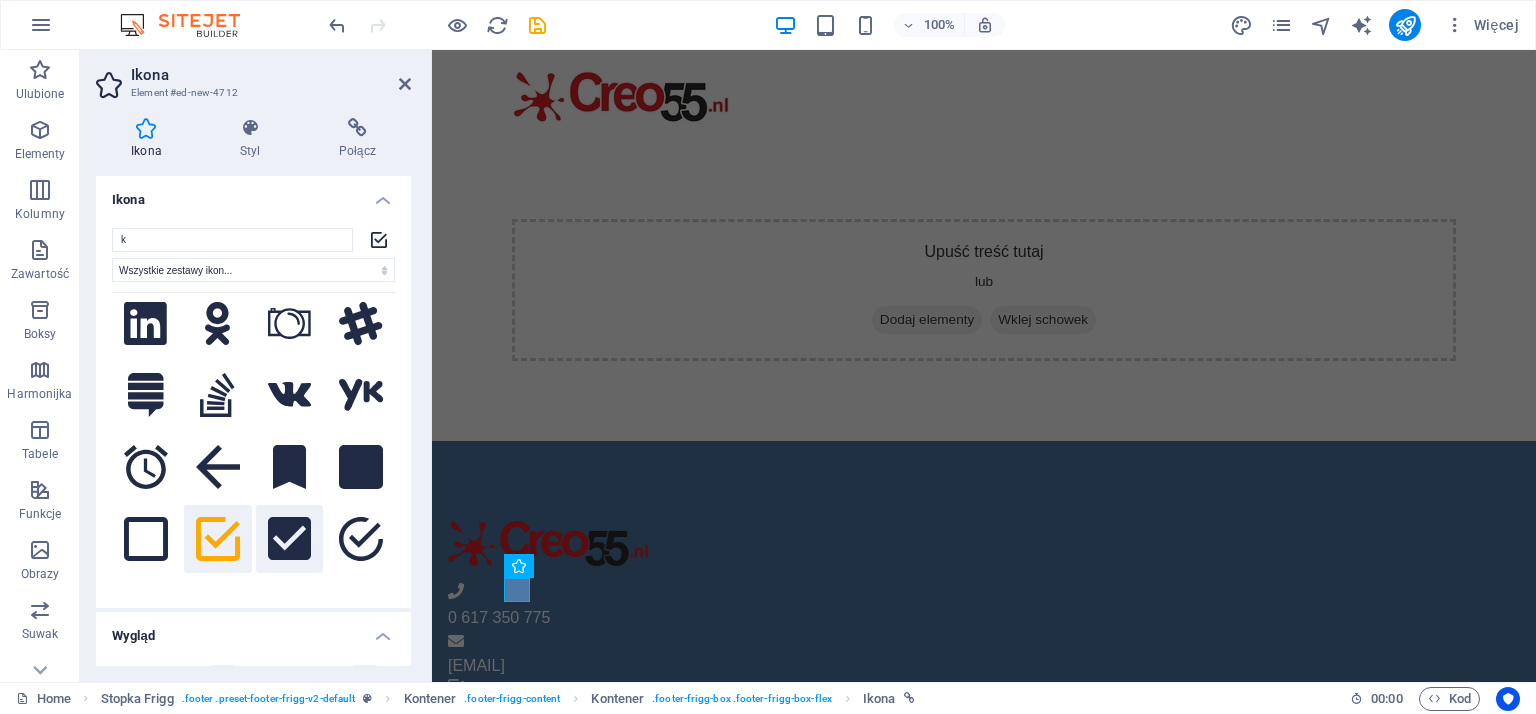 click 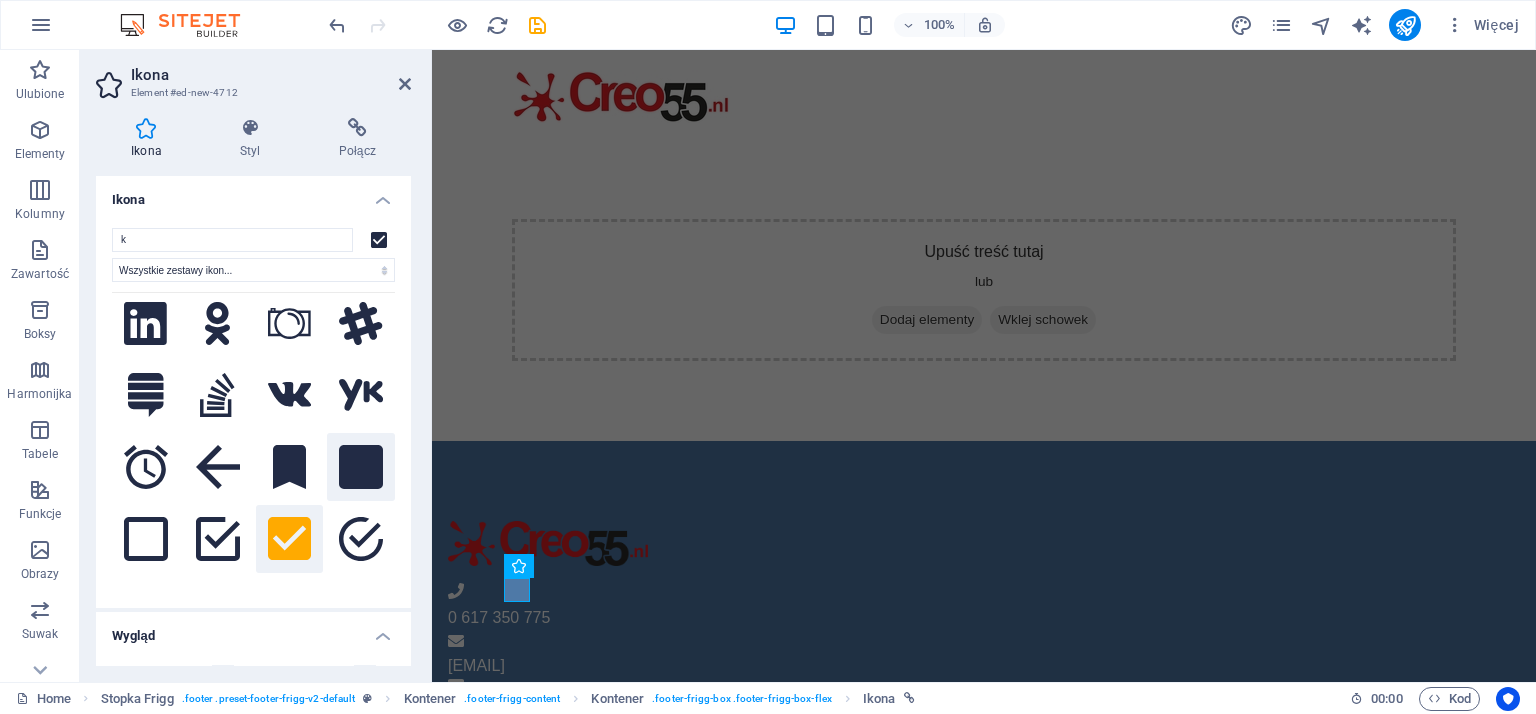 click 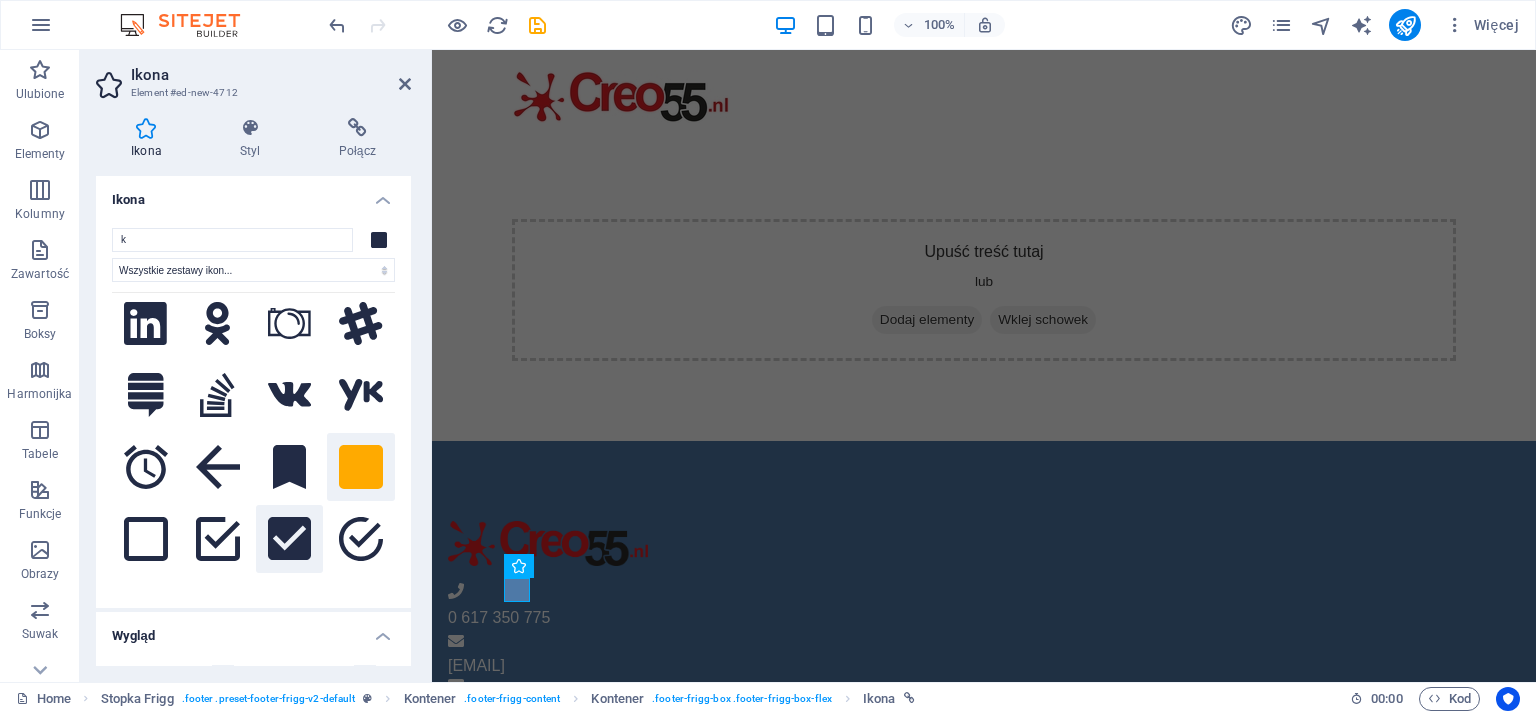 click 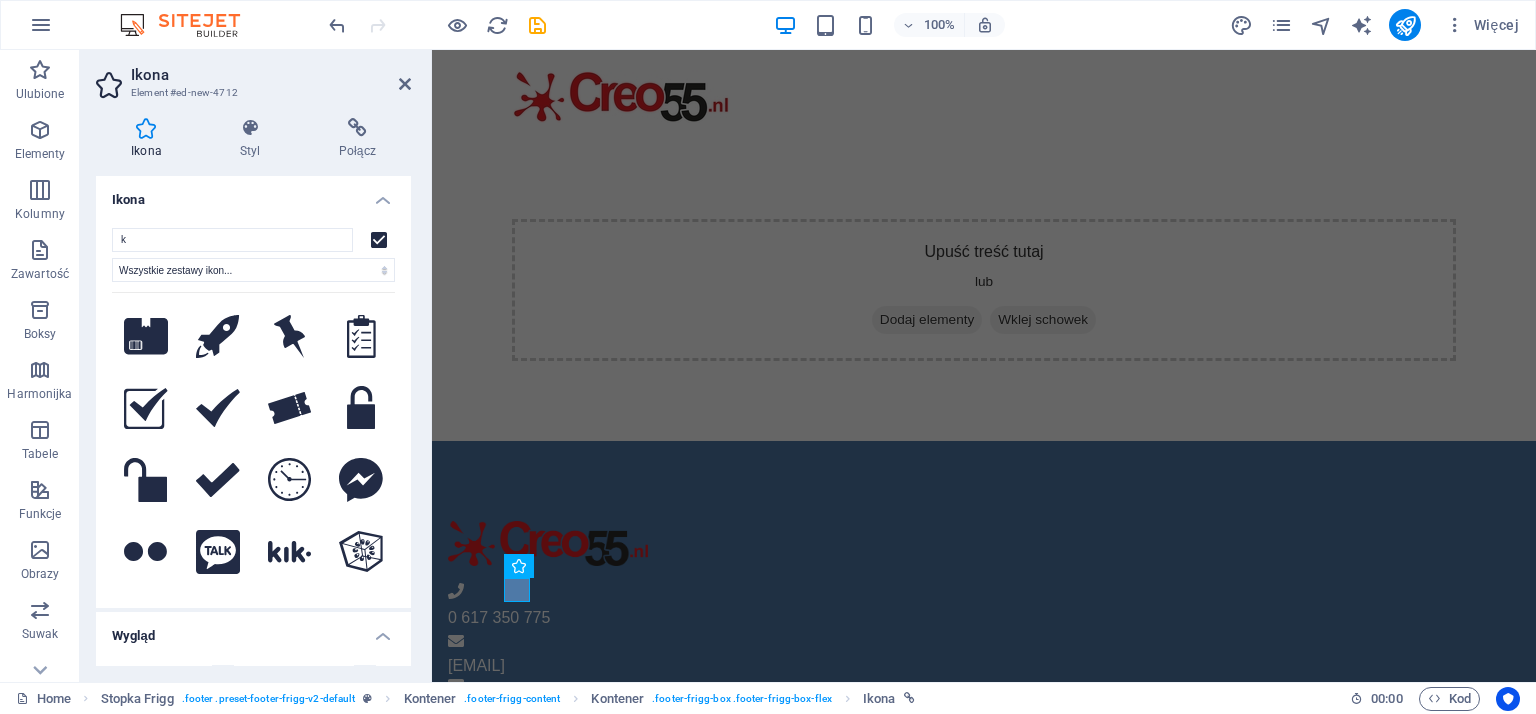 scroll, scrollTop: 3631, scrollLeft: 0, axis: vertical 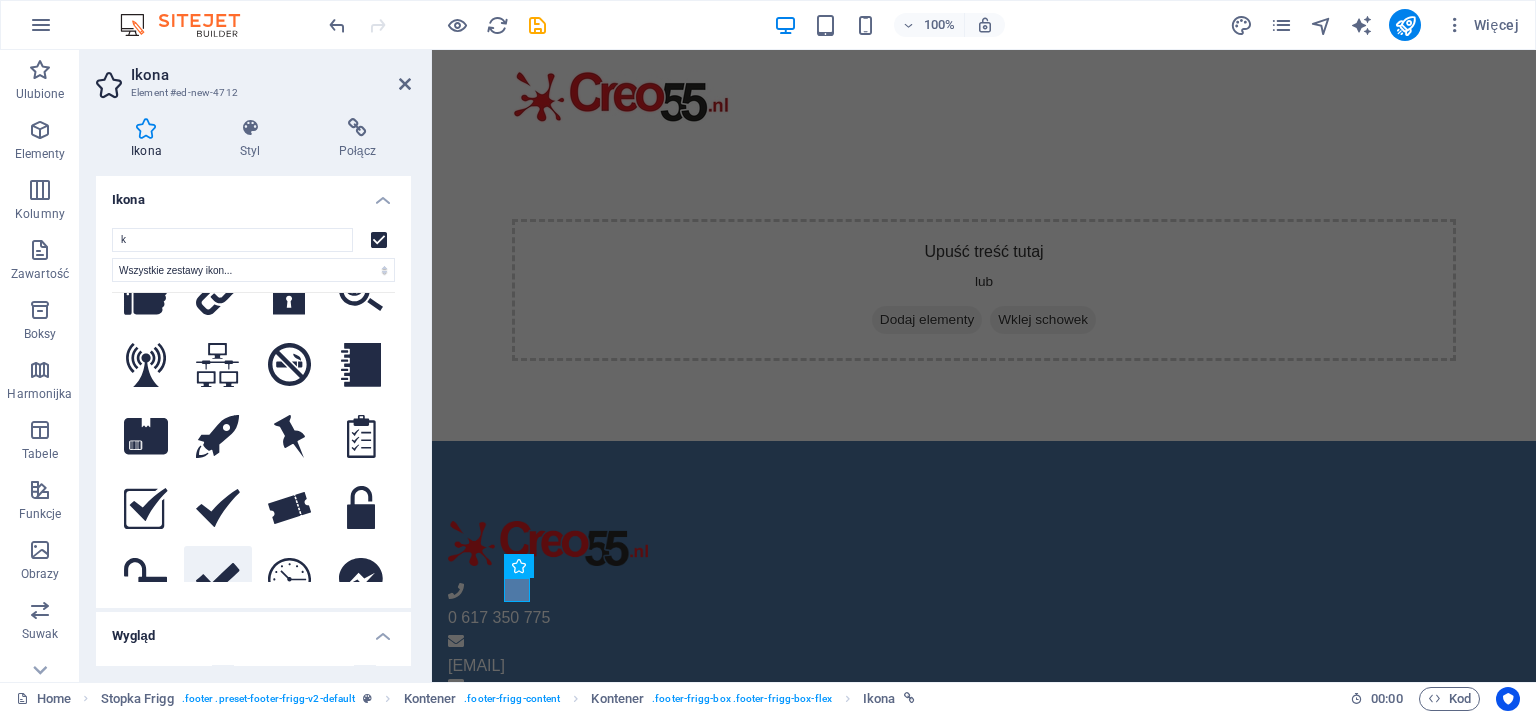 click 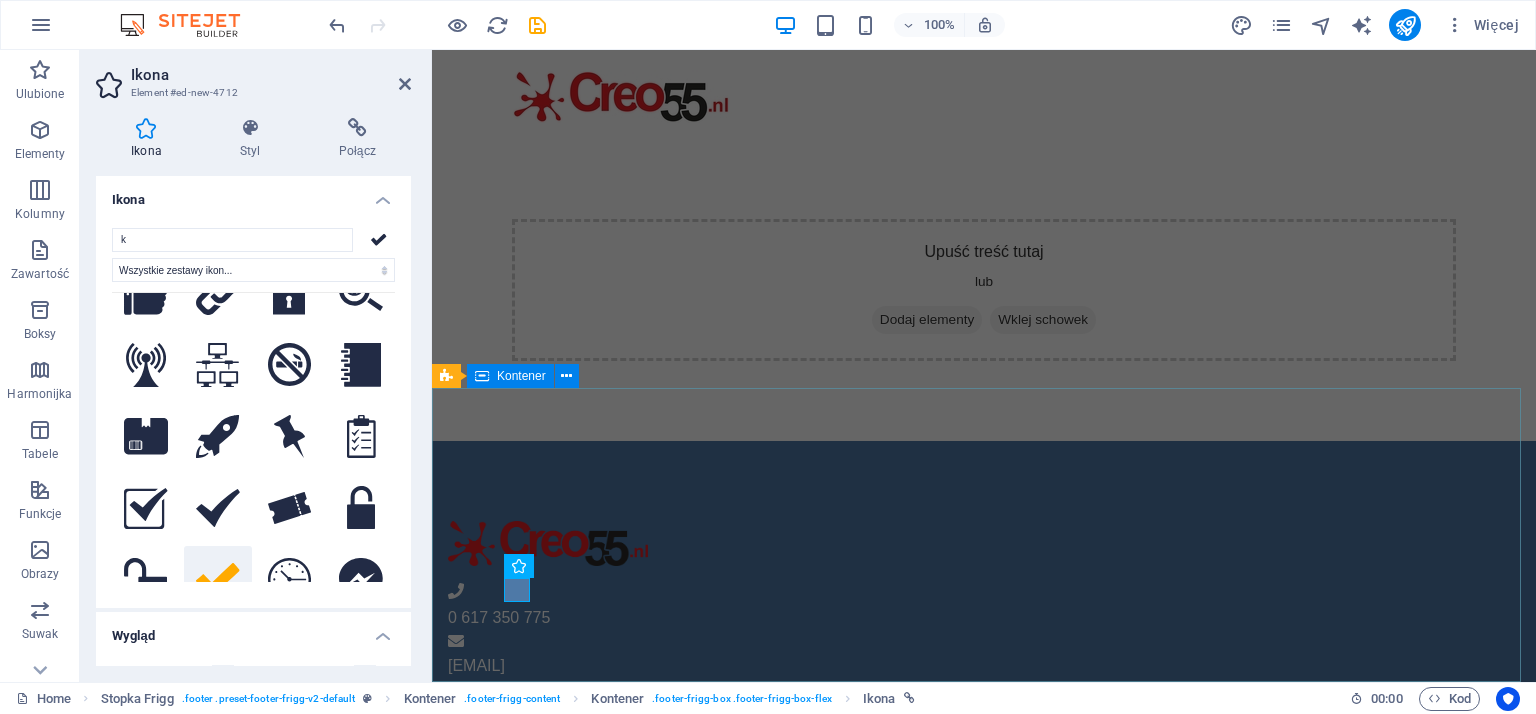 click on "0 617 350 775  info@creo55.nl KVK 97877271 Media społecznościowe Facebook Facebook TikTok" at bounding box center [984, 715] 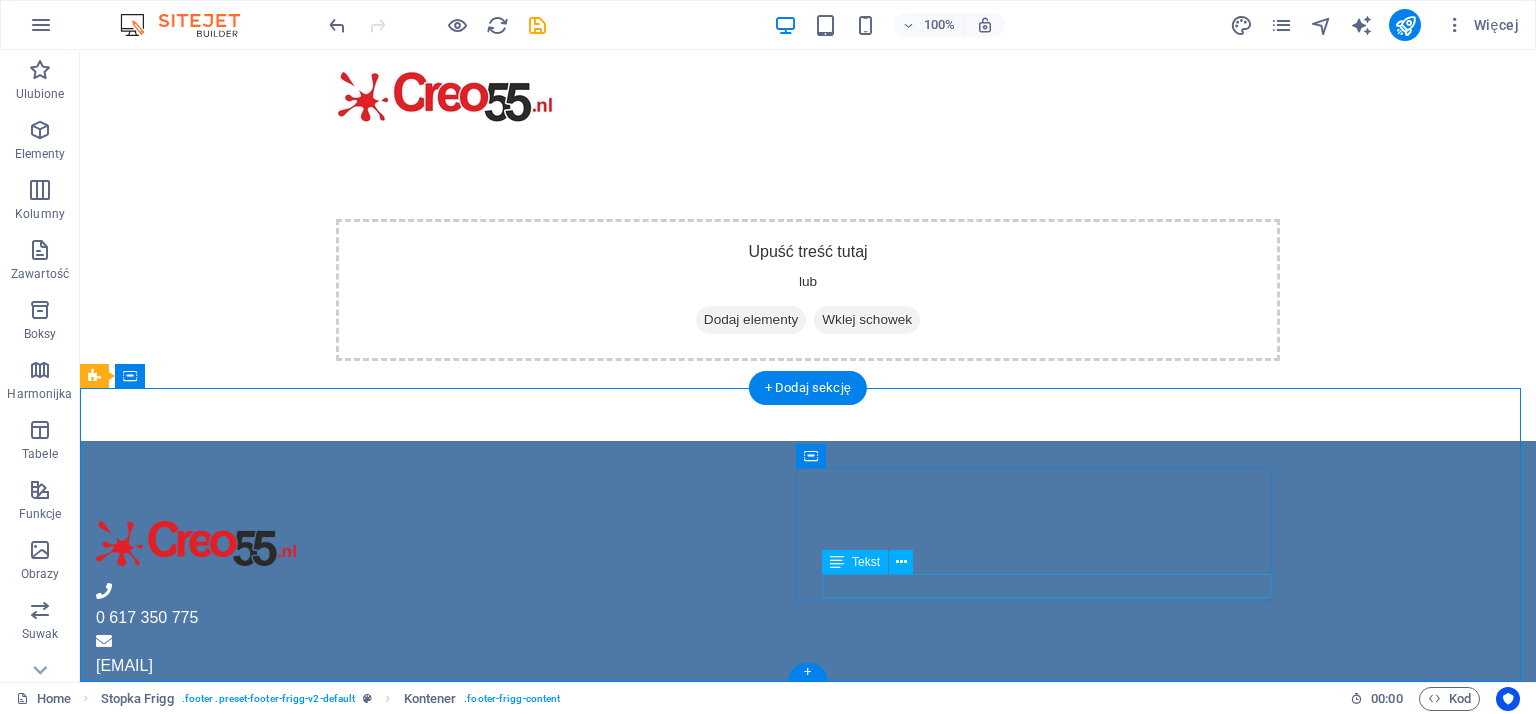 click on "TikTok" at bounding box center [568, 896] 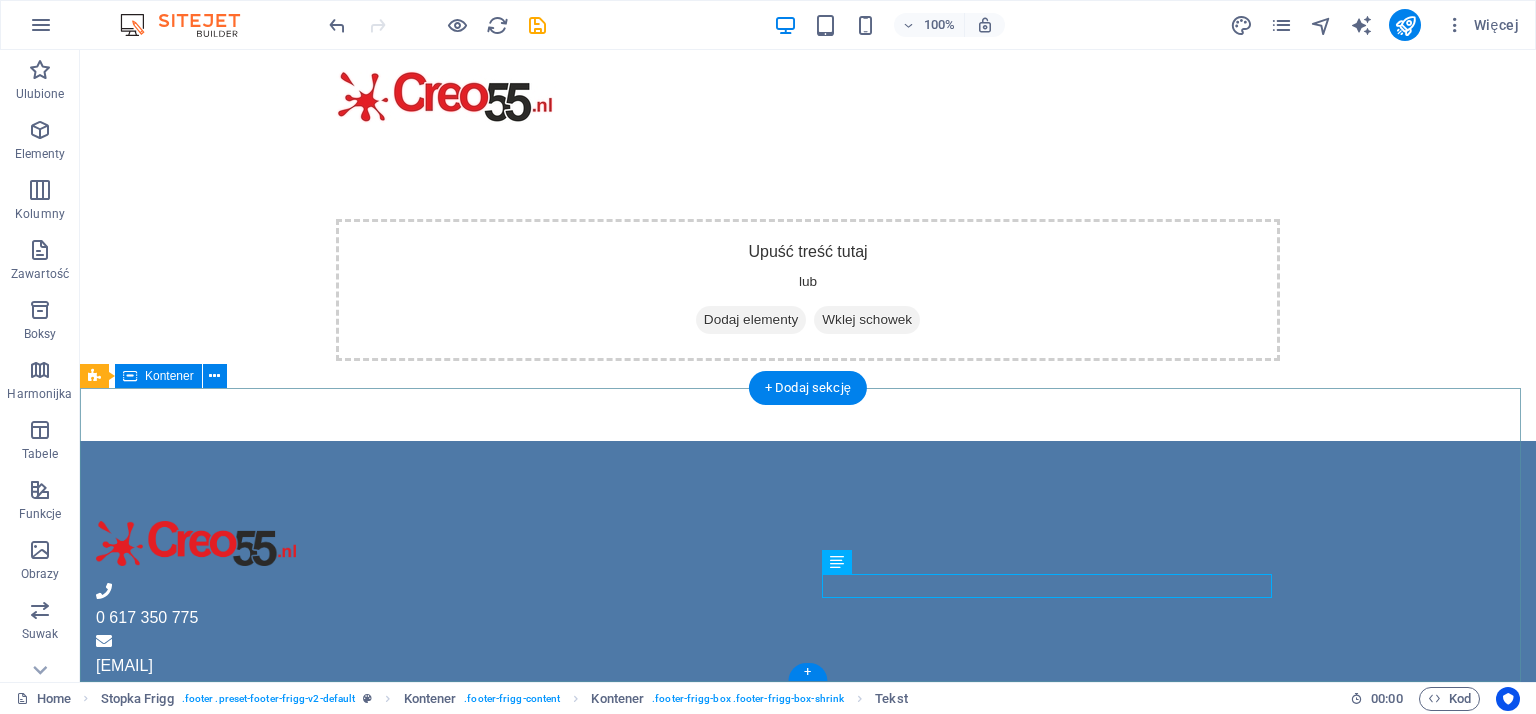 click on "0 617 350 775  info@creo55.nl KVK 97877271 Media społecznościowe Facebook Facebook TikTok" at bounding box center (808, 715) 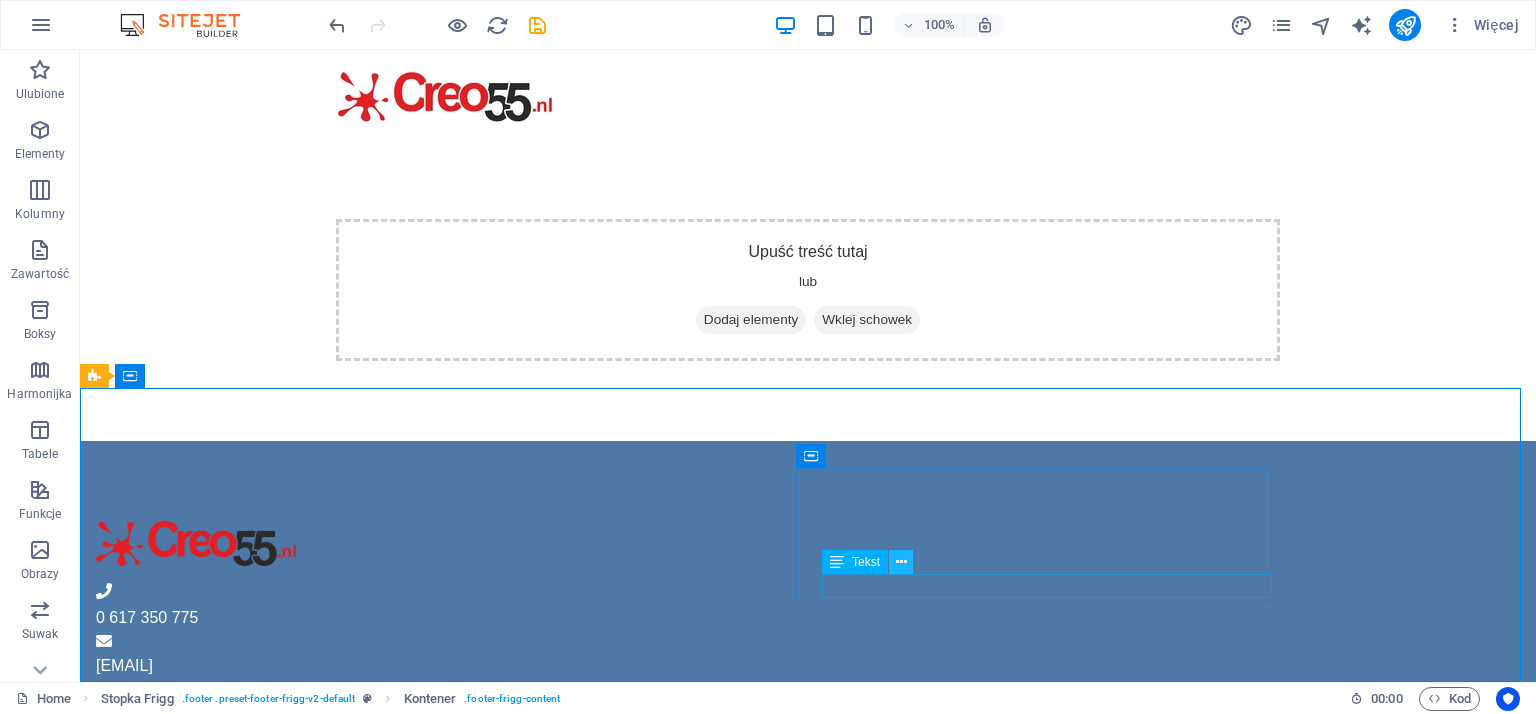 click at bounding box center (901, 562) 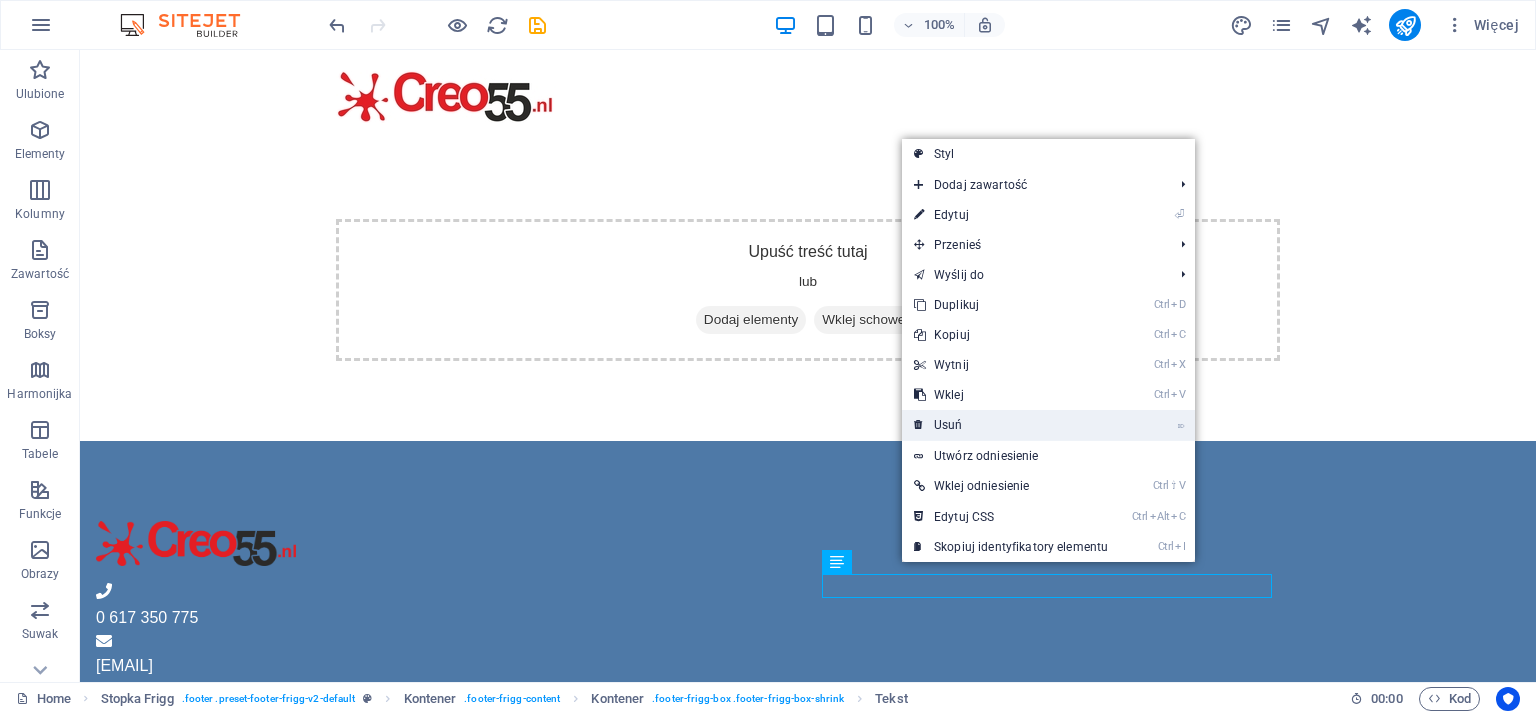 click on "⌦  Usuń" at bounding box center [1011, 425] 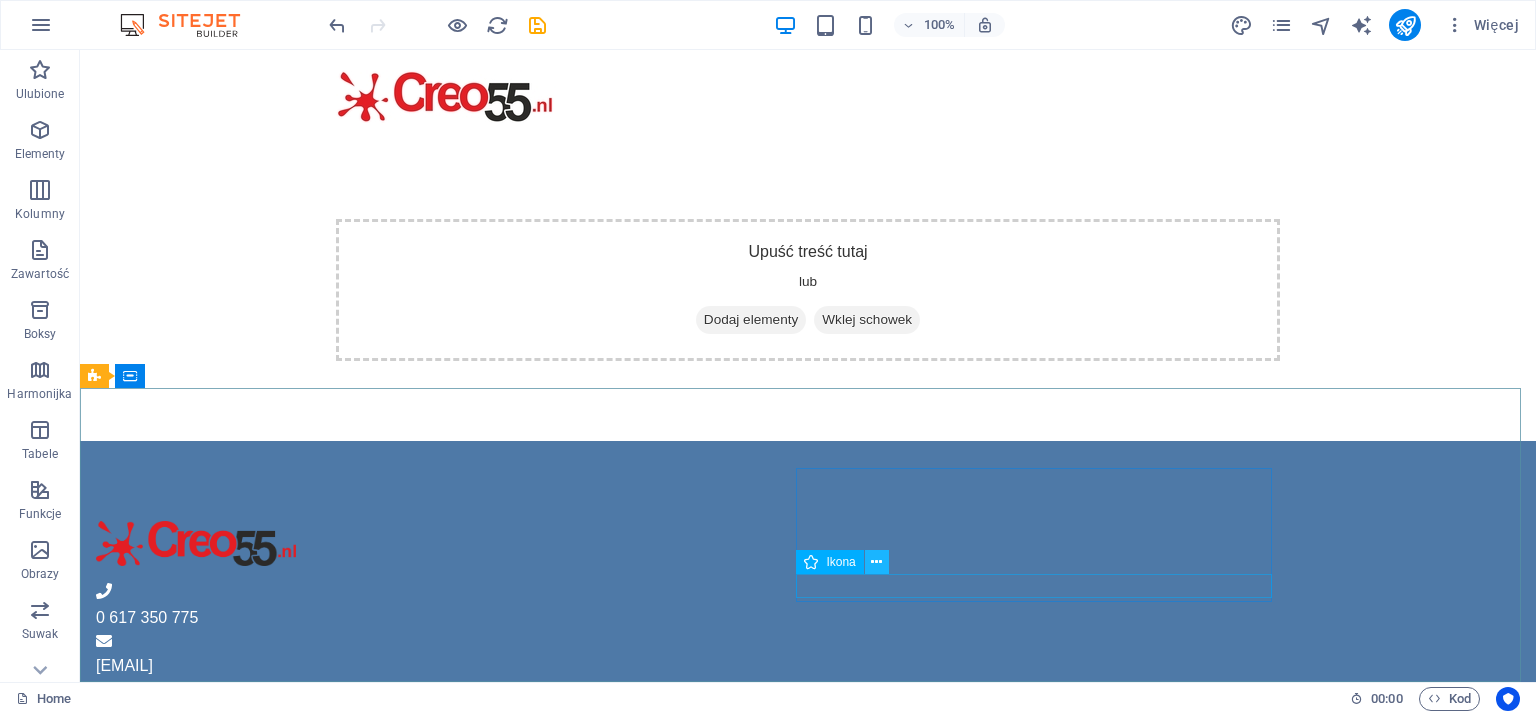 click at bounding box center [876, 562] 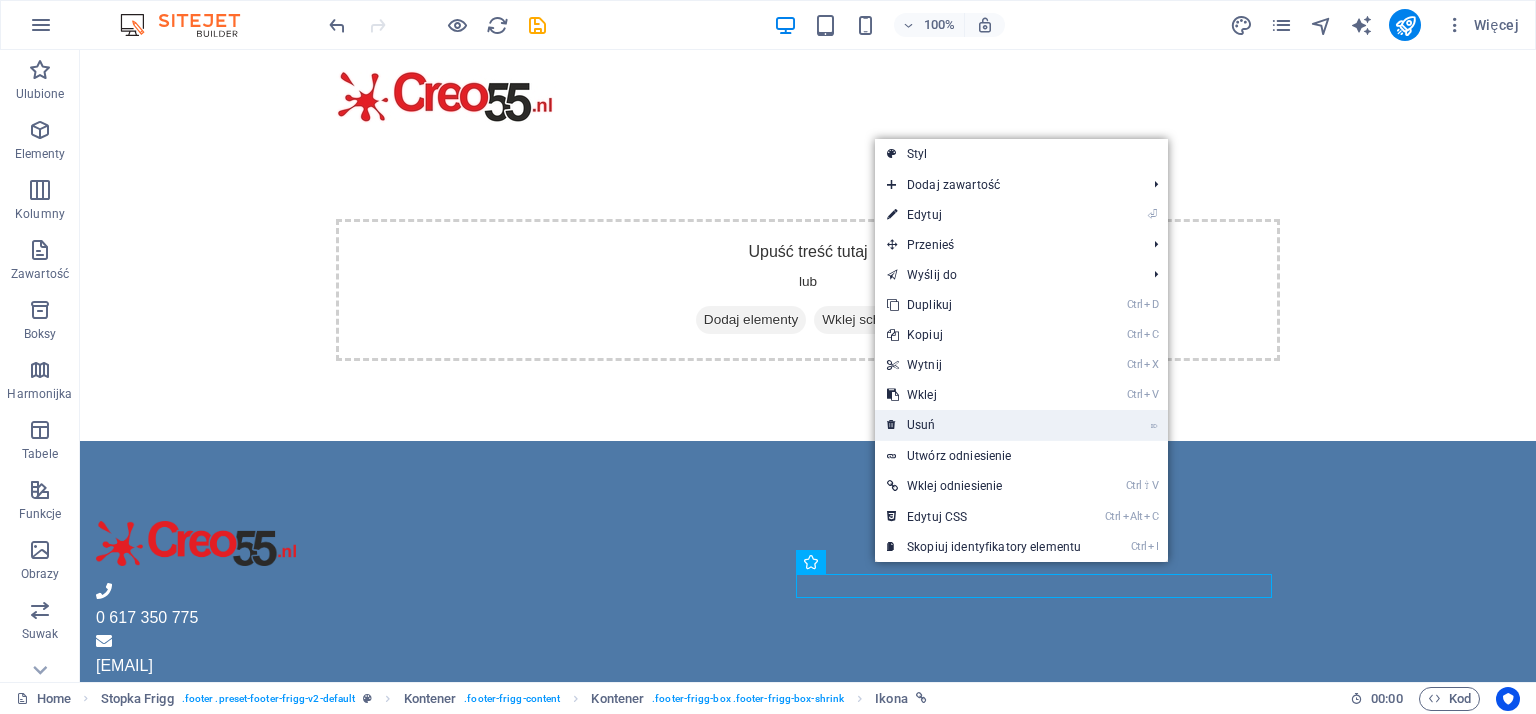 click on "⌦  Usuń" at bounding box center (984, 425) 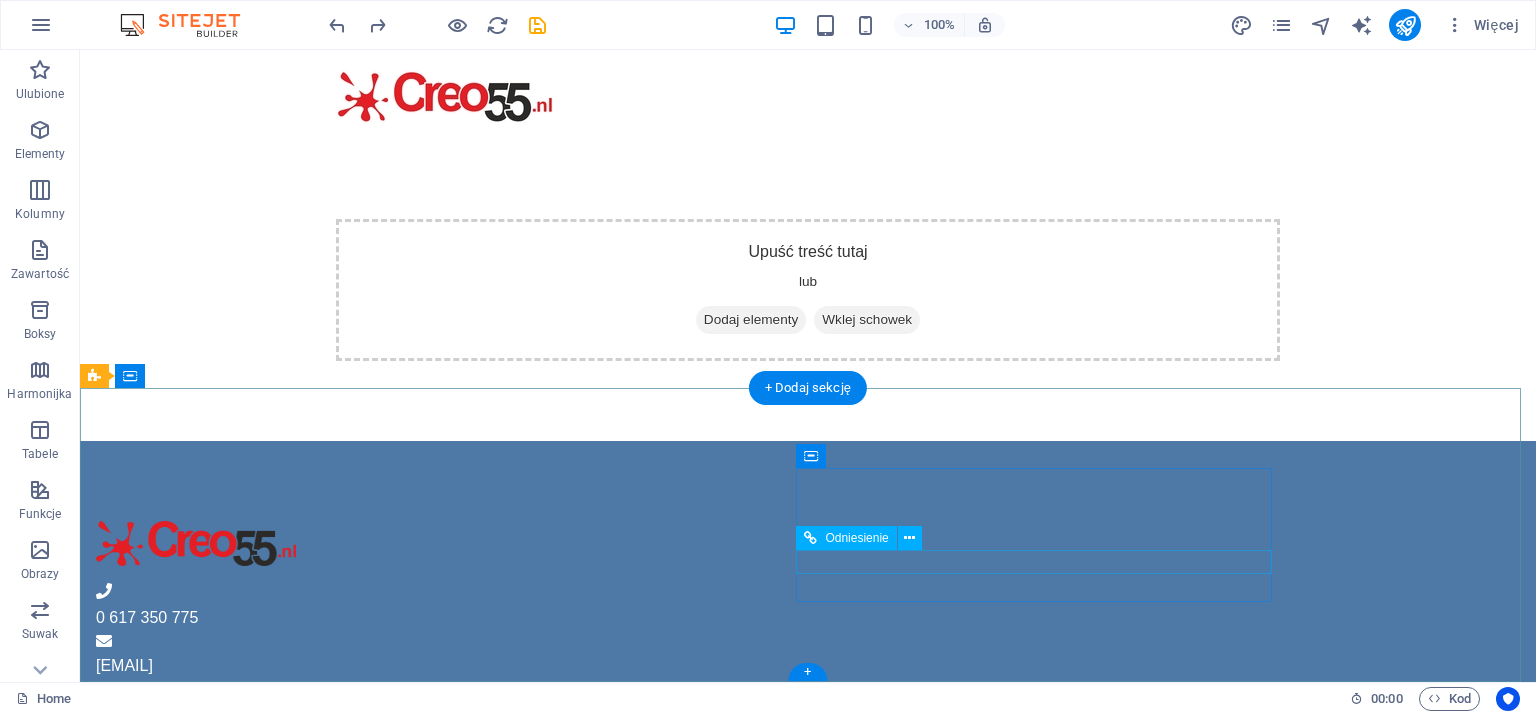 click on "Facebook" at bounding box center [568, 848] 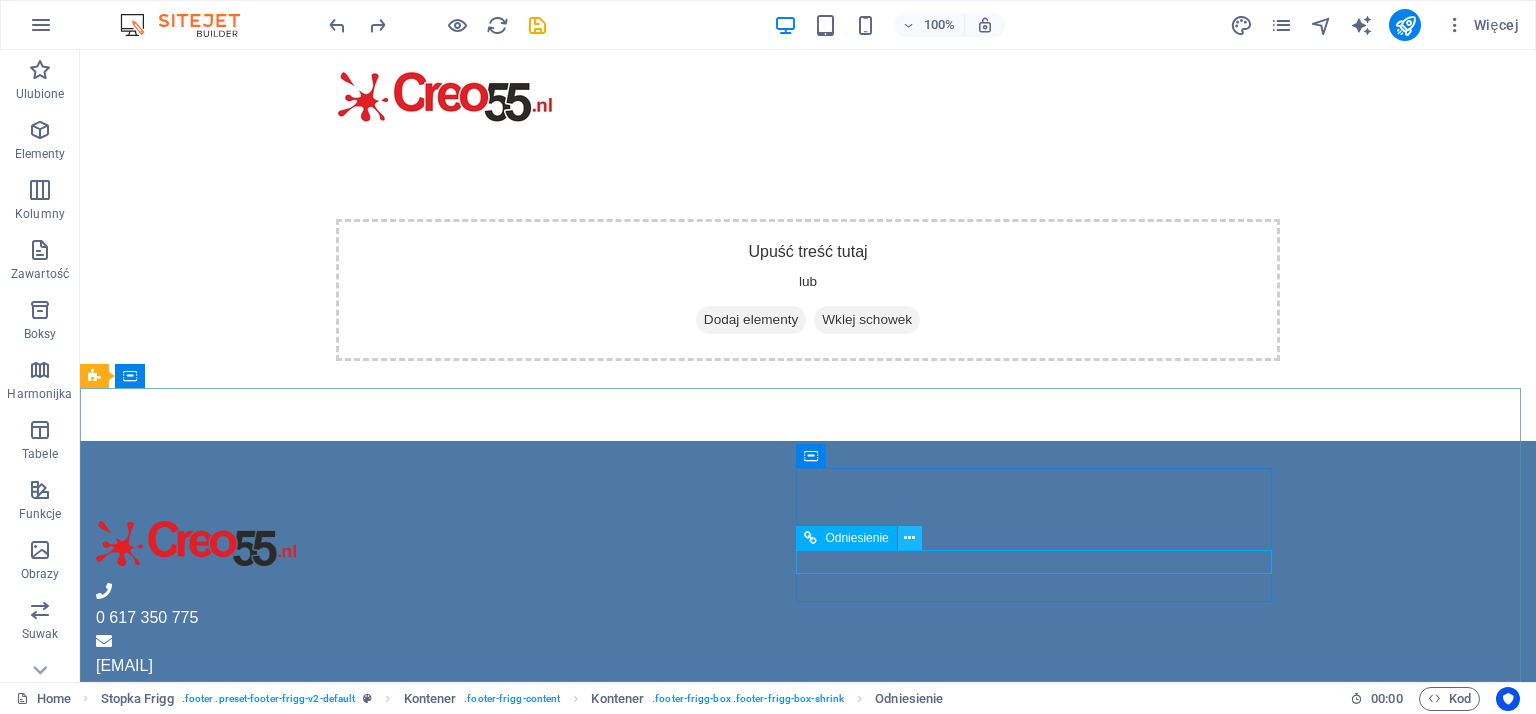 click at bounding box center (909, 538) 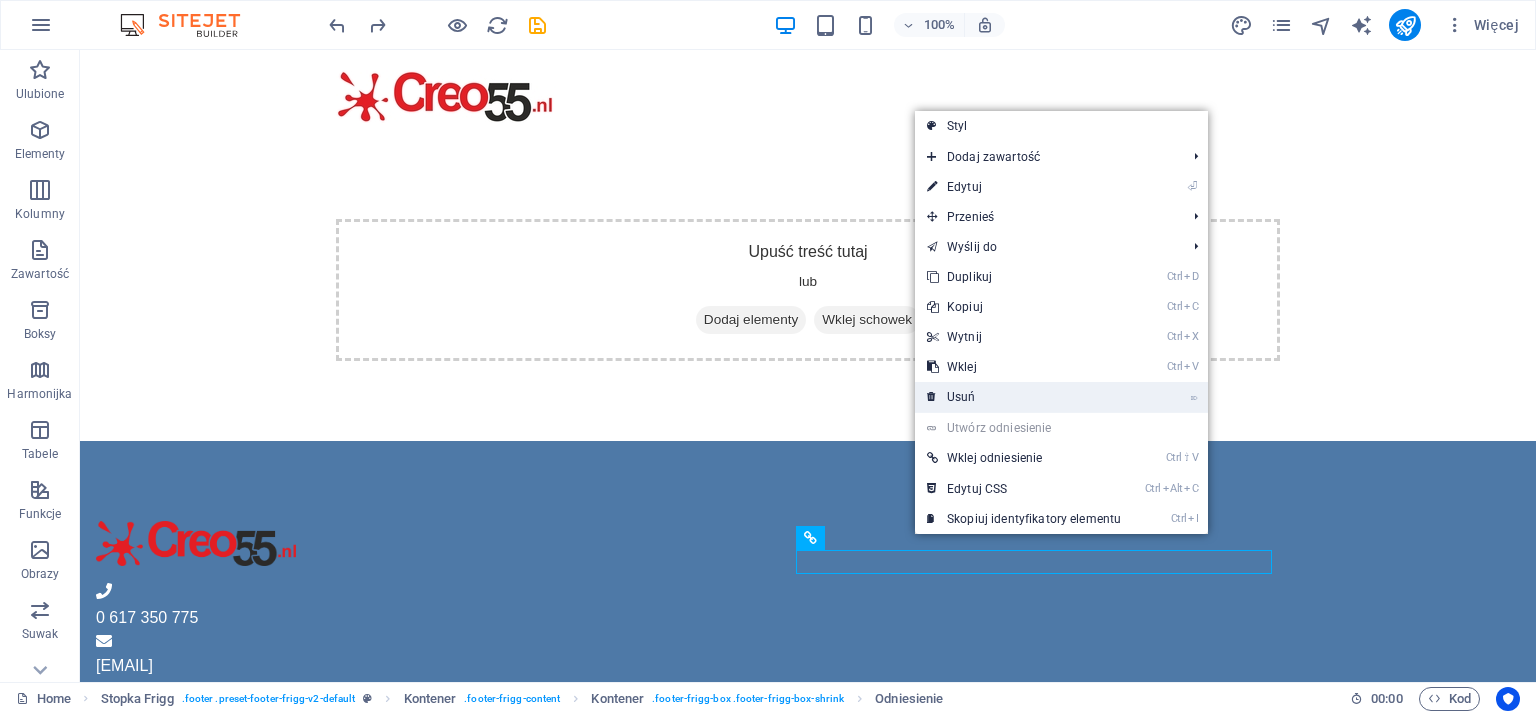 drag, startPoint x: 893, startPoint y: 344, endPoint x: 973, endPoint y: 394, distance: 94.33981 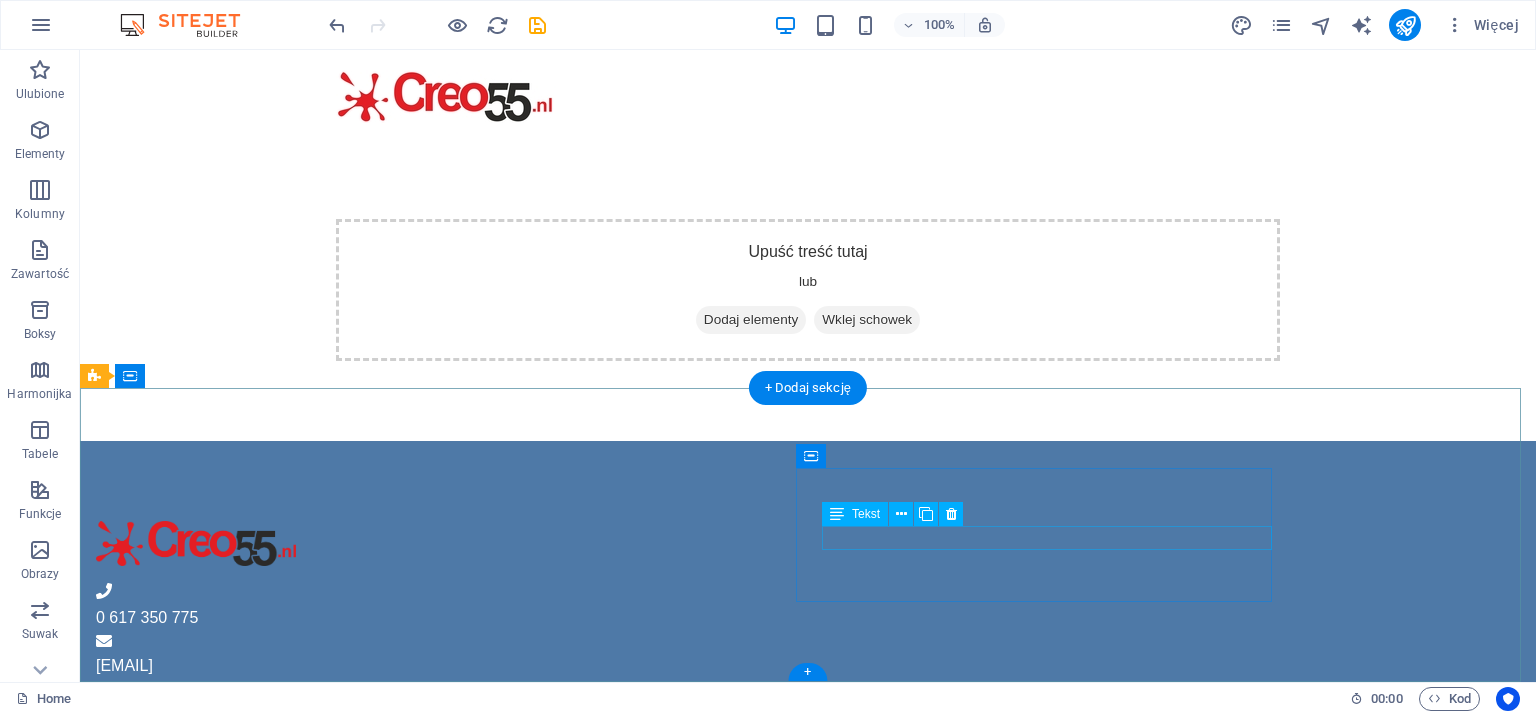 click on "Facebook" at bounding box center (568, 824) 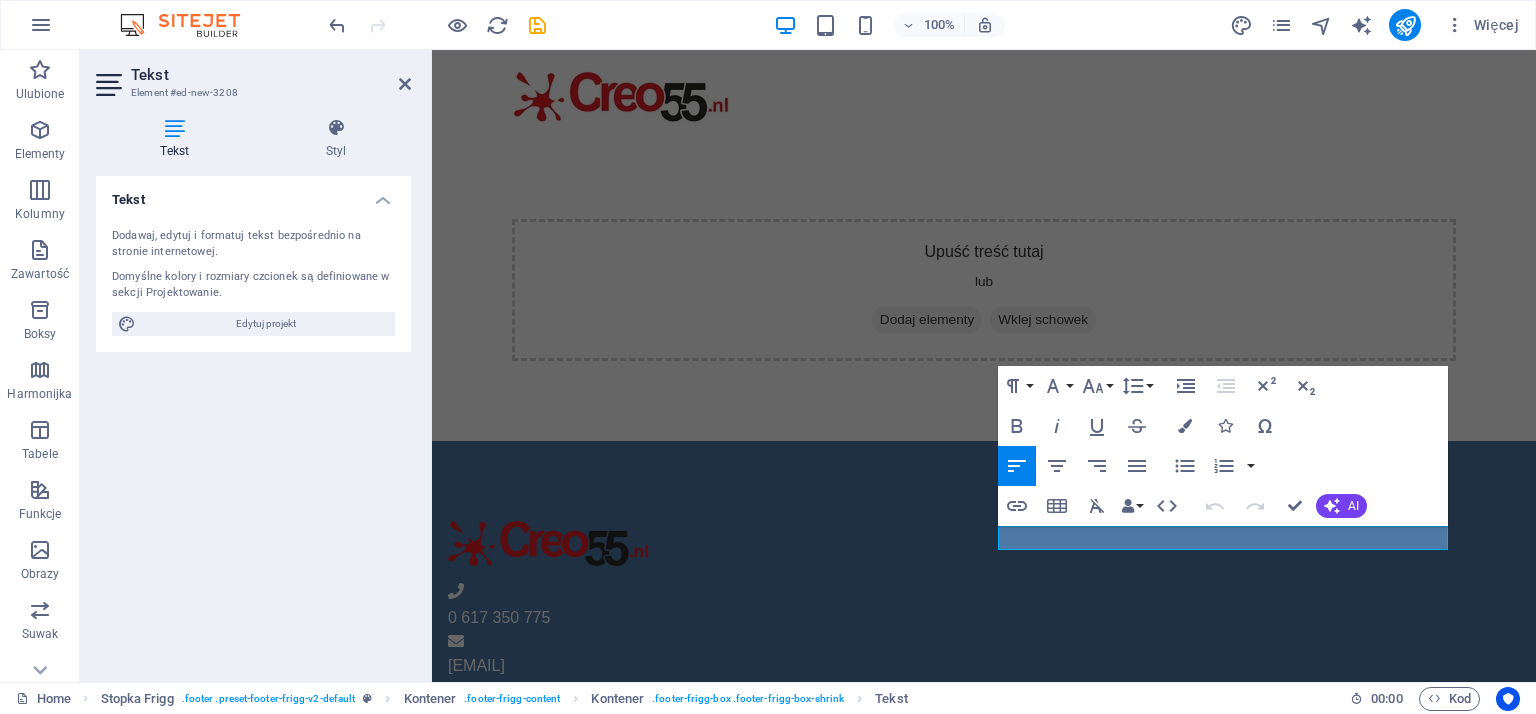 click on "Tekst" at bounding box center (179, 139) 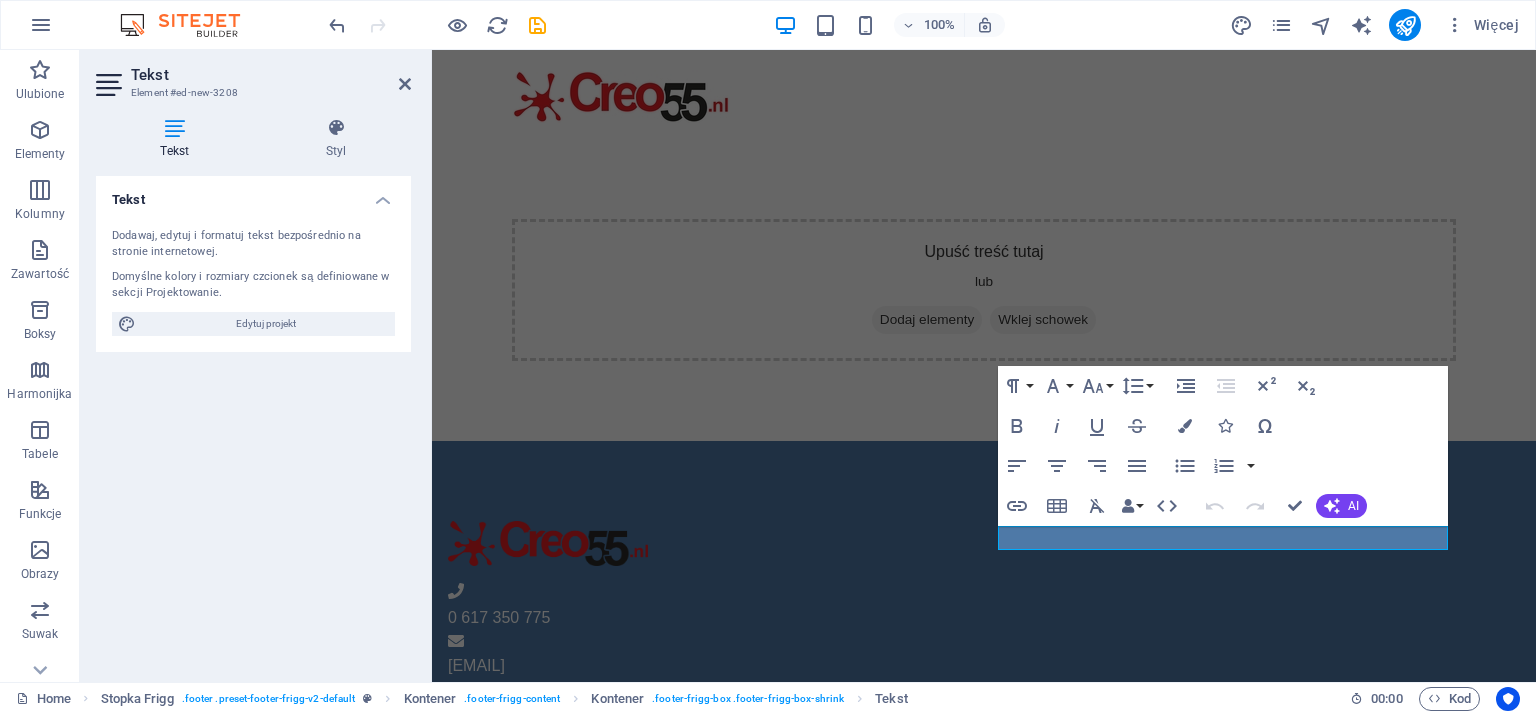 click at bounding box center [175, 128] 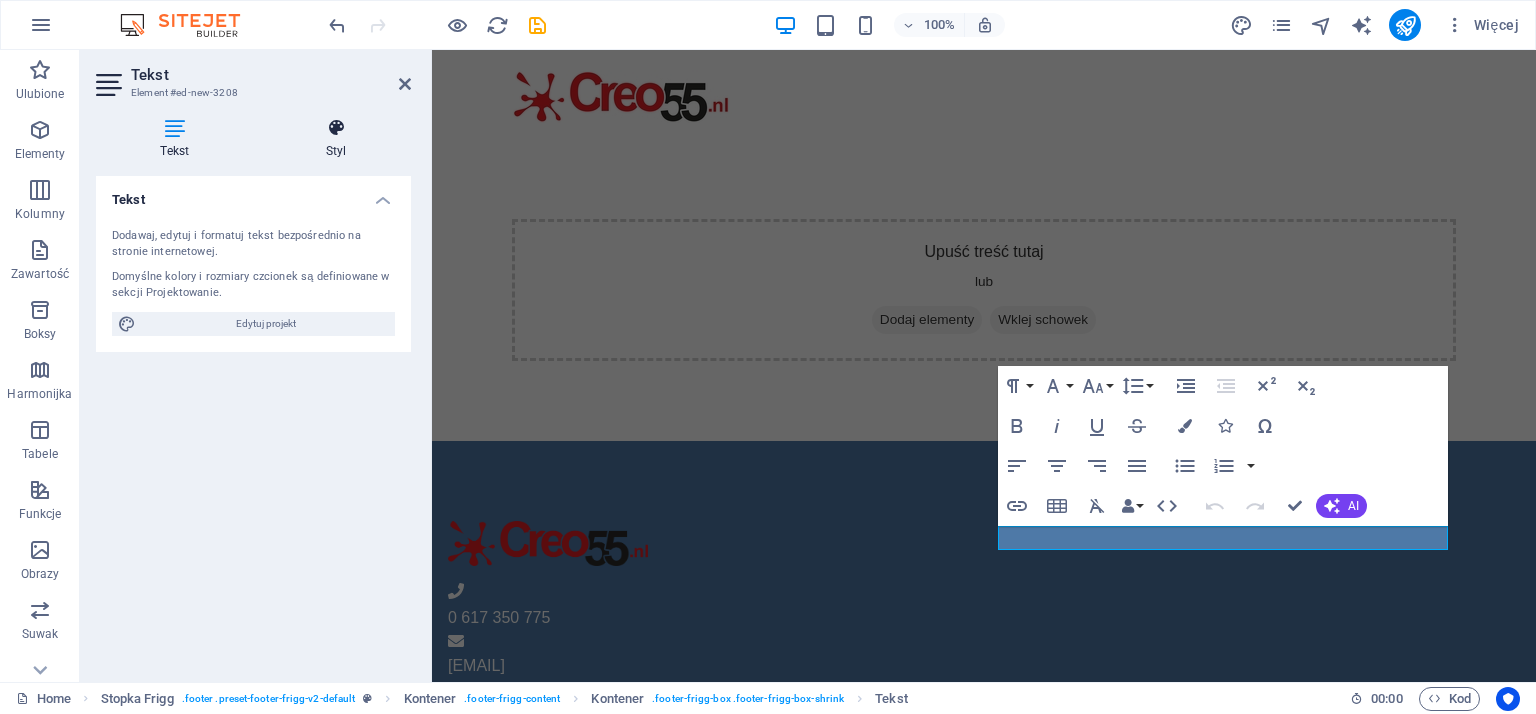 click at bounding box center (336, 128) 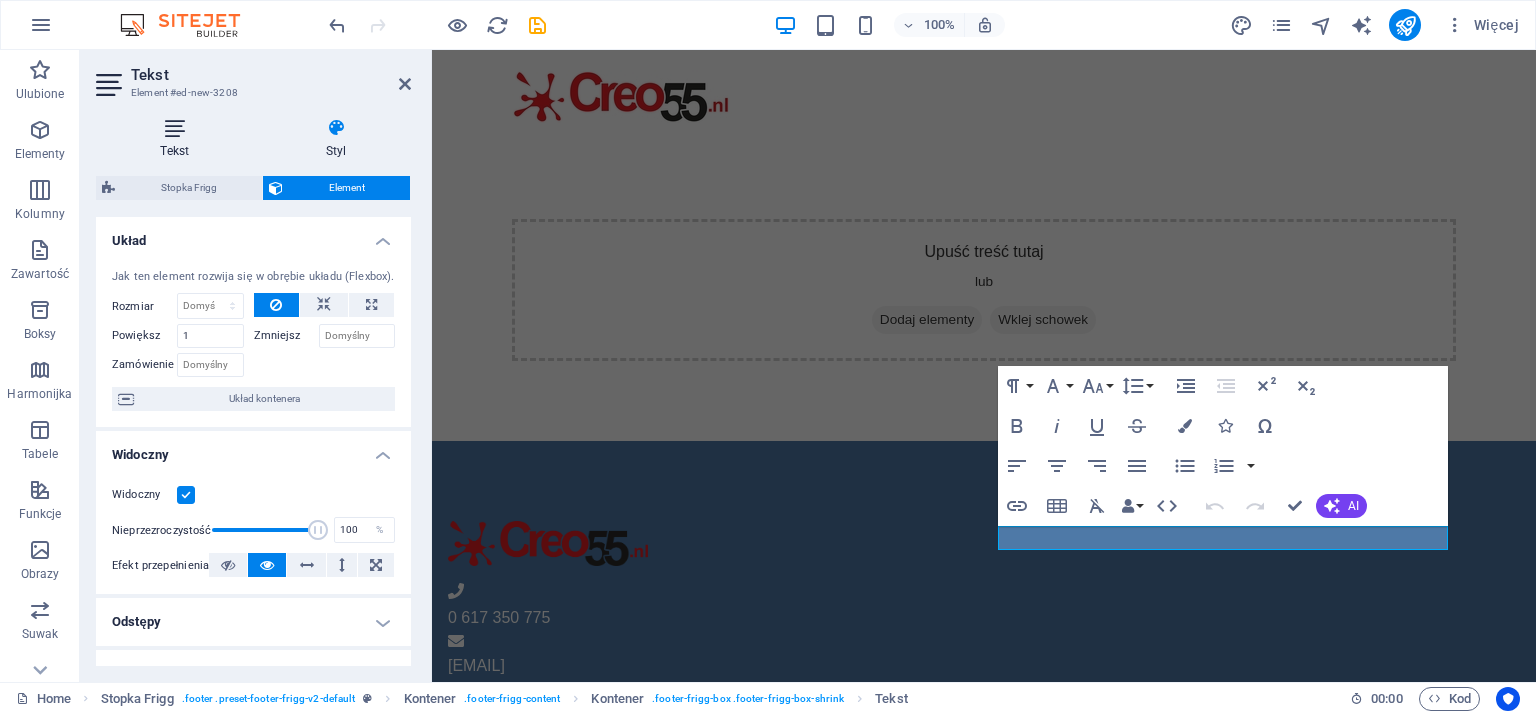 click at bounding box center (175, 128) 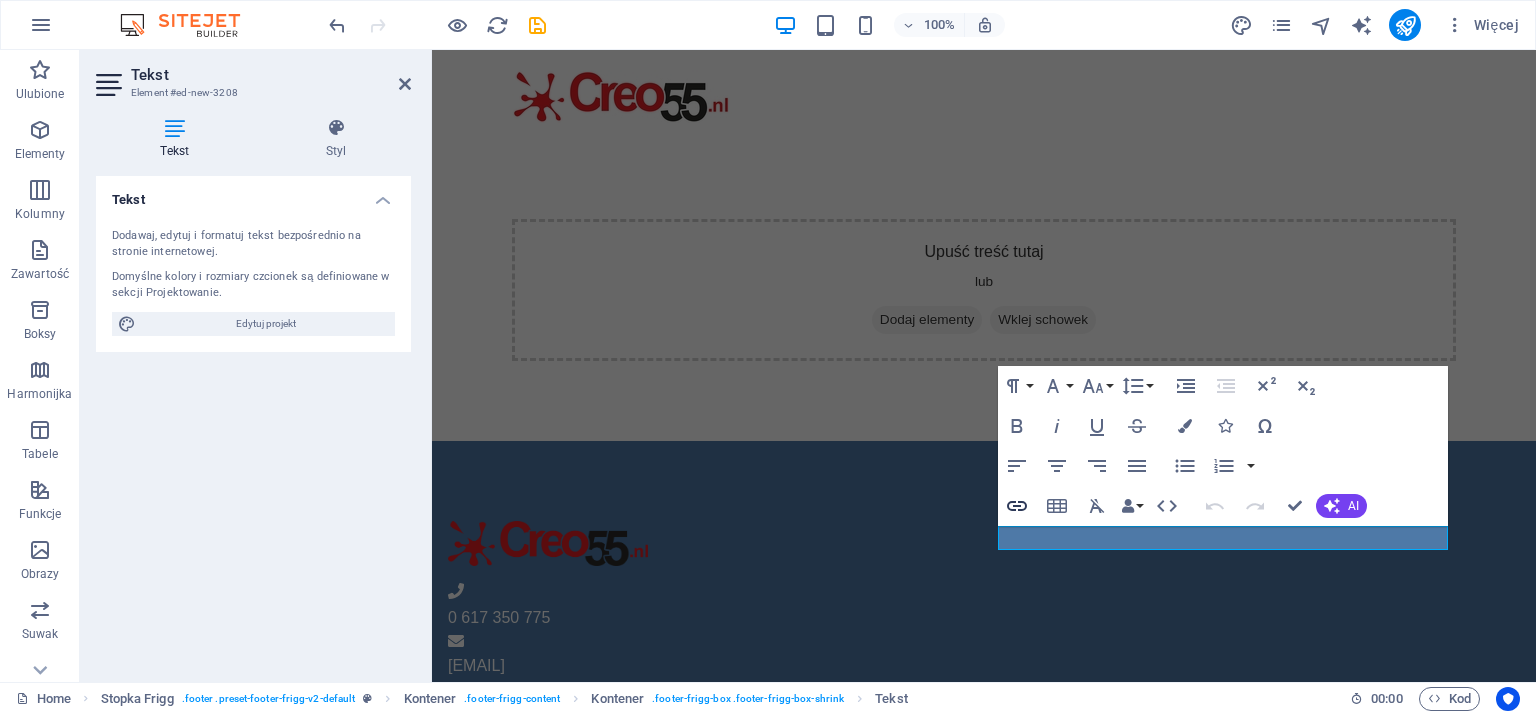 click 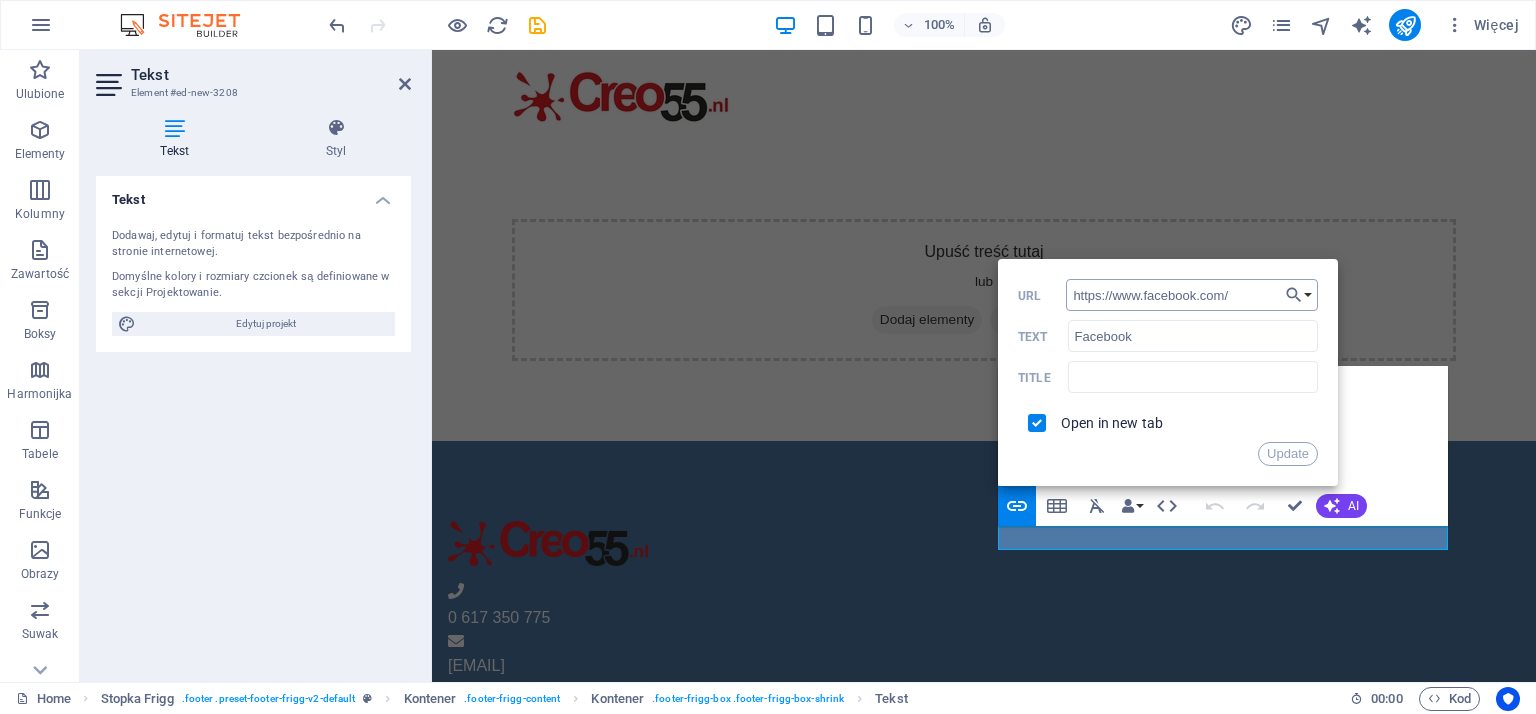 click on "https://www.facebook.com/" at bounding box center [1192, 295] 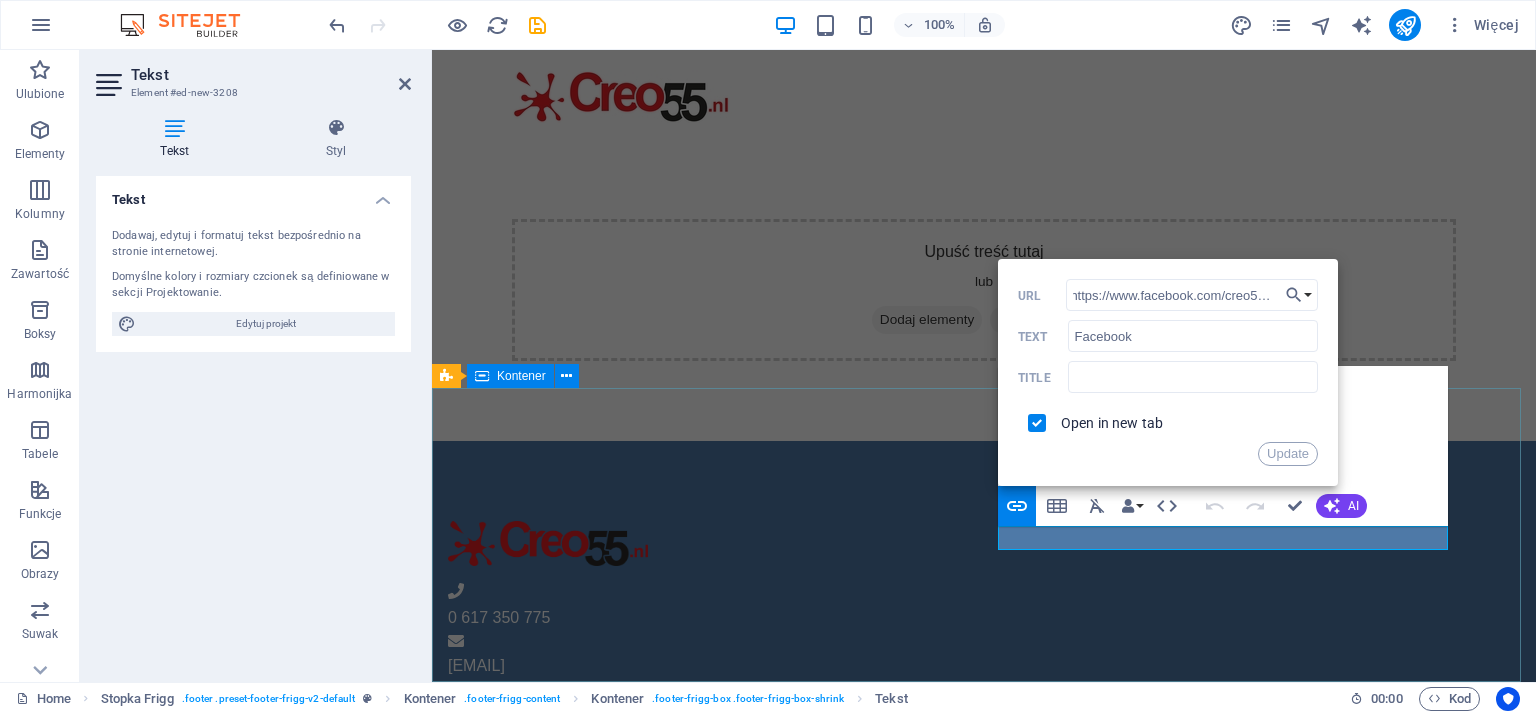 type on "https://www.facebook.com/creo55.nl" 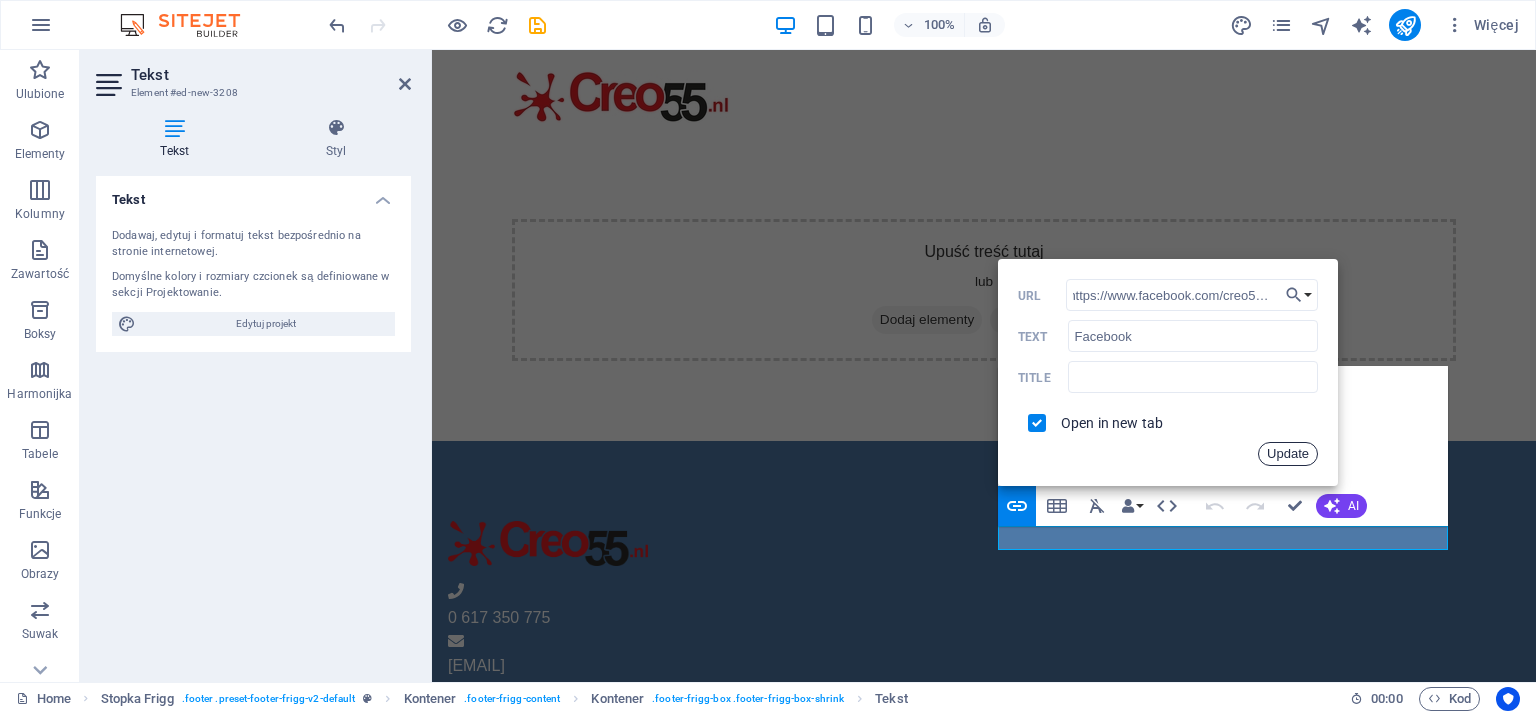 click on "Update" at bounding box center [1288, 454] 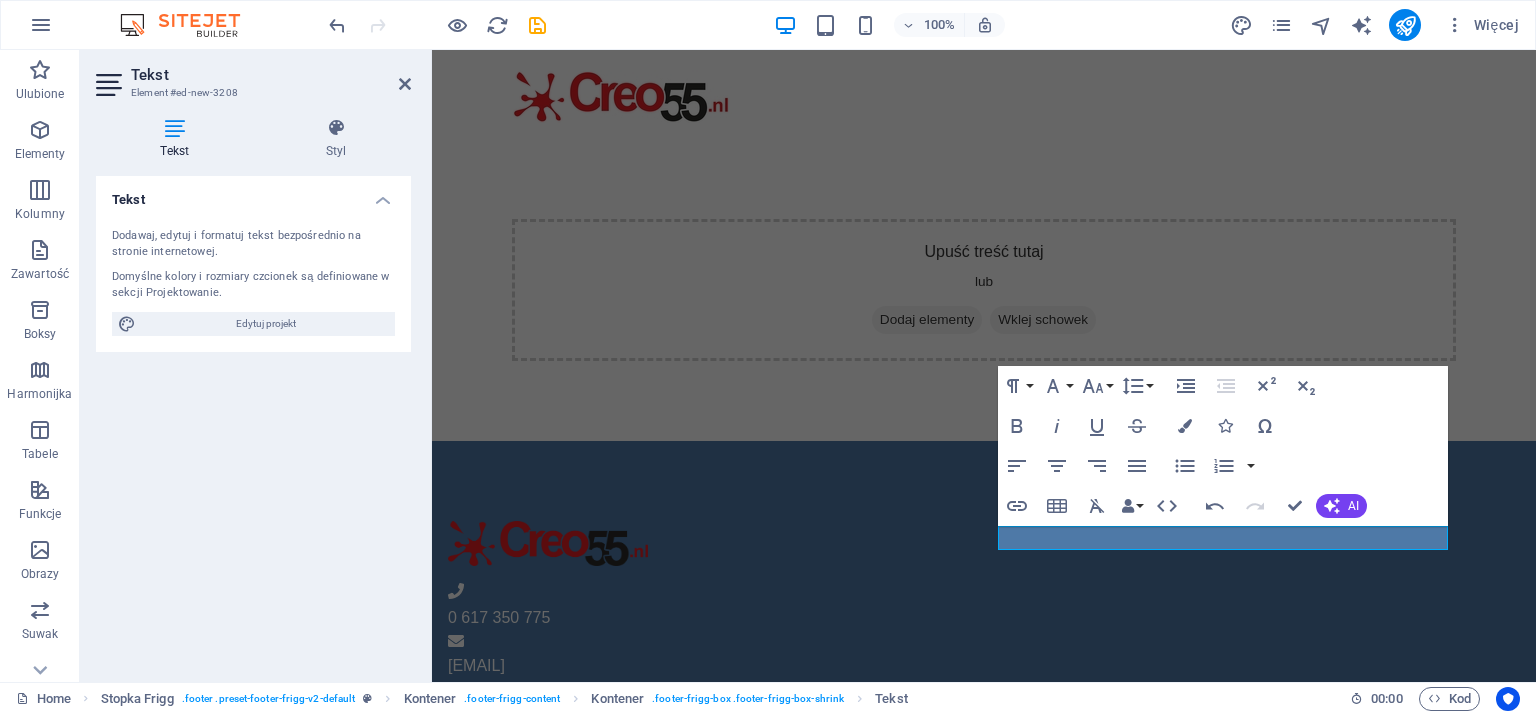 scroll, scrollTop: 0, scrollLeft: 0, axis: both 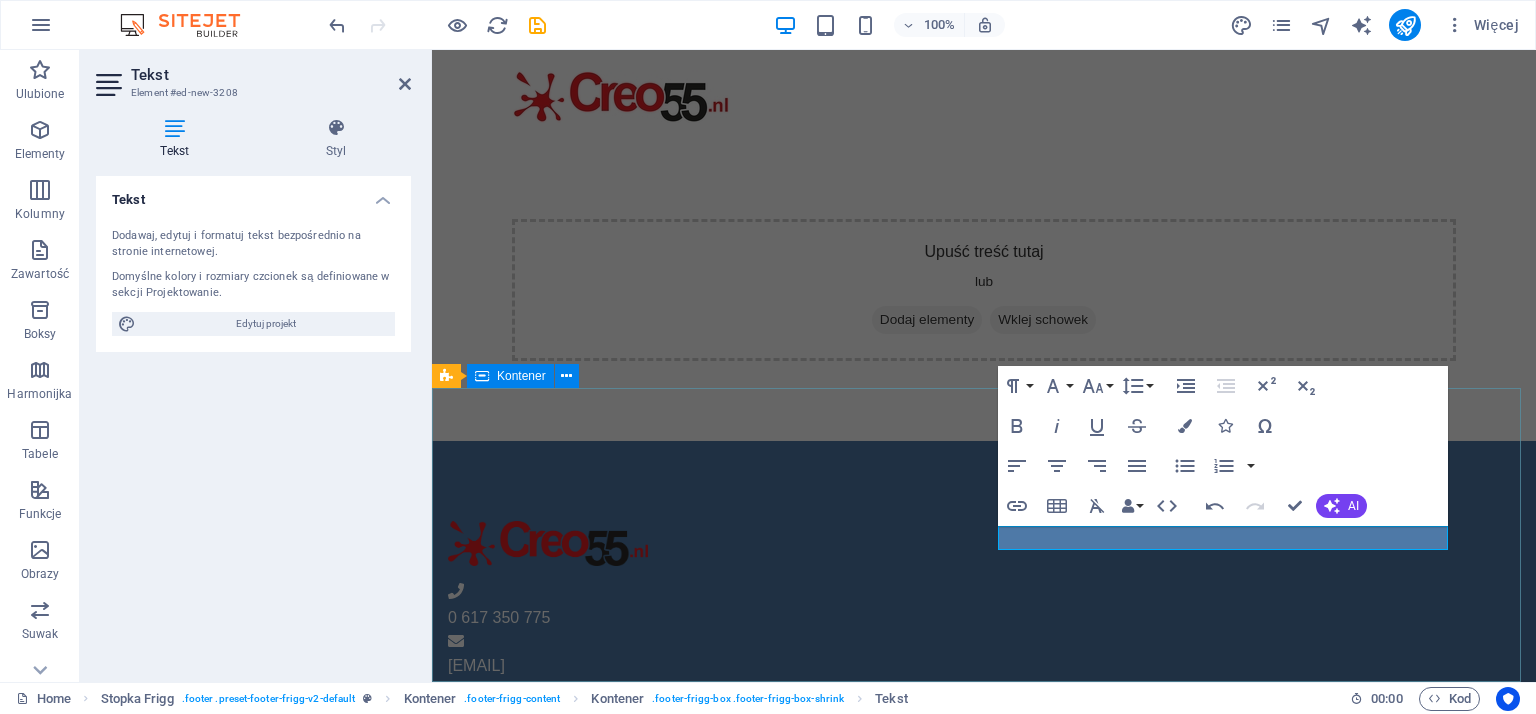 click on "0 617 350 775  info@creo55.nl KVK 97877271 Media społecznościowe Facebook TikTok" at bounding box center [984, 703] 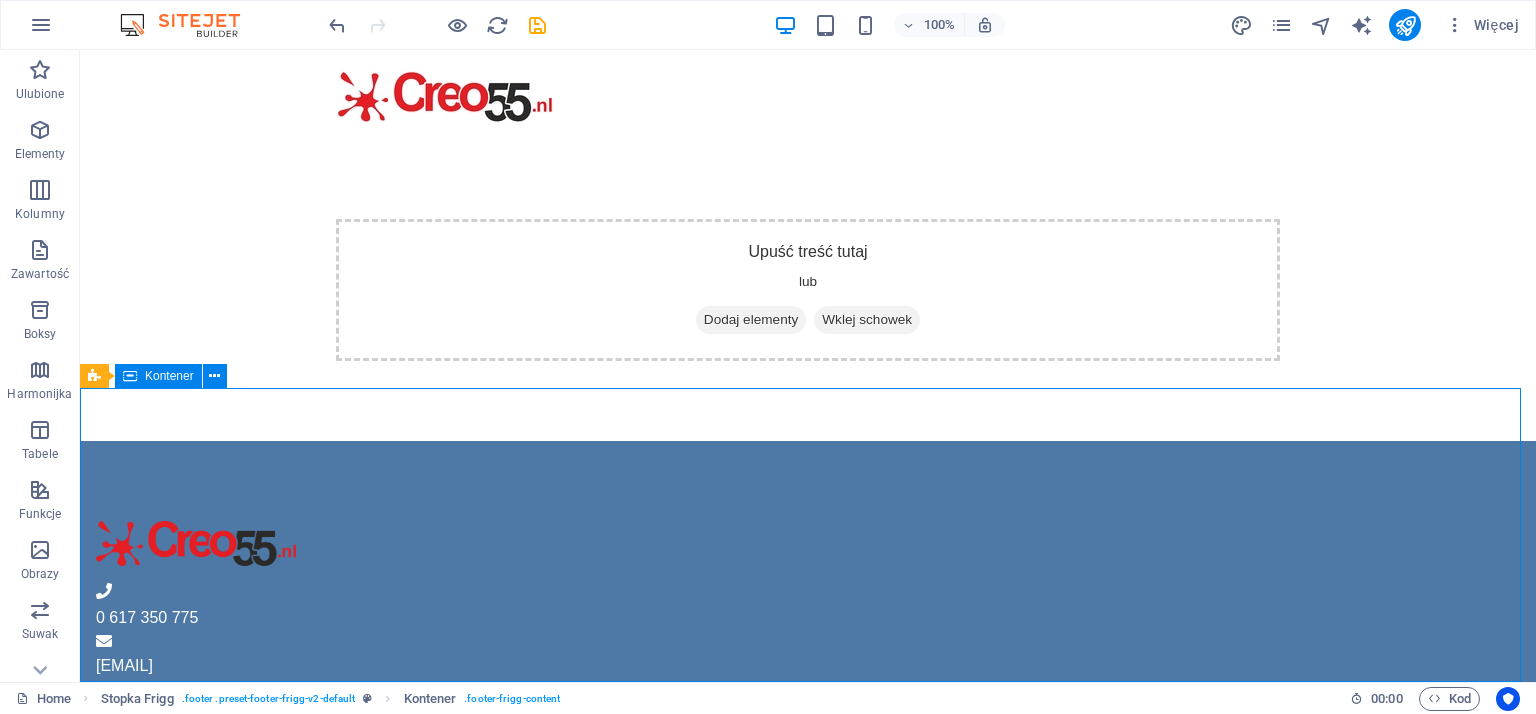 click on "0 617 350 775  info@creo55.nl KVK 97877271 Media społecznościowe Facebook TikTok" at bounding box center [808, 703] 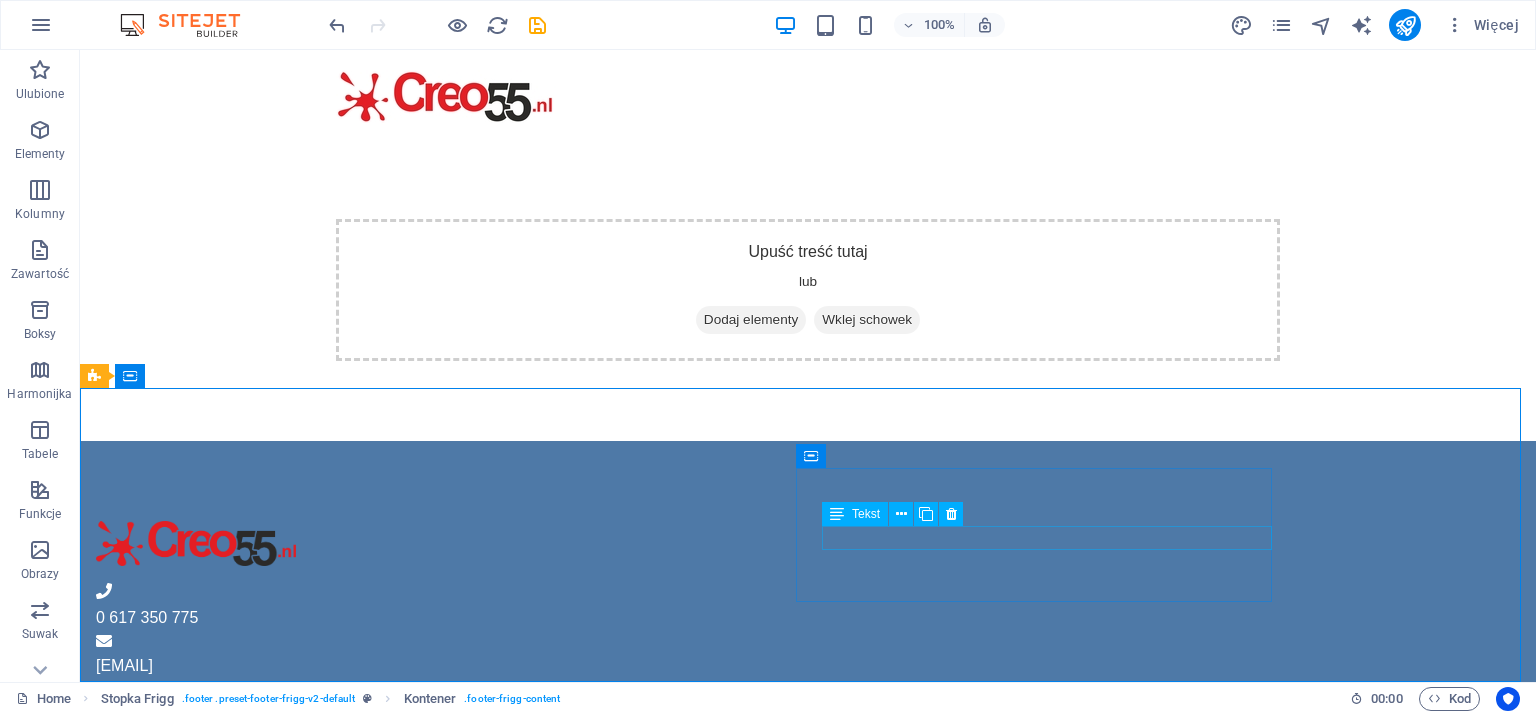click on "Tekst" at bounding box center (866, 514) 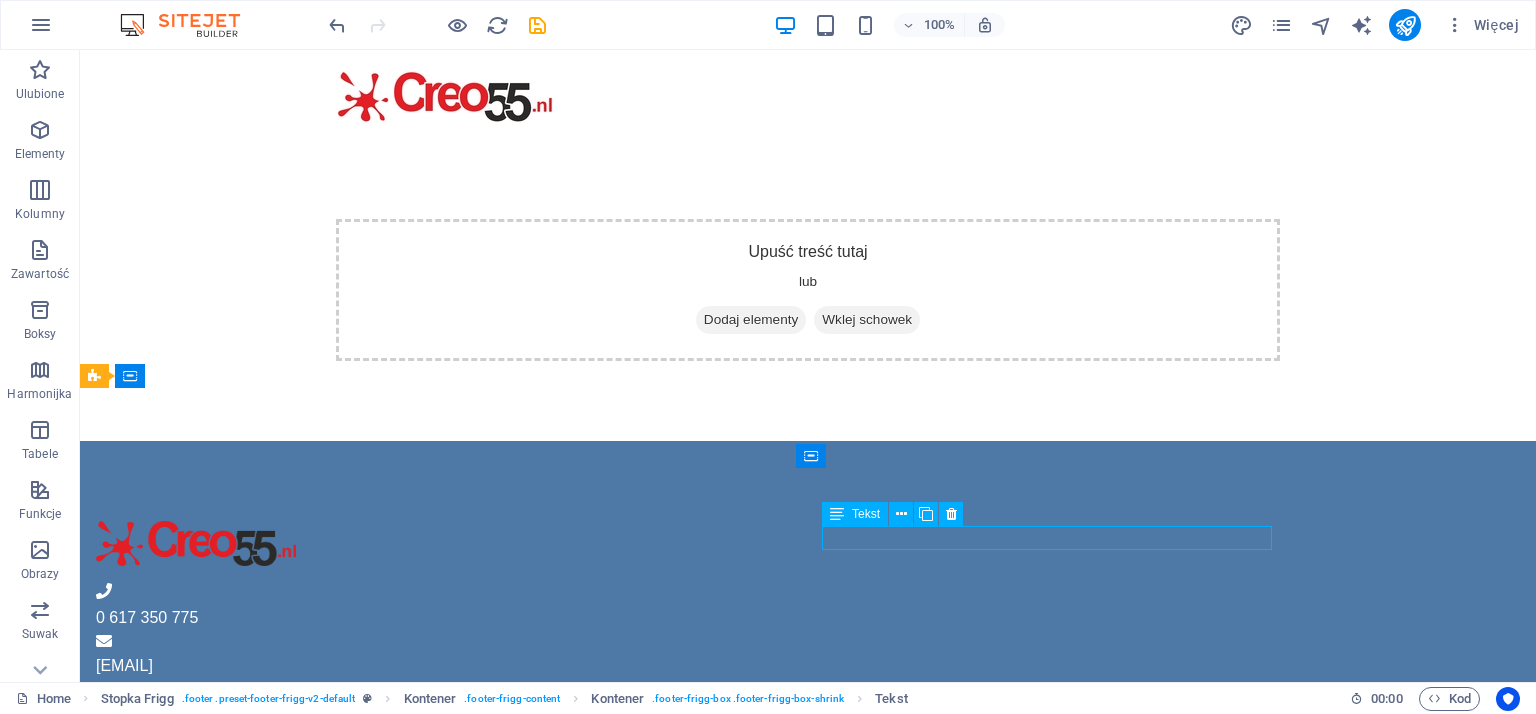 click on "Tekst" at bounding box center [866, 514] 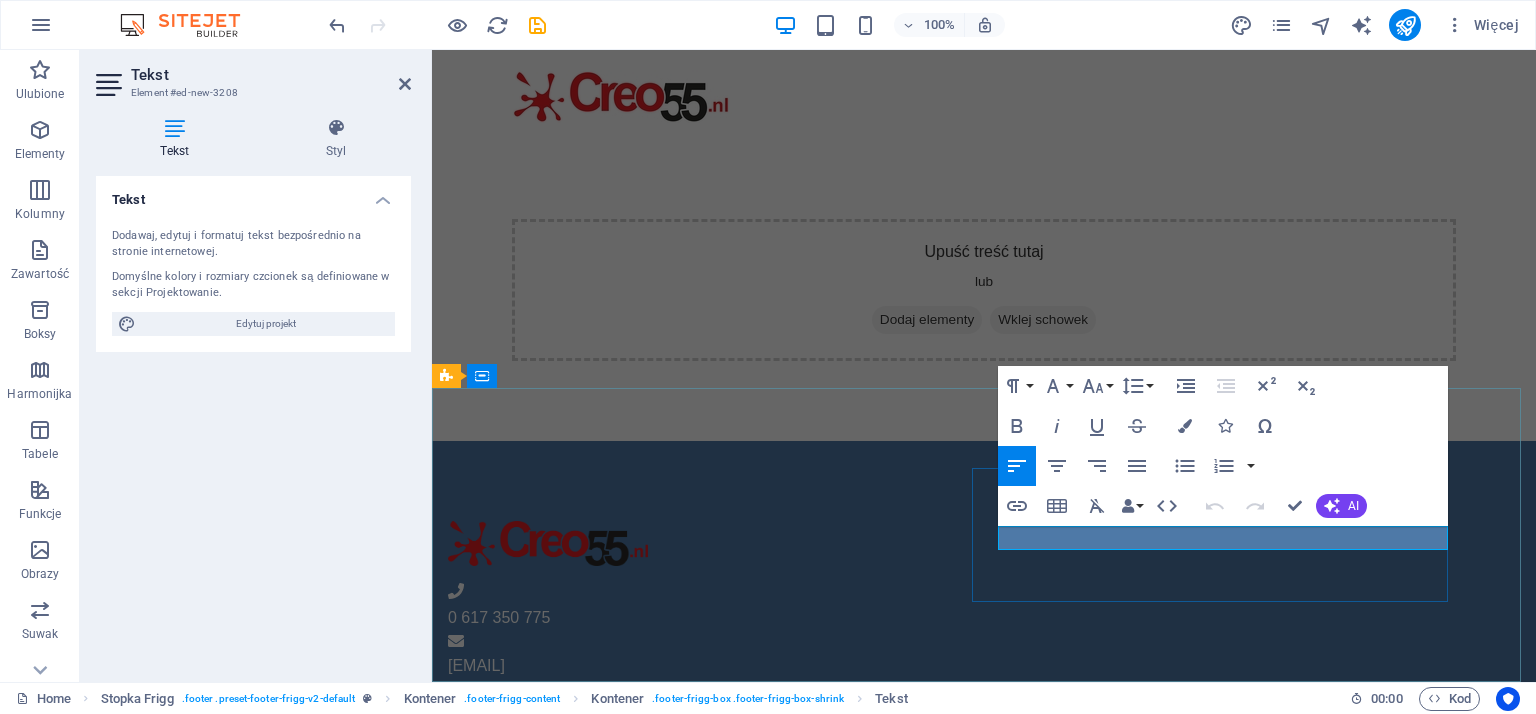 click on "Facebook" at bounding box center (483, 823) 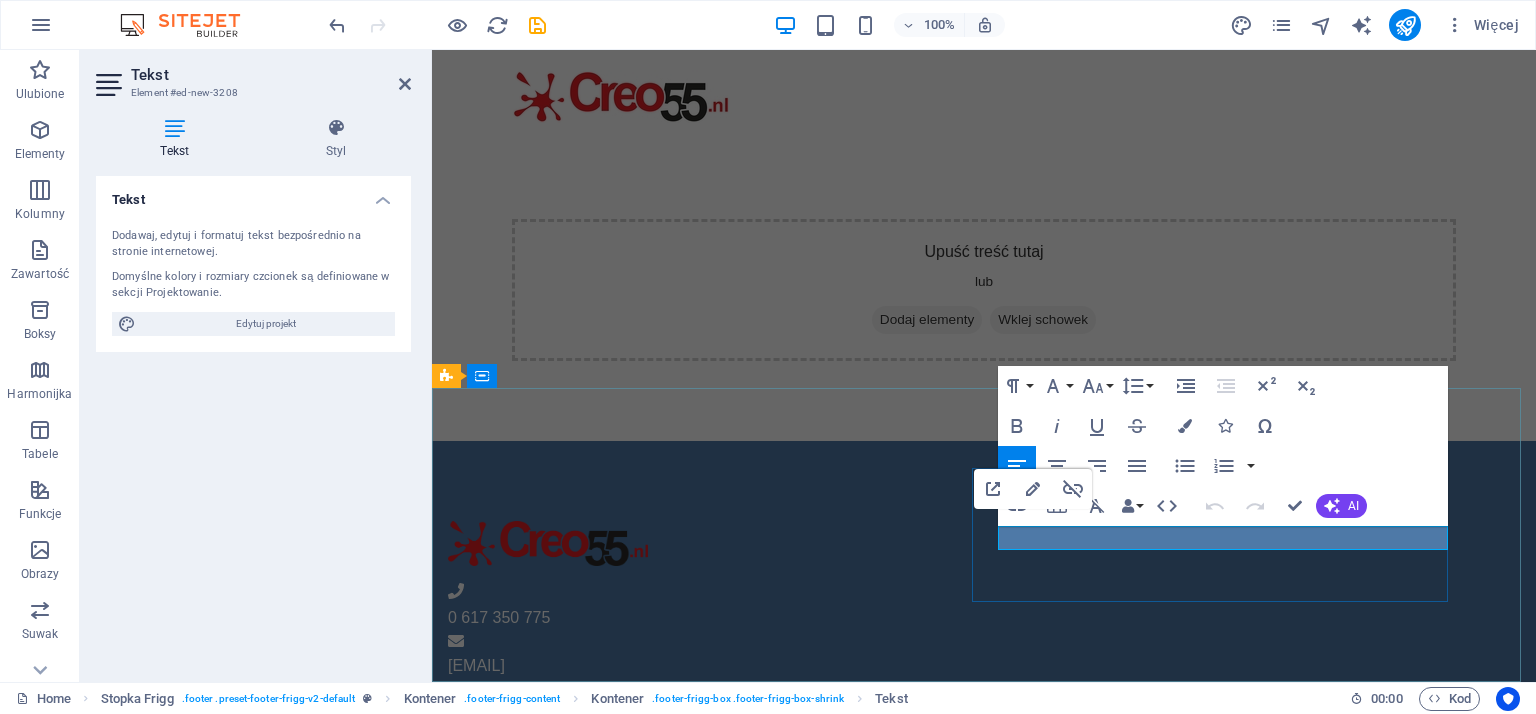 click on "Facebook" at bounding box center (920, 824) 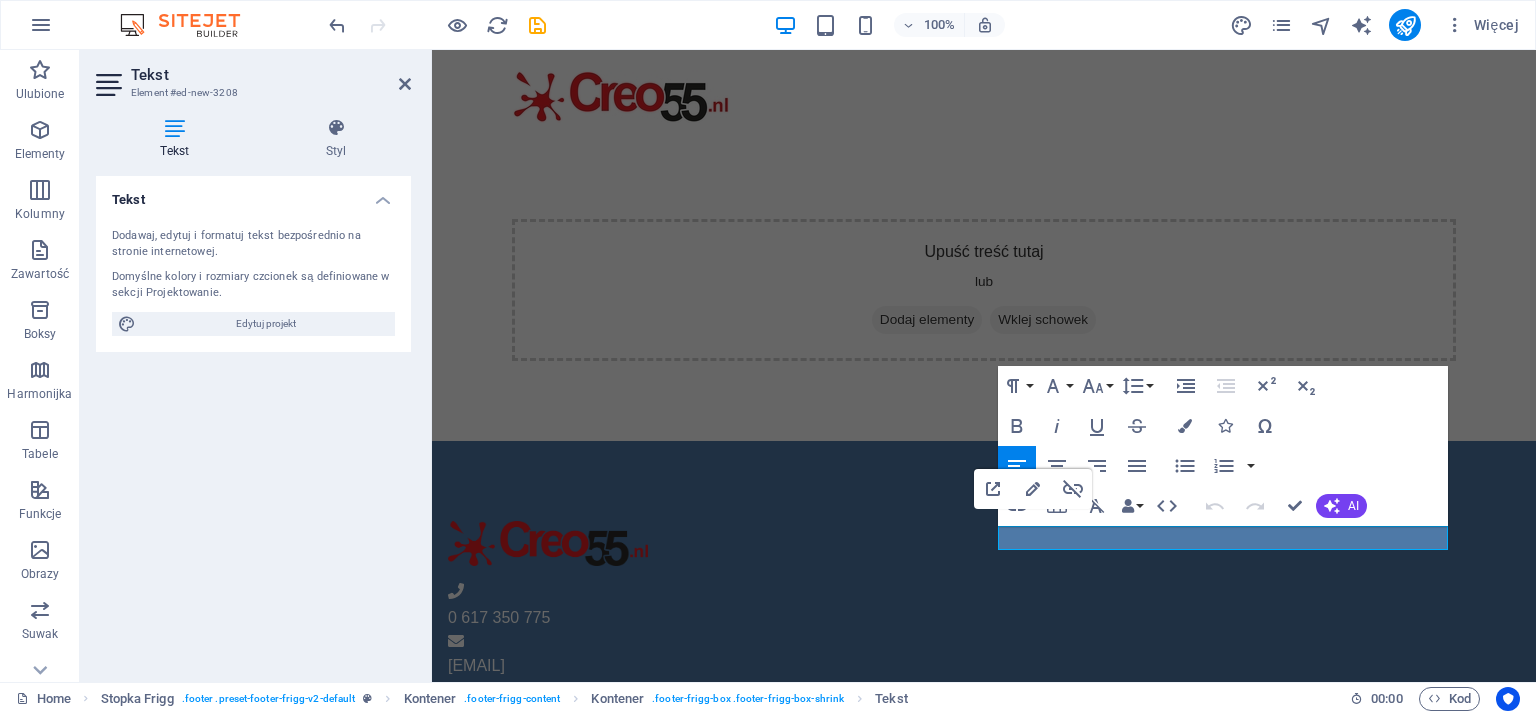 click on "Symbol zastępczy   Pasek menu   Logo   Kontener   Symbol zastępczy   Pasek informacyjny   Tekst   Kontener   HTML   Kontener   Odstęp   Kontener   Tekst   Kontener   Kontener   Kontener   Tekst   Ikona   Kontener   Symbol zastępczy   Obraz   Ikona   Menu   Ikona   Suwak obrazu w tle   Suwak obrazu   Symbol zastępczy   Stopka Frigg   Tekst   Stopka Frigg   Kontener   Kontener   Tekst   Tekst   Kontener   H3   Kontener   Odstęp   Menu   Tekst   Kontener   H3   Kontener   Odstęp   Tekst   Tekst   Odstęp   Kontener   Logo   Kontener   Symbol zastępczy   Tekst   Ikona   Ikona   Ikona   Ikona   Ikona   Tekst   Ikona   Ikona   Tekst   Ikona   Odniesienie Paragraph Format Normal Heading 1 Heading 2 Heading 3 Heading 4 Heading 5 Heading 6 Code Font Family Arial Georgia Impact Tahoma Times New Roman Verdana Font Size 8 9 10 11 12 14 18 24 30 36 48 60 72 96 Line Height Default Single 1.15 1.5 Double Increase Indent Decrease Indent Superscript Subscript Bold Italic Underline Strikethrough" at bounding box center (984, 313) 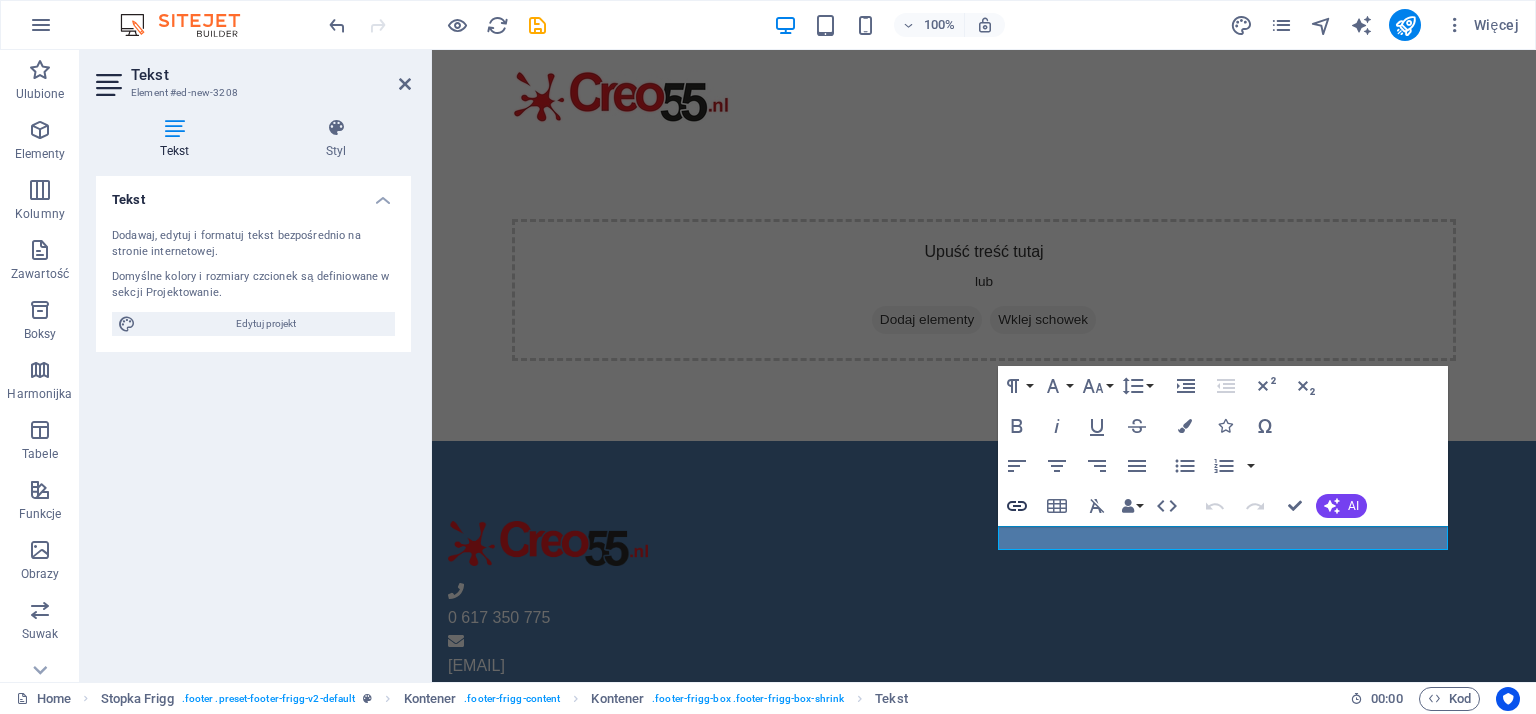 click 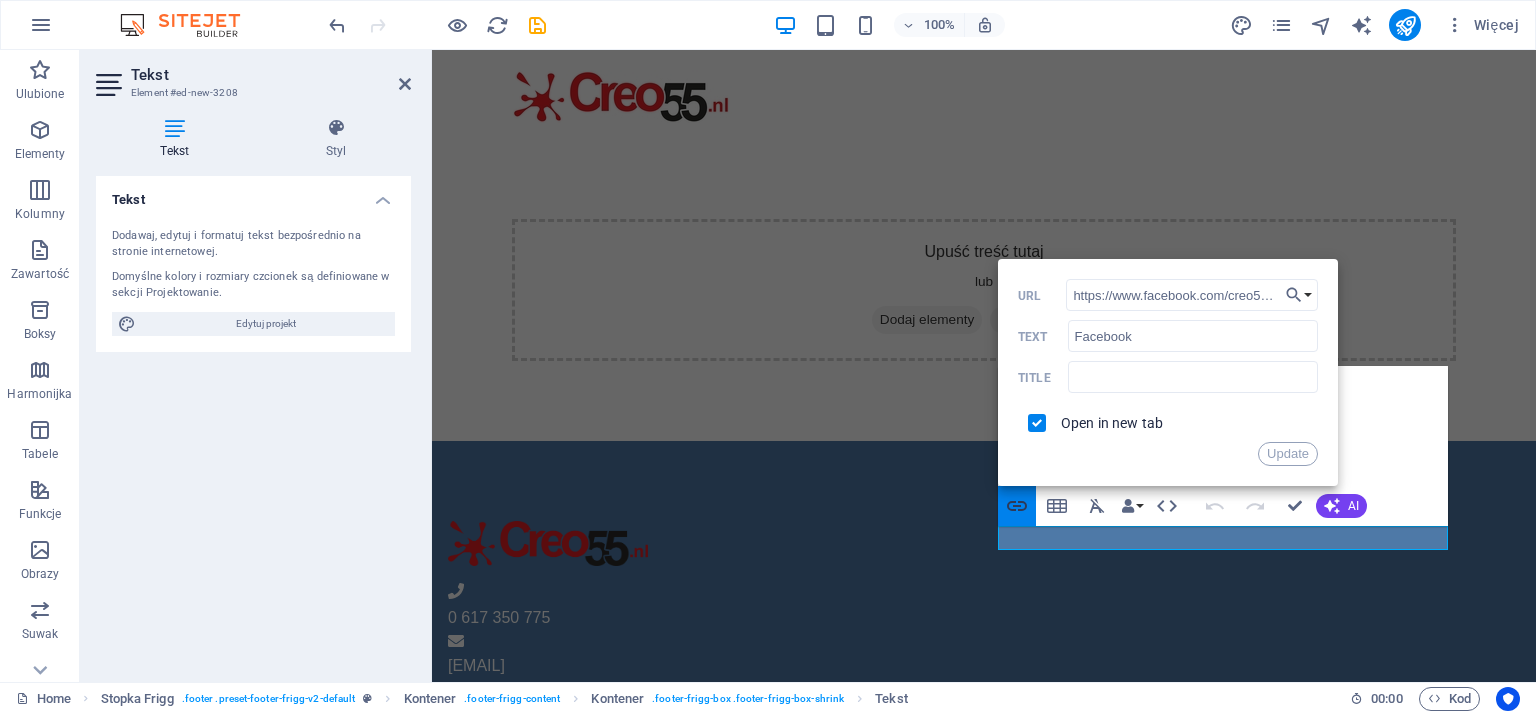 scroll, scrollTop: 0, scrollLeft: 5, axis: horizontal 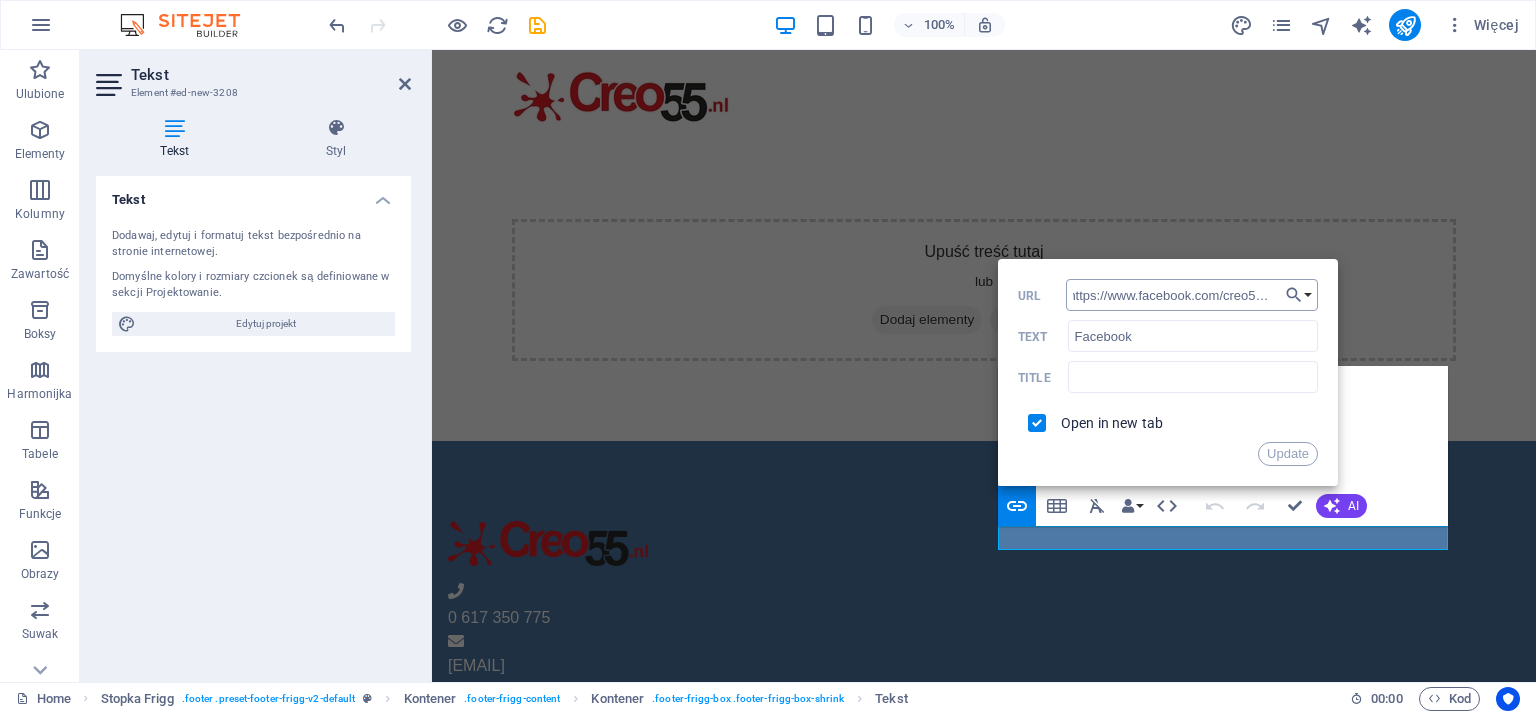 click on "https://www.facebook.com/creo55.nl" at bounding box center [1192, 295] 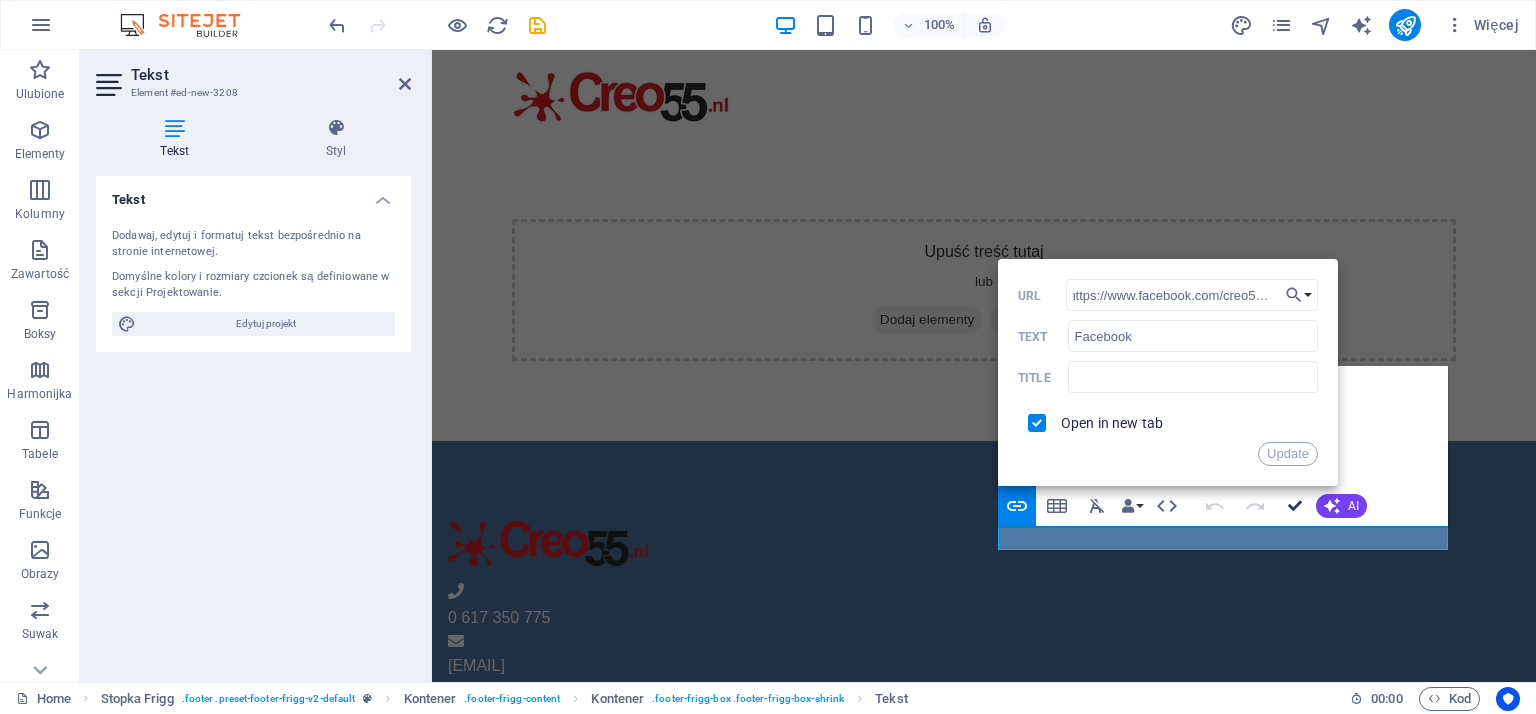 type on "https://www.facebook.com/creo55nl" 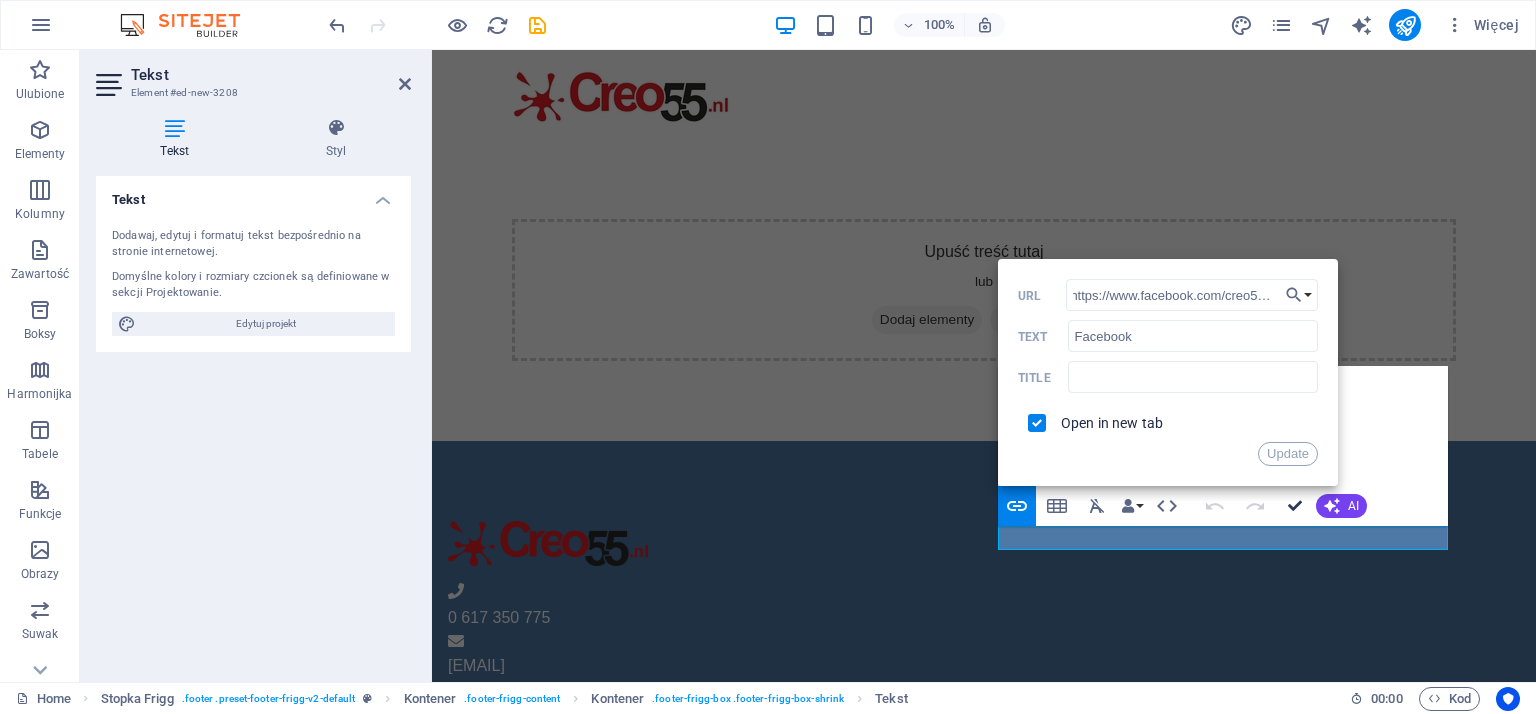 scroll, scrollTop: 0, scrollLeft: 2, axis: horizontal 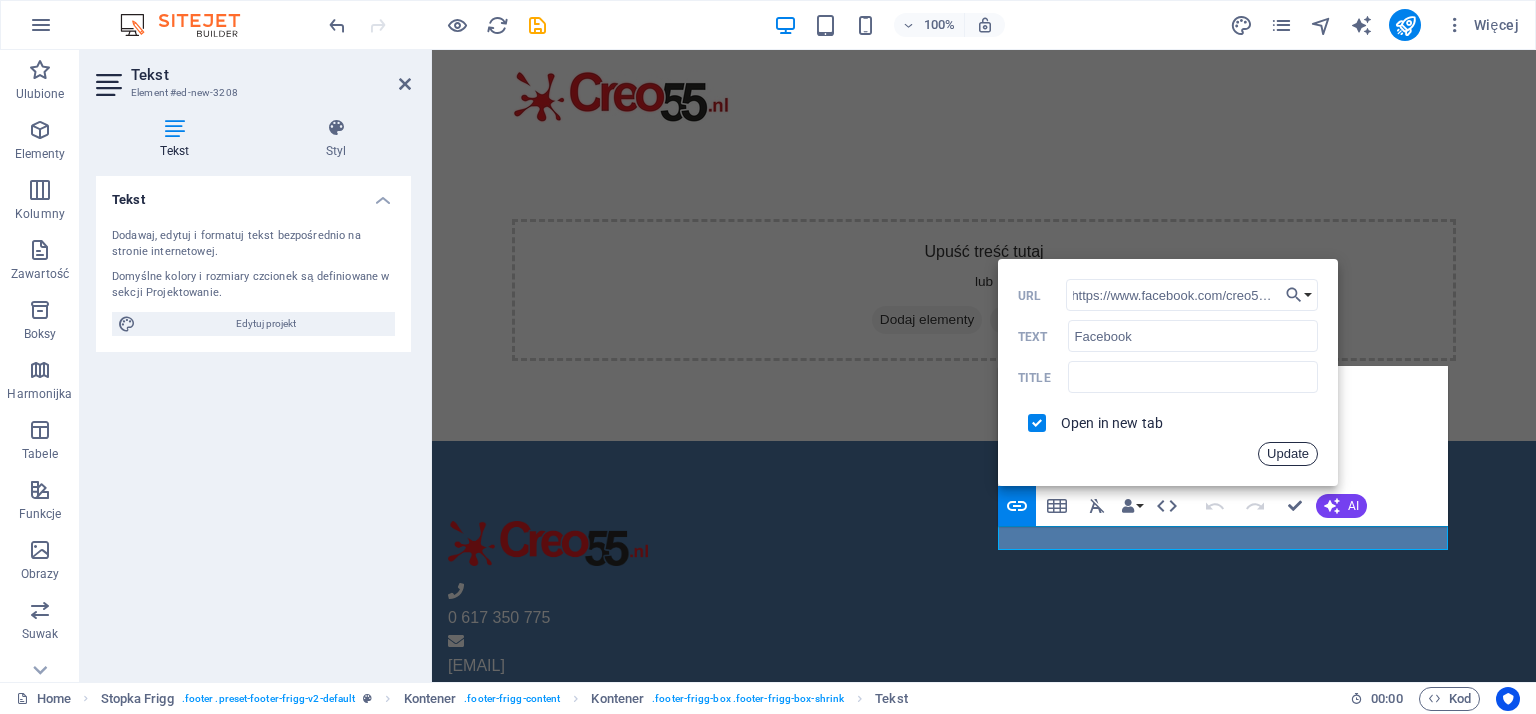 click on "Update" at bounding box center (1288, 454) 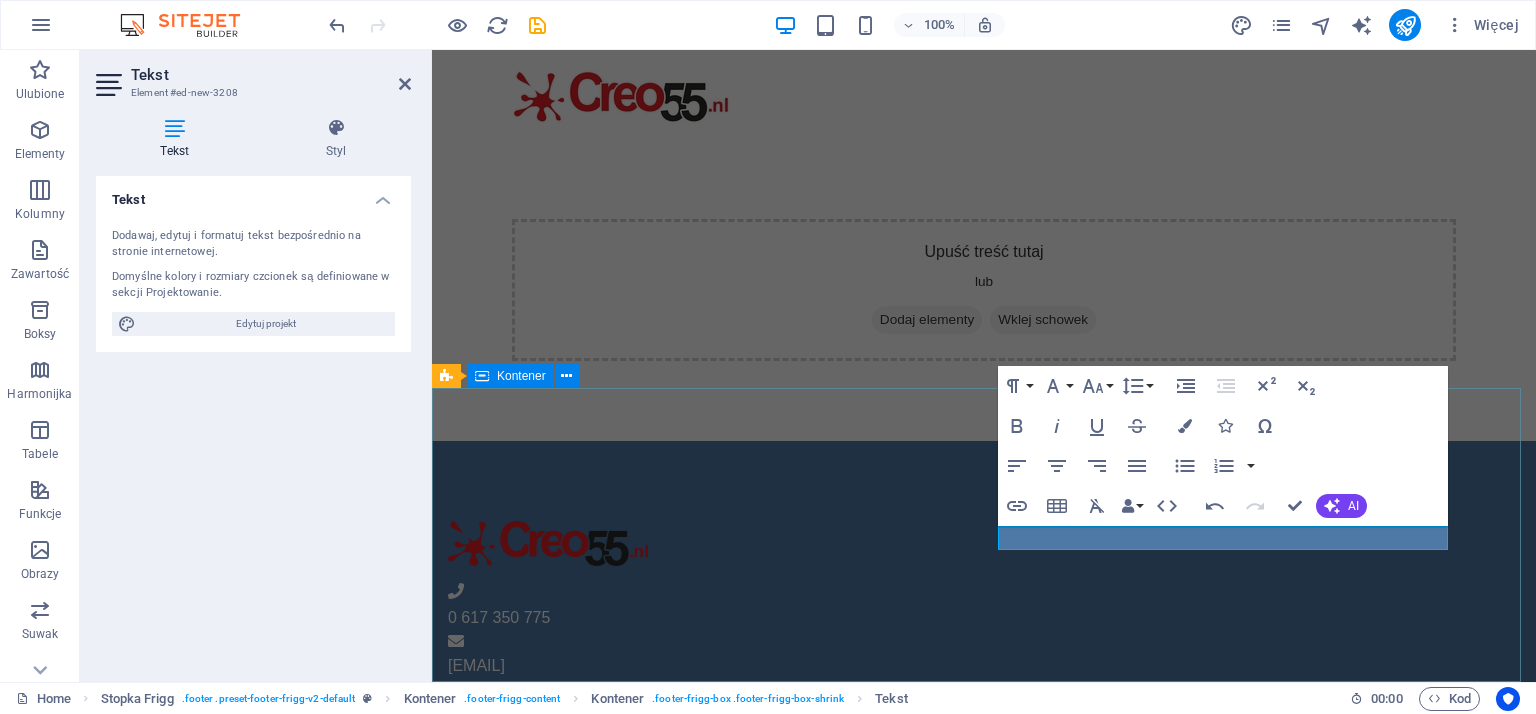 click on "0 617 350 775  info@creo55.nl KVK 97877271 Media społecznościowe Facebook TikTok" at bounding box center [984, 703] 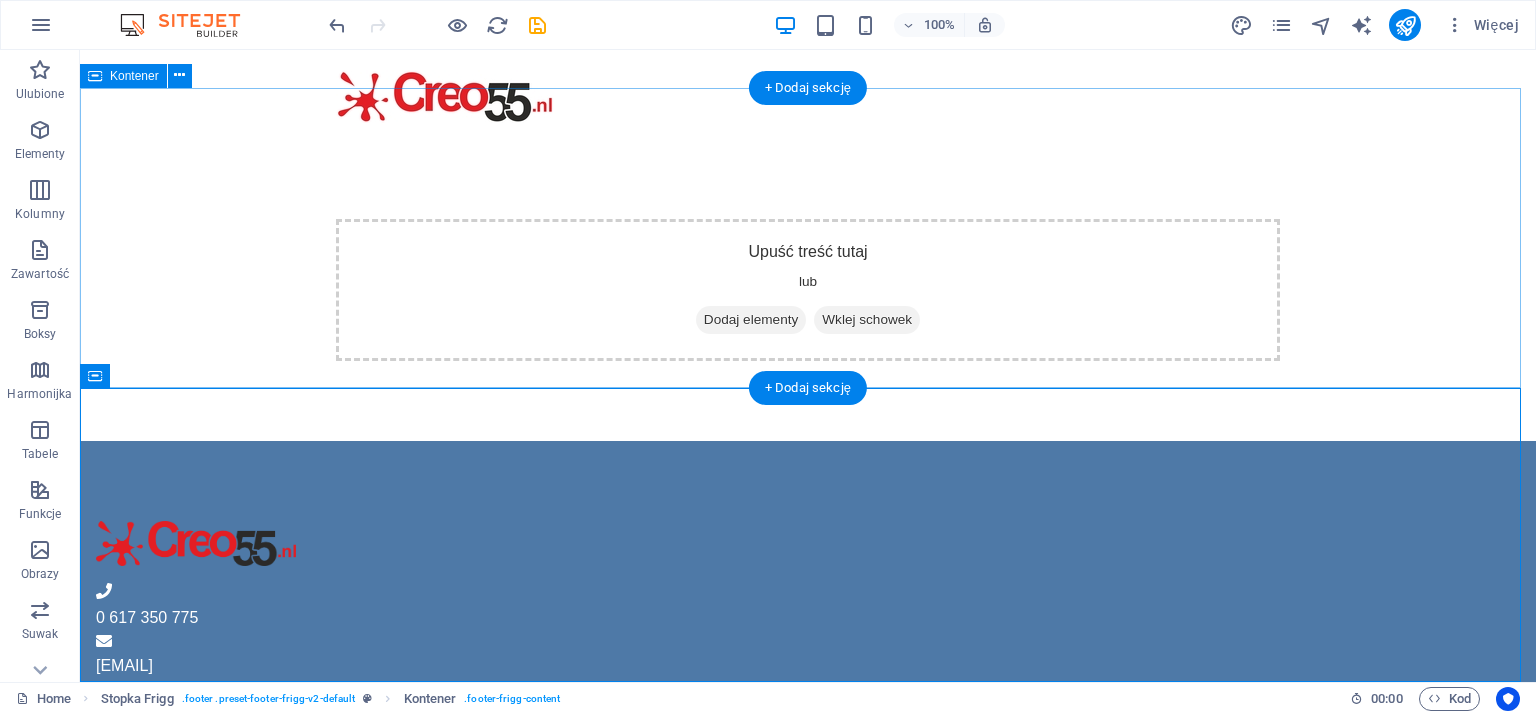 click on "Dodaj elementy" at bounding box center (751, 320) 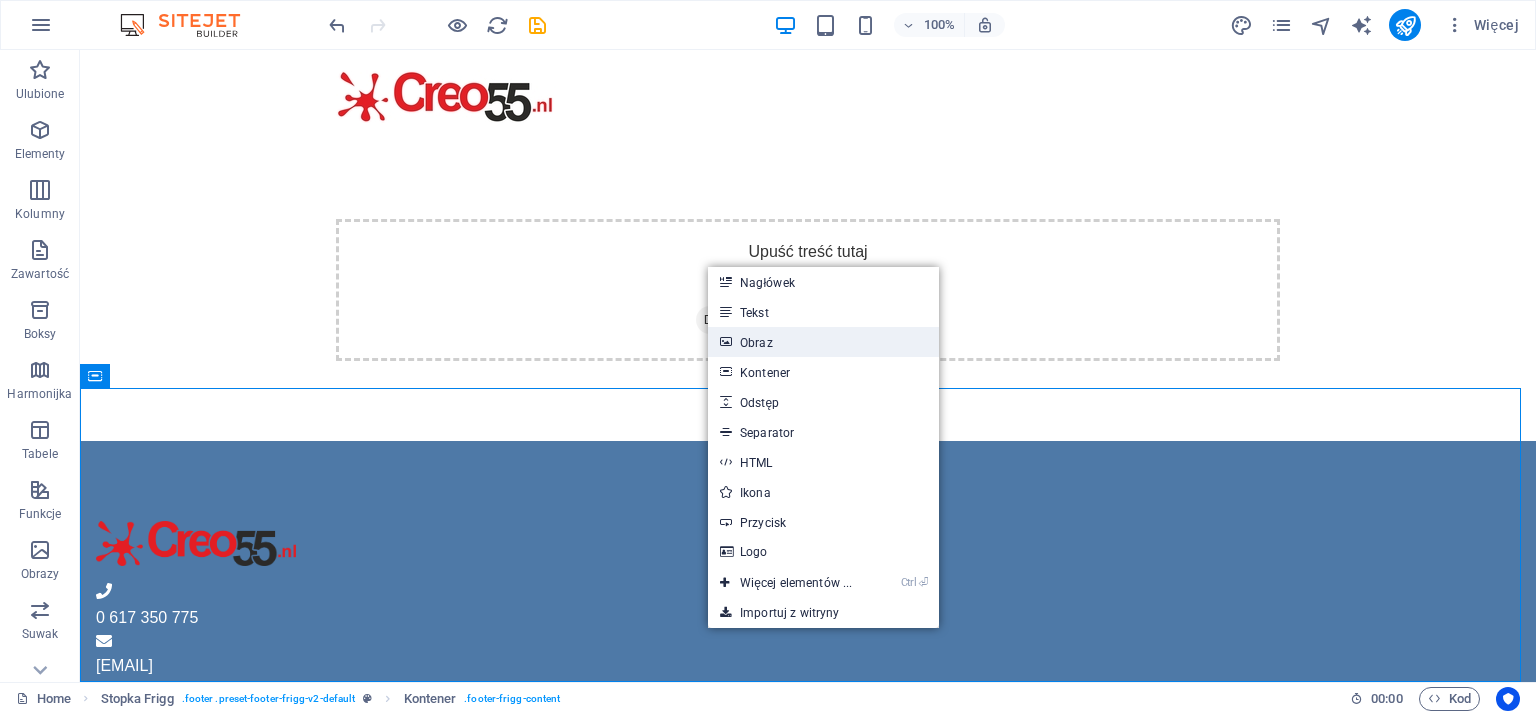 click on "Obraz" at bounding box center [823, 342] 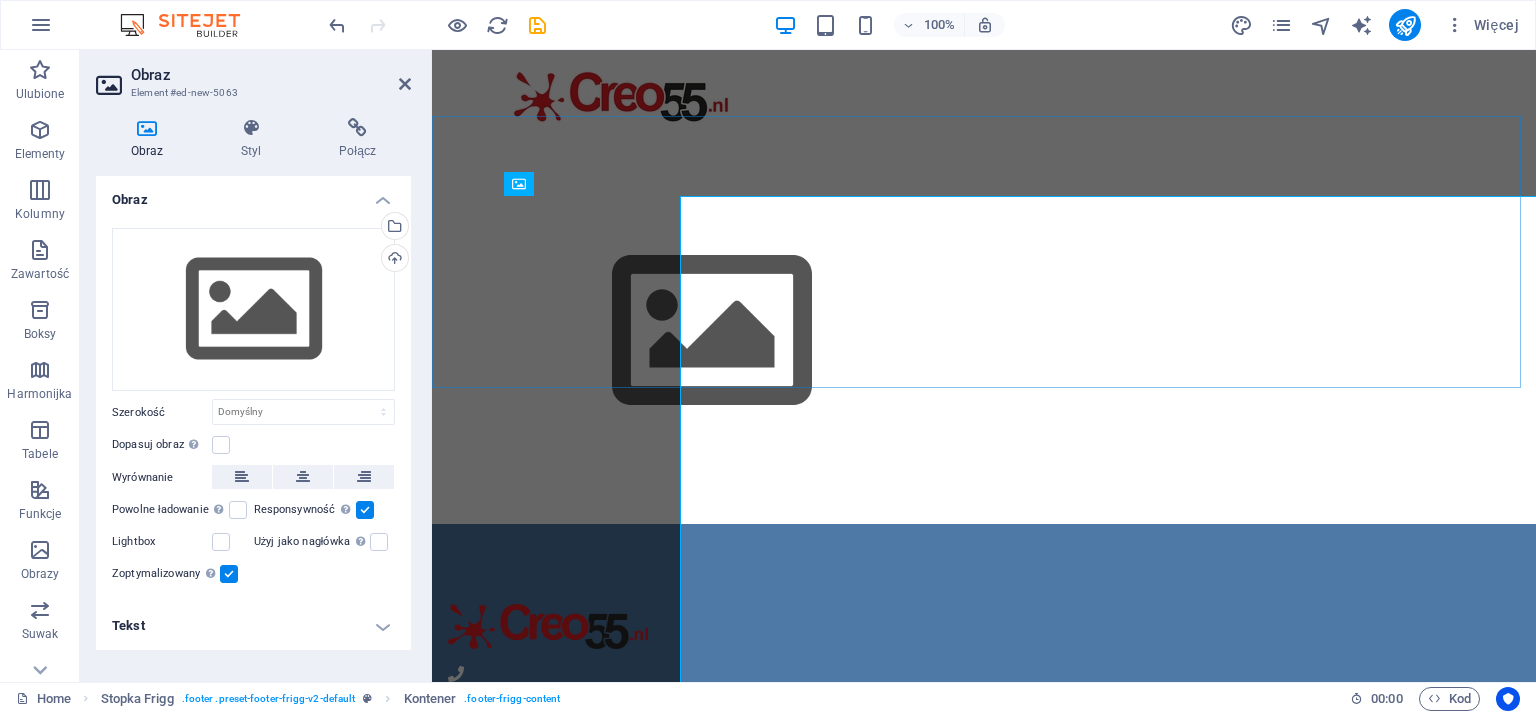 scroll, scrollTop: 78, scrollLeft: 0, axis: vertical 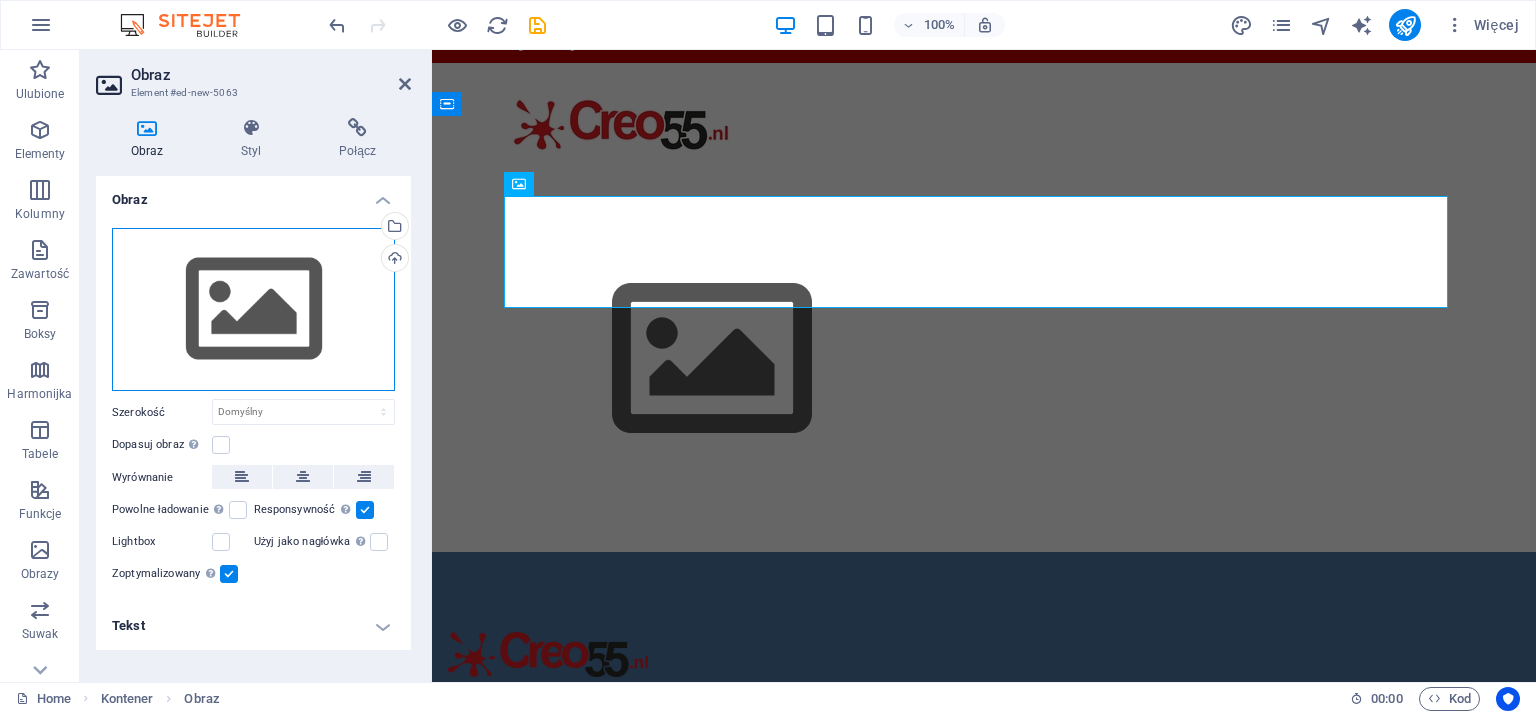 click on "Przeciągnij pliki tutaj, kliknij, aby wybrać pliki lub wybierz pliki z Plików lub naszych bezpłatnych zdjęć i filmów" at bounding box center (253, 310) 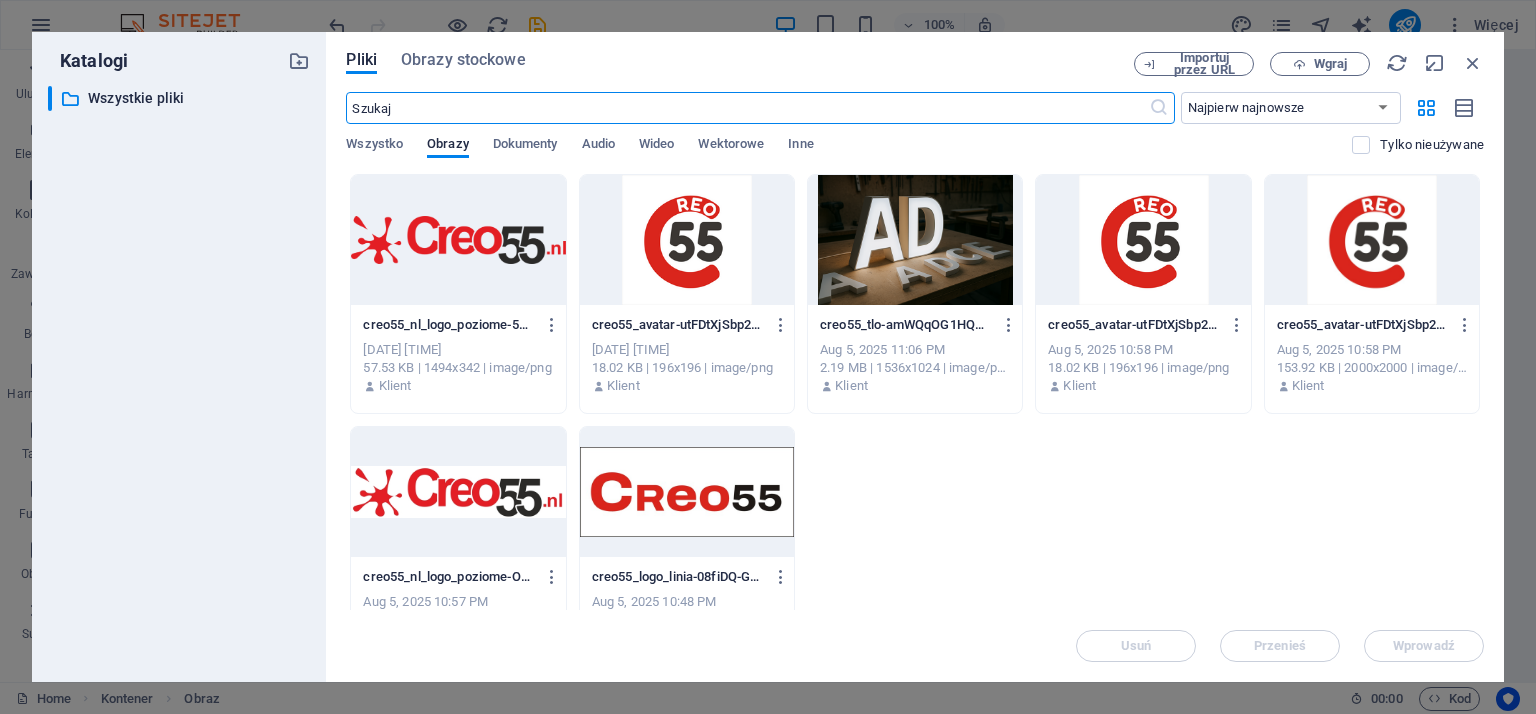 scroll, scrollTop: 0, scrollLeft: 0, axis: both 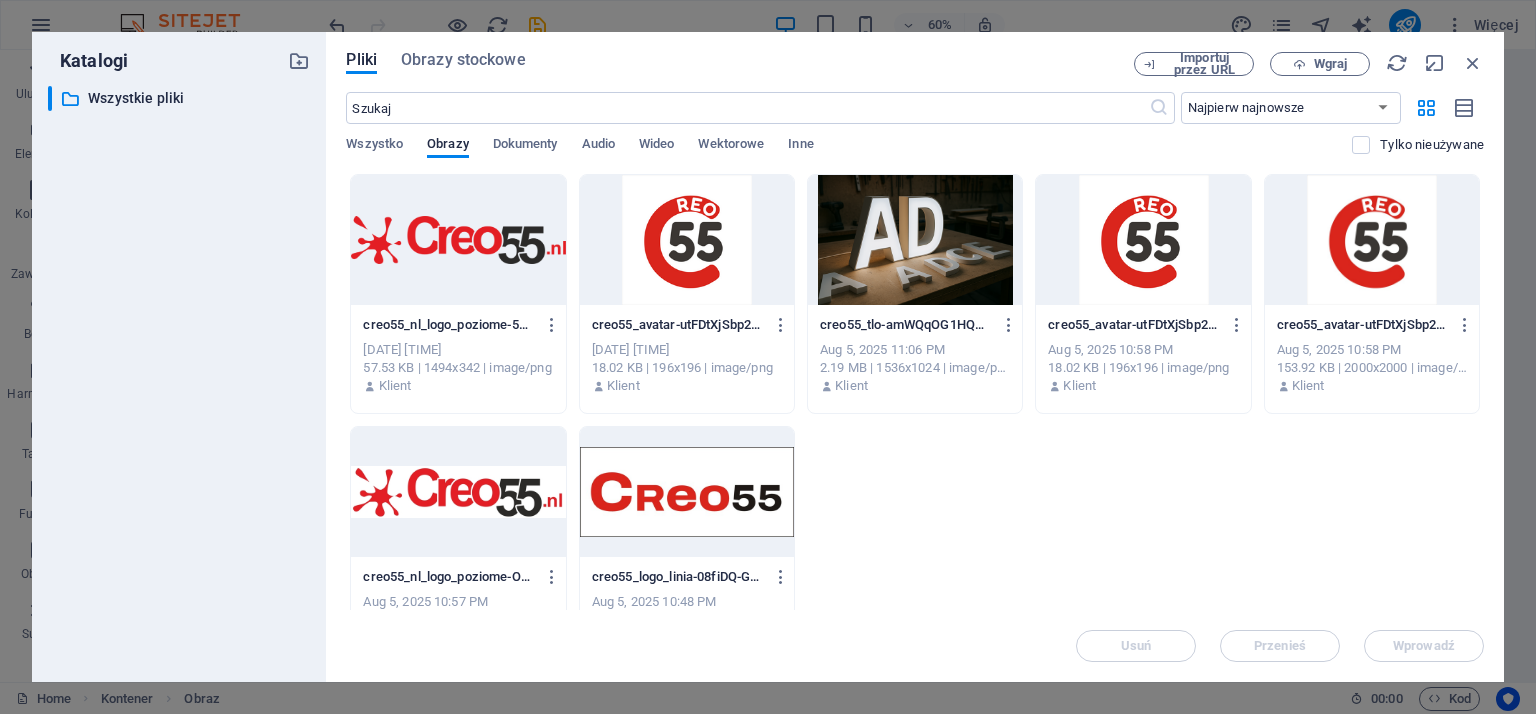 click at bounding box center [915, 240] 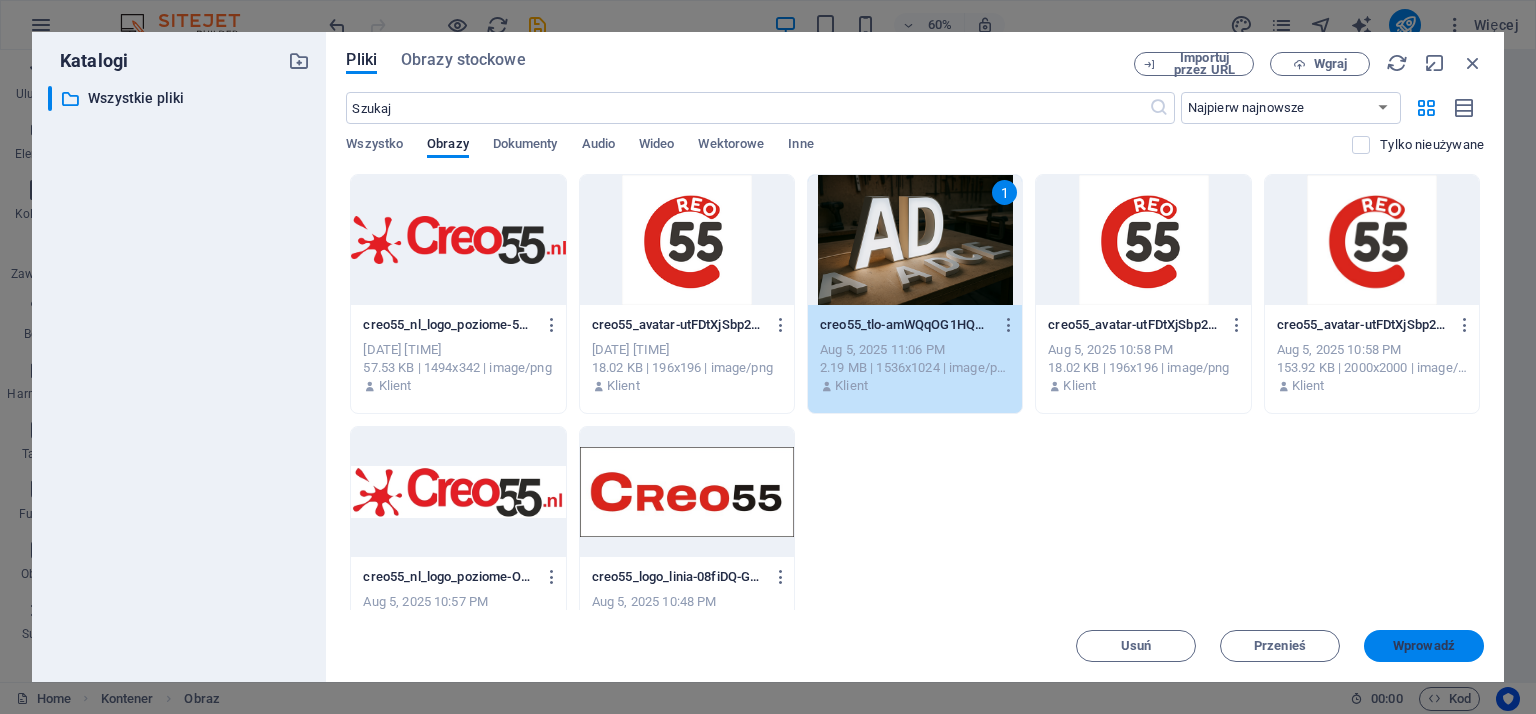 click on "Wprowadź" at bounding box center [1424, 646] 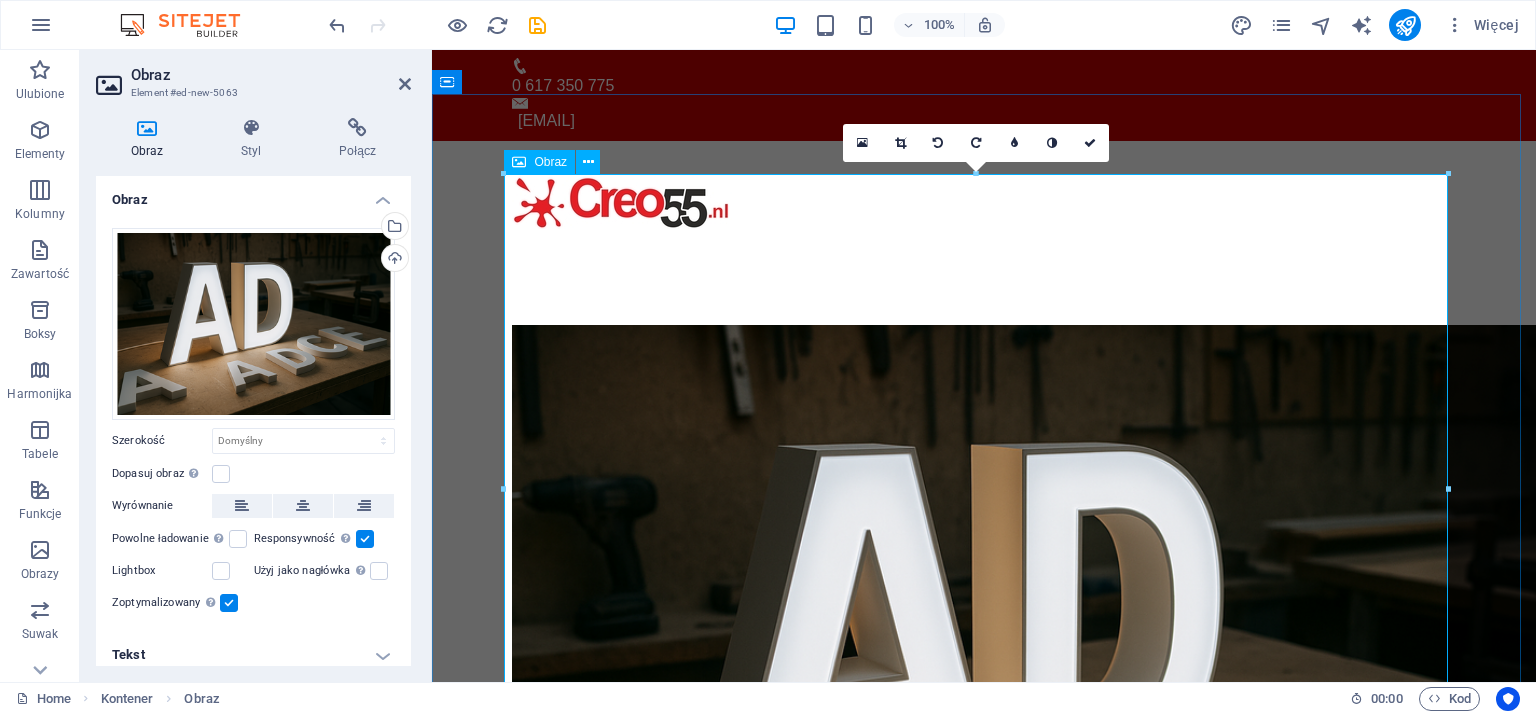 scroll, scrollTop: 400, scrollLeft: 0, axis: vertical 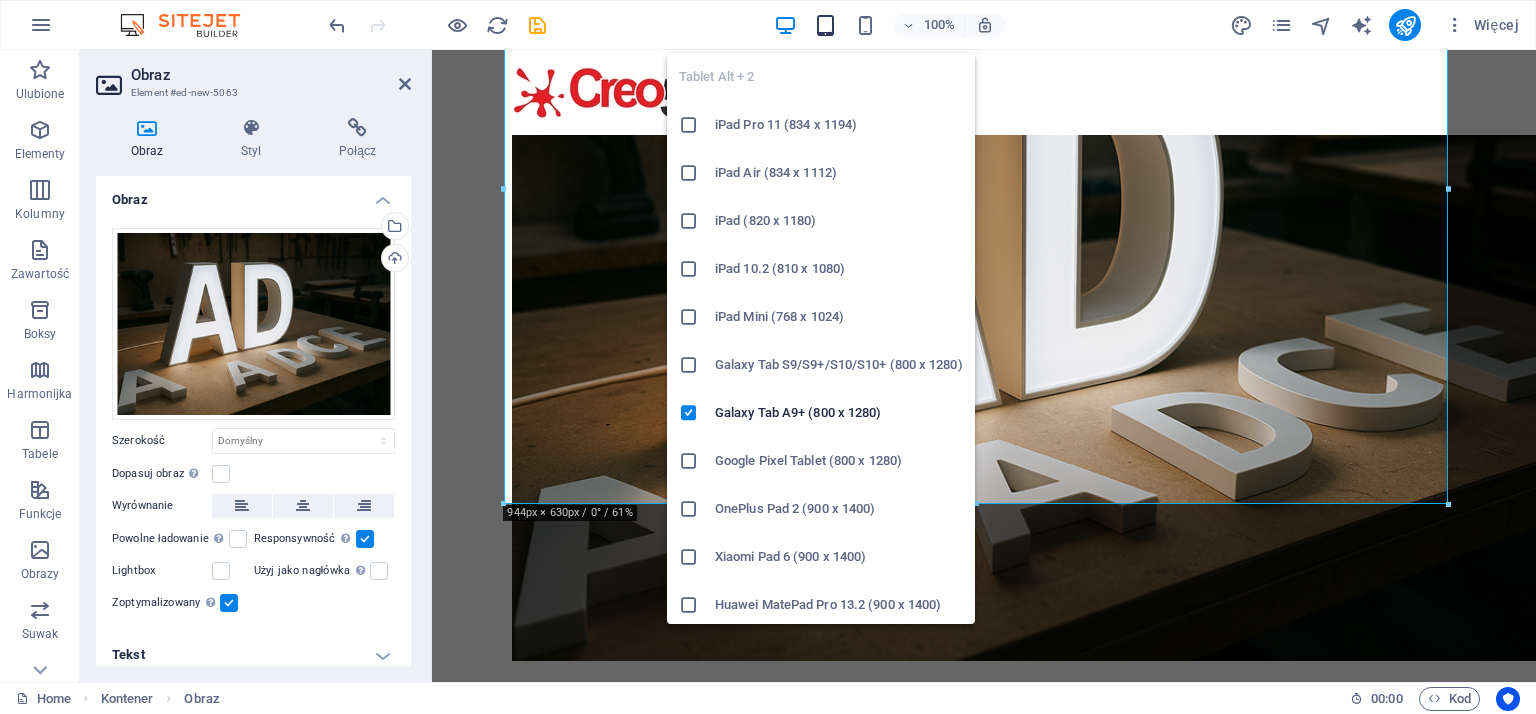 click at bounding box center (825, 25) 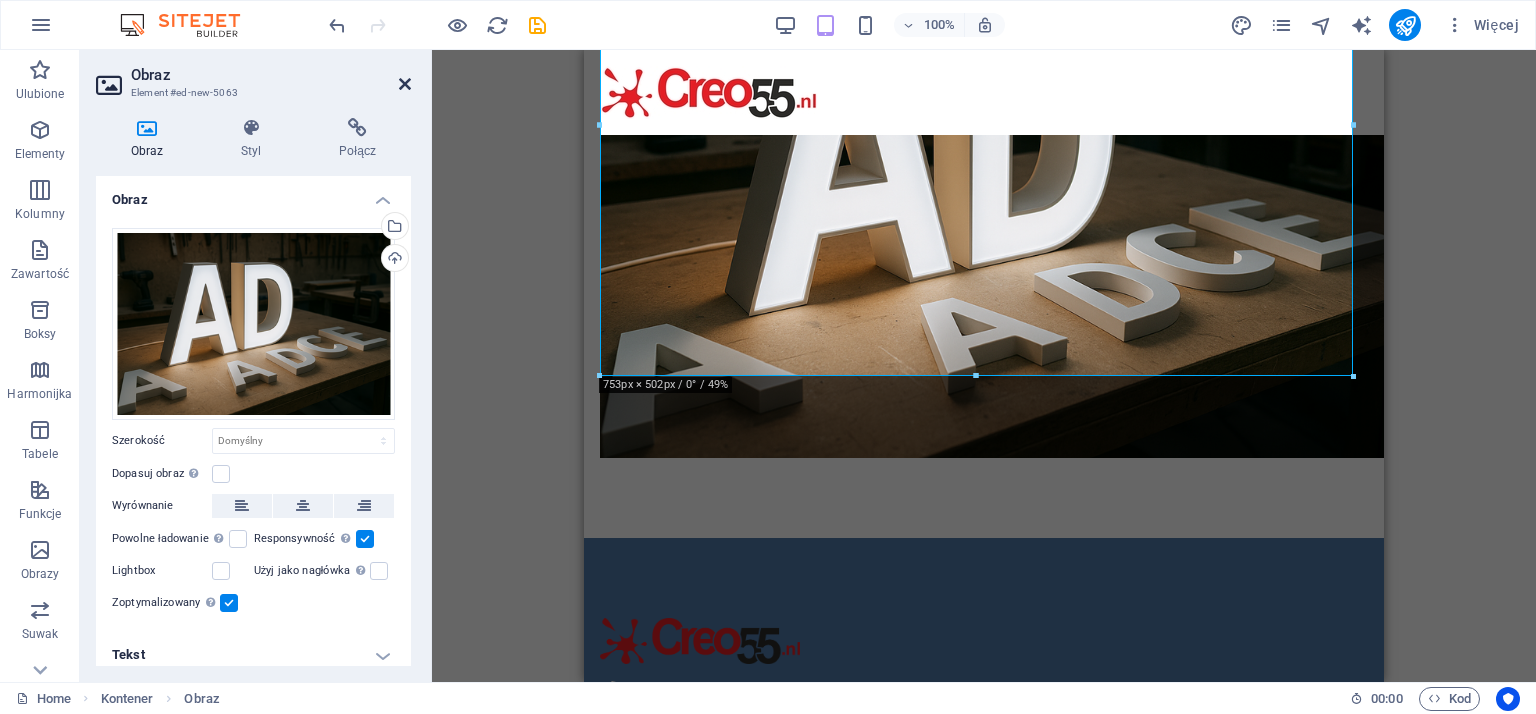 click at bounding box center (405, 84) 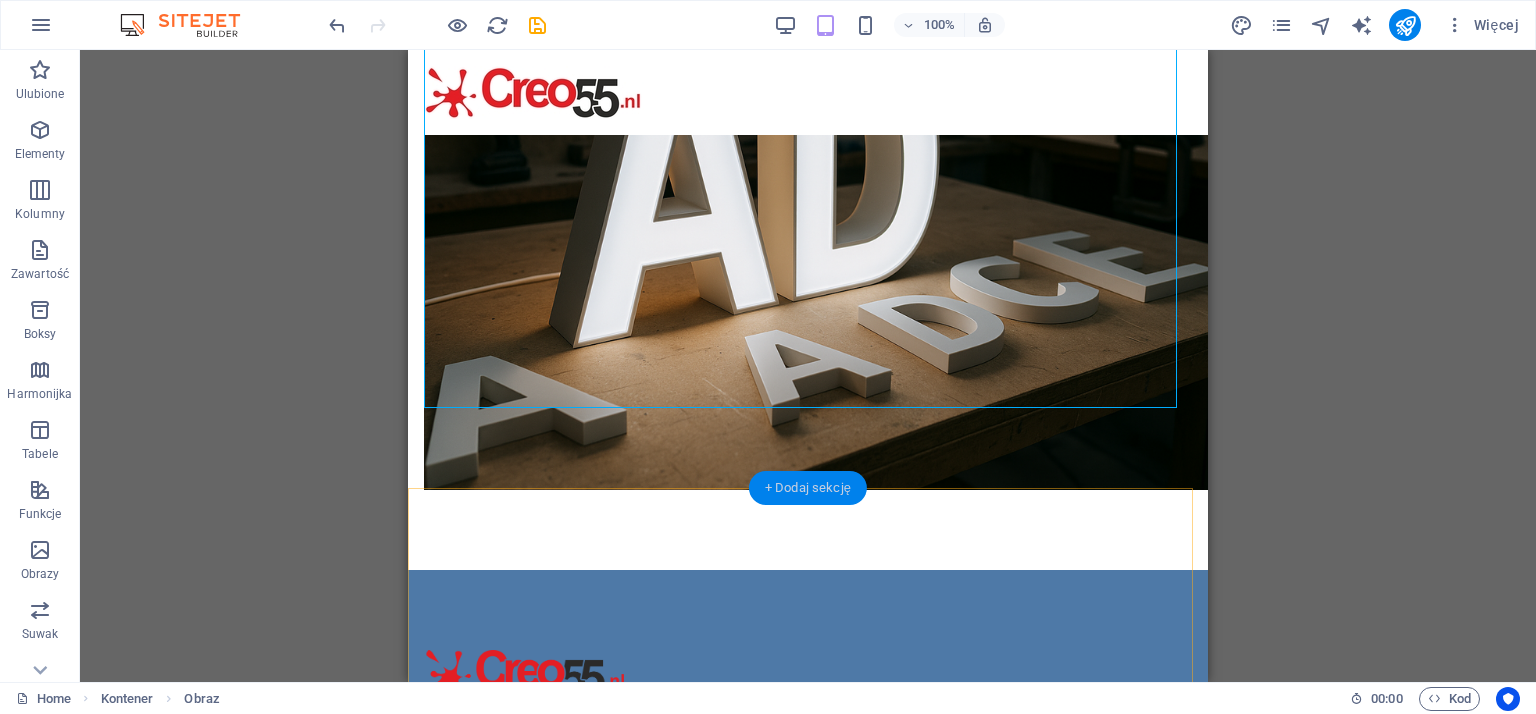 scroll, scrollTop: 0, scrollLeft: 0, axis: both 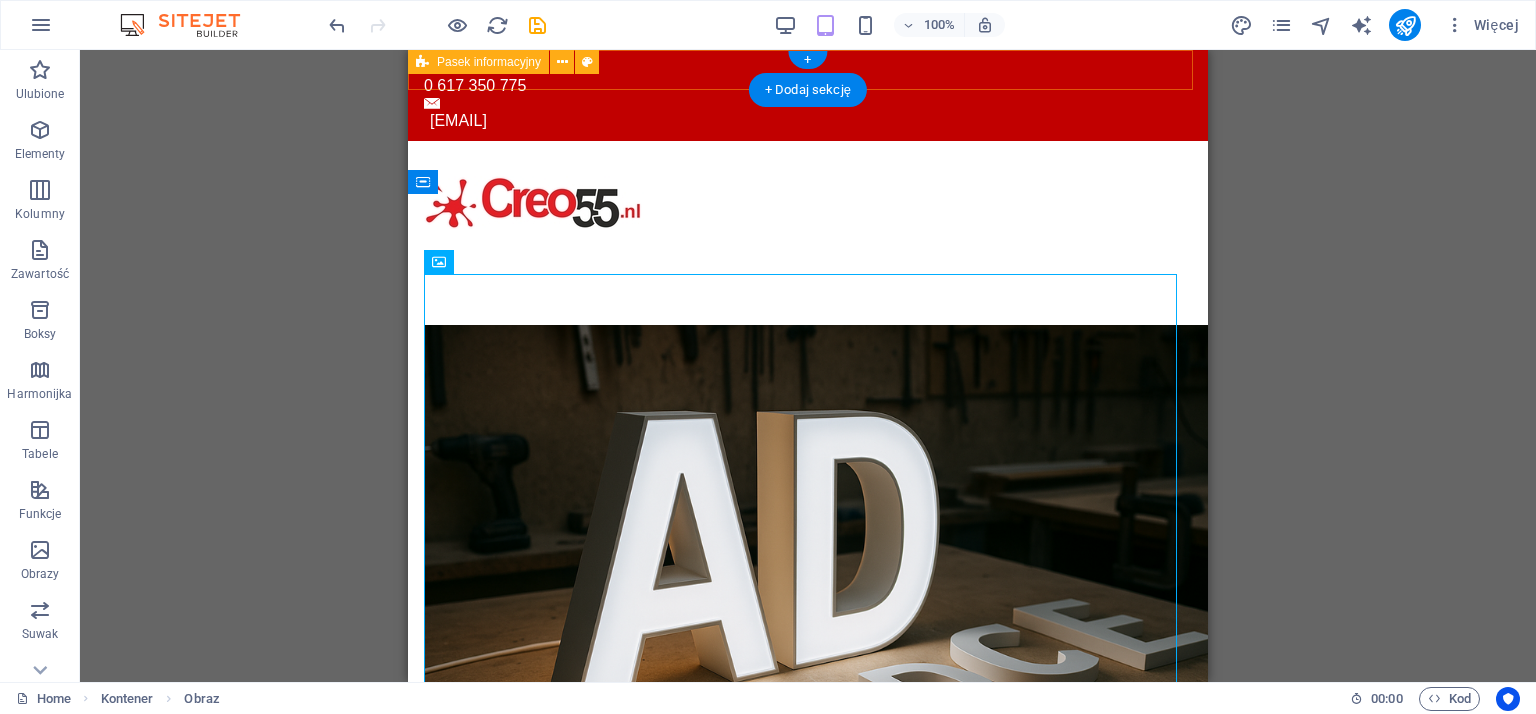 click on "0 617 350 775  info@creo55.nl" at bounding box center (808, 95) 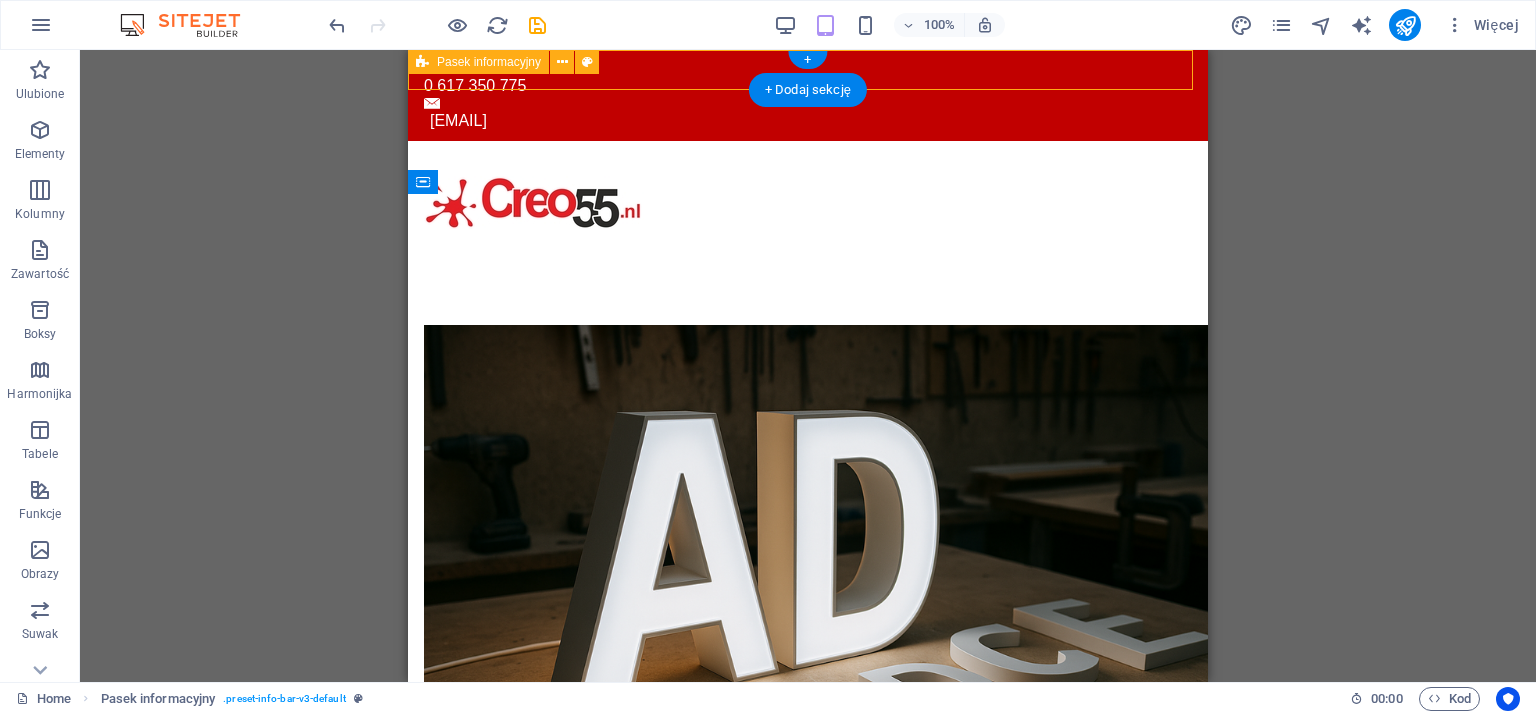 click on "0 617 350 775  info@creo55.nl" at bounding box center (808, 95) 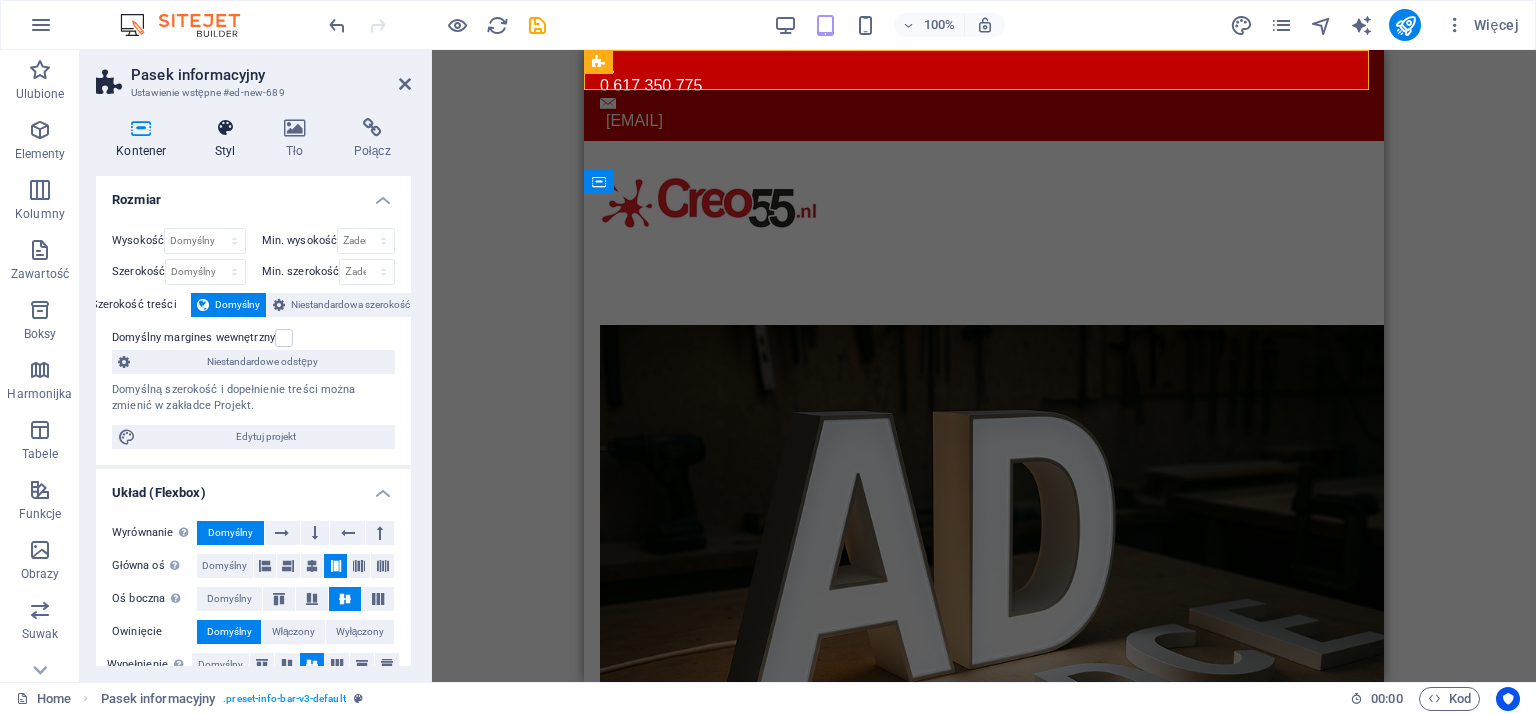 click at bounding box center (225, 128) 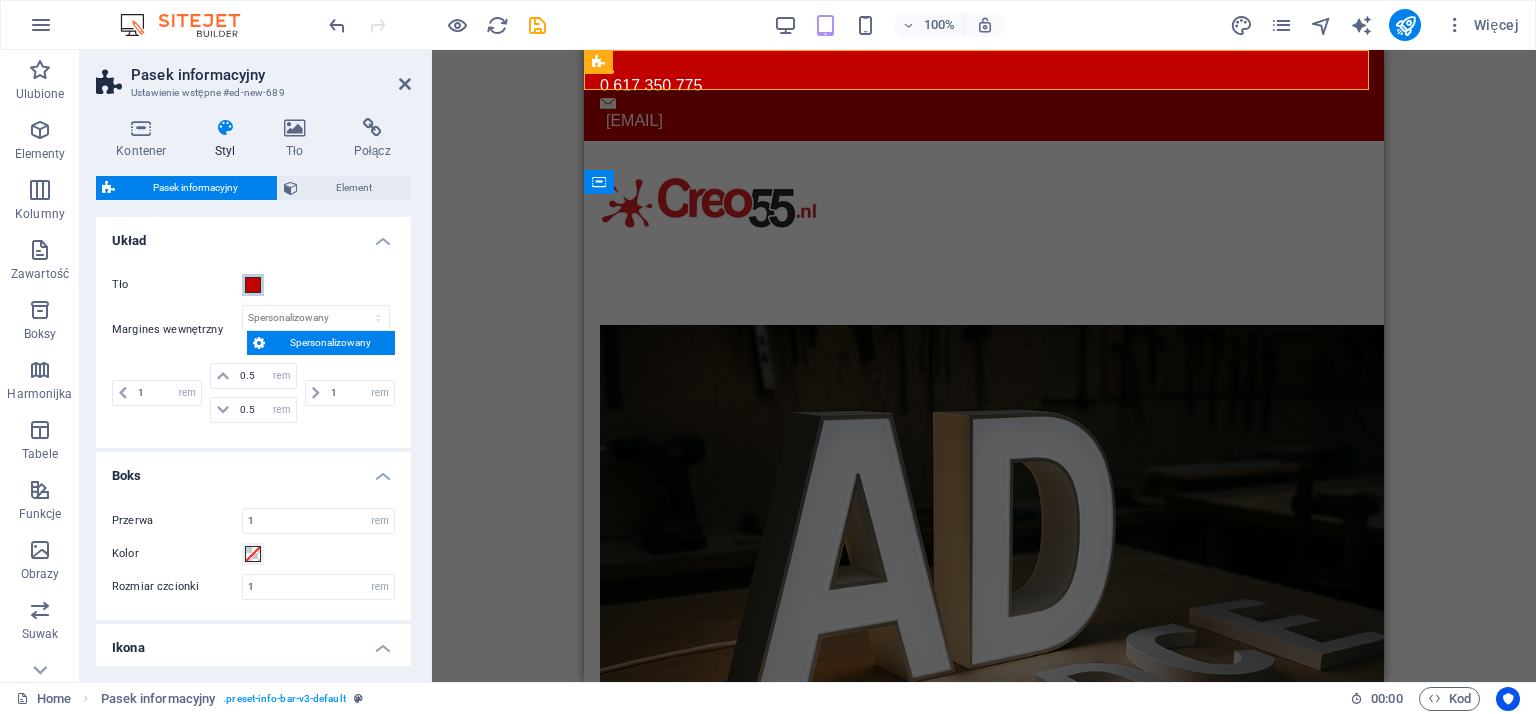 click at bounding box center [253, 285] 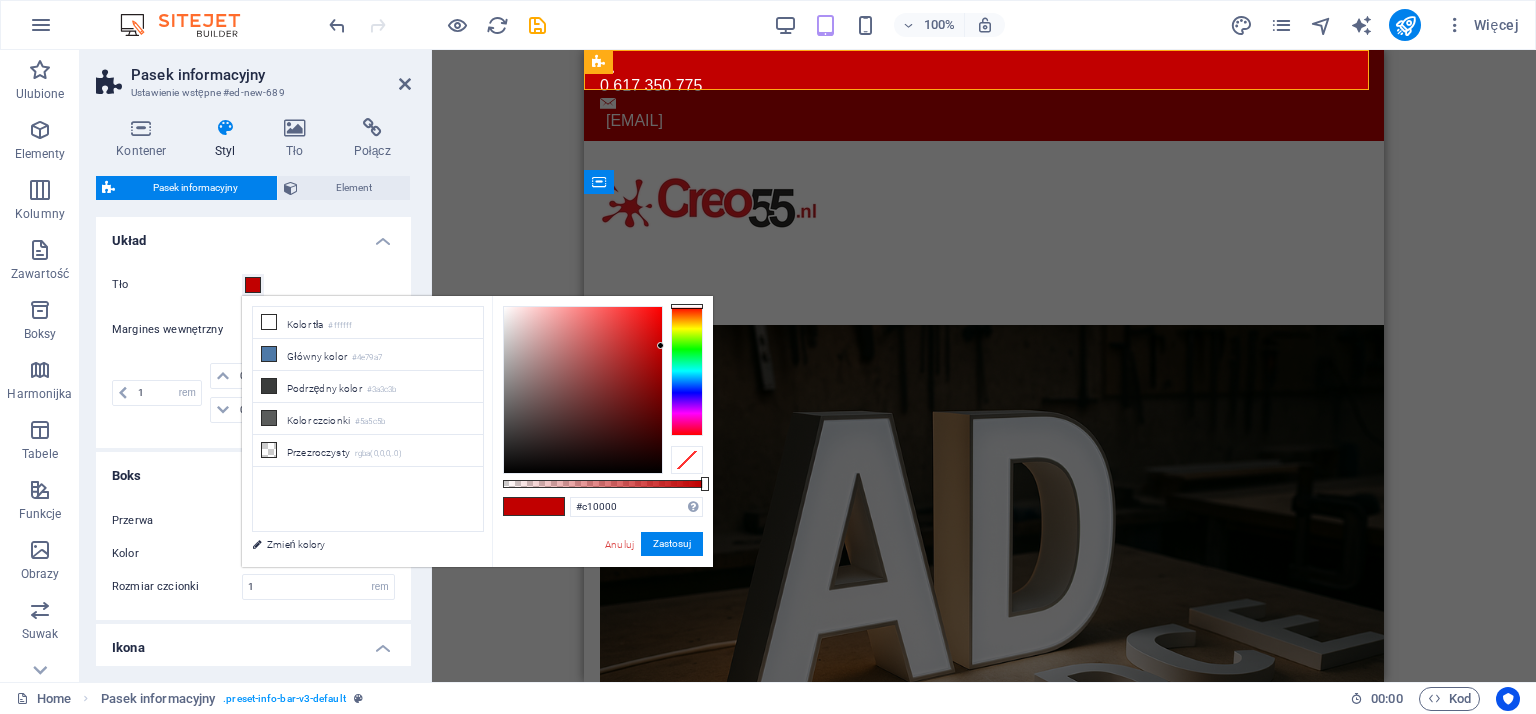 click at bounding box center [253, 285] 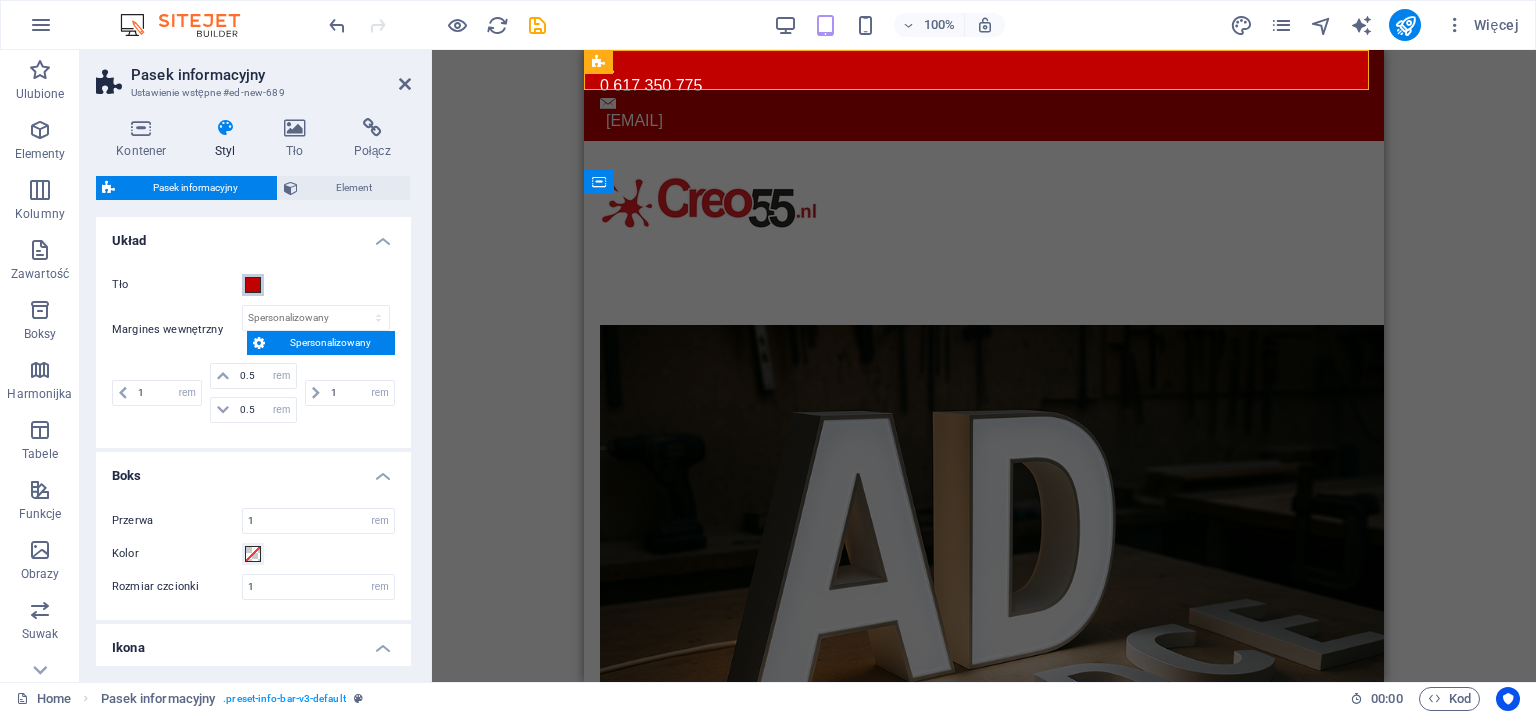 click at bounding box center (253, 285) 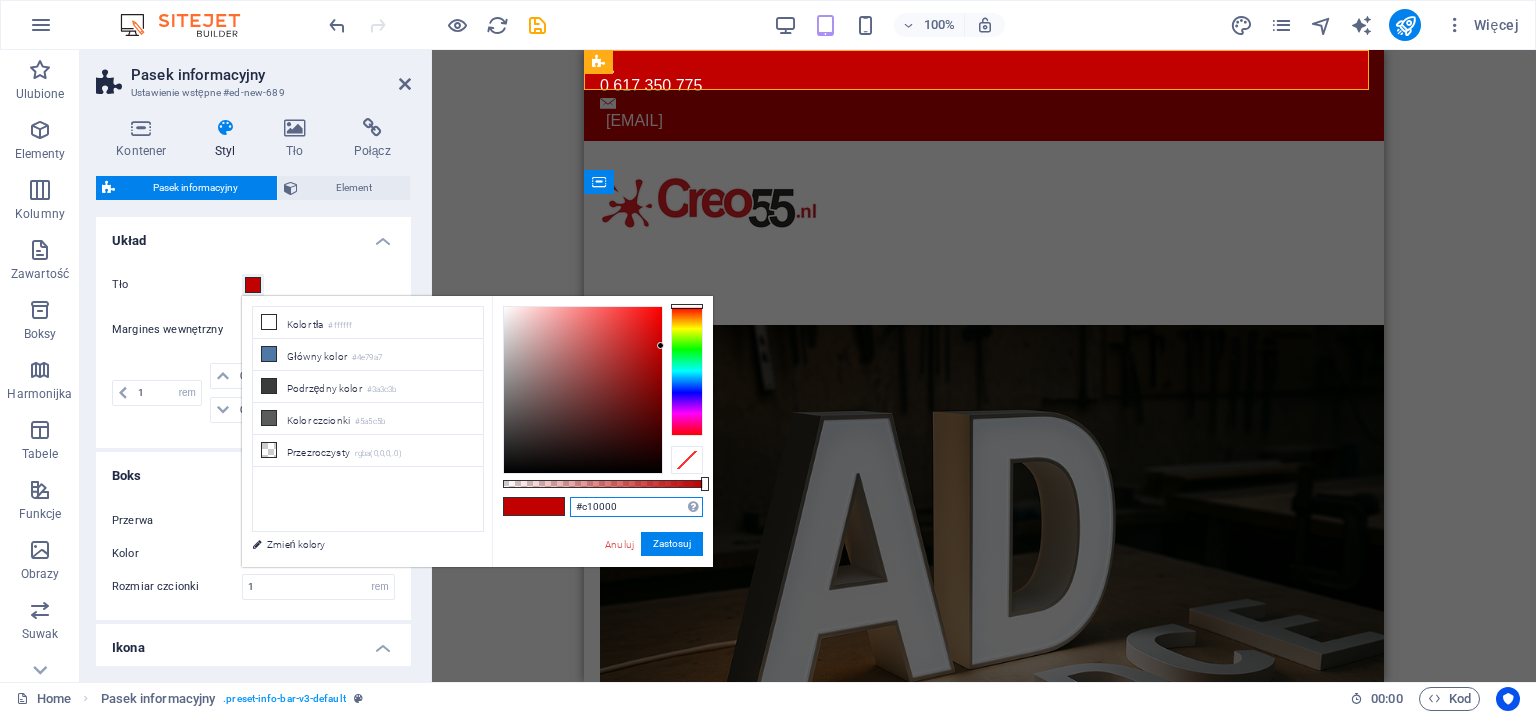 click on "#c10000" at bounding box center (636, 507) 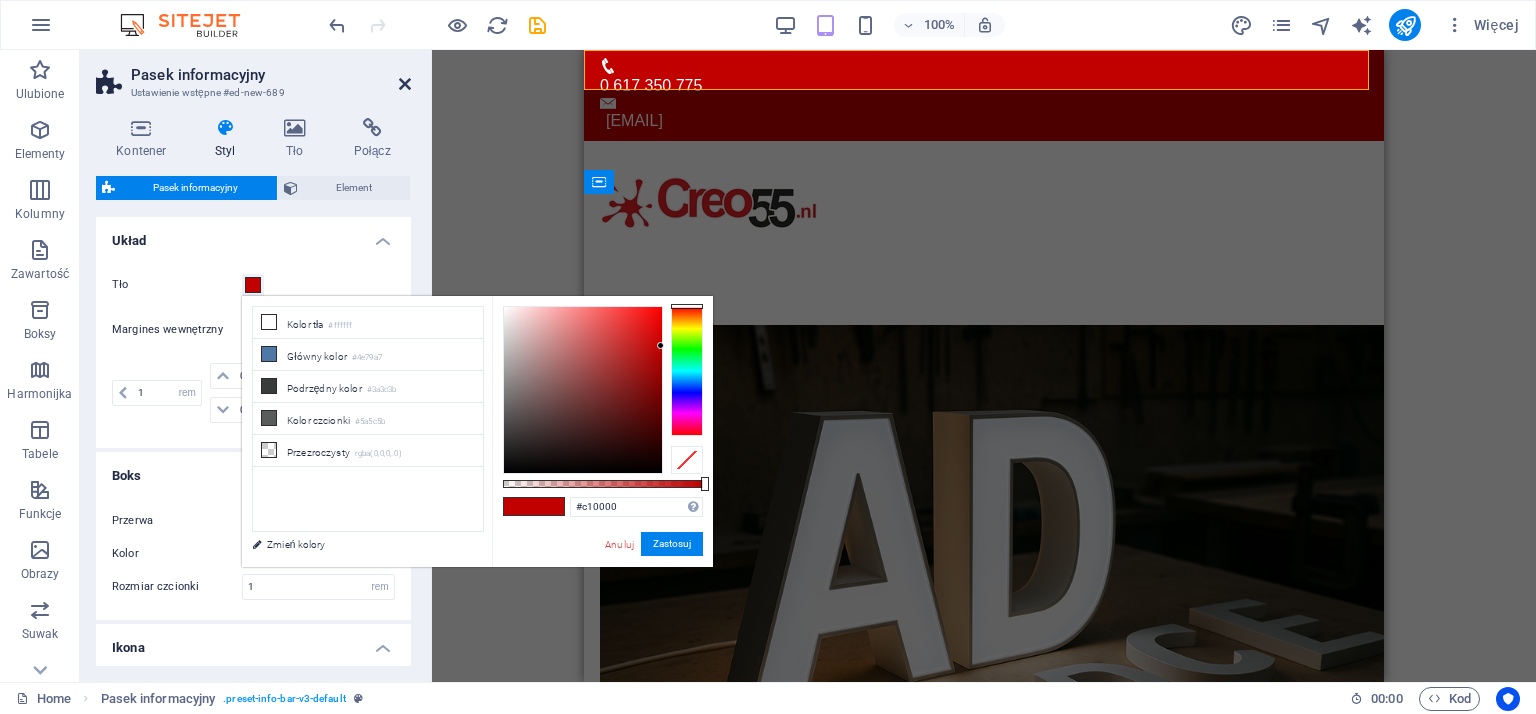 click at bounding box center (405, 84) 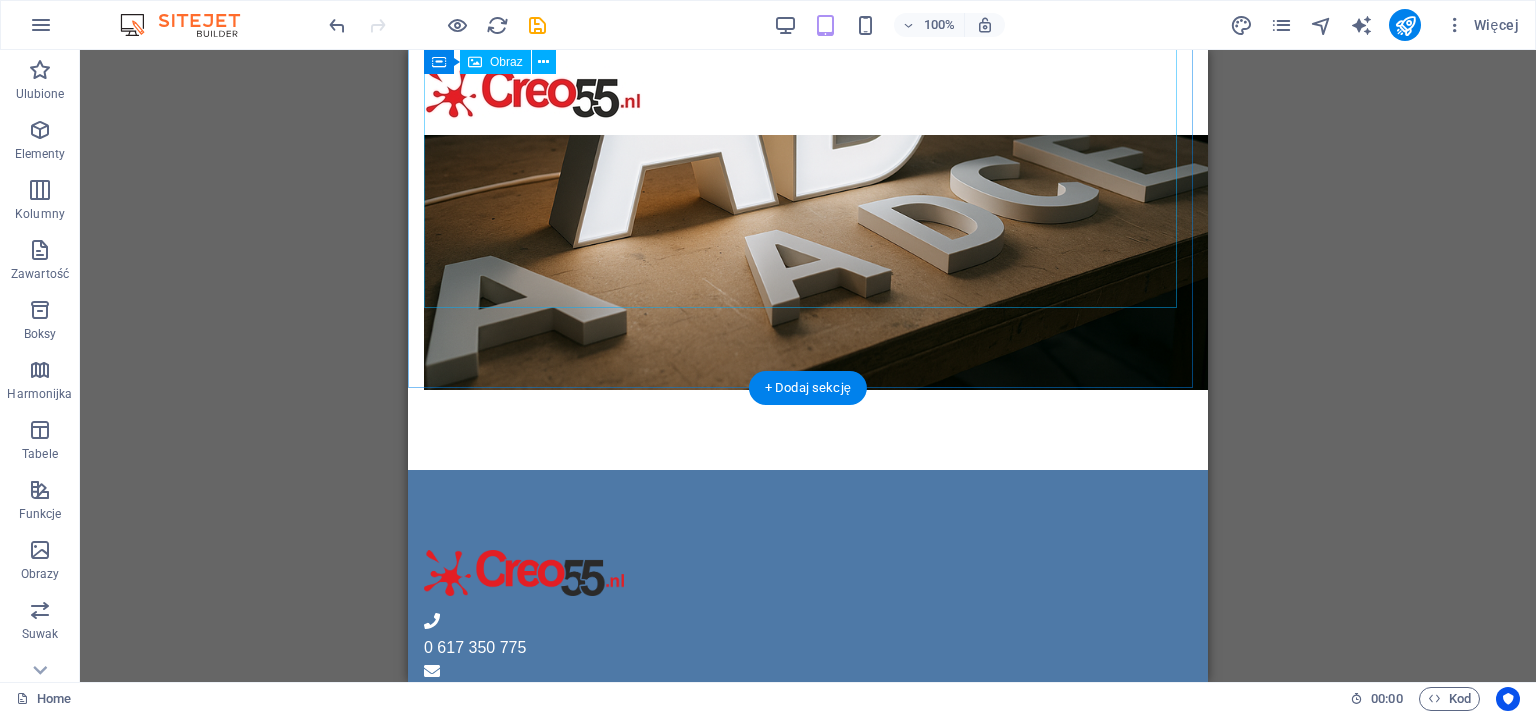 scroll, scrollTop: 368, scrollLeft: 0, axis: vertical 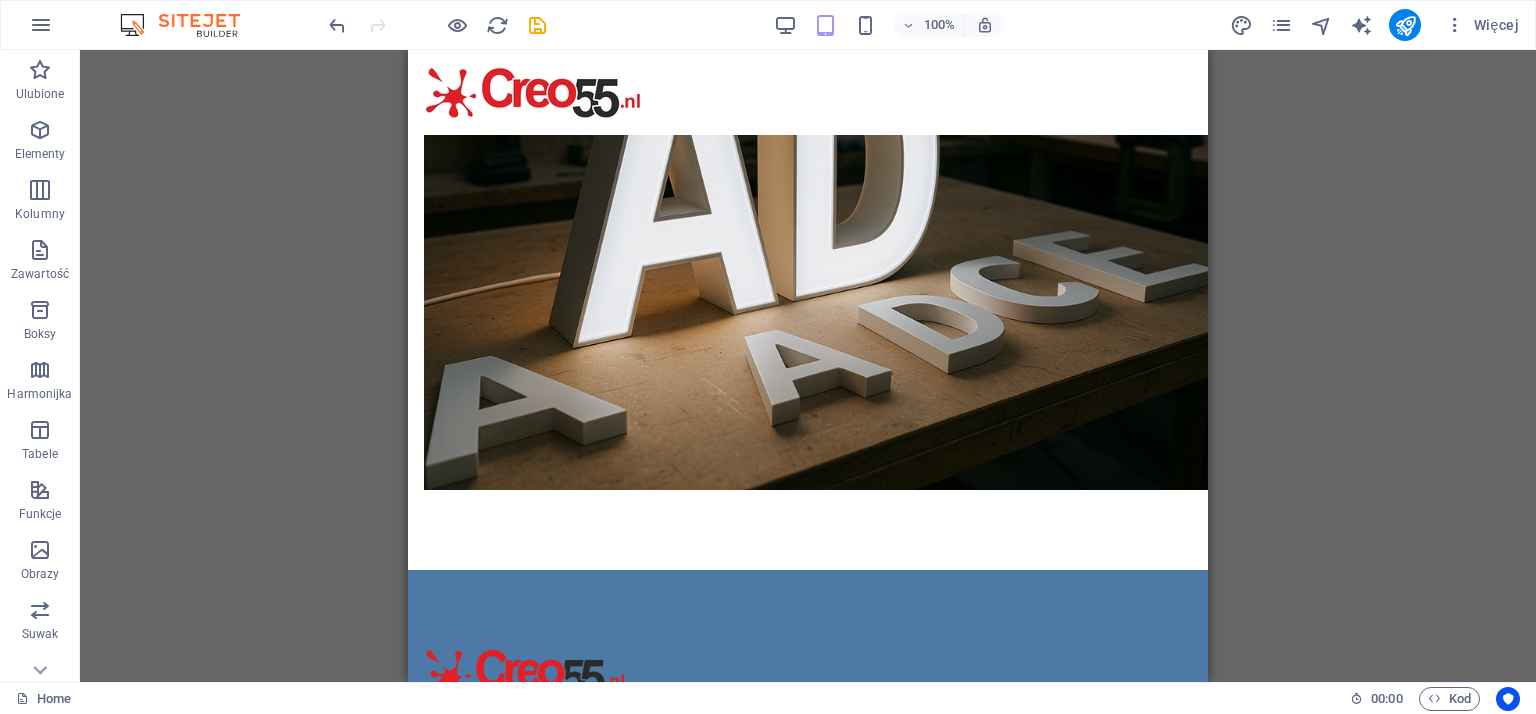 click on "Symbol zastępczy   Pasek menu   Logo   Kontener   Symbol zastępczy   Pasek informacyjny   Tekst   Kontener   HTML   Kontener   Odstęp   Kontener   Tekst   Kontener   Kontener   Pasek informacyjny   Kontener   Tekst   Ikona   Kontener   Symbol zastępczy   Obraz   Ikona   Menu   Ikona   Suwak obrazu w tle   Suwak obrazu   Symbol zastępczy   Stopka Frigg   Tekst   Stopka Frigg   Kontener   Kontener   Tekst   Tekst   Kontener   H3   Kontener   Odstęp   Menu   Tekst   Kontener   H3   Kontener   Odstęp   Tekst   Tekst   Odstęp   Kontener   Logo   Kontener   Kontener   Symbol zastępczy   Tekst   Ikona   Ikona   Ikona   Ikona   Ikona   Tekst   Ikona   Ikona   Tekst   Ikona   Odniesienie   Obraz" at bounding box center (808, 366) 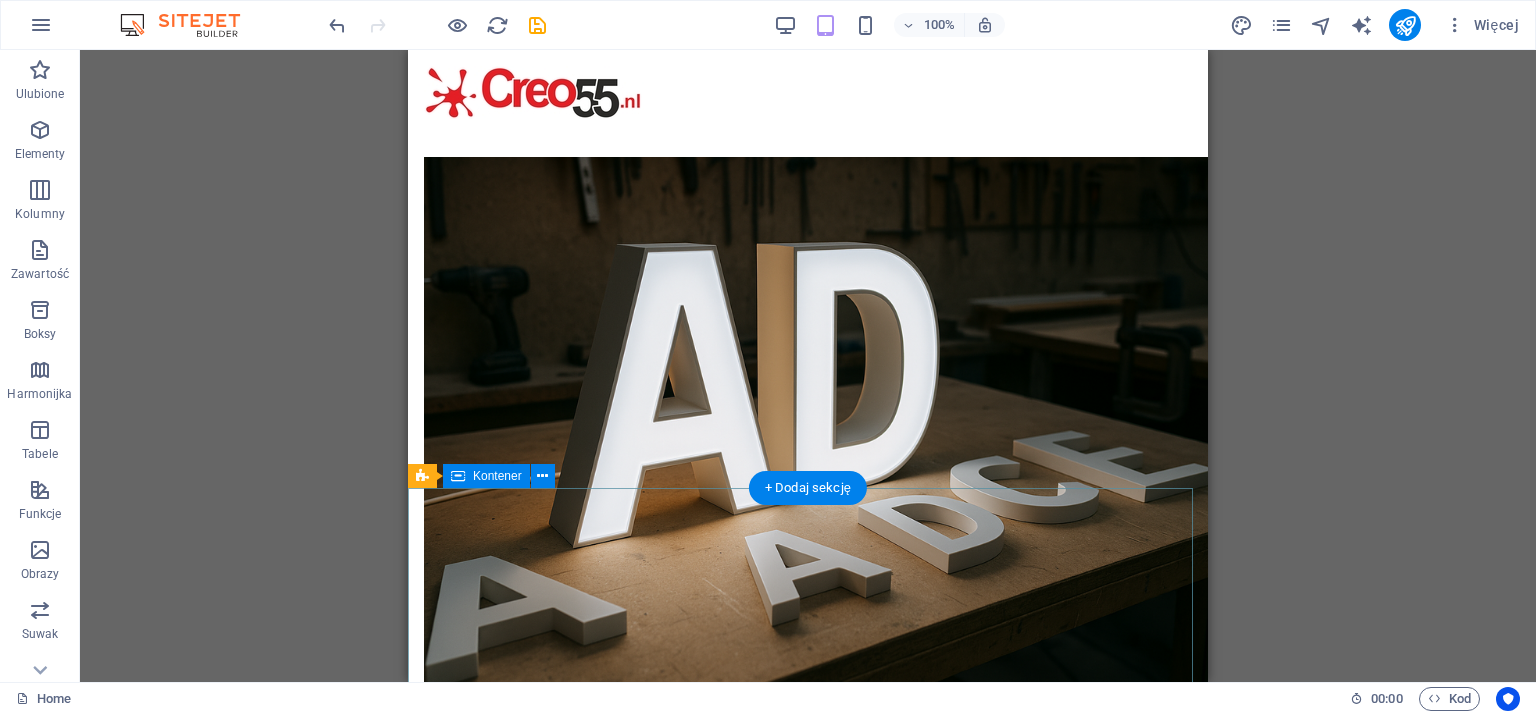 scroll, scrollTop: 0, scrollLeft: 0, axis: both 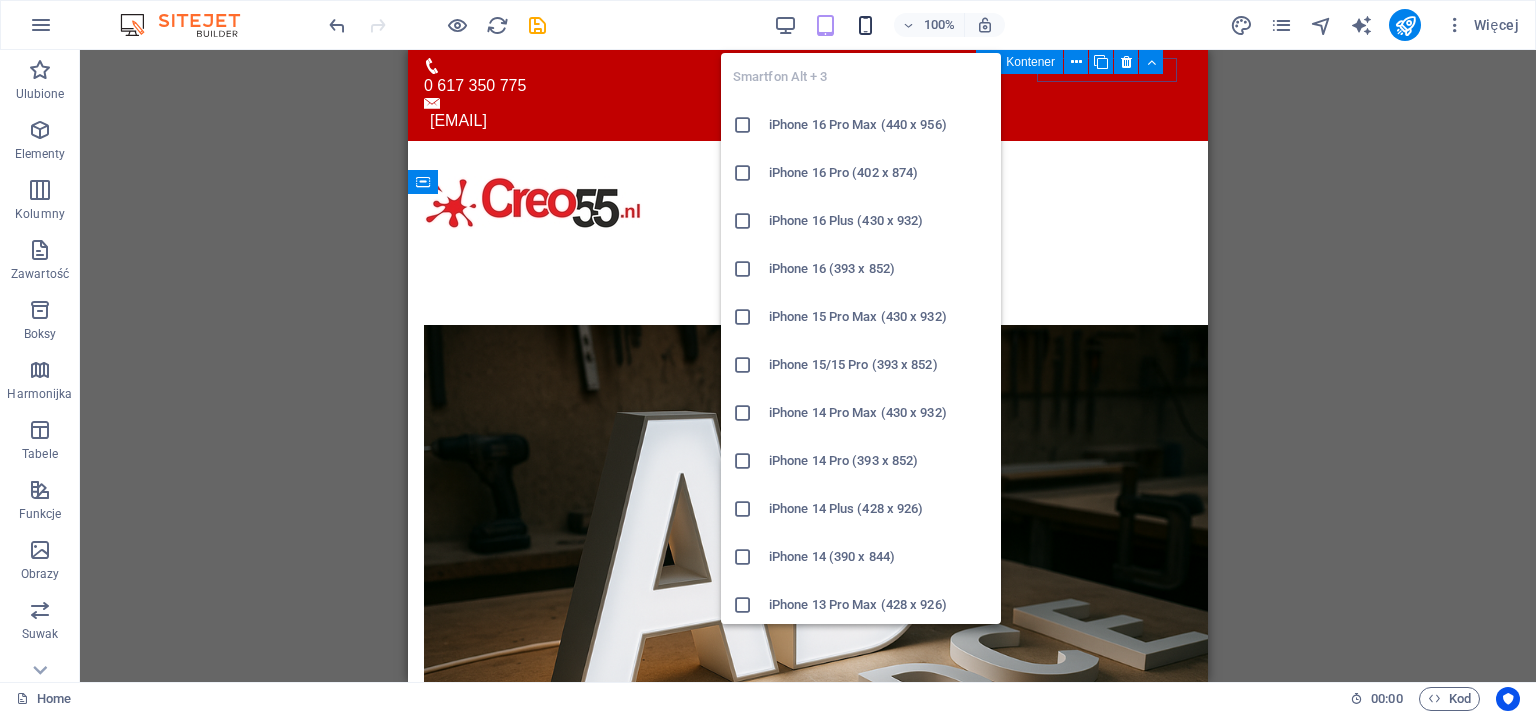 click at bounding box center (865, 25) 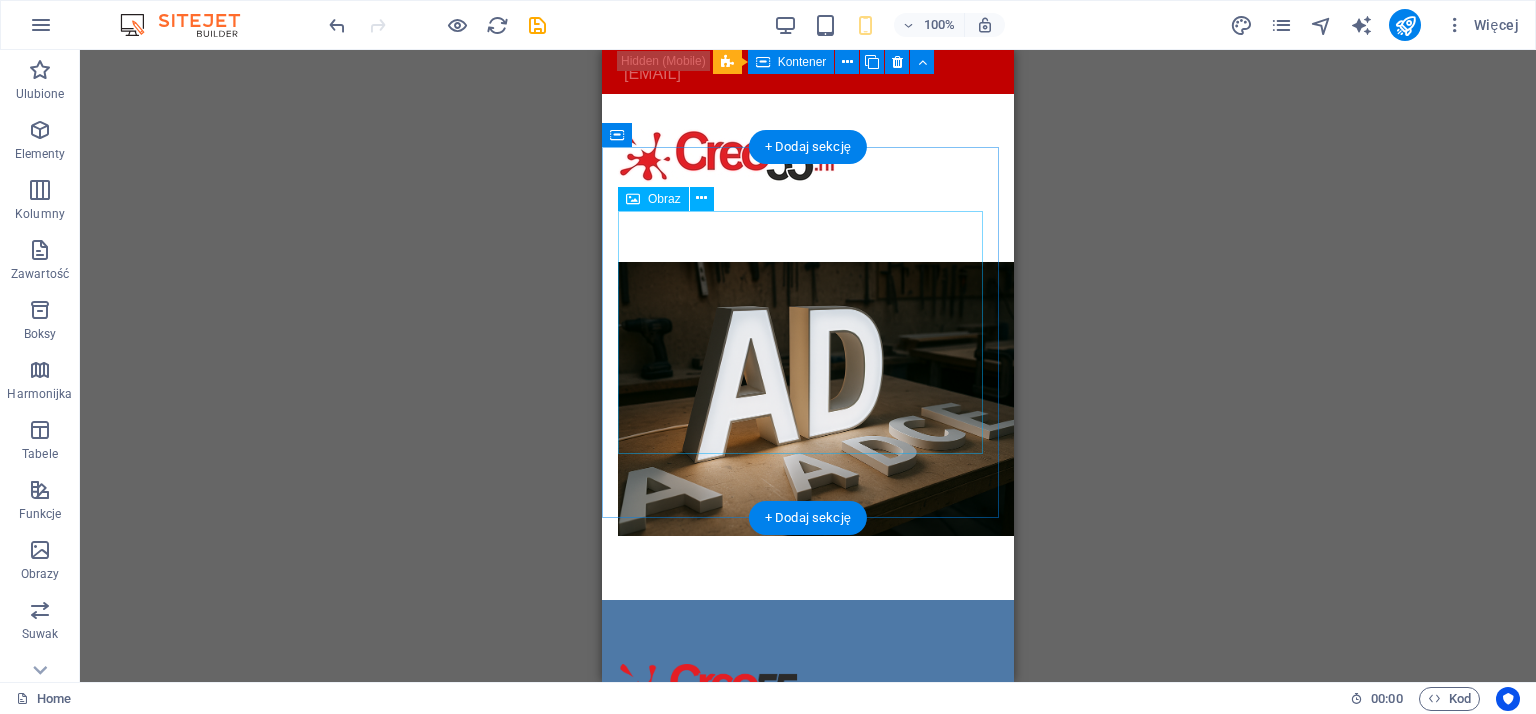 scroll, scrollTop: 0, scrollLeft: 0, axis: both 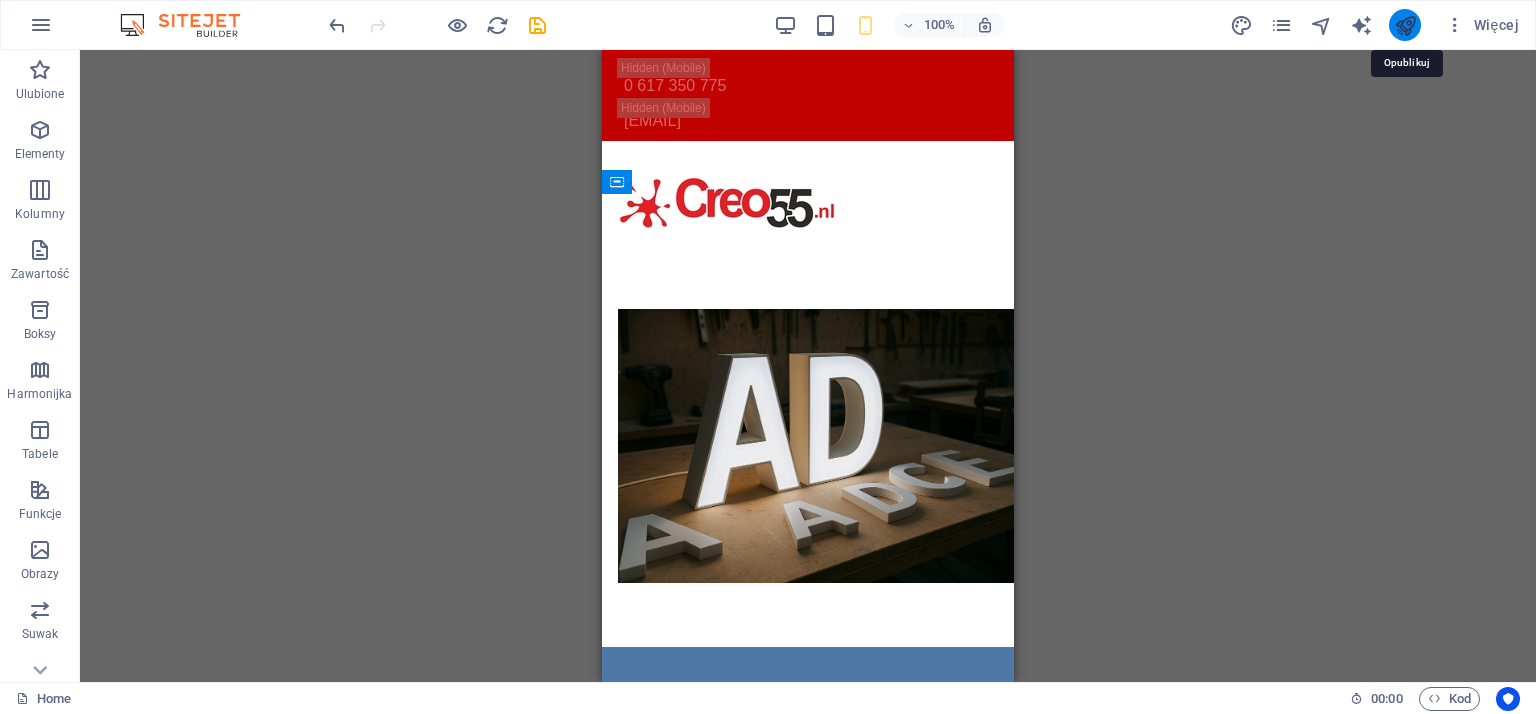click at bounding box center (1405, 25) 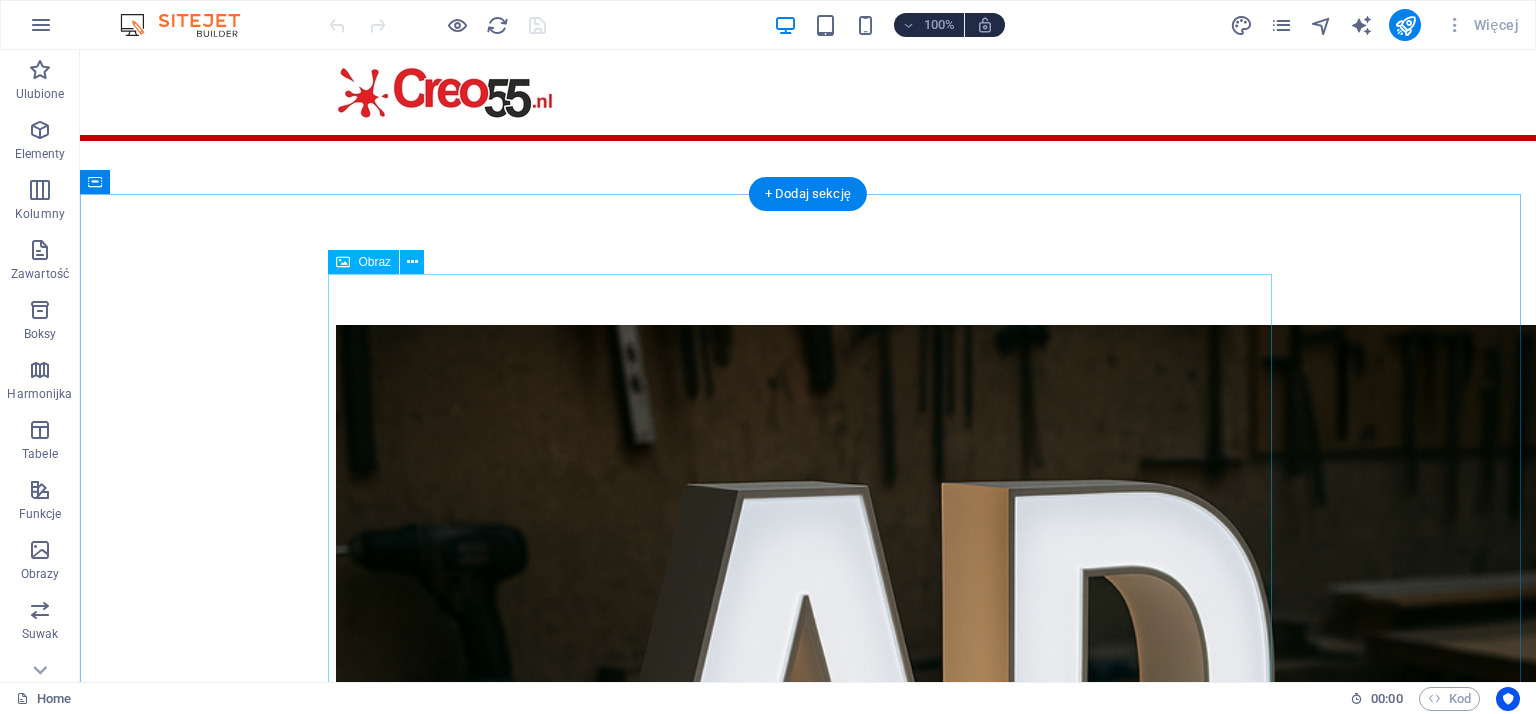 scroll, scrollTop: 597, scrollLeft: 0, axis: vertical 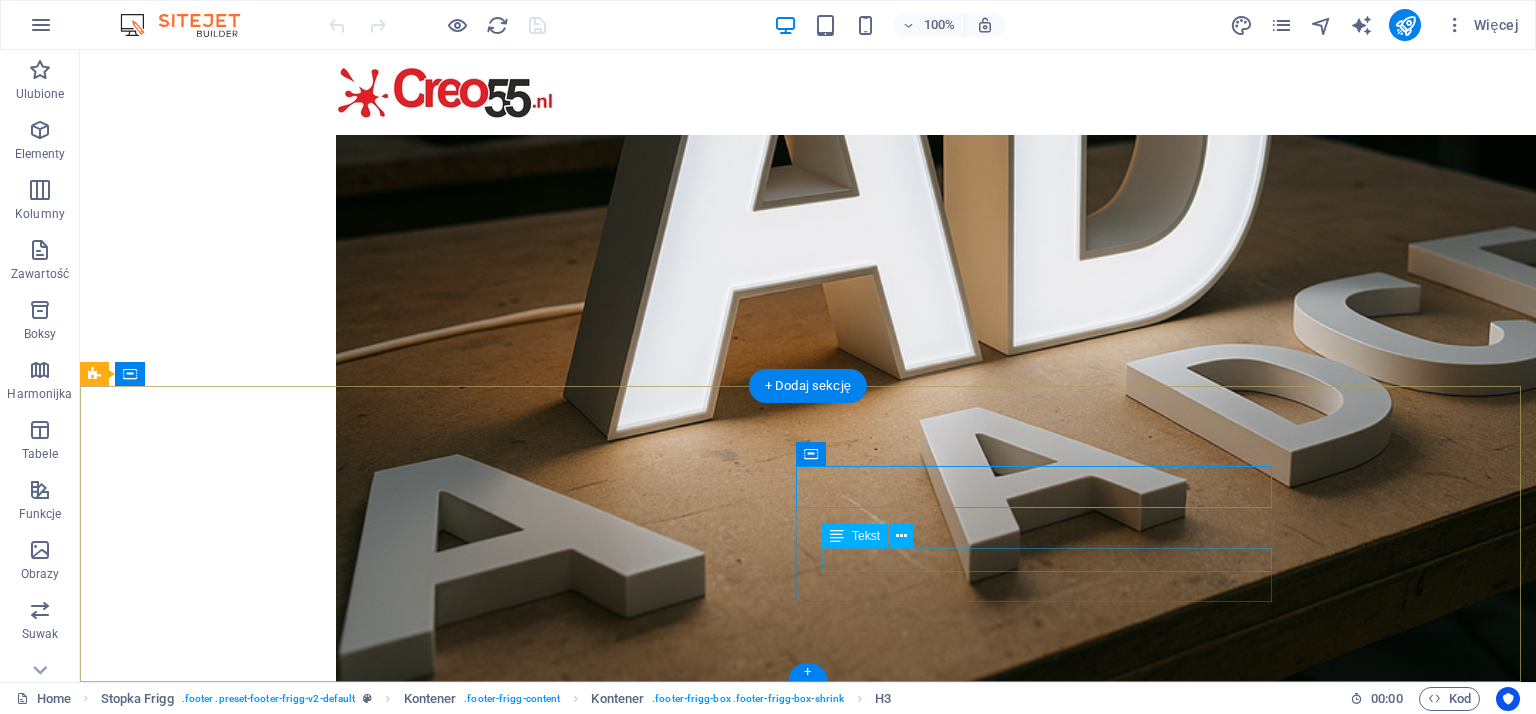 click on "TikTok" at bounding box center [568, 1213] 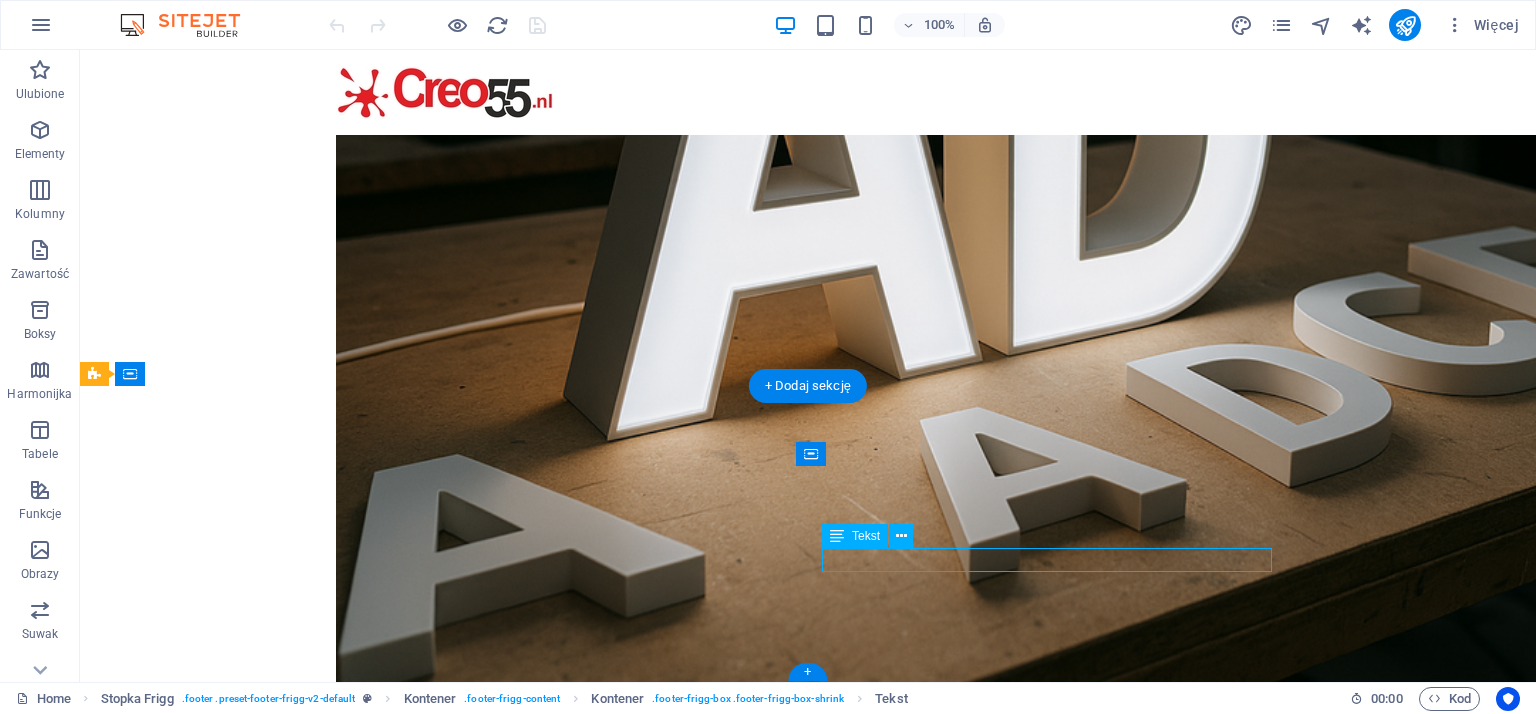 click on "TikTok" at bounding box center [568, 1213] 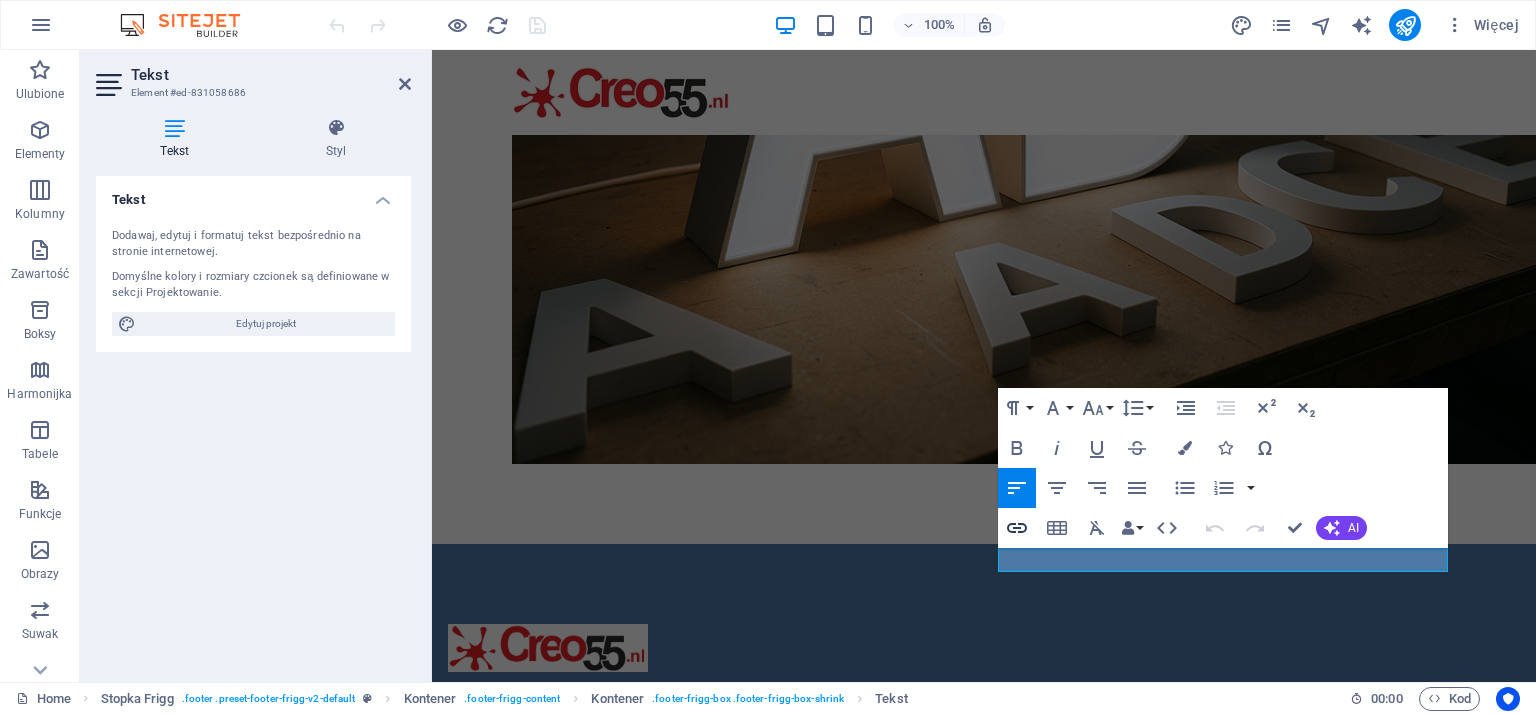click 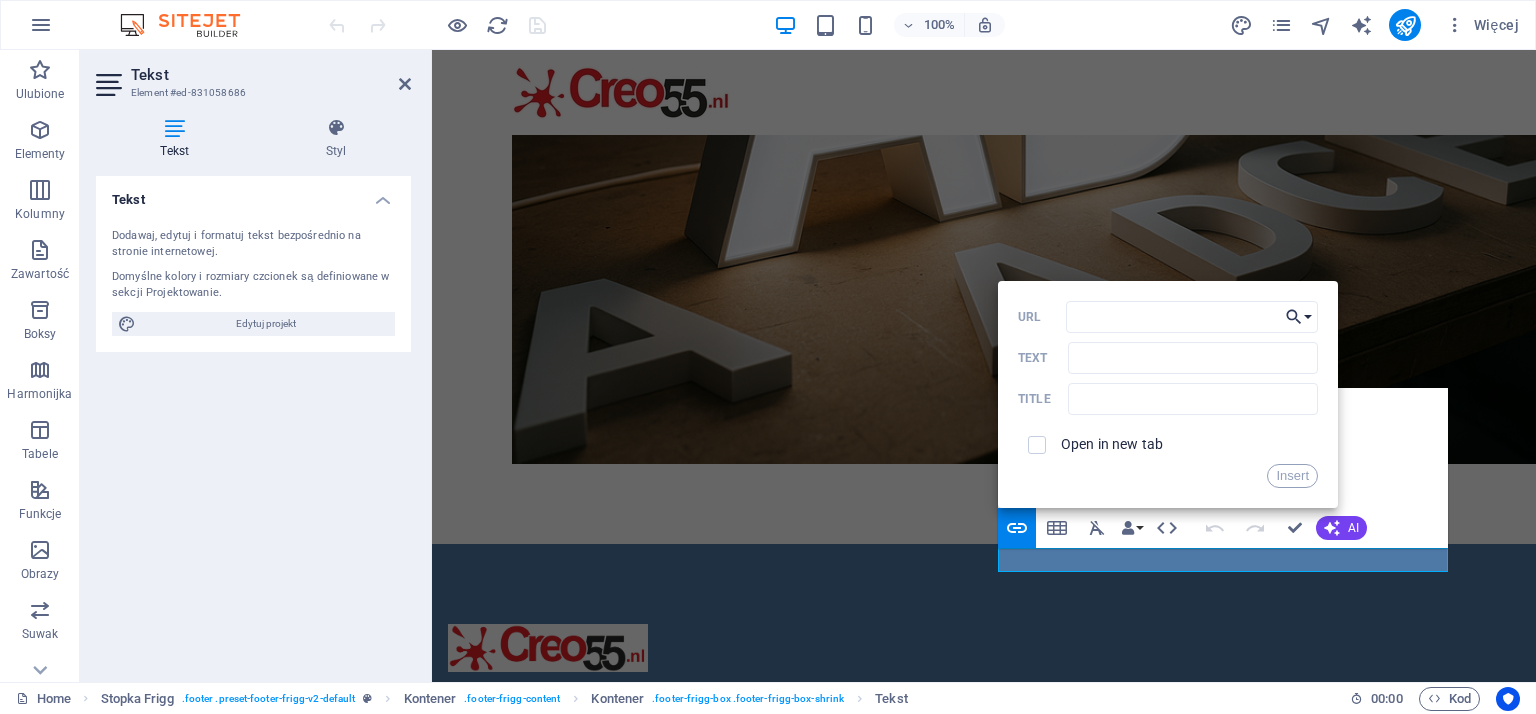 click 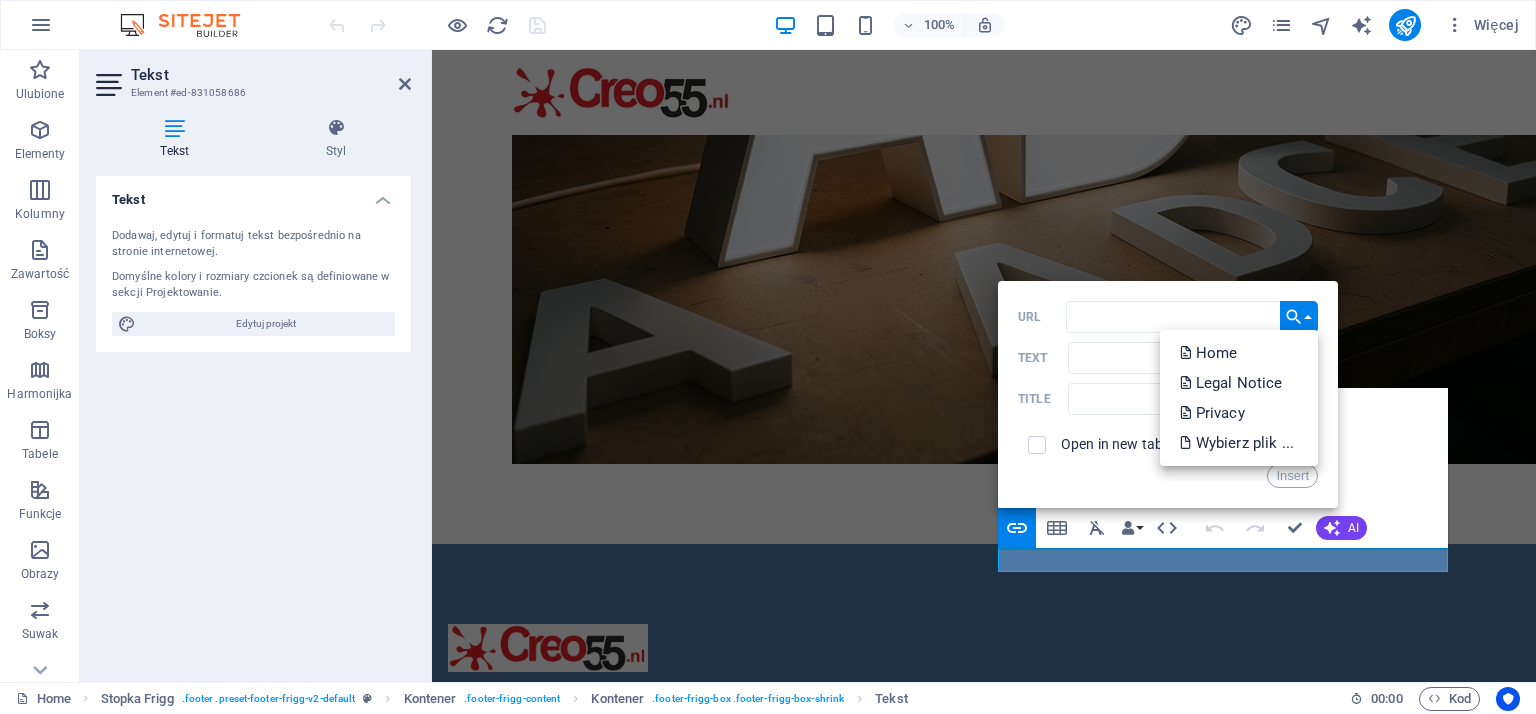 click on "Choose Link" at bounding box center (1299, 317) 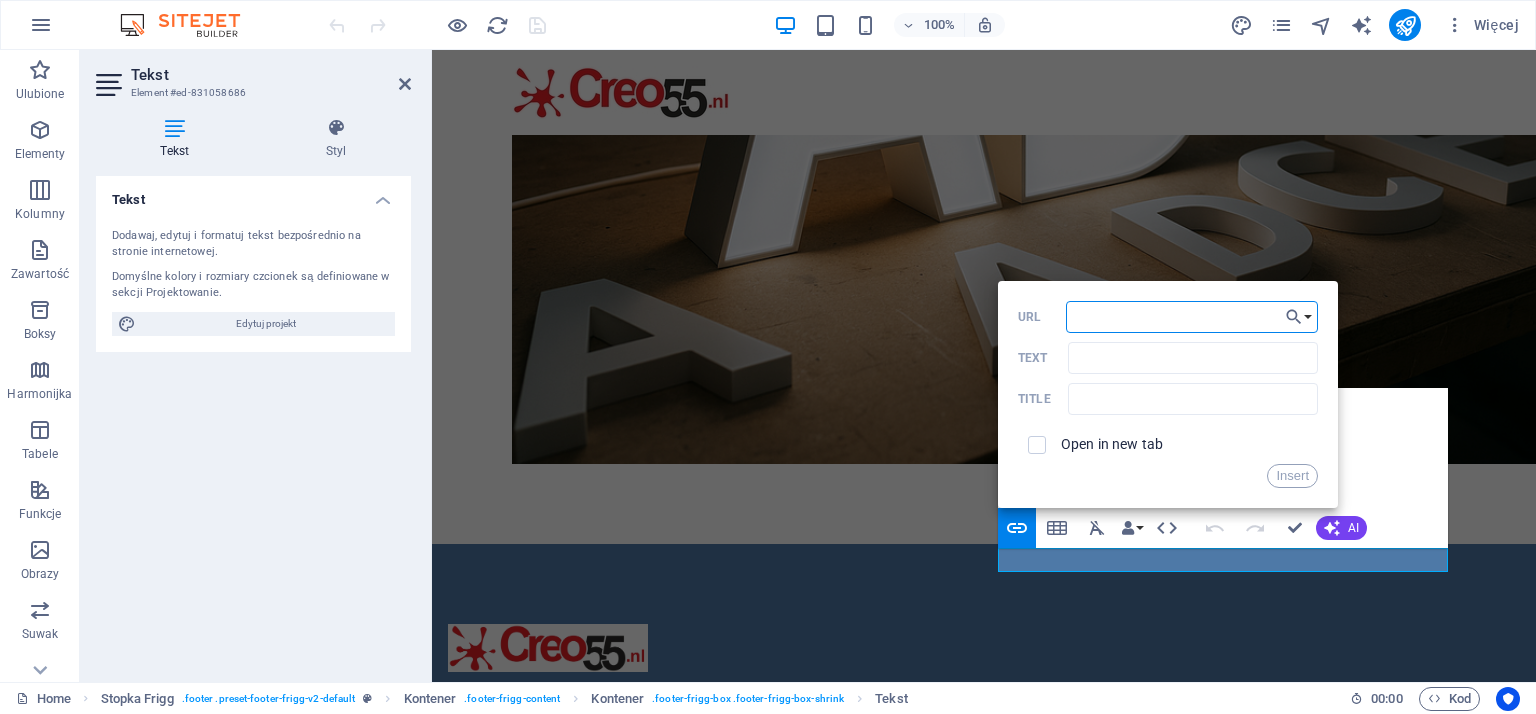 click on "URL" at bounding box center (1192, 317) 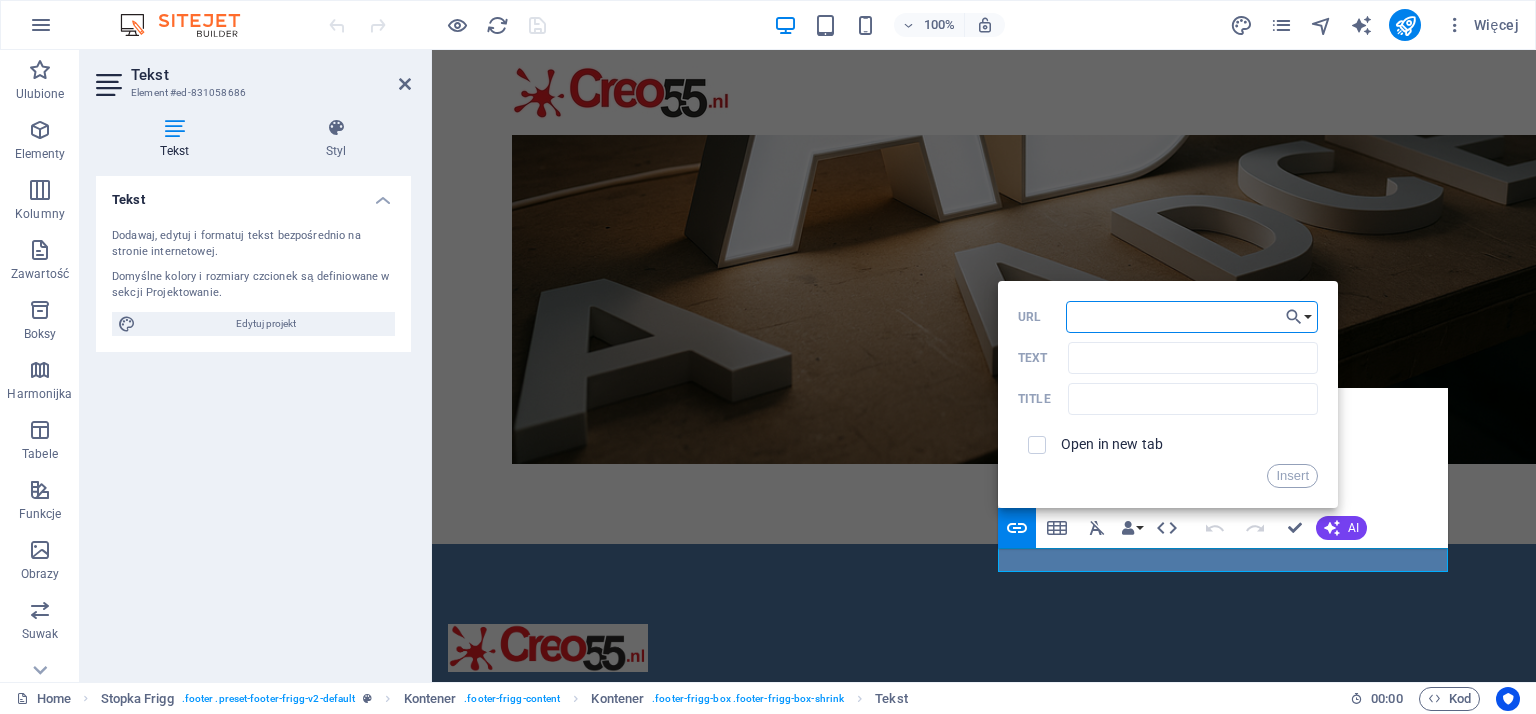 paste on "https://www.tiktok.com/@krichus" 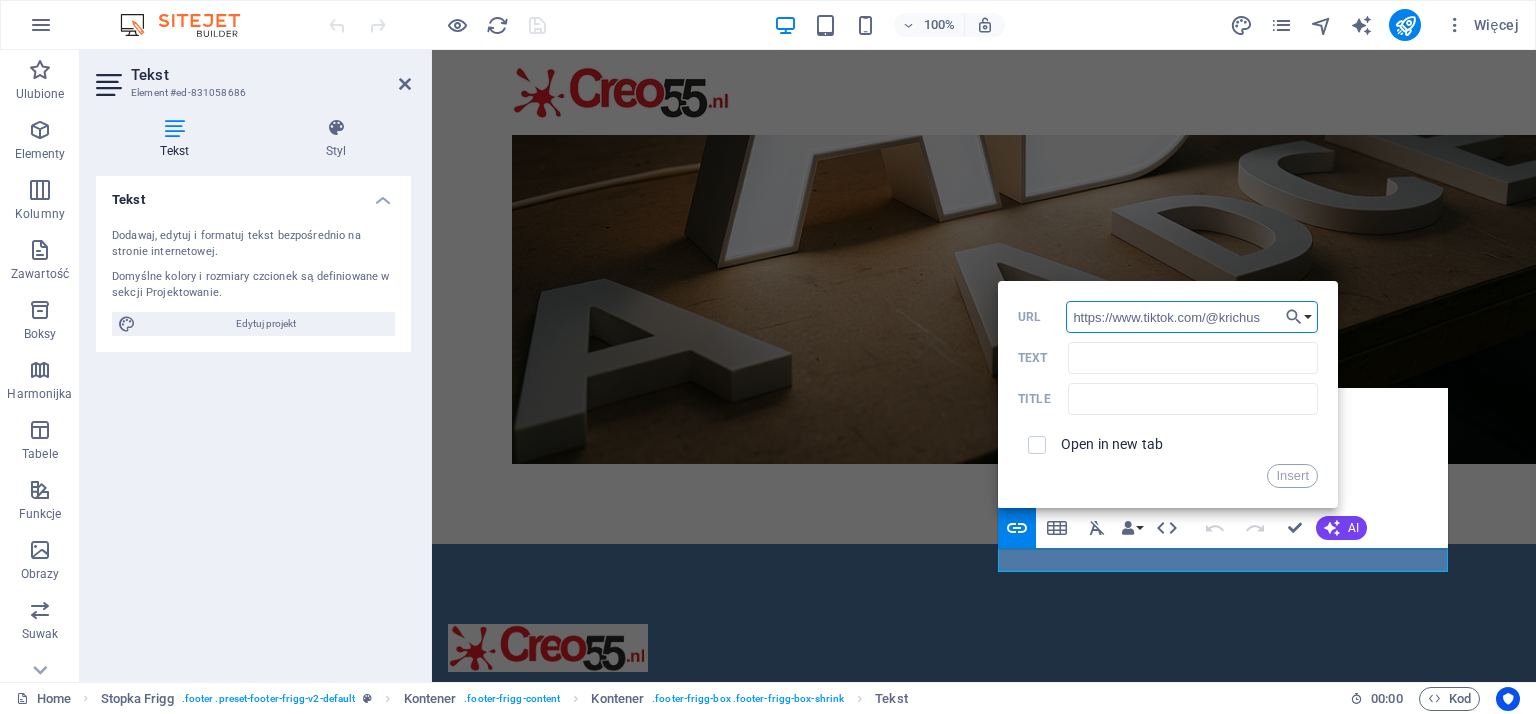 type on "https://www.tiktok.com/@krichus" 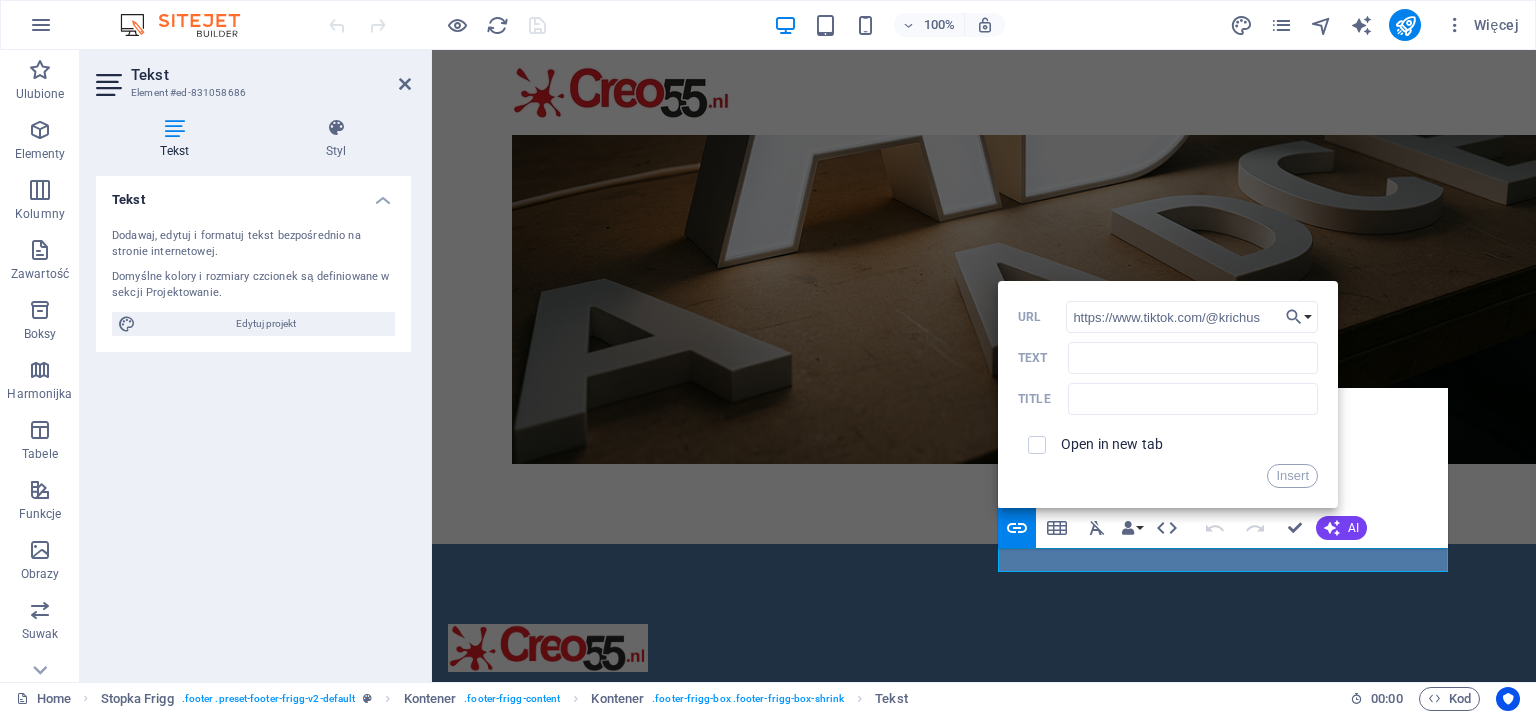 click on "Open in new tab" at bounding box center (1112, 444) 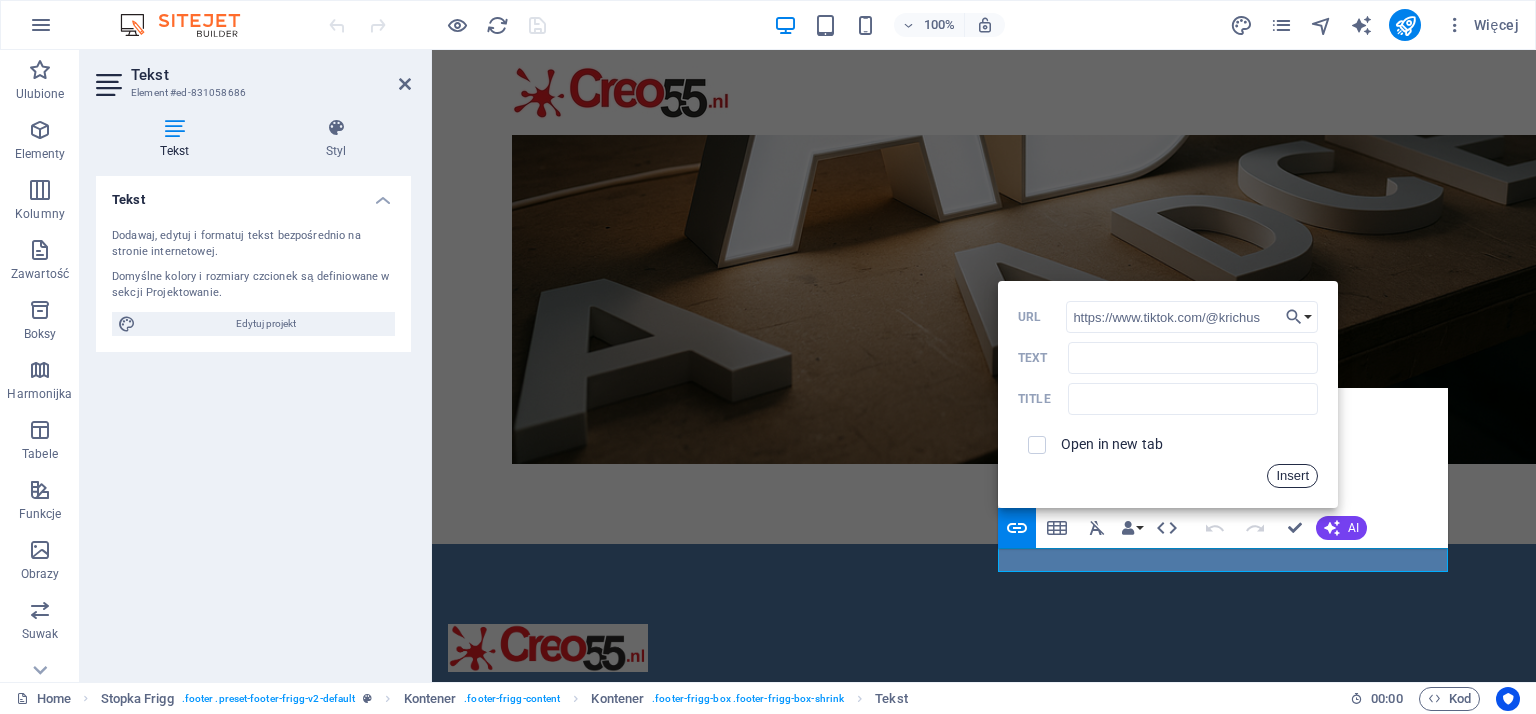 click on "Insert" at bounding box center (1292, 476) 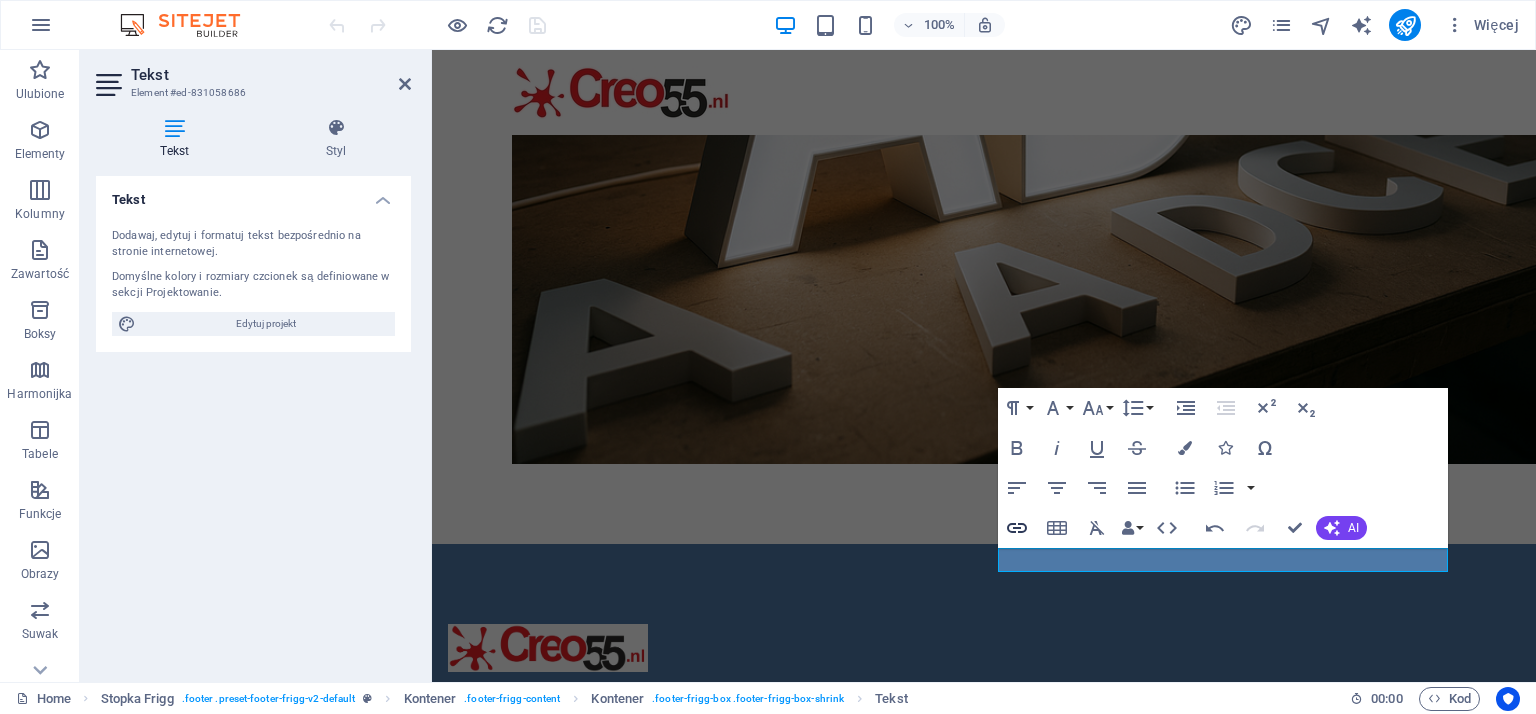type on "https://www.tiktok.com/@krichus" 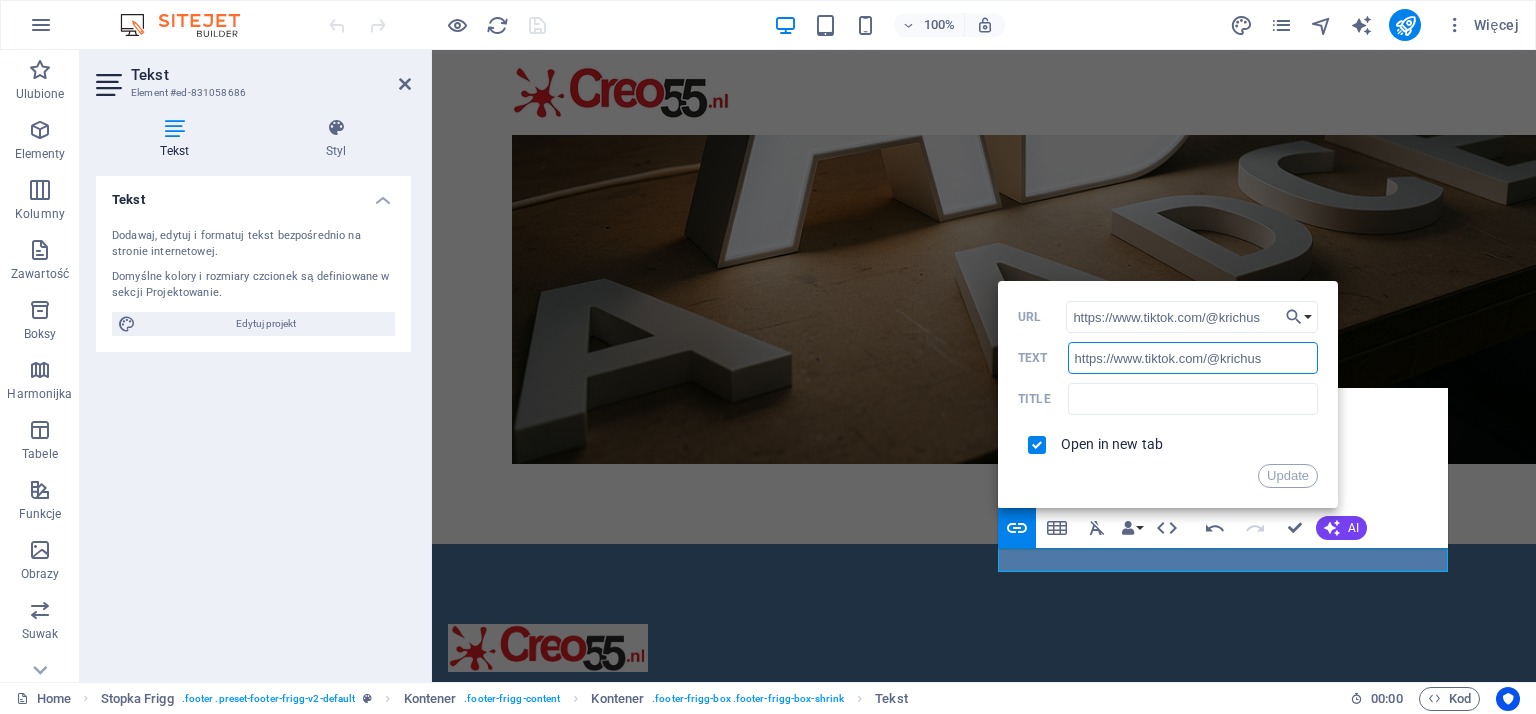 click on "https://www.tiktok.com/@krichus" at bounding box center [1193, 358] 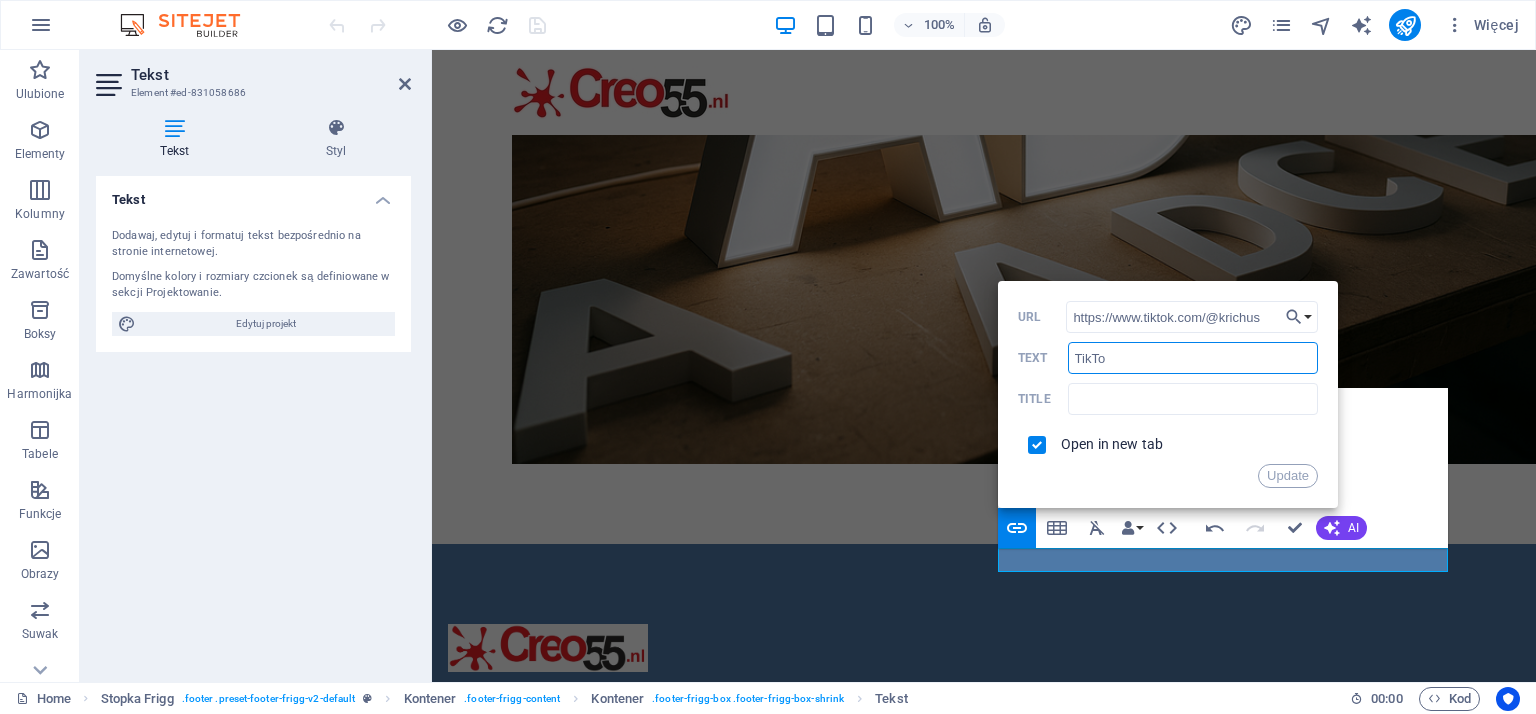 type on "TikTok" 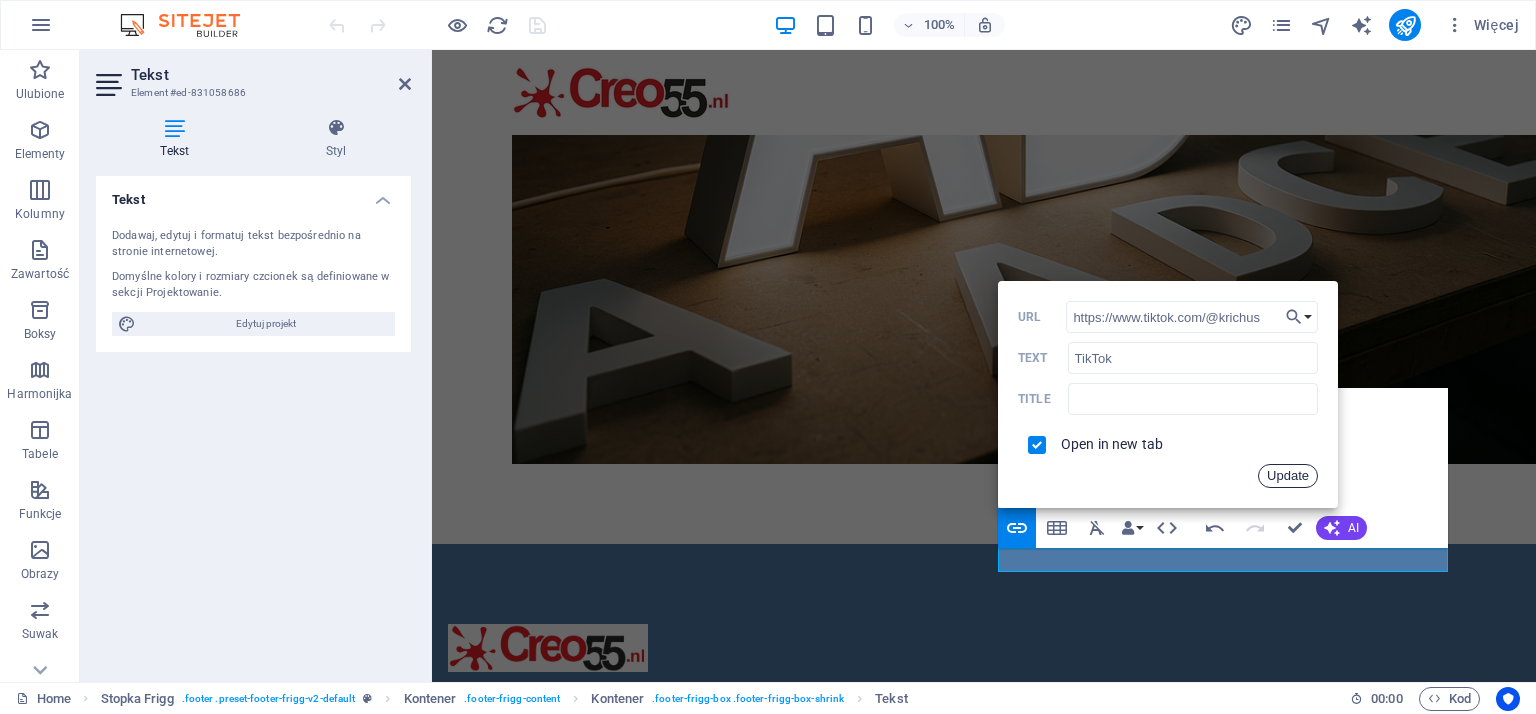 click on "Update" at bounding box center (1288, 476) 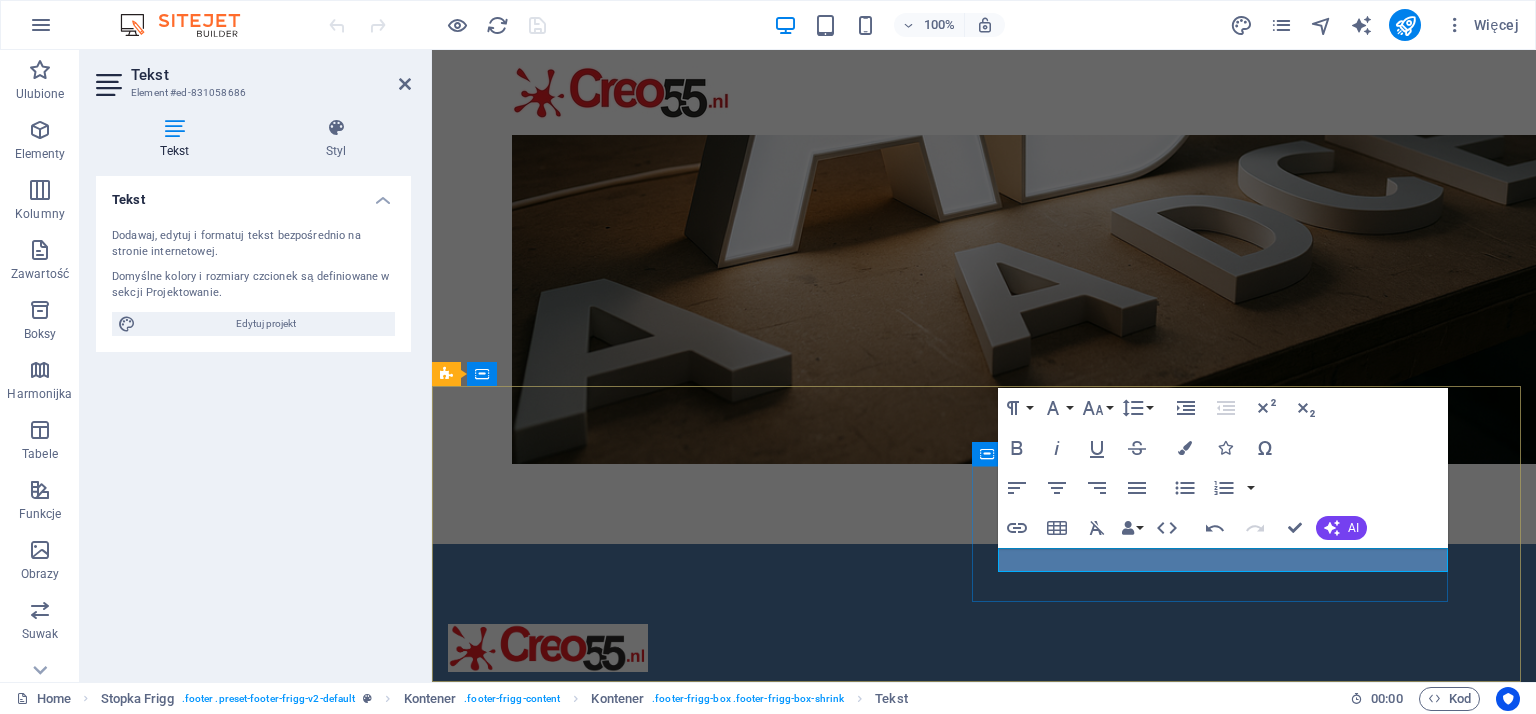 click on "TikTok ​TikTok" at bounding box center [920, 978] 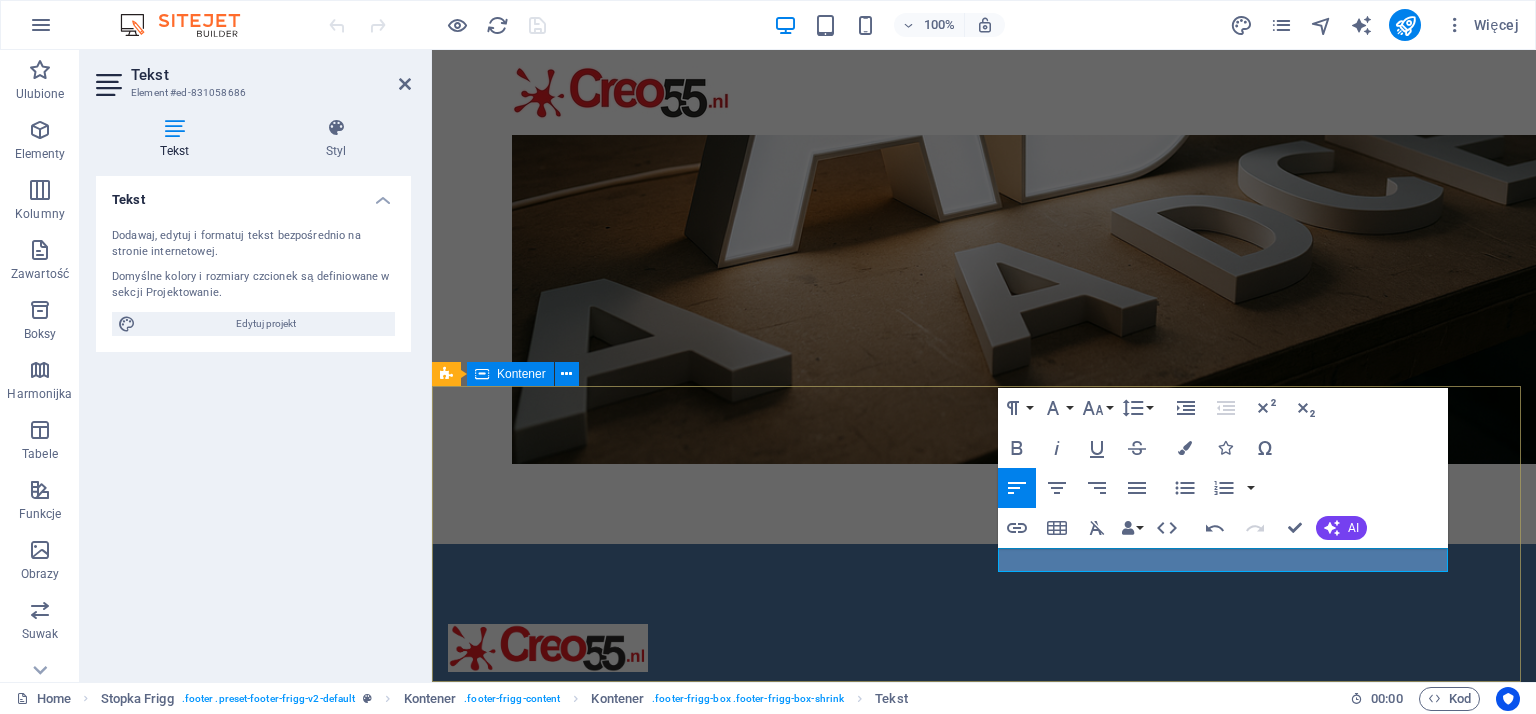 click on "0 617 350 775  info@creo55.nl KVK 97877271 Media społecznościowe Facebook TikTok" at bounding box center (984, 807) 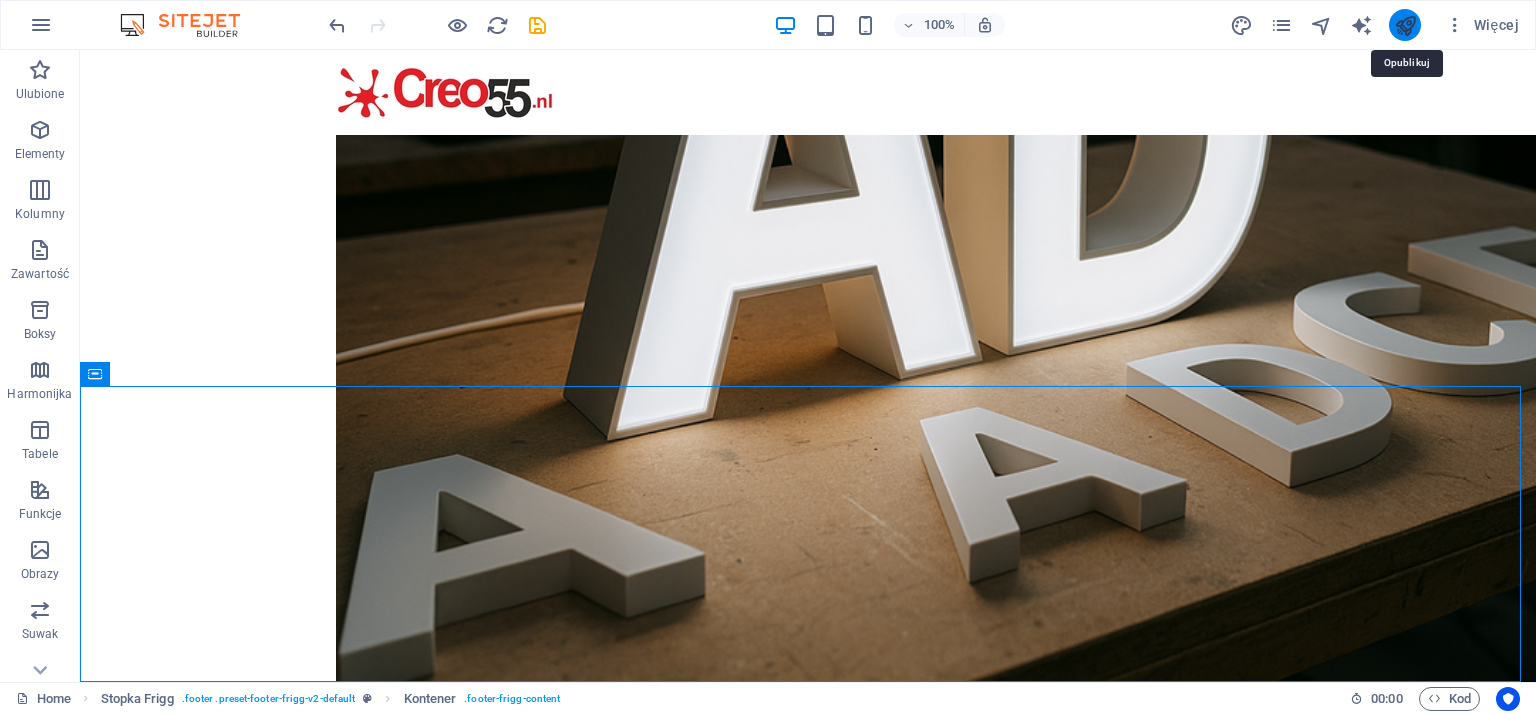 click at bounding box center [1405, 25] 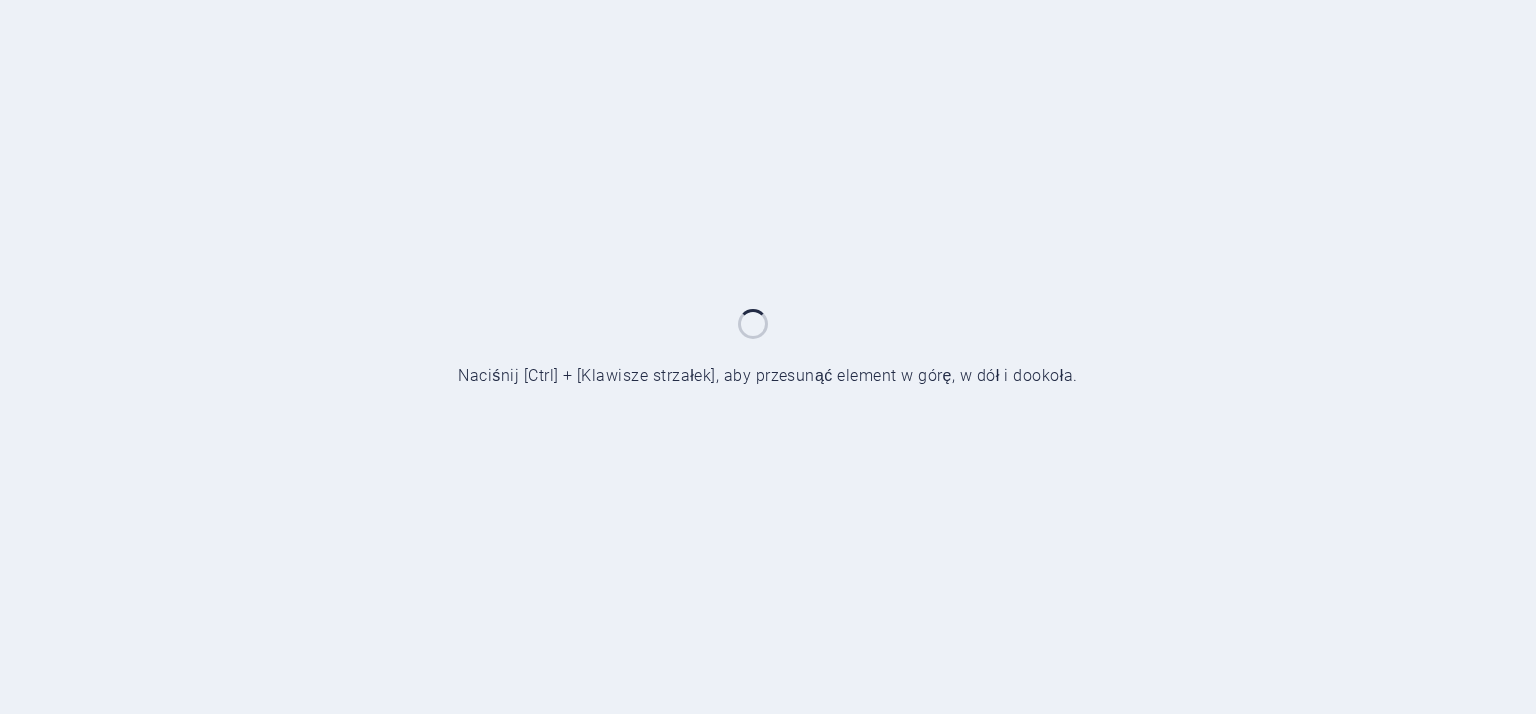 scroll, scrollTop: 0, scrollLeft: 0, axis: both 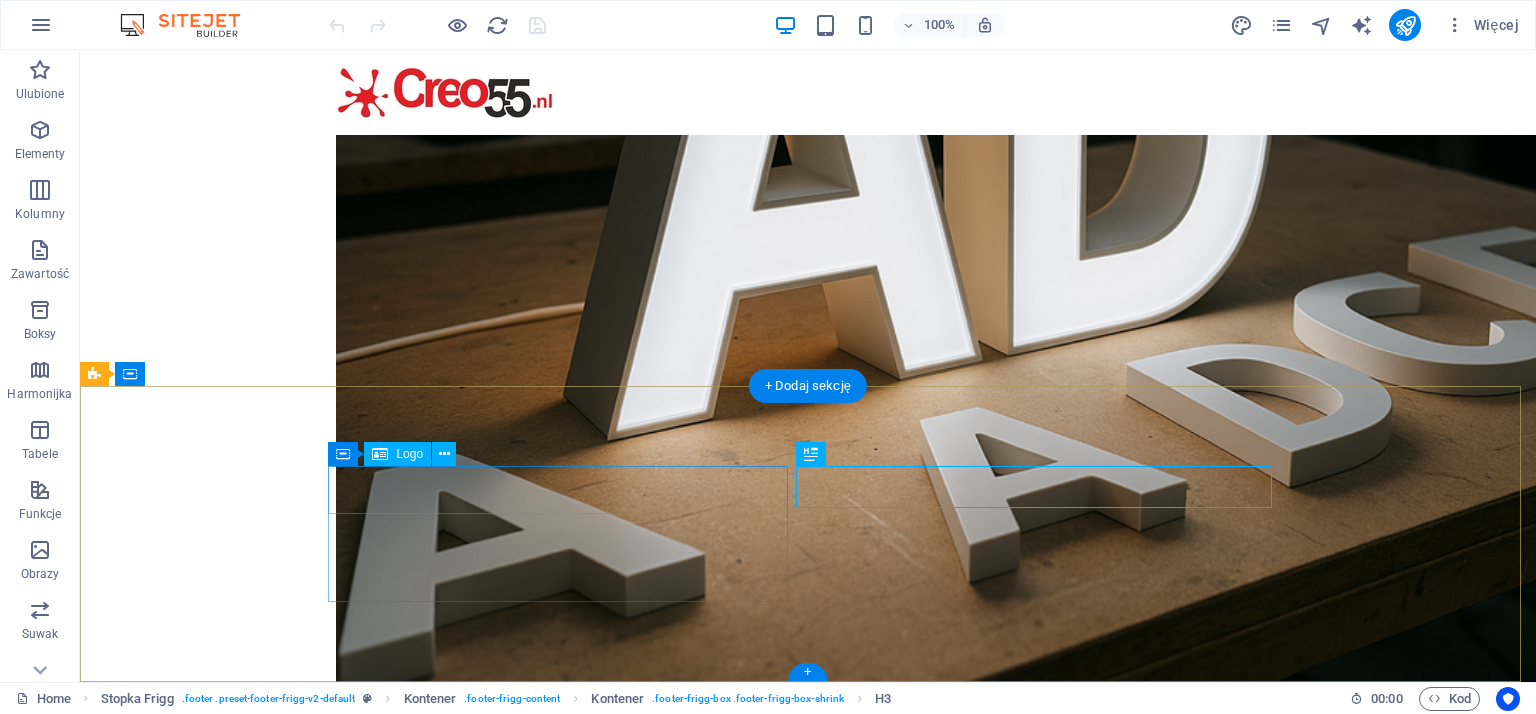 click at bounding box center (568, 883) 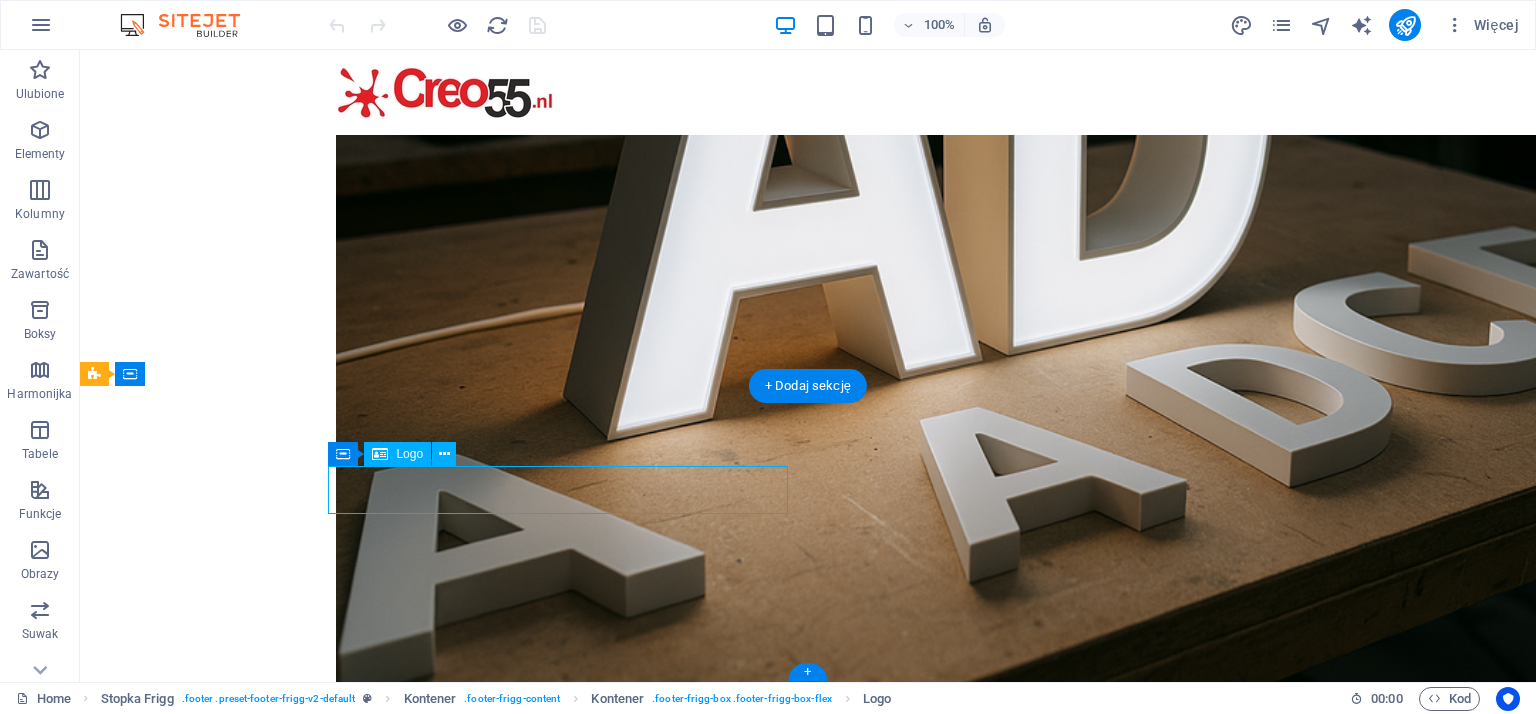 click at bounding box center (568, 883) 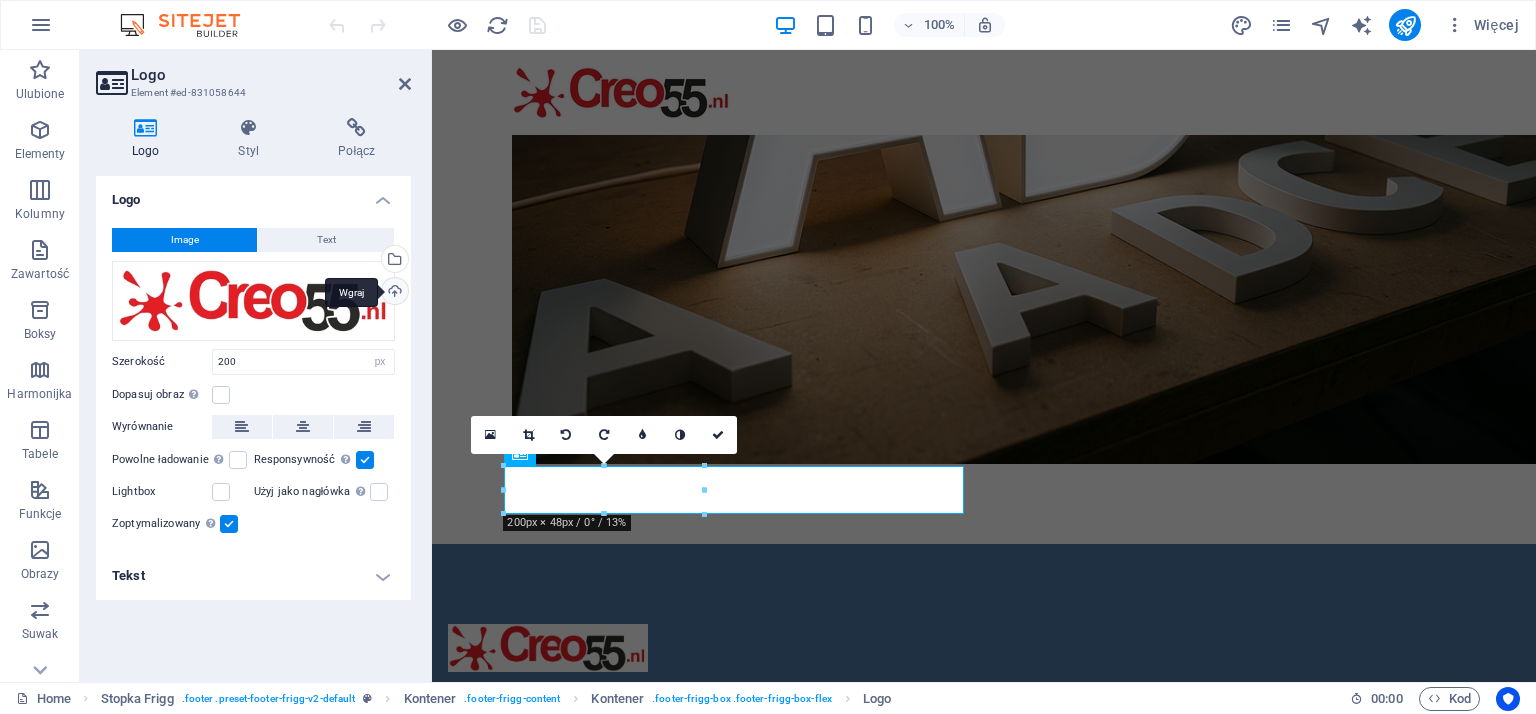 click on "Wgraj" at bounding box center (393, 293) 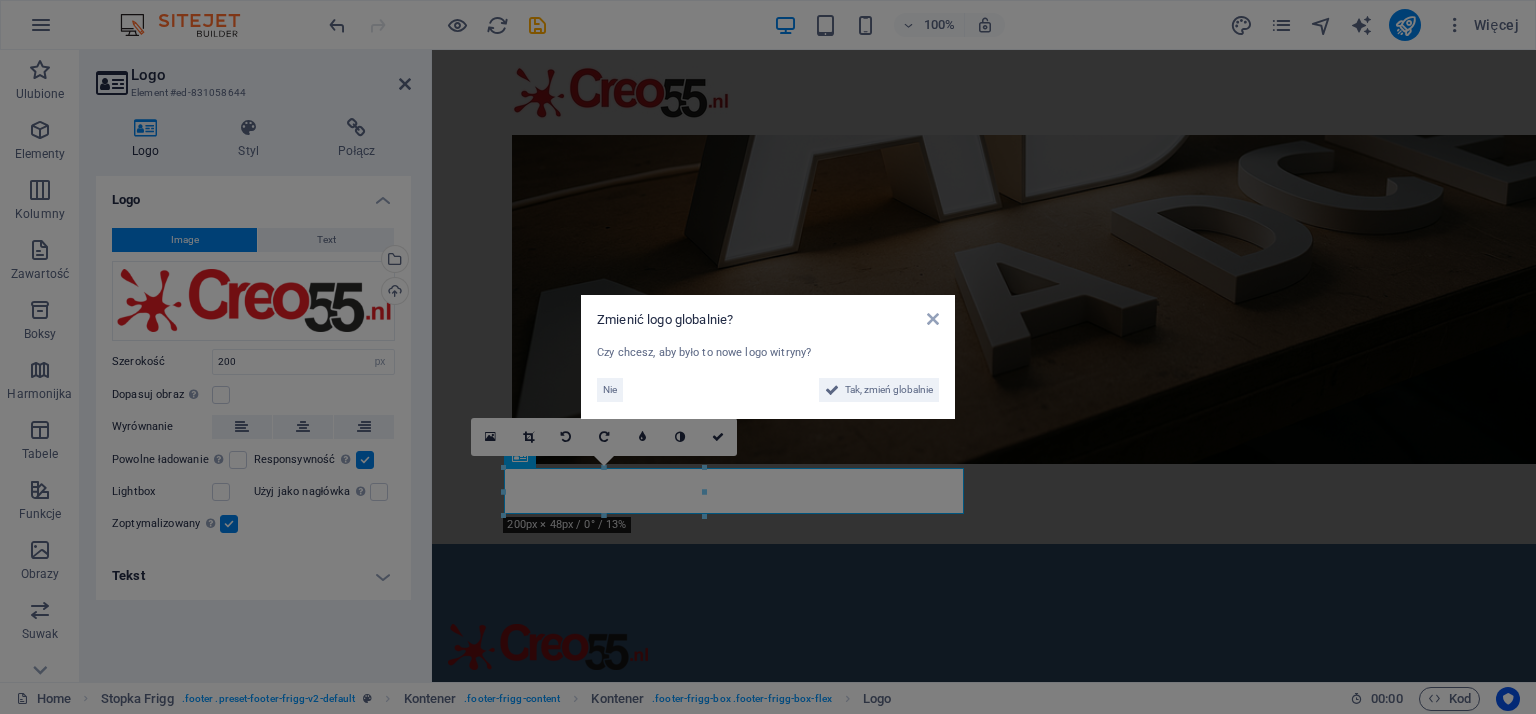 scroll, scrollTop: 596, scrollLeft: 0, axis: vertical 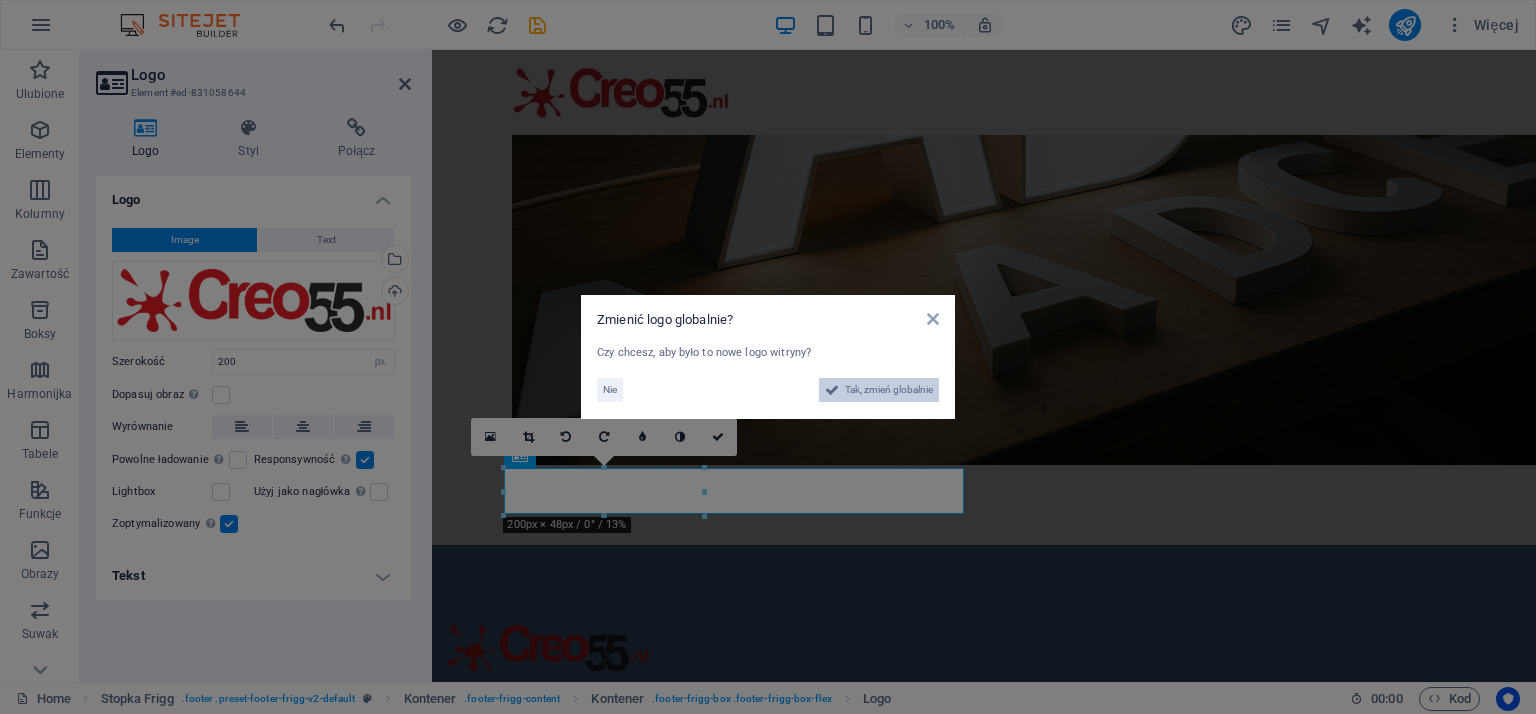 click on "Tak, zmień globalnie" at bounding box center (889, 390) 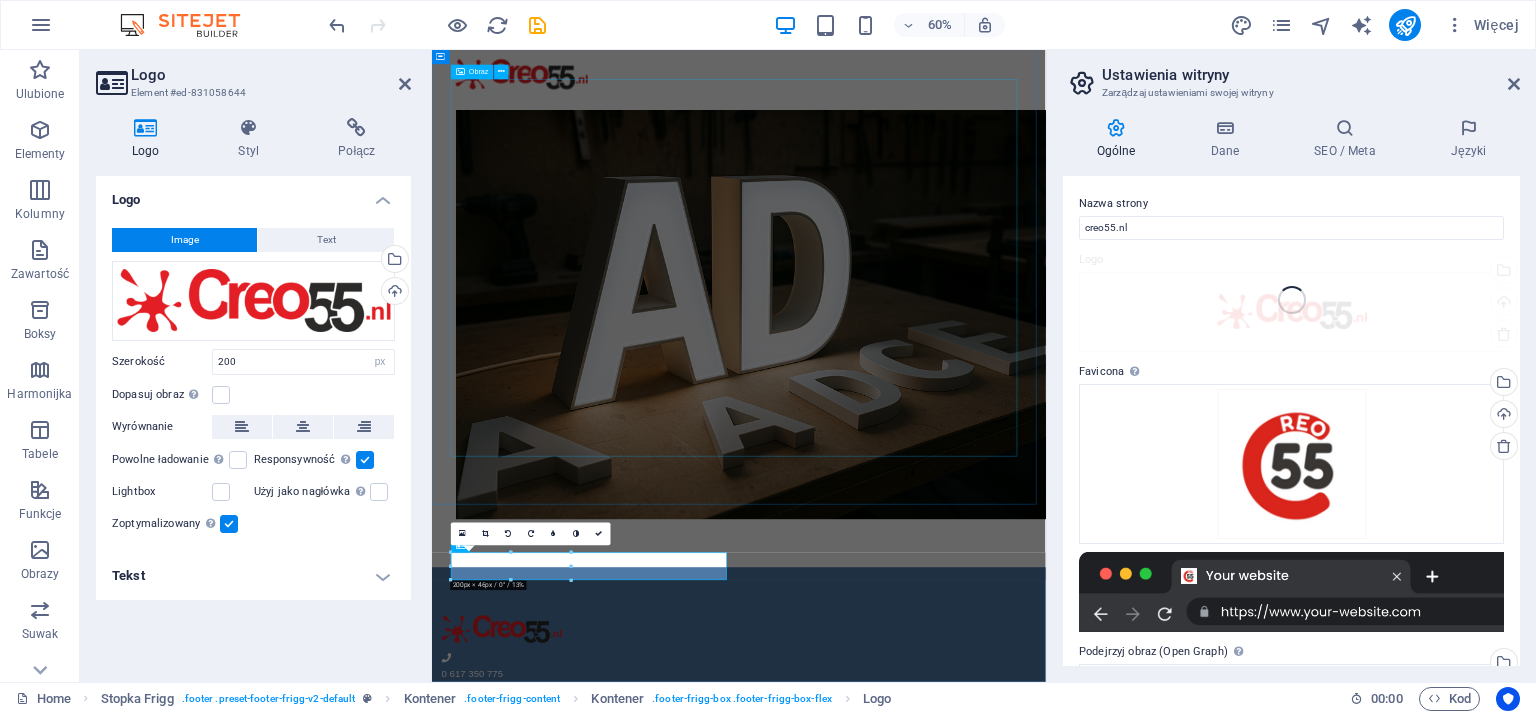 scroll, scrollTop: 172, scrollLeft: 0, axis: vertical 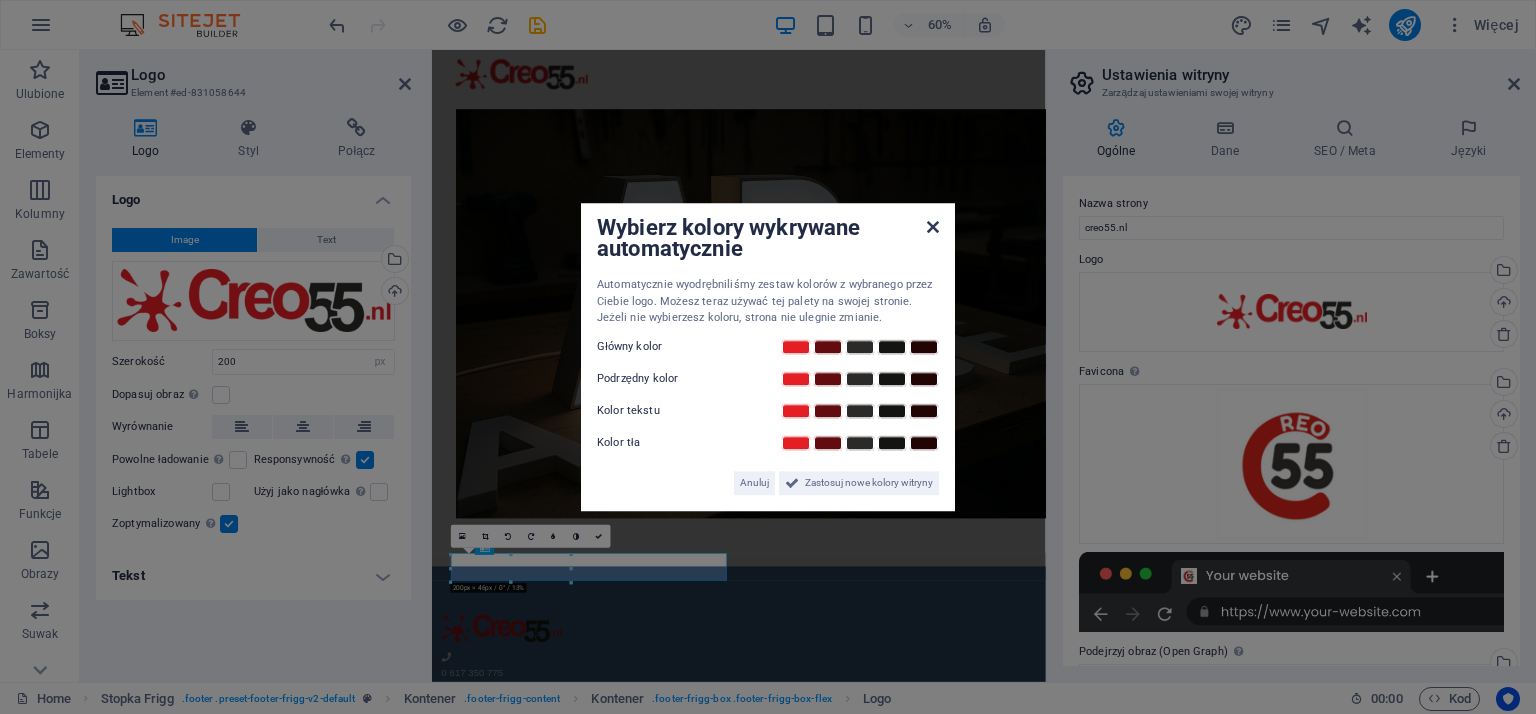 click at bounding box center [933, 227] 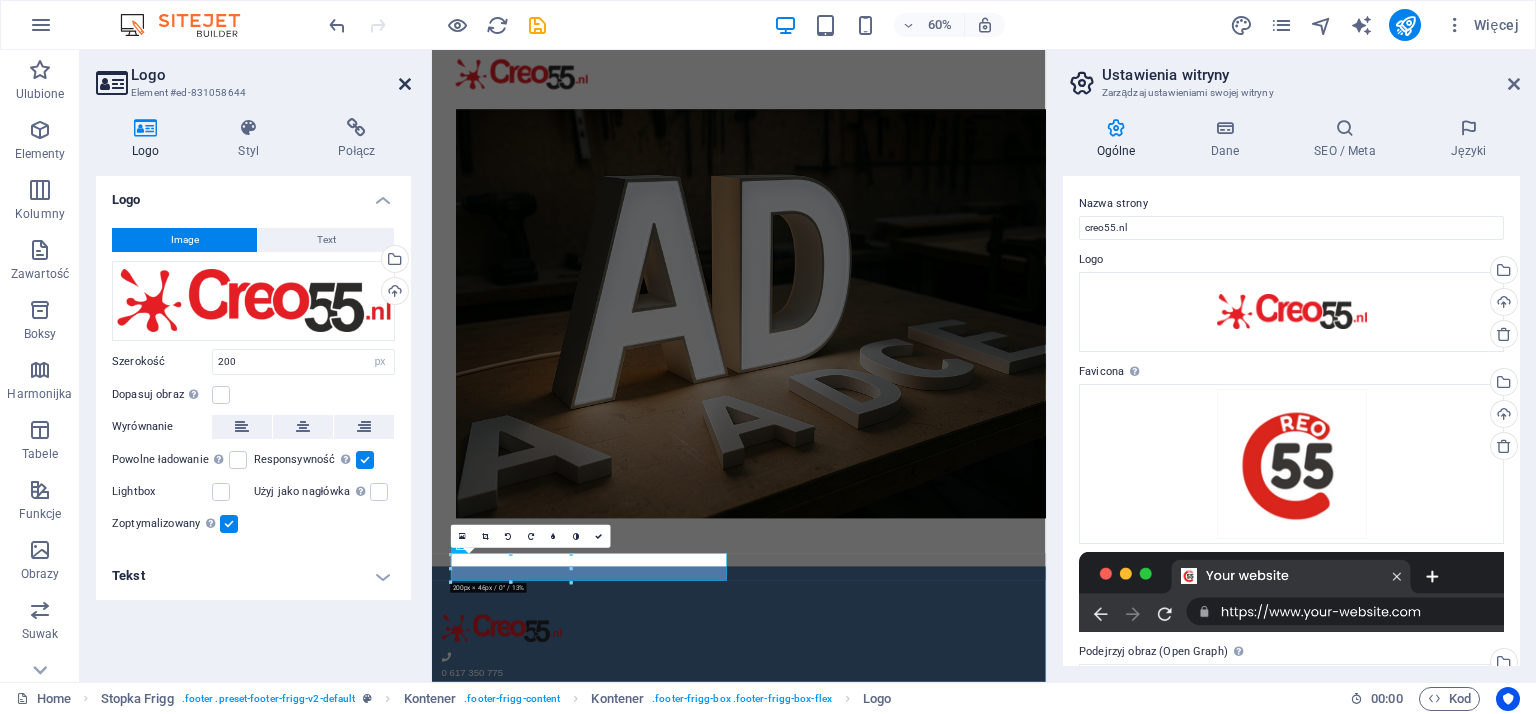 click at bounding box center (405, 84) 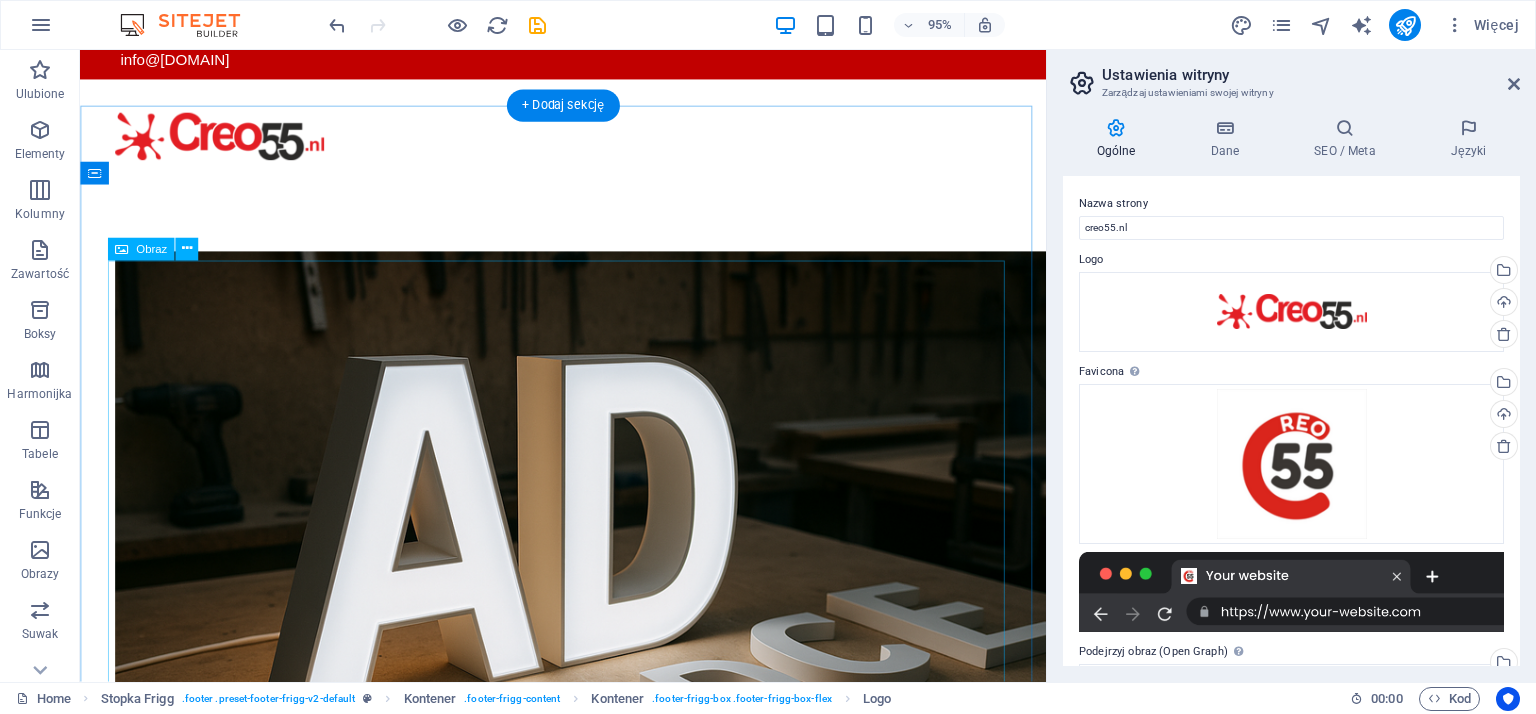 scroll, scrollTop: 0, scrollLeft: 0, axis: both 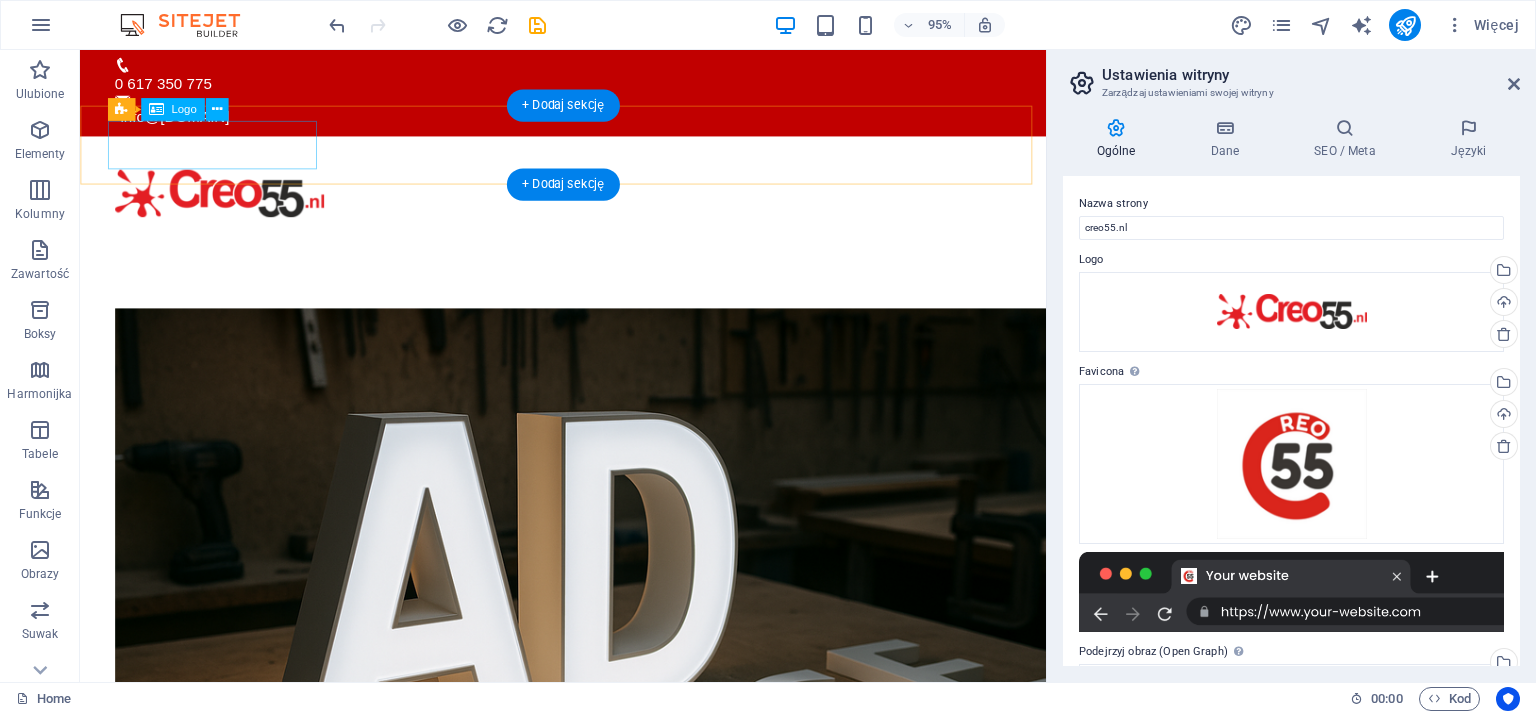 click at bounding box center (589, 201) 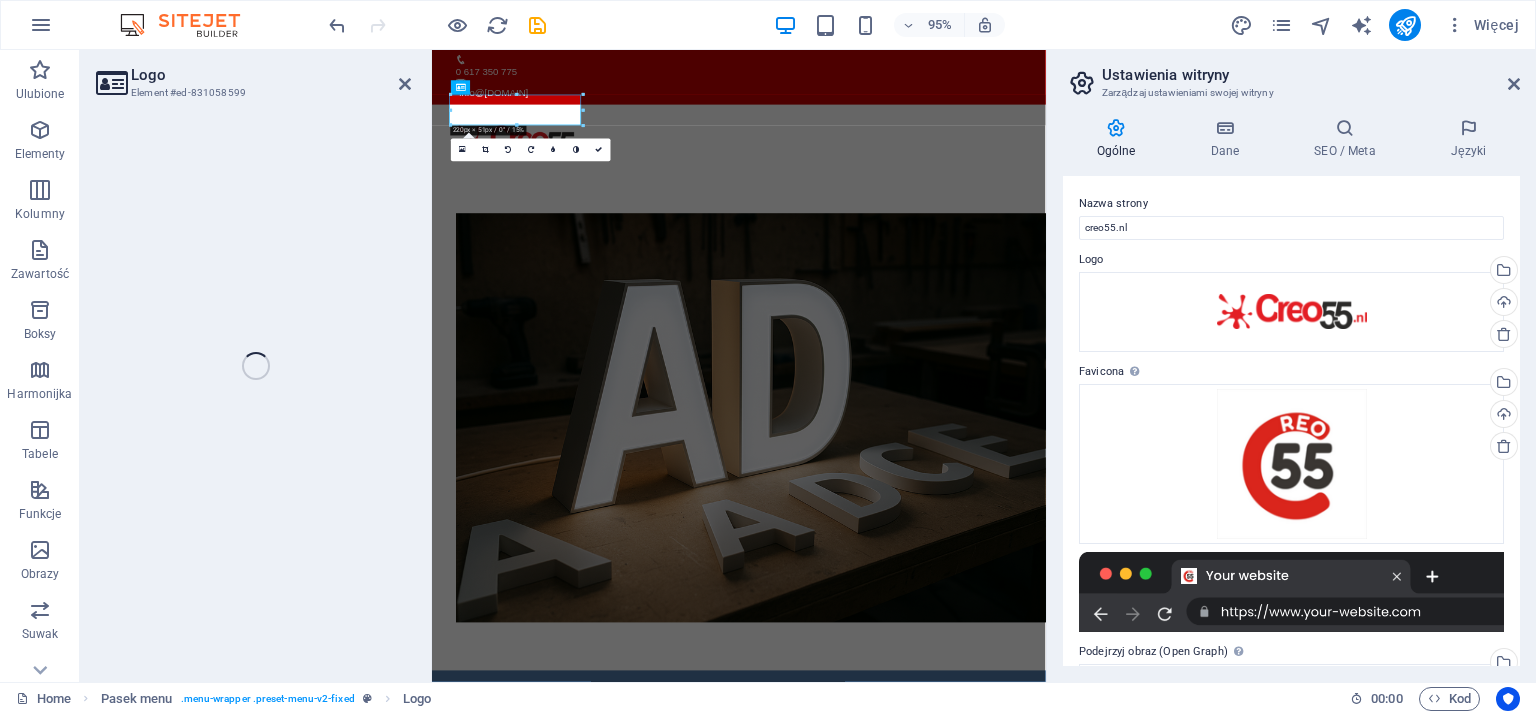 select on "px" 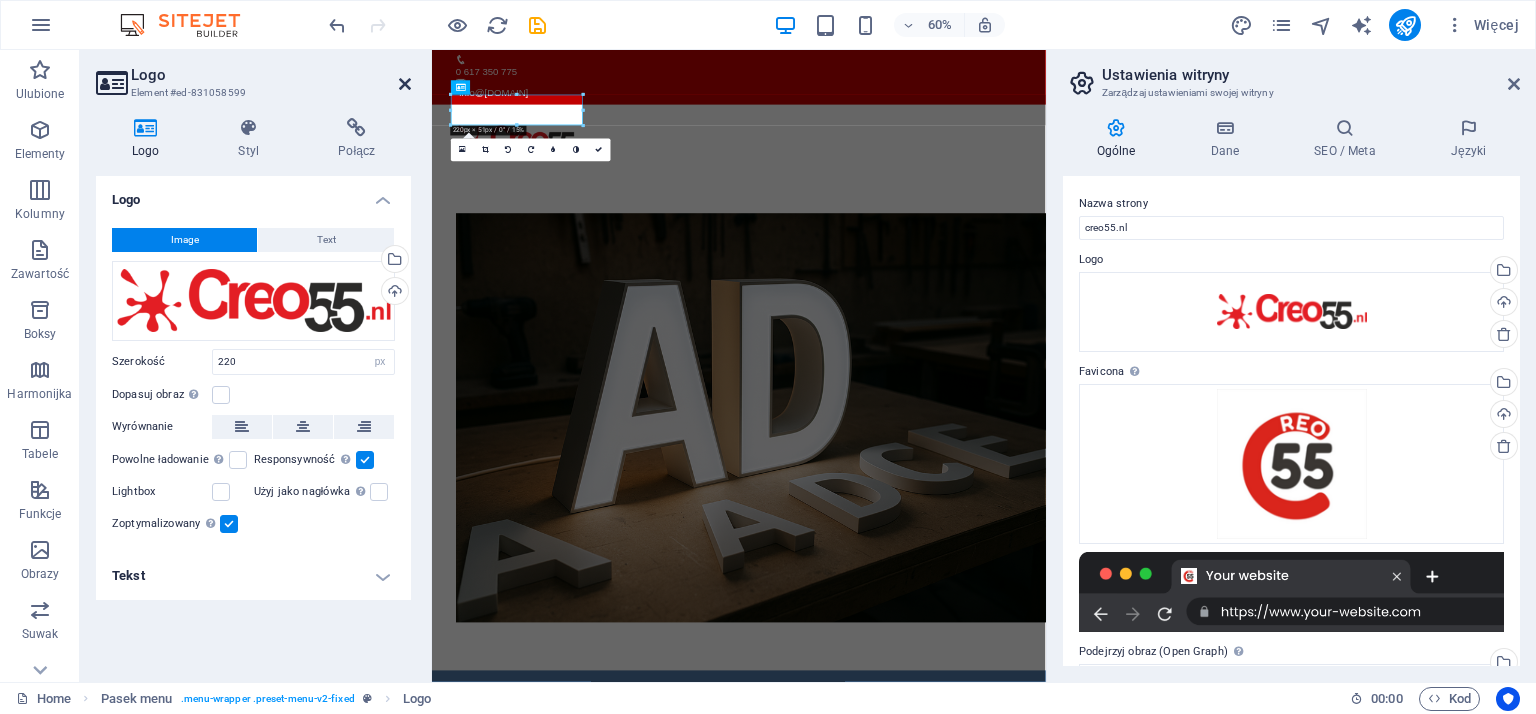 click at bounding box center [405, 84] 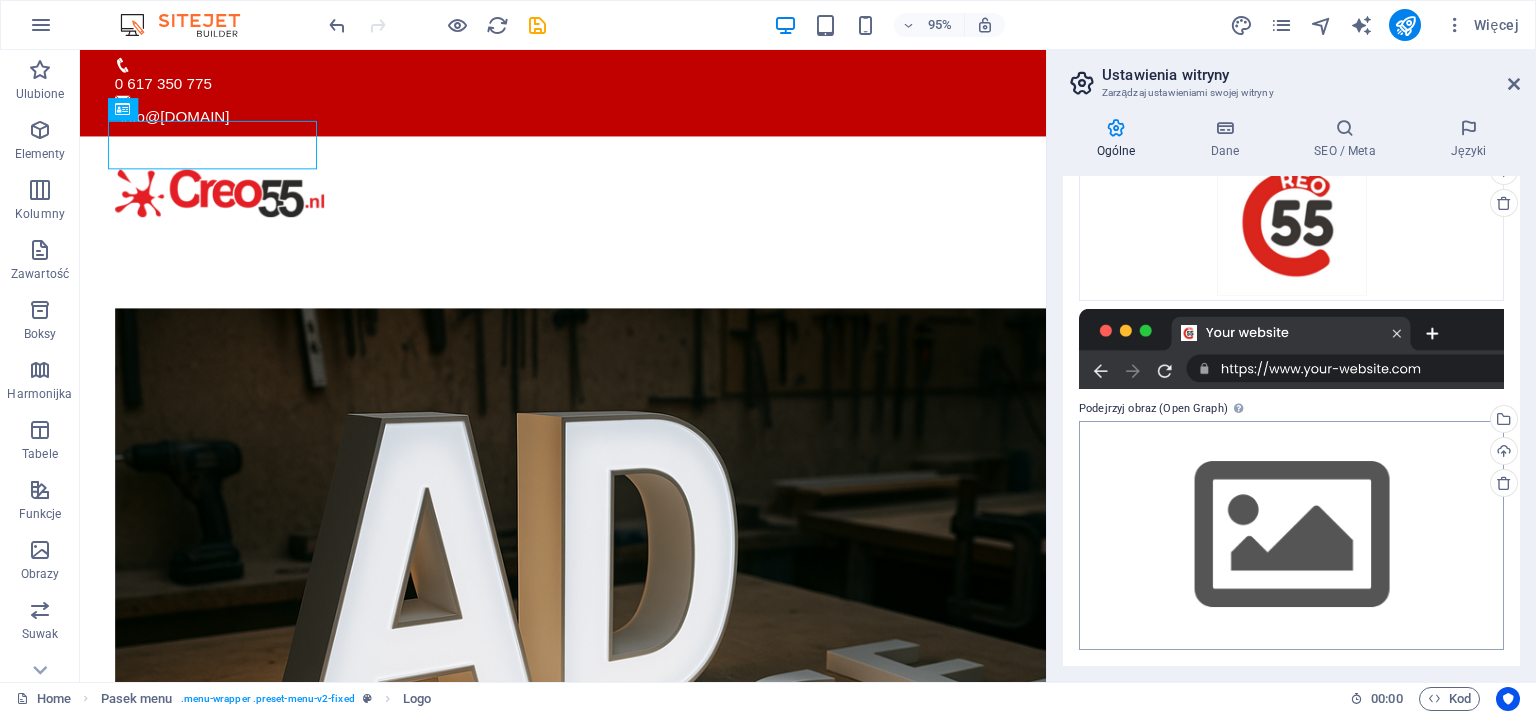 scroll, scrollTop: 0, scrollLeft: 0, axis: both 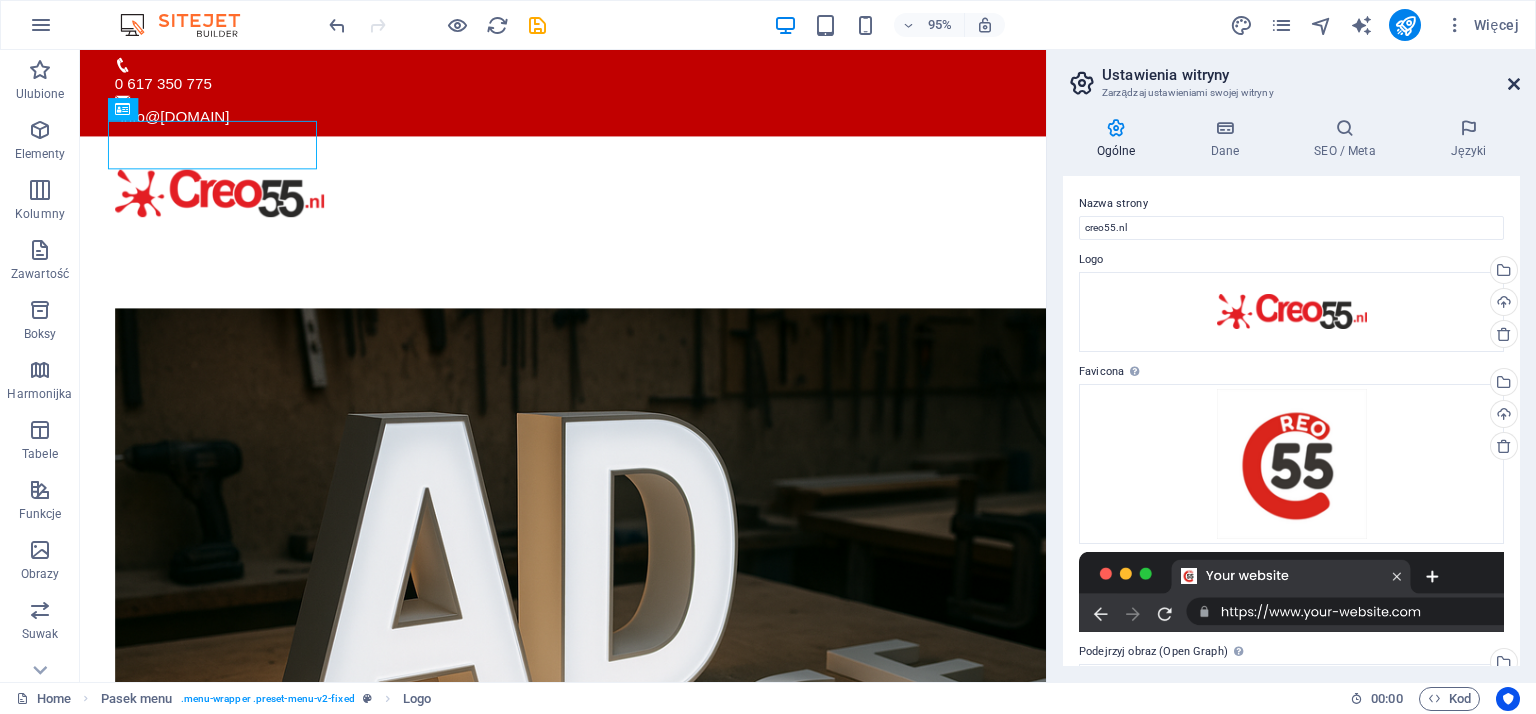 click at bounding box center (1514, 84) 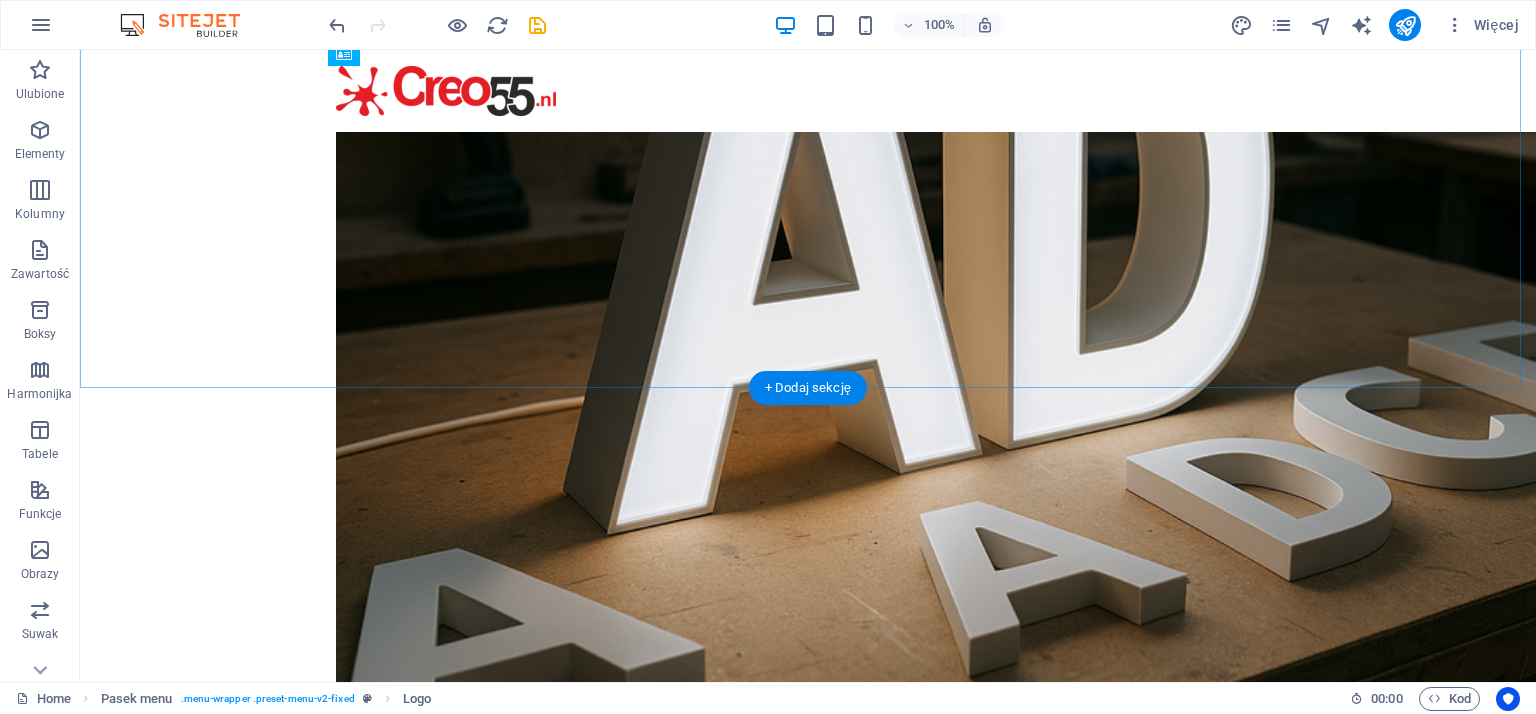 scroll, scrollTop: 592, scrollLeft: 0, axis: vertical 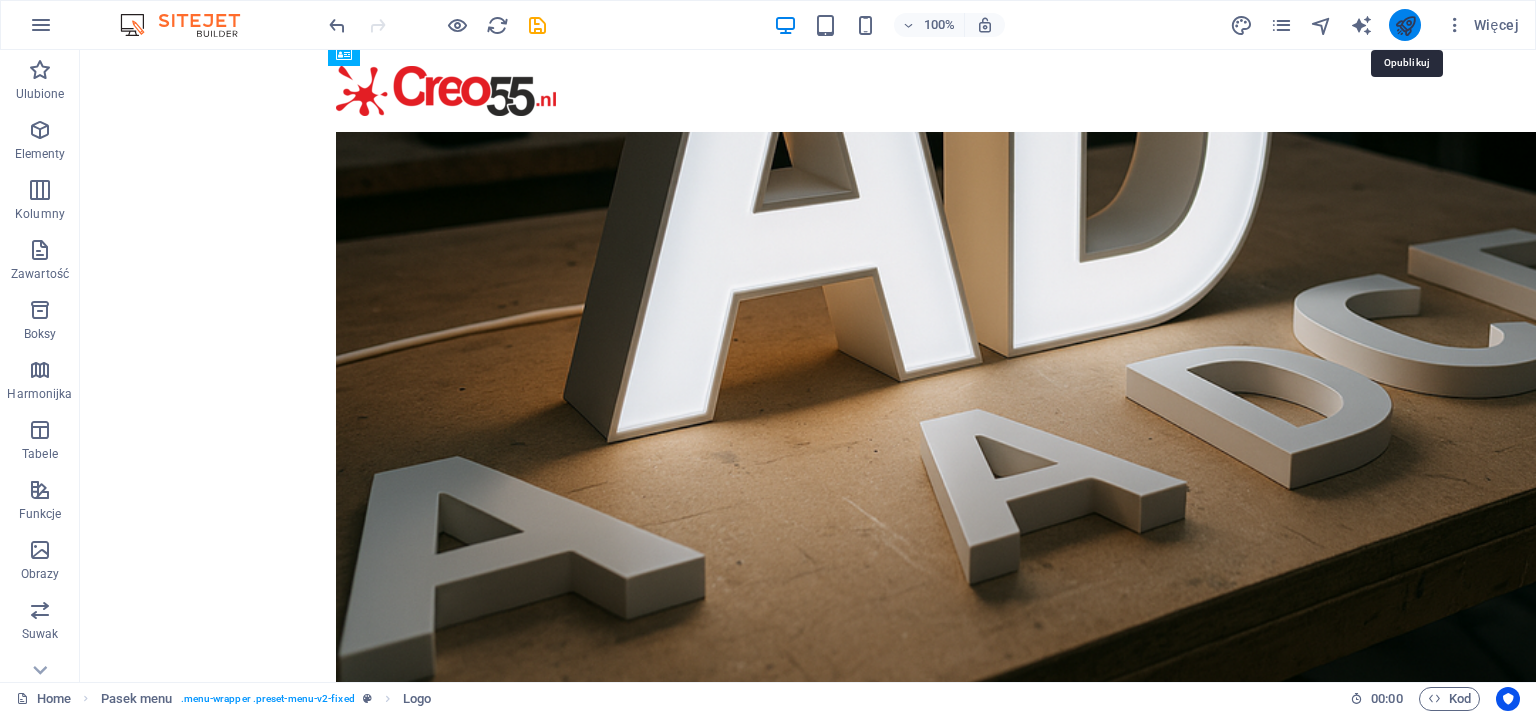 click at bounding box center [1405, 25] 